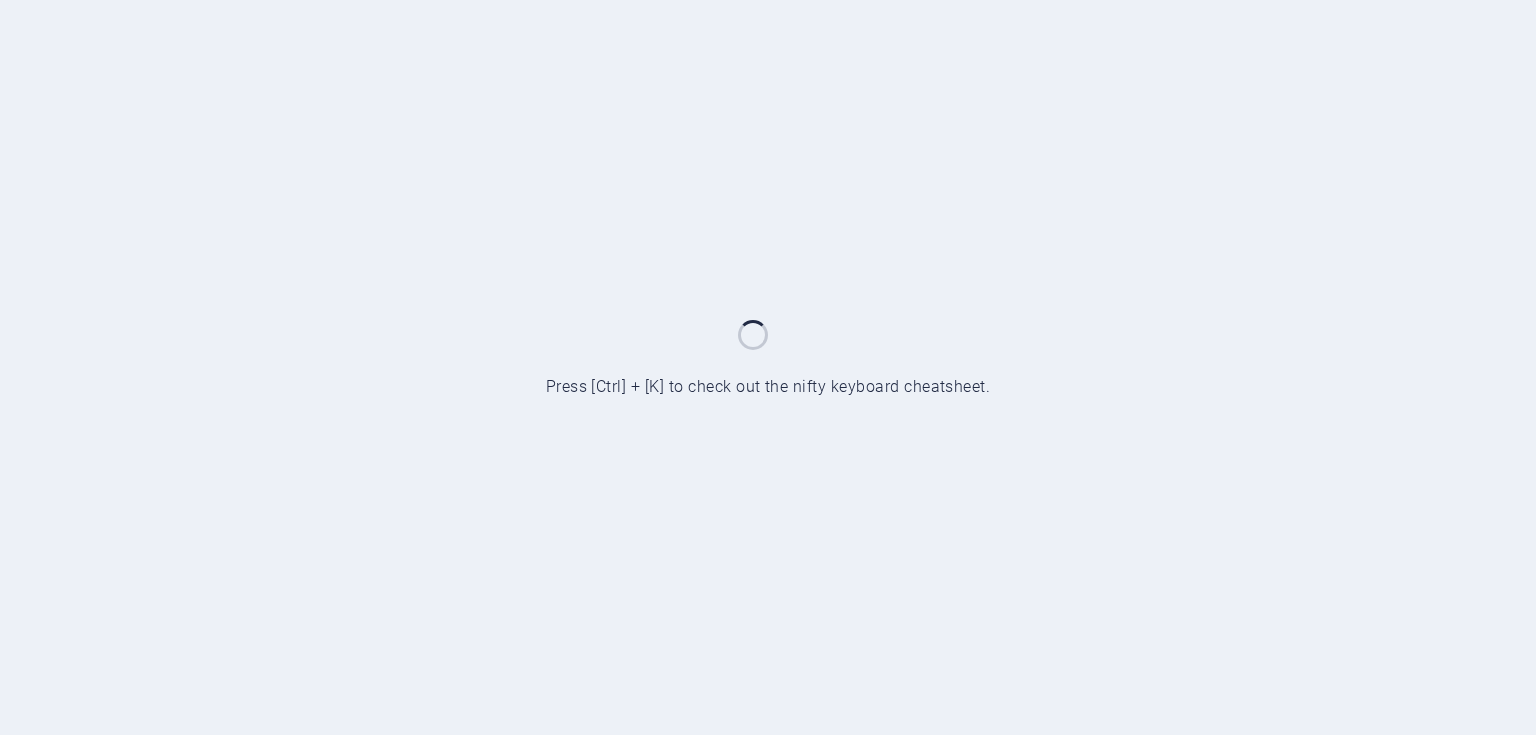 scroll, scrollTop: 0, scrollLeft: 0, axis: both 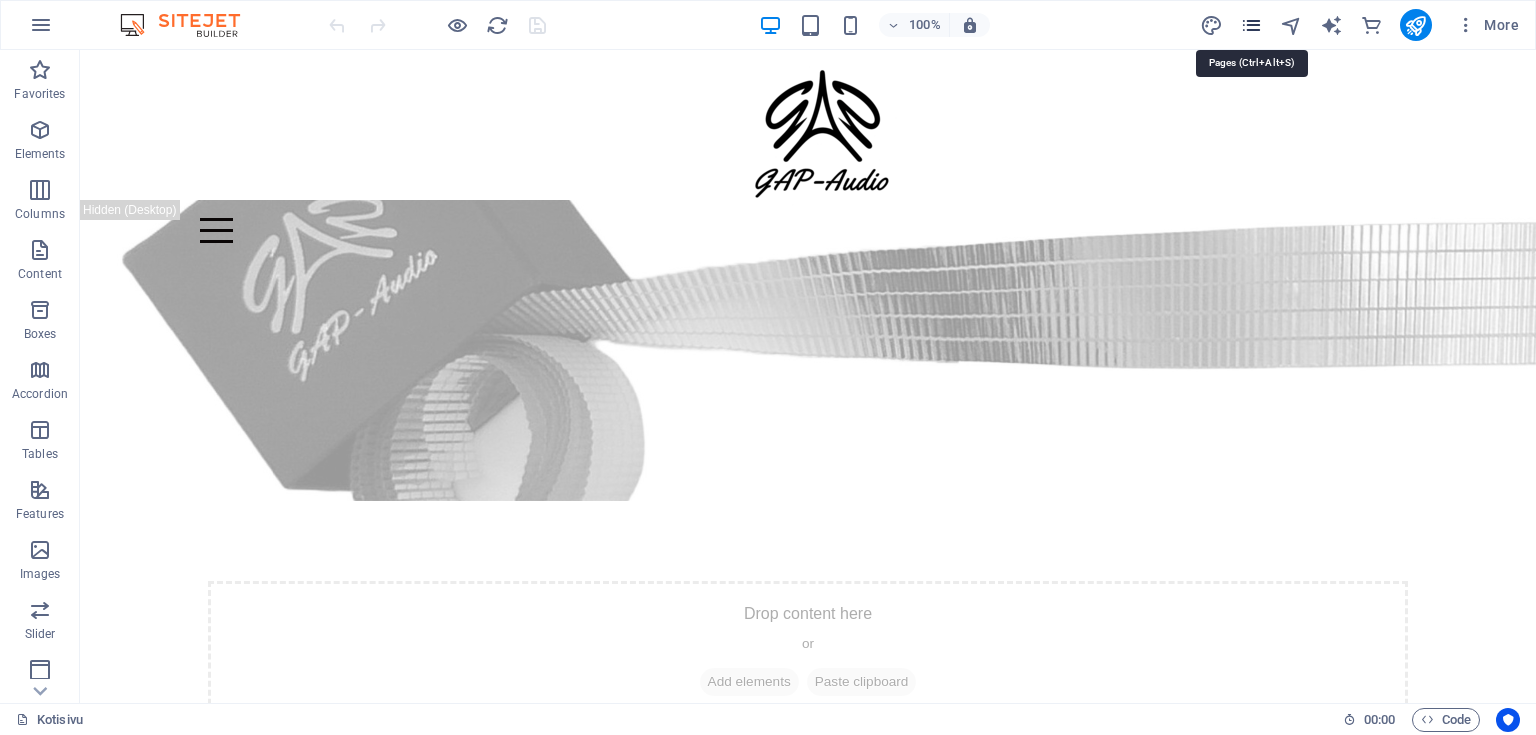 click at bounding box center (1251, 25) 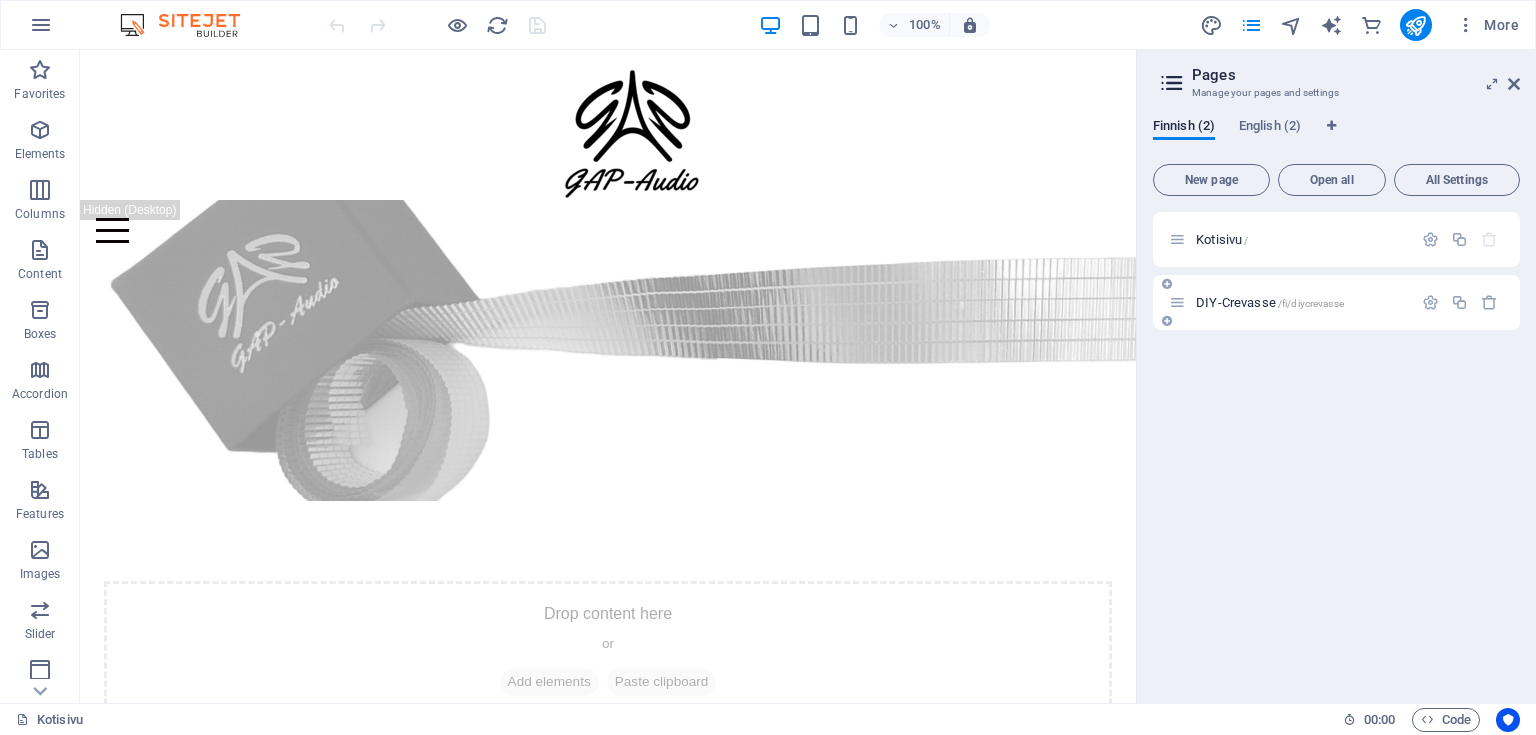 click on "DIY-Crevasse /fi/diycrevasse" at bounding box center [1290, 302] 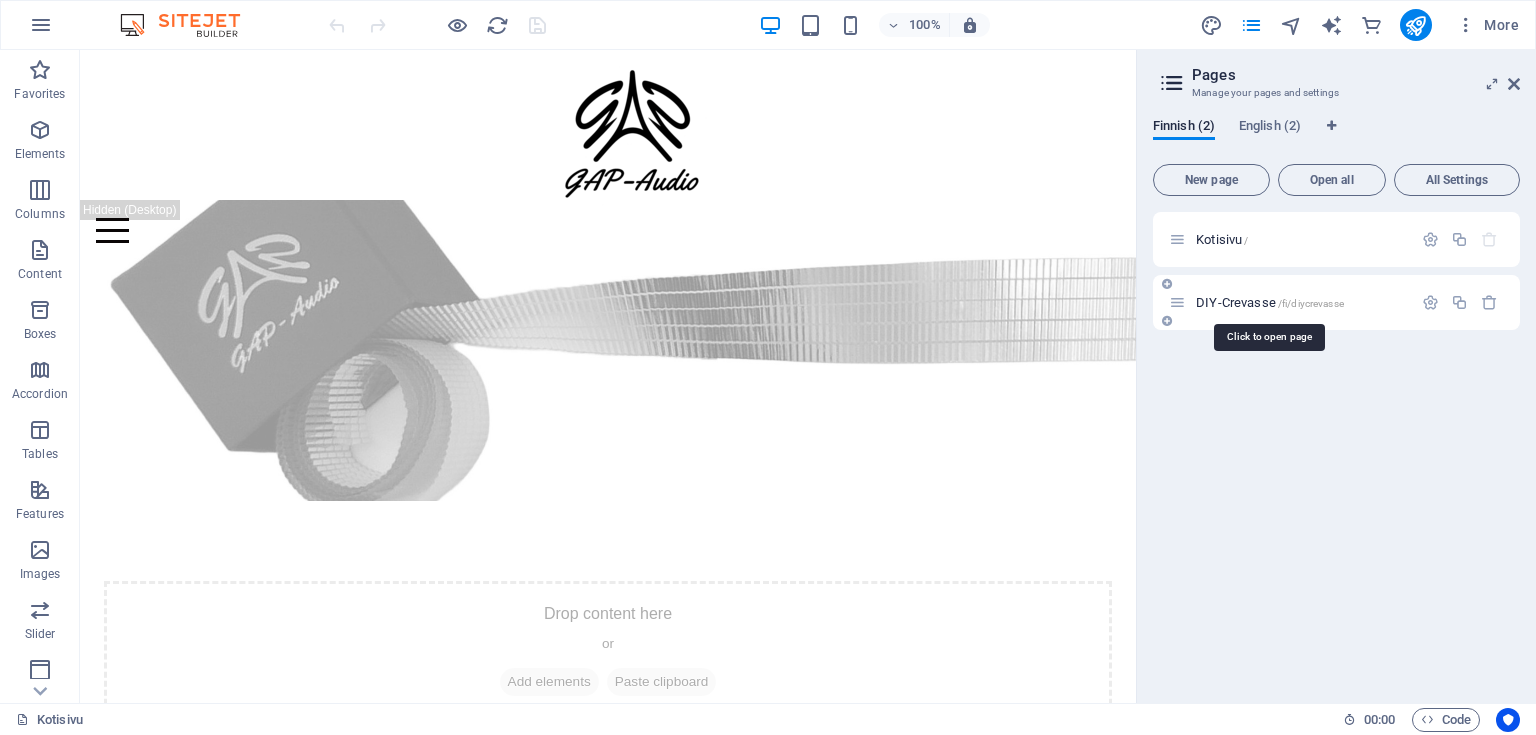 click on "DIY-Crevasse /fi/diycrevasse" at bounding box center (1270, 302) 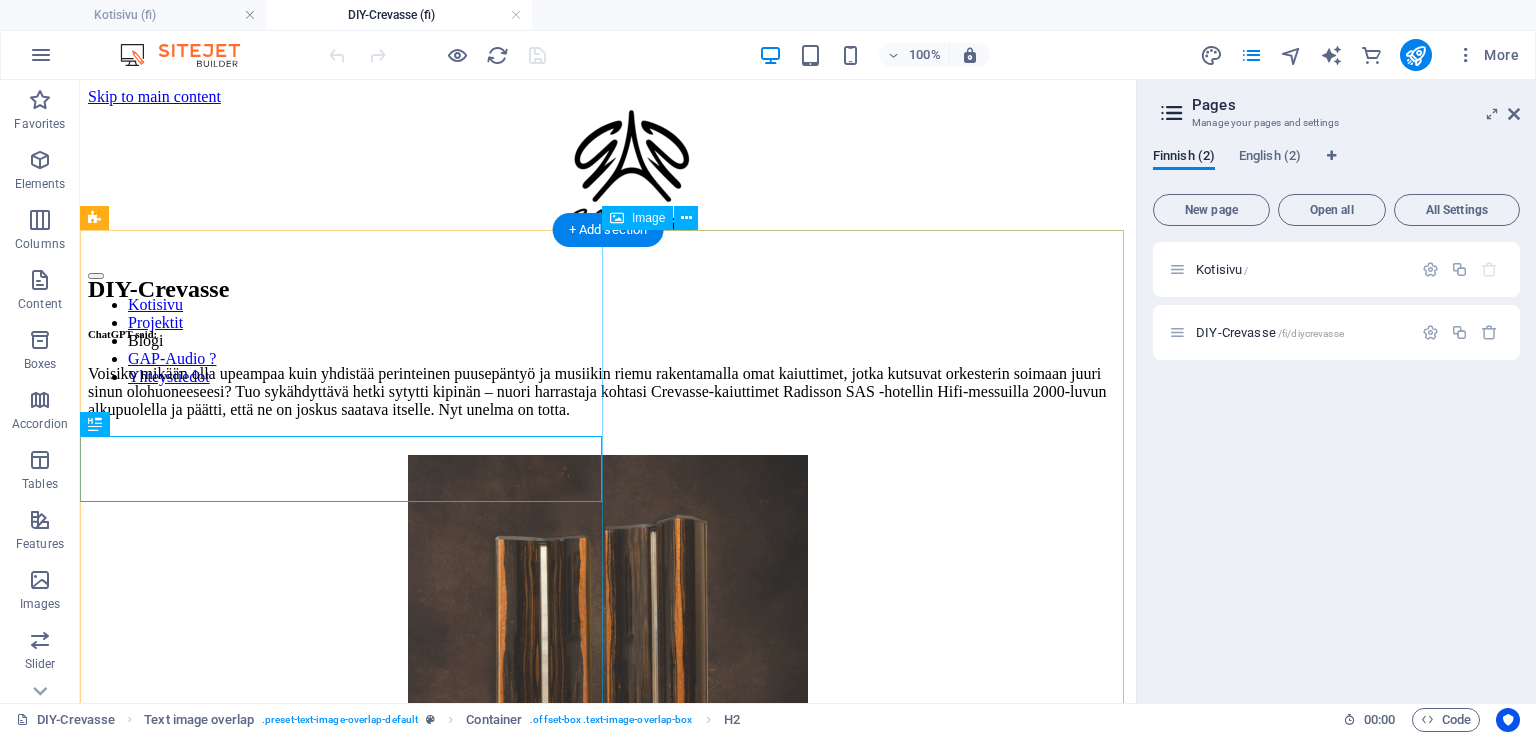 scroll, scrollTop: 80, scrollLeft: 0, axis: vertical 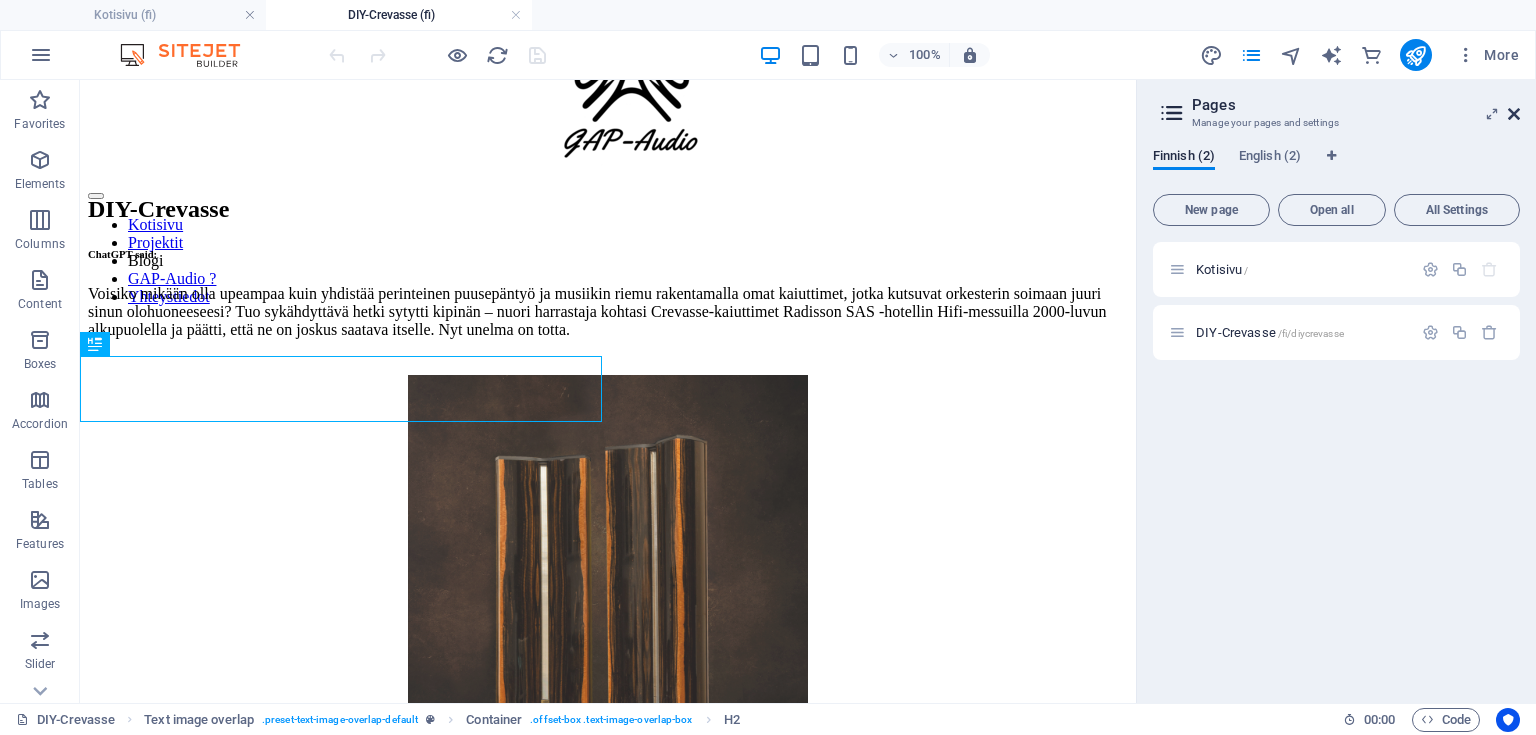 click at bounding box center (1514, 114) 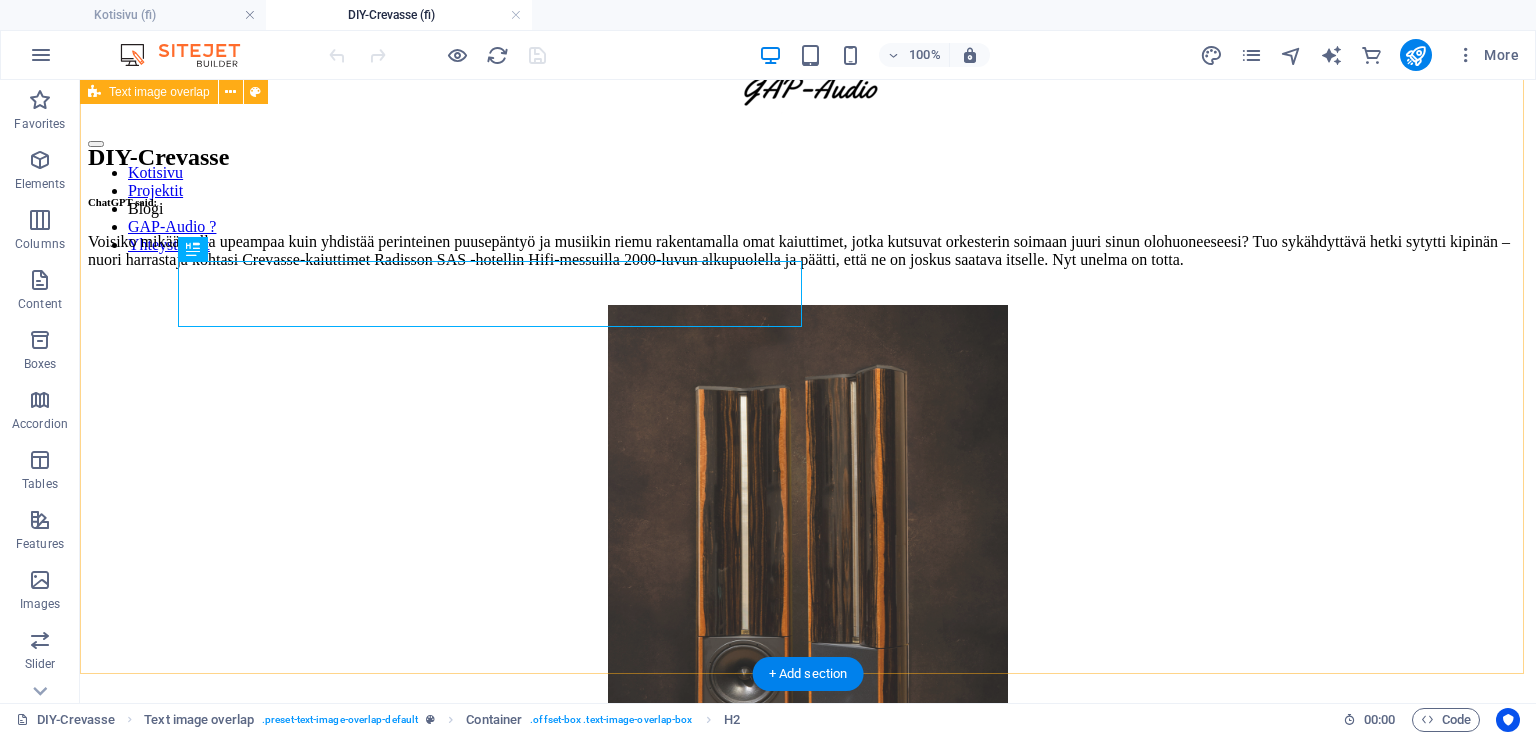 scroll, scrollTop: 0, scrollLeft: 0, axis: both 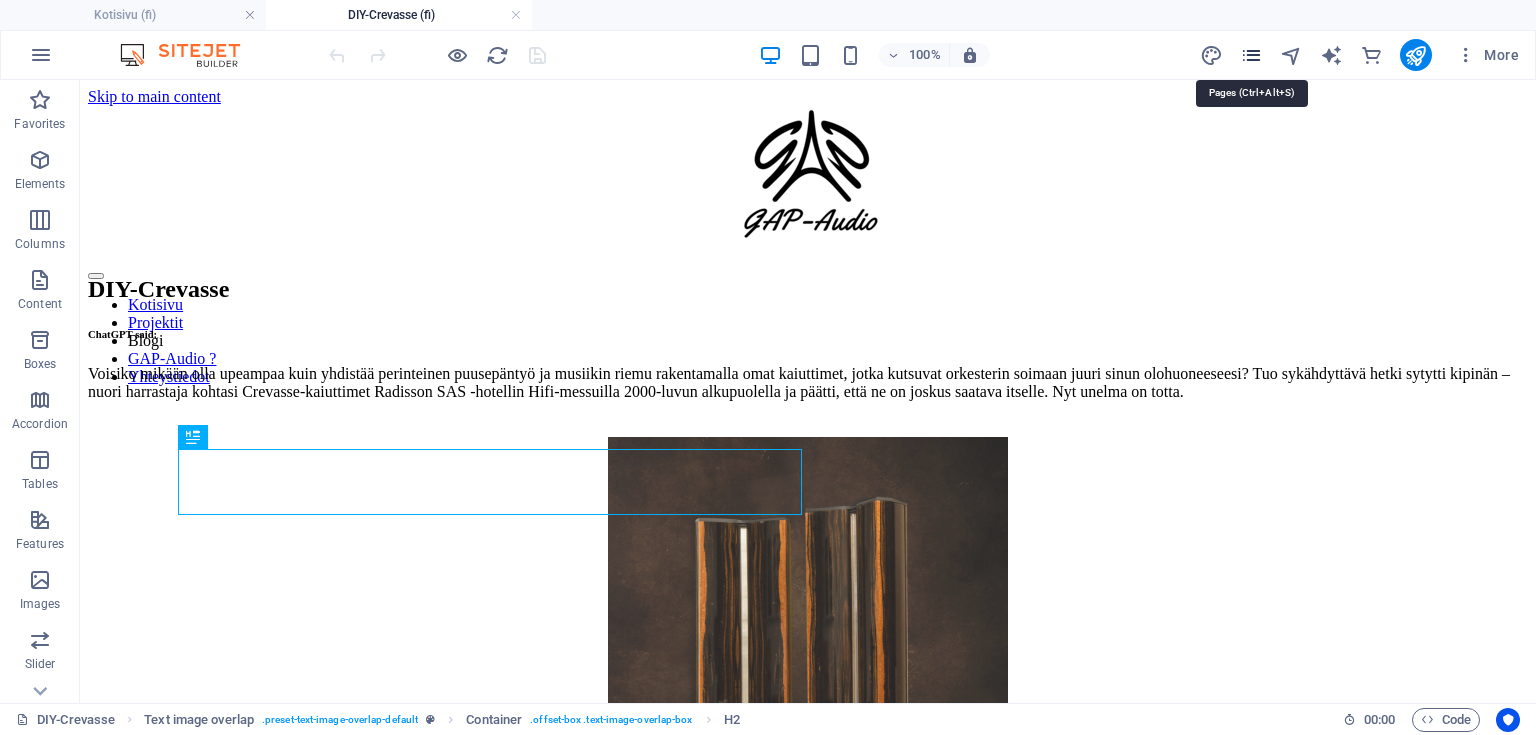 click at bounding box center [1251, 55] 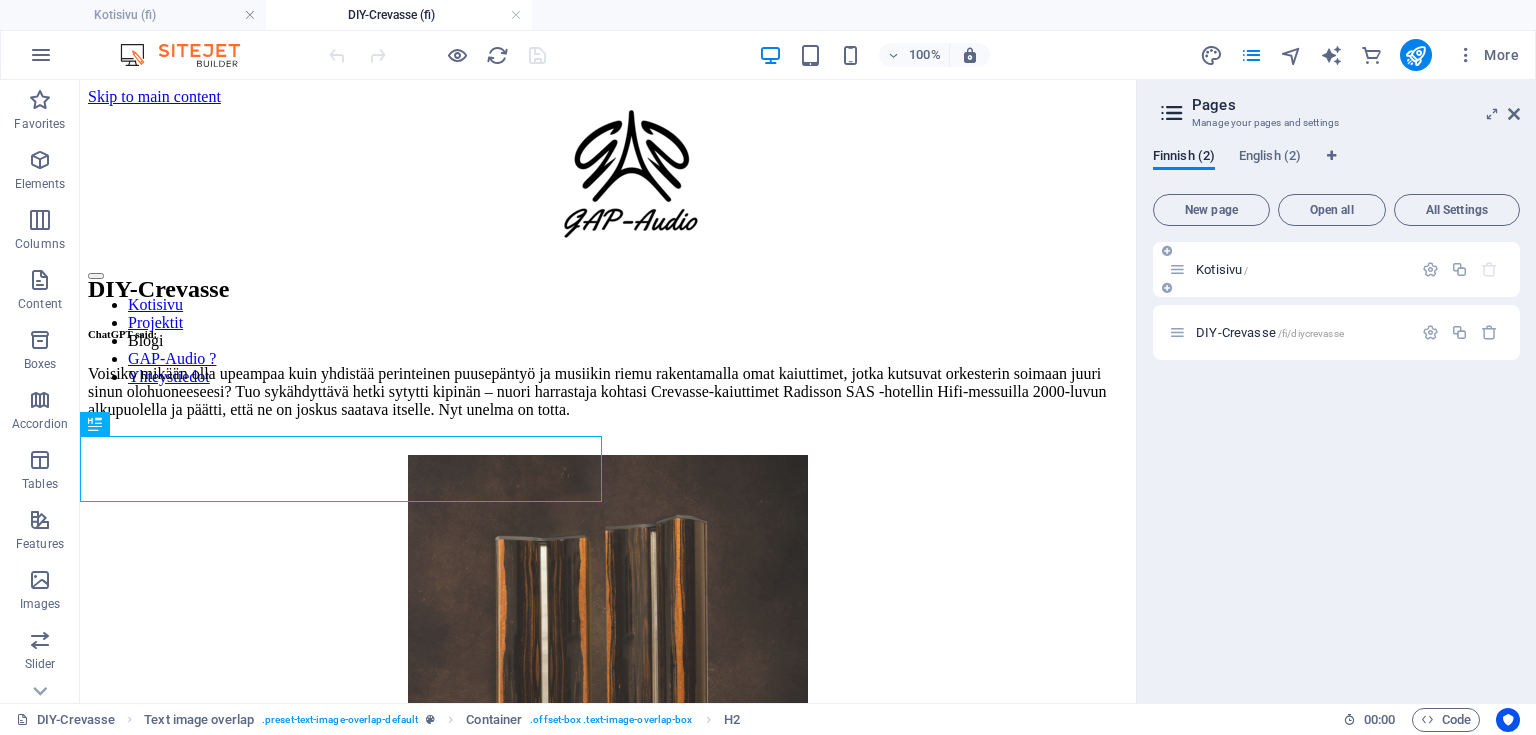 click on "Kotisivu /" at bounding box center [1222, 269] 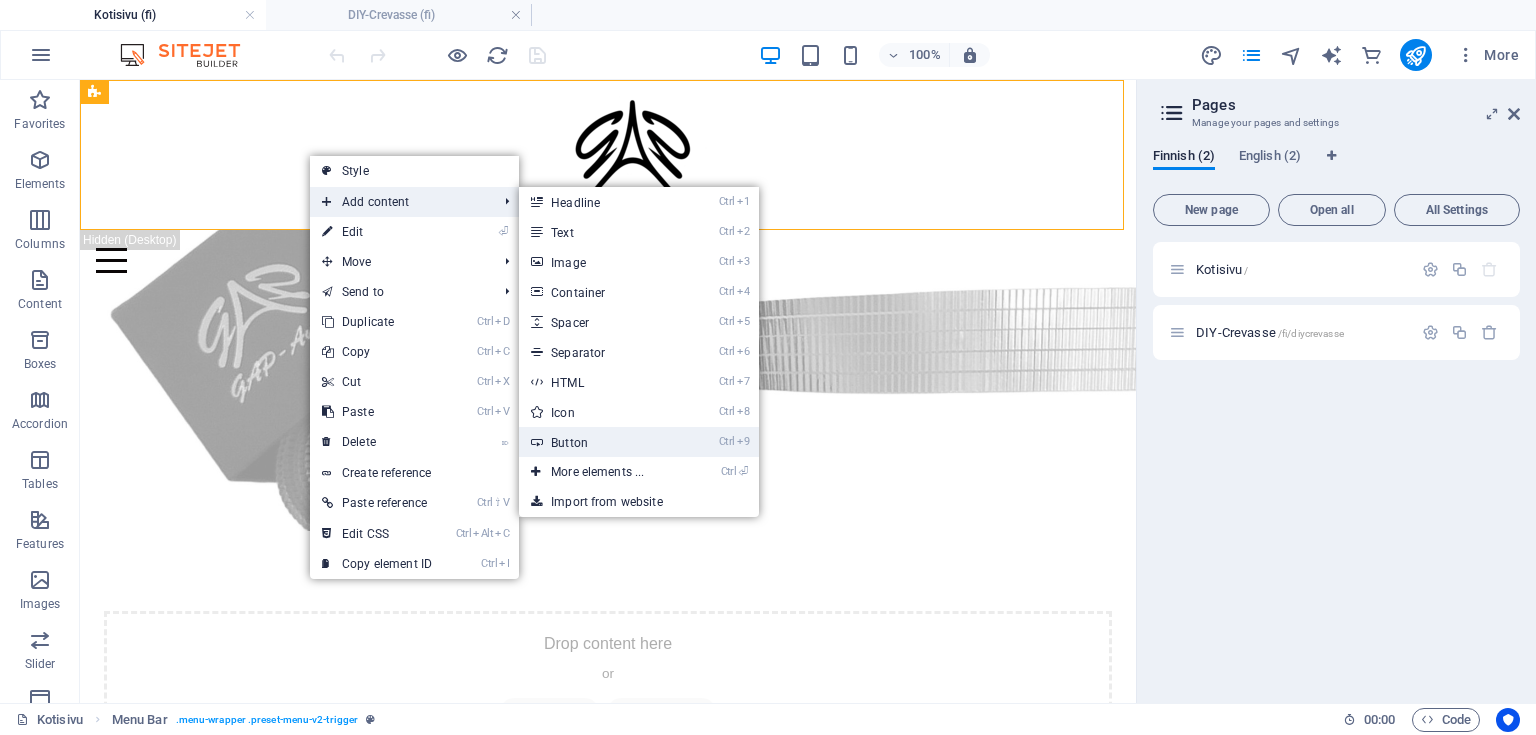 click on "Ctrl 9  Button" at bounding box center [601, 442] 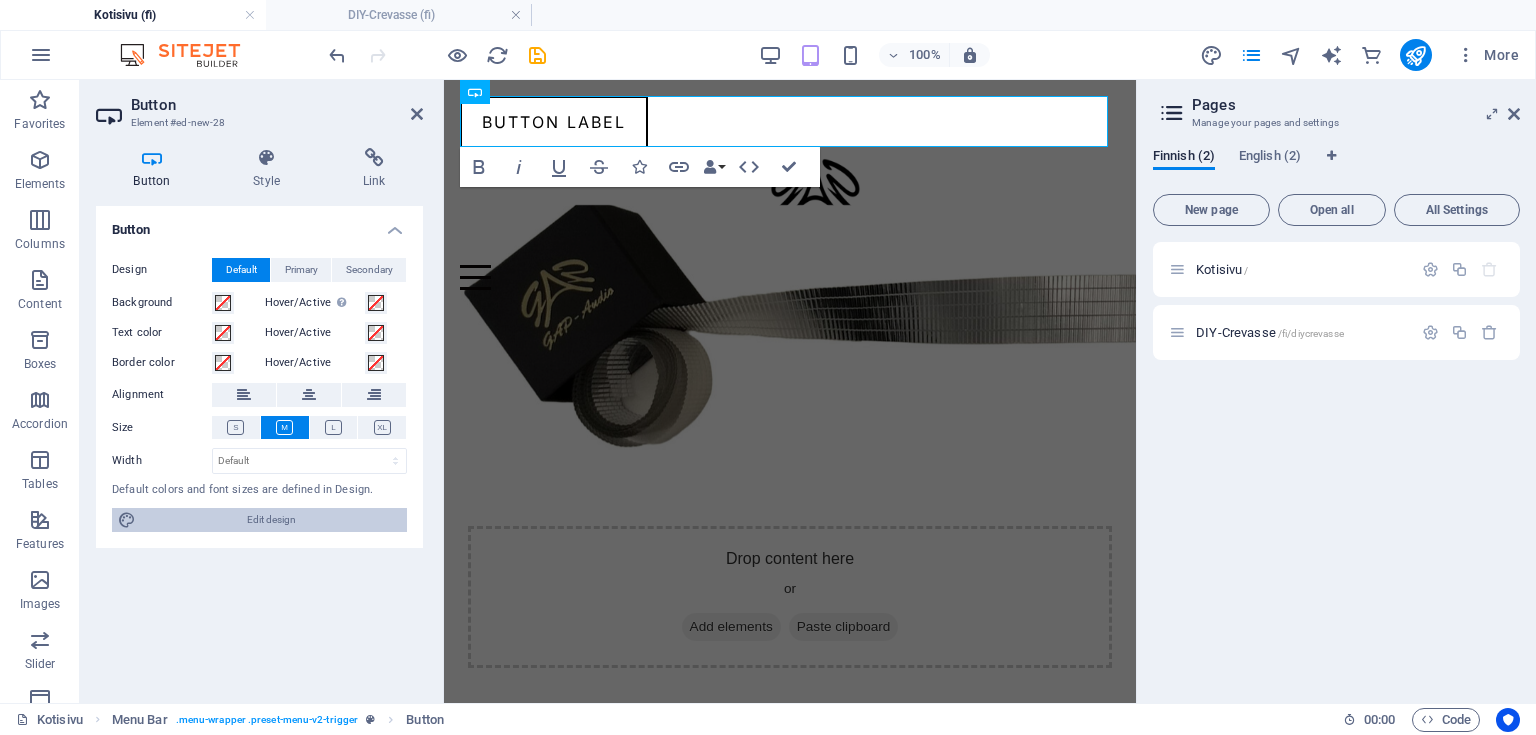 click on "Edit design" at bounding box center (271, 520) 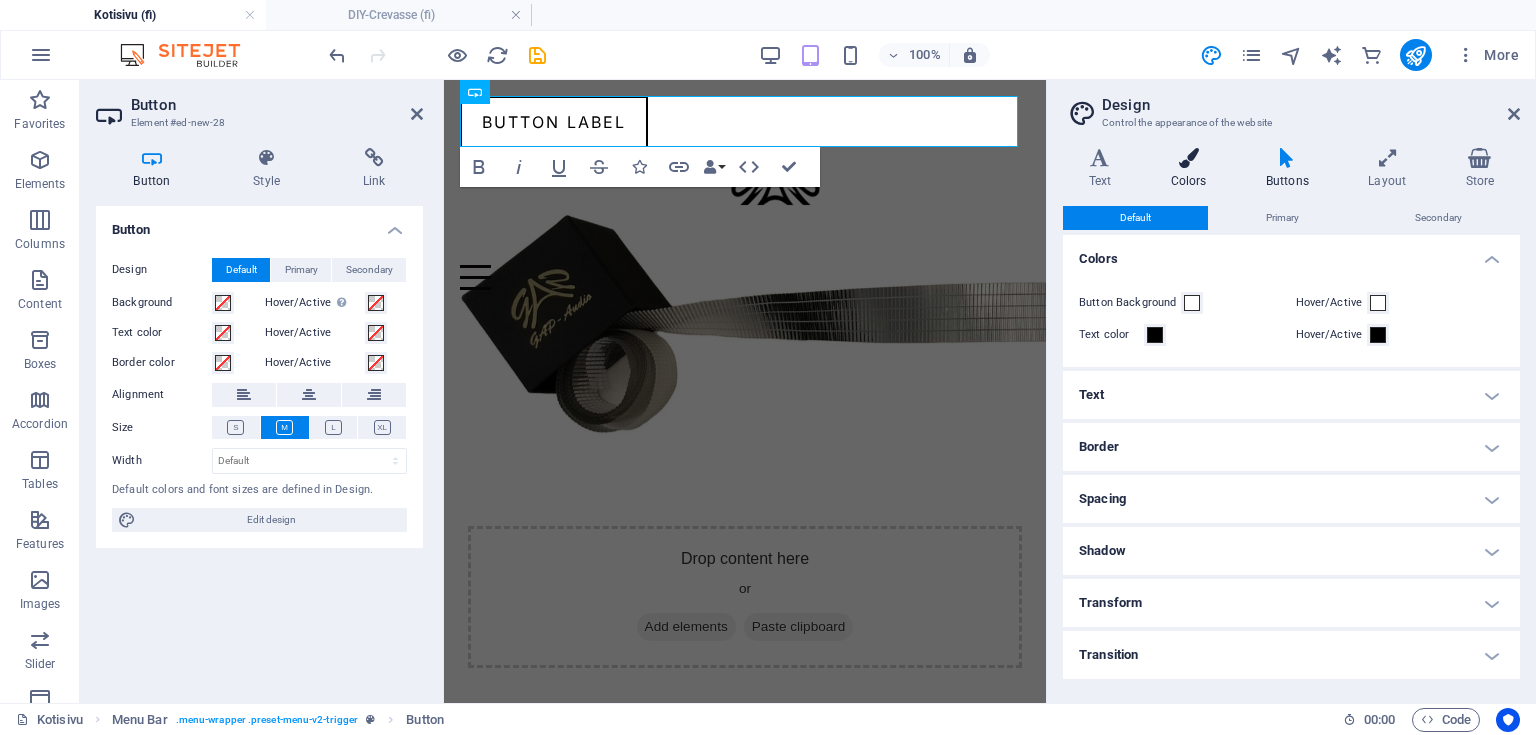 click at bounding box center (1188, 158) 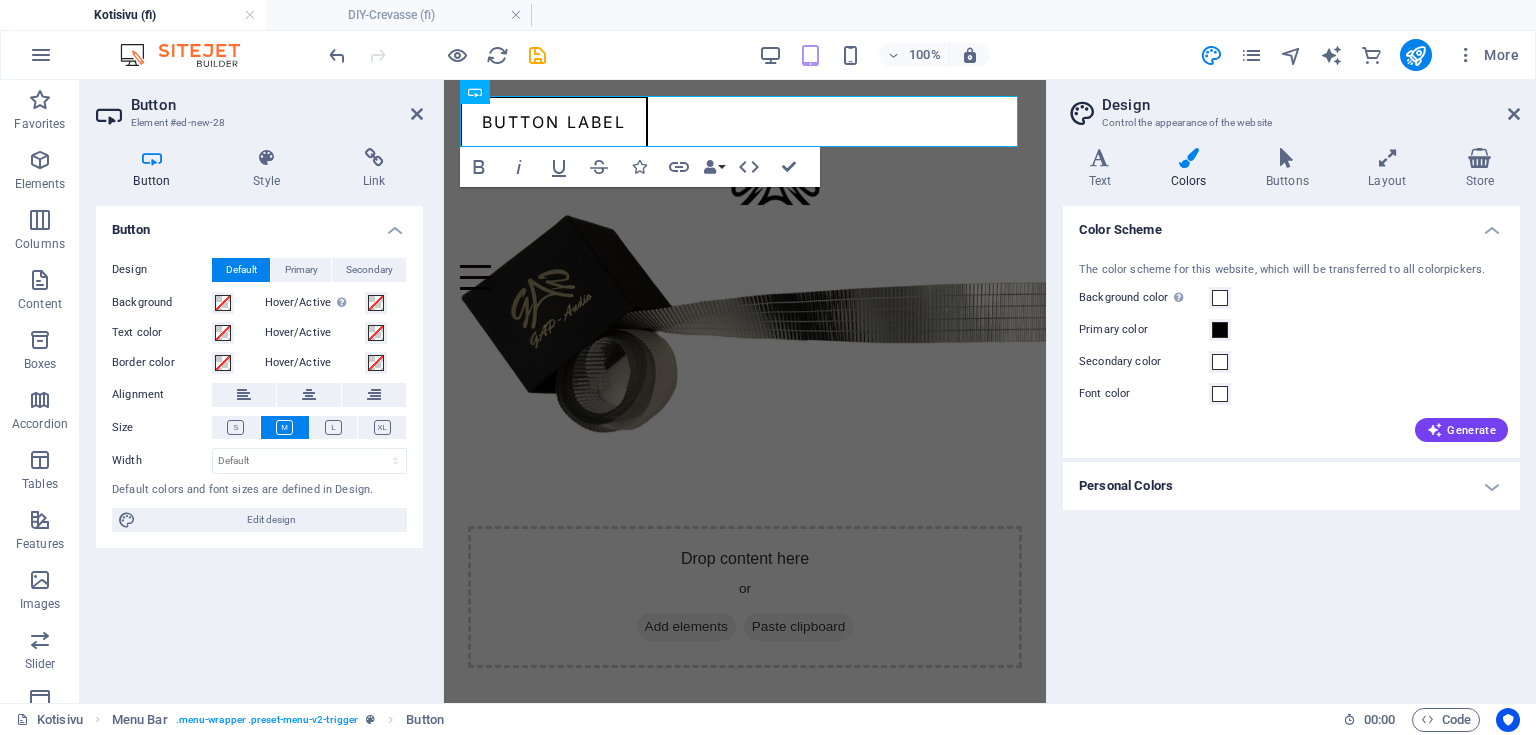 click on "The color scheme for this website, which will be transferred to all colorpickers. Background color Only visible if it is not covered by other backgrounds. Primary color Secondary color Font color Generate" at bounding box center (1291, 350) 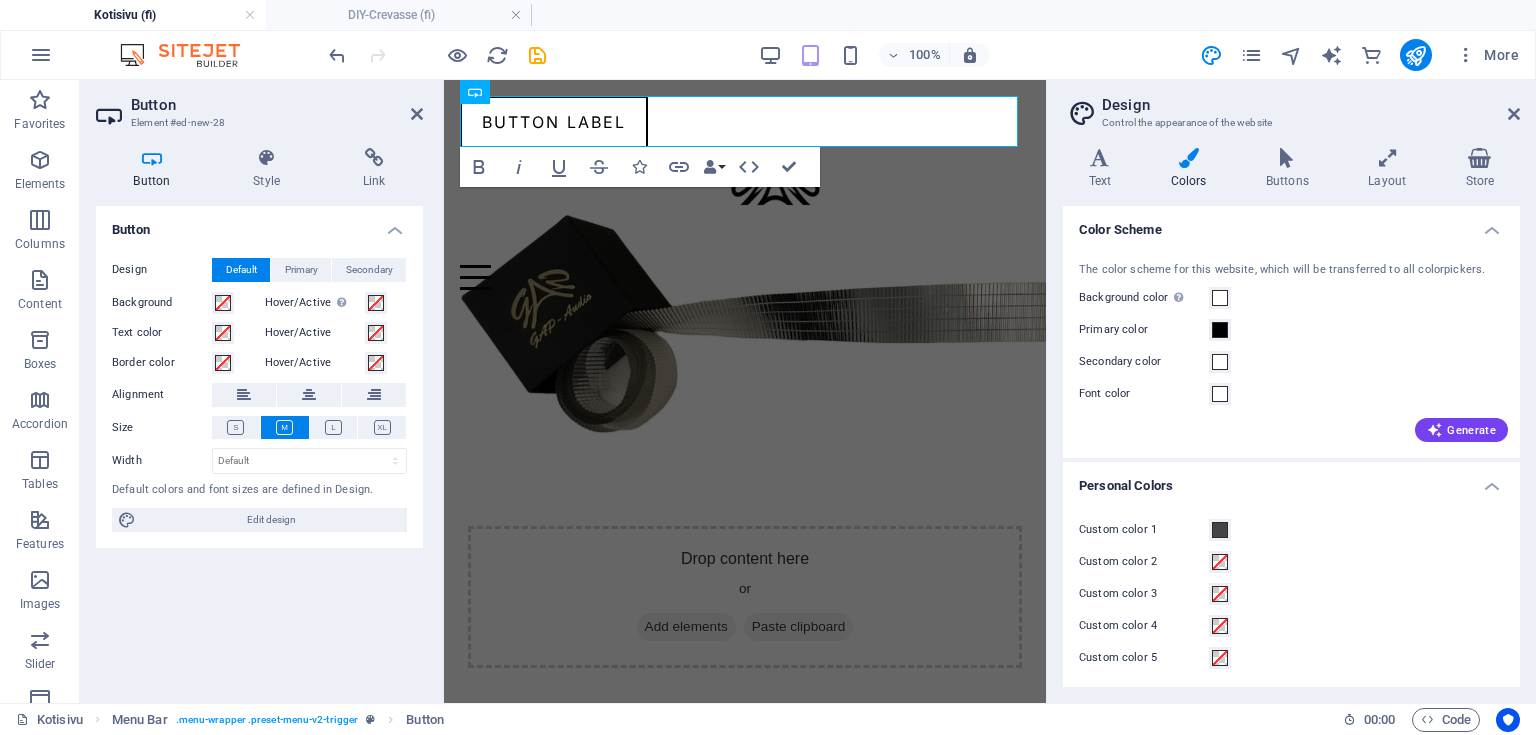 click on "Custom color 1 Custom color 2 Custom color 3 Custom color 4 Custom color 5" at bounding box center [1291, 594] 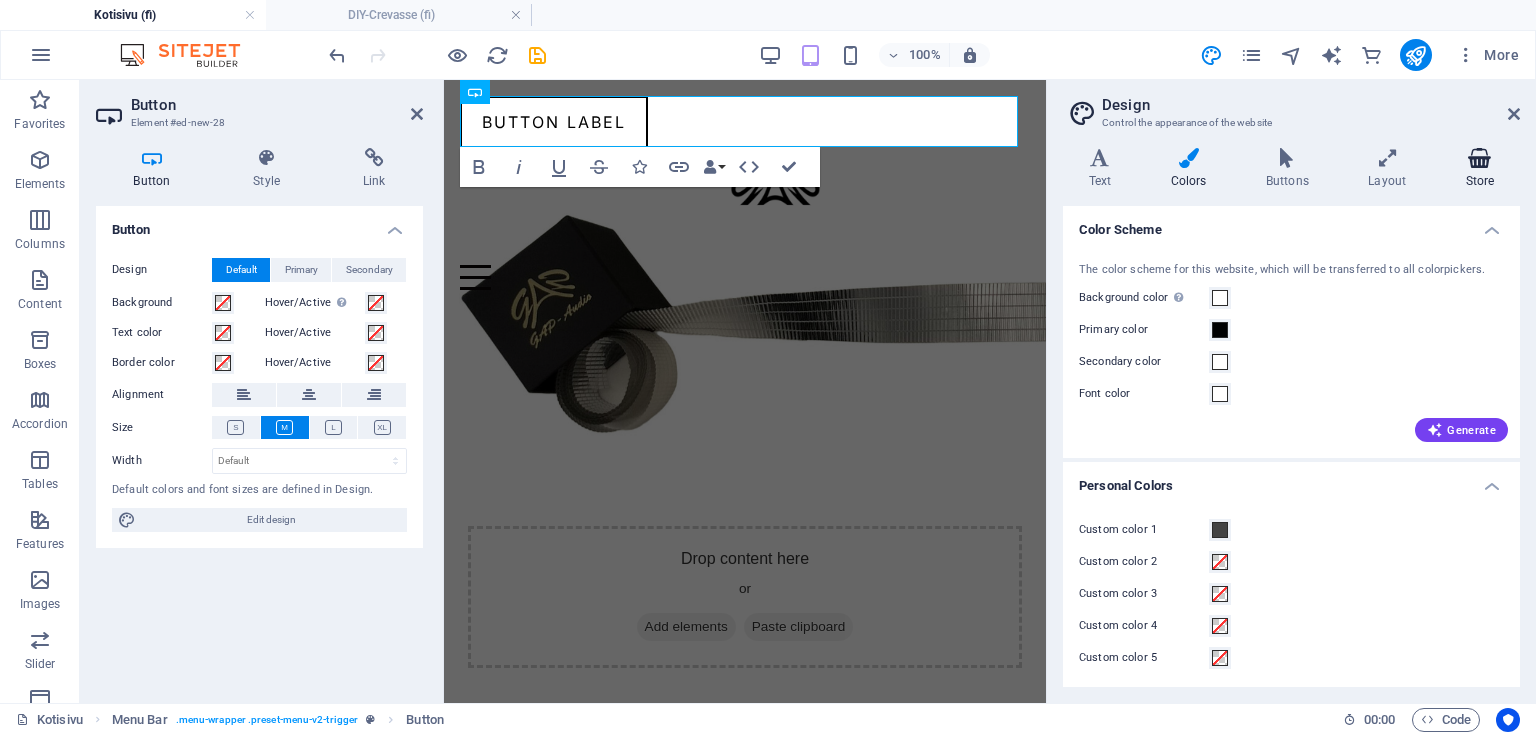 click on "Store" at bounding box center (1480, 169) 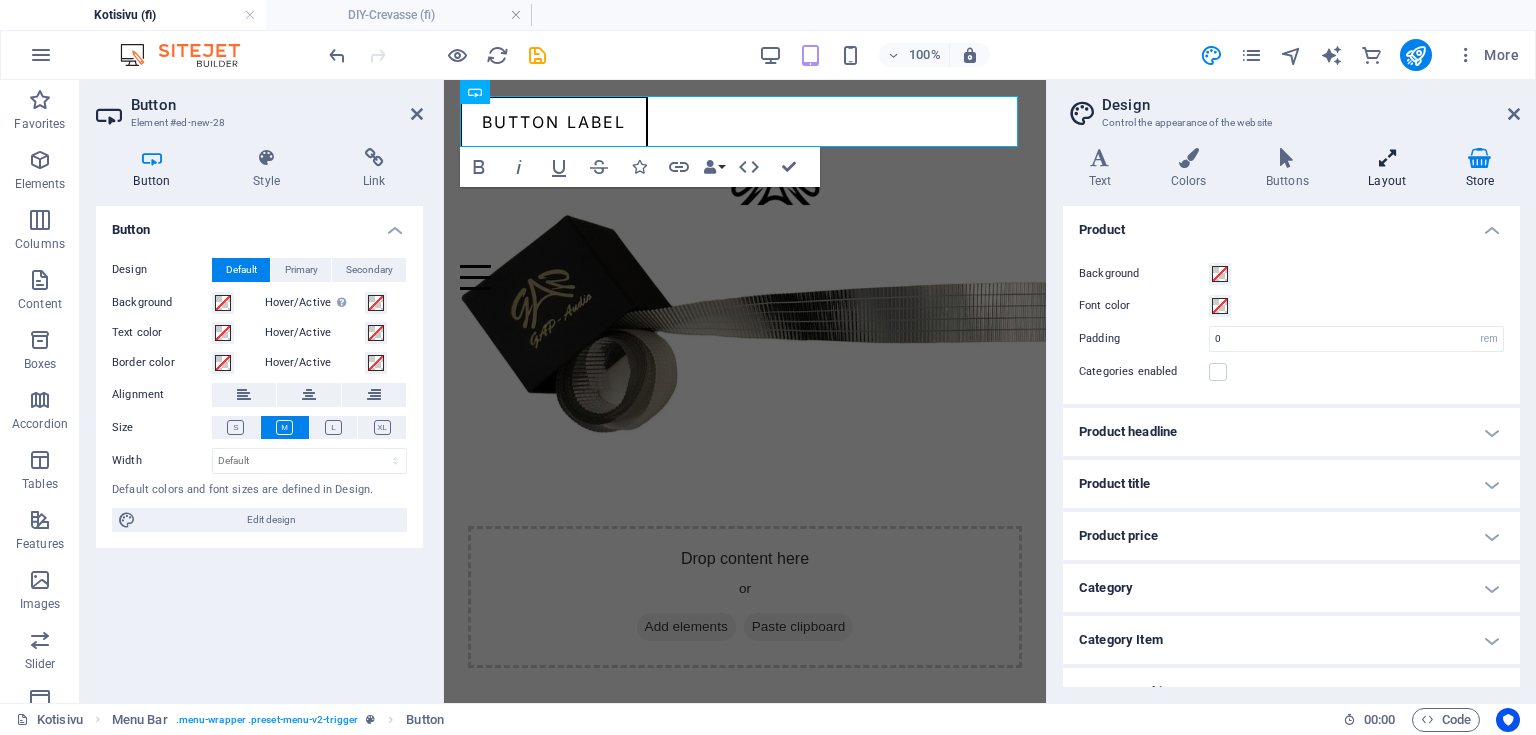 click on "Layout" at bounding box center (1391, 169) 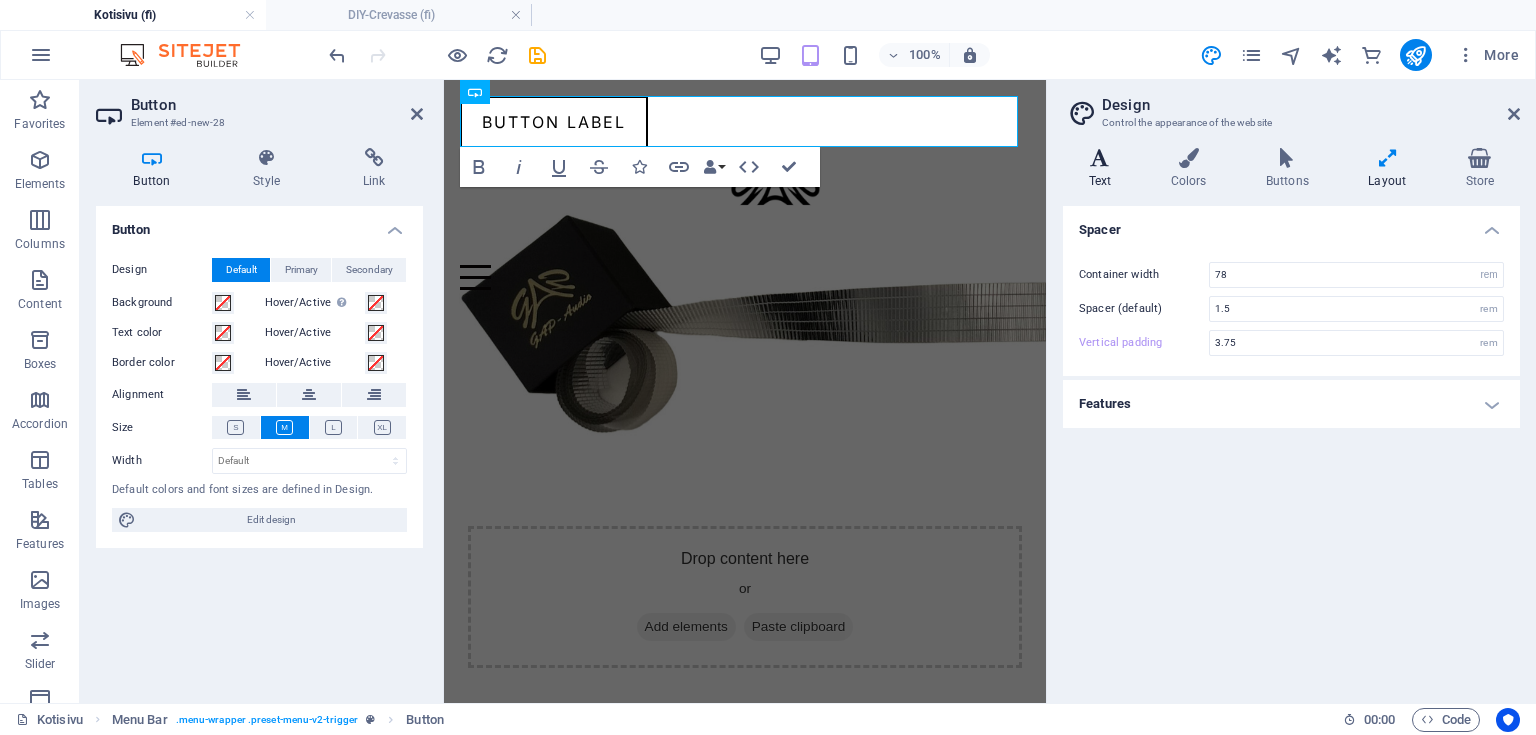 click at bounding box center [1100, 158] 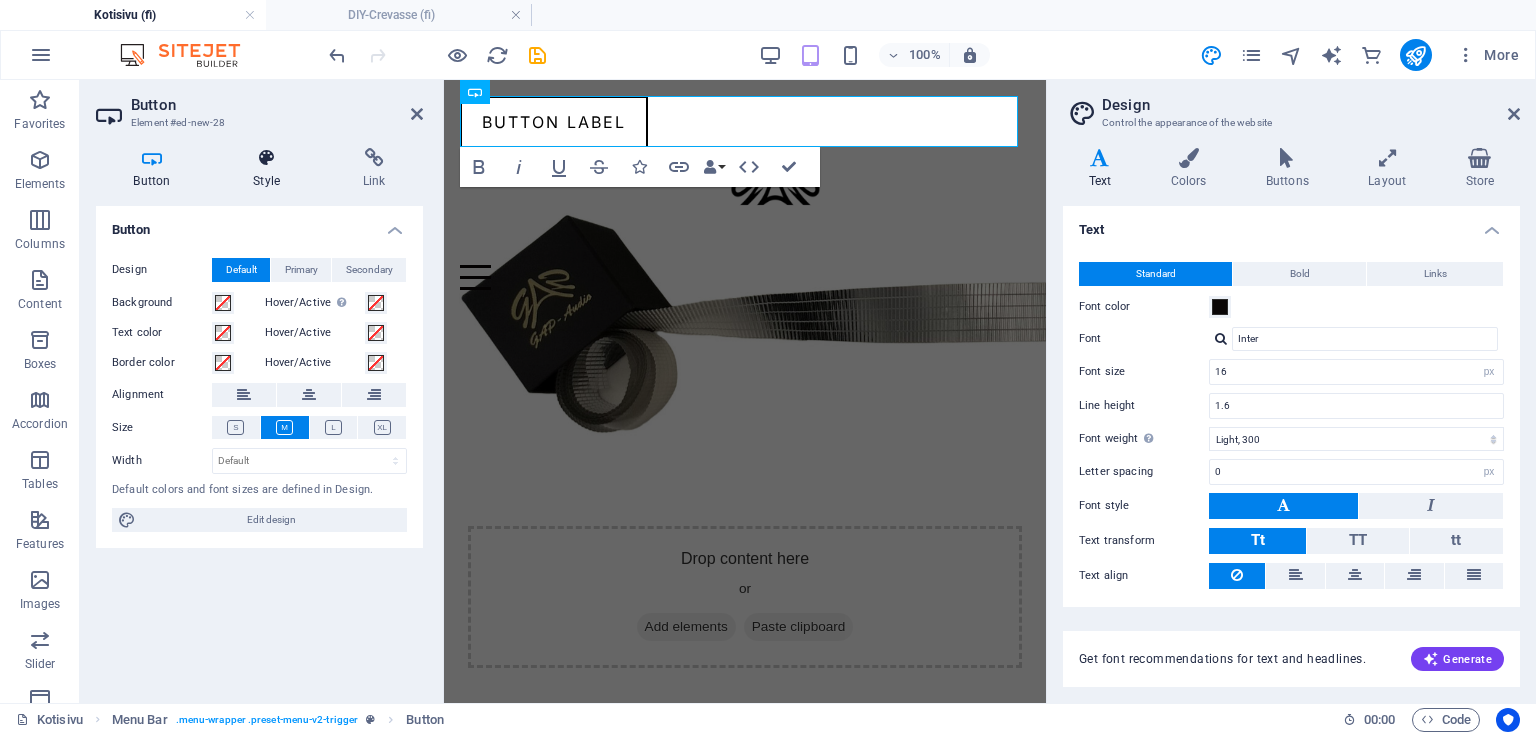 click on "Style" at bounding box center (271, 169) 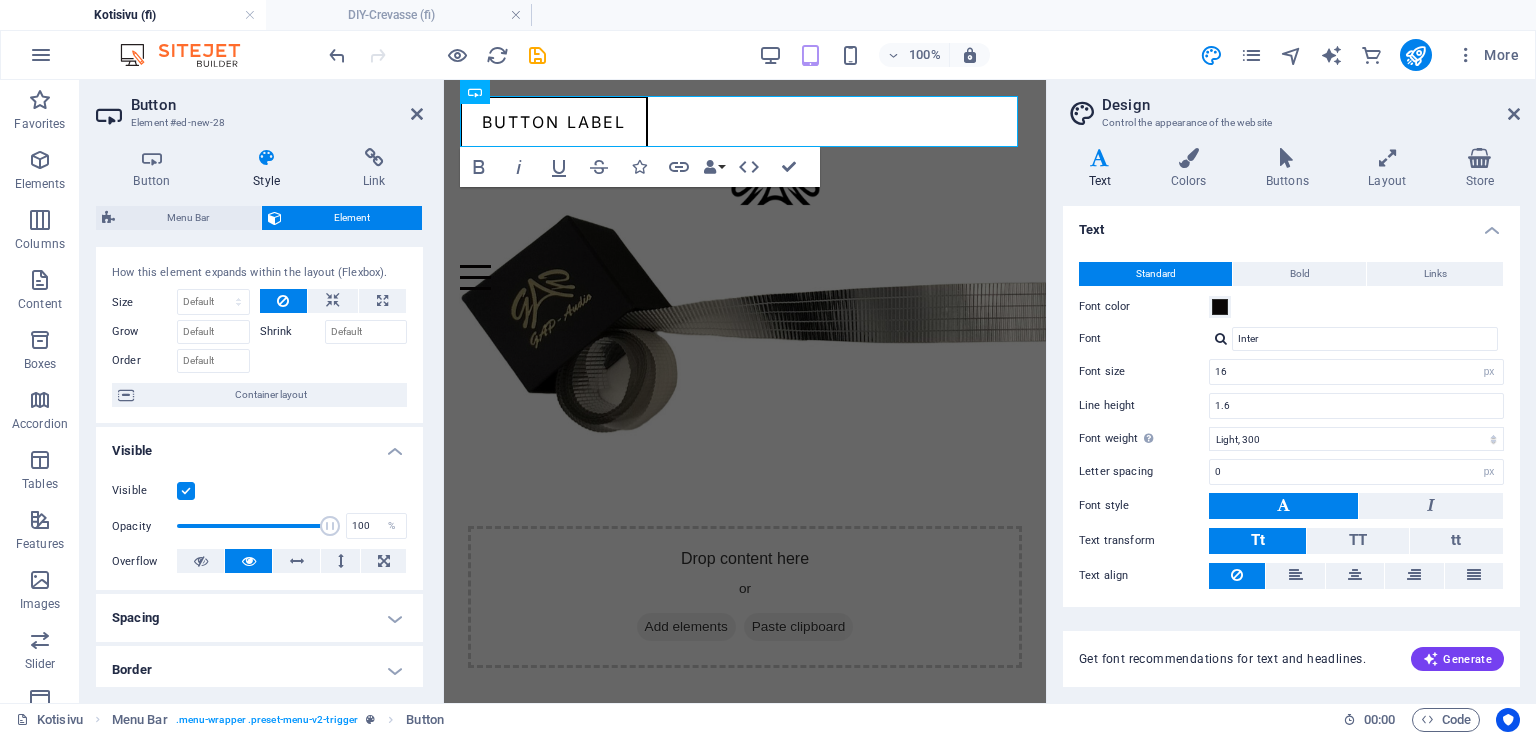 scroll, scrollTop: 0, scrollLeft: 0, axis: both 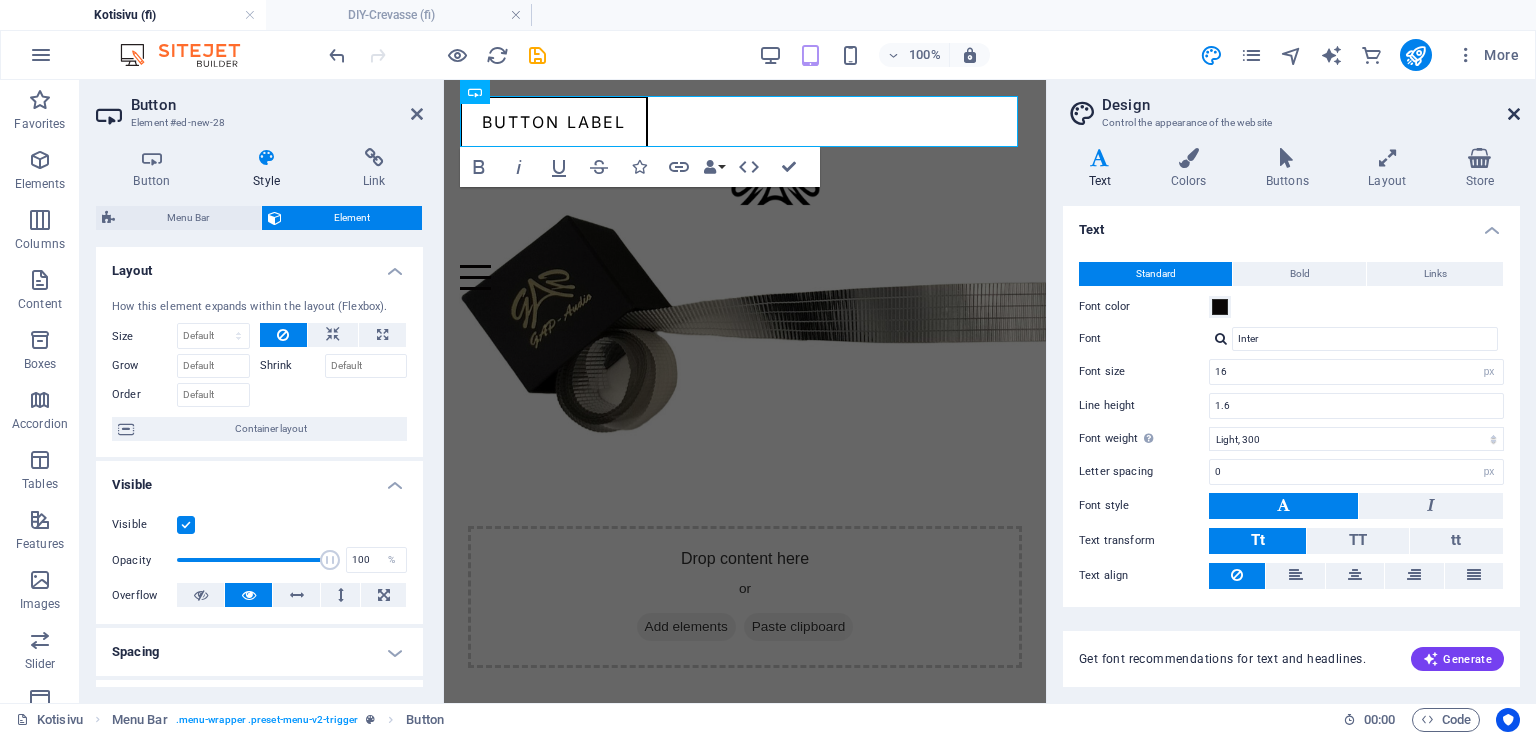 click at bounding box center (1514, 114) 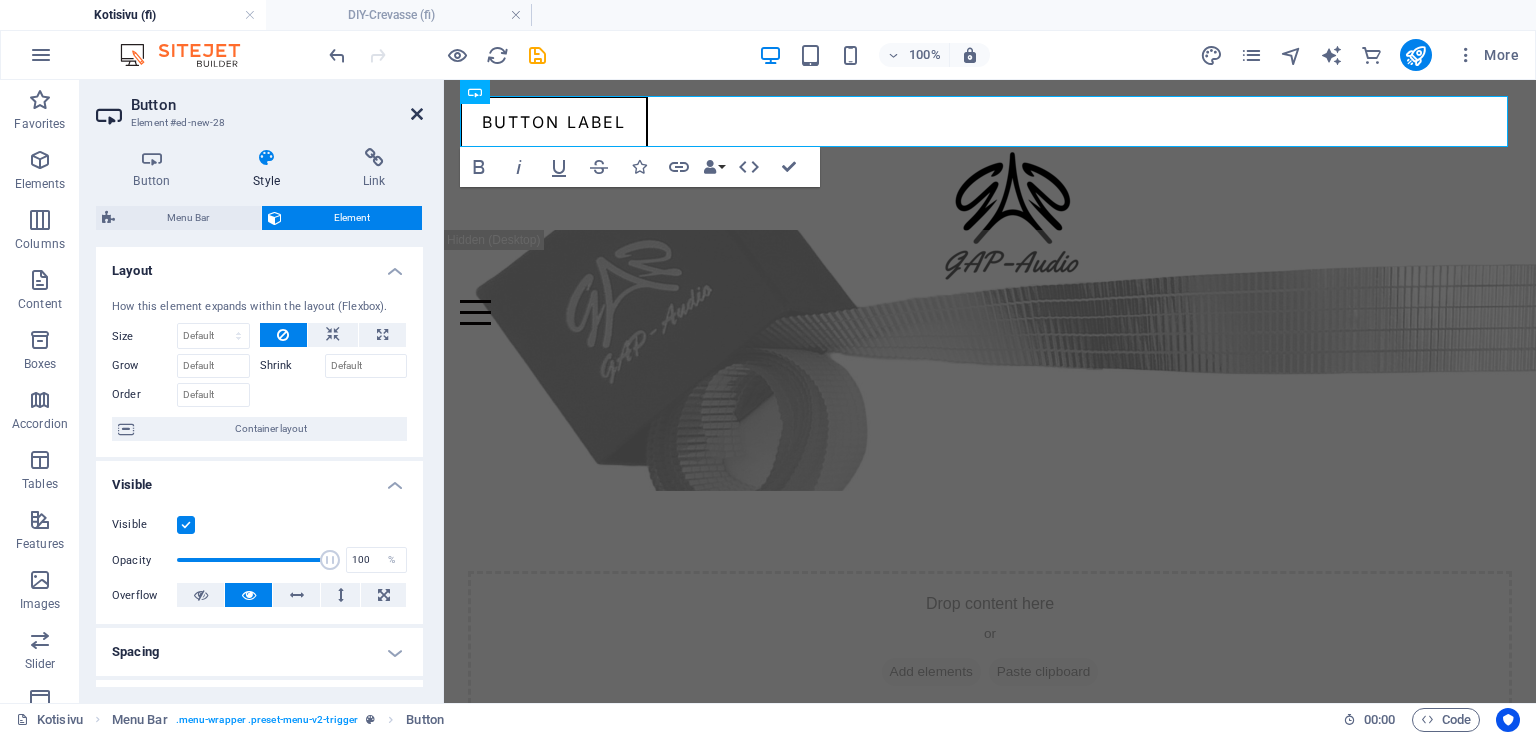 drag, startPoint x: 419, startPoint y: 112, endPoint x: 316, endPoint y: 32, distance: 130.41856 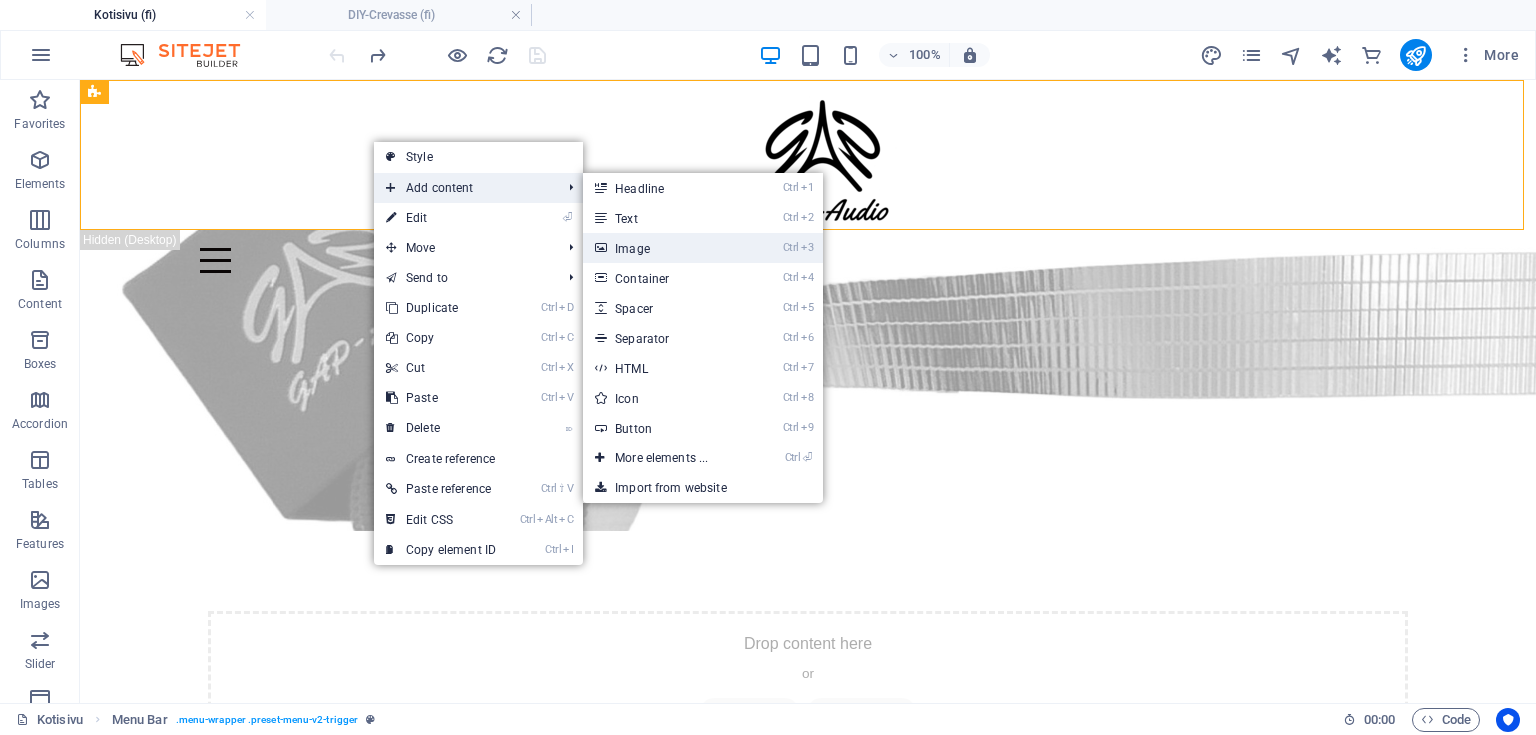 click on "Ctrl 3  Image" at bounding box center (665, 248) 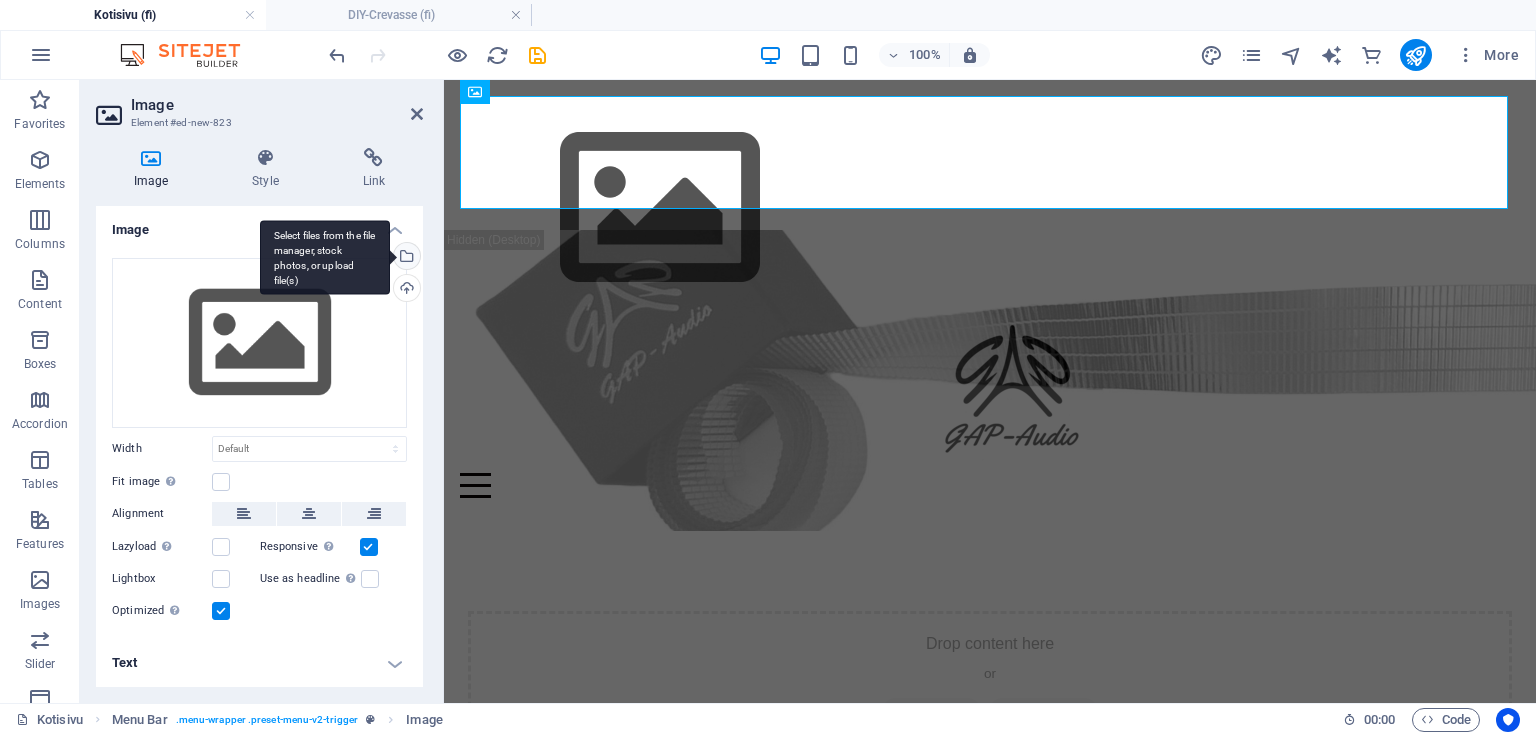 click on "Select files from the file manager, stock photos, or upload file(s)" at bounding box center (405, 258) 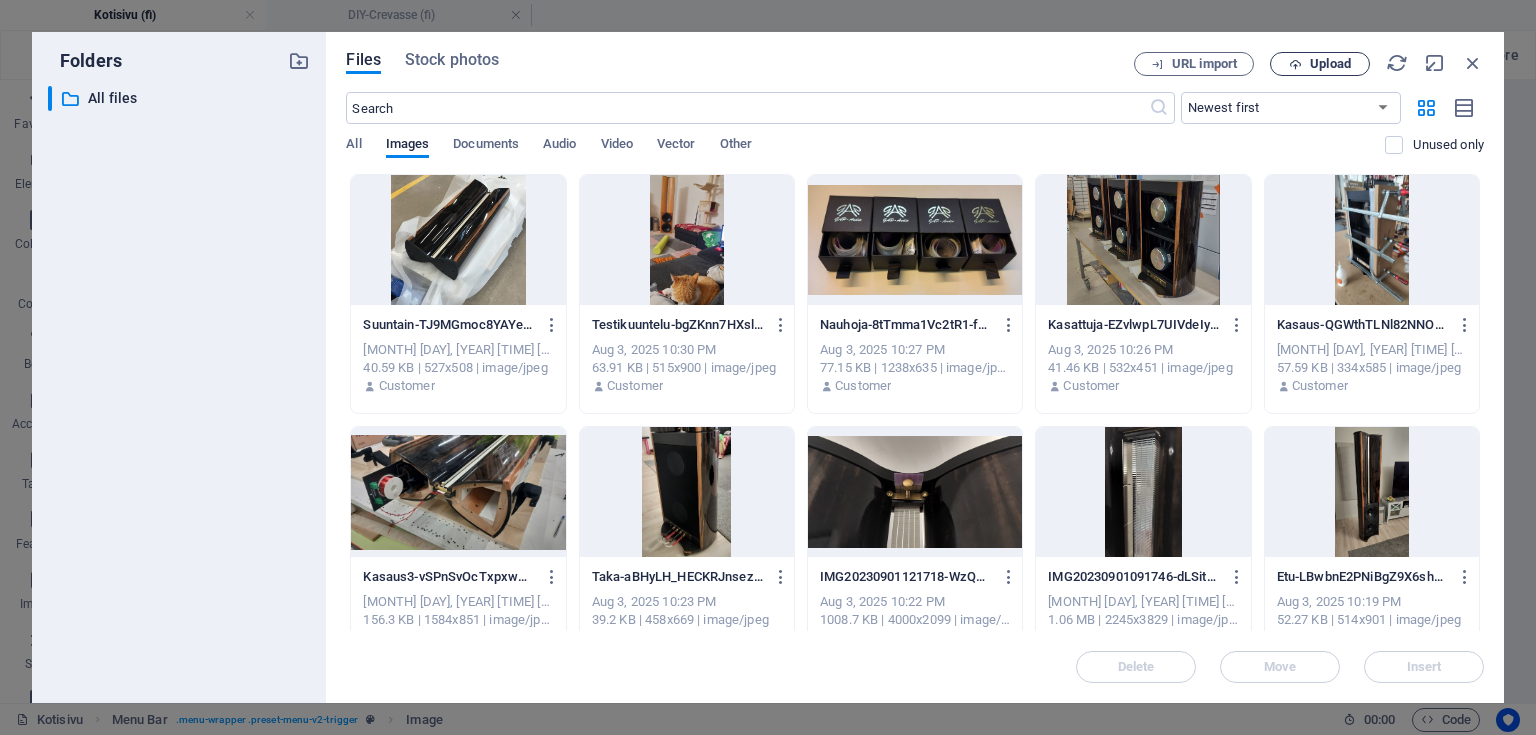 click on "Upload" at bounding box center (1320, 64) 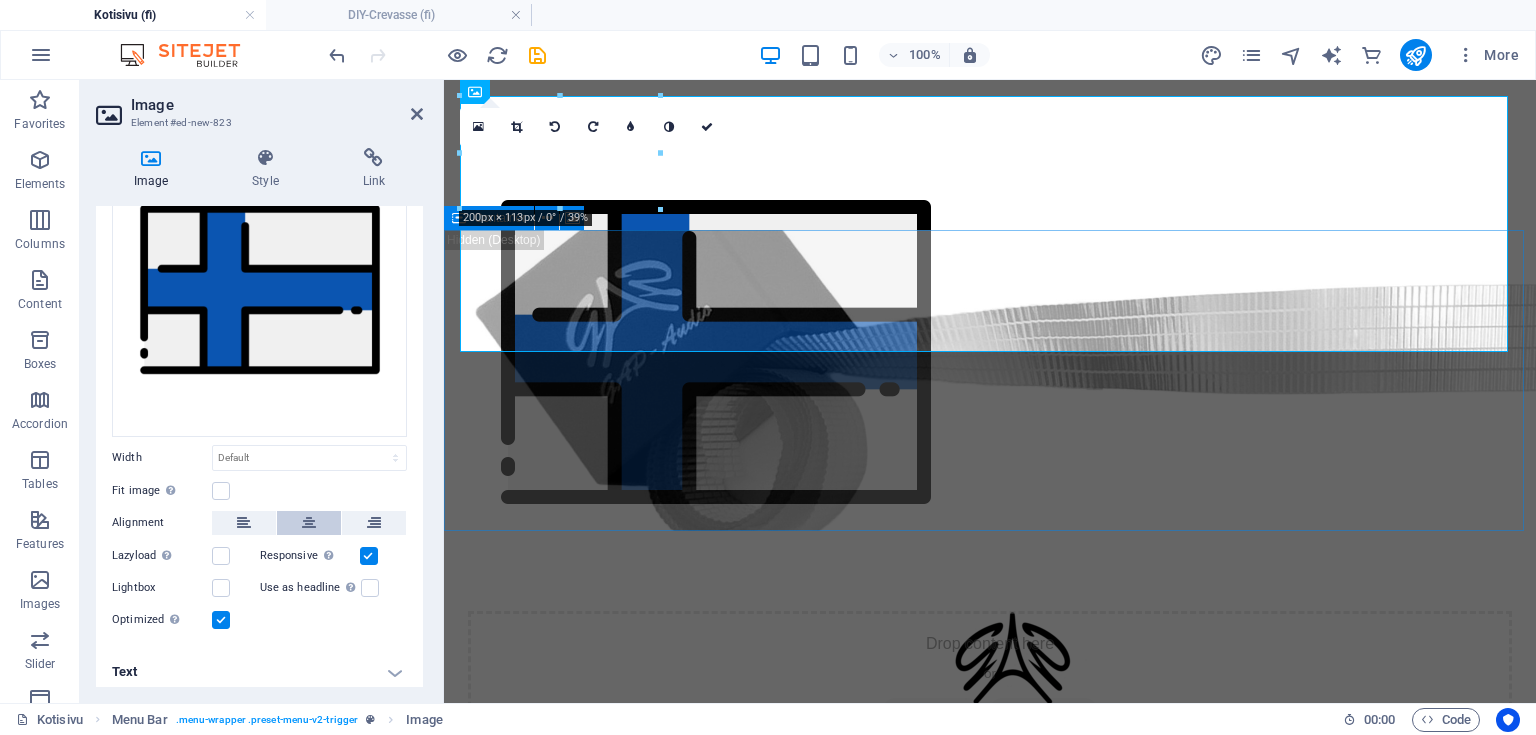 scroll, scrollTop: 120, scrollLeft: 0, axis: vertical 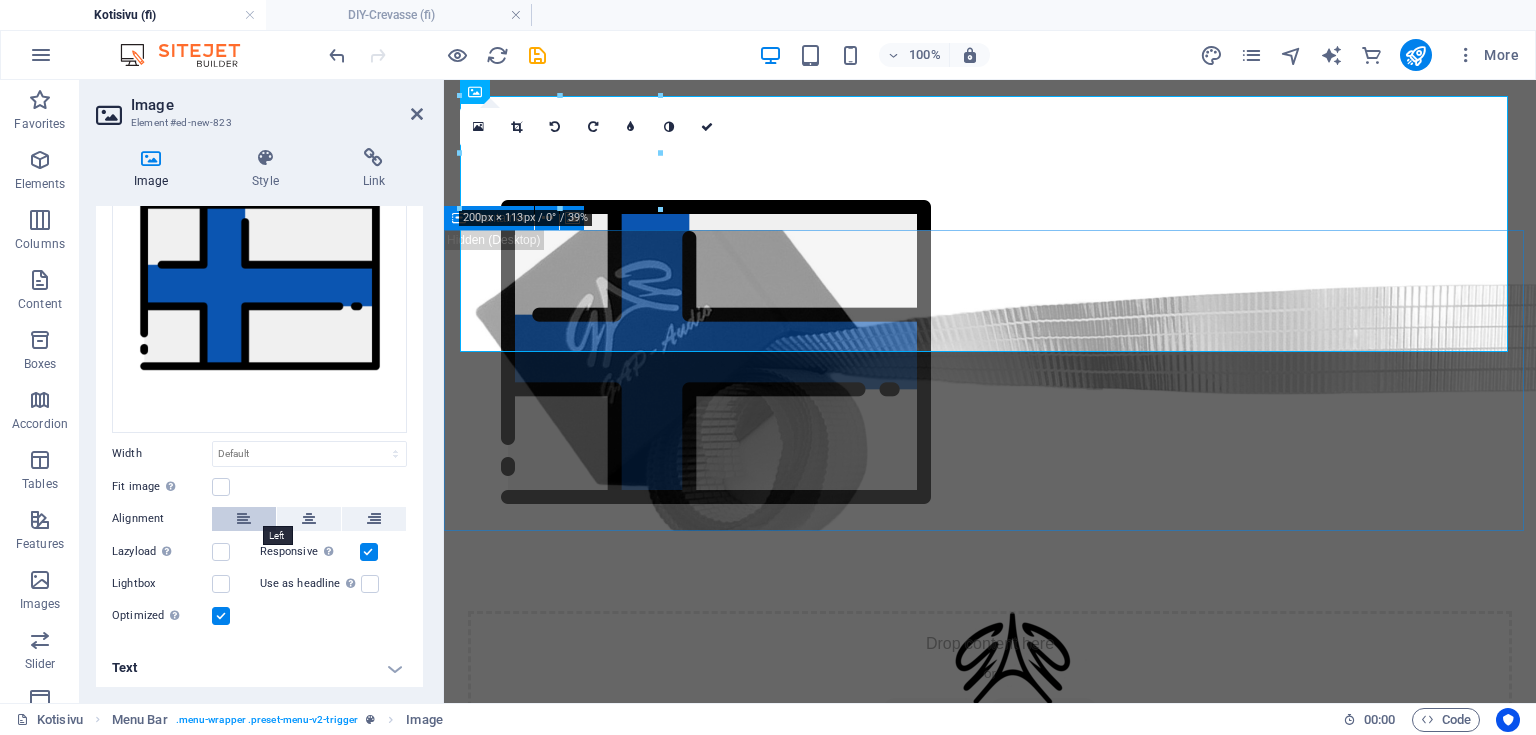 click at bounding box center [244, 519] 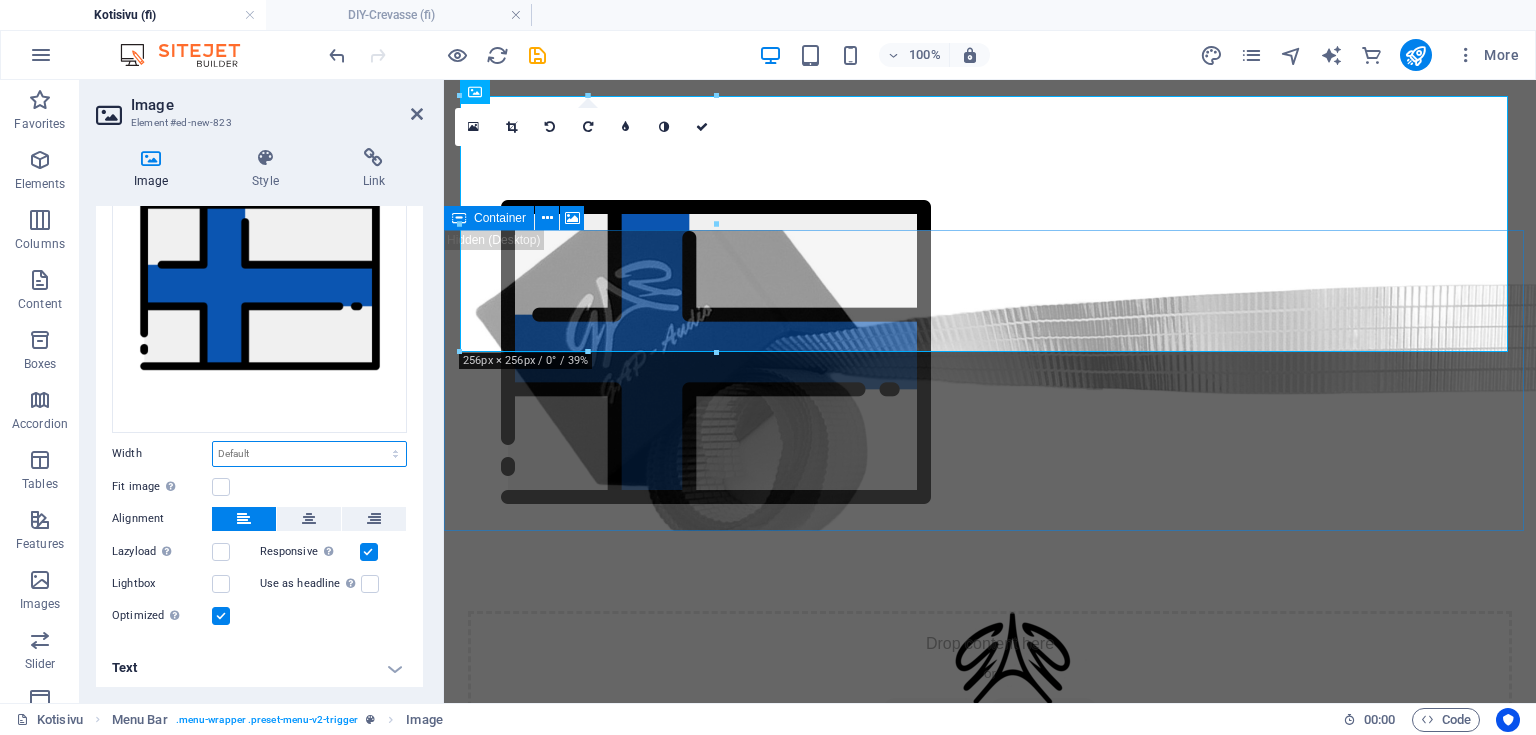 click on "Default auto px rem % em vh vw" at bounding box center [309, 454] 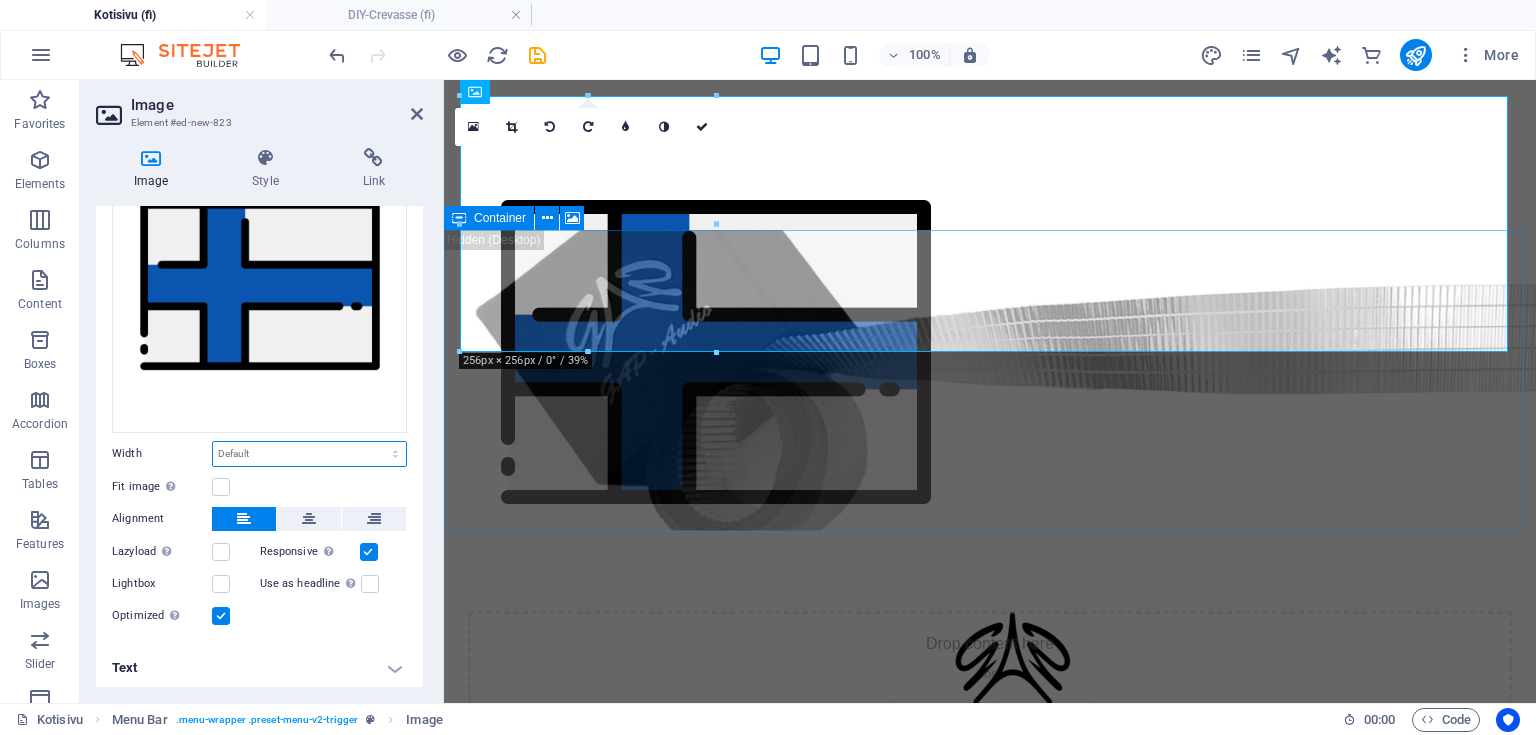 select on "px" 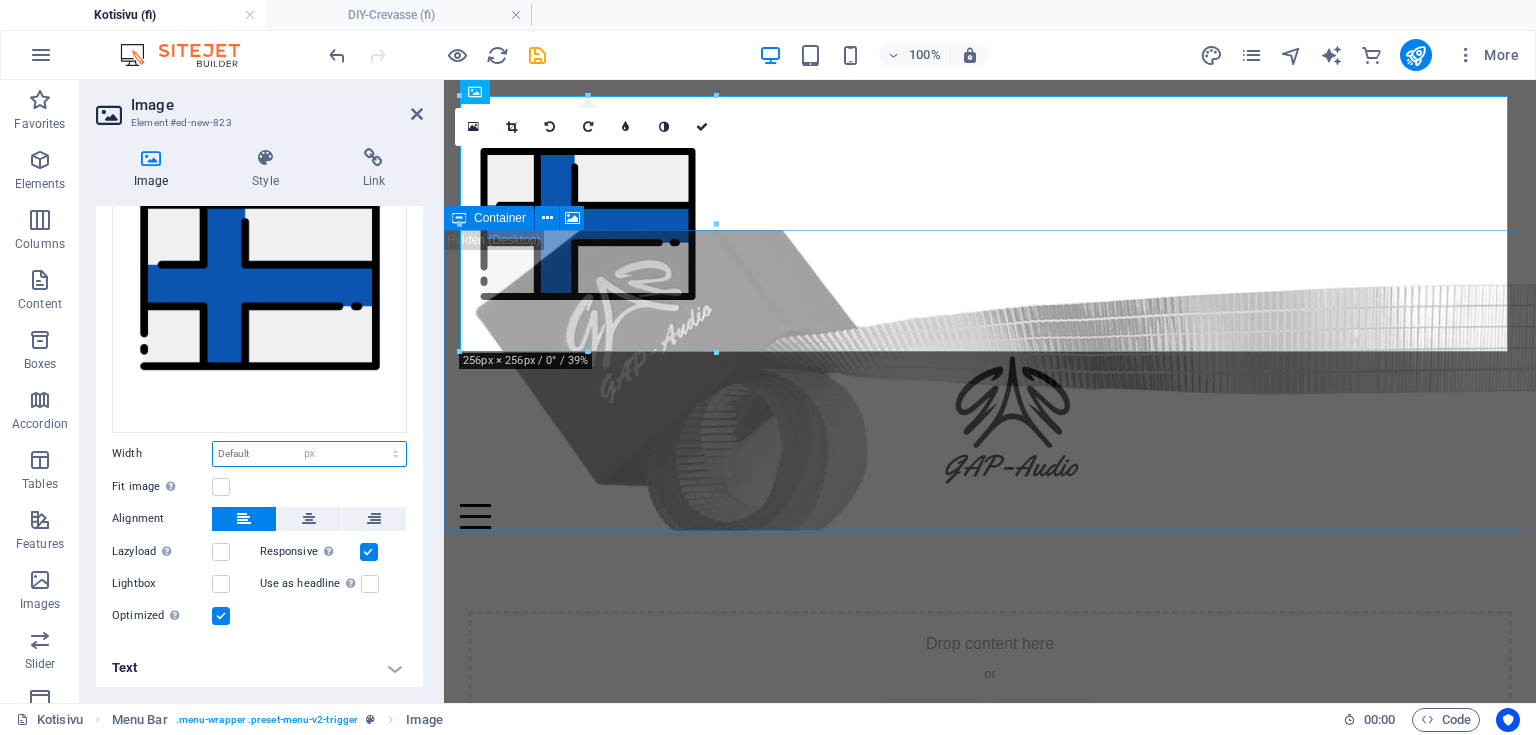 click on "Default auto px rem % em vh vw" at bounding box center [309, 454] 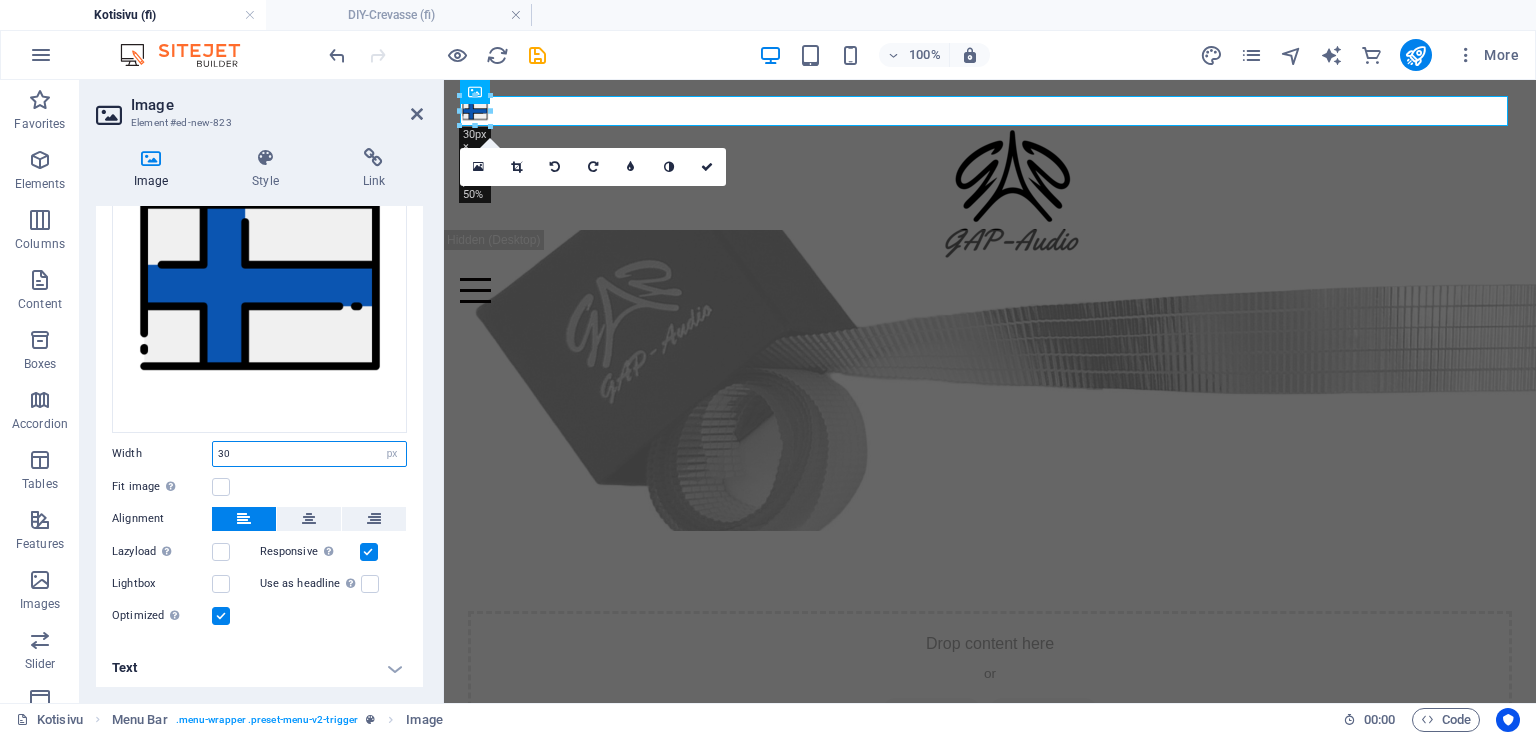 drag, startPoint x: 252, startPoint y: 445, endPoint x: 131, endPoint y: 453, distance: 121.264175 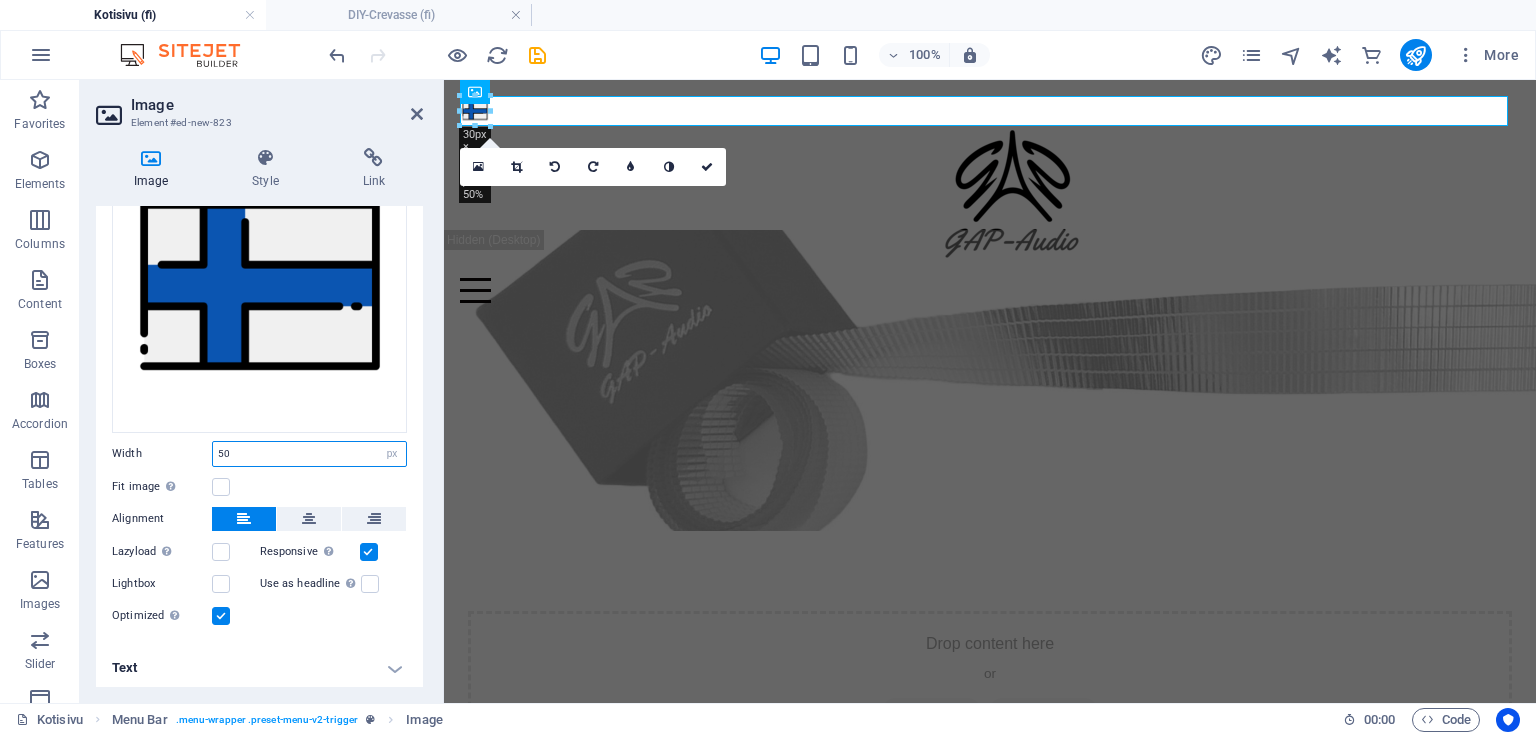 type on "50" 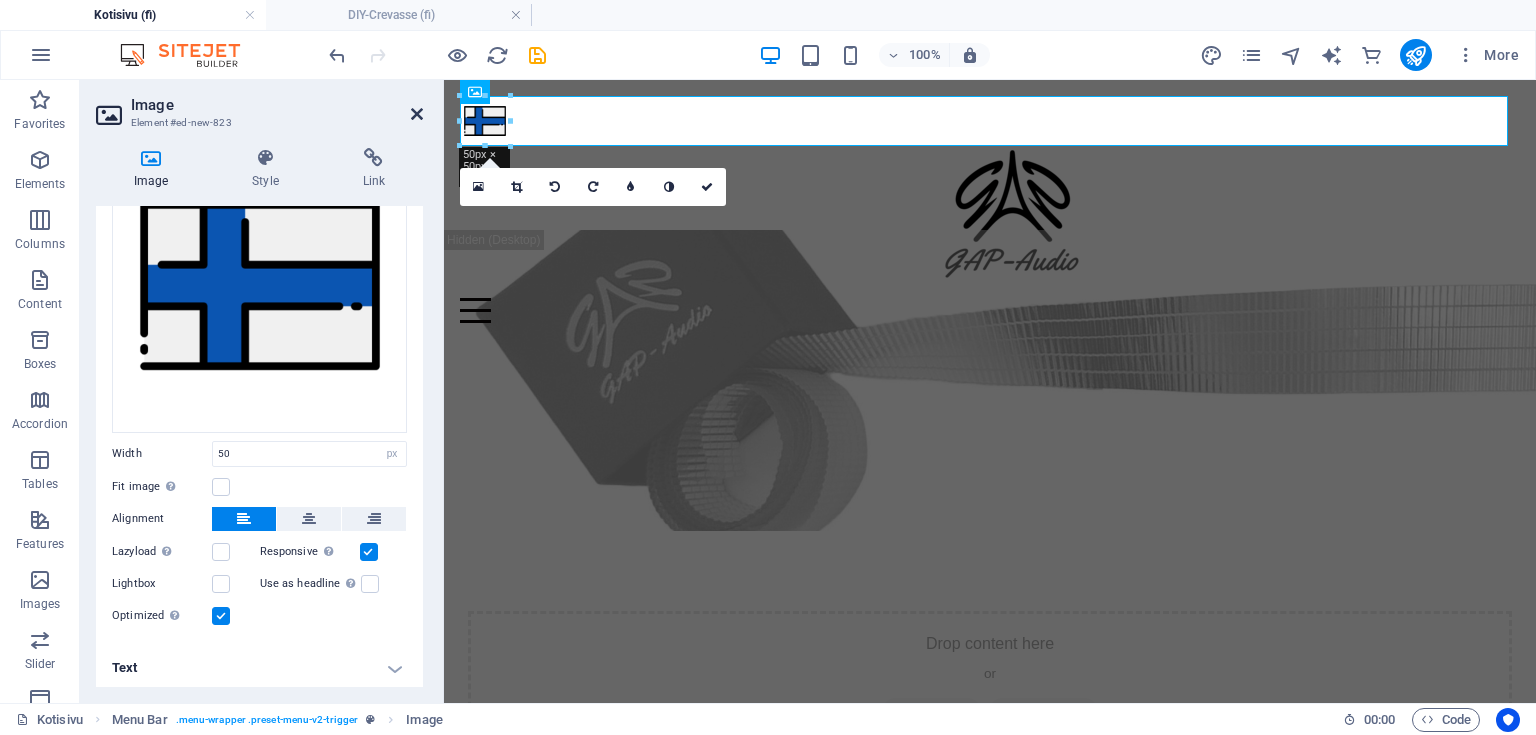 click at bounding box center [417, 114] 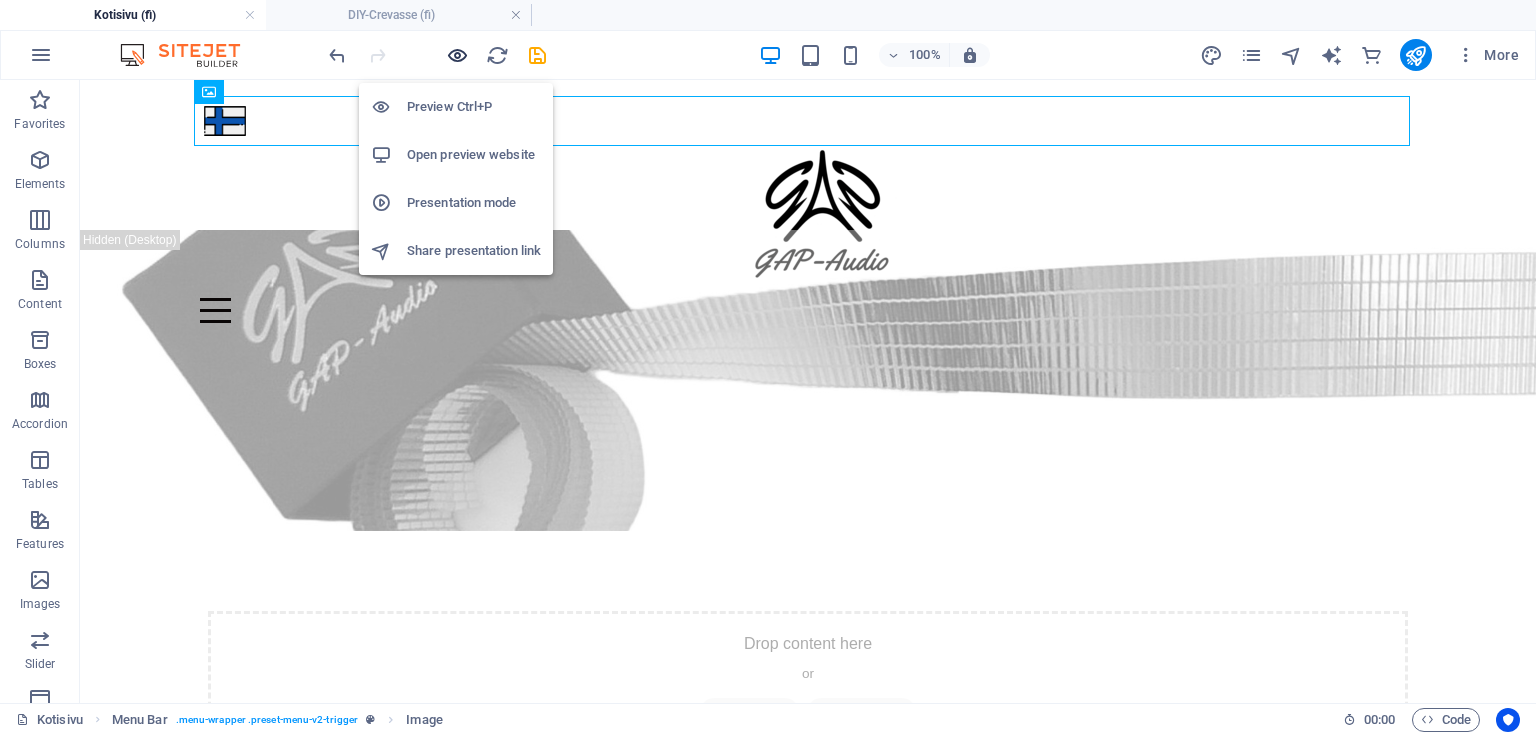 click at bounding box center (457, 55) 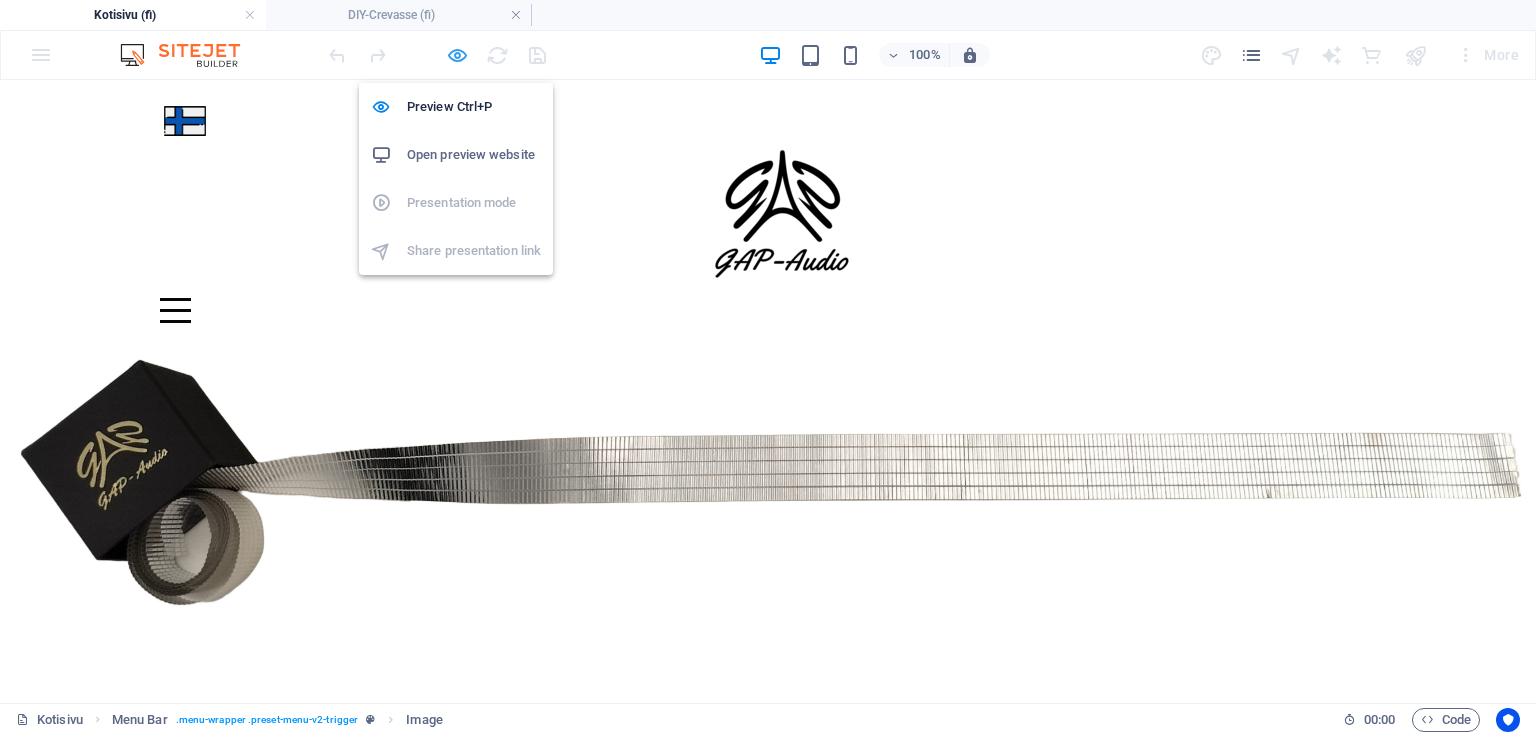 click at bounding box center (457, 55) 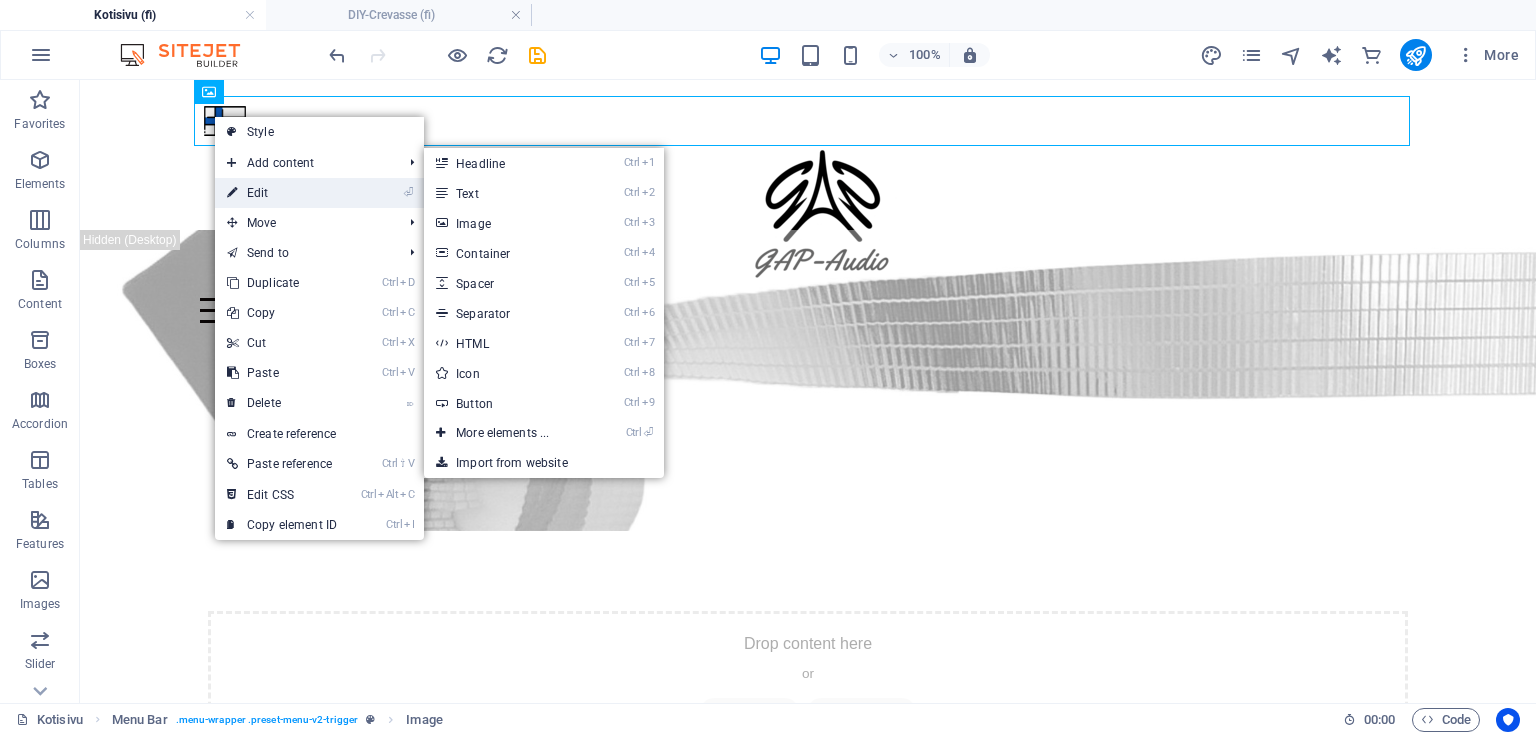 click on "⏎  Edit" at bounding box center (282, 193) 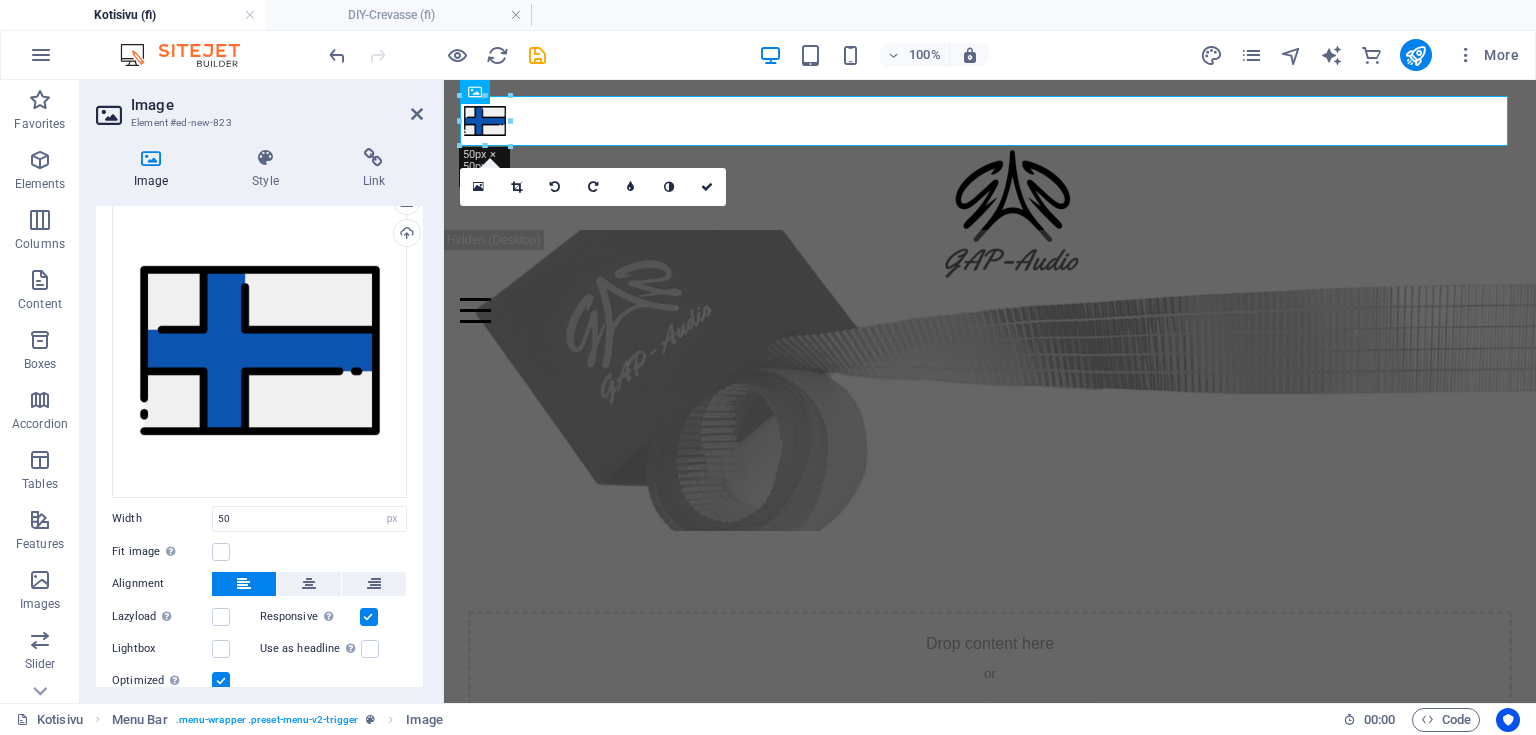 scroll, scrollTop: 120, scrollLeft: 0, axis: vertical 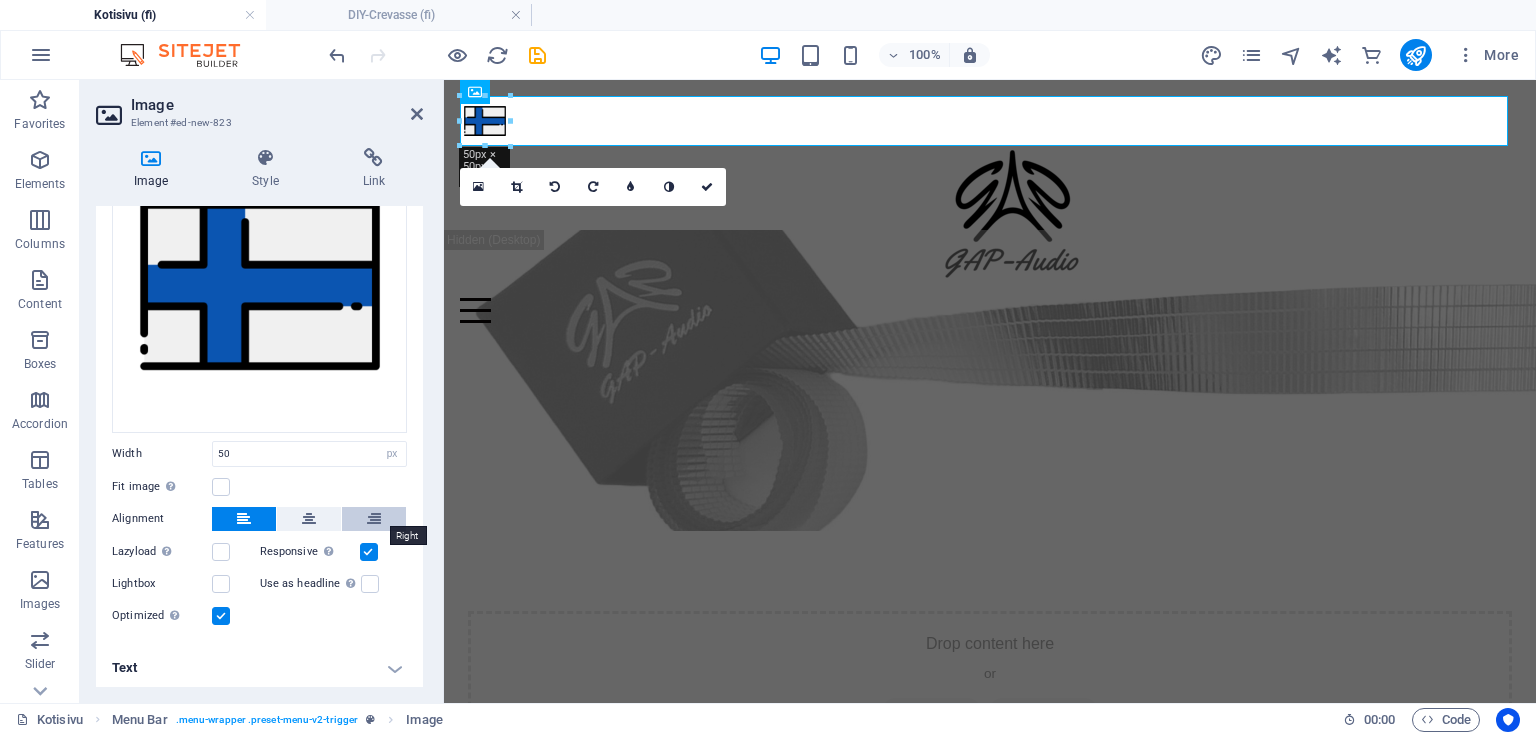 click at bounding box center (374, 519) 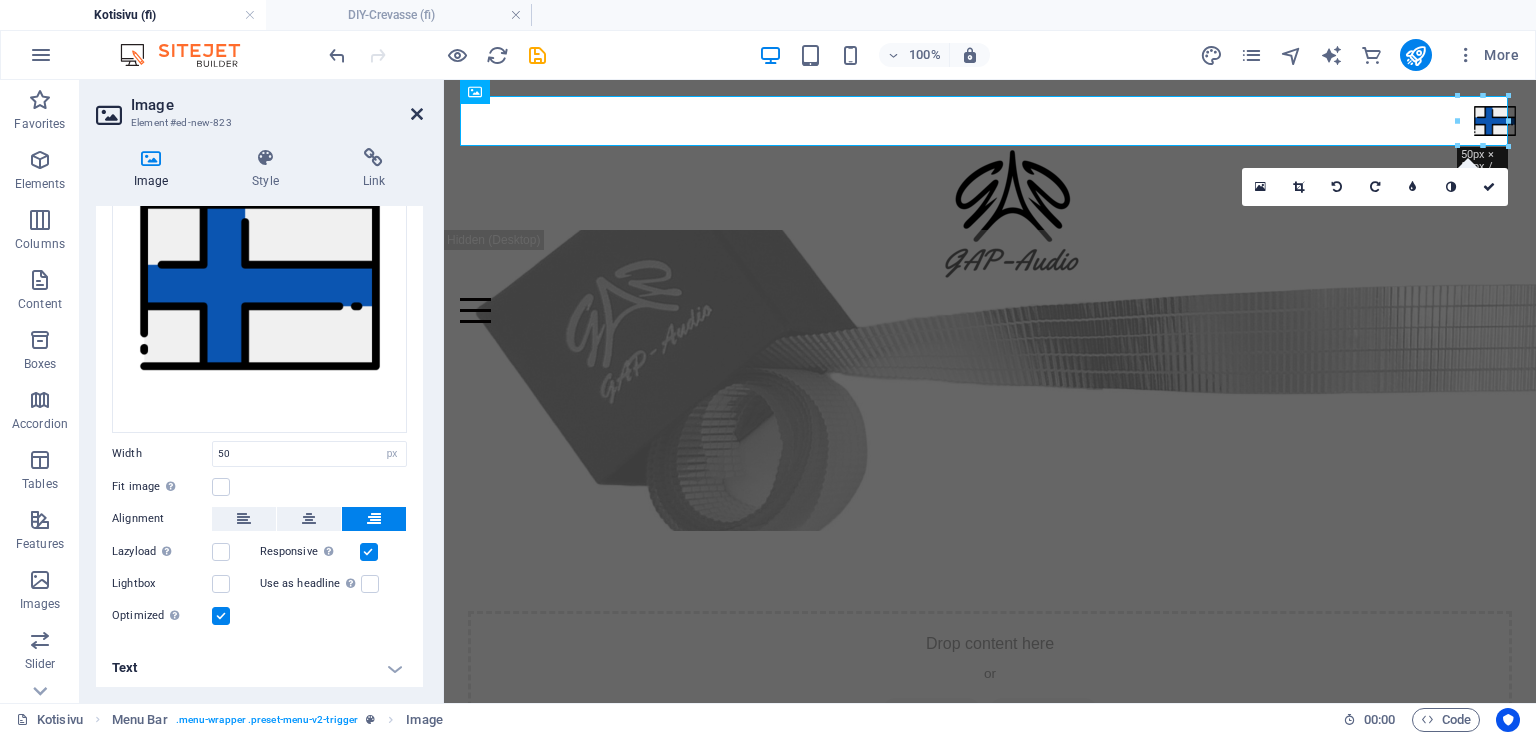click at bounding box center [417, 114] 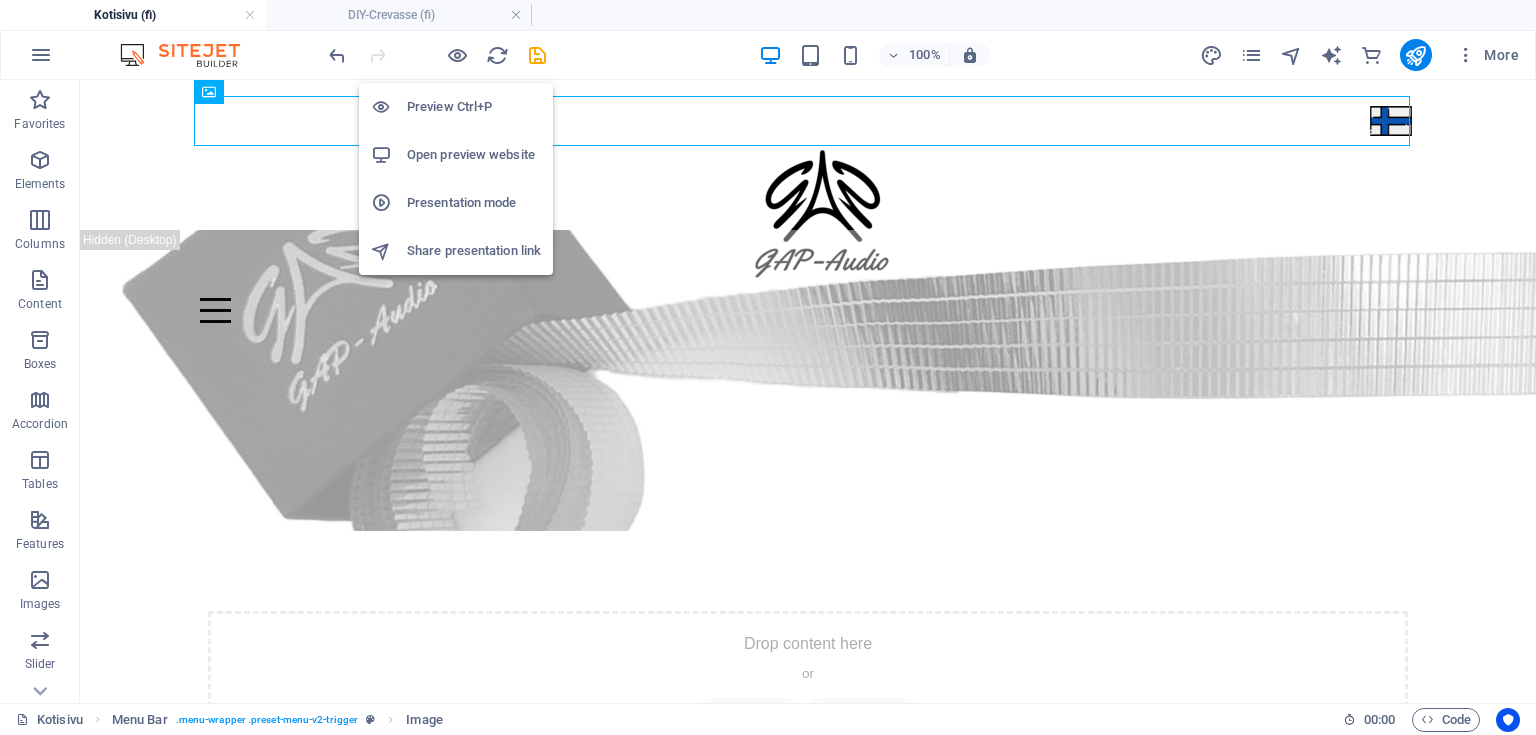 click at bounding box center (437, 55) 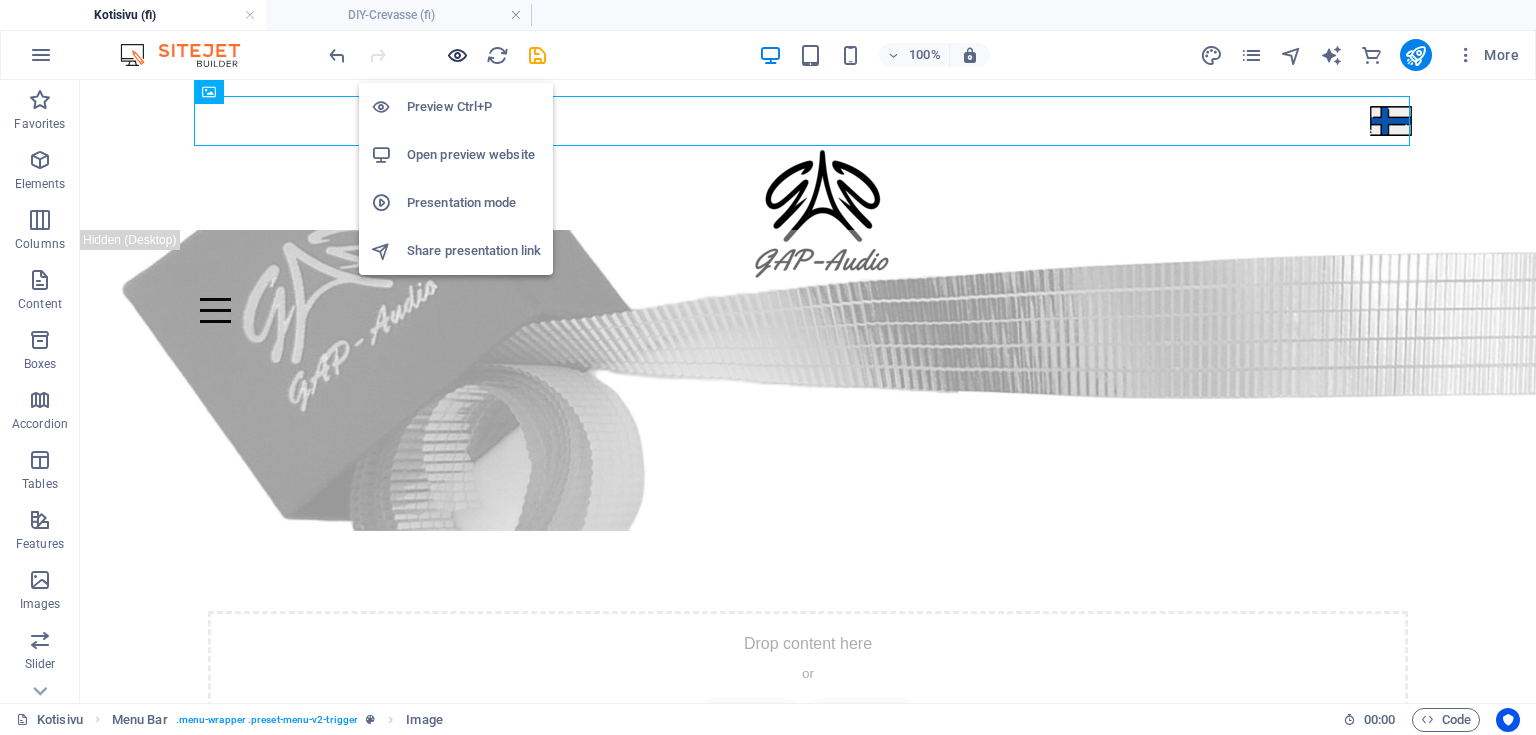 click at bounding box center (457, 55) 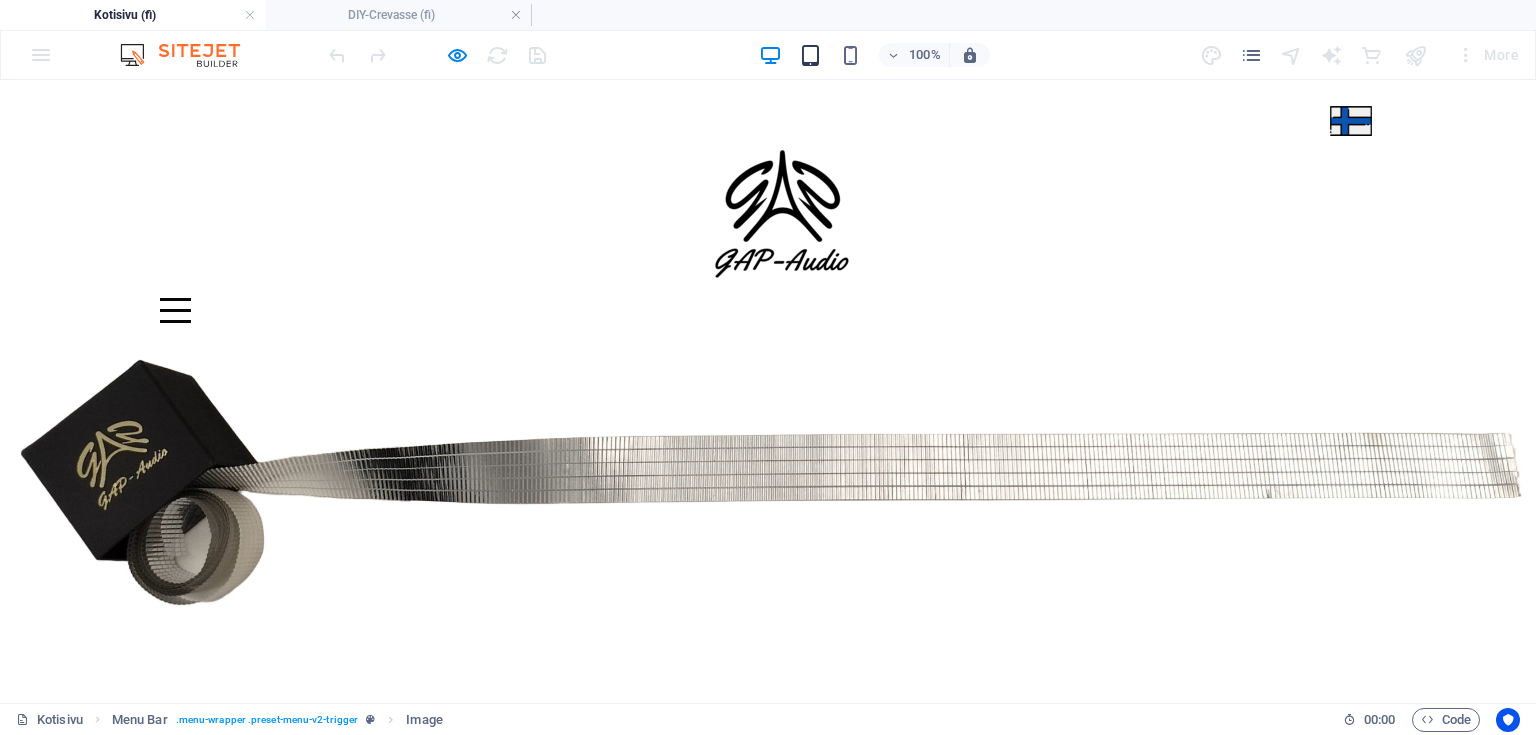 click at bounding box center [810, 55] 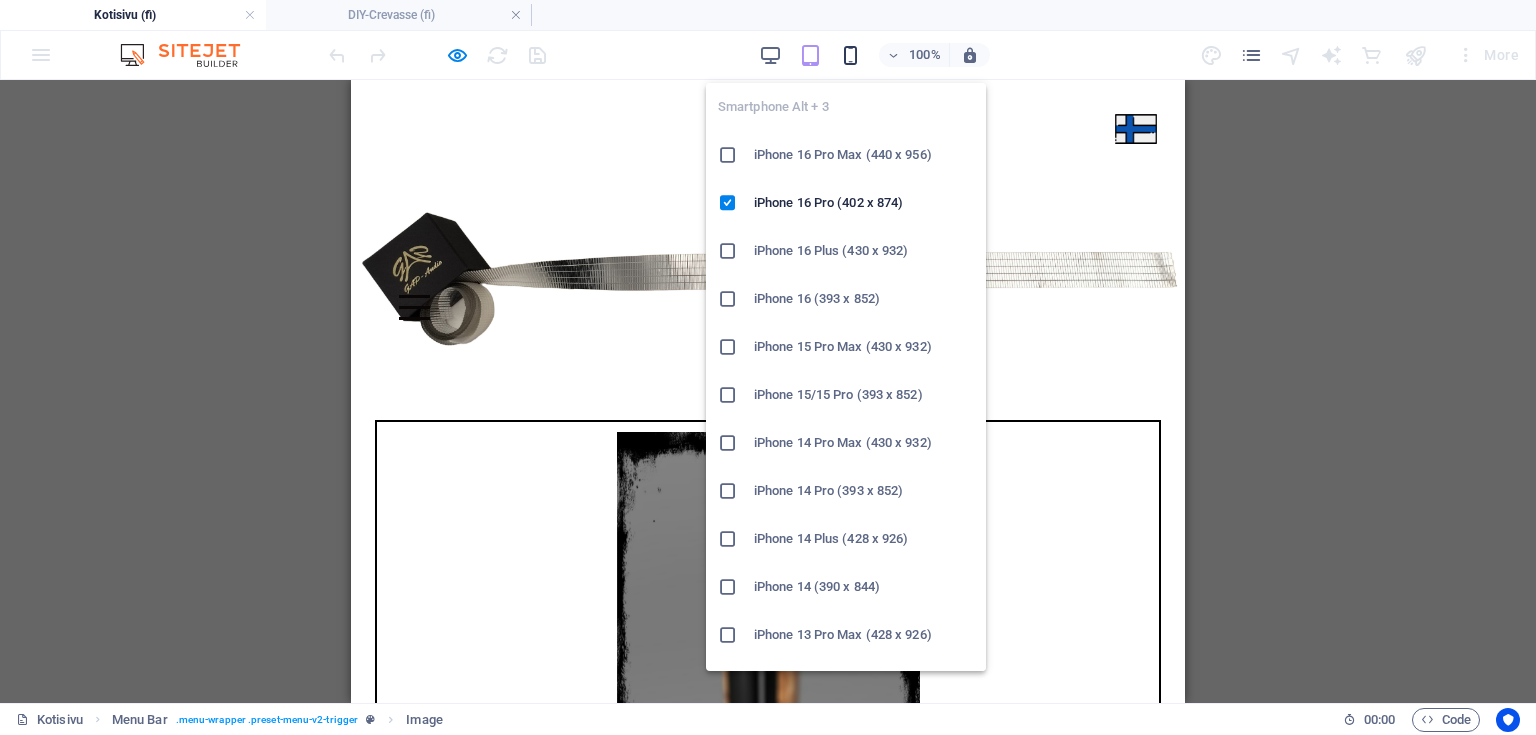 click at bounding box center [850, 55] 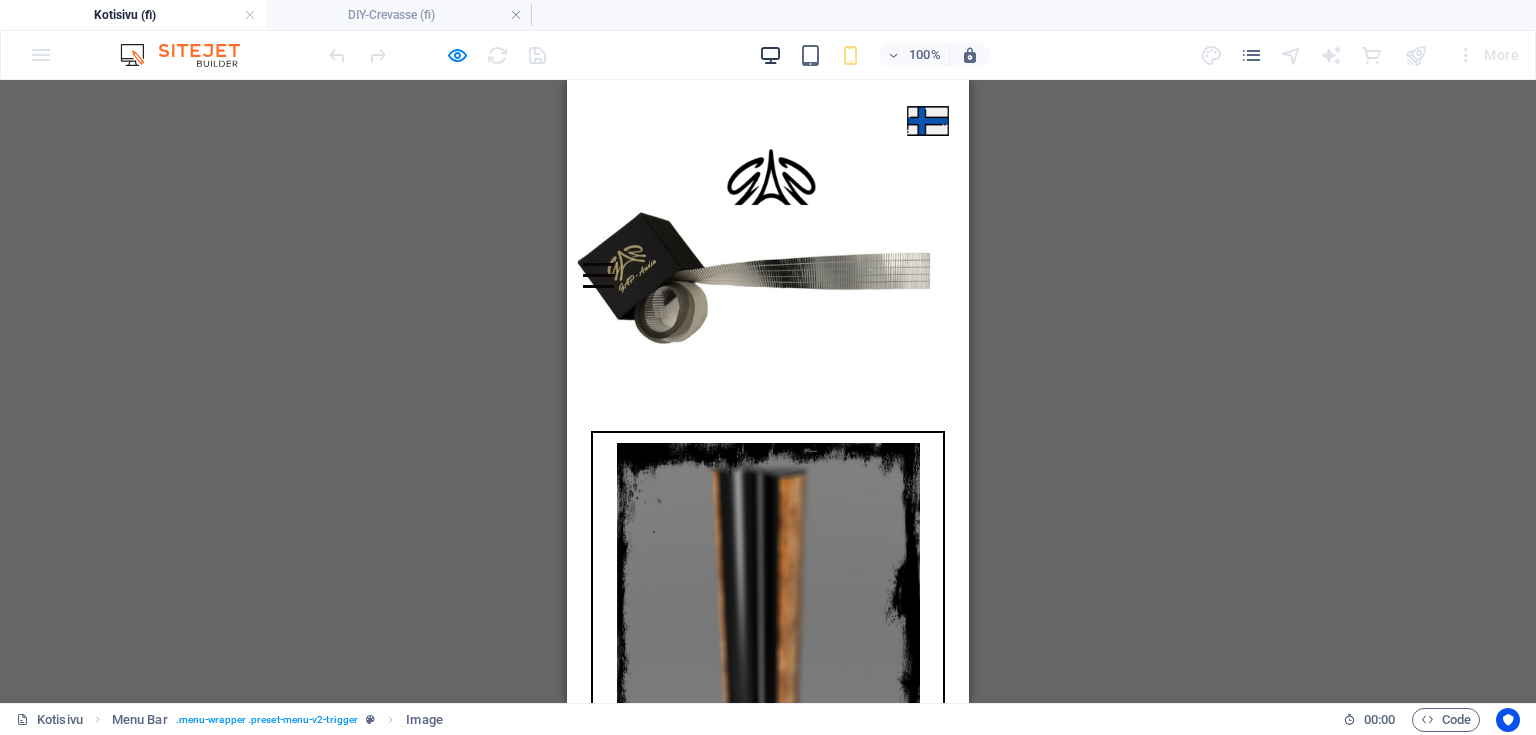 click at bounding box center (770, 55) 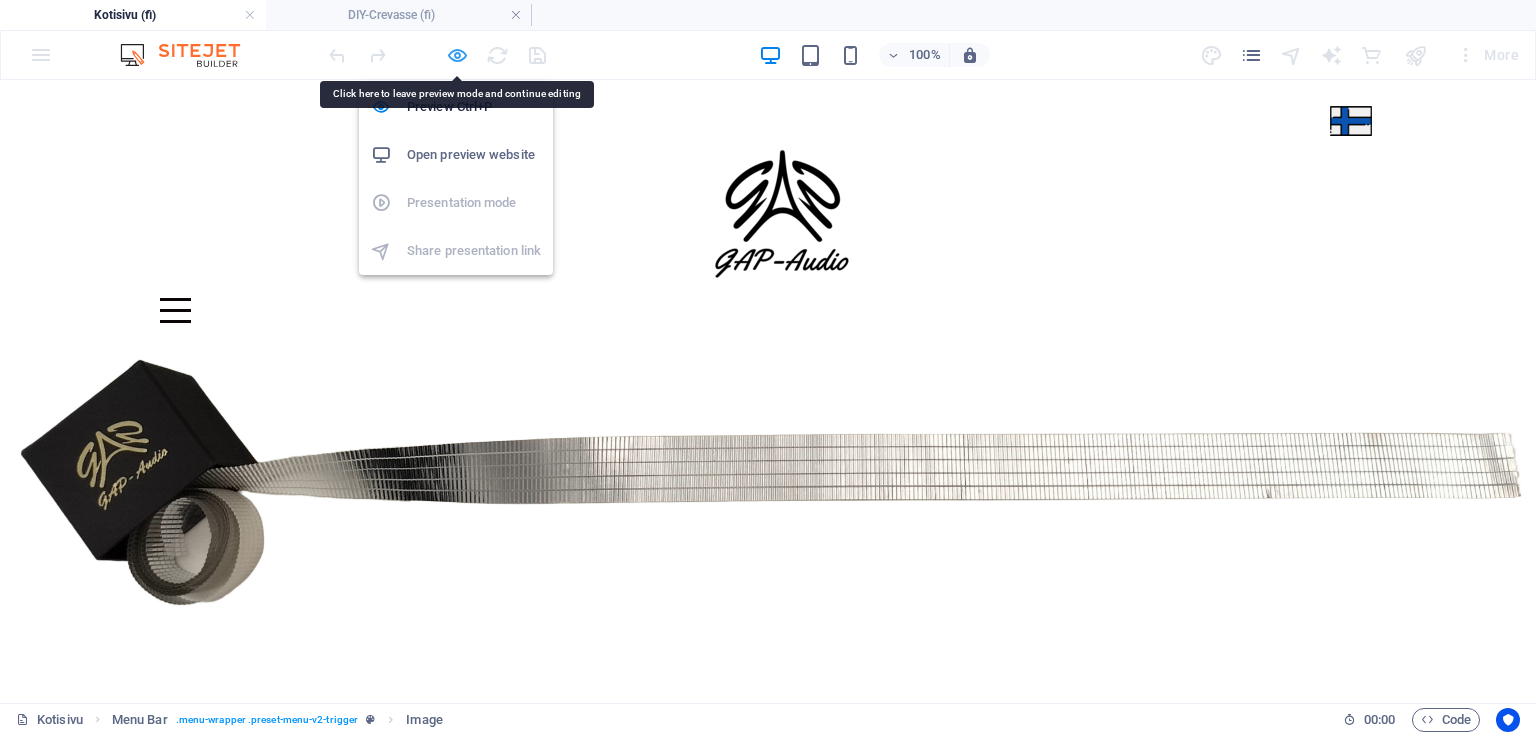 drag, startPoint x: 446, startPoint y: 78, endPoint x: 462, endPoint y: 55, distance: 28.01785 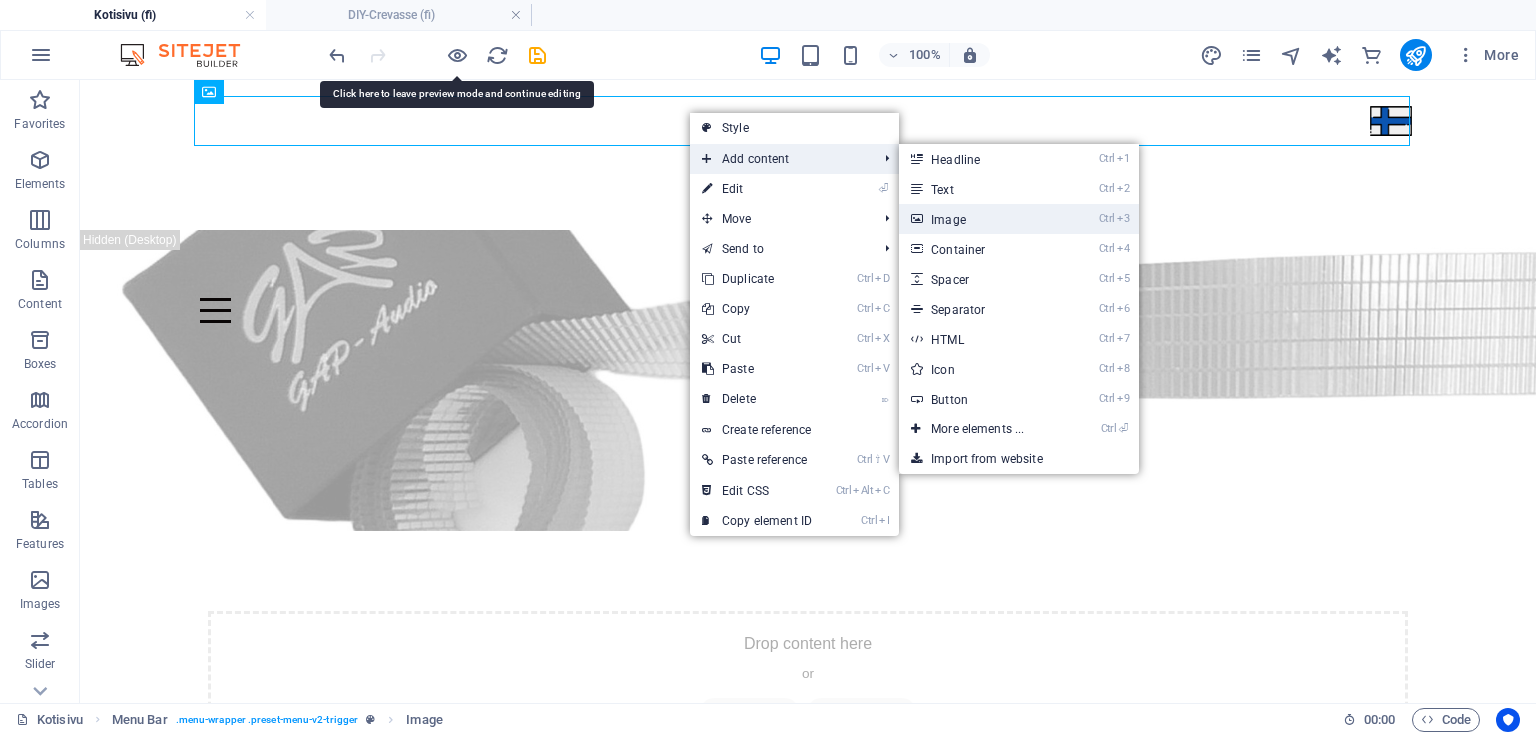 click on "Ctrl 3  Image" at bounding box center (981, 219) 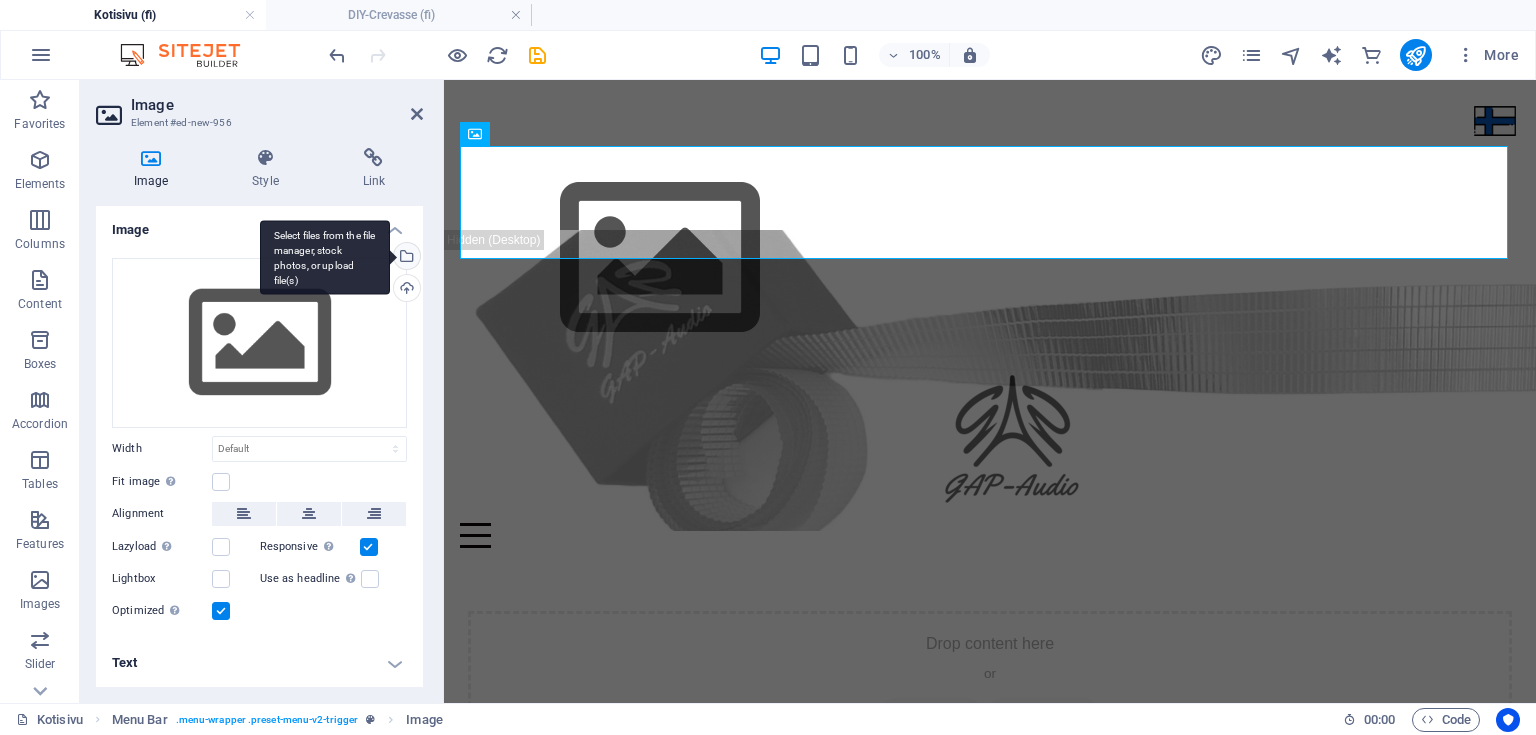 click on "Select files from the file manager, stock photos, or upload file(s)" at bounding box center [405, 258] 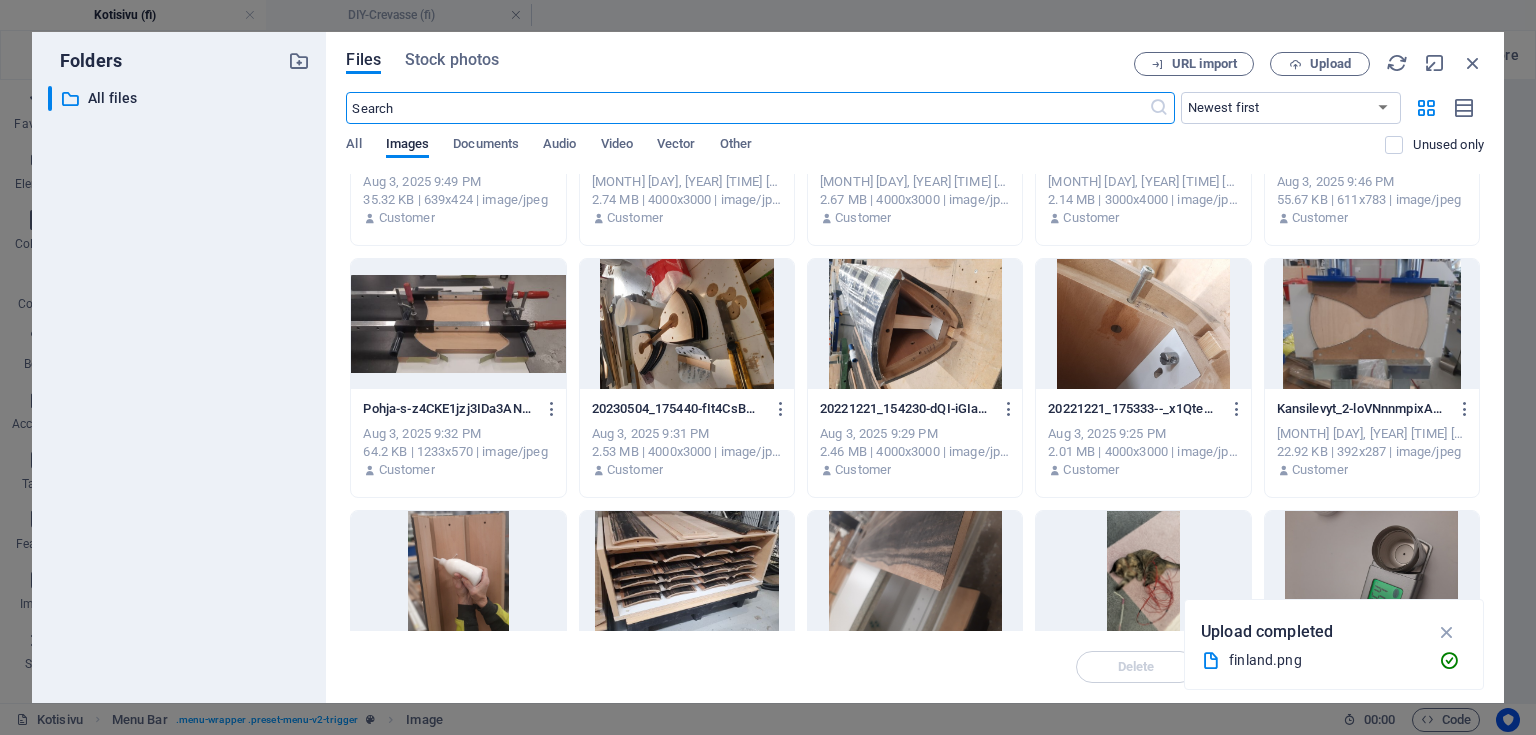 scroll, scrollTop: 1600, scrollLeft: 0, axis: vertical 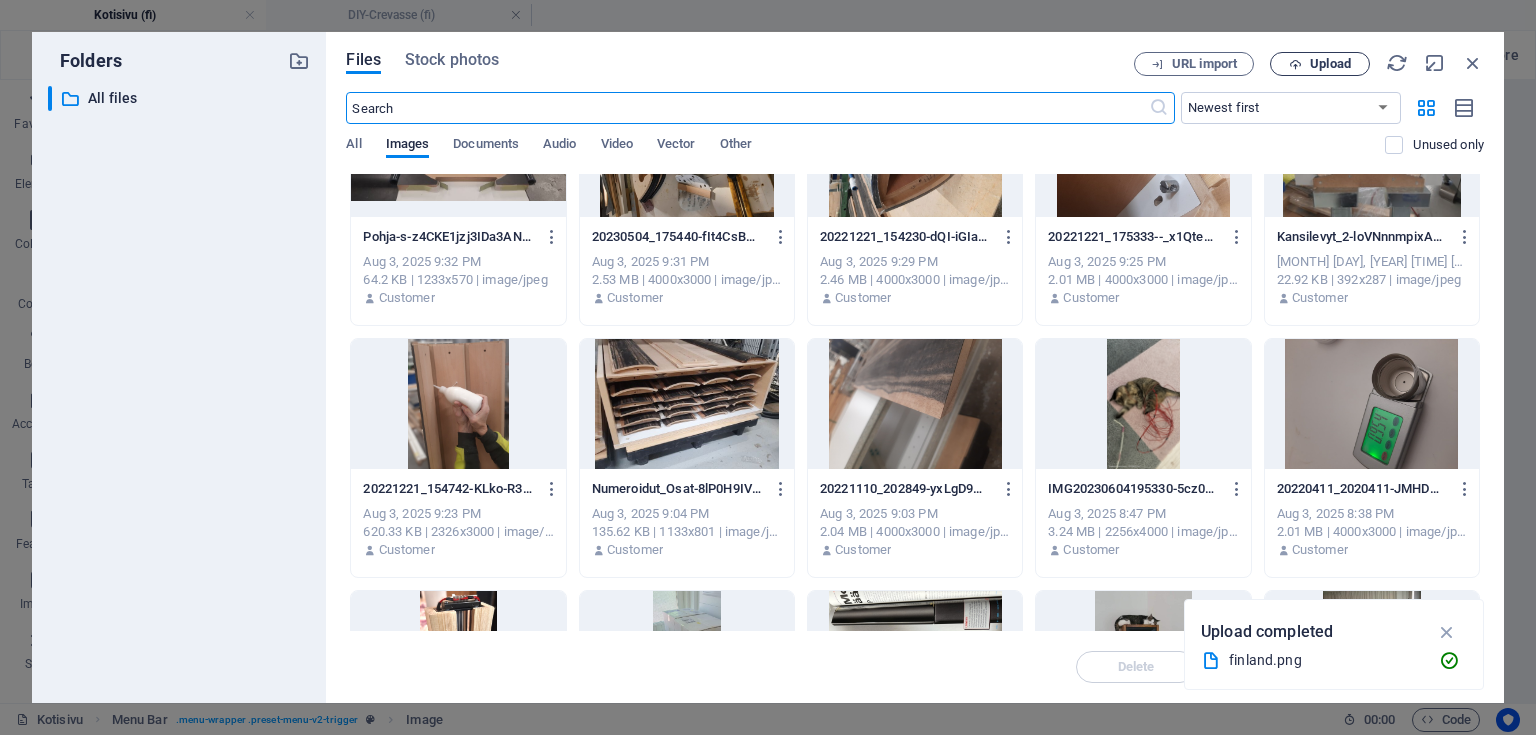 click on "Upload" at bounding box center [1330, 64] 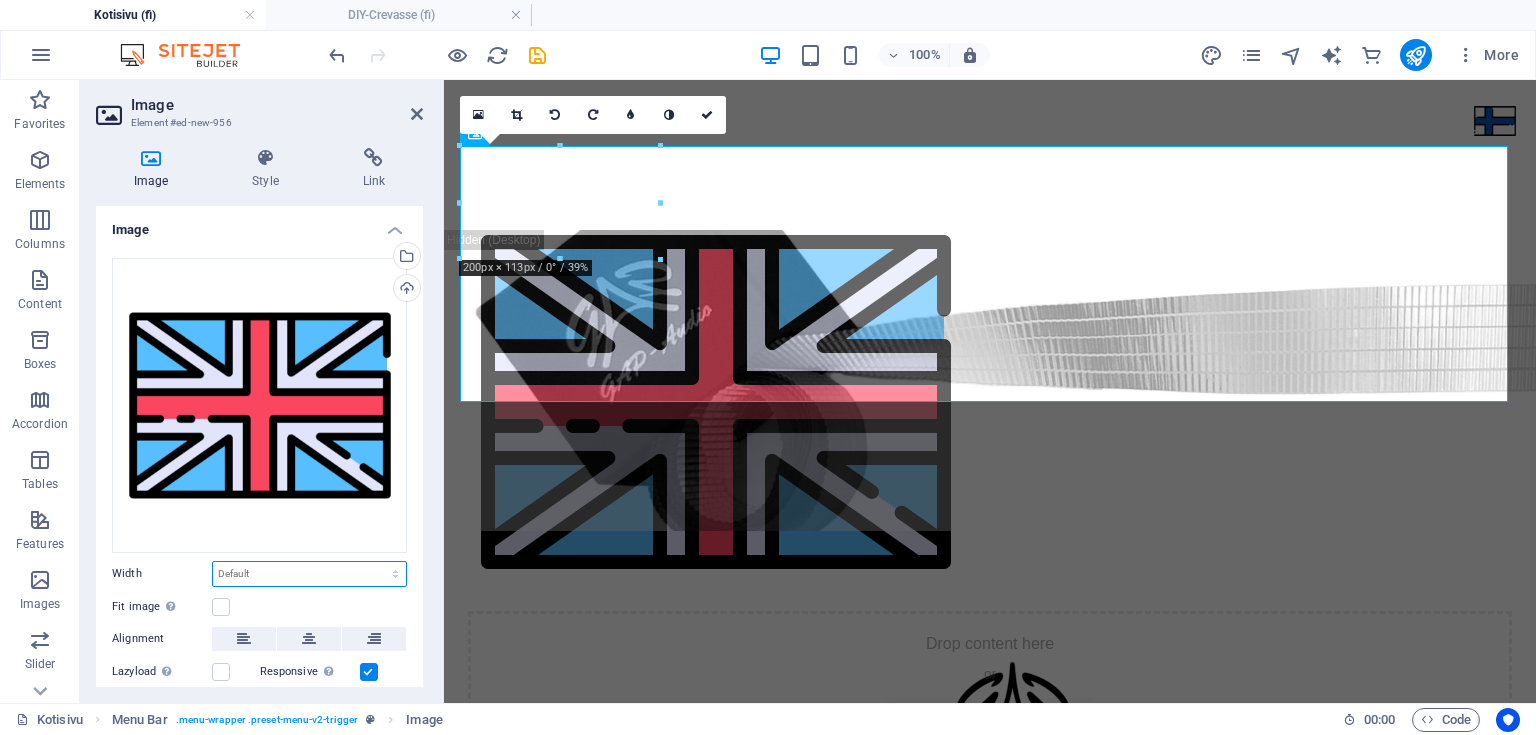 click on "Default auto px rem % em vh vw" at bounding box center [309, 574] 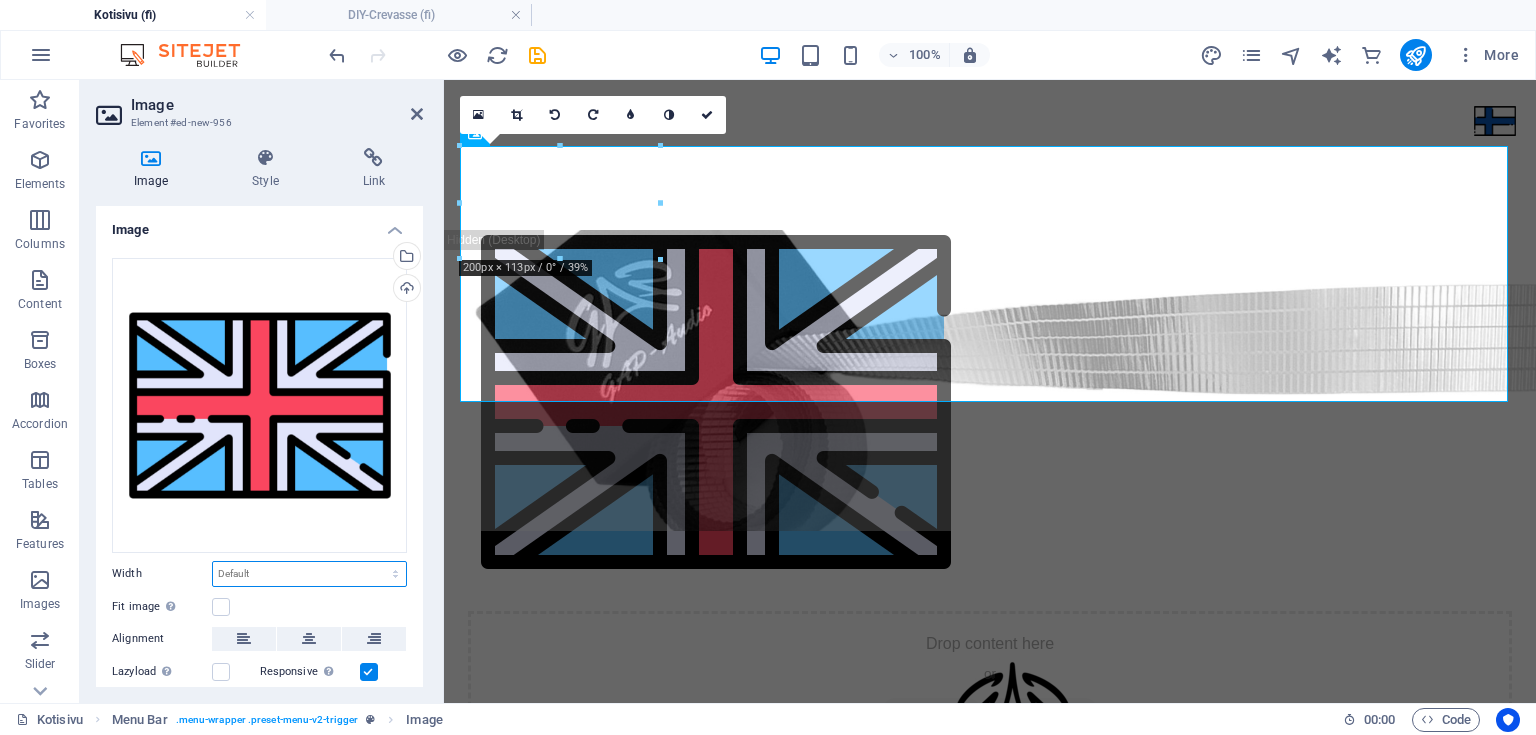 select on "px" 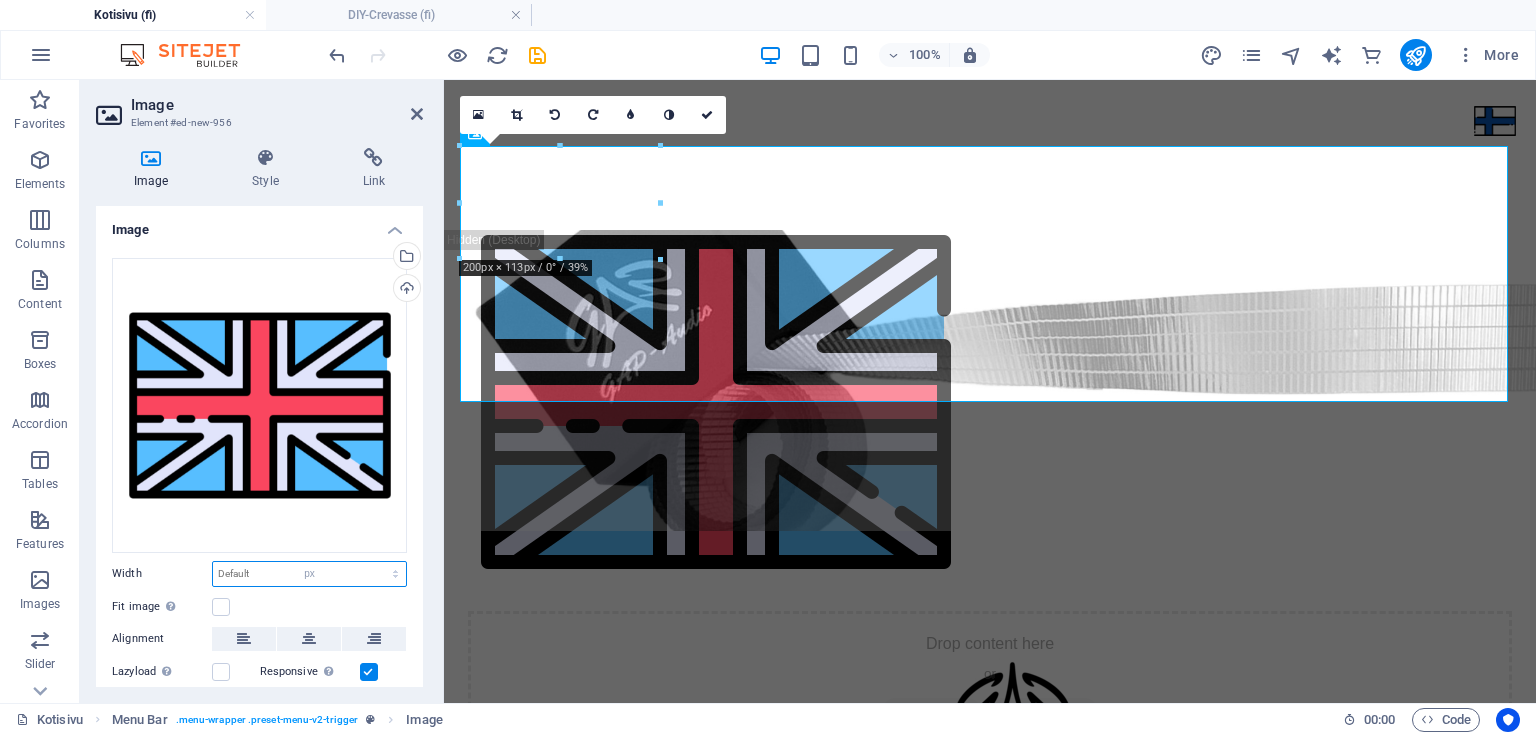 click on "Default auto px rem % em vh vw" at bounding box center [309, 574] 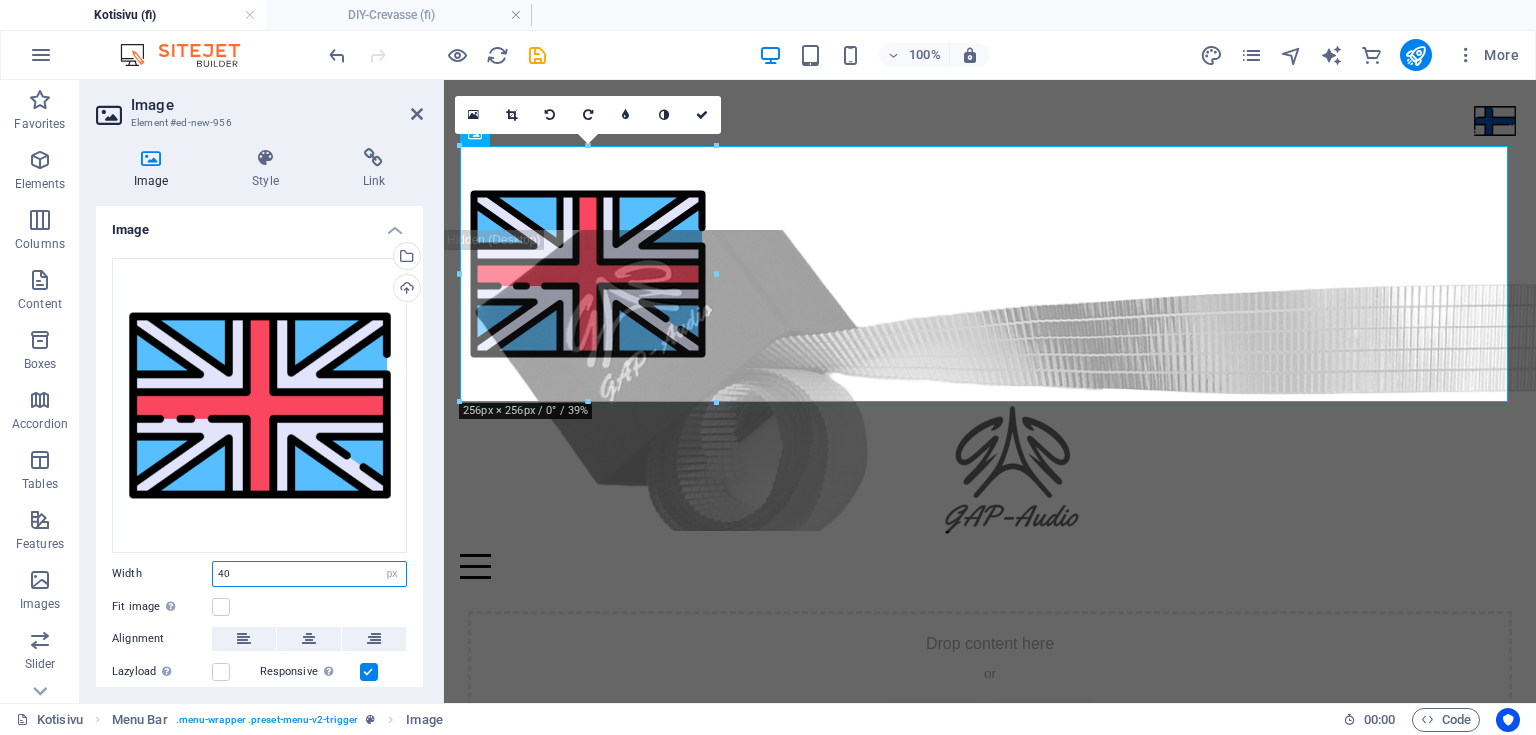 type on "40" 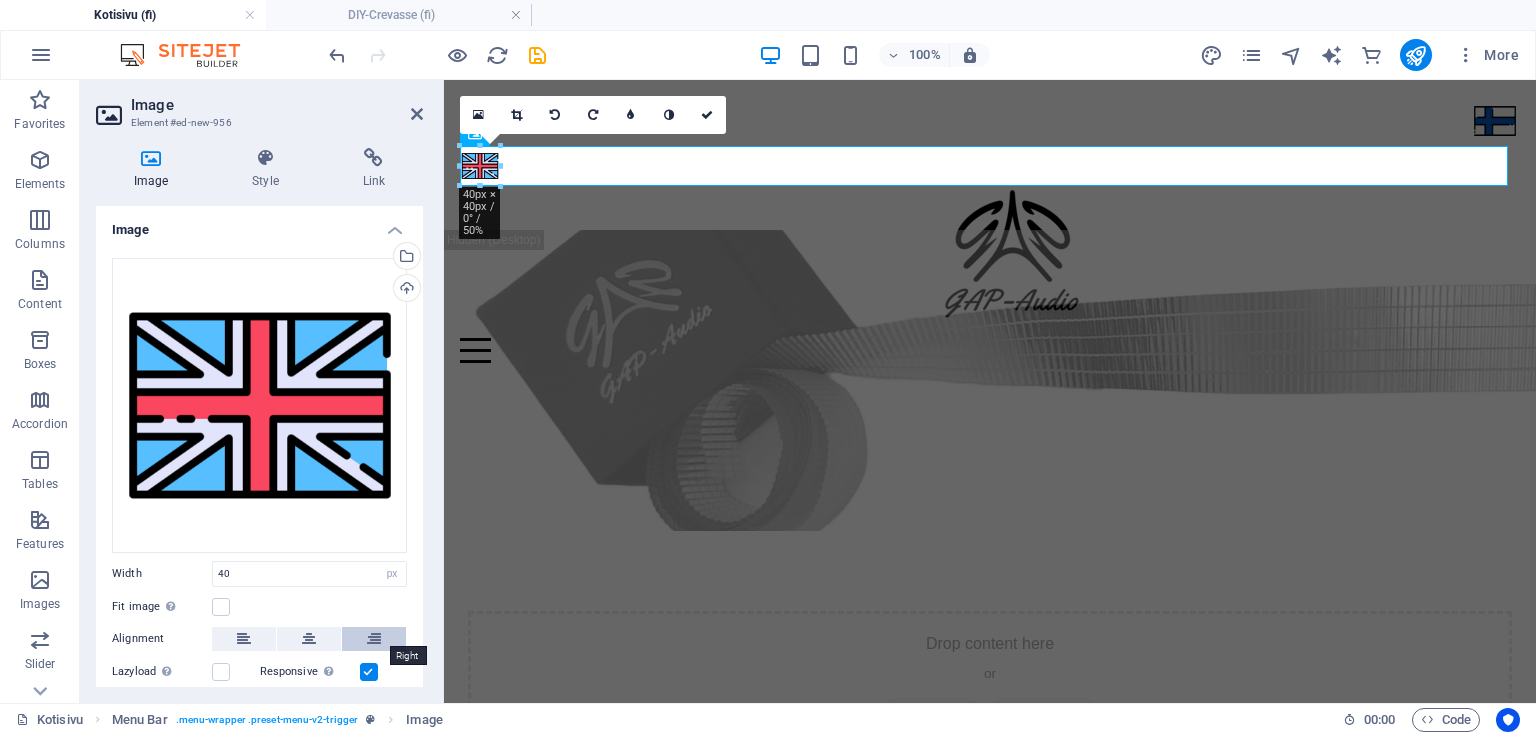 click at bounding box center (374, 639) 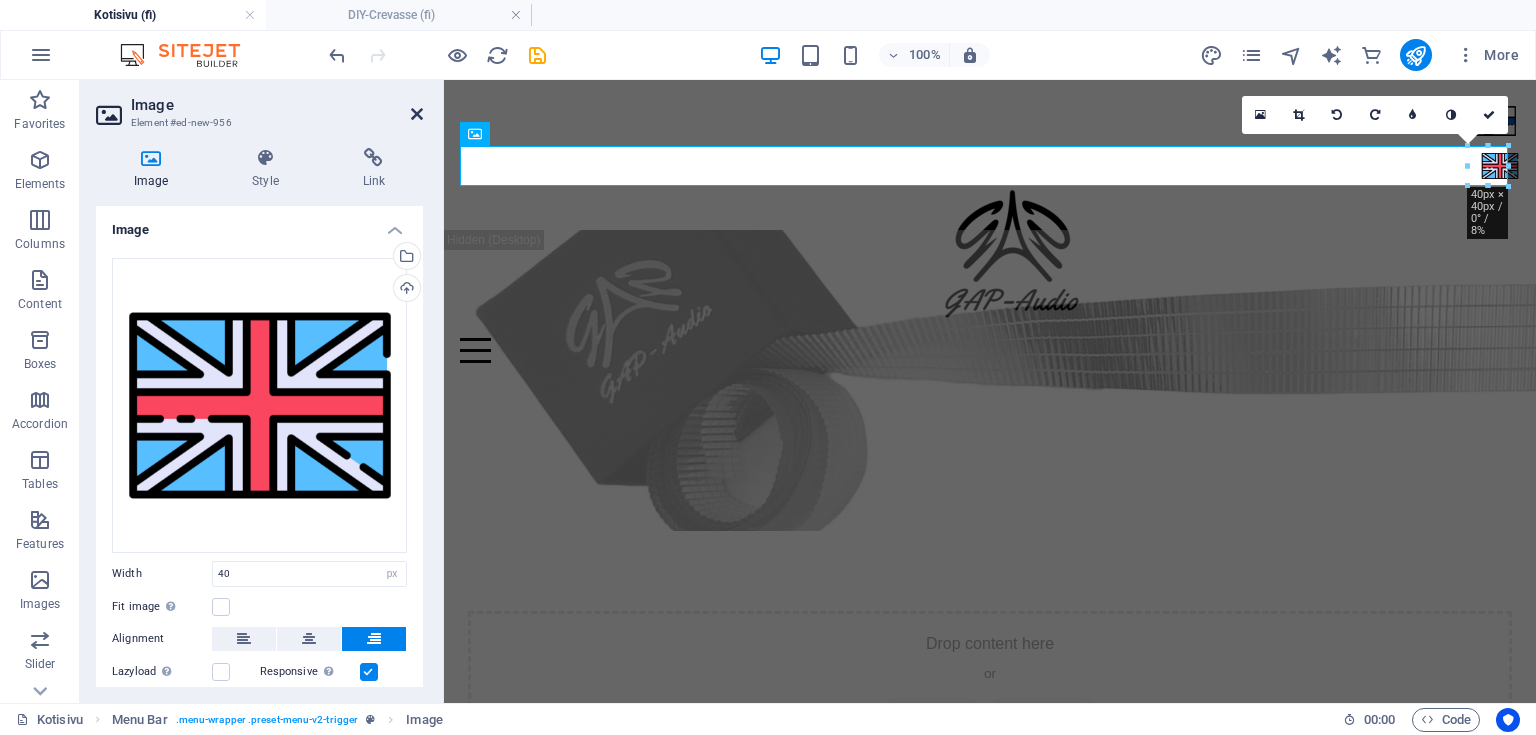 drag, startPoint x: 420, startPoint y: 120, endPoint x: 381, endPoint y: 5, distance: 121.433105 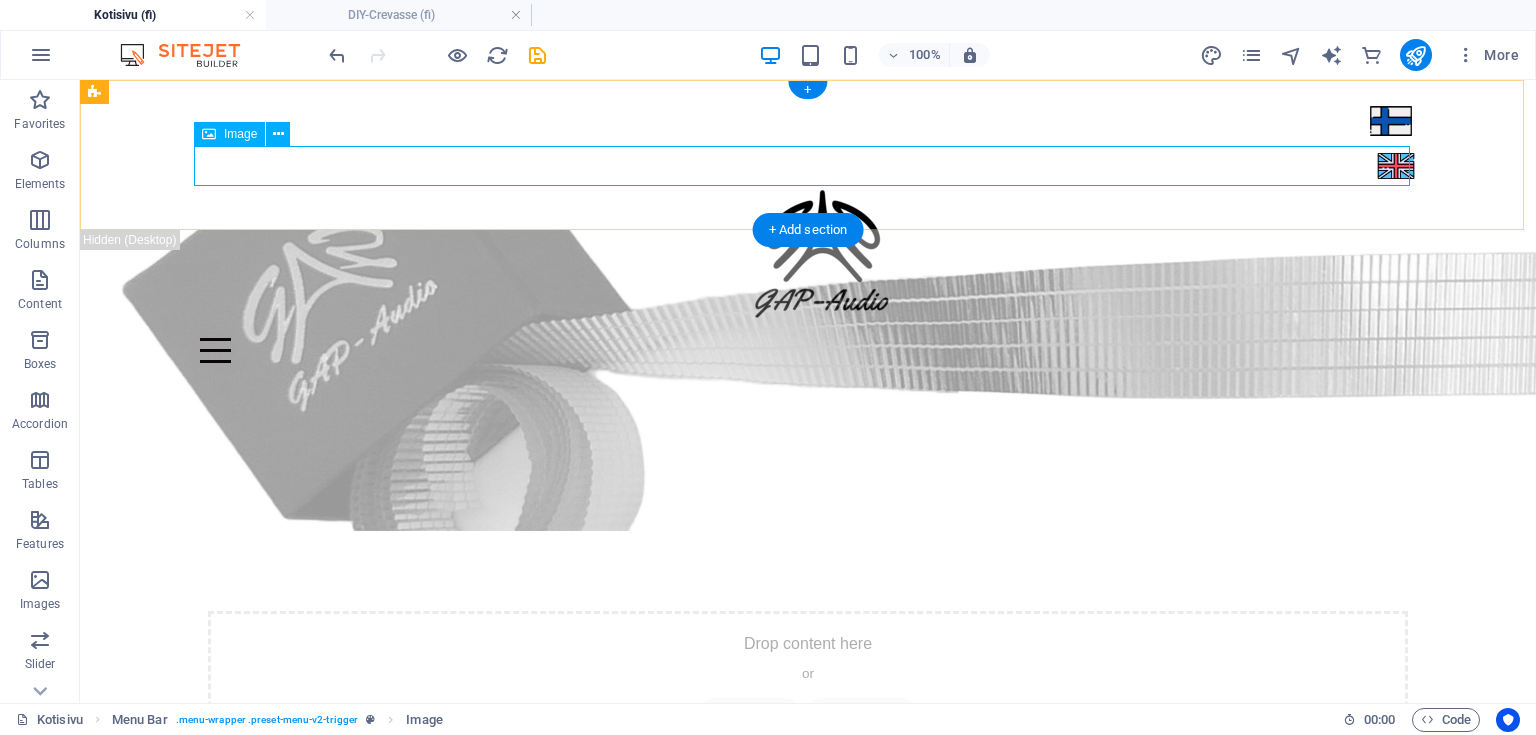 click at bounding box center (808, 166) 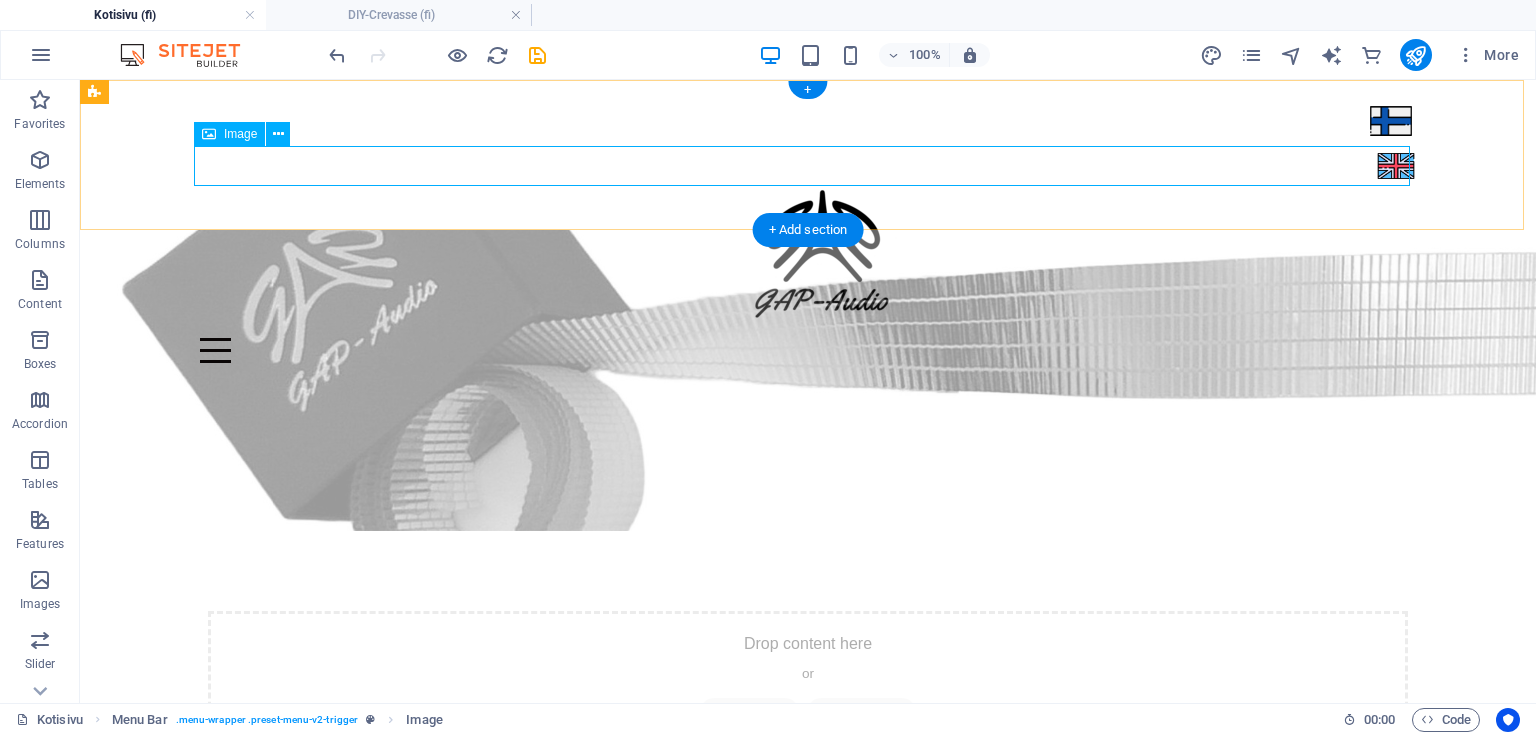 select on "px" 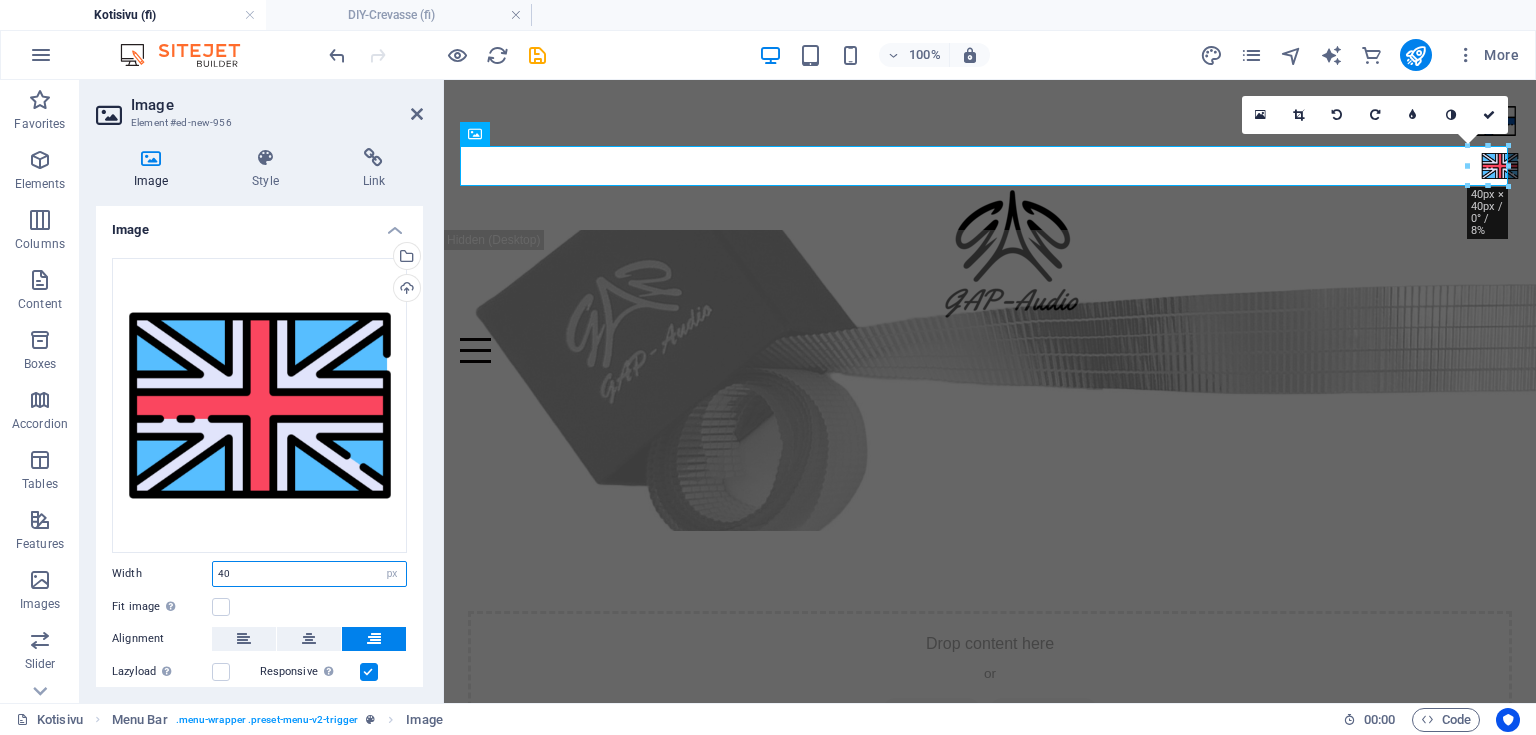 drag, startPoint x: 262, startPoint y: 563, endPoint x: 152, endPoint y: 566, distance: 110.0409 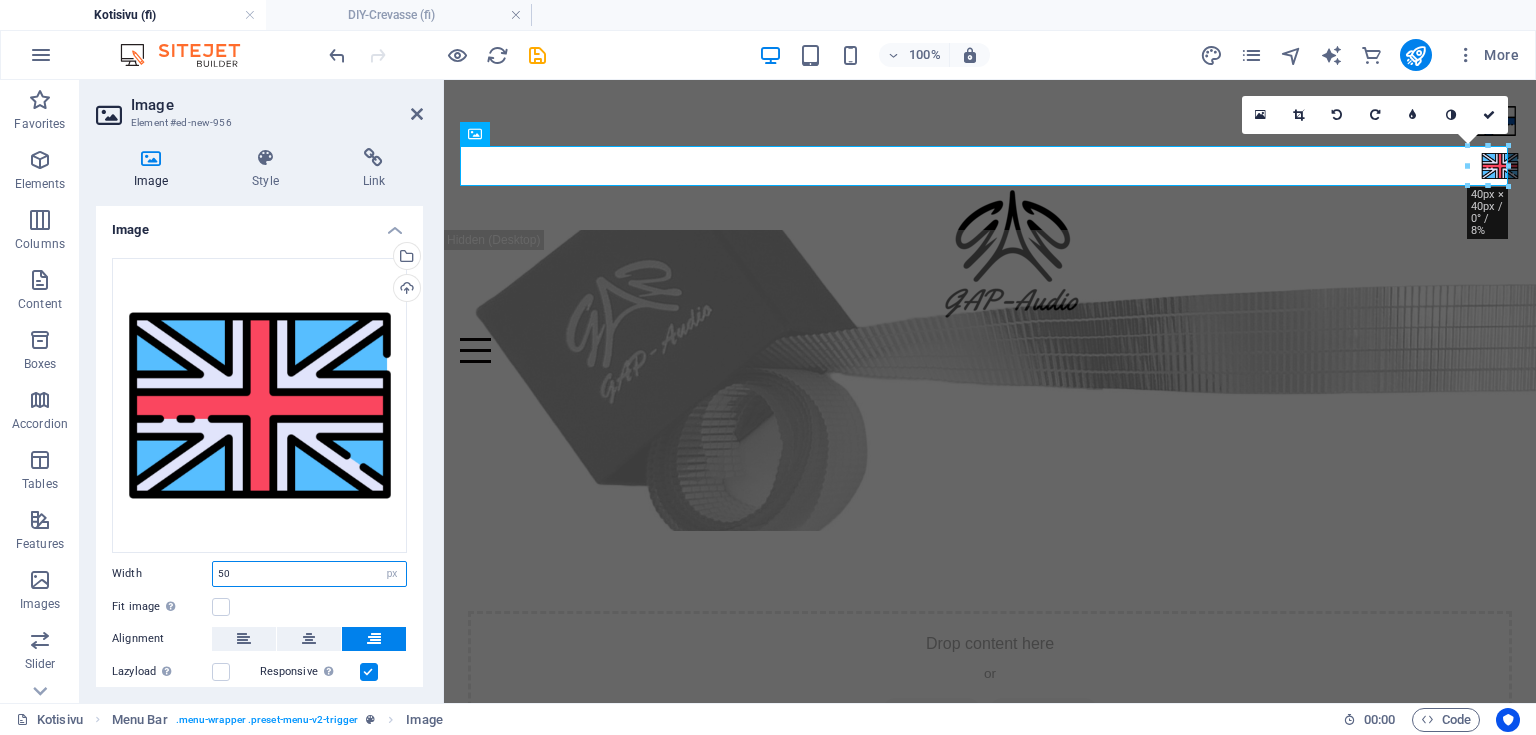 type on "50" 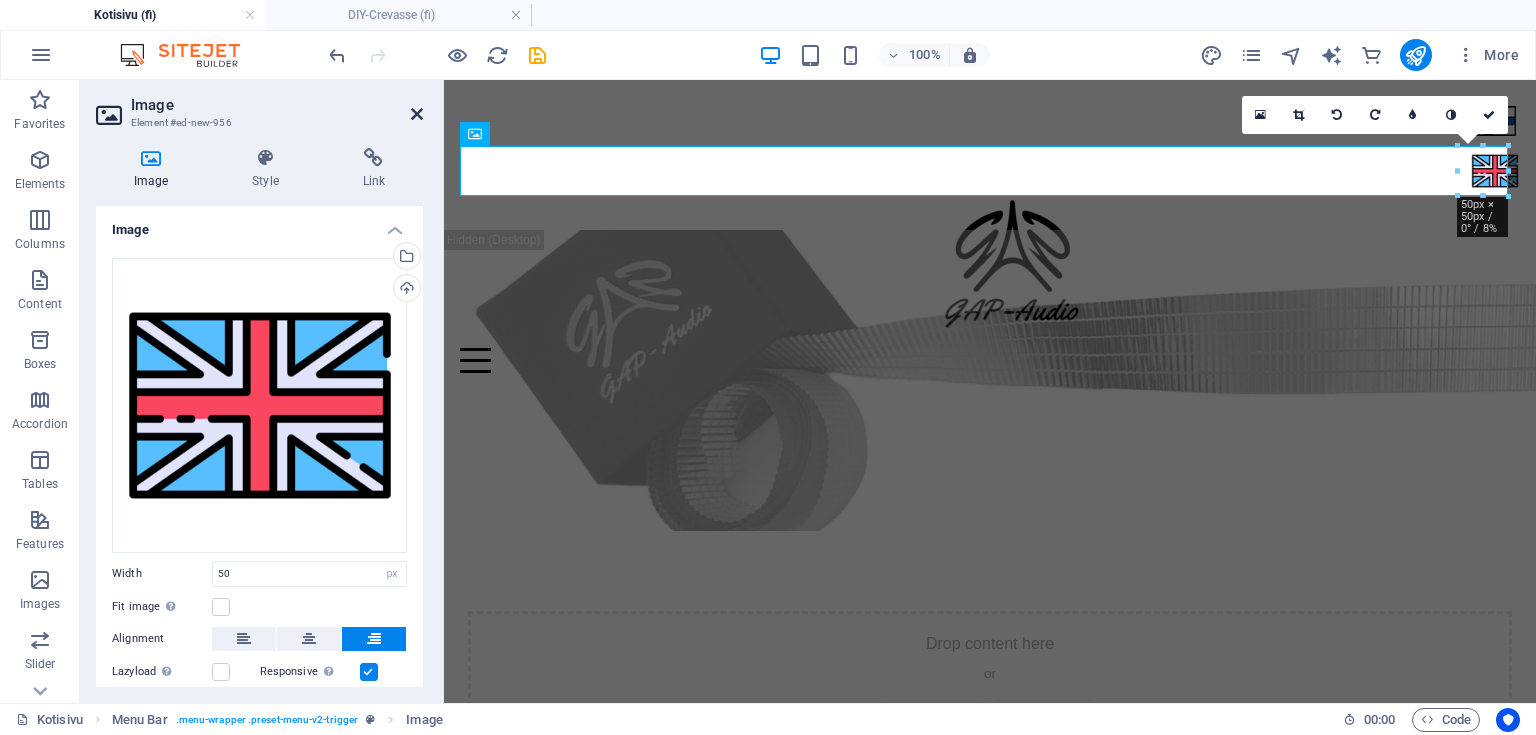 click at bounding box center (417, 114) 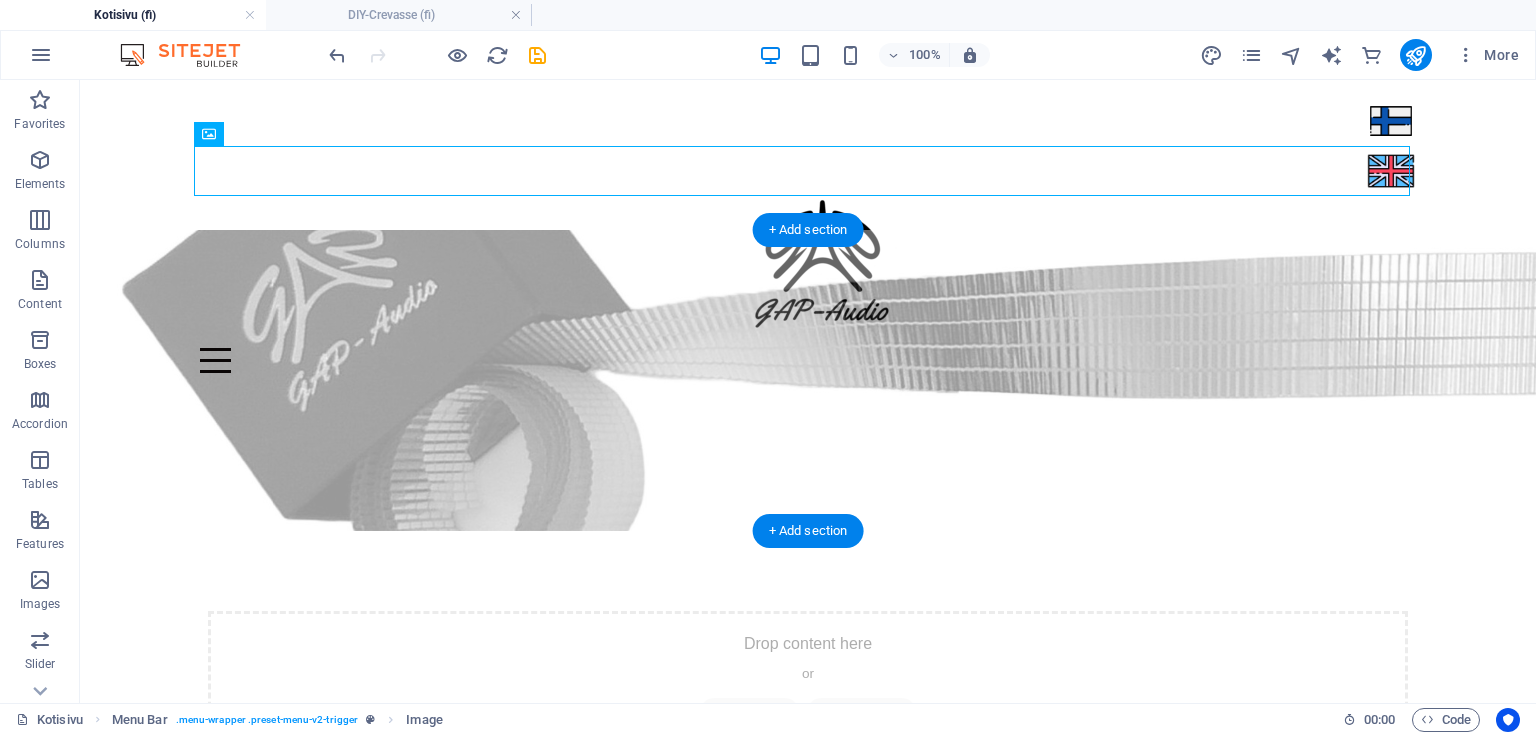 click at bounding box center [808, 380] 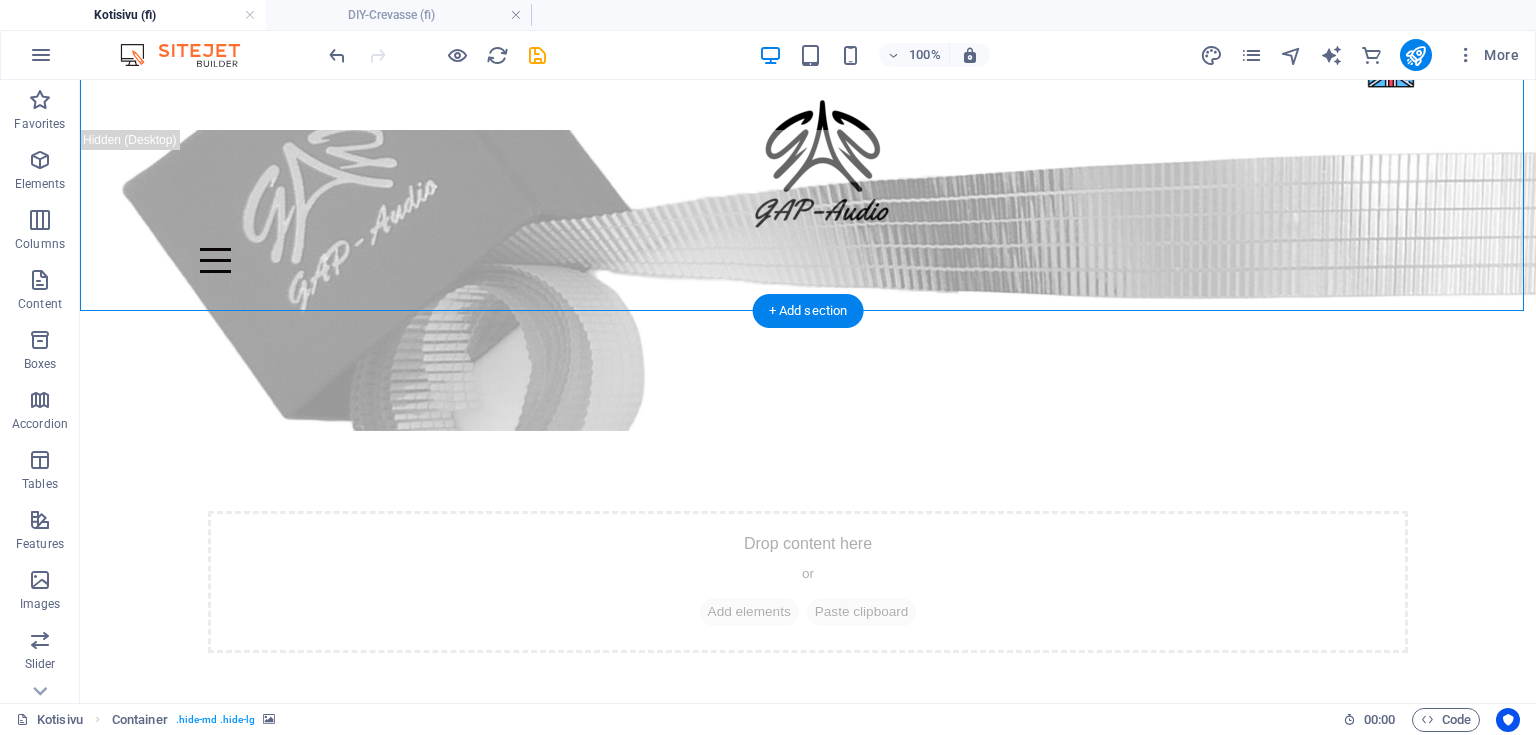 scroll, scrollTop: 240, scrollLeft: 0, axis: vertical 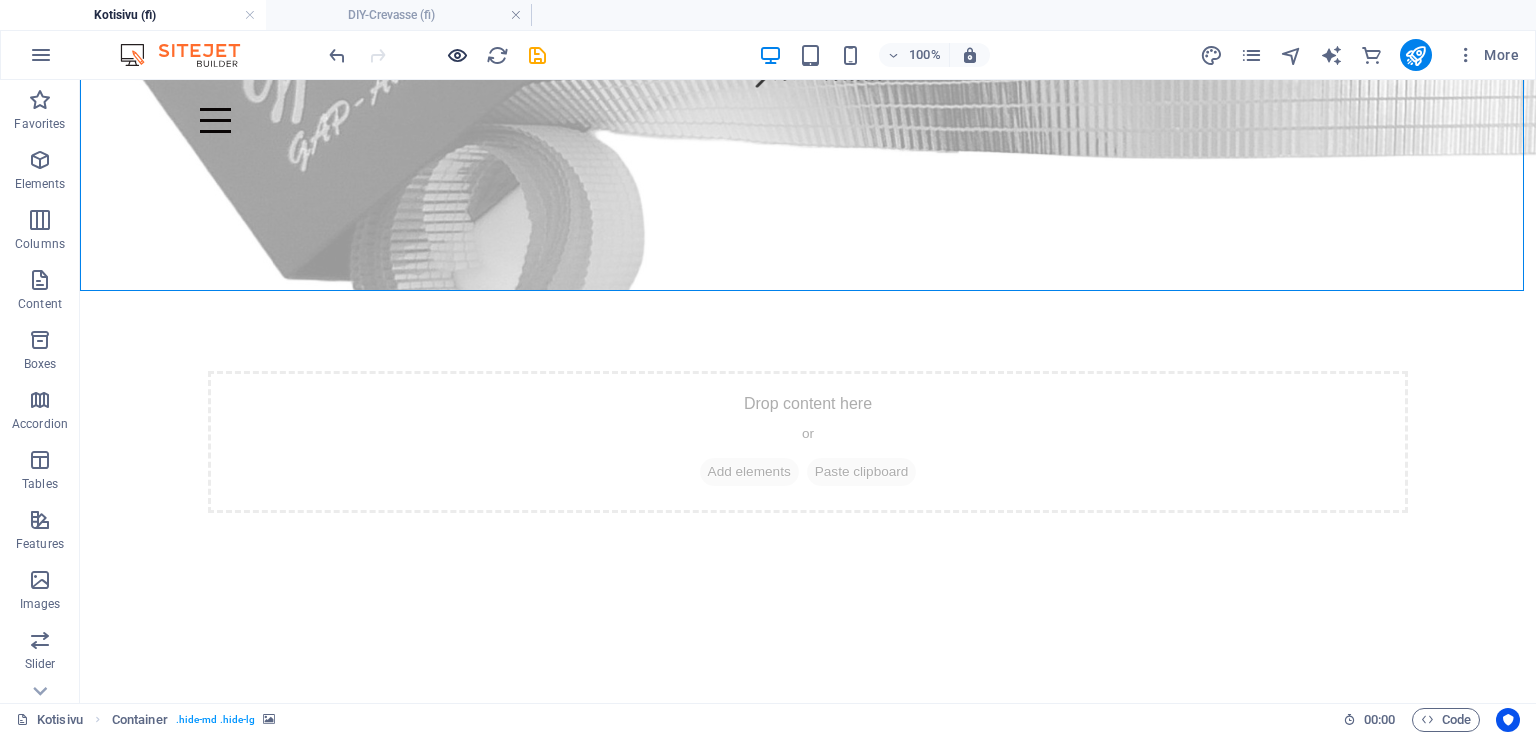 click at bounding box center (457, 55) 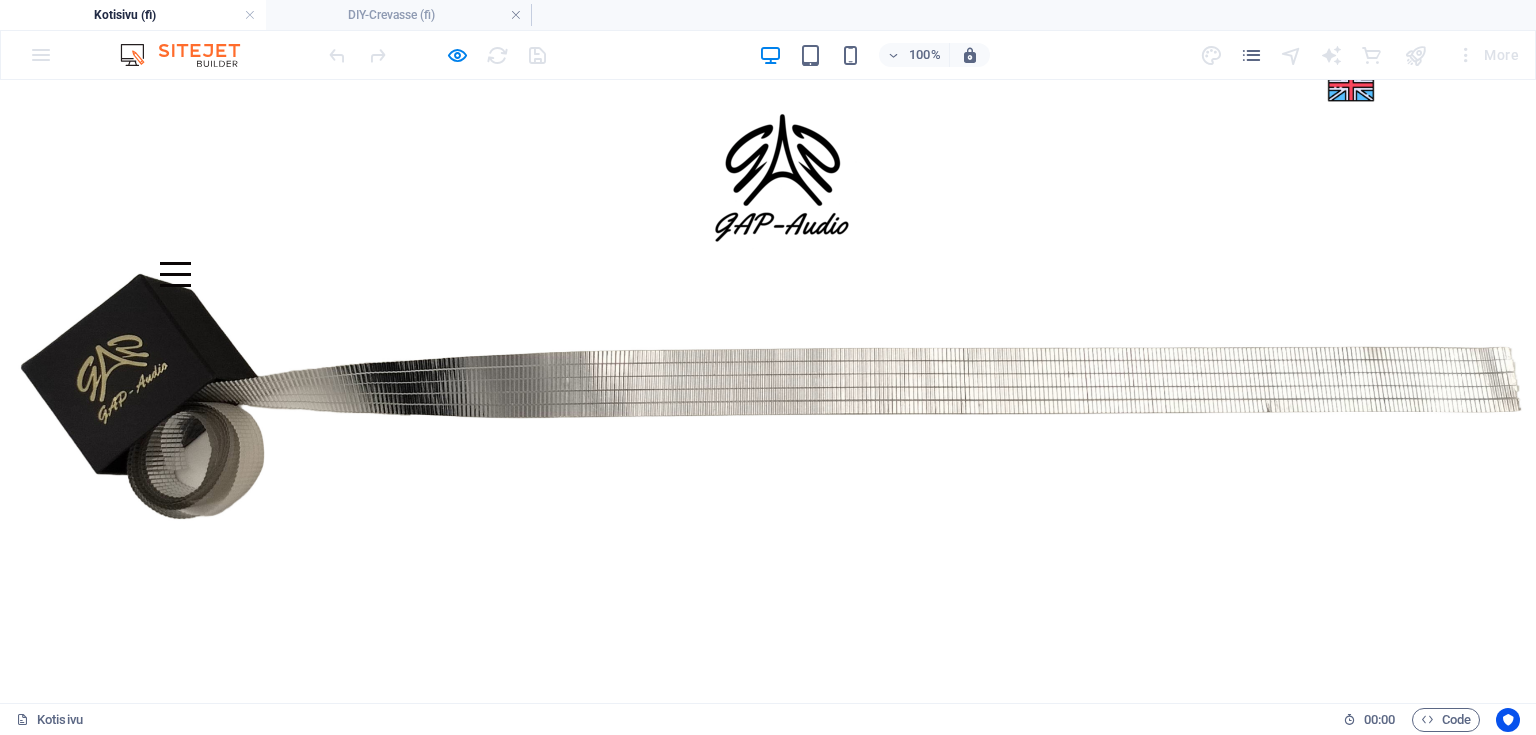 scroll, scrollTop: 0, scrollLeft: 0, axis: both 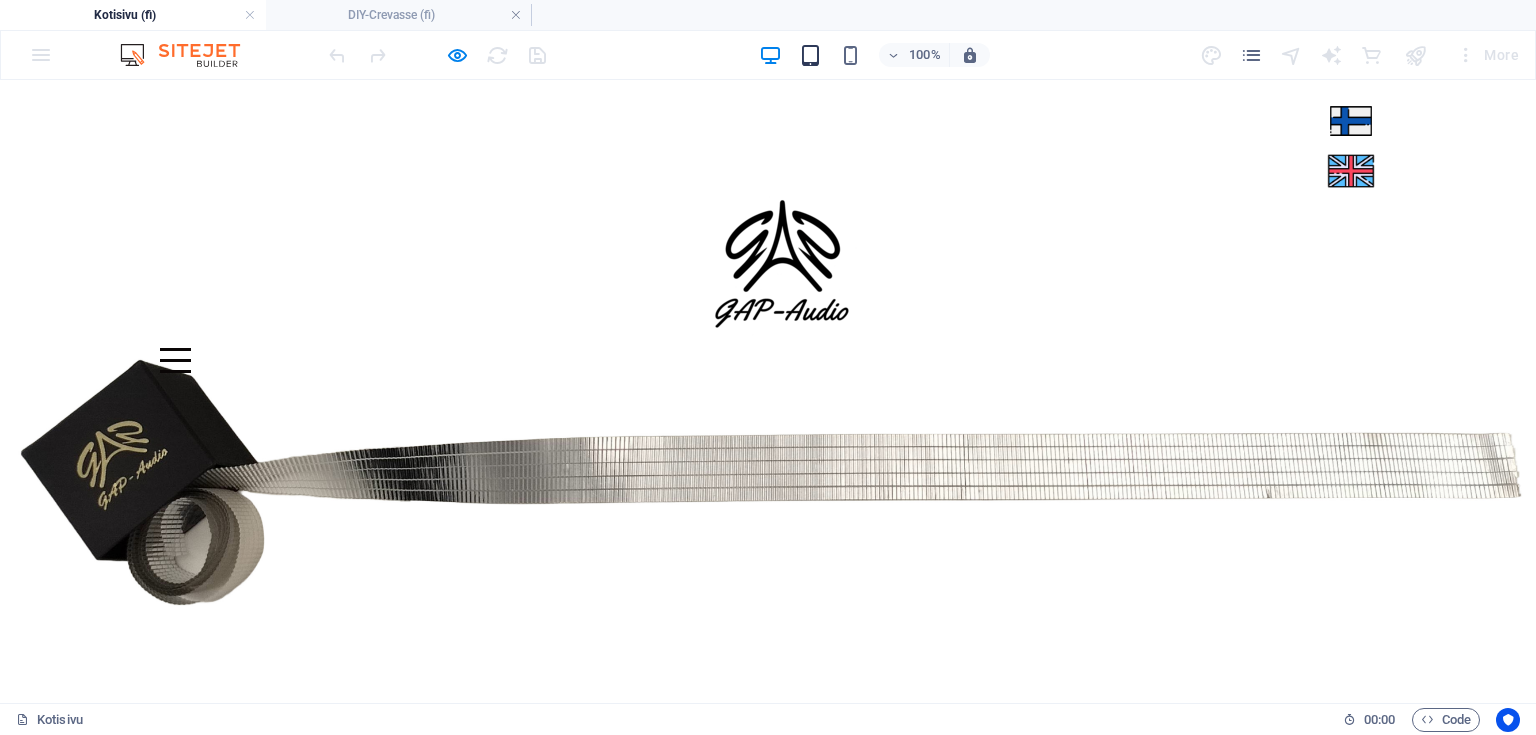 click at bounding box center (810, 55) 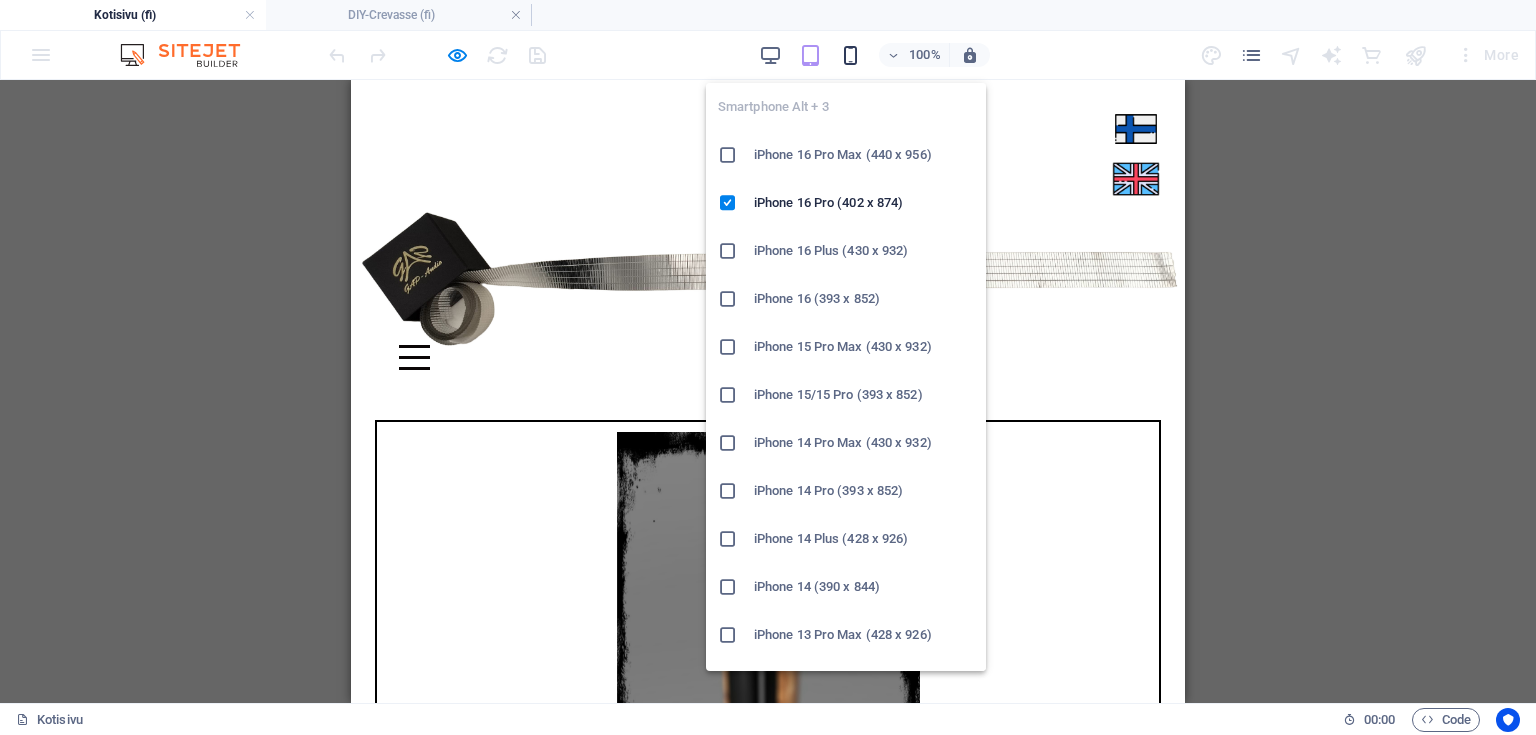 click at bounding box center (850, 55) 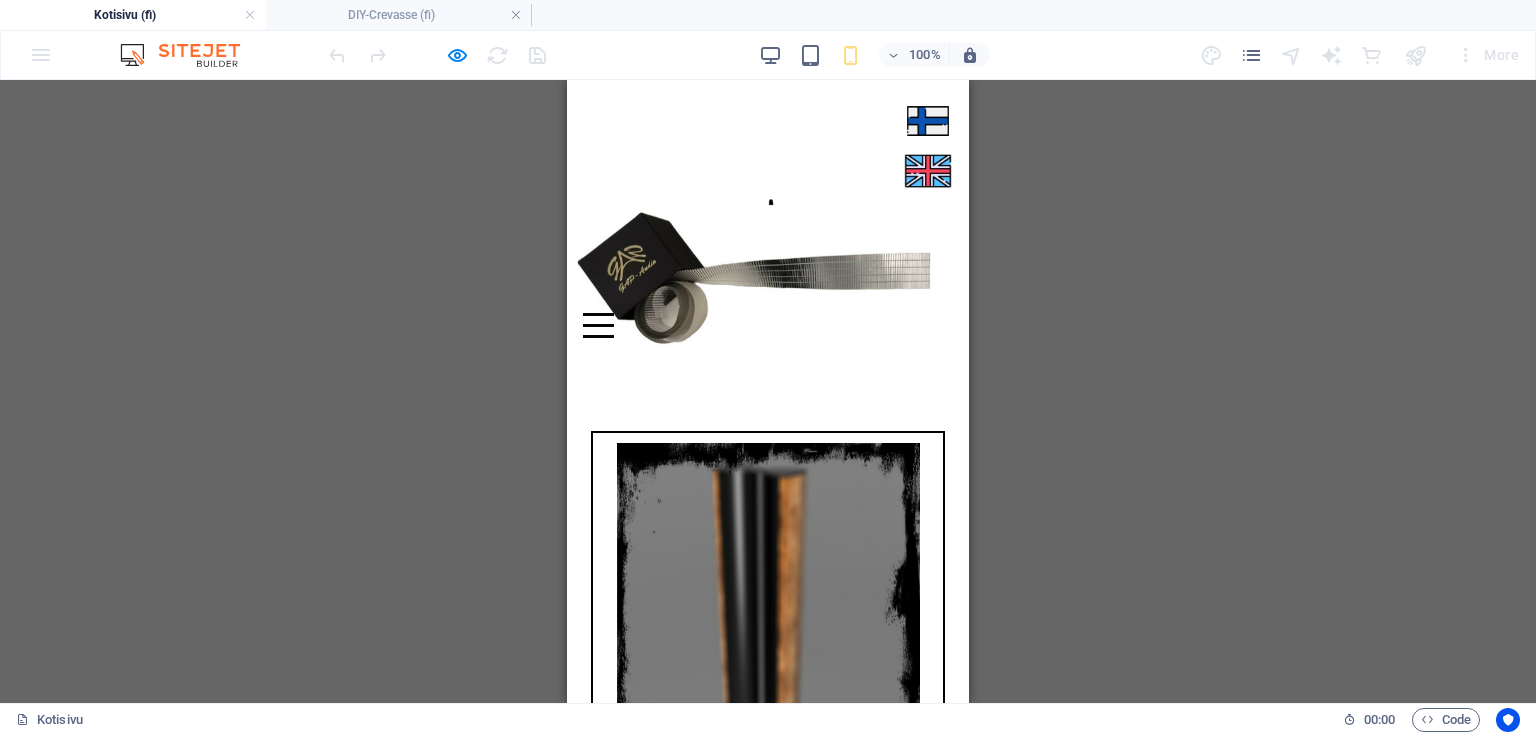 click at bounding box center (598, 325) 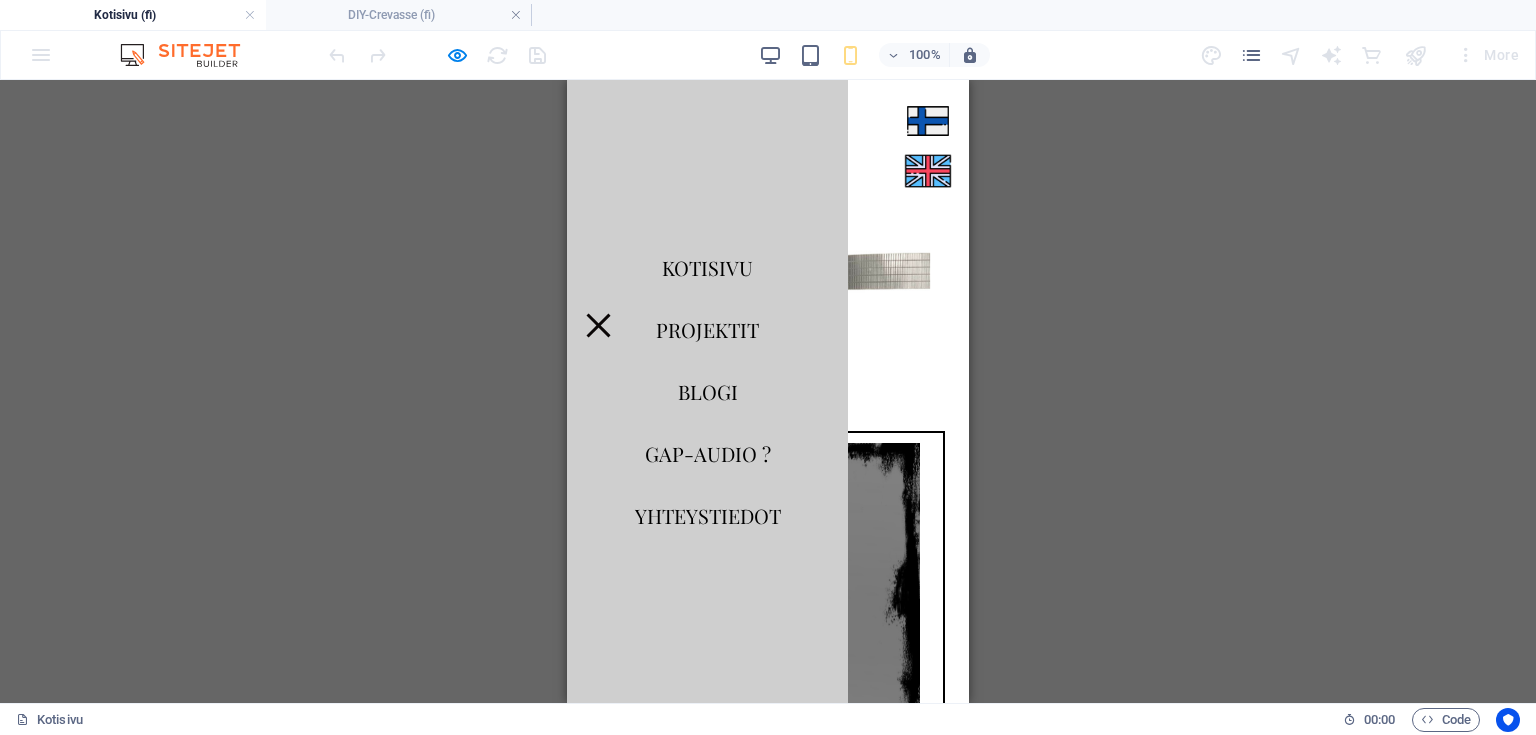 drag, startPoint x: 934, startPoint y: 256, endPoint x: 1556, endPoint y: 391, distance: 636.48175 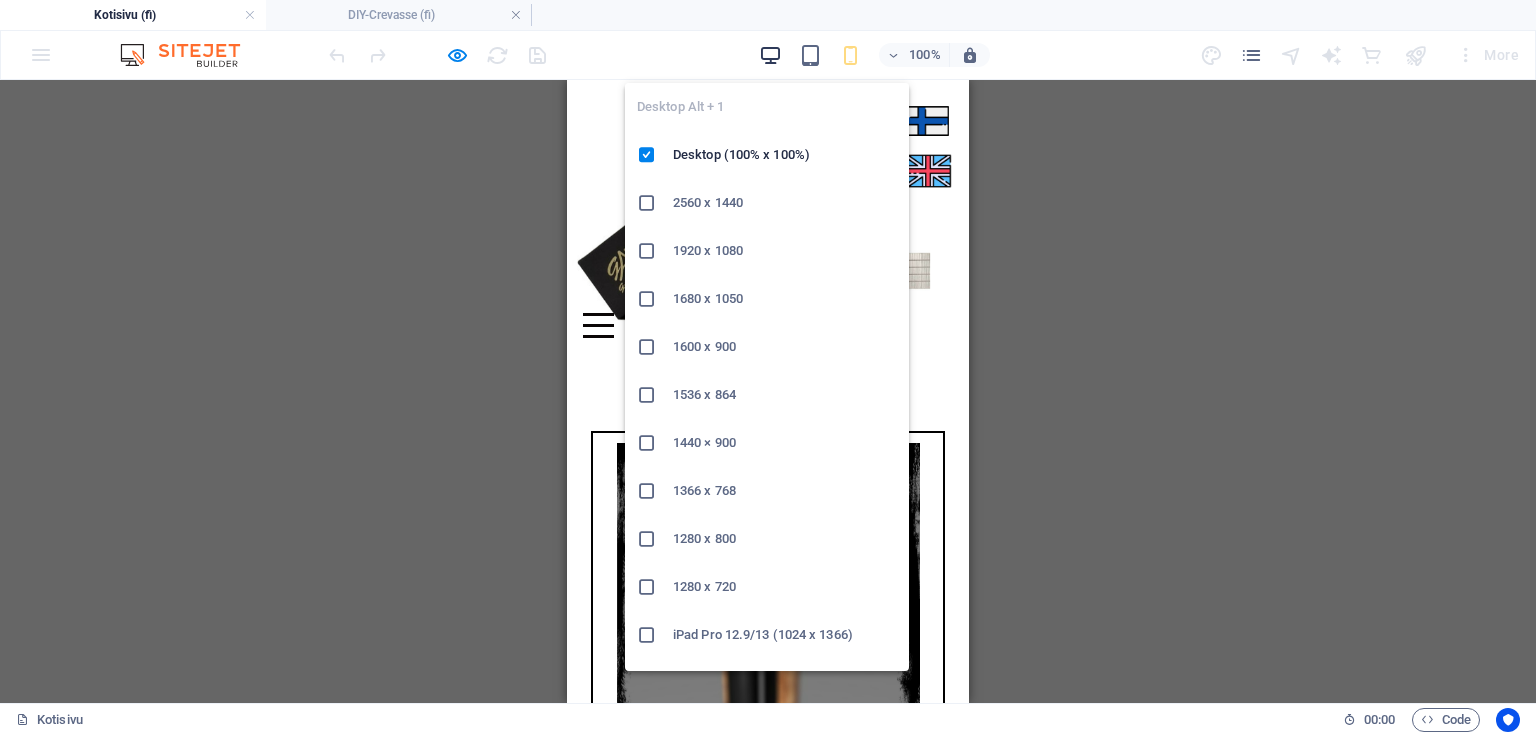 click at bounding box center [770, 55] 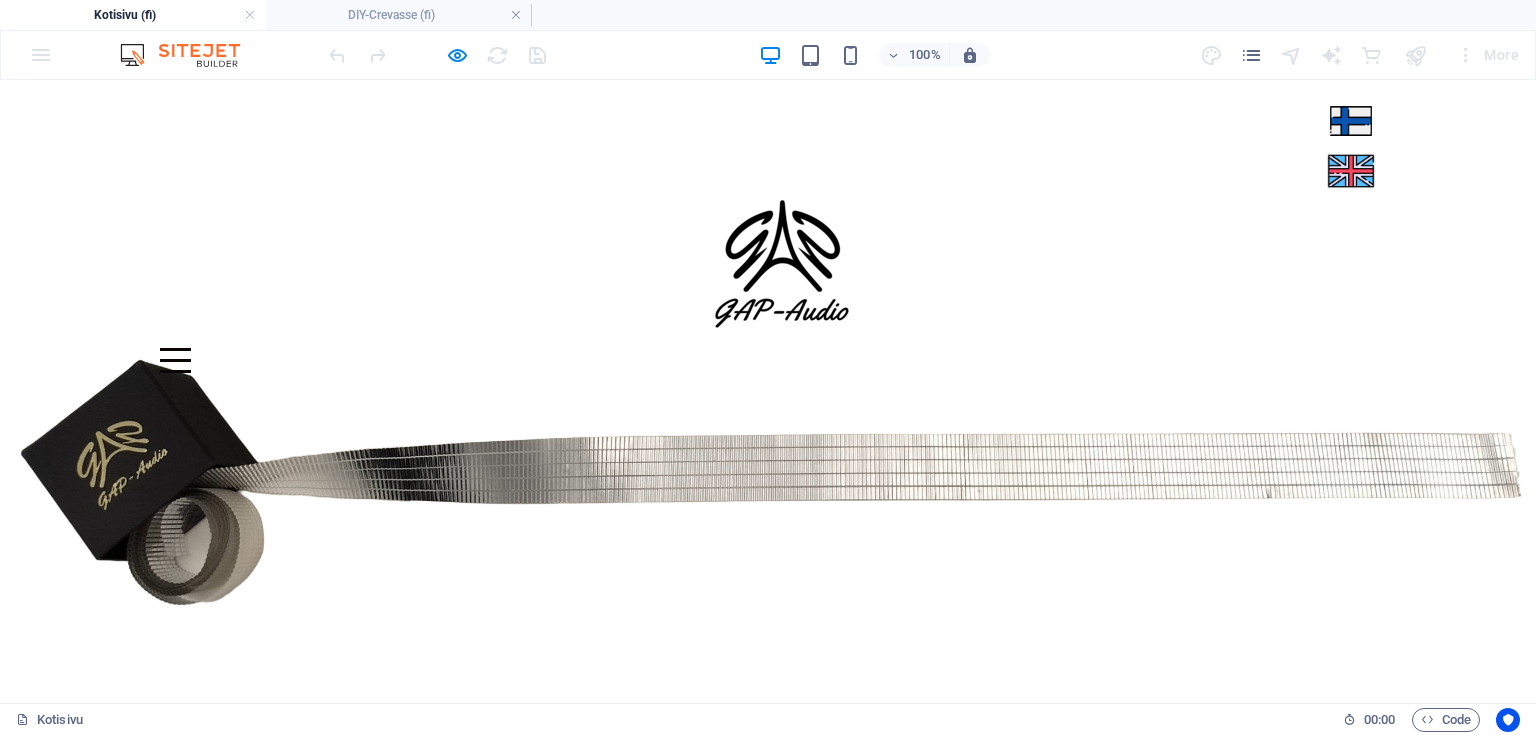 click at bounding box center (437, 55) 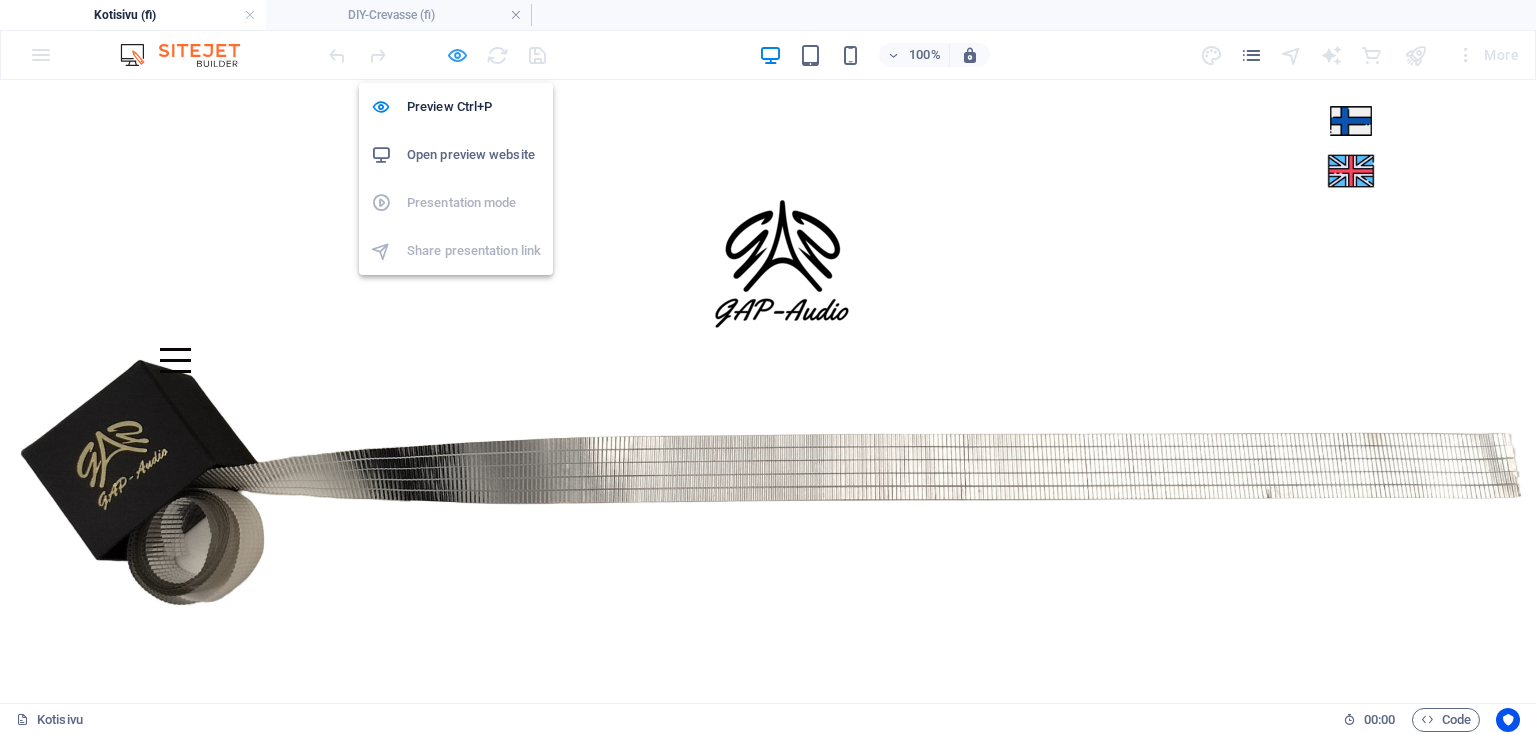 click at bounding box center [457, 55] 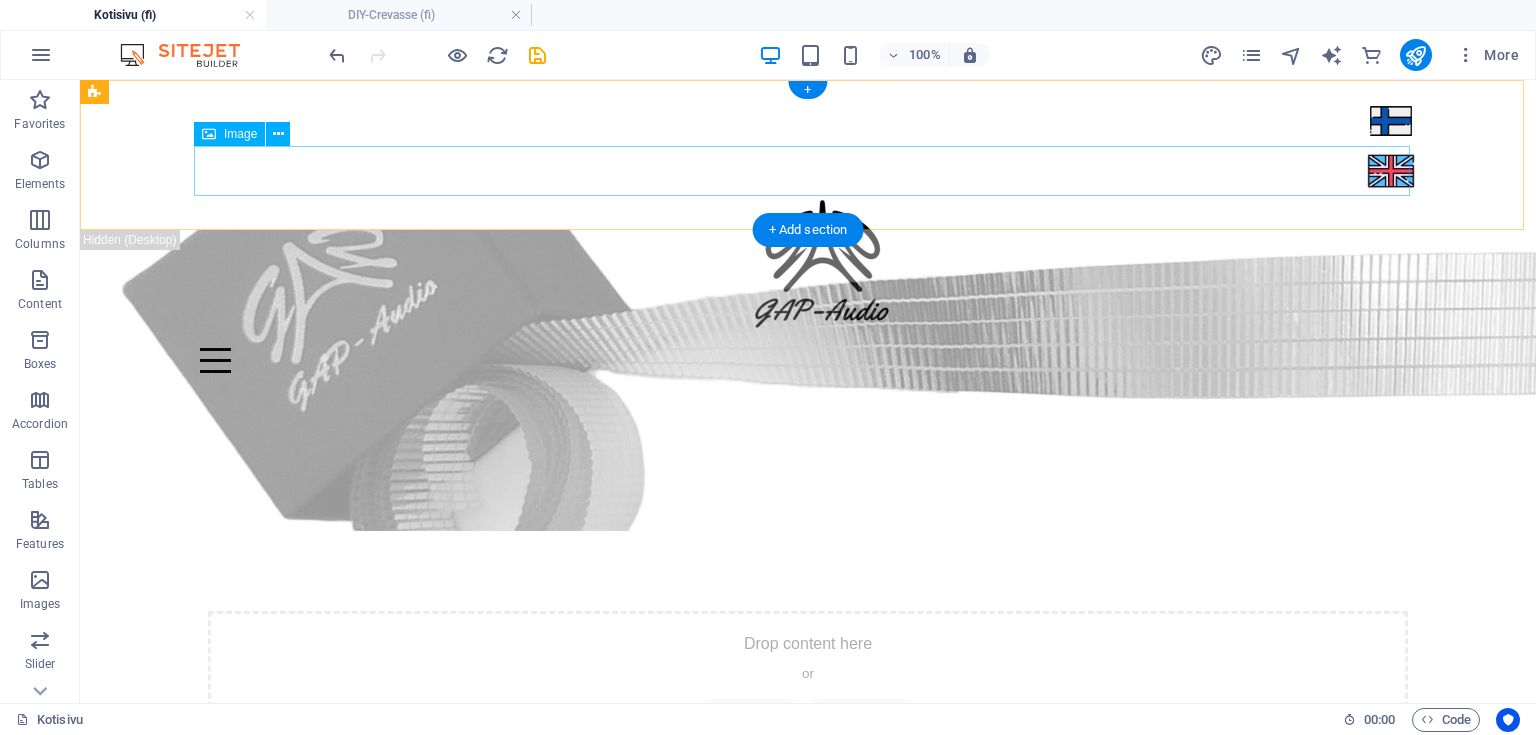 click at bounding box center [808, 171] 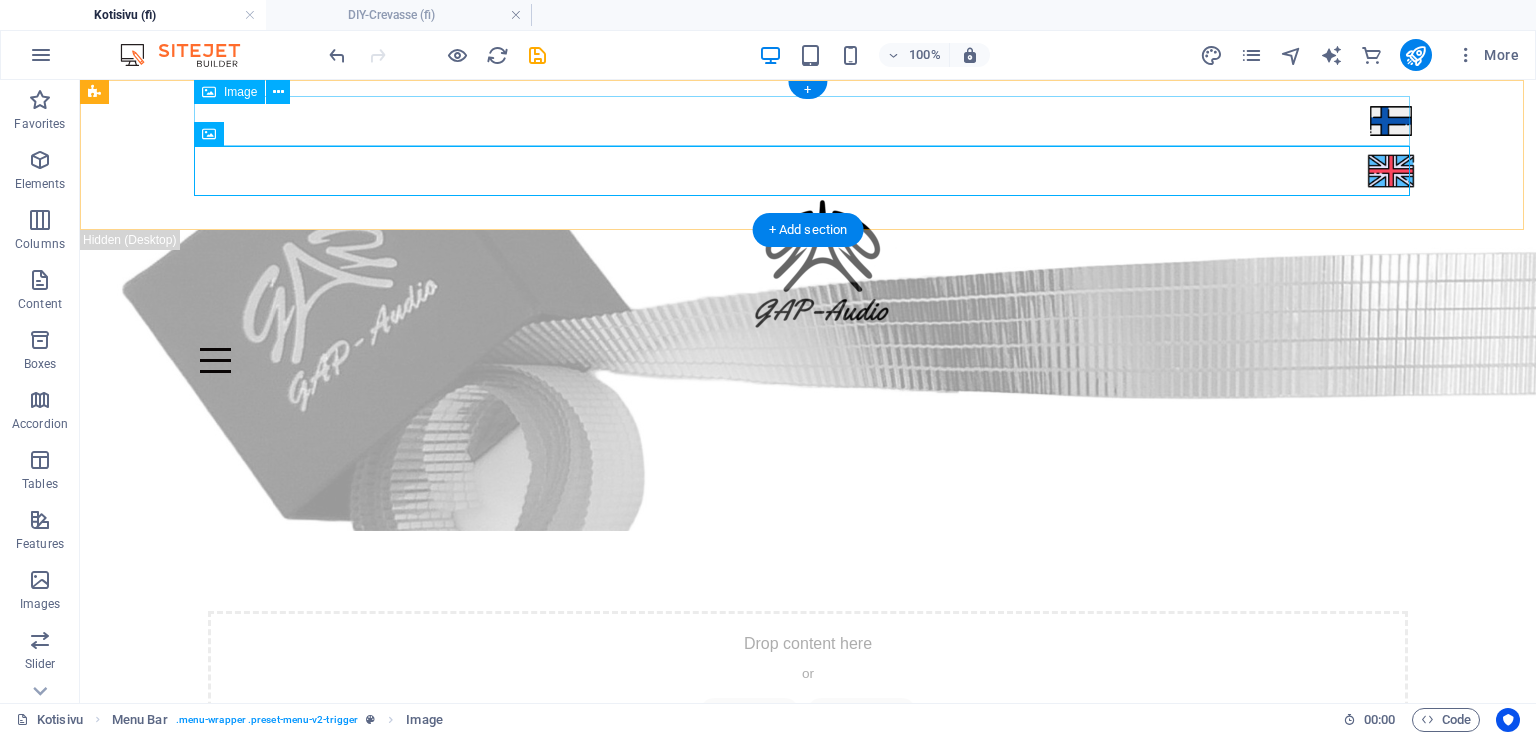 click at bounding box center (808, 121) 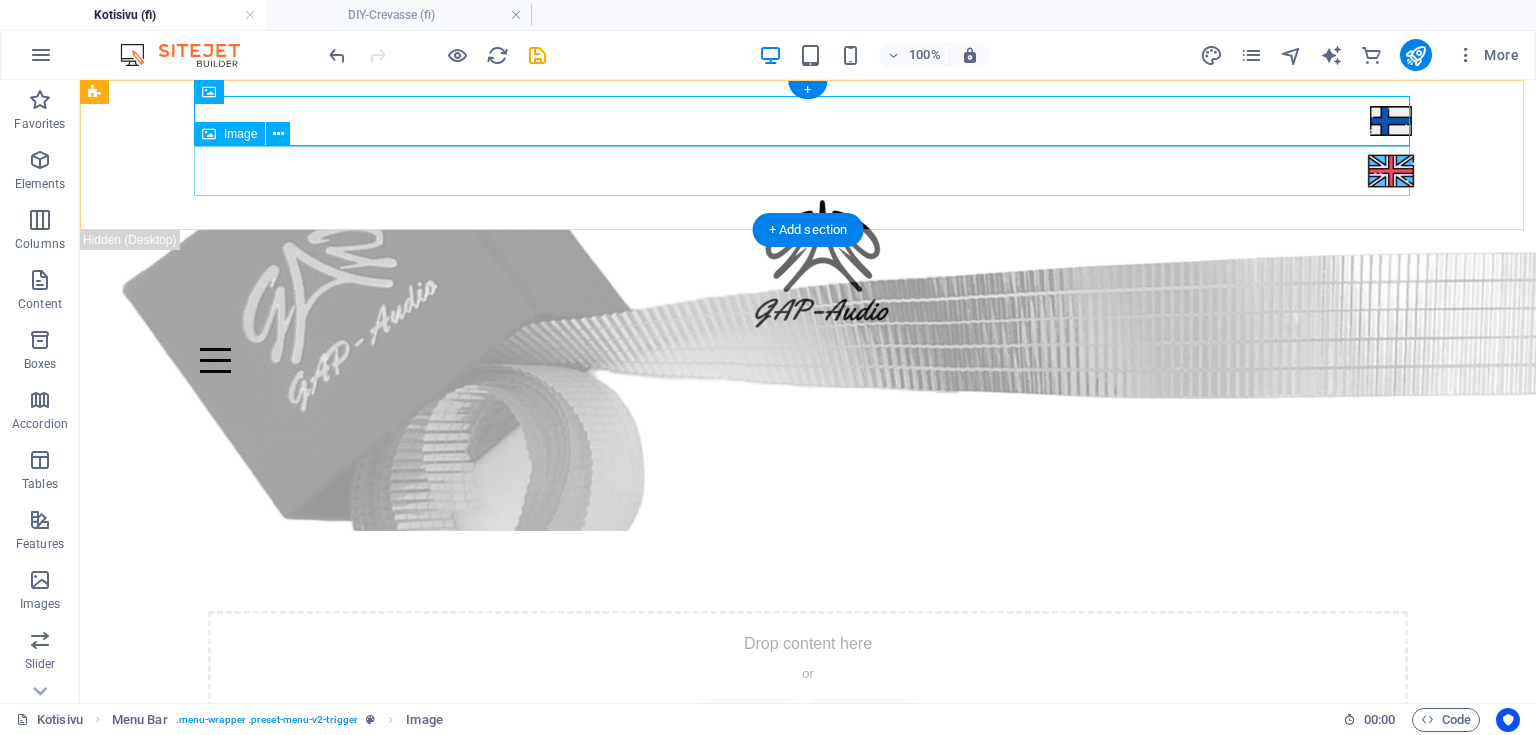 click at bounding box center (808, 171) 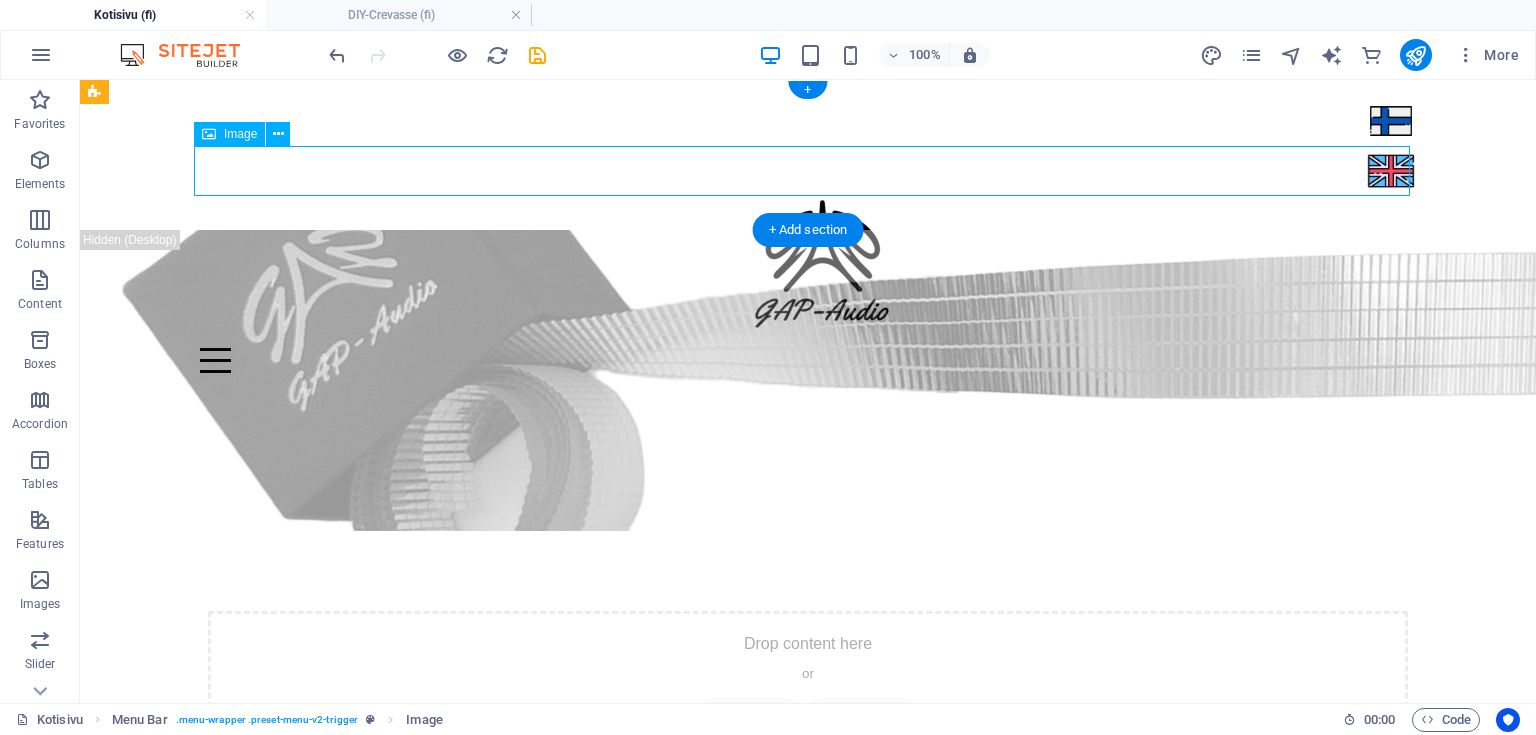 click at bounding box center (808, 171) 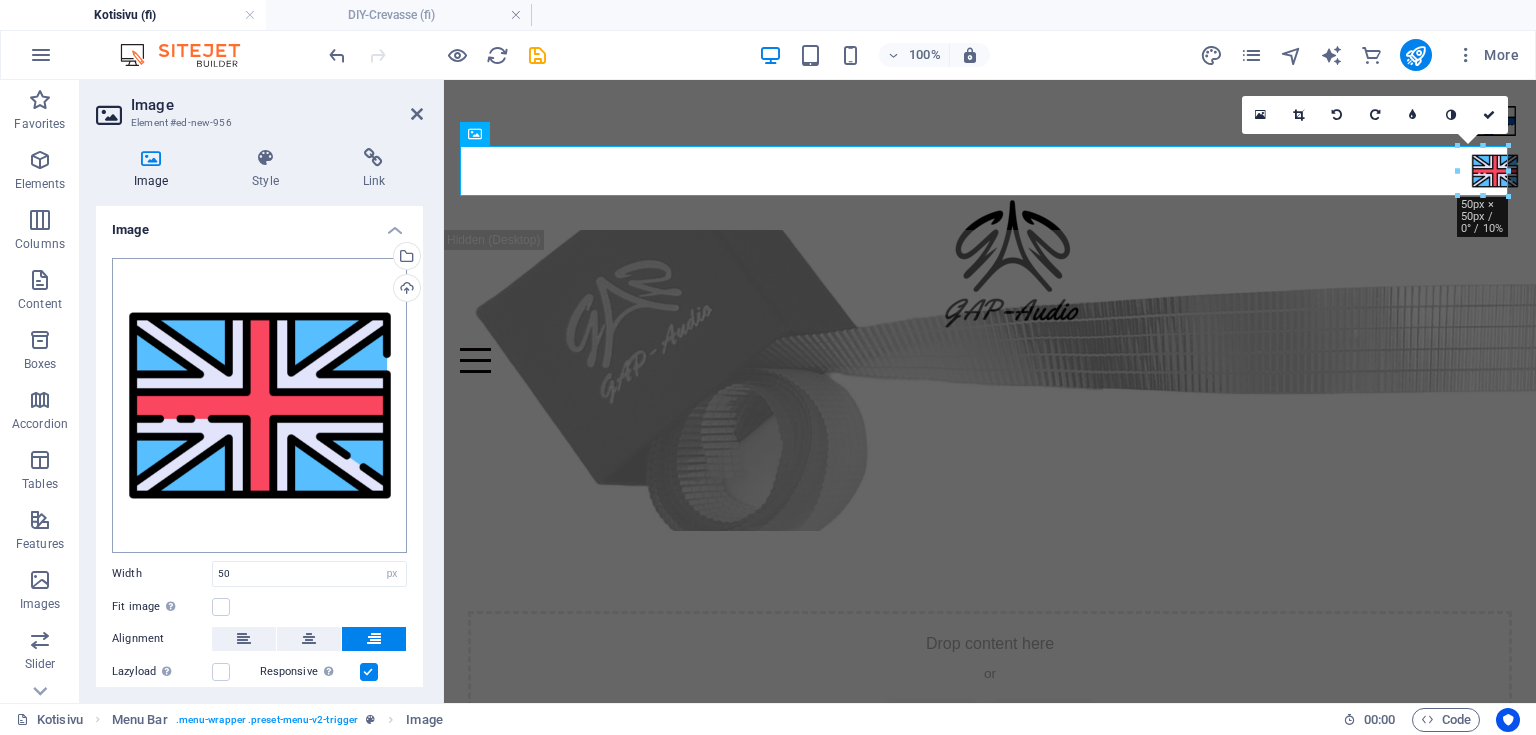 scroll, scrollTop: 120, scrollLeft: 0, axis: vertical 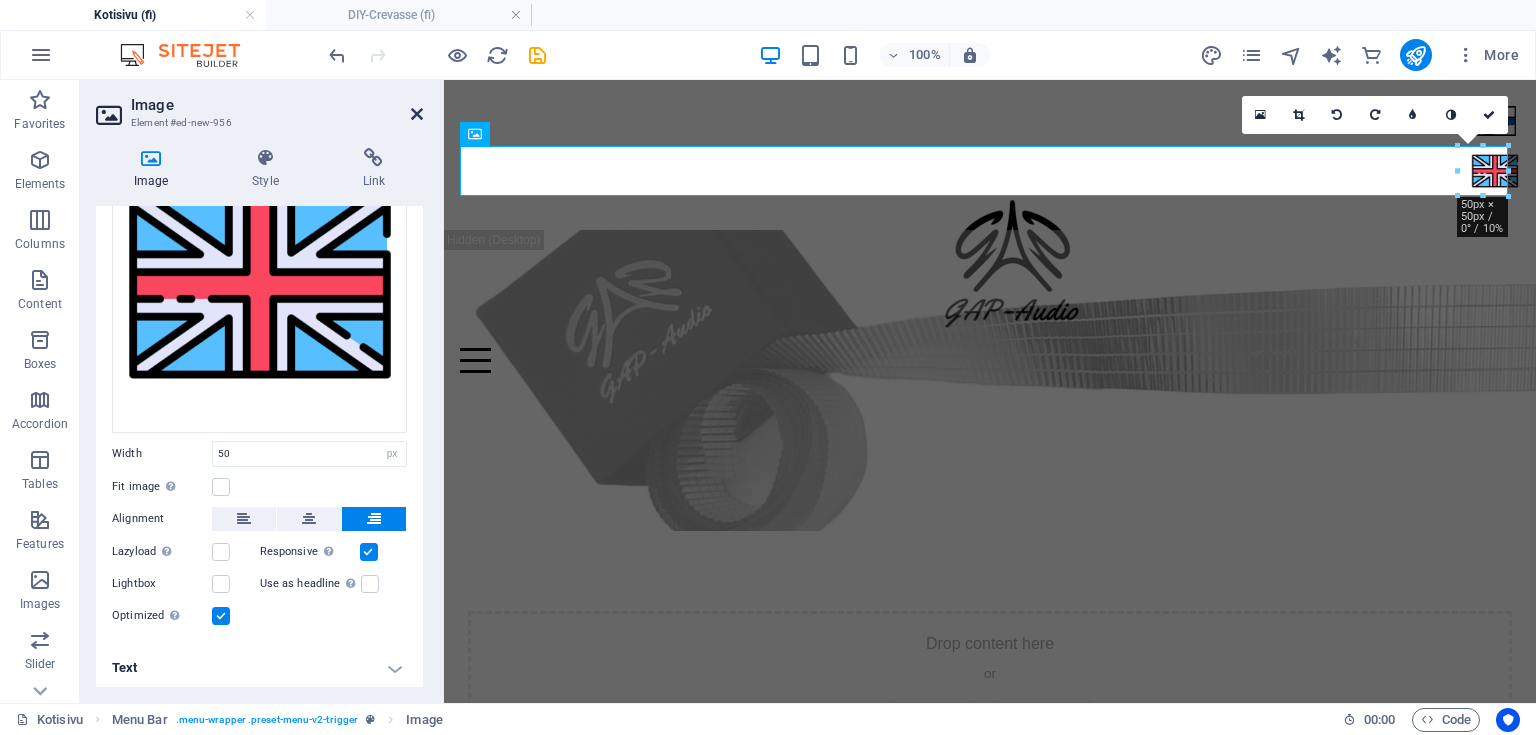 drag, startPoint x: 411, startPoint y: 106, endPoint x: 324, endPoint y: 109, distance: 87.05171 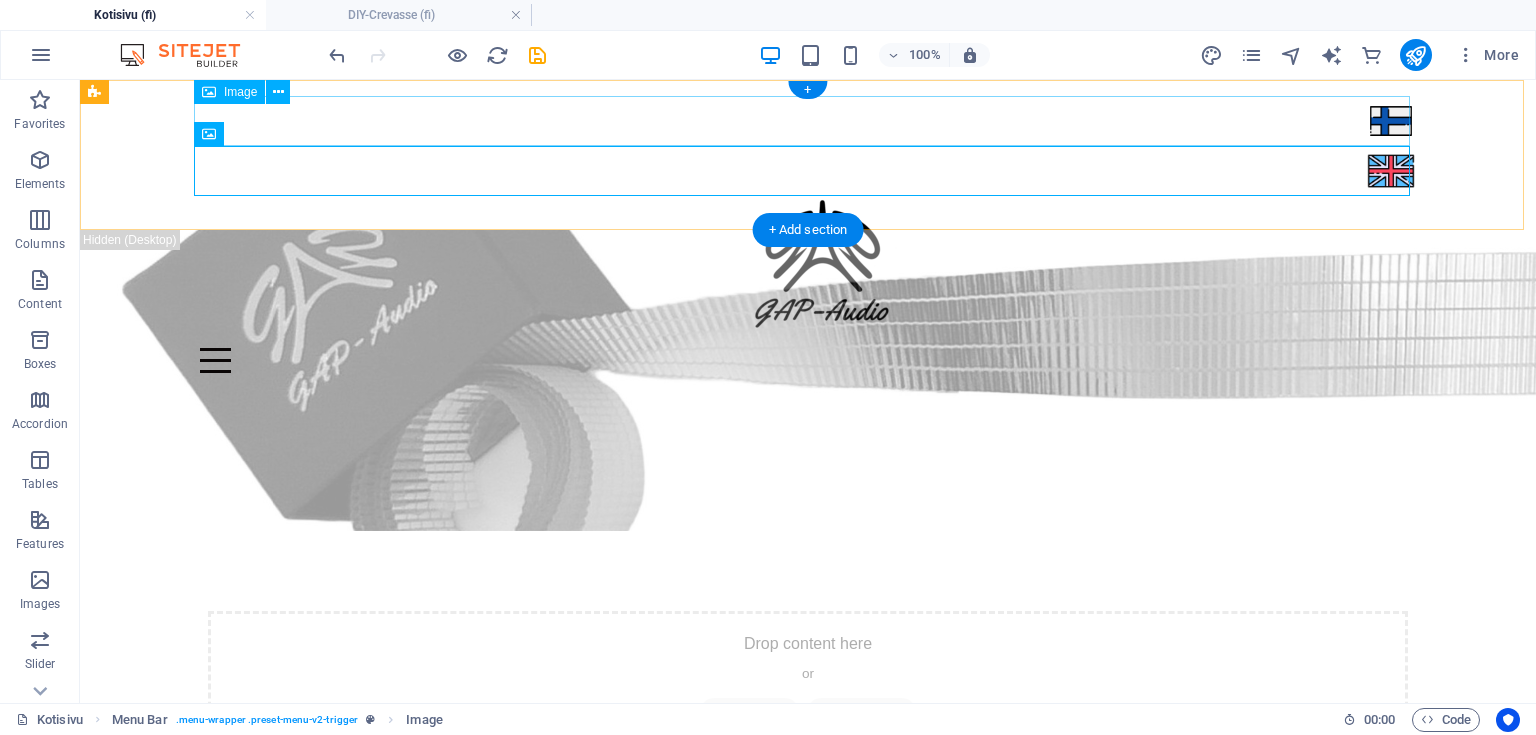 click at bounding box center [808, 121] 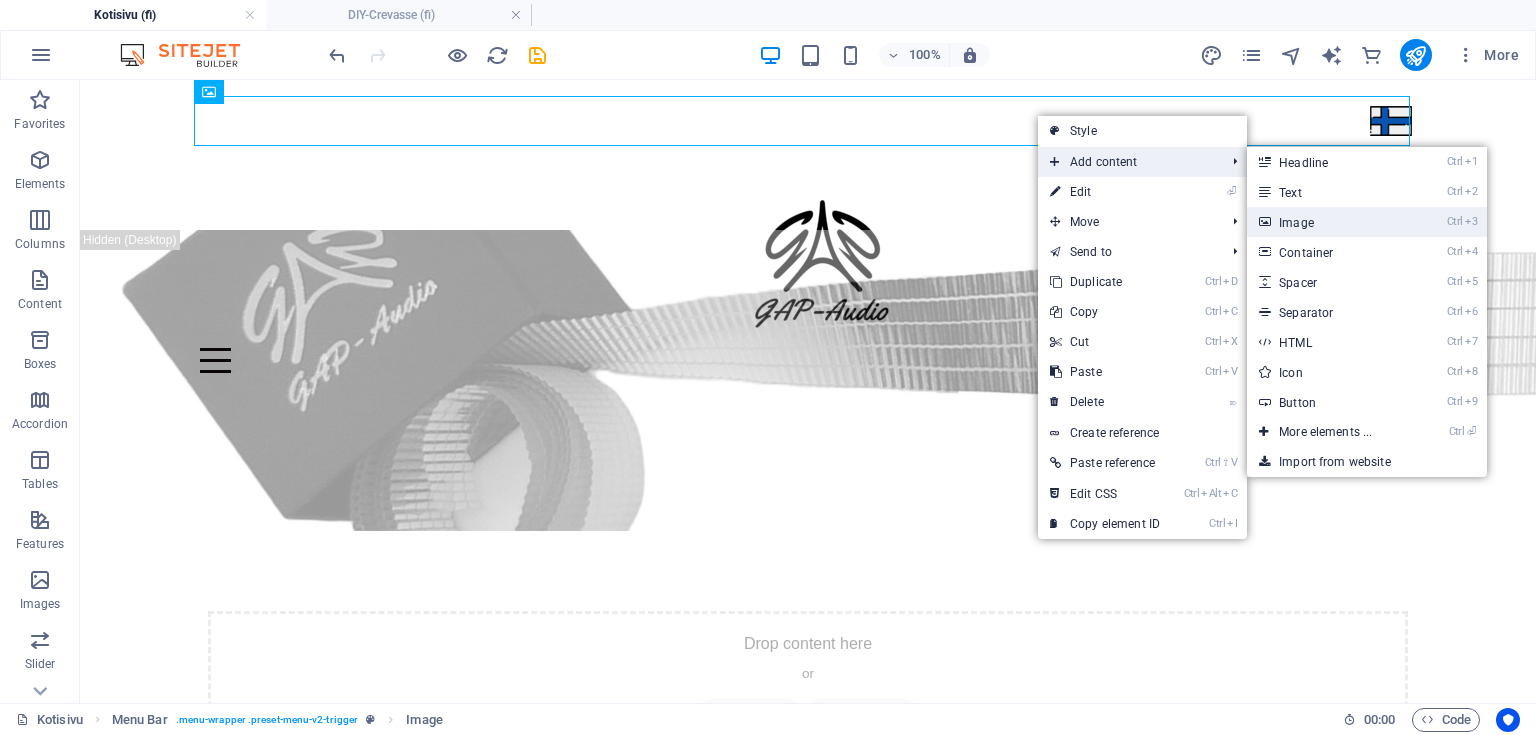 click on "Ctrl 3  Image" at bounding box center (1367, 222) 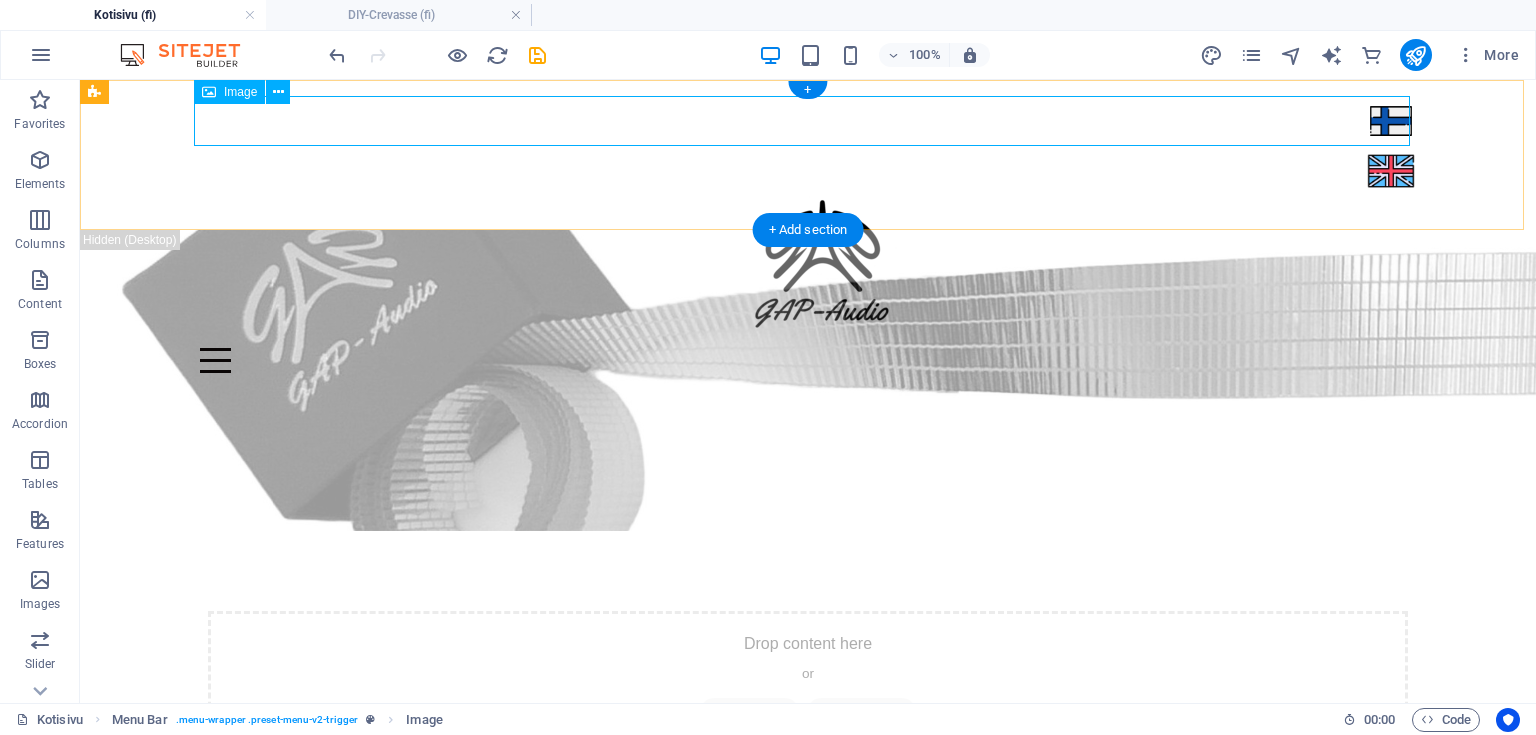 click at bounding box center (808, 121) 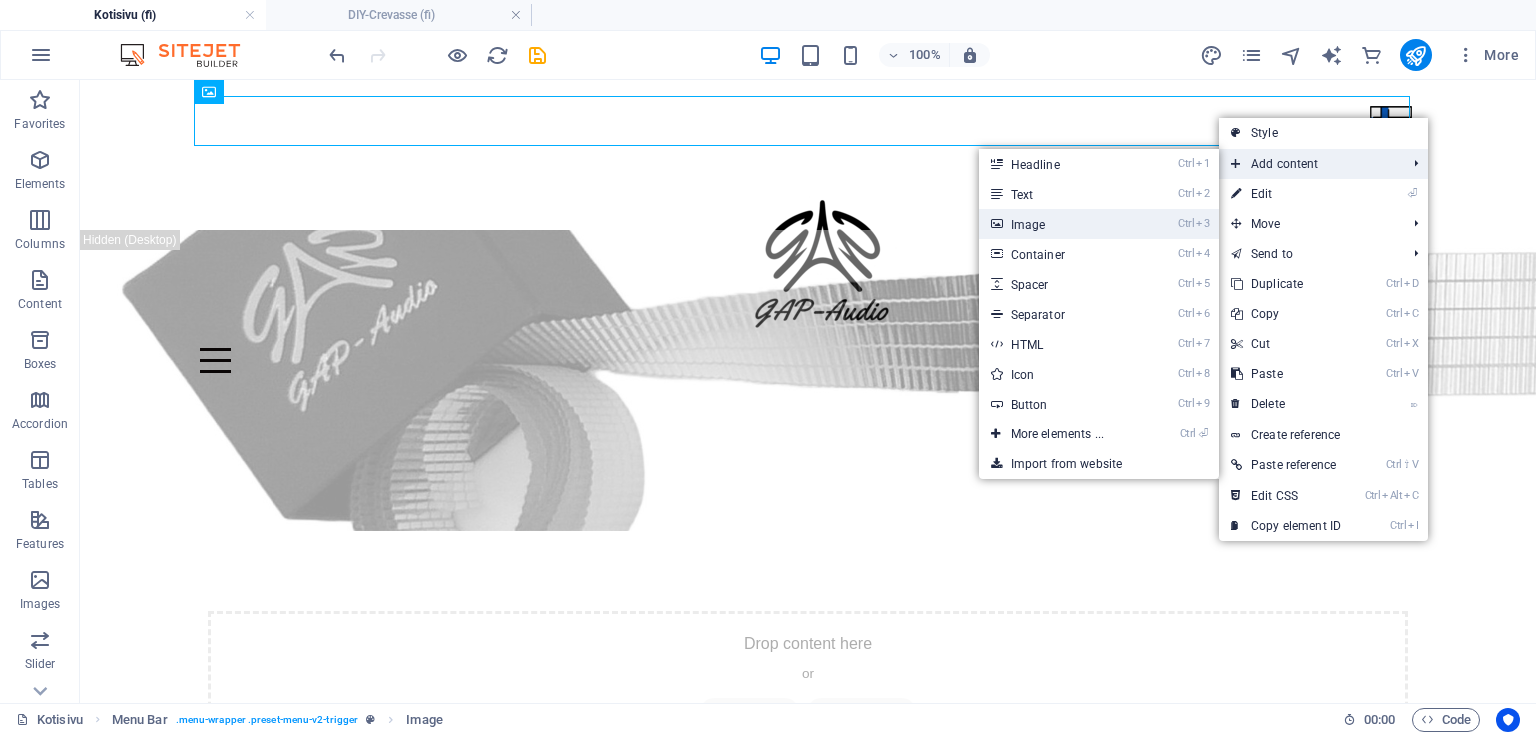 click on "Ctrl 3  Image" at bounding box center [1061, 224] 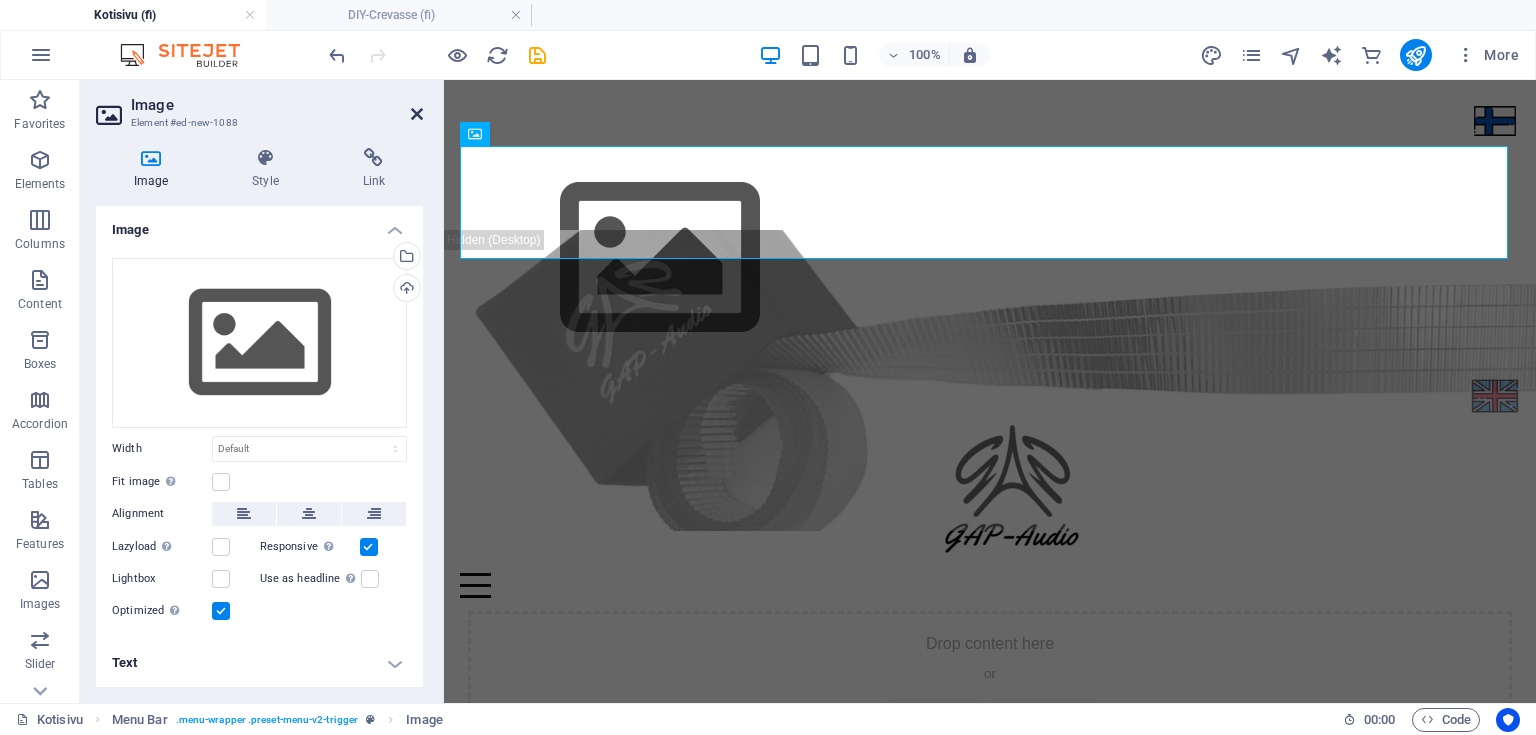click at bounding box center [417, 114] 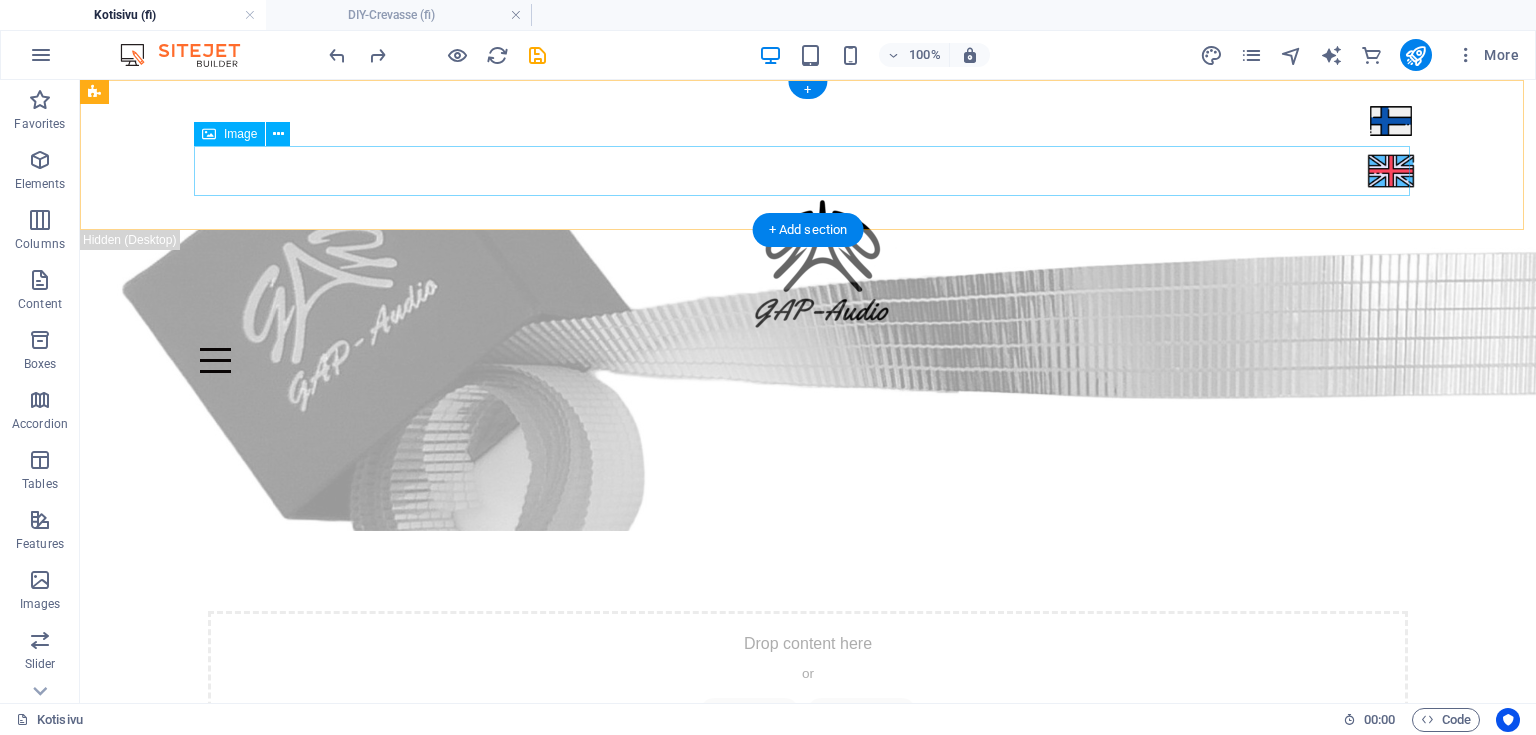 click at bounding box center [808, 171] 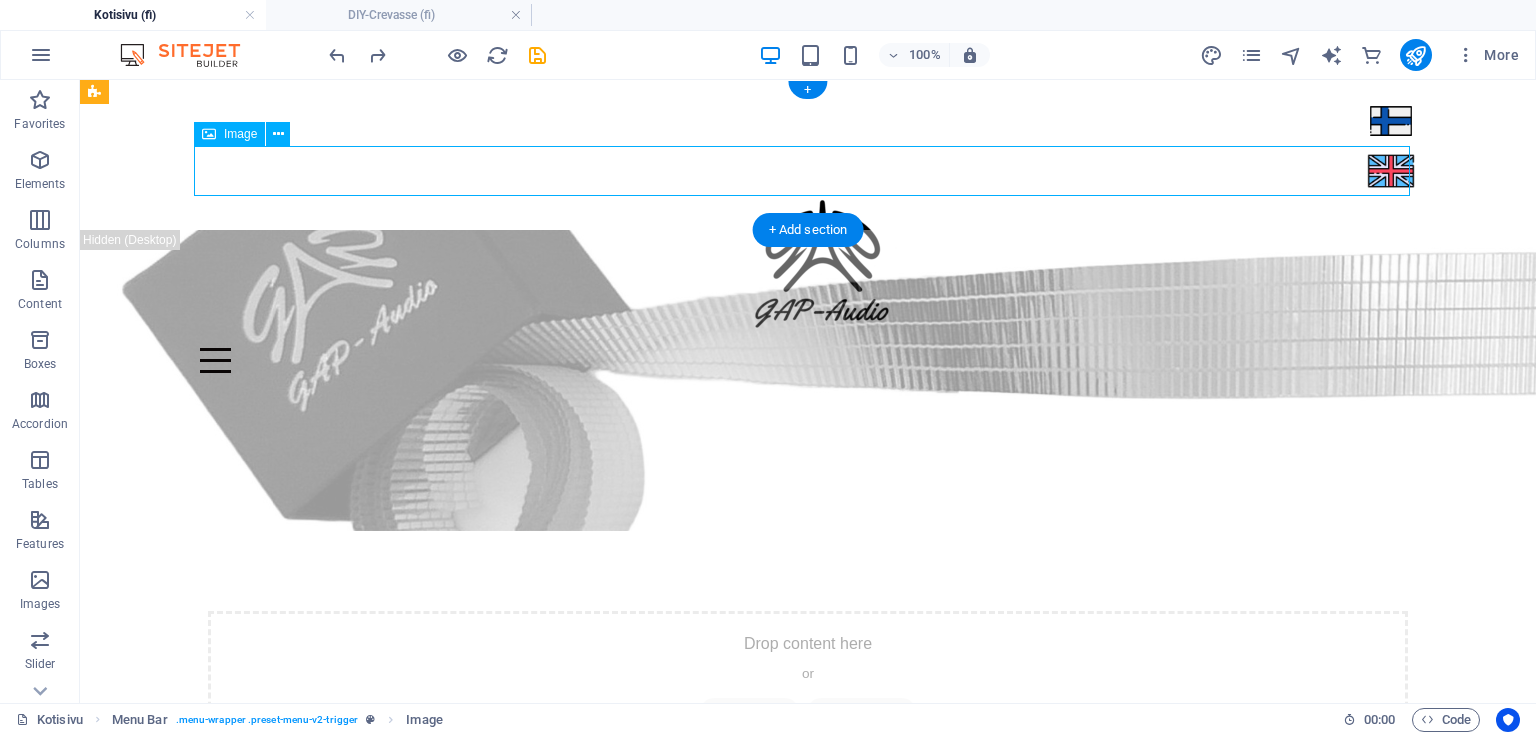 click at bounding box center (808, 171) 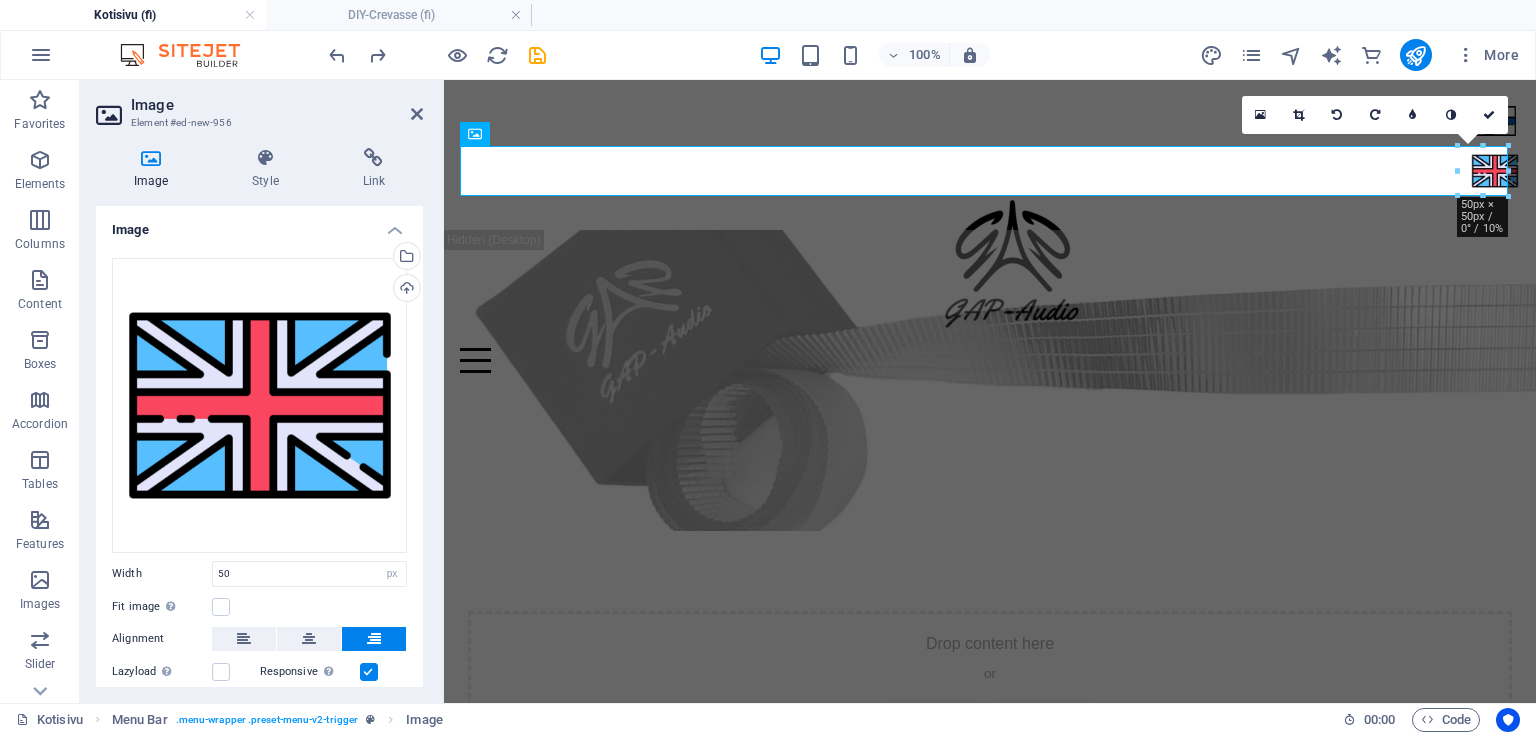 scroll, scrollTop: 120, scrollLeft: 0, axis: vertical 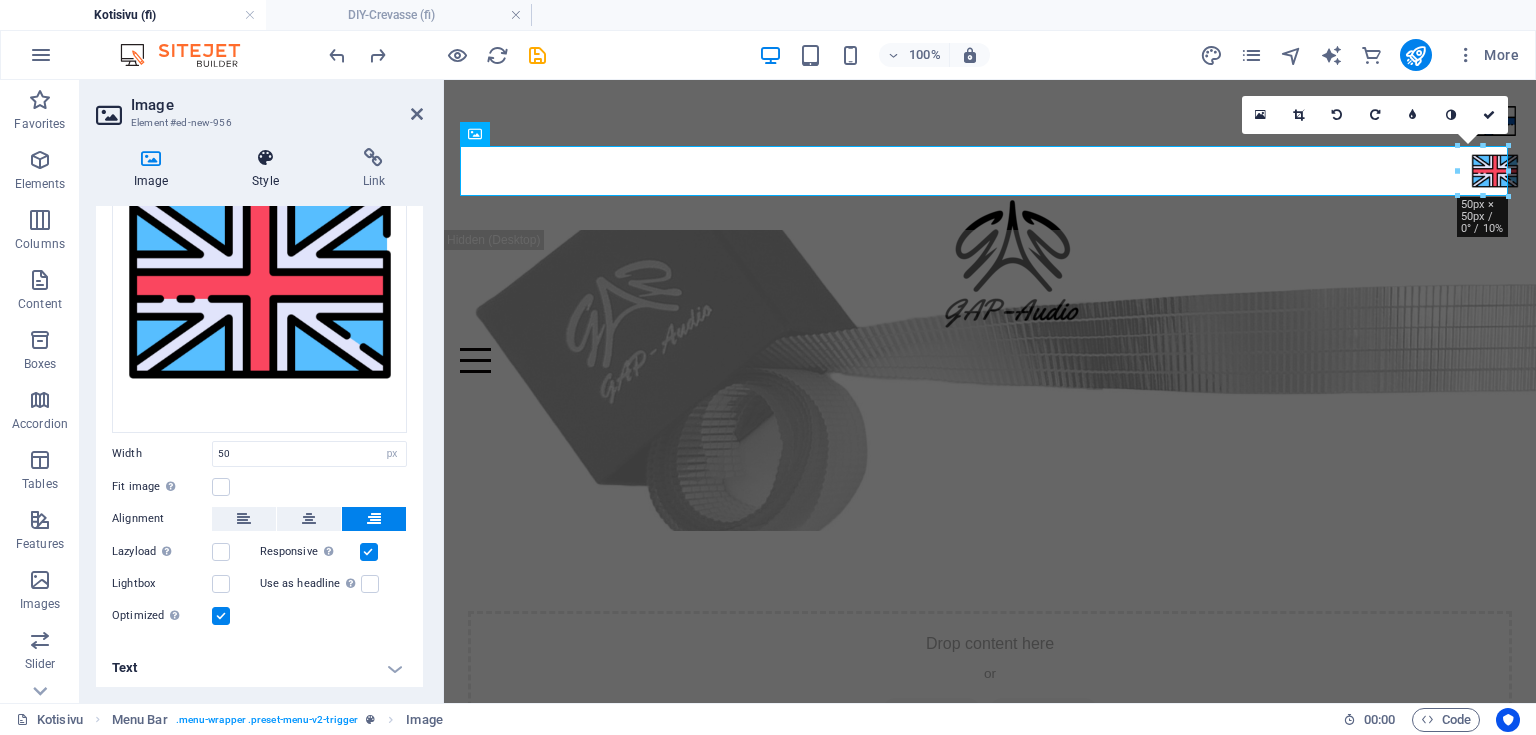 click at bounding box center [265, 158] 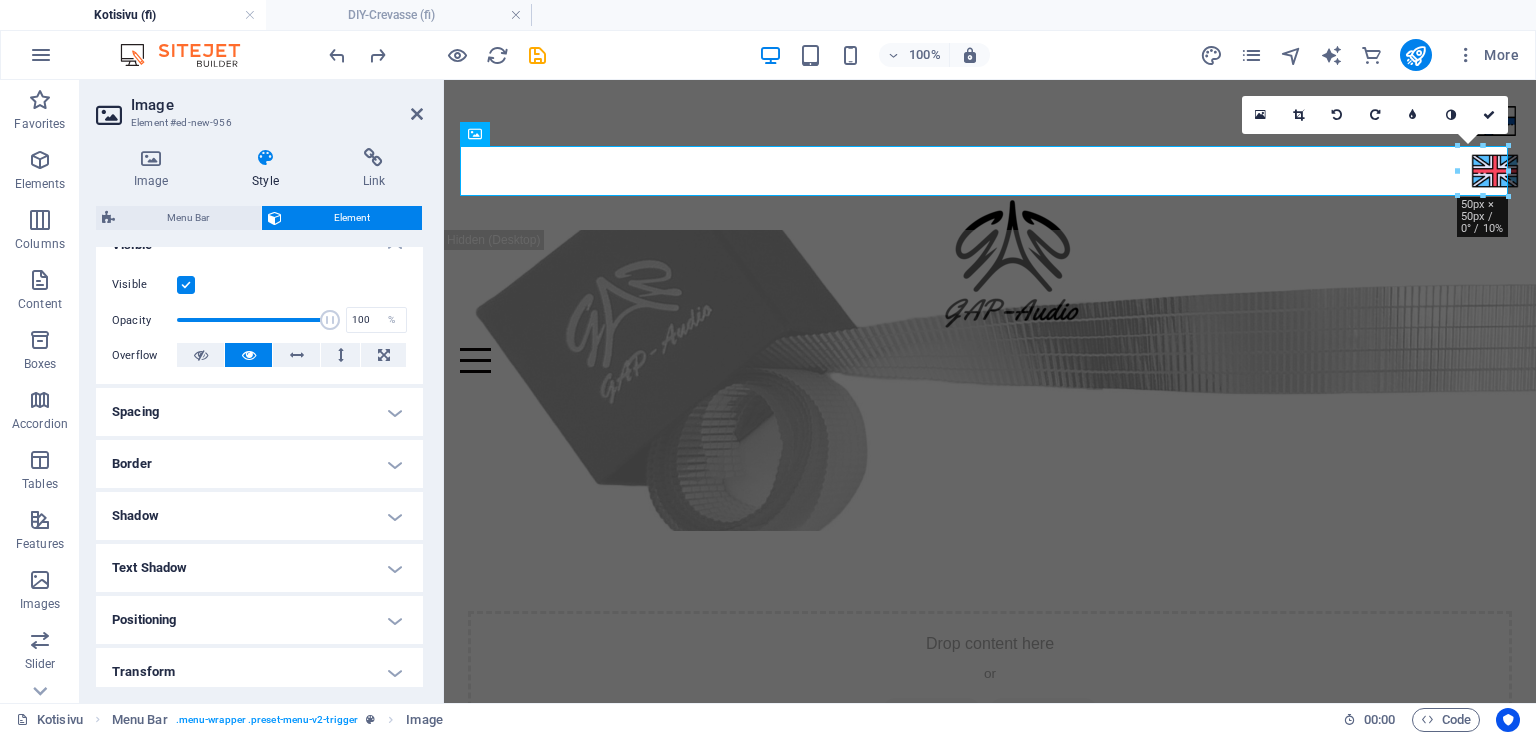 scroll, scrollTop: 320, scrollLeft: 0, axis: vertical 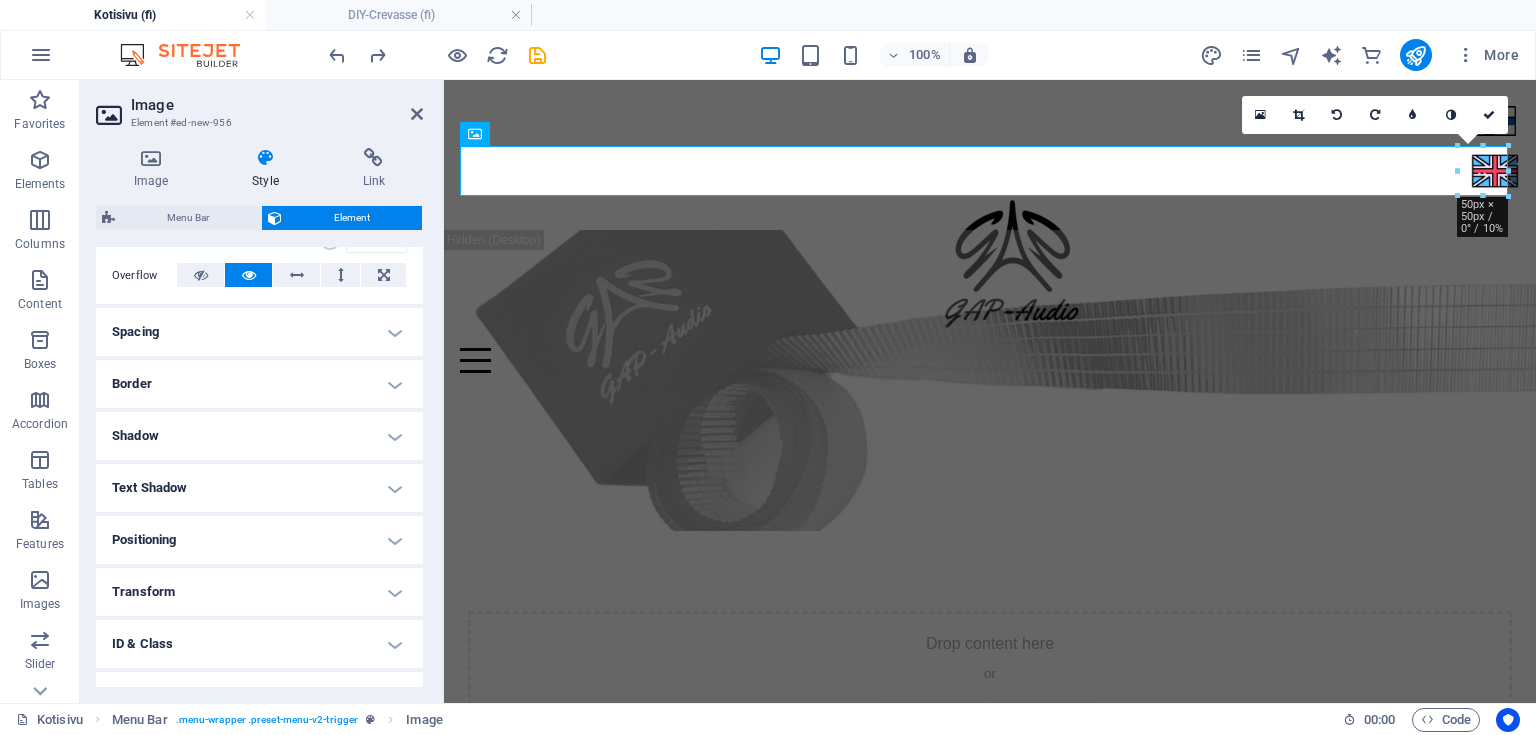 click on "Positioning" at bounding box center (259, 540) 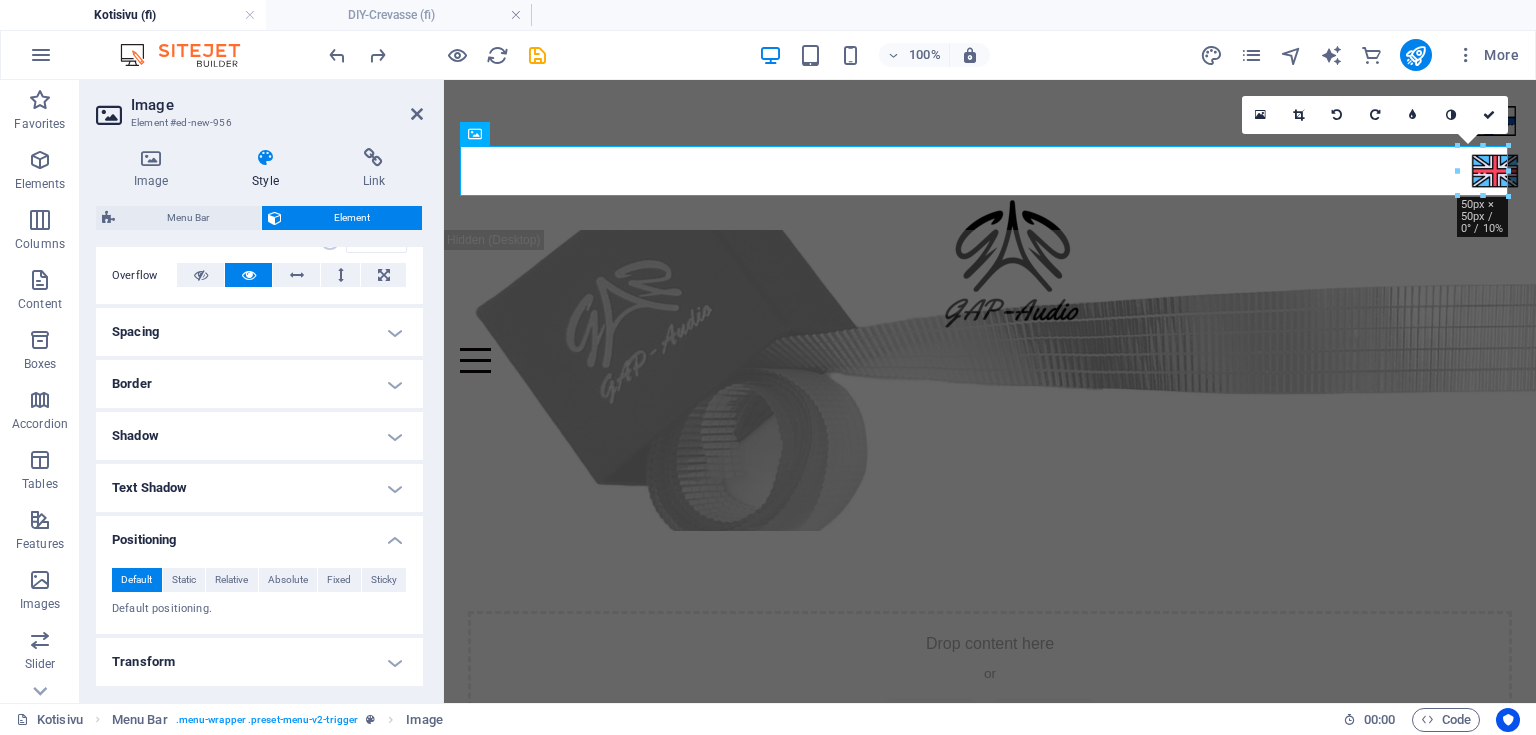 scroll, scrollTop: 473, scrollLeft: 0, axis: vertical 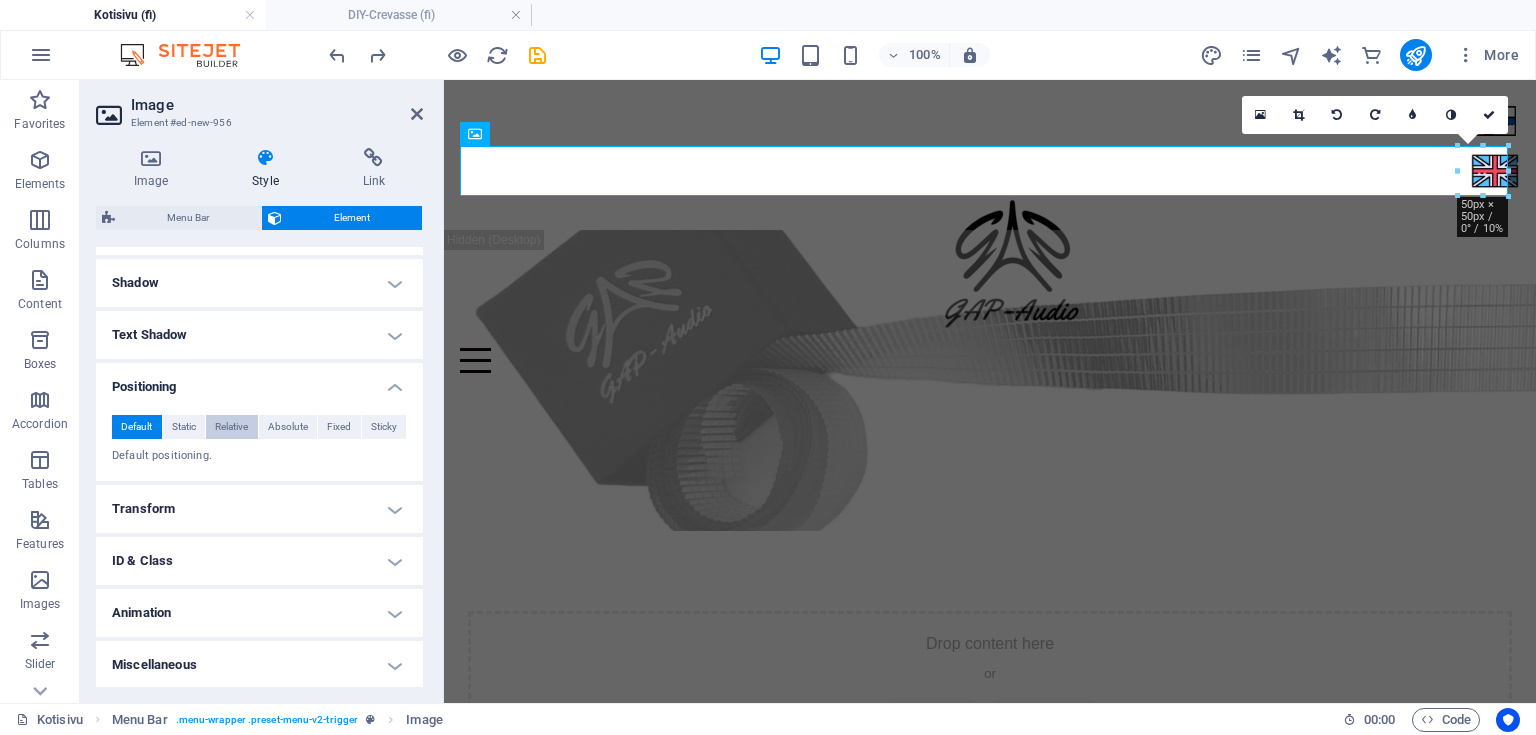 click on "Relative" at bounding box center [231, 427] 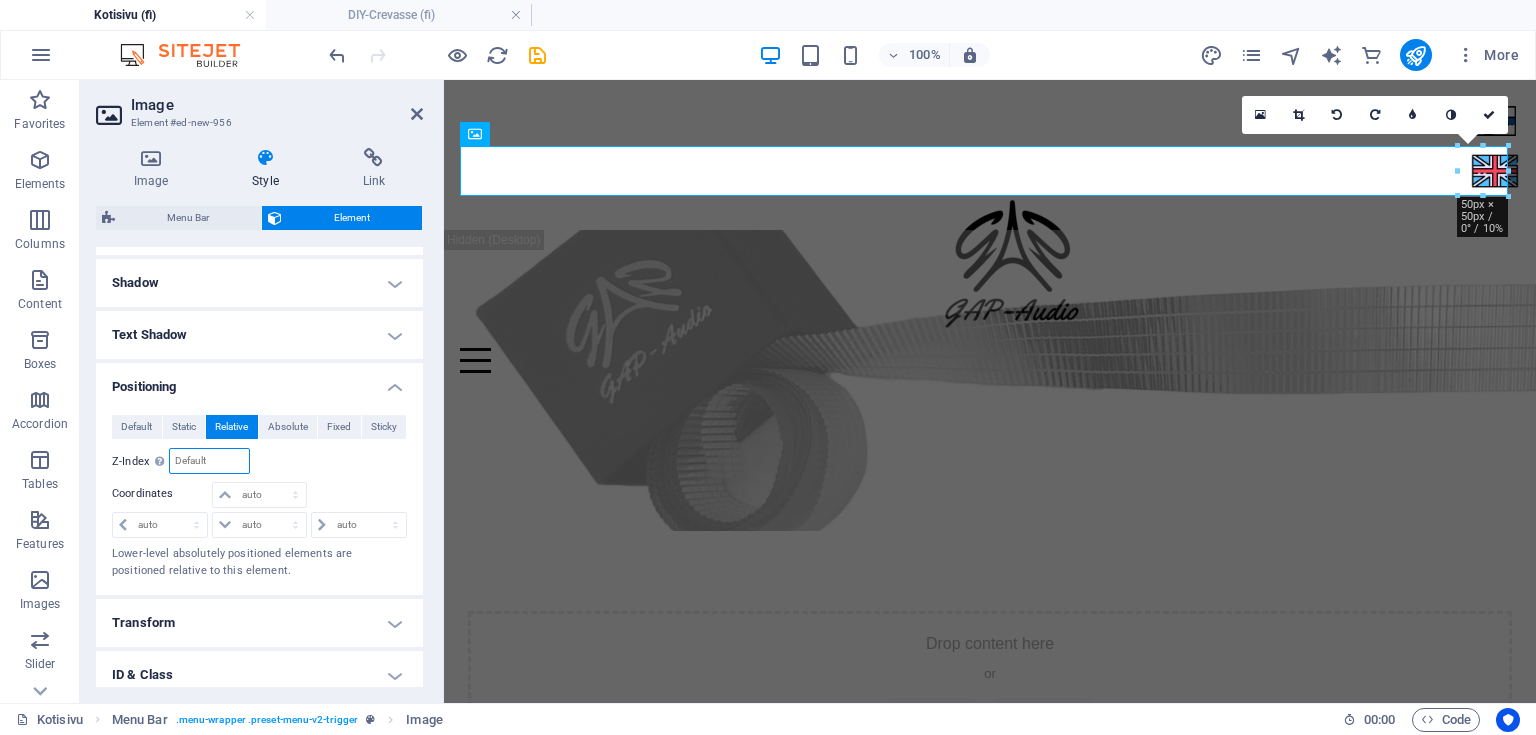 click at bounding box center (209, 461) 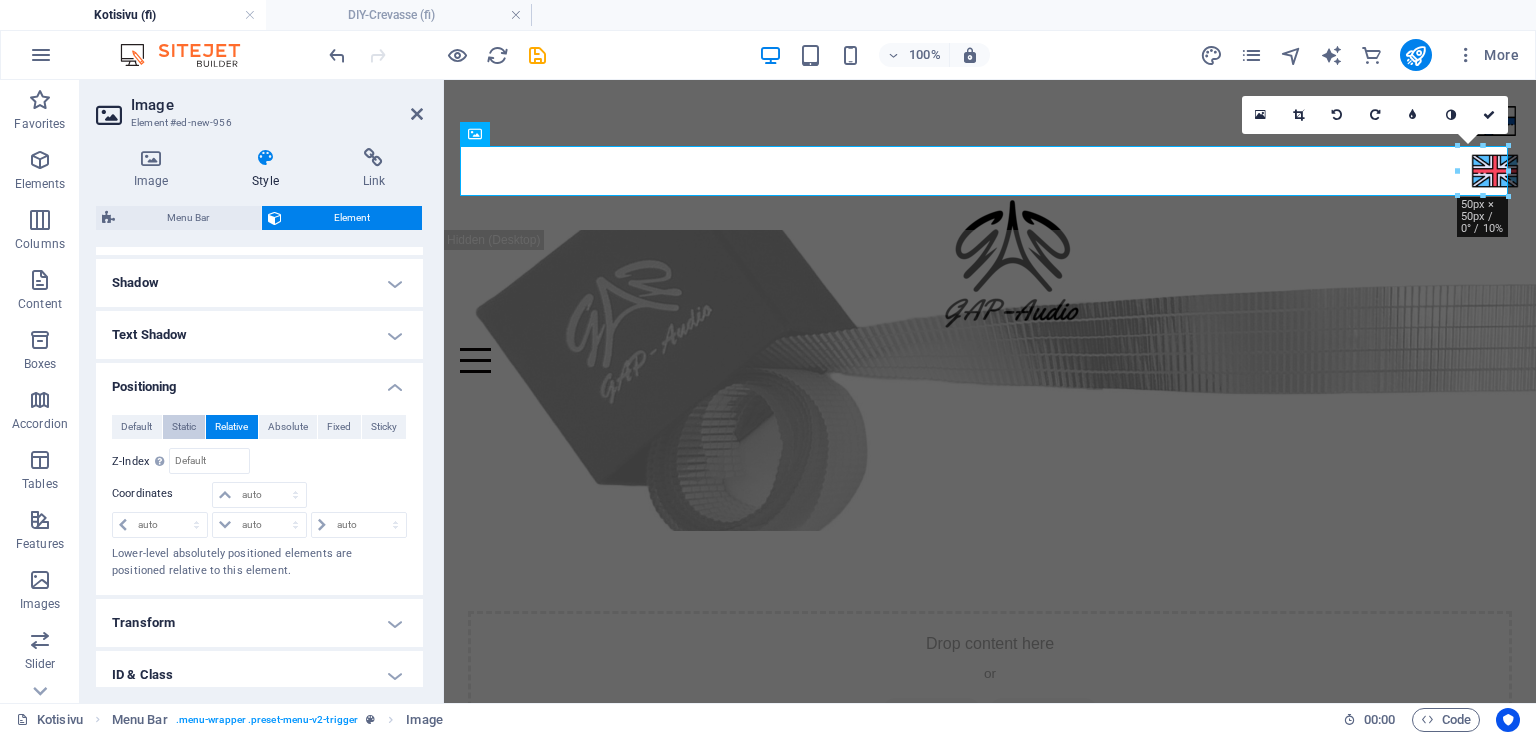 click on "Static" at bounding box center (184, 427) 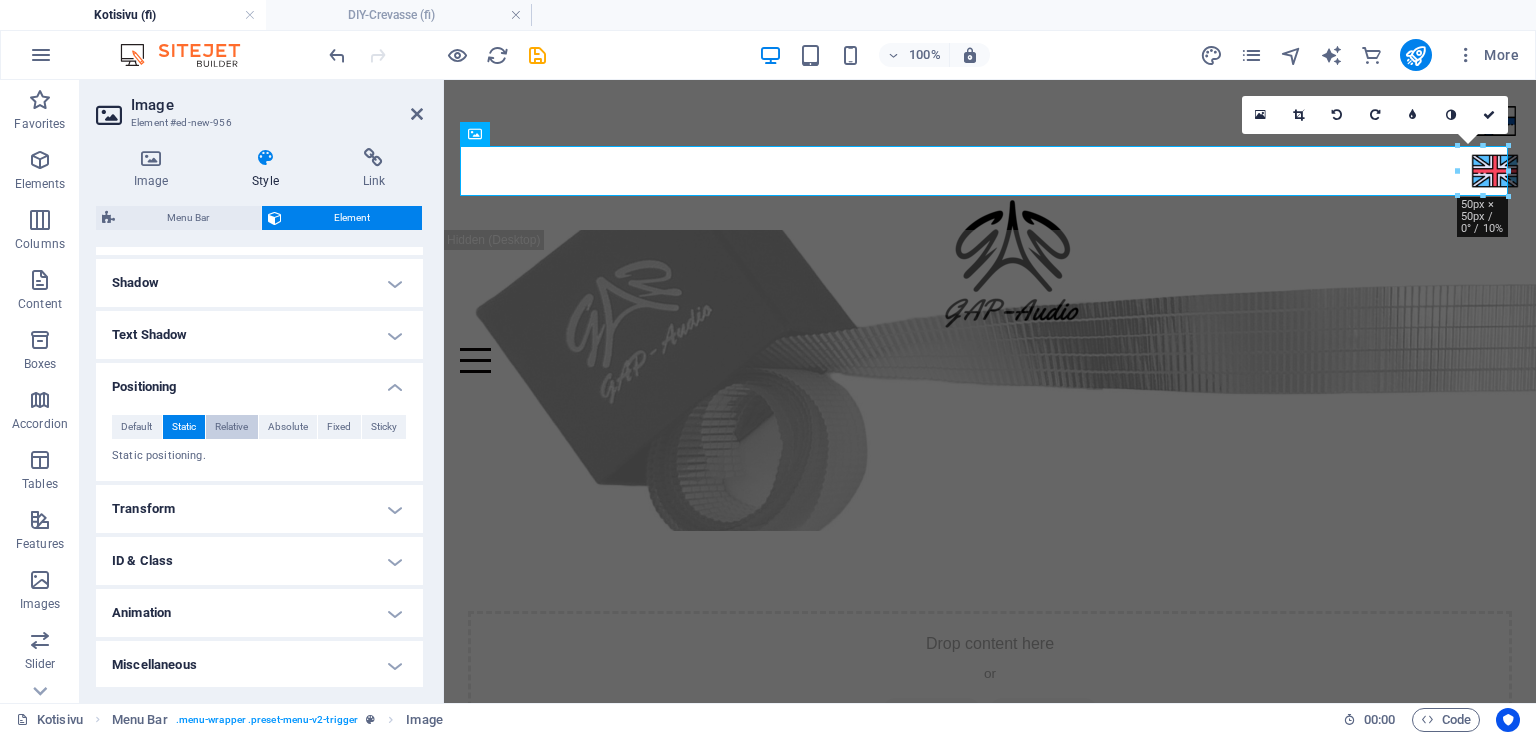 click on "Relative" at bounding box center [231, 427] 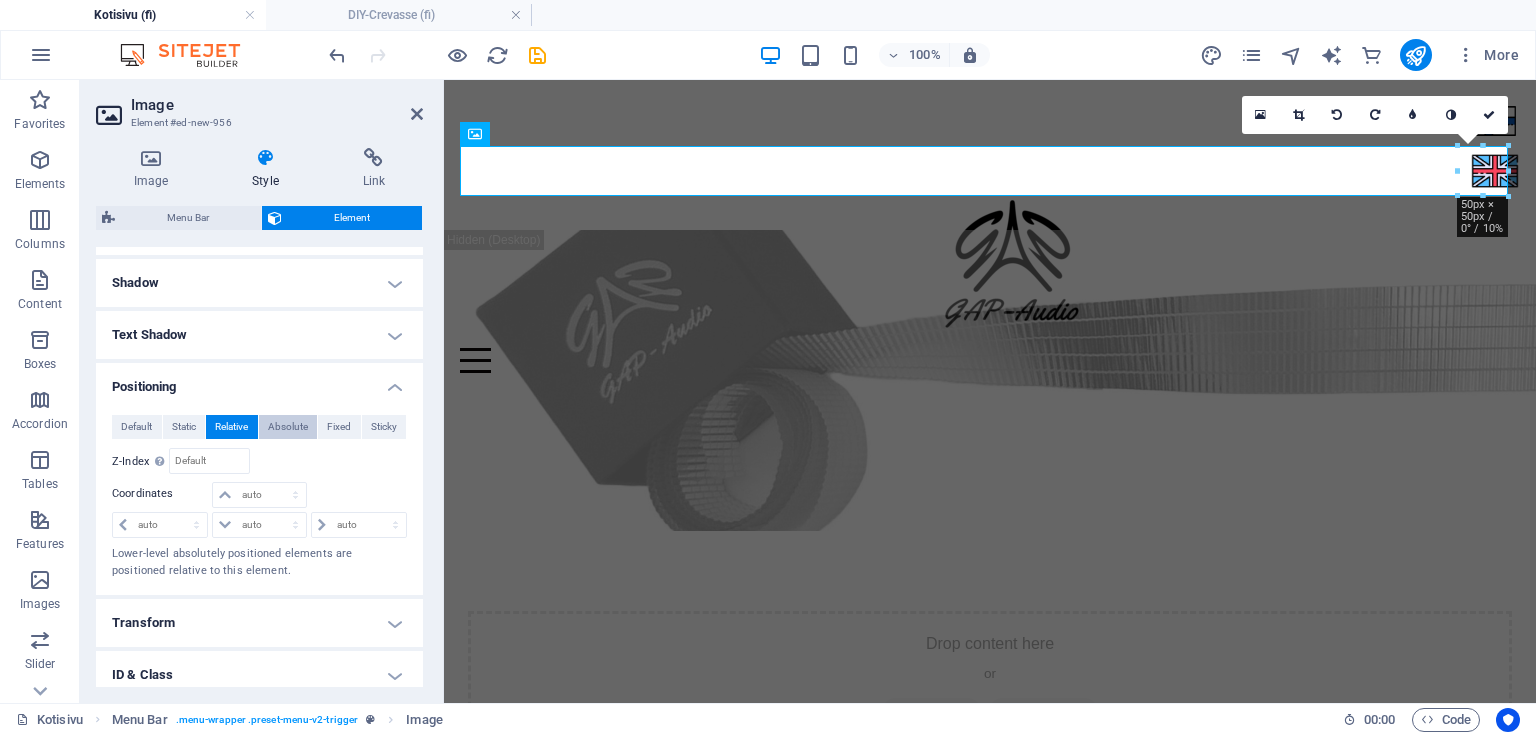 click on "Absolute" at bounding box center [288, 427] 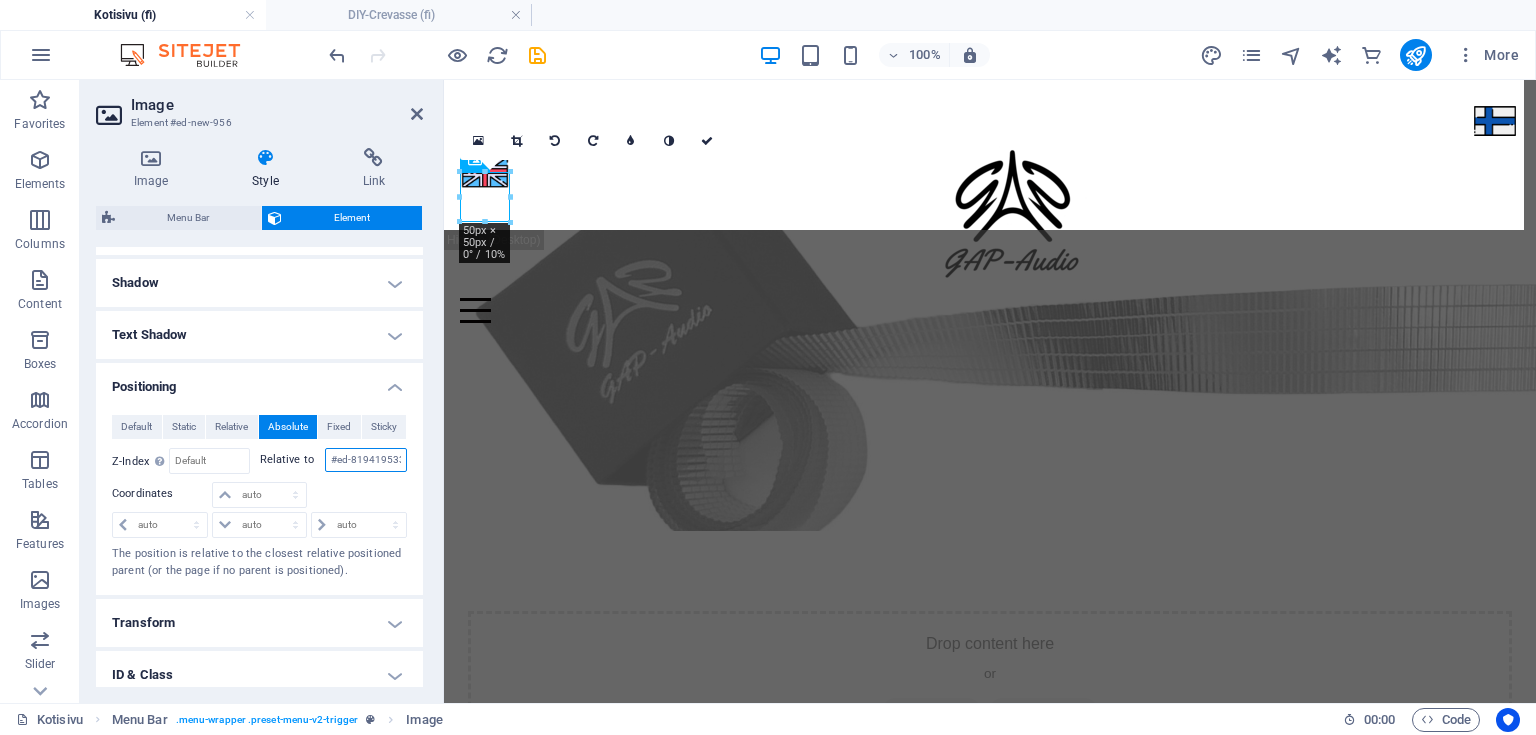 click on "#ed-819419533" at bounding box center [366, 460] 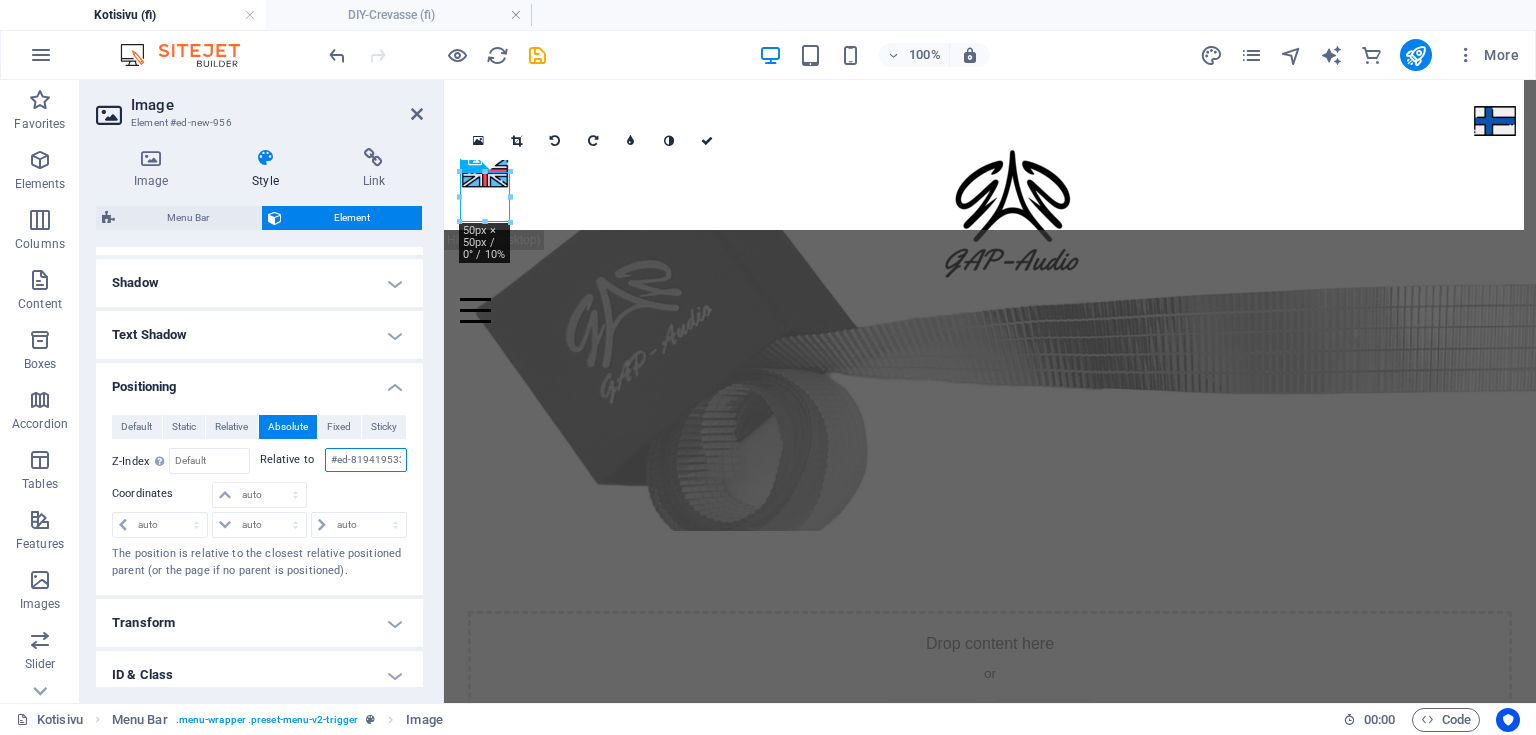 click on "#ed-819419533" at bounding box center [366, 460] 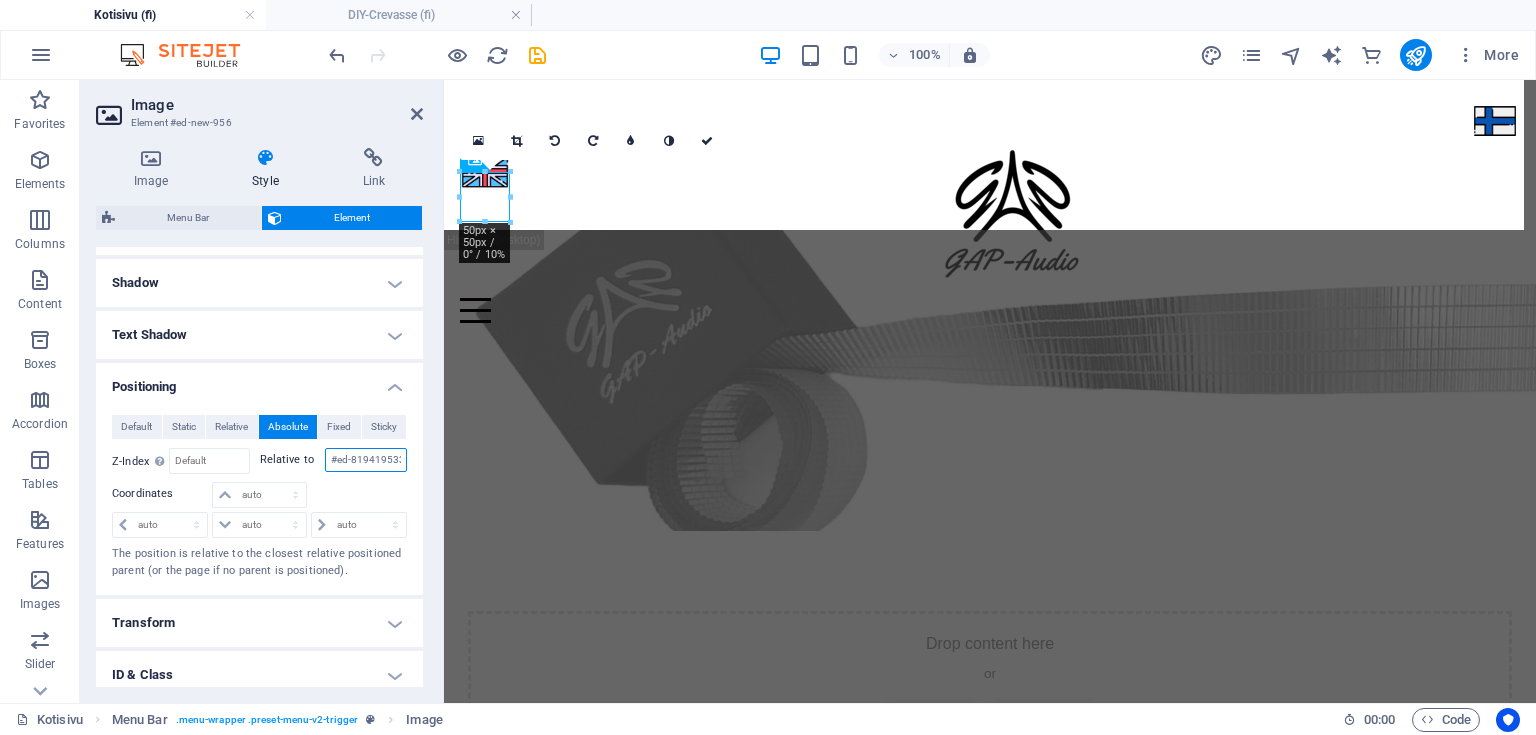 click on "#ed-819419533" at bounding box center [366, 460] 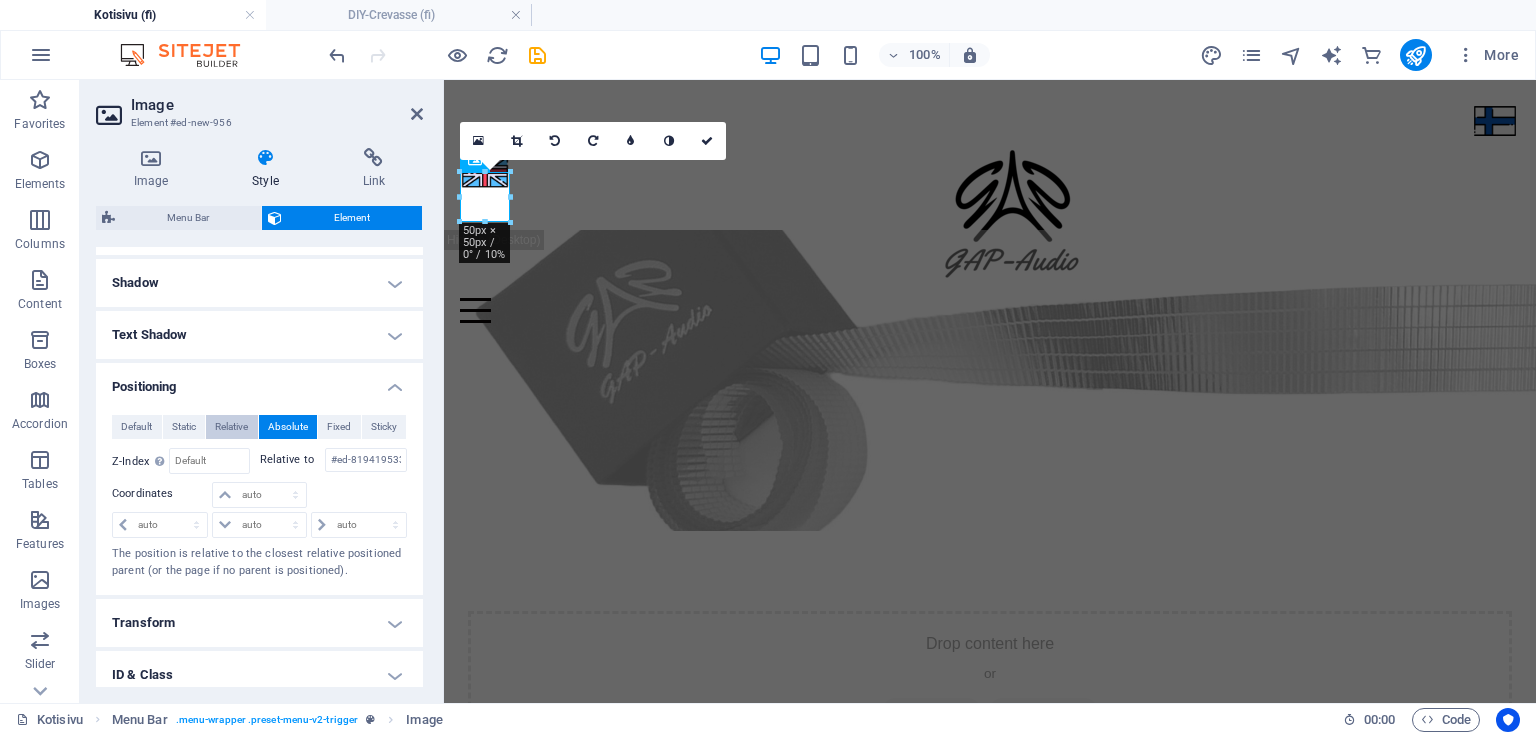 click on "Relative" at bounding box center (231, 427) 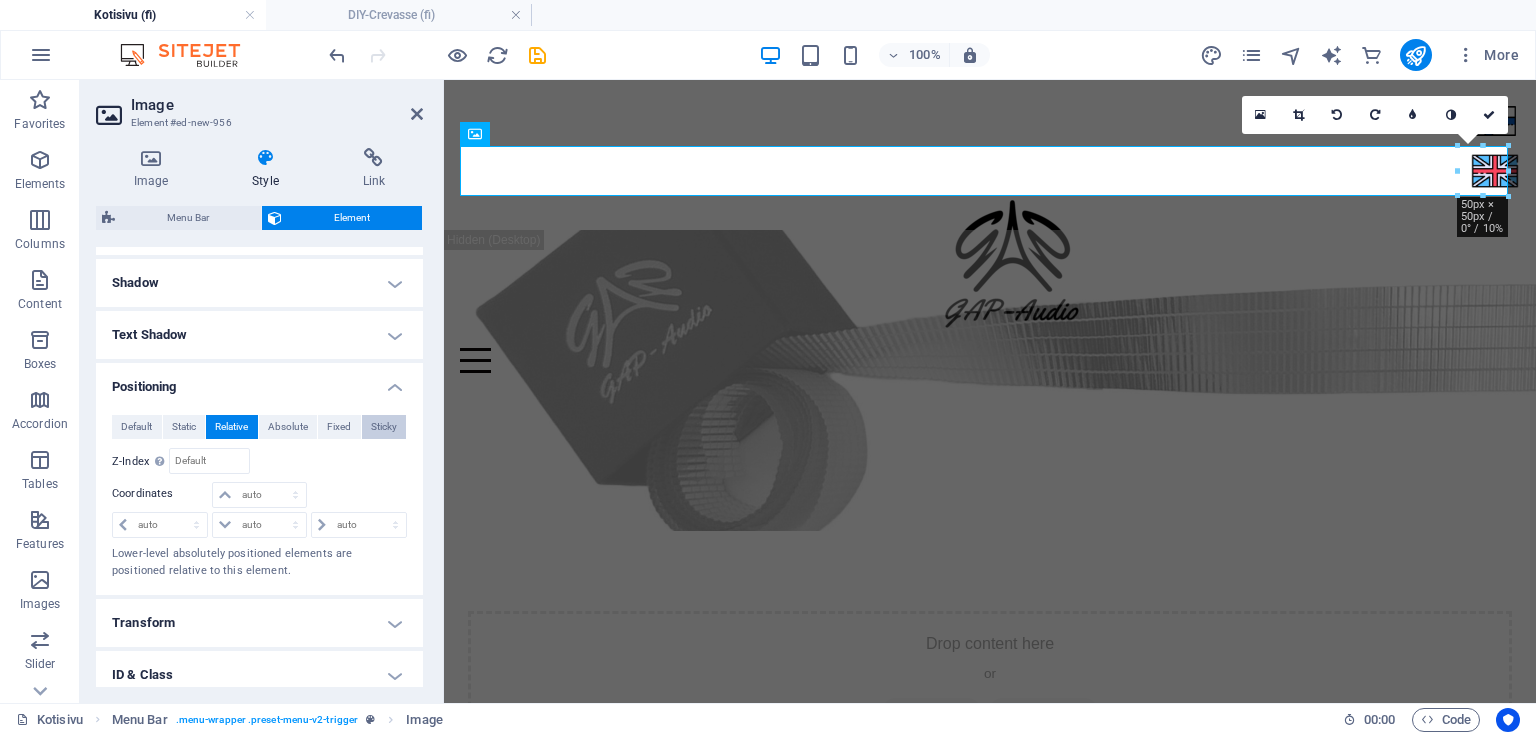 click on "Sticky" at bounding box center [384, 427] 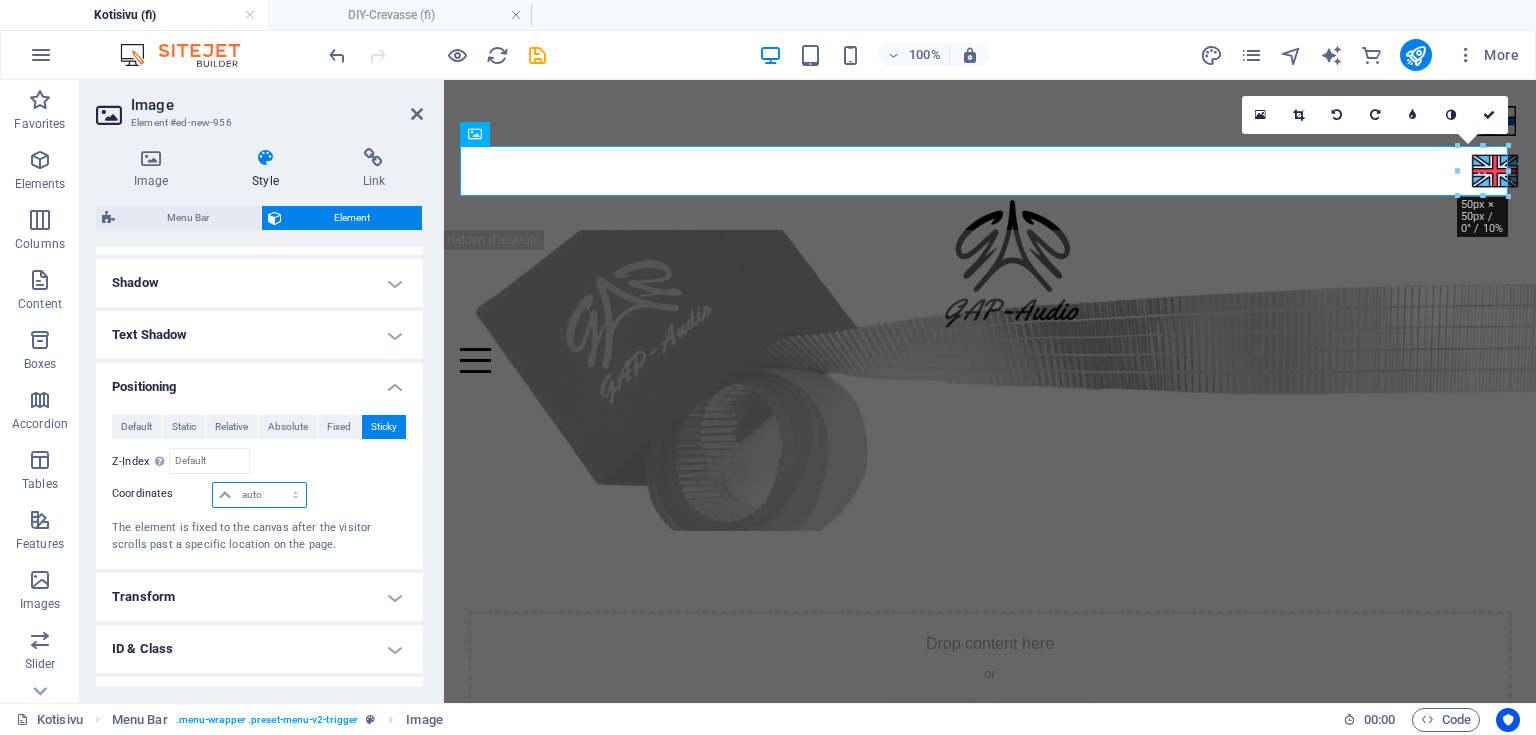click on "auto px rem % em" at bounding box center [259, 495] 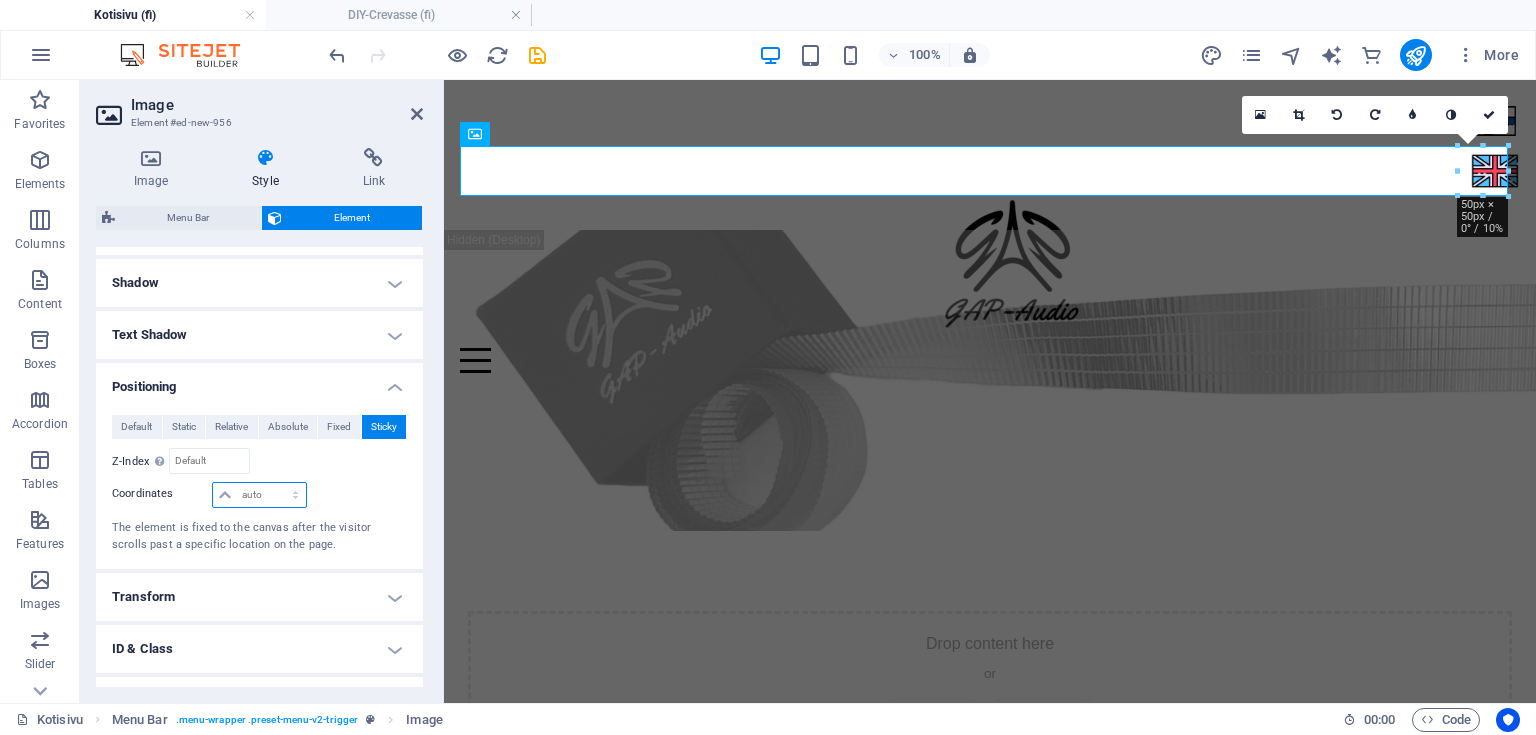click on "auto px rem % em" at bounding box center [259, 495] 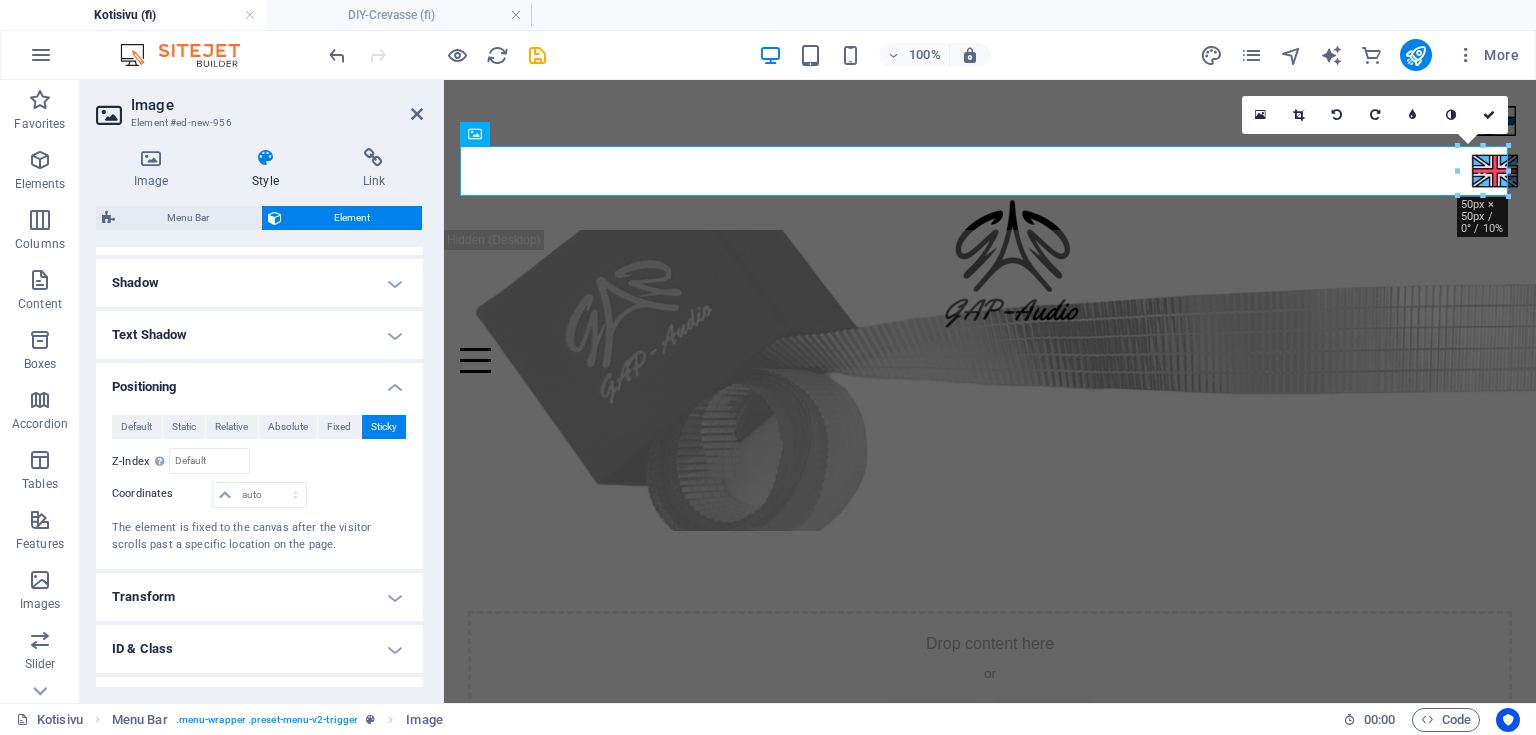 click on "Default Static Relative Absolute Fixed Sticky" at bounding box center (259, 427) 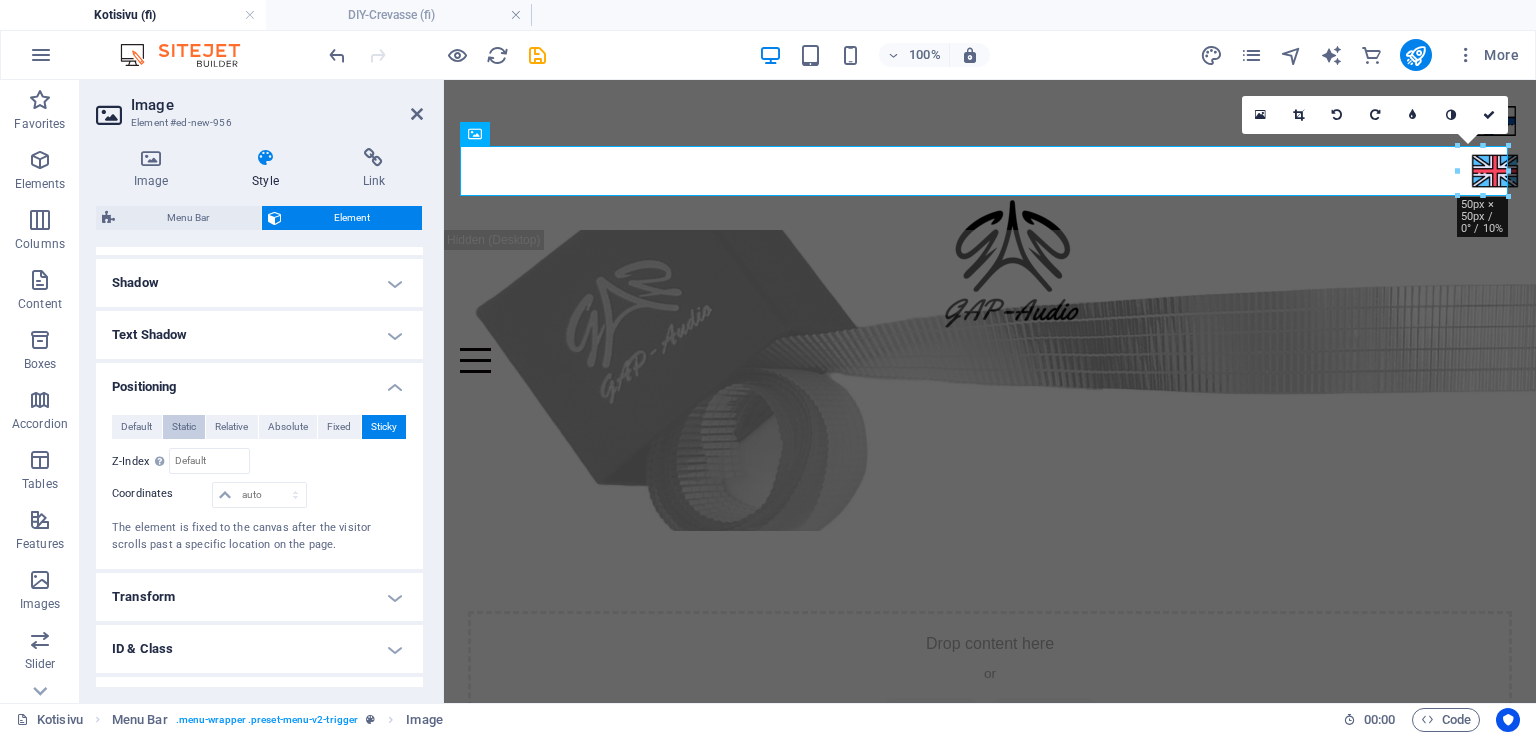 click on "Static" at bounding box center [184, 427] 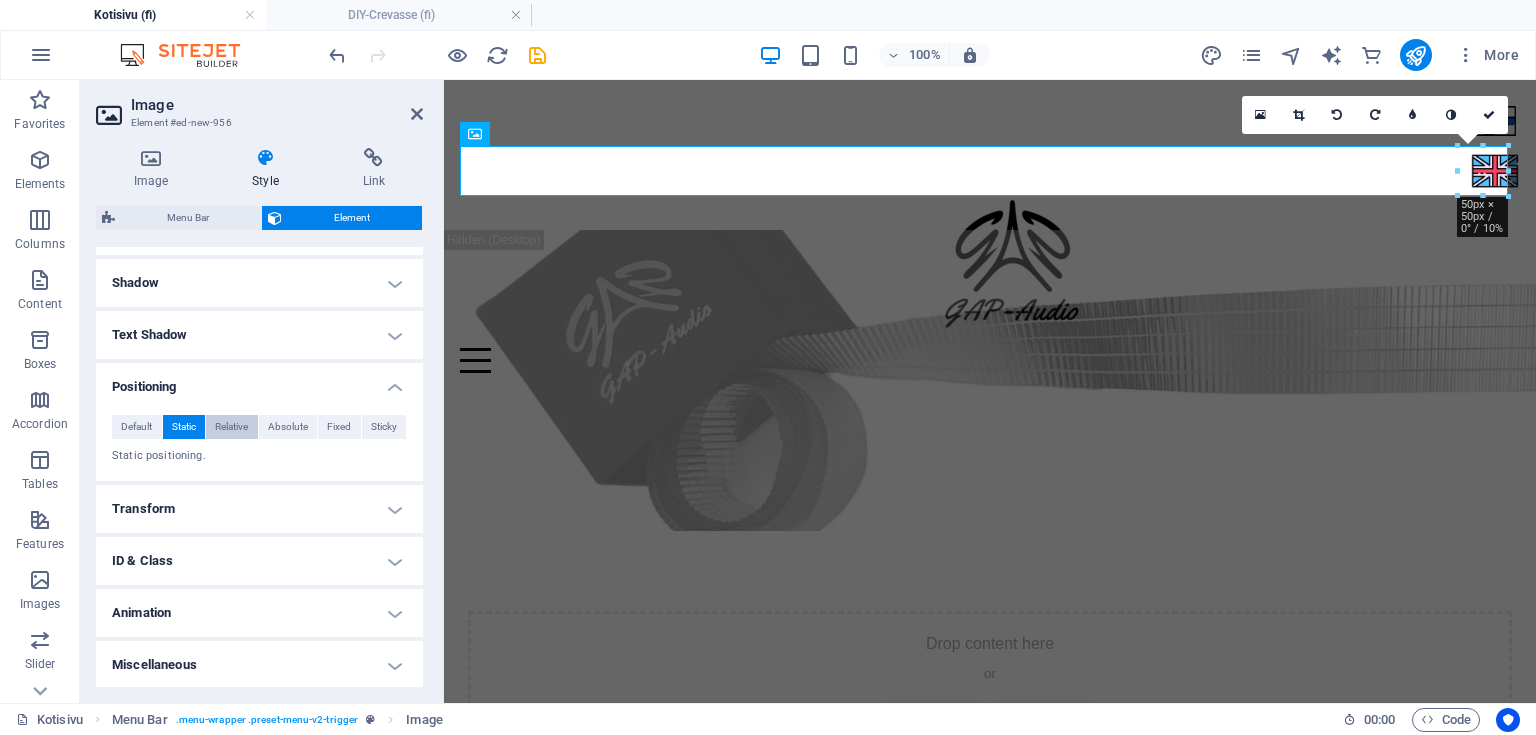 click on "Relative" at bounding box center [231, 427] 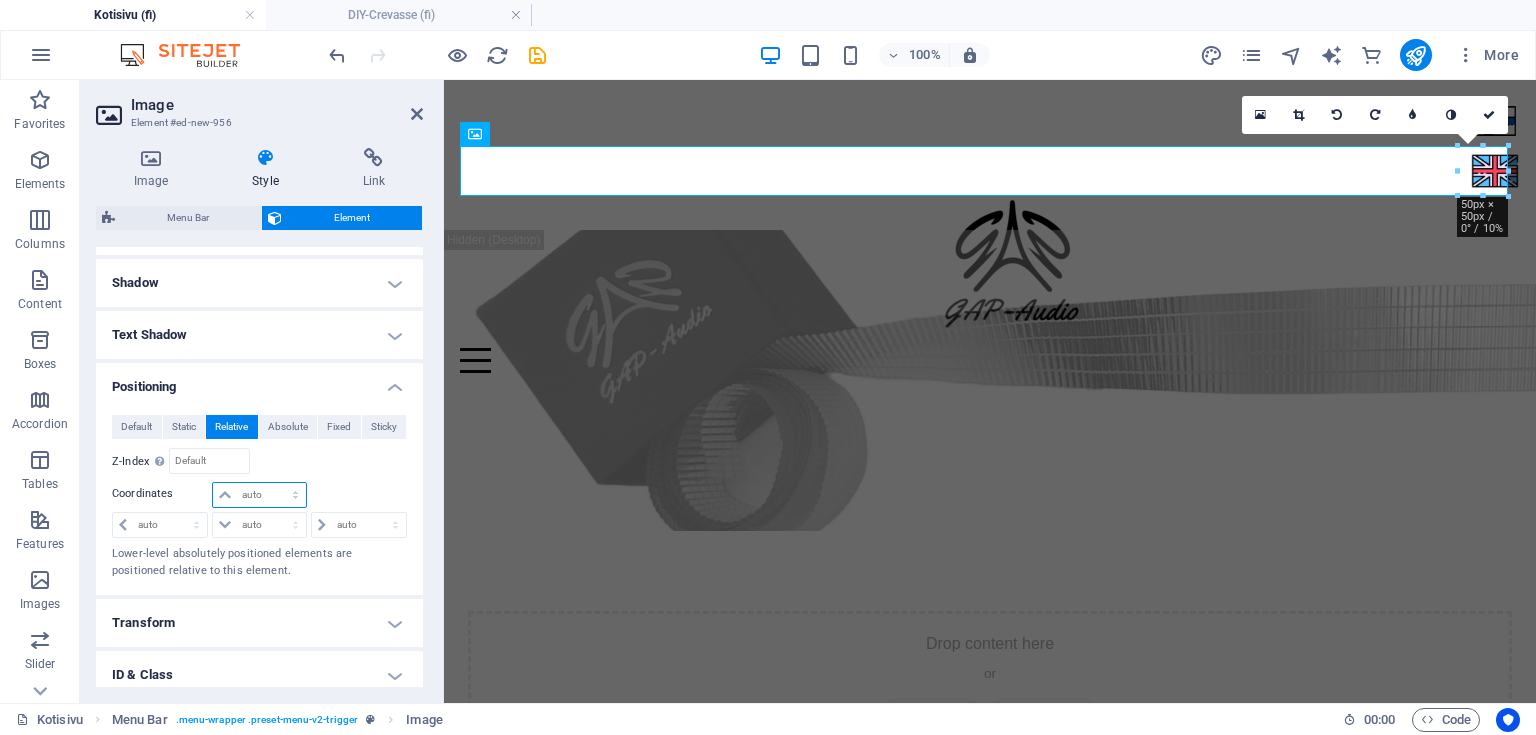 click on "auto px rem % em" at bounding box center [259, 495] 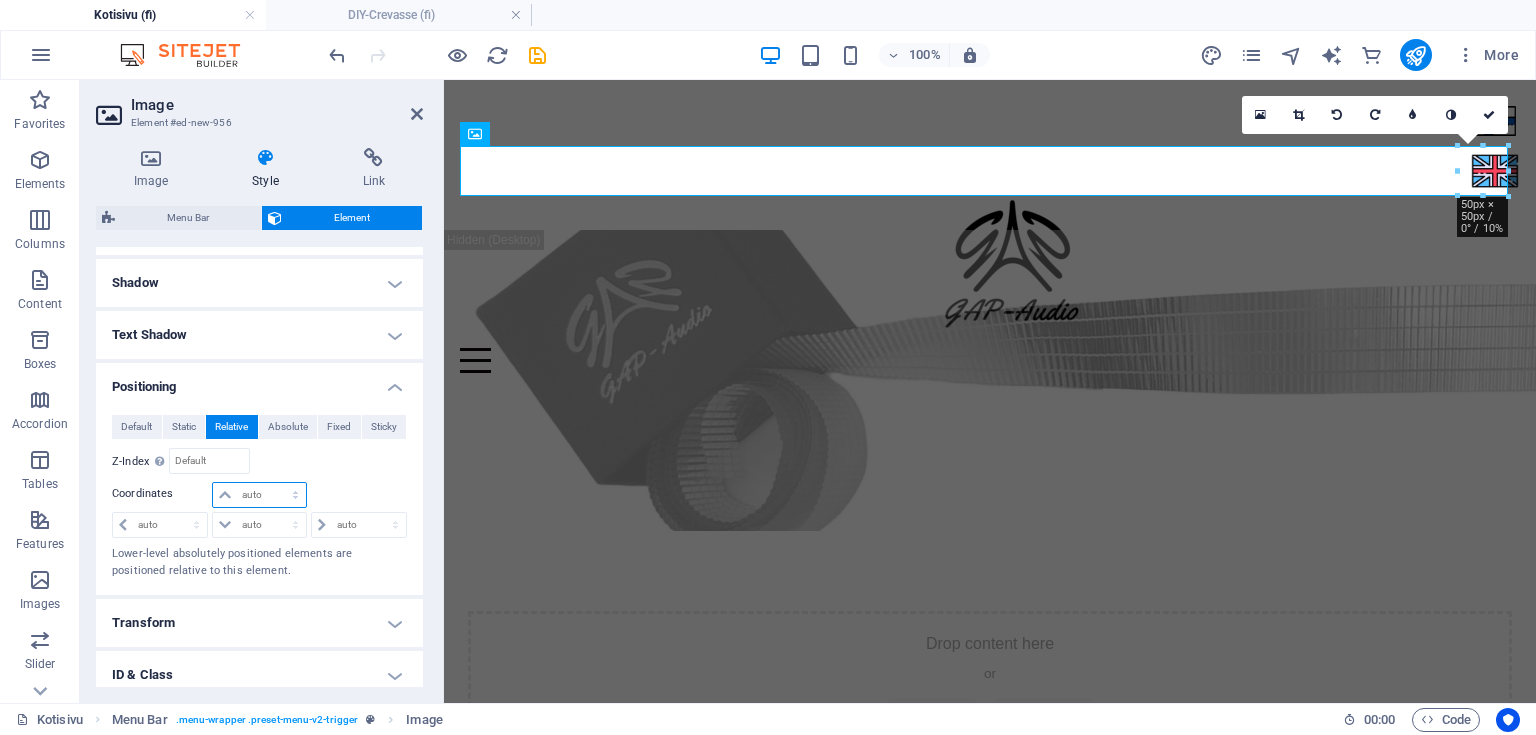 select on "px" 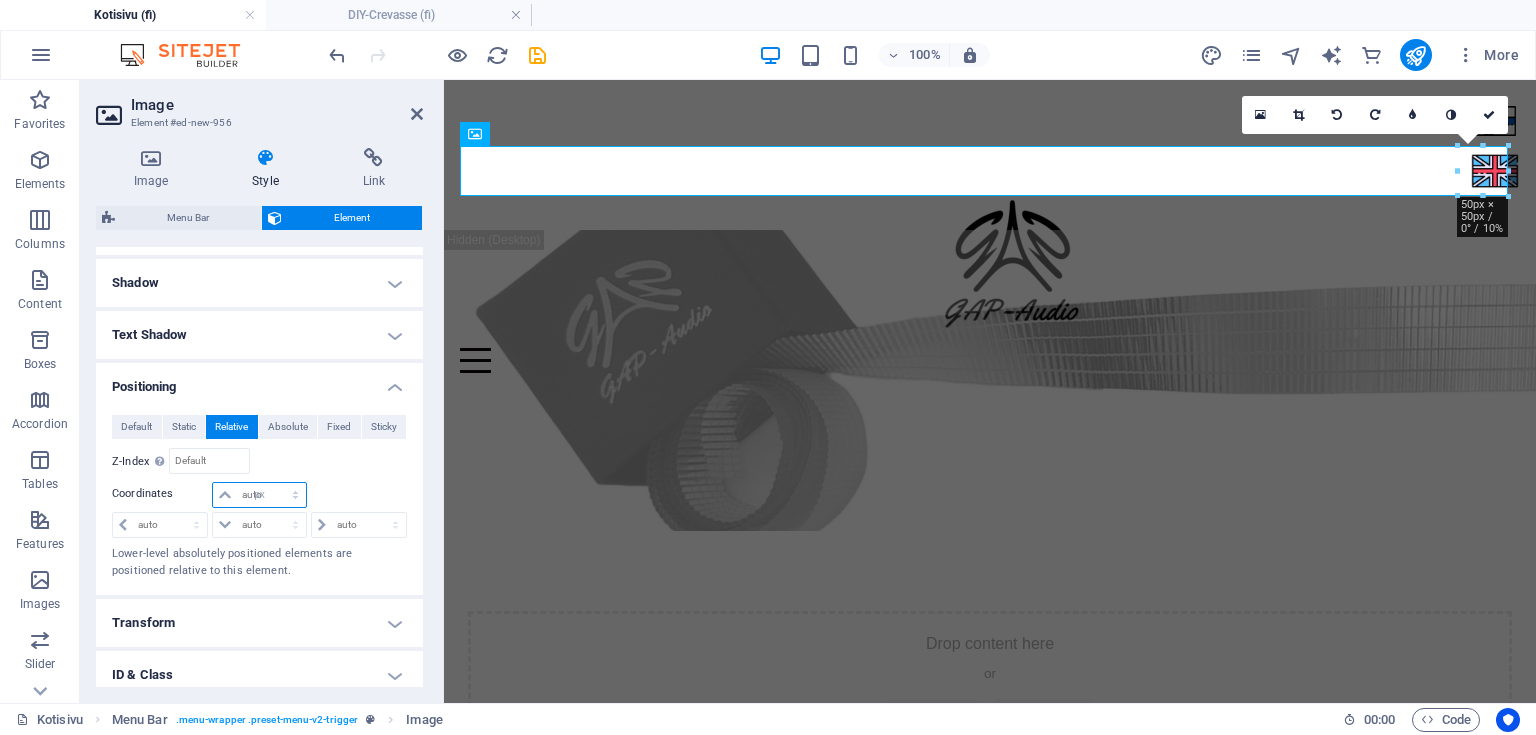 click on "auto px rem % em" at bounding box center [259, 495] 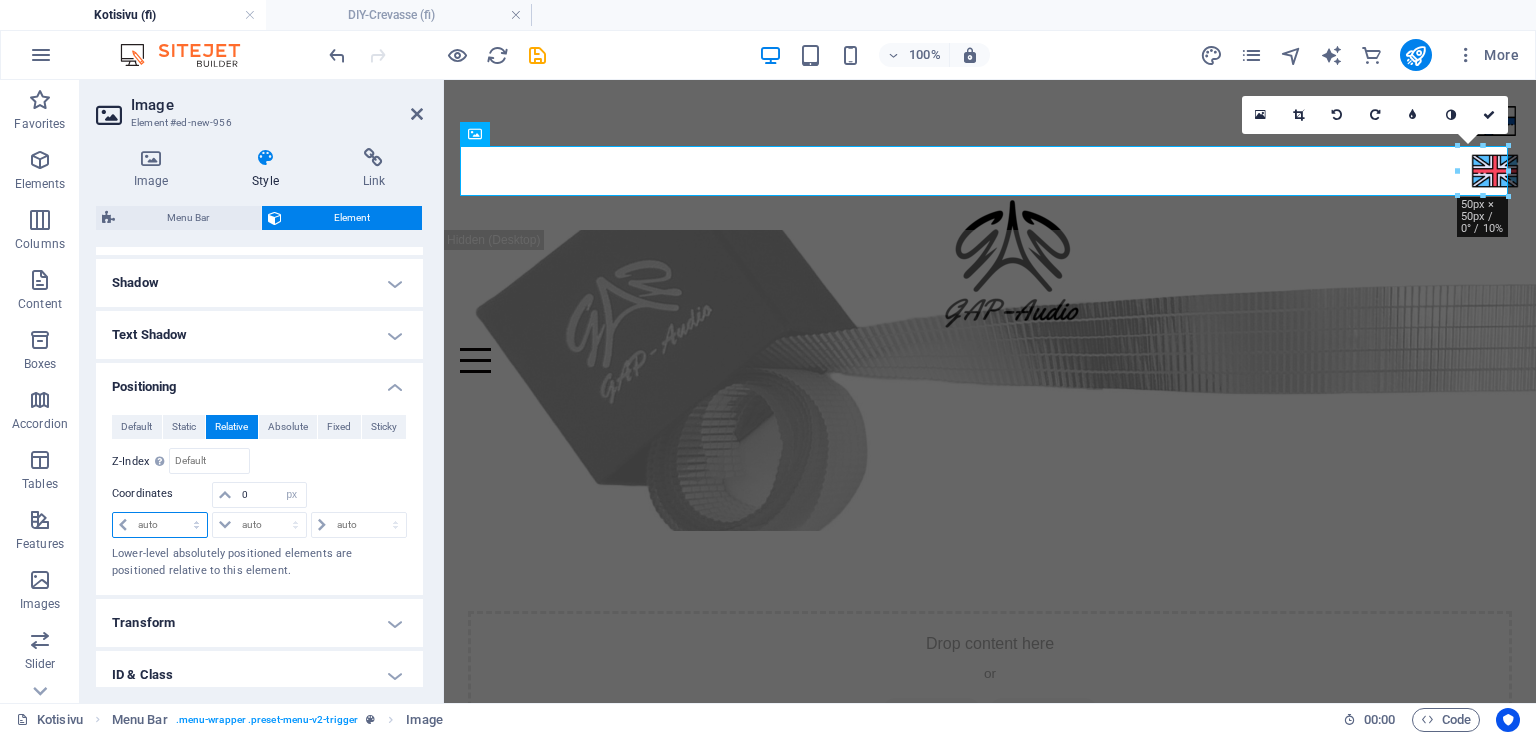 click on "auto px rem % em" at bounding box center (160, 525) 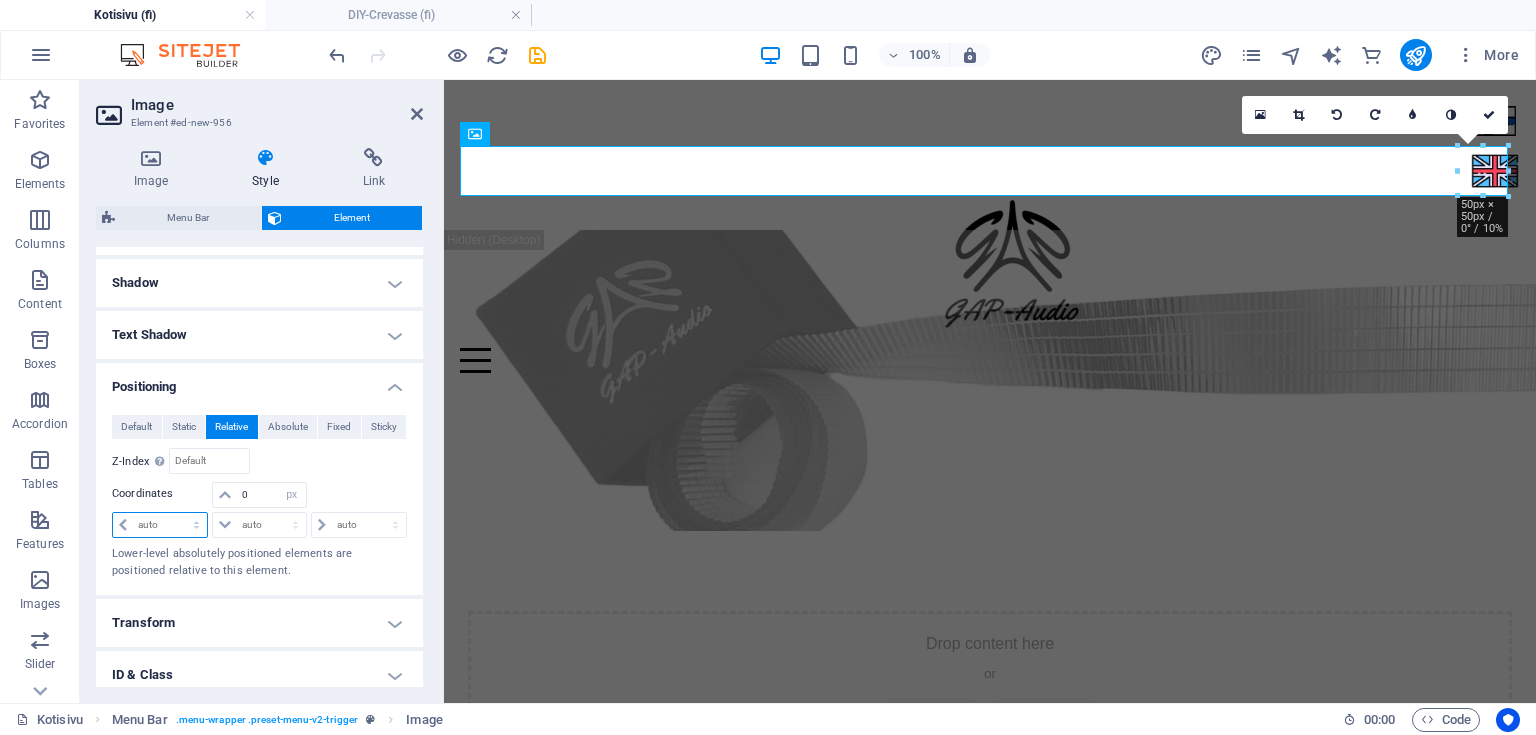 select on "px" 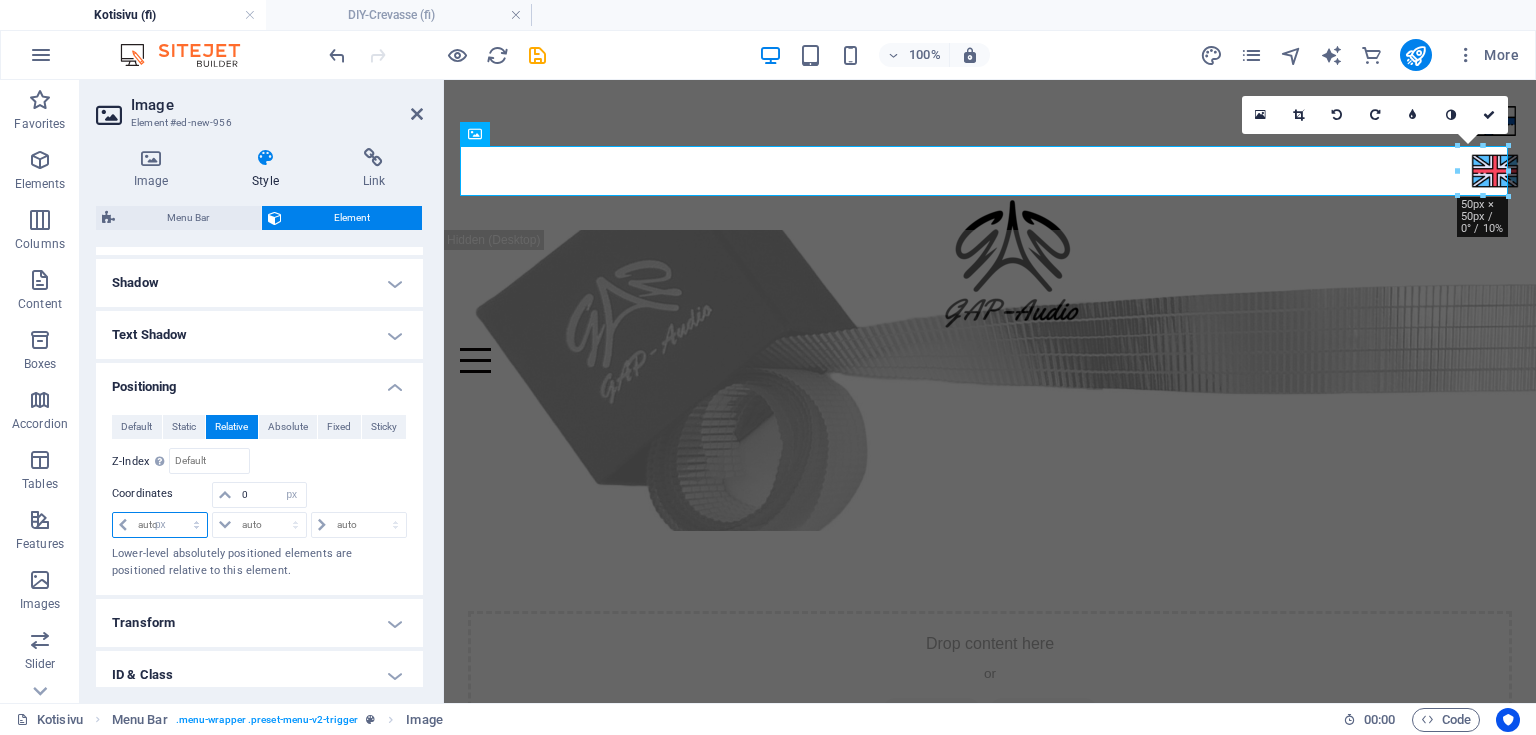 click on "auto px rem % em" at bounding box center [160, 525] 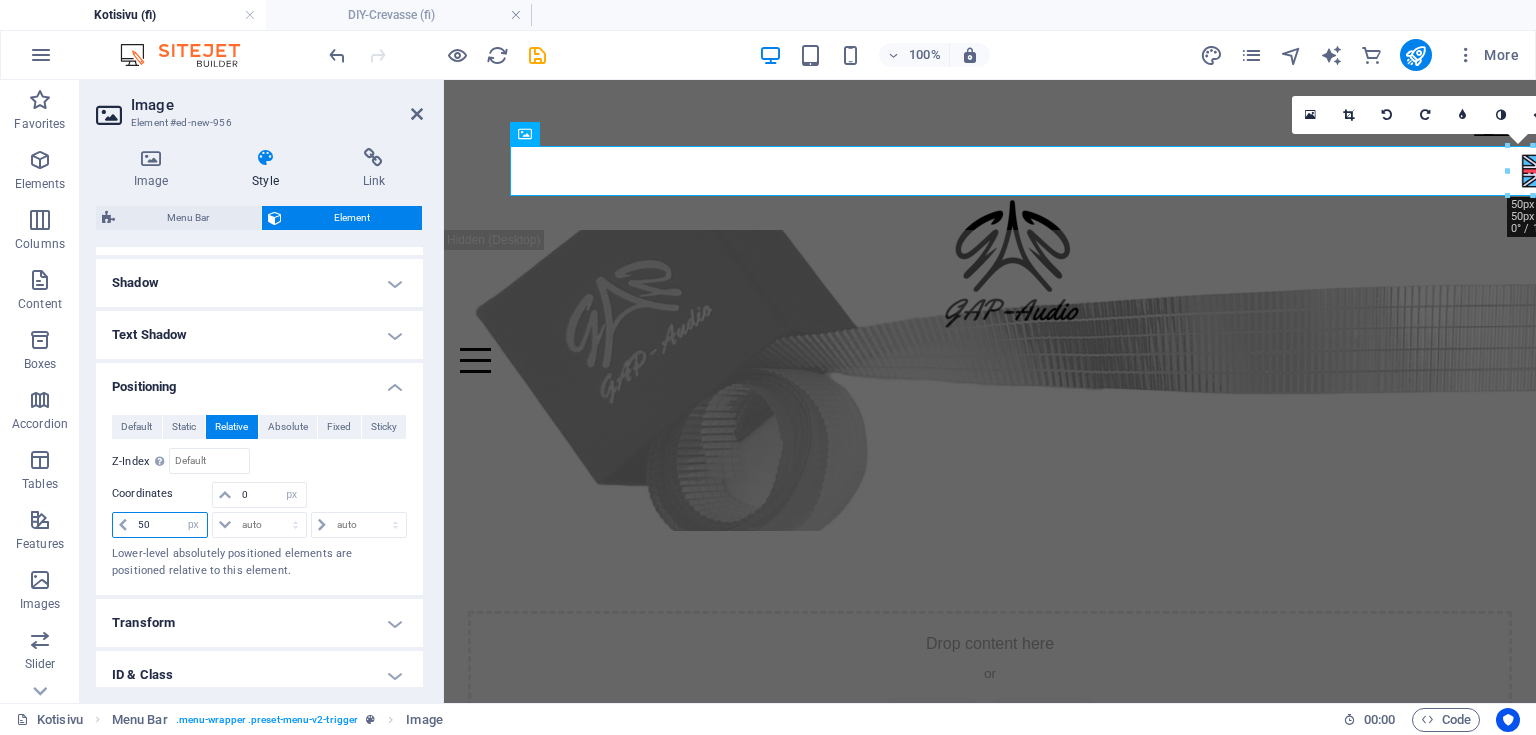 drag, startPoint x: 156, startPoint y: 520, endPoint x: 99, endPoint y: 512, distance: 57.558666 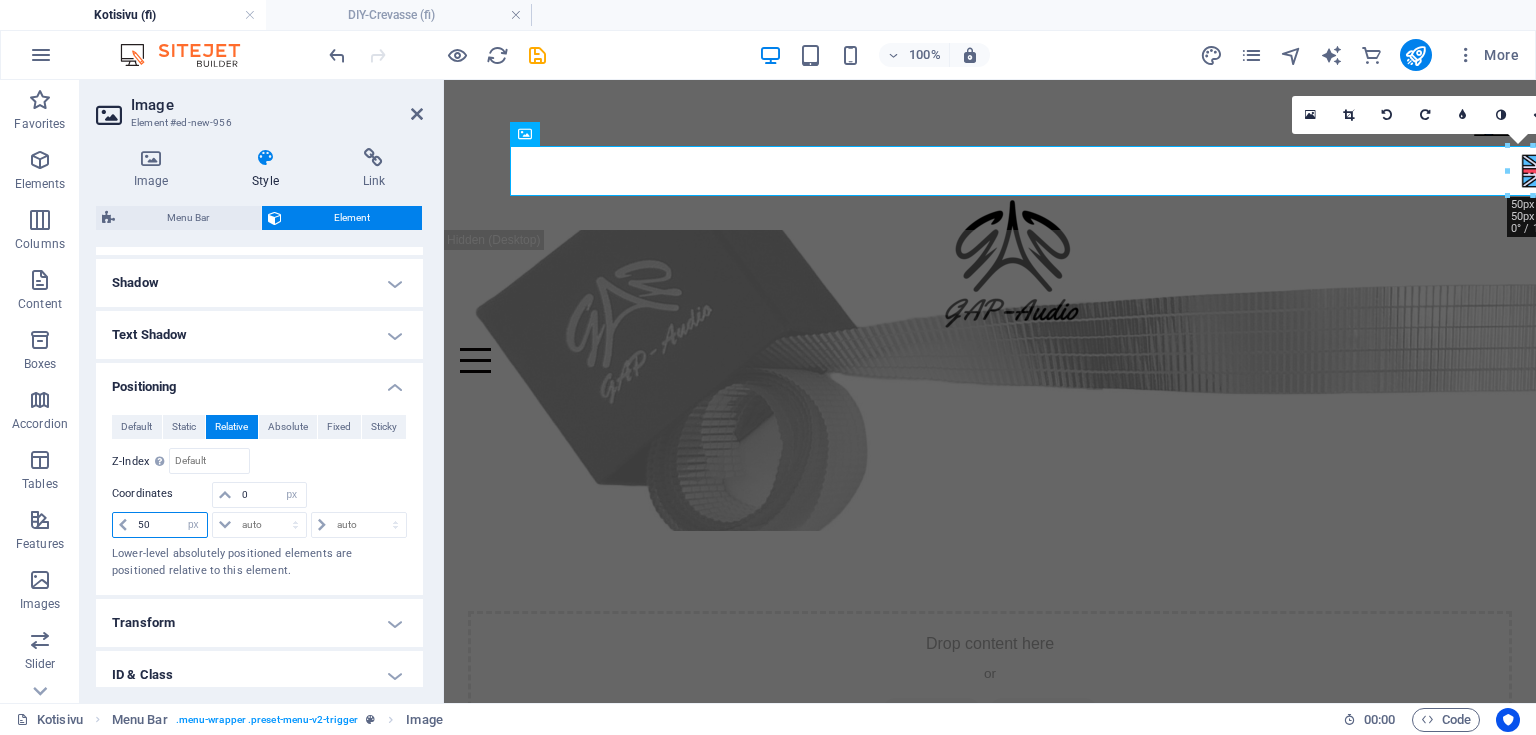 click on "Default Static Relative Absolute Fixed Sticky Z-Index Sets the order of the element from back to front. The higher the value, the higher is the element. Relative to #ed-819419533 Coordinates 0 auto px rem % em 50 auto px rem % em auto px rem % em auto px rem % em Lower-level absolutely positioned elements are positioned relative to this element." at bounding box center [259, 497] 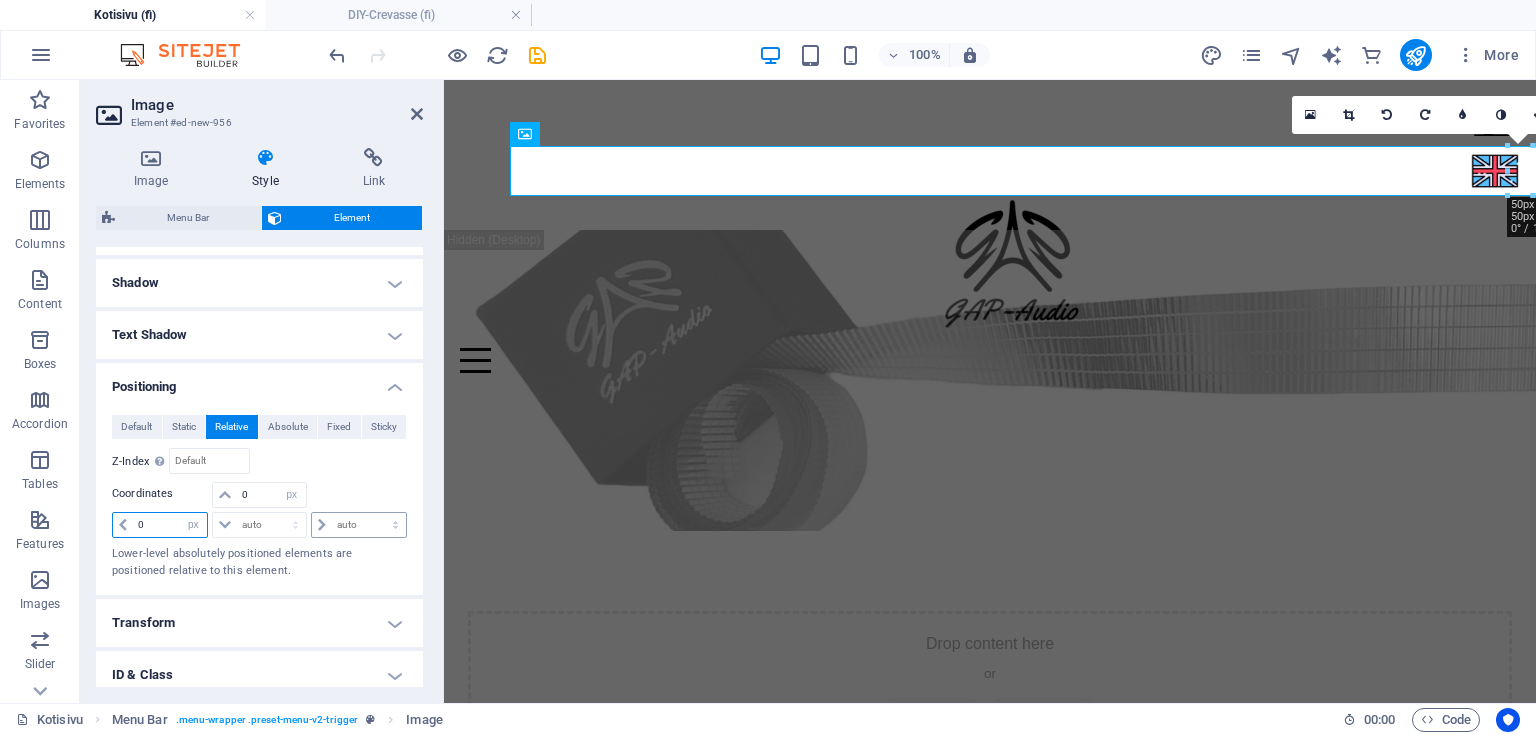 type on "0" 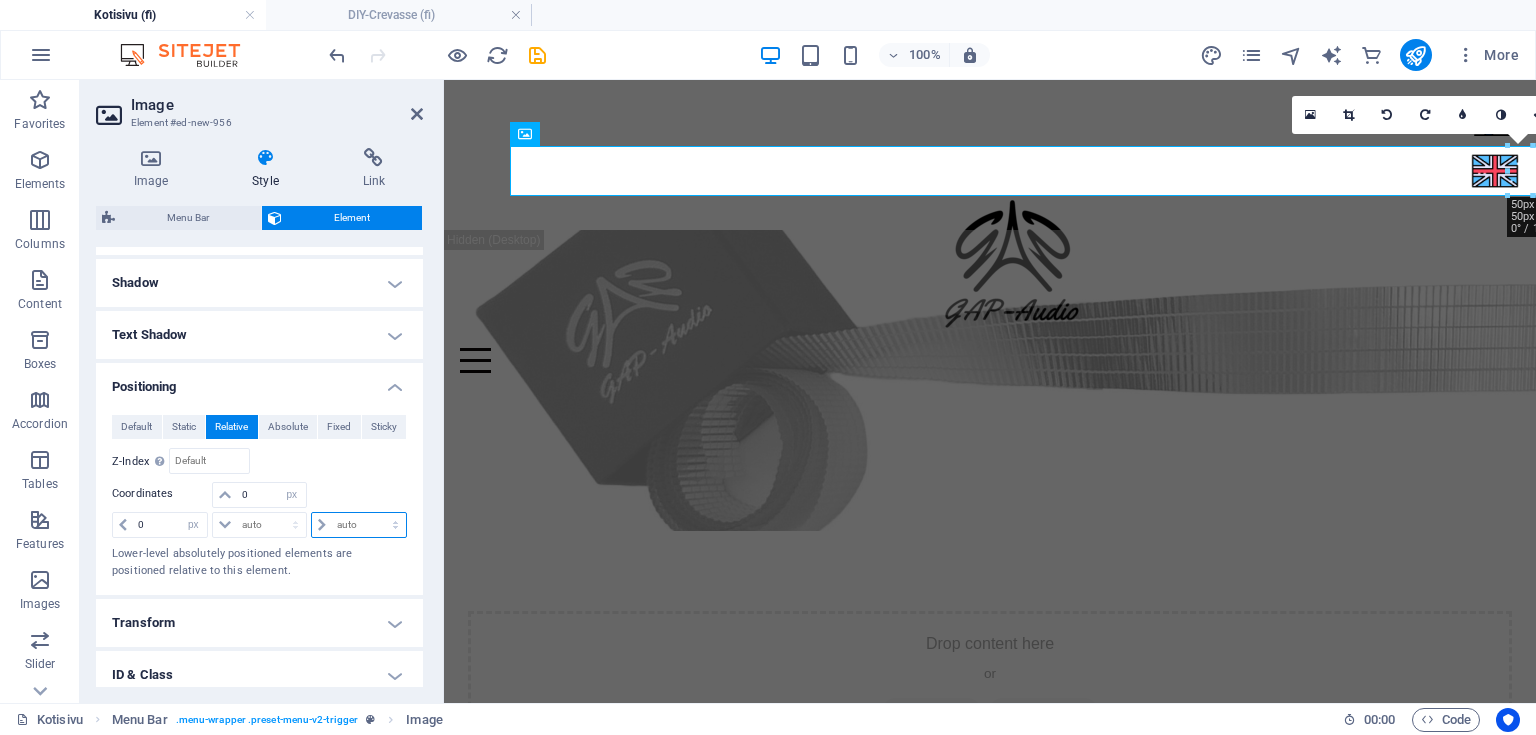 click on "auto px rem % em" at bounding box center [359, 525] 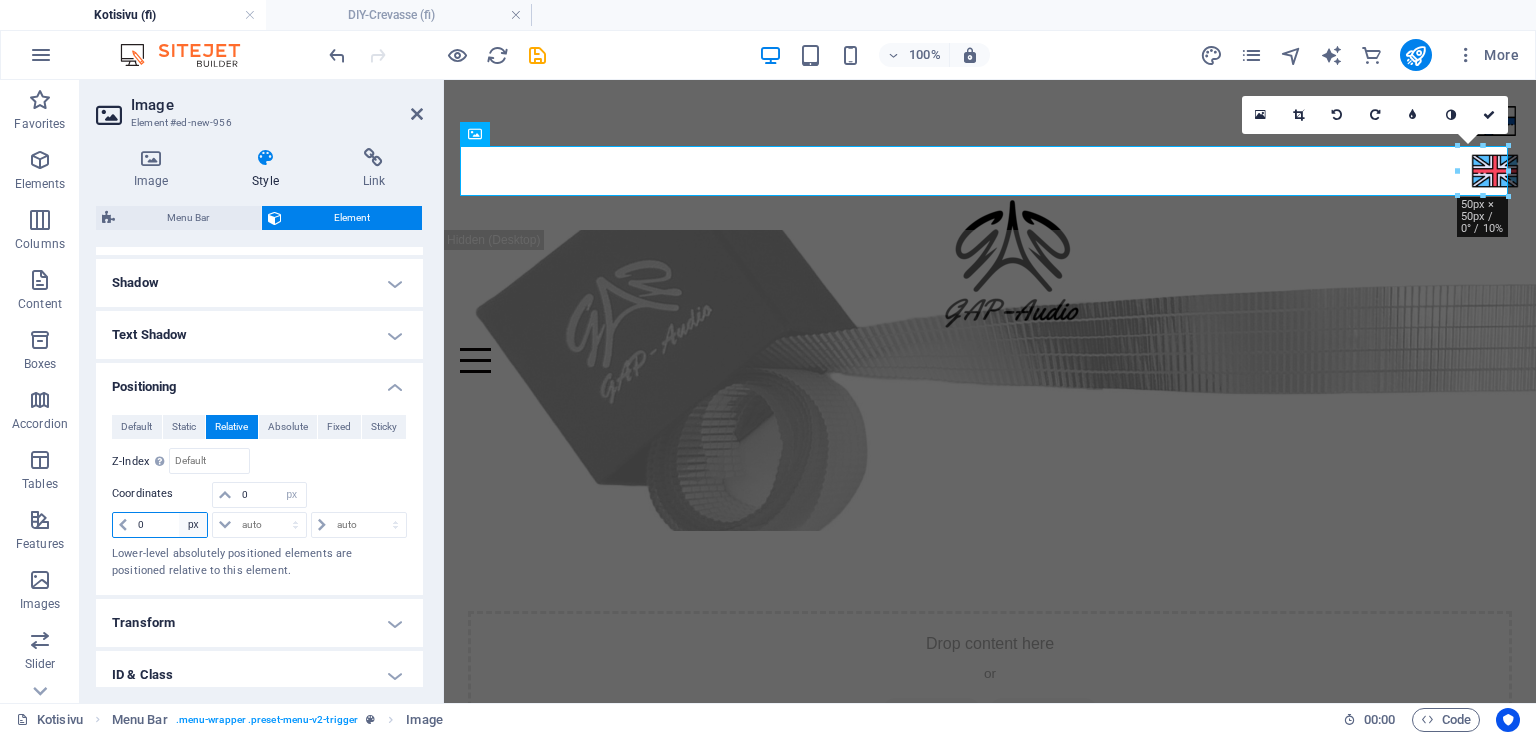 click on "auto px rem % em" at bounding box center [193, 525] 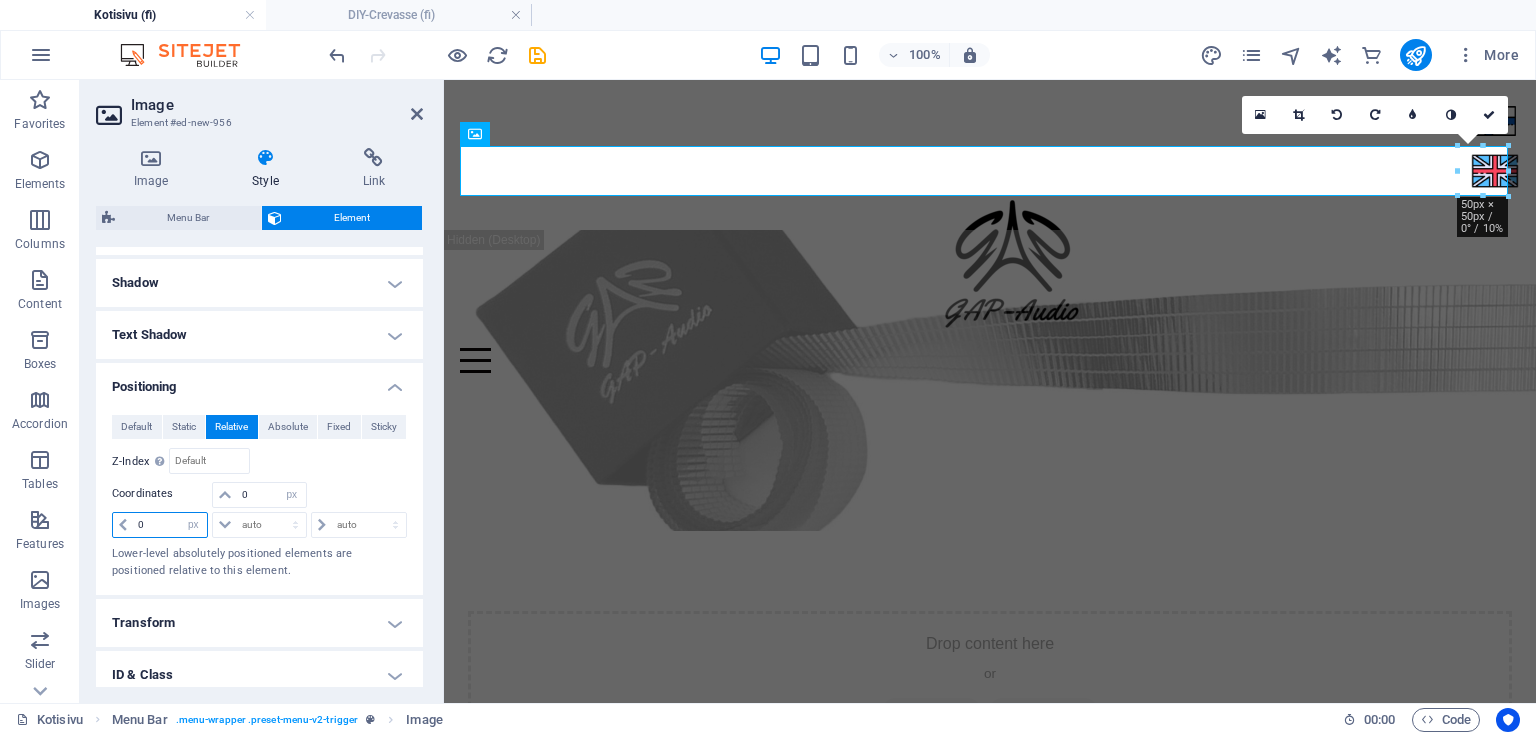 select on "auto" 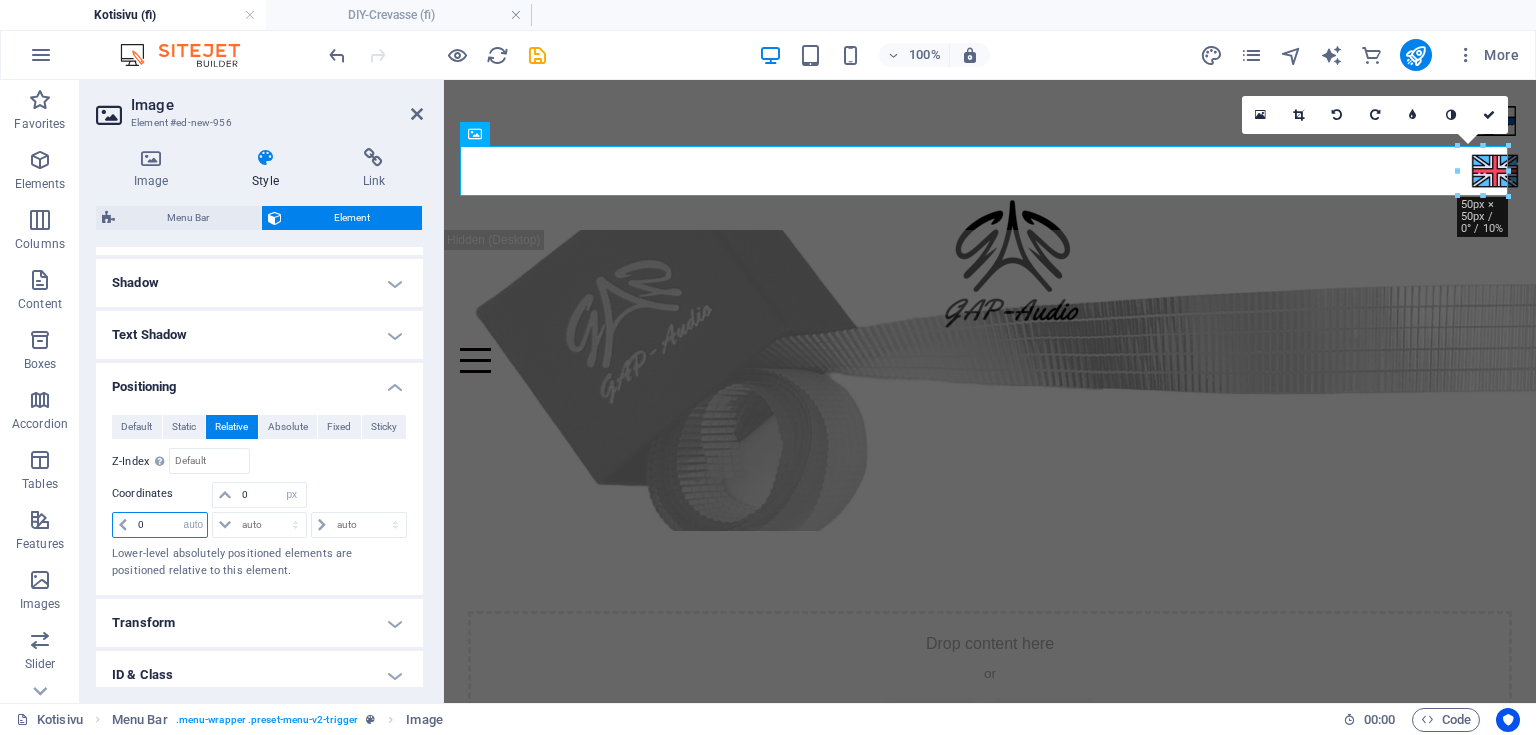 click on "auto px rem % em" at bounding box center [193, 525] 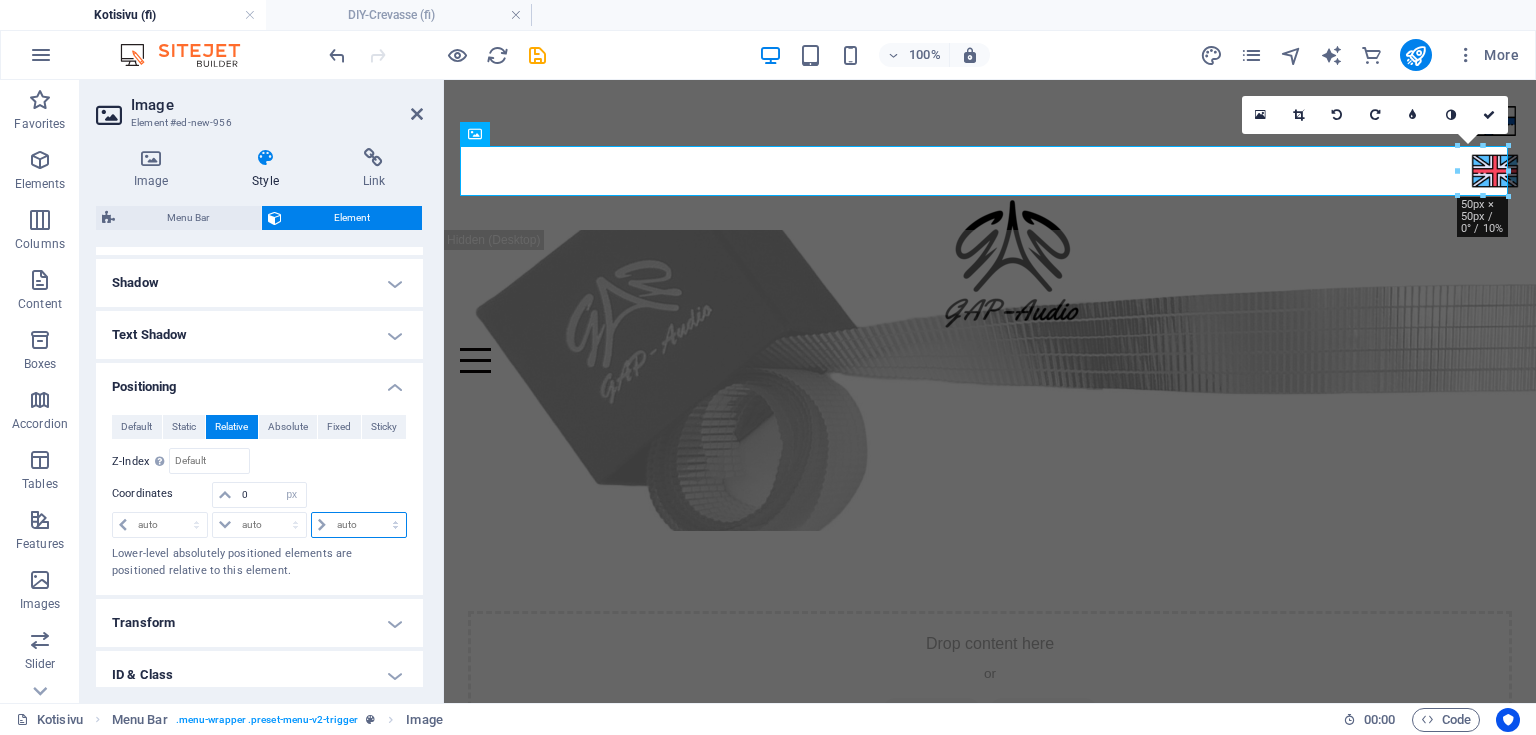 click on "auto px rem % em" at bounding box center (359, 525) 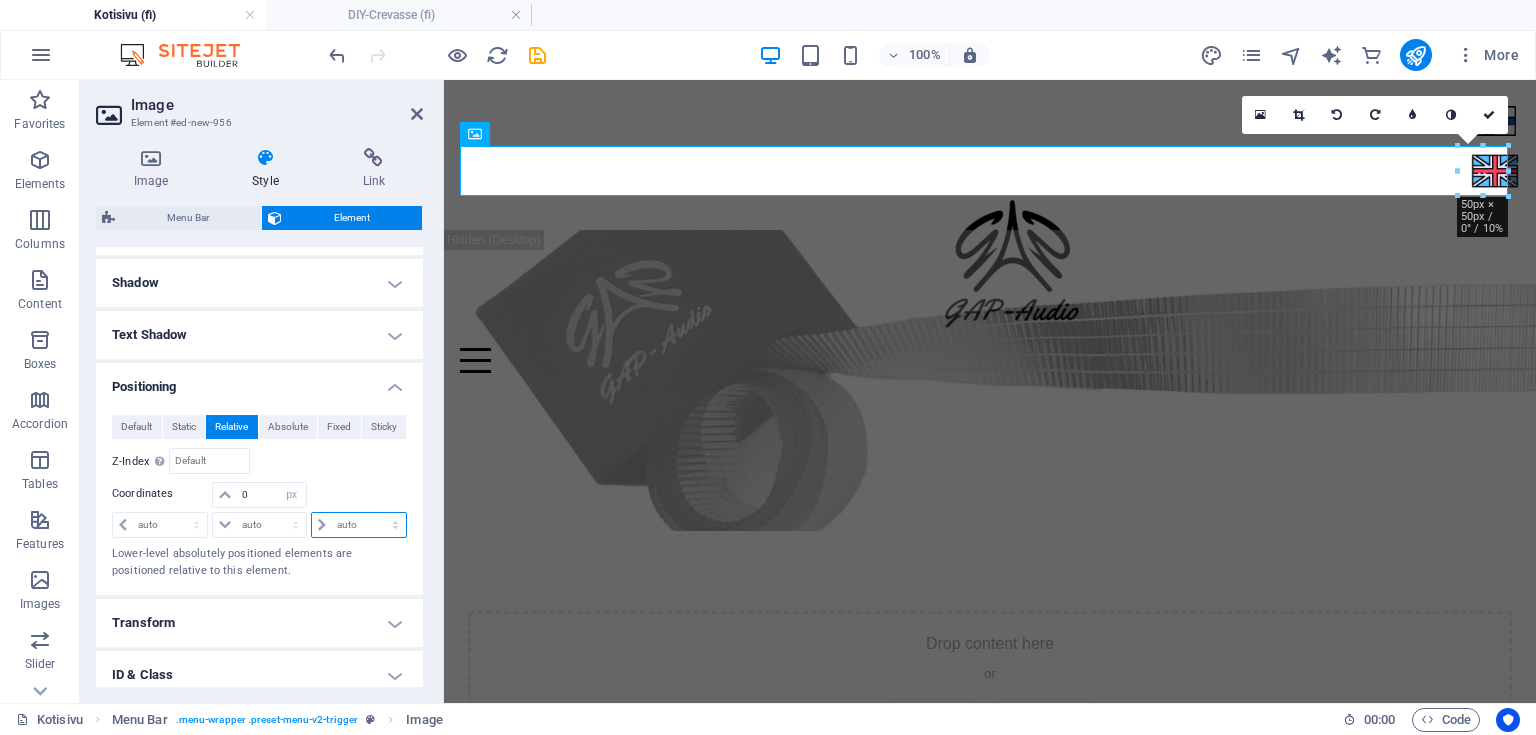 select on "px" 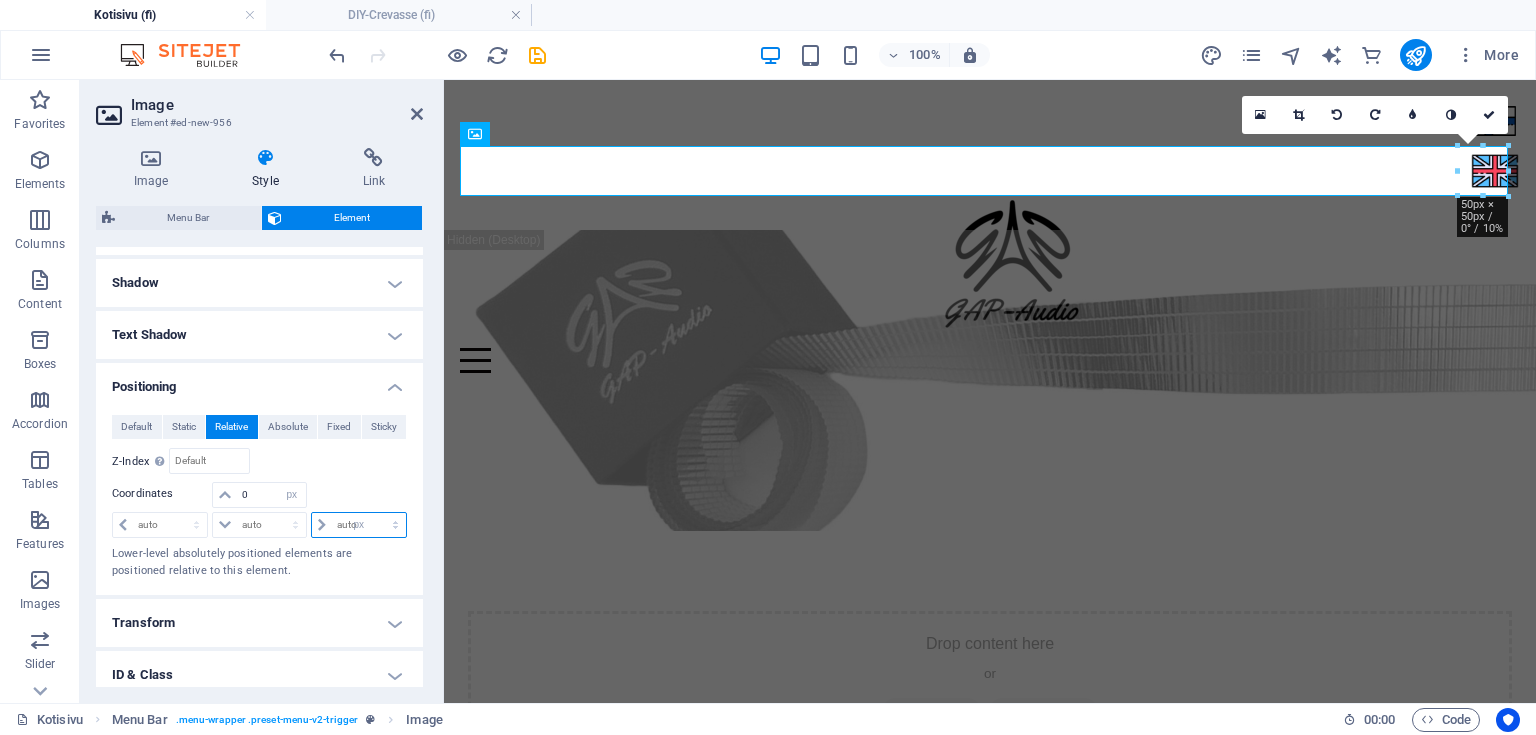 click on "auto px rem % em" at bounding box center [359, 525] 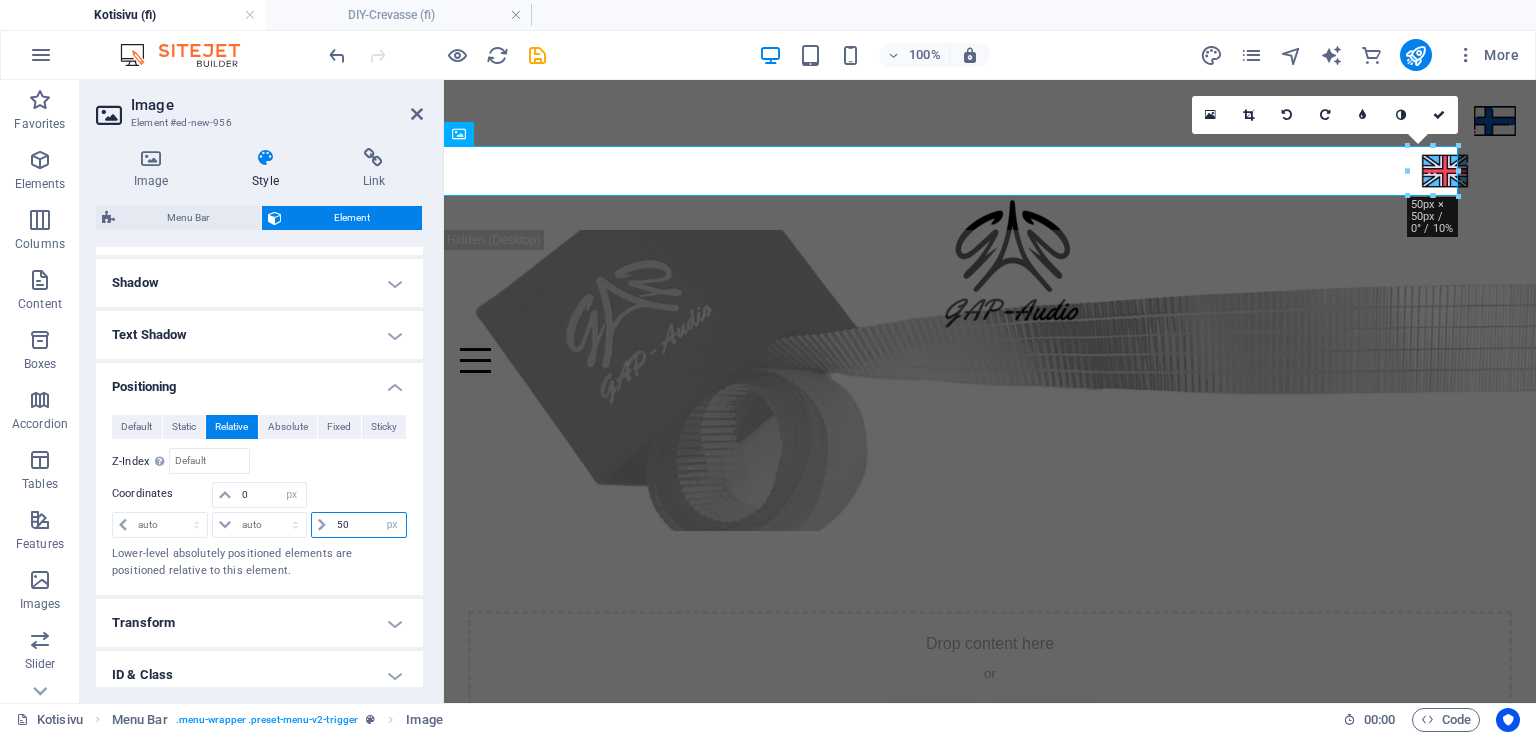 drag, startPoint x: 354, startPoint y: 520, endPoint x: 310, endPoint y: 513, distance: 44.553337 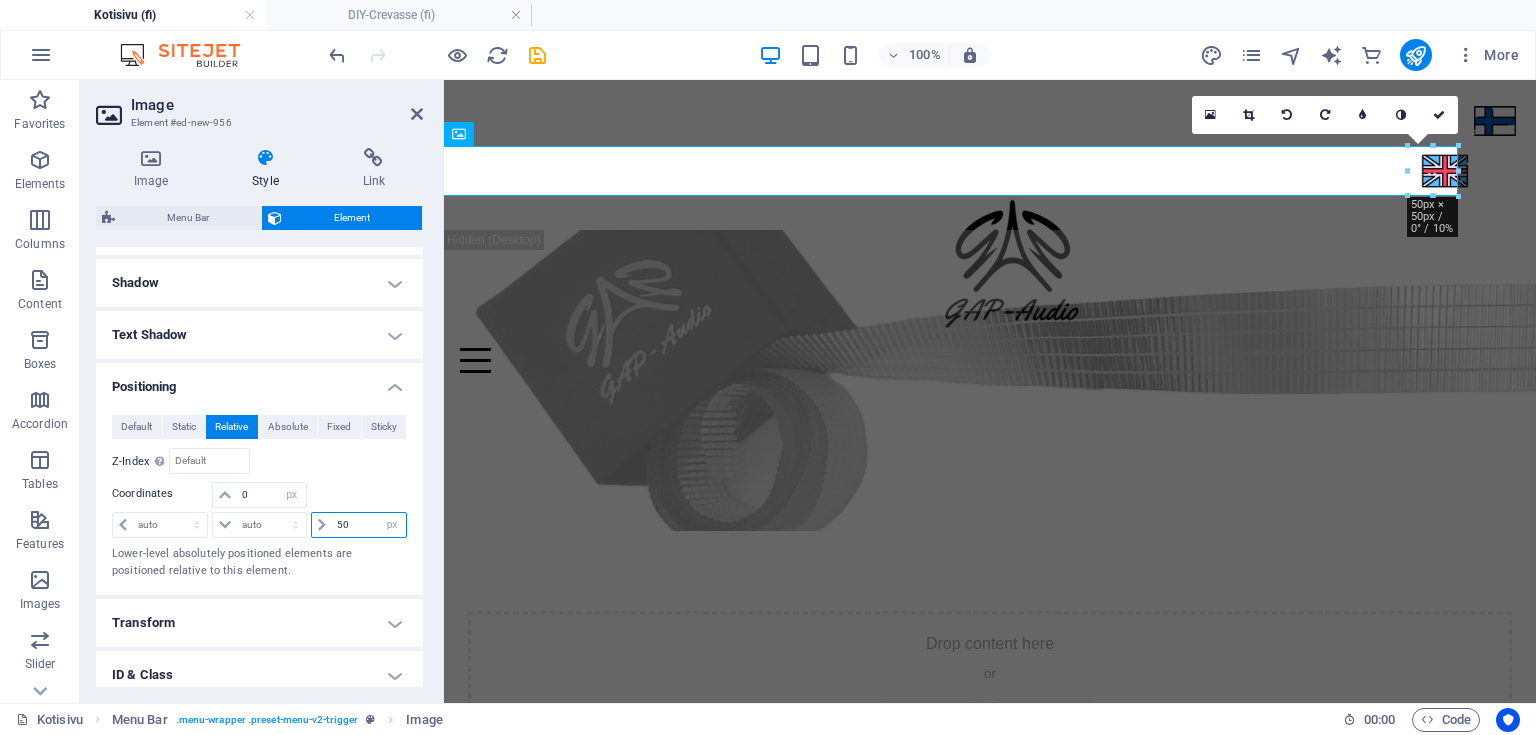 click on "50 auto px rem % em" at bounding box center [359, 525] 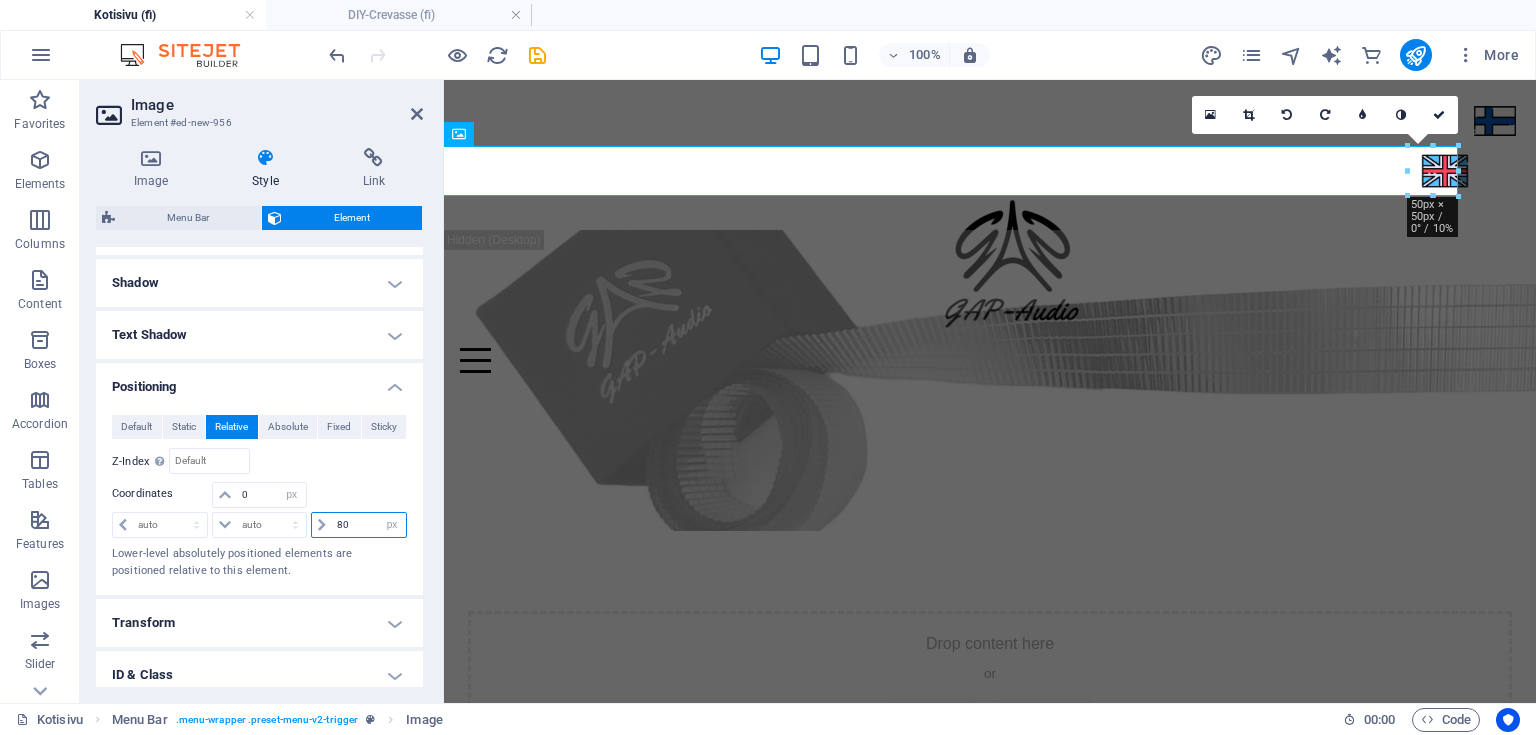 type on "80" 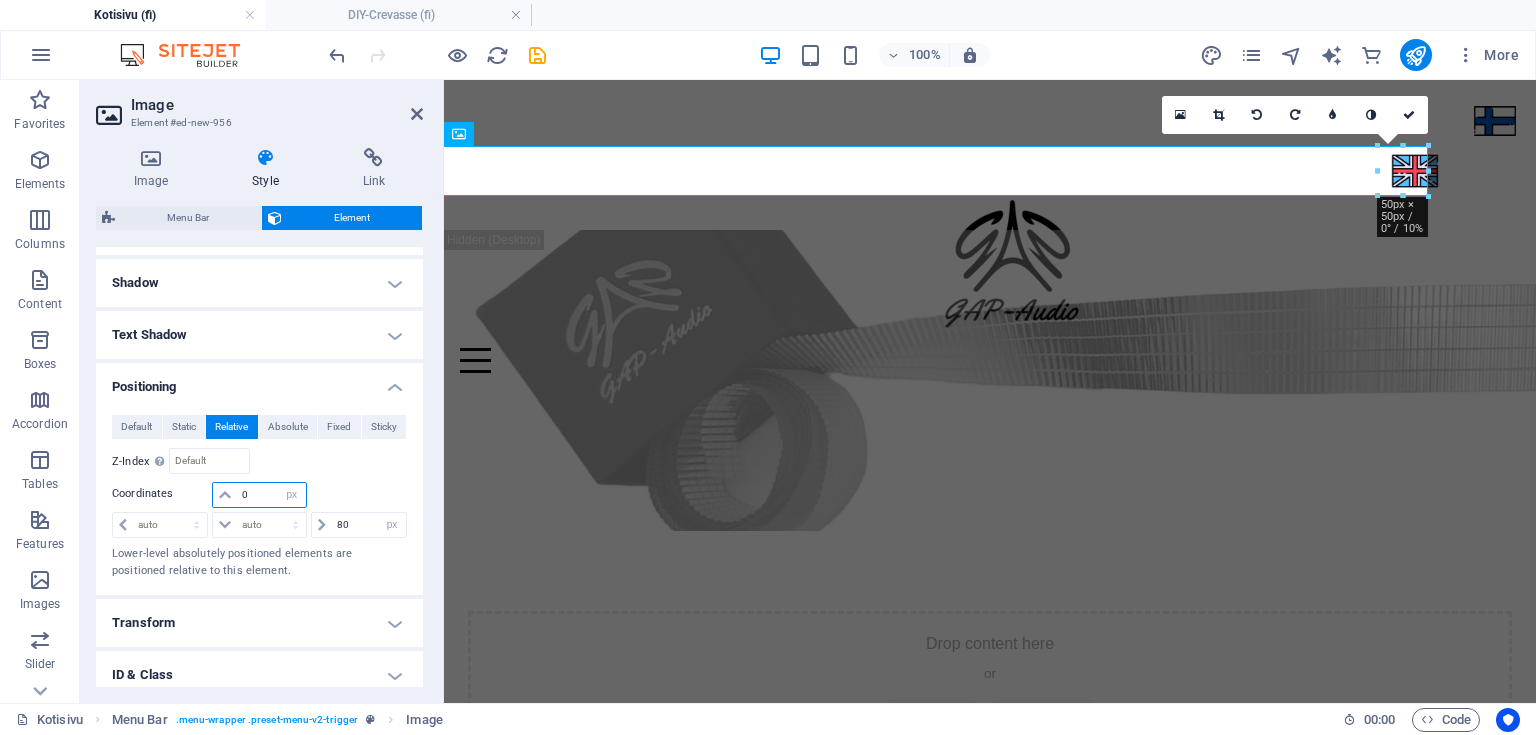 drag, startPoint x: 267, startPoint y: 496, endPoint x: 207, endPoint y: 488, distance: 60.530983 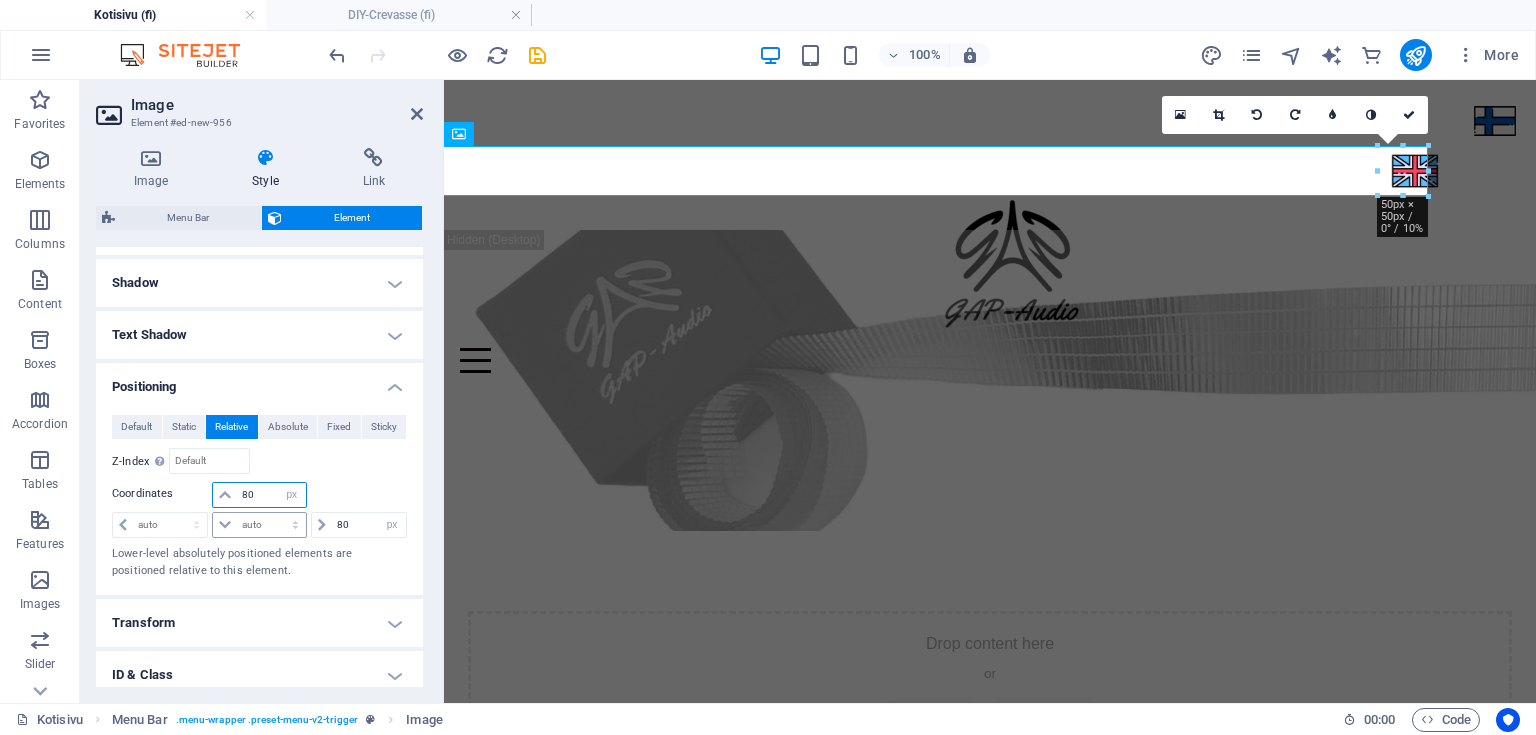type on "80" 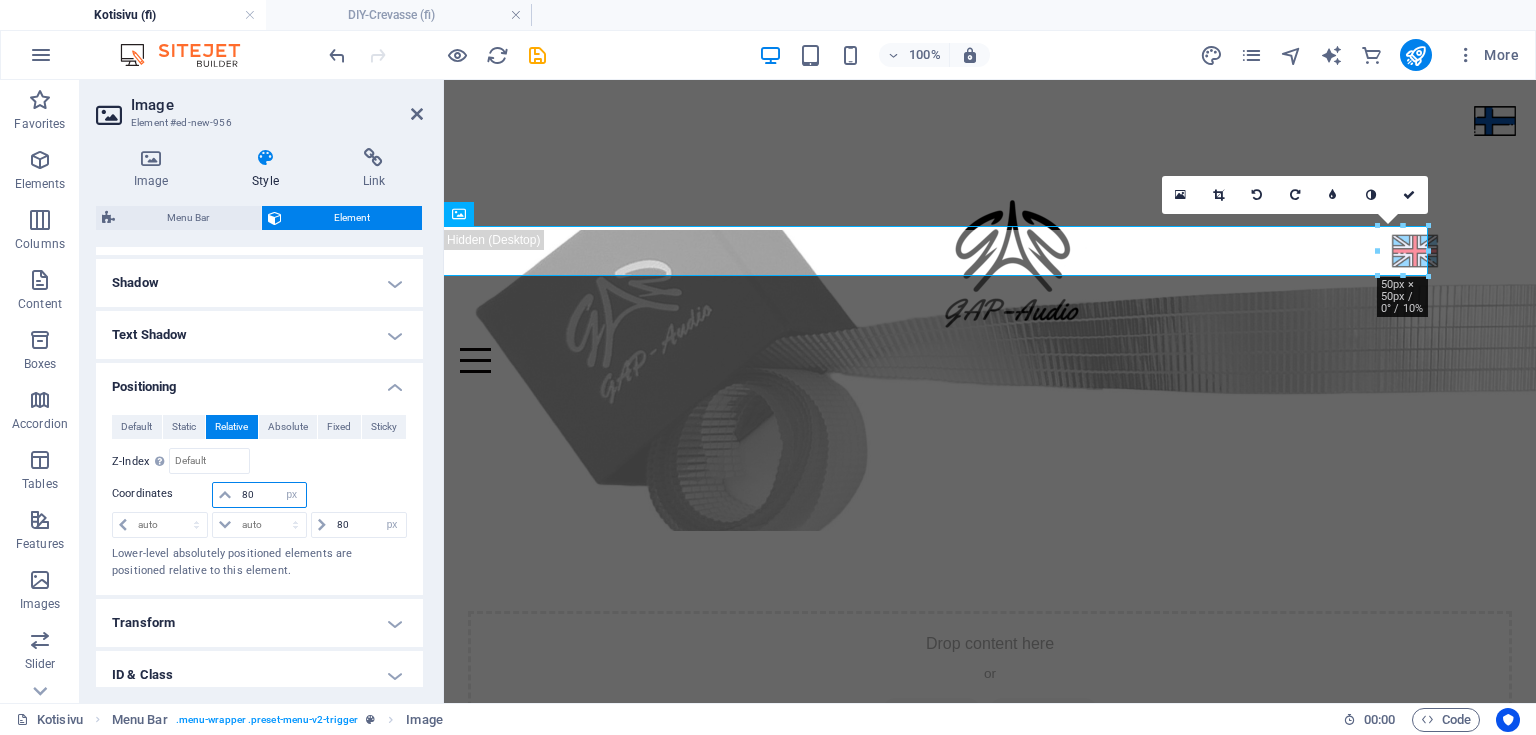 drag, startPoint x: 240, startPoint y: 484, endPoint x: 206, endPoint y: 480, distance: 34.234486 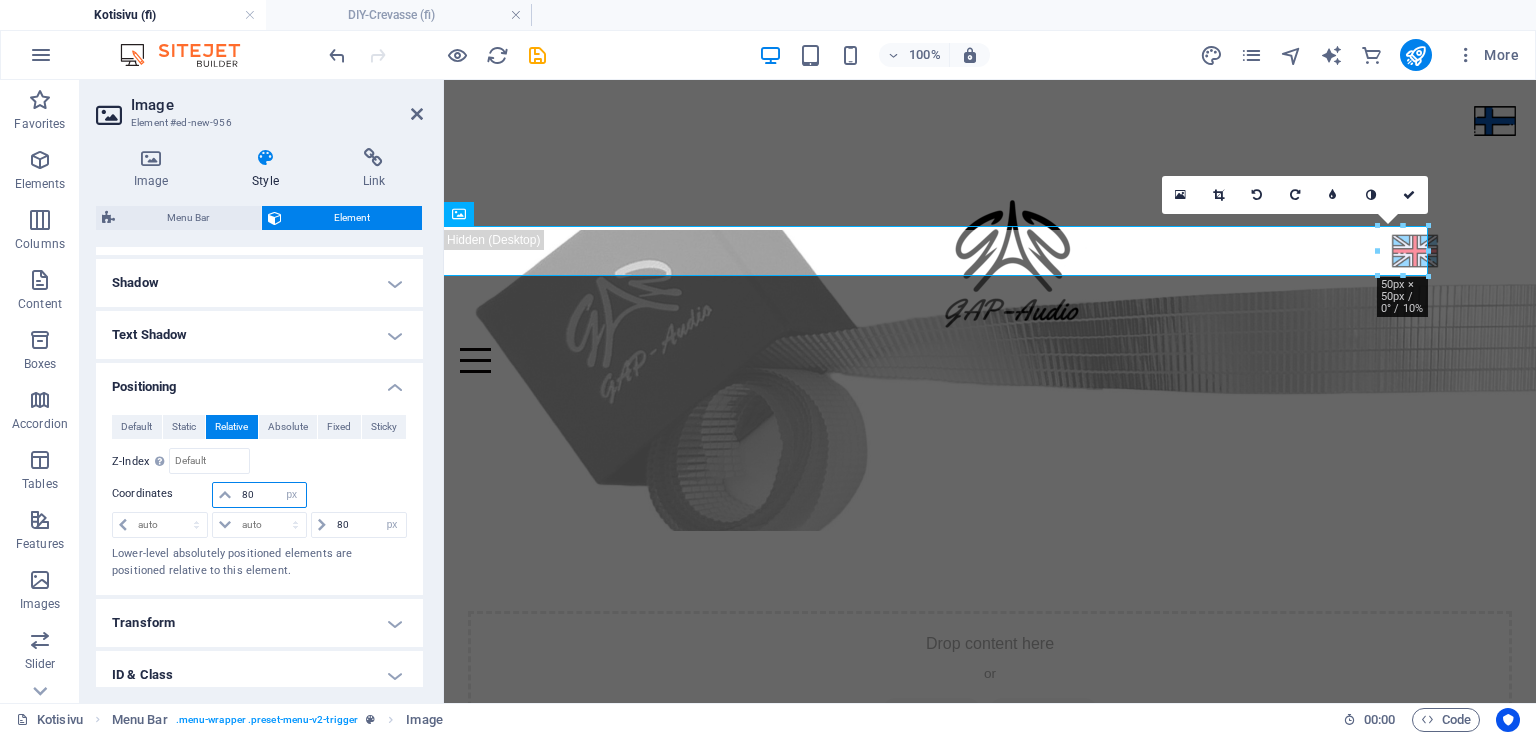 click on "80 auto px rem % em" at bounding box center [259, 496] 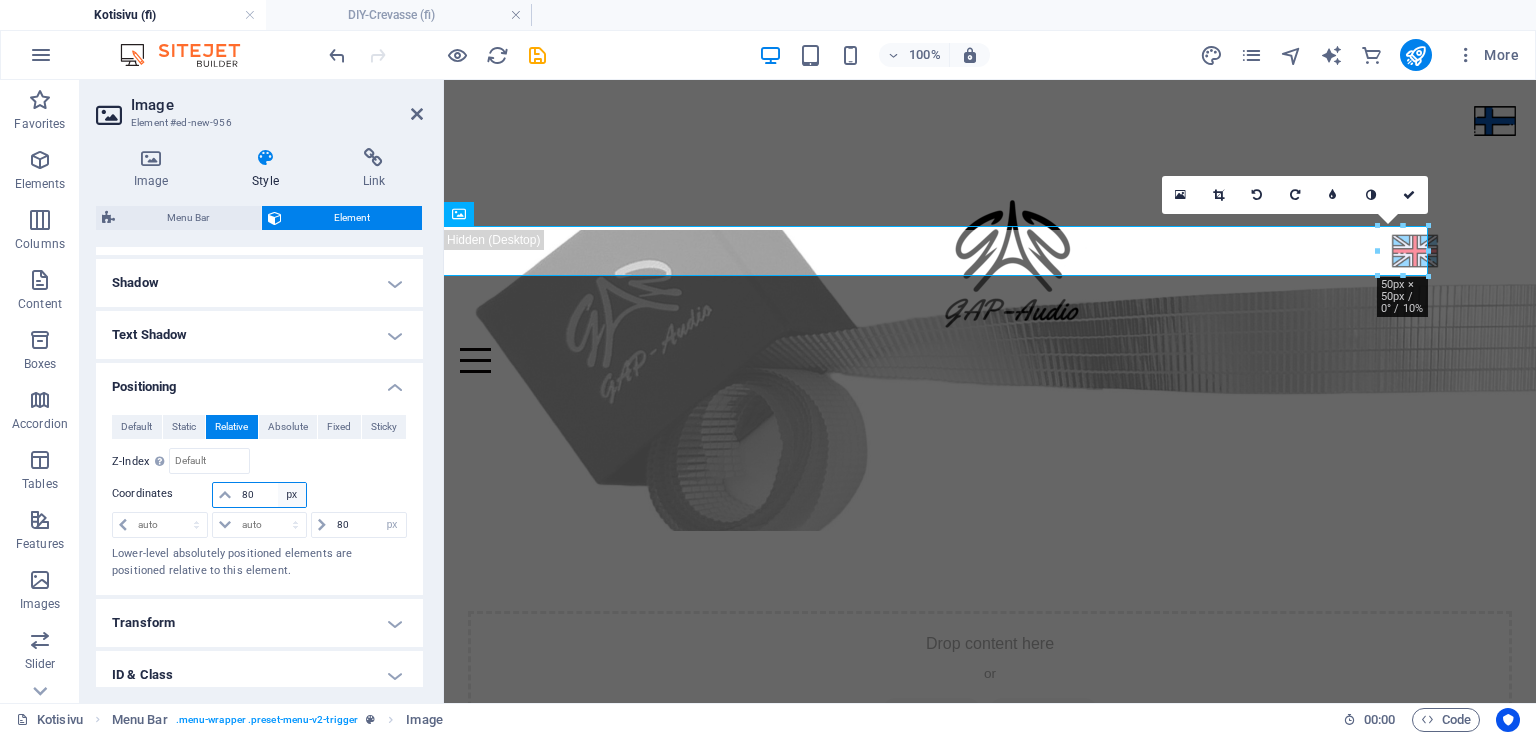 click on "auto px rem % em" at bounding box center (292, 495) 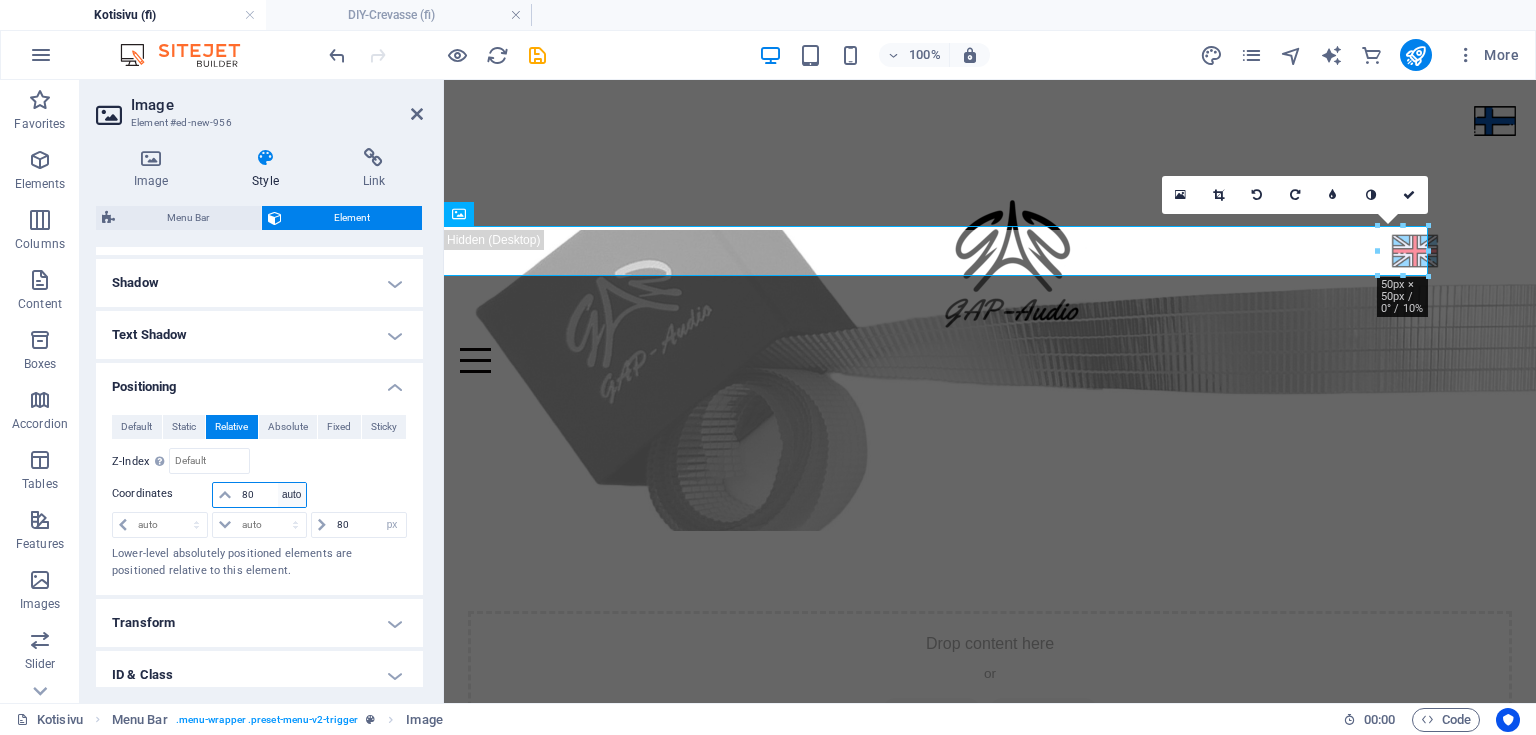 click on "auto px rem % em" at bounding box center (292, 495) 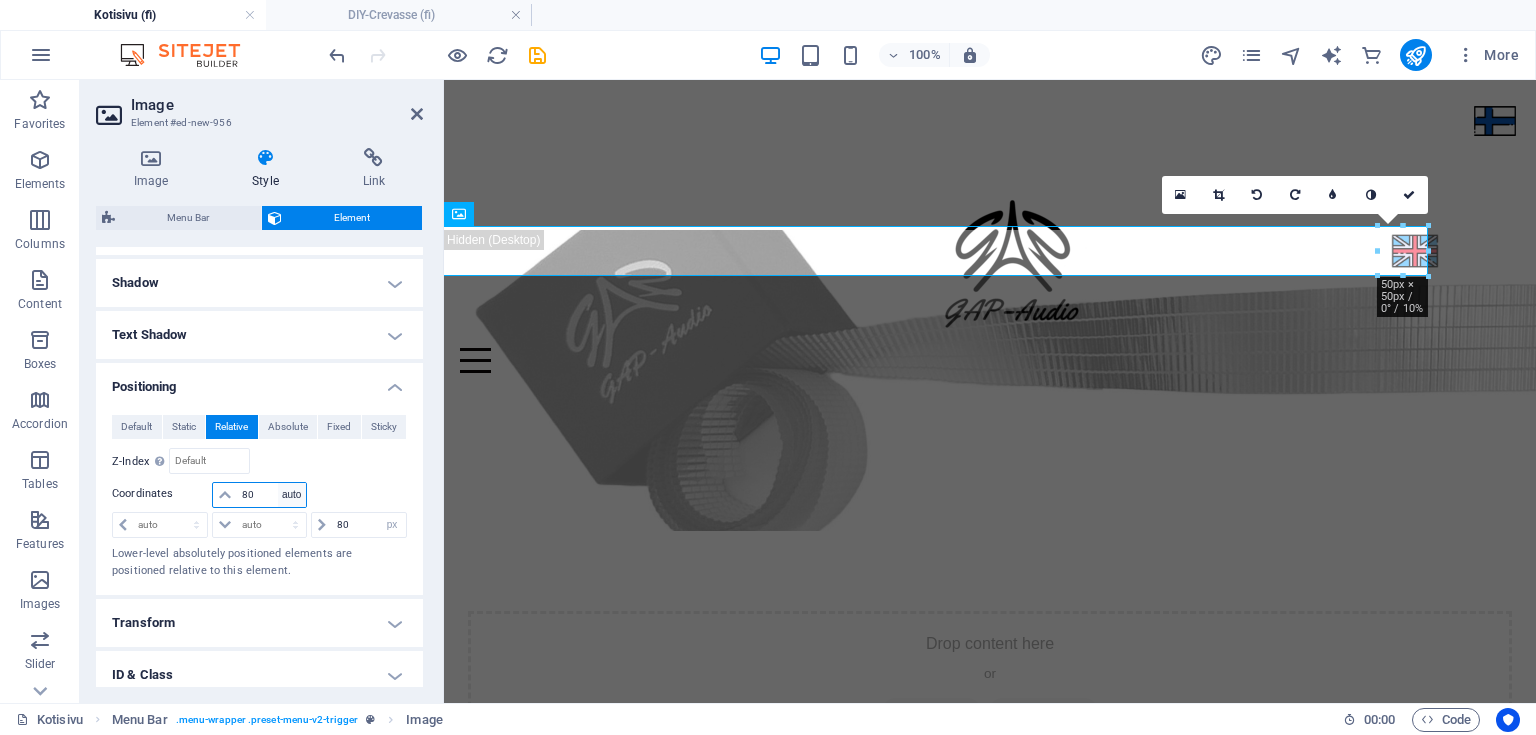 type 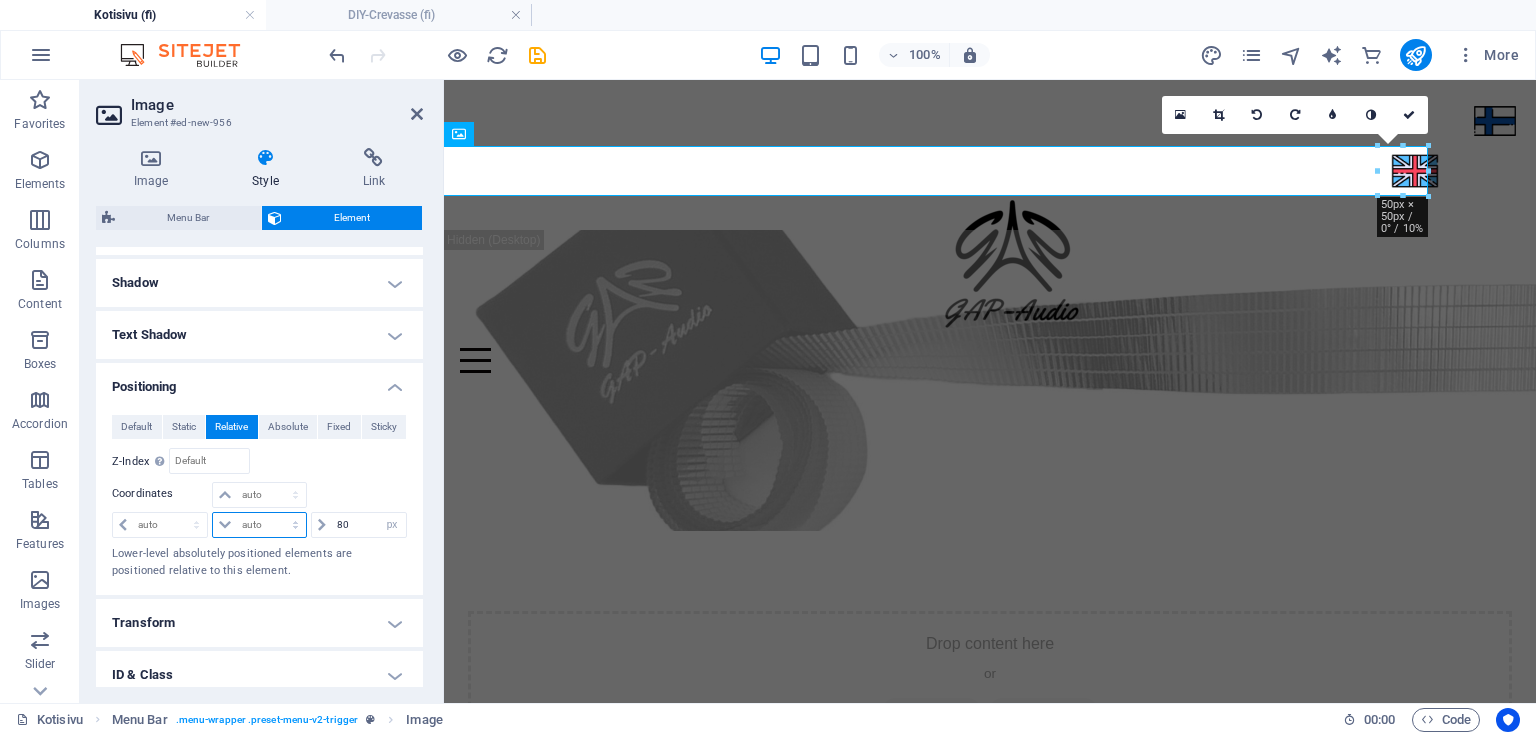 click on "auto px rem % em" at bounding box center [259, 525] 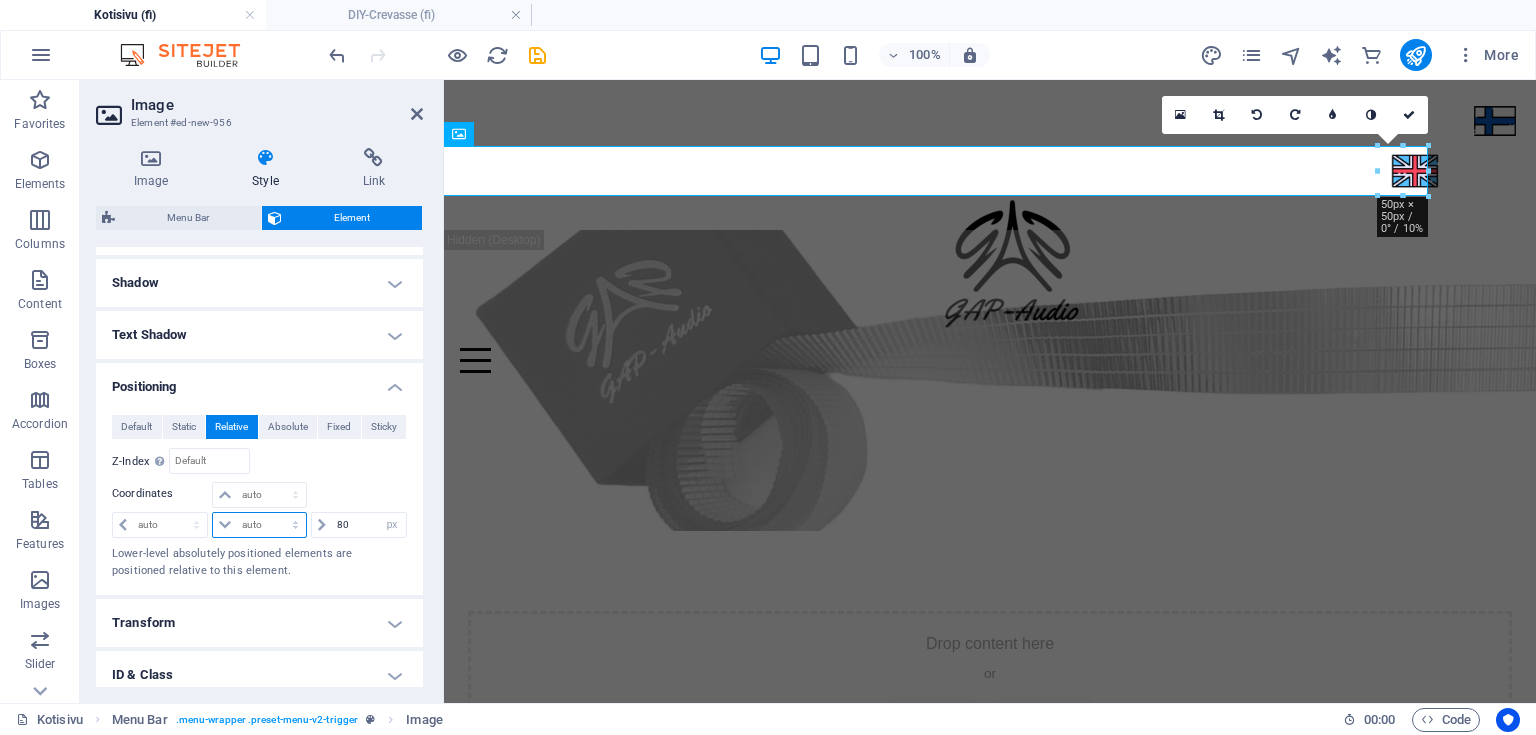 select on "px" 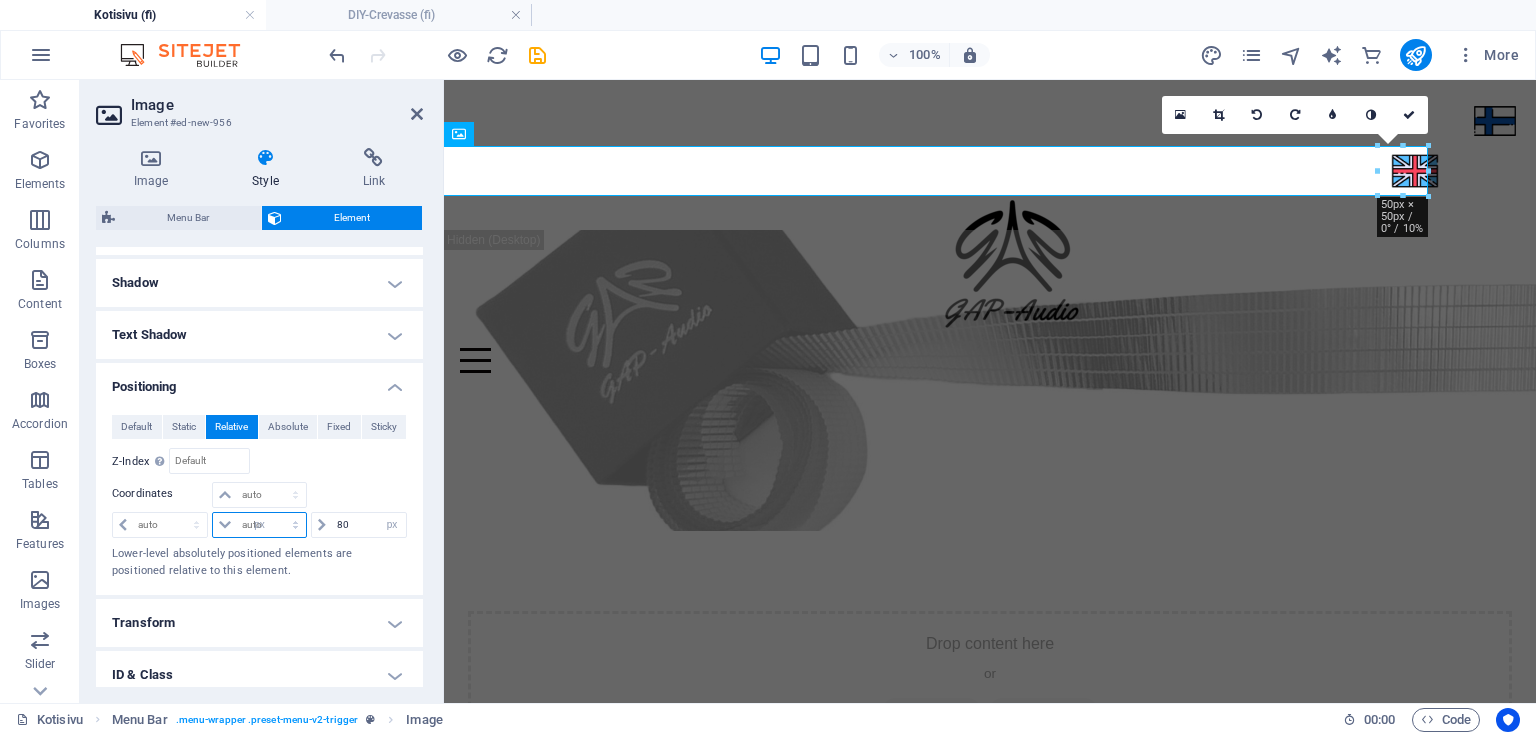 click on "auto px rem % em" at bounding box center (259, 525) 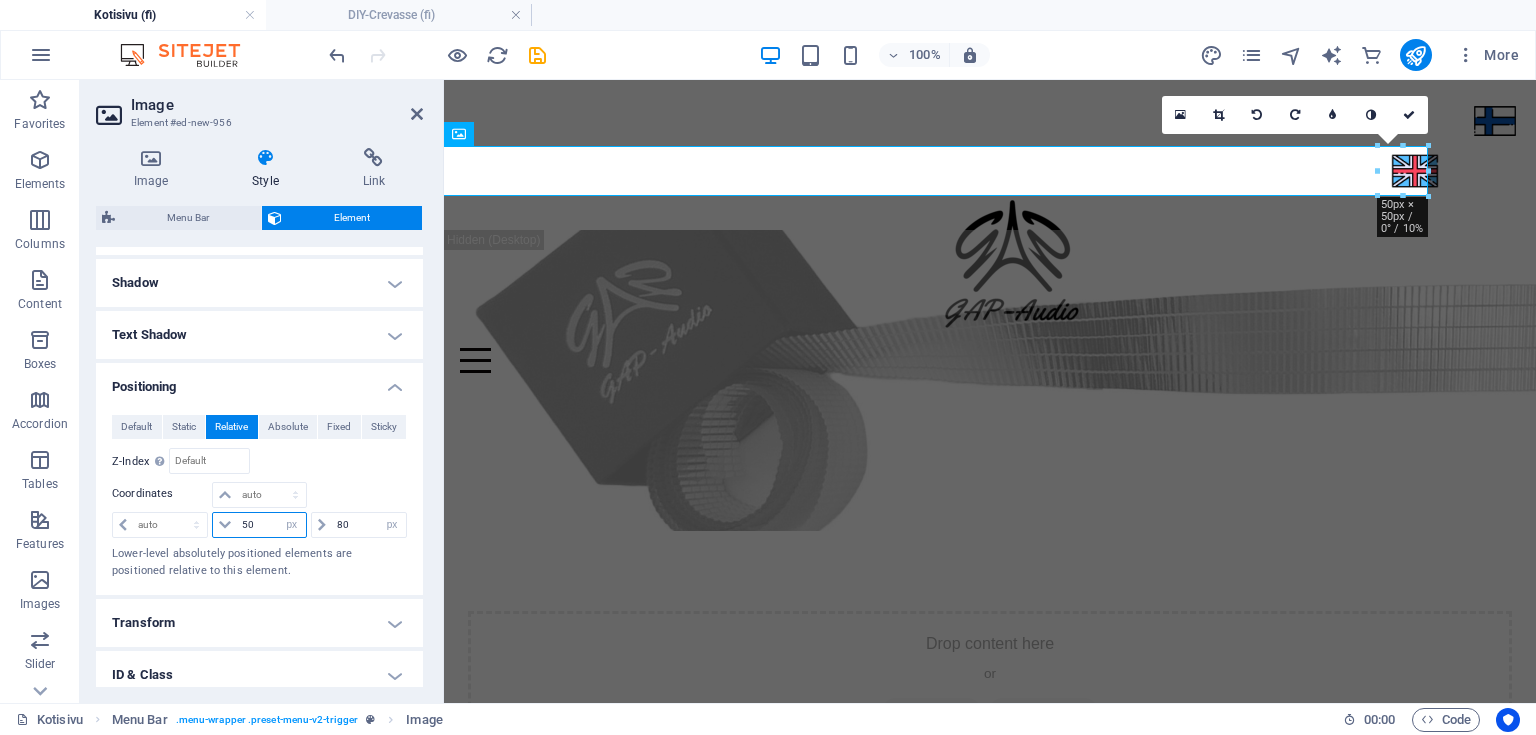 type on "50" 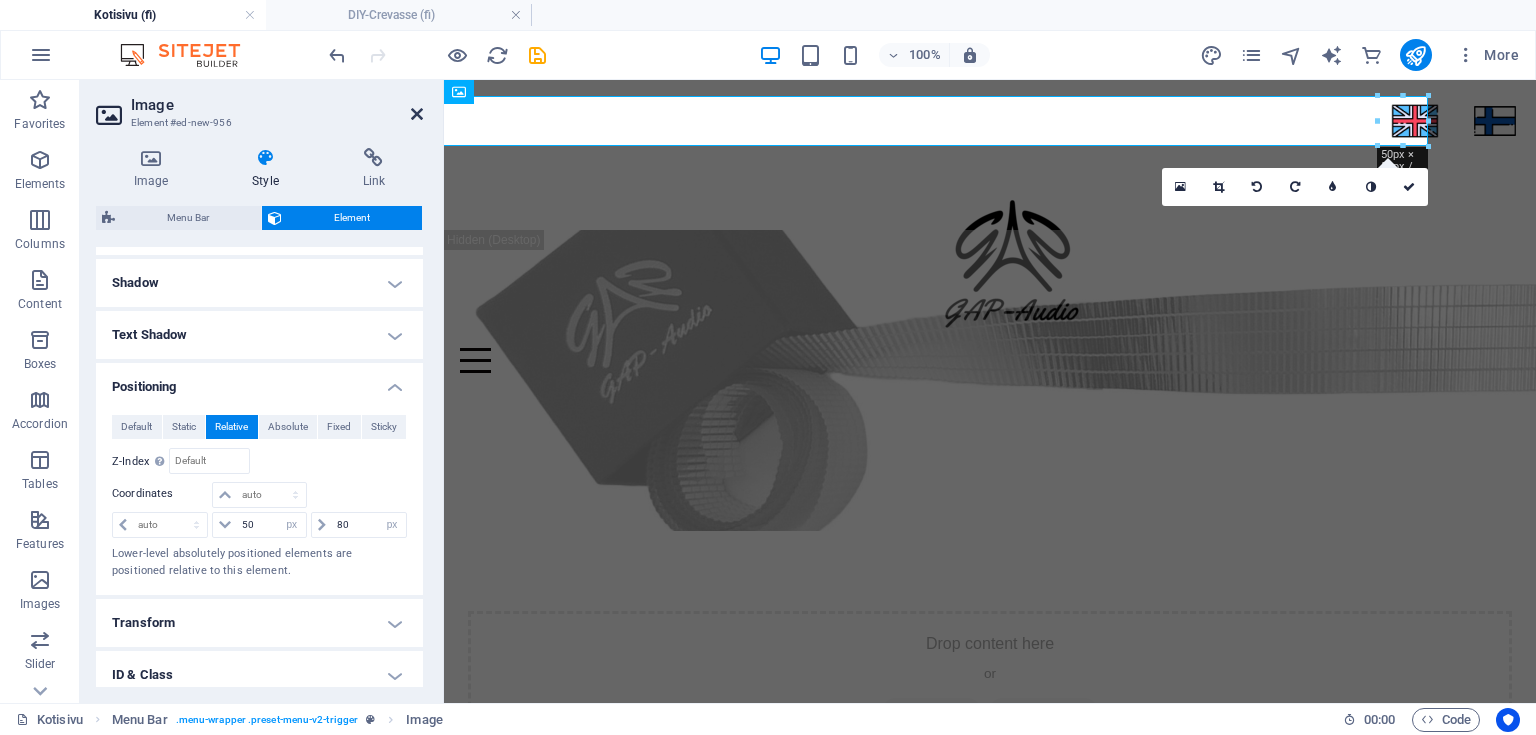 click on "Image Element #ed-new-956" at bounding box center (259, 106) 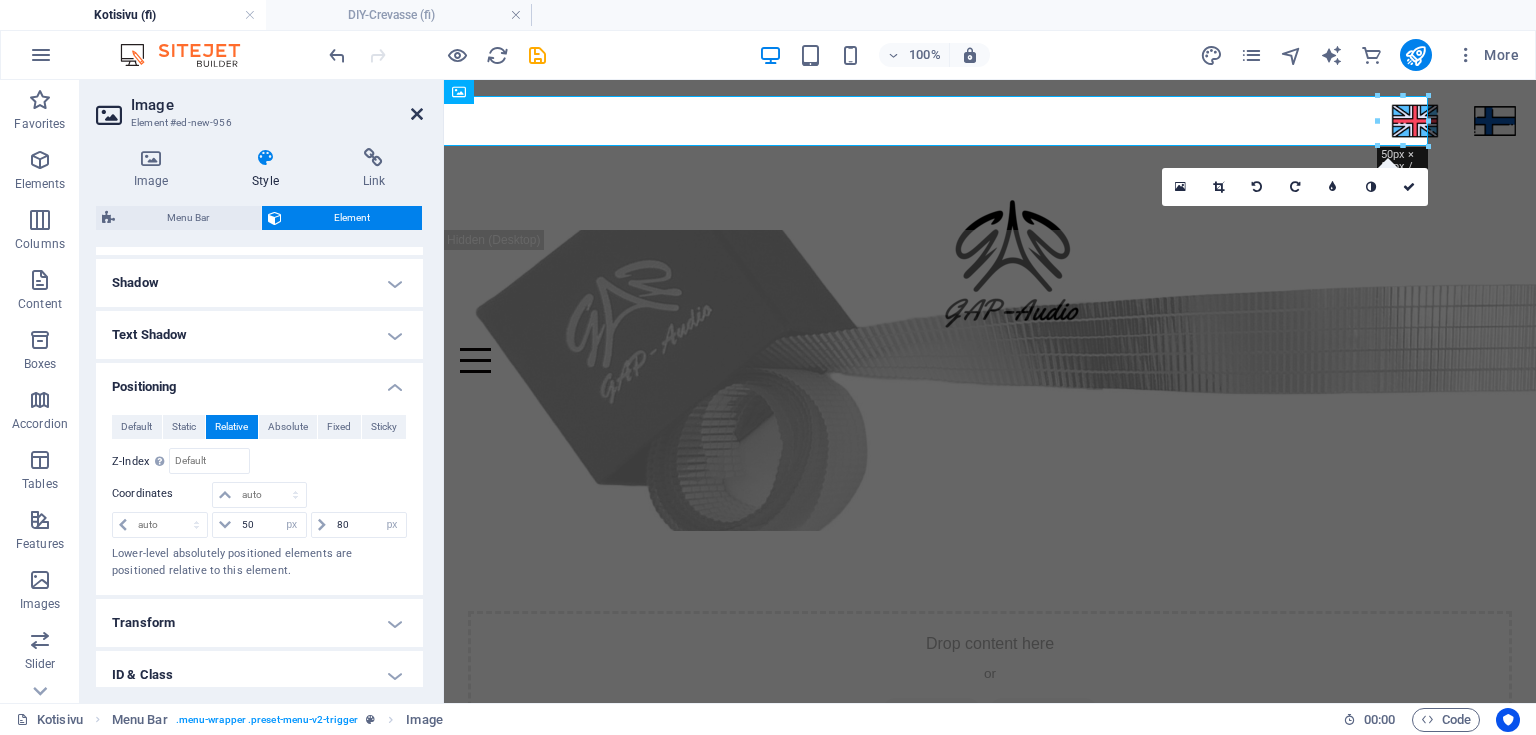 click at bounding box center [417, 114] 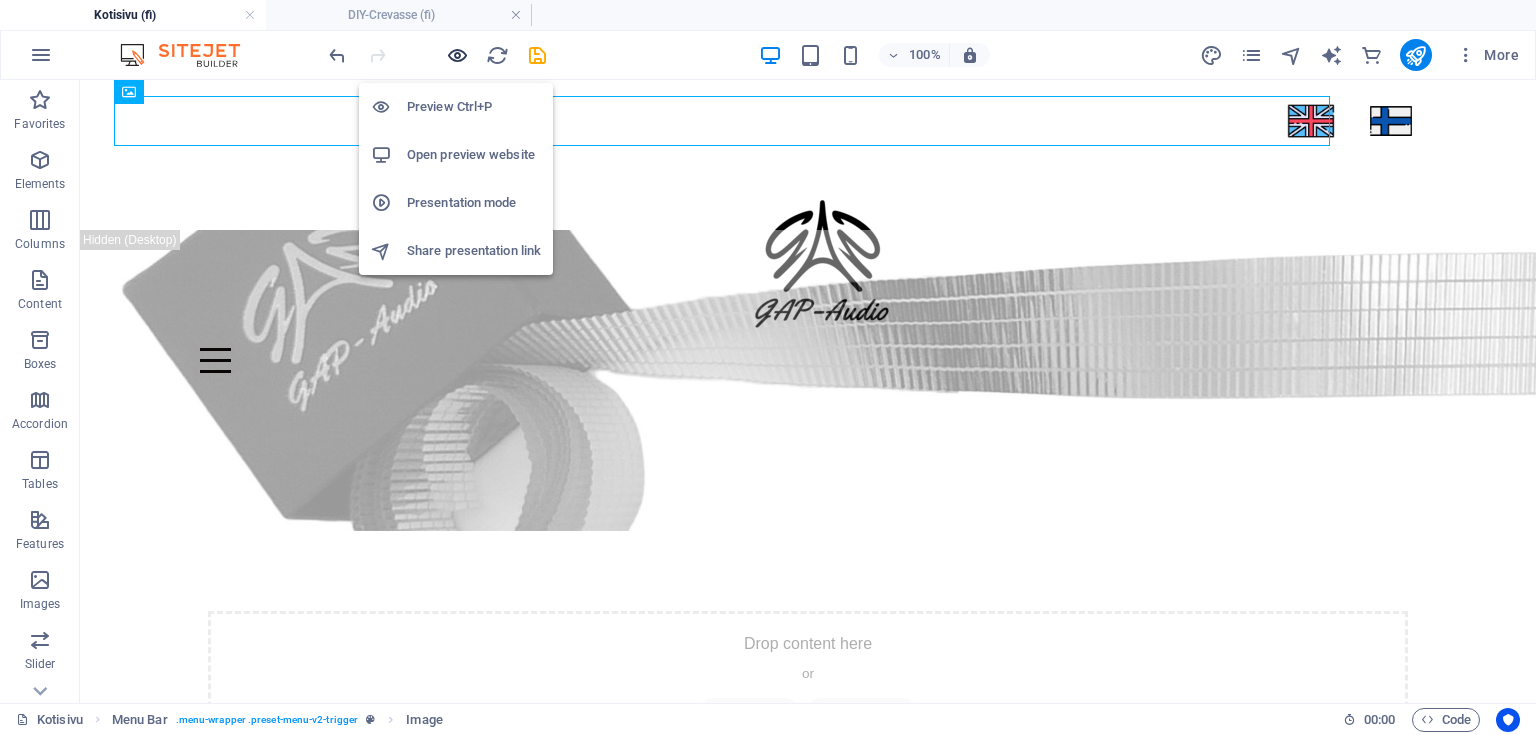 click at bounding box center (457, 55) 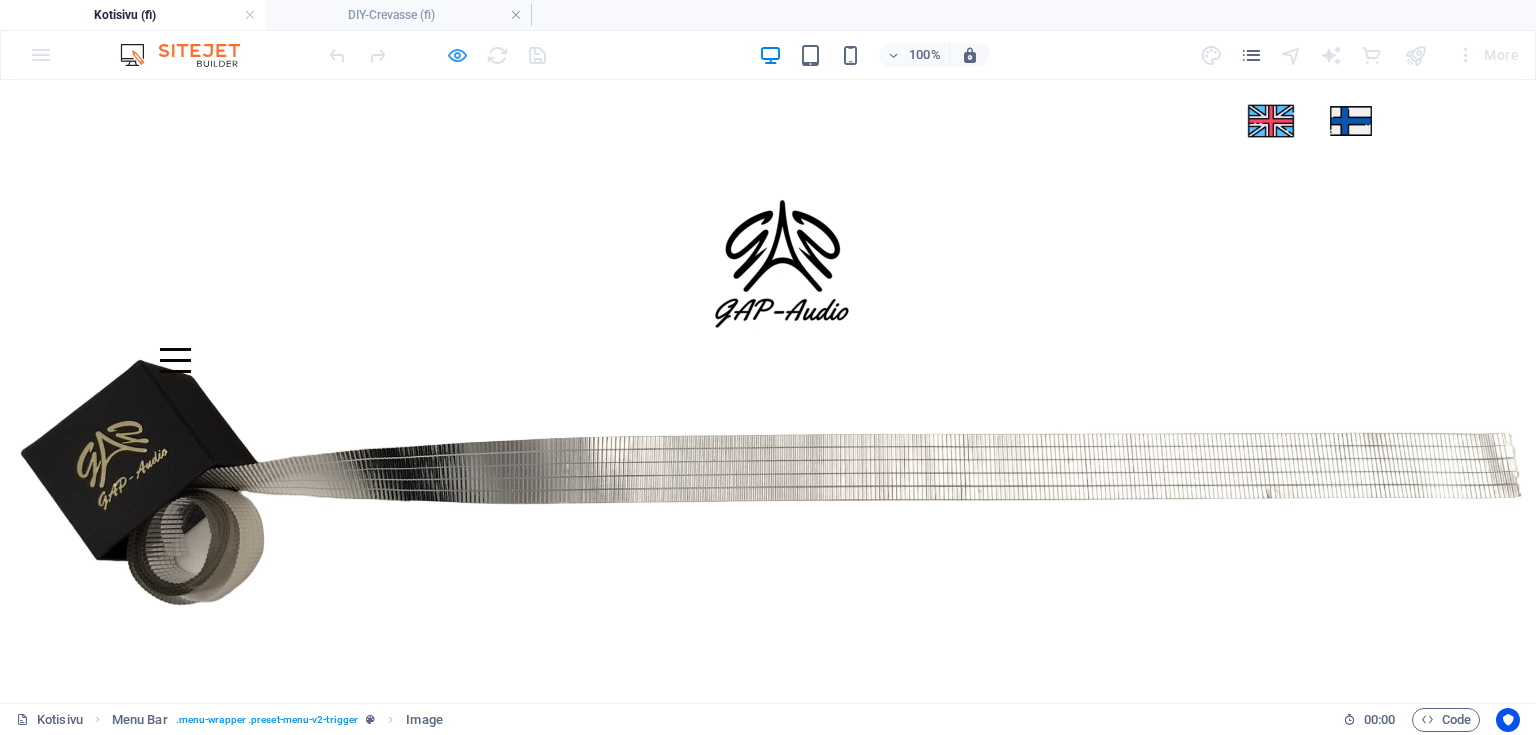 click at bounding box center (437, 55) 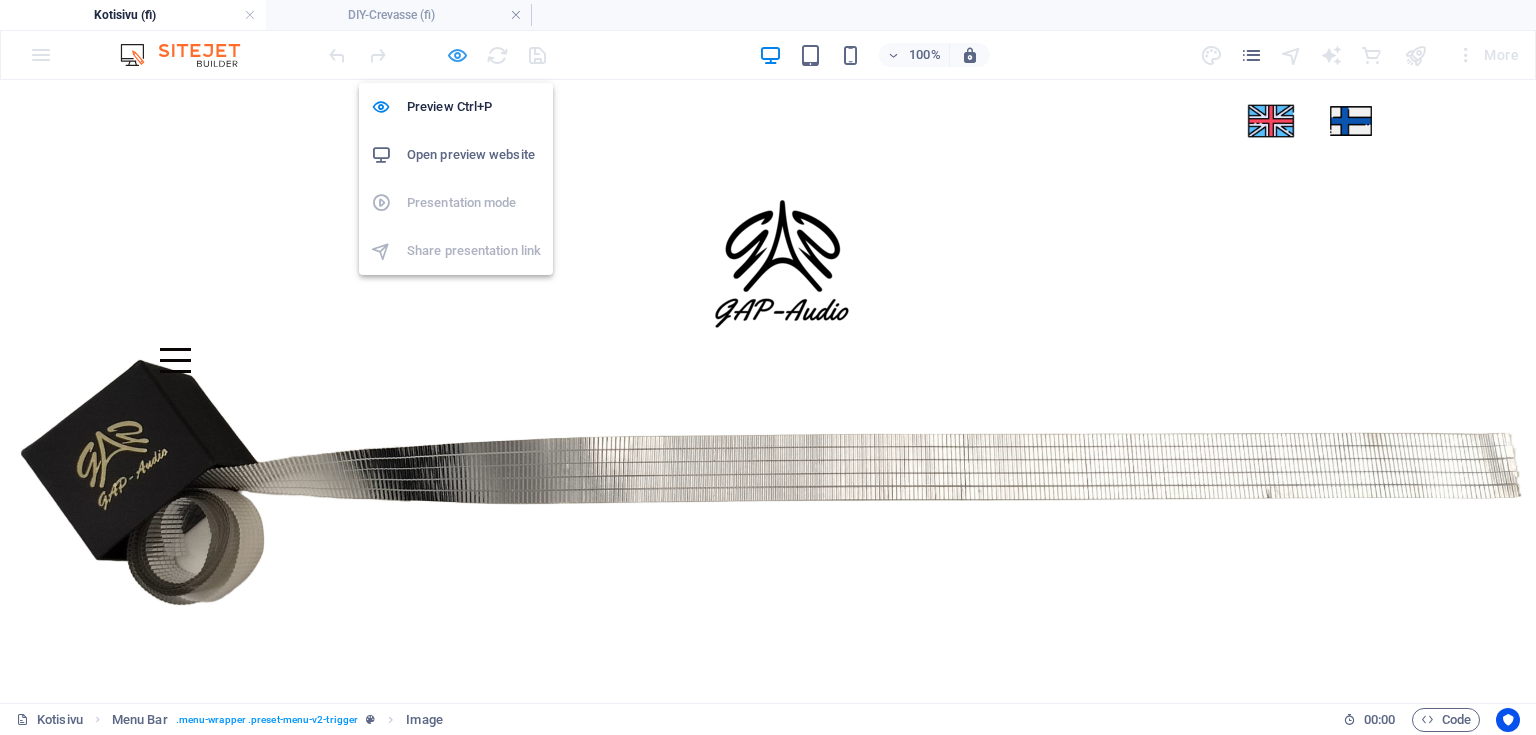 click at bounding box center (457, 55) 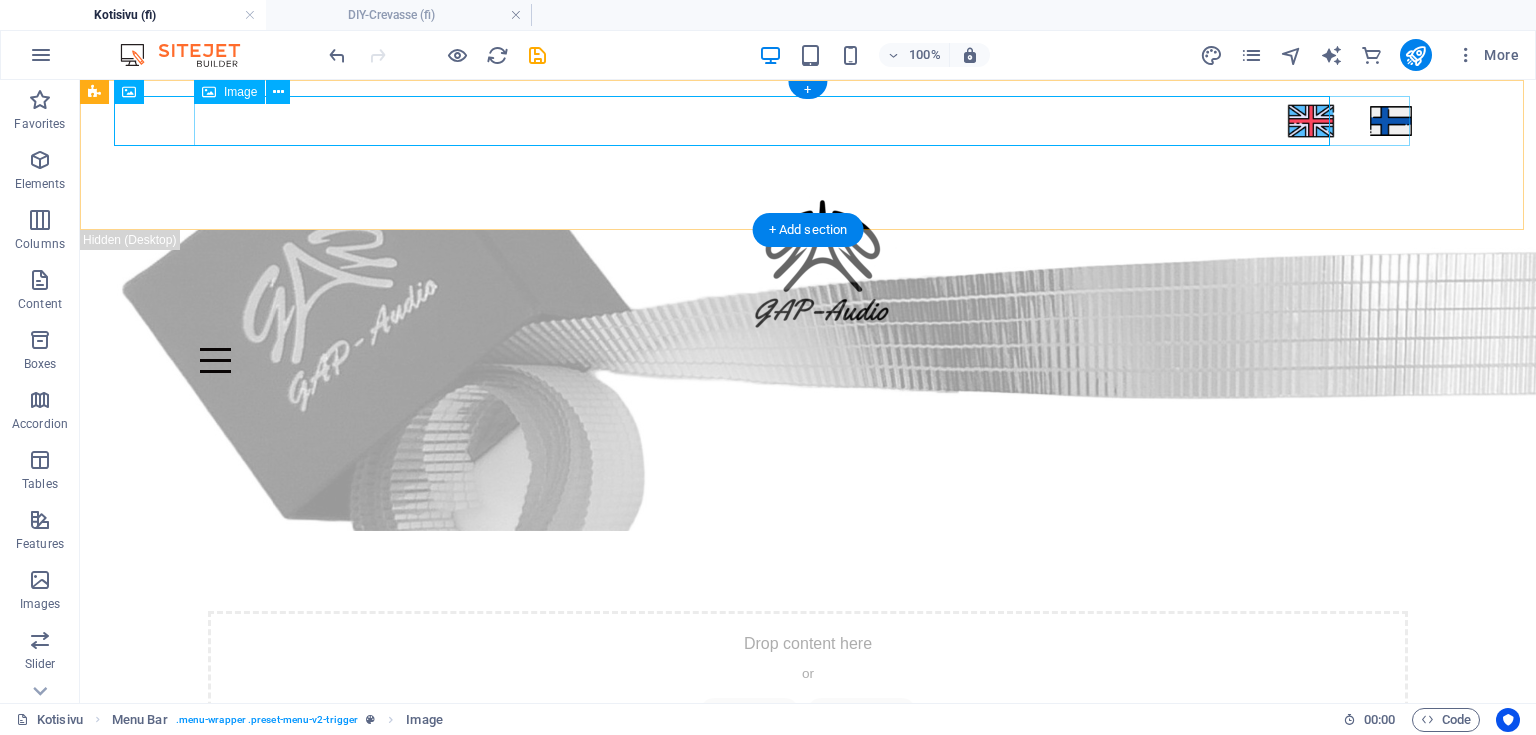click at bounding box center [808, 121] 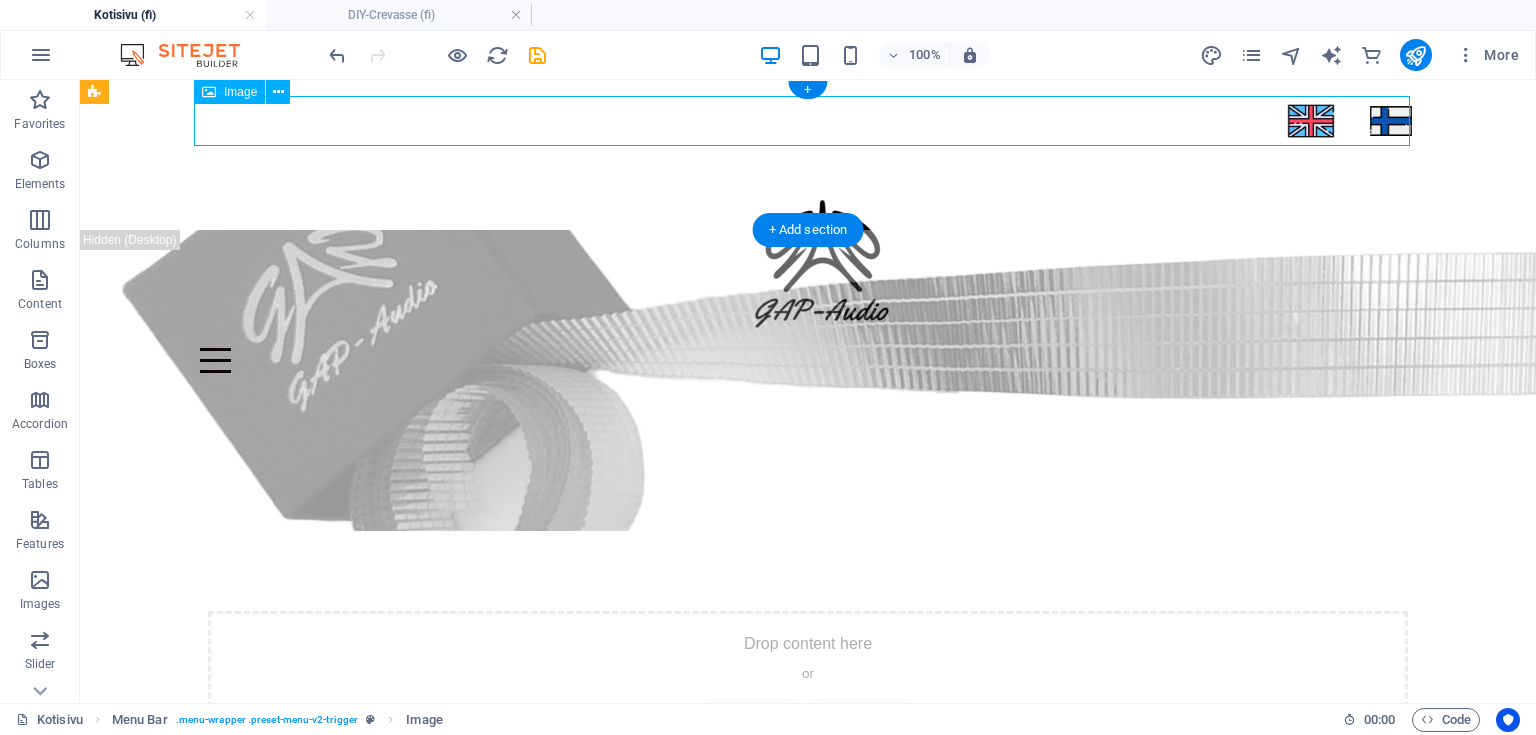 click at bounding box center (808, 121) 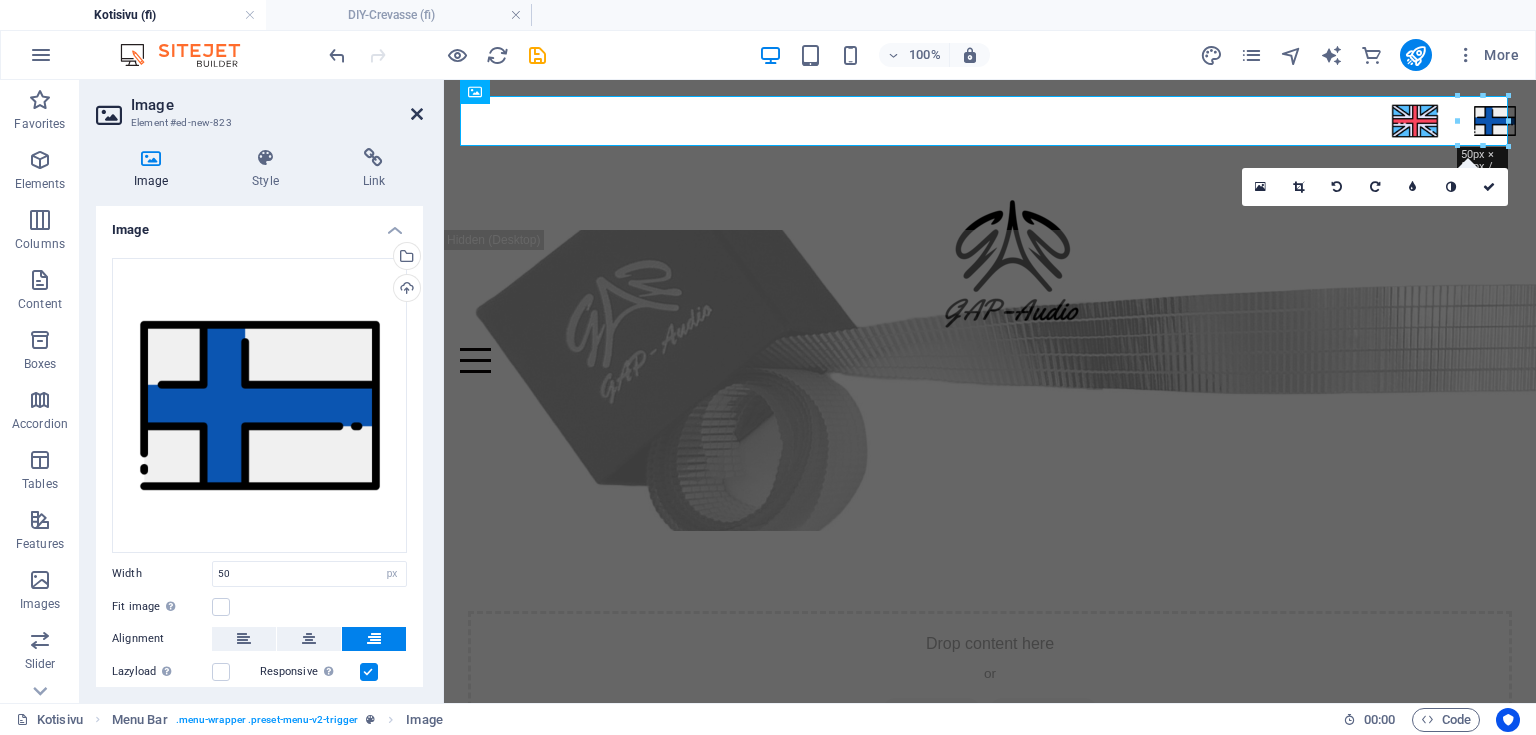 click at bounding box center [417, 114] 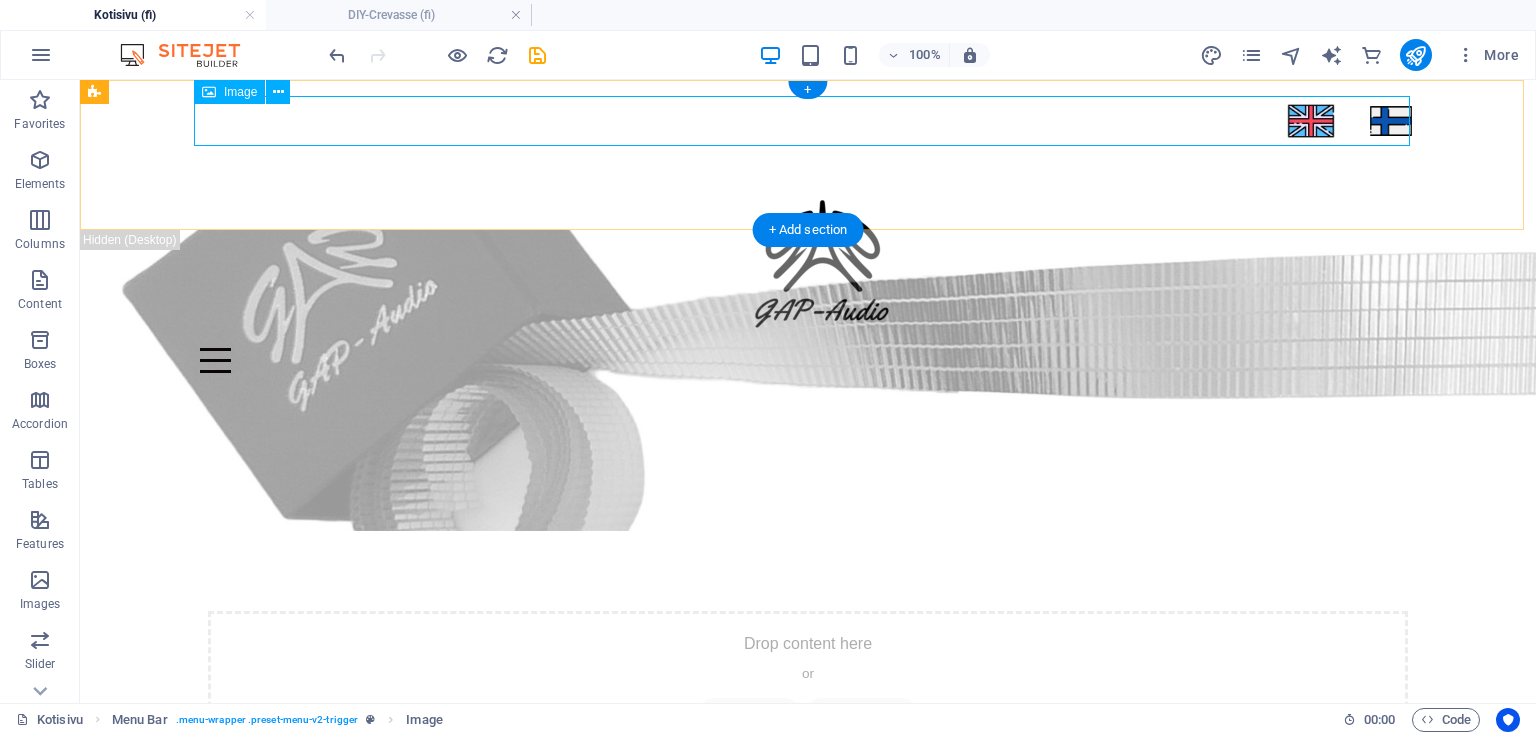 click at bounding box center [808, 121] 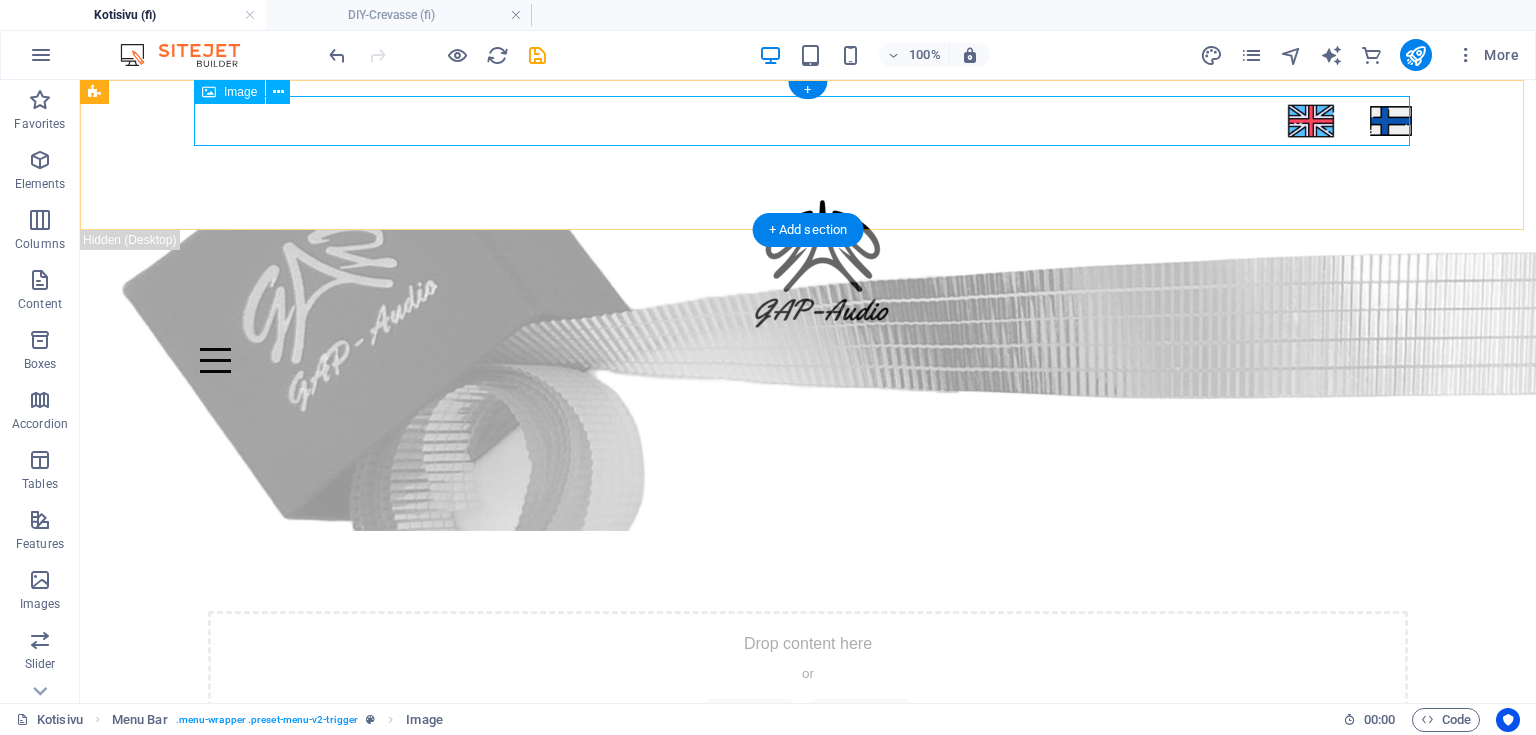 click at bounding box center (808, 121) 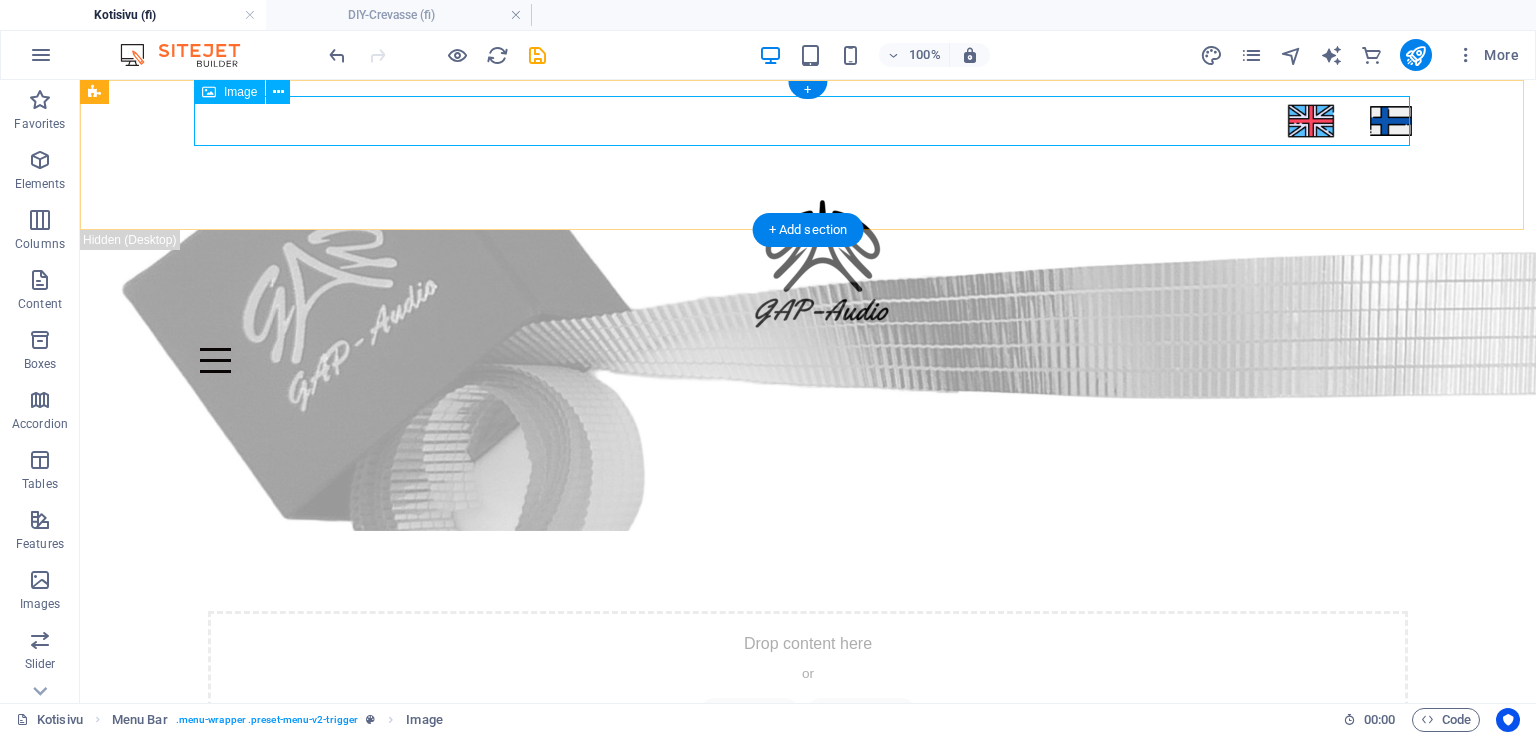 select on "px" 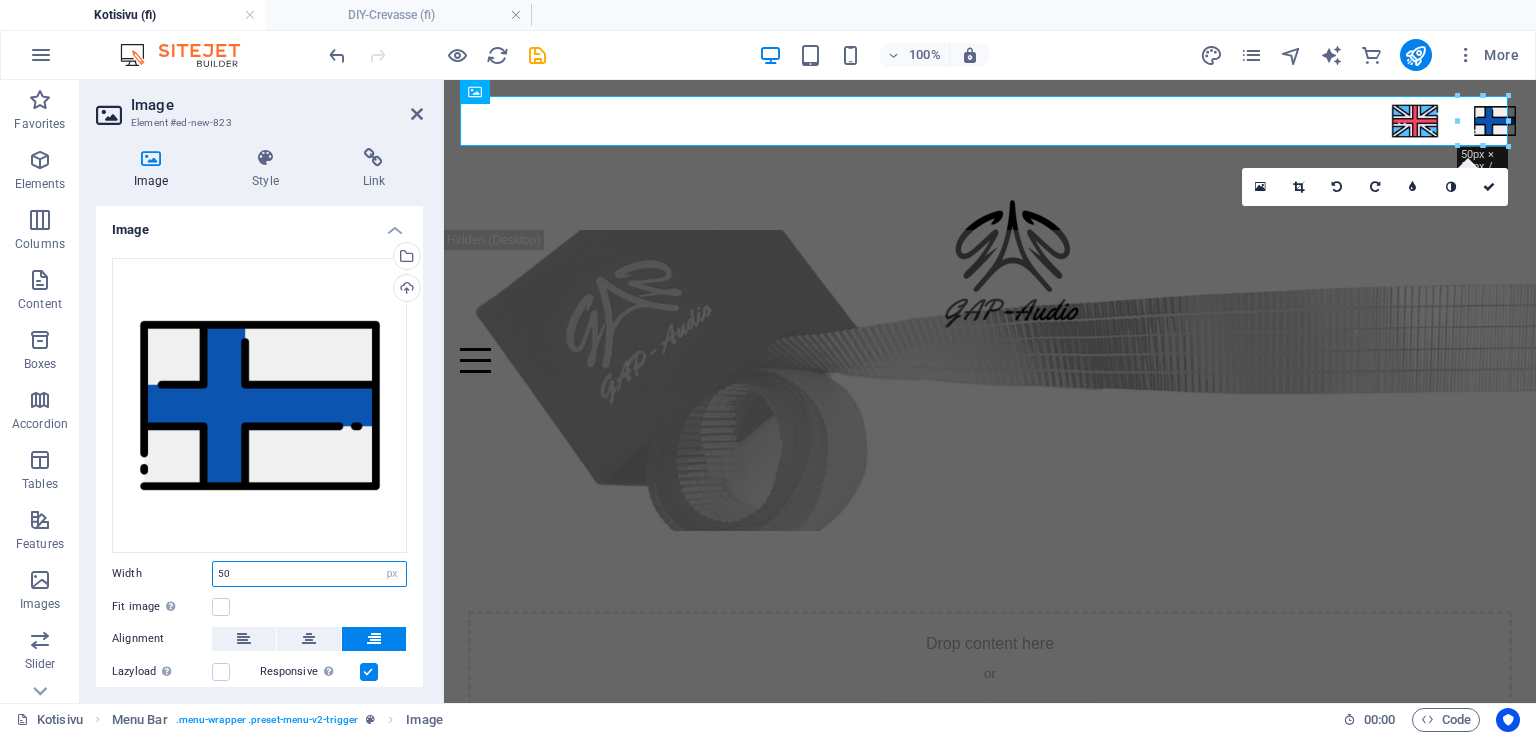 drag, startPoint x: 245, startPoint y: 568, endPoint x: 226, endPoint y: 569, distance: 19.026299 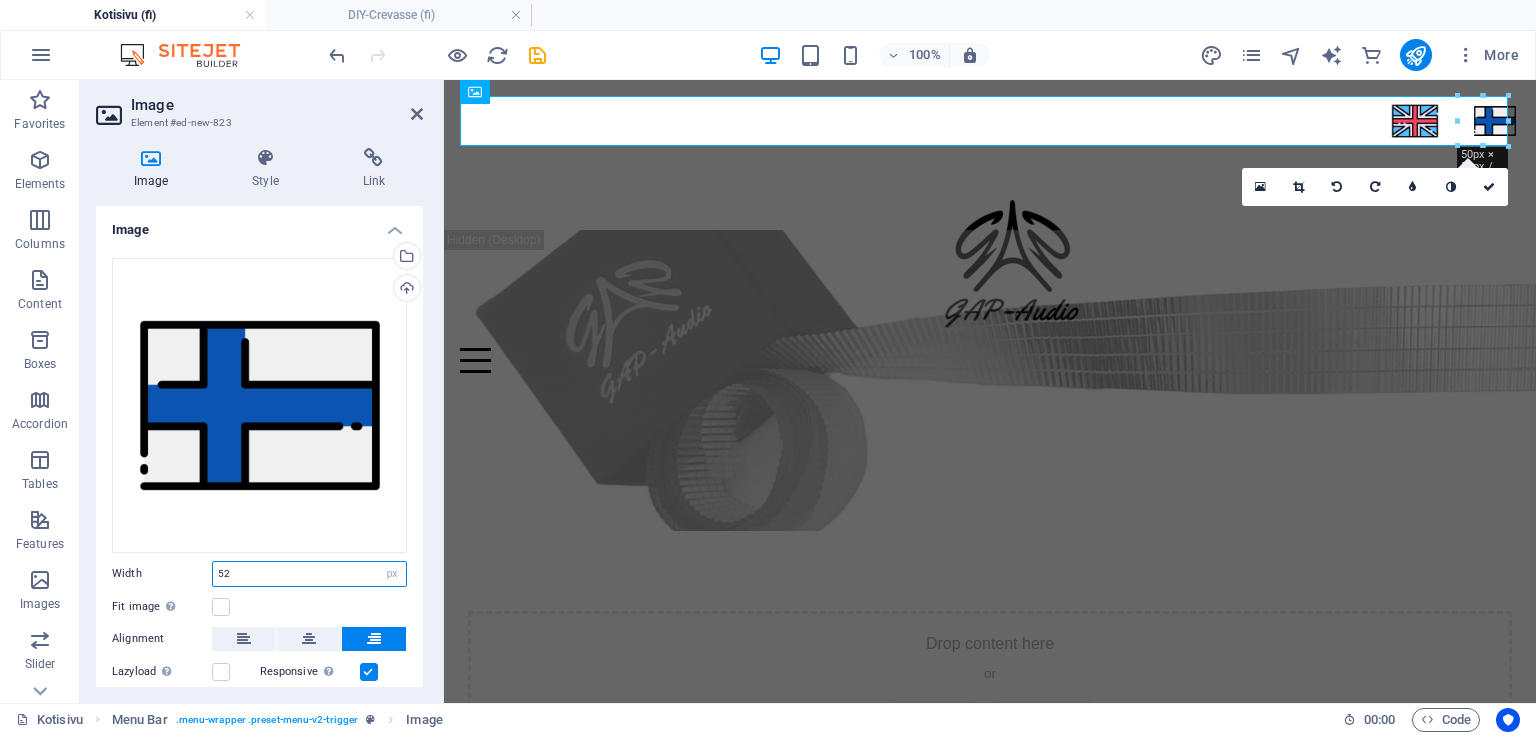 type on "52" 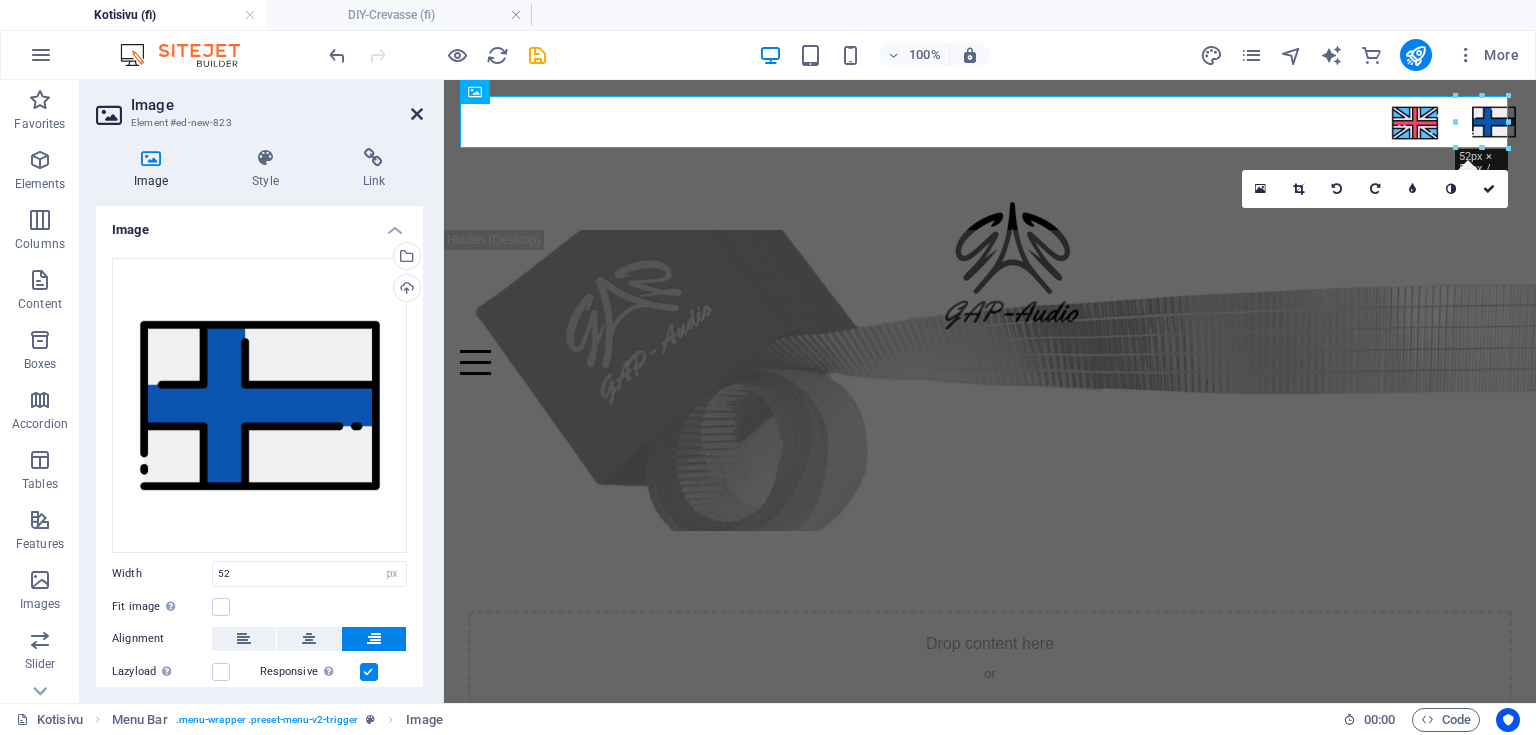 click at bounding box center (417, 114) 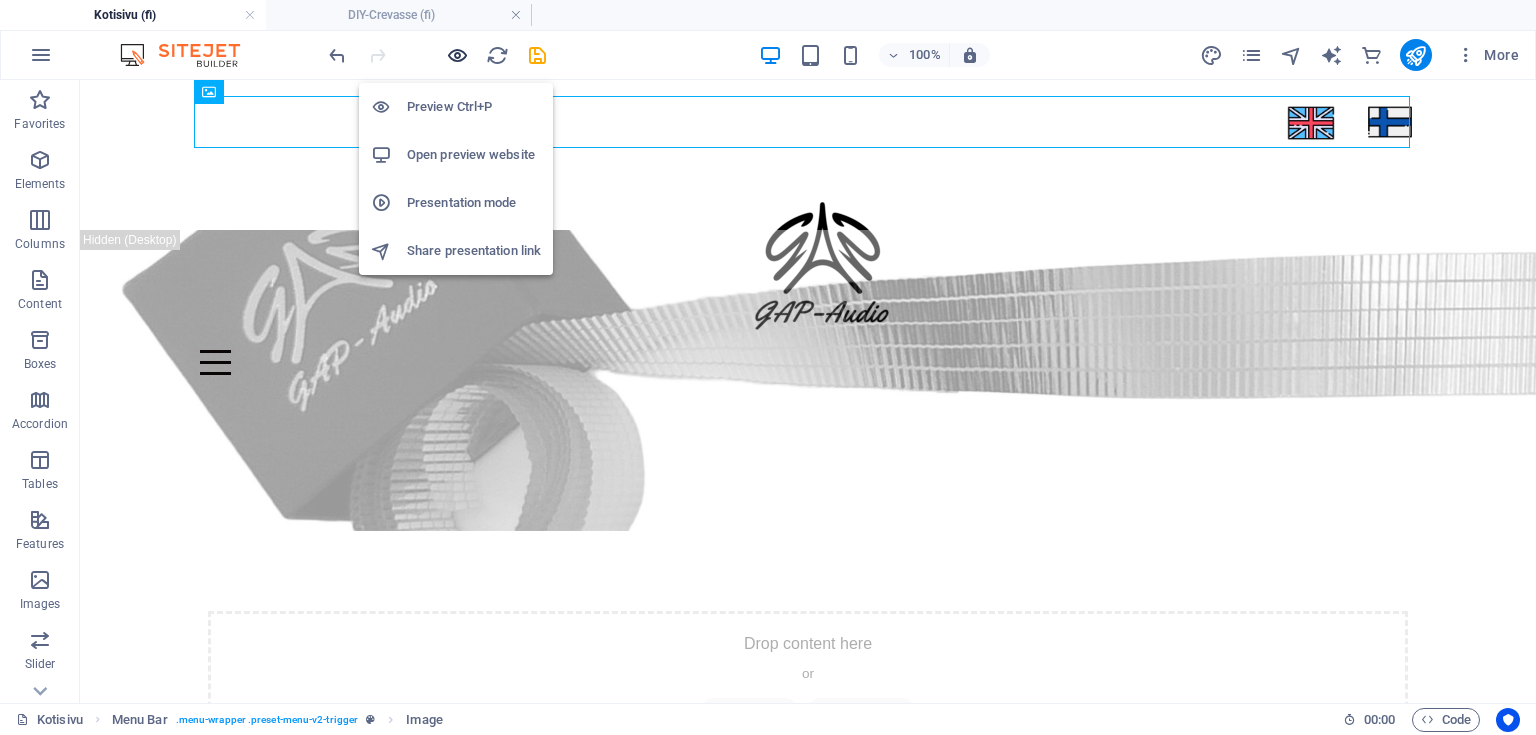 click at bounding box center (457, 55) 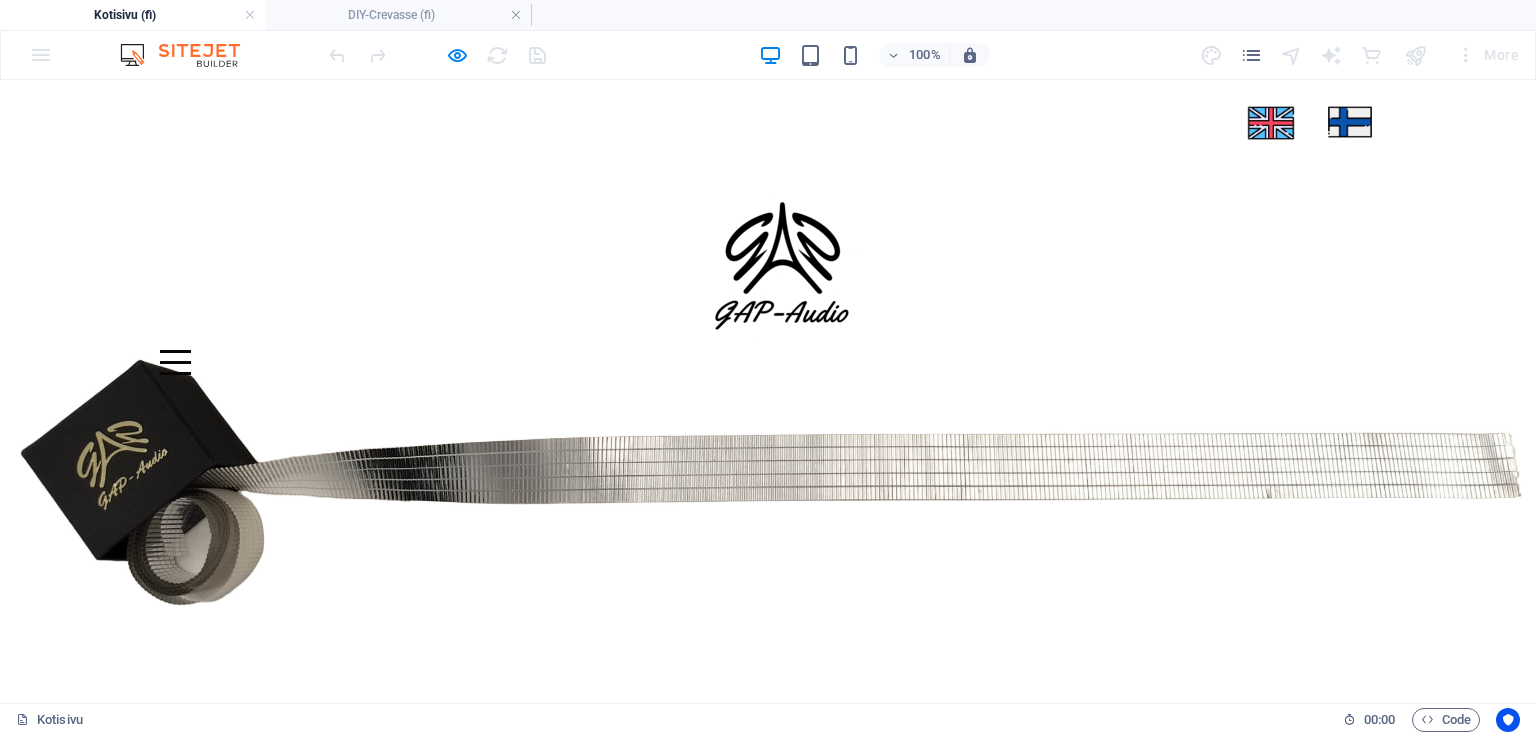 scroll, scrollTop: 0, scrollLeft: 0, axis: both 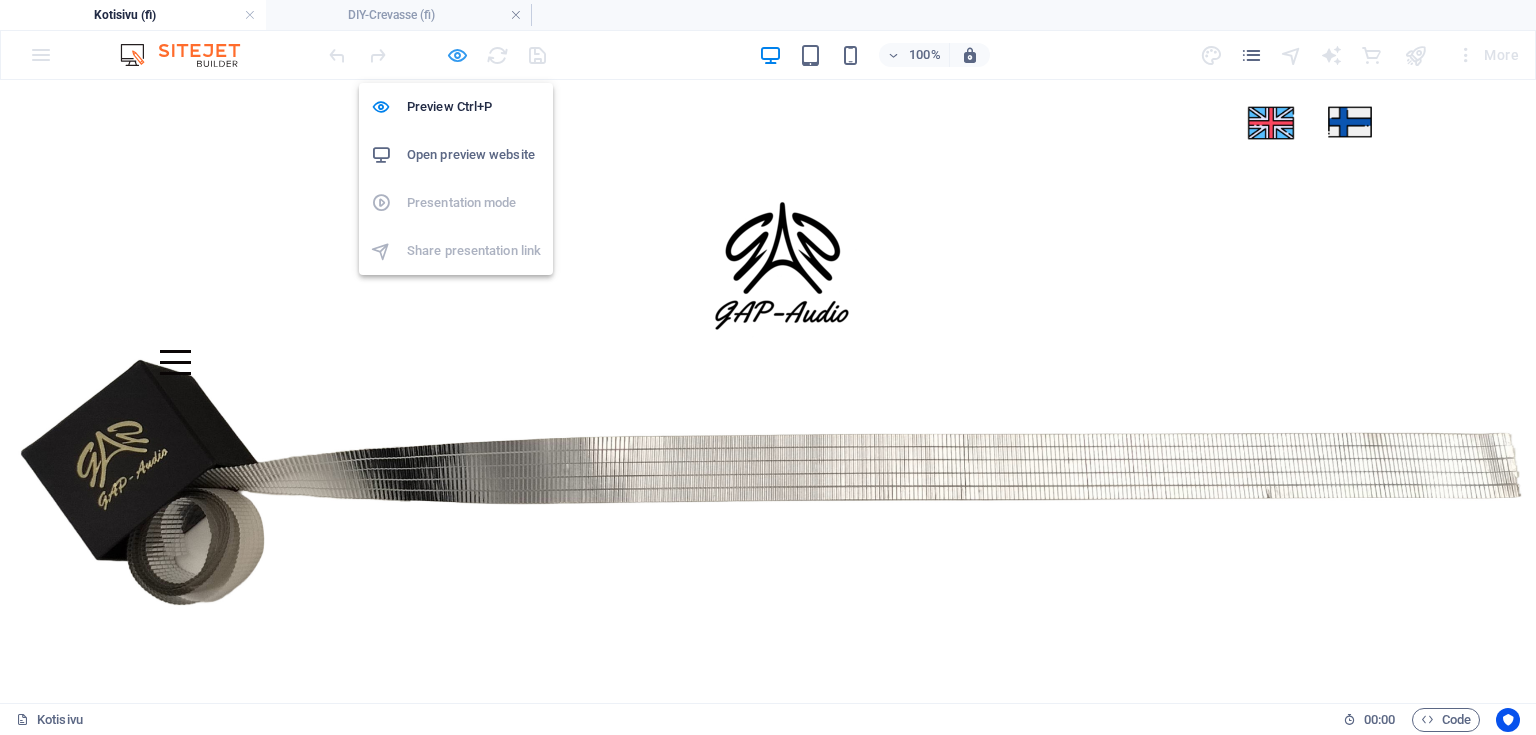 click at bounding box center (457, 55) 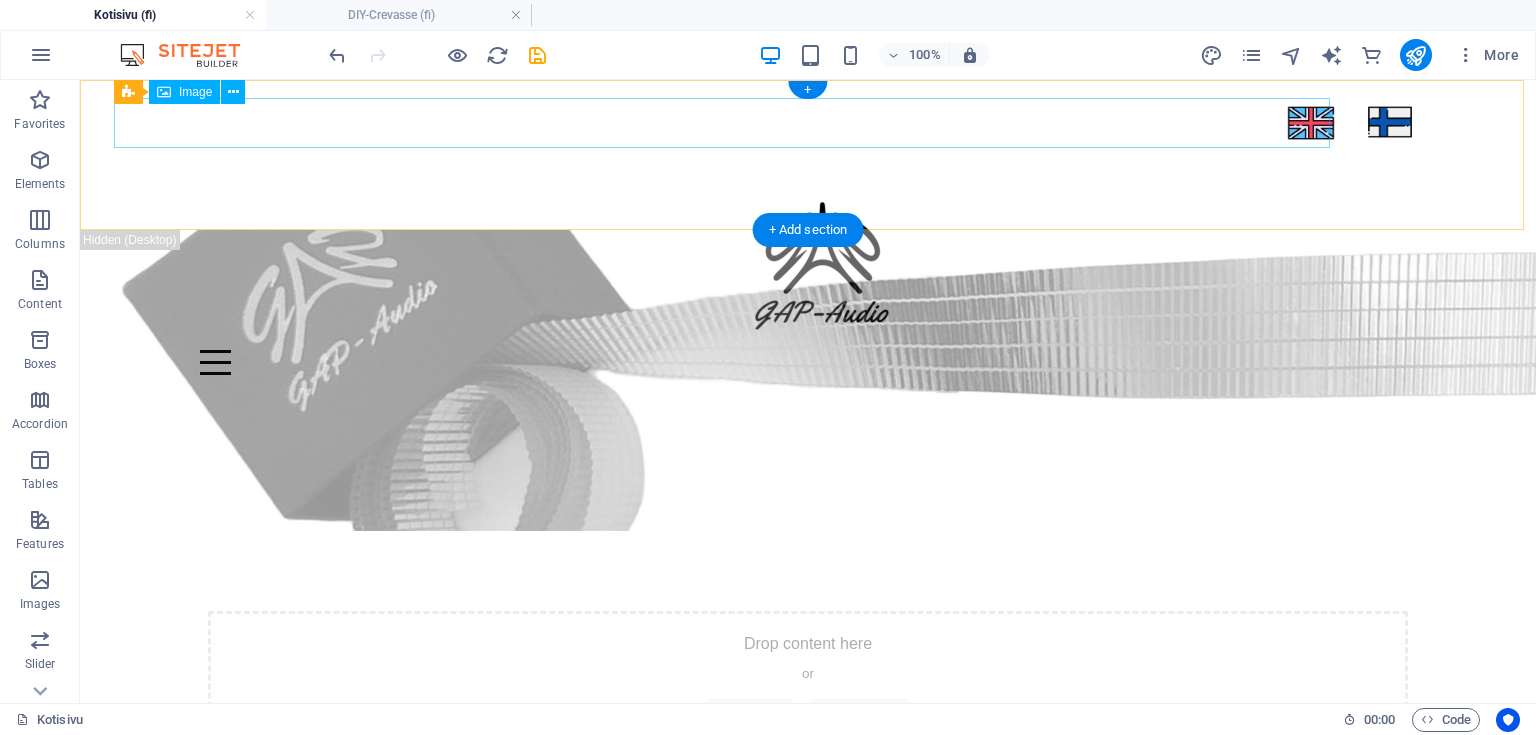 click at bounding box center (728, 123) 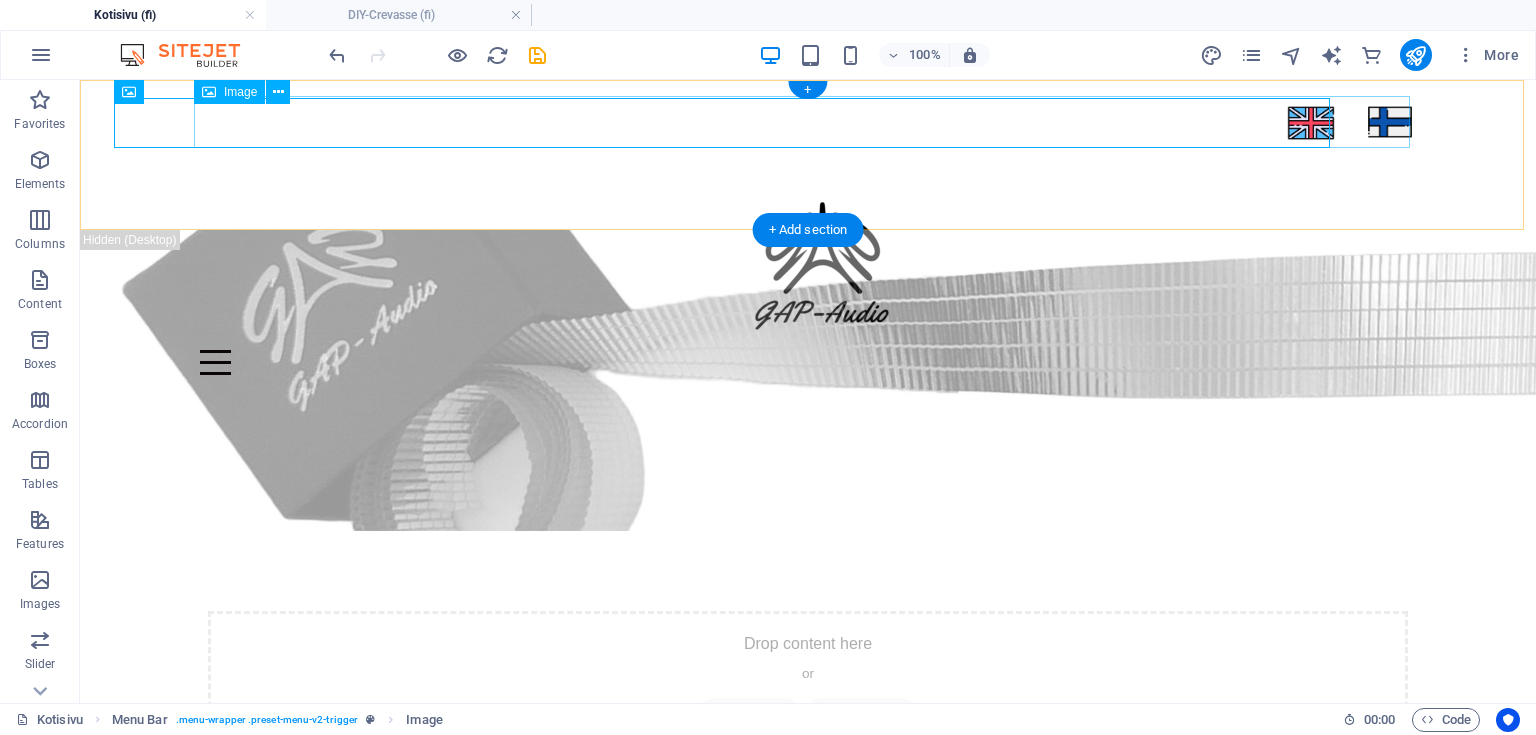 click at bounding box center [808, 122] 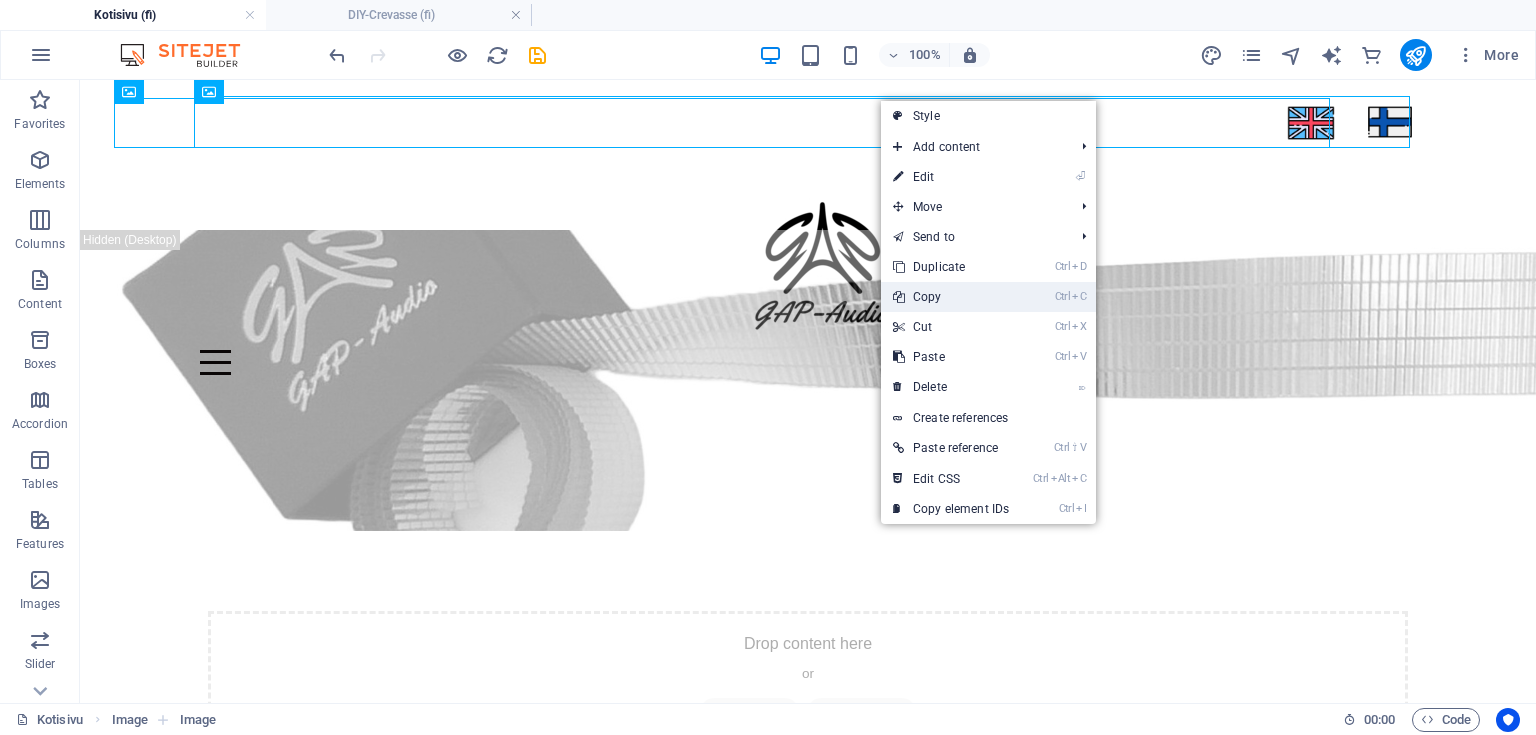 click on "Ctrl C  Copy" at bounding box center (951, 297) 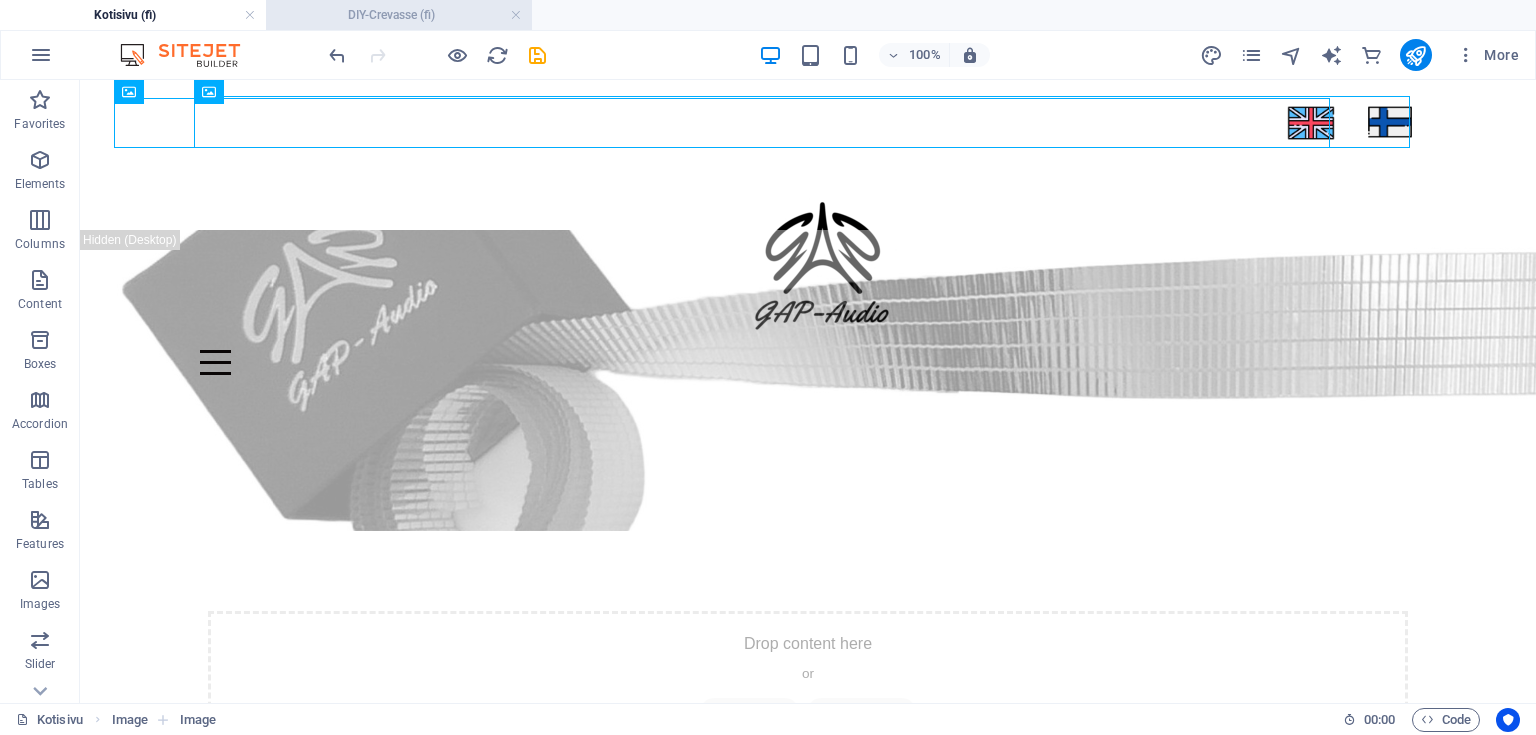 click on "DIY-Crevasse (fi)" at bounding box center [399, 15] 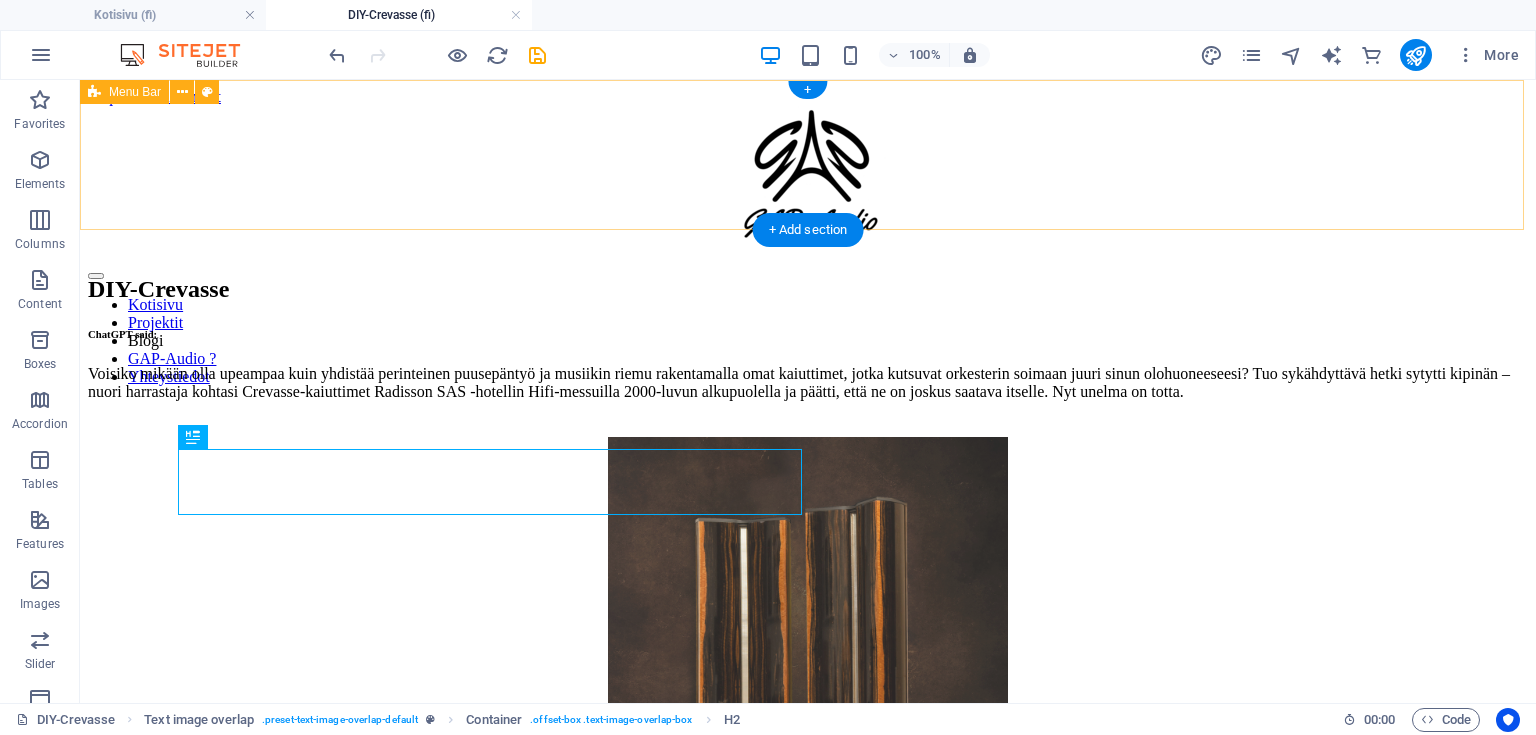 click on "Kotisivu Projektit Blogi GAP-Audio ? Yhteystiedot" at bounding box center [808, 181] 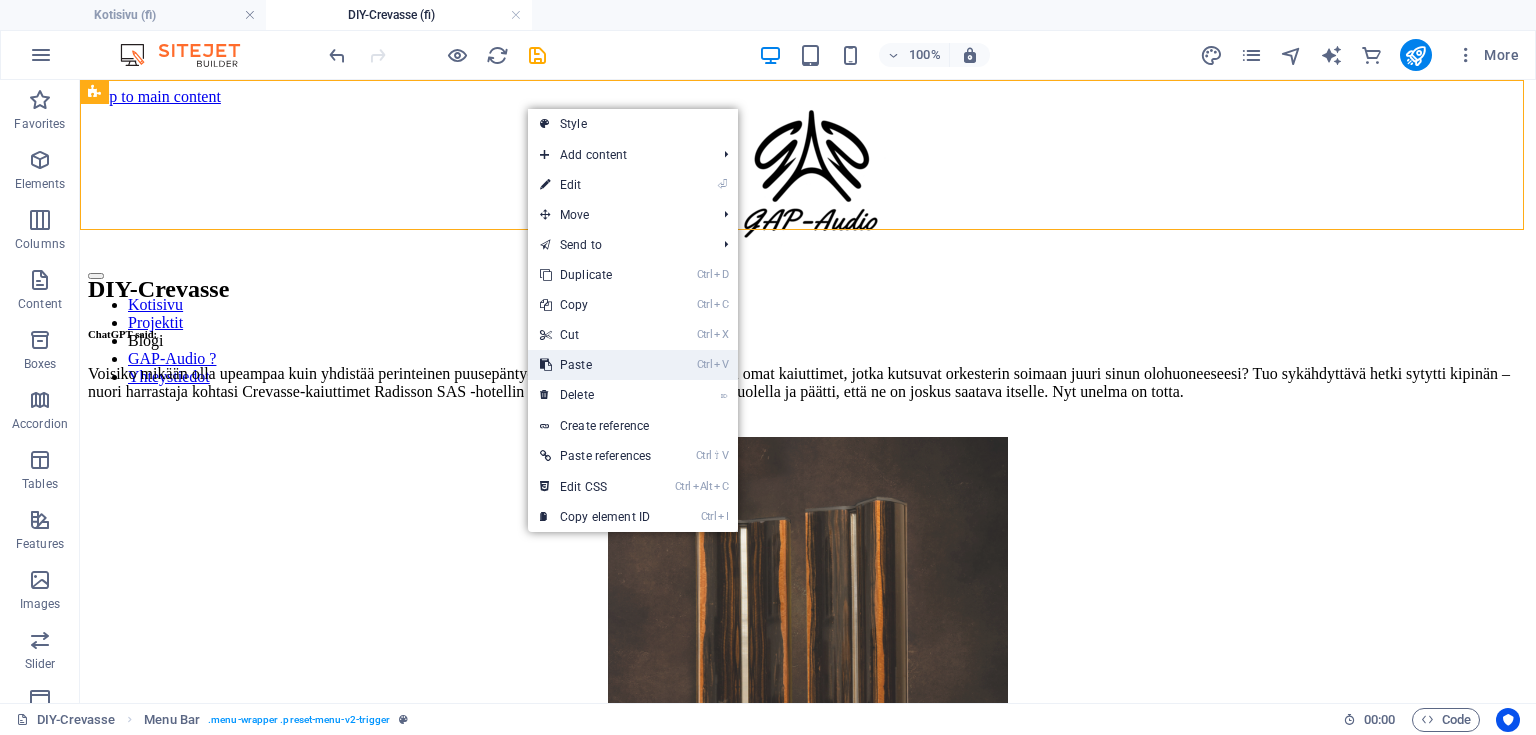 click on "Ctrl V  Paste" at bounding box center (595, 365) 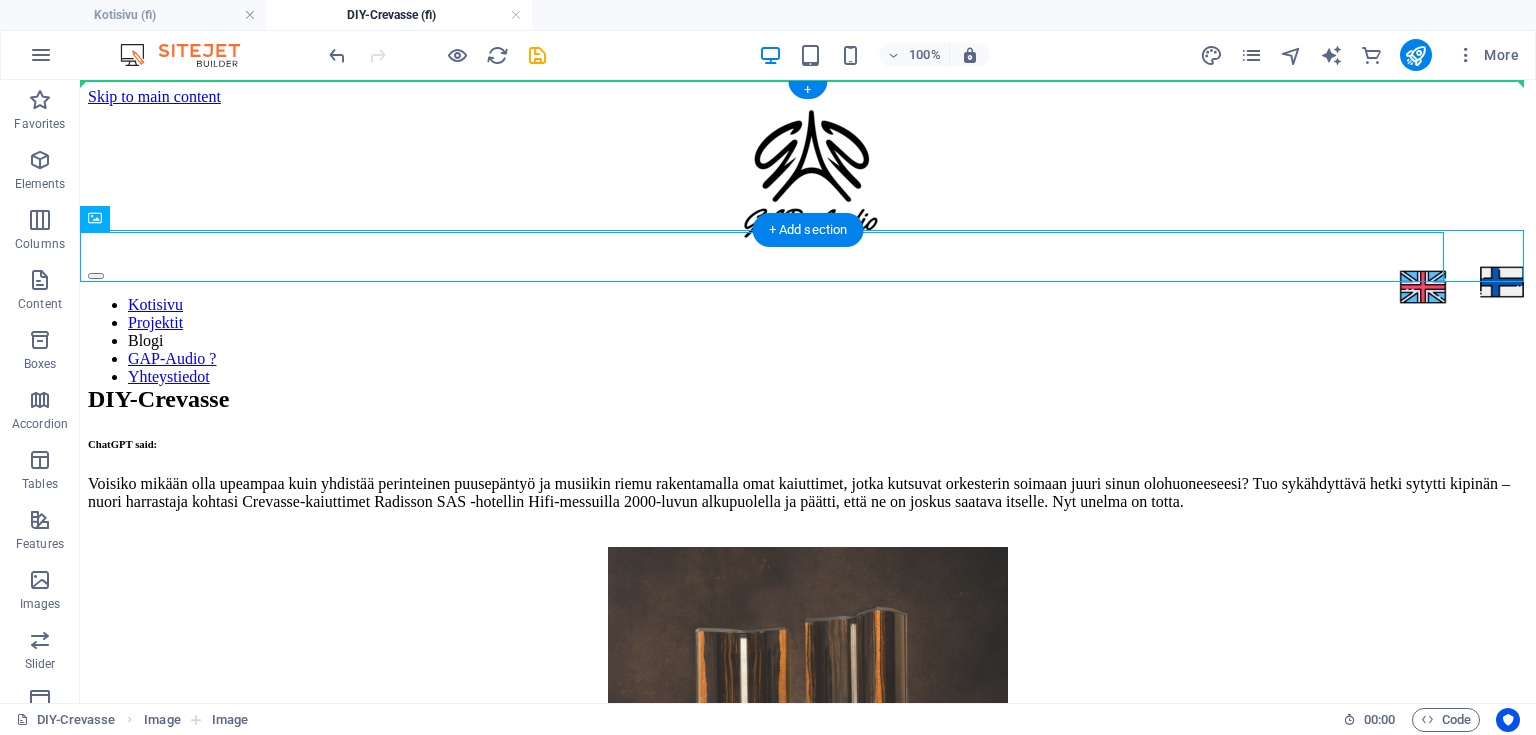 drag, startPoint x: 1036, startPoint y: 268, endPoint x: 1069, endPoint y: 98, distance: 173.17332 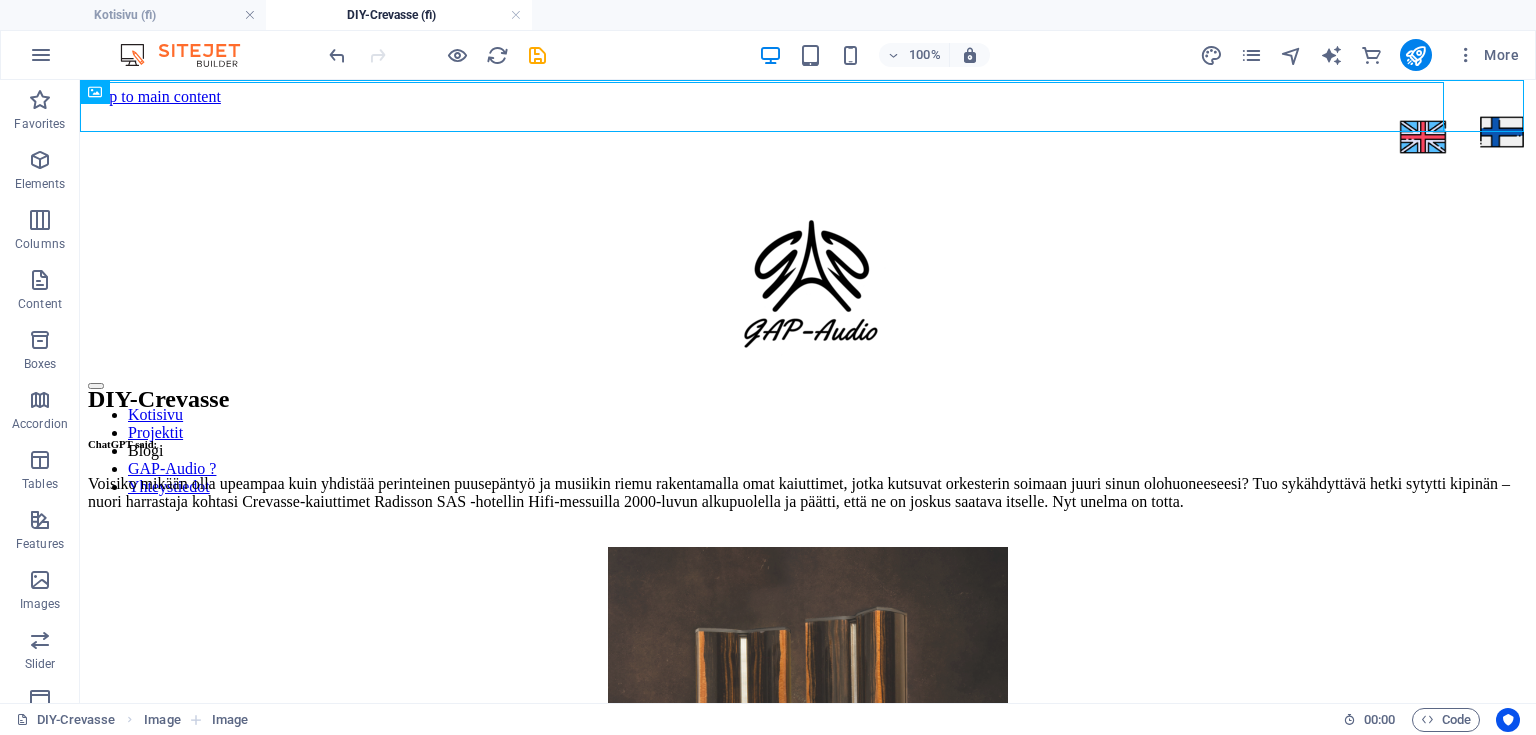 click at bounding box center [437, 55] 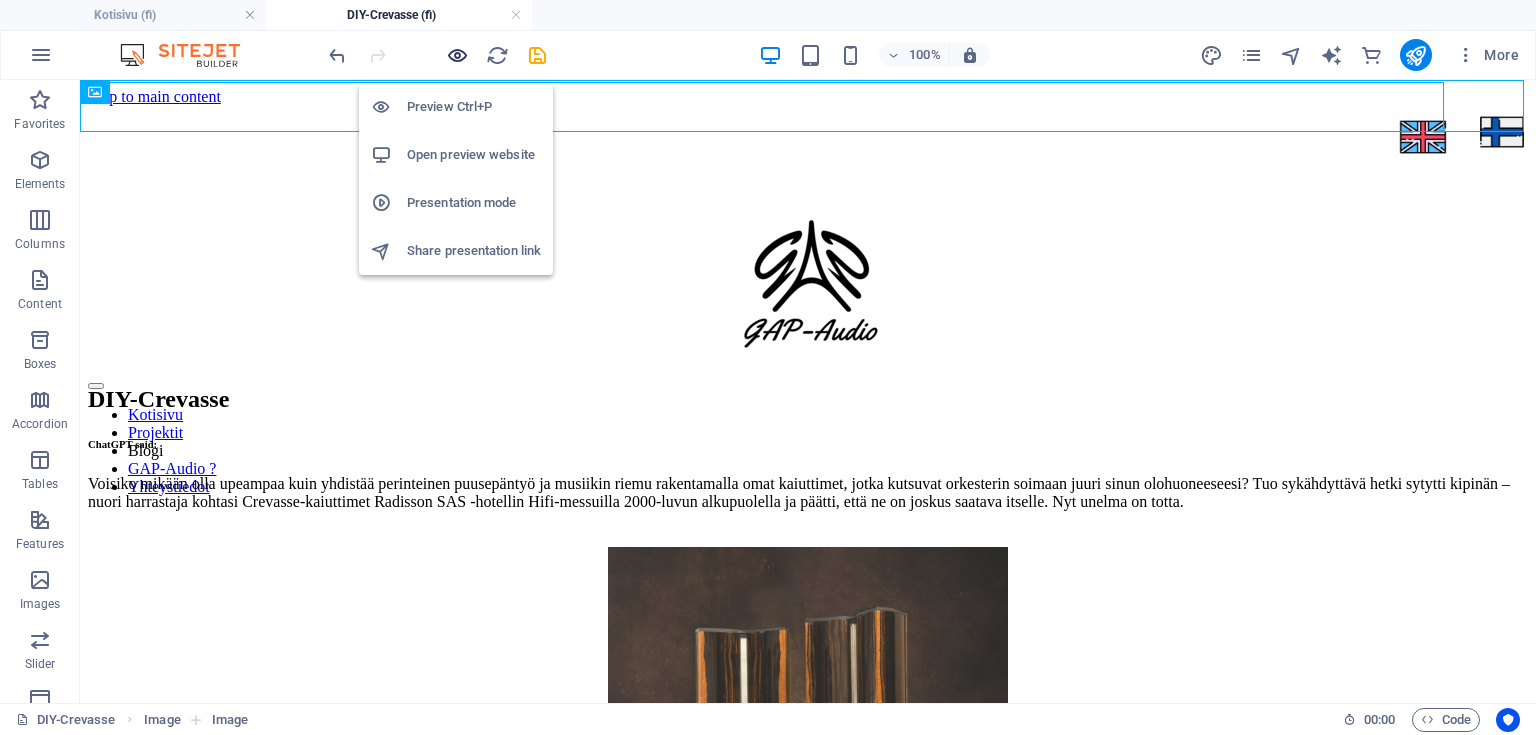 click at bounding box center (457, 55) 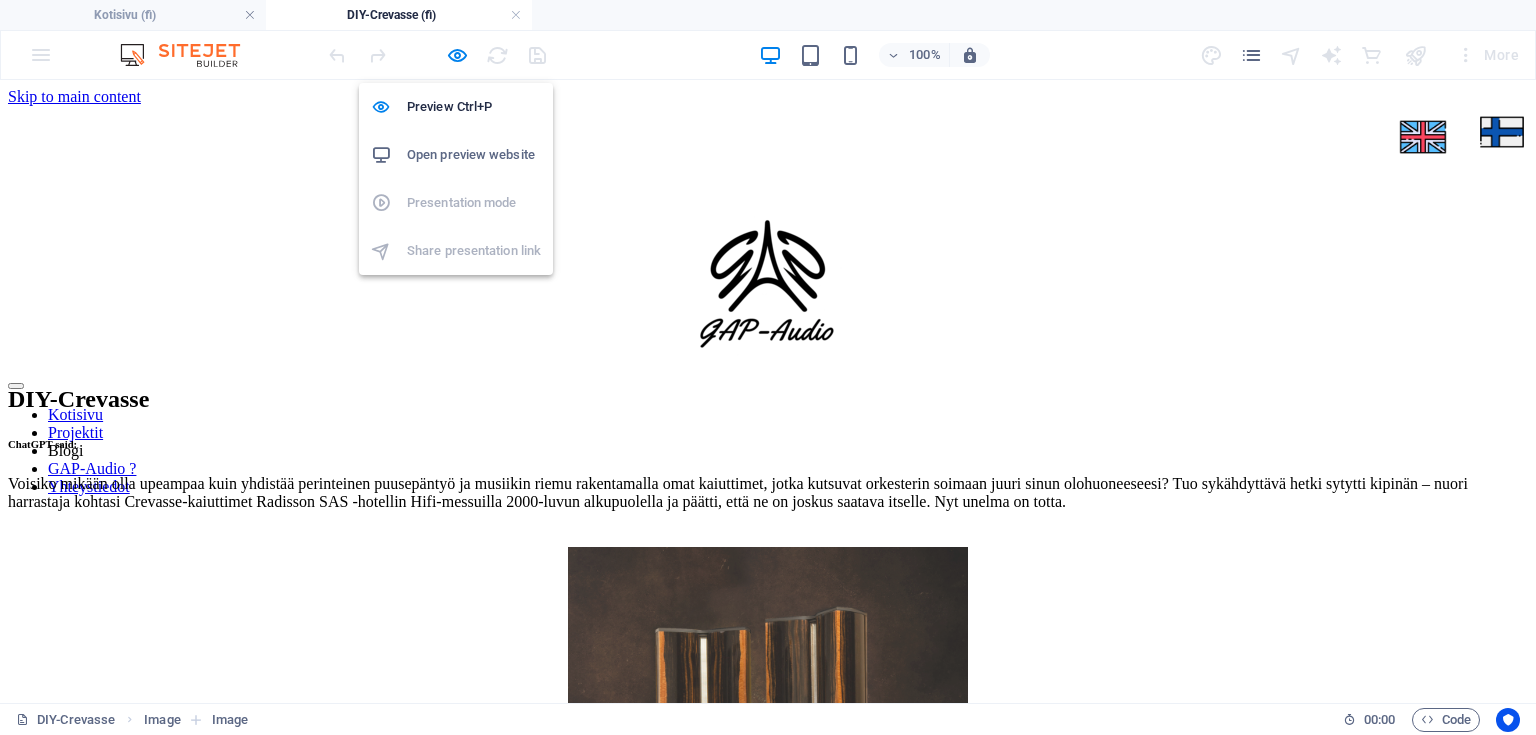 click at bounding box center [457, 55] 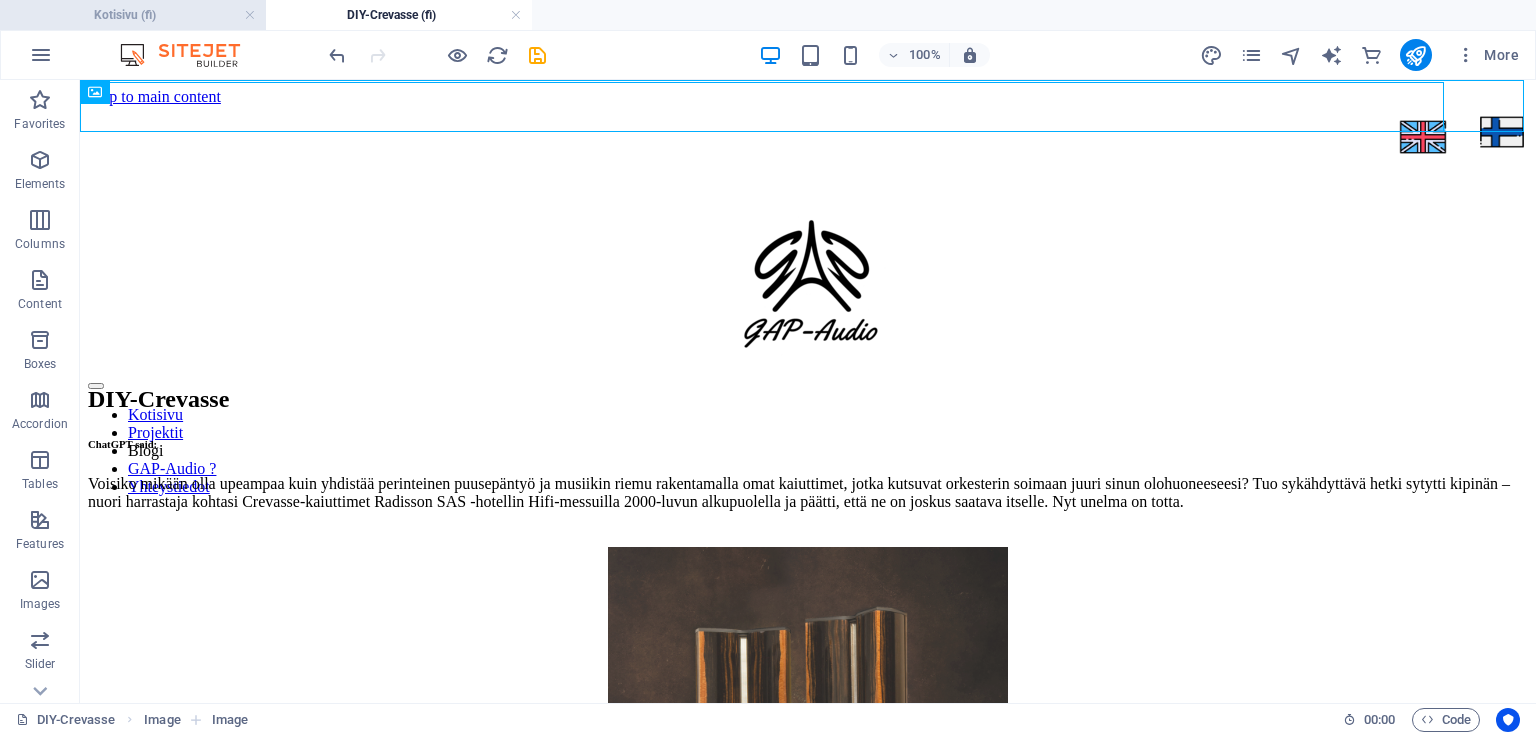 click on "Kotisivu (fi)" at bounding box center [133, 15] 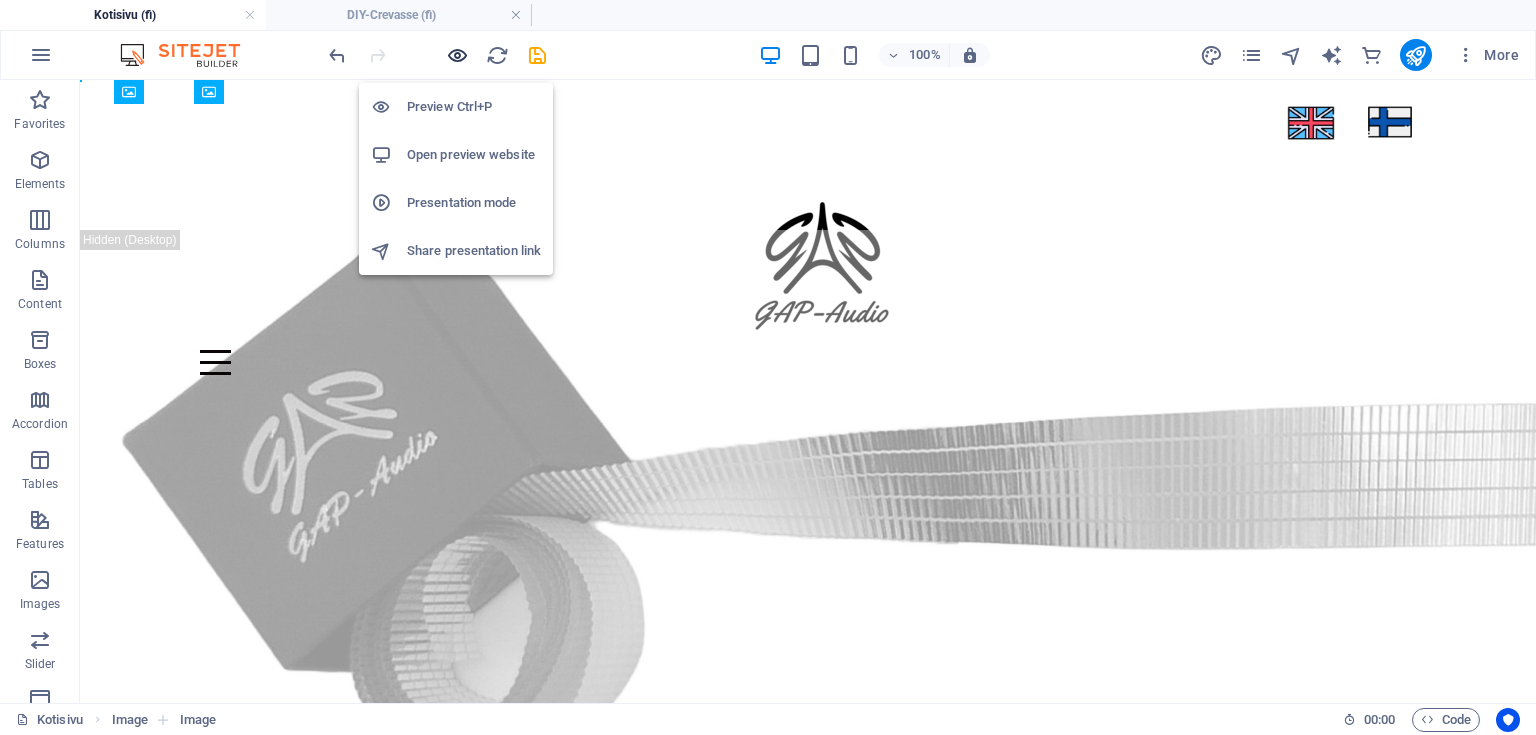 click at bounding box center [457, 55] 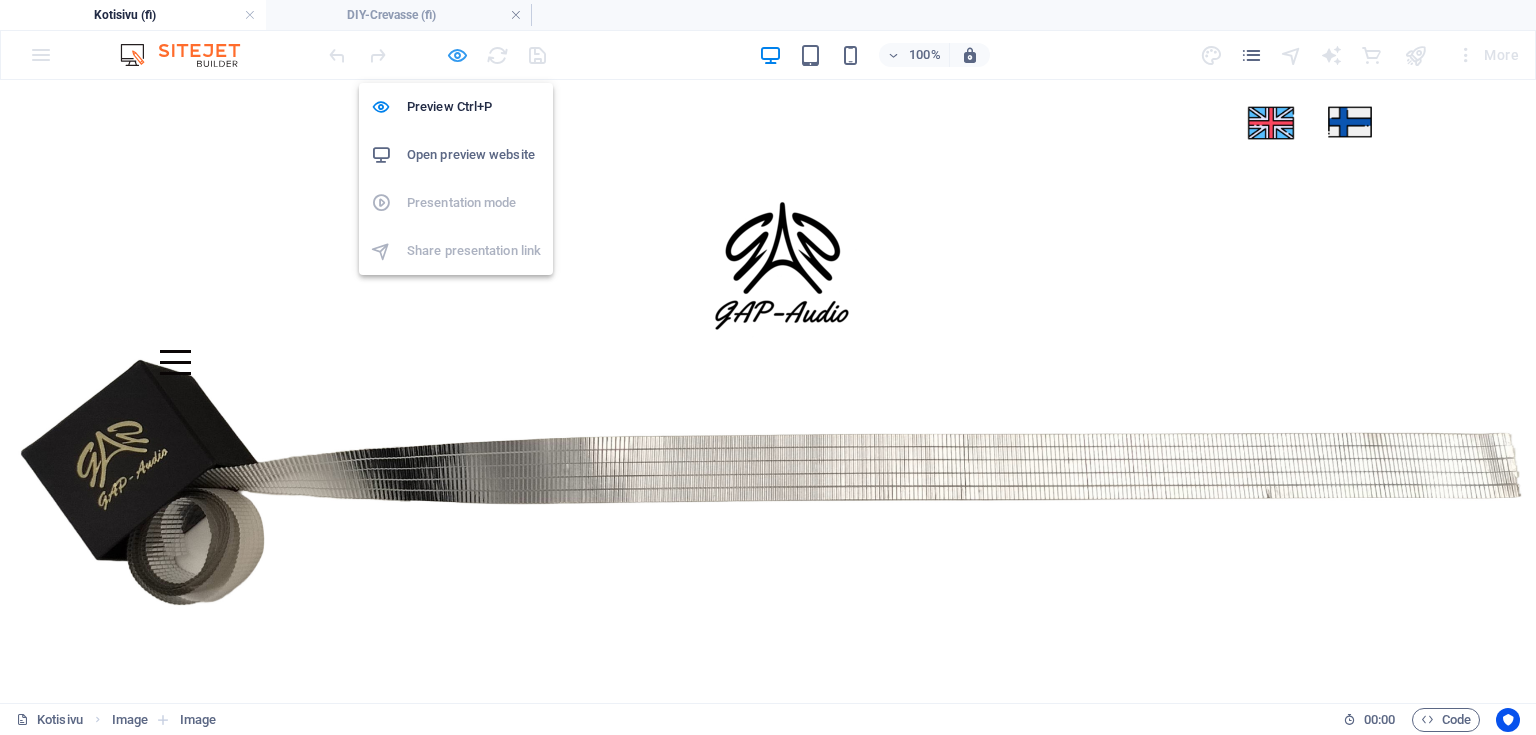 click at bounding box center (457, 55) 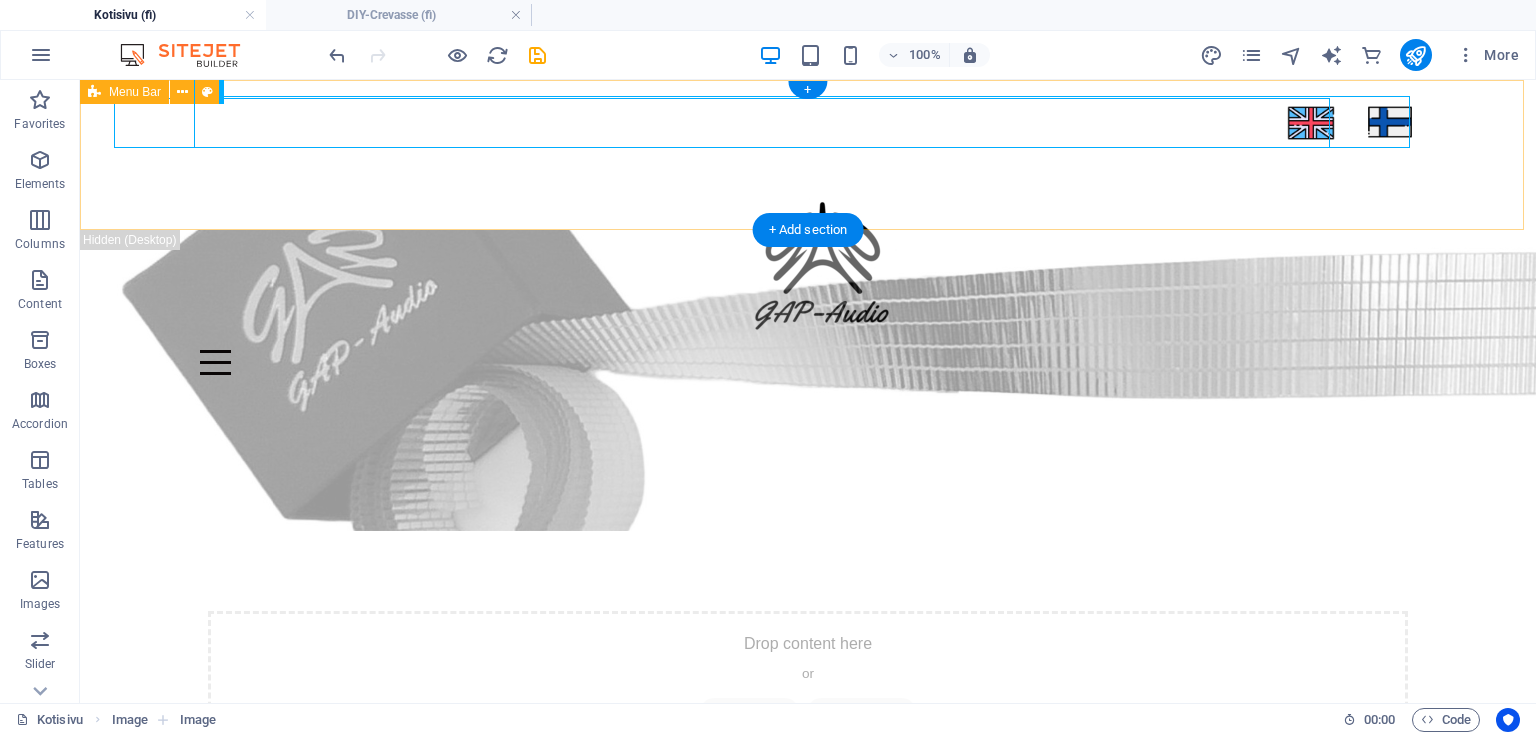 click on "Kotisivu Projektit Blogi GAP-Audio ? Yhteystiedot" at bounding box center (808, 155) 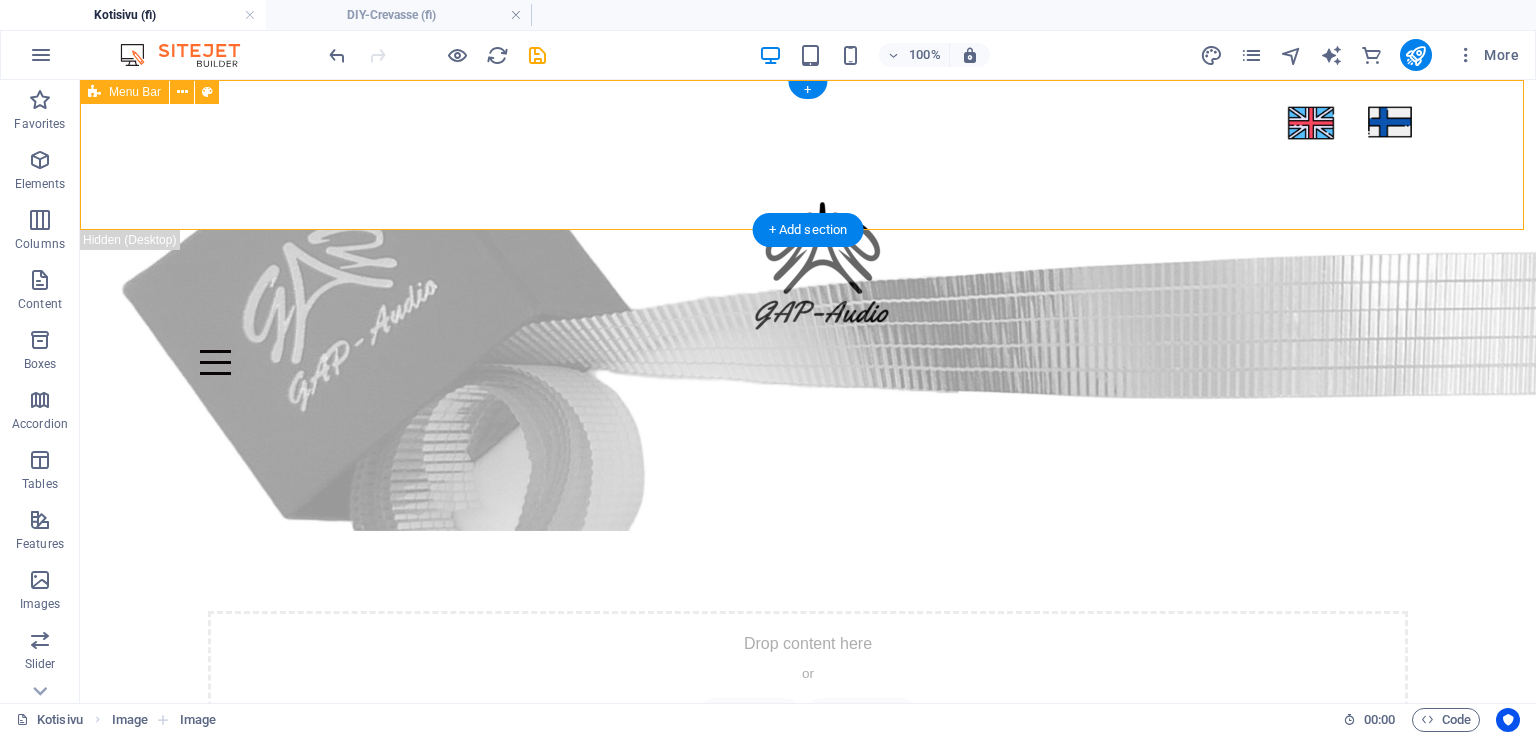 click on "Kotisivu Projektit Blogi GAP-Audio ? Yhteystiedot" at bounding box center (808, 155) 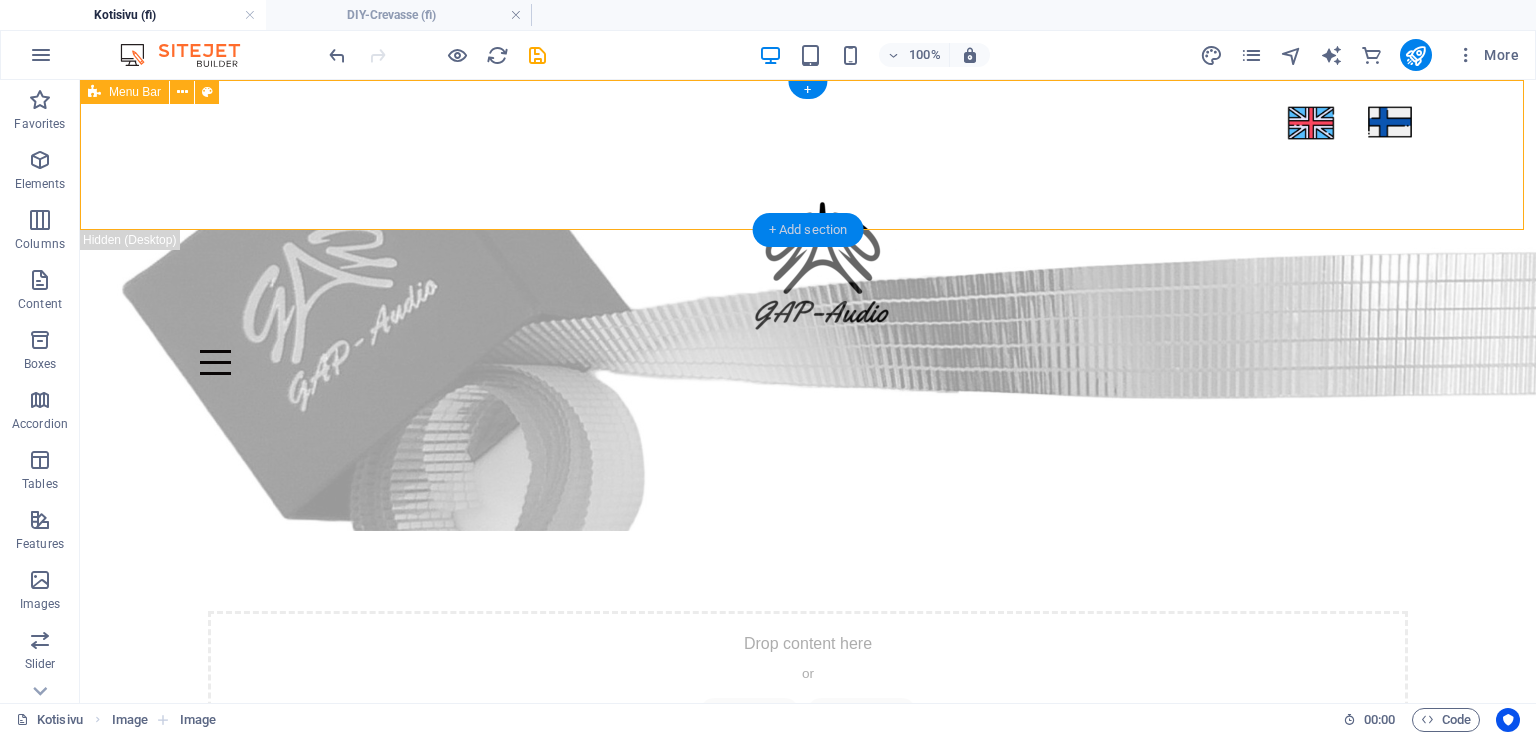 select on "px" 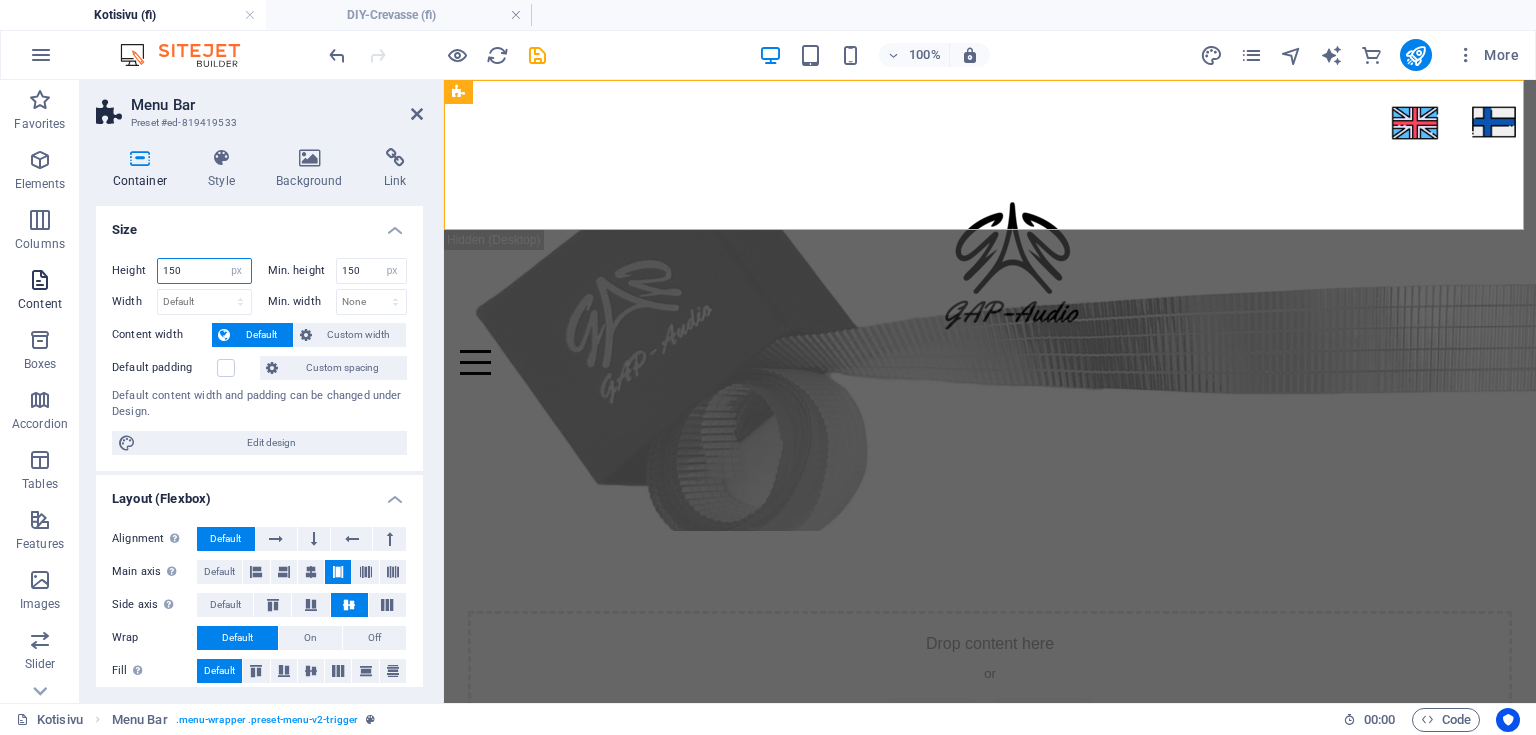 drag, startPoint x: 199, startPoint y: 264, endPoint x: 9, endPoint y: 266, distance: 190.01053 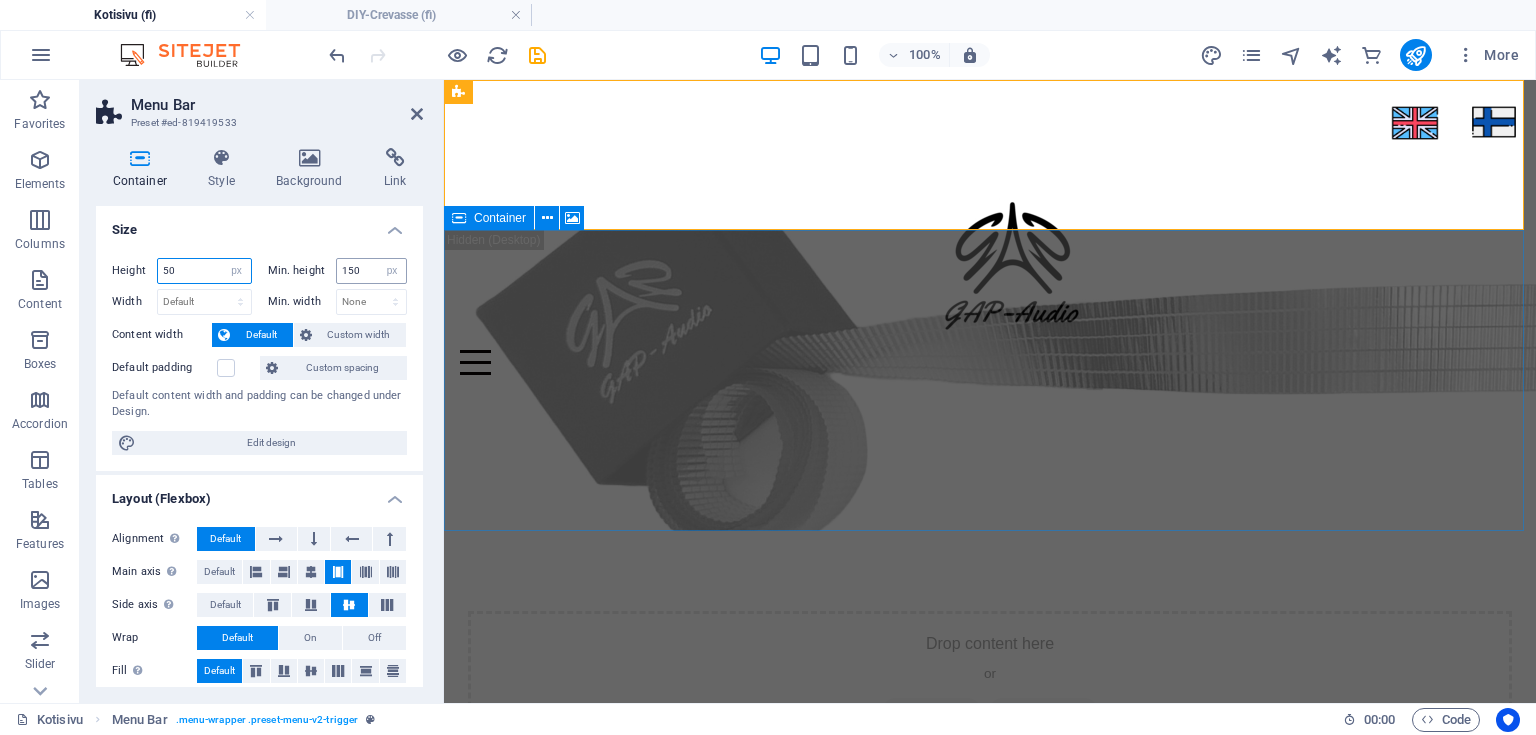 type on "50" 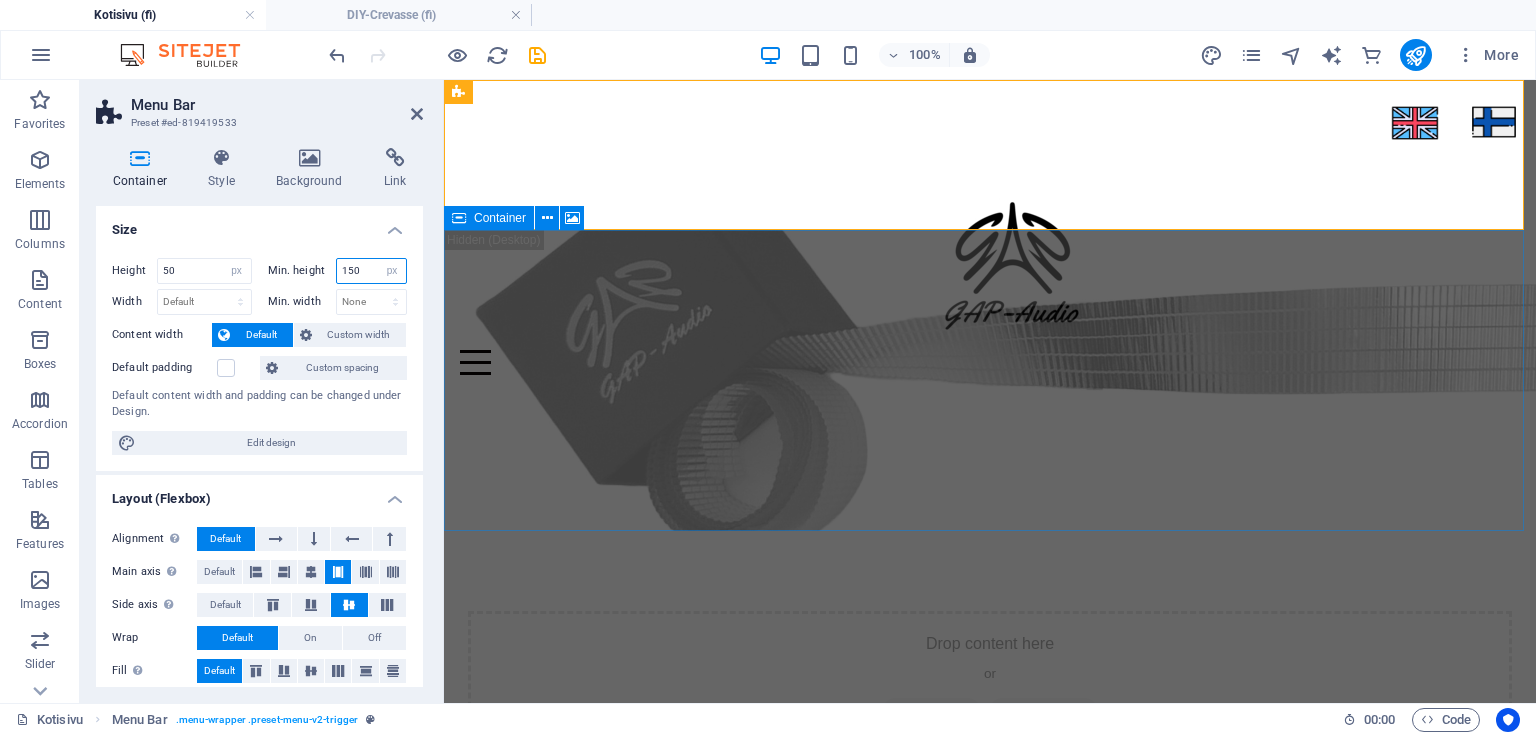 drag, startPoint x: 356, startPoint y: 268, endPoint x: 235, endPoint y: 249, distance: 122.48265 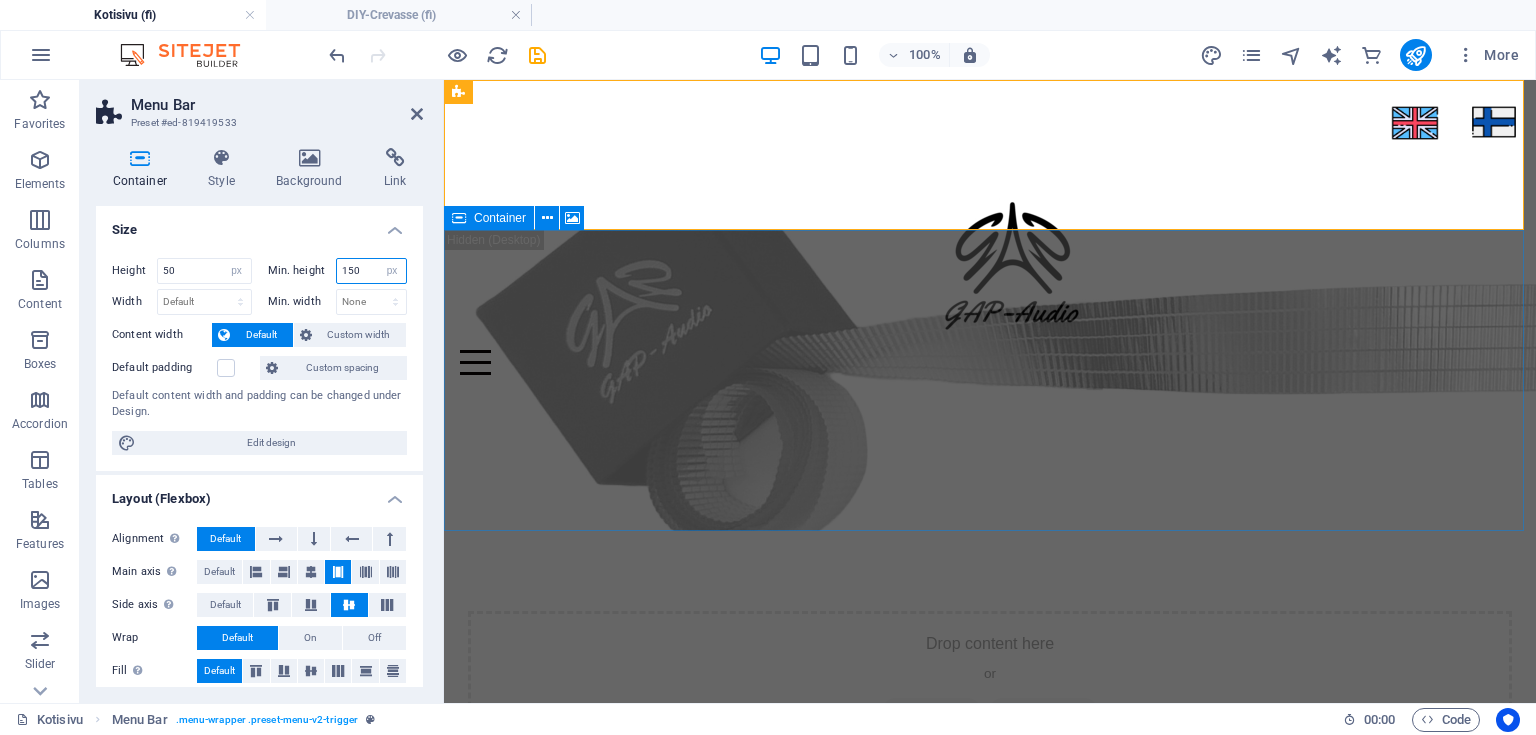click on "Height 50 Default px rem % vh vw Min. height 150 None px rem % vh vw" at bounding box center (259, 273) 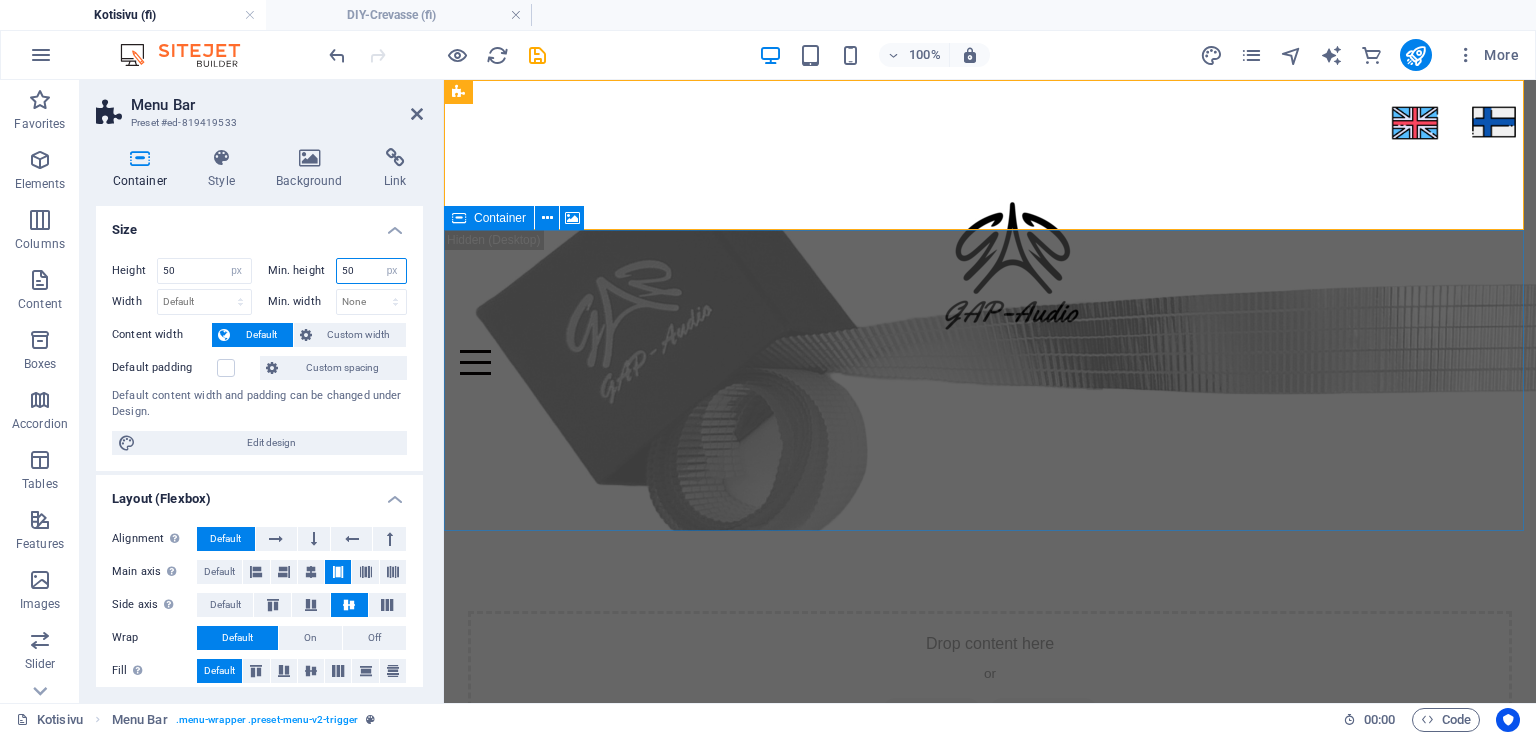 type on "50" 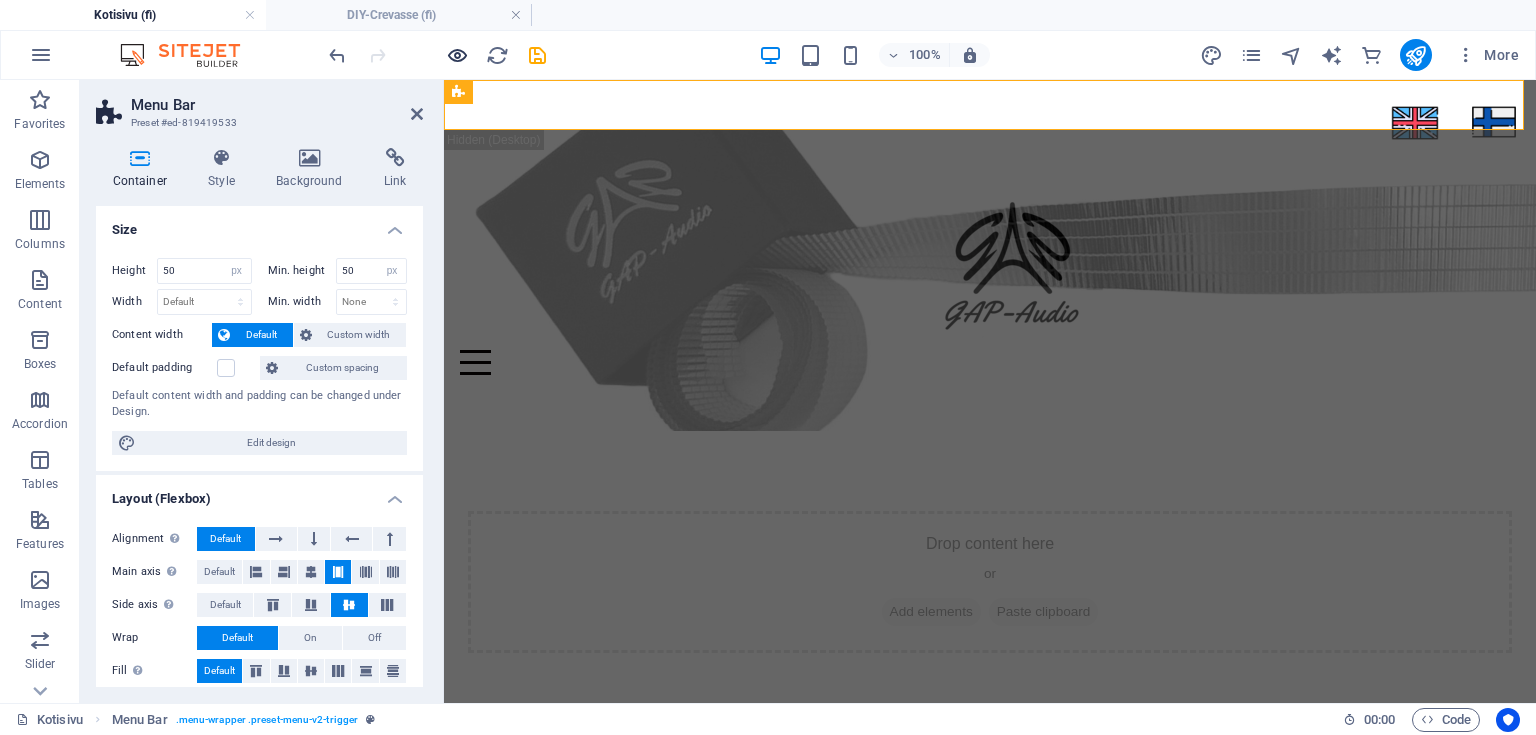 click at bounding box center (457, 55) 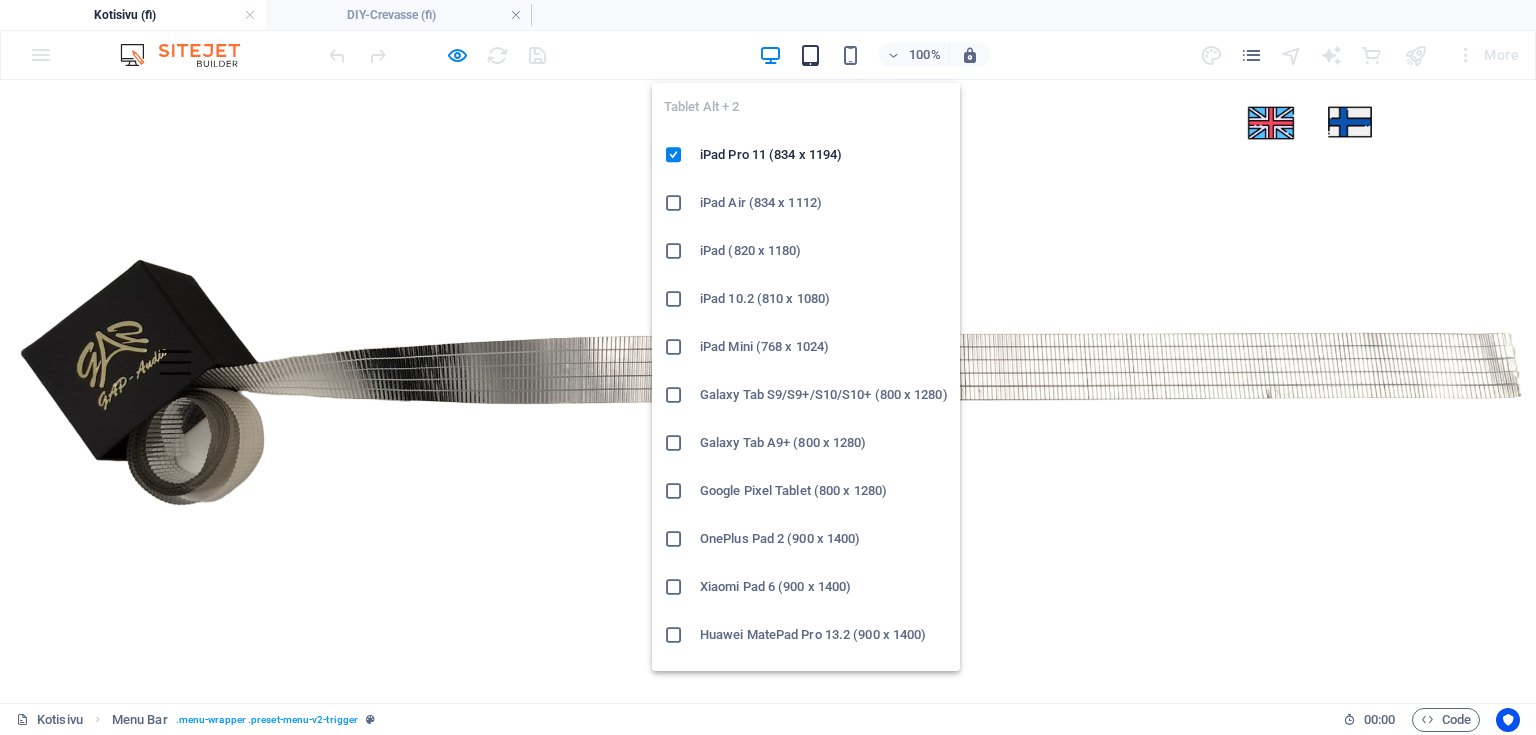 click at bounding box center (811, 55) 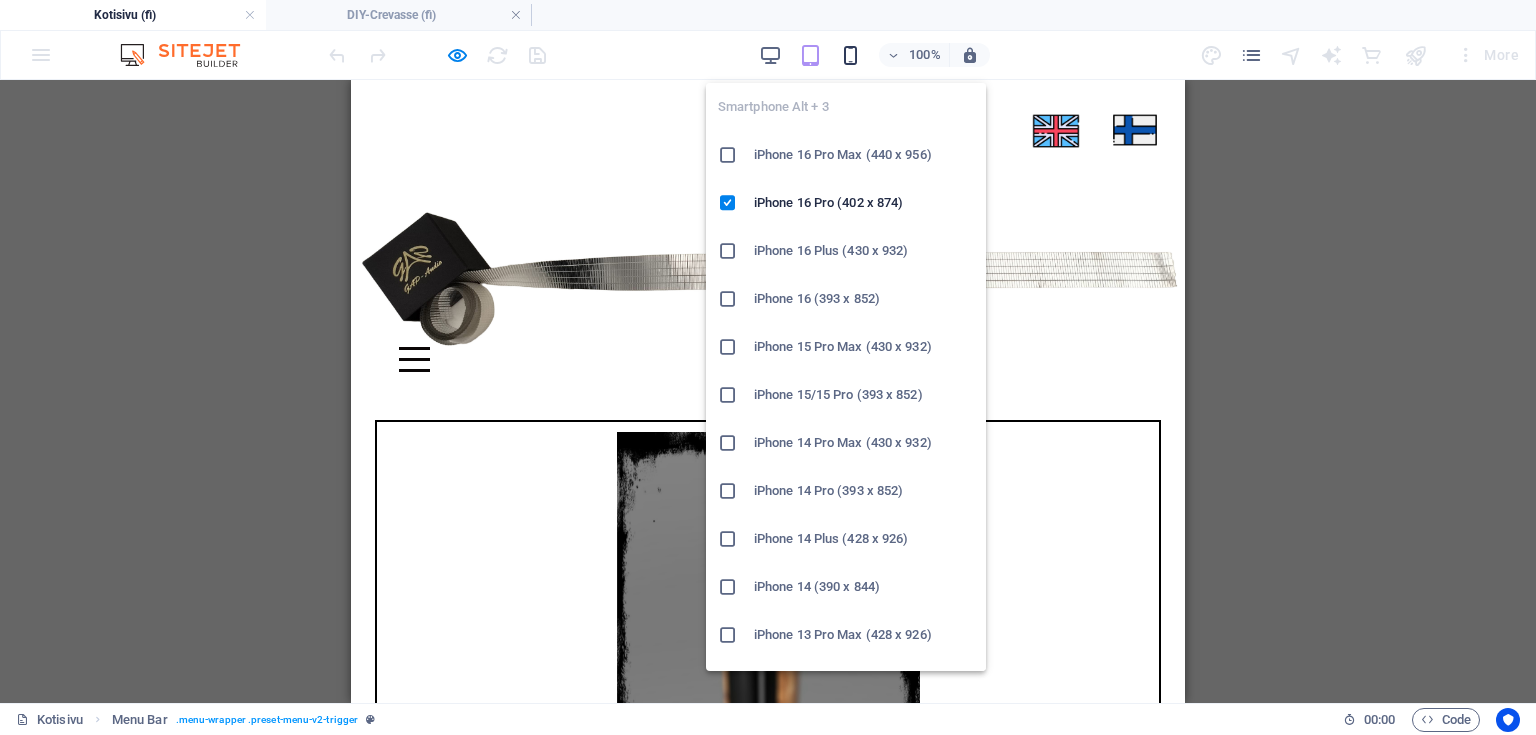 click at bounding box center [850, 55] 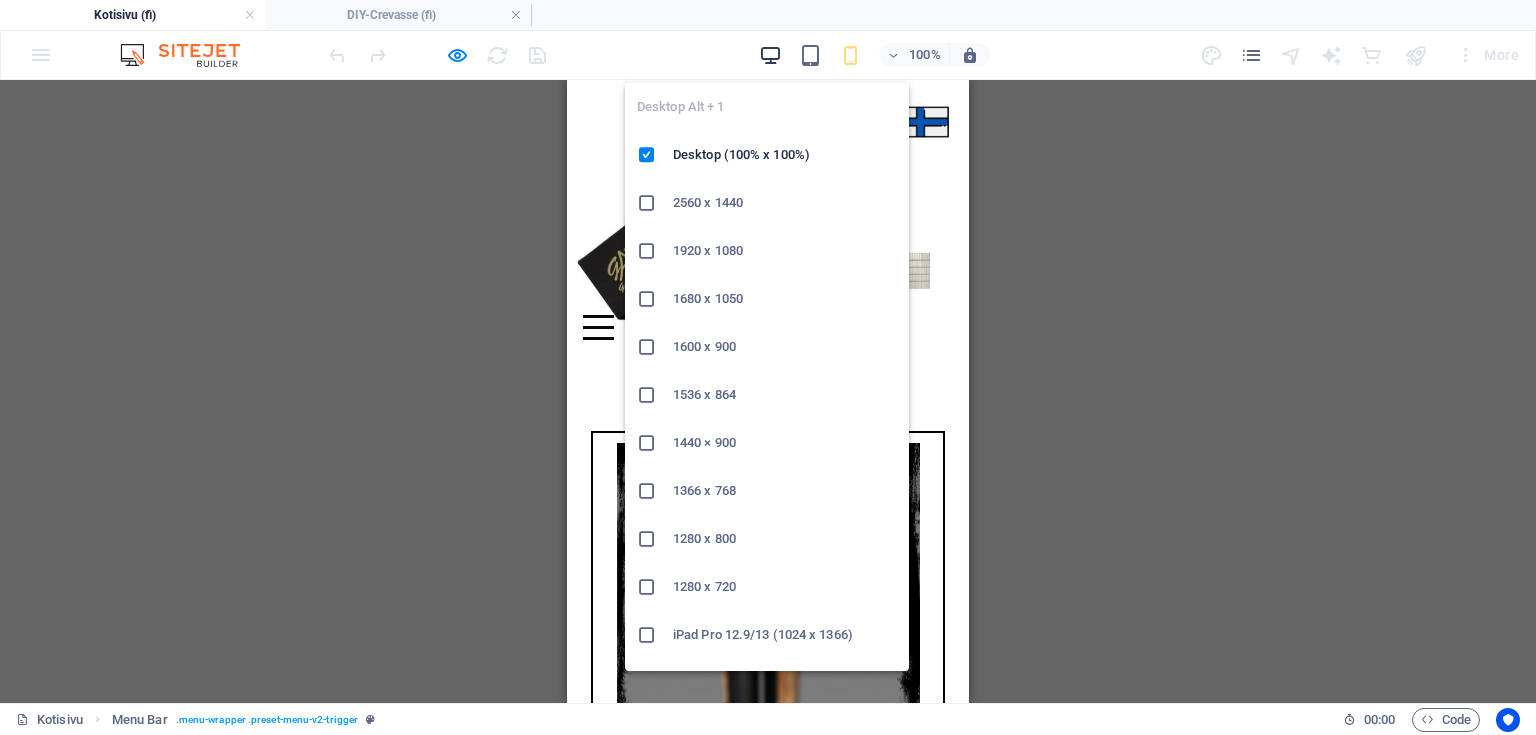 click at bounding box center [770, 55] 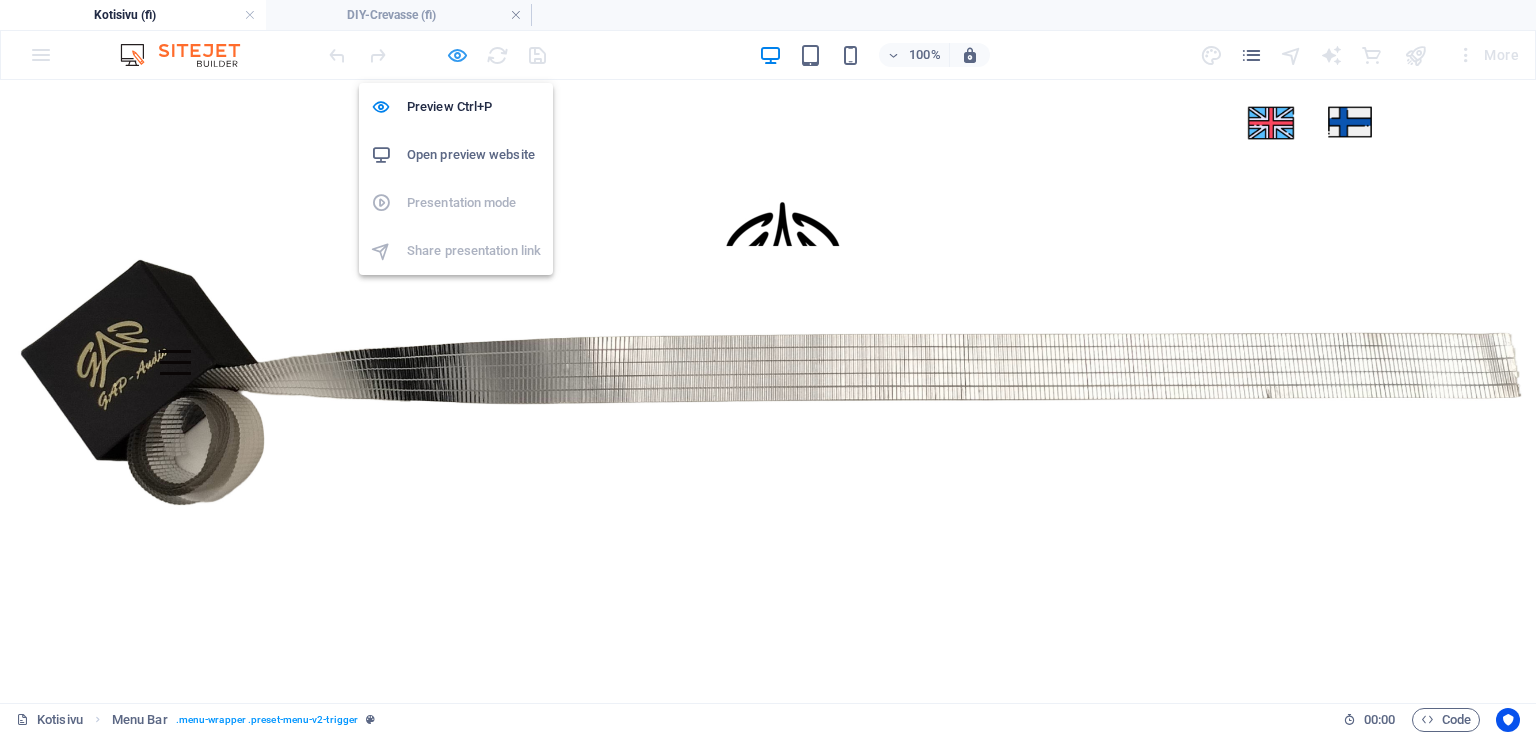 click at bounding box center (457, 55) 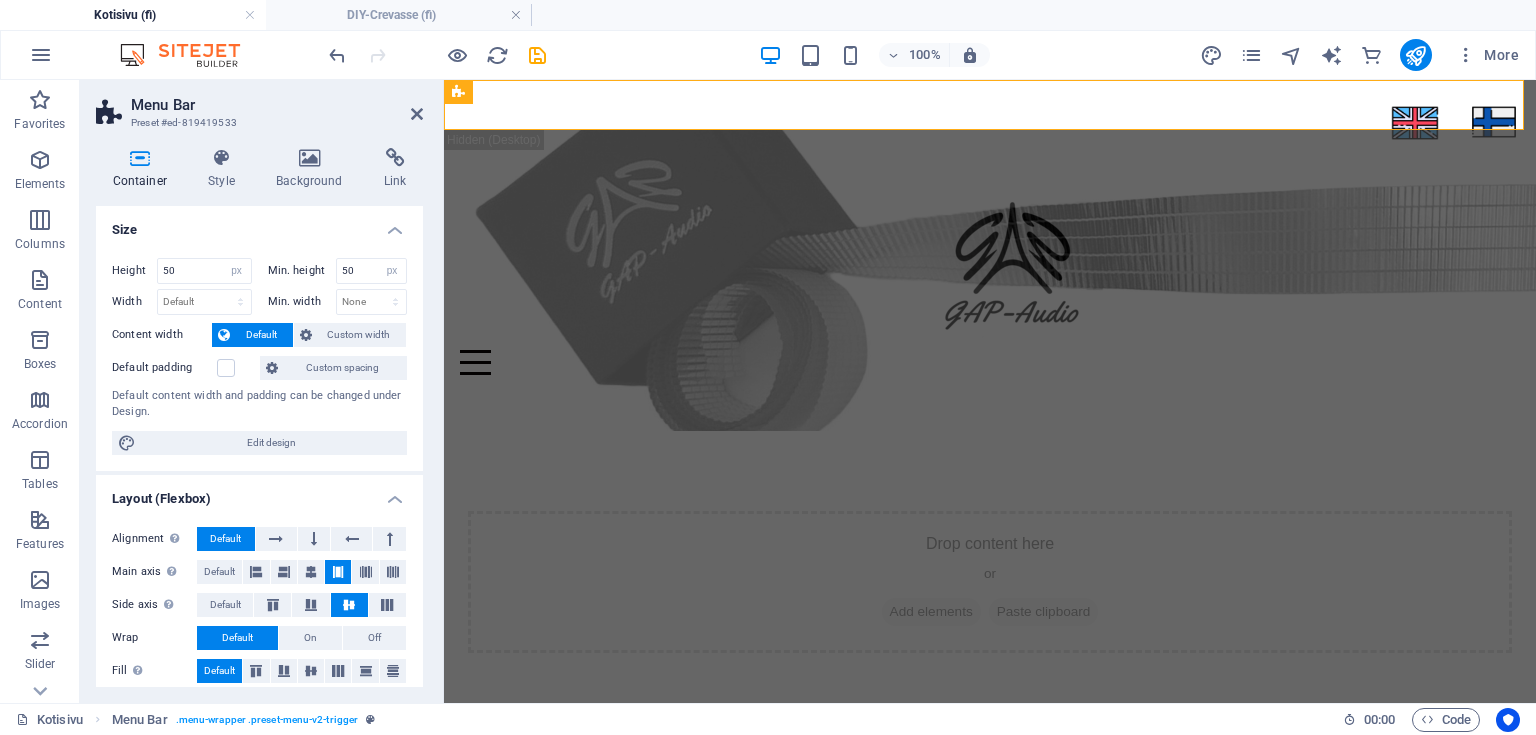 click on "Menu Bar Preset #ed-819419533" at bounding box center (259, 106) 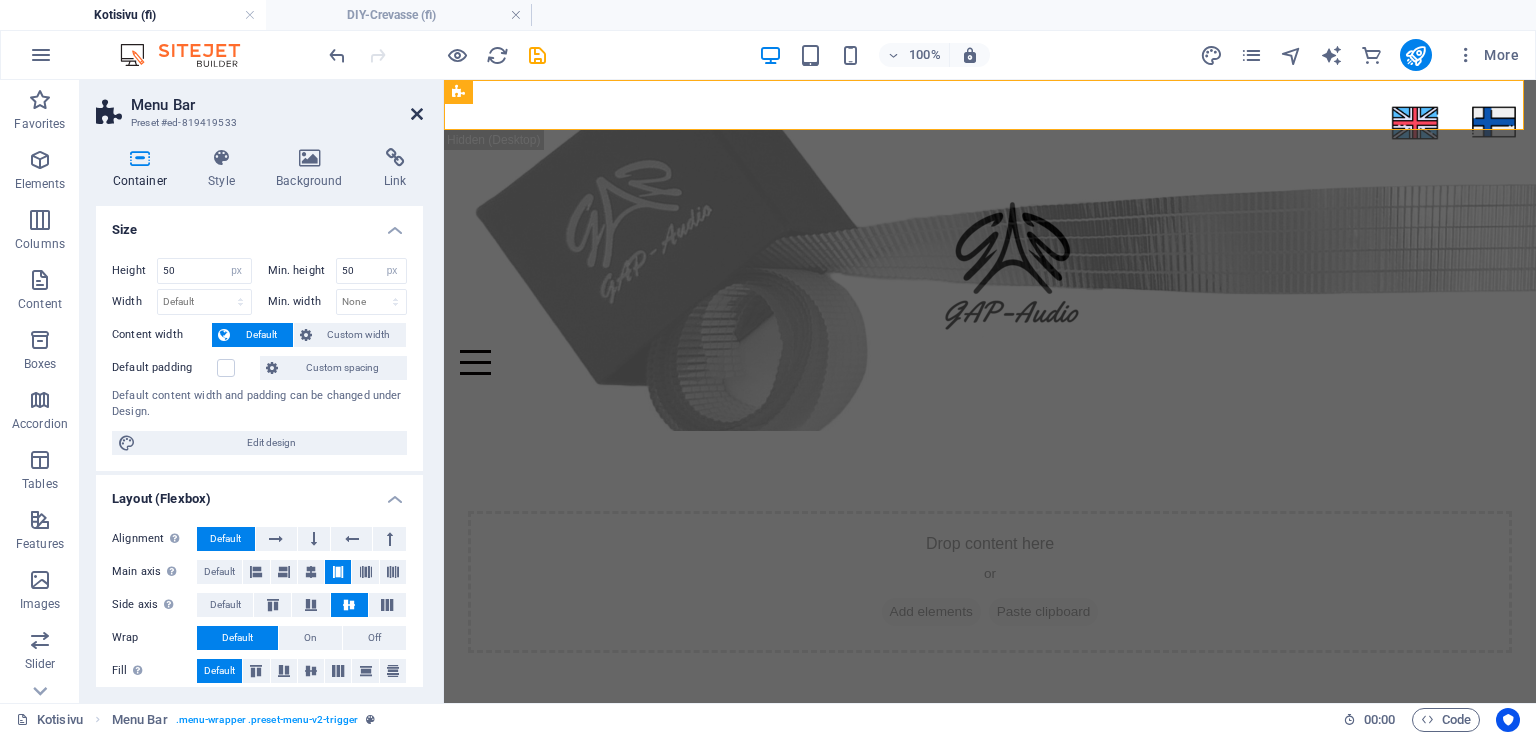 click at bounding box center (417, 114) 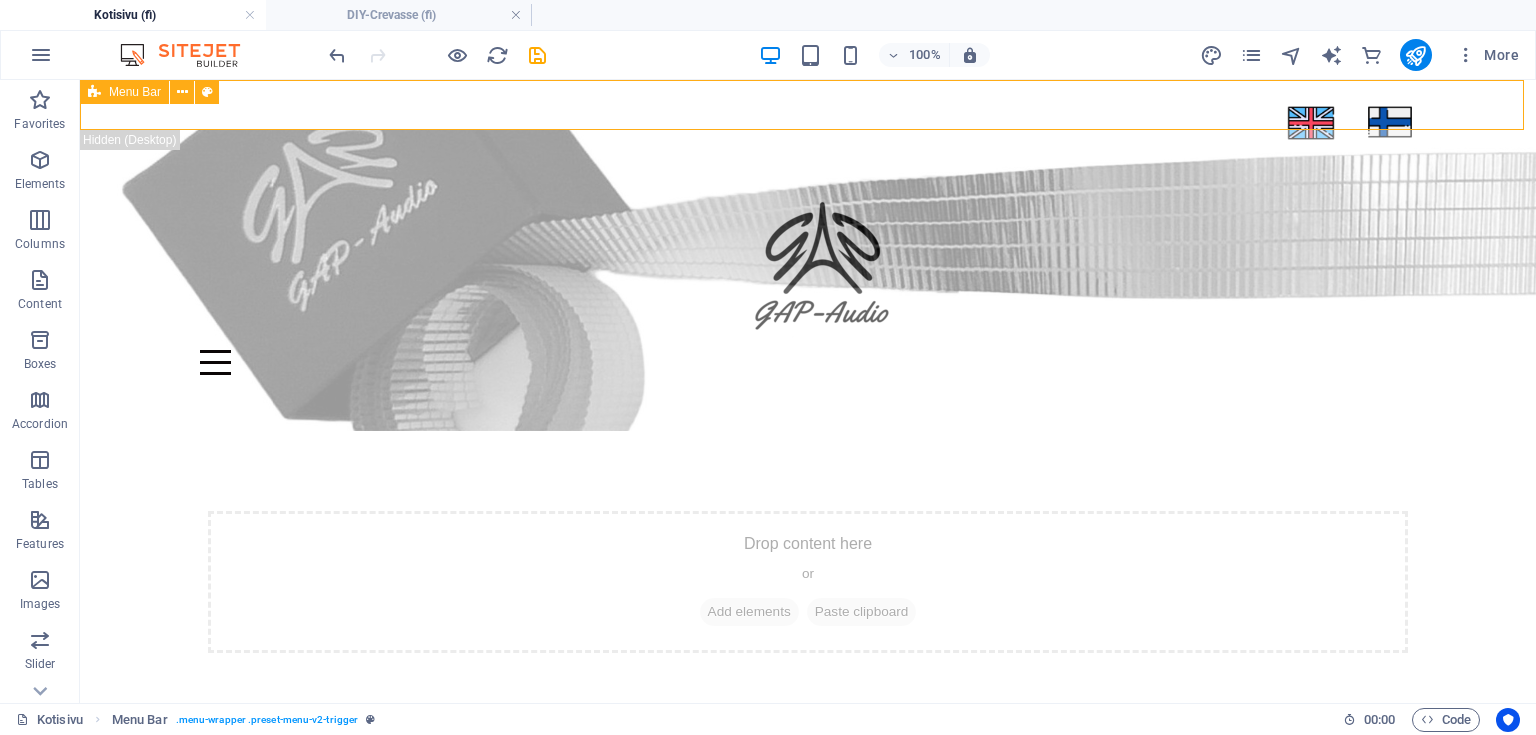 click on "Menu Bar" at bounding box center (135, 92) 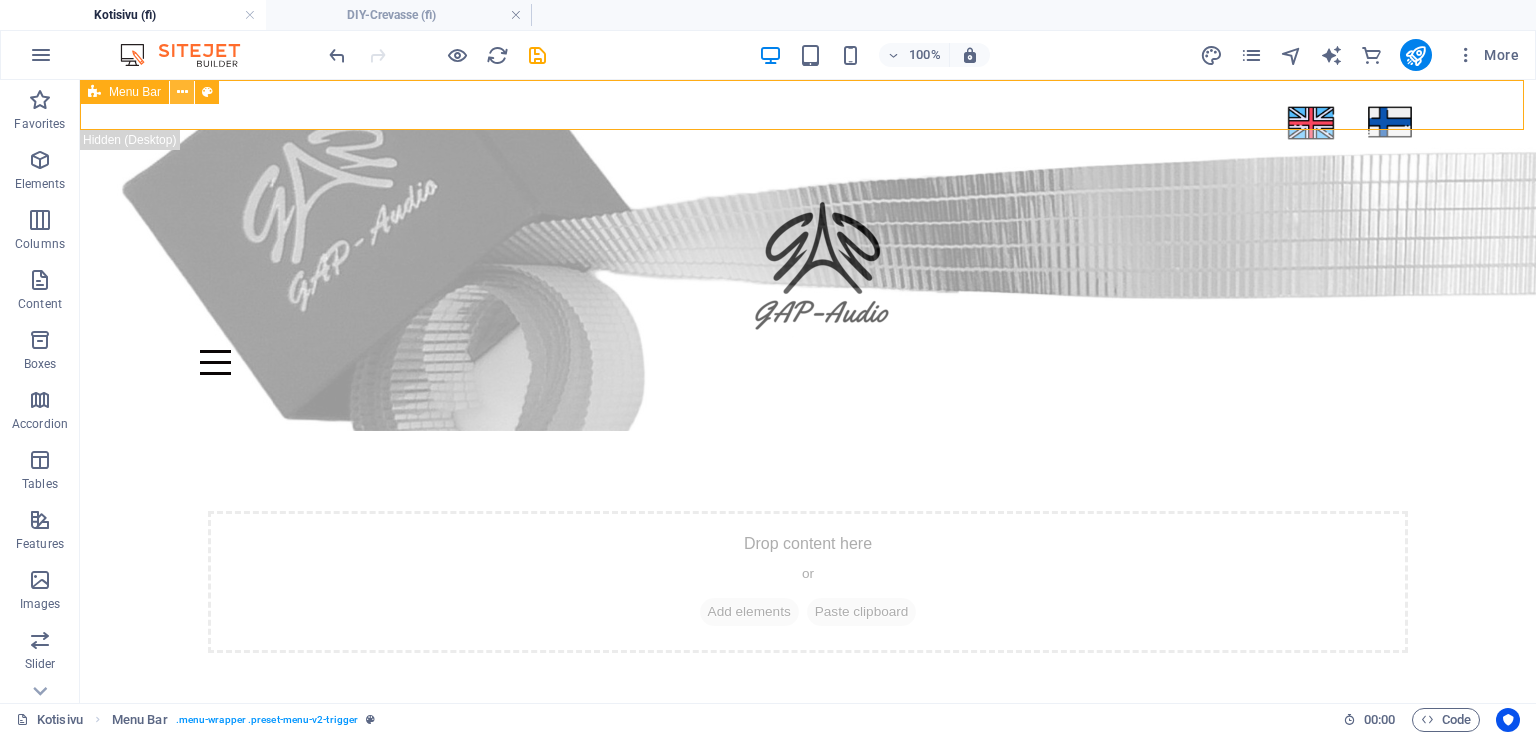 click at bounding box center (182, 92) 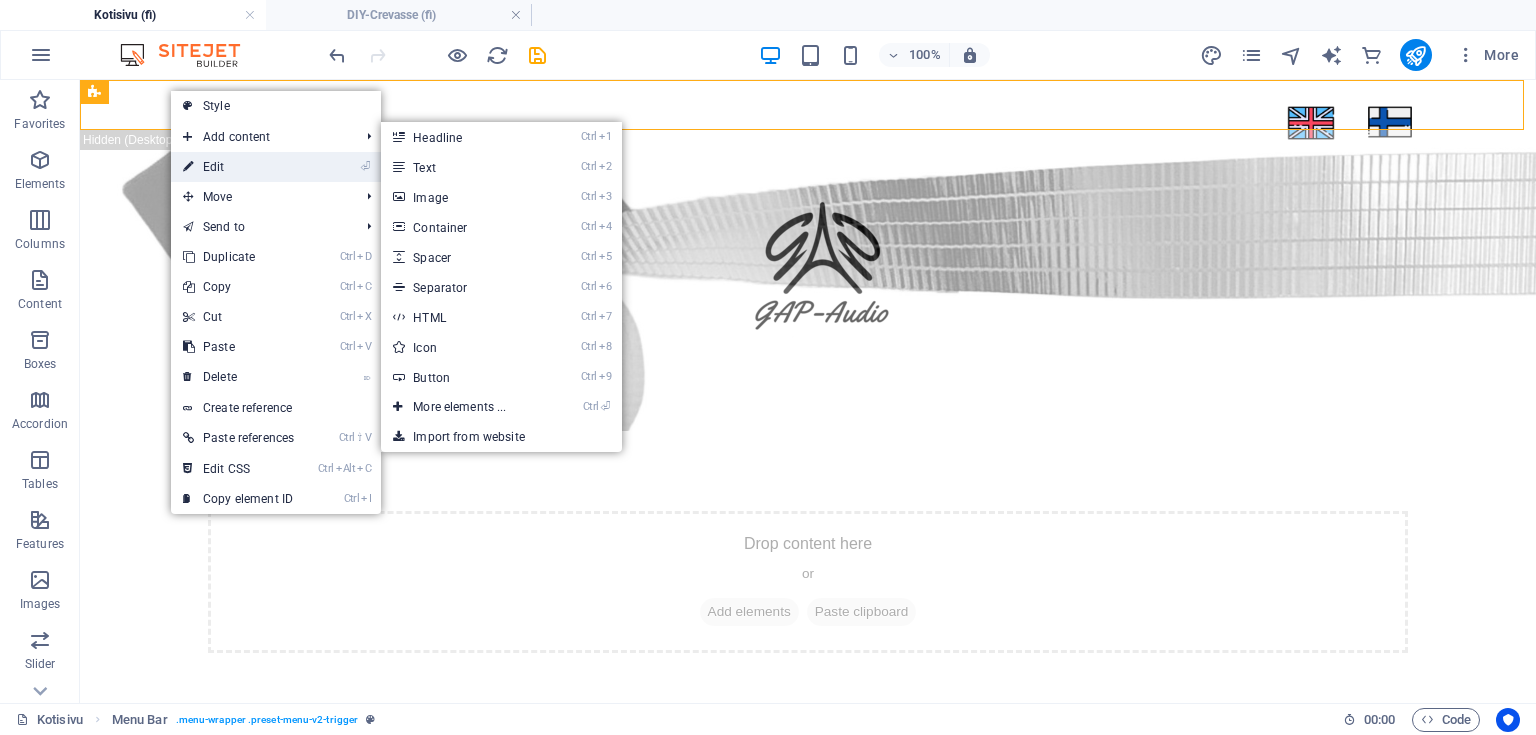 click on "⏎  Edit" at bounding box center [238, 167] 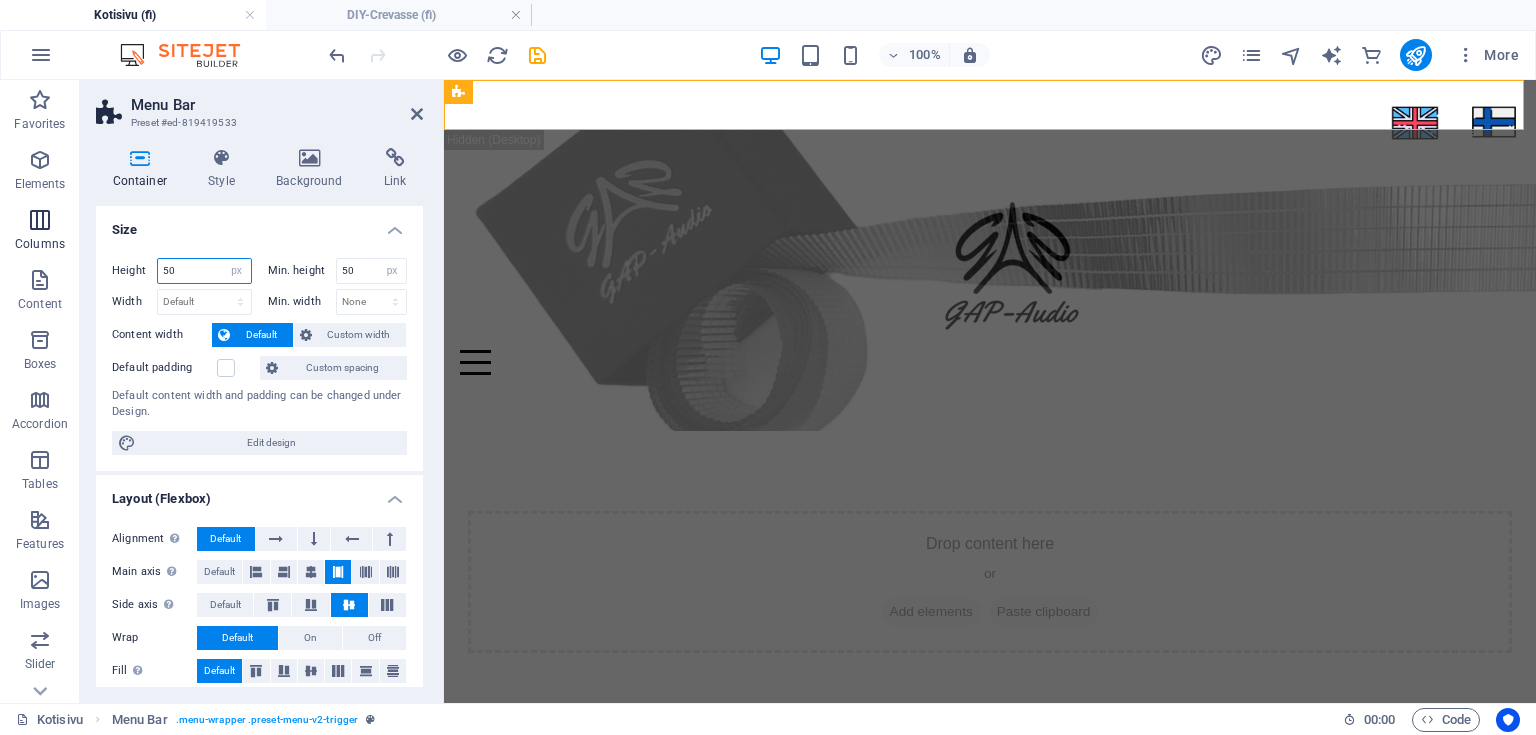 drag, startPoint x: 181, startPoint y: 269, endPoint x: 41, endPoint y: 259, distance: 140.35669 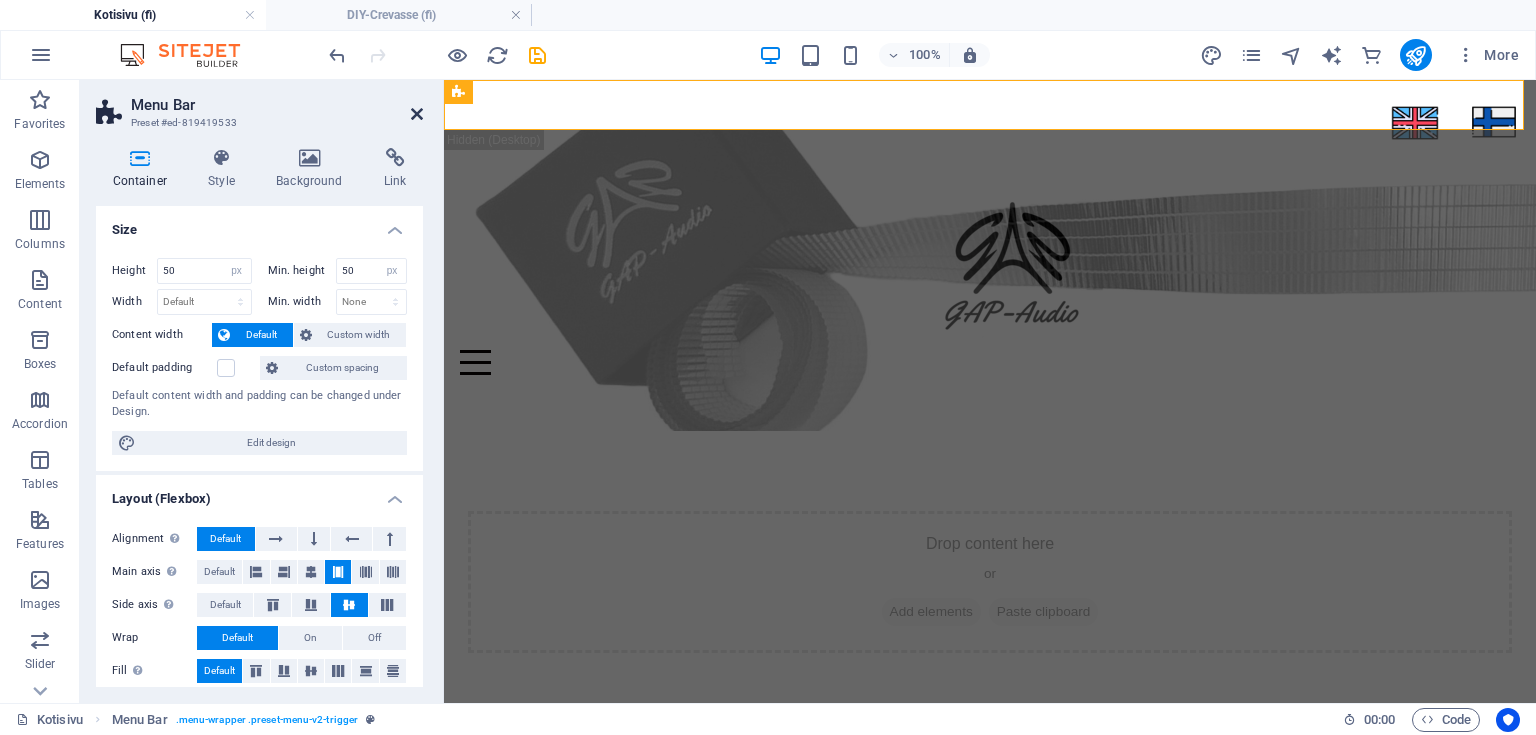 click on "Menu Bar Preset #ed-819419533
Container Style Background Link Size Height 50 Default px rem % vh vw Min. height 50 None px rem % vh vw Width Default px rem % em vh vw Min. width None px rem % vh vw Content width Default Custom width Width Default px rem % em vh vw Min. width None px rem % vh vw Default padding Custom spacing Default content width and padding can be changed under Design. Edit design Layout (Flexbox) Alignment Determines the flex direction. Default Main axis Determine how elements should behave along the main axis inside this container (justify content). Default Side axis Control the vertical direction of the element inside of the container (align items). Default Wrap Default On Off Fill Controls the distances and direction of elements on the y-axis across several lines (align content). Default Accessibility ARIA helps assistive technologies (like screen readers) to understand the role, state, and behavior of web elements Role The ARIA role defines the purpose of an element.  %" at bounding box center (262, 391) 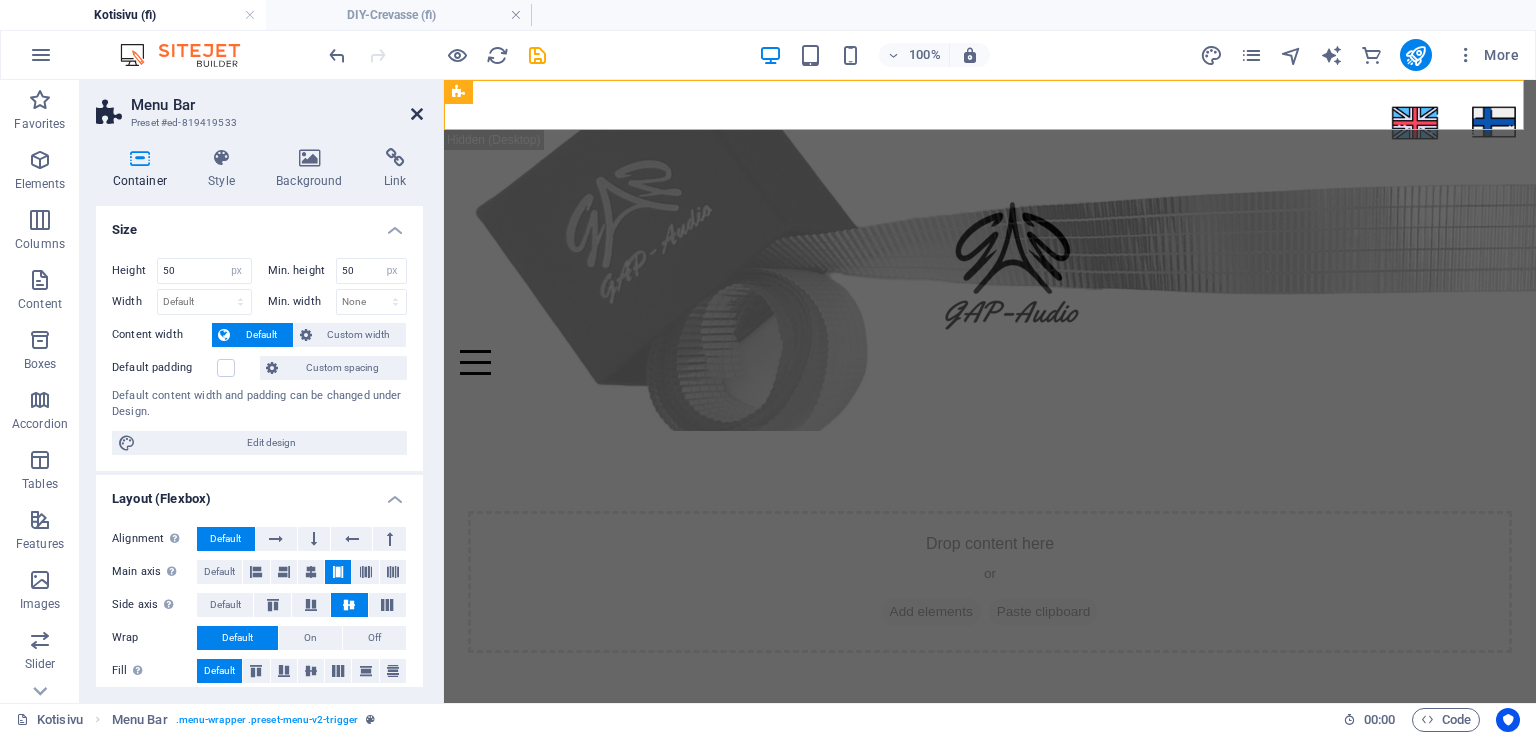 drag, startPoint x: 415, startPoint y: 116, endPoint x: 348, endPoint y: 32, distance: 107.44766 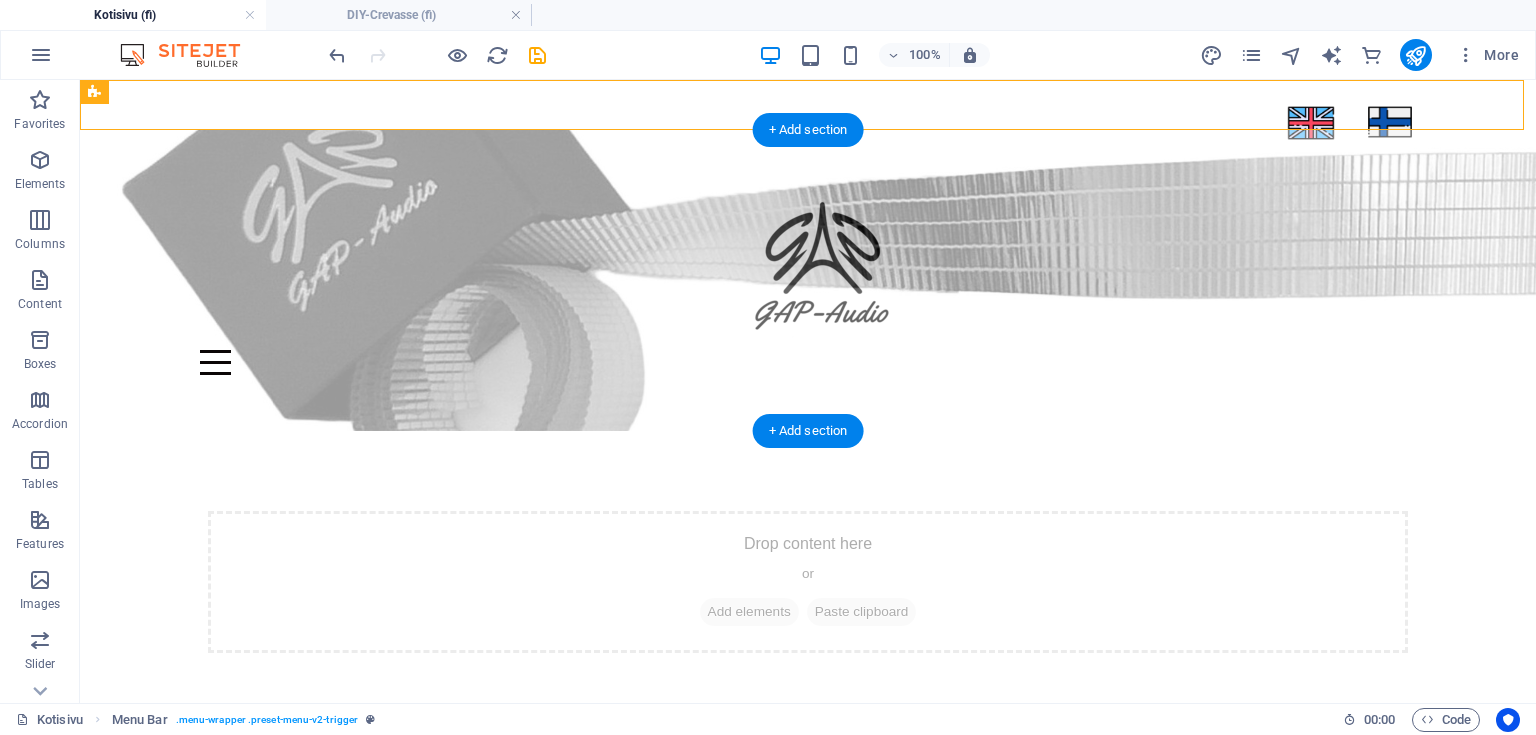 click at bounding box center (808, 280) 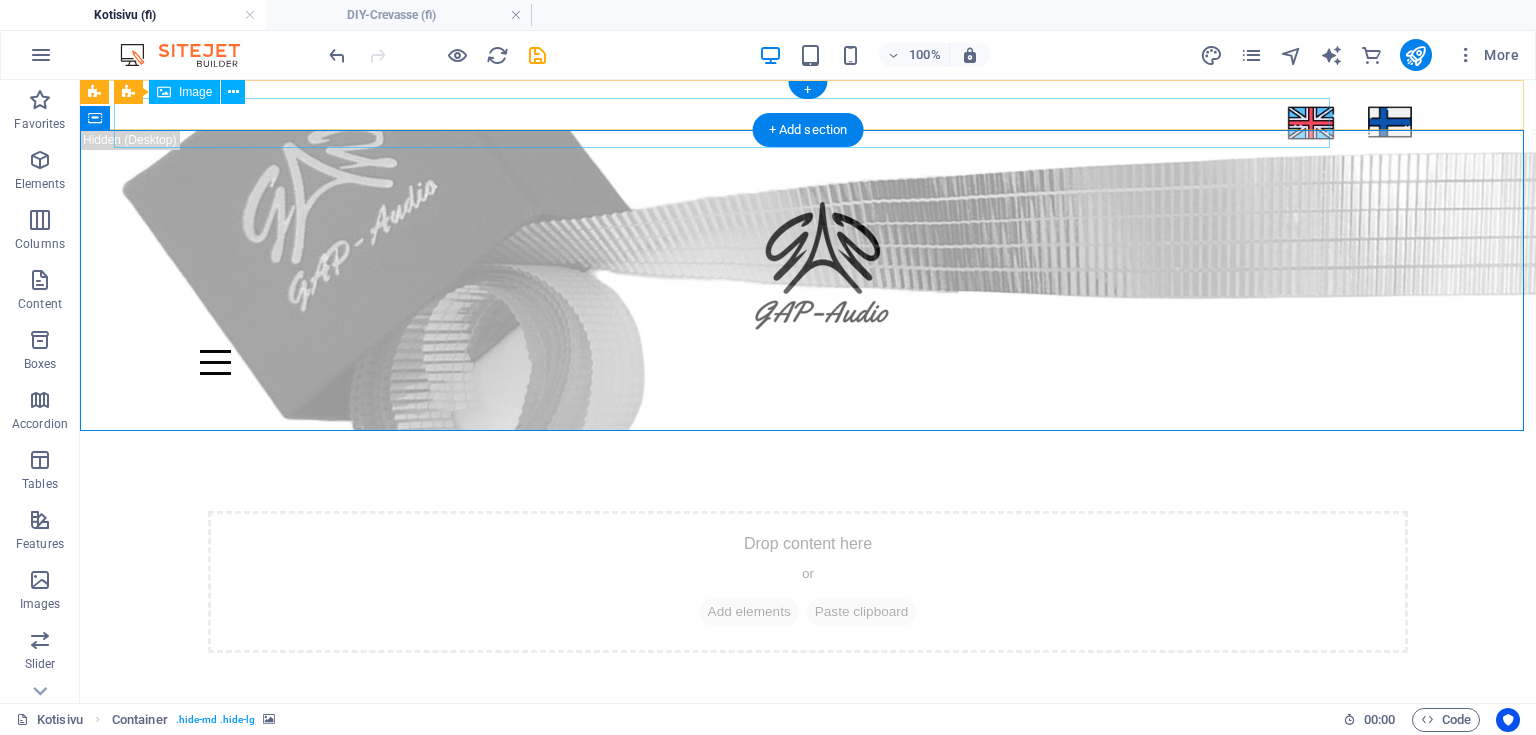click at bounding box center [728, 123] 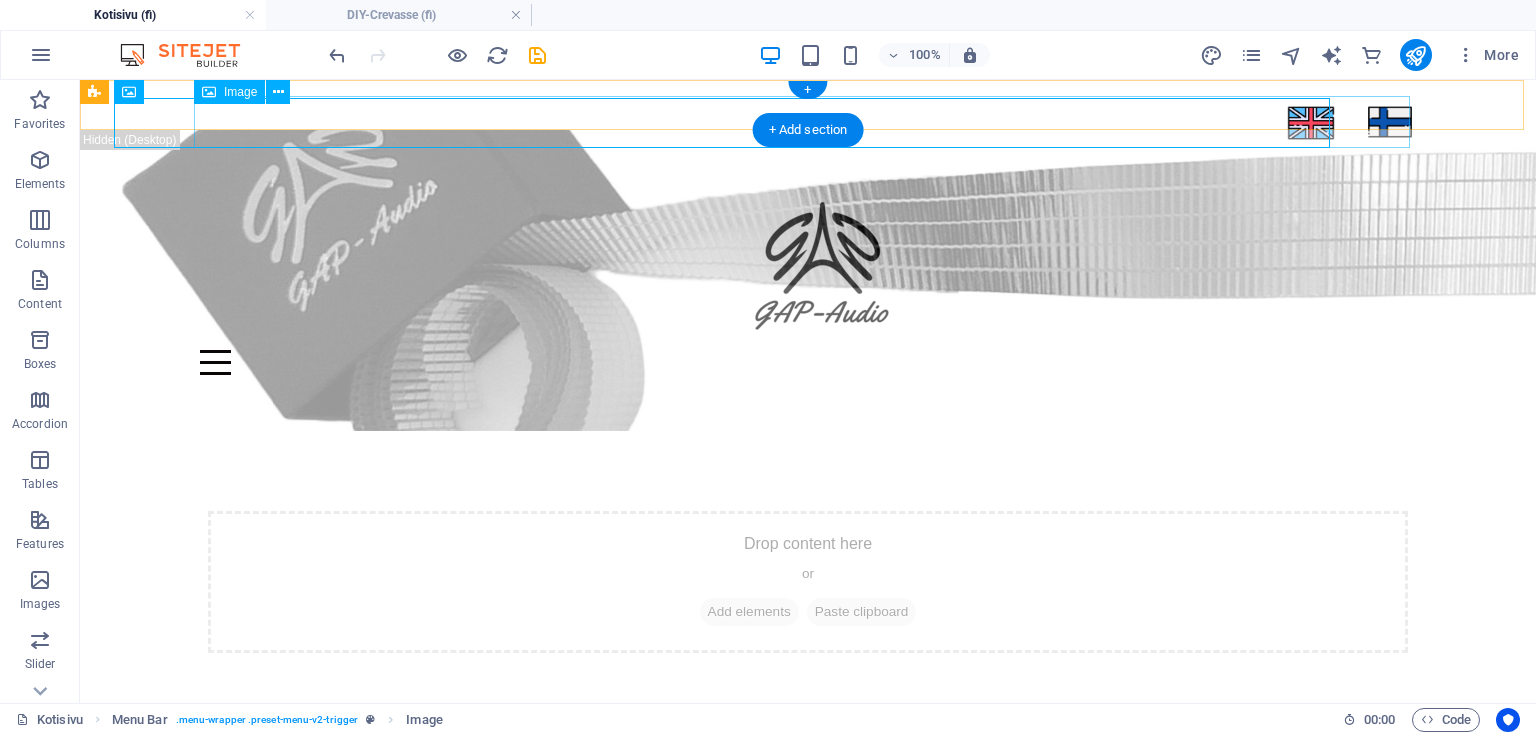 click at bounding box center [808, 122] 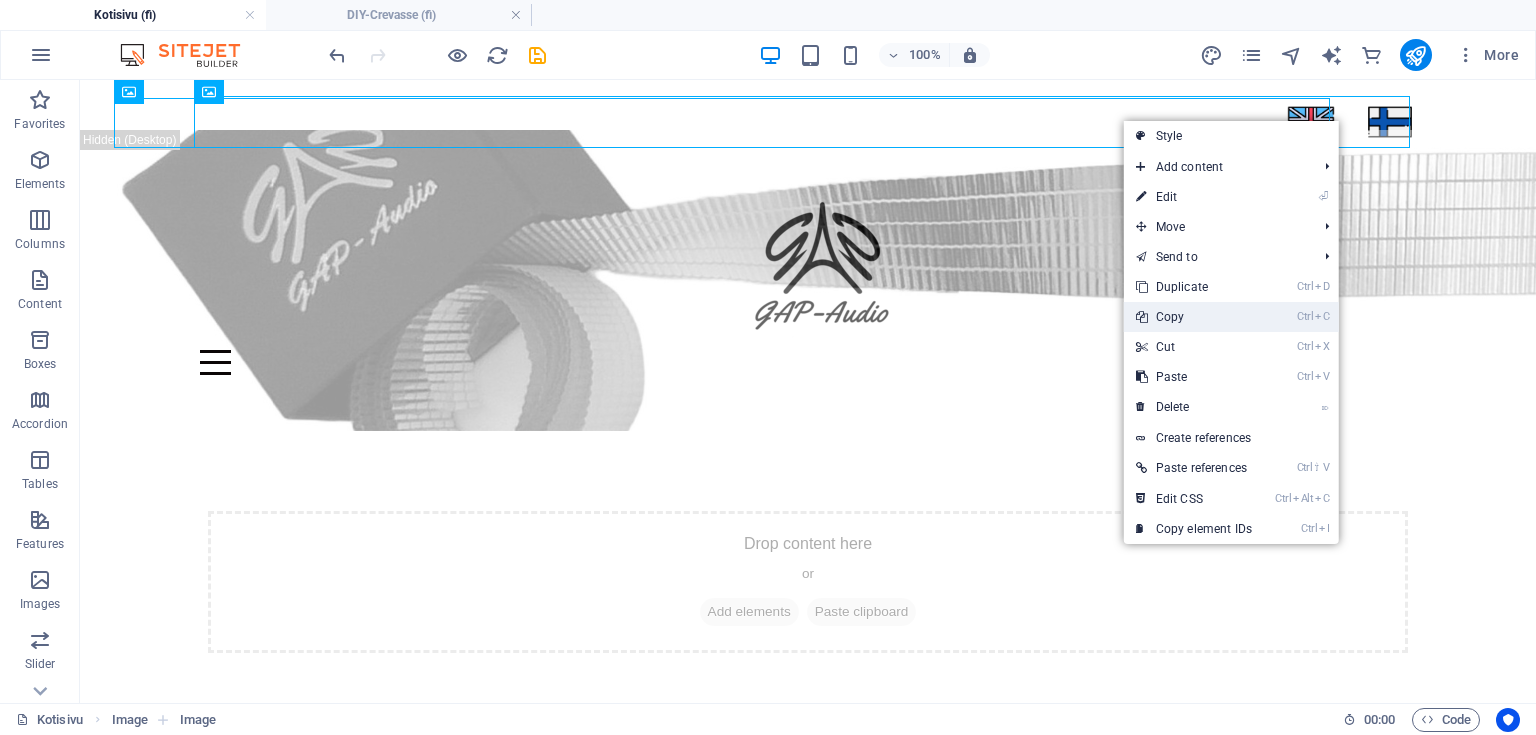 click on "Ctrl C  Copy" at bounding box center [1194, 317] 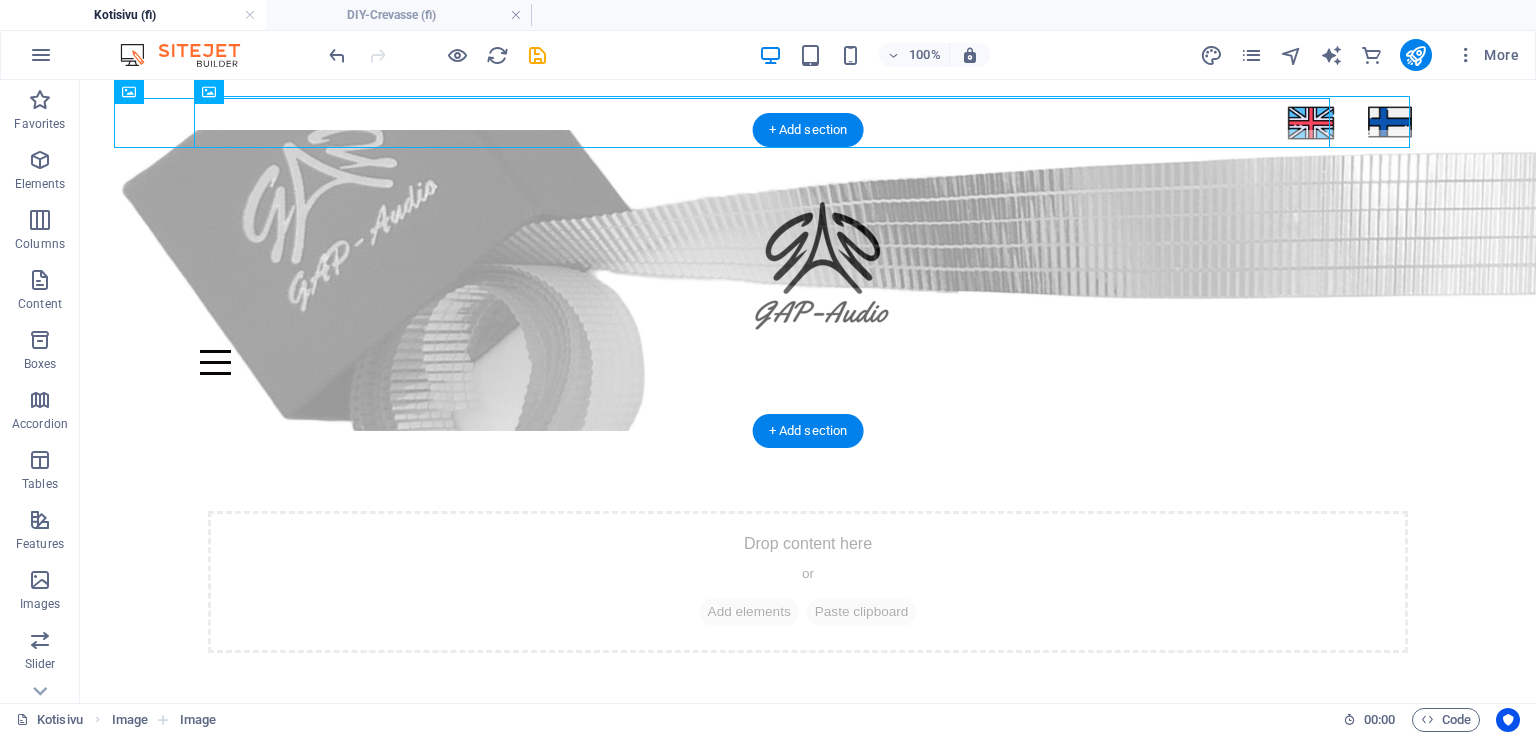 click at bounding box center [808, 280] 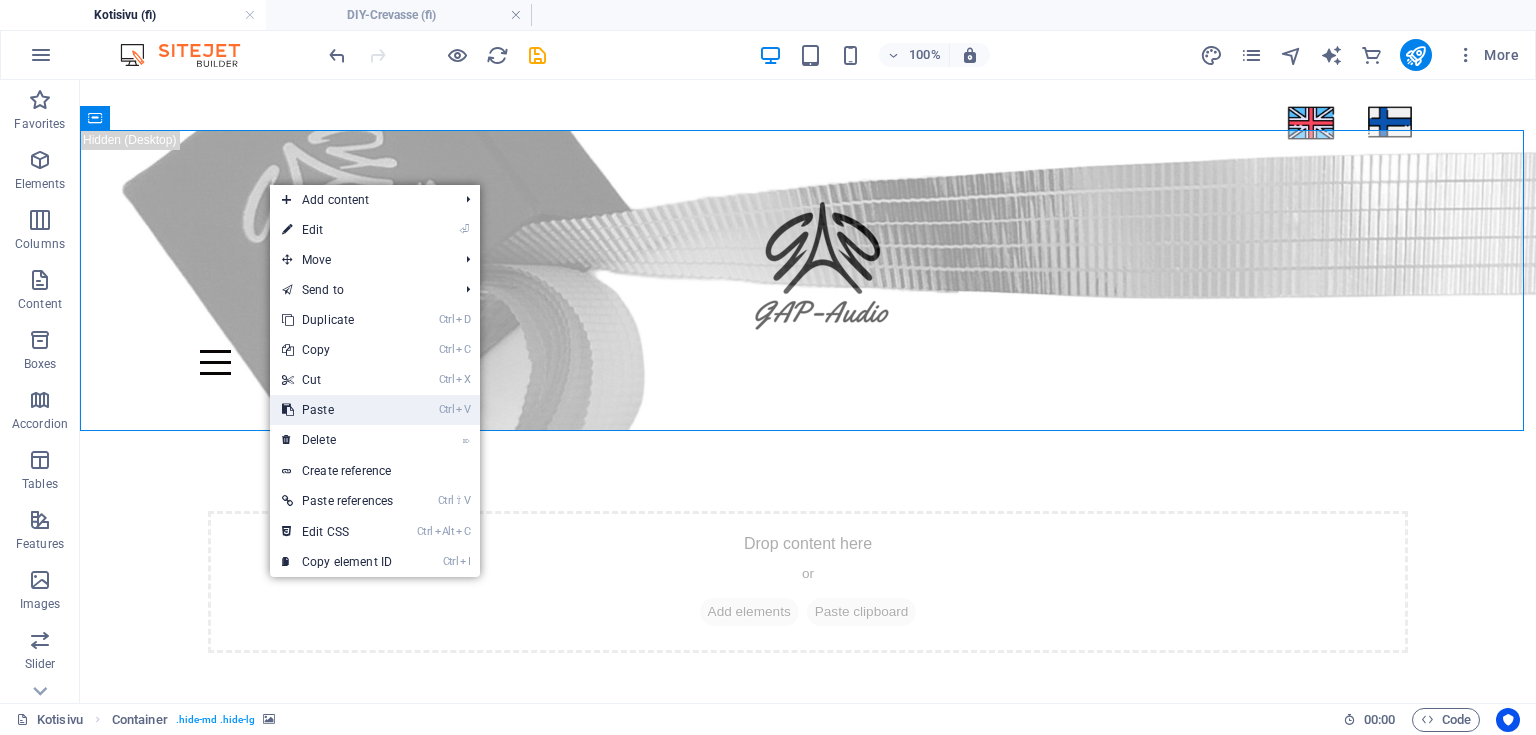 click on "Ctrl V  Paste" at bounding box center [337, 410] 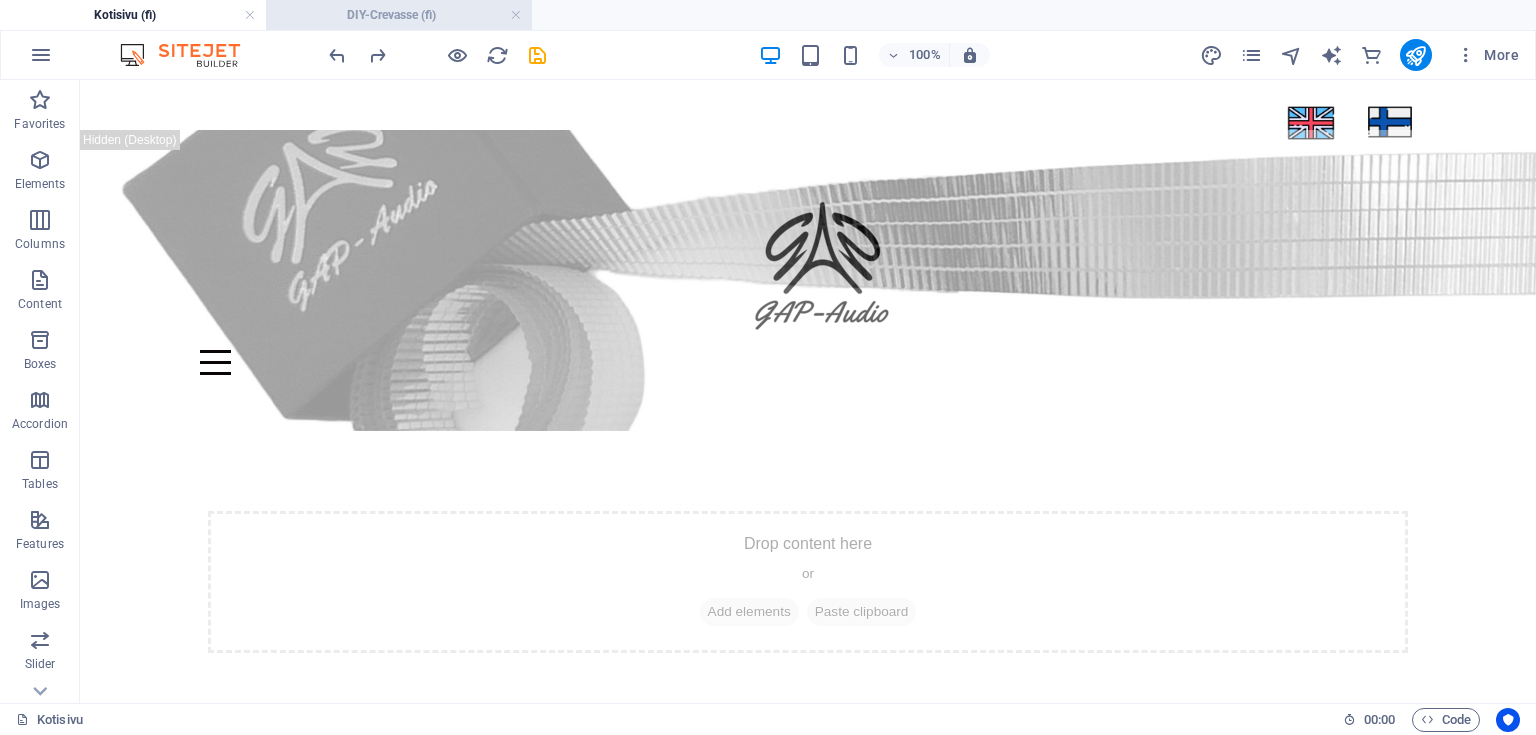 click on "DIY-Crevasse (fi)" at bounding box center (399, 15) 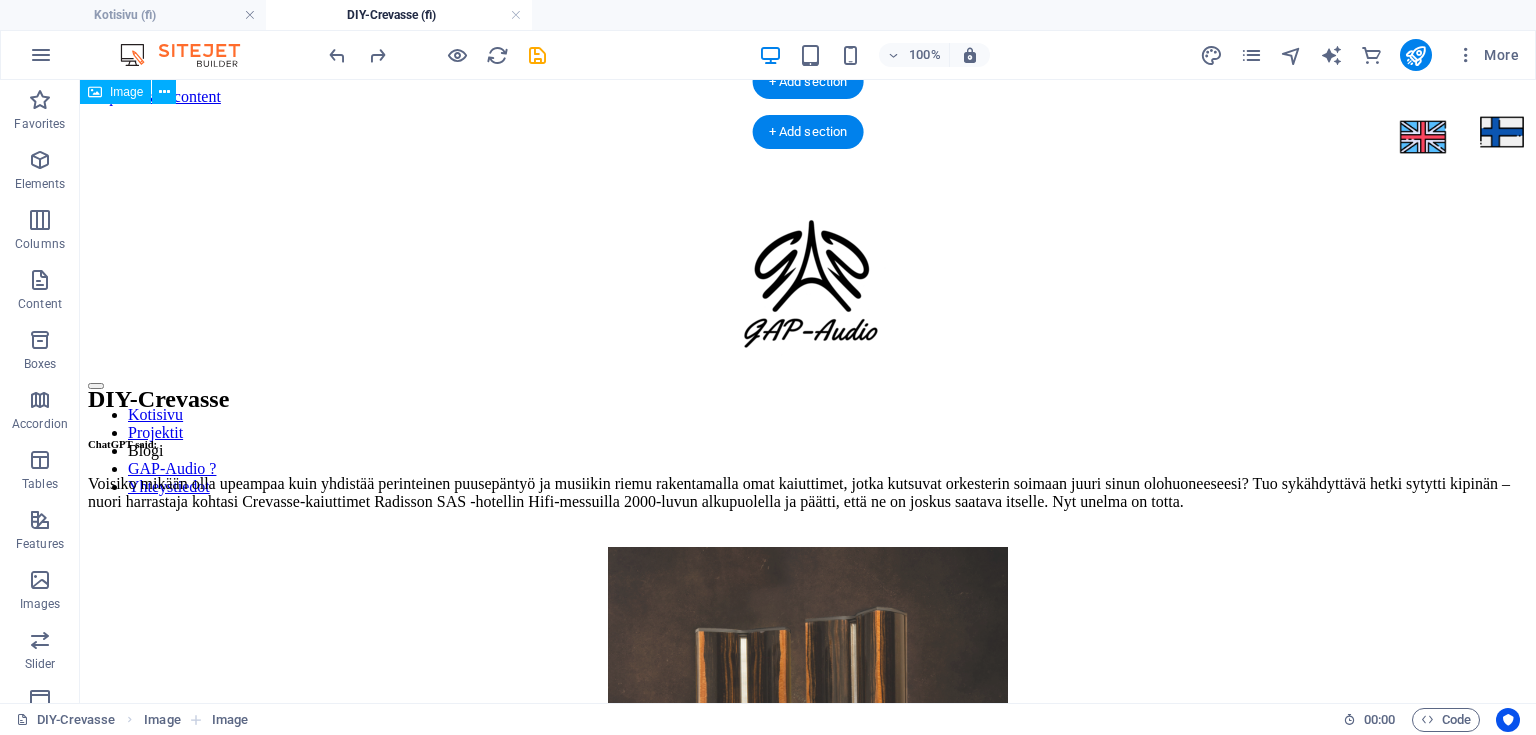 click at bounding box center [728, 139] 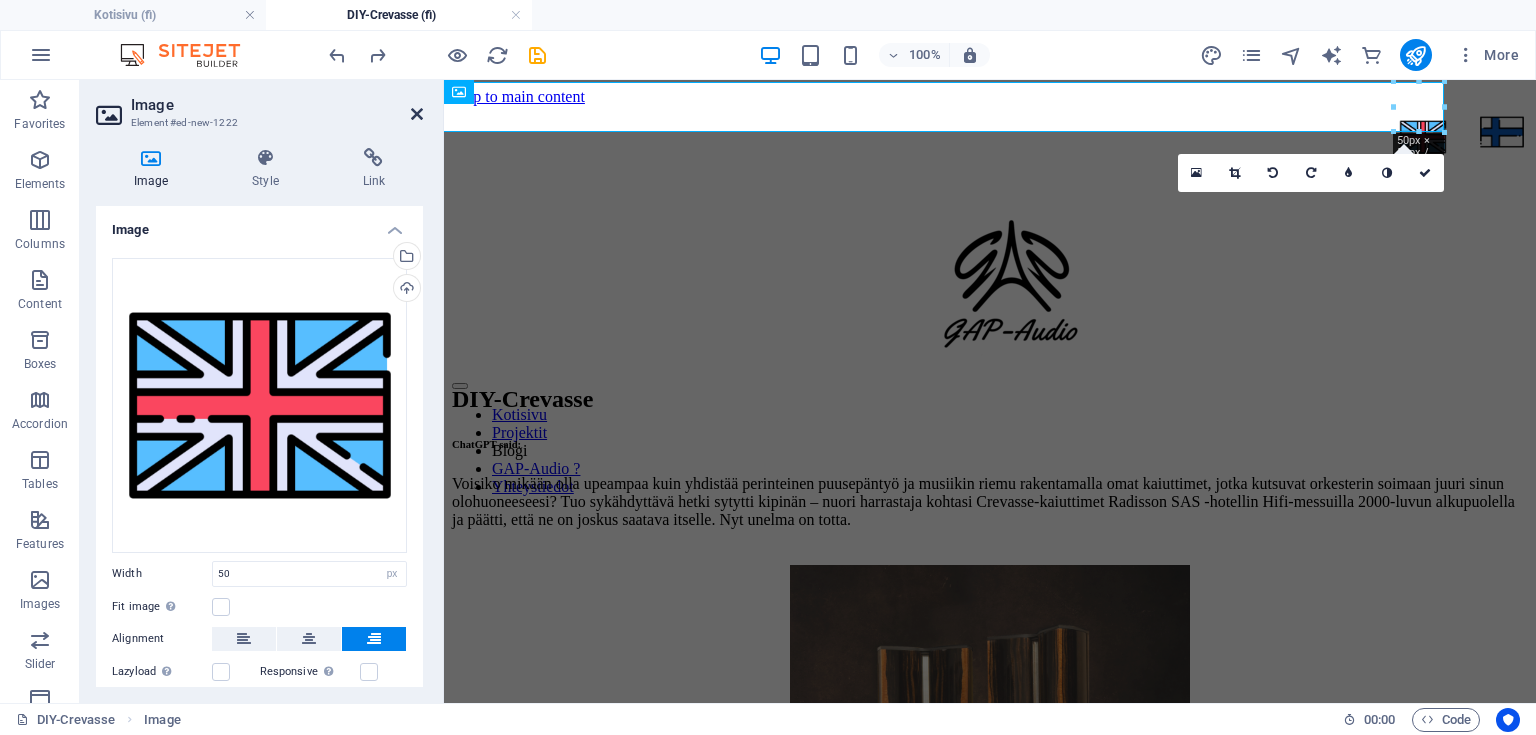 drag, startPoint x: 415, startPoint y: 112, endPoint x: 324, endPoint y: 33, distance: 120.50726 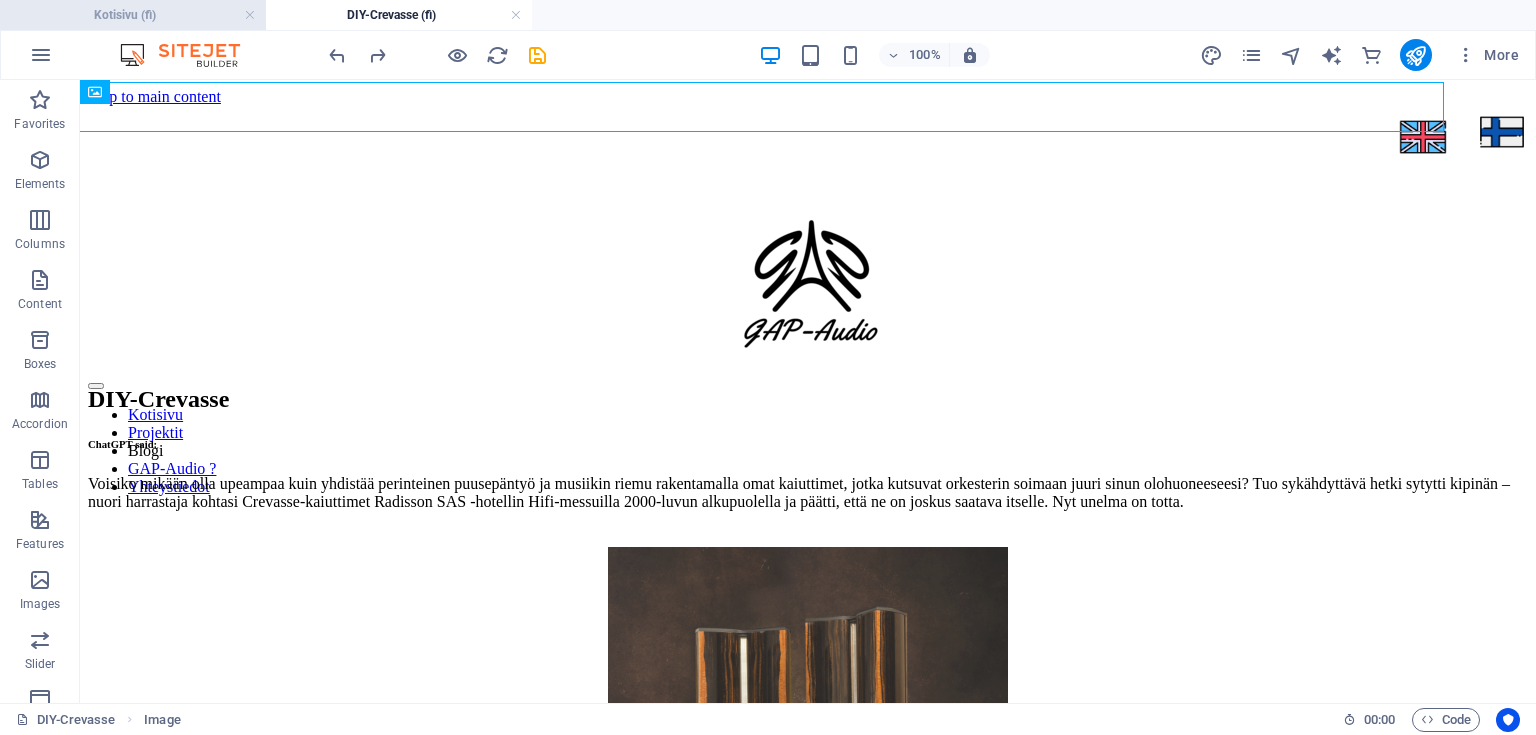 click on "Kotisivu (fi)" at bounding box center (133, 15) 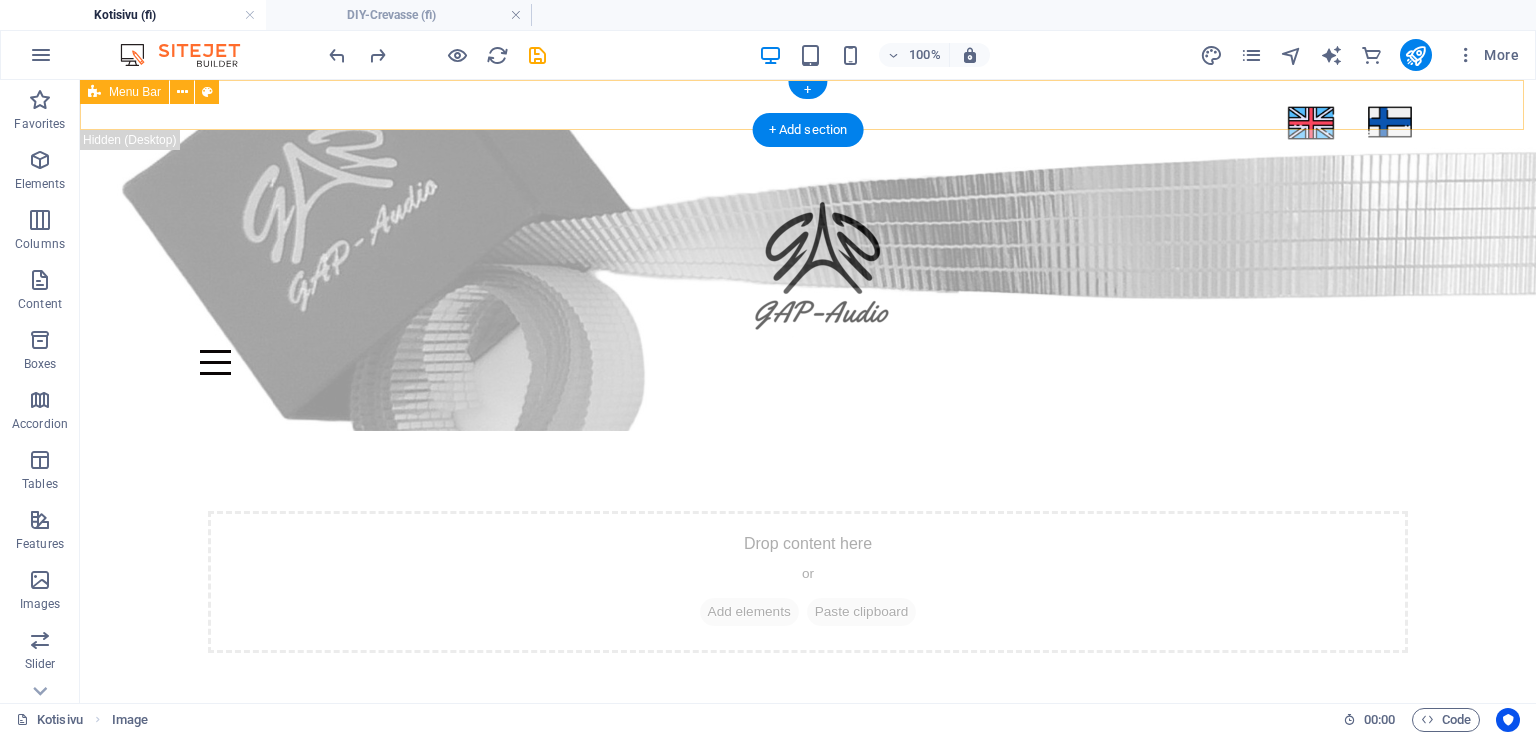 click on "Kotisivu Projektit Blogi GAP-Audio ? Yhteystiedot" at bounding box center (808, 105) 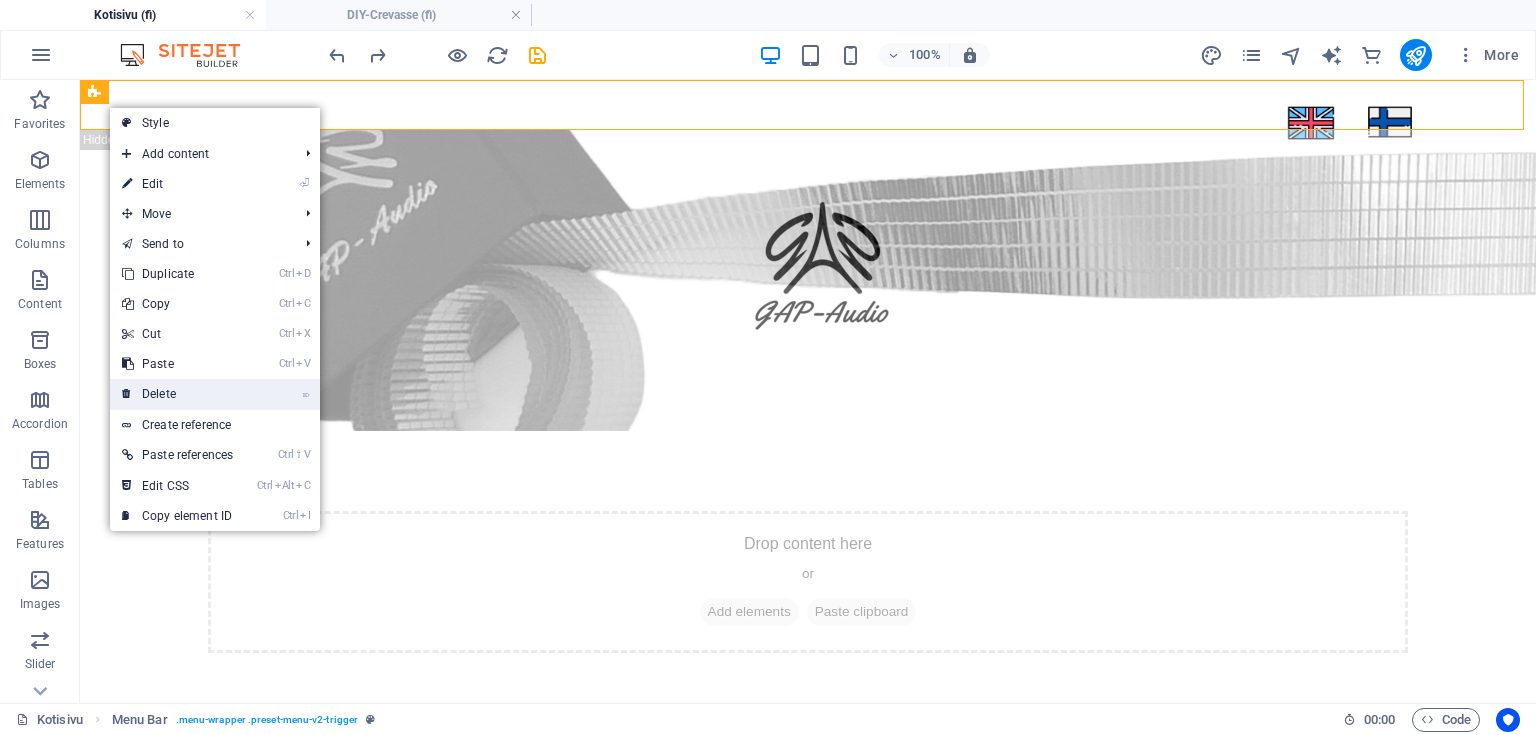 click on "⌦  Delete" at bounding box center (177, 394) 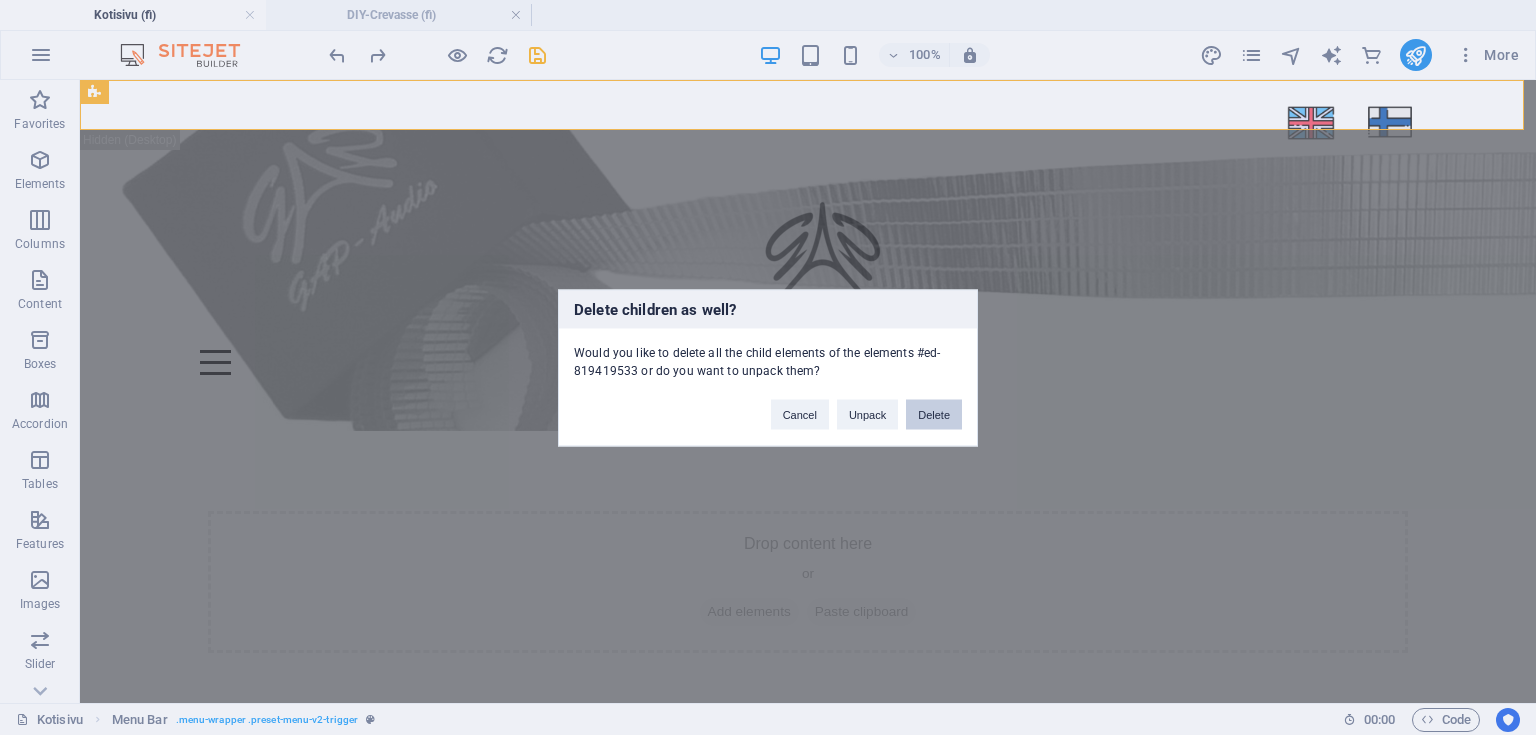 click on "Delete" at bounding box center [934, 414] 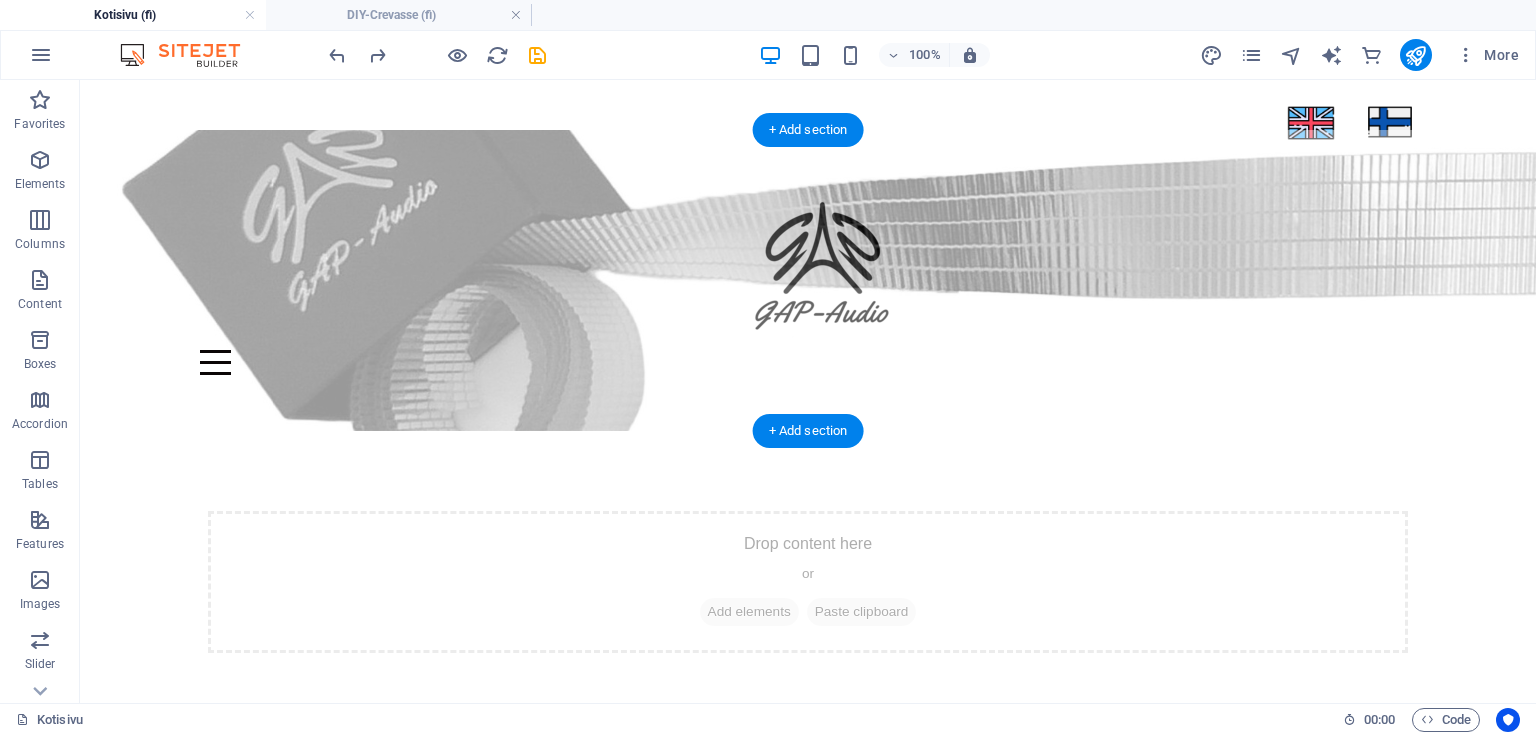 click at bounding box center [808, 280] 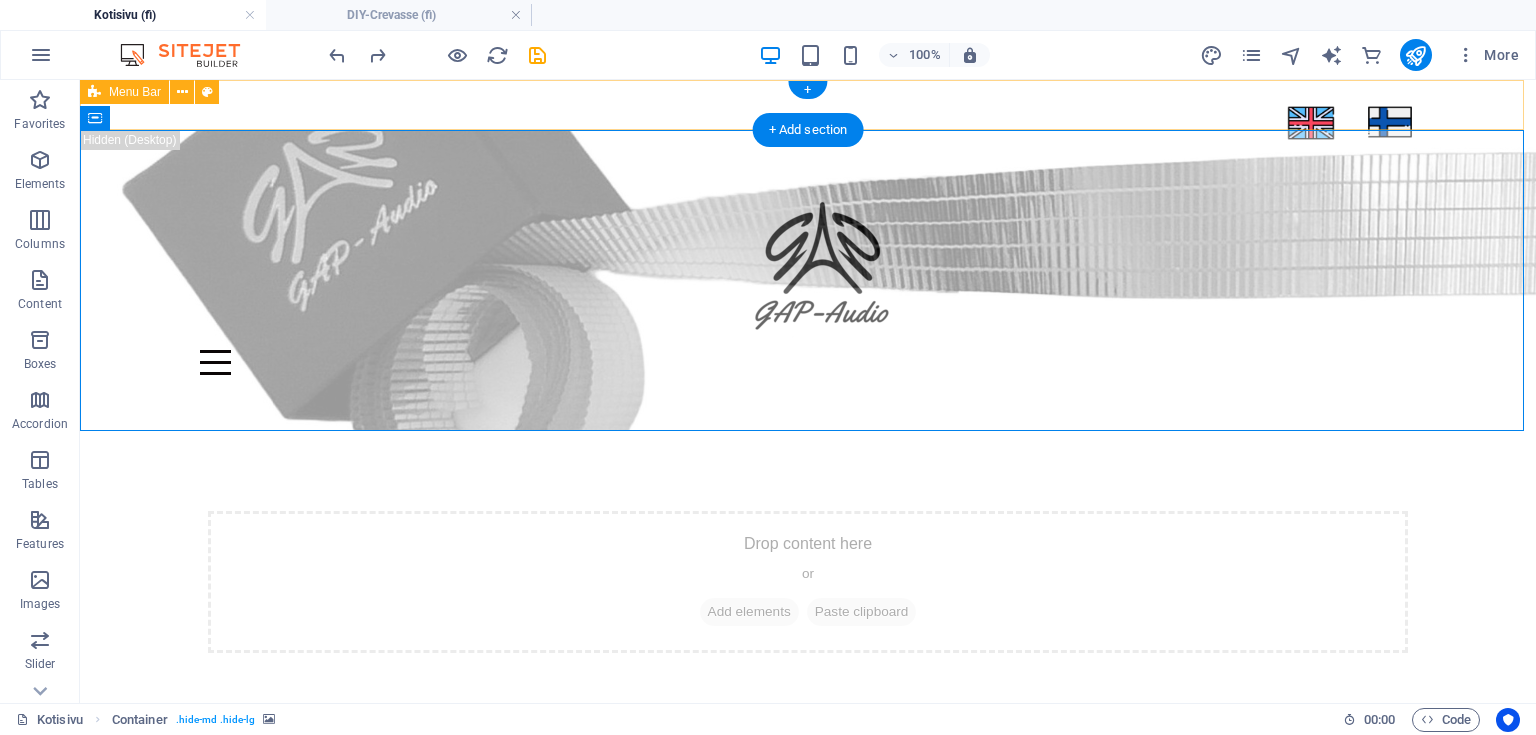 click on "Kotisivu Projektit Blogi GAP-Audio ? Yhteystiedot" at bounding box center (808, 105) 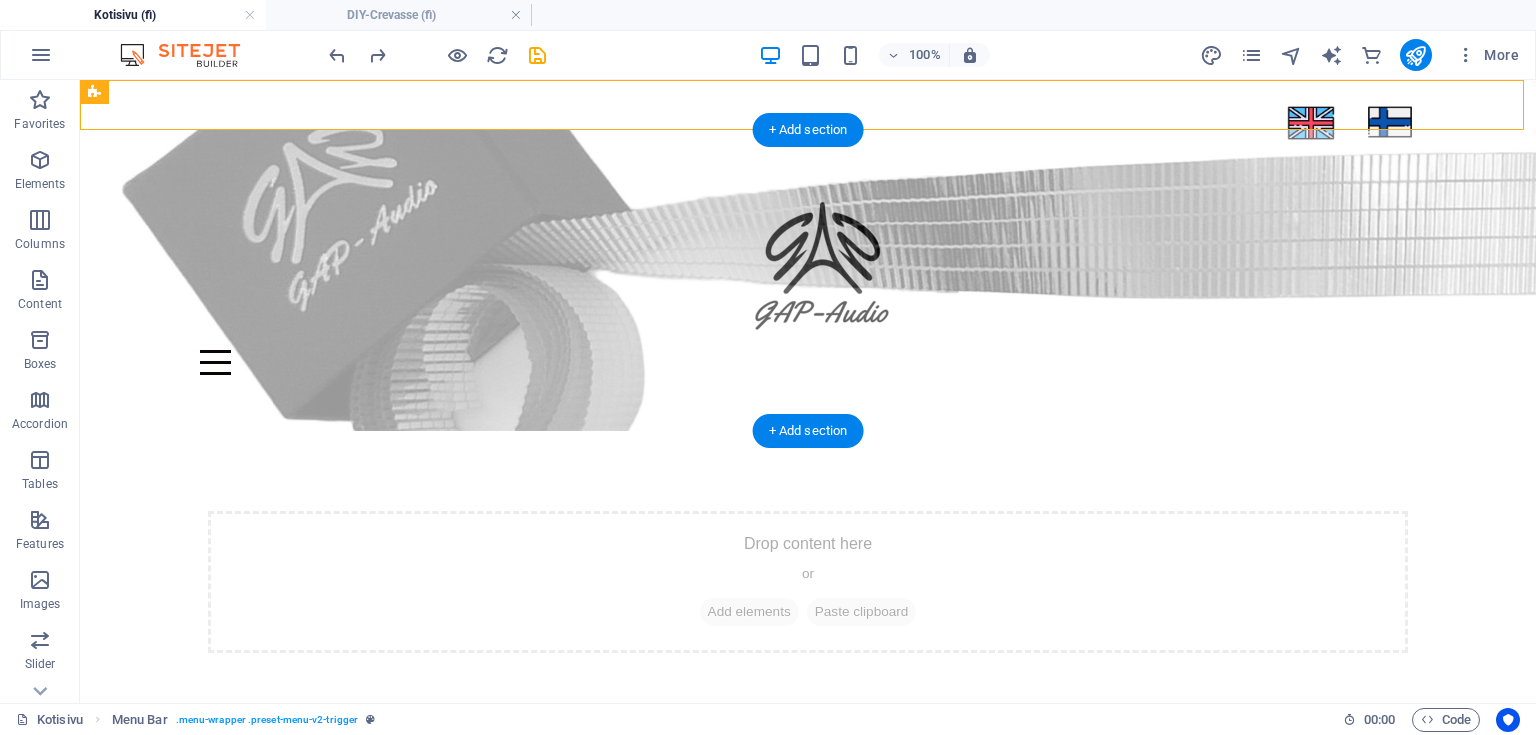 click at bounding box center (808, 280) 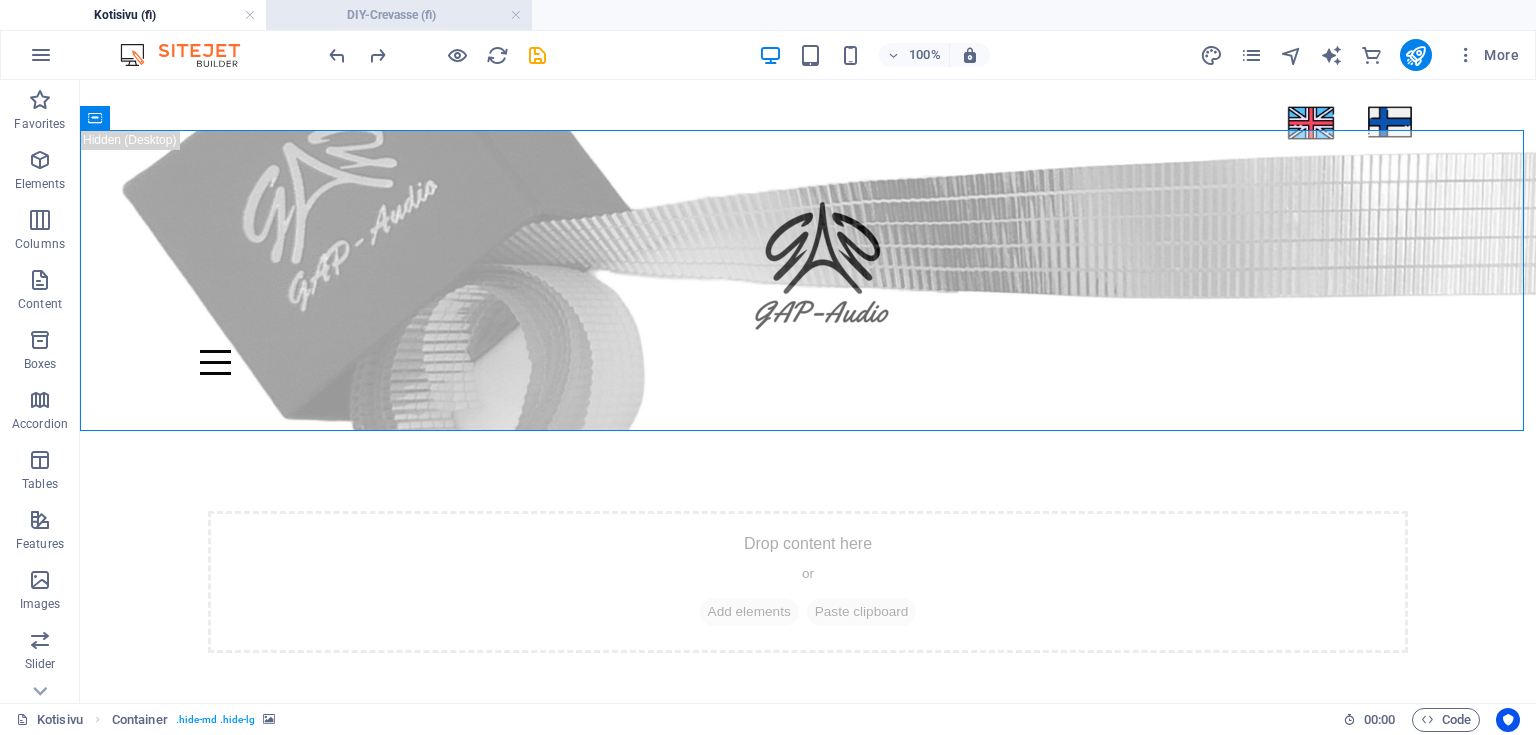 click on "DIY-Crevasse (fi)" at bounding box center (399, 15) 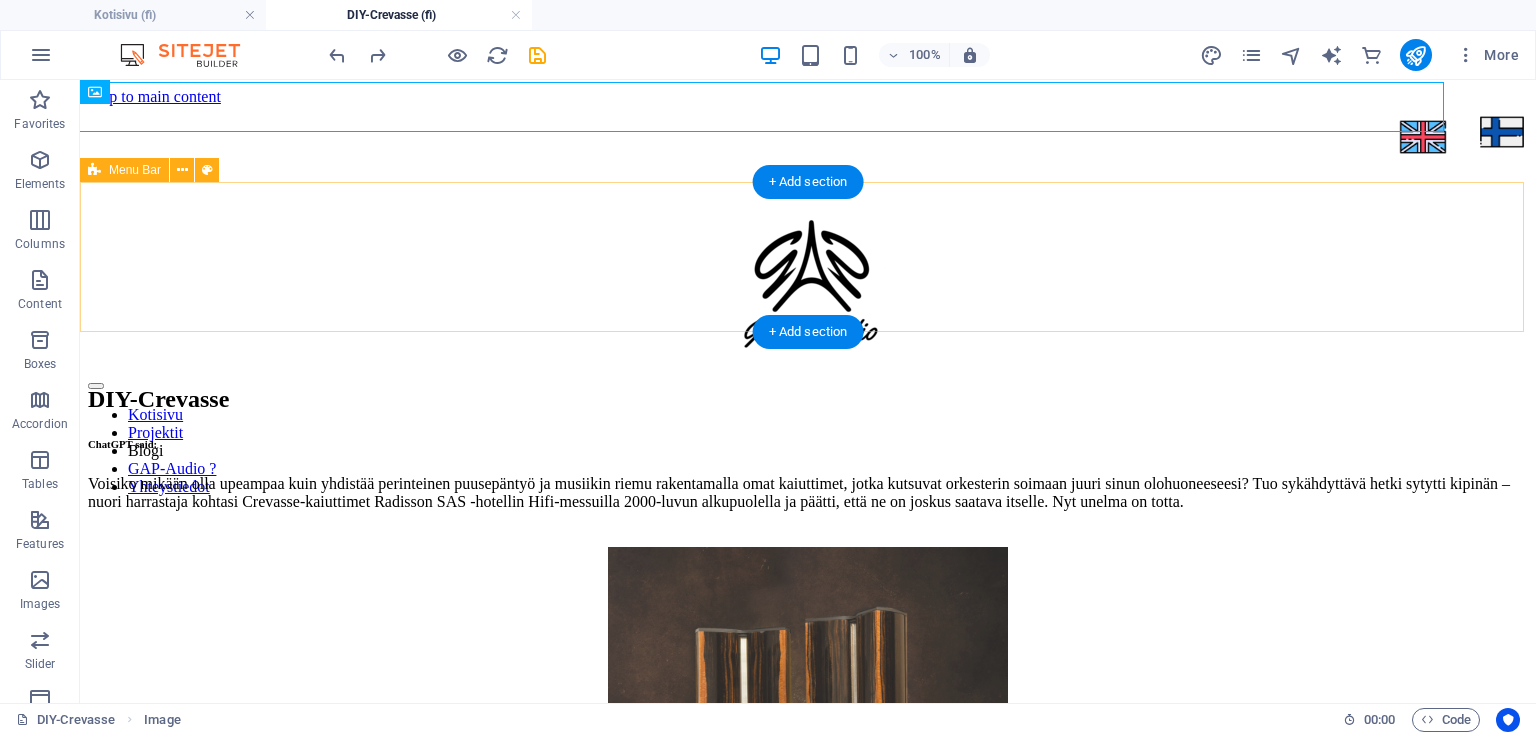 click on "Kotisivu Projektit Blogi GAP-Audio ? Yhteystiedot" at bounding box center (808, 291) 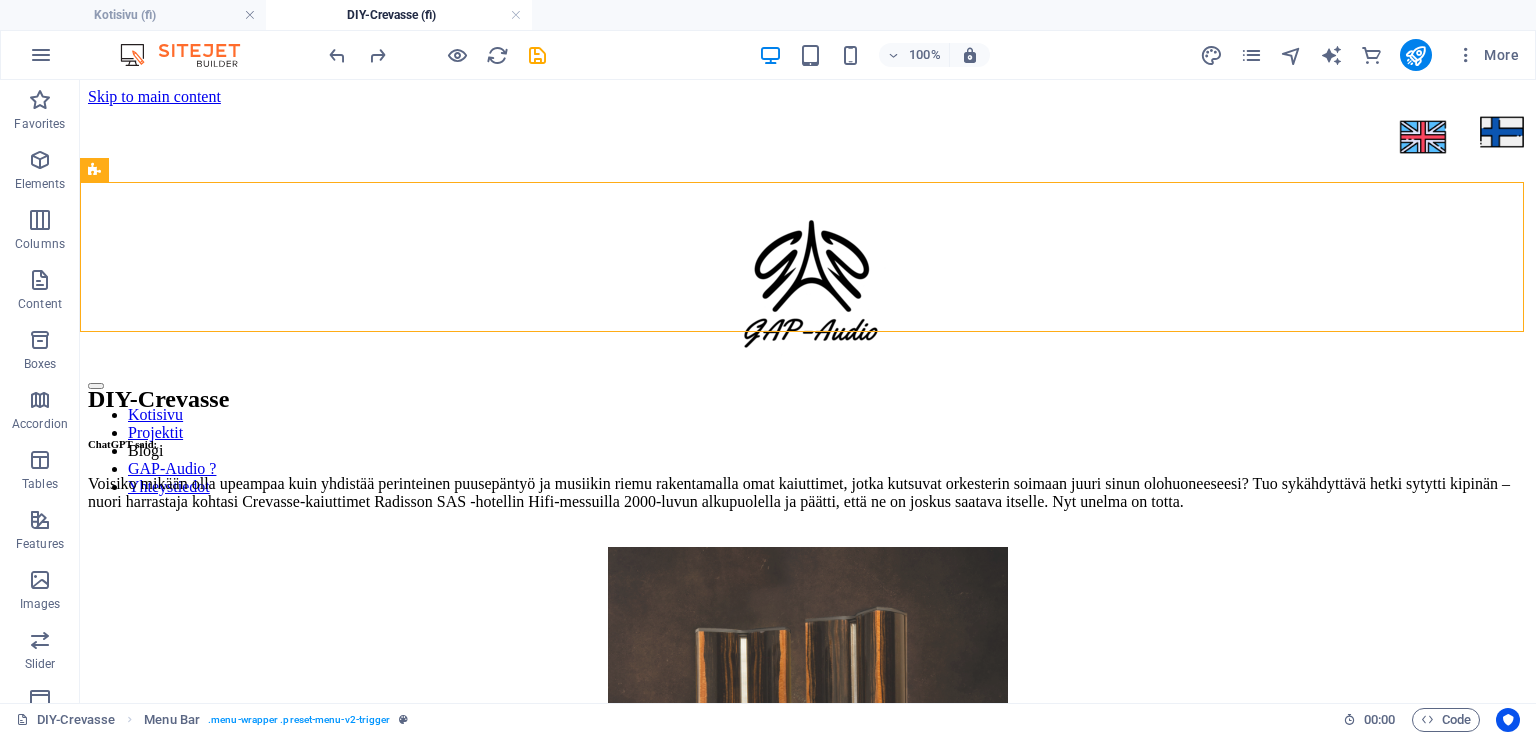 click on "Kotisivu Projektit Blogi GAP-Audio ? Yhteystiedot DIY-Crevasse ChatGPT said: Voisiko mikään olla upeampaa kuin yhdistää perinteinen puusepäntyö ja musiikin riemu rakentamalla omat kaiuttimet, jotka kutsuvat orkesterin soimaan juuri sinun olohuoneeseesi? Tuo sykähdyttävä hetki sytytti kipinän – nuori harrastaja kohtasi Crevasse-kaiuttimet Radisson SAS -hotellin Hifi-messuilla 2000-luvun alkupuolella ja päätti, että ne on joskus saatava itselle. Nyt unelma on totta. Testi Testi 3D-Mallinnettut kaiuttimet Prototyyppien avulla saatiin myös tuotettua kaiuttimesta tarkka 3D-malli, jonka avulla pystyttiin varmistamaan kaikkien yksityiskohtien toimivuus ennen lopullista rakentamista Kotelon viilunkuviointi sovitettiin jatkumaan yhtenäisenä kuviona pystysuunnassa bassokotelosta suutaimen yläosaan asti. Kun suuntaimet oli saatu liimattua rakennettiin niille kuljetus ja maalaustuet. Päätylaippojen läpi pujotettiin mäntyrima joka lukittiin puutapeilla molemmista päistä. Yhteystiedot" at bounding box center [808, 23389] 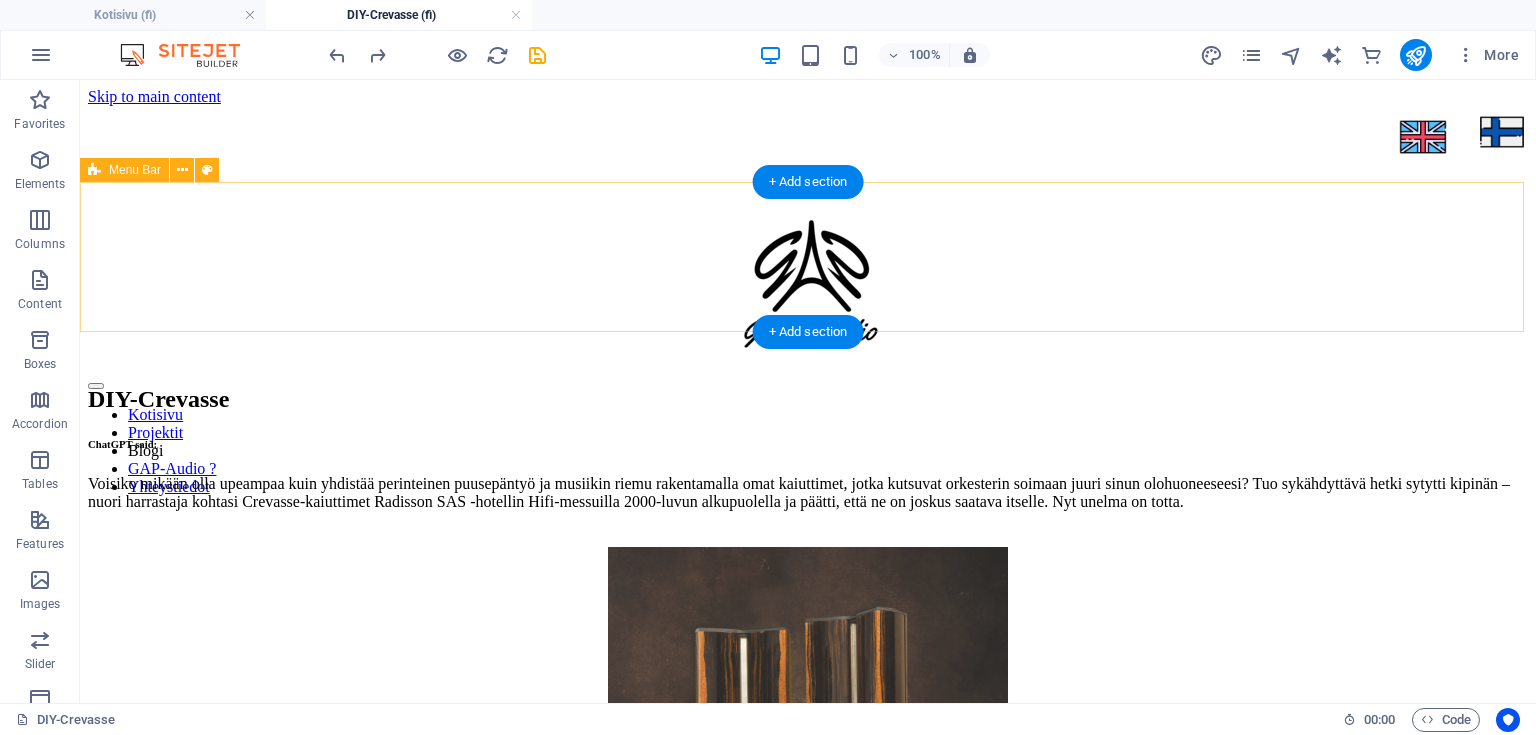 click on "Kotisivu Projektit Blogi GAP-Audio ? Yhteystiedot" at bounding box center [808, 291] 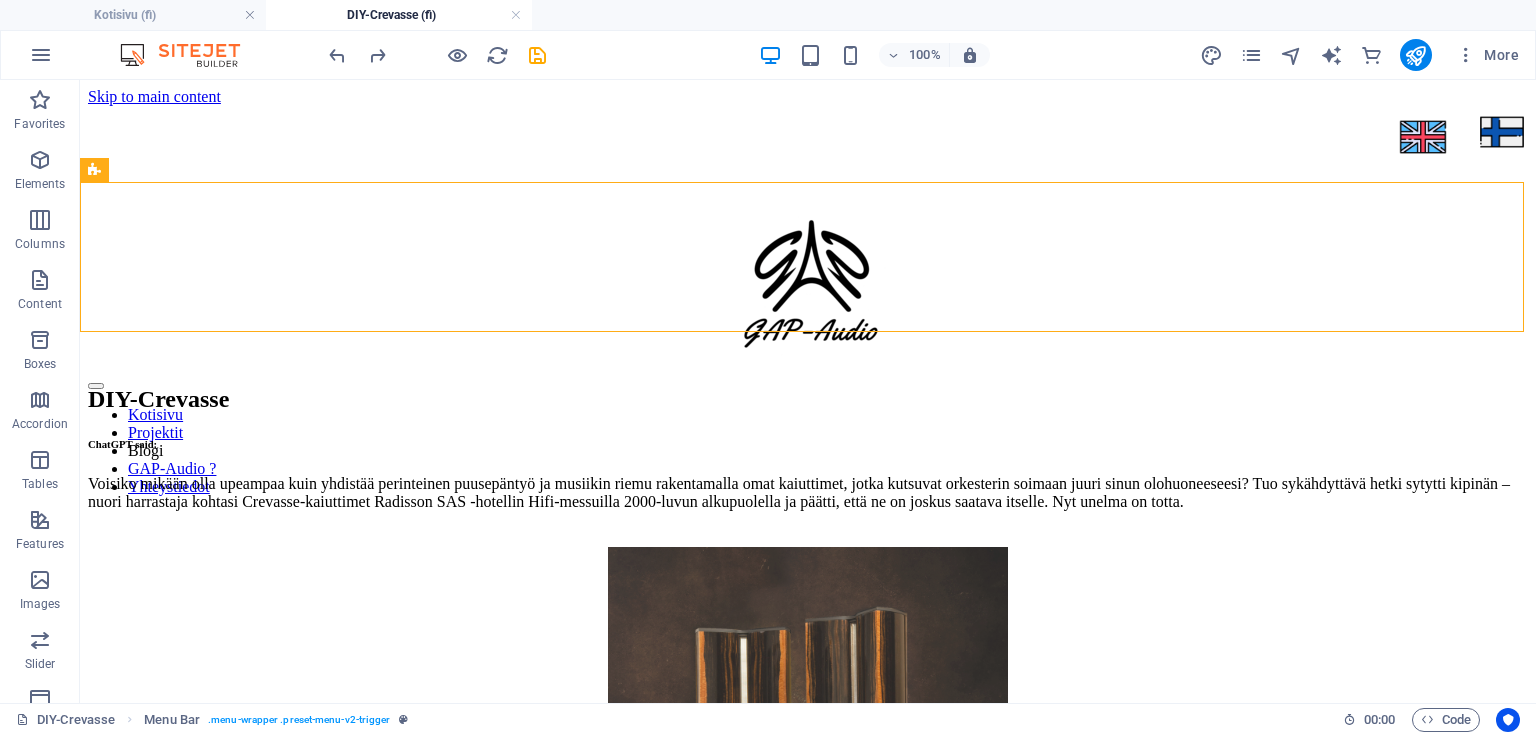 click on "Kotisivu Projektit Blogi GAP-Audio ? Yhteystiedot DIY-Crevasse ChatGPT said: Voisiko mikään olla upeampaa kuin yhdistää perinteinen puusepäntyö ja musiikin riemu rakentamalla omat kaiuttimet, jotka kutsuvat orkesterin soimaan juuri sinun olohuoneeseesi? Tuo sykähdyttävä hetki sytytti kipinän – nuori harrastaja kohtasi Crevasse-kaiuttimet Radisson SAS -hotellin Hifi-messuilla 2000-luvun alkupuolella ja päätti, että ne on joskus saatava itselle. Nyt unelma on totta. Testi Testi 3D-Mallinnettut kaiuttimet Prototyyppien avulla saatiin myös tuotettua kaiuttimesta tarkka 3D-malli, jonka avulla pystyttiin varmistamaan kaikkien yksityiskohtien toimivuus ennen lopullista rakentamista Kotelon viilunkuviointi sovitettiin jatkumaan yhtenäisenä kuviona pystysuunnassa bassokotelosta suutaimen yläosaan asti. Kun suuntaimet oli saatu liimattua rakennettiin niille kuljetus ja maalaustuet. Päätylaippojen läpi pujotettiin mäntyrima joka lukittiin puutapeilla molemmista päistä. Yhteystiedot" at bounding box center (808, 23389) 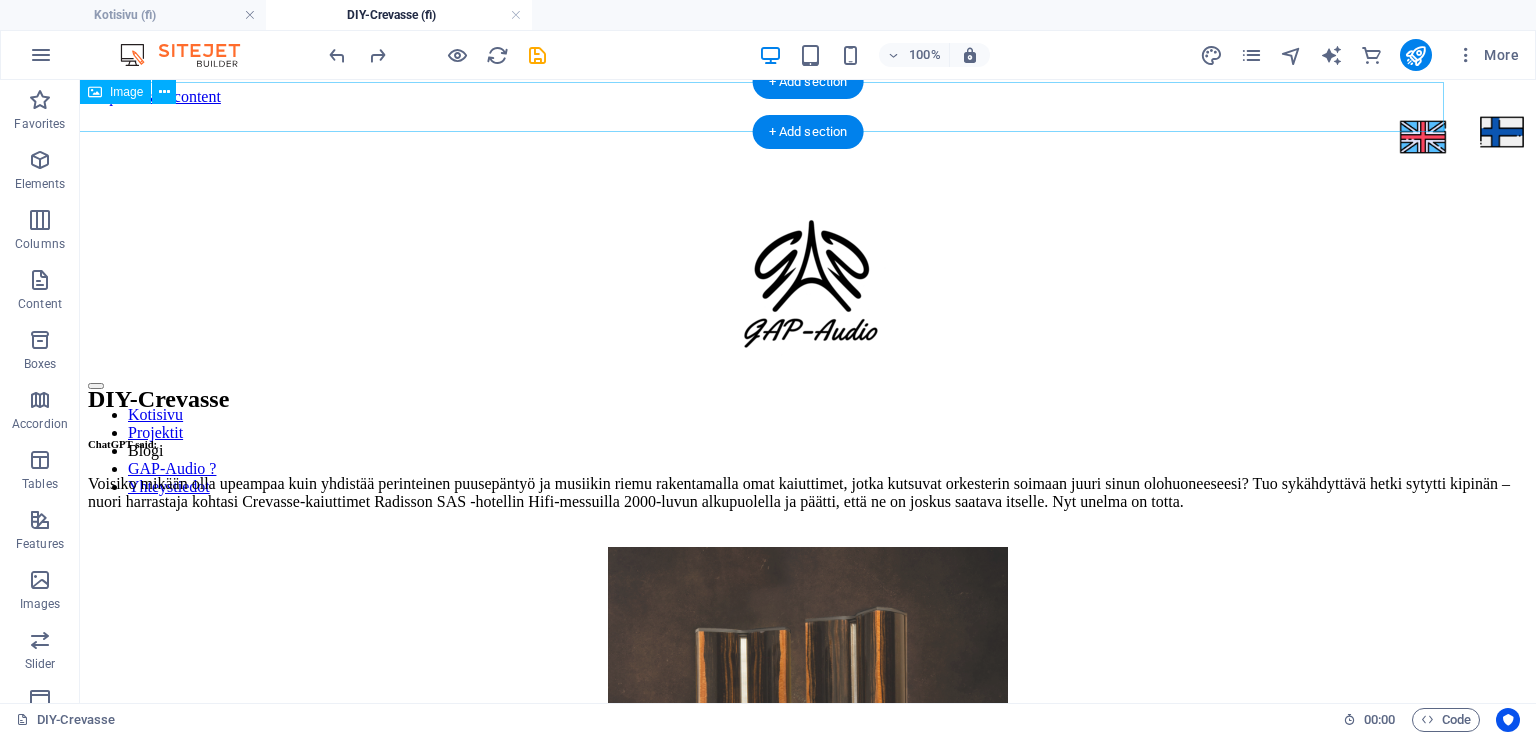 click at bounding box center (728, 139) 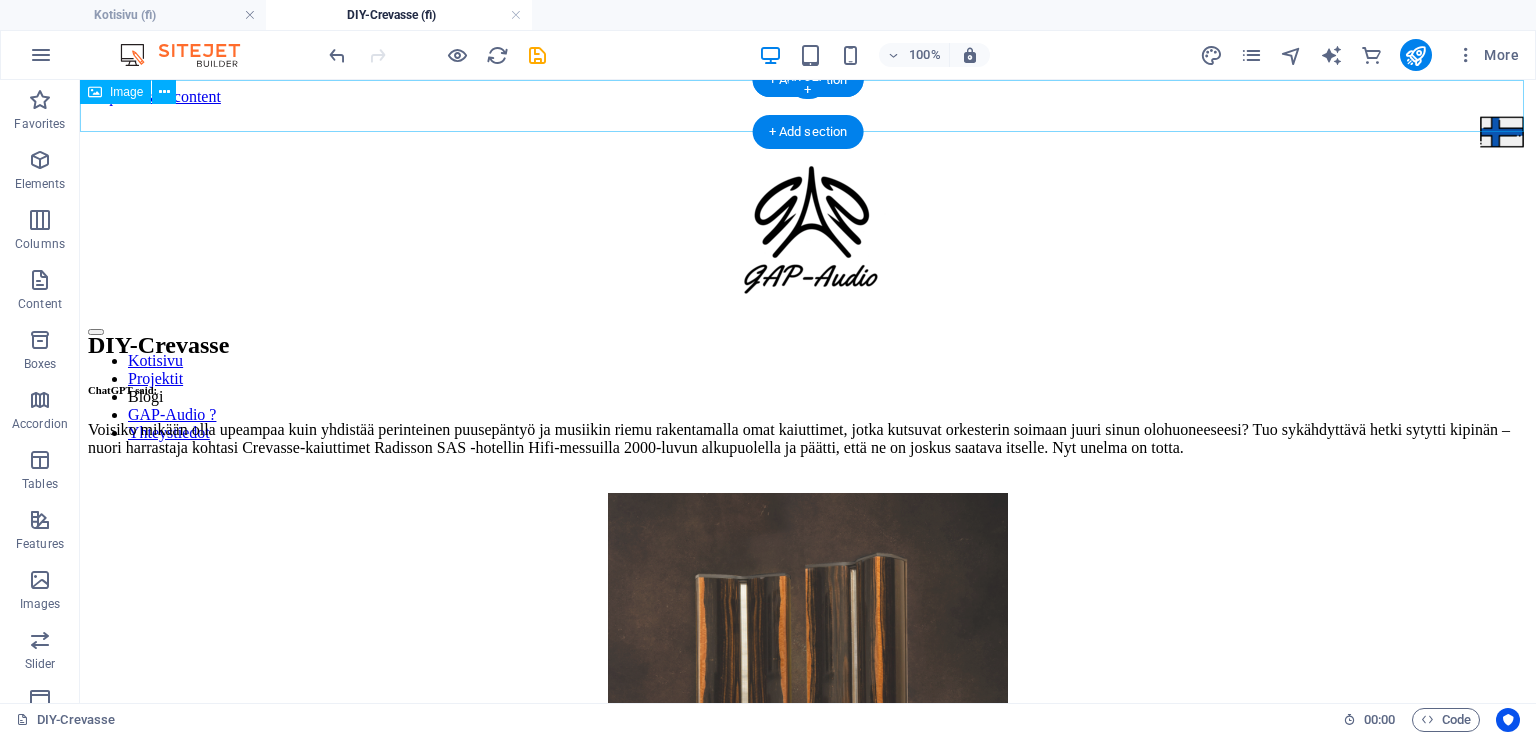 click at bounding box center (808, 134) 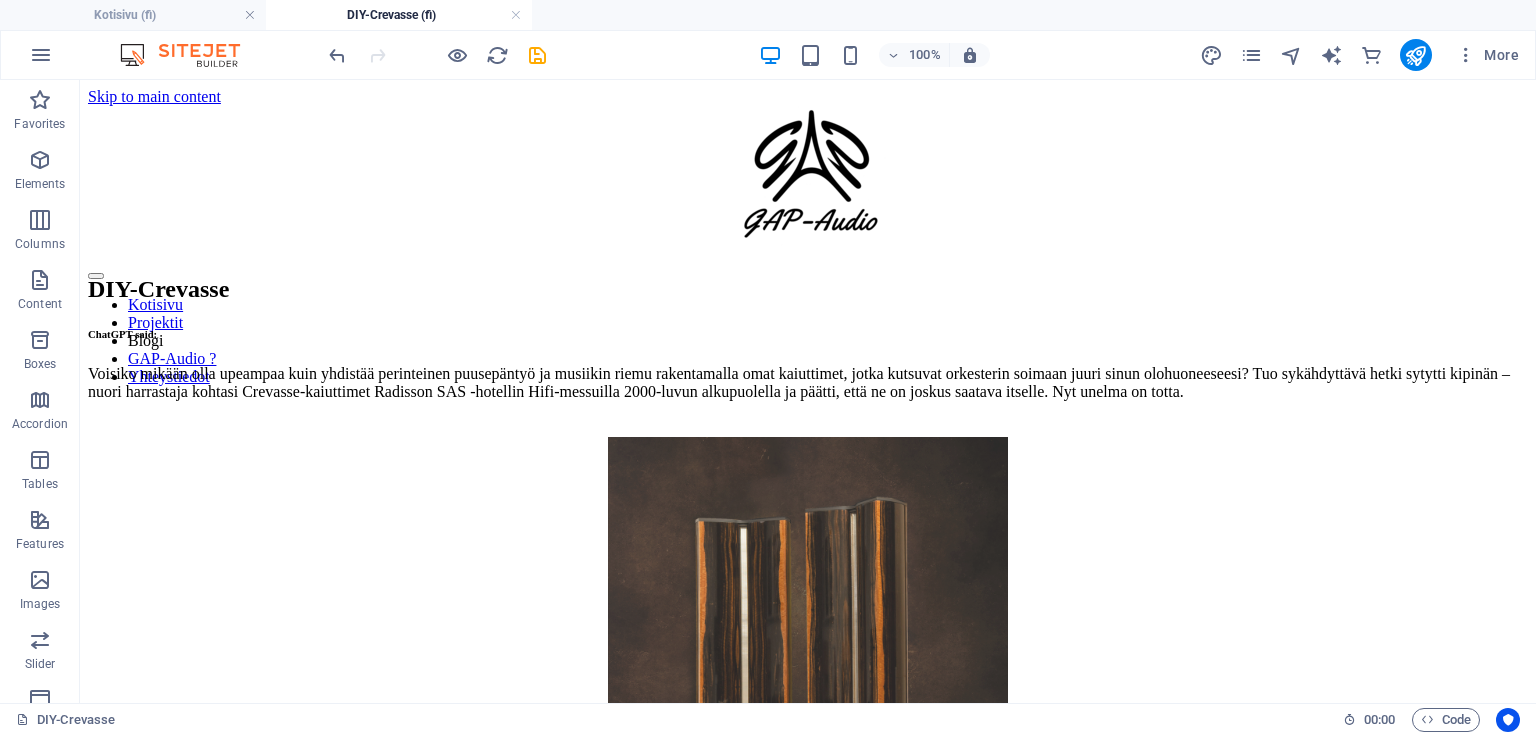 click on "100% More" at bounding box center (768, 55) 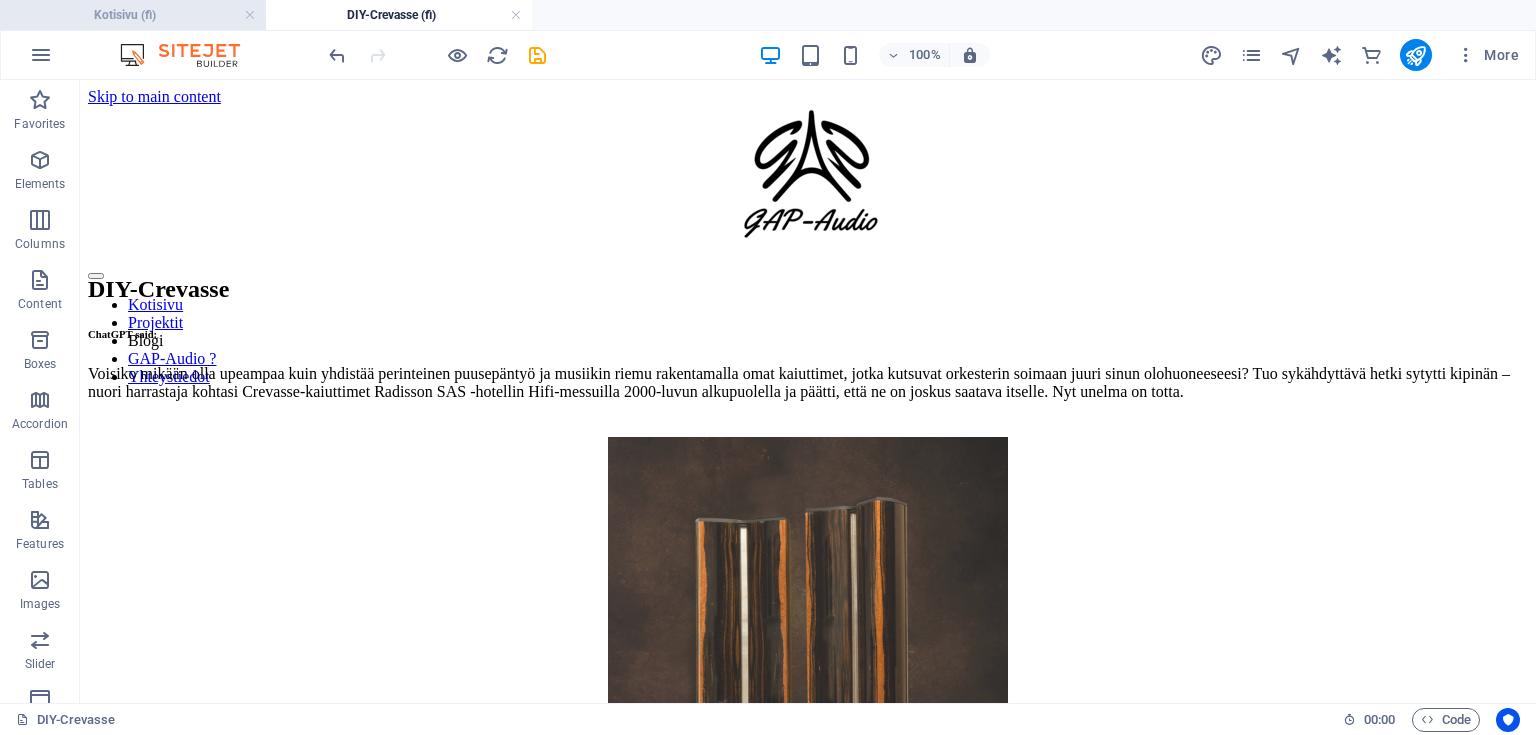 click on "Kotisivu (fi)" at bounding box center [133, 15] 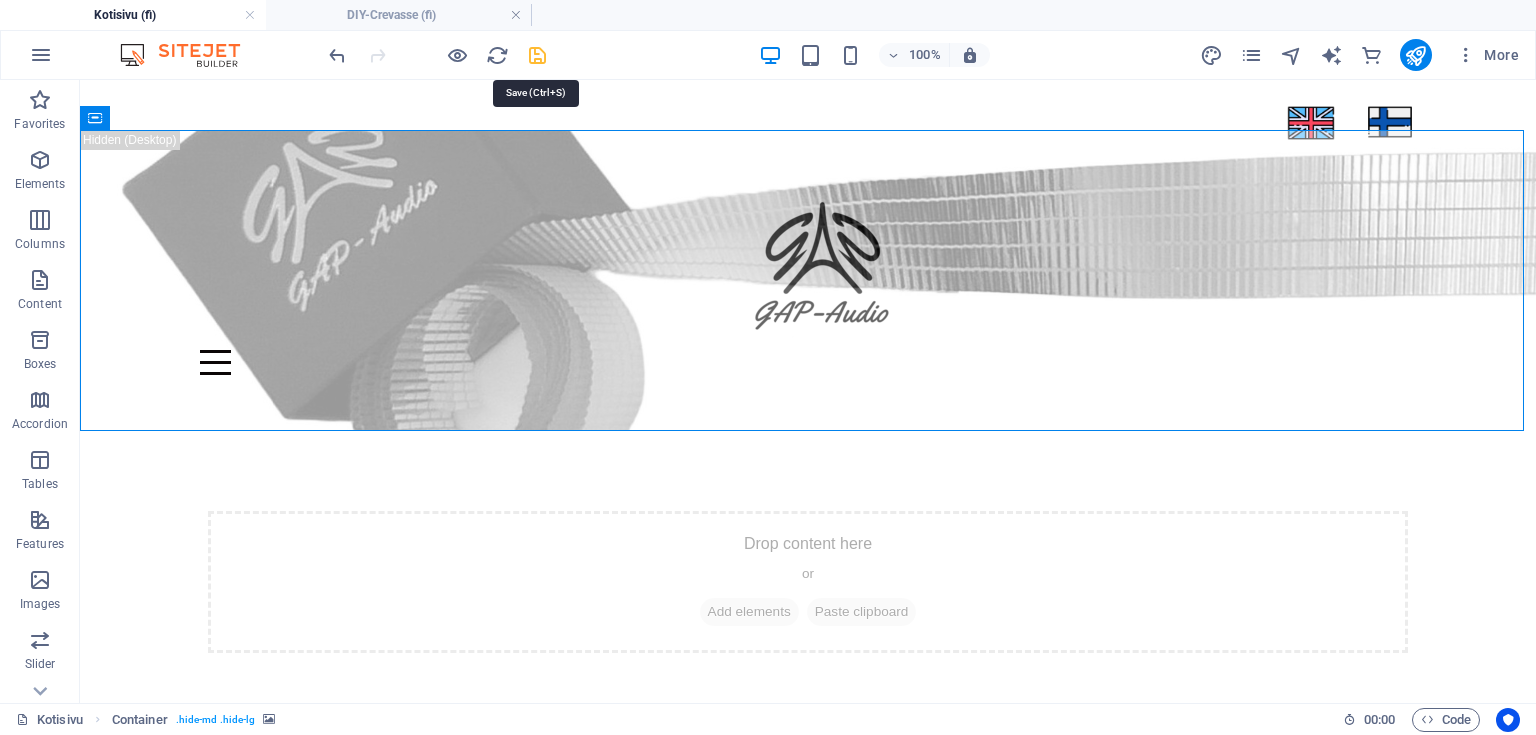 click at bounding box center (537, 55) 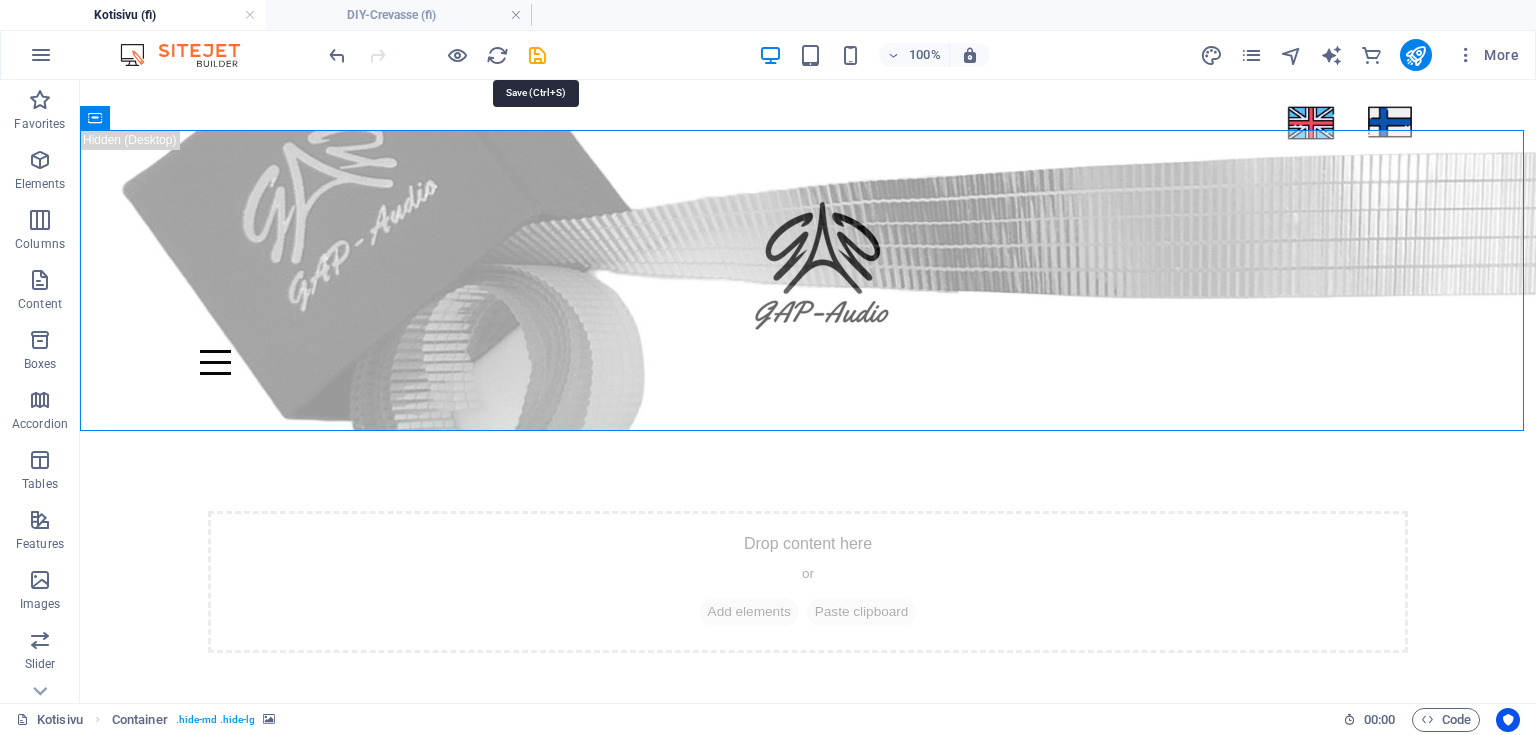 select on "px" 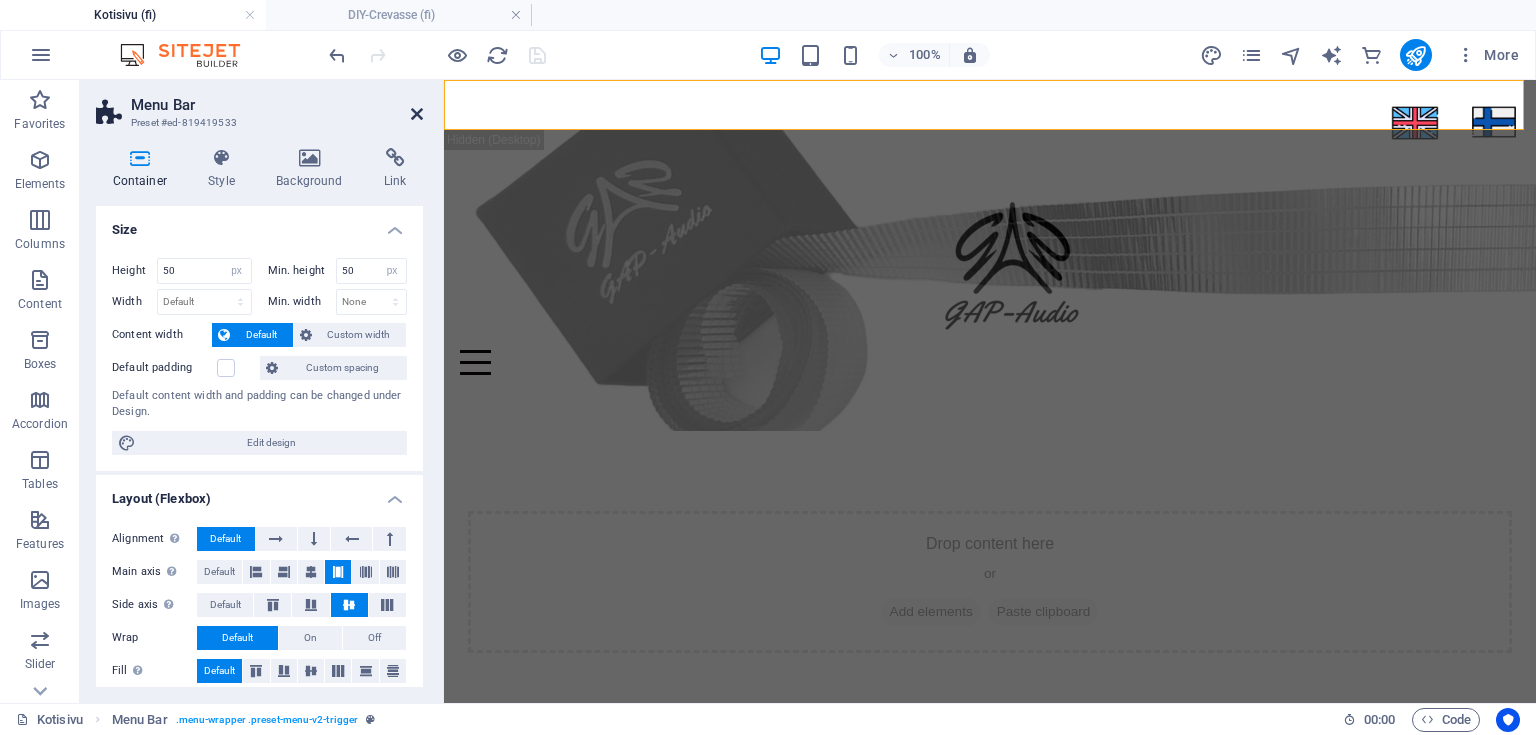 drag, startPoint x: 416, startPoint y: 113, endPoint x: 589, endPoint y: 0, distance: 206.63495 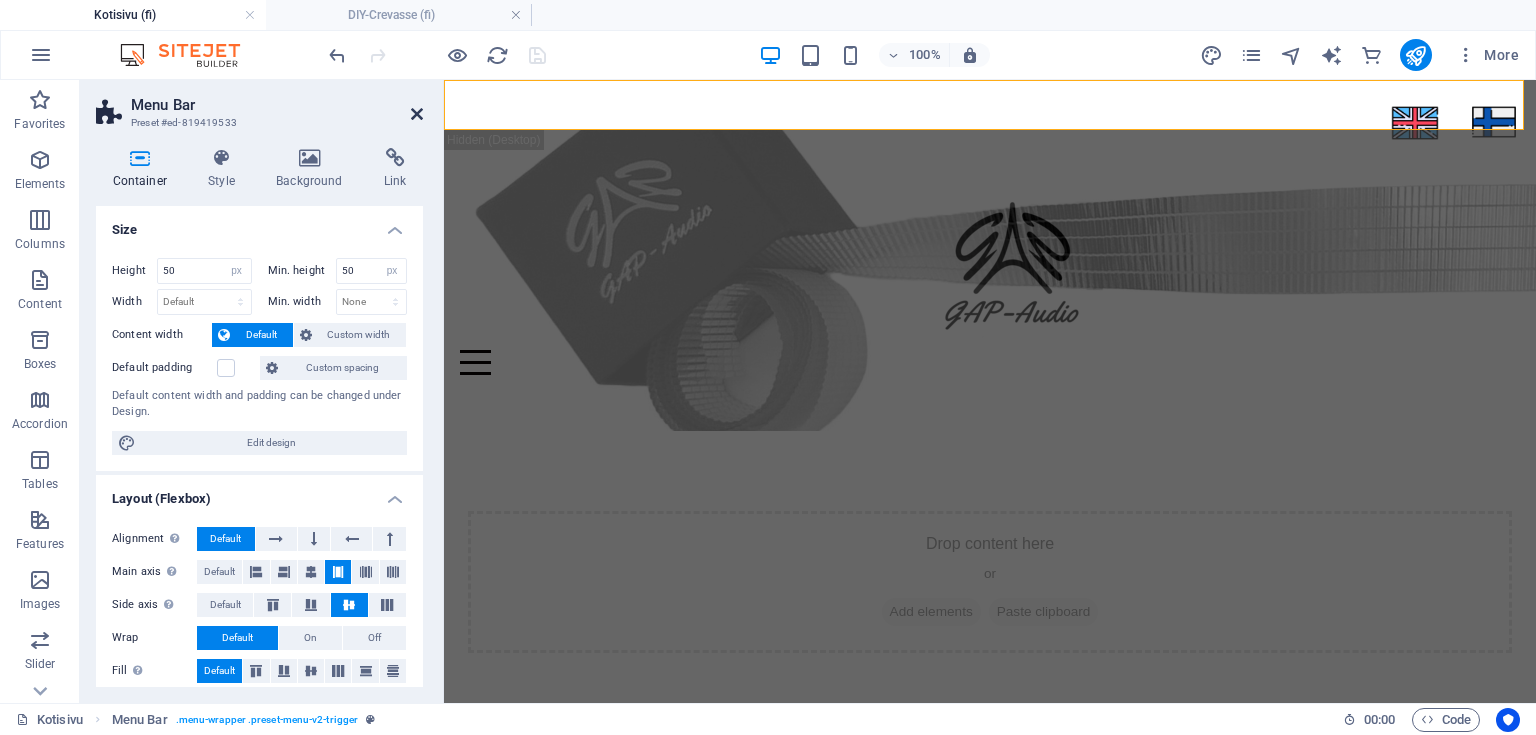 click at bounding box center [417, 114] 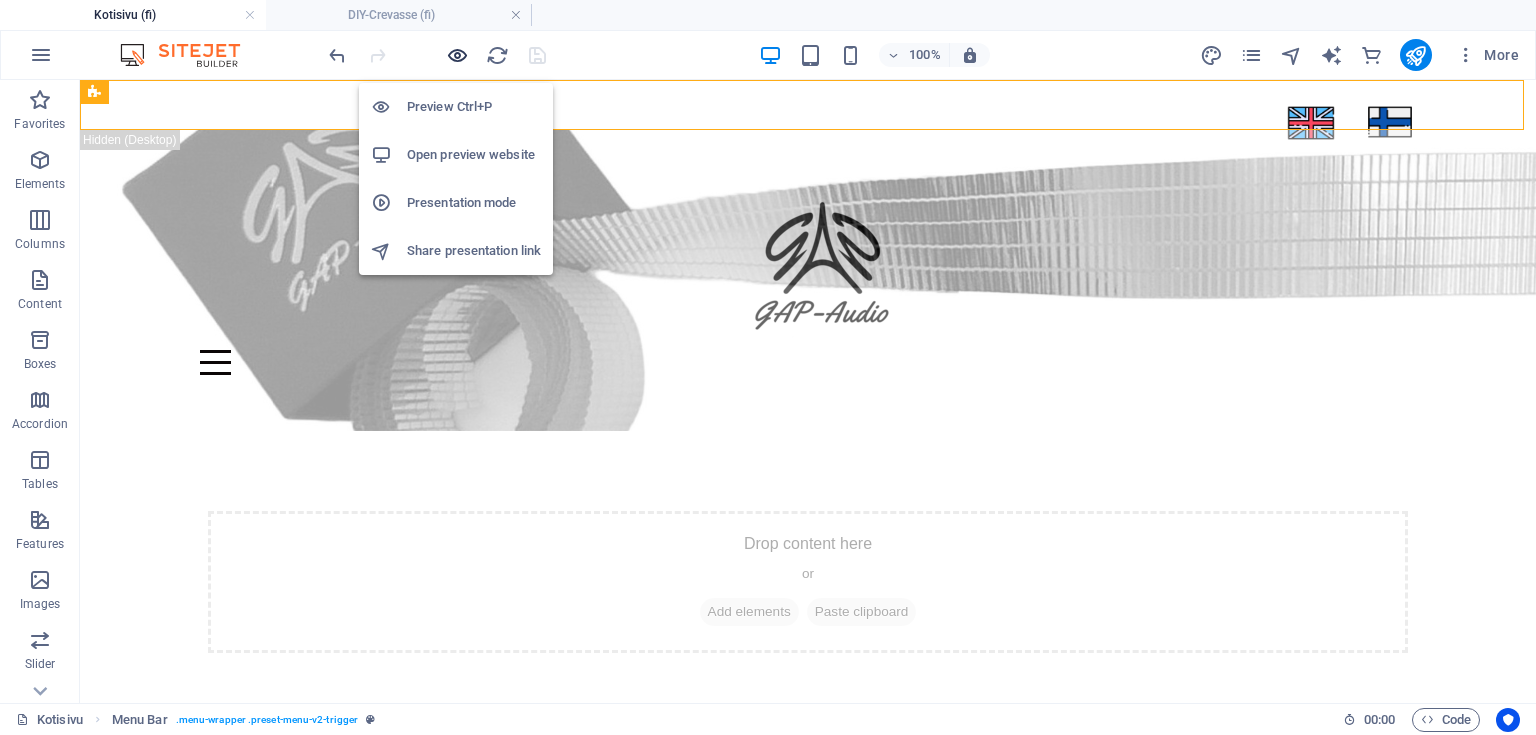 click at bounding box center (457, 55) 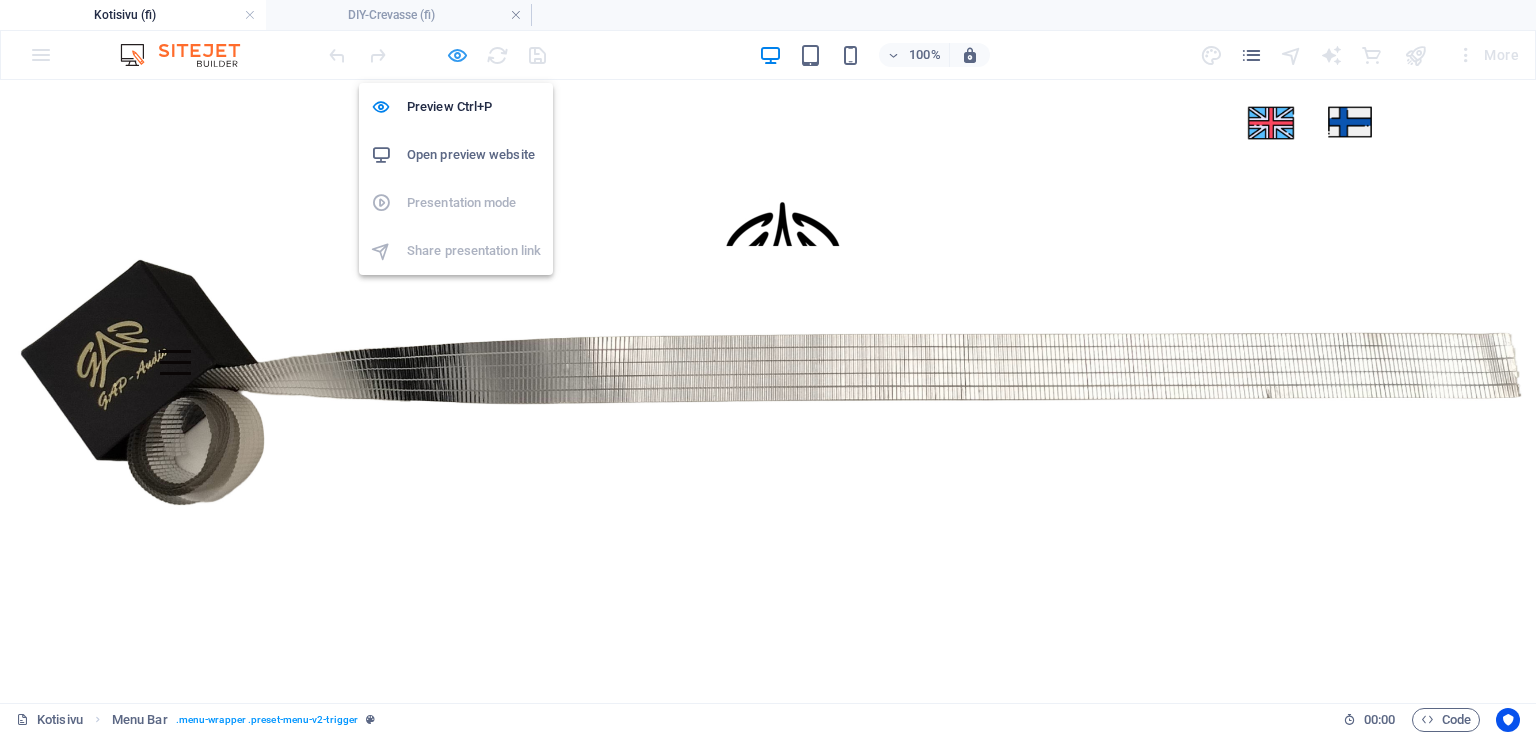 click at bounding box center (457, 55) 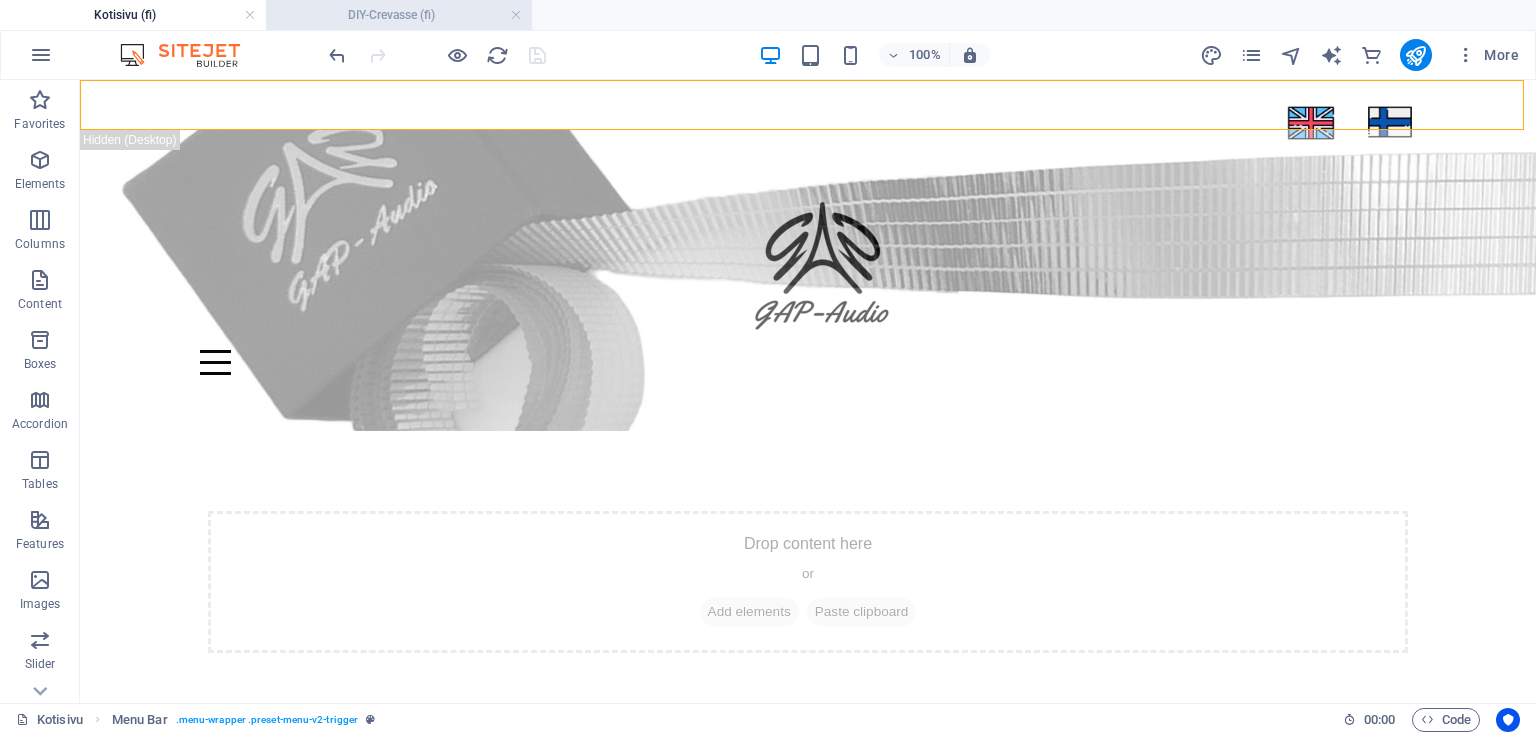 click on "DIY-Crevasse (fi)" at bounding box center (399, 15) 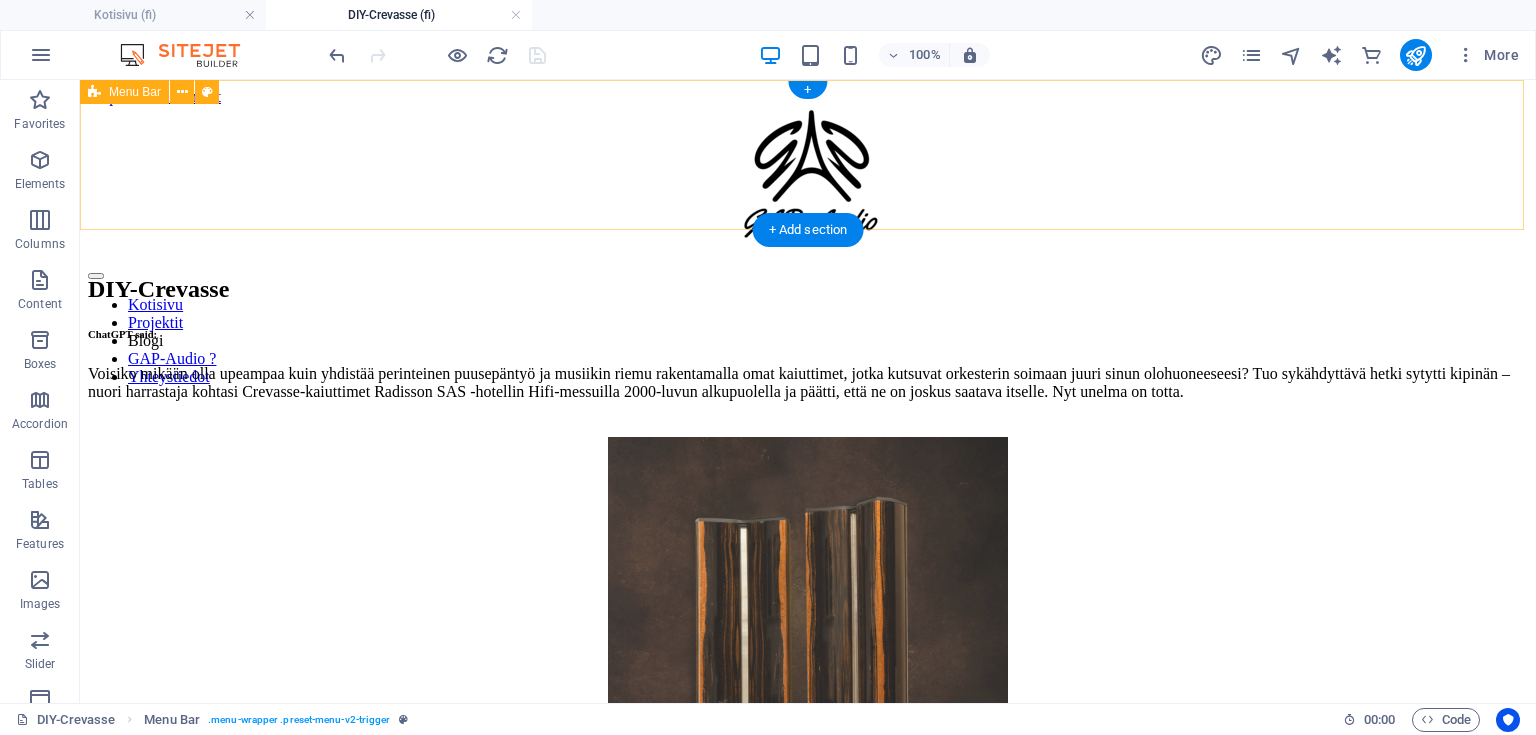 click on "Kotisivu Projektit Blogi GAP-Audio ? Yhteystiedot" at bounding box center (808, 181) 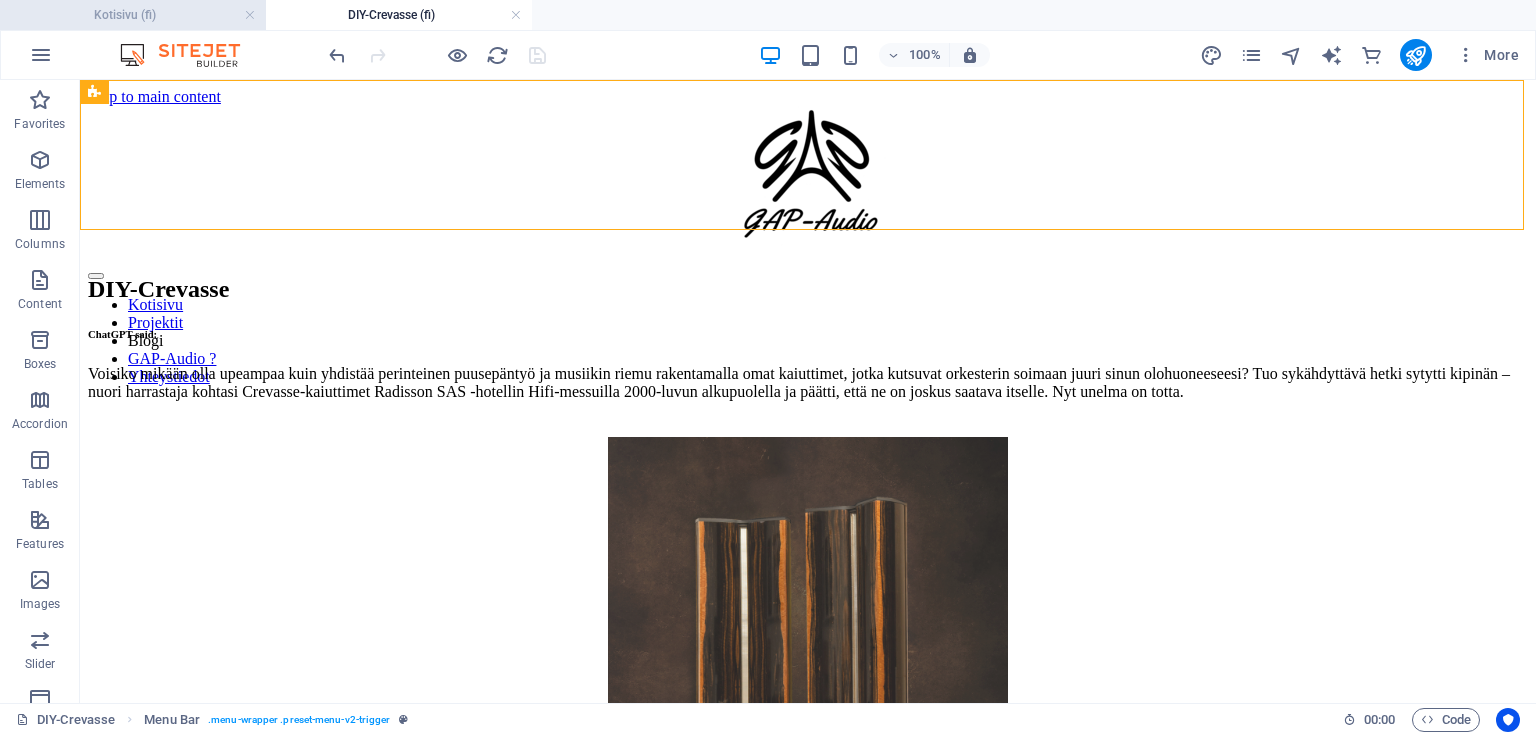 click on "Kotisivu (fi)" at bounding box center (133, 15) 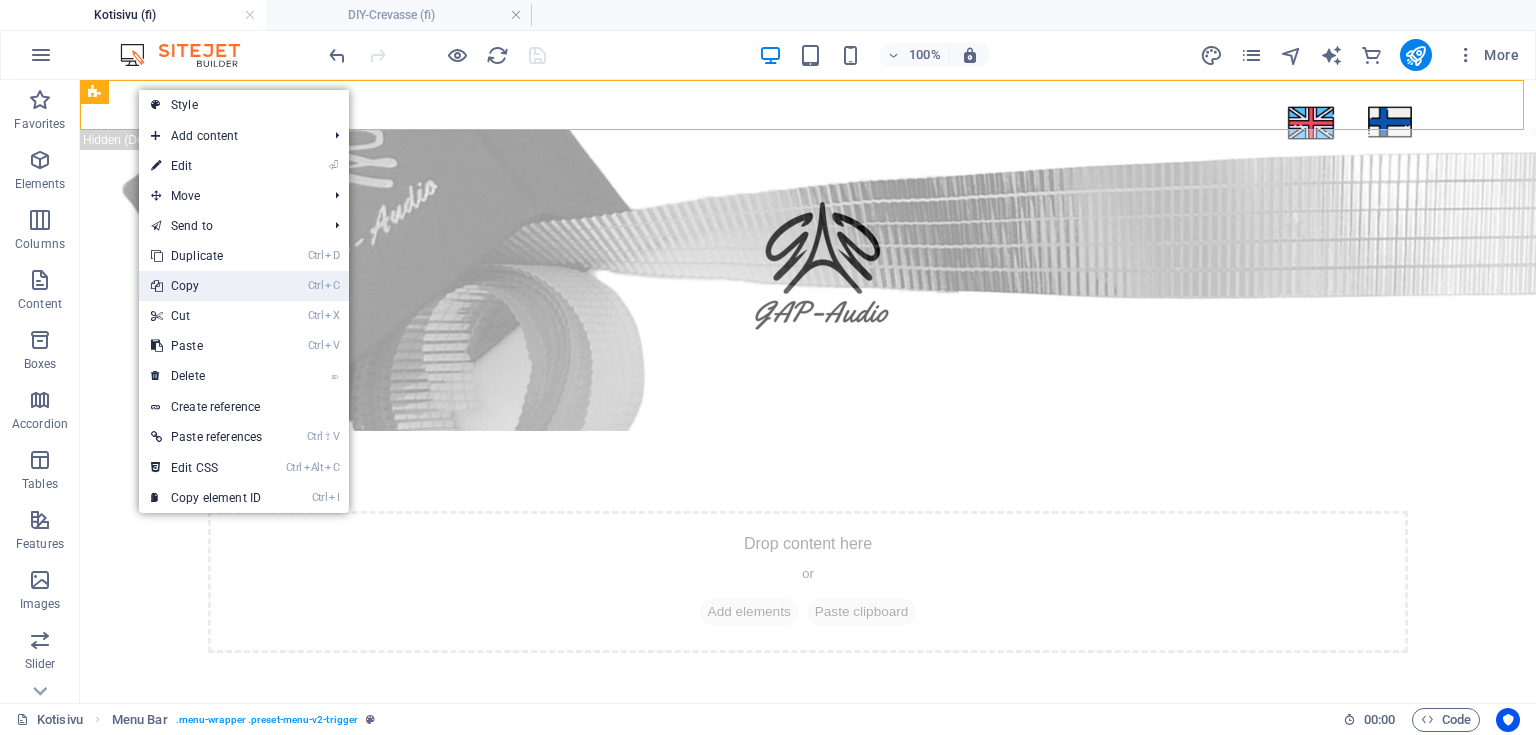 drag, startPoint x: 201, startPoint y: 284, endPoint x: 150, endPoint y: 52, distance: 237.53947 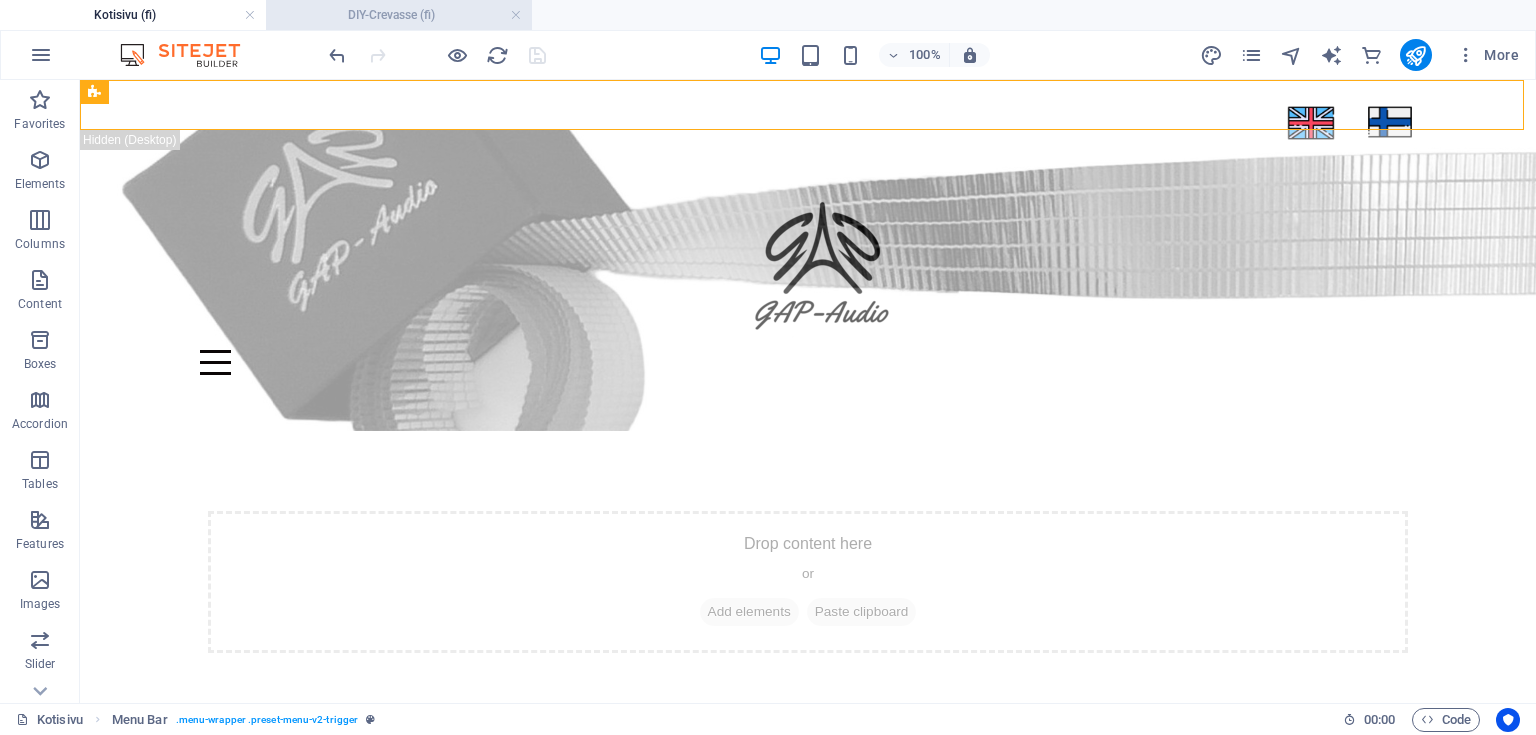 click on "DIY-Crevasse (fi)" at bounding box center [399, 15] 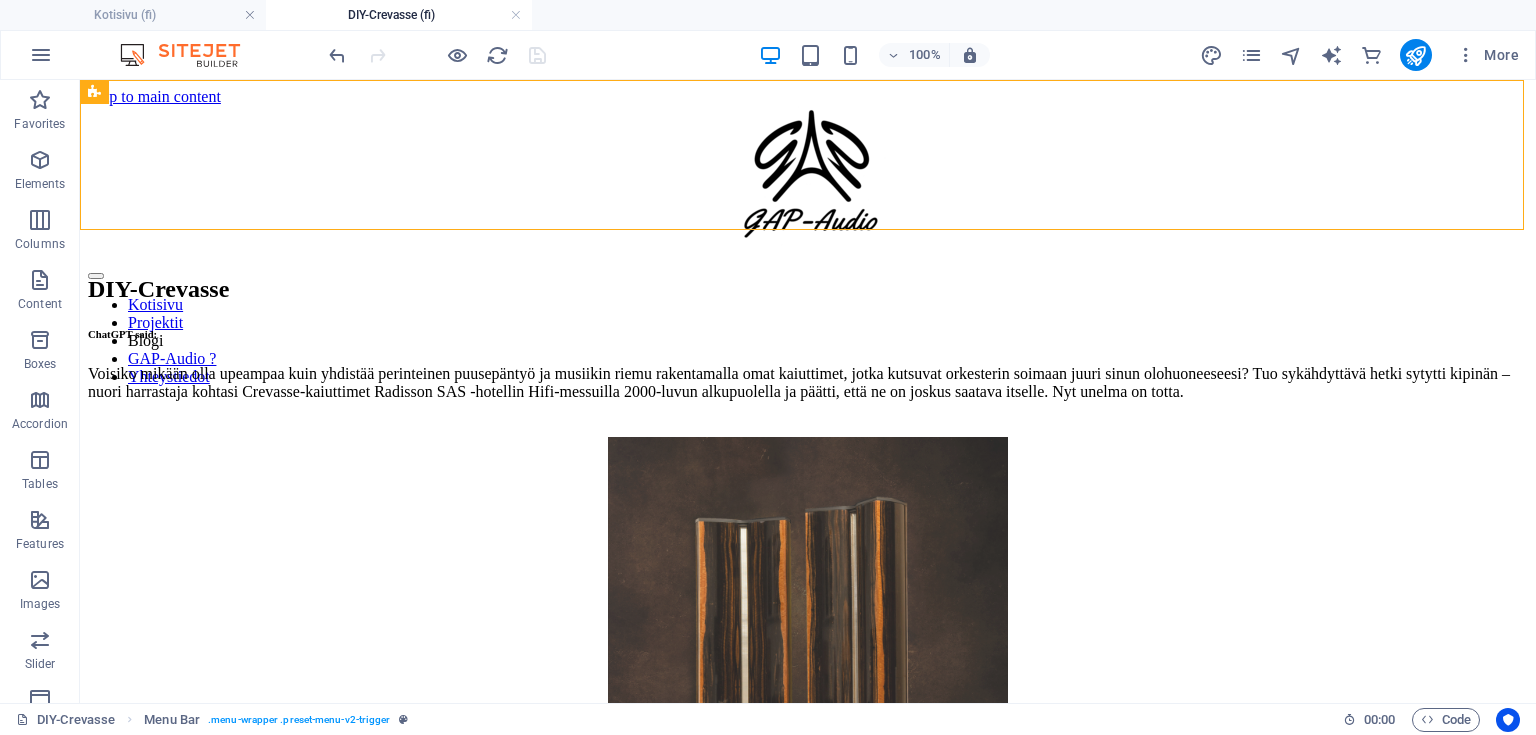 drag, startPoint x: 252, startPoint y: 68, endPoint x: 185, endPoint y: 1, distance: 94.75231 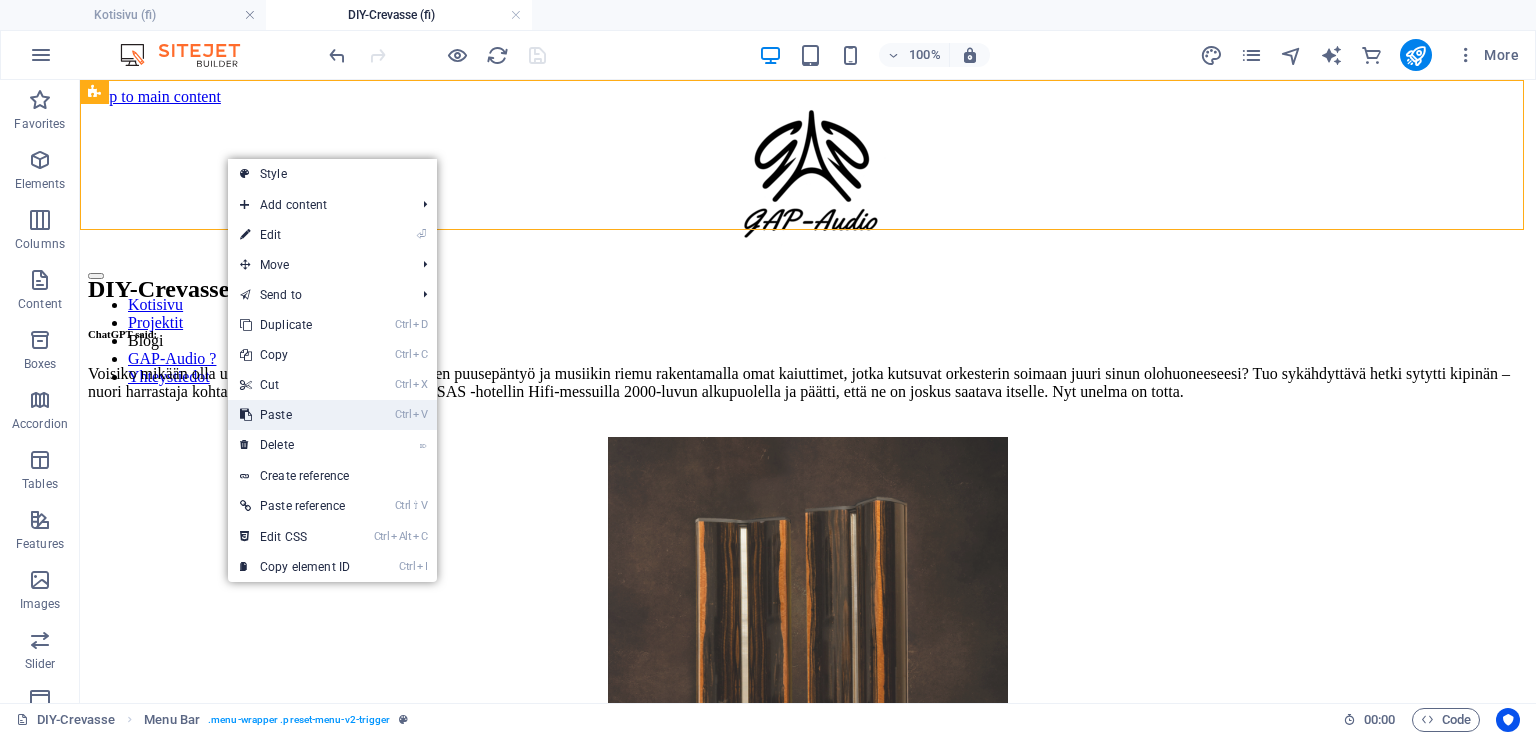 click on "Ctrl V  Paste" at bounding box center [295, 415] 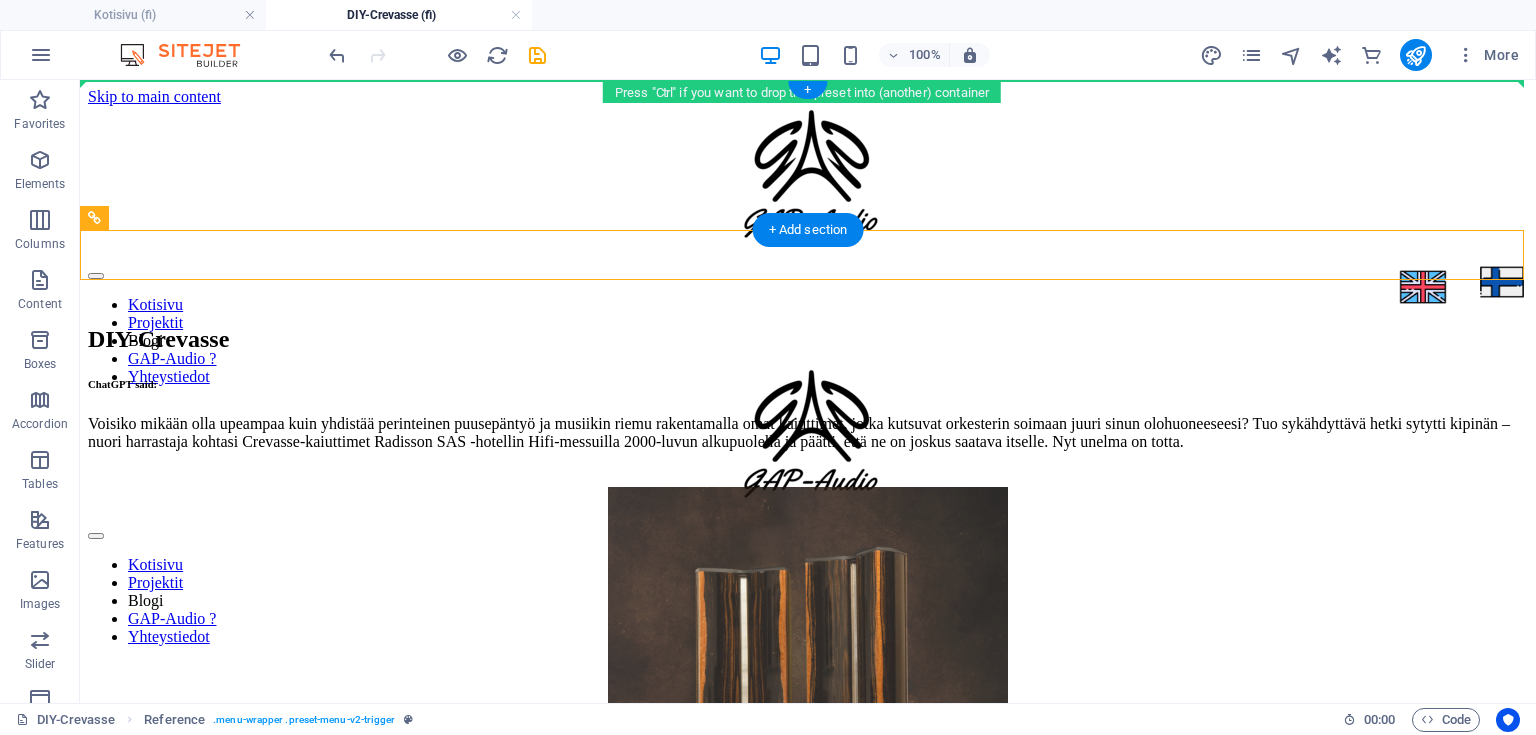 drag, startPoint x: 448, startPoint y: 260, endPoint x: 447, endPoint y: 104, distance: 156.0032 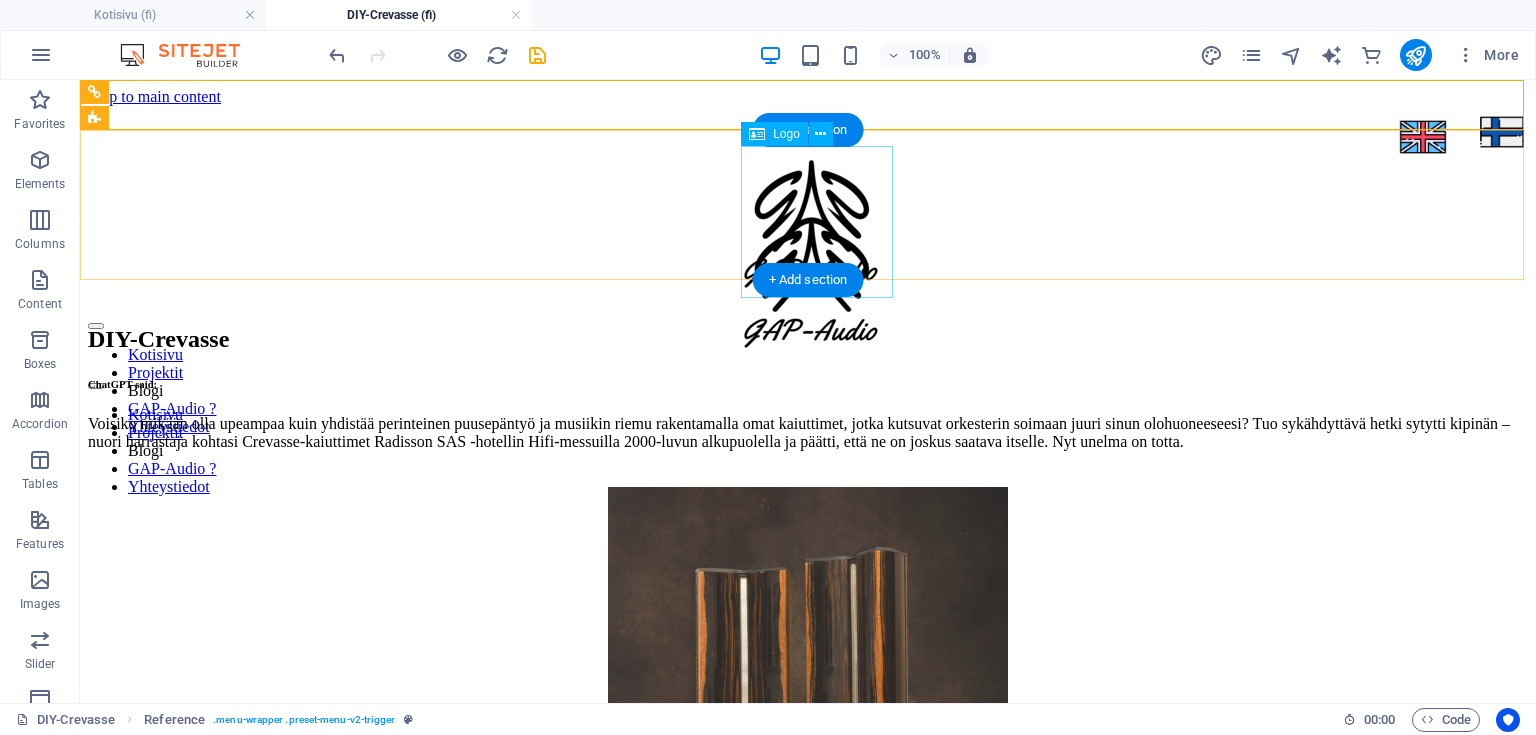 click at bounding box center (1456, 234) 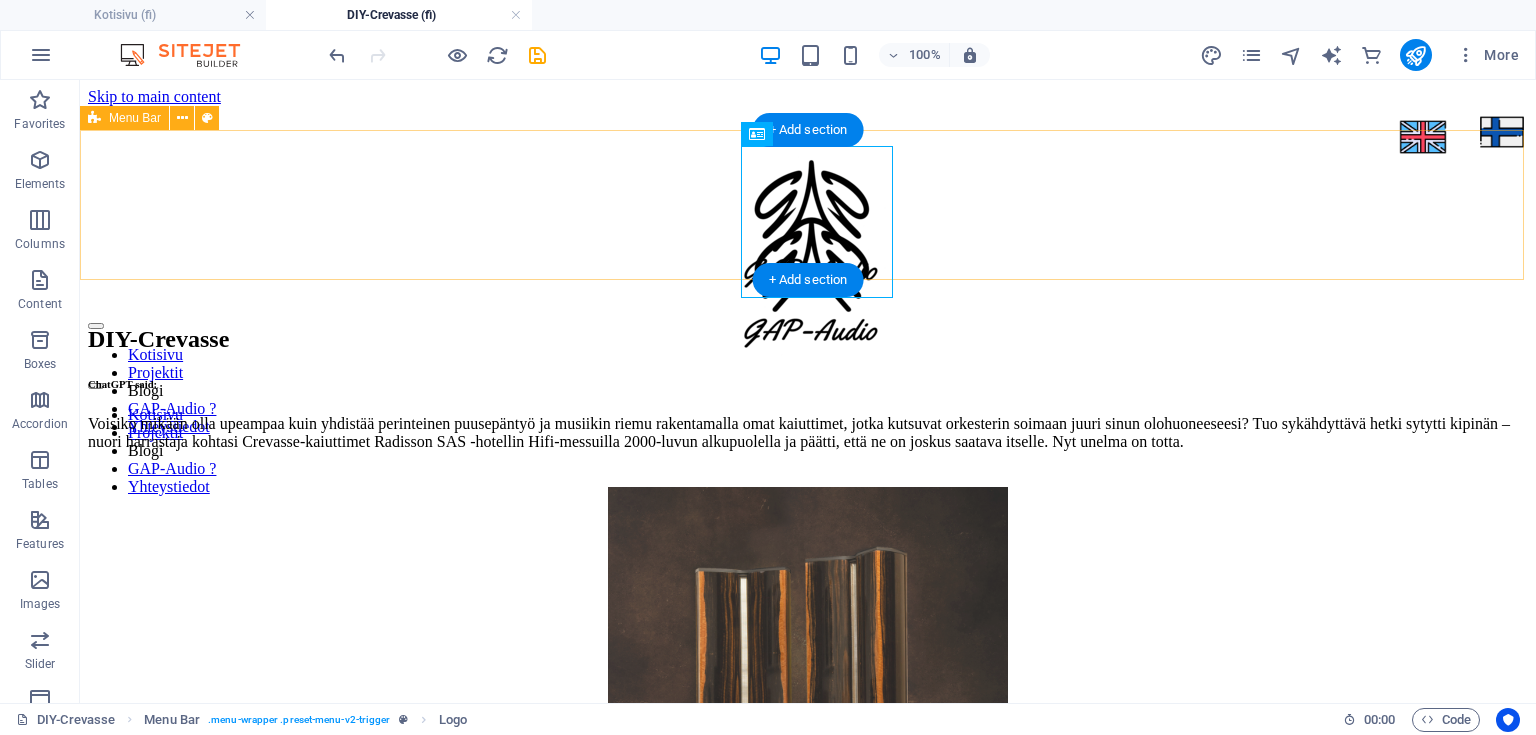 click on "Kotisivu Projektit Blogi GAP-Audio ? Yhteystiedot" at bounding box center [808, 231] 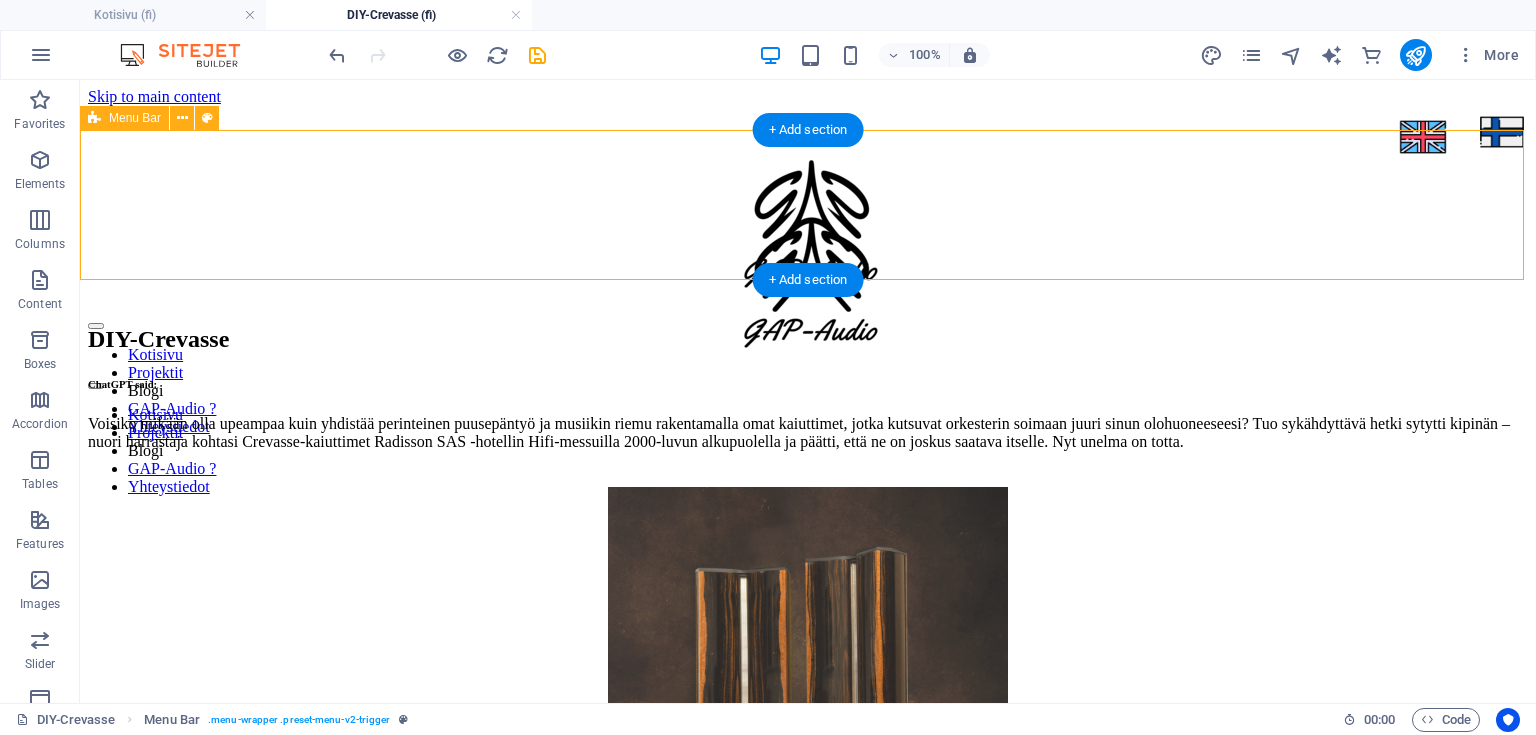 click on "Kotisivu Projektit Blogi GAP-Audio ? Yhteystiedot" at bounding box center (808, 231) 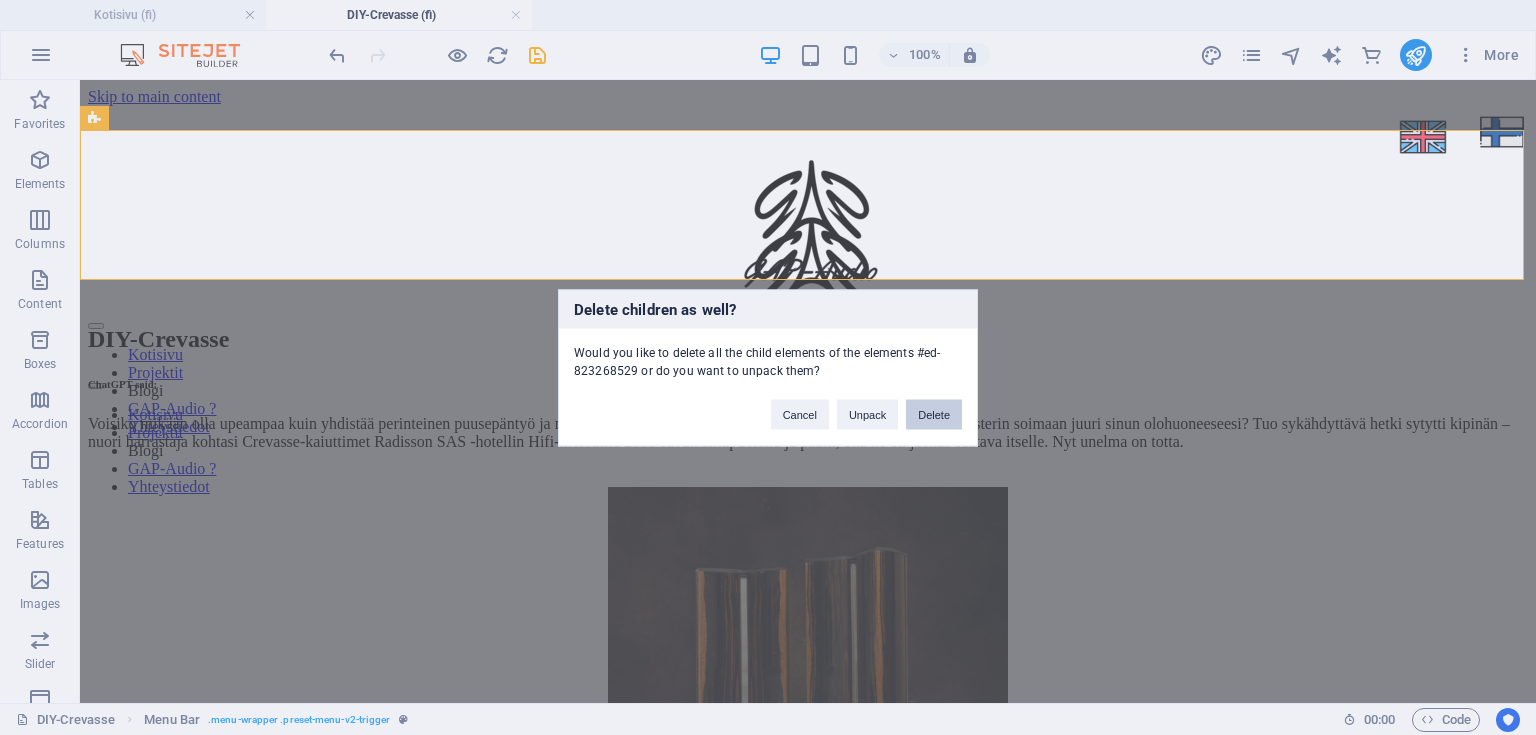 click on "Delete" at bounding box center [934, 414] 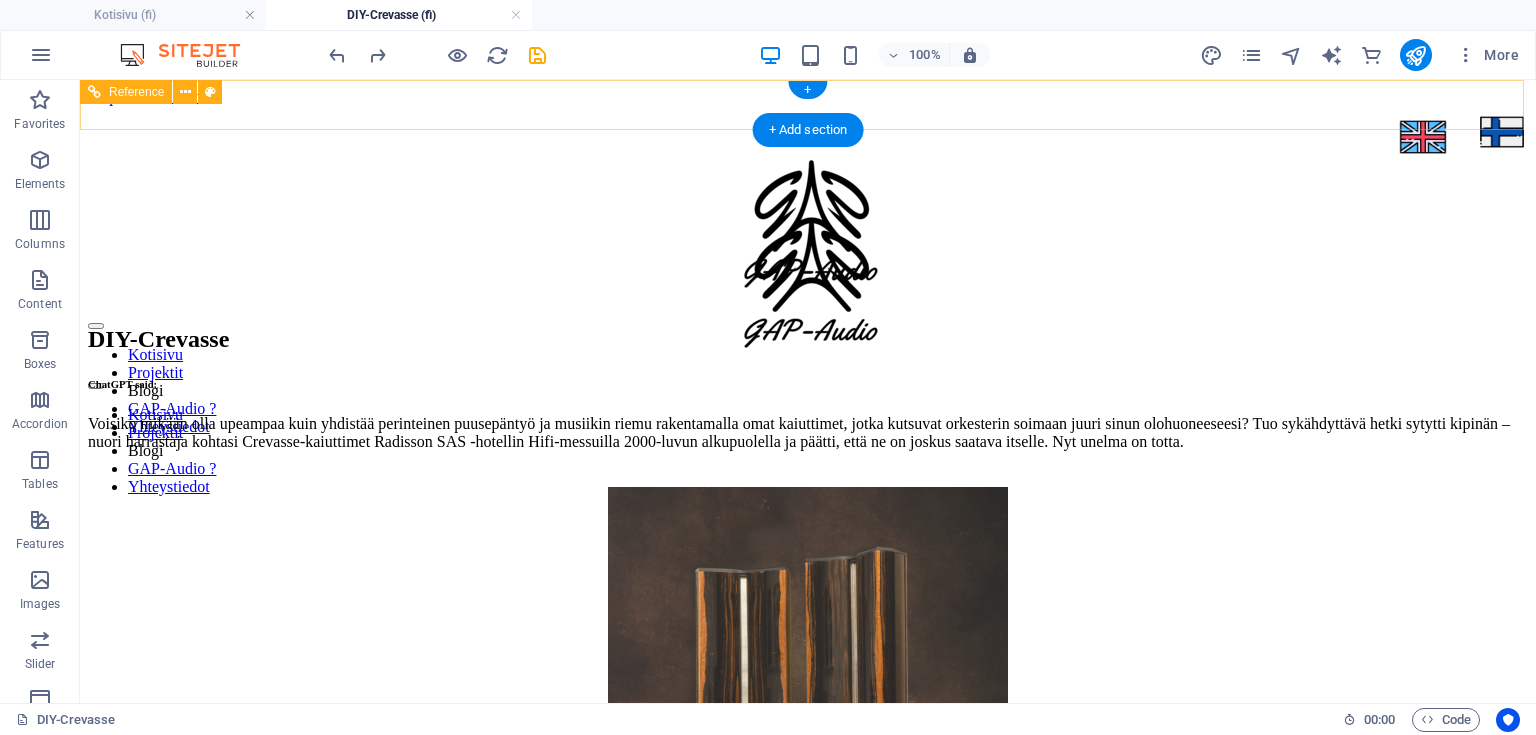 click at bounding box center (1456, 294) 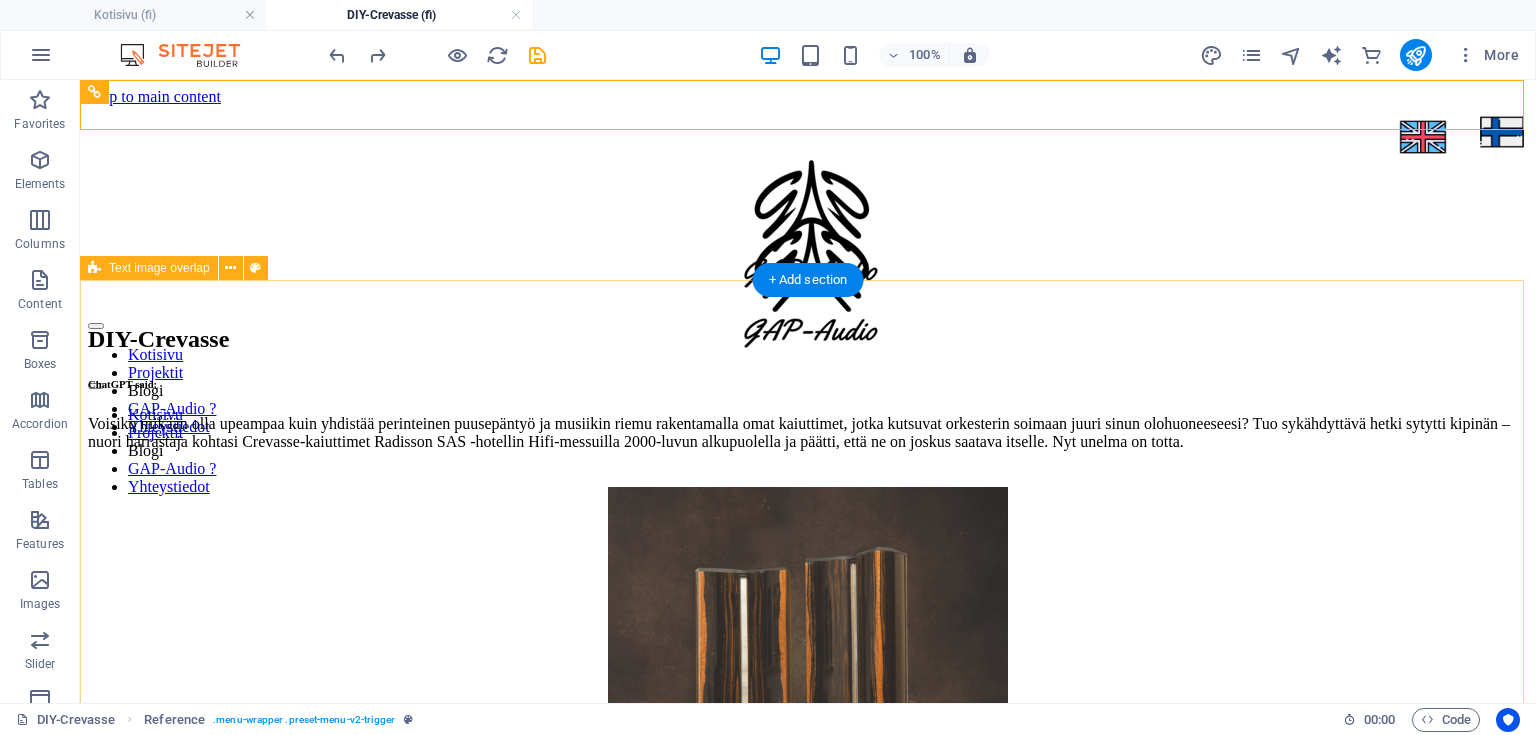 click on "DIY-Crevasse ChatGPT said: Voisiko mikään olla upeampaa kuin yhdistää perinteinen puusepäntyö ja musiikin riemu rakentamalla omat kaiuttimet, jotka kutsuvat orkesterin soimaan juuri sinun olohuoneeseesi? Tuo sykähdyttävä hetki sytytti kipinän – nuori harrastaja kohtasi Crevasse-kaiuttimet Radisson SAS -hotellin Hifi-messuilla 2000-luvun alkupuolella ja päätti, että ne on joskus saatava itselle. Nyt unelma on totta. Testi Testi" at bounding box center [808, 750] 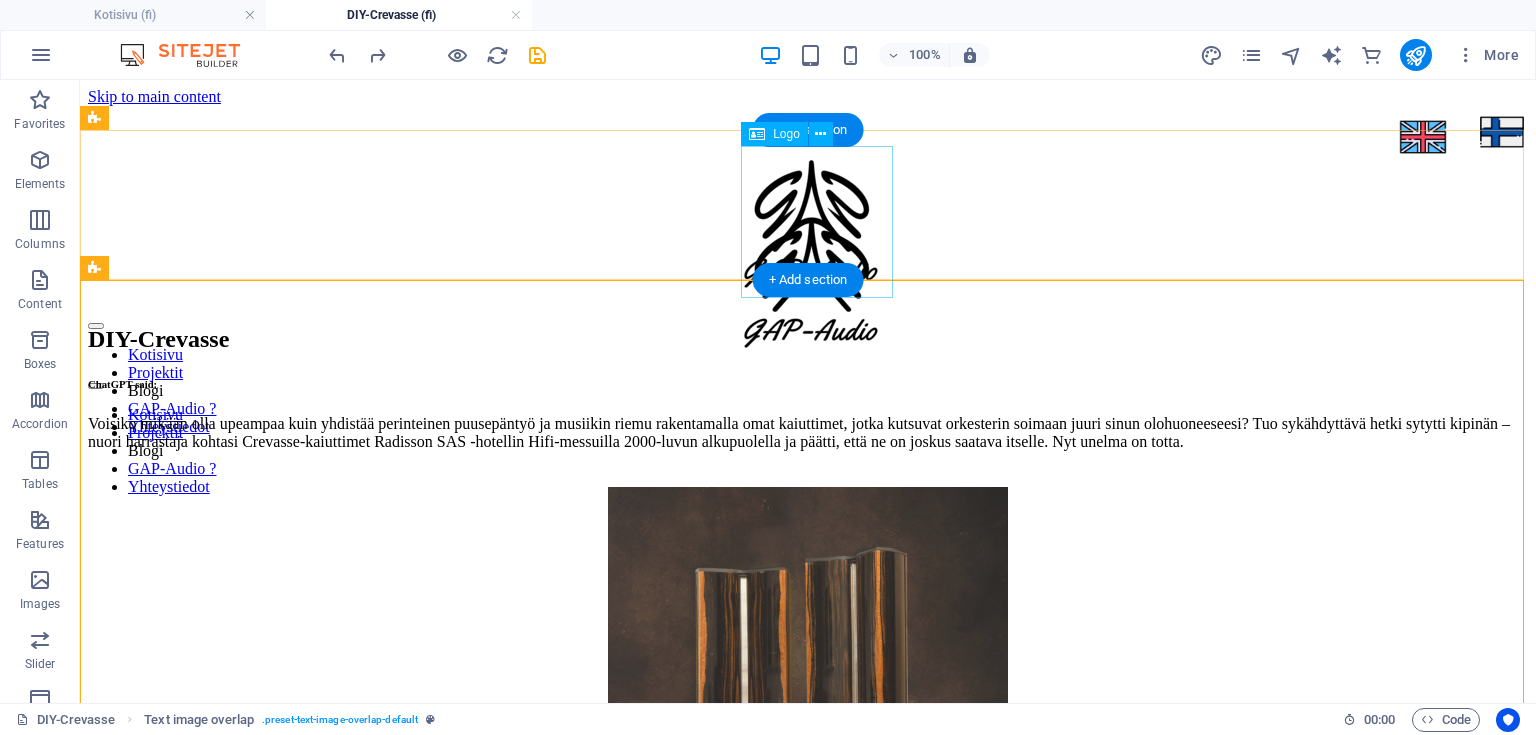 click at bounding box center [1456, 234] 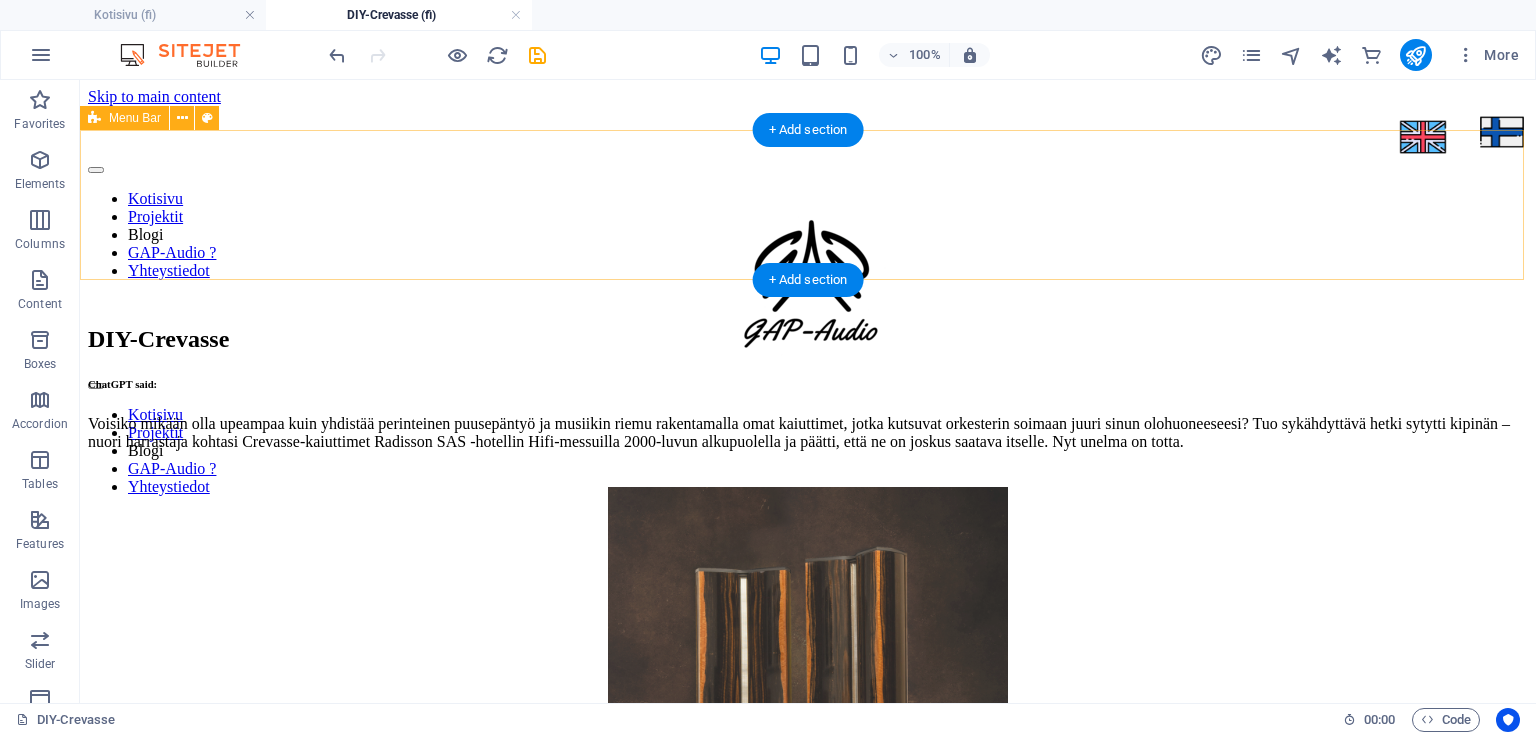 click on "Kotisivu Projektit Blogi GAP-Audio ? Yhteystiedot" at bounding box center [808, 231] 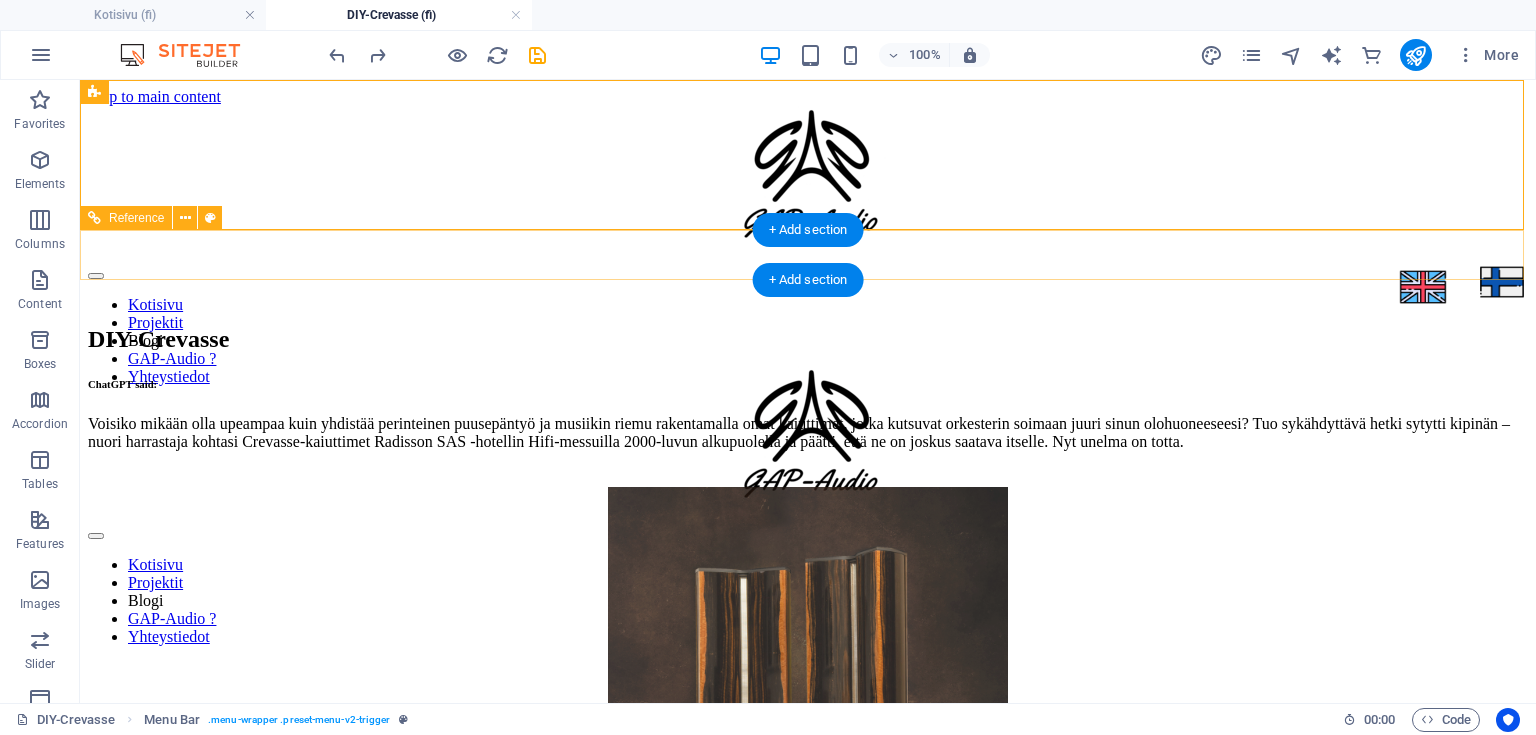 click at bounding box center (808, 531) 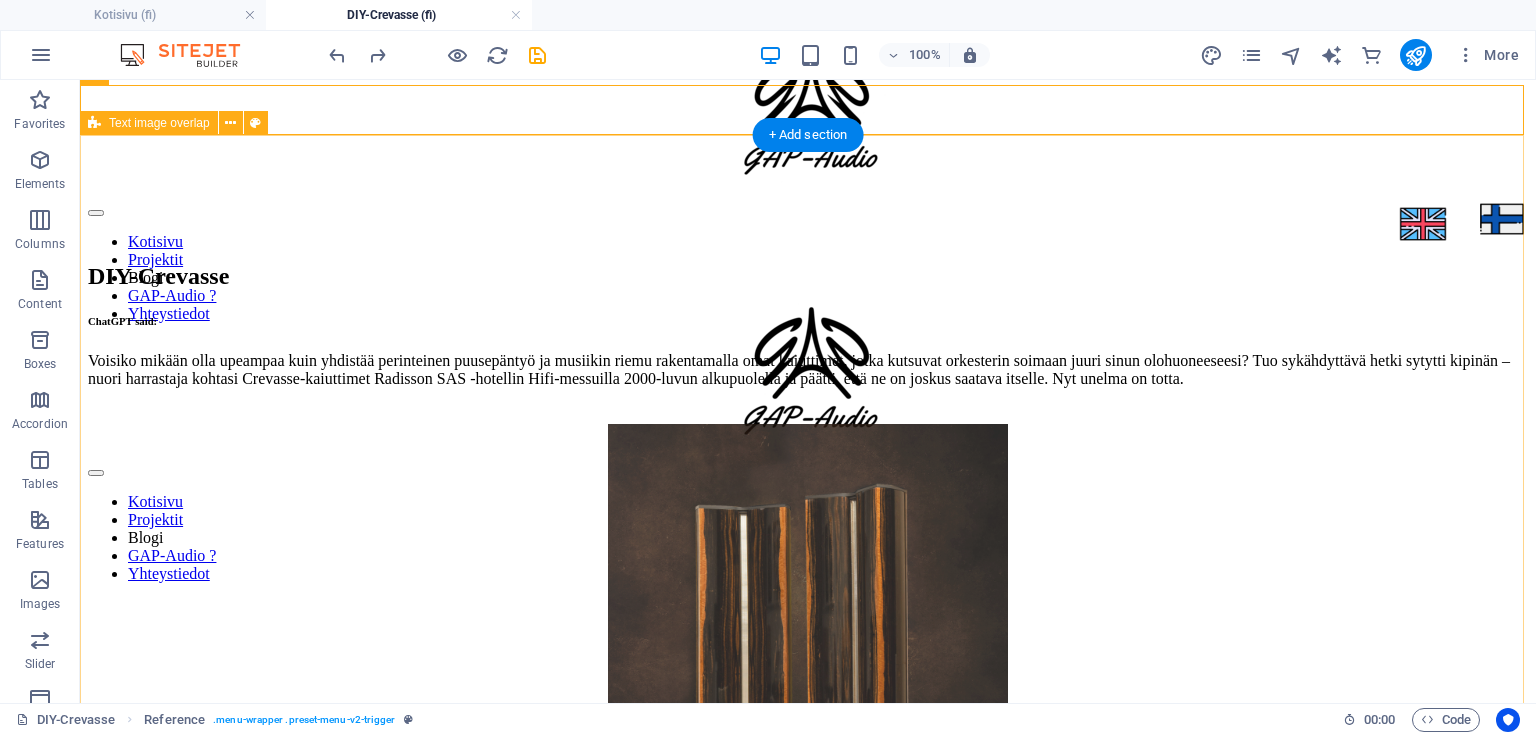 scroll, scrollTop: 0, scrollLeft: 0, axis: both 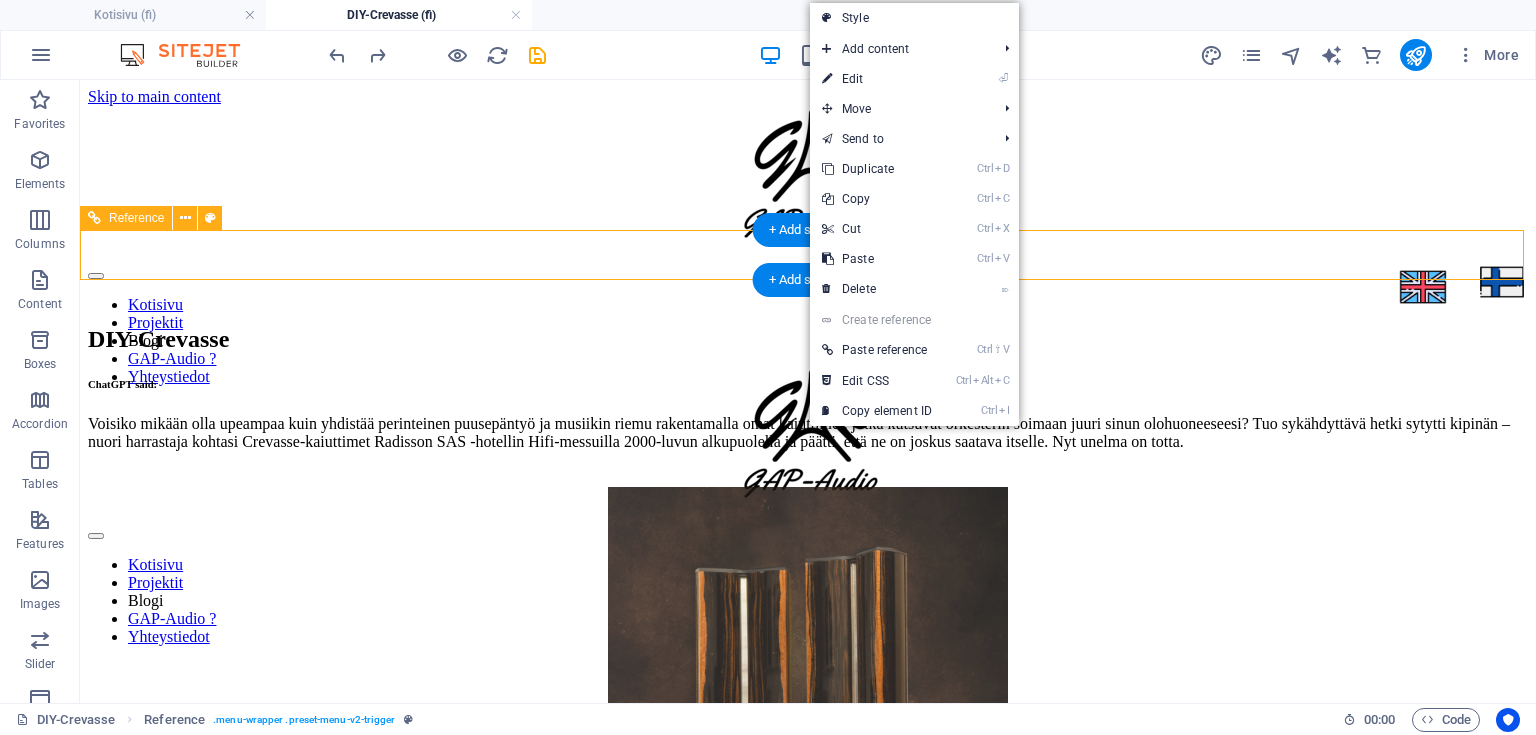 click at bounding box center (808, 531) 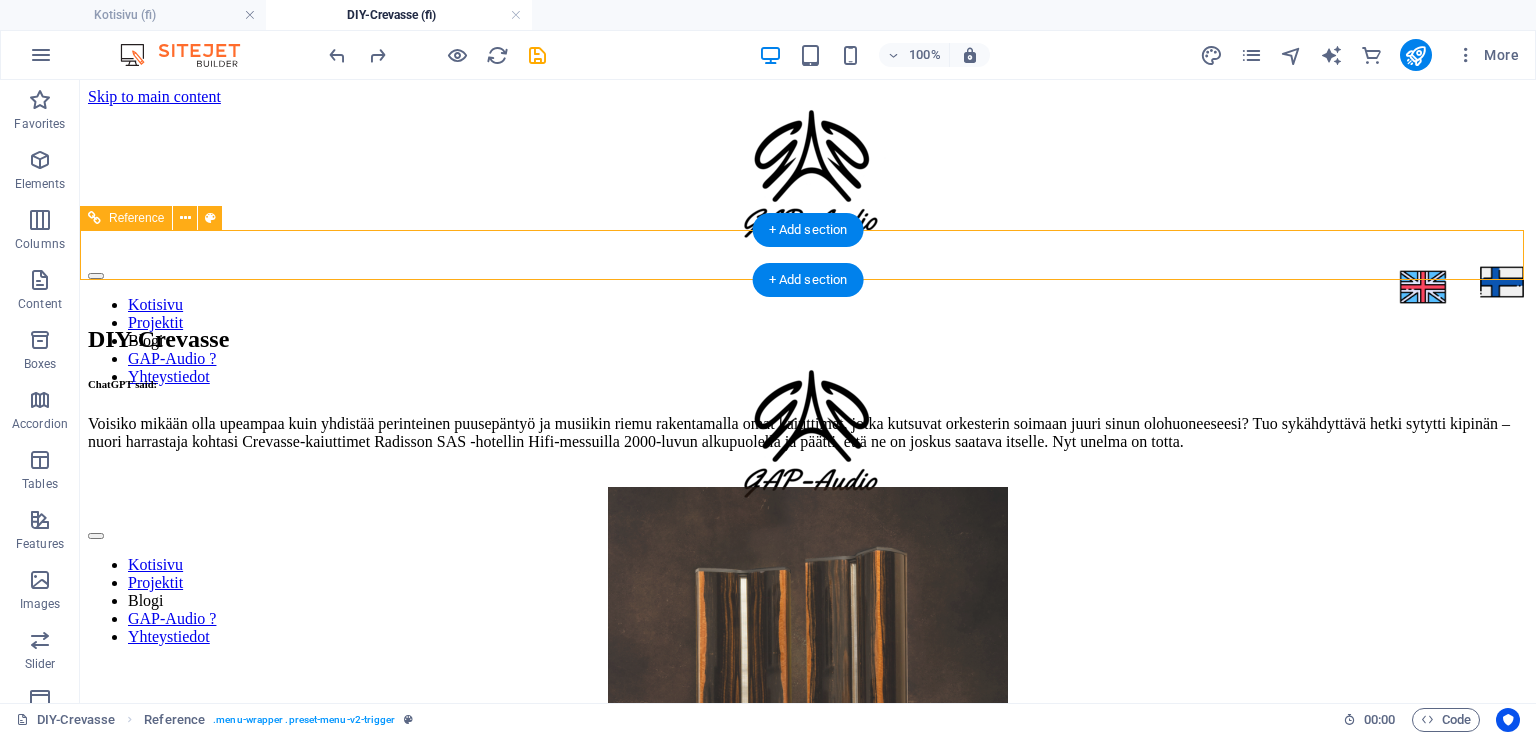 click at bounding box center [808, 531] 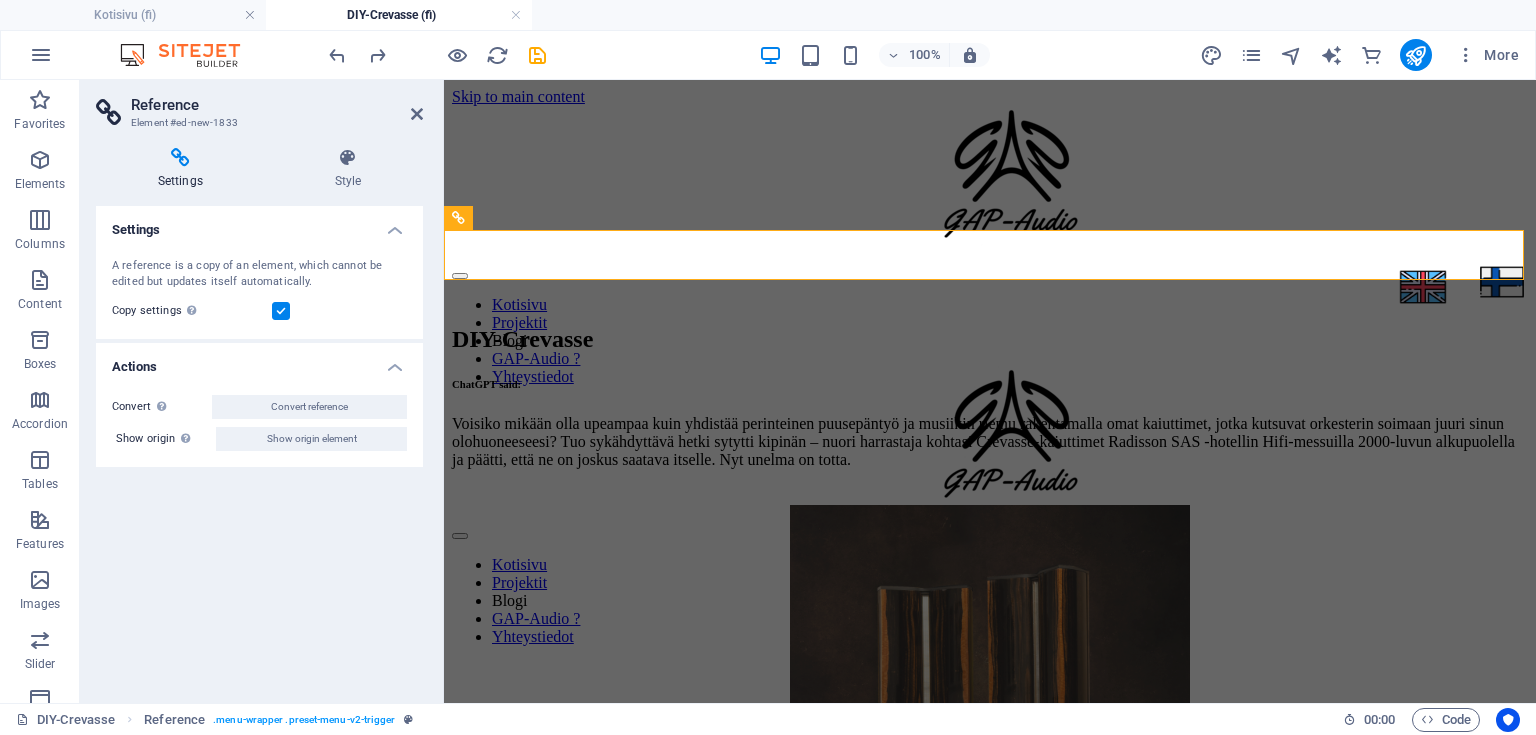click on "Settings Style Settings A reference is a copy of an element, which cannot be edited but updates itself automatically.  Copy settings Use the same settings (flex, animation, position, style) as for the reference target element Actions Convert Convert the reference into a separate element. All subsequent changes made won't affect the initially referenced element. Convert reference Show origin Jump to the referenced element. If the referenced element is on another page, it will be opened in a new tab. Show origin element Menu Bar Element Layout How this element expands within the layout (Flexbox). Size Default auto px % 1/1 1/2 1/3 1/4 1/5 1/6 1/7 1/8 1/9 1/10 Grow Shrink Order Container layout Visible Visible Opacity 100 % Overflow Spacing Margin Default auto px % rem vw vh Custom Custom auto px % rem vw vh auto px % rem vw vh auto px % rem vw vh auto px % rem vw vh Padding Default px rem % vh vw Custom Custom px rem % vh vw px rem % vh vw px rem % vh vw px rem % vh vw Border Style              - Width" at bounding box center [259, 417] 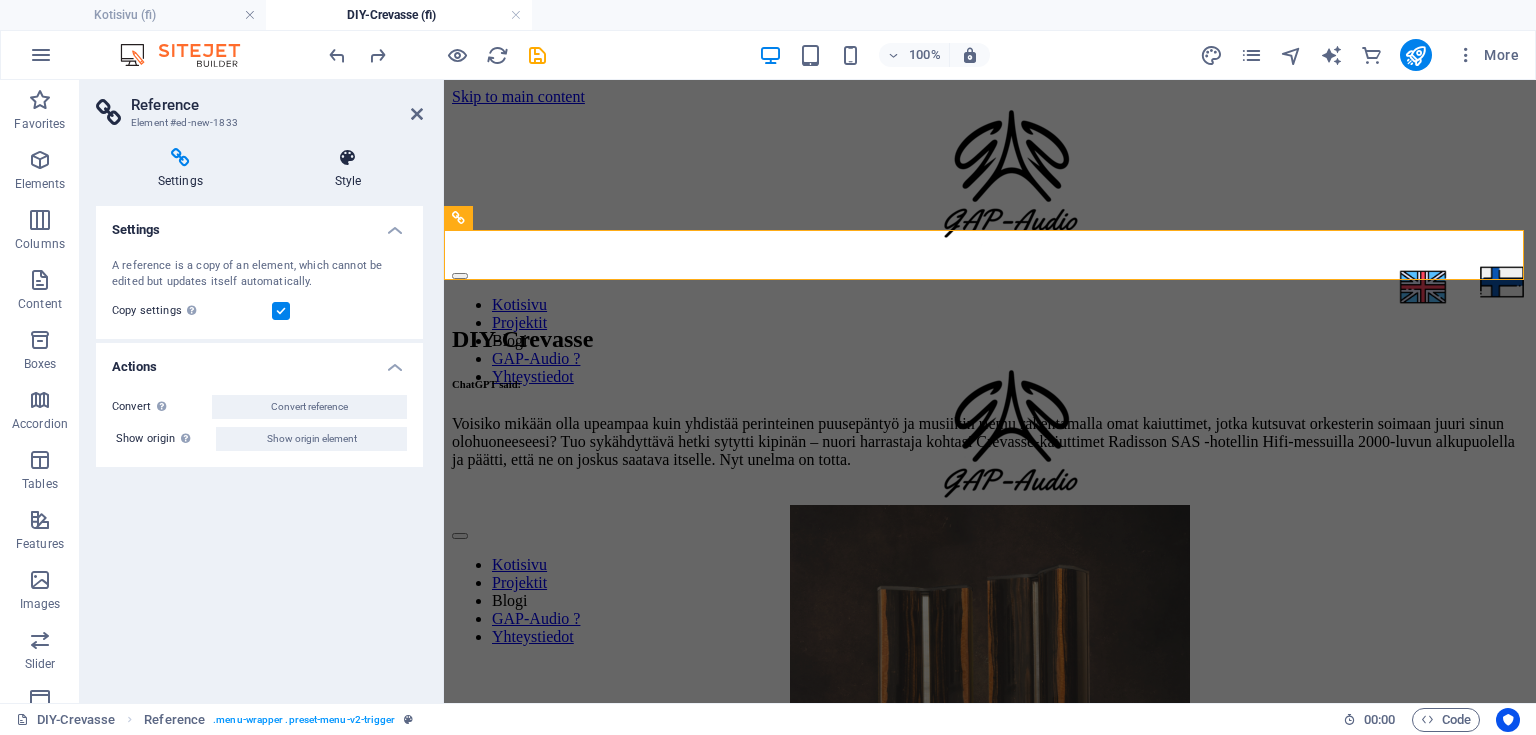 click on "Style" at bounding box center (348, 169) 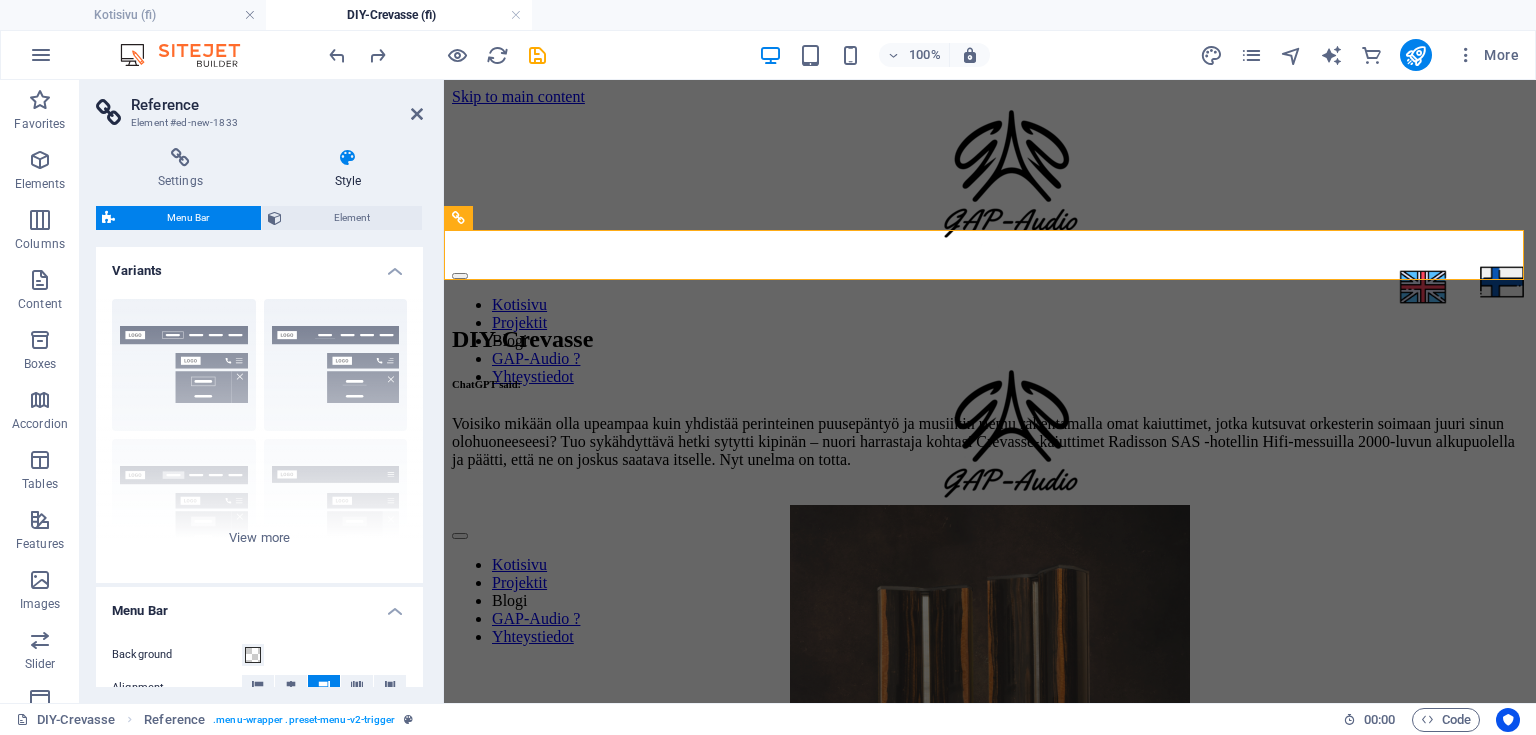 click on "Reference" at bounding box center [277, 105] 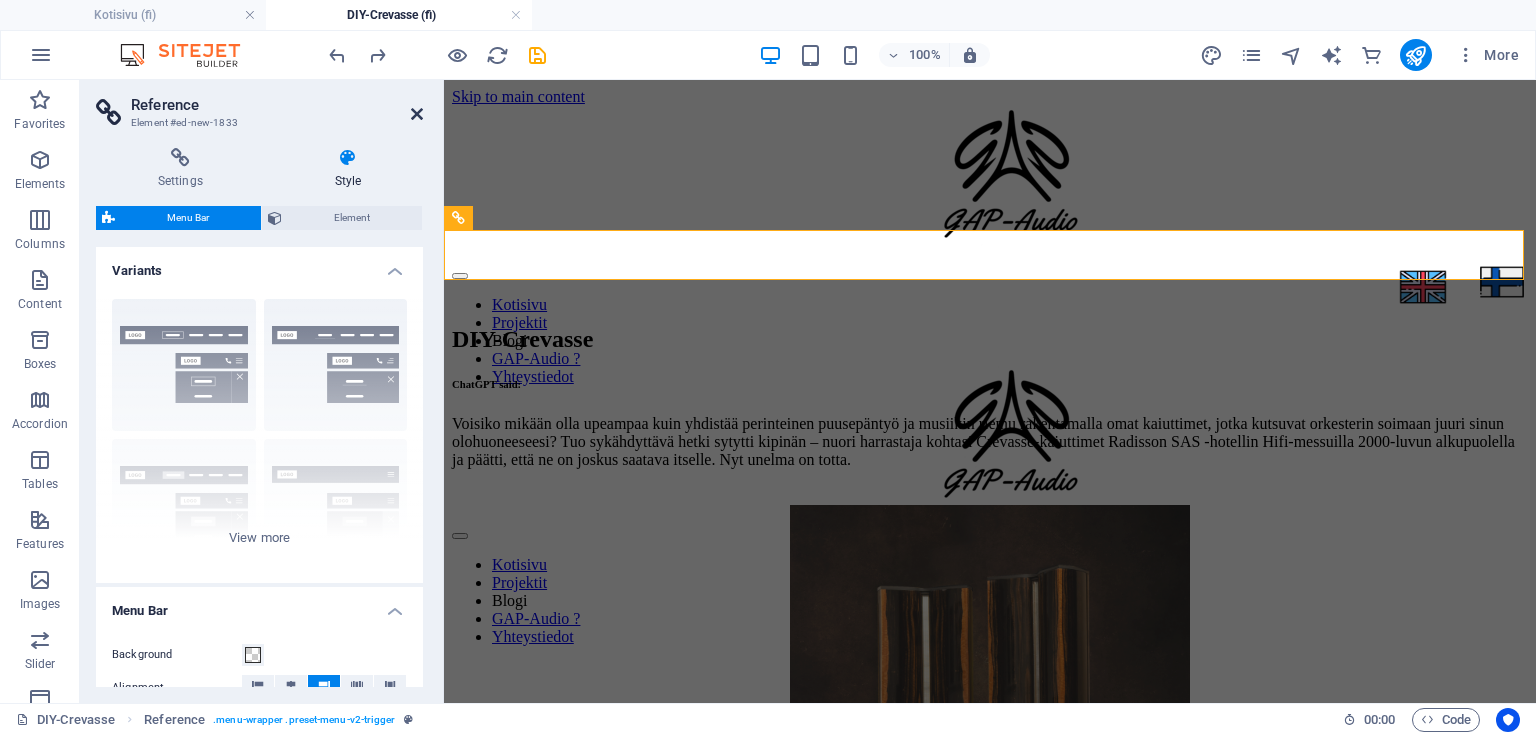 click at bounding box center (417, 114) 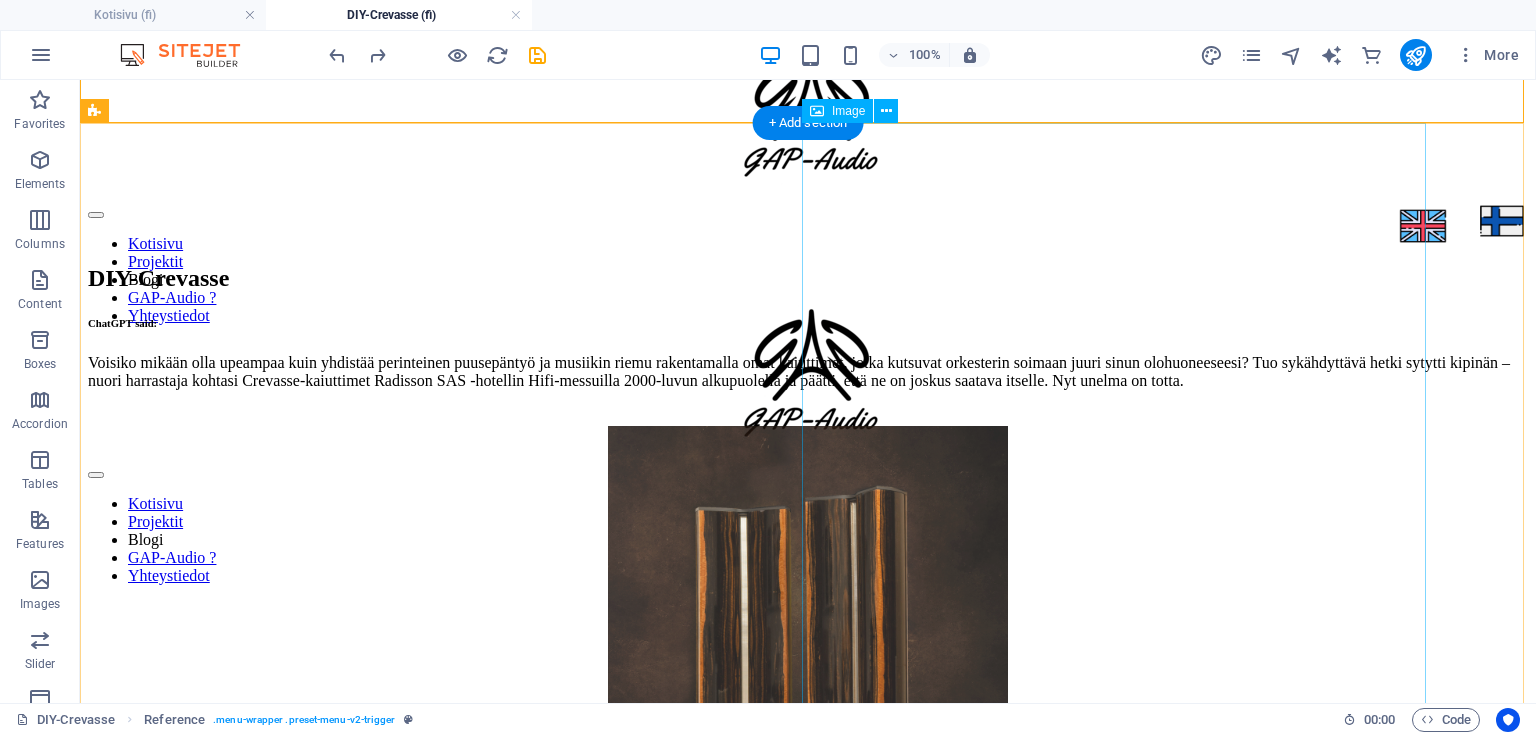 scroll, scrollTop: 0, scrollLeft: 0, axis: both 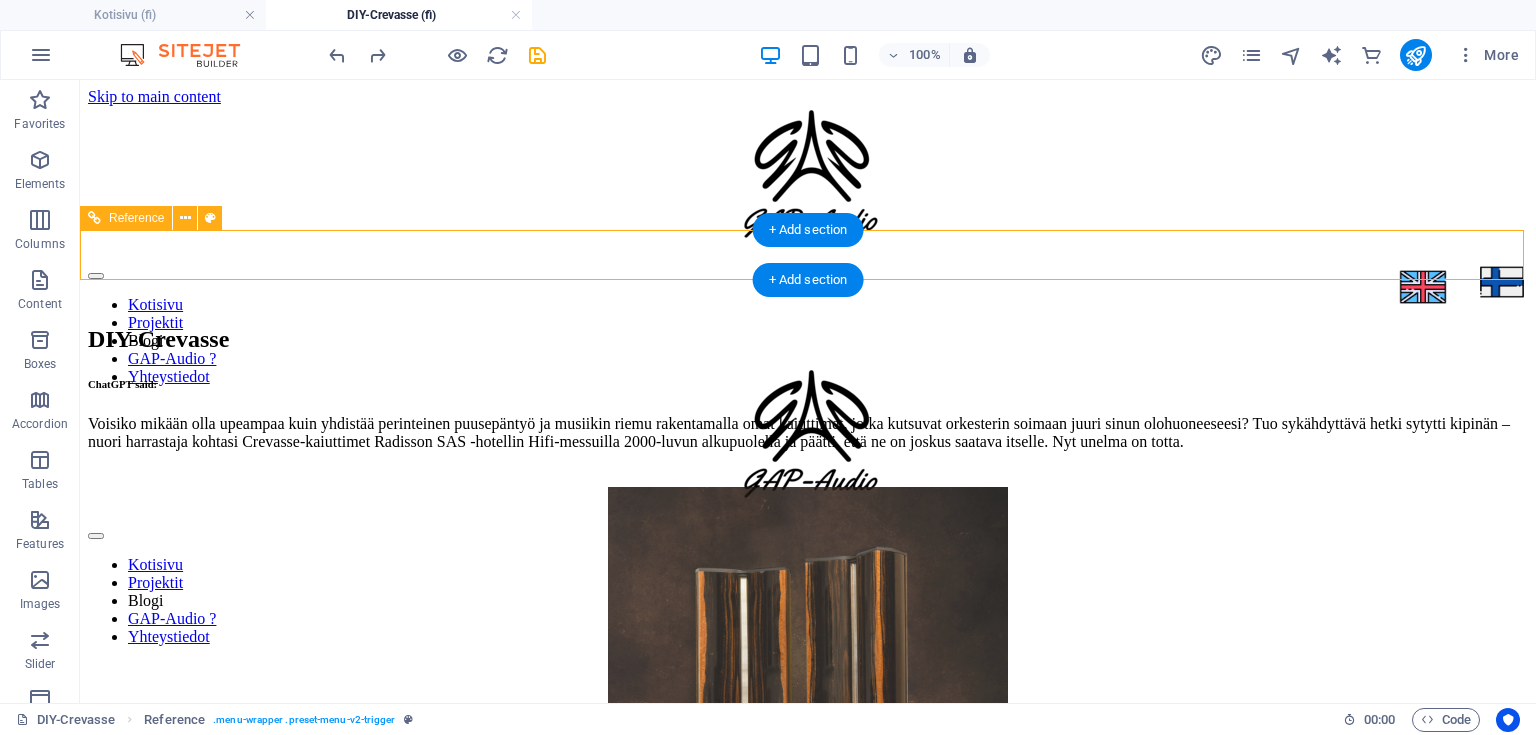 click at bounding box center (808, 531) 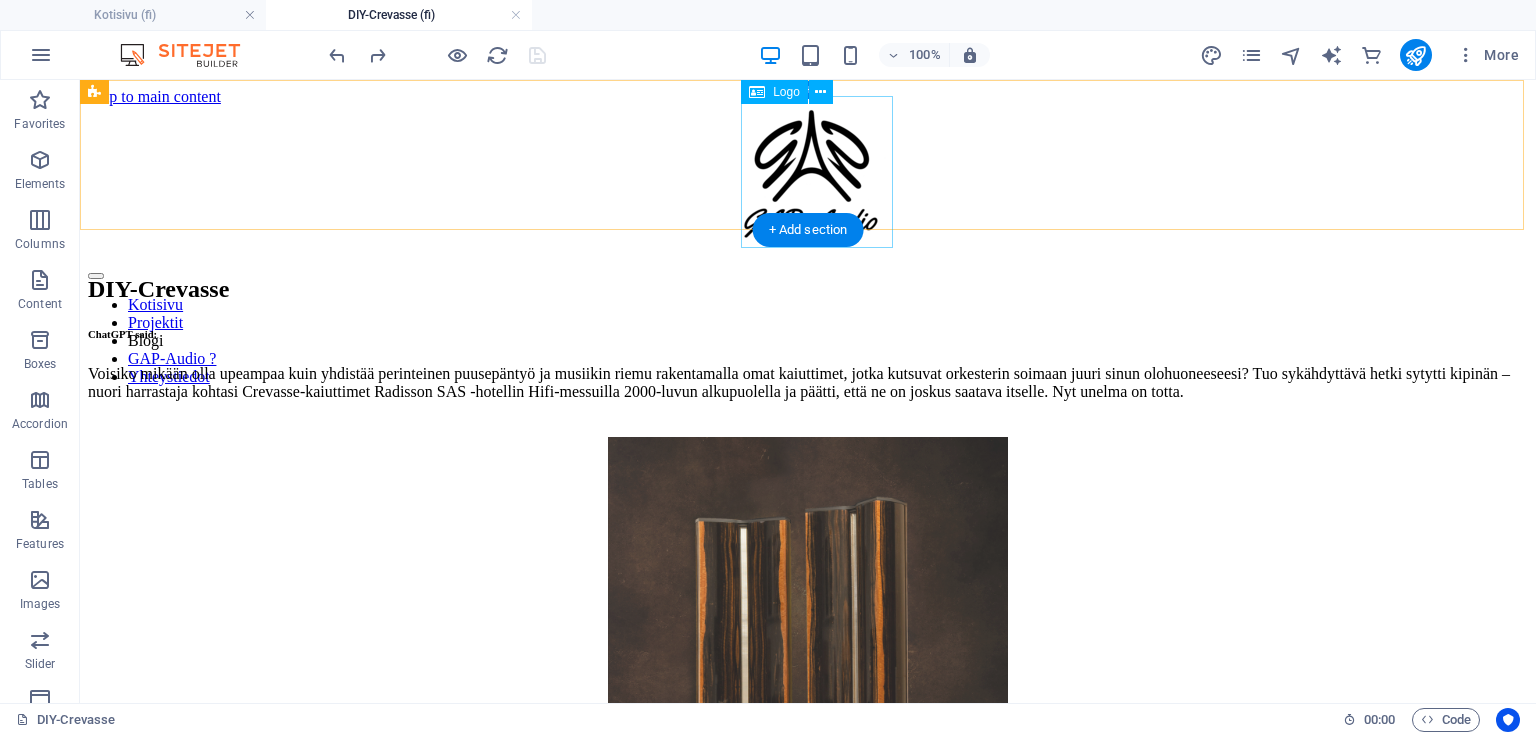 click at bounding box center [1456, 184] 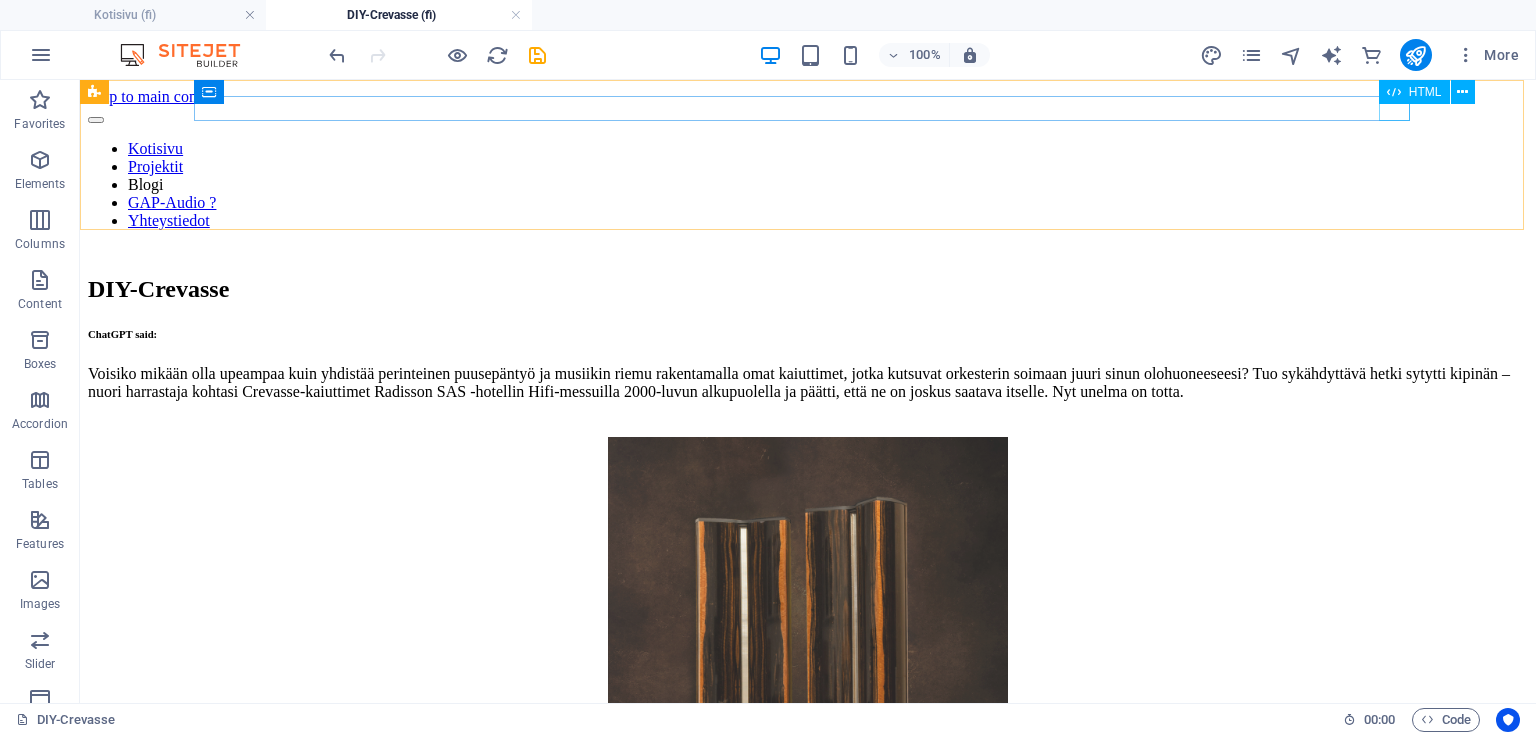 click on "HTML" at bounding box center [1433, 92] 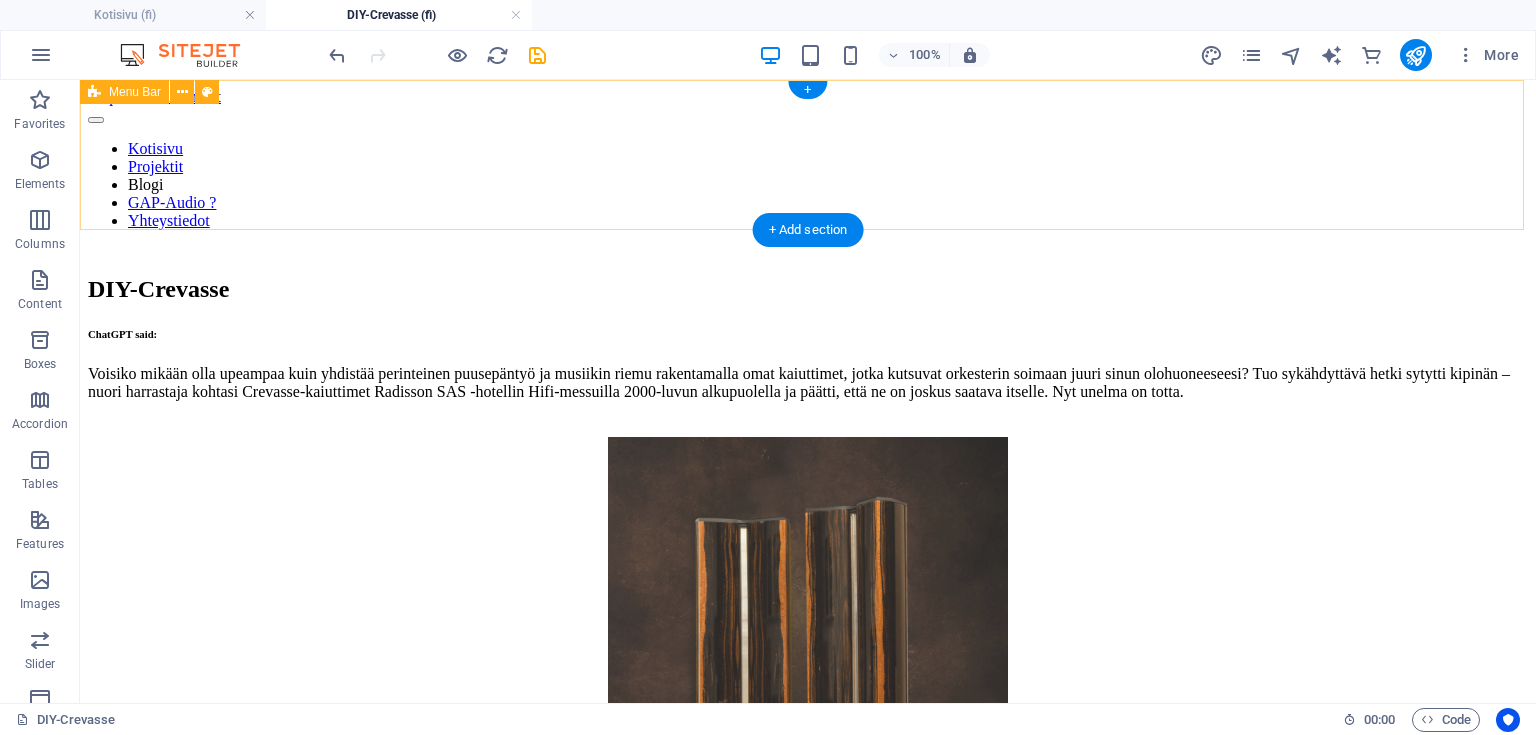 click on "Kotisivu Projektit Blogi GAP-Audio ? Yhteystiedot" at bounding box center (808, 181) 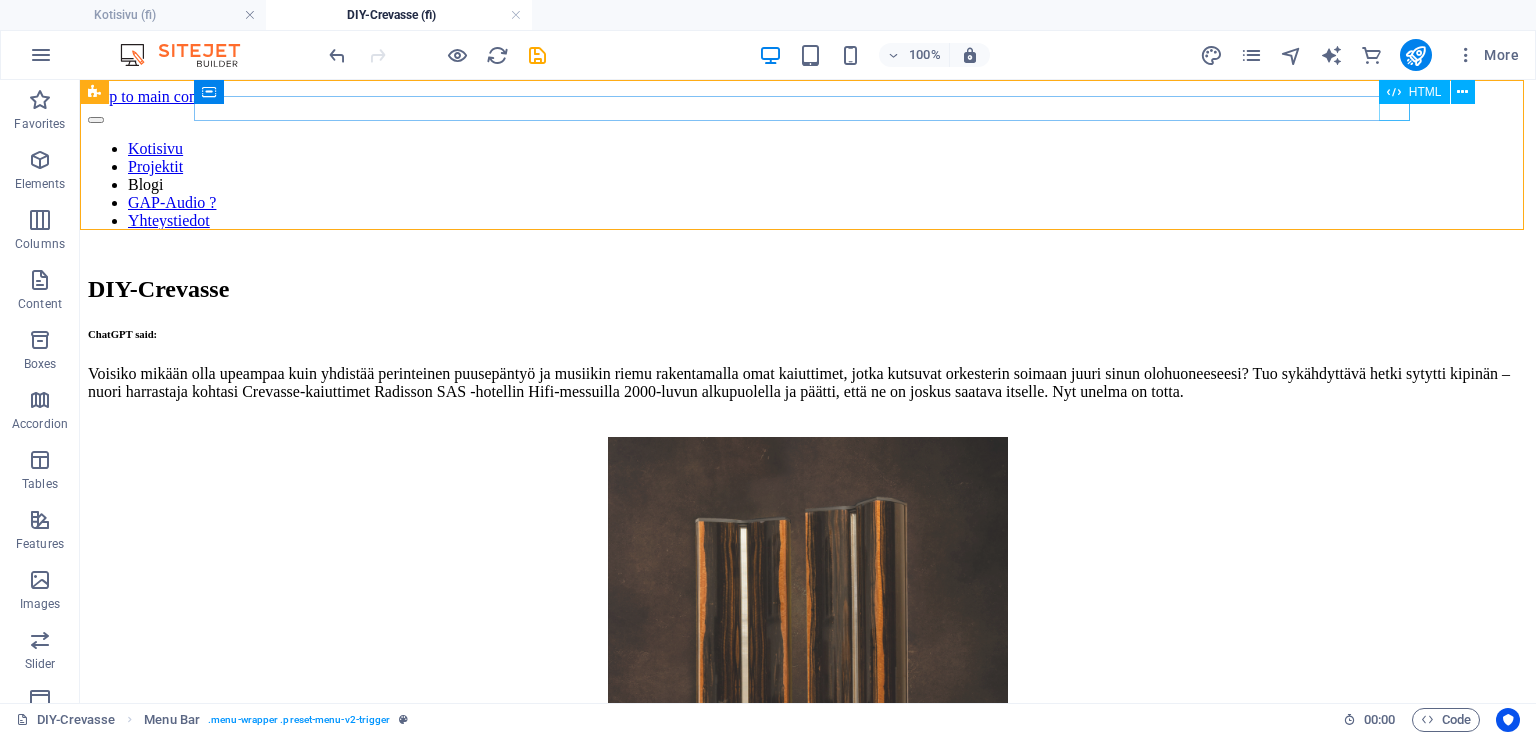 click at bounding box center (1394, 92) 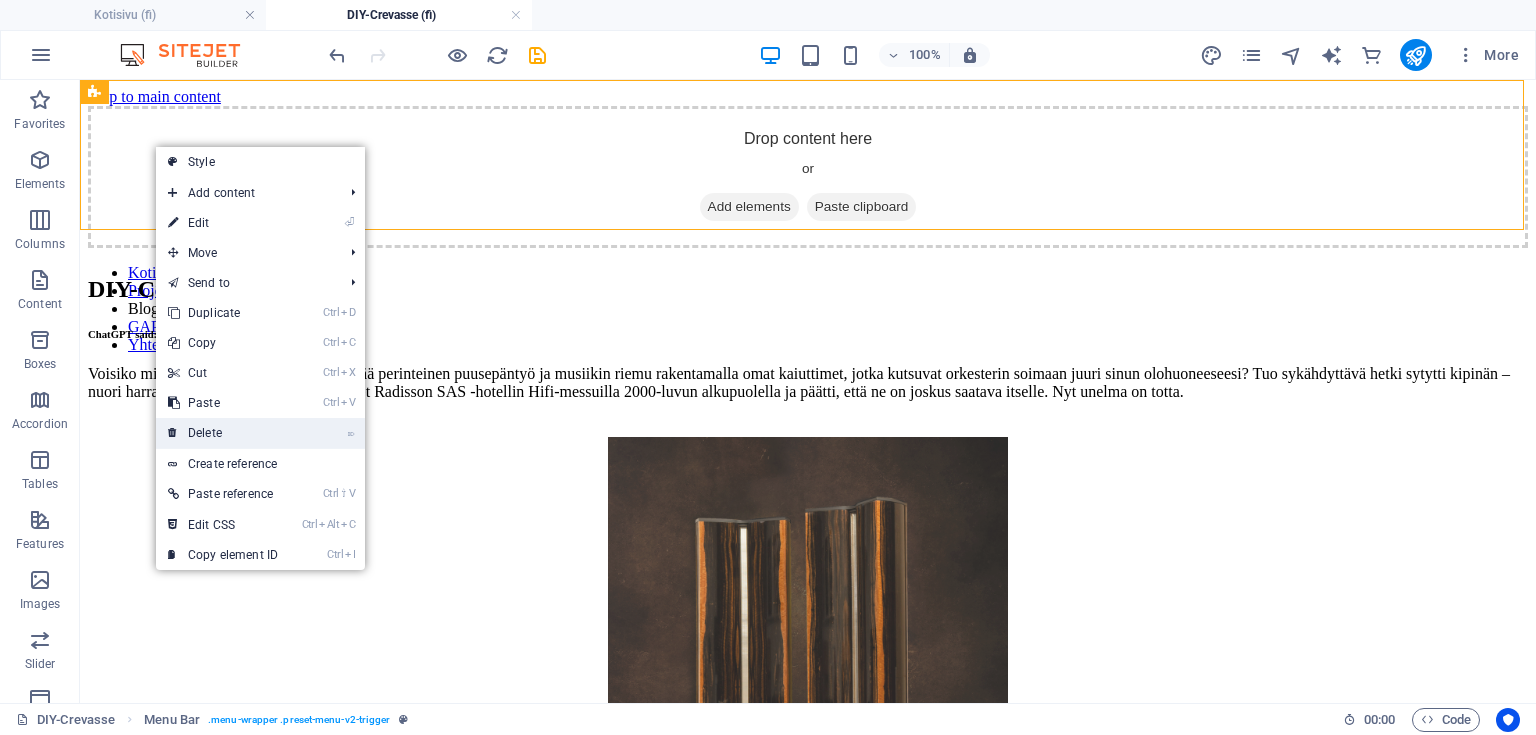 click on "⌦  Delete" at bounding box center (223, 433) 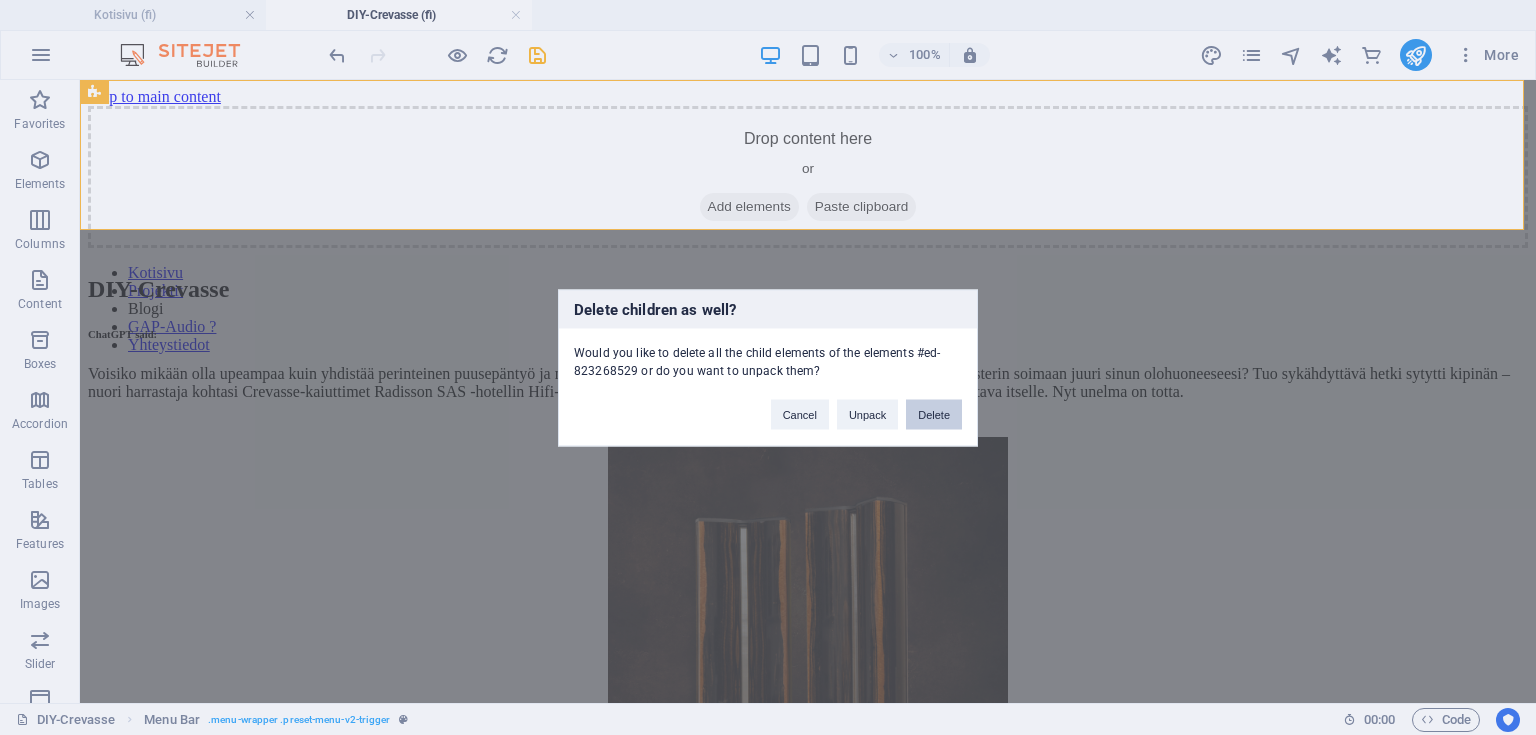 click on "Delete" at bounding box center [934, 414] 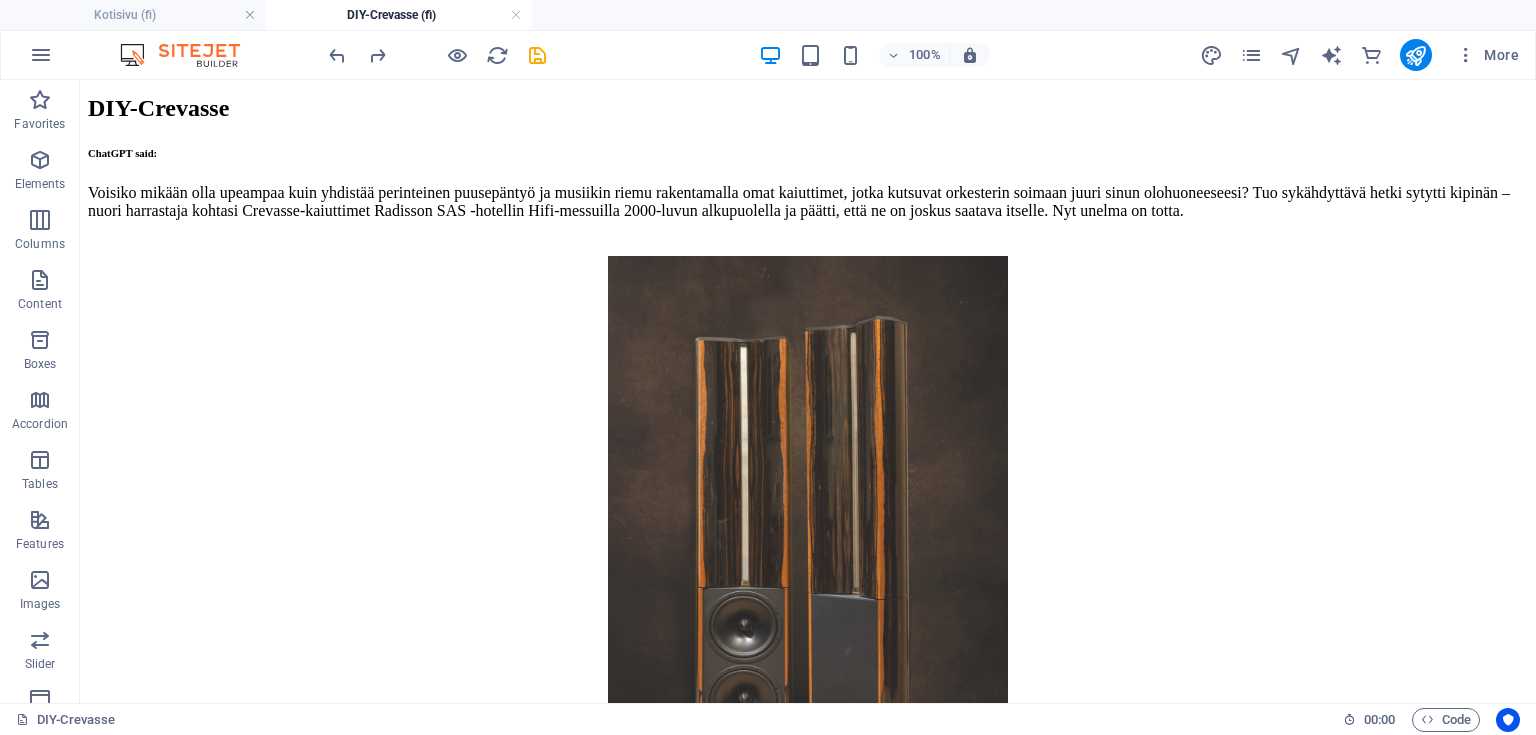 scroll, scrollTop: 0, scrollLeft: 0, axis: both 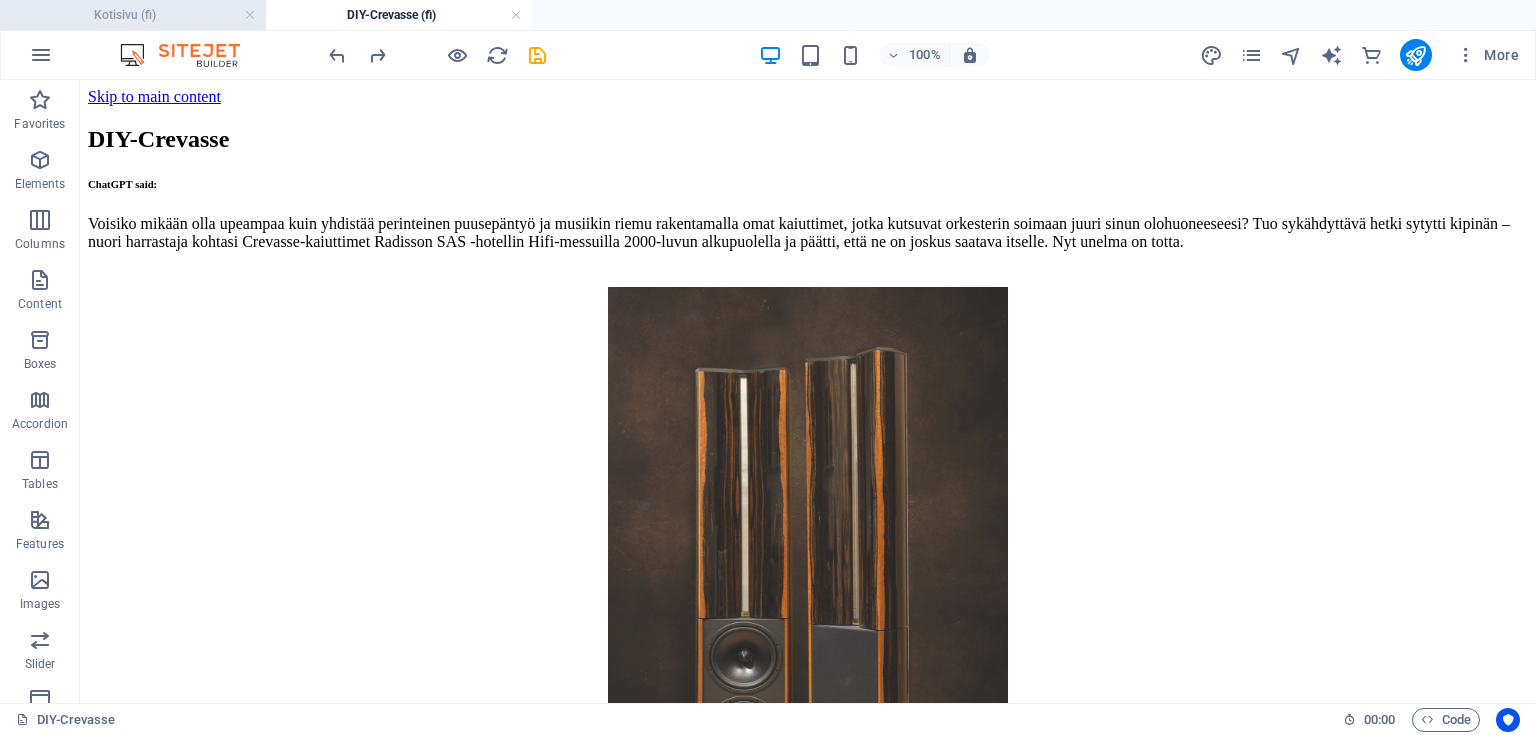click on "Kotisivu (fi)" at bounding box center (133, 15) 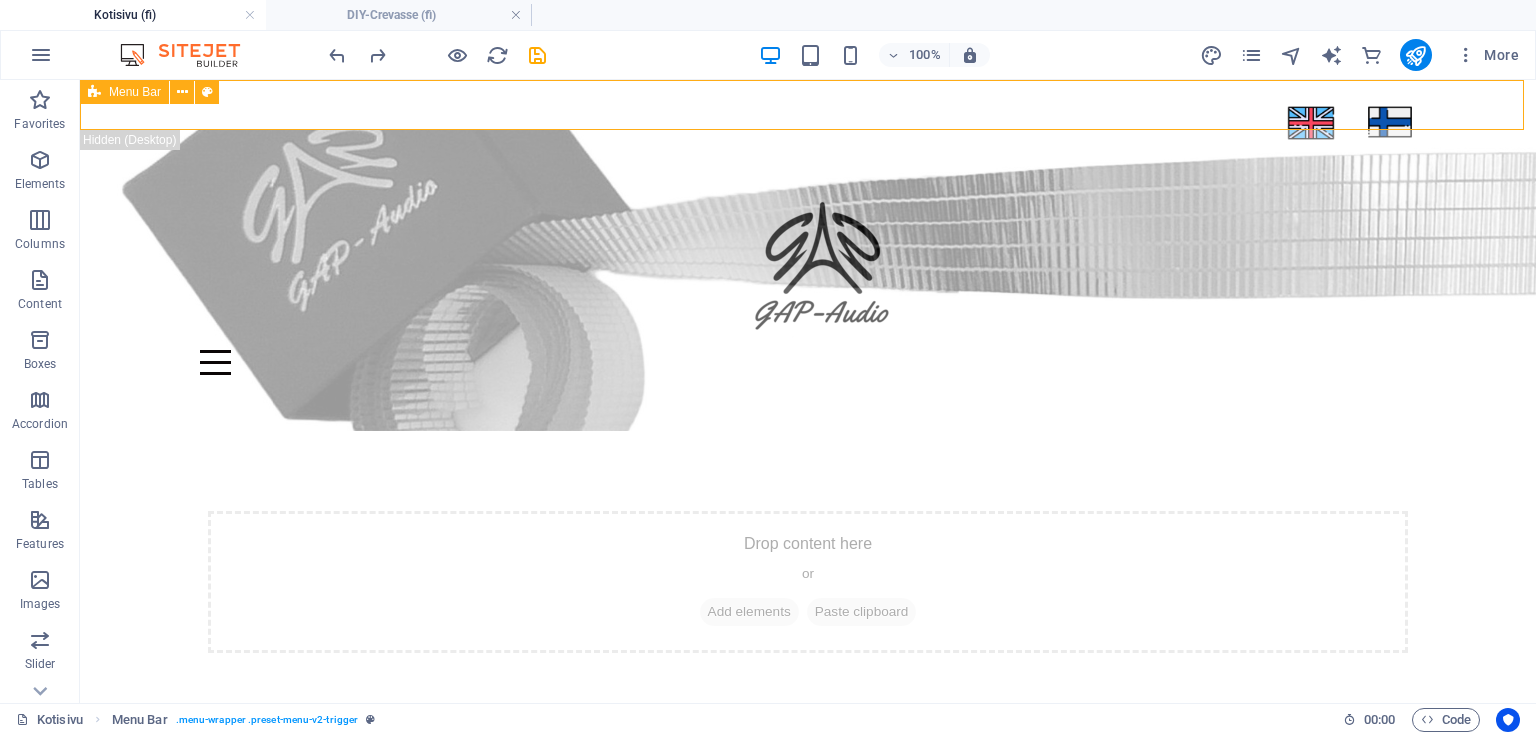 click at bounding box center [94, 92] 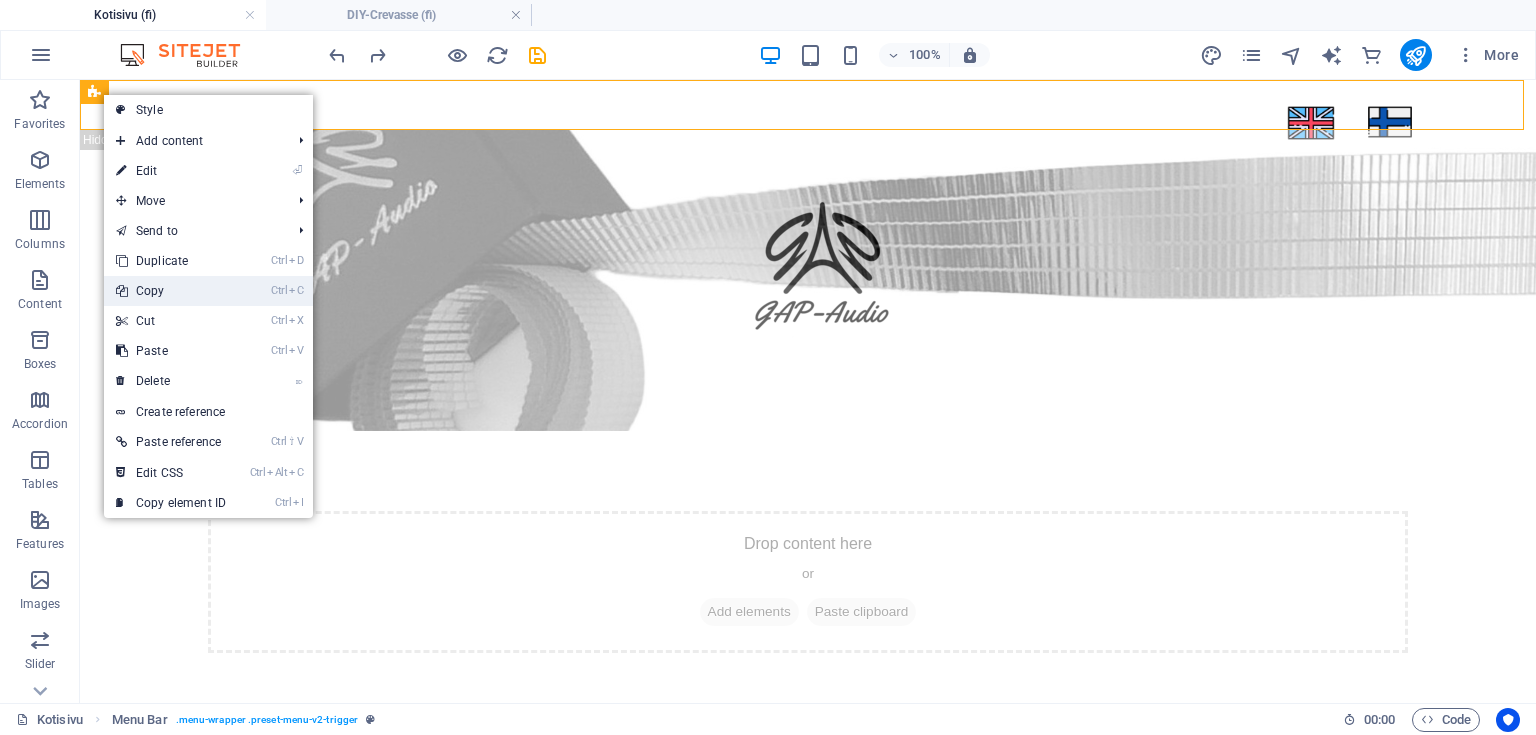 click on "Ctrl C  Copy" at bounding box center (208, 291) 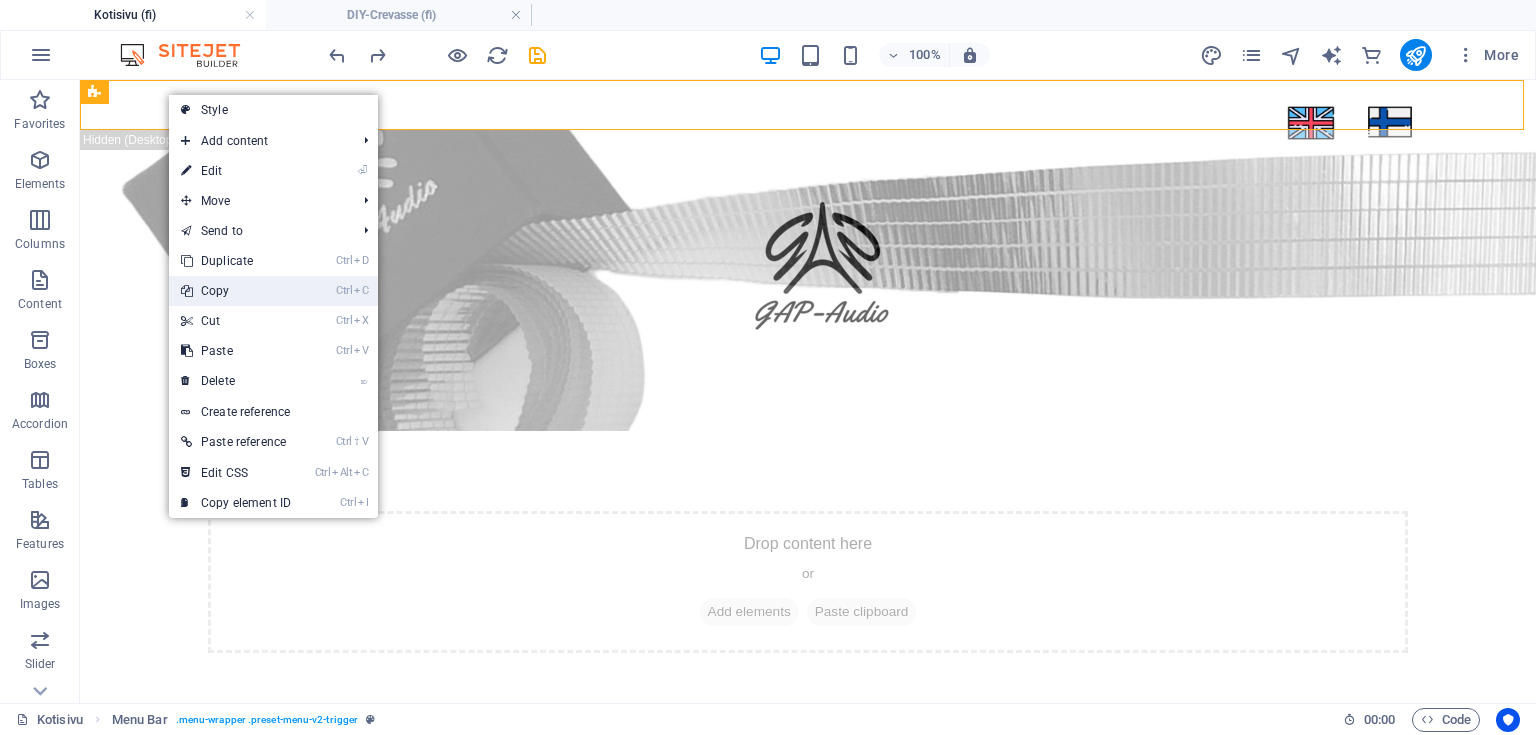 click on "Ctrl C  Copy" at bounding box center (236, 291) 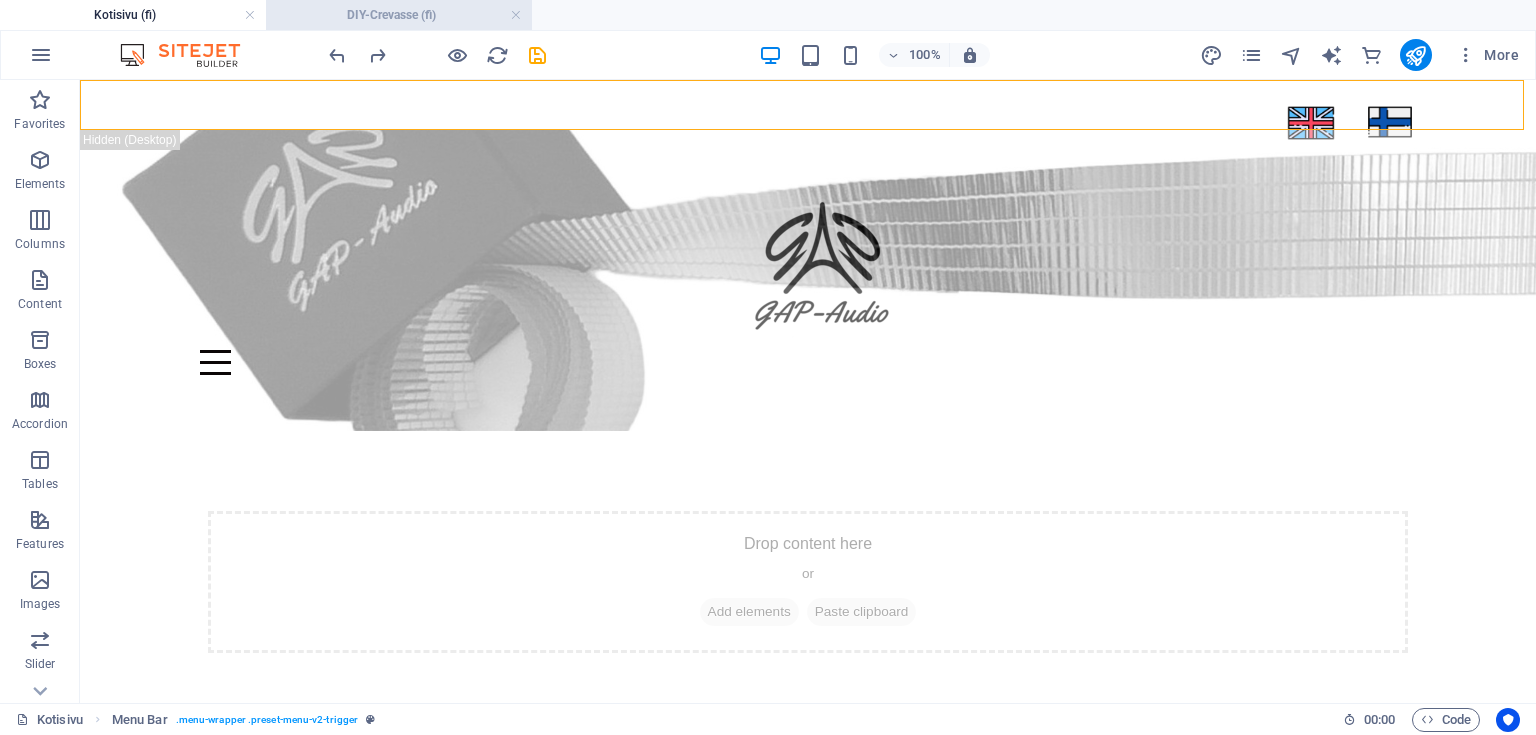 click on "DIY-Crevasse (fi)" at bounding box center (399, 15) 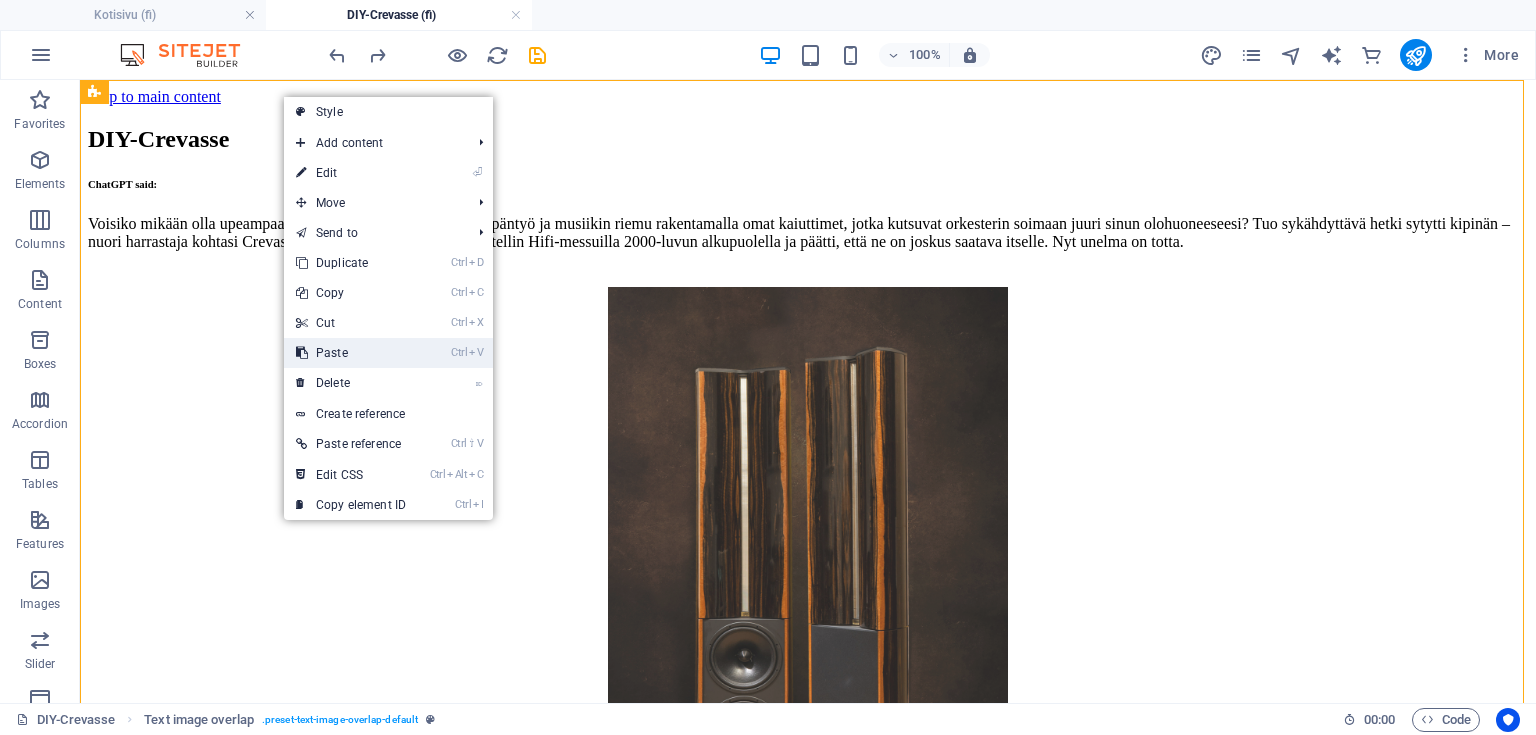 click on "Ctrl V  Paste" at bounding box center (351, 353) 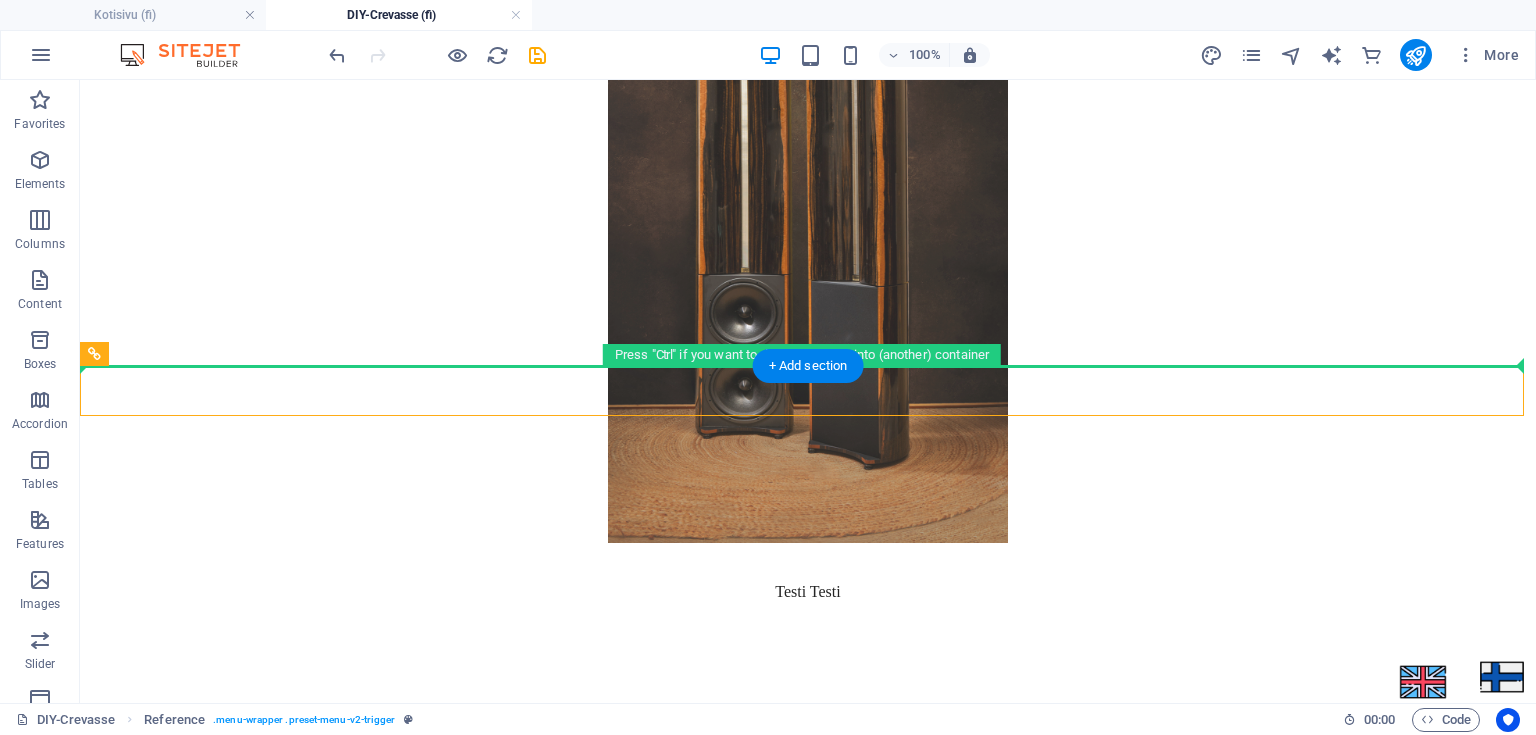 scroll, scrollTop: 132, scrollLeft: 0, axis: vertical 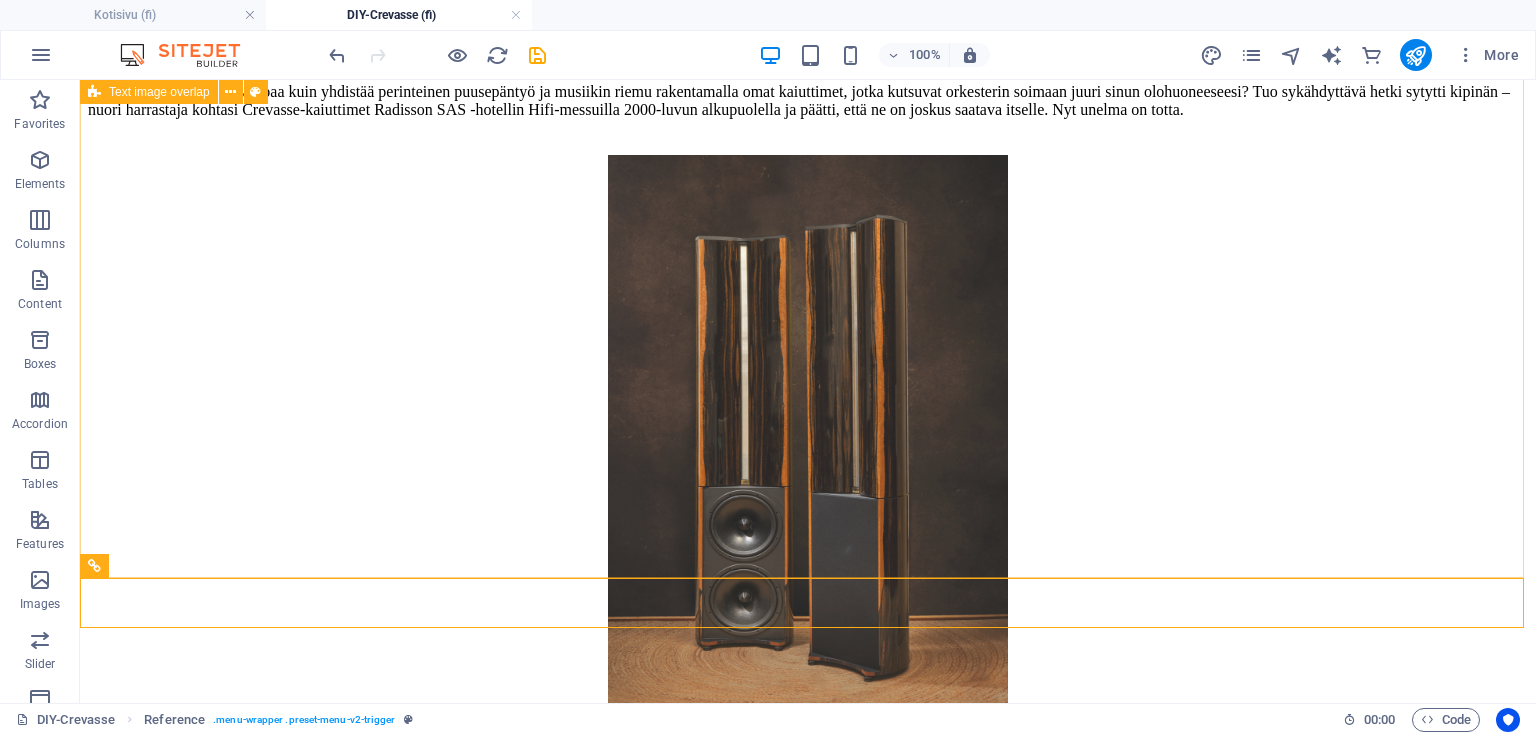 drag, startPoint x: 54, startPoint y: 252, endPoint x: 48, endPoint y: 4, distance: 248.07257 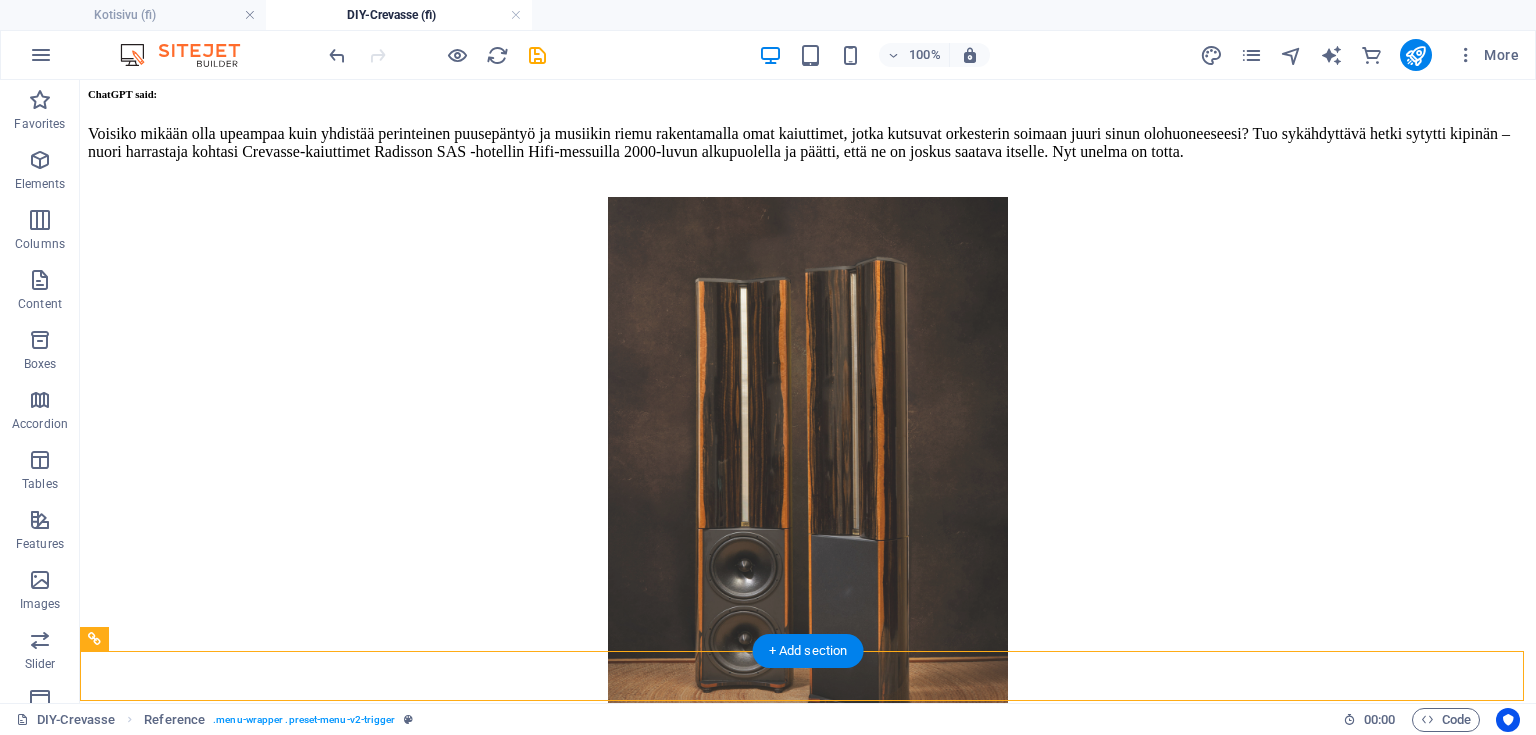 scroll, scrollTop: 0, scrollLeft: 0, axis: both 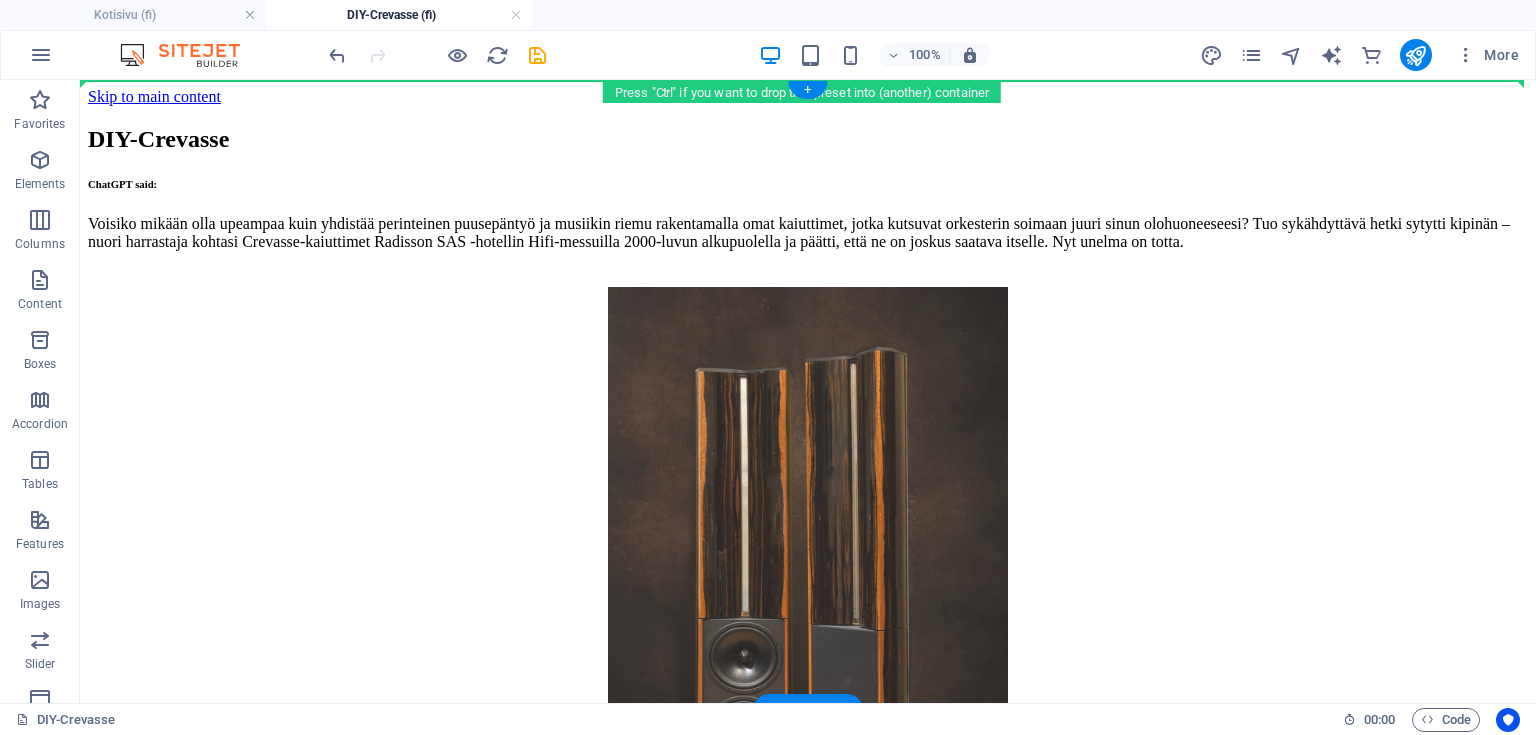 drag, startPoint x: 196, startPoint y: 647, endPoint x: 130, endPoint y: 90, distance: 560.8966 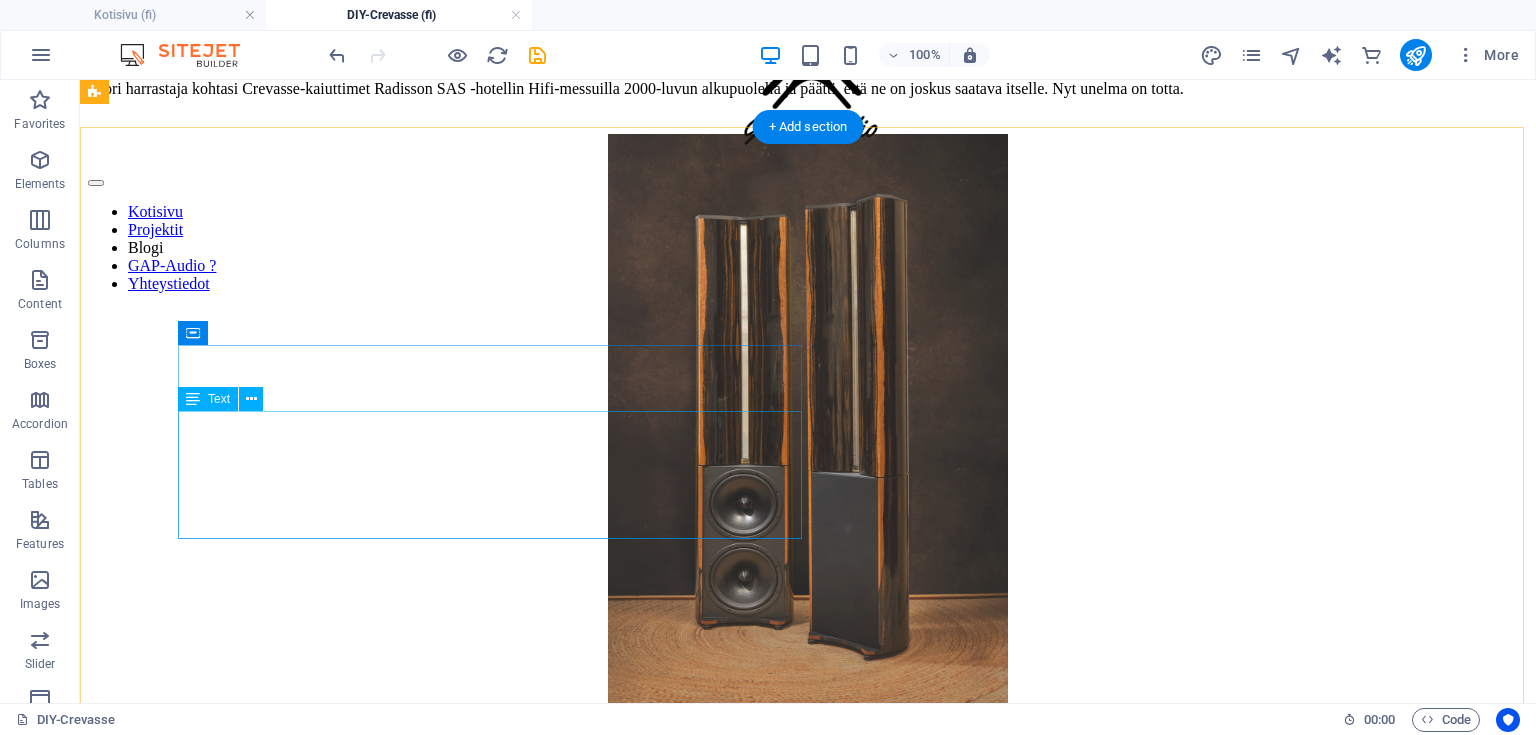 scroll, scrollTop: 0, scrollLeft: 0, axis: both 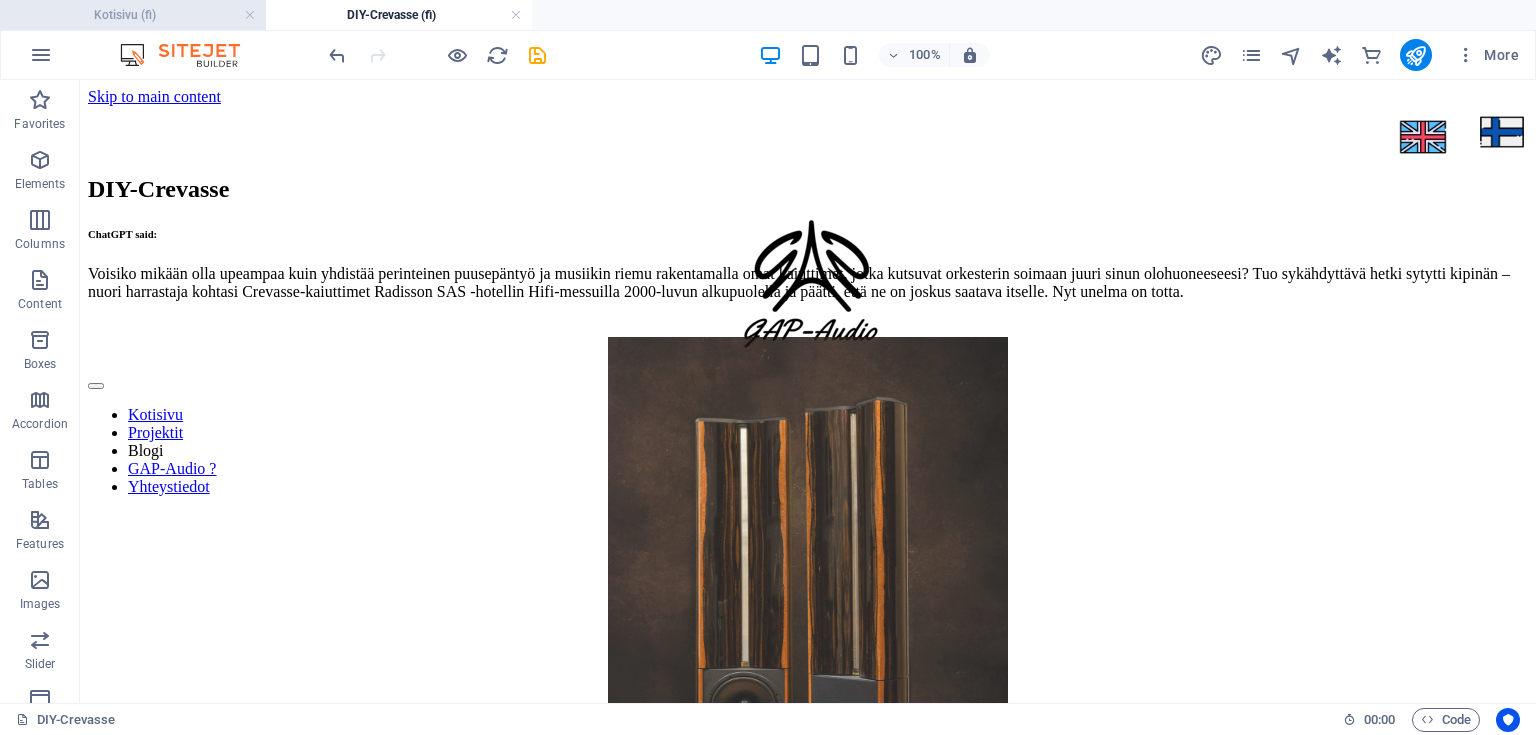 click on "Kotisivu (fi)" at bounding box center (133, 15) 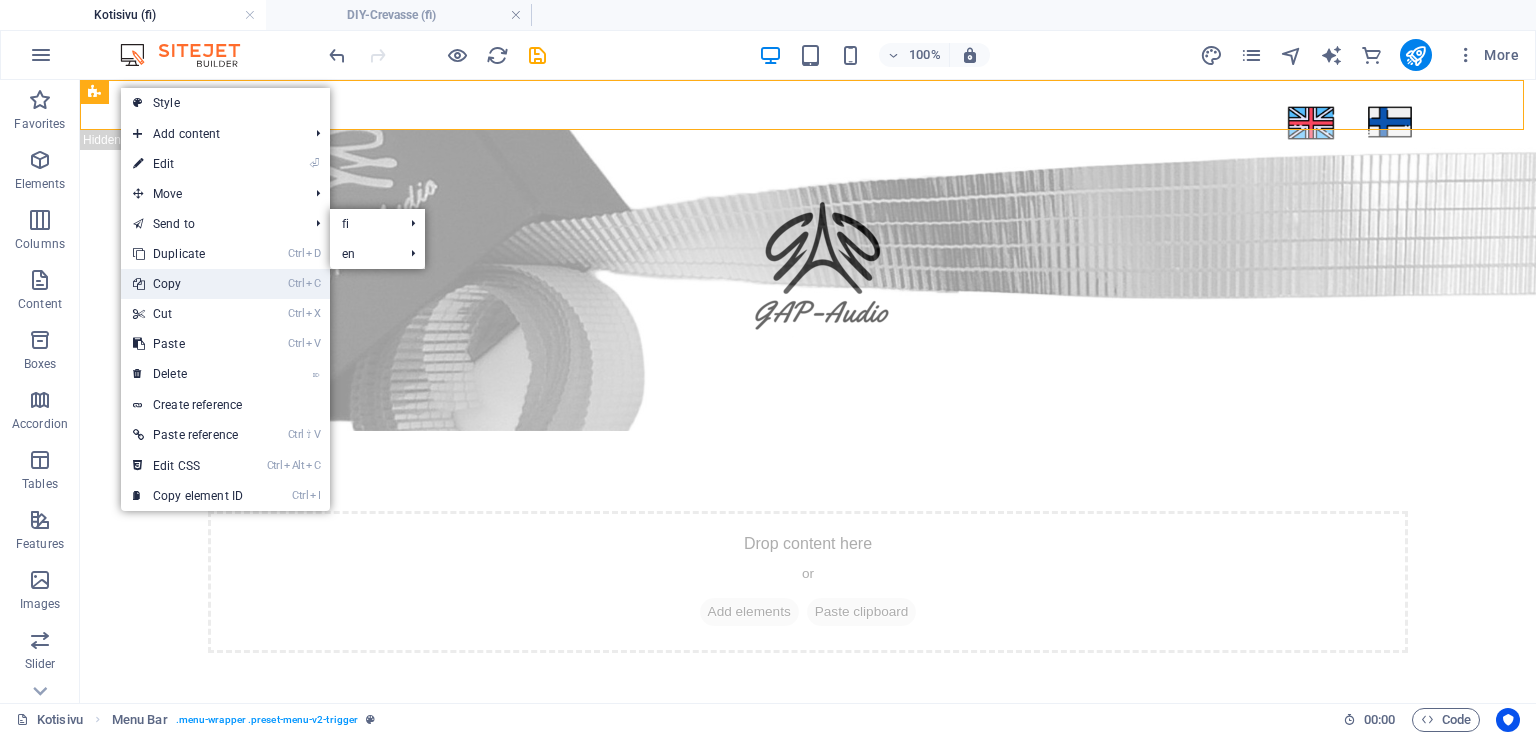 click on "Ctrl C  Copy" at bounding box center [188, 284] 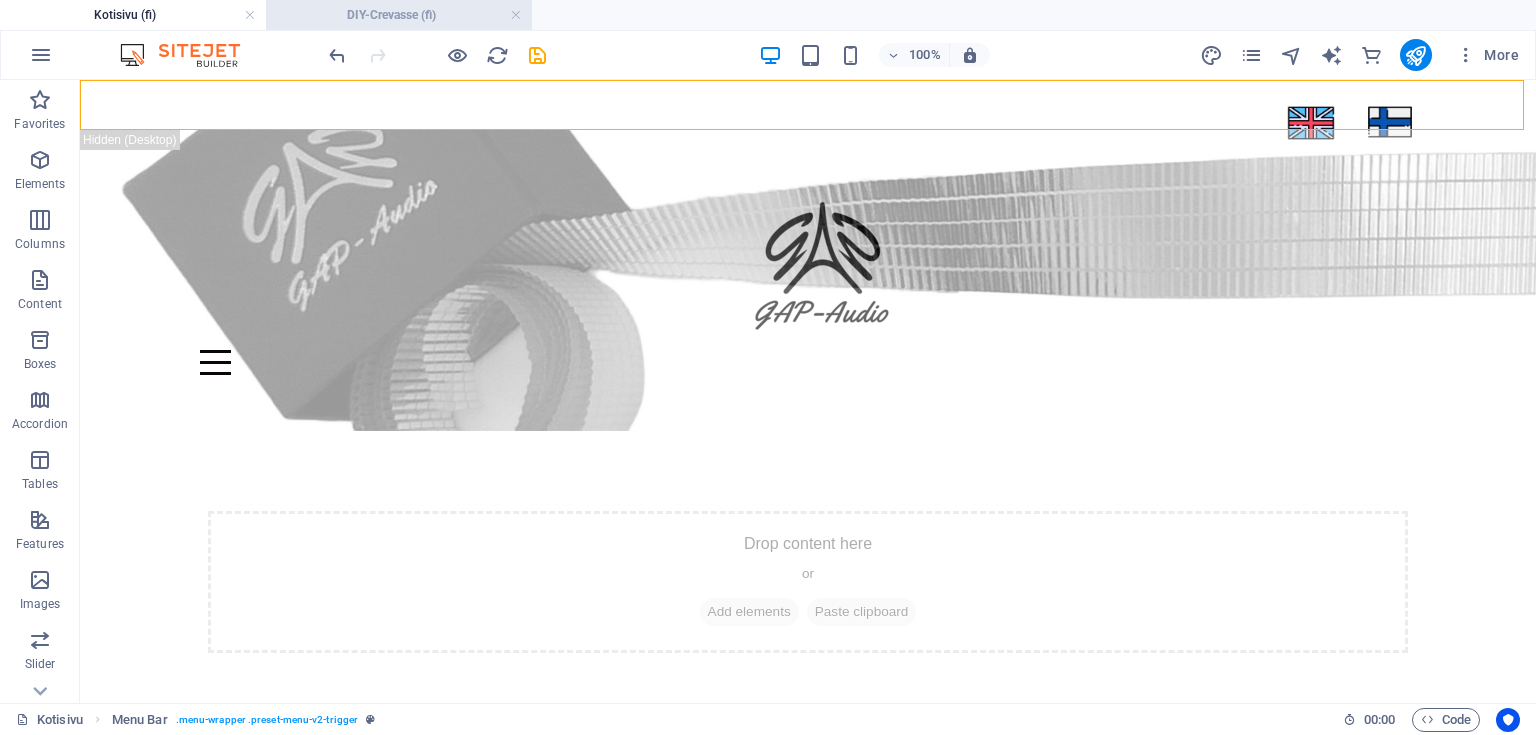 click on "DIY-Crevasse (fi)" at bounding box center [399, 15] 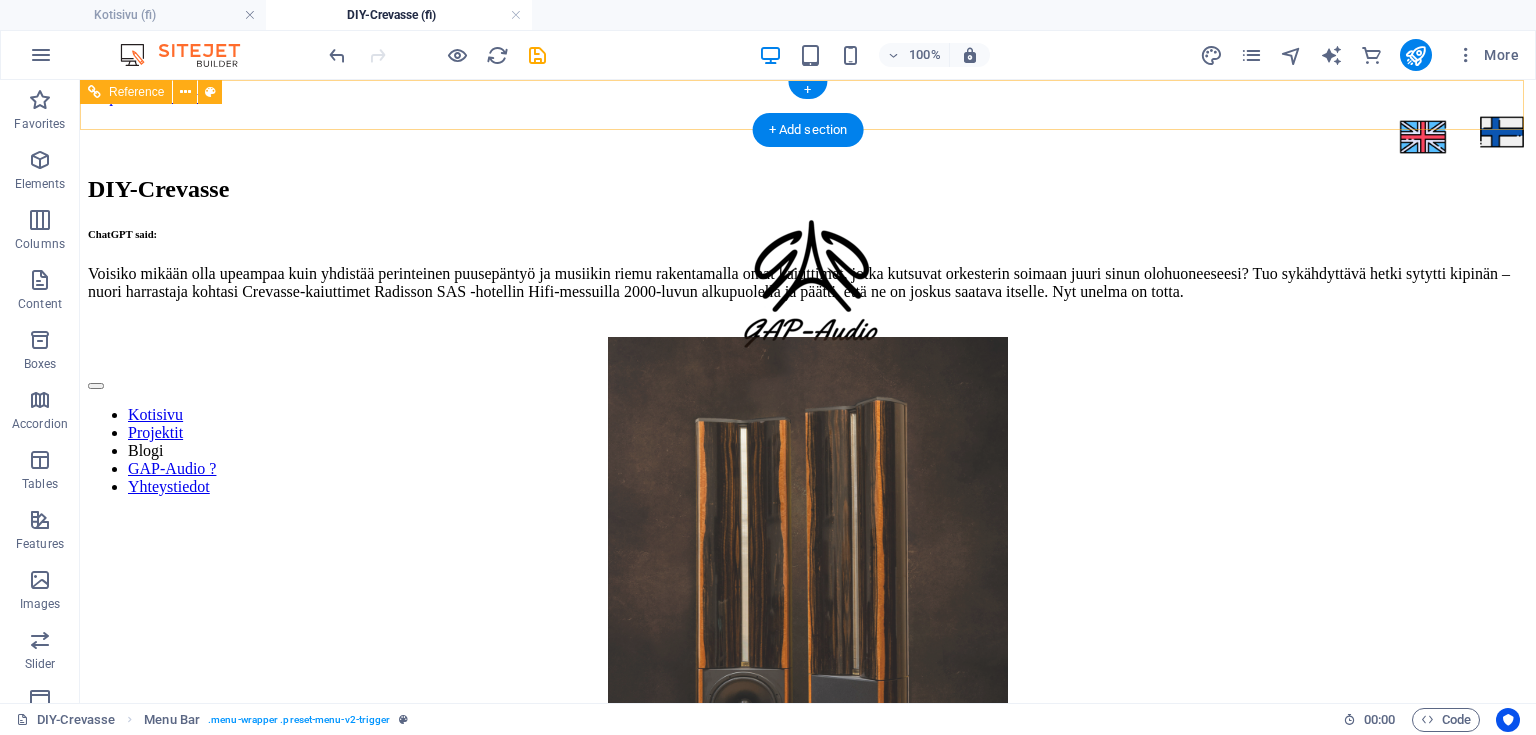 click at bounding box center [728, 139] 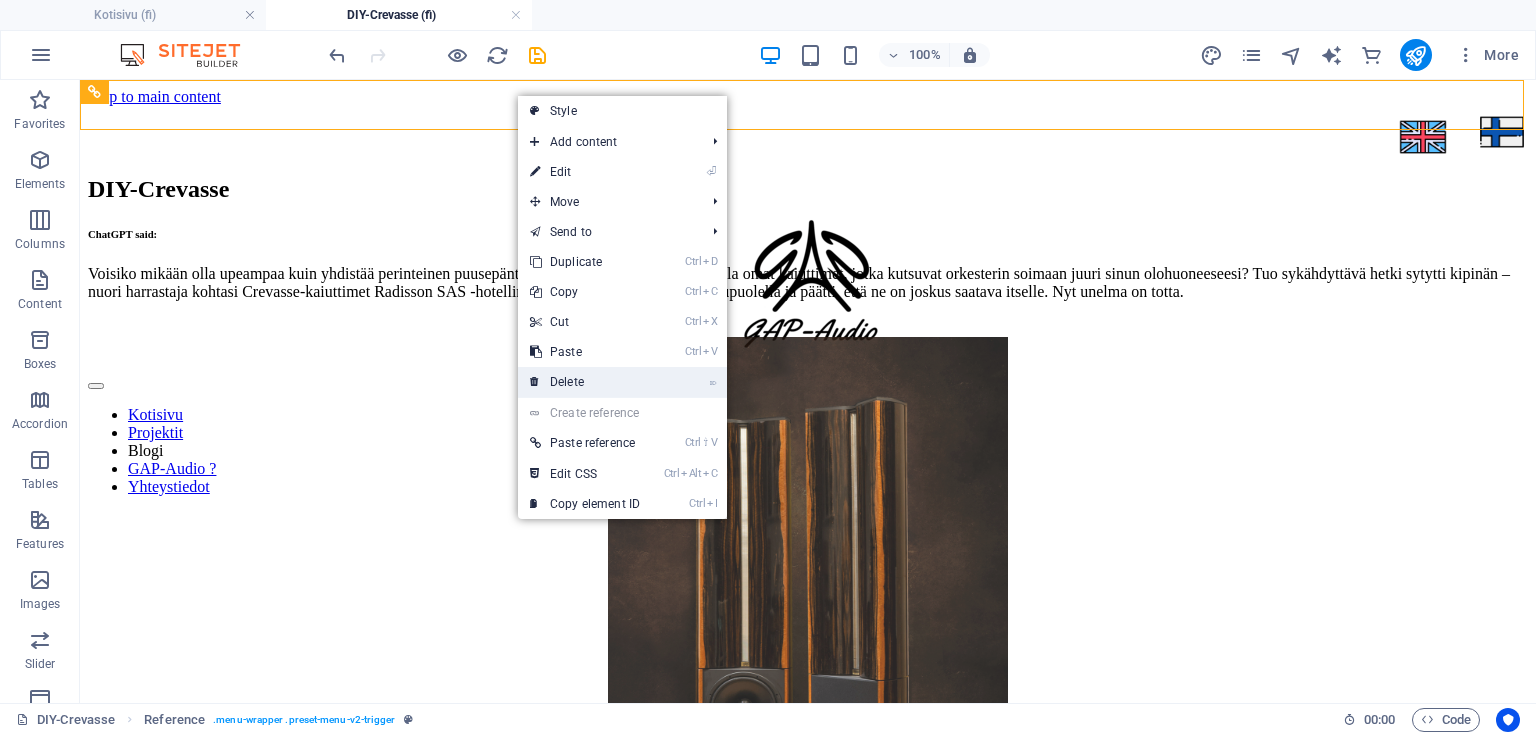 click on "⌦  Delete" at bounding box center [585, 382] 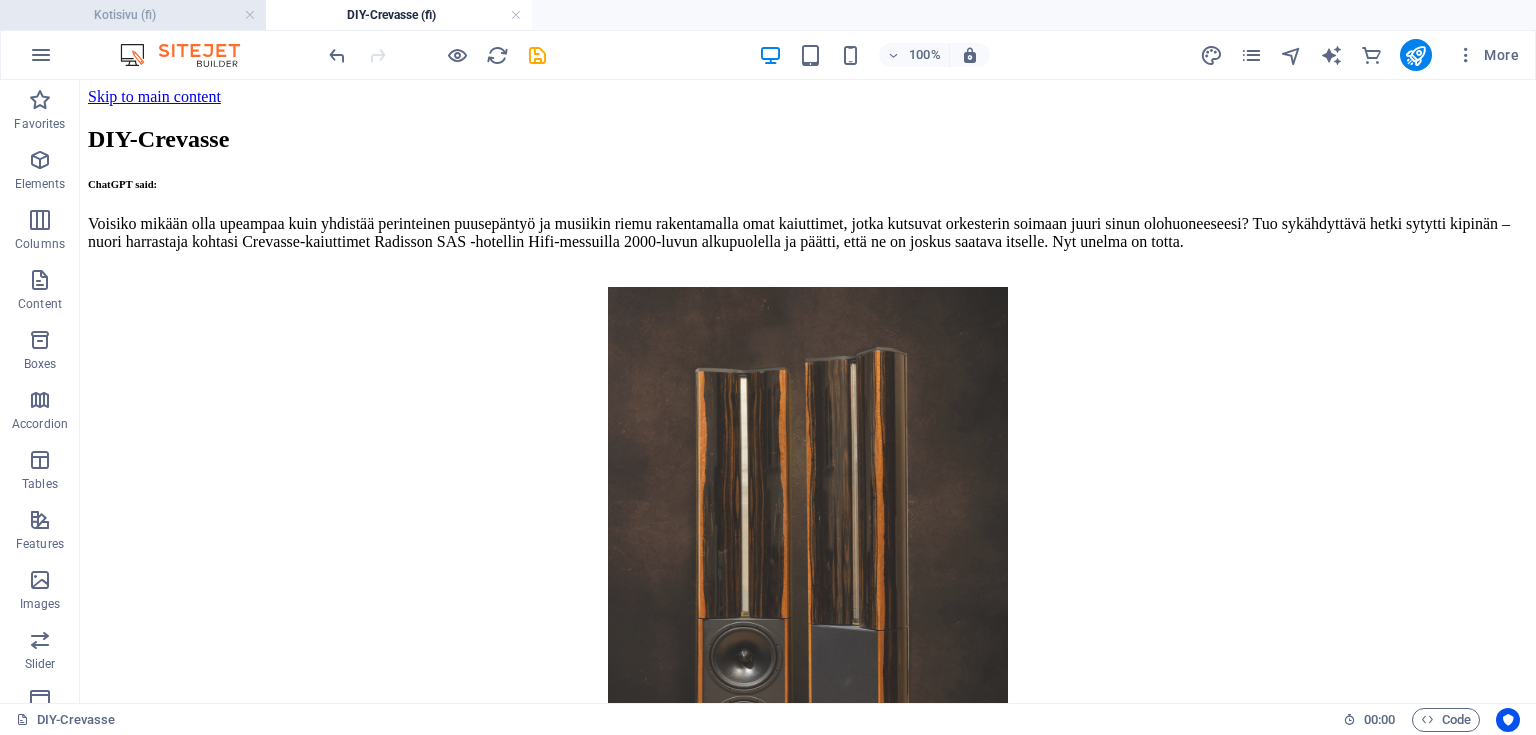 click on "Kotisivu (fi)" at bounding box center [133, 15] 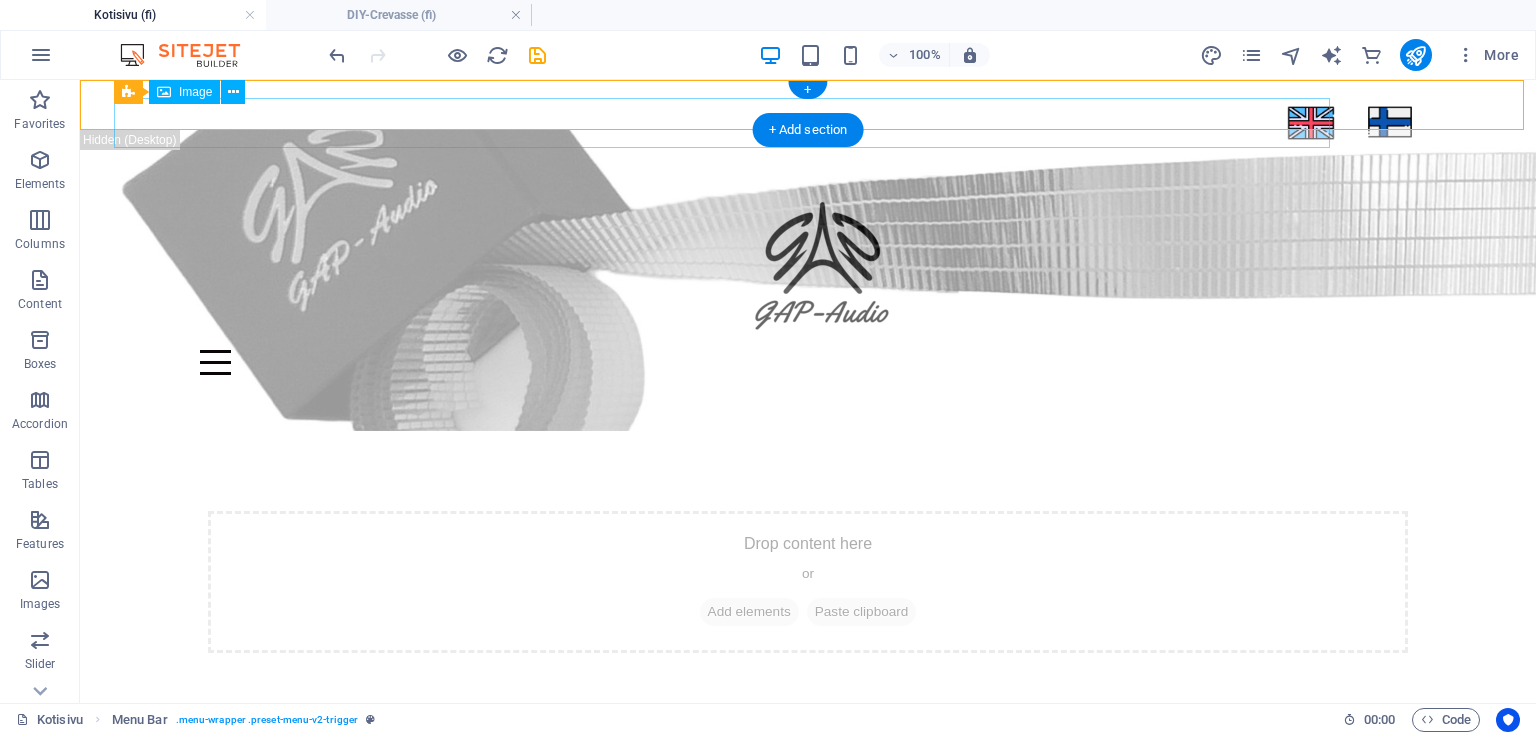 click at bounding box center (728, 123) 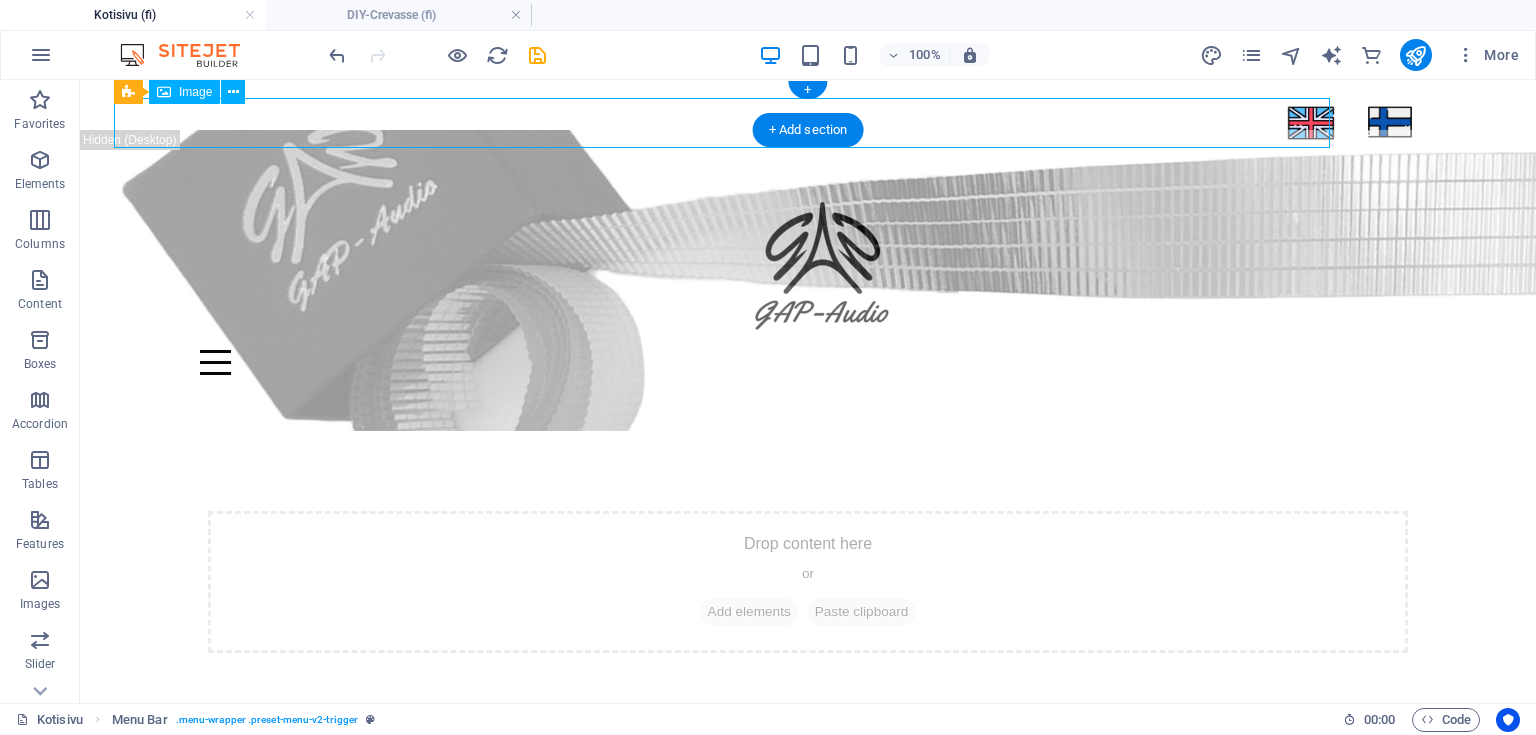 click at bounding box center [728, 123] 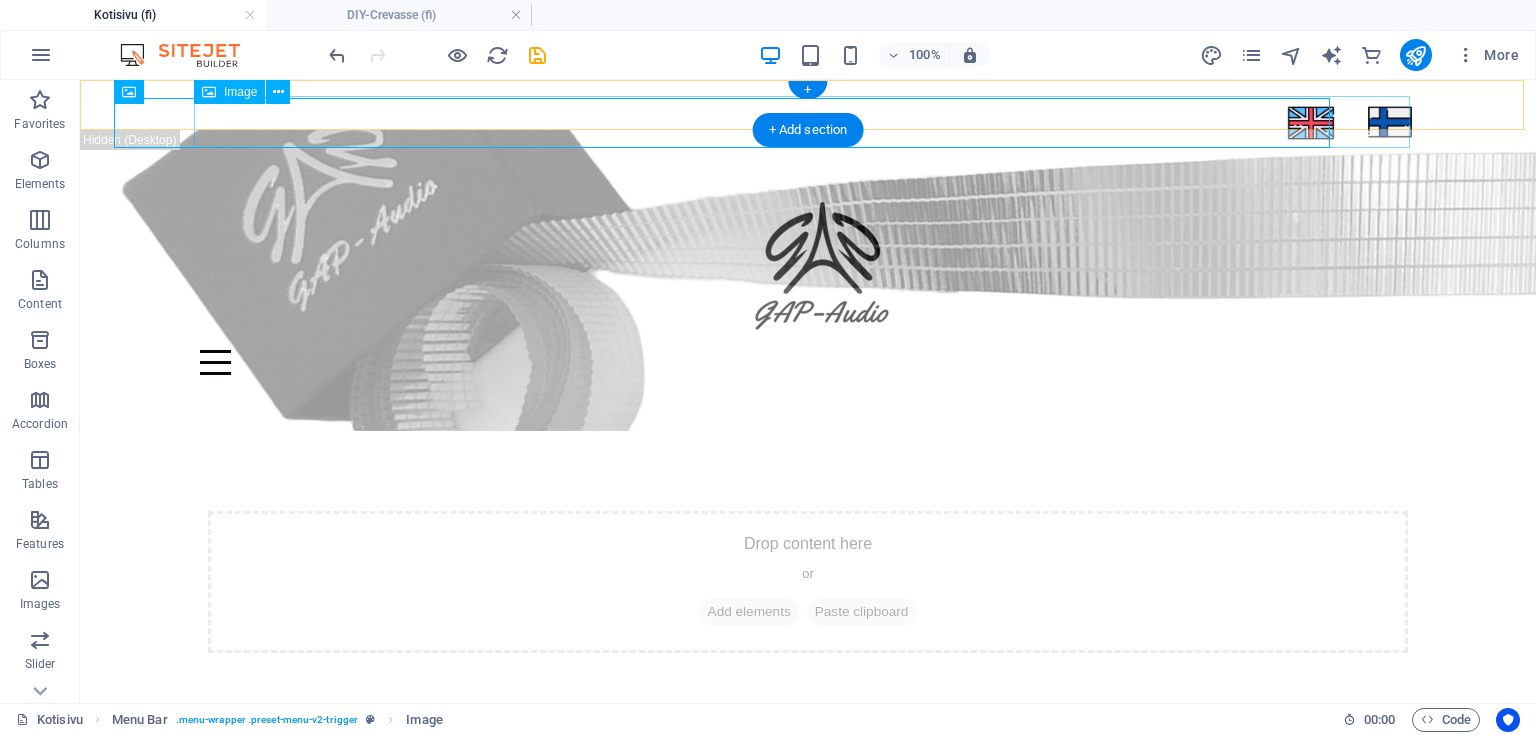 click at bounding box center [808, 122] 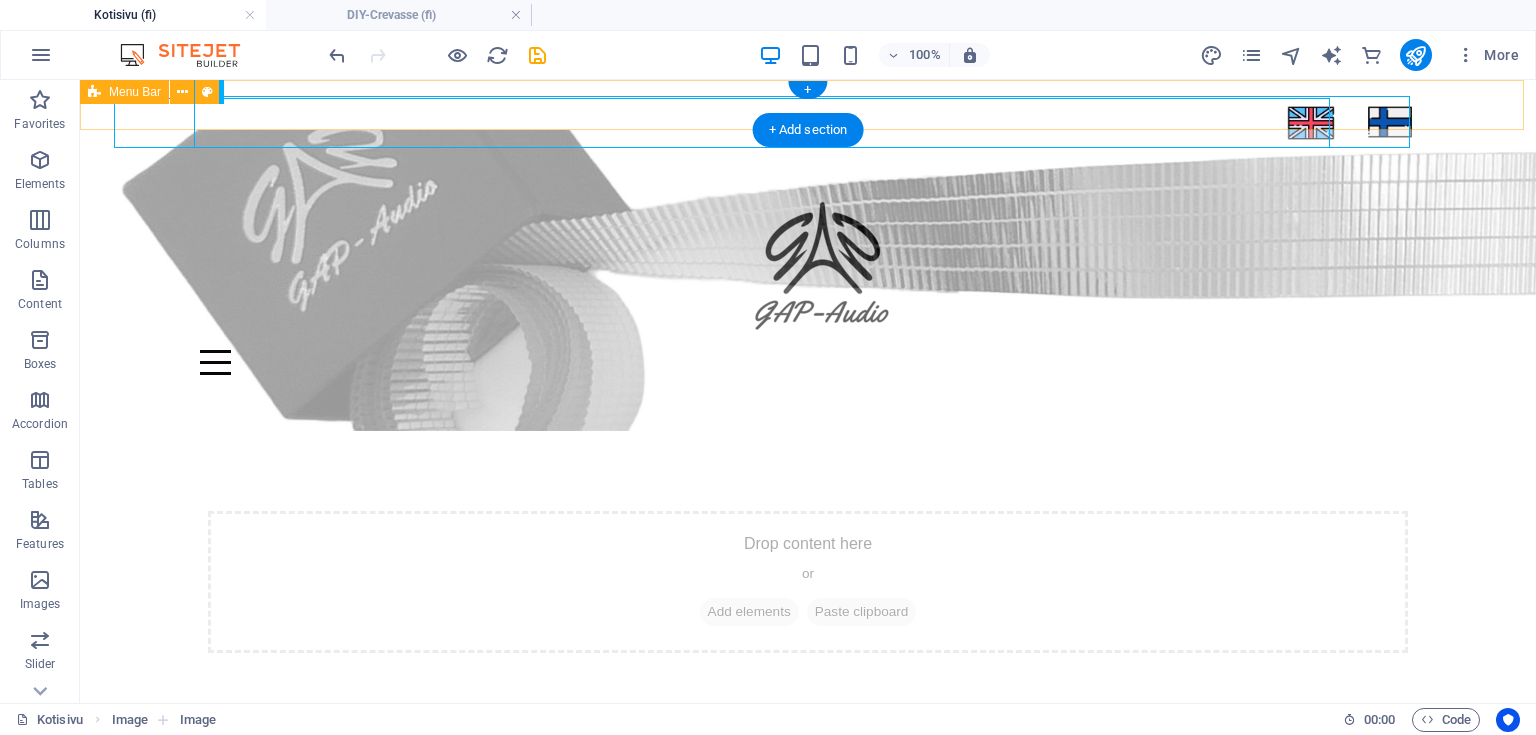 drag, startPoint x: 1450, startPoint y: 98, endPoint x: 1444, endPoint y: 243, distance: 145.12408 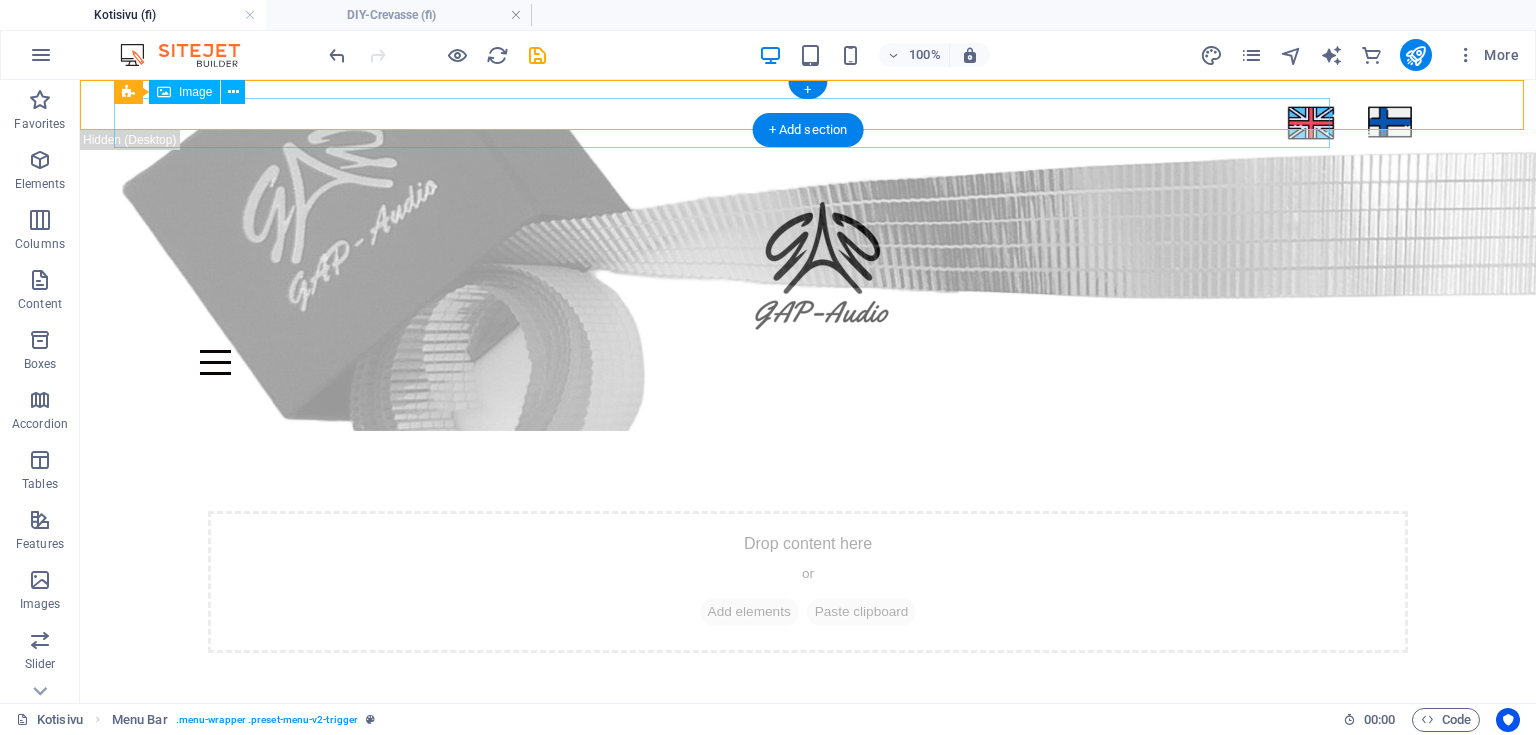 click at bounding box center (728, 123) 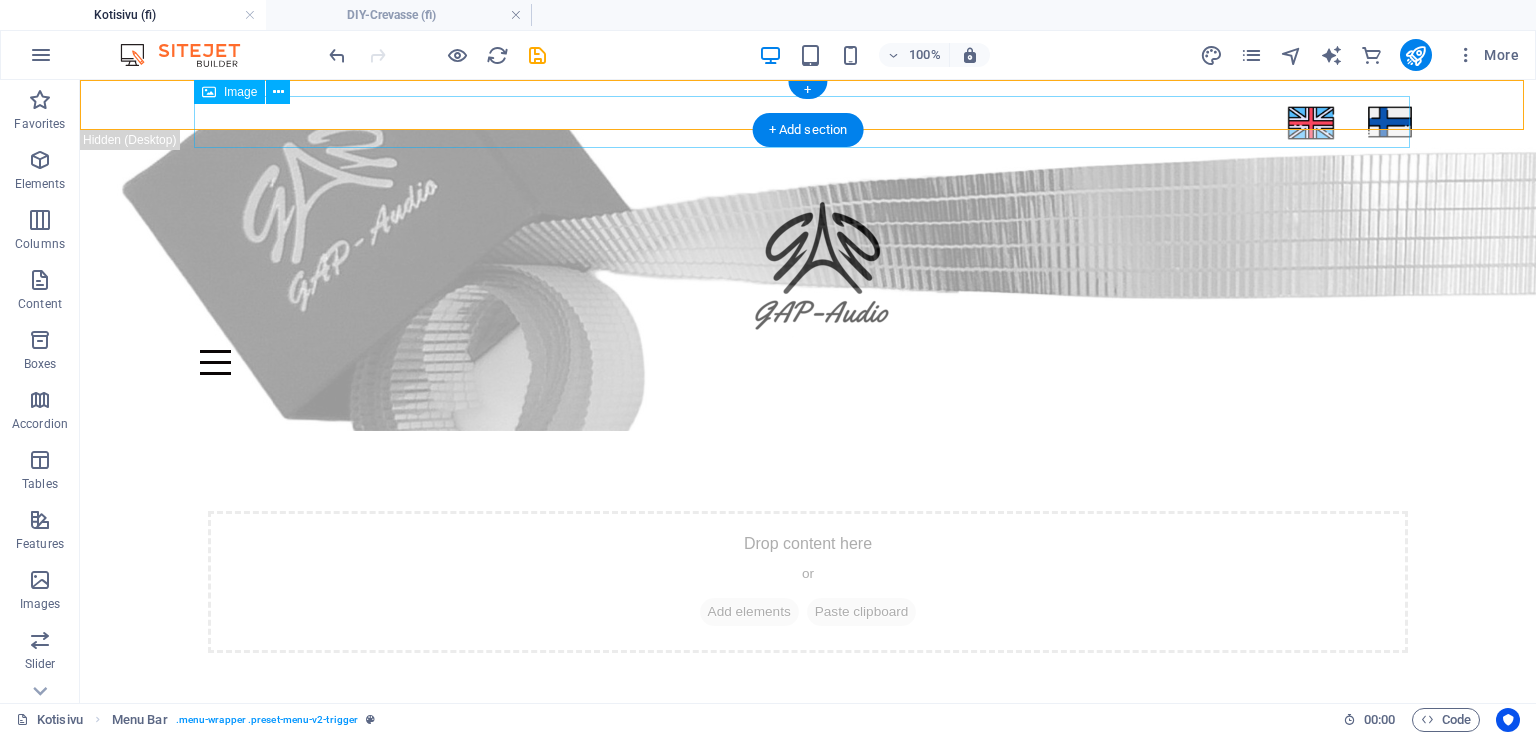 click at bounding box center (808, 122) 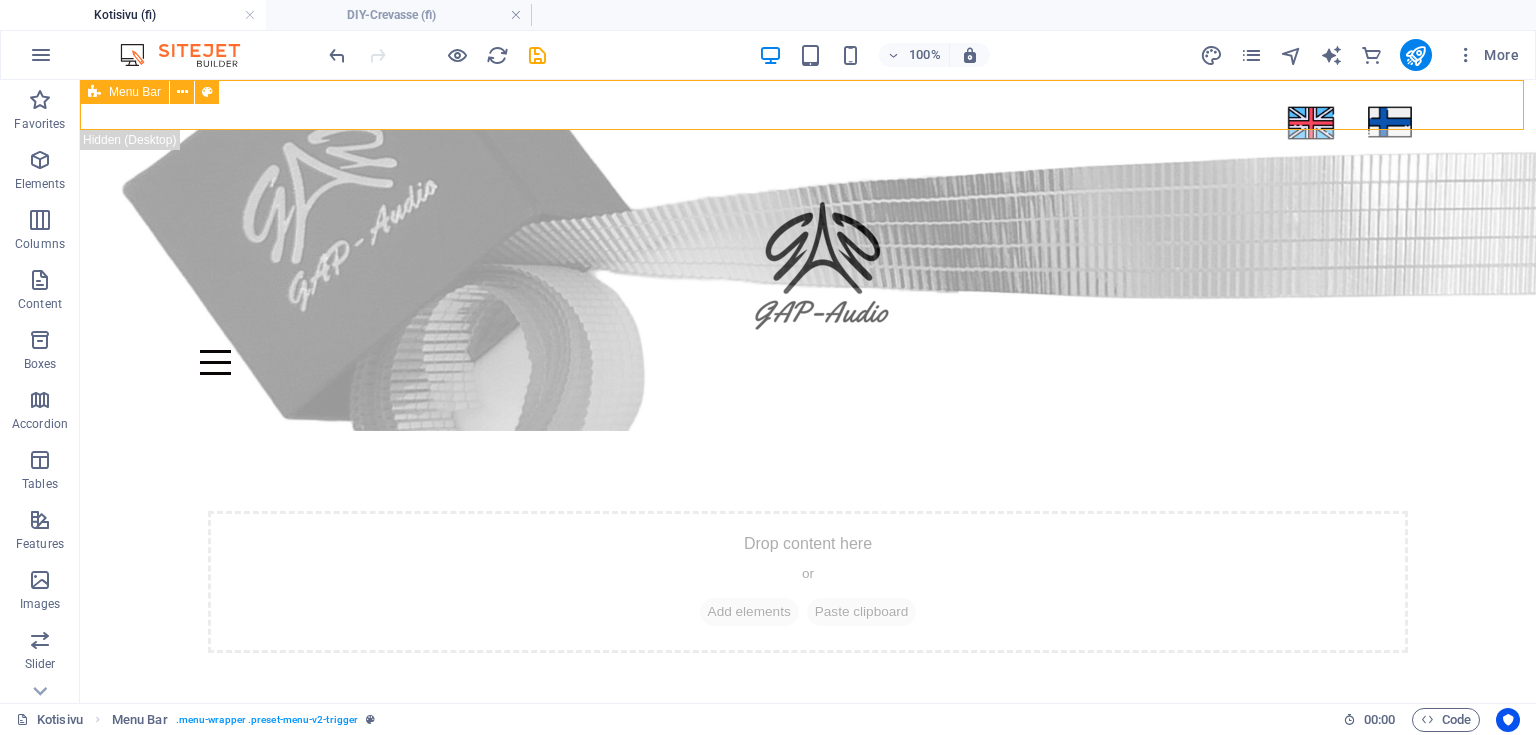 click at bounding box center [94, 92] 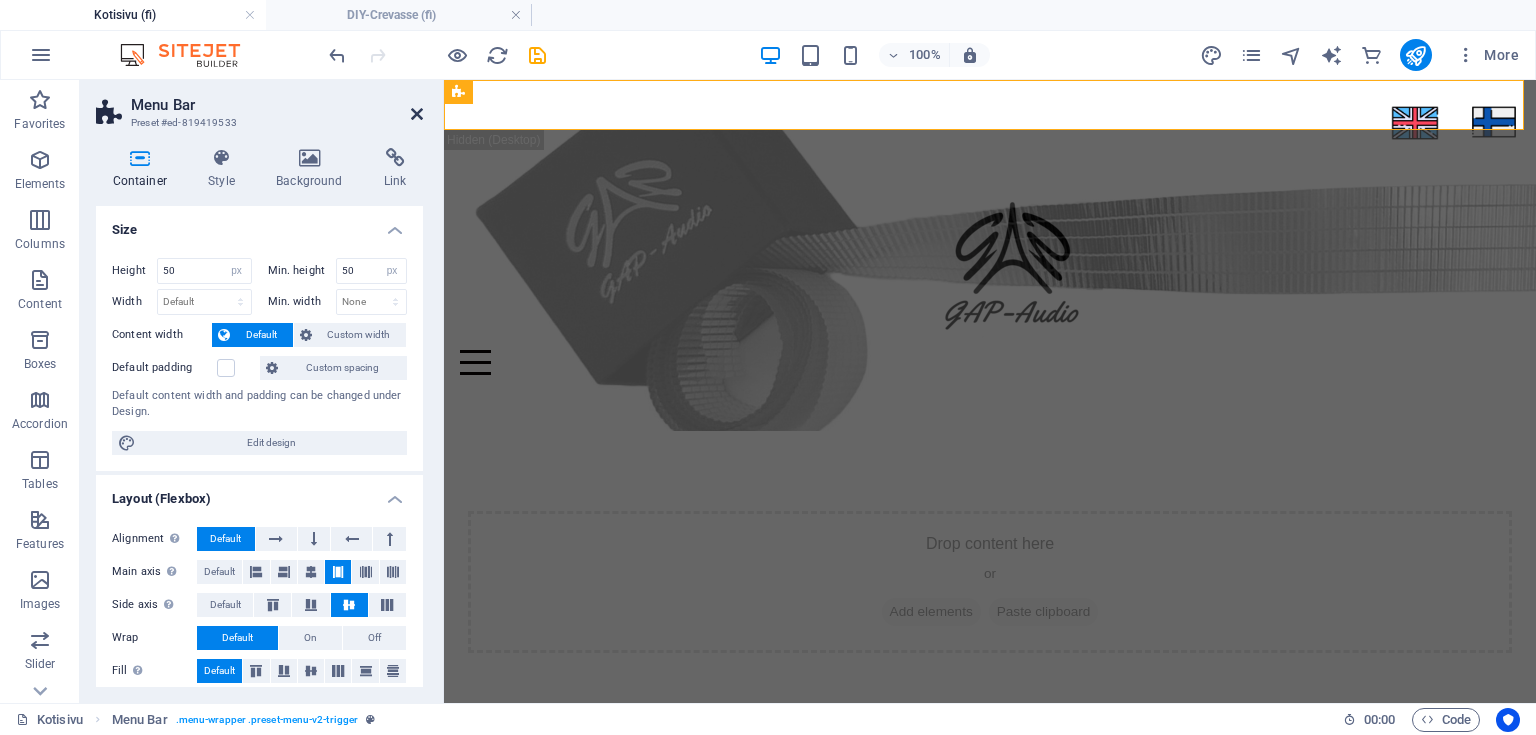 click at bounding box center (417, 114) 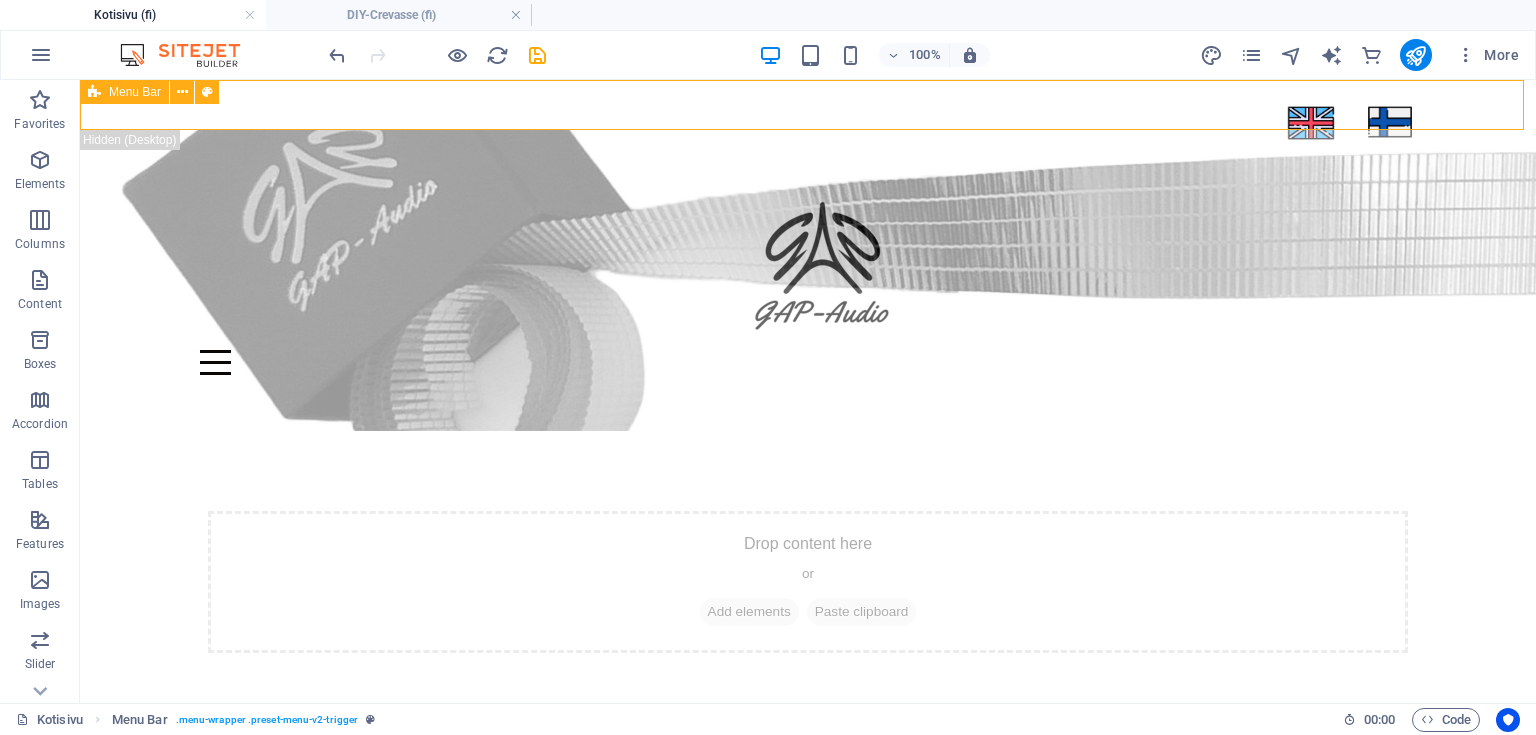 click on "Menu Bar" at bounding box center (124, 92) 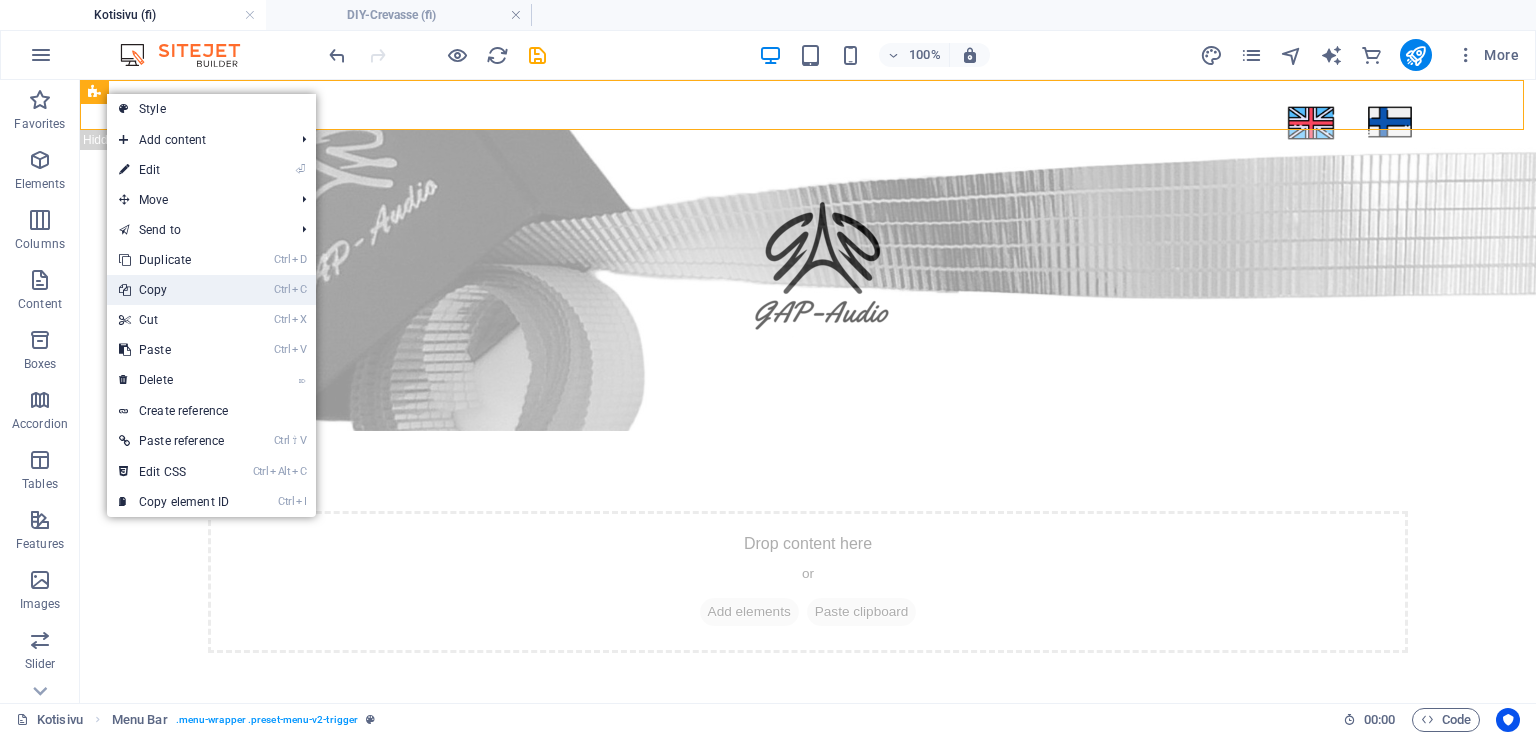 click on "Ctrl C  Copy" at bounding box center (174, 290) 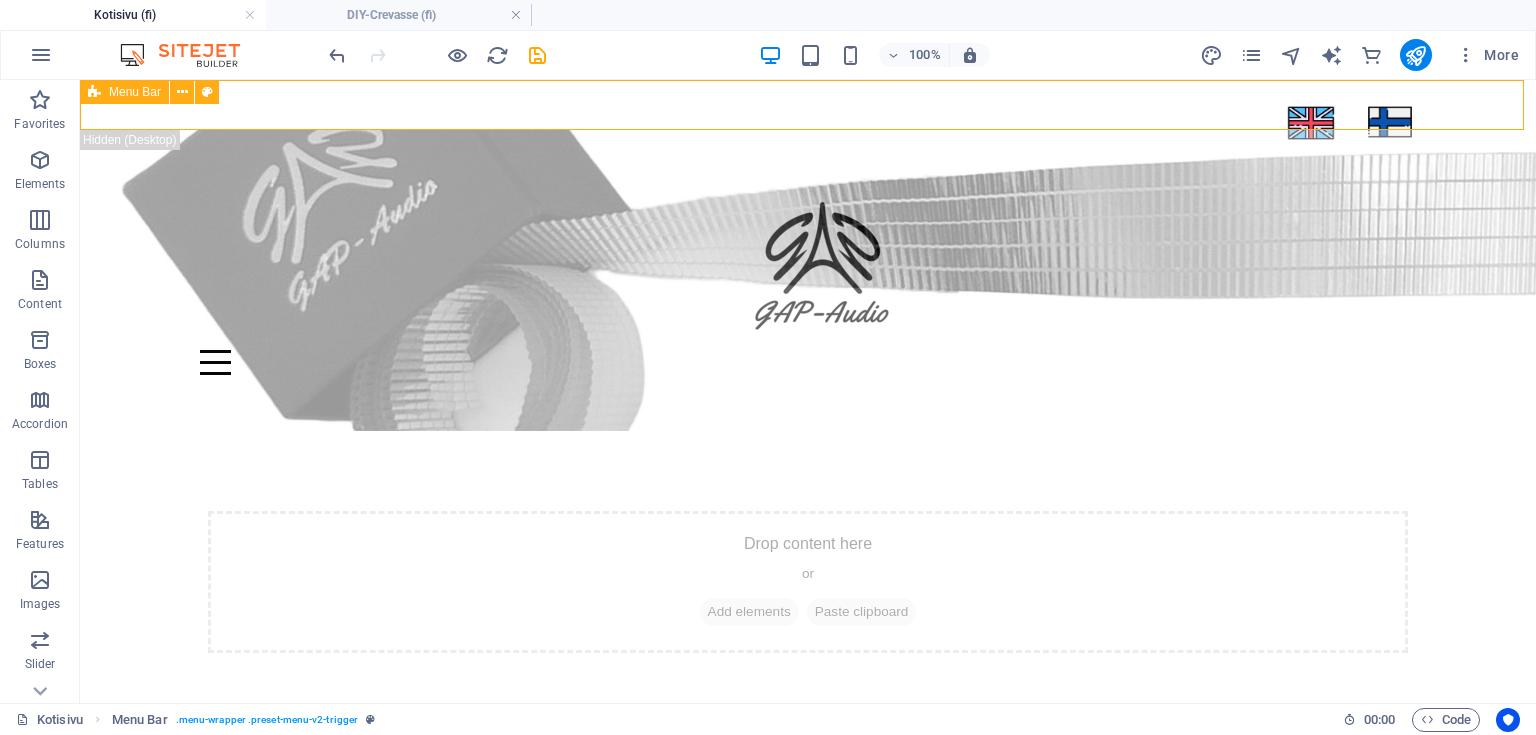click on "Menu Bar" at bounding box center [124, 92] 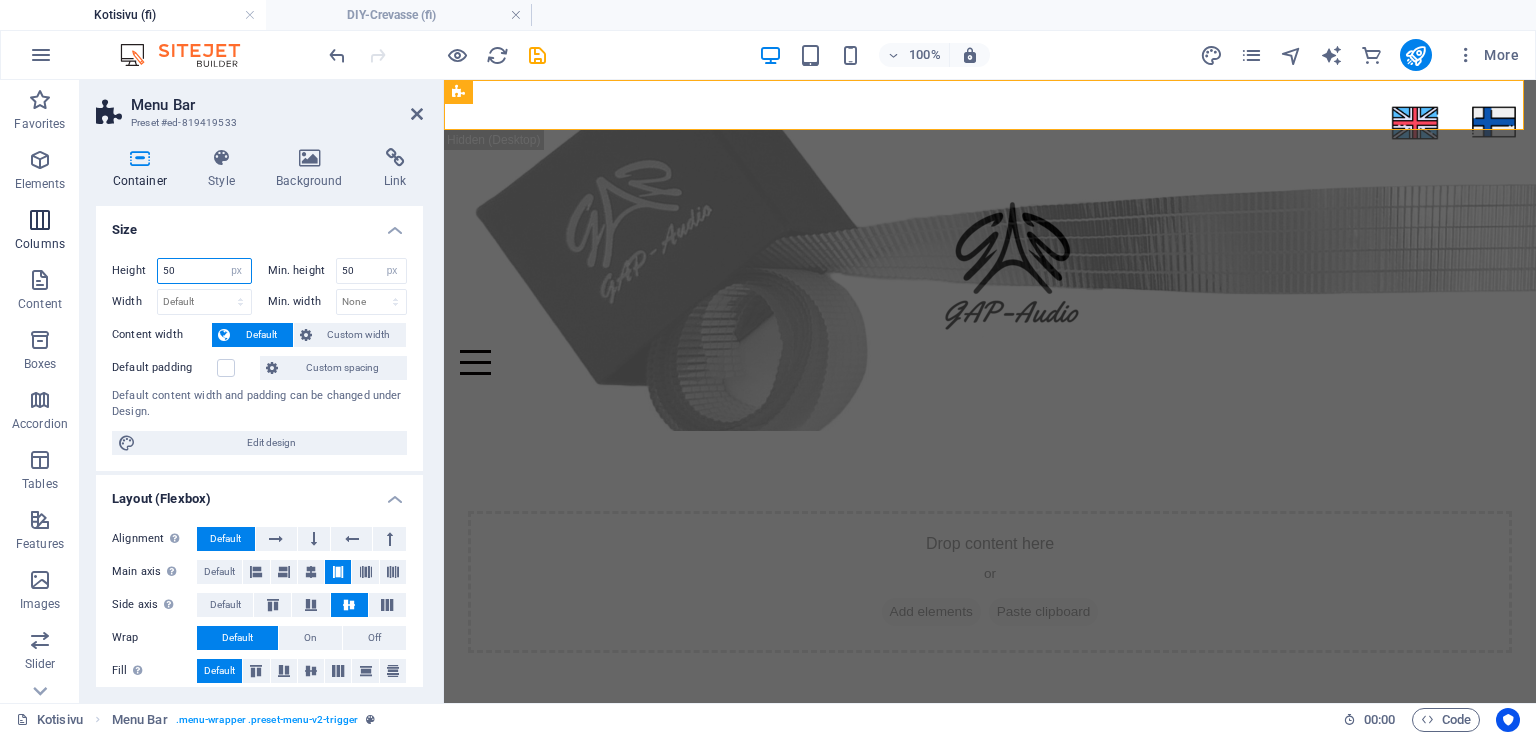 drag, startPoint x: 200, startPoint y: 255, endPoint x: 42, endPoint y: 250, distance: 158.0791 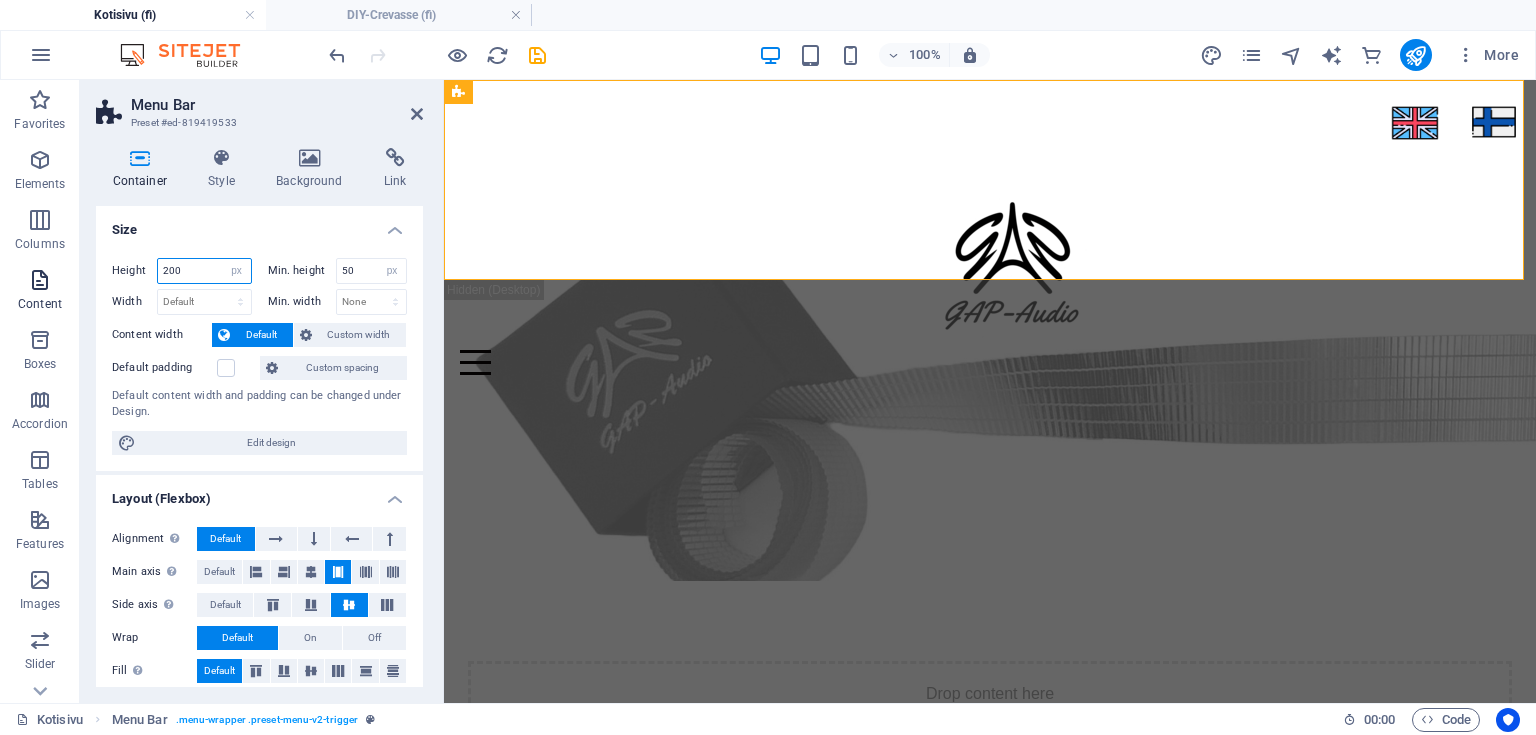 drag, startPoint x: 44, startPoint y: 260, endPoint x: 11, endPoint y: 262, distance: 33.06055 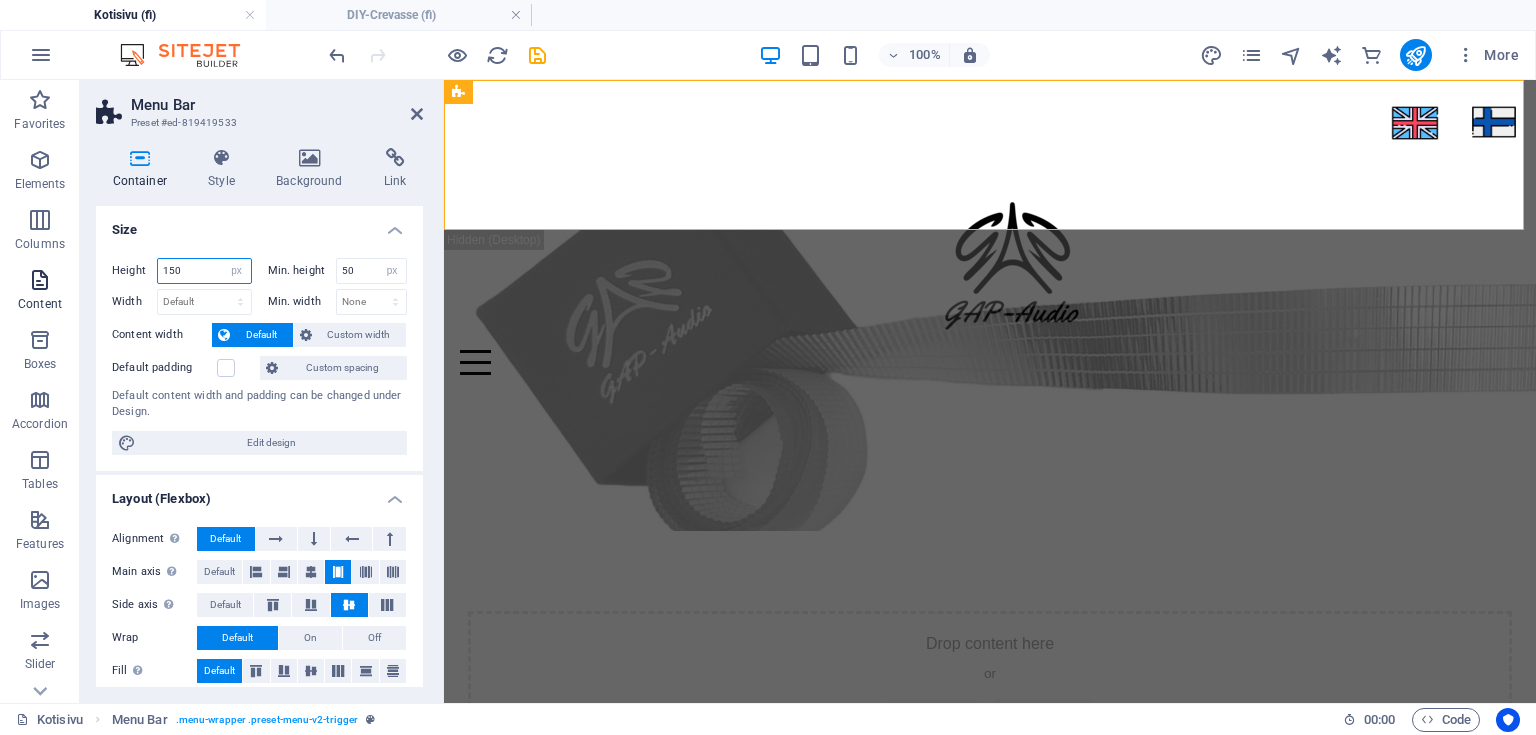 drag, startPoint x: 201, startPoint y: 272, endPoint x: 71, endPoint y: 261, distance: 130.46455 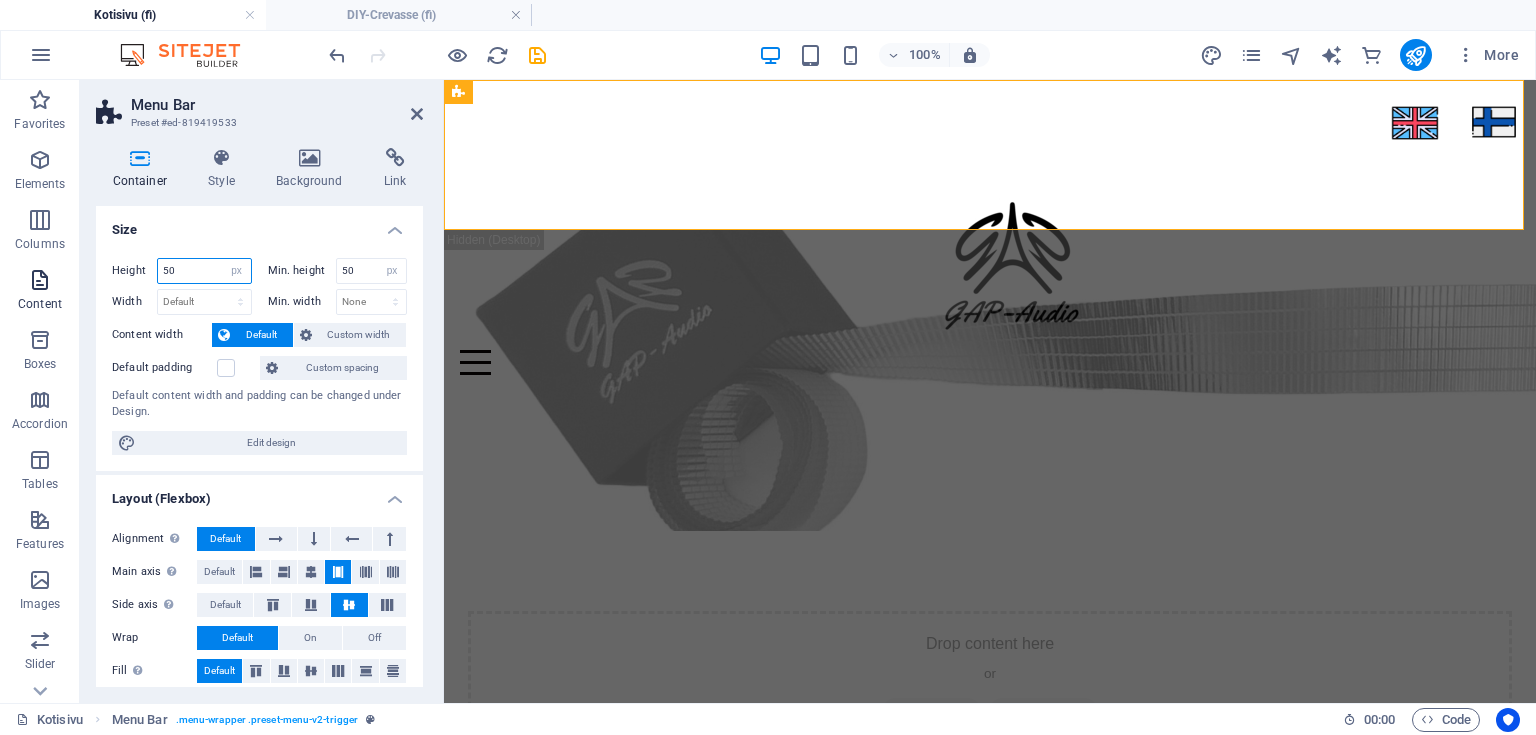 type on "50" 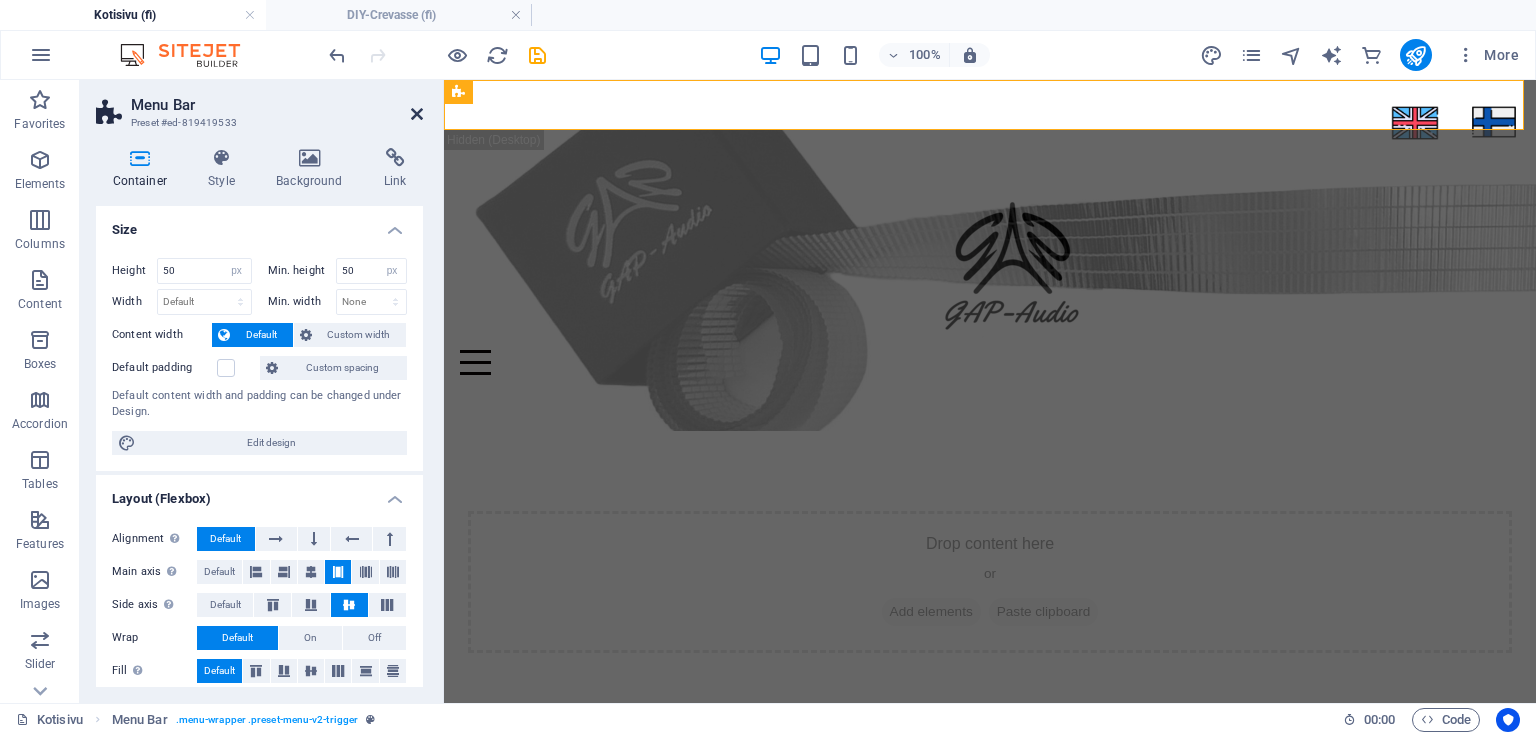 click at bounding box center [417, 114] 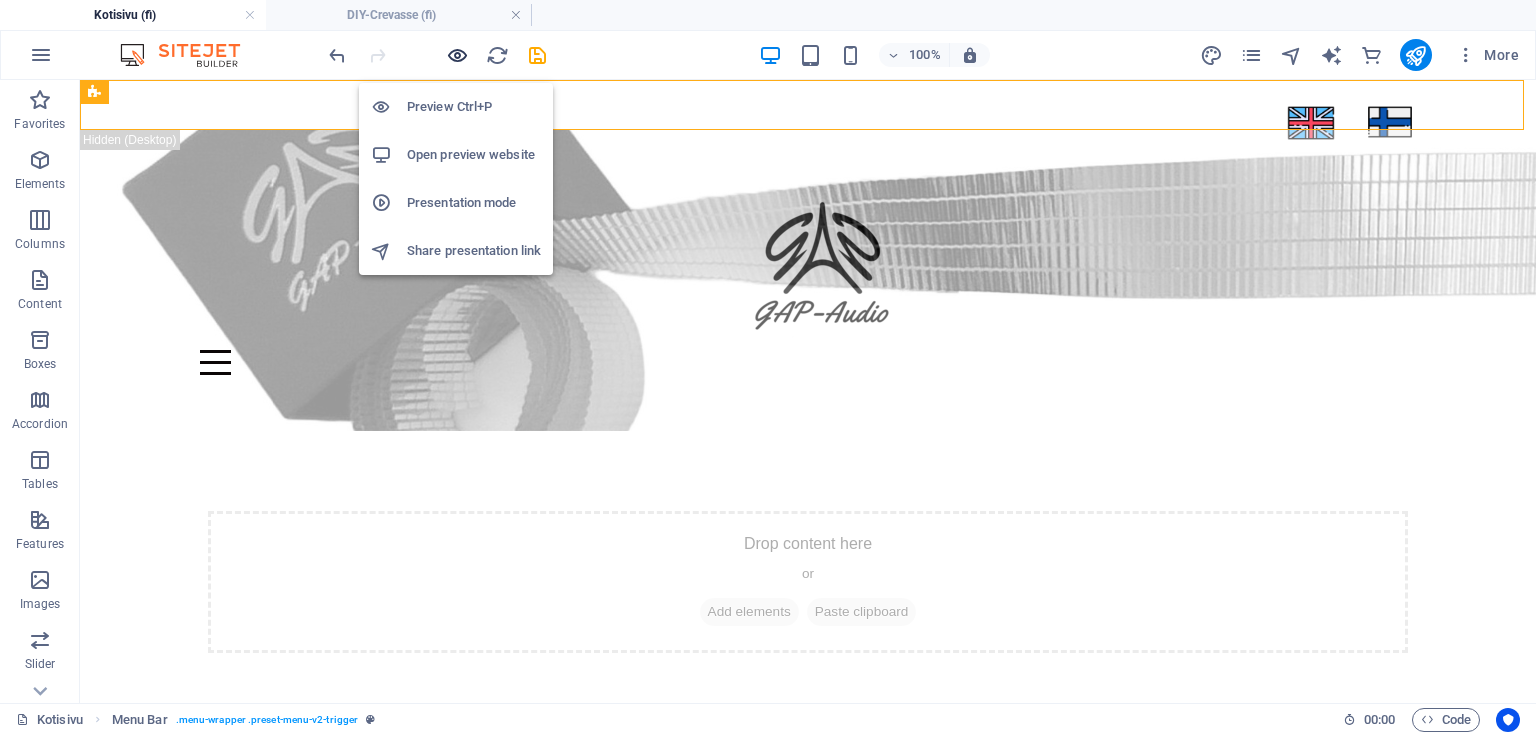 click at bounding box center [457, 55] 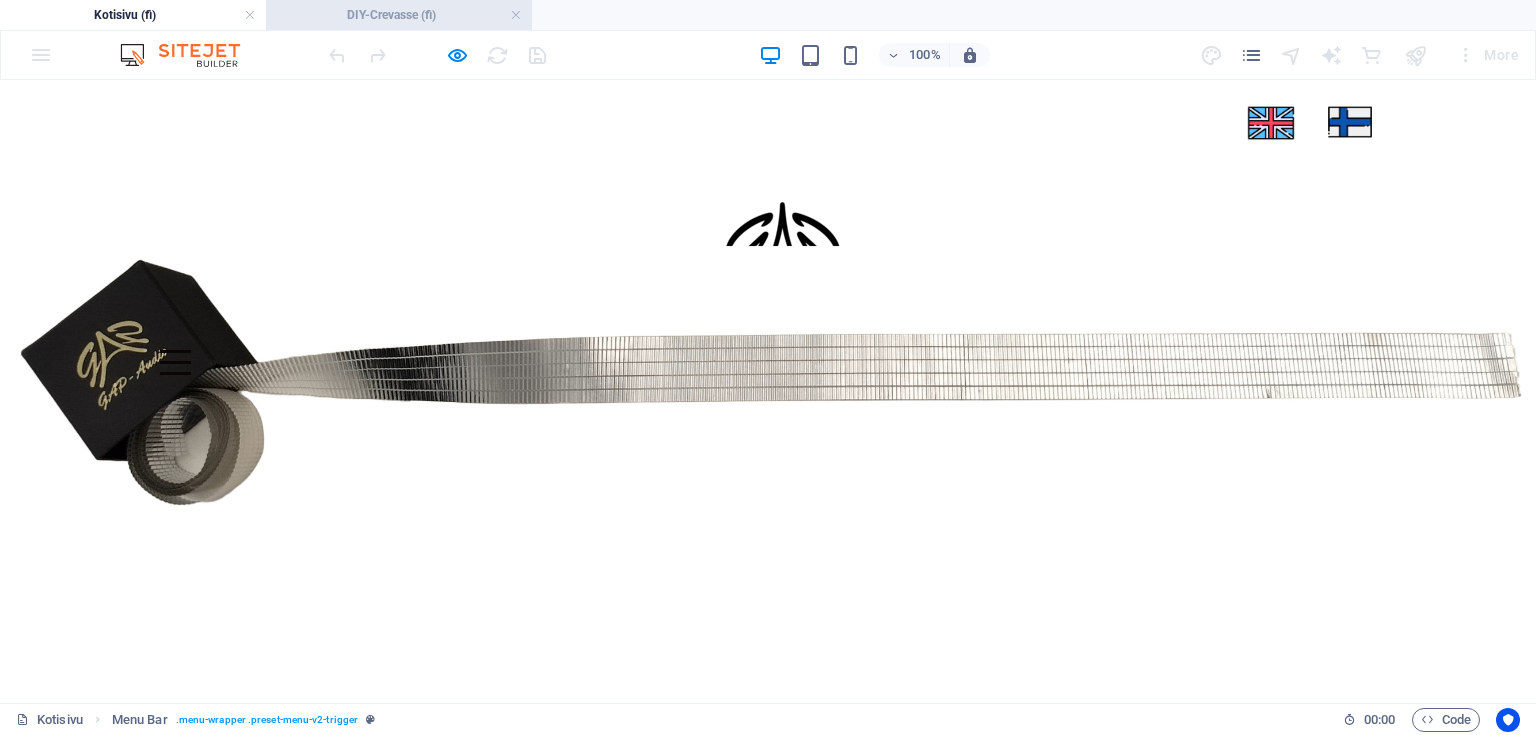 click on "DIY-Crevasse (fi)" at bounding box center (399, 15) 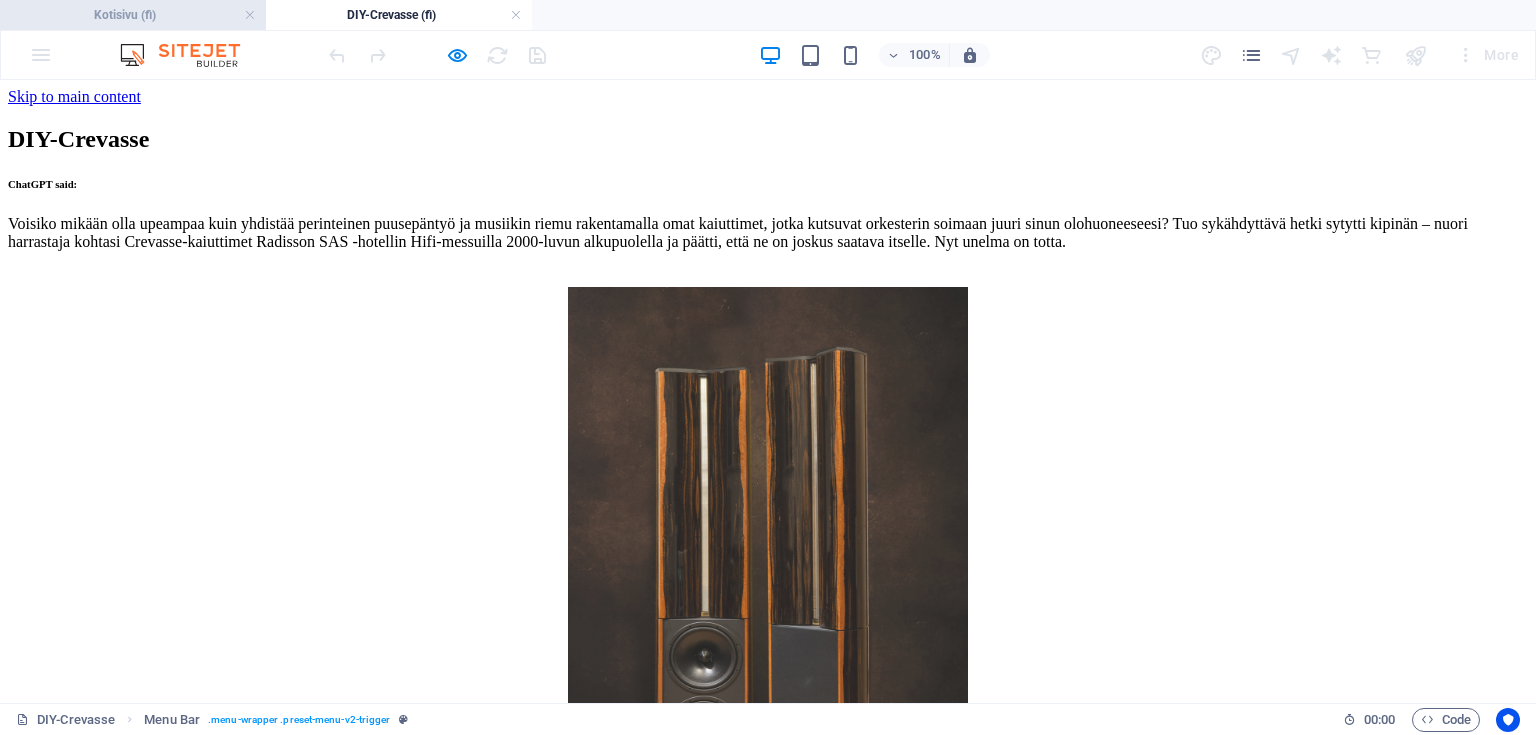 click on "Kotisivu (fi)" at bounding box center (133, 15) 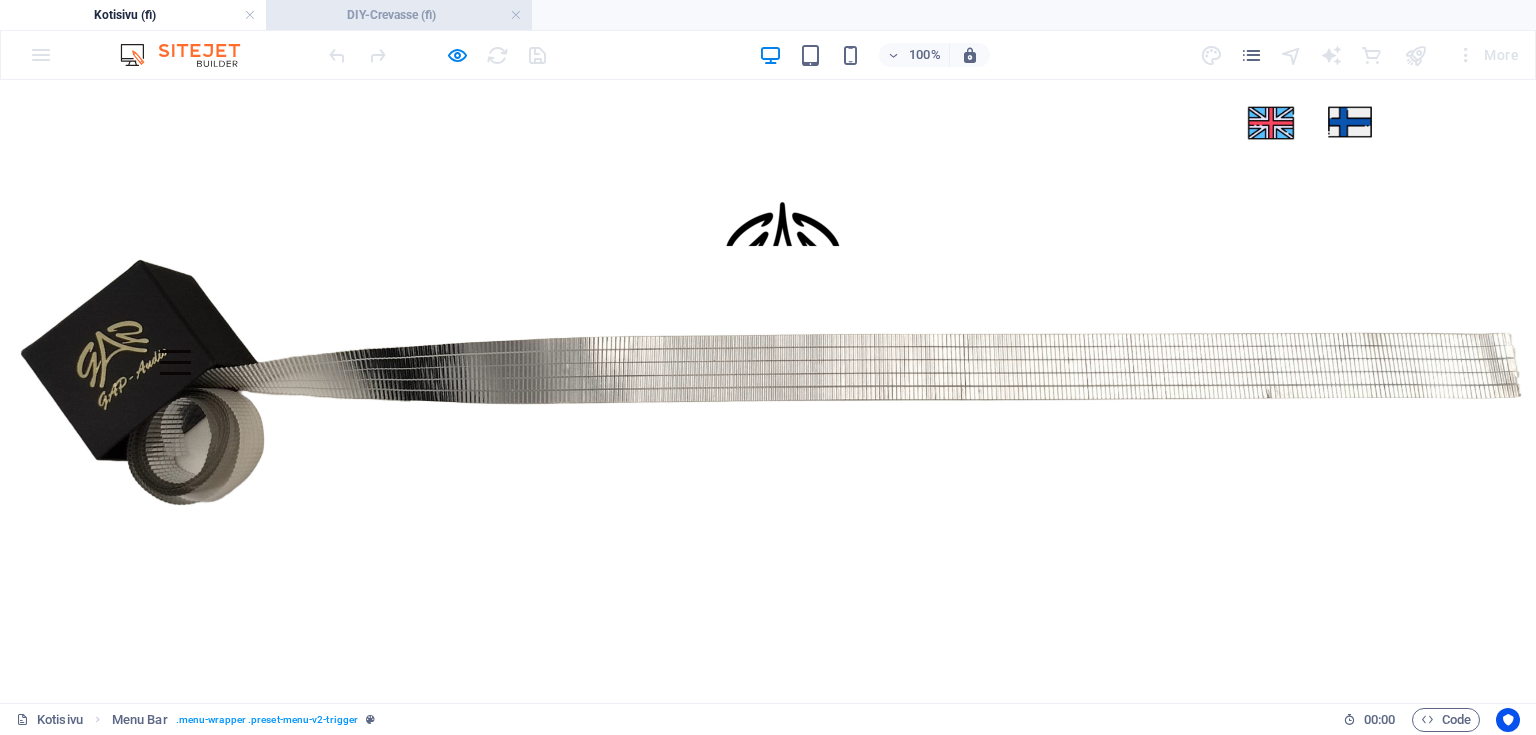click on "DIY-Crevasse (fi)" at bounding box center [399, 15] 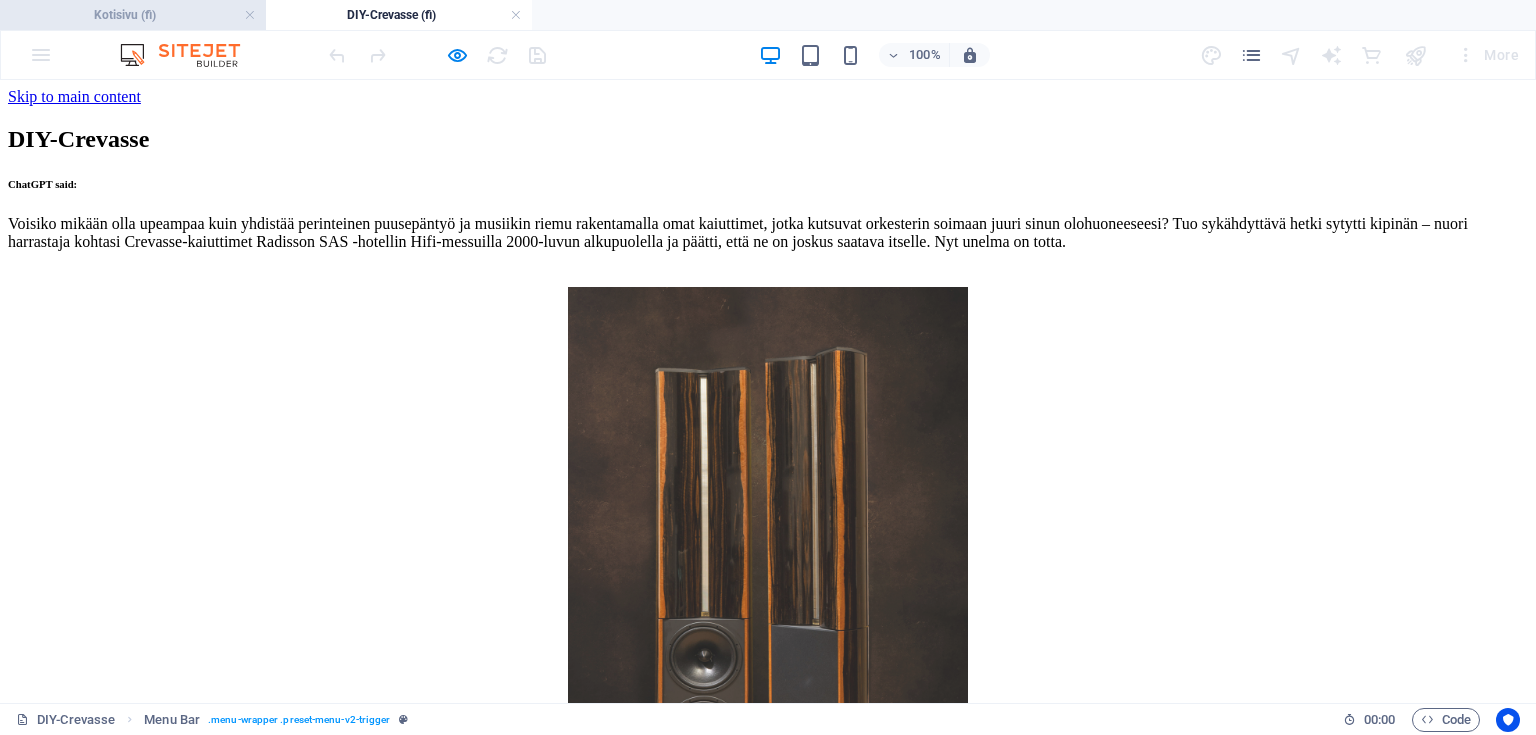 click on "Kotisivu (fi)" at bounding box center [133, 15] 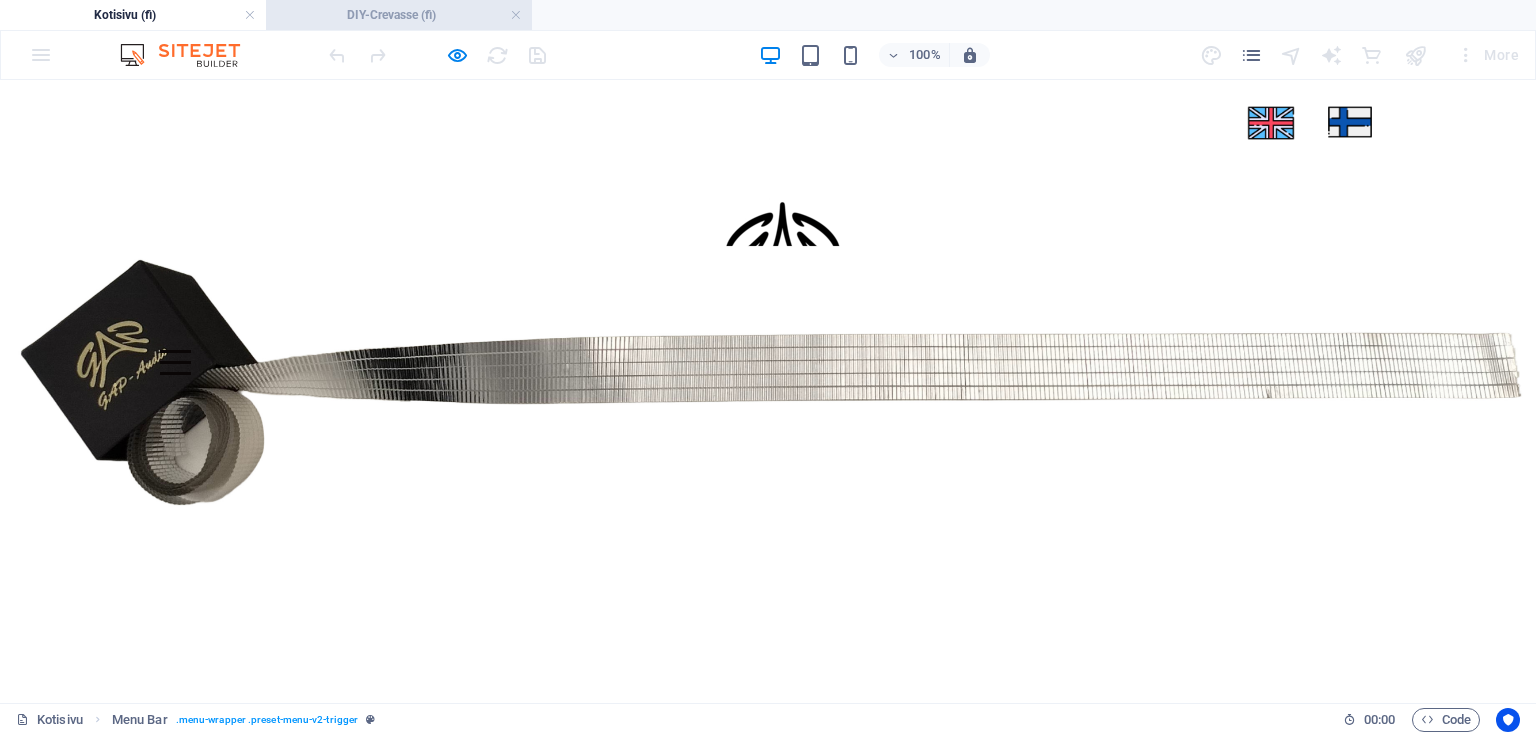 click on "DIY-Crevasse (fi)" at bounding box center (399, 15) 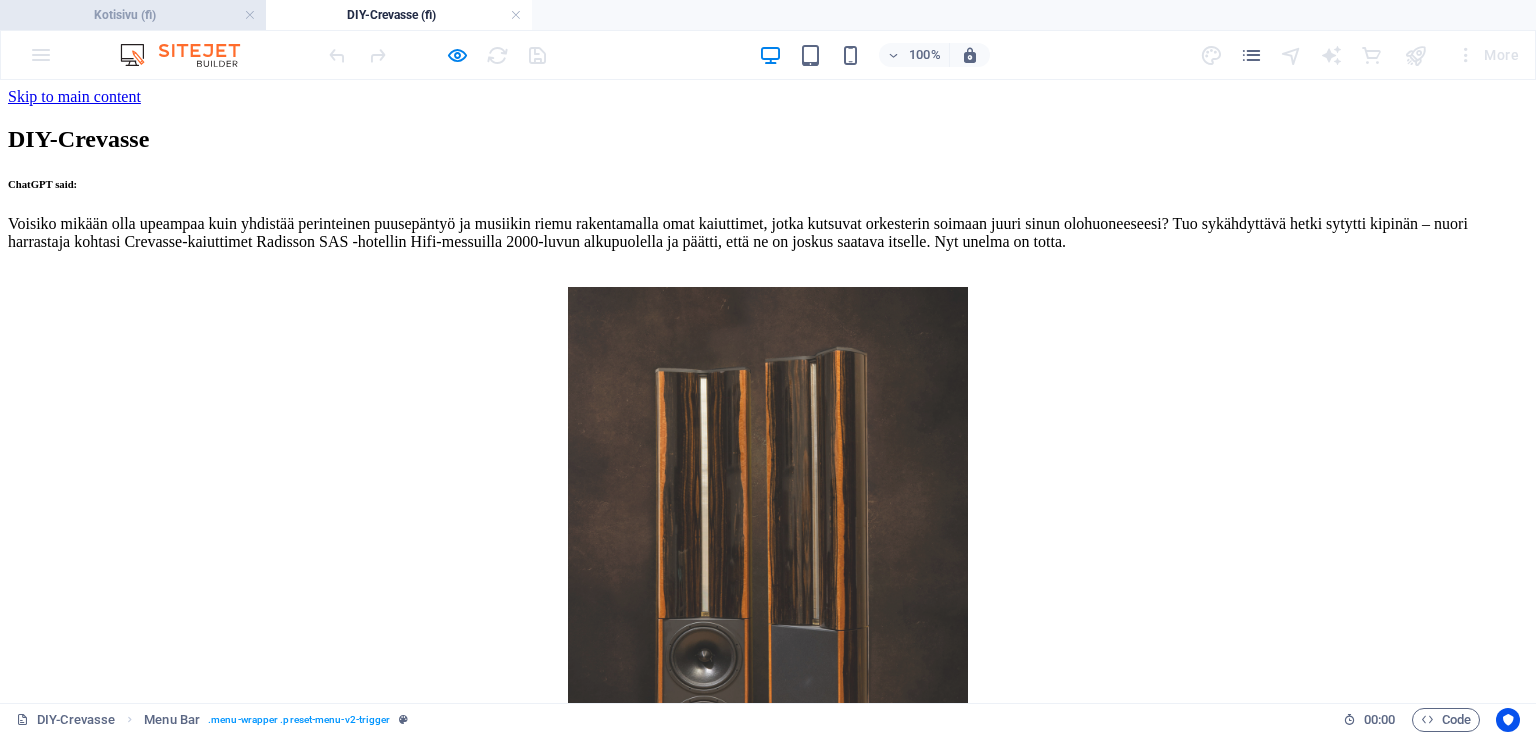 click on "Kotisivu (fi)" at bounding box center [133, 15] 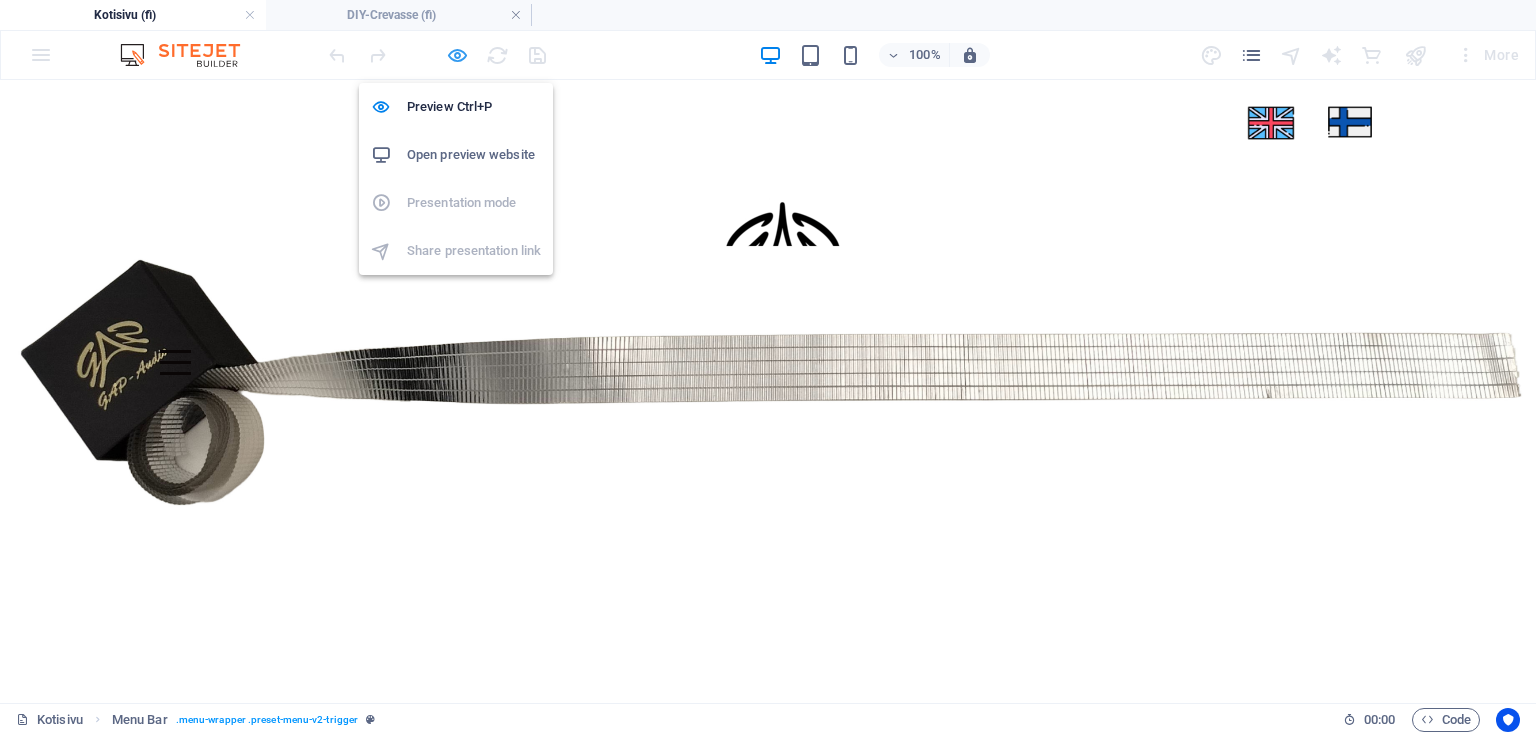 click at bounding box center [457, 55] 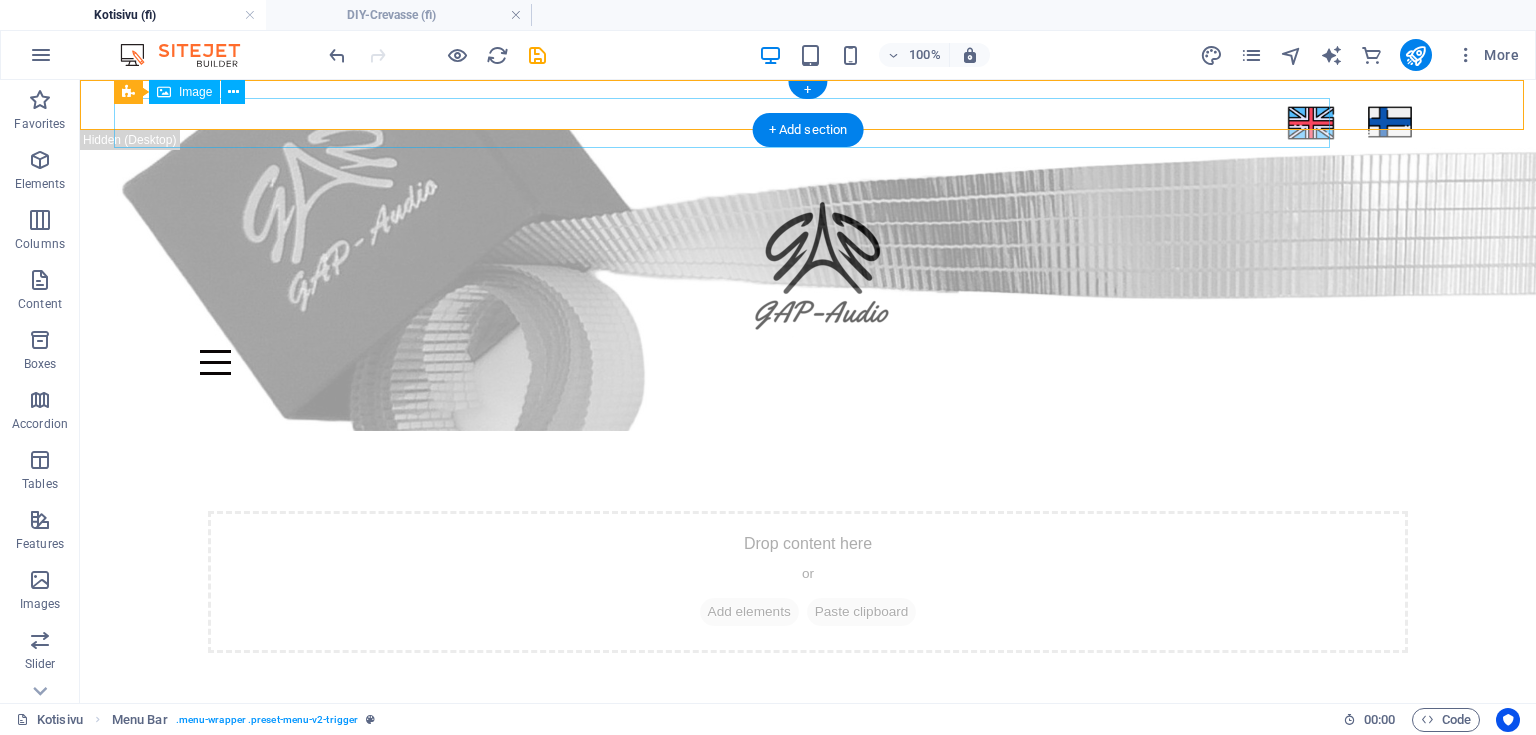 click at bounding box center (728, 123) 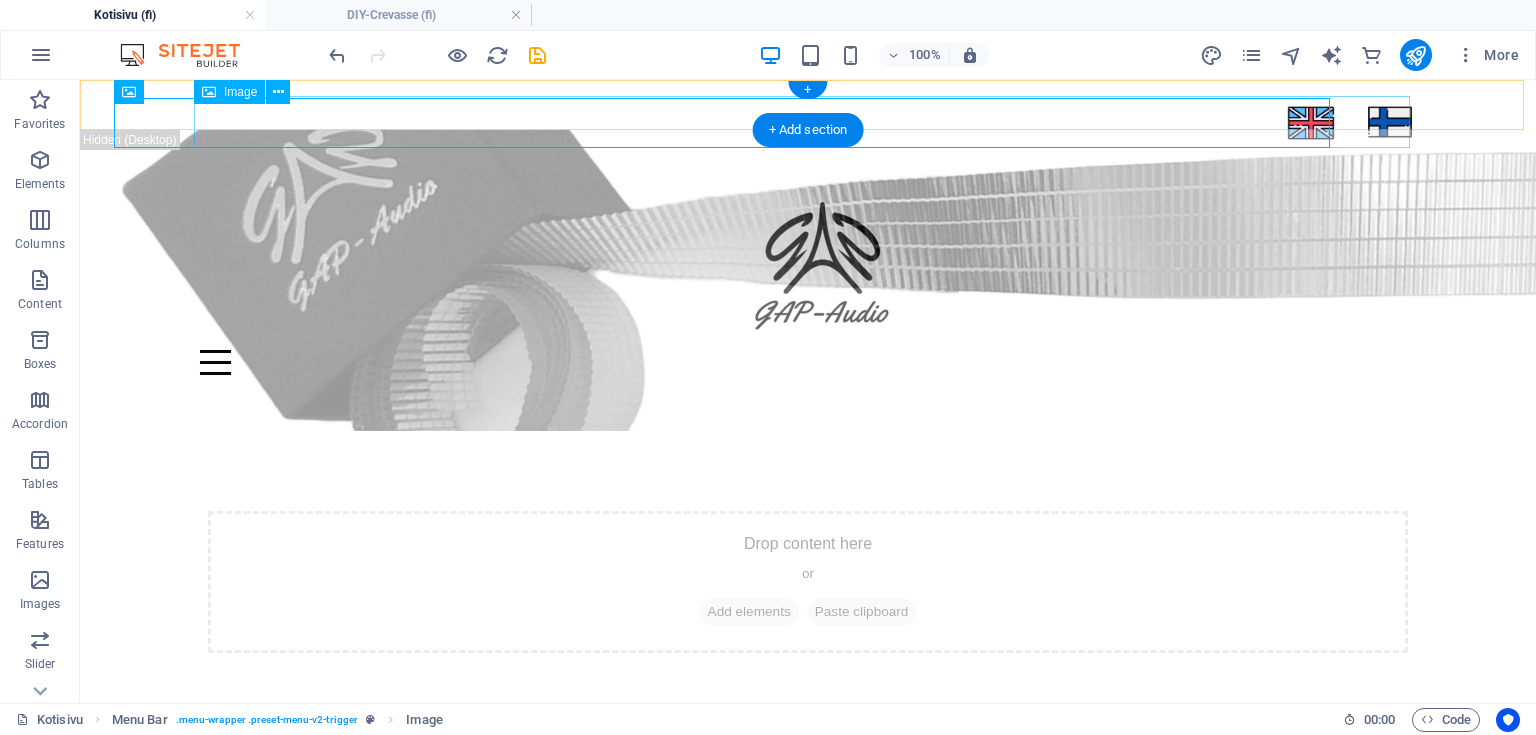 click at bounding box center [808, 122] 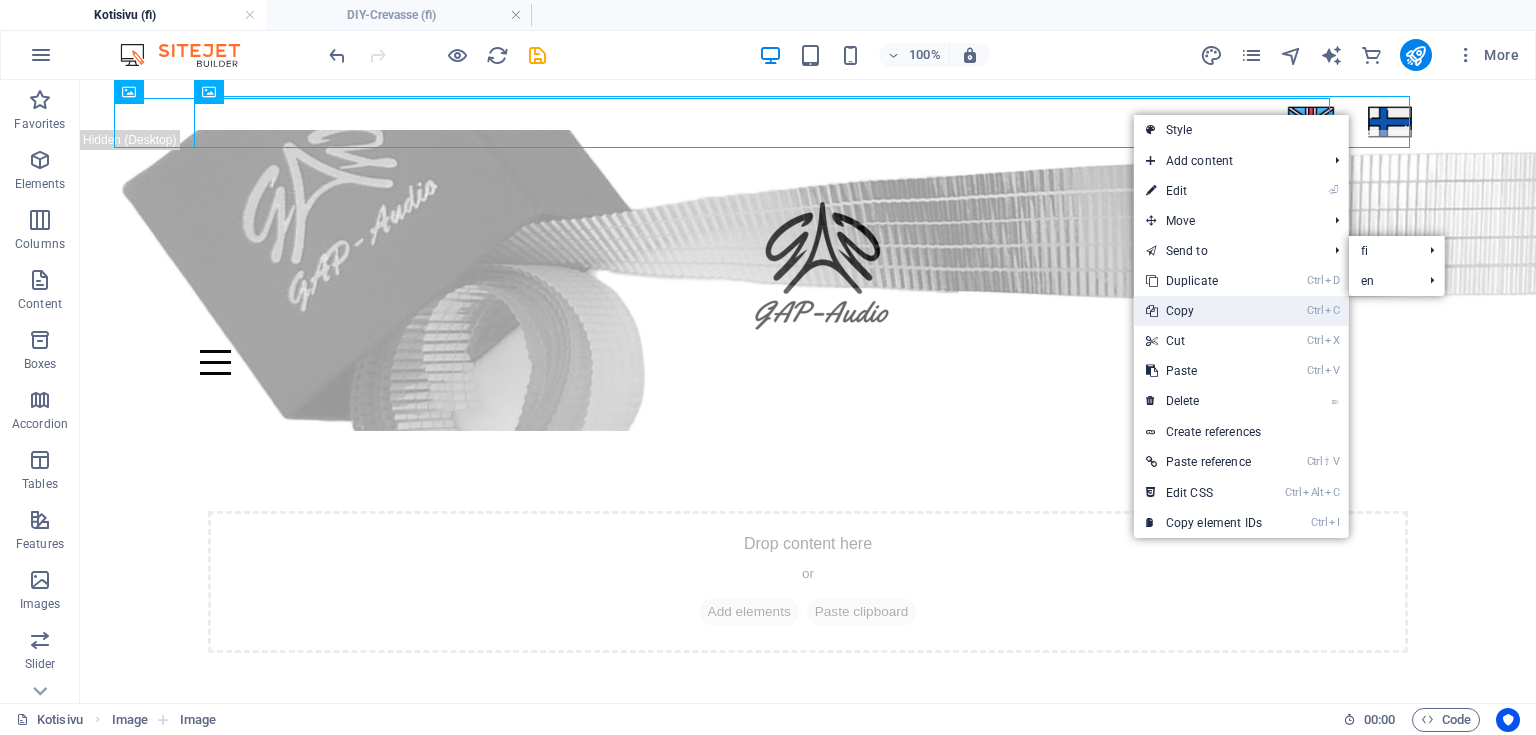 click on "Ctrl C  Copy" at bounding box center (1204, 311) 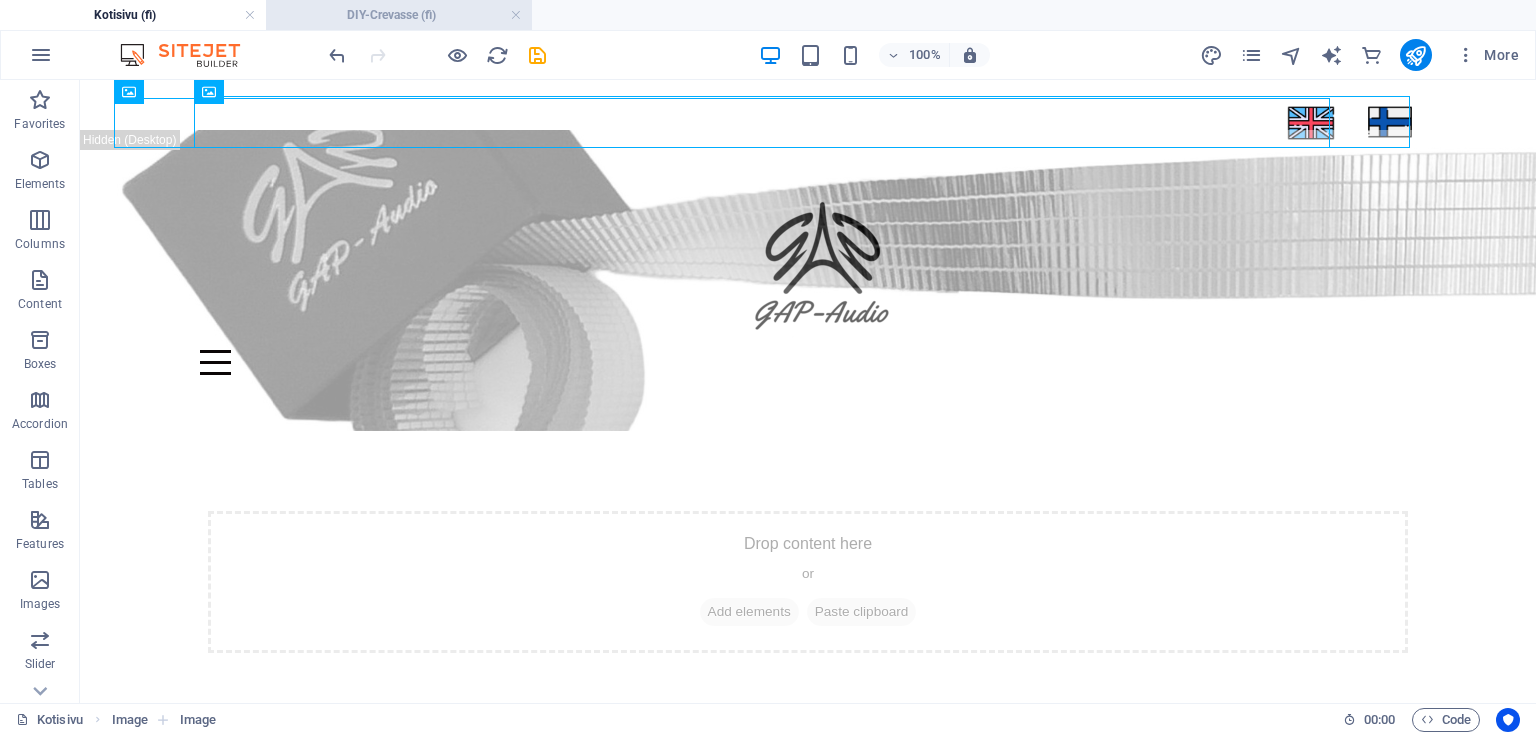 click on "DIY-Crevasse (fi)" at bounding box center (399, 15) 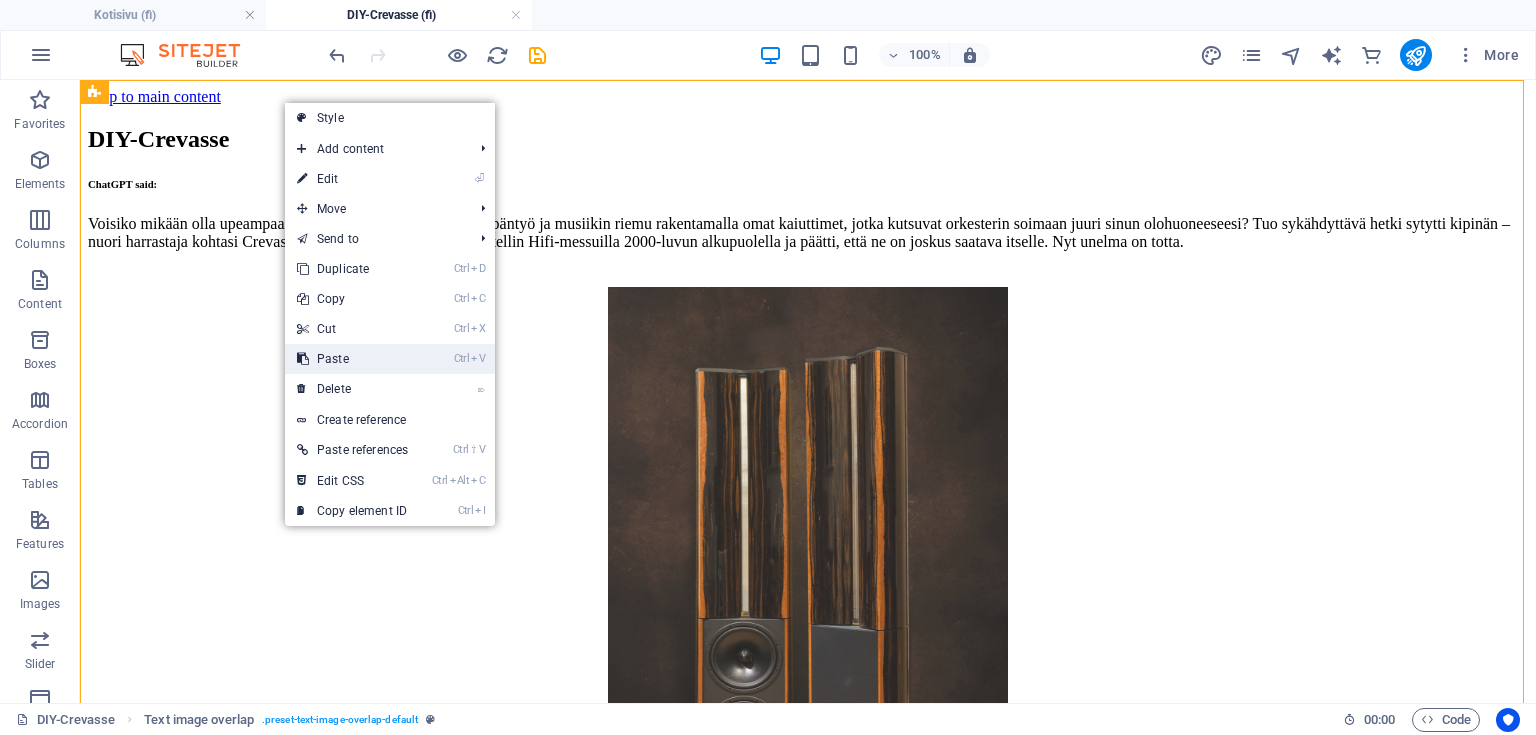 drag, startPoint x: 344, startPoint y: 361, endPoint x: 312, endPoint y: 288, distance: 79.70571 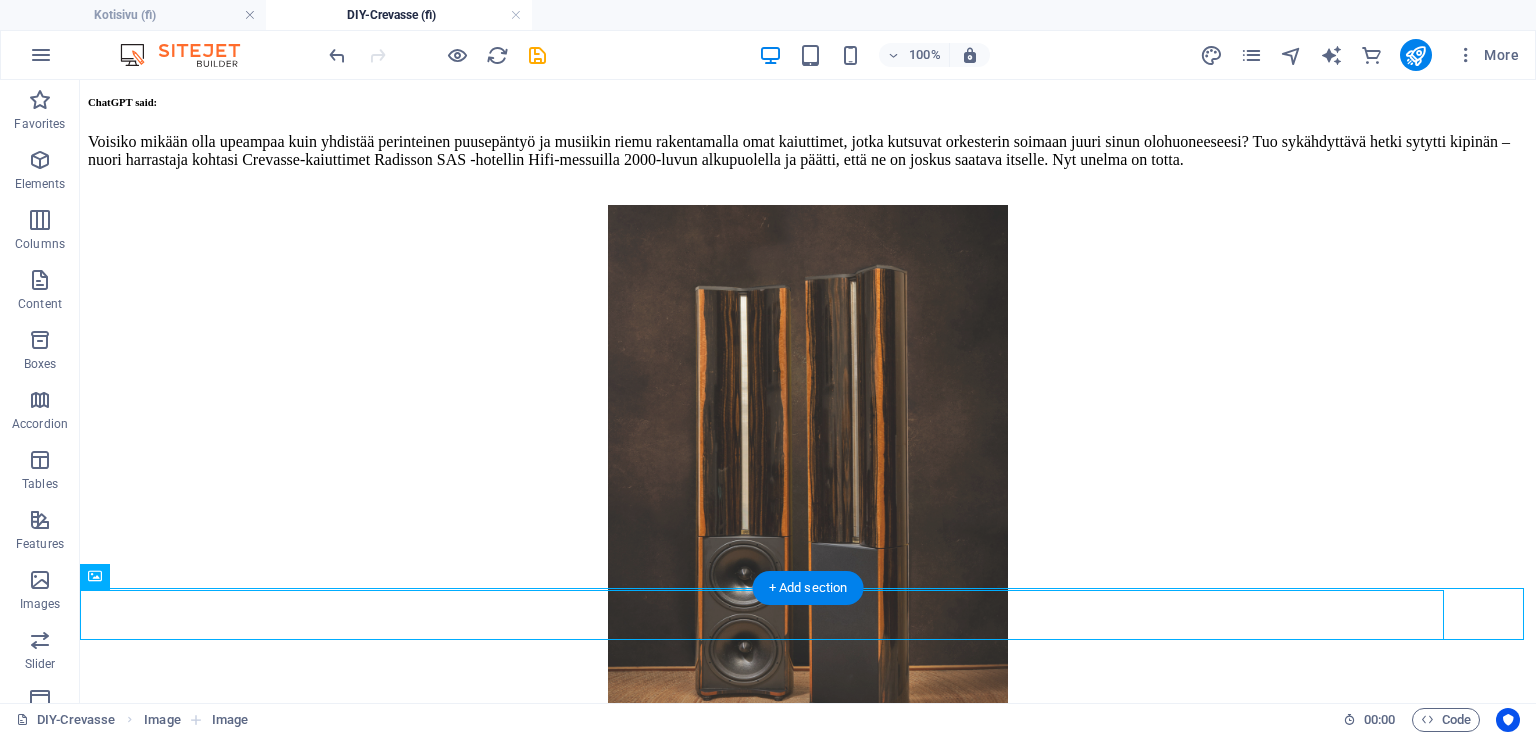 scroll, scrollTop: 0, scrollLeft: 0, axis: both 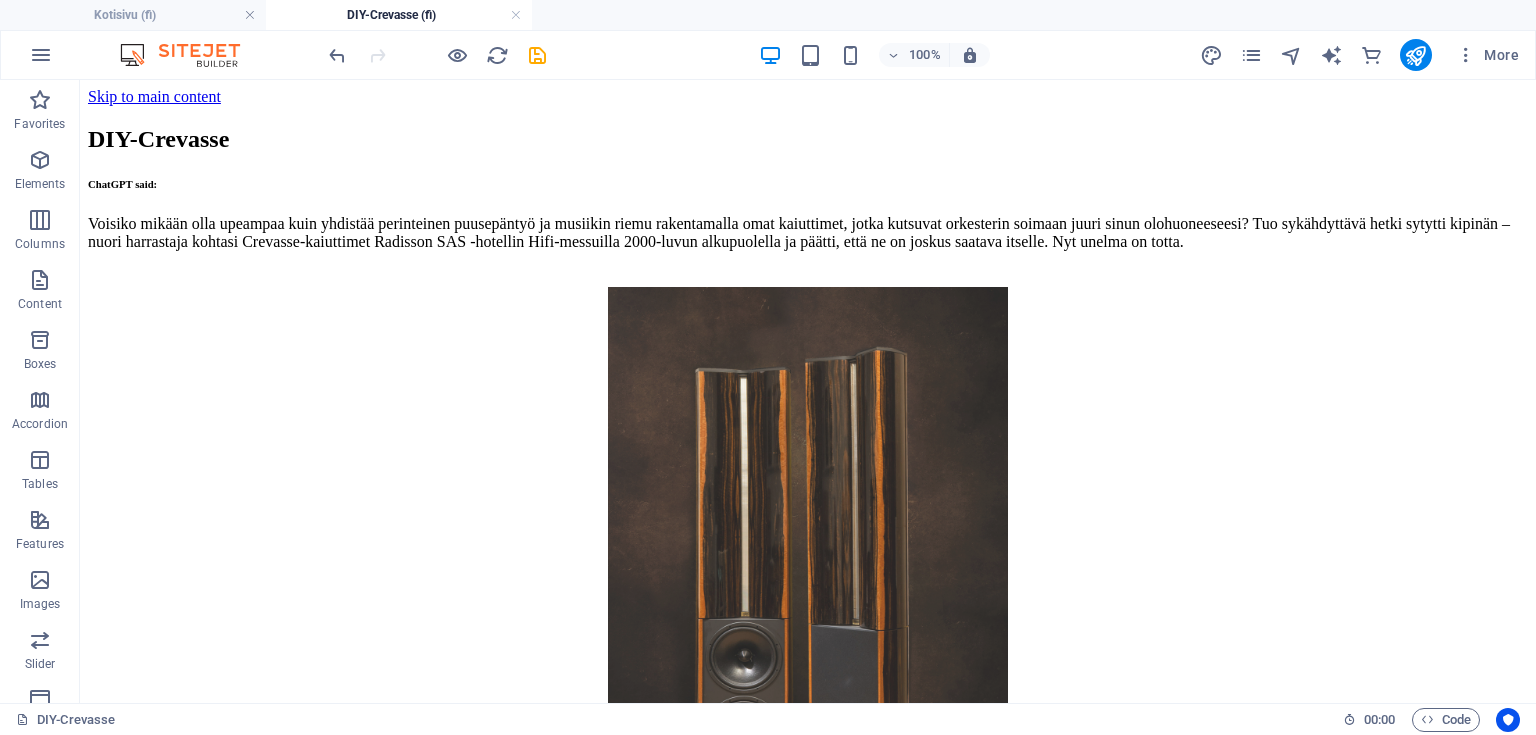 drag, startPoint x: 104, startPoint y: 543, endPoint x: 365, endPoint y: 76, distance: 534.98596 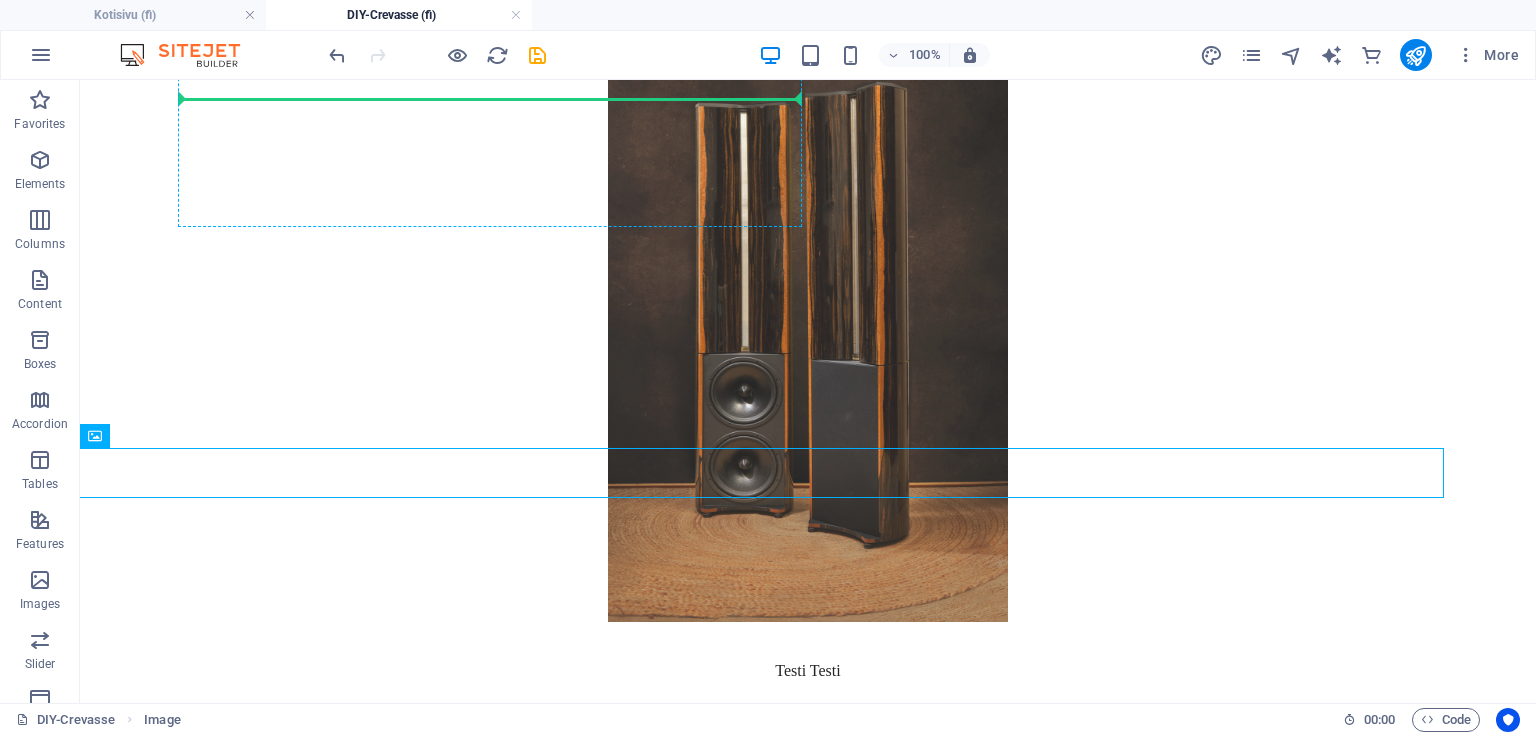 scroll, scrollTop: 0, scrollLeft: 0, axis: both 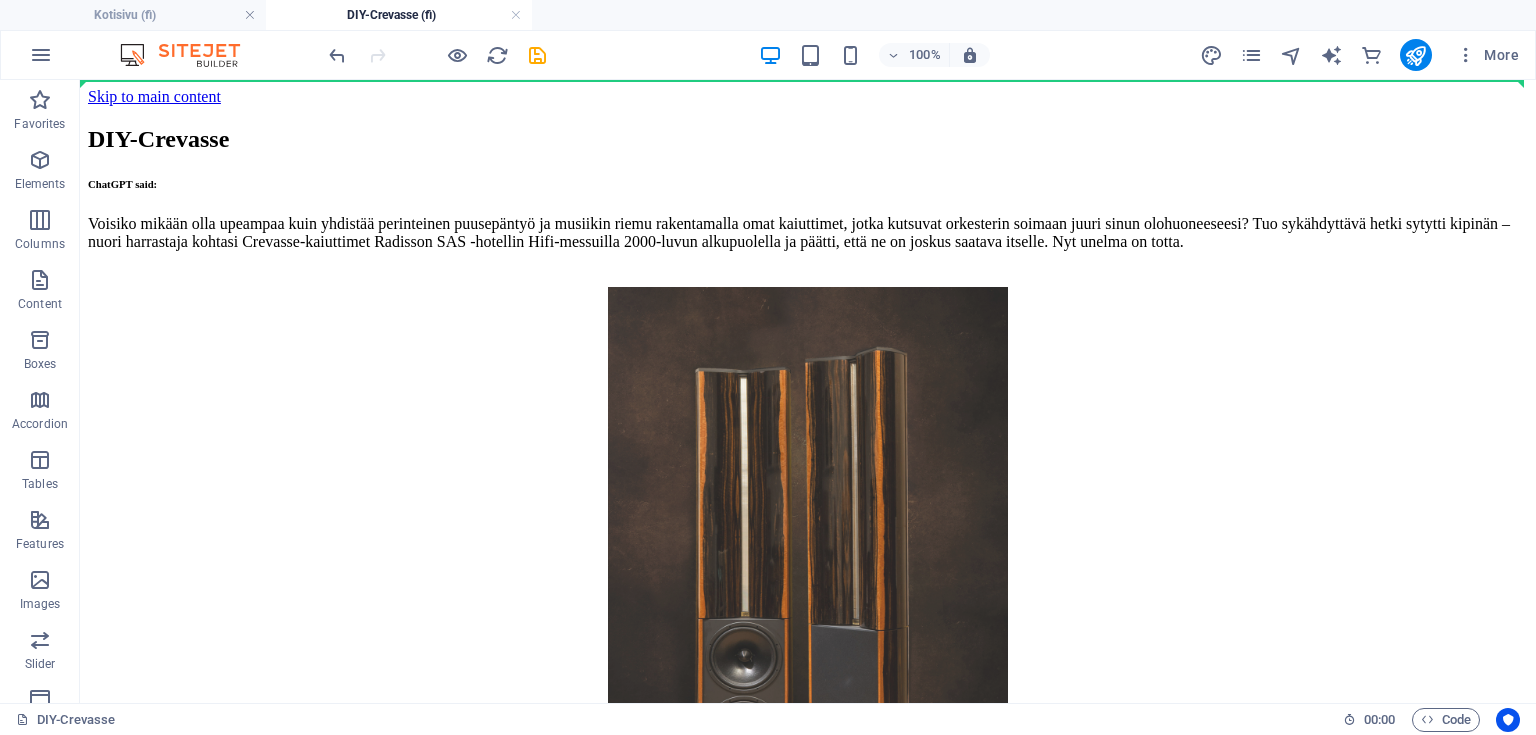 drag, startPoint x: 125, startPoint y: 380, endPoint x: 127, endPoint y: 0, distance: 380.00525 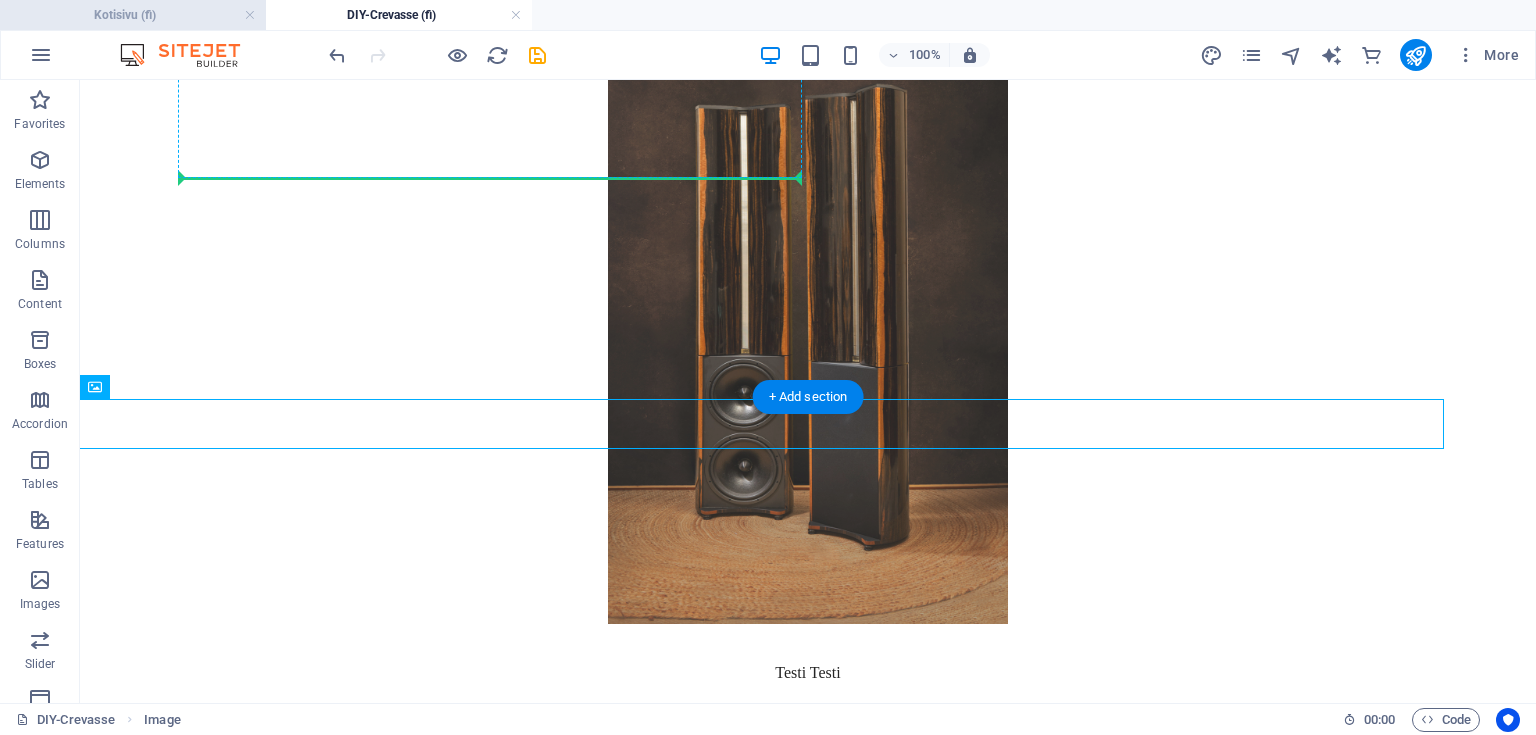 scroll, scrollTop: 0, scrollLeft: 0, axis: both 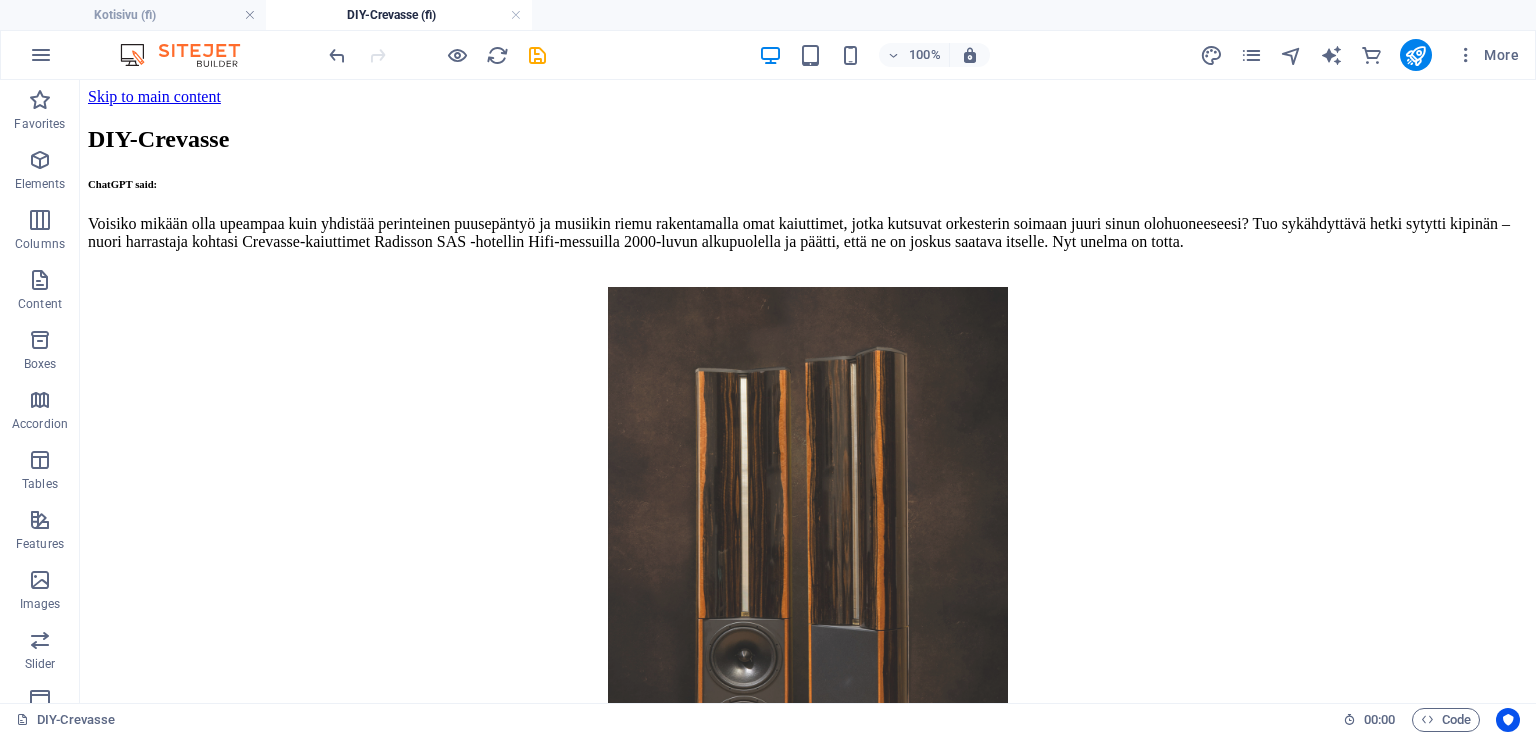 drag, startPoint x: 117, startPoint y: 376, endPoint x: 375, endPoint y: 77, distance: 394.92404 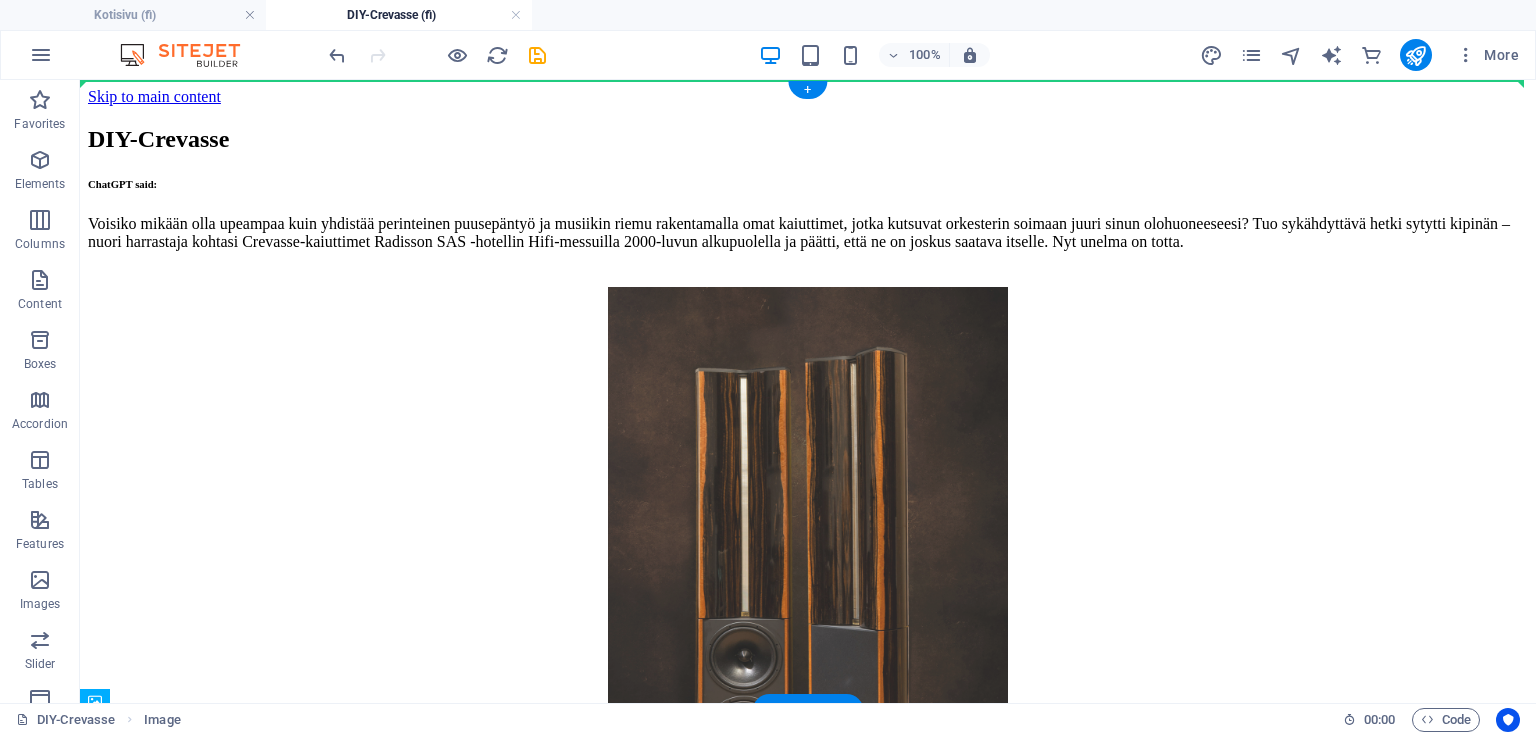 scroll, scrollTop: 0, scrollLeft: 0, axis: both 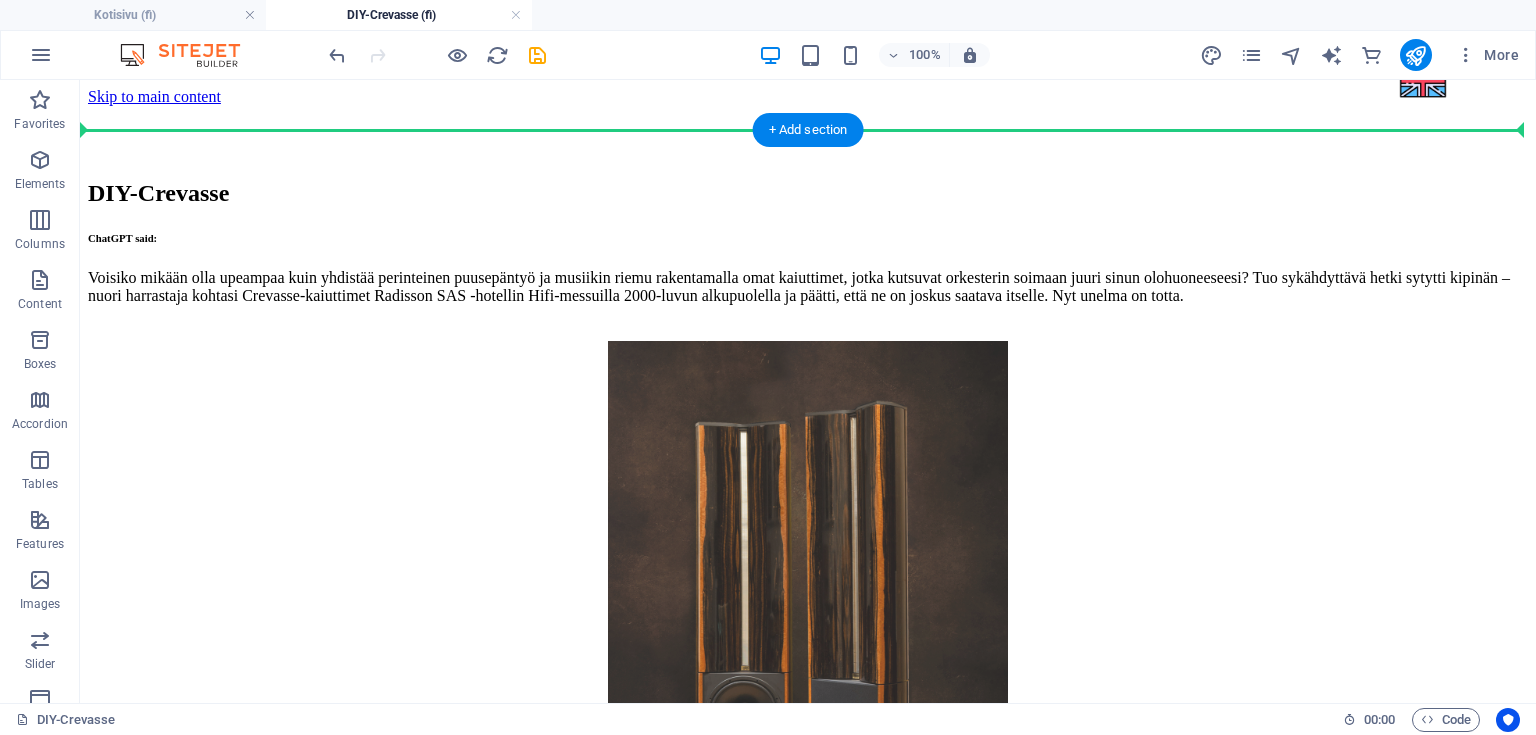 drag, startPoint x: 211, startPoint y: 590, endPoint x: 247, endPoint y: 145, distance: 446.4538 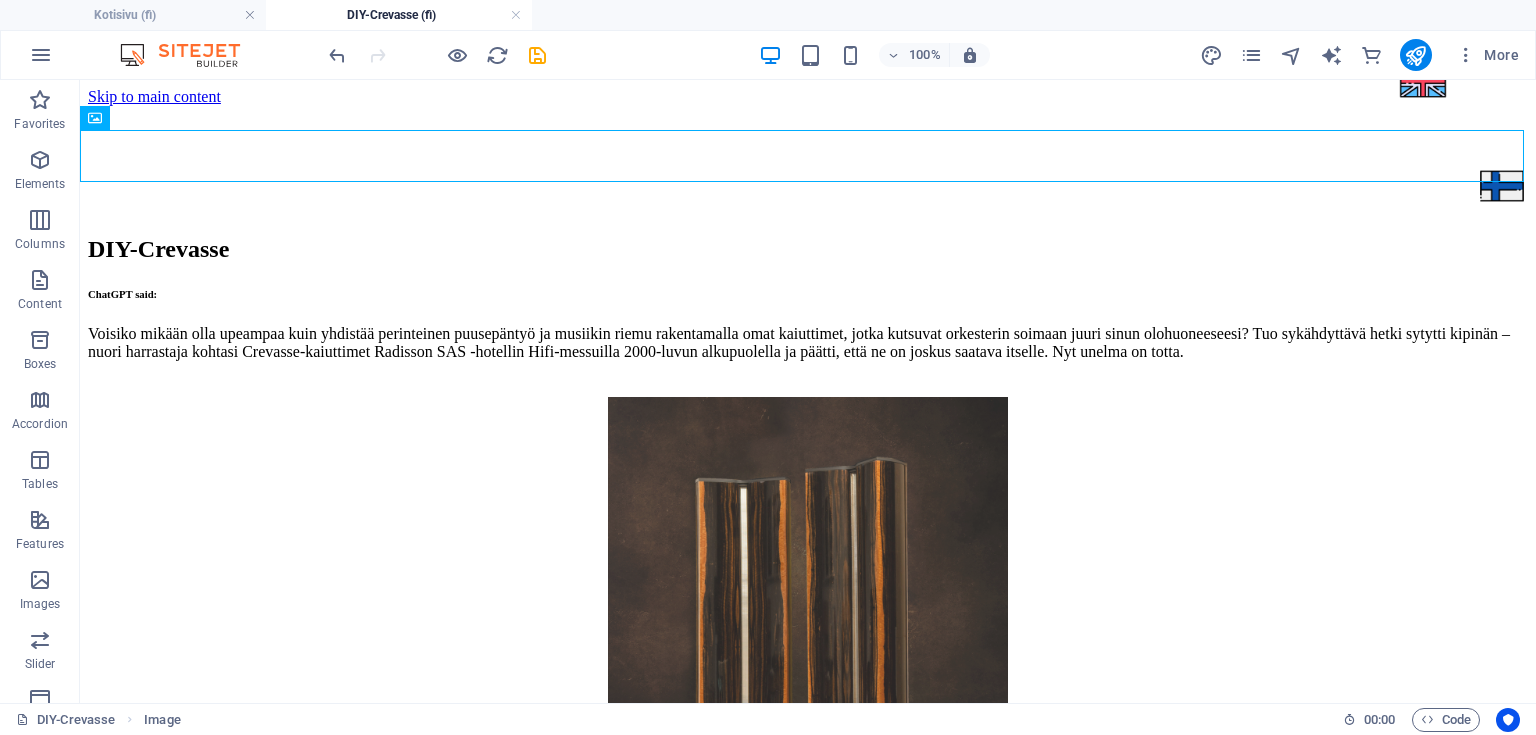 drag, startPoint x: 422, startPoint y: 114, endPoint x: 372, endPoint y: 90, distance: 55.461697 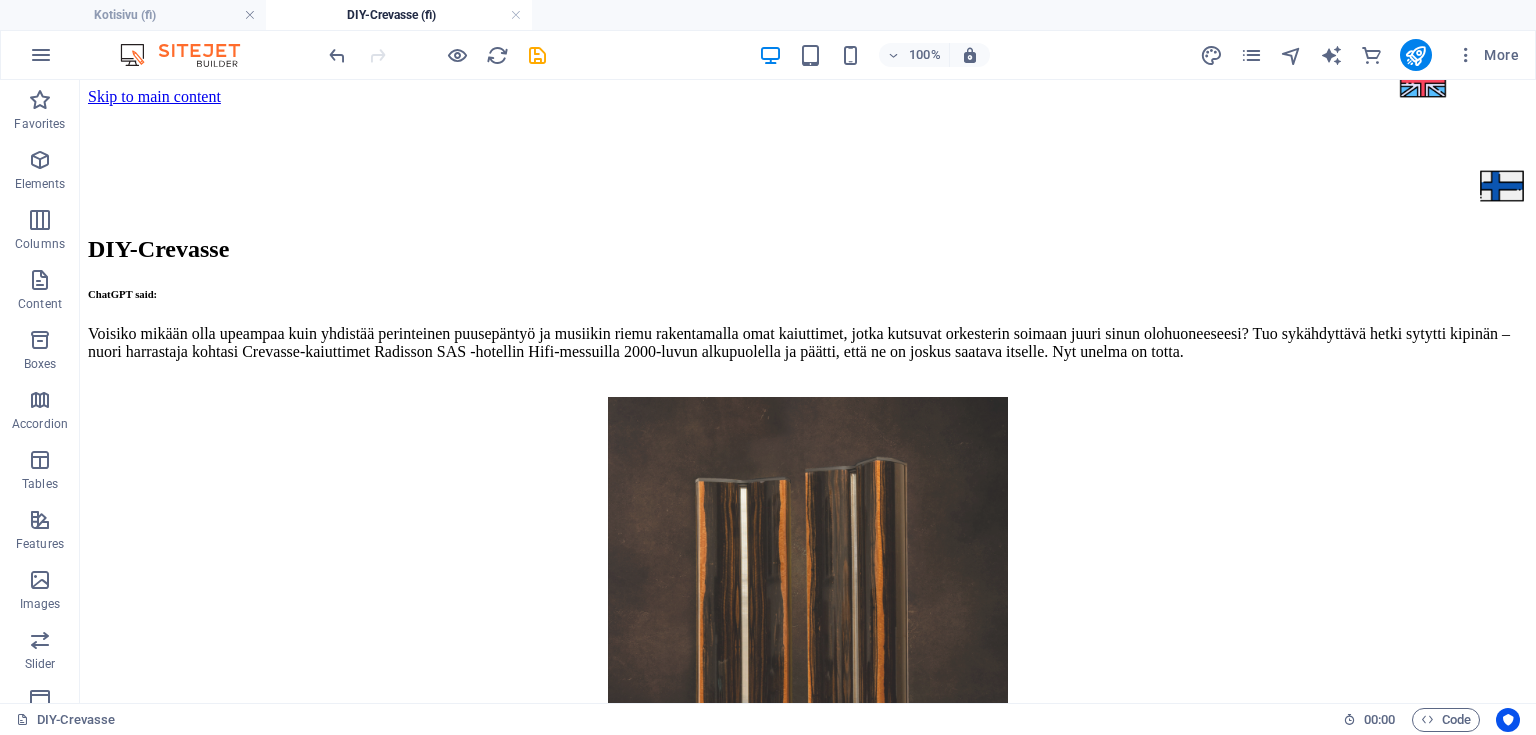 click on "DIY-Crevasse ChatGPT said: Voisiko mikään olla upeampaa kuin yhdistää perinteinen puusepäntyö ja musiikin riemu rakentamalla omat kaiuttimet, jotka kutsuvat orkesterin soimaan juuri sinun olohuoneeseesi? Tuo sykähdyttävä hetki sytytti kipinän – nuori harrastaja kohtasi Crevasse-kaiuttimet Radisson SAS -hotellin Hifi-messuilla 2000-luvun alkupuolella ja päätti, että ne on joskus saatava itselle. Nyt unelma on totta. Testi Testi 3D-Mallinnettut kaiuttimet Prototyyppien avulla saatiin myös tuotettua kaiuttimesta tarkka 3D-malli, jonka avulla pystyttiin varmistamaan kaikkien yksityiskohtien toimivuus ennen lopullista rakentamista Kotelon viilunkuviointi sovitettiin jatkumaan yhtenäisenä kuviona pystysuunnassa bassokotelosta suutaimen yläosaan asti. Kun suuntaimet oli saatu liimattua rakennettiin niille kuljetus ja maalaustuet. Suuntaimien päihin ajettiin vanerista väliaikaiset laipat jotka kiinnitettiin kuusiokolopulteilla liimattuihin tappimuttereihin. Yhteystiedot [EMAIL]" at bounding box center (808, 23314) 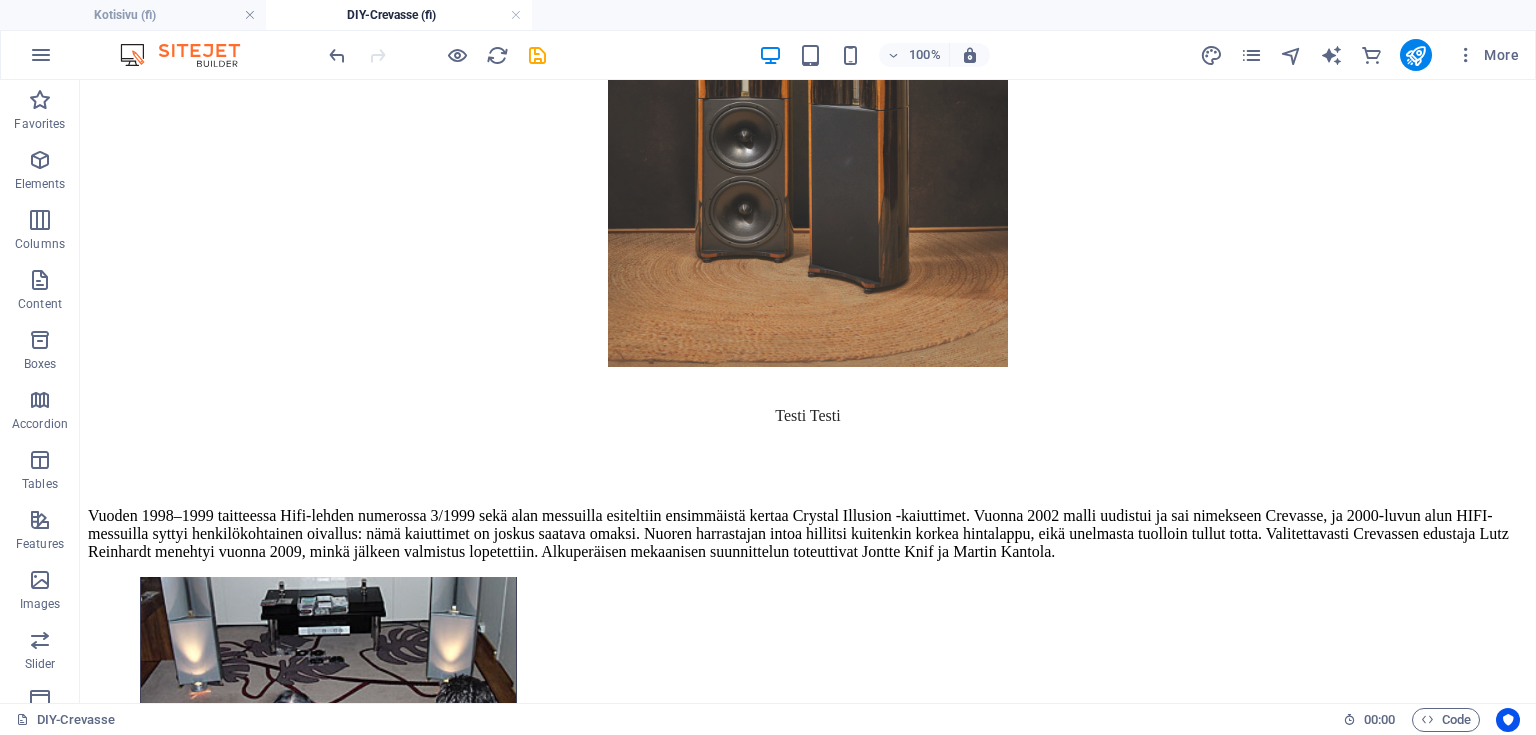 scroll, scrollTop: 0, scrollLeft: 0, axis: both 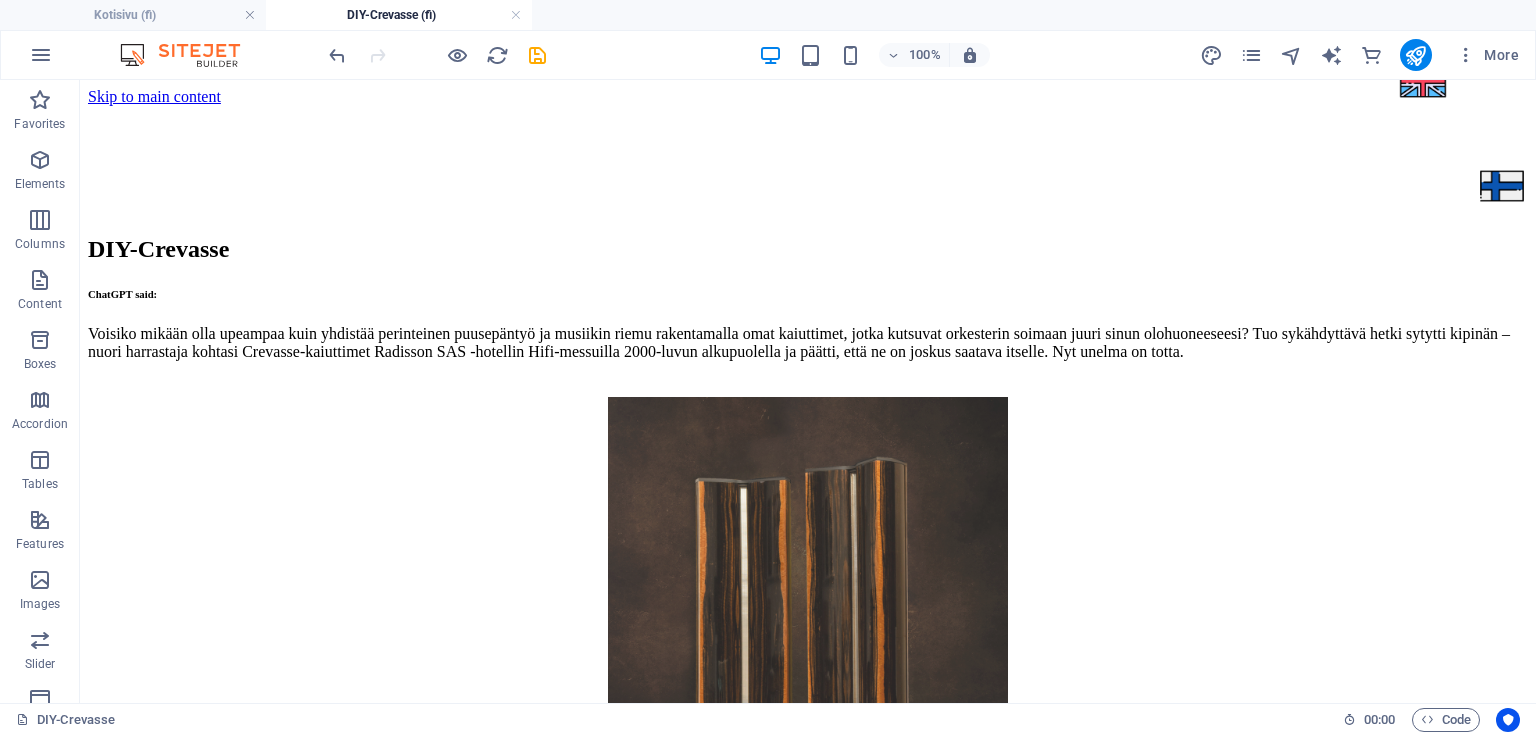 drag, startPoint x: 1458, startPoint y: 95, endPoint x: 1443, endPoint y: 96, distance: 15.033297 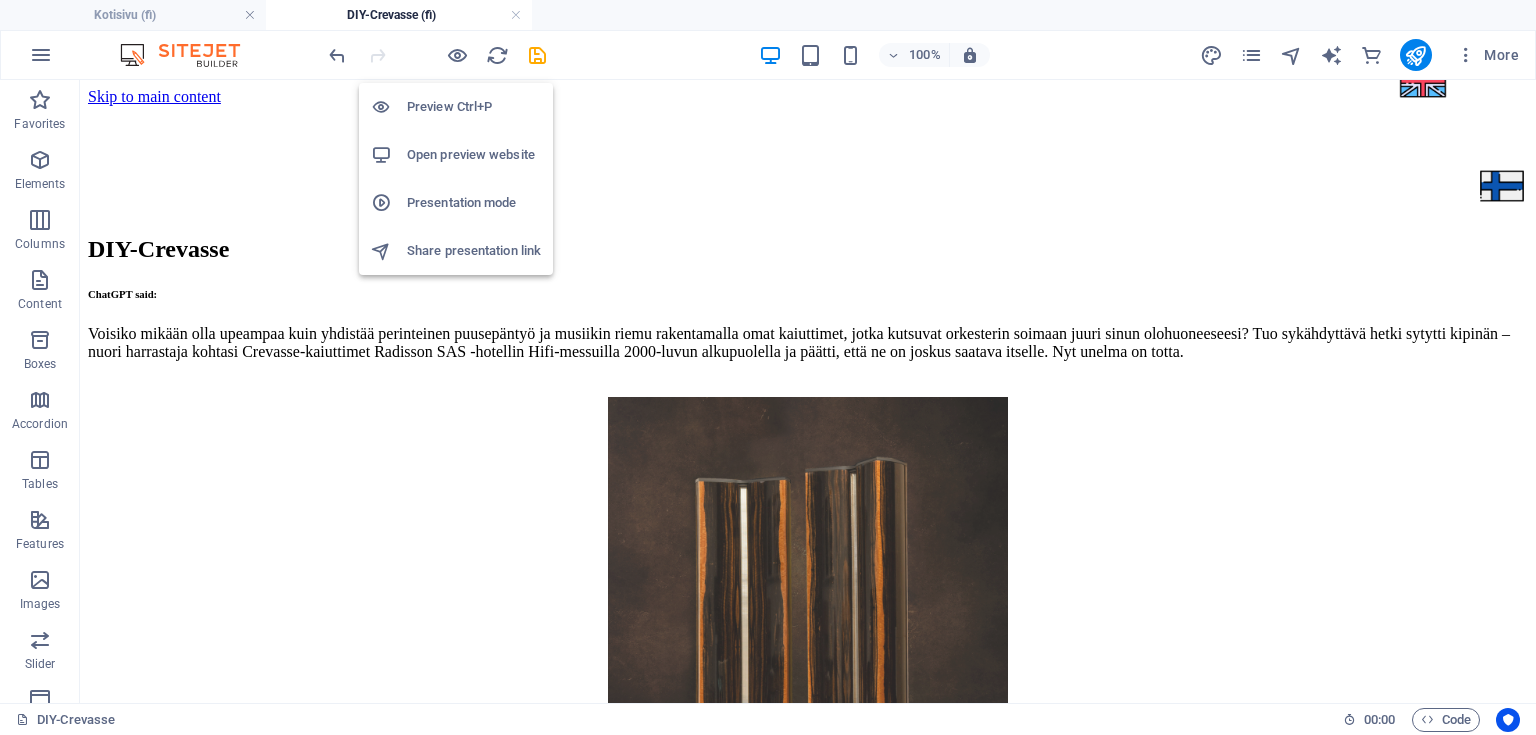 click at bounding box center [437, 55] 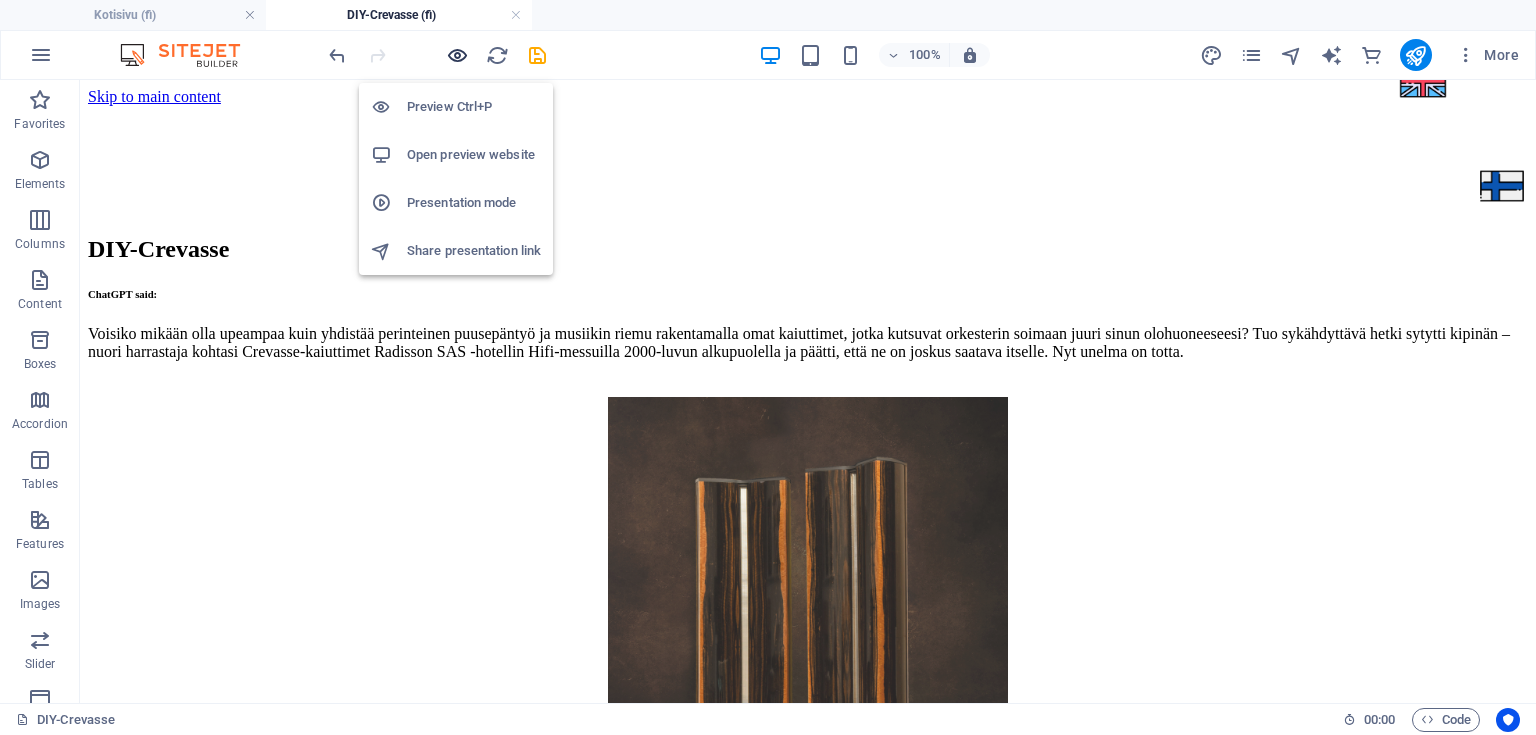 click at bounding box center (457, 55) 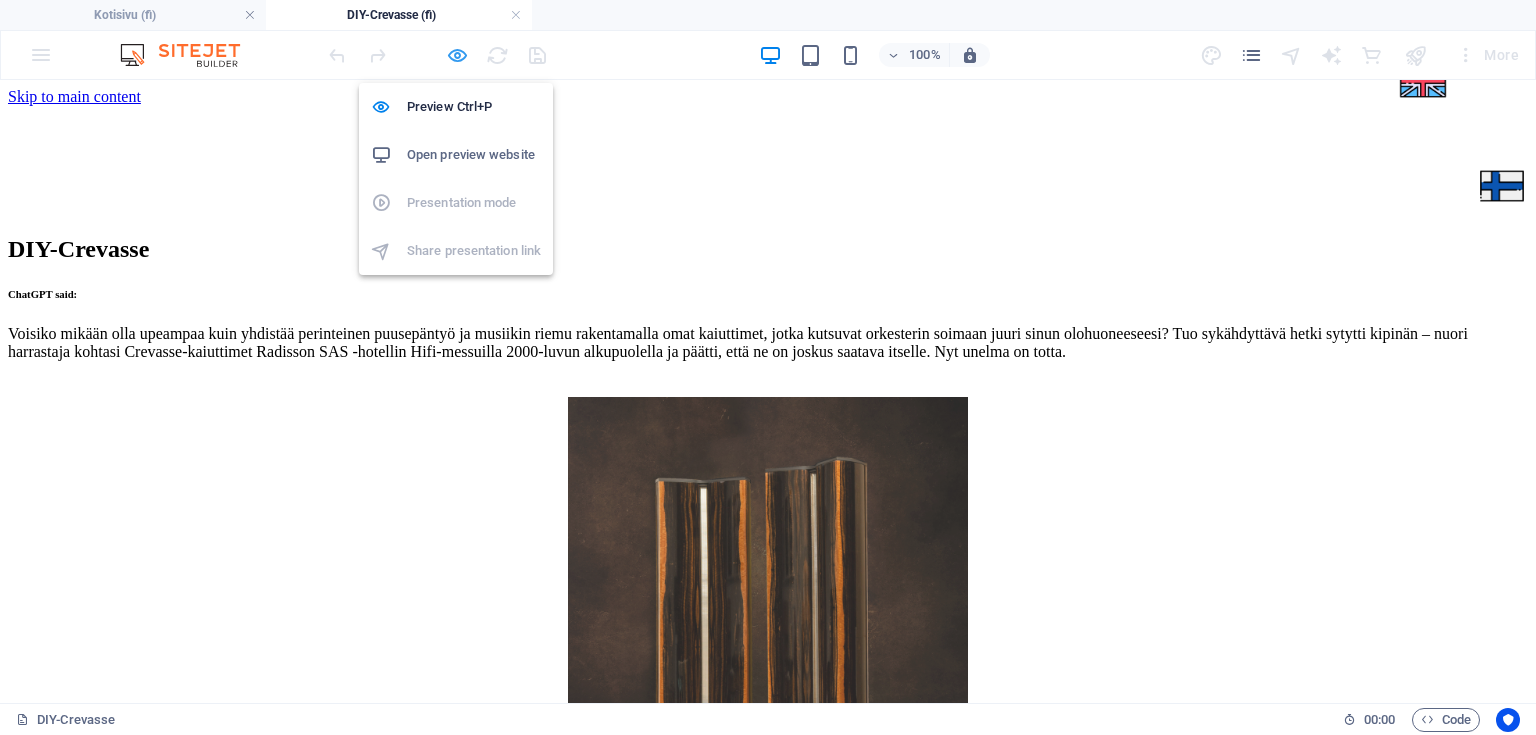 click at bounding box center [457, 55] 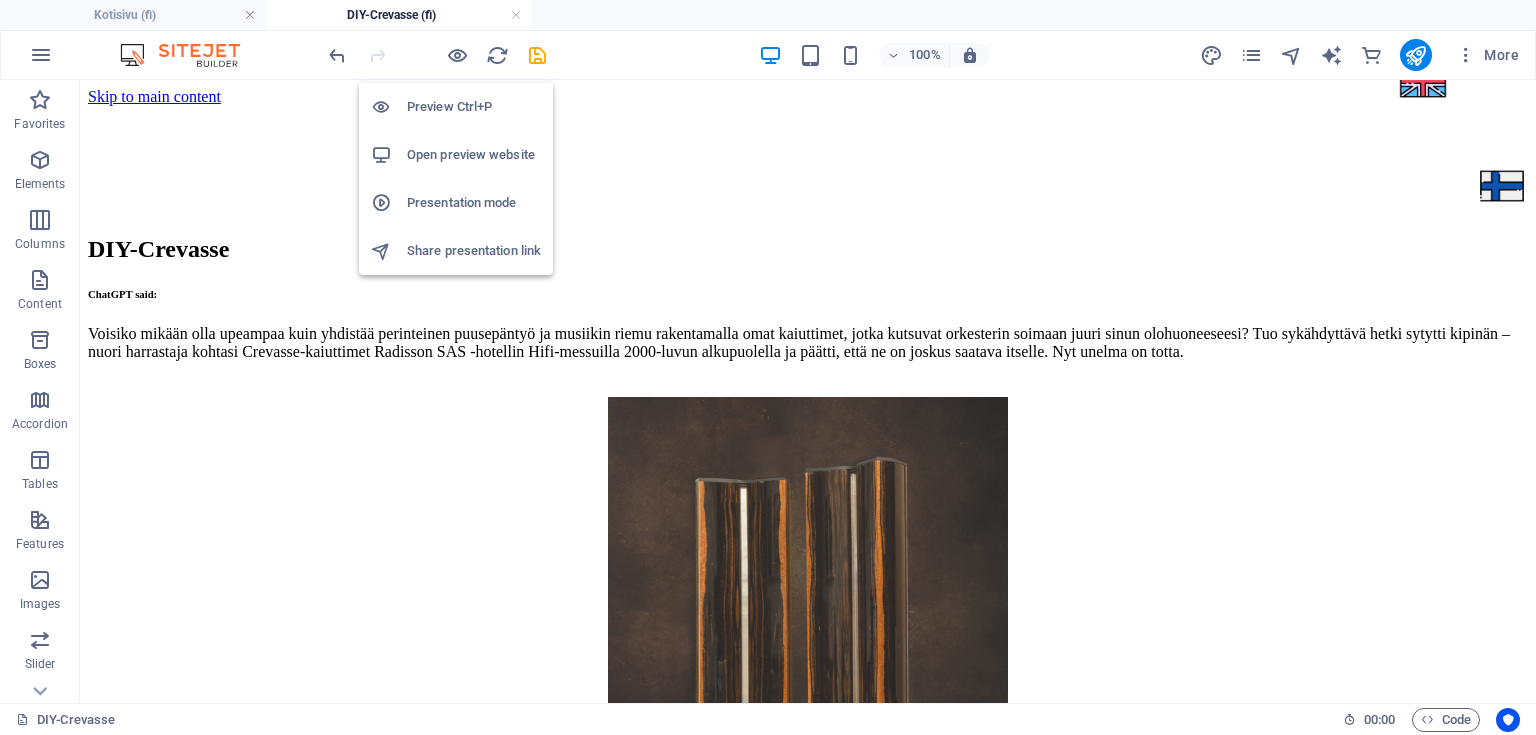 type 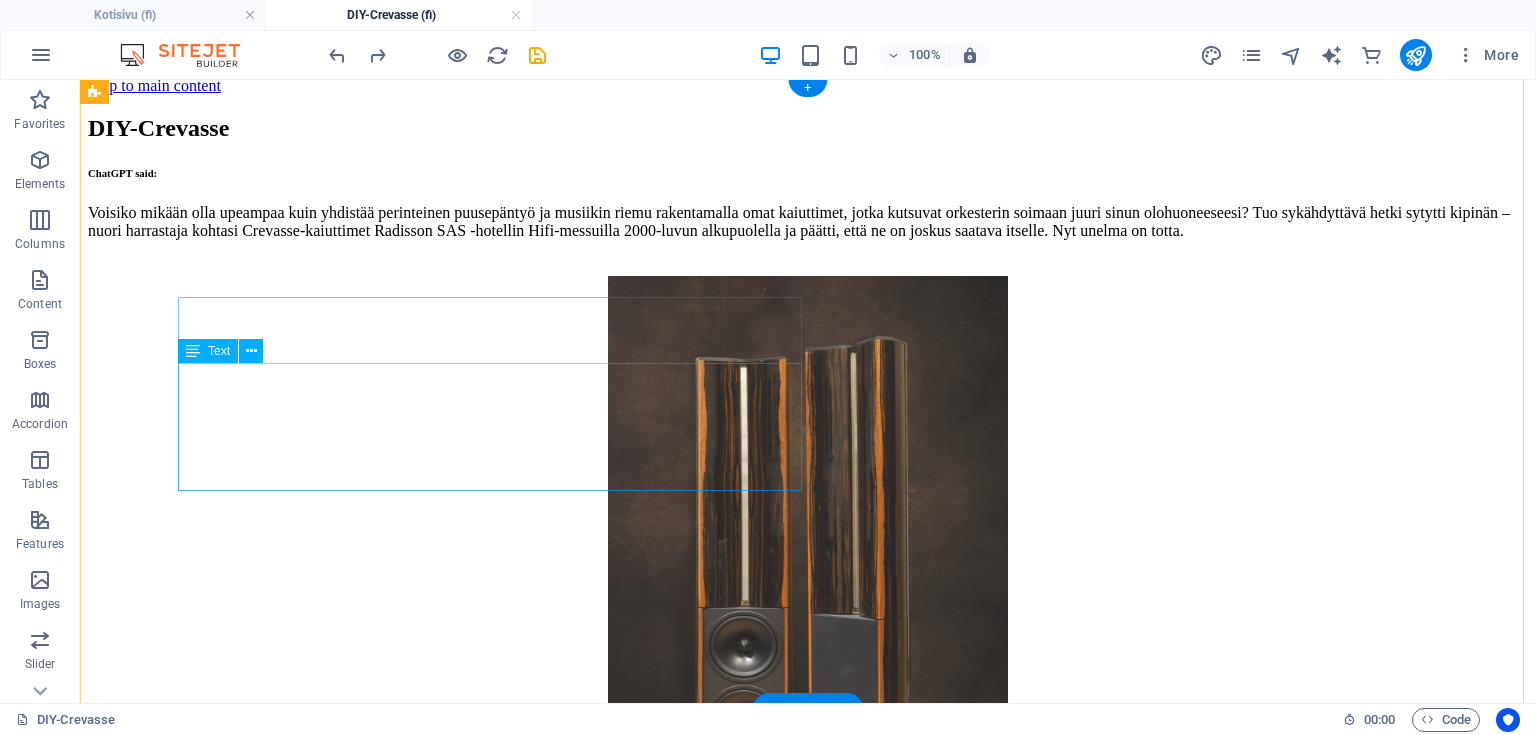 scroll, scrollTop: 0, scrollLeft: 0, axis: both 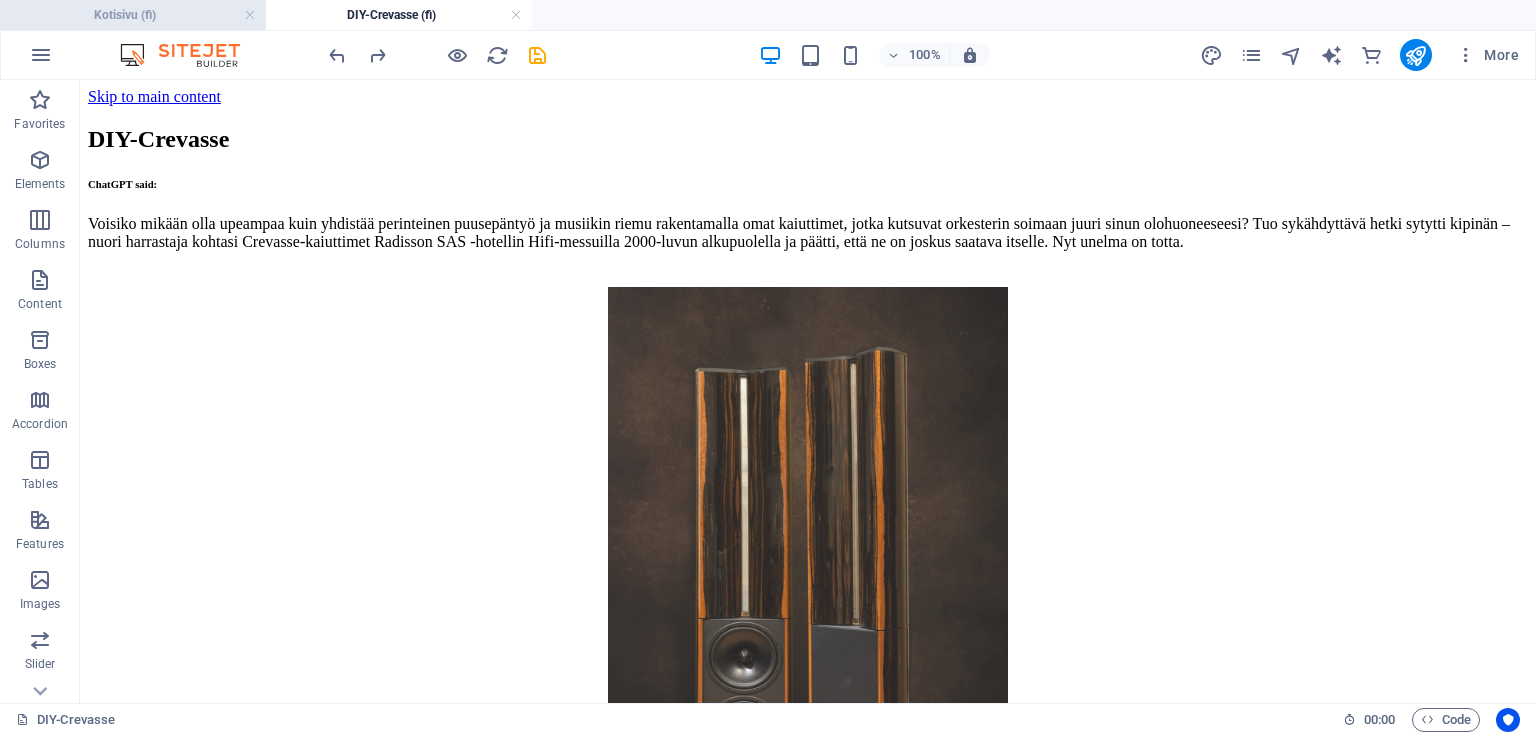 click on "Kotisivu (fi)" at bounding box center (133, 15) 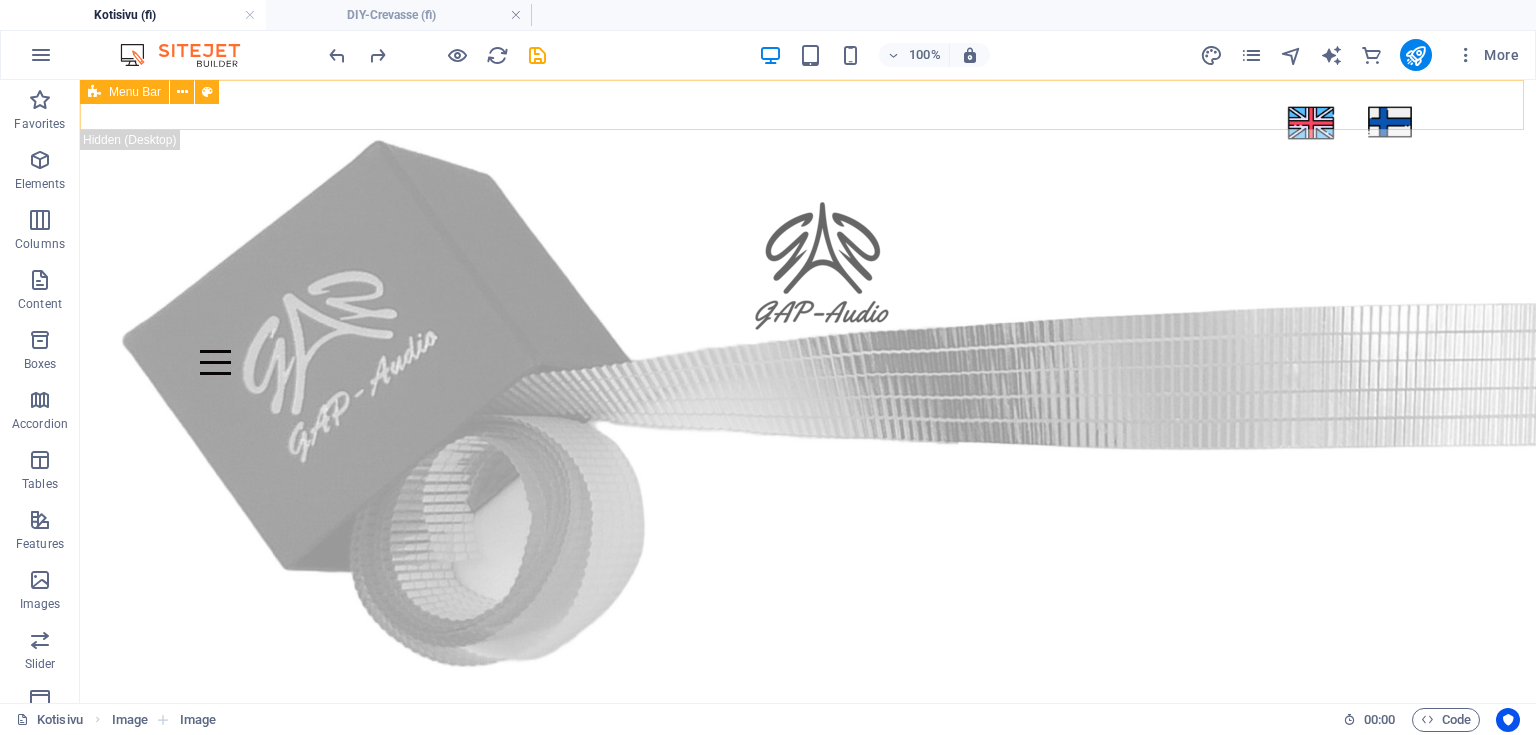 click on "Menu Bar" at bounding box center (124, 92) 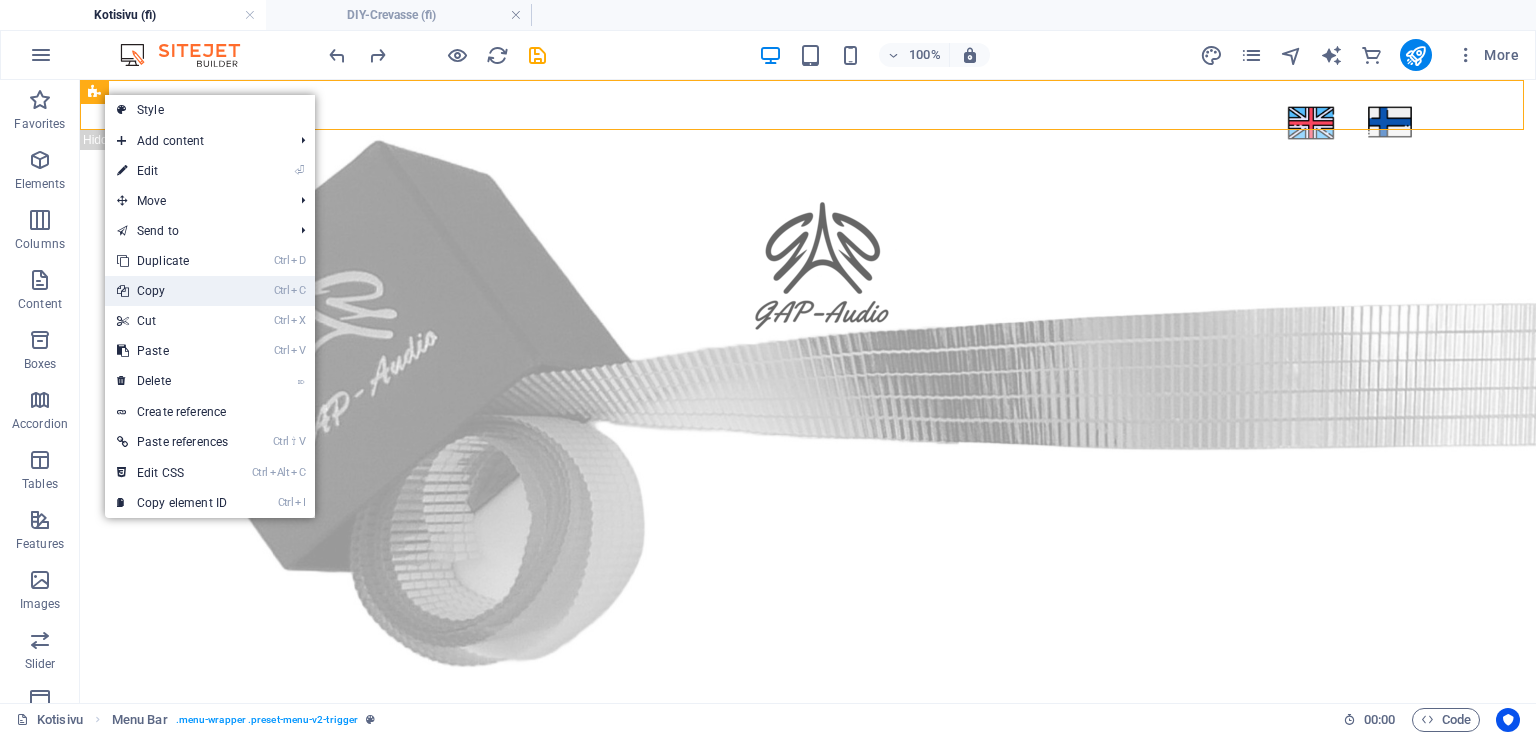click on "Ctrl C  Copy" at bounding box center (172, 291) 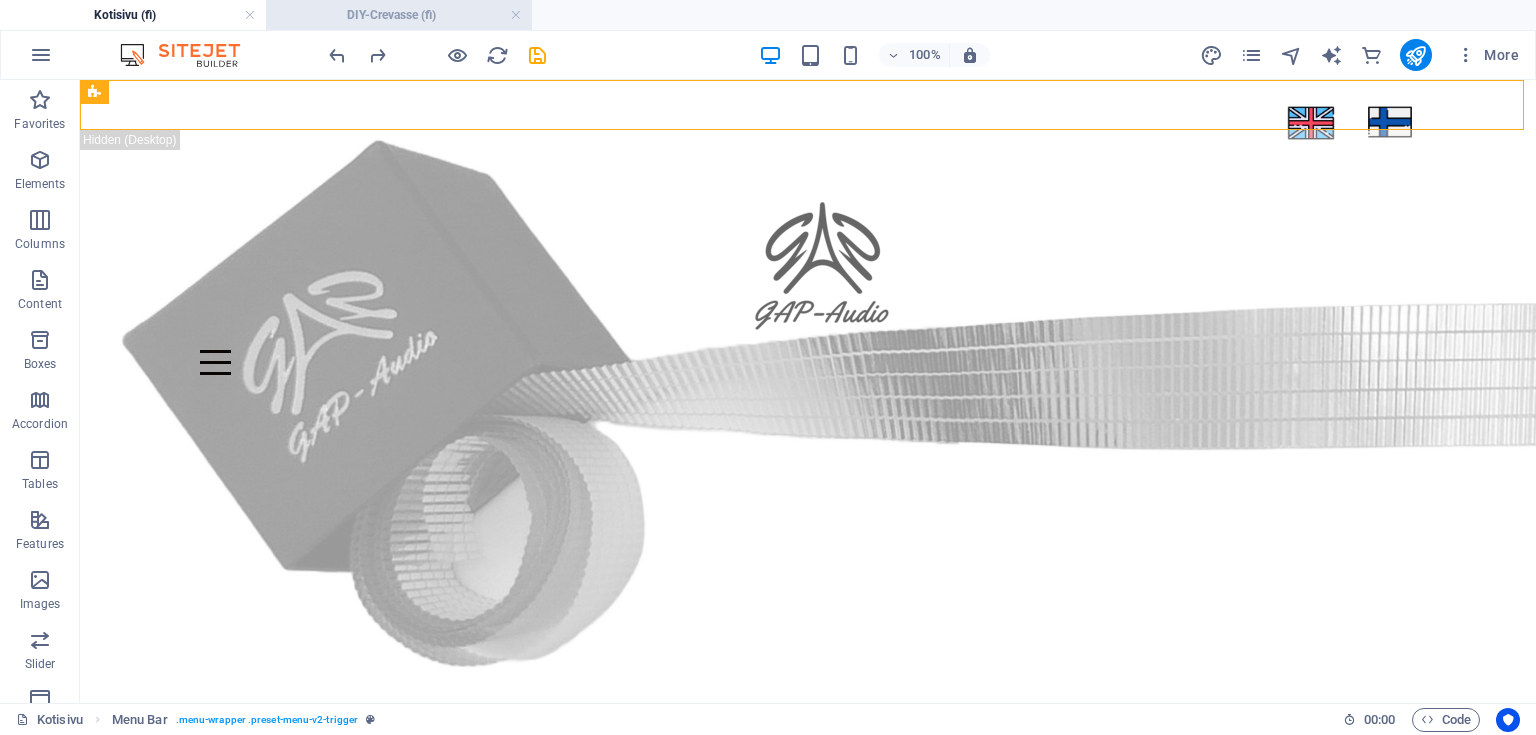 click on "DIY-Crevasse (fi)" at bounding box center (399, 15) 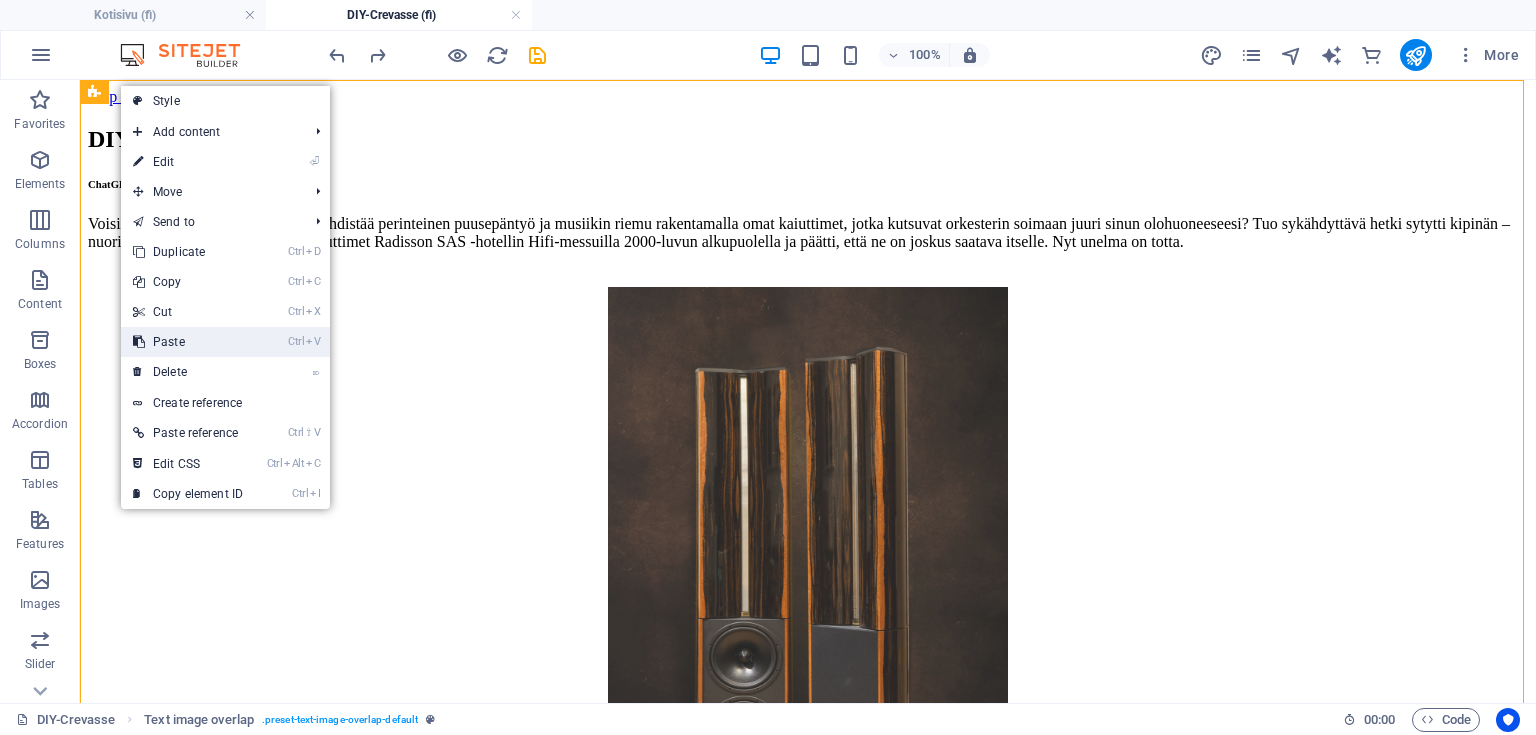 drag, startPoint x: 215, startPoint y: 338, endPoint x: 154, endPoint y: 251, distance: 106.25441 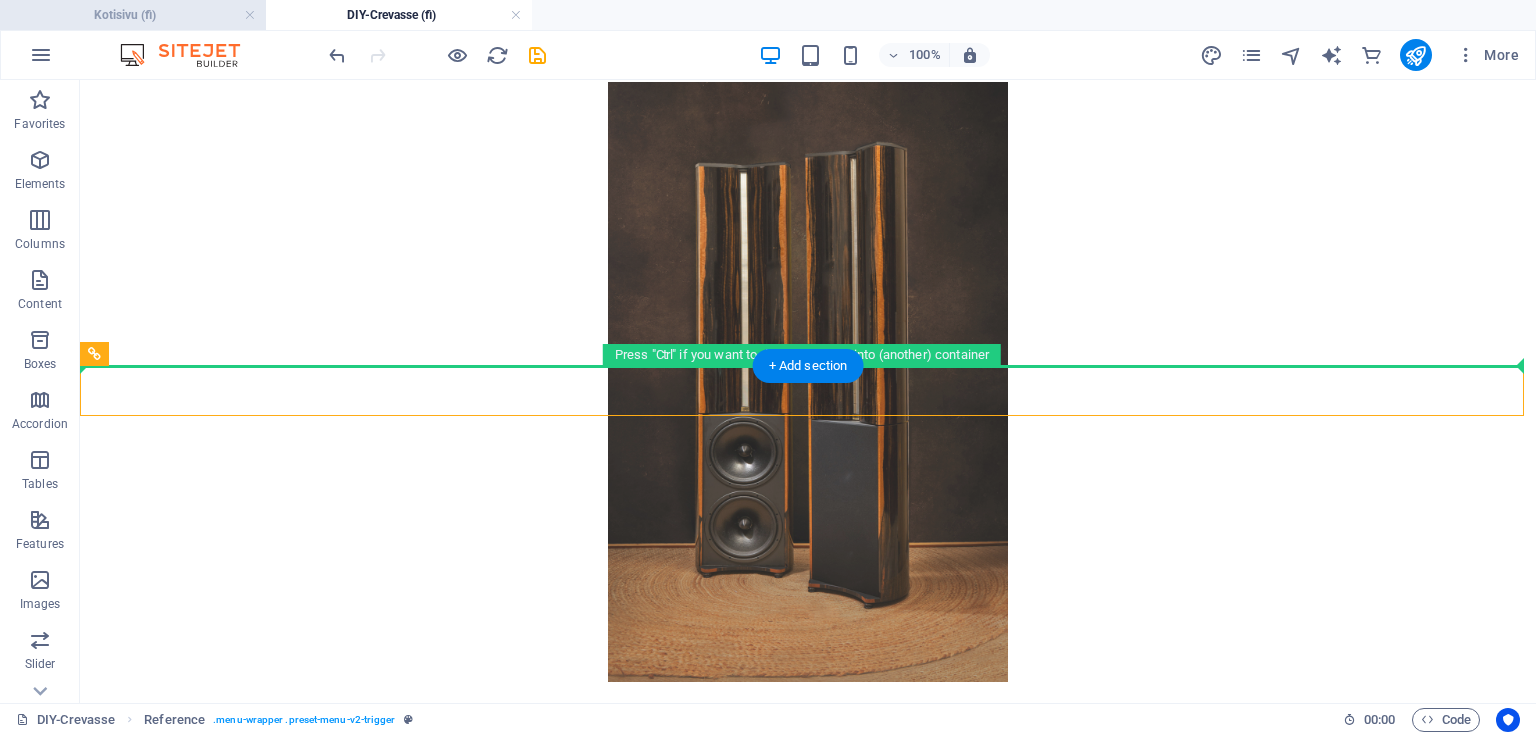 scroll, scrollTop: 90, scrollLeft: 0, axis: vertical 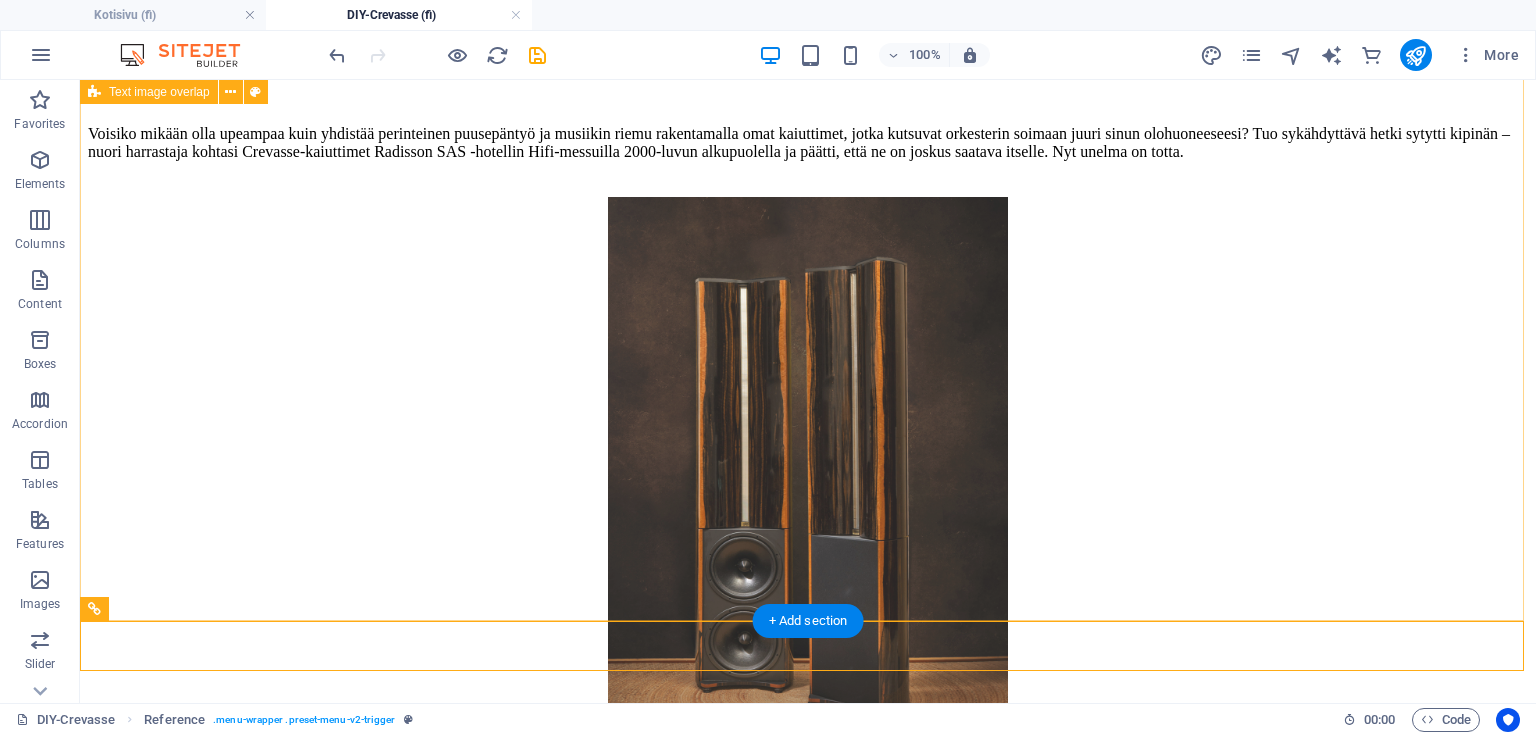 drag, startPoint x: 196, startPoint y: 432, endPoint x: 312, endPoint y: 156, distance: 299.38605 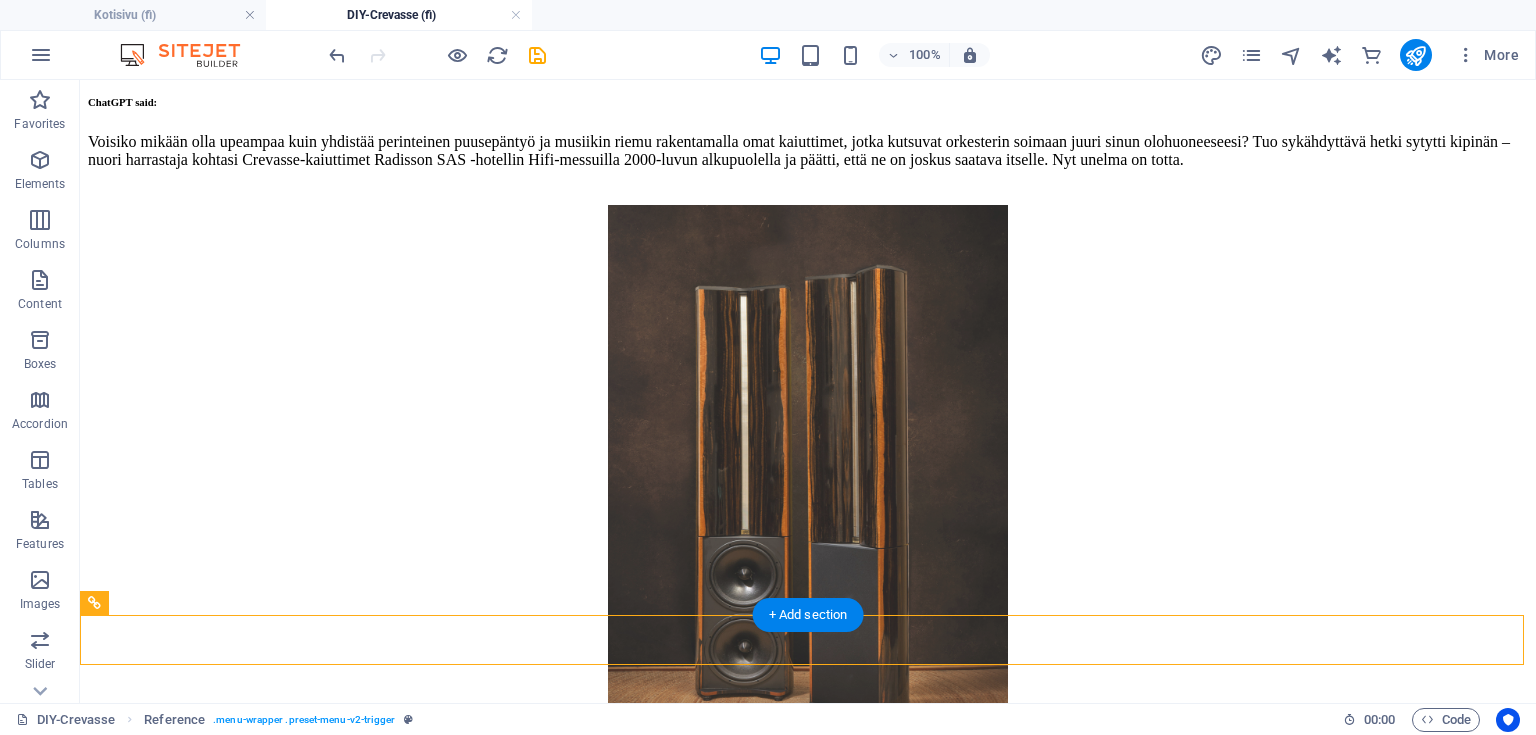 scroll, scrollTop: 0, scrollLeft: 0, axis: both 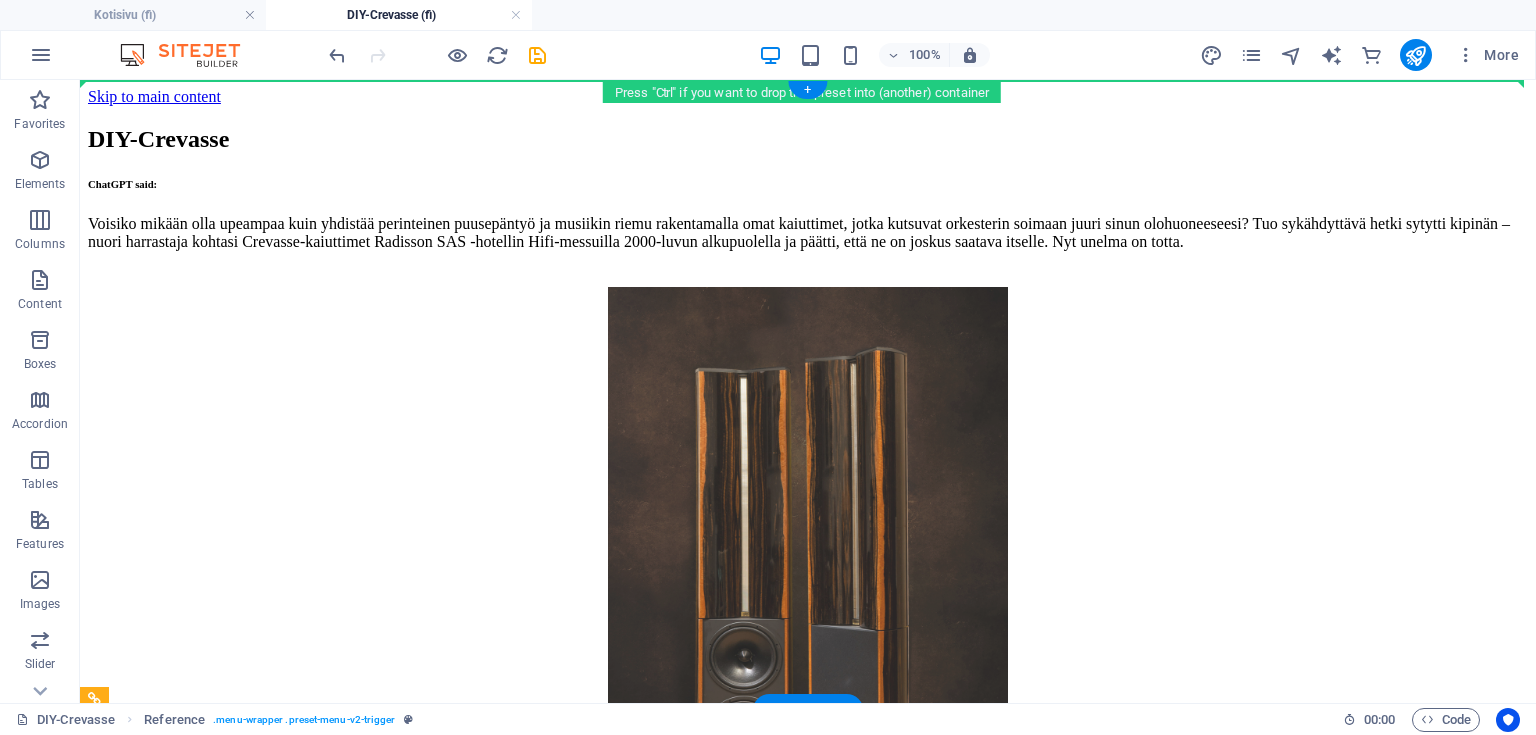 drag, startPoint x: 198, startPoint y: 684, endPoint x: 205, endPoint y: 112, distance: 572.04285 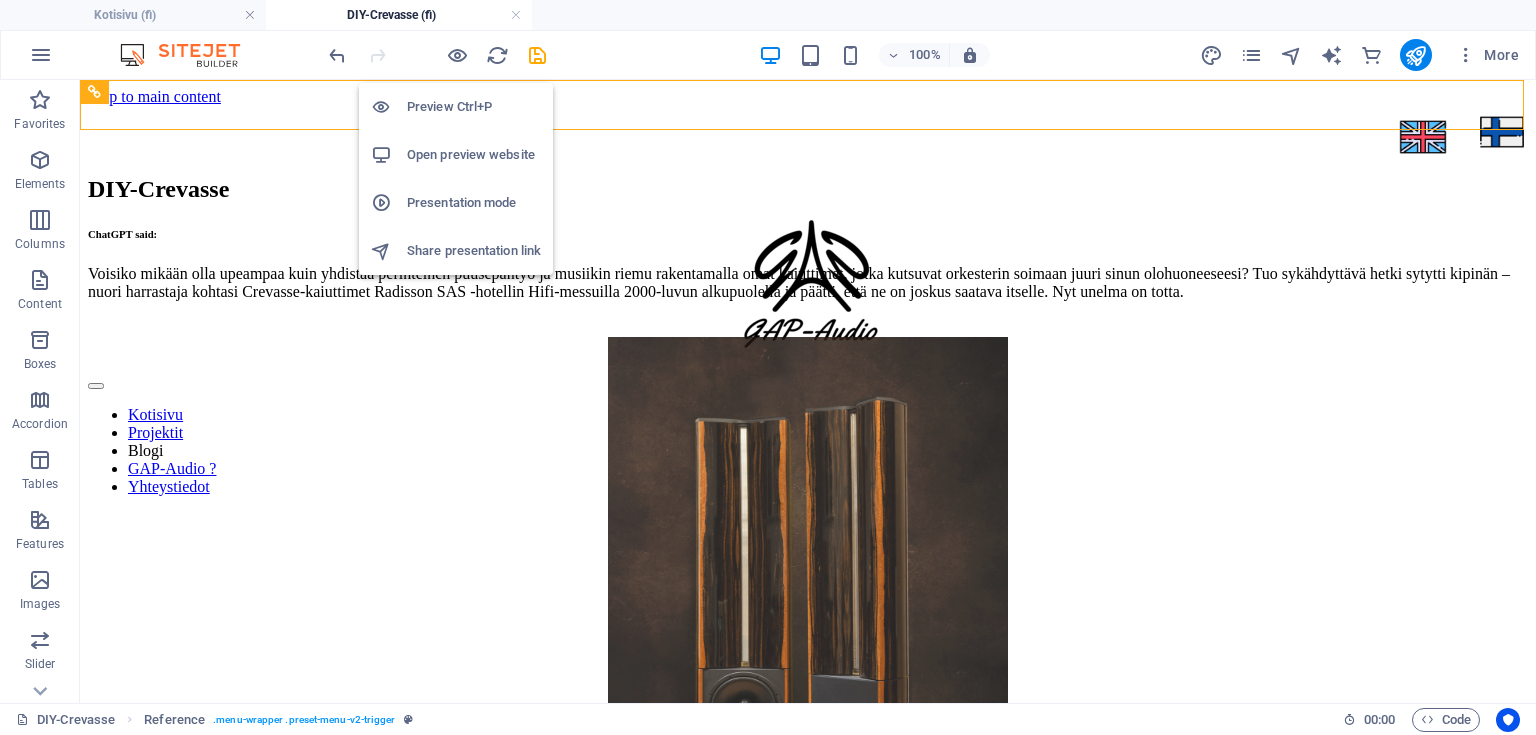 drag, startPoint x: 463, startPoint y: 55, endPoint x: 463, endPoint y: 98, distance: 43 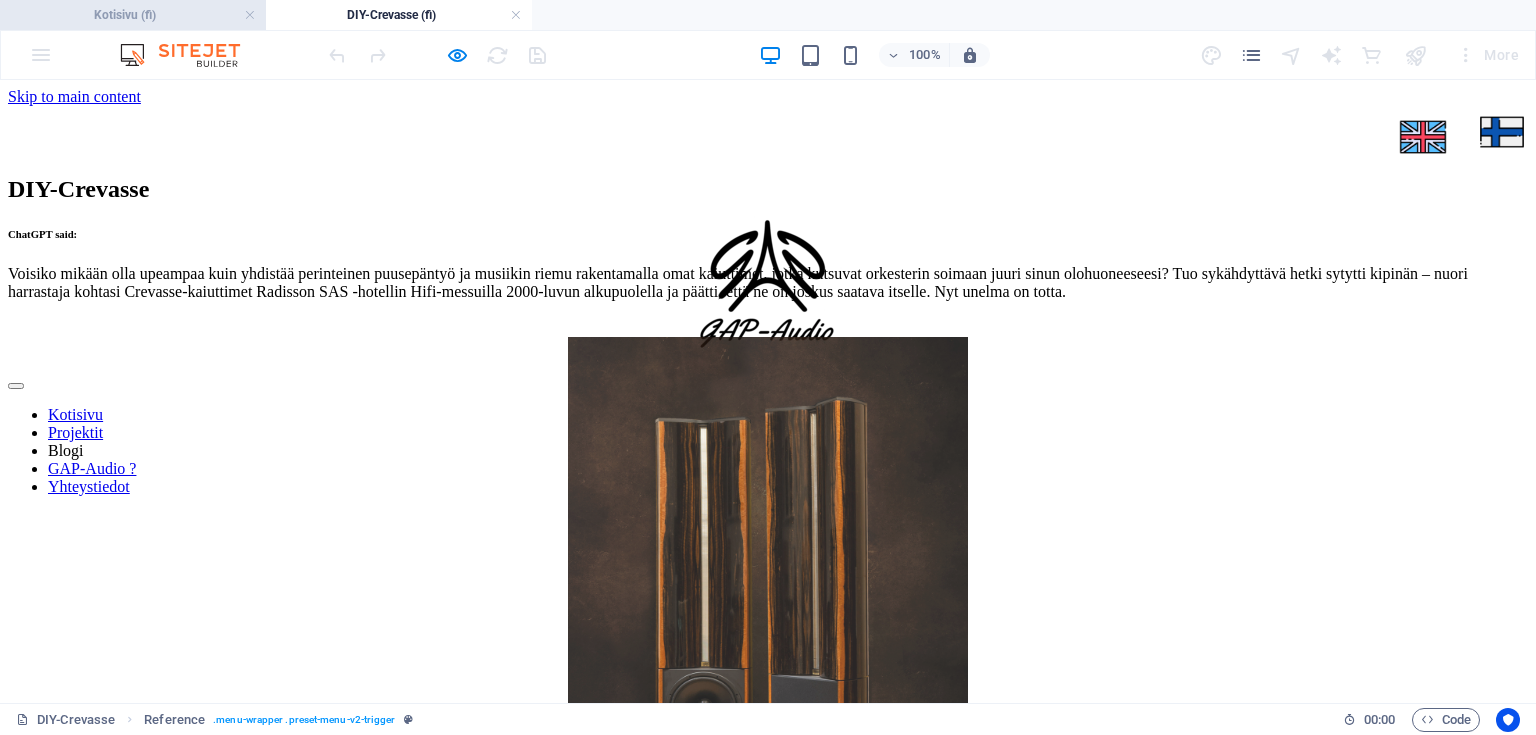 click on "Kotisivu (fi)" at bounding box center [133, 15] 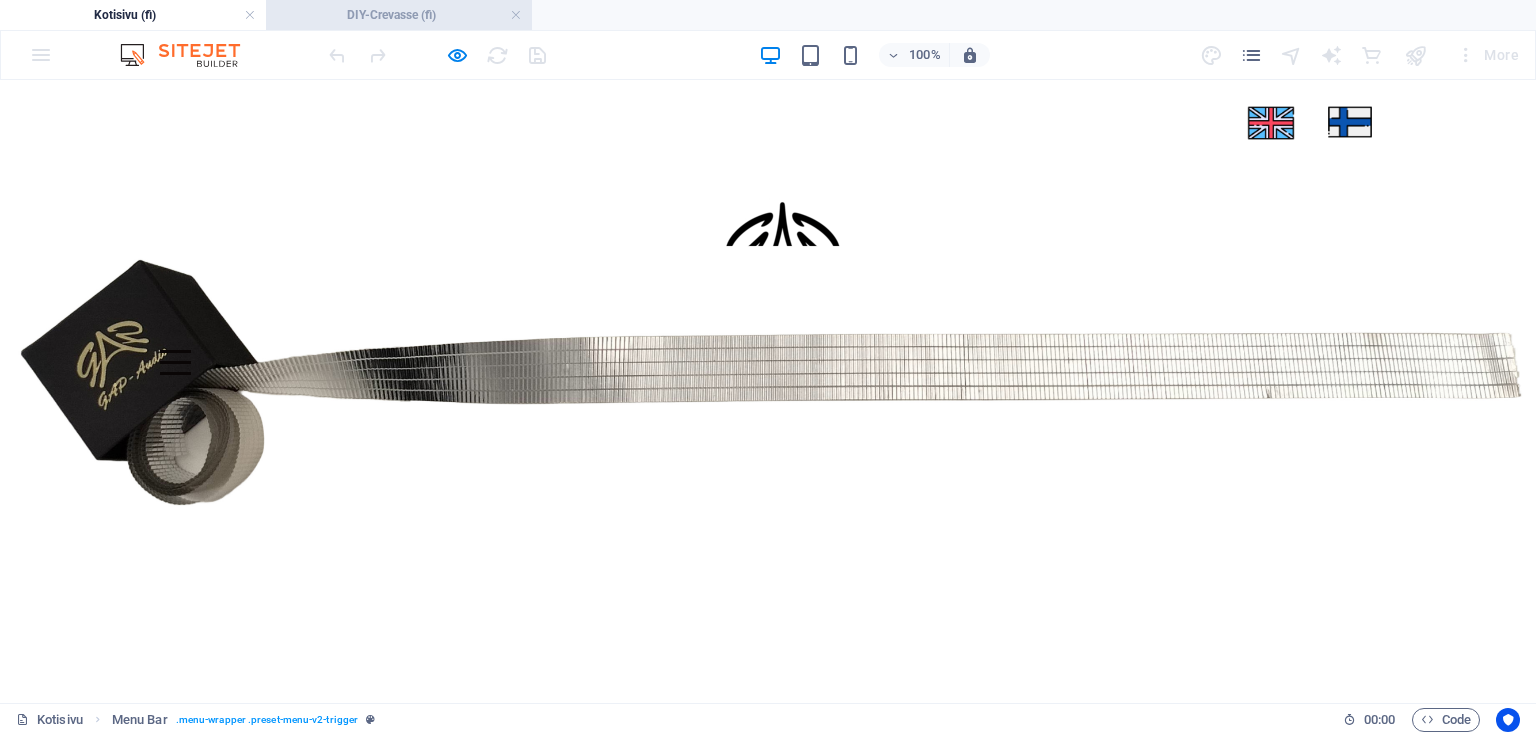 click on "DIY-Crevasse (fi)" at bounding box center [399, 15] 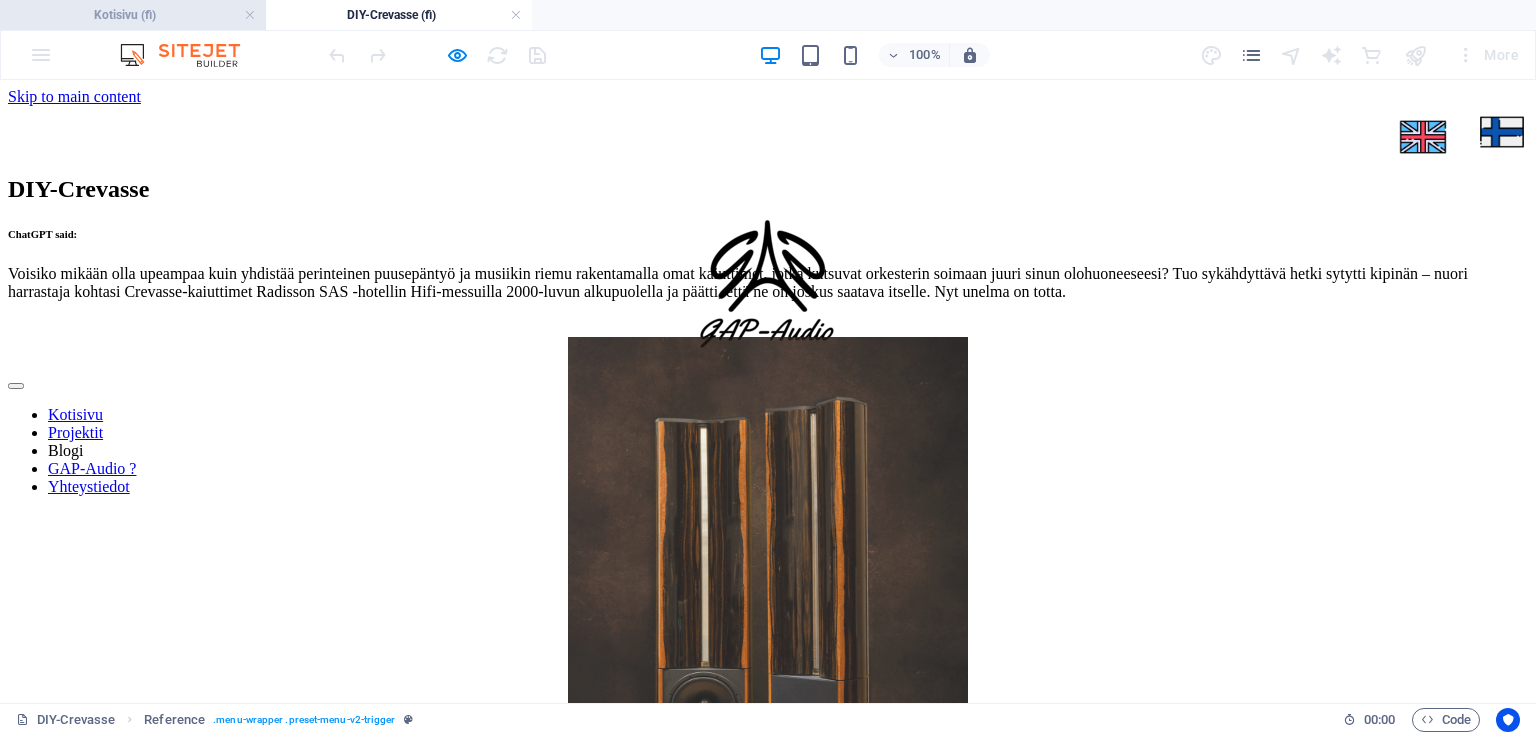 click on "Kotisivu (fi)" at bounding box center [133, 15] 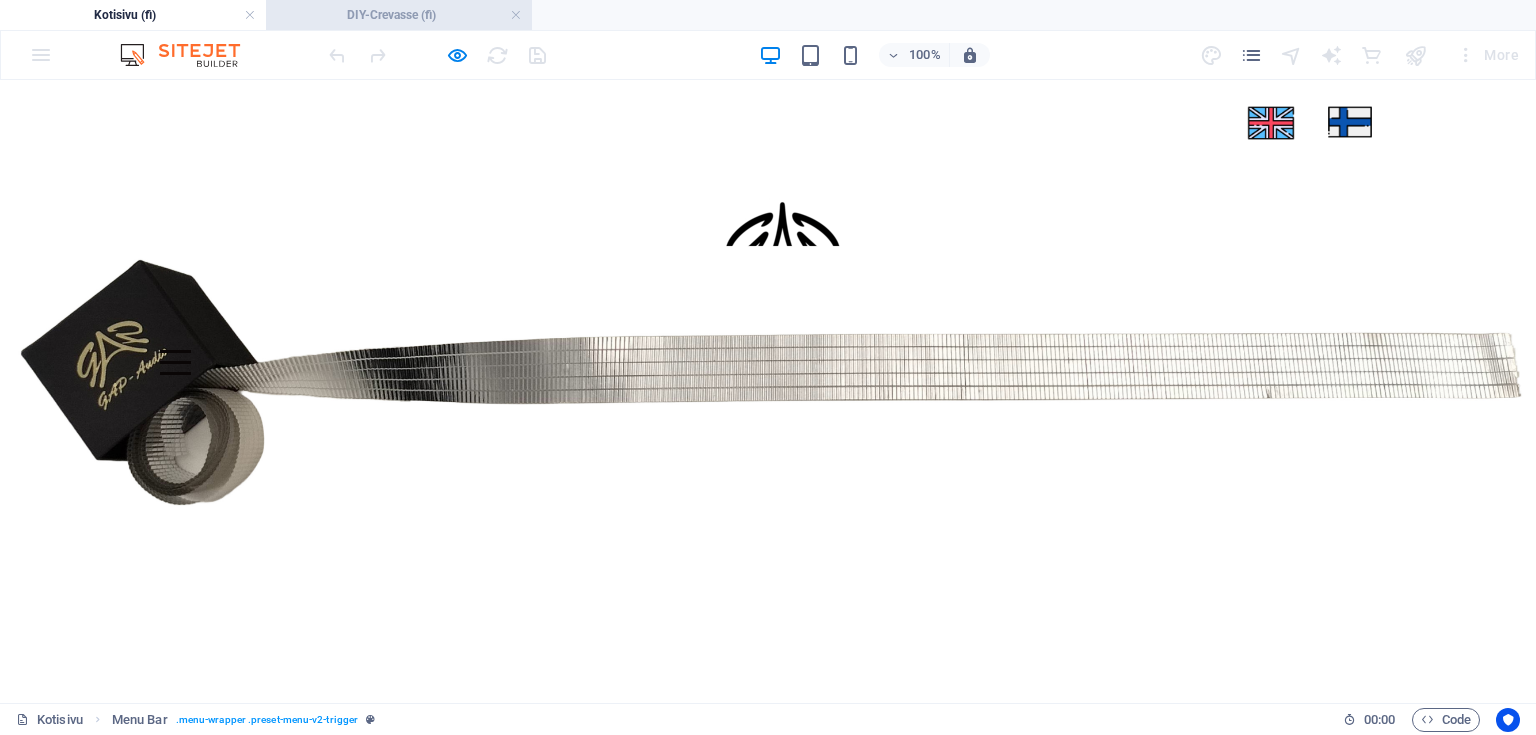 click on "DIY-Crevasse (fi)" at bounding box center [399, 15] 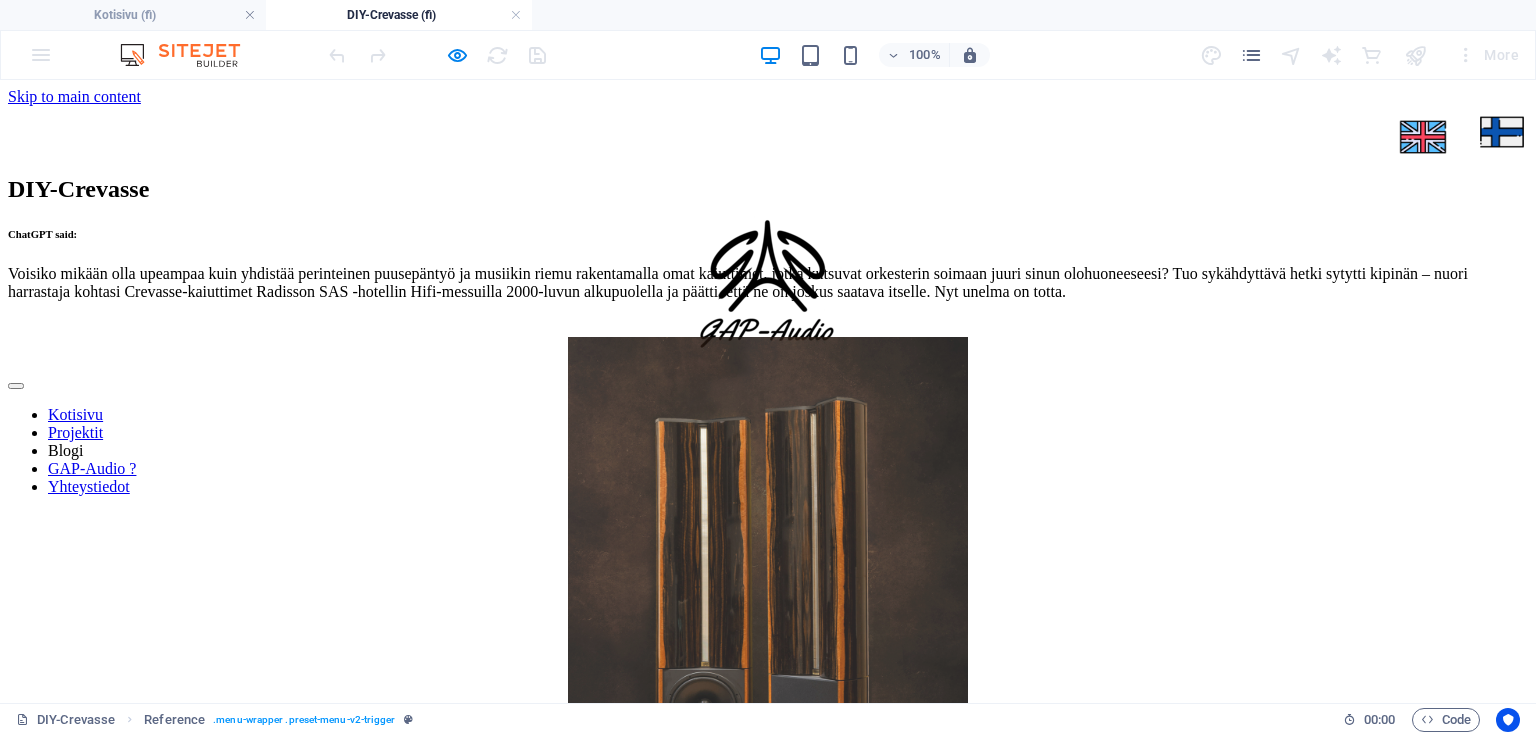 click at bounding box center [437, 55] 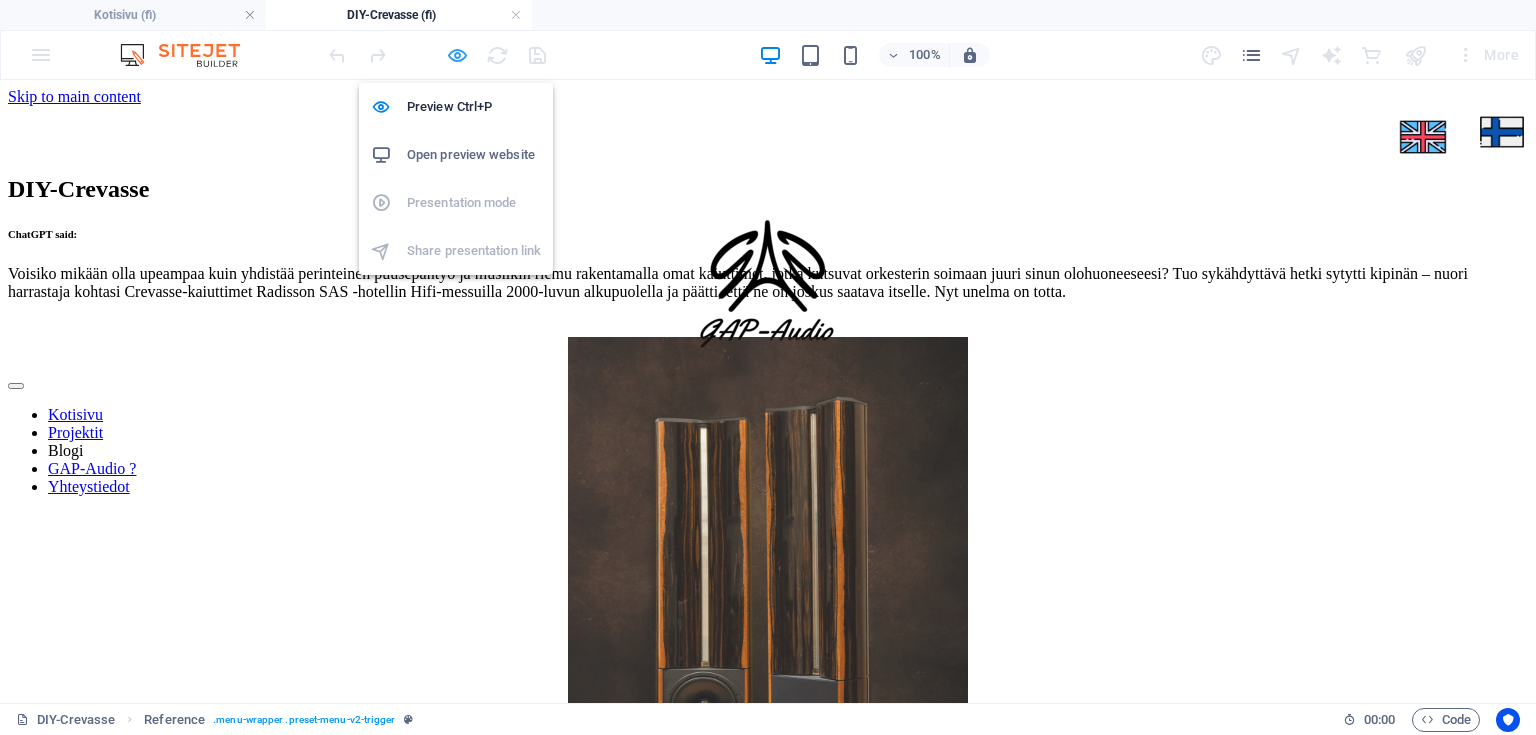 click at bounding box center (457, 55) 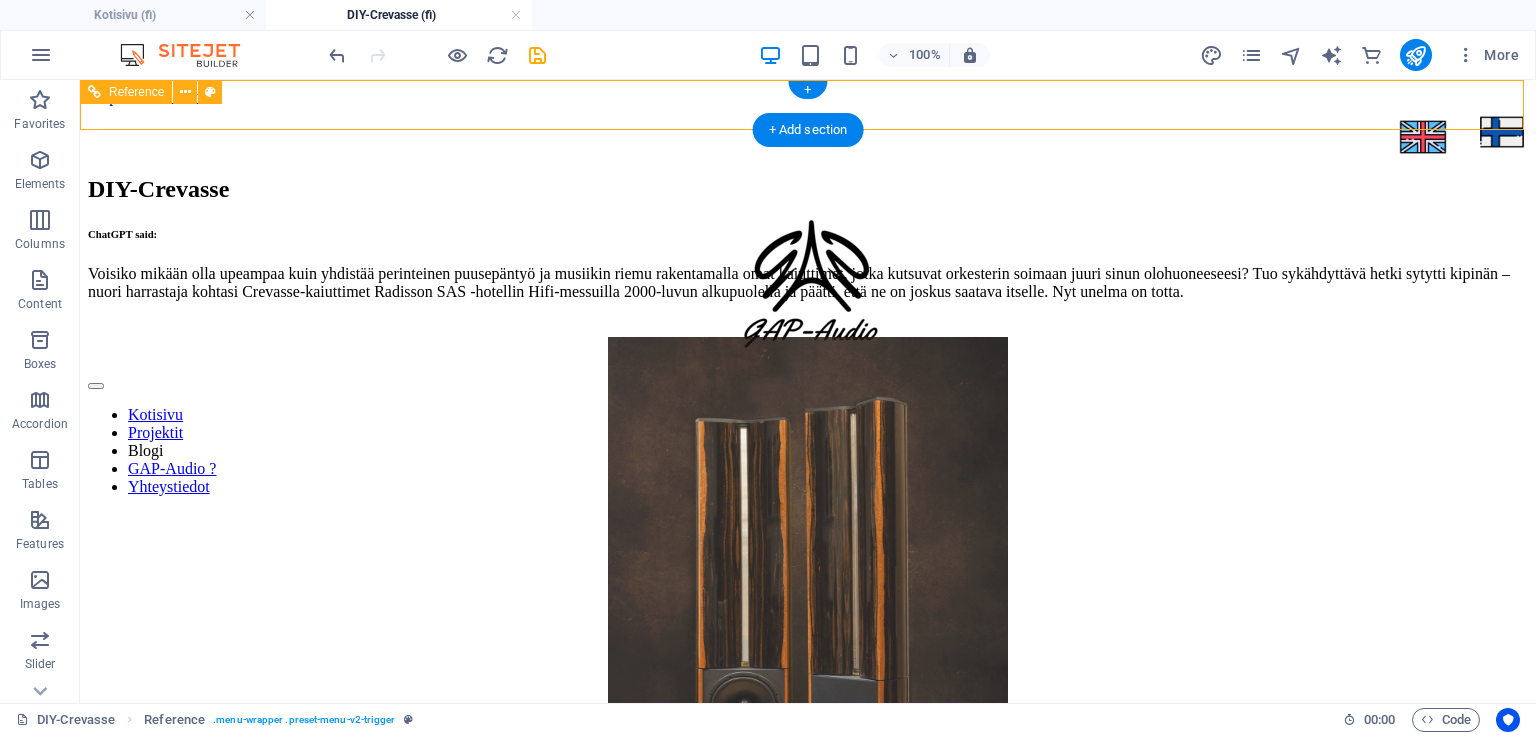 click at bounding box center [728, 139] 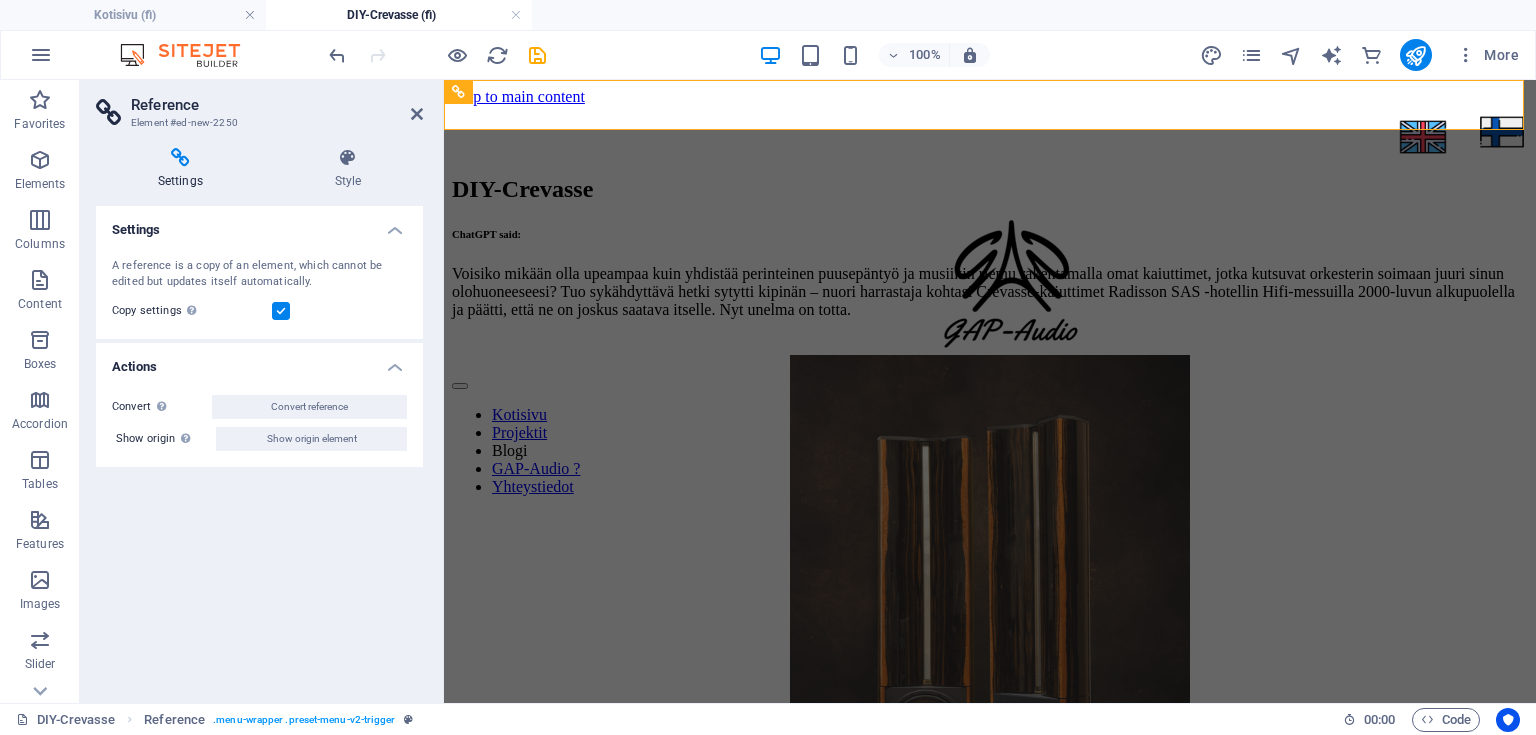click on "Settings Style Settings A reference is a copy of an element, which cannot be edited but updates itself automatically.  Copy settings Use the same settings (flex, animation, position, style) as for the reference target element Actions Convert Convert the reference into a separate element. All subsequent changes made won't affect the initially referenced element. Convert reference Show origin Jump to the referenced element. If the referenced element is on another page, it will be opened in a new tab. Show origin element Menu Bar Element Layout How this element expands within the layout (Flexbox). Size Default auto px % 1/1 1/2 1/3 1/4 1/5 1/6 1/7 1/8 1/9 1/10 Grow Shrink Order Container layout Visible Visible Opacity 100 % Overflow Spacing Margin Default auto px % rem vw vh Custom Custom auto px % rem vw vh auto px % rem vw vh auto px % rem vw vh auto px % rem vw vh Padding Default px rem % vh vw Custom Custom px rem % vh vw px rem % vh vw px rem % vh vw px rem % vh vw Border Style              - Width" at bounding box center (259, 417) 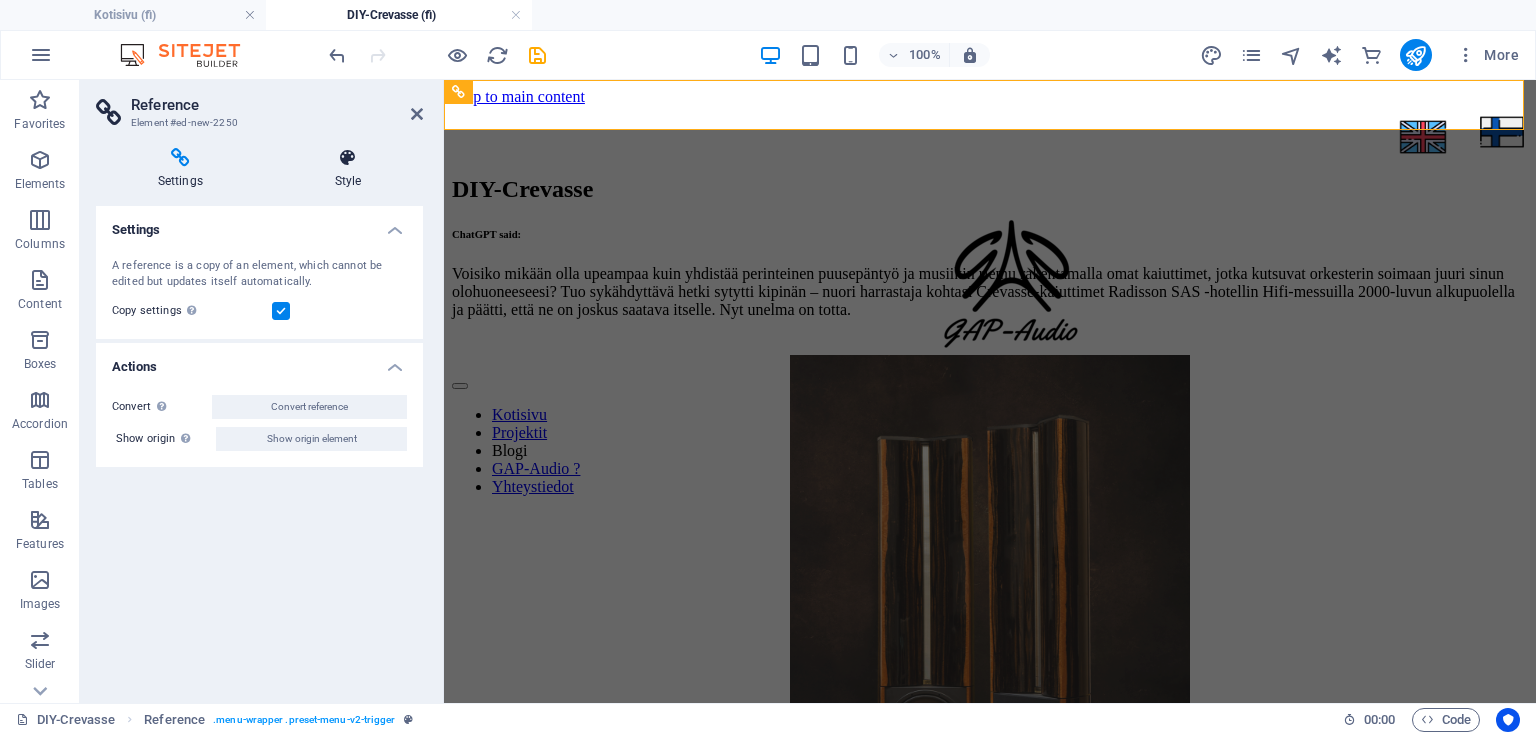 click at bounding box center [348, 158] 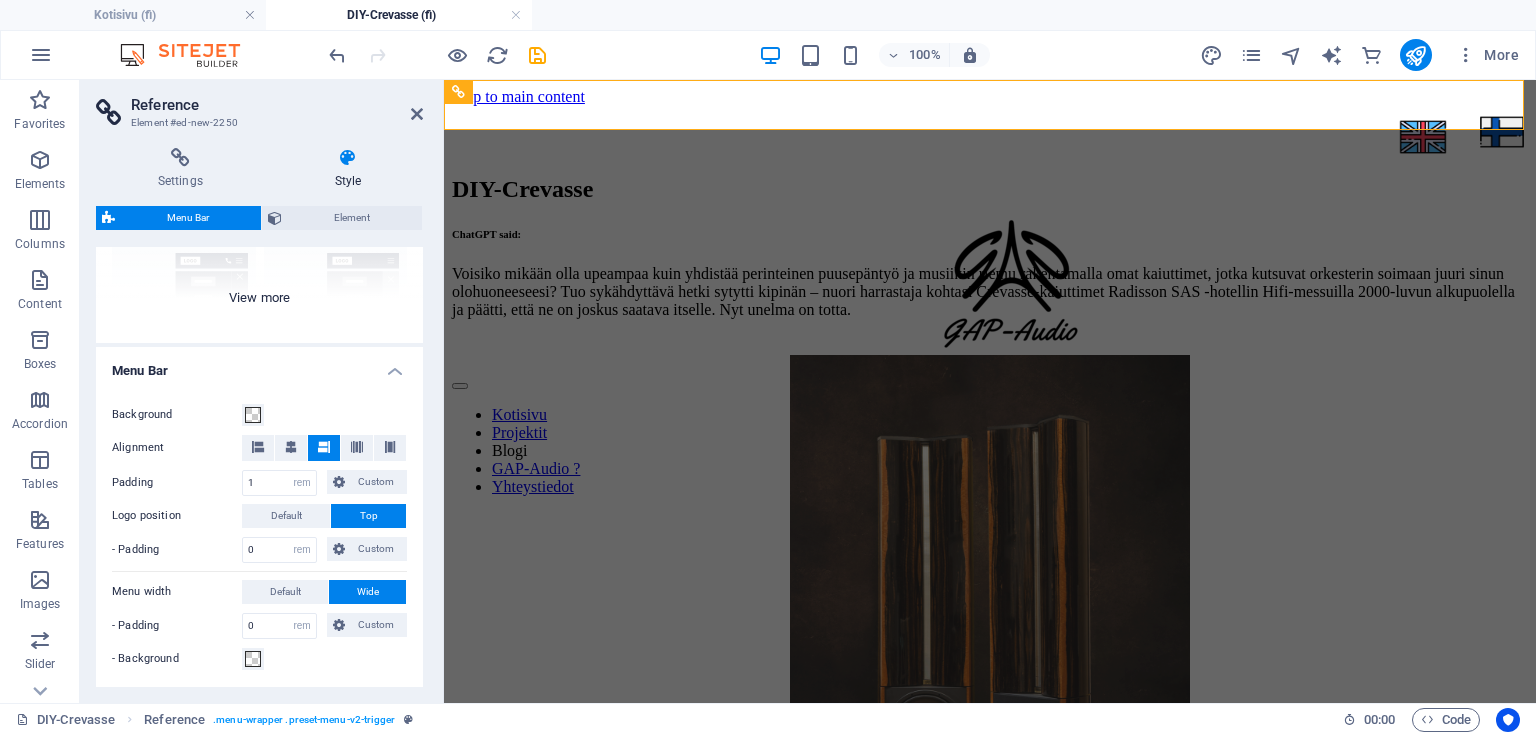 scroll, scrollTop: 480, scrollLeft: 0, axis: vertical 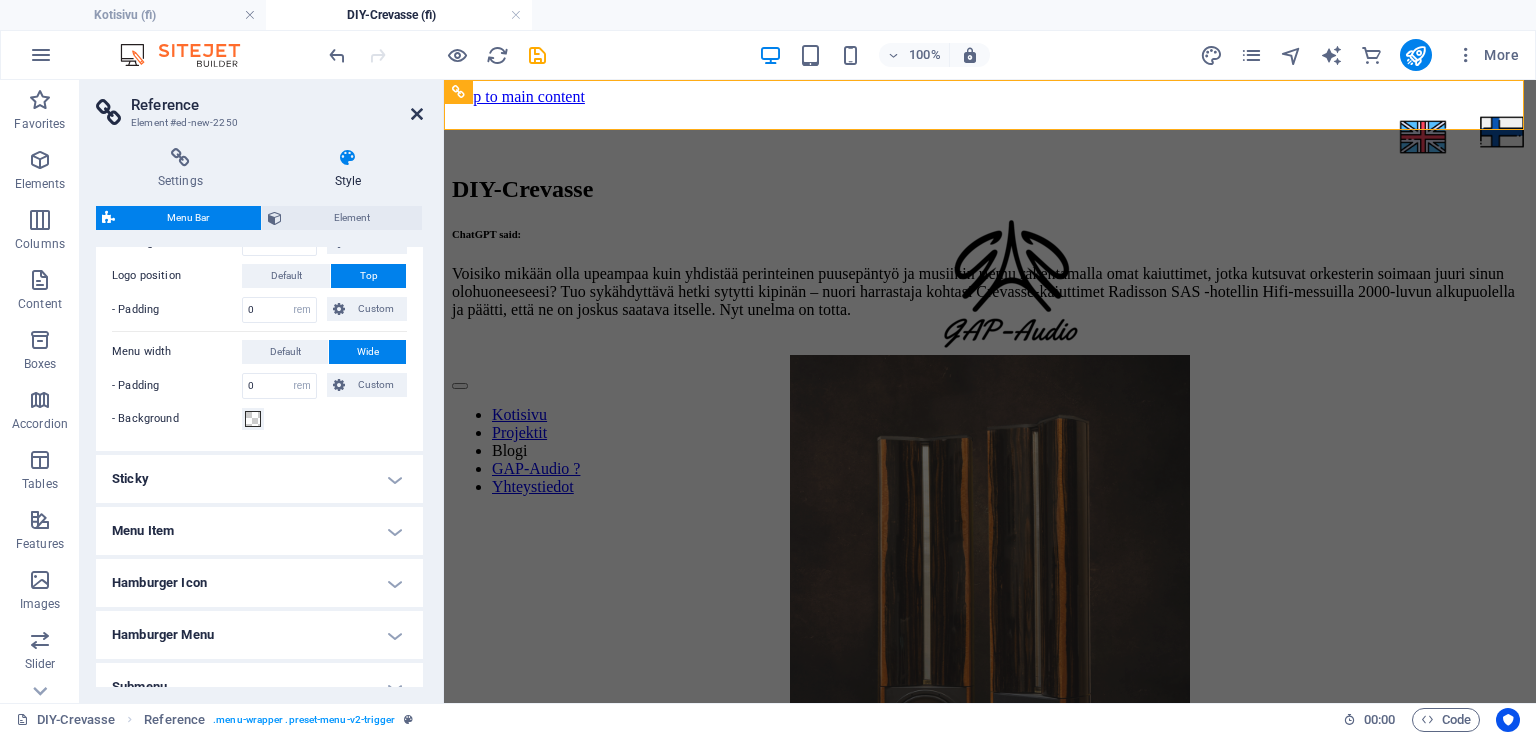 click at bounding box center [417, 114] 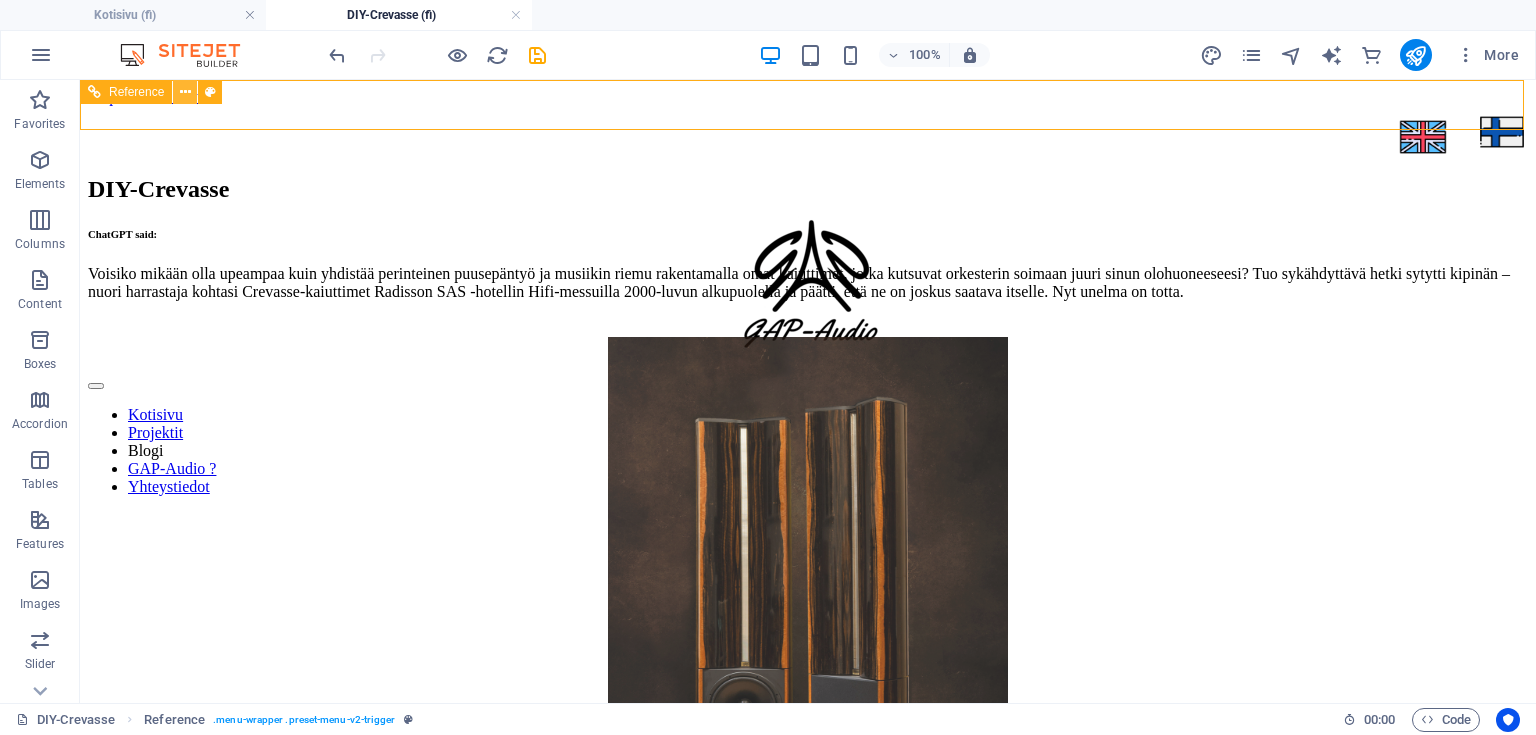 click at bounding box center (185, 92) 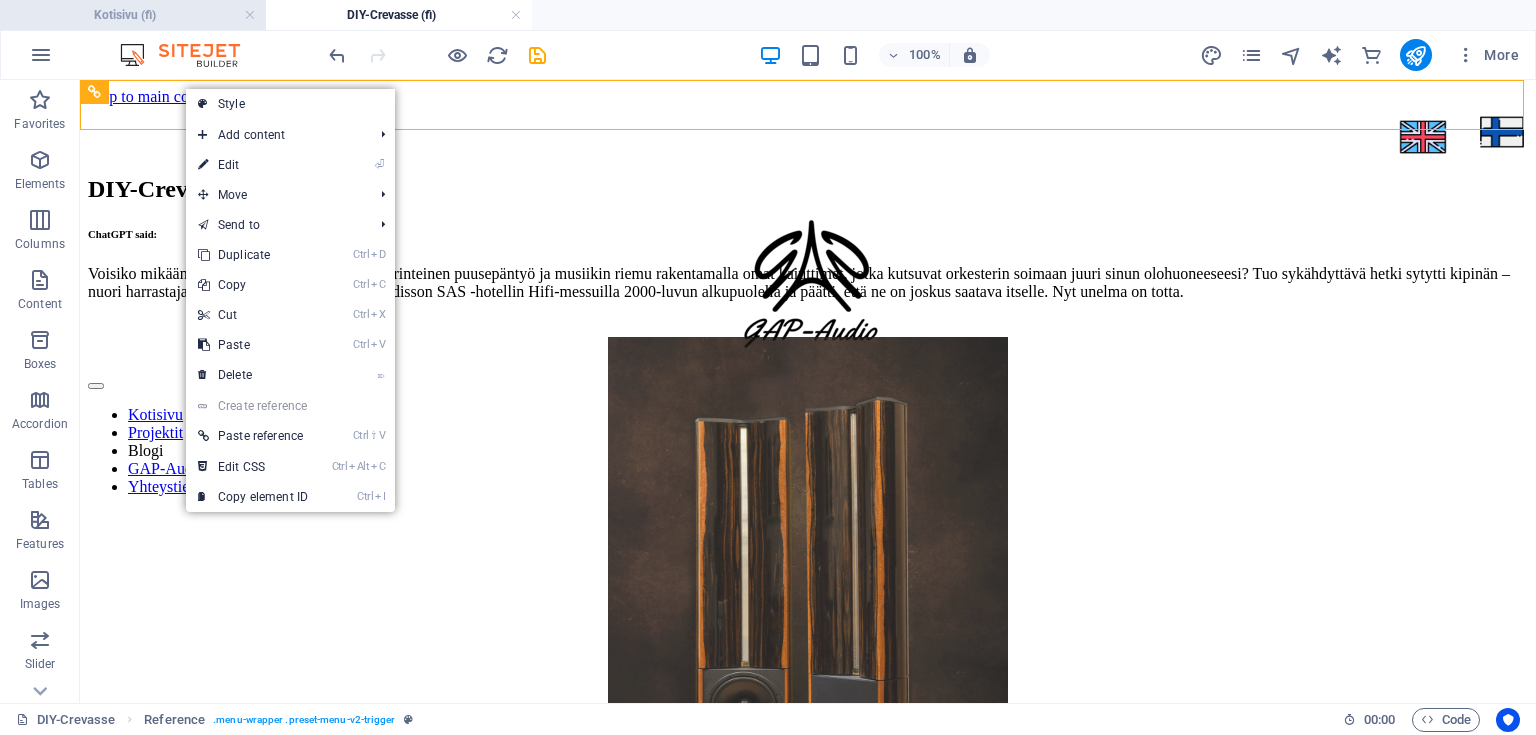click on "Kotisivu (fi)" at bounding box center (133, 15) 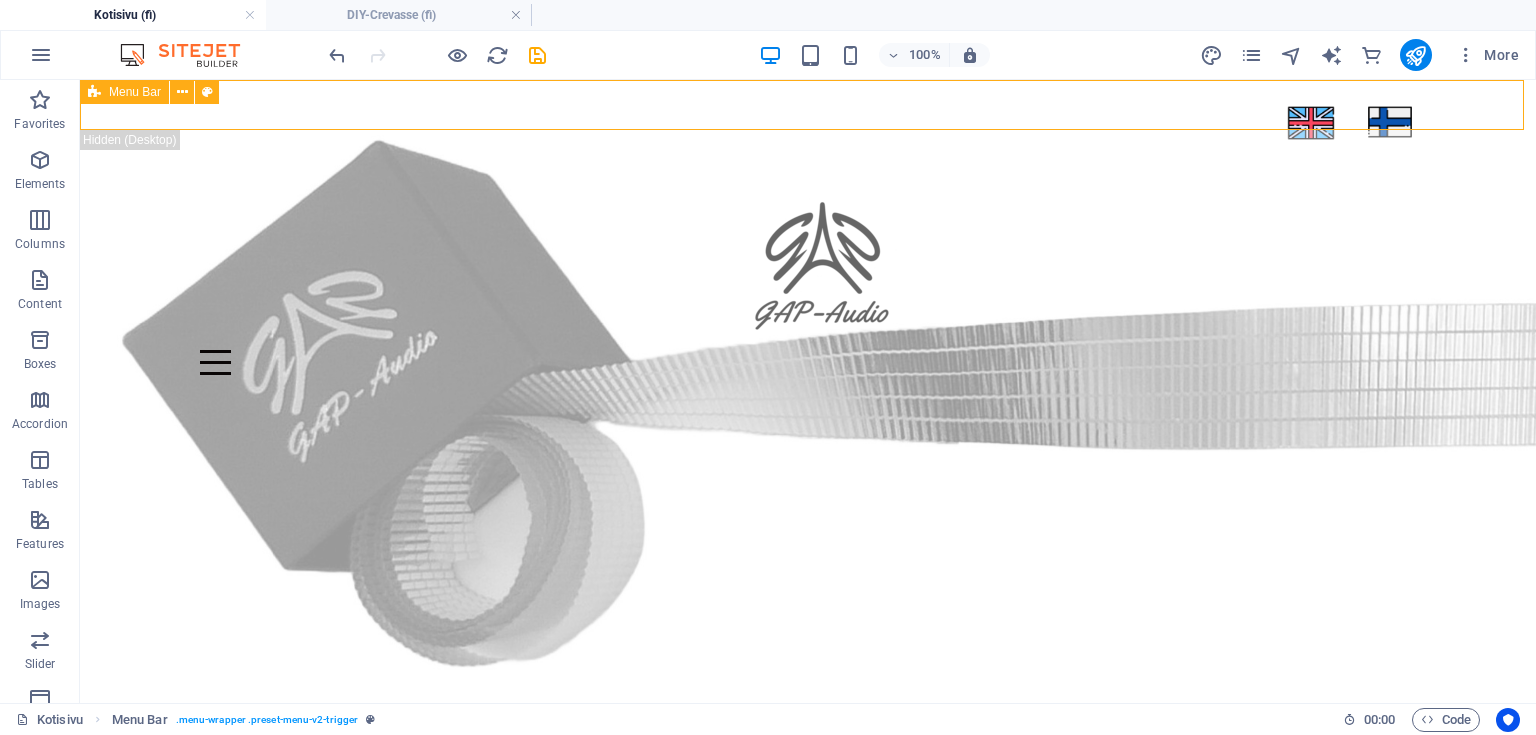 click on "Menu Bar" at bounding box center (135, 92) 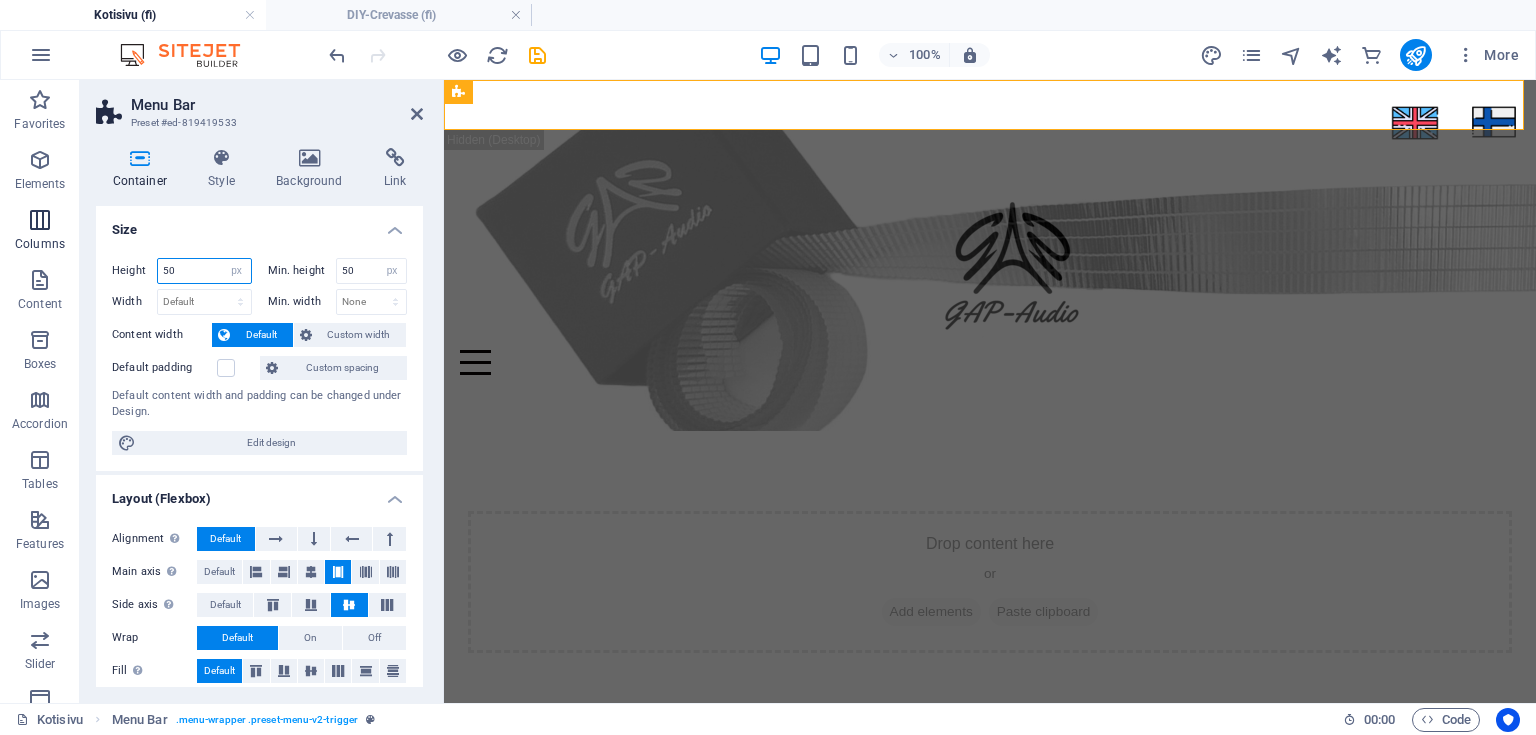 drag, startPoint x: 204, startPoint y: 262, endPoint x: 13, endPoint y: 259, distance: 191.02356 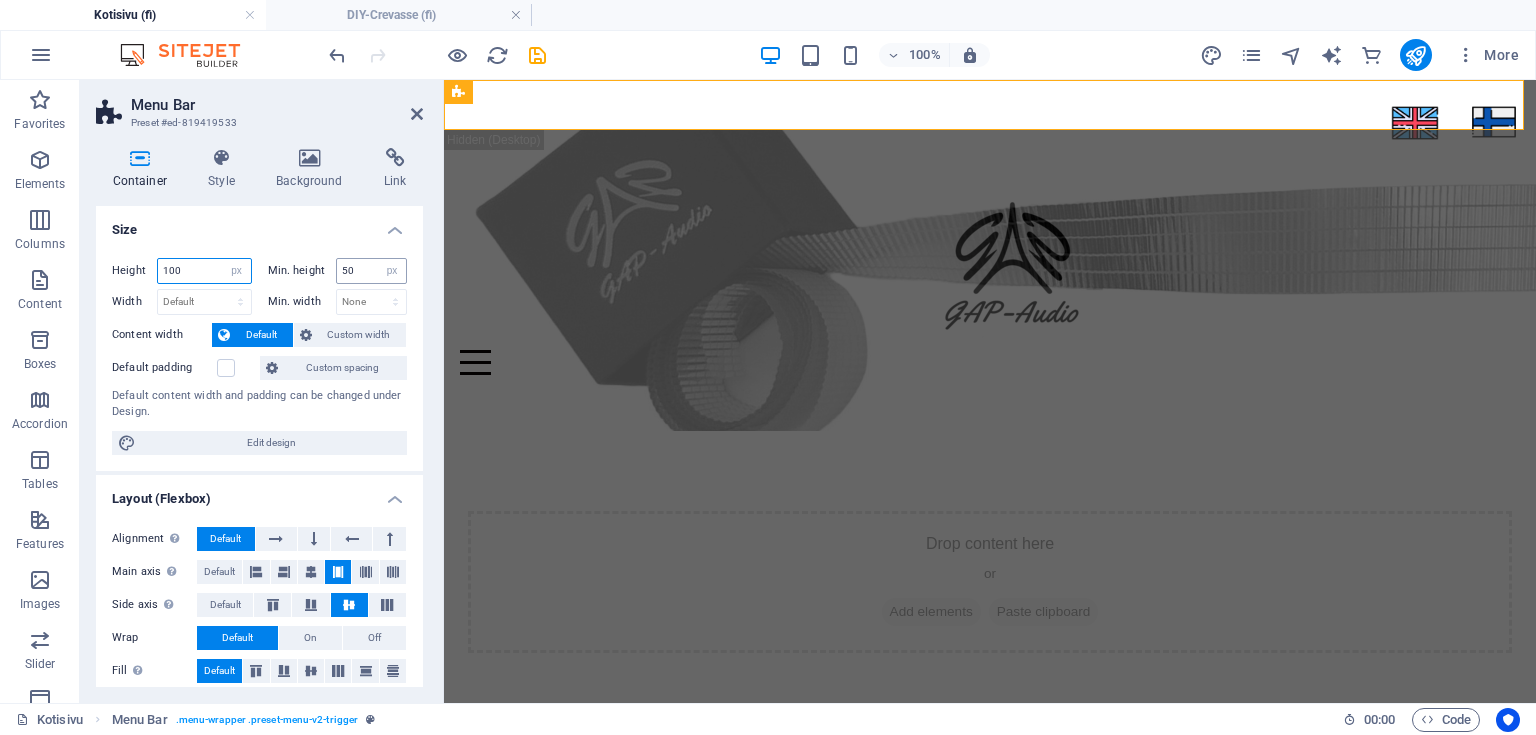 type on "100" 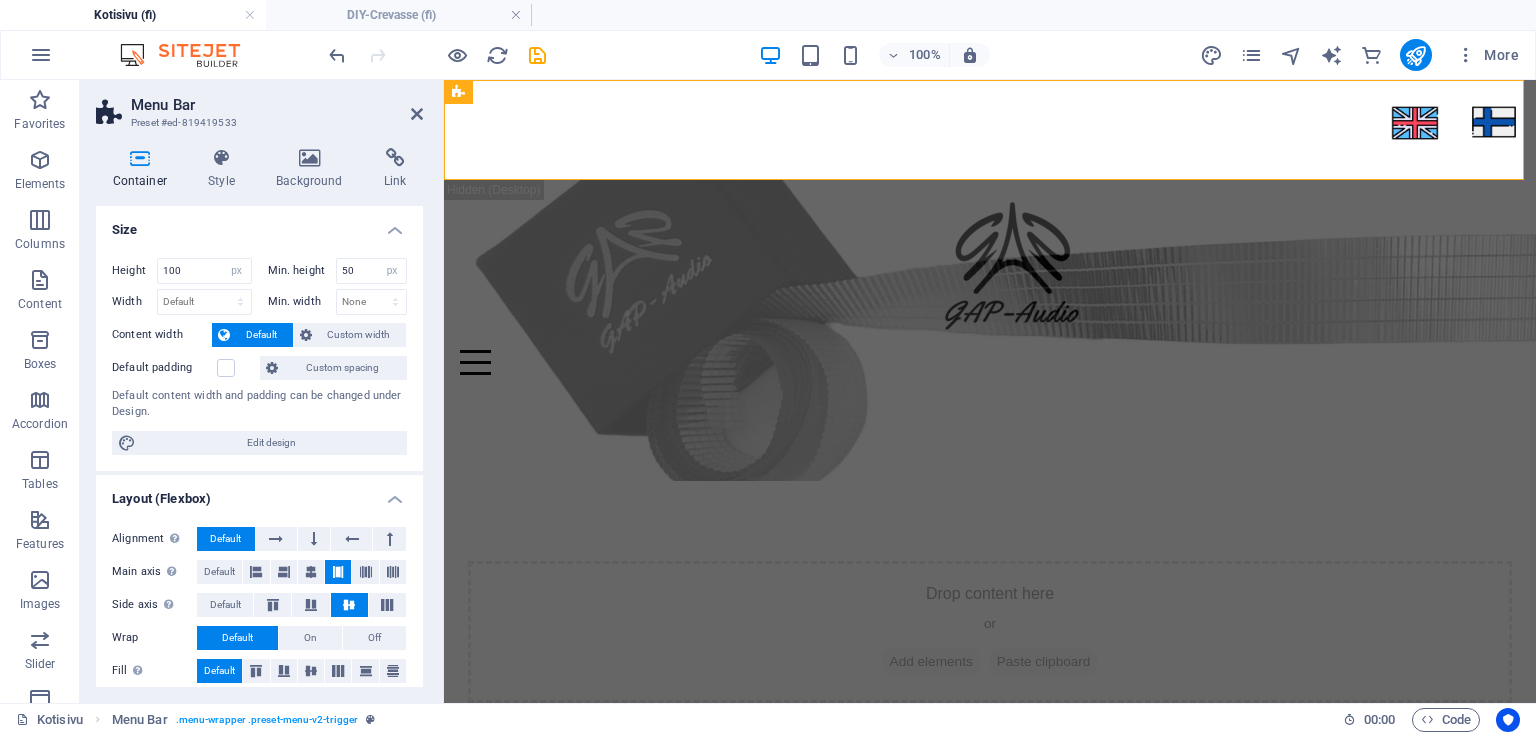 click on "Menu Bar" at bounding box center [277, 105] 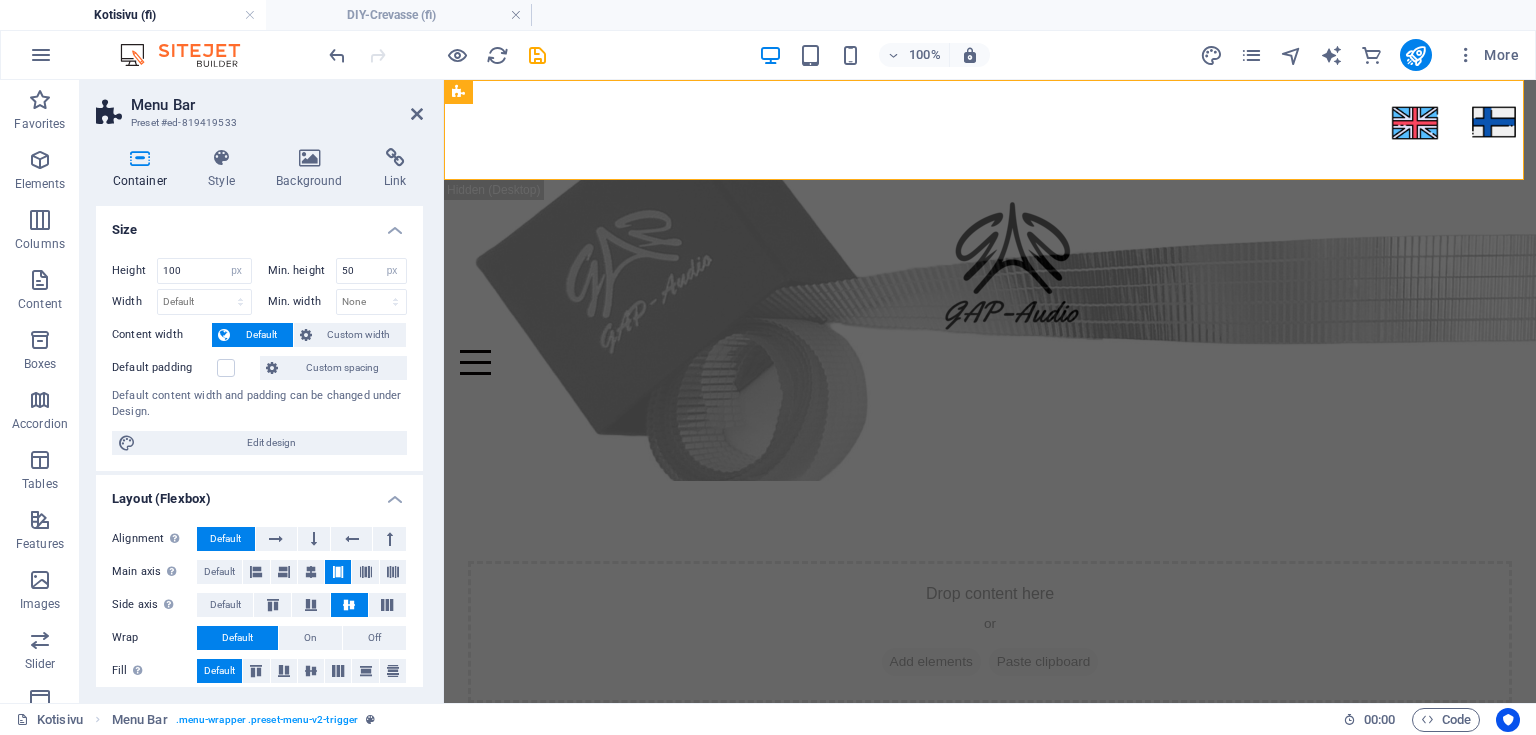 click on "Menu Bar Preset #ed-819419533" at bounding box center [259, 106] 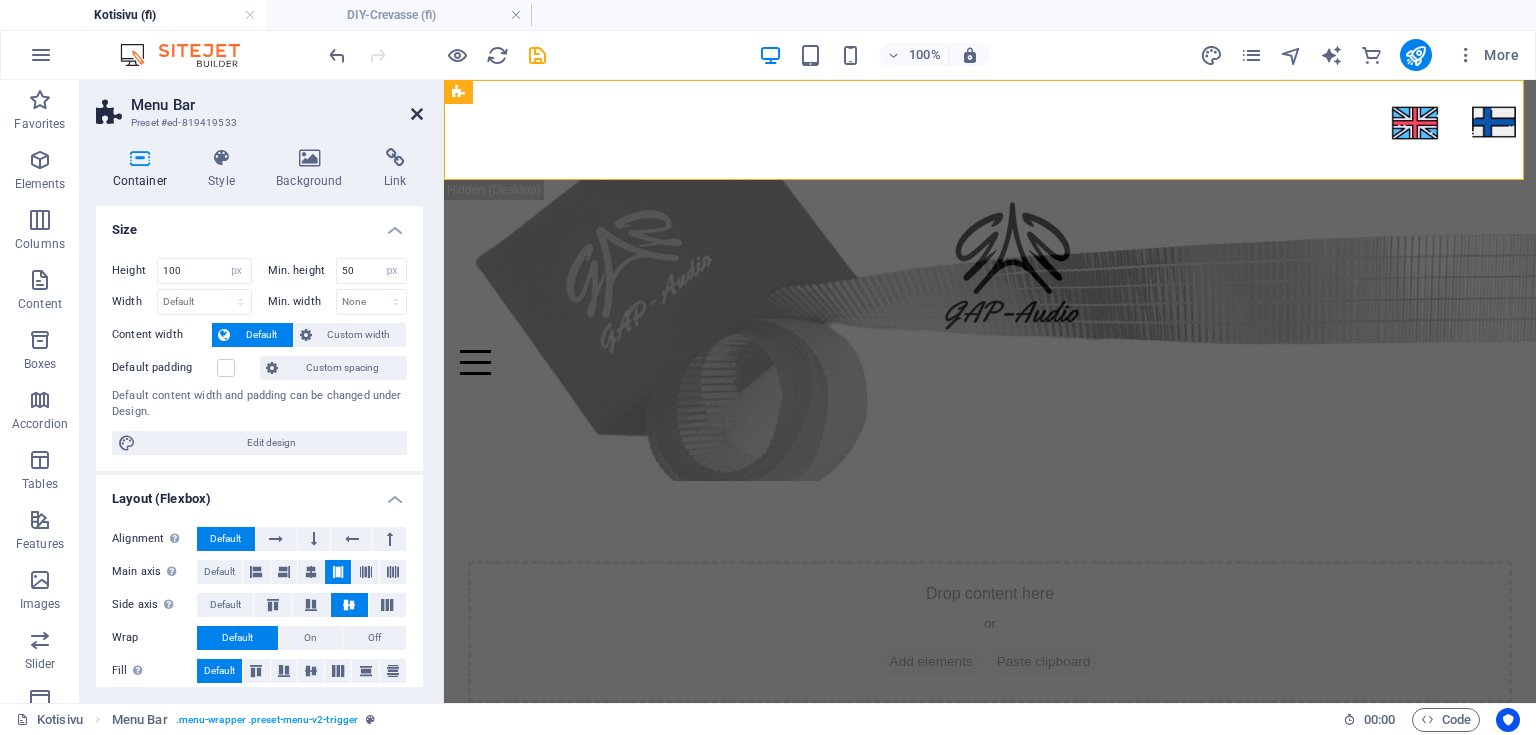 drag, startPoint x: 416, startPoint y: 112, endPoint x: 339, endPoint y: 8, distance: 129.40247 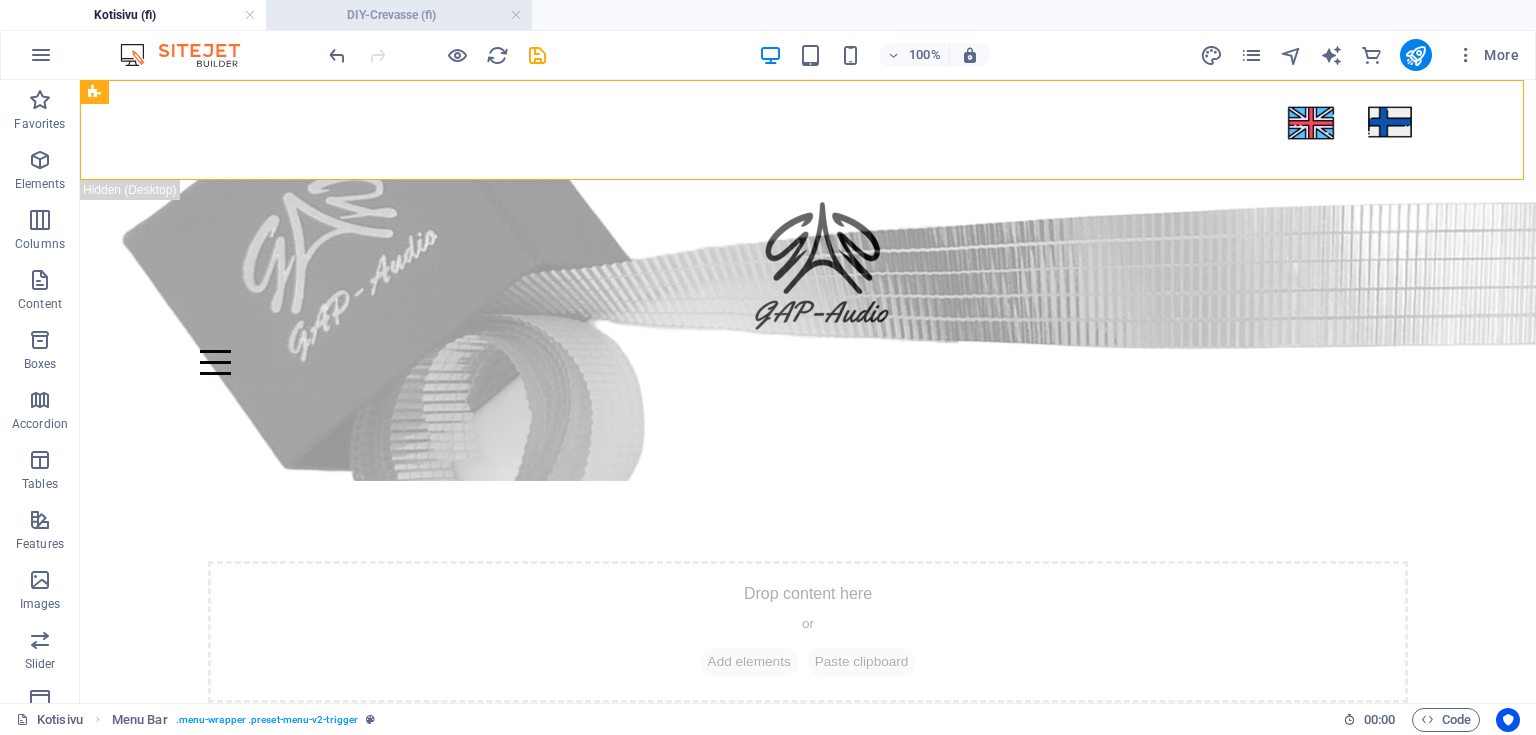 click on "DIY-Crevasse (fi)" at bounding box center (399, 15) 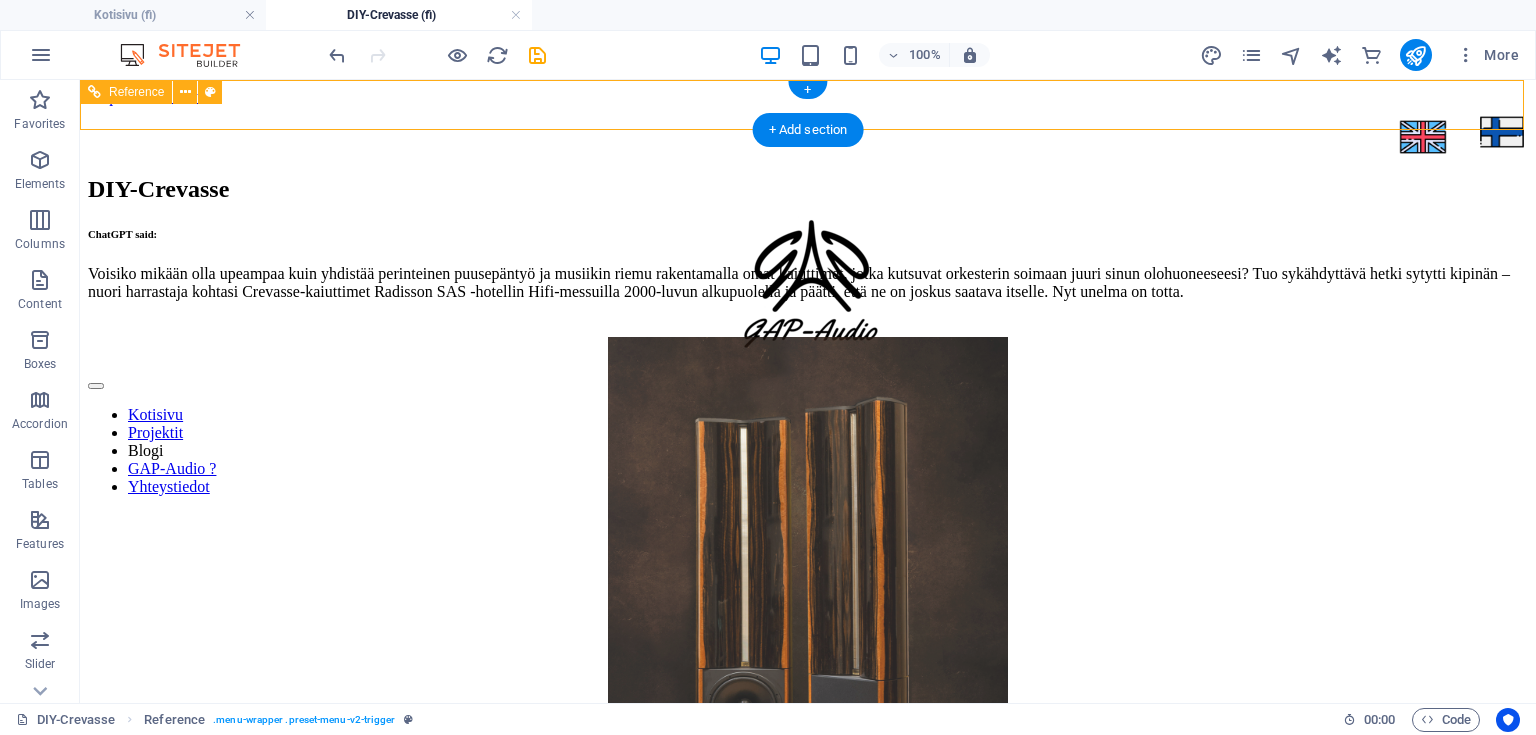 click at bounding box center [728, 139] 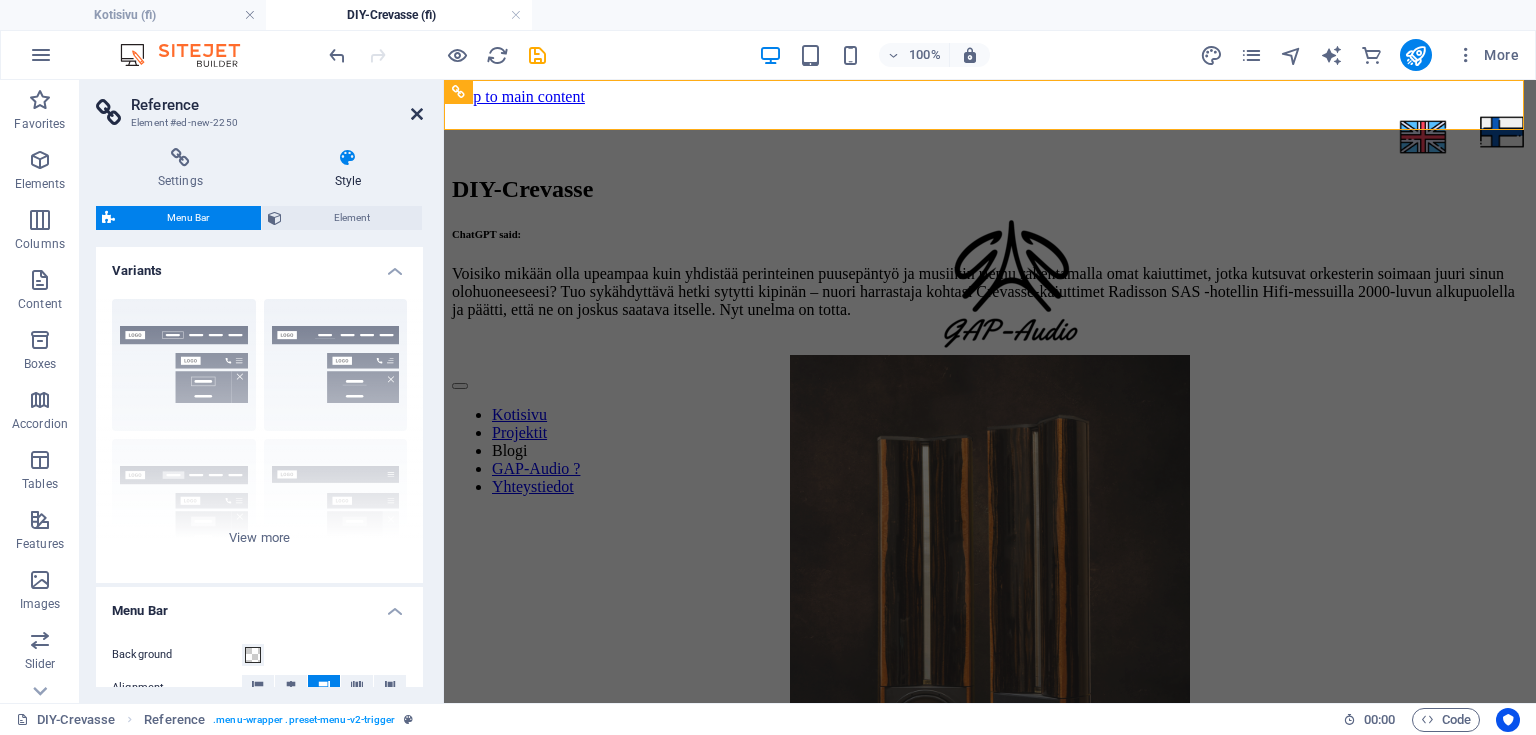 click at bounding box center (417, 114) 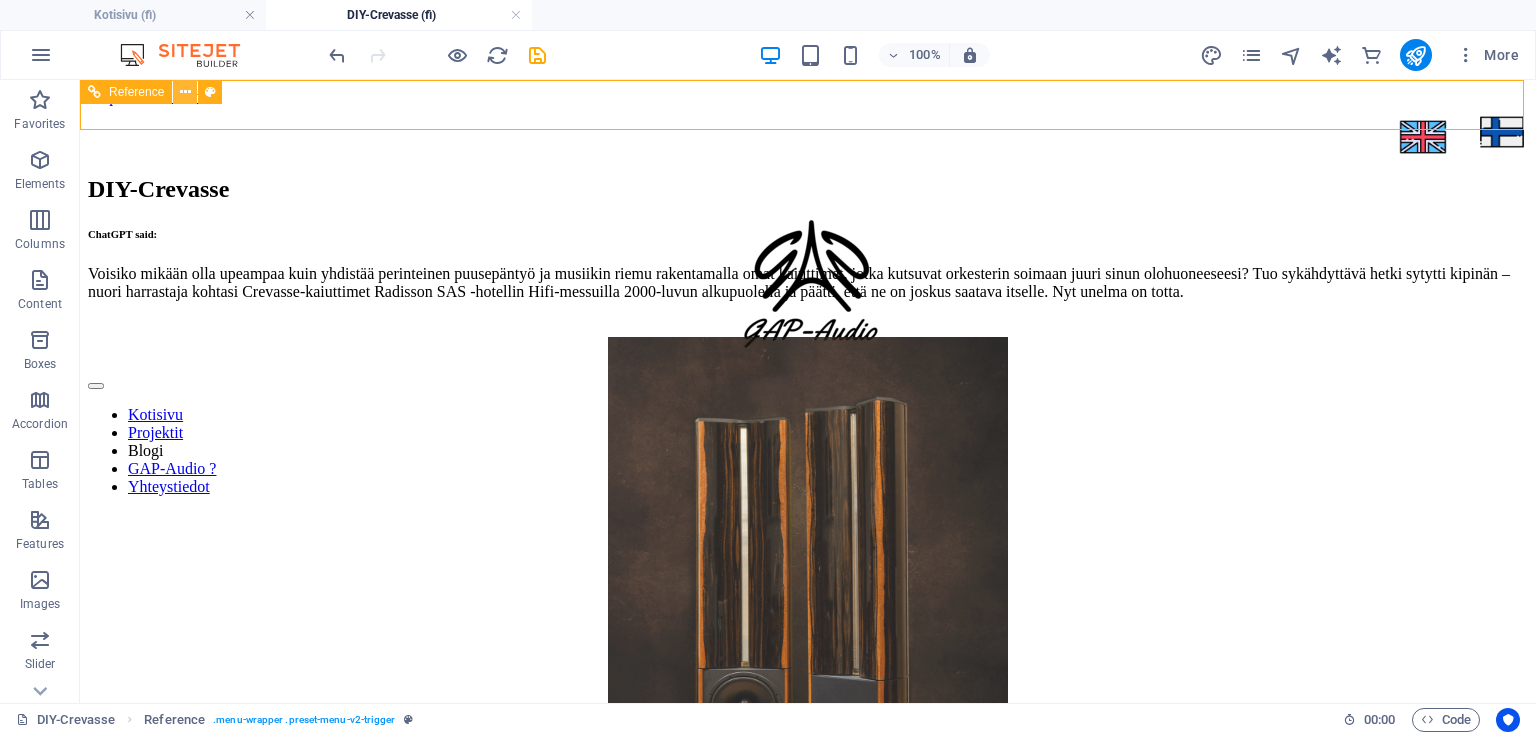 click at bounding box center [185, 92] 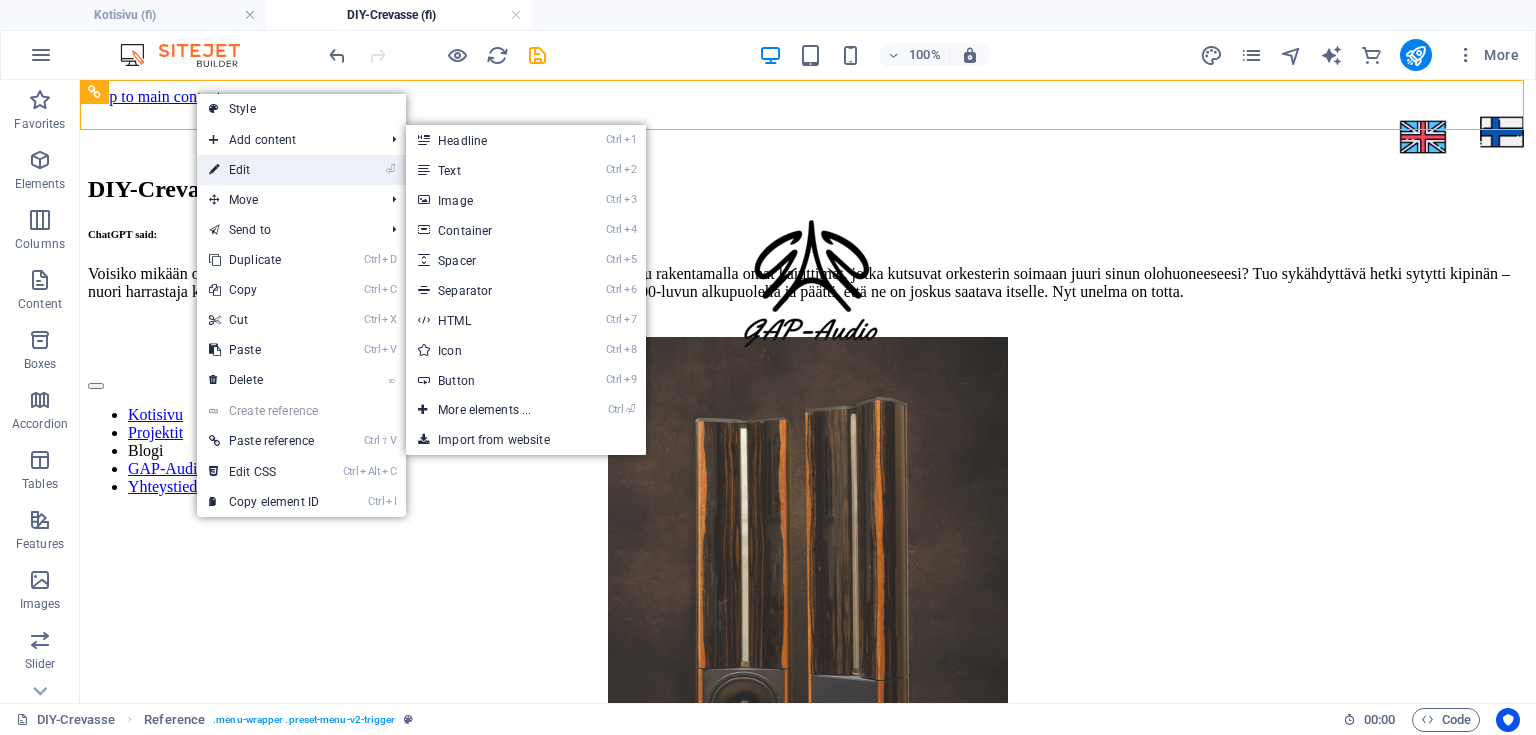 click on "⏎  Edit" at bounding box center (264, 170) 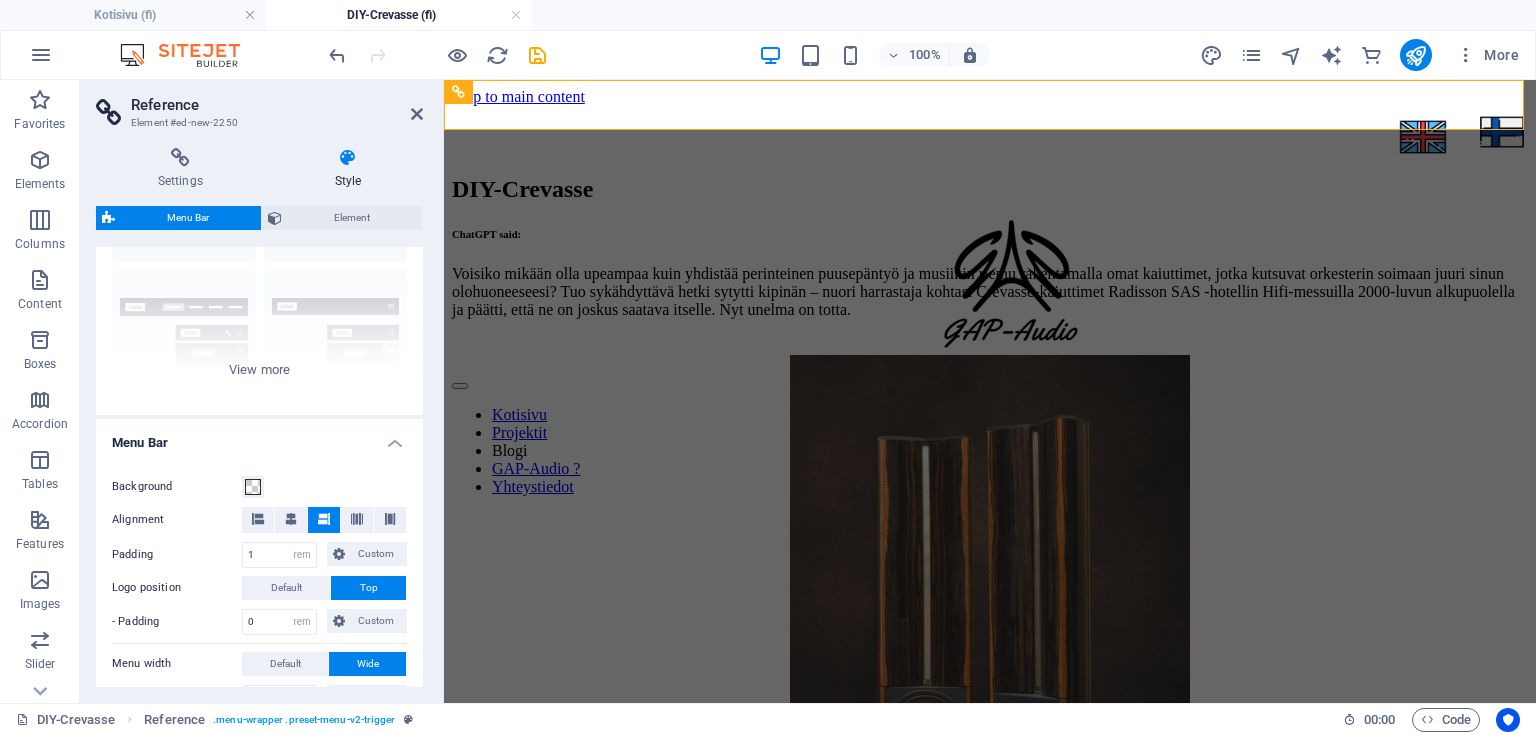 scroll, scrollTop: 0, scrollLeft: 0, axis: both 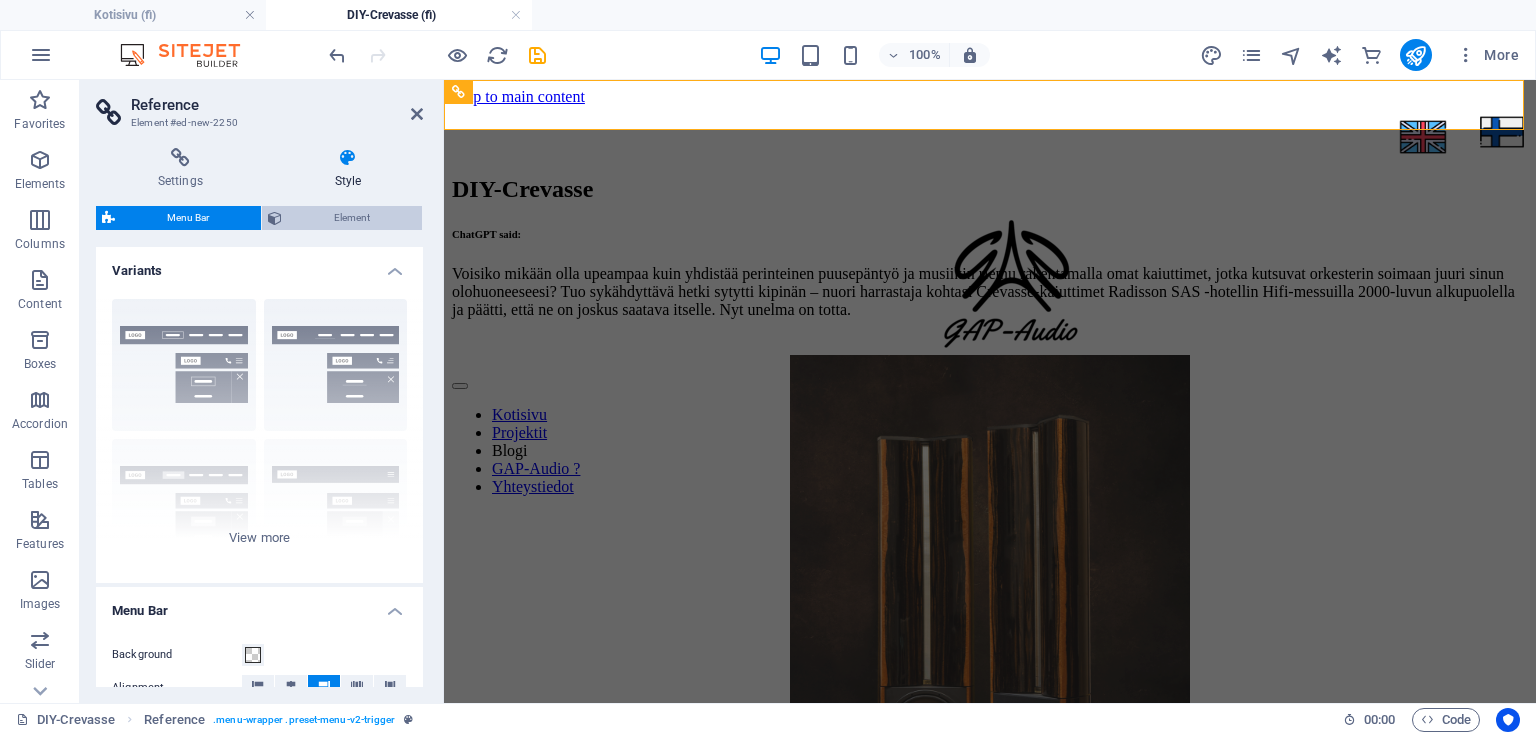drag, startPoint x: 352, startPoint y: 224, endPoint x: 330, endPoint y: 223, distance: 22.022715 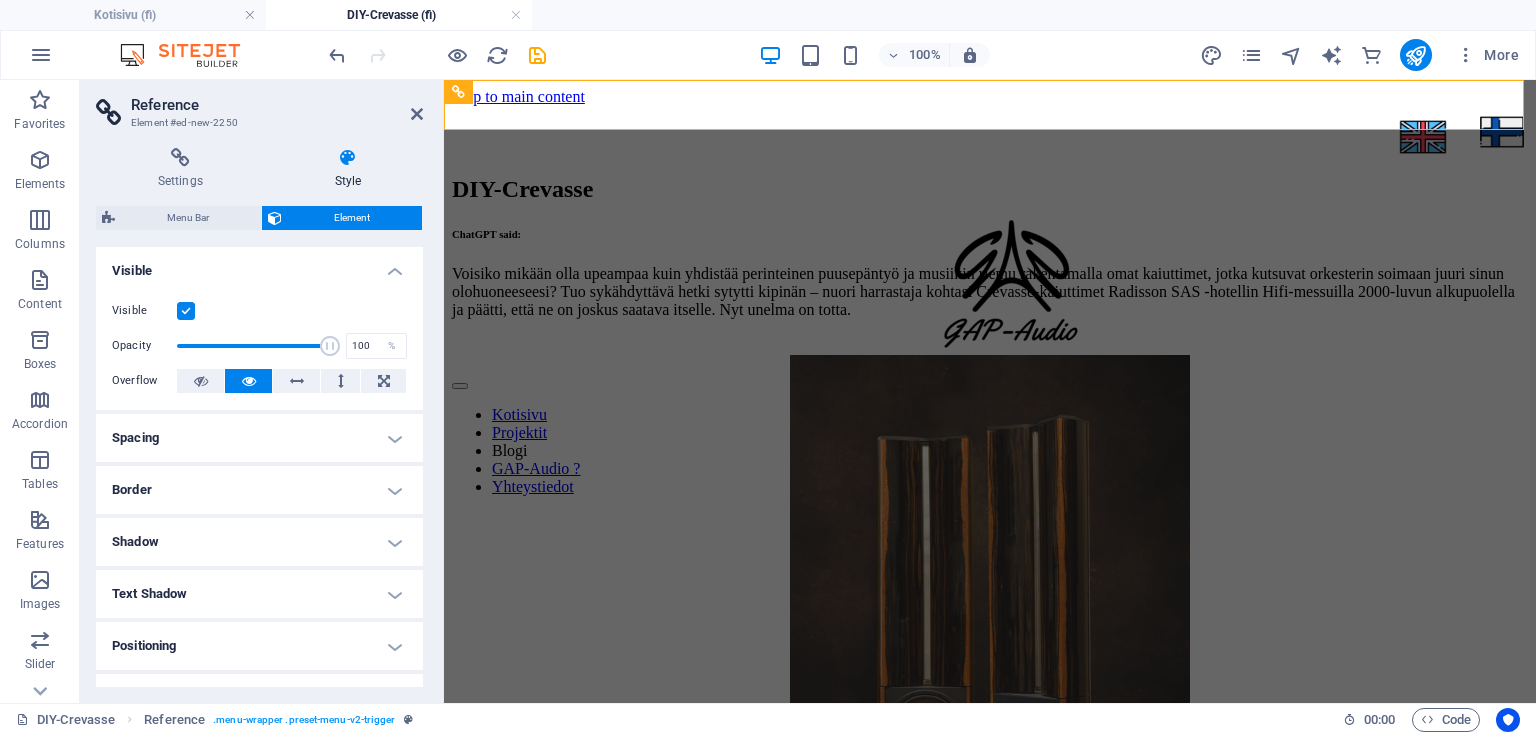 click on "Border" at bounding box center [259, 490] 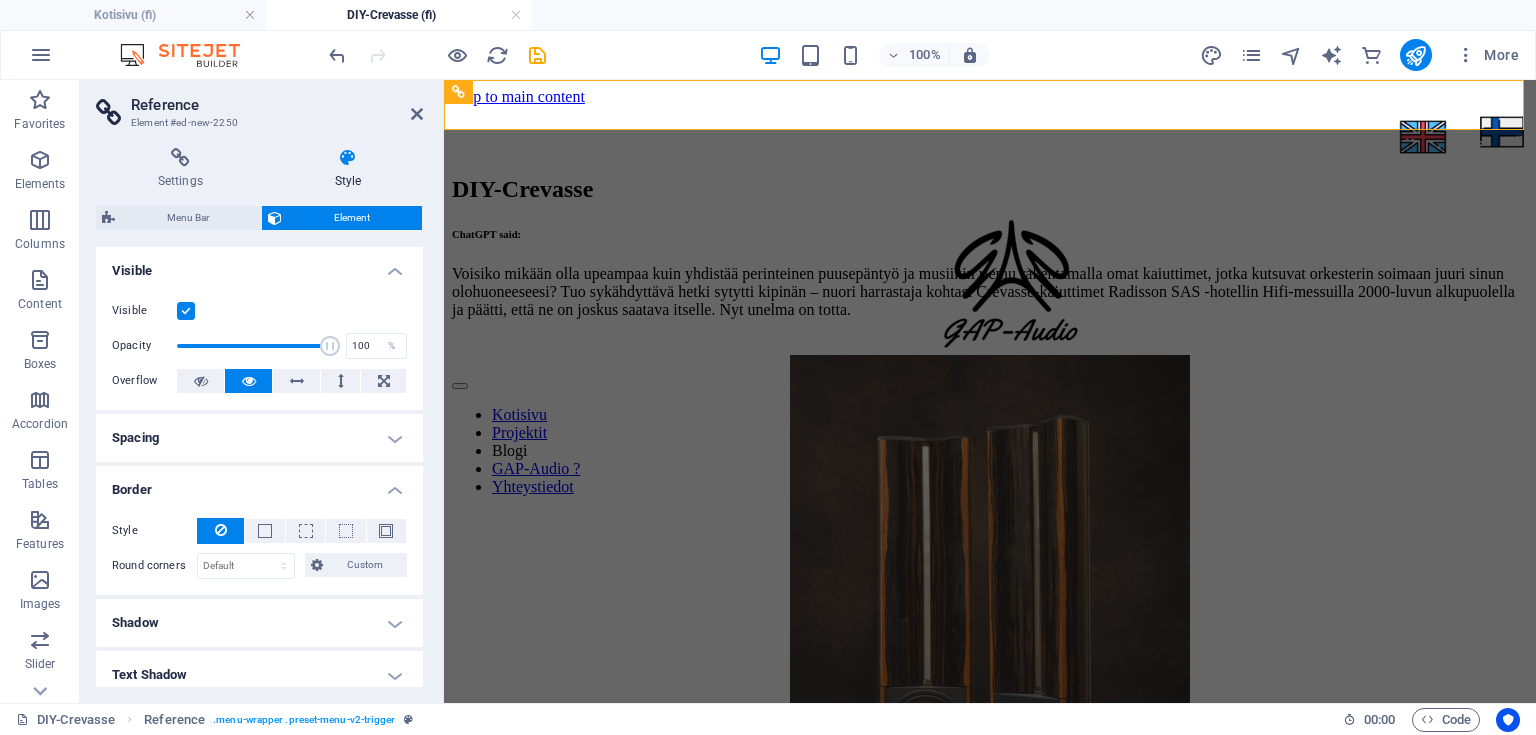 click on "Spacing" at bounding box center [259, 438] 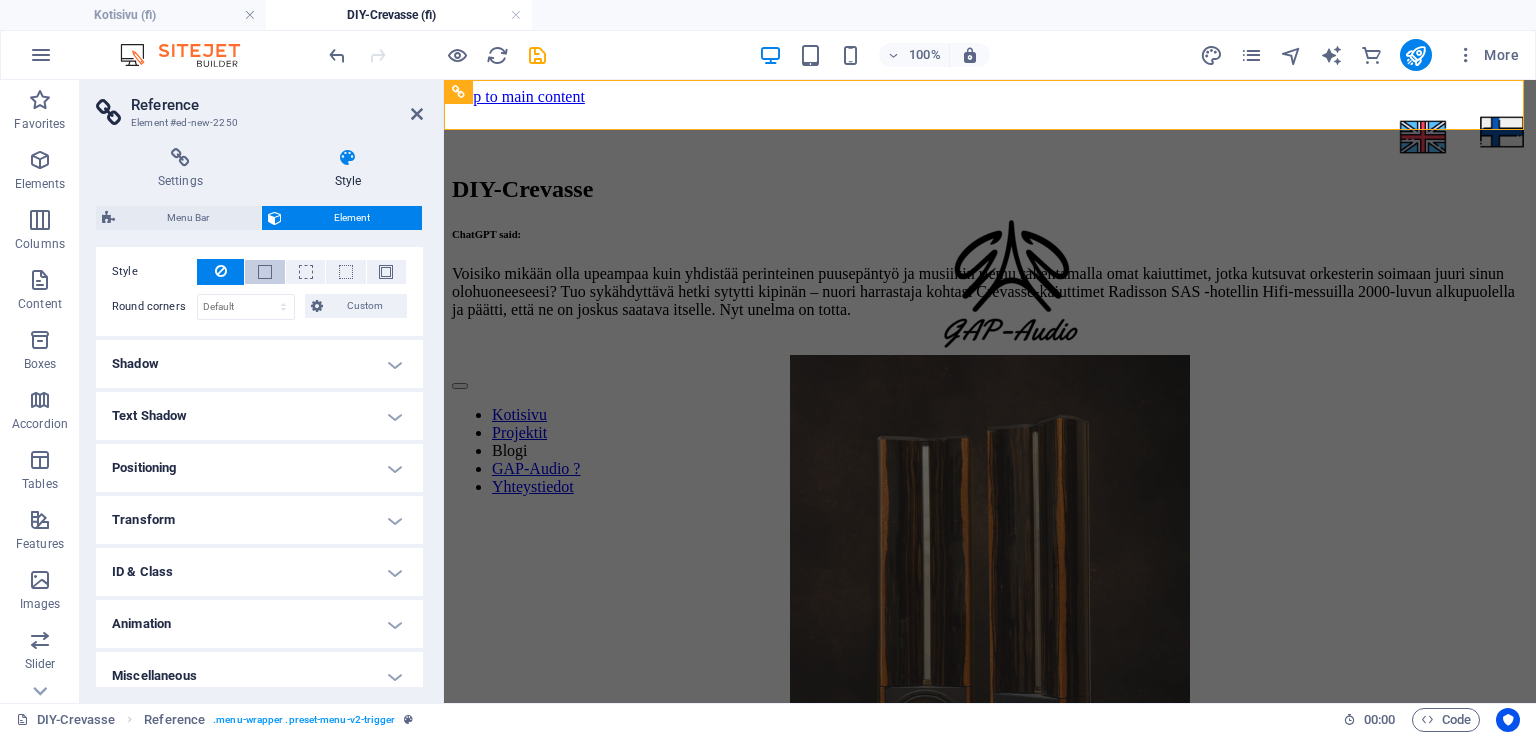 scroll, scrollTop: 349, scrollLeft: 0, axis: vertical 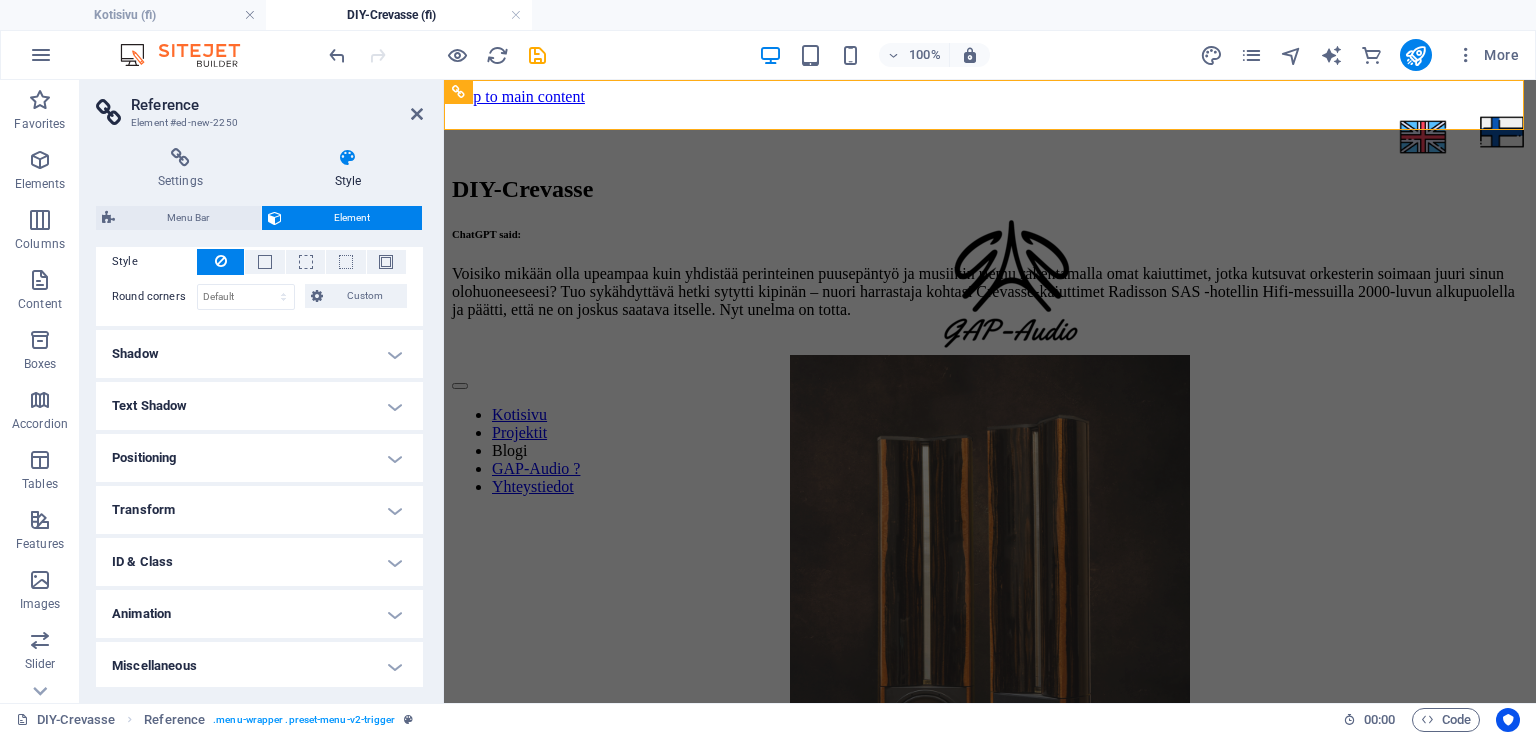 click on "Reference Element #ed-new-2250" at bounding box center (259, 106) 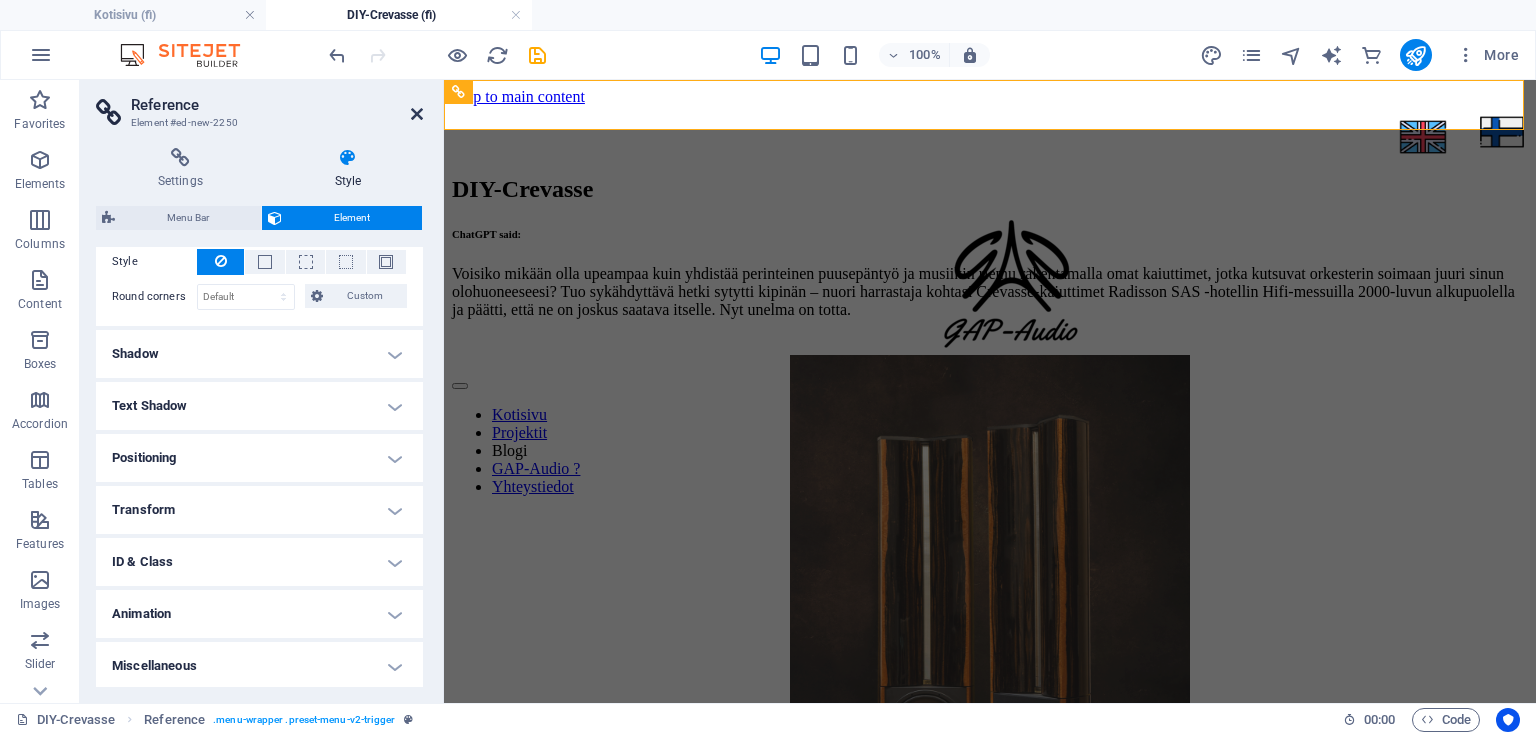 click at bounding box center [417, 114] 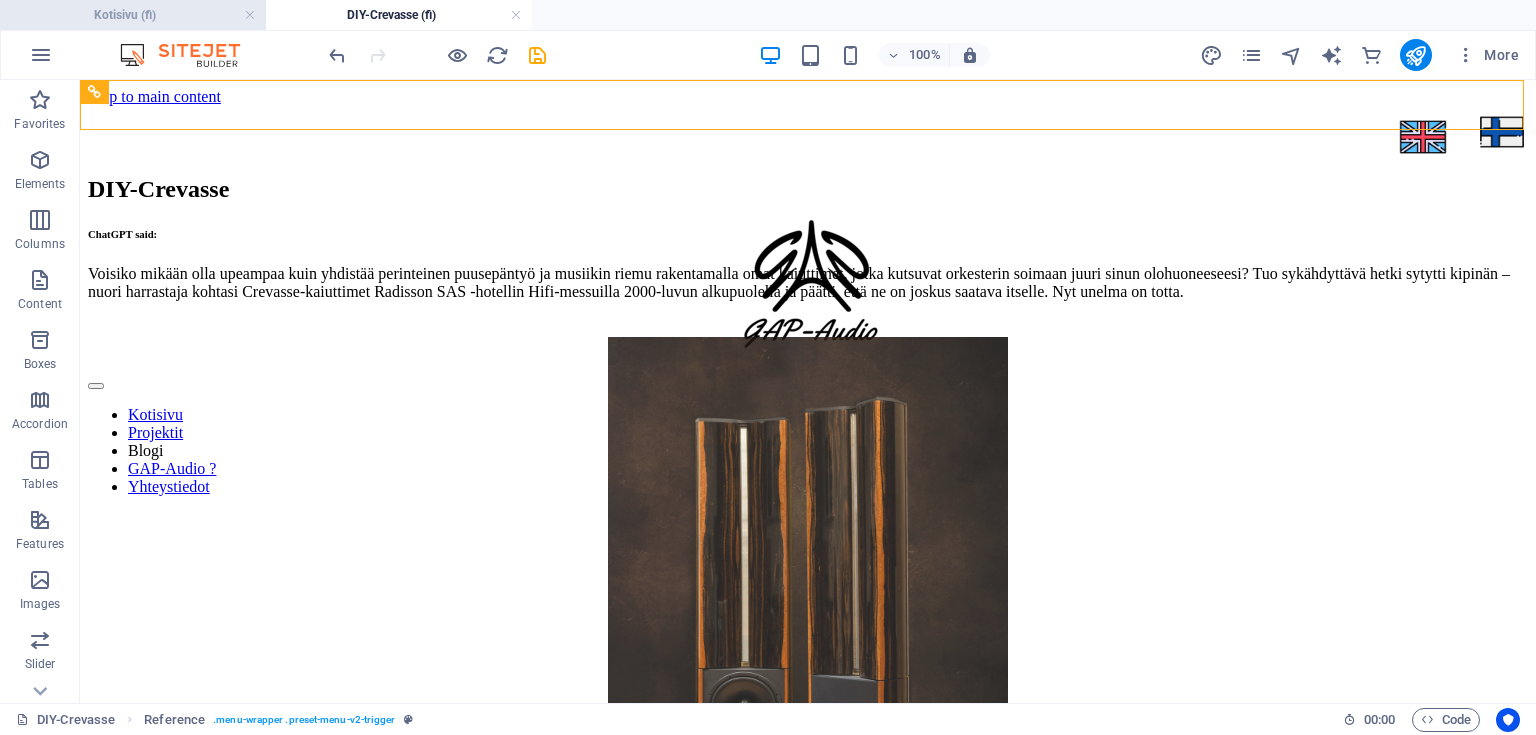 click on "Kotisivu (fi)" at bounding box center (133, 15) 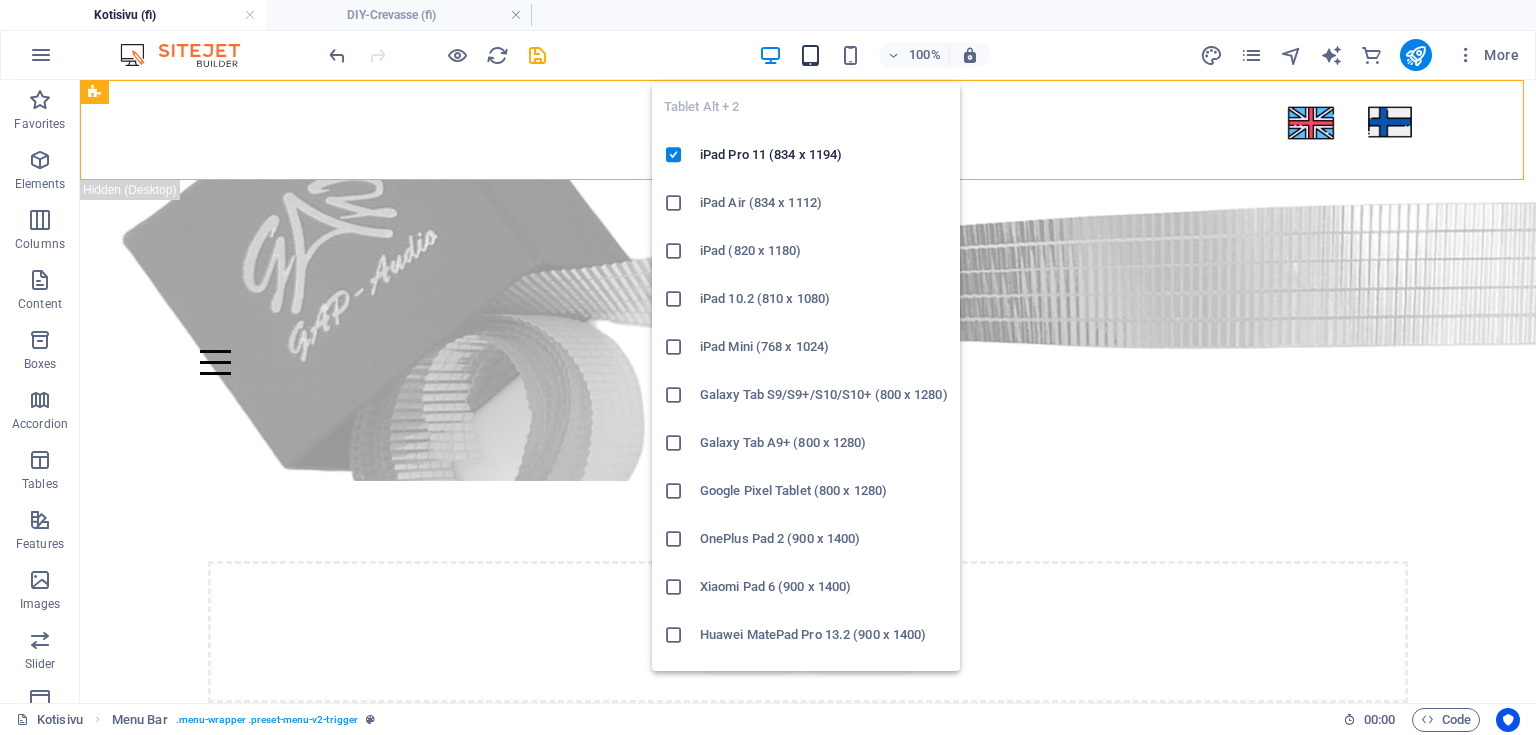 click at bounding box center [810, 55] 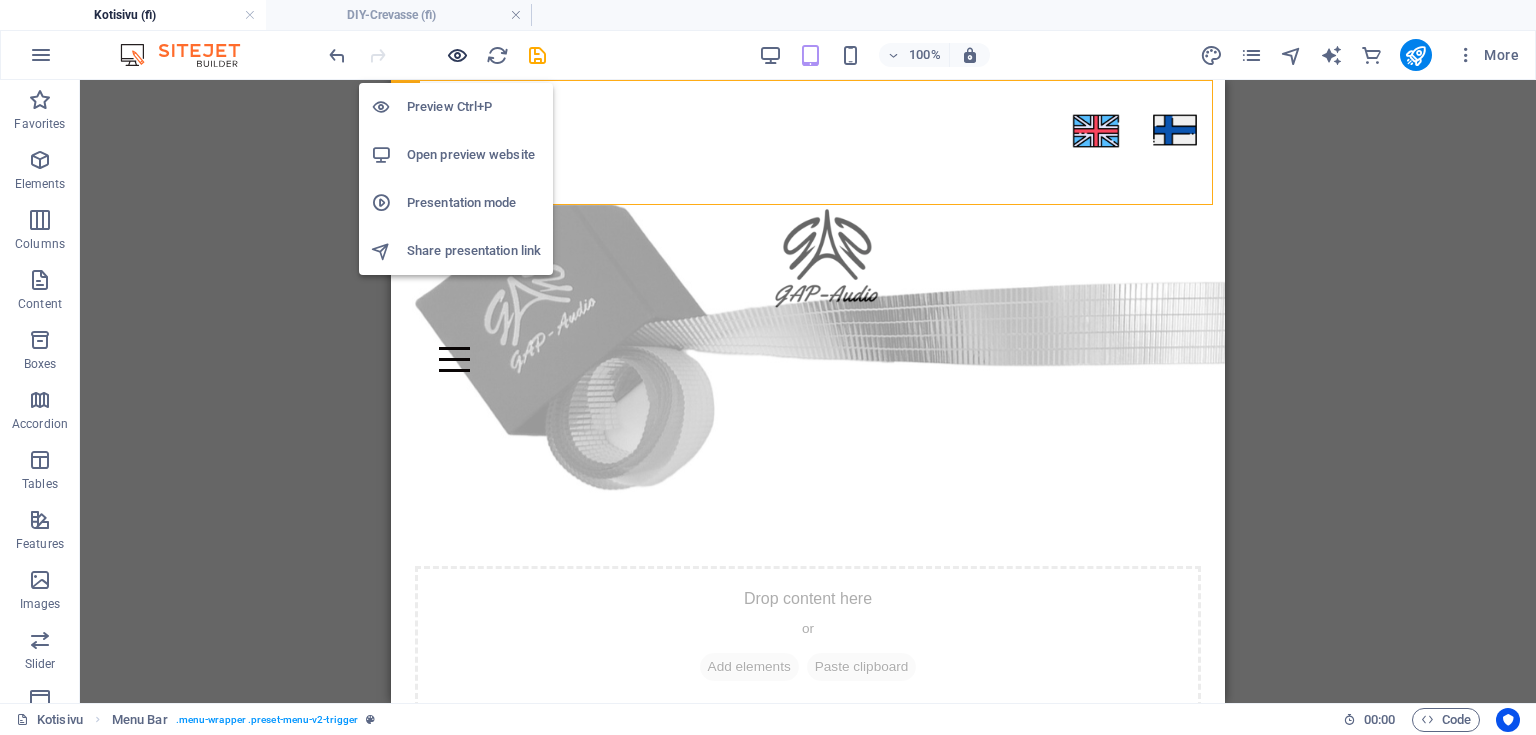 click at bounding box center [457, 55] 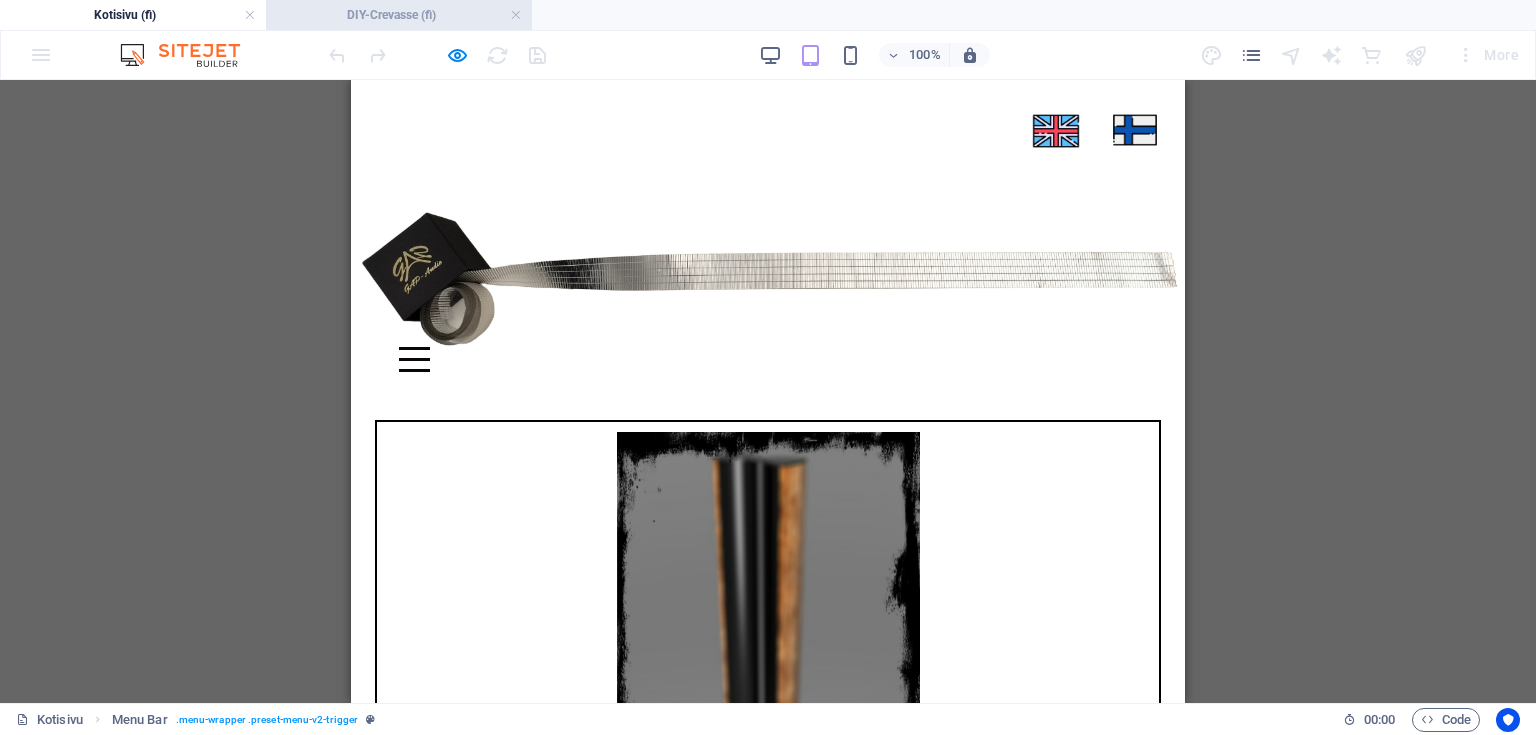click on "DIY-Crevasse (fi)" at bounding box center (399, 15) 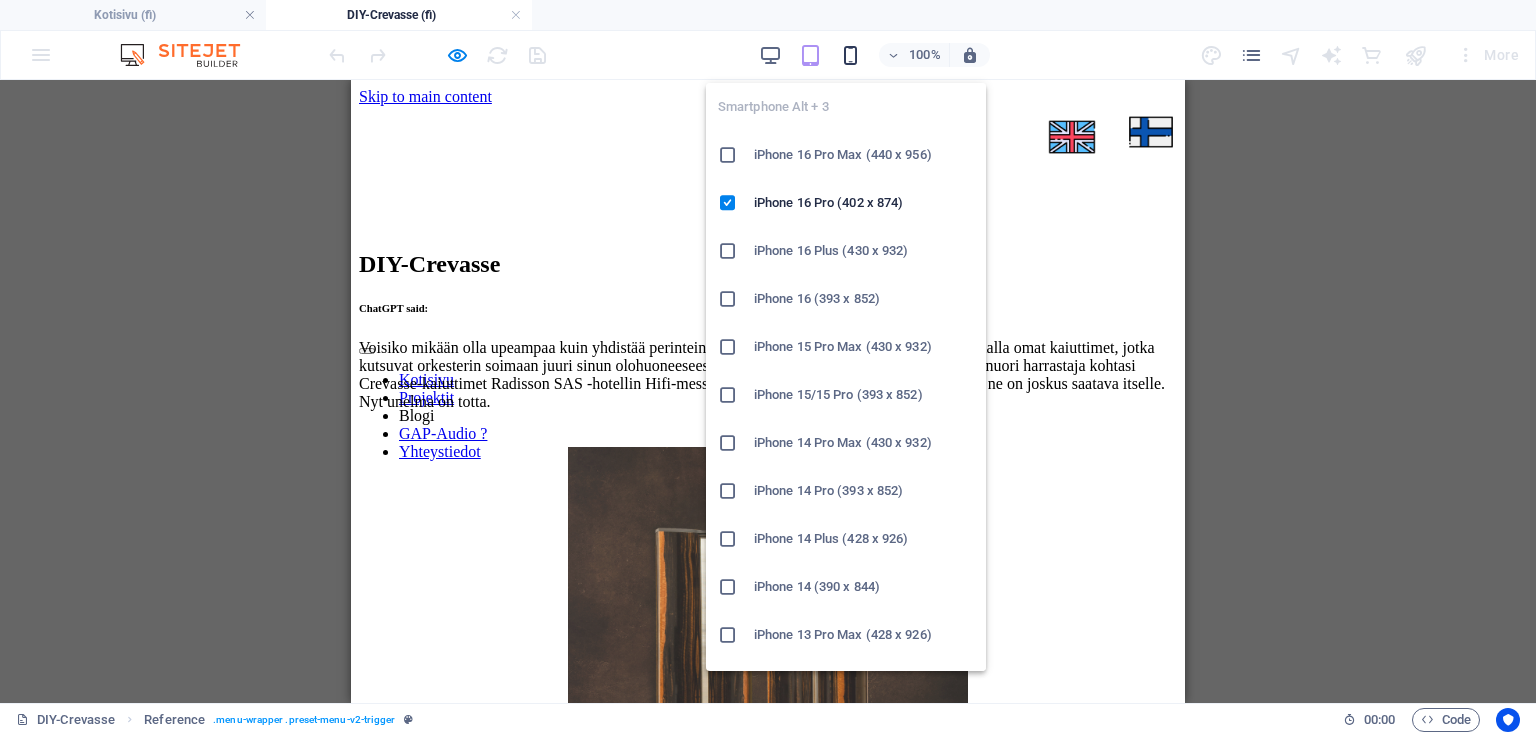 click at bounding box center [850, 55] 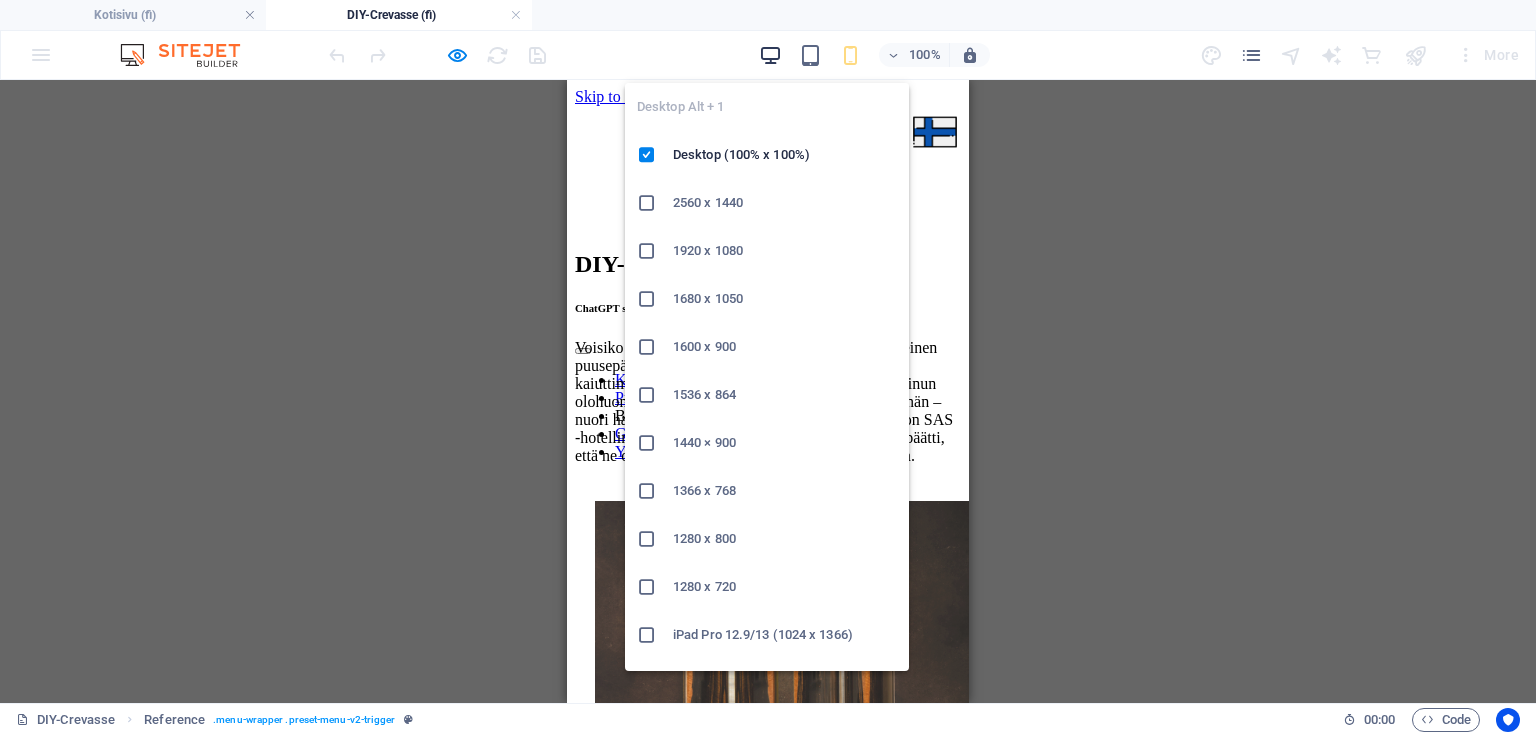 click at bounding box center (770, 55) 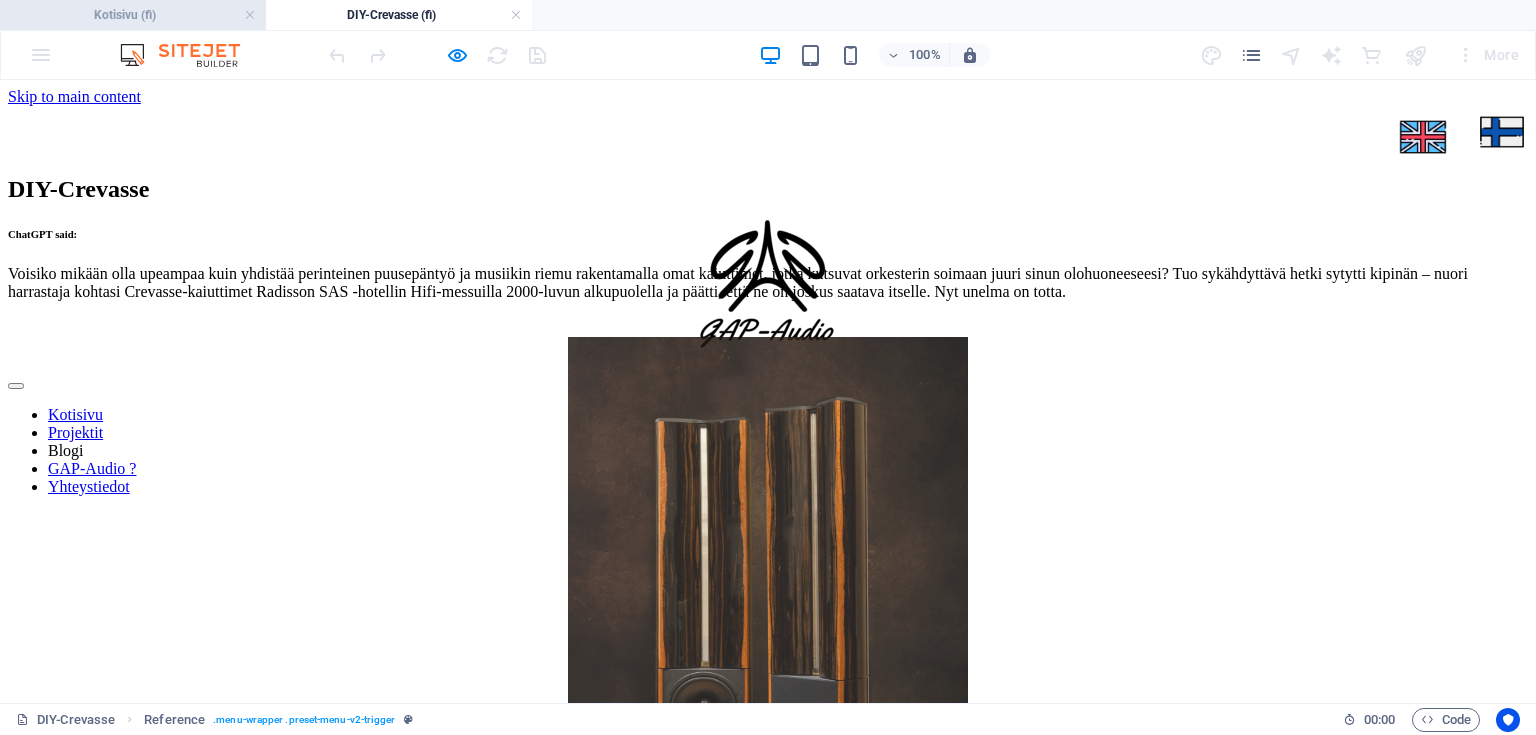 click on "Kotisivu (fi)" at bounding box center [133, 15] 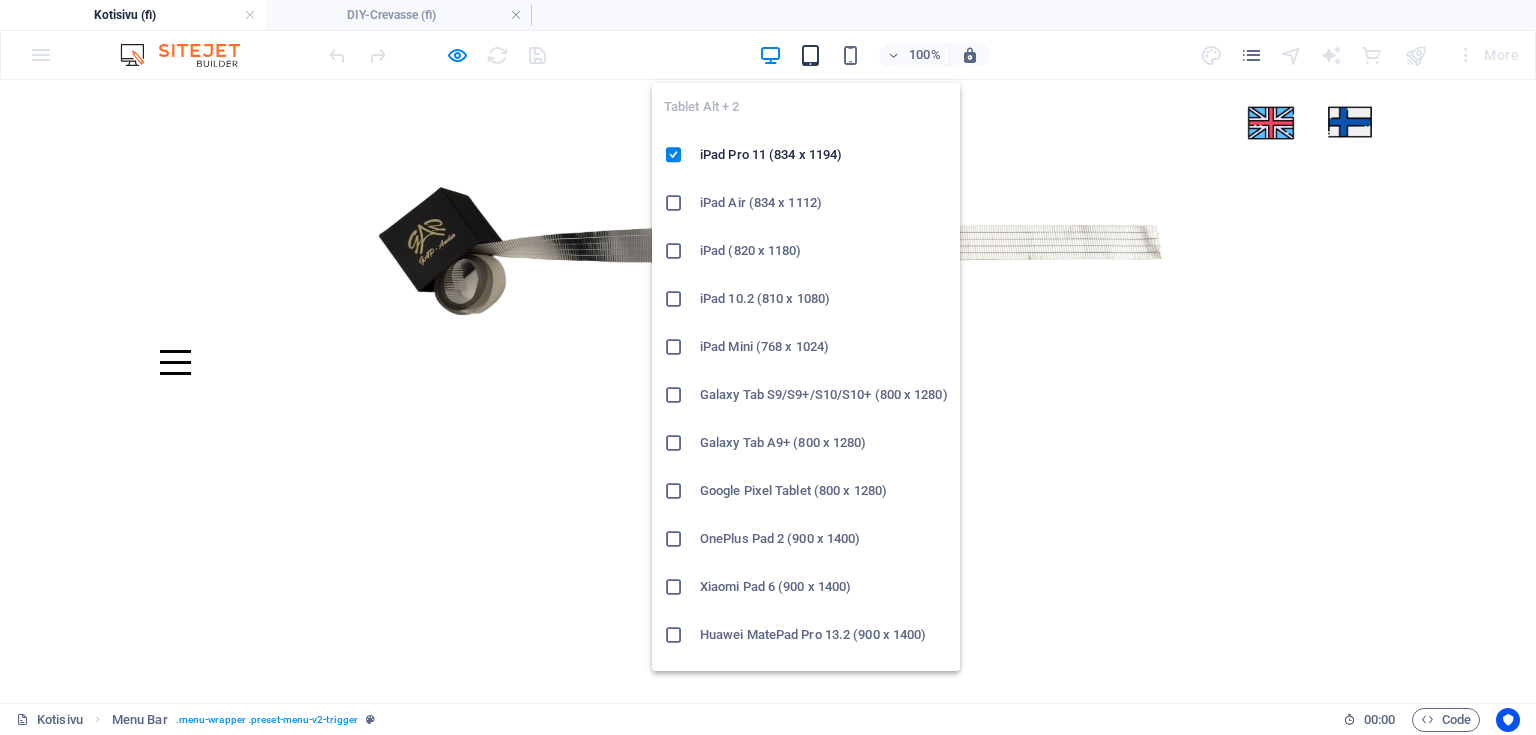 click at bounding box center (810, 55) 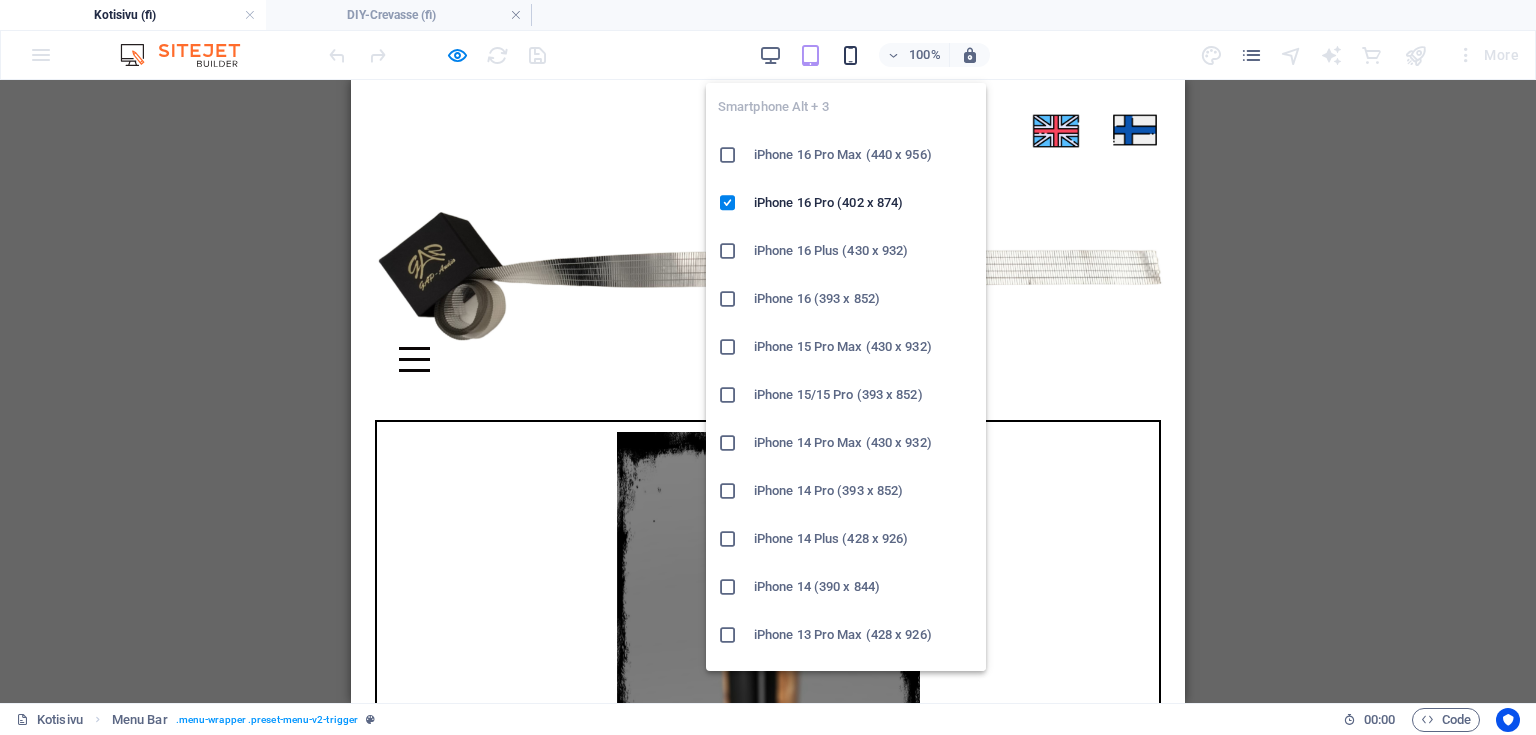 click at bounding box center (850, 55) 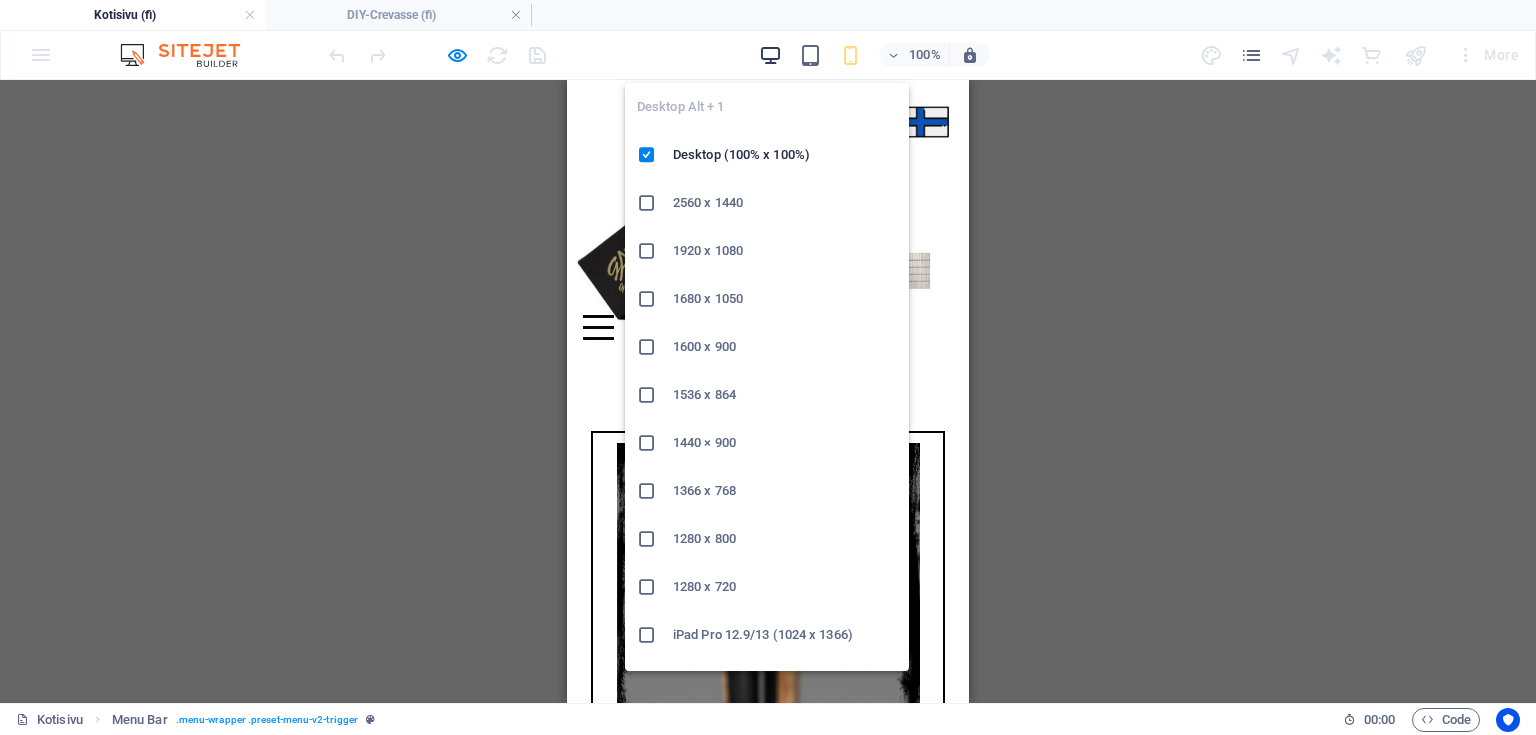 click at bounding box center (770, 55) 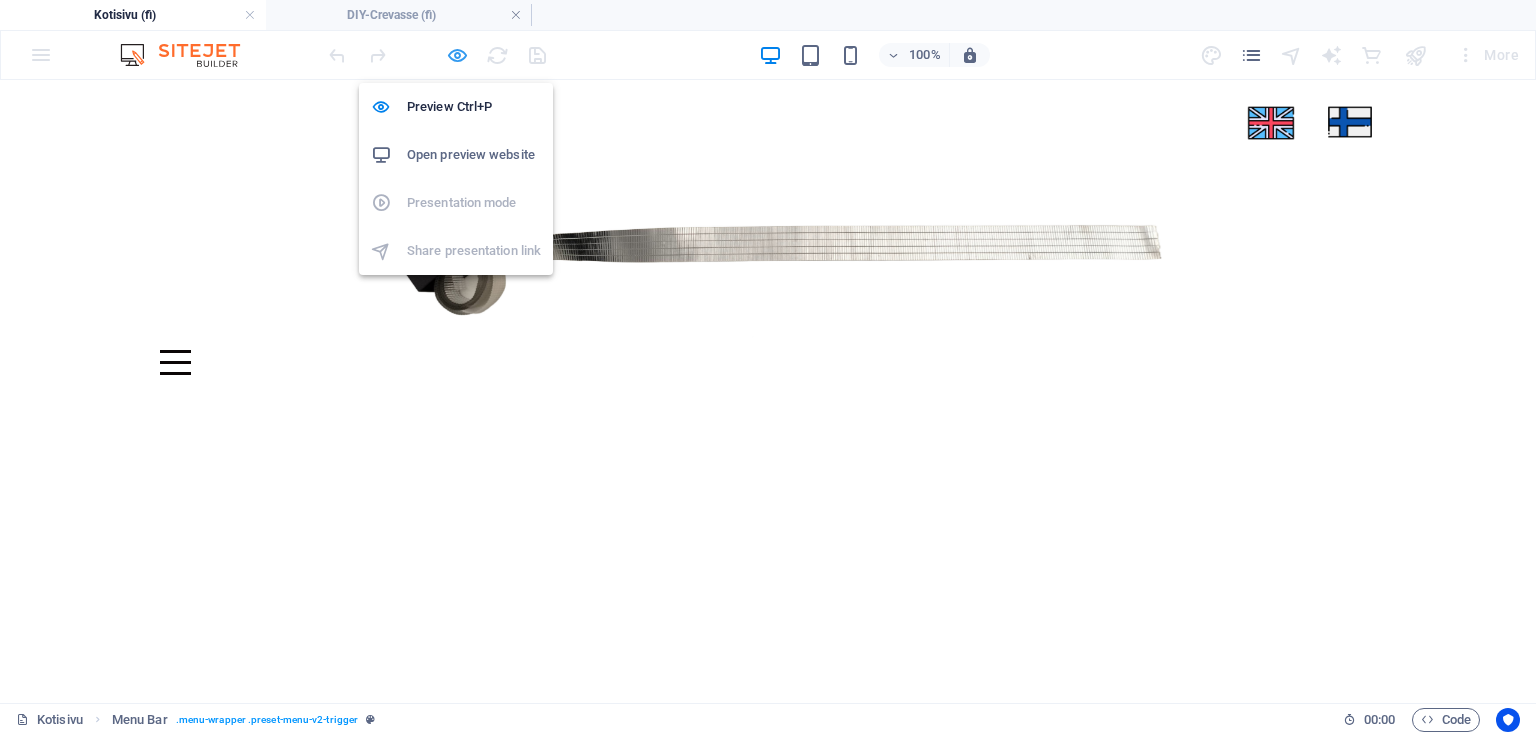click at bounding box center [457, 55] 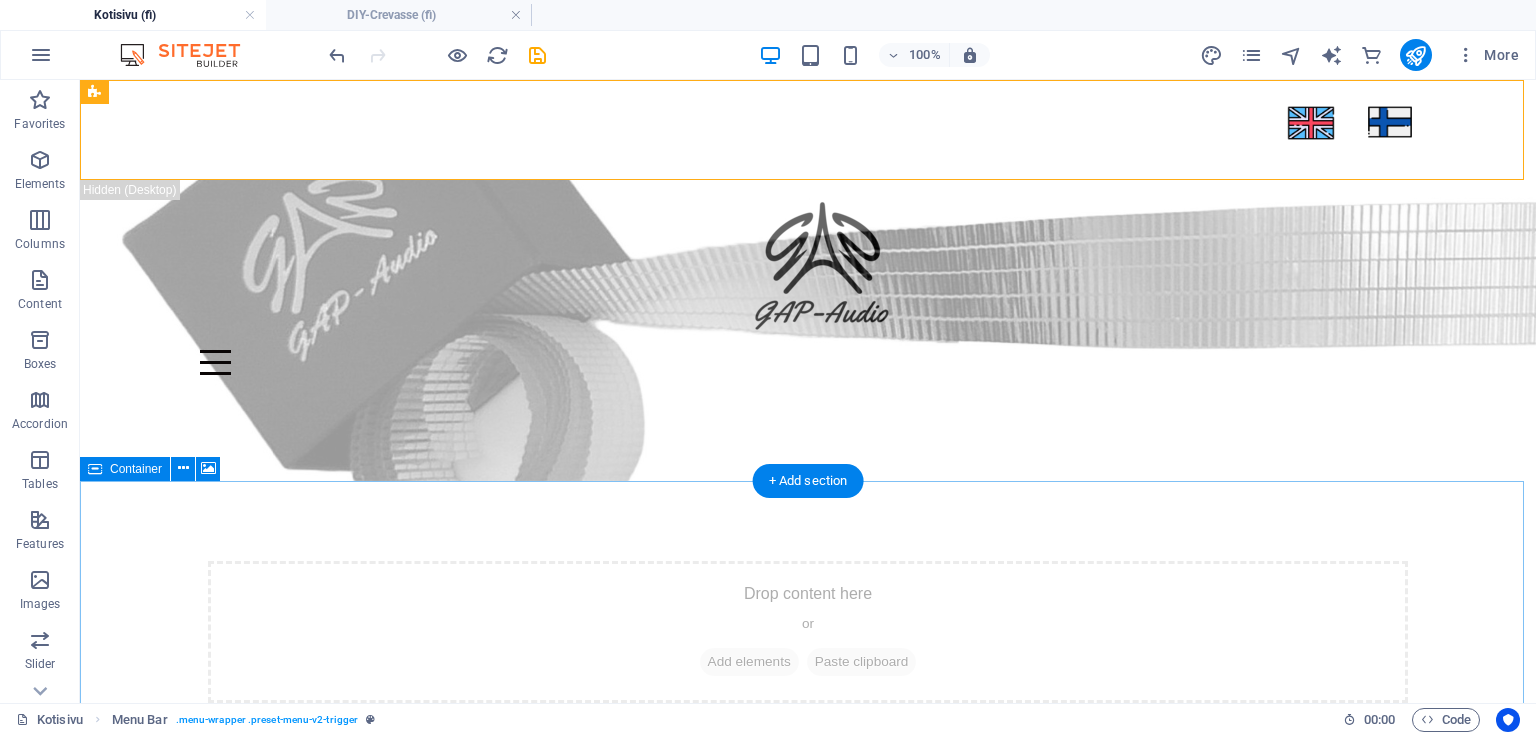 click on "Paste clipboard" at bounding box center (862, 1414) 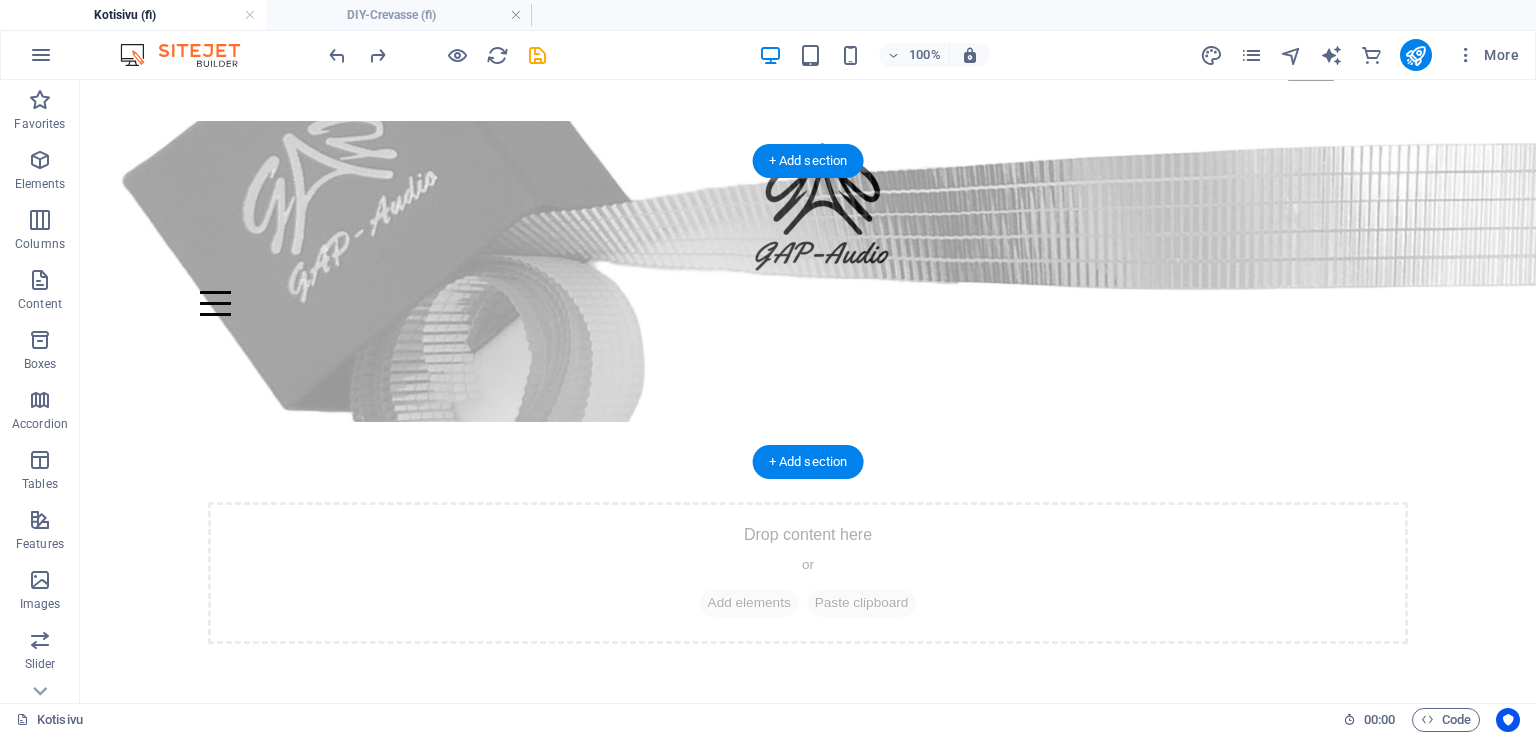 scroll, scrollTop: 0, scrollLeft: 0, axis: both 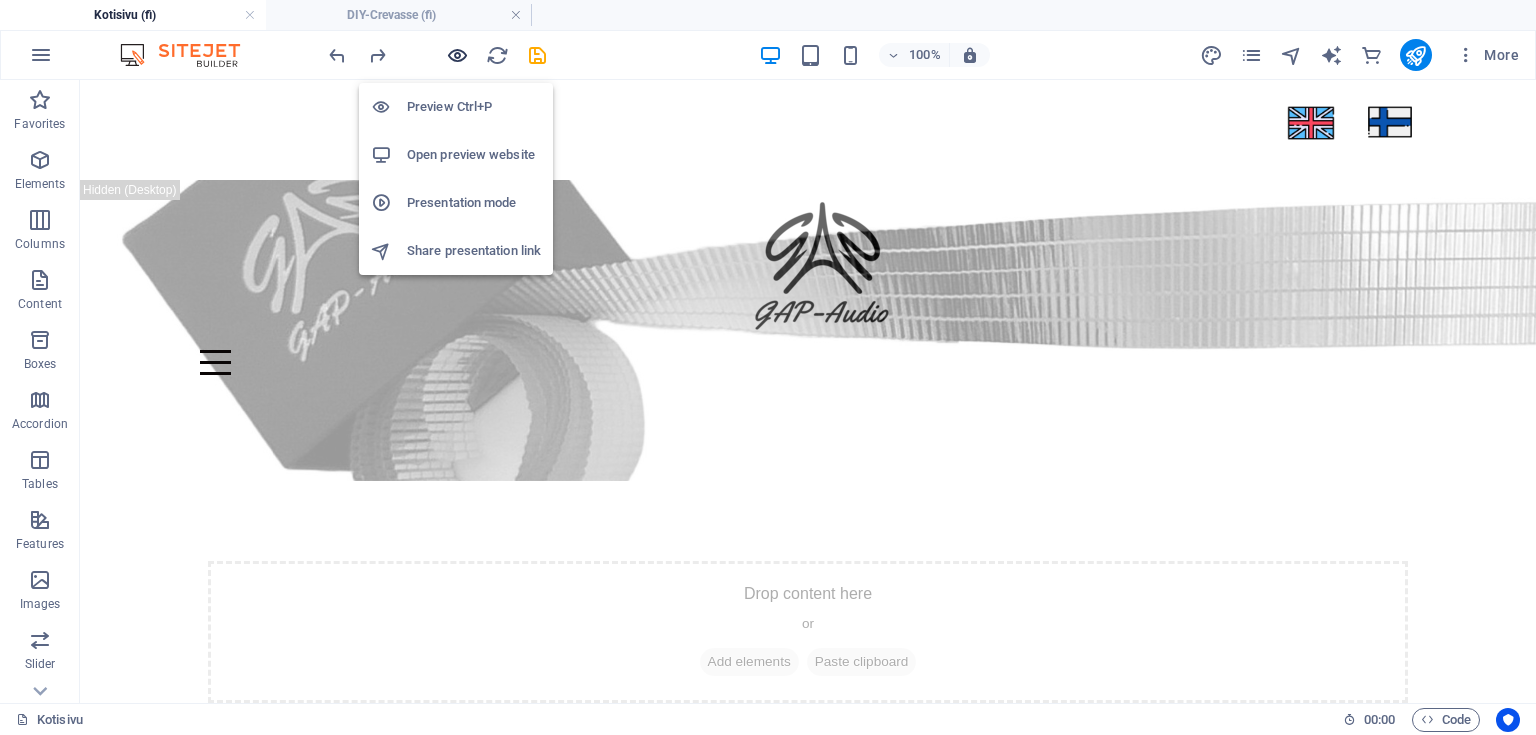 click at bounding box center (457, 55) 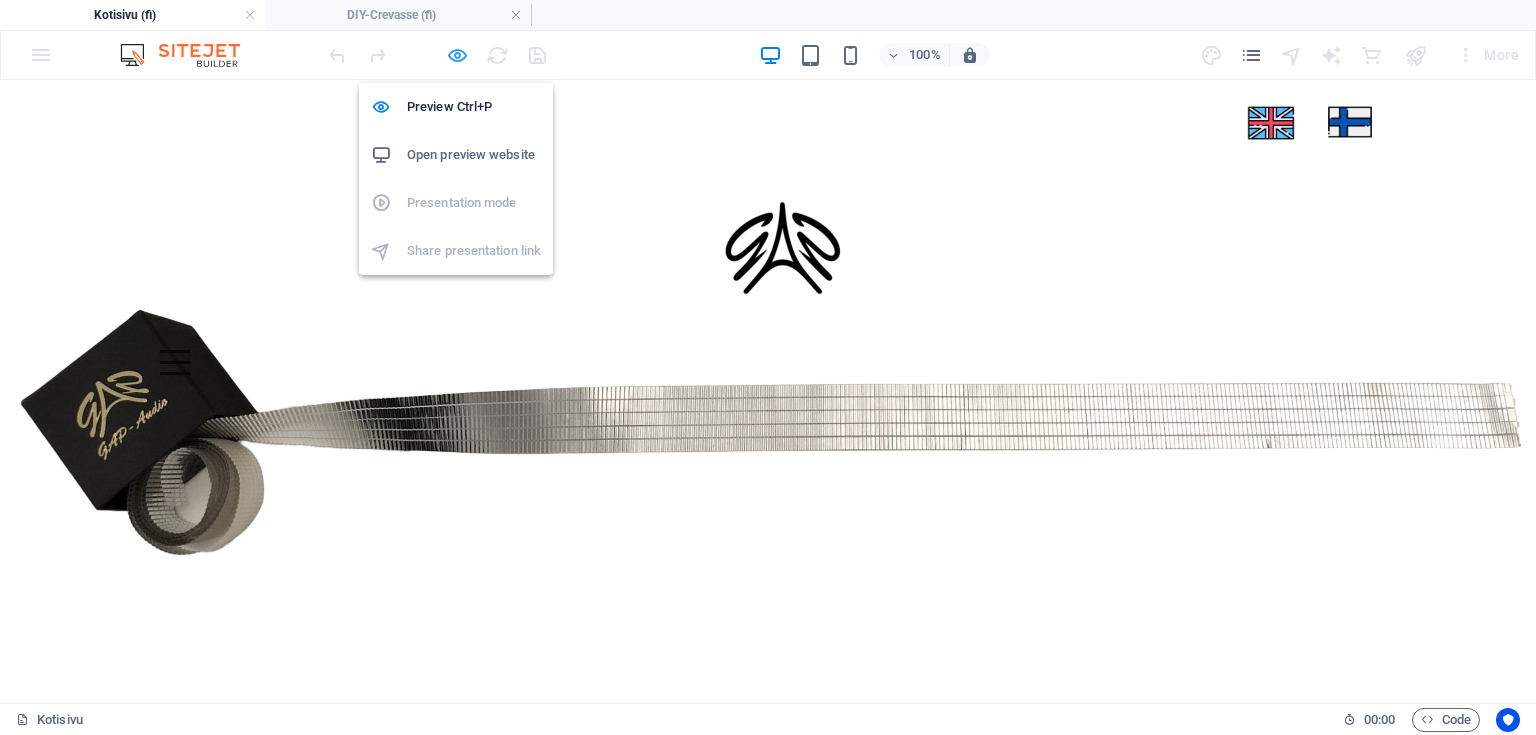 click at bounding box center (457, 55) 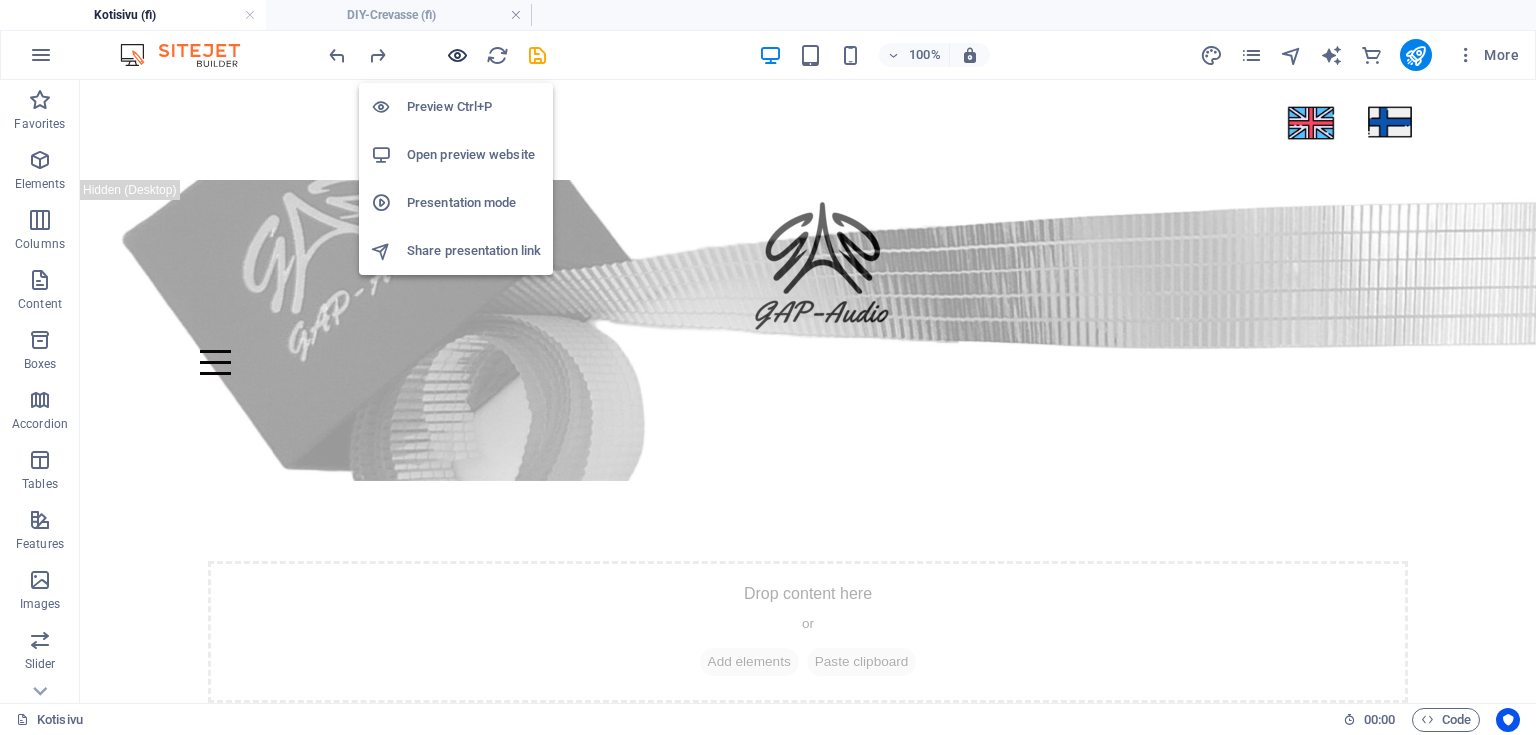 click at bounding box center [457, 55] 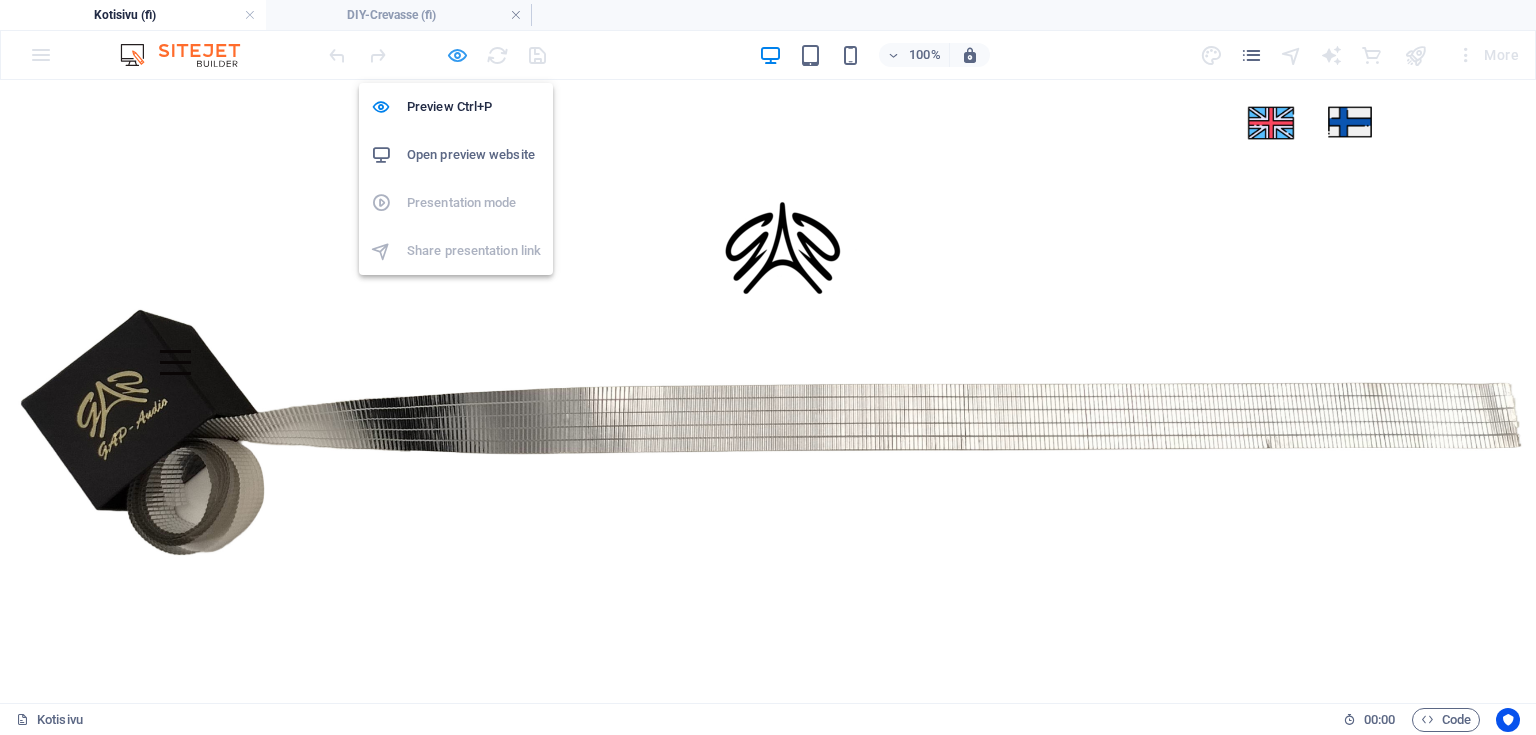 click at bounding box center (457, 55) 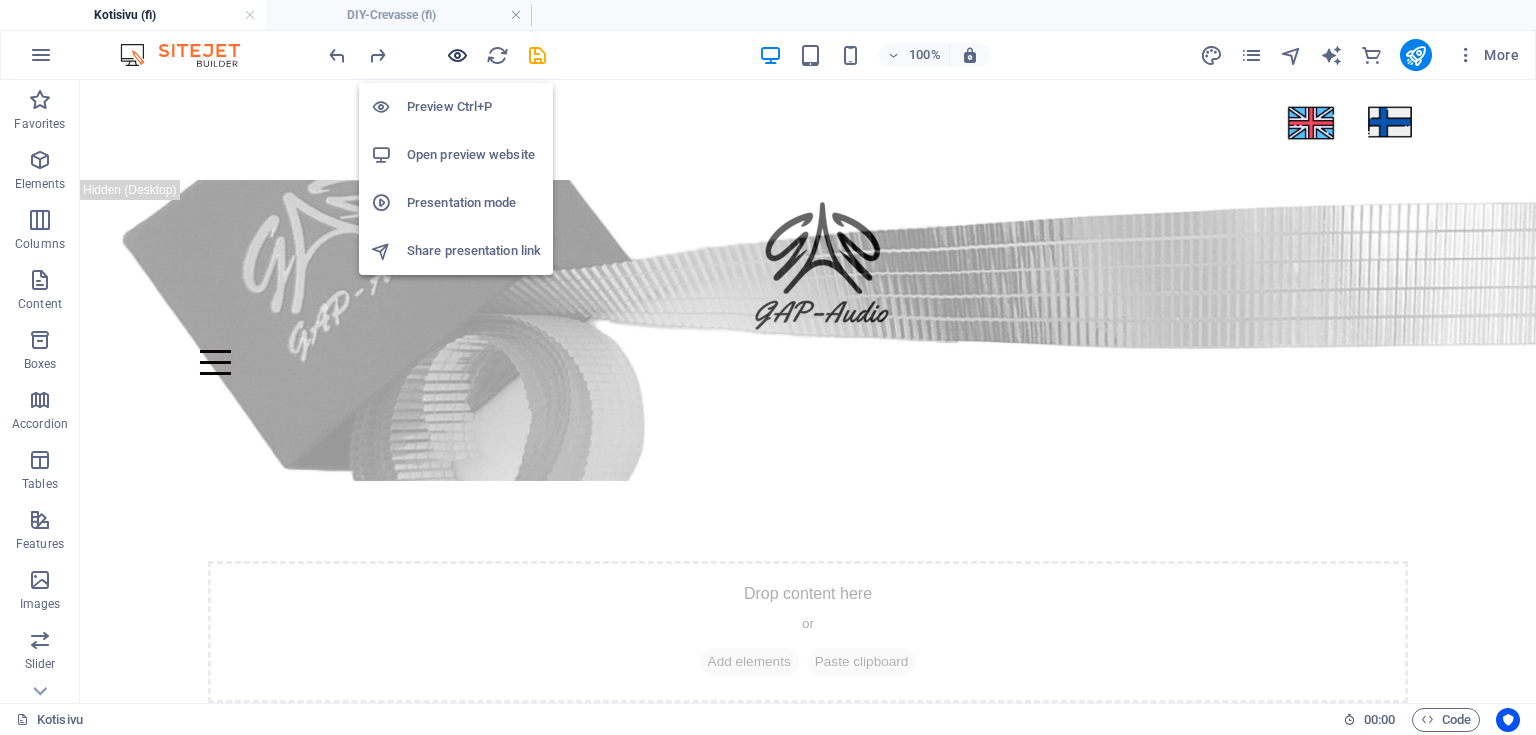 click at bounding box center [457, 55] 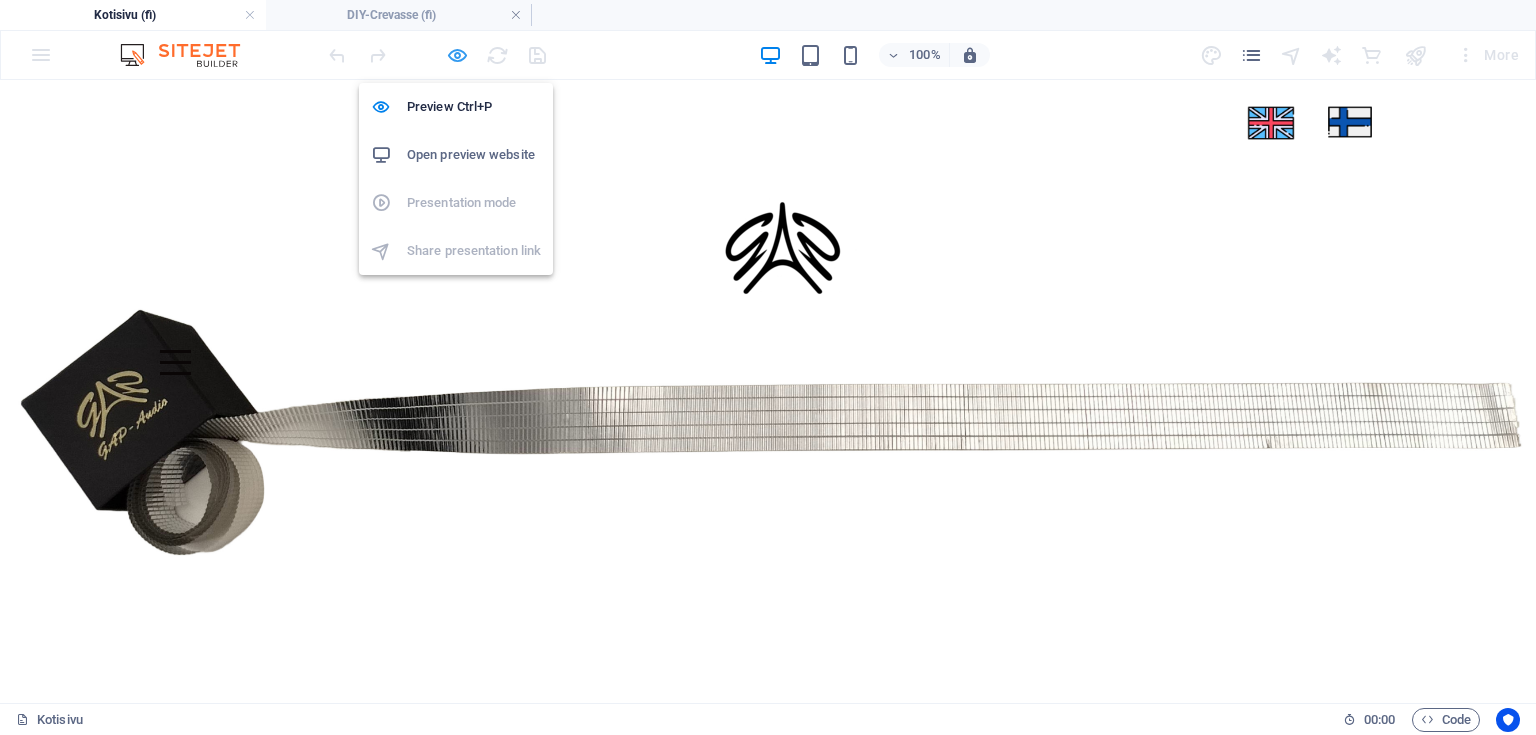 click at bounding box center (457, 55) 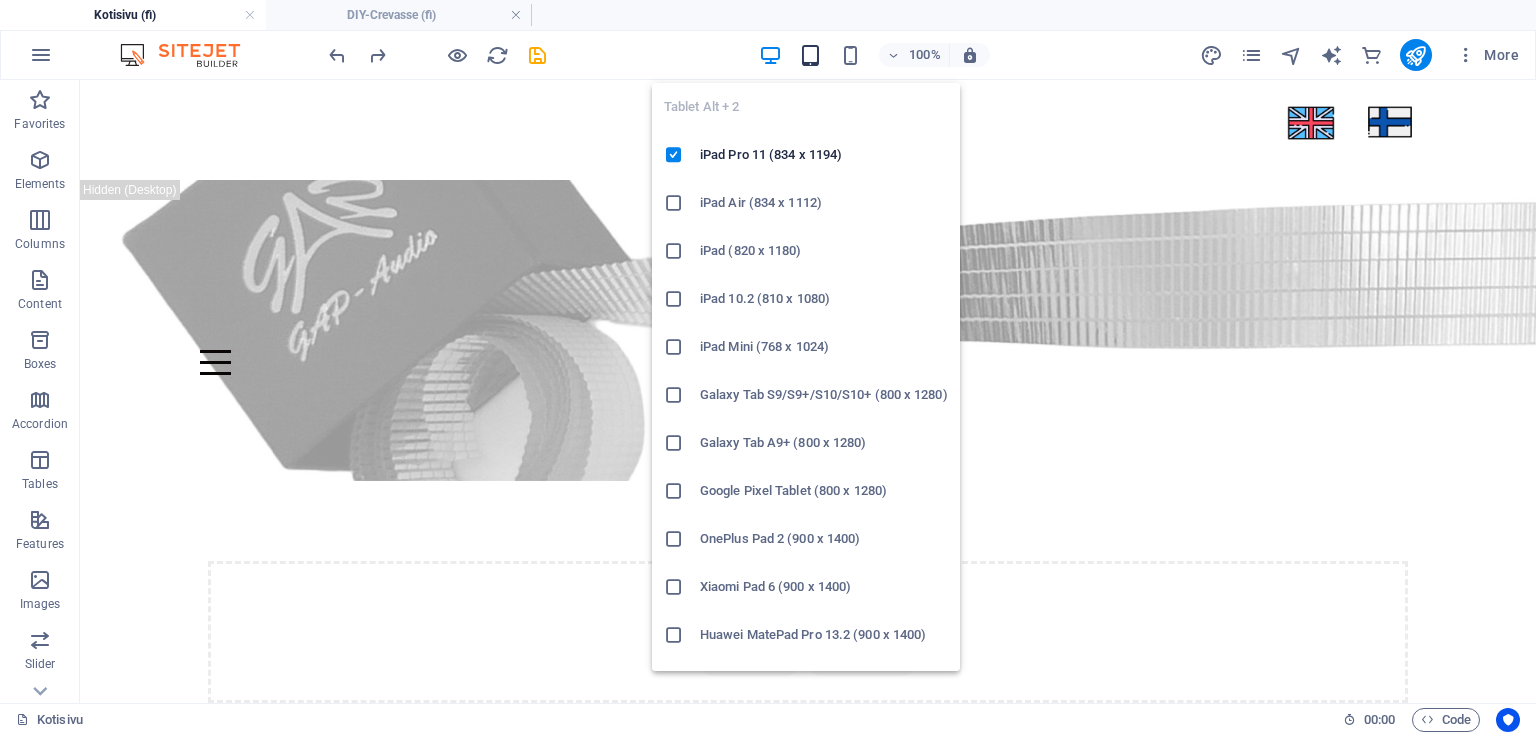 click at bounding box center [810, 55] 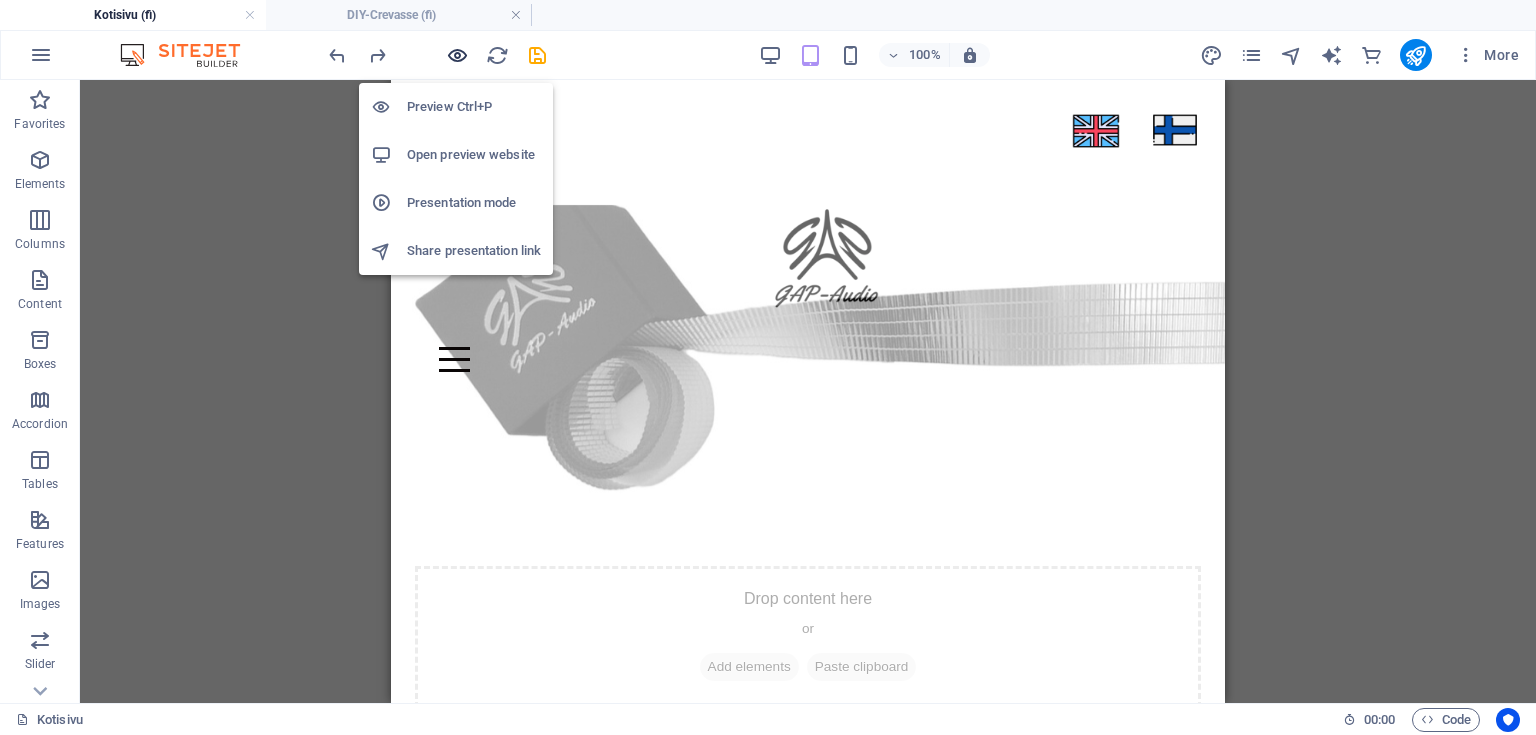 click at bounding box center [457, 55] 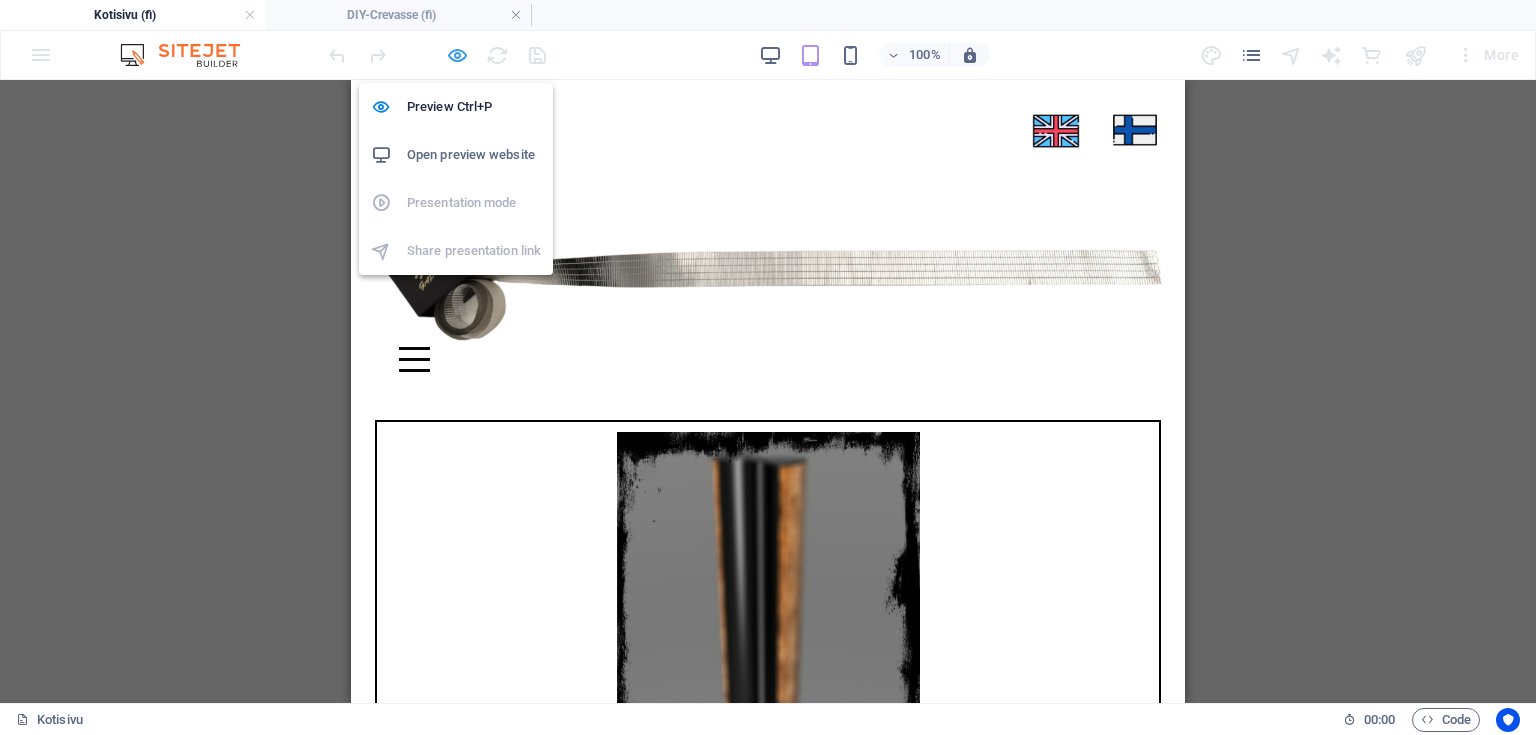 click at bounding box center (457, 55) 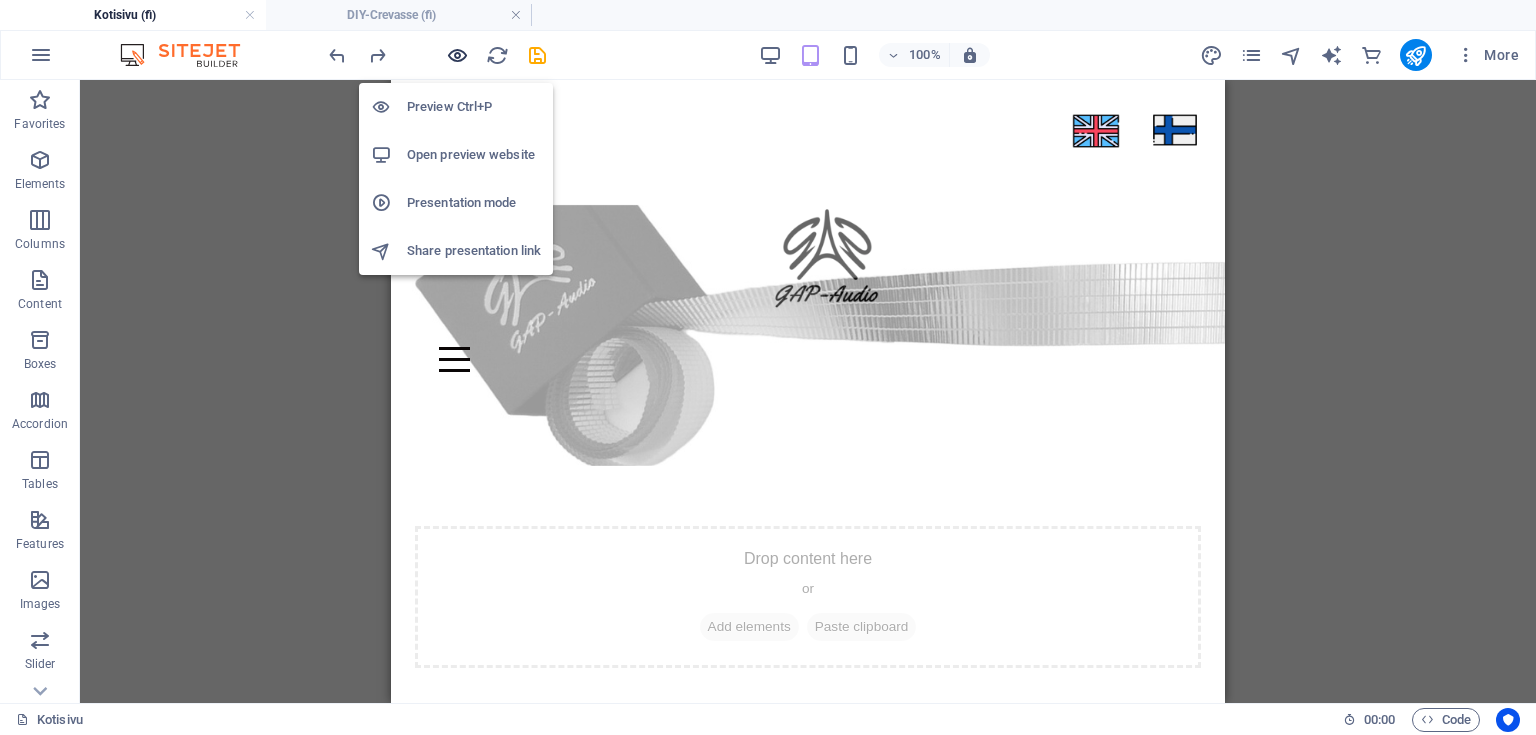 click at bounding box center [457, 55] 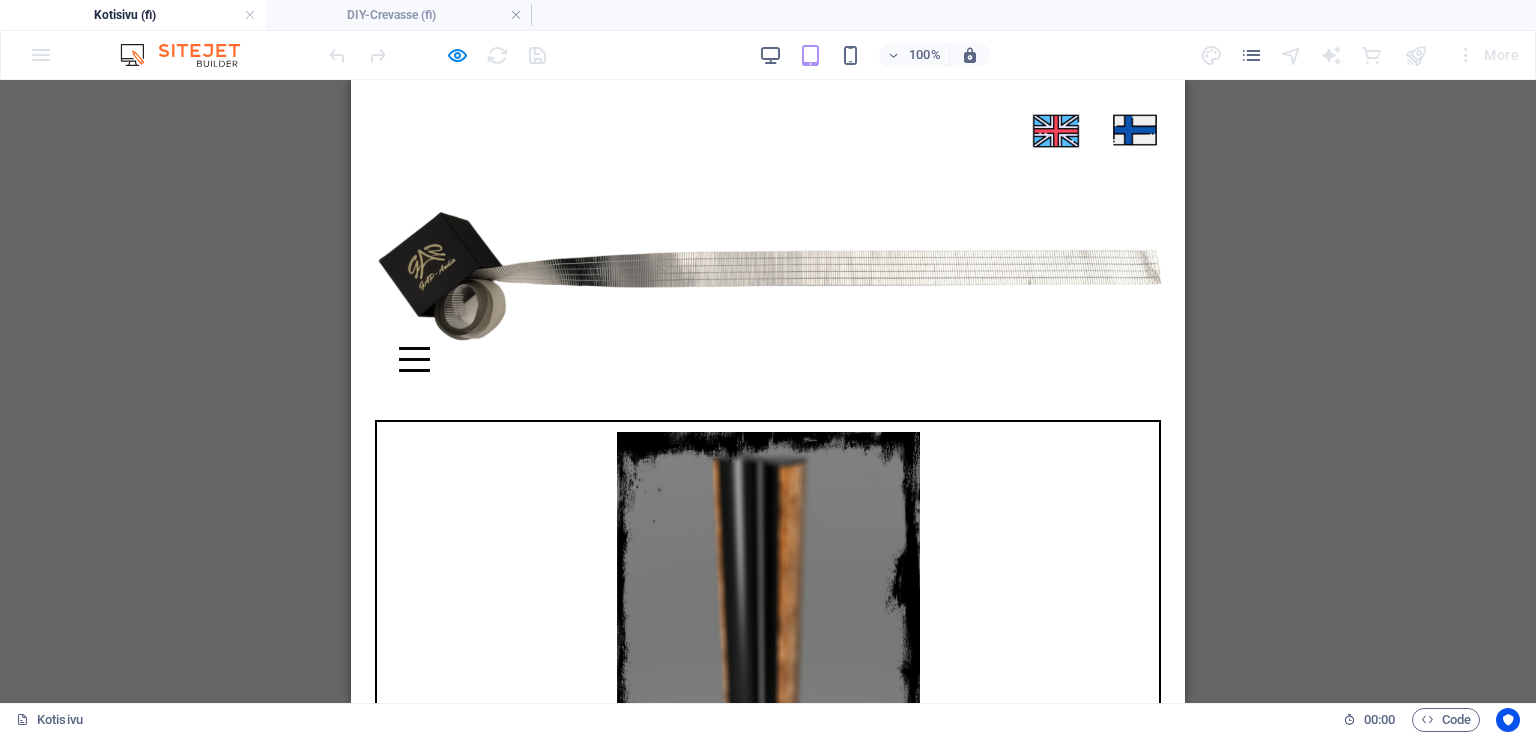 click at bounding box center [437, 55] 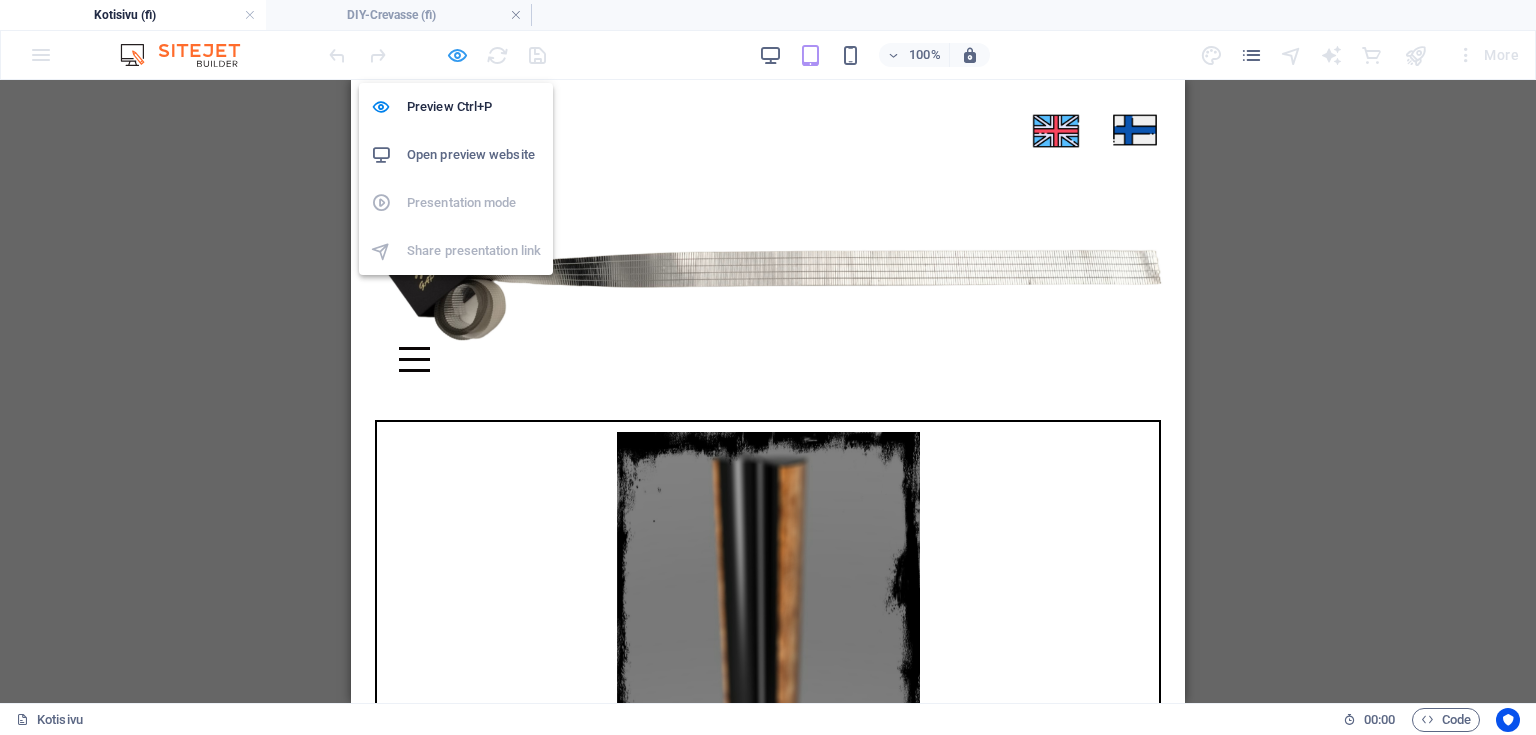 click at bounding box center [457, 55] 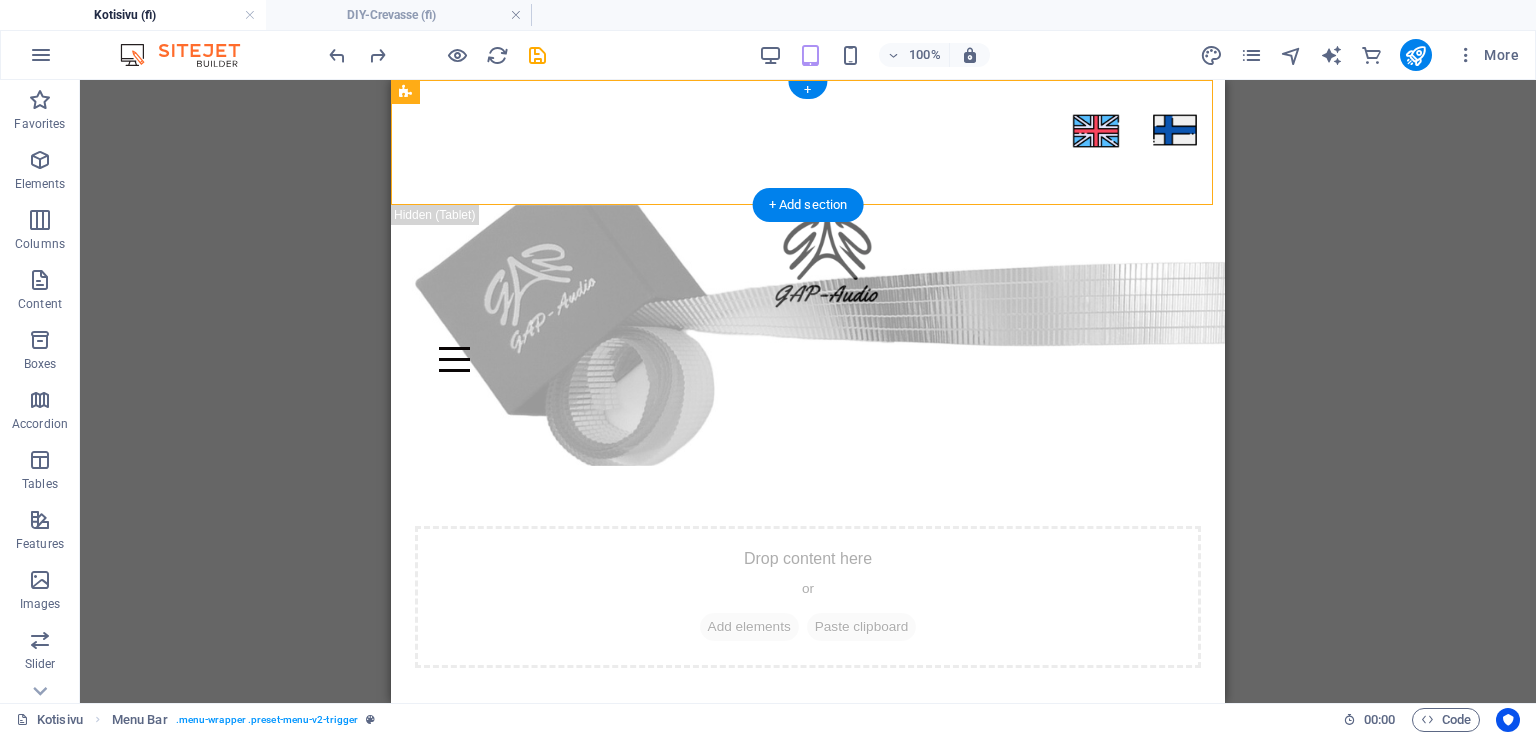 drag, startPoint x: 836, startPoint y: 256, endPoint x: 849, endPoint y: 249, distance: 14.764823 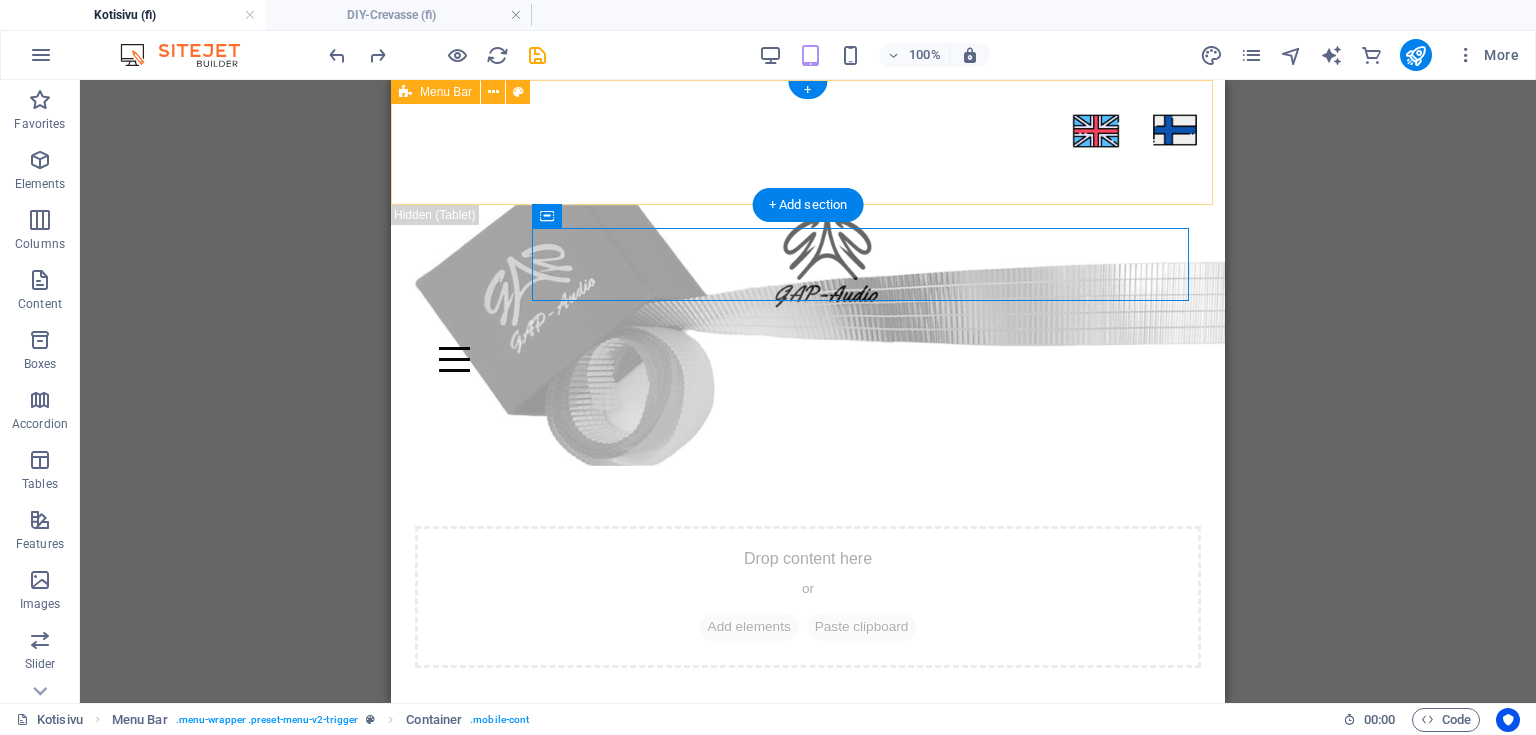 click on "Kotisivu Projektit Blogi GAP-Audio ? Yhteystiedot" at bounding box center [808, 142] 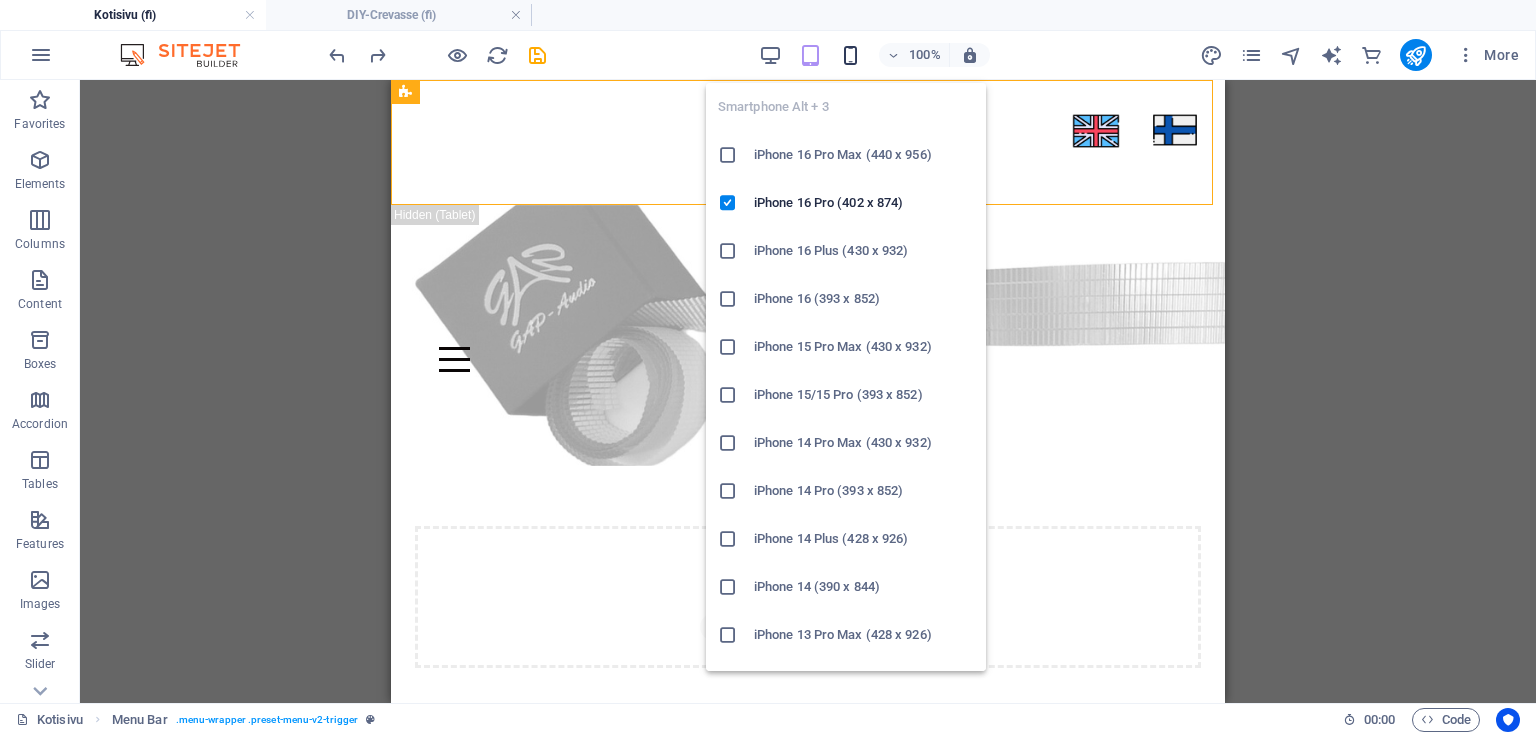 click at bounding box center [850, 55] 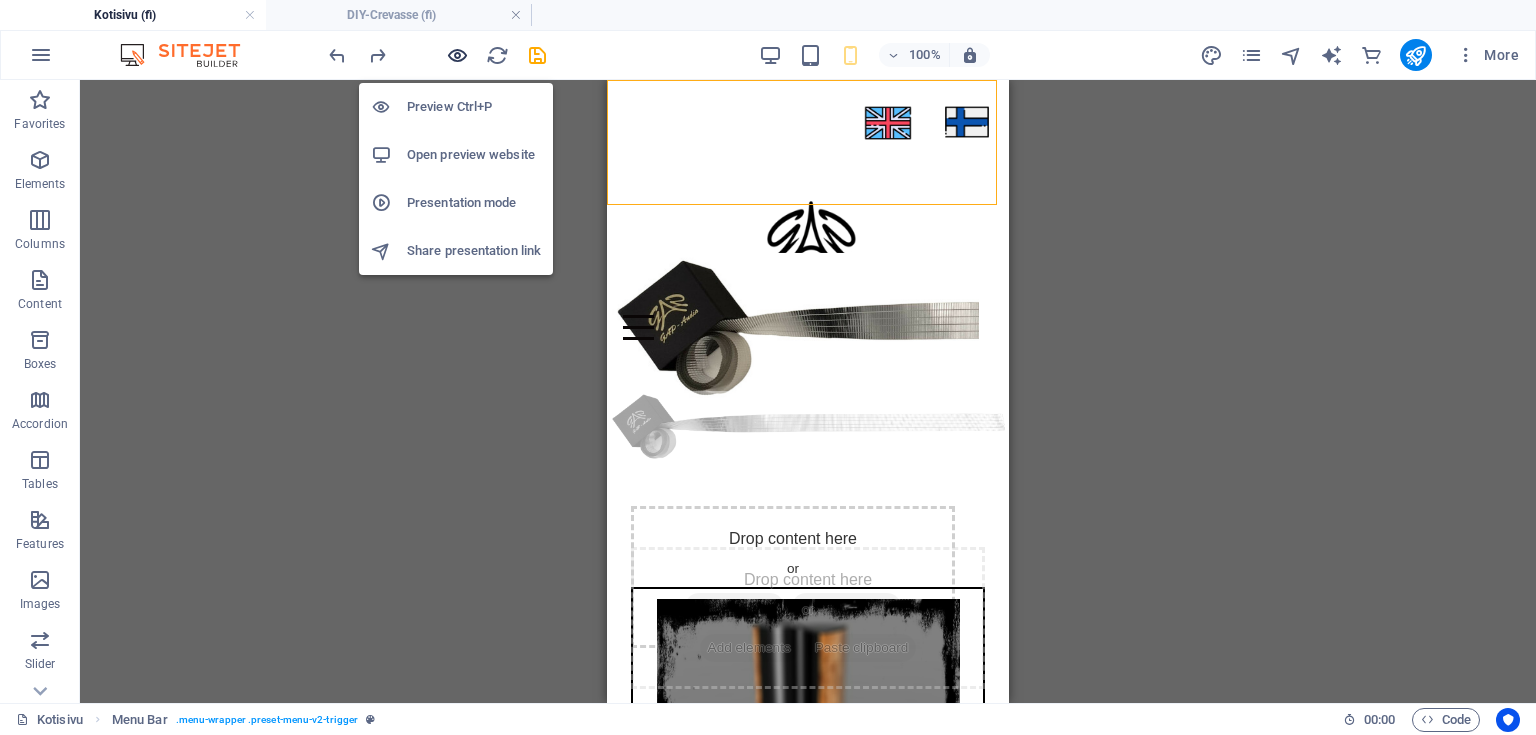 click at bounding box center (457, 55) 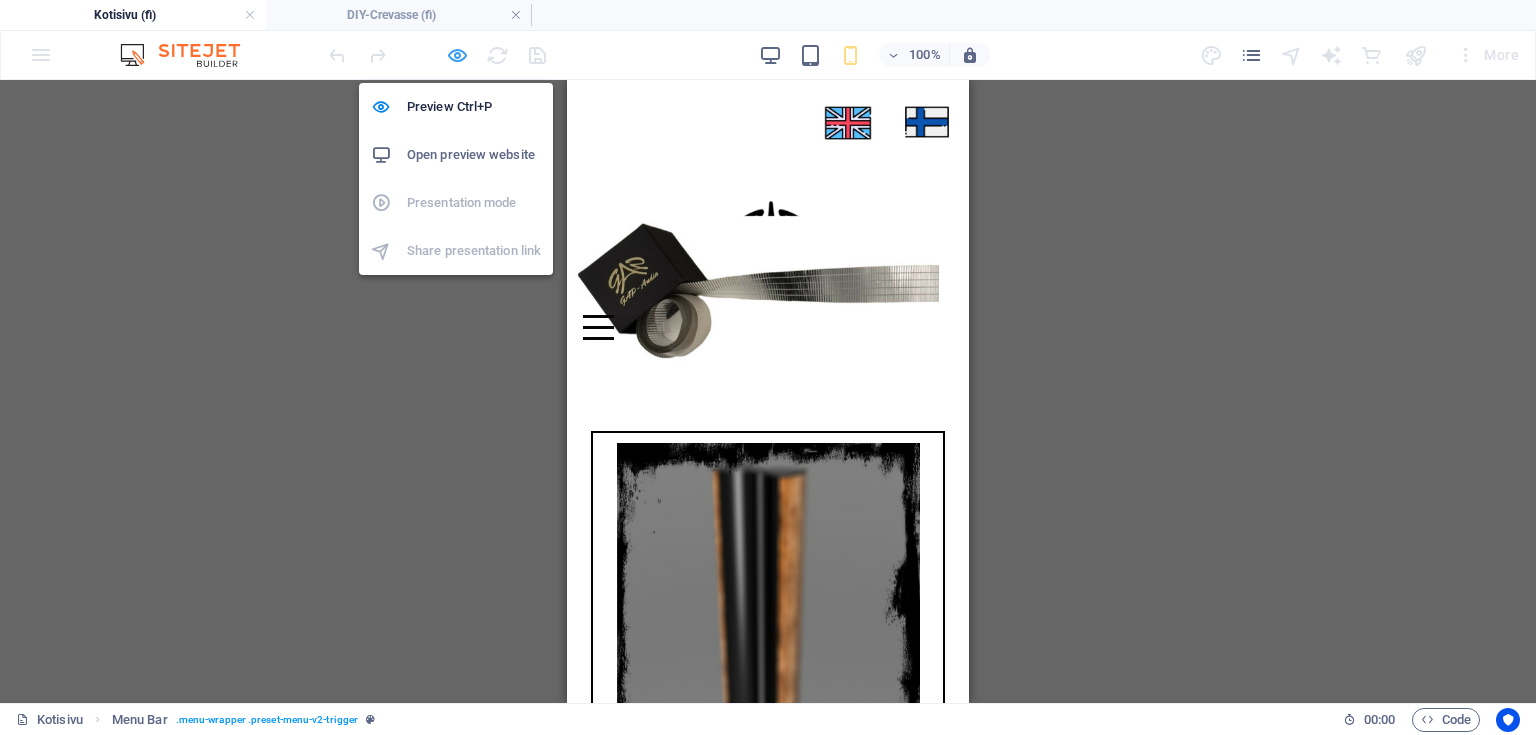 click at bounding box center [457, 55] 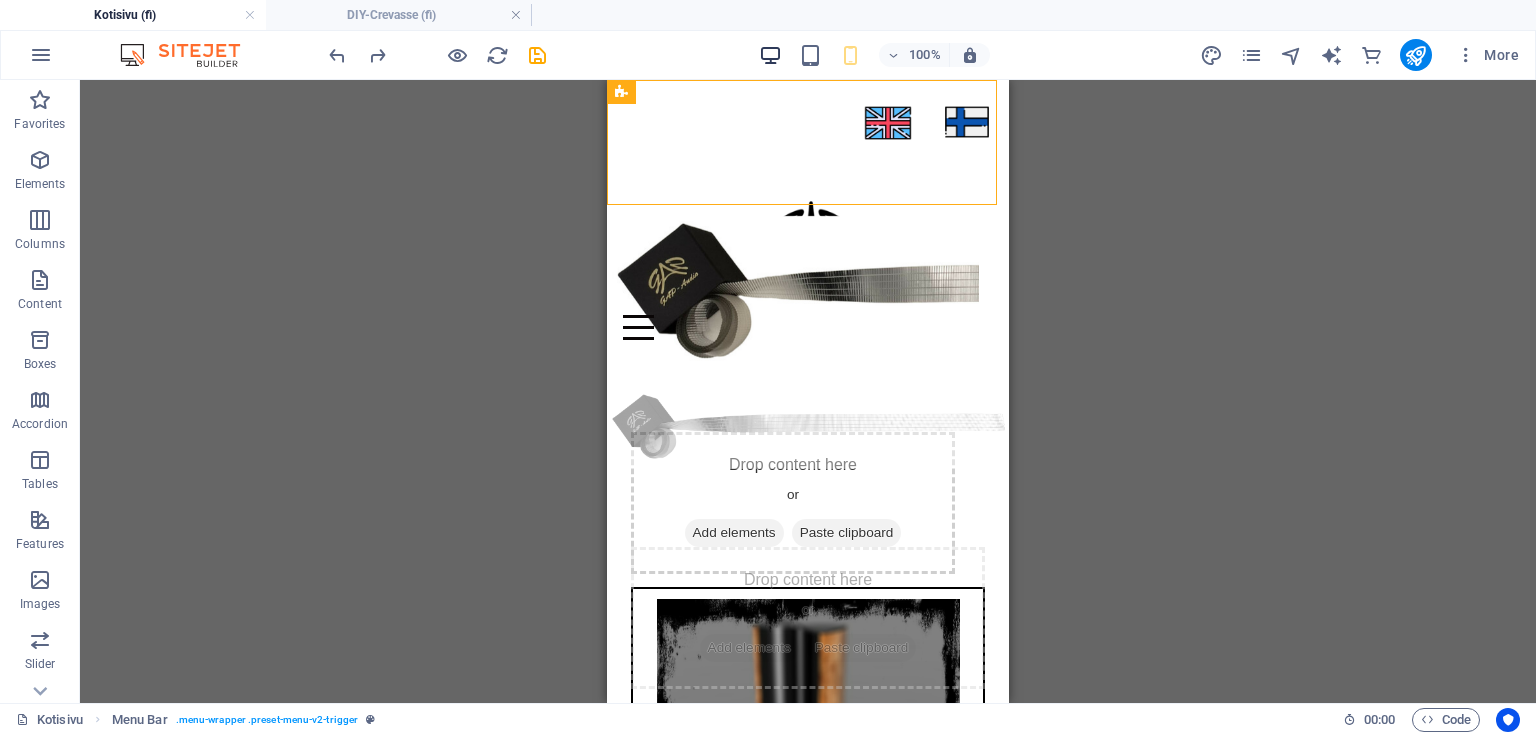 click on "100% More" at bounding box center (926, 55) 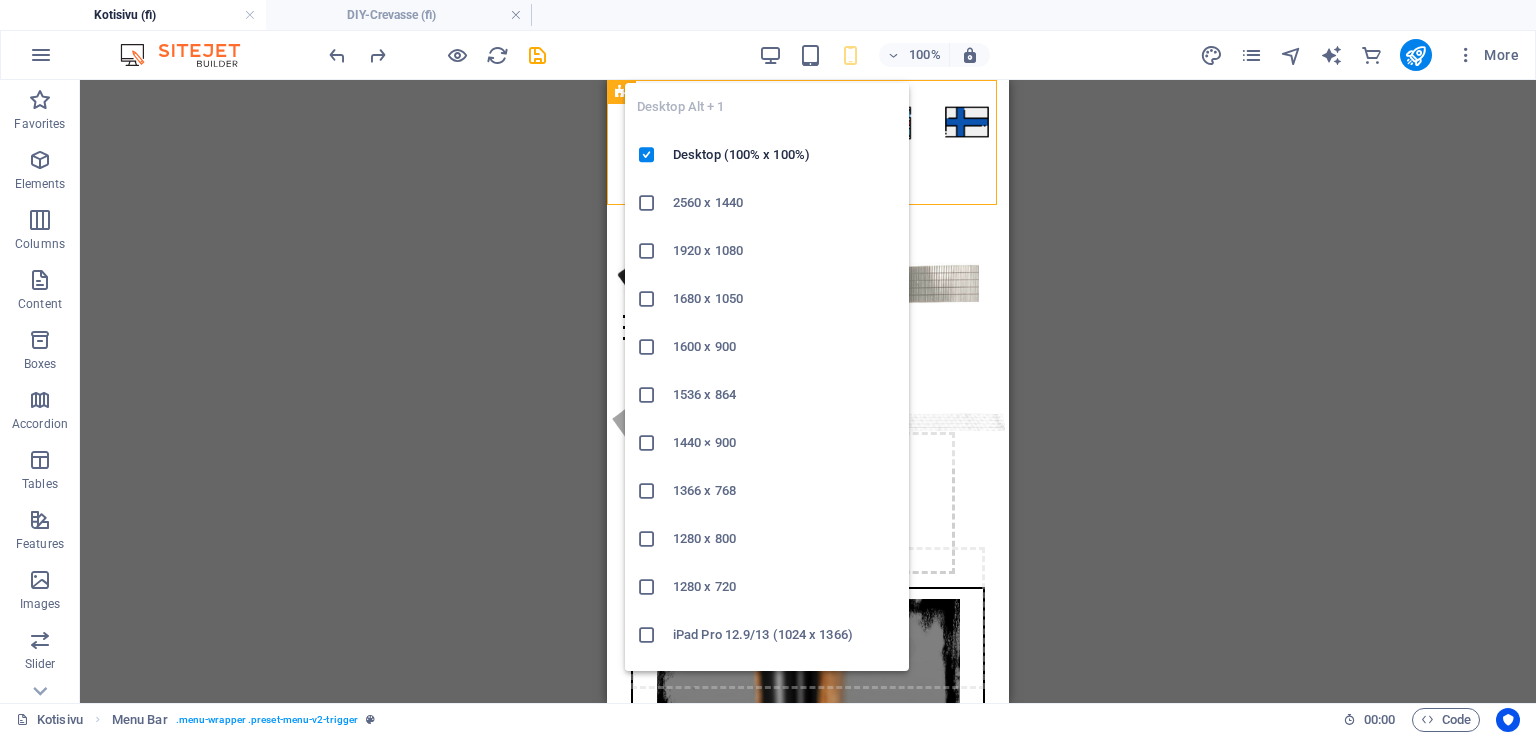 click on "100% More" at bounding box center [926, 55] 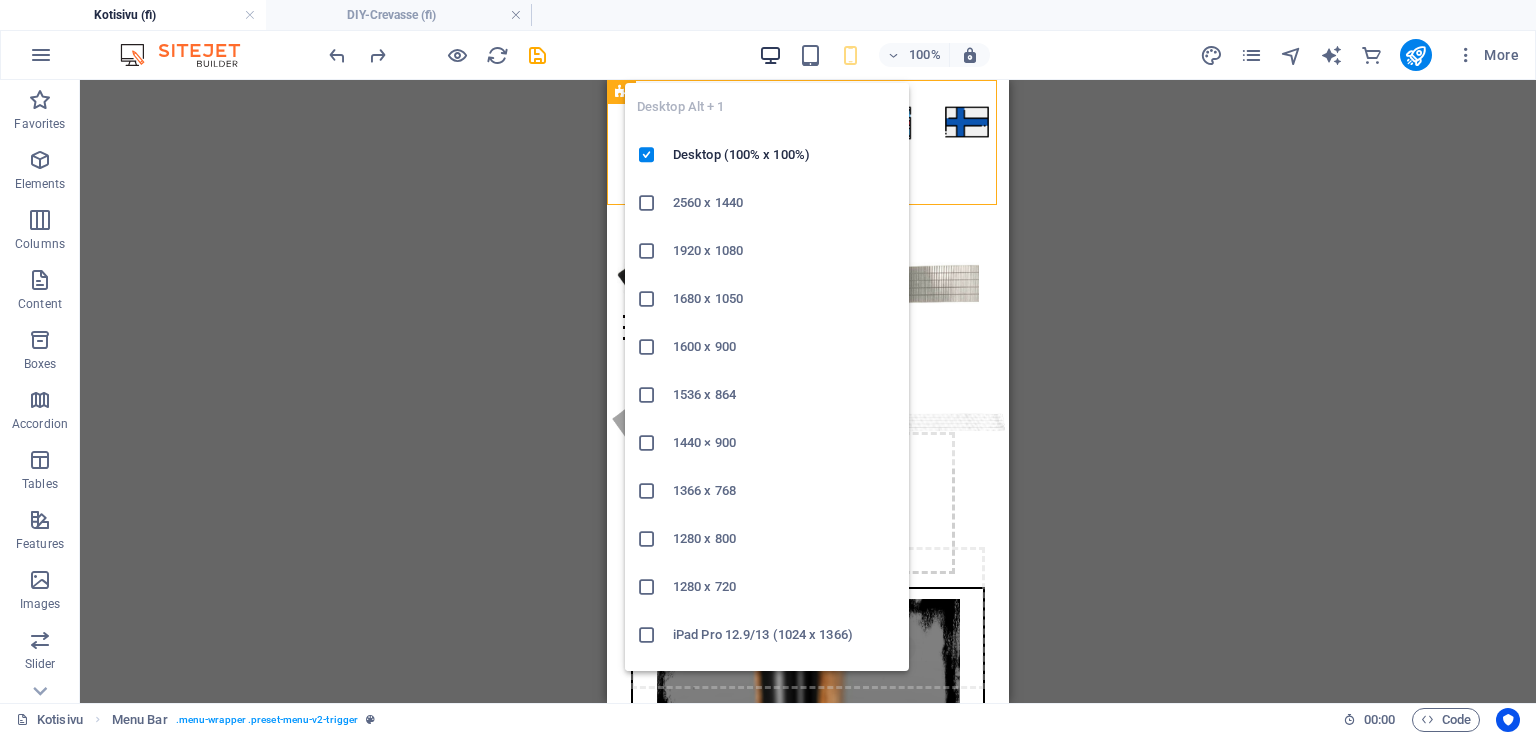 click at bounding box center (770, 55) 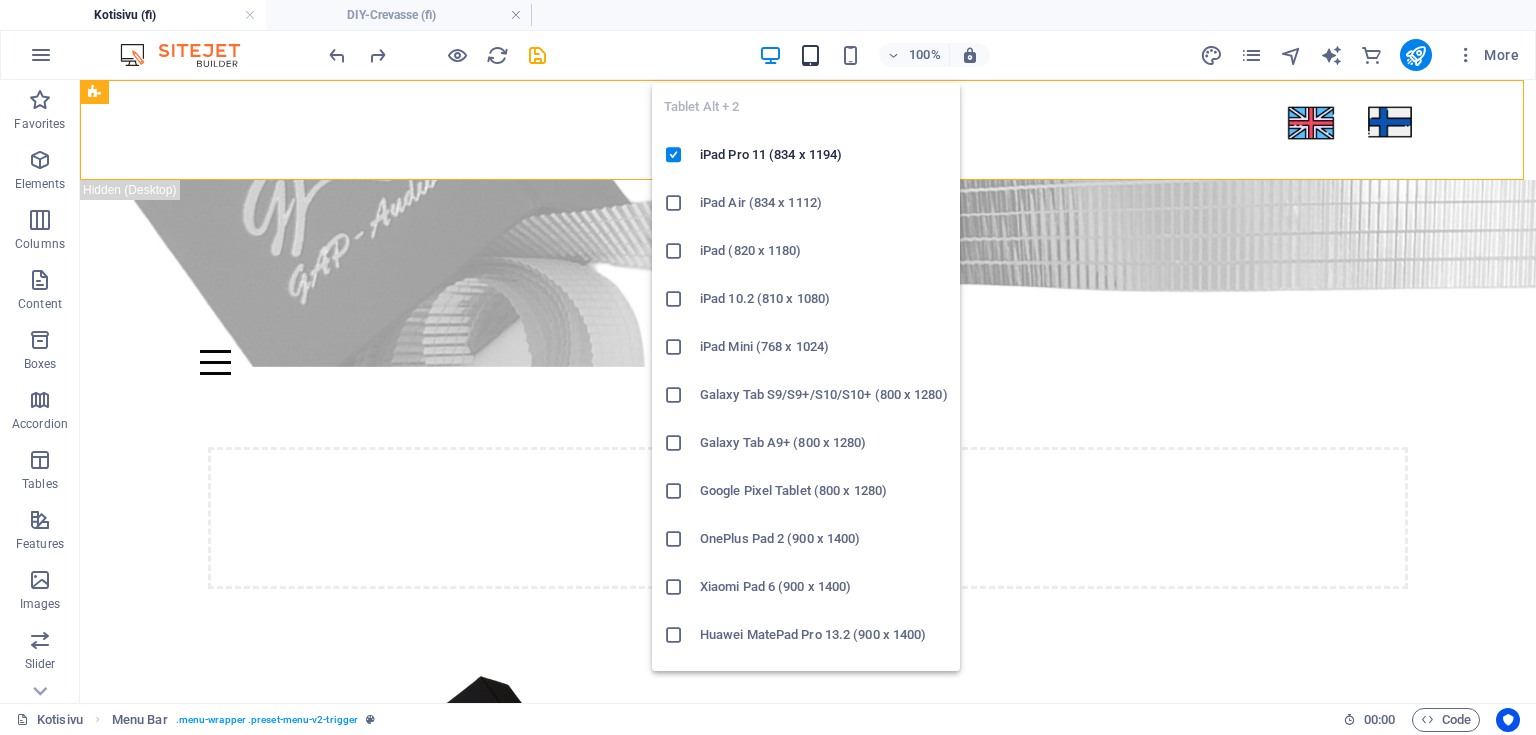 click at bounding box center [810, 55] 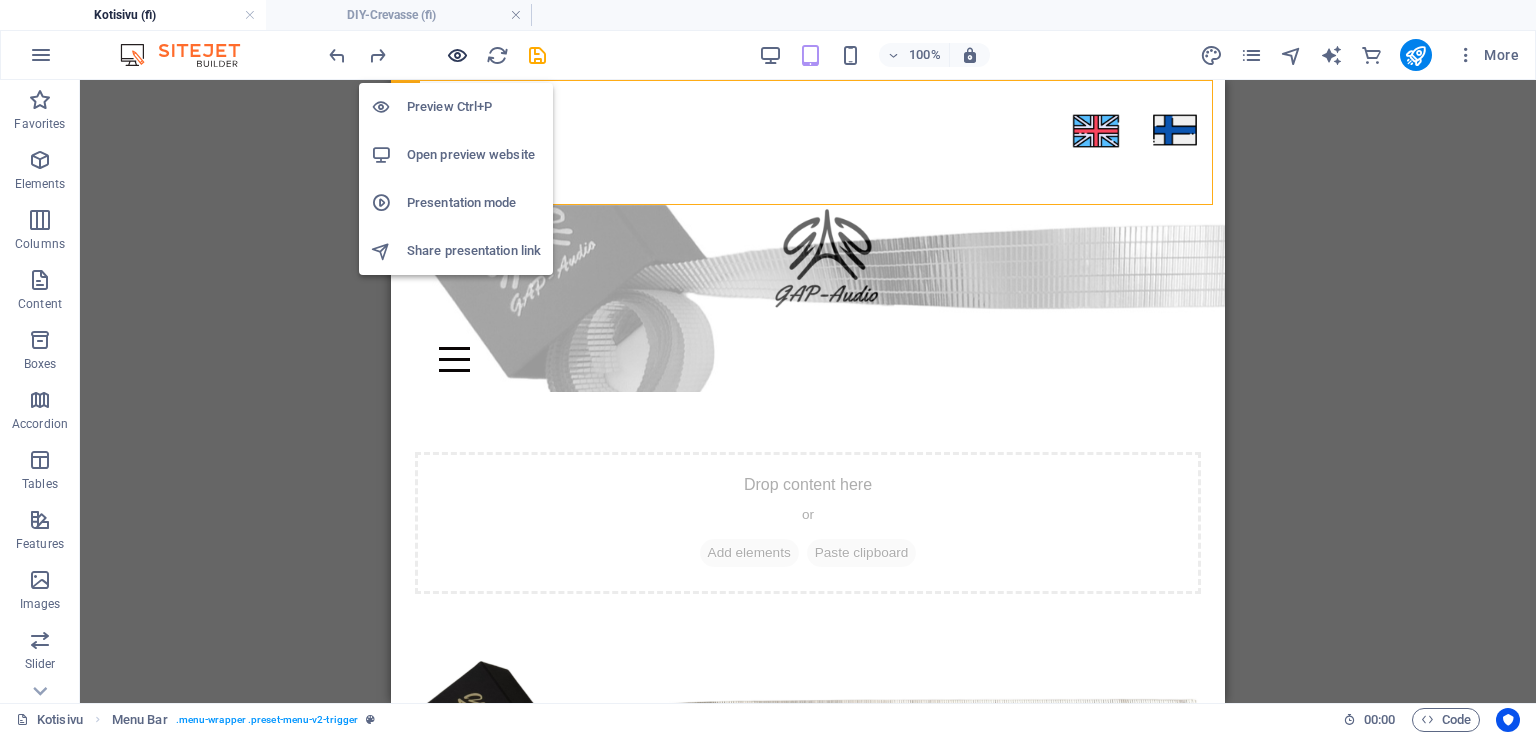 click at bounding box center (457, 55) 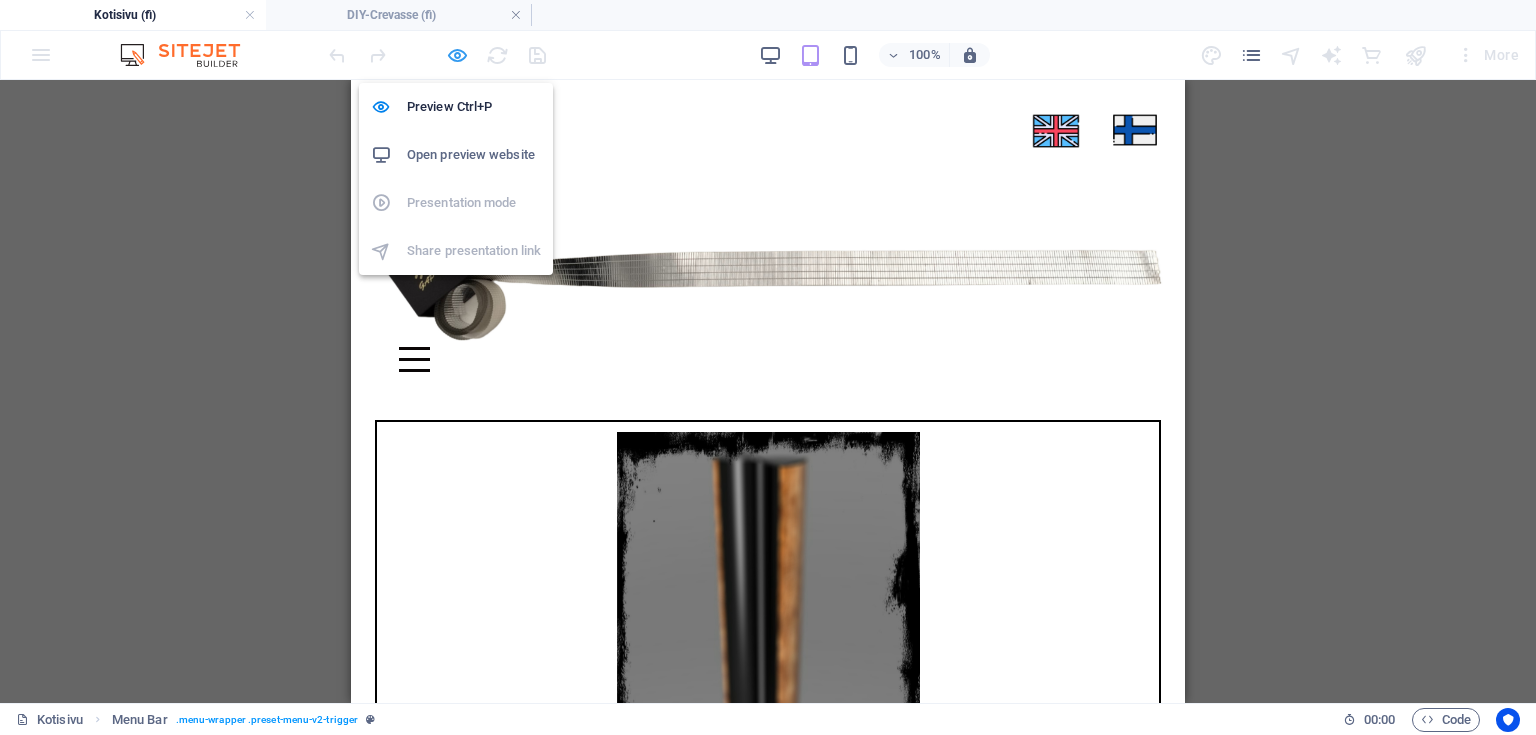 click at bounding box center (457, 55) 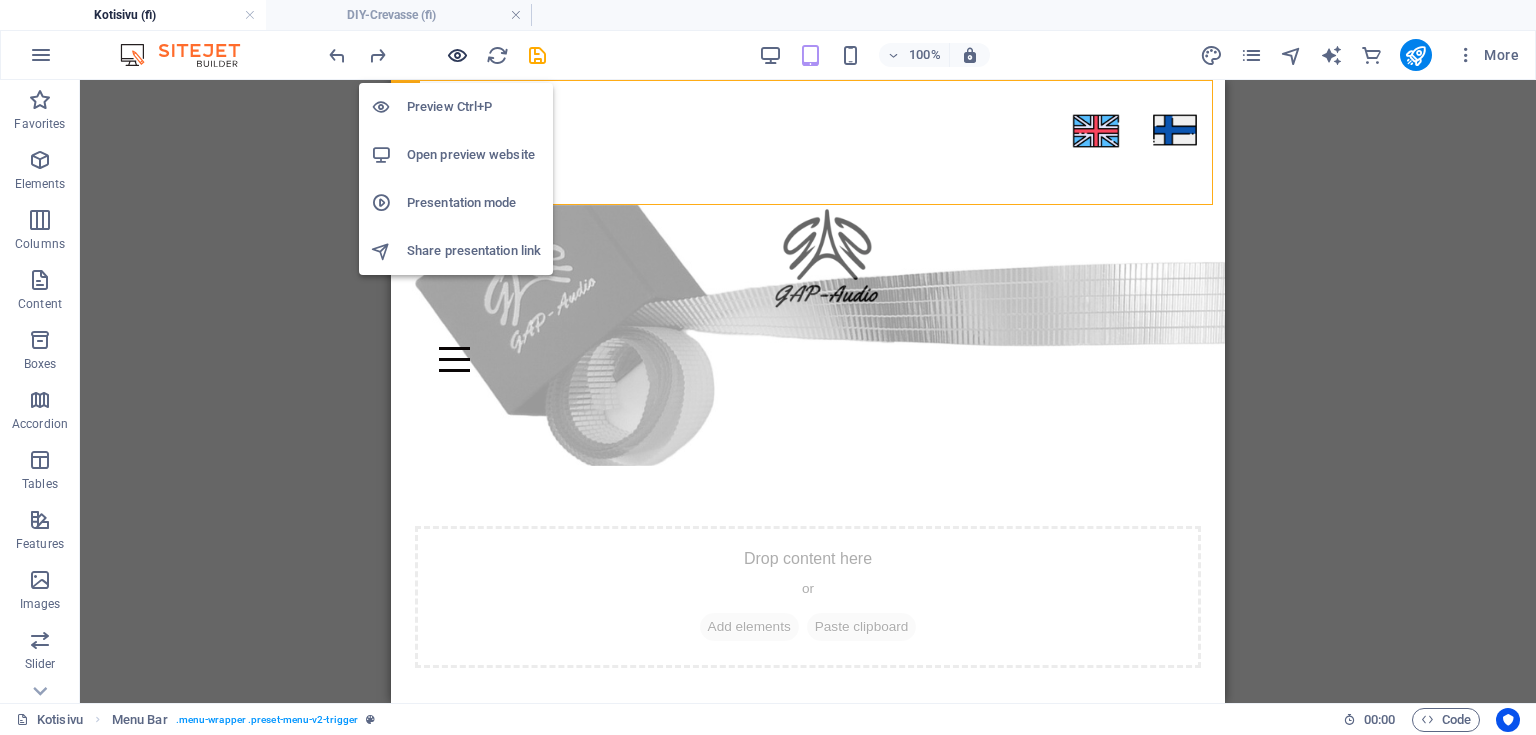 click at bounding box center [457, 55] 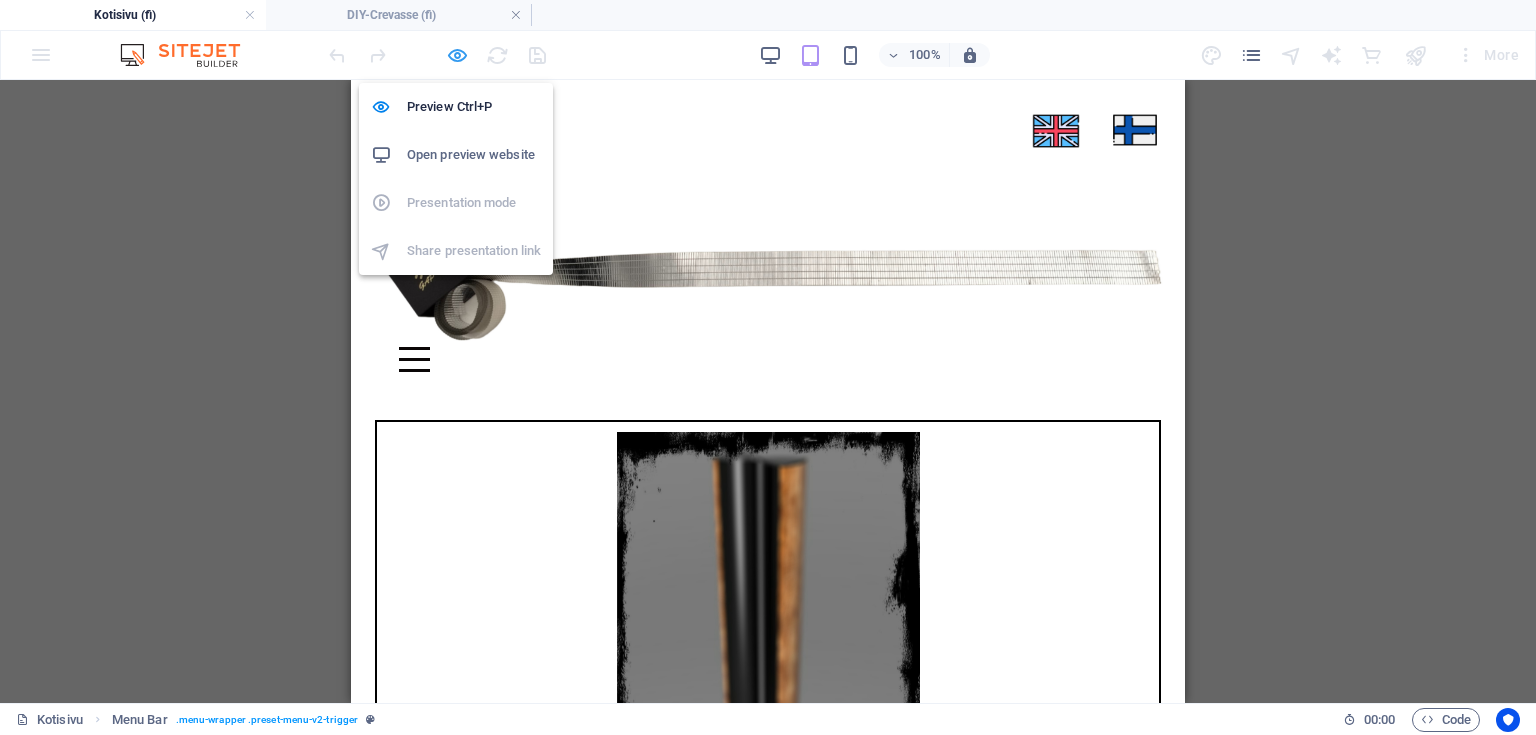 click at bounding box center (457, 55) 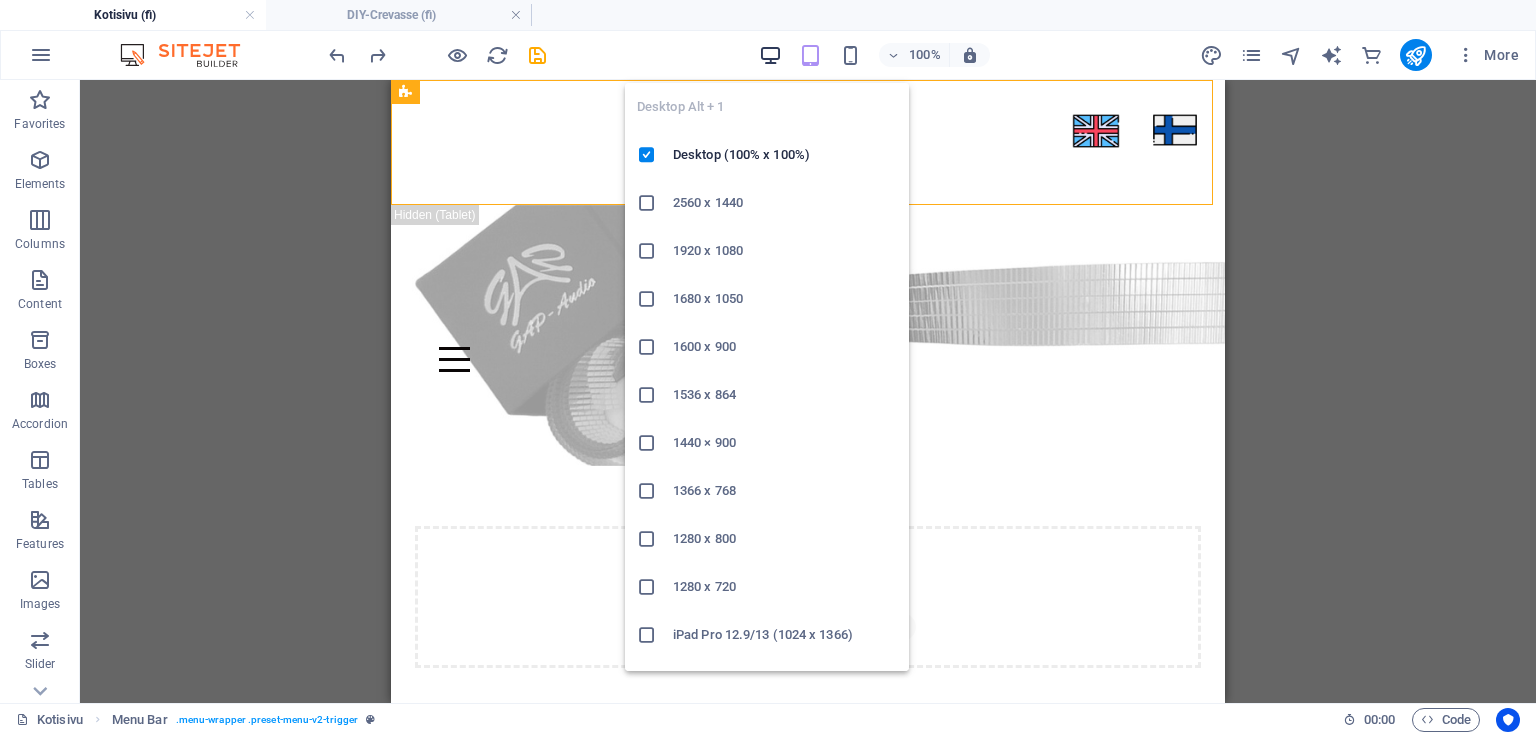 click at bounding box center (770, 55) 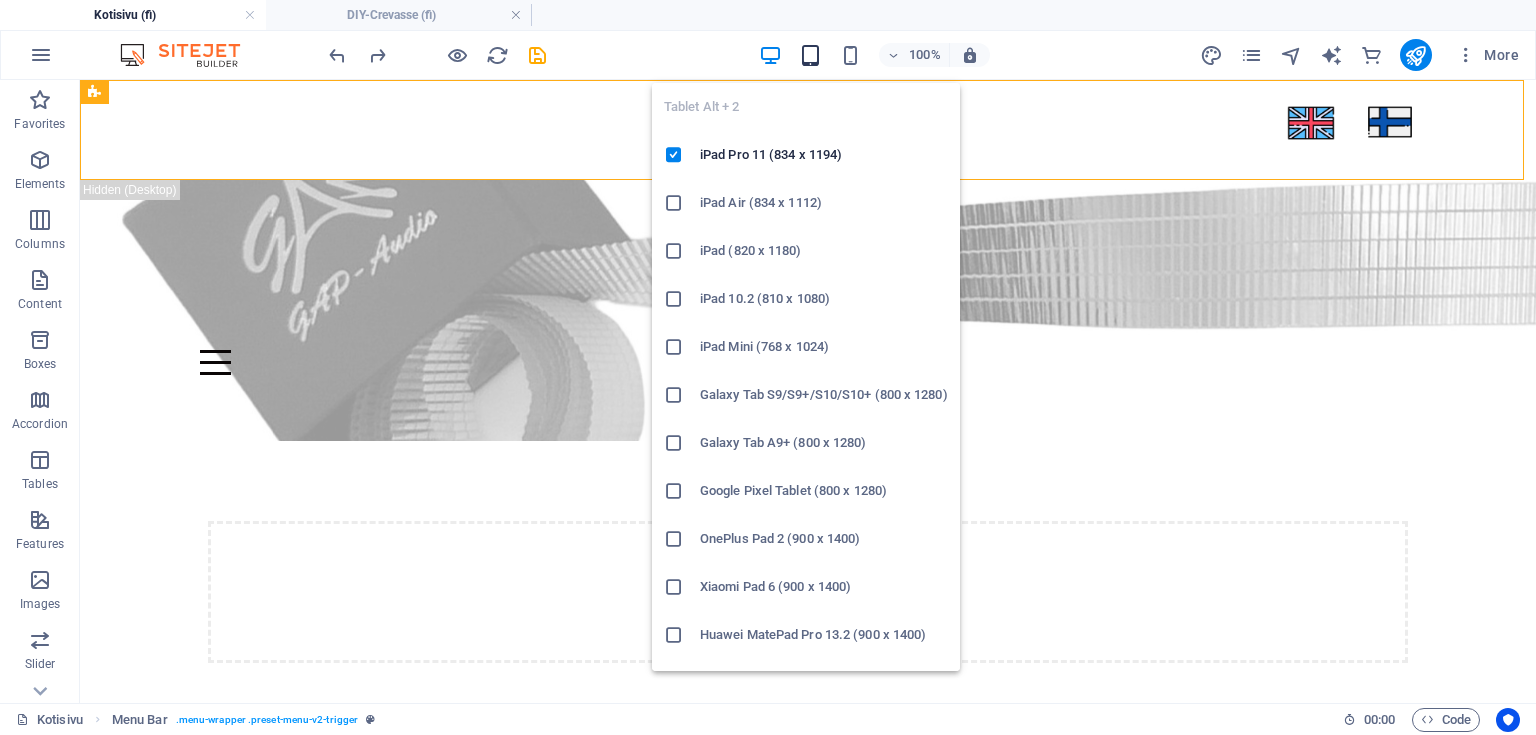 click at bounding box center [810, 55] 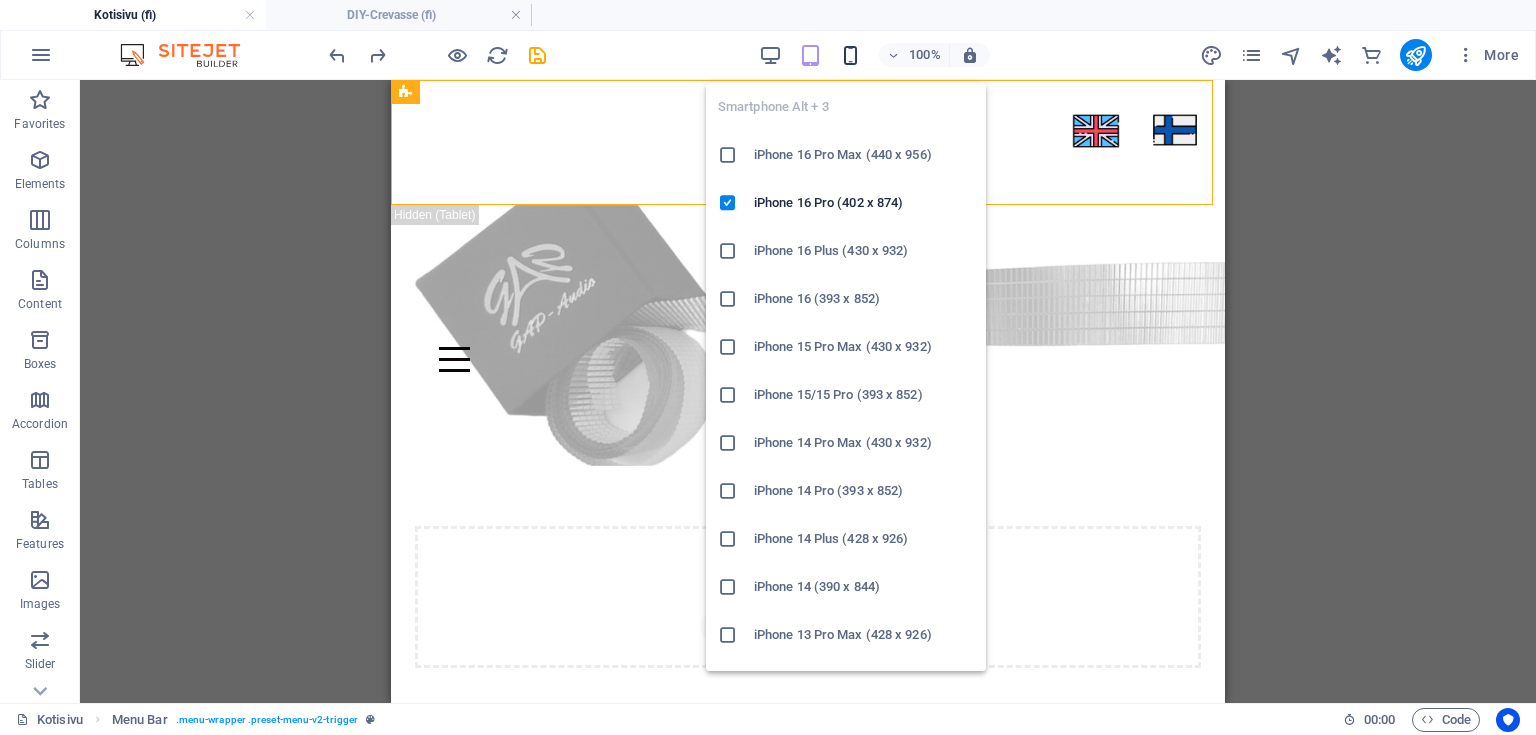 click at bounding box center (850, 55) 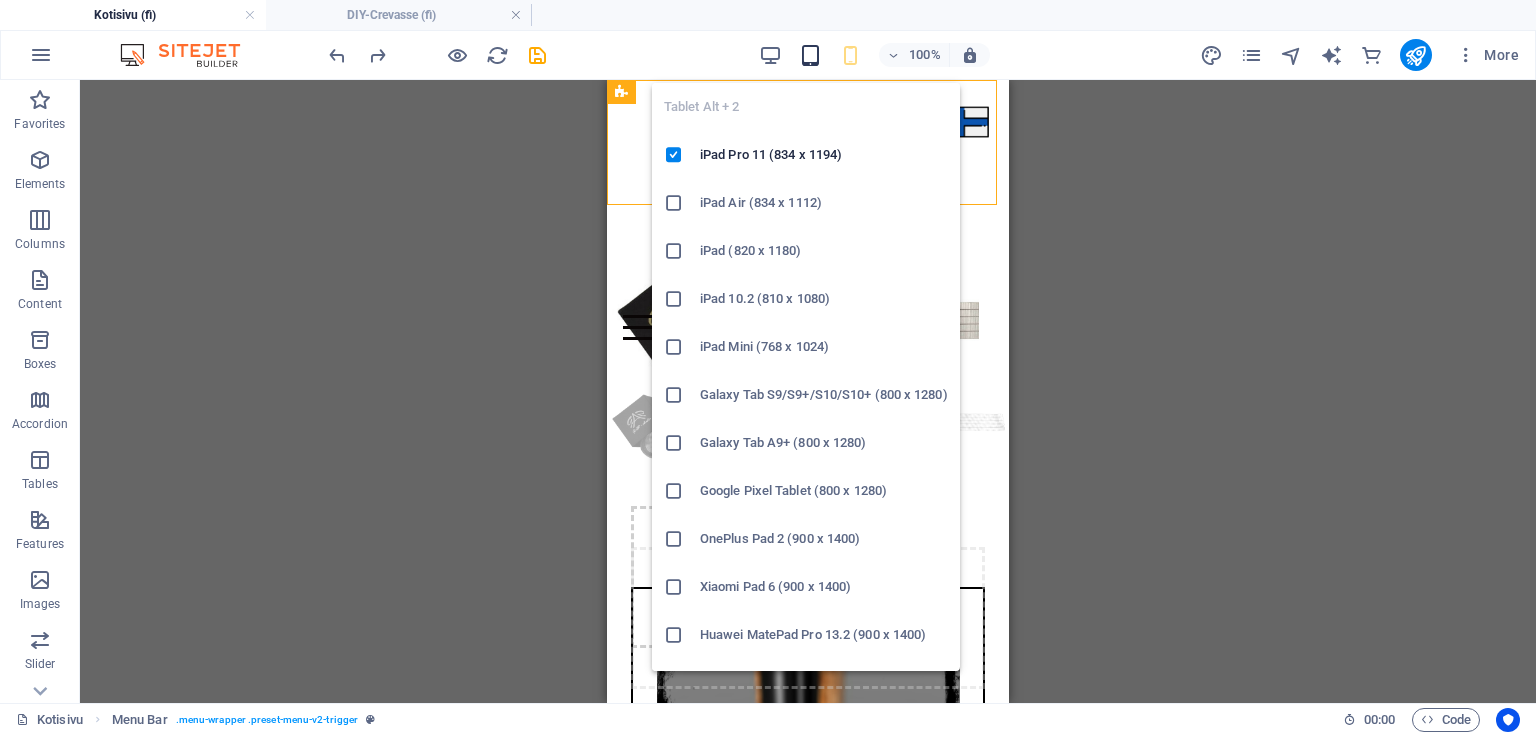 click at bounding box center [810, 55] 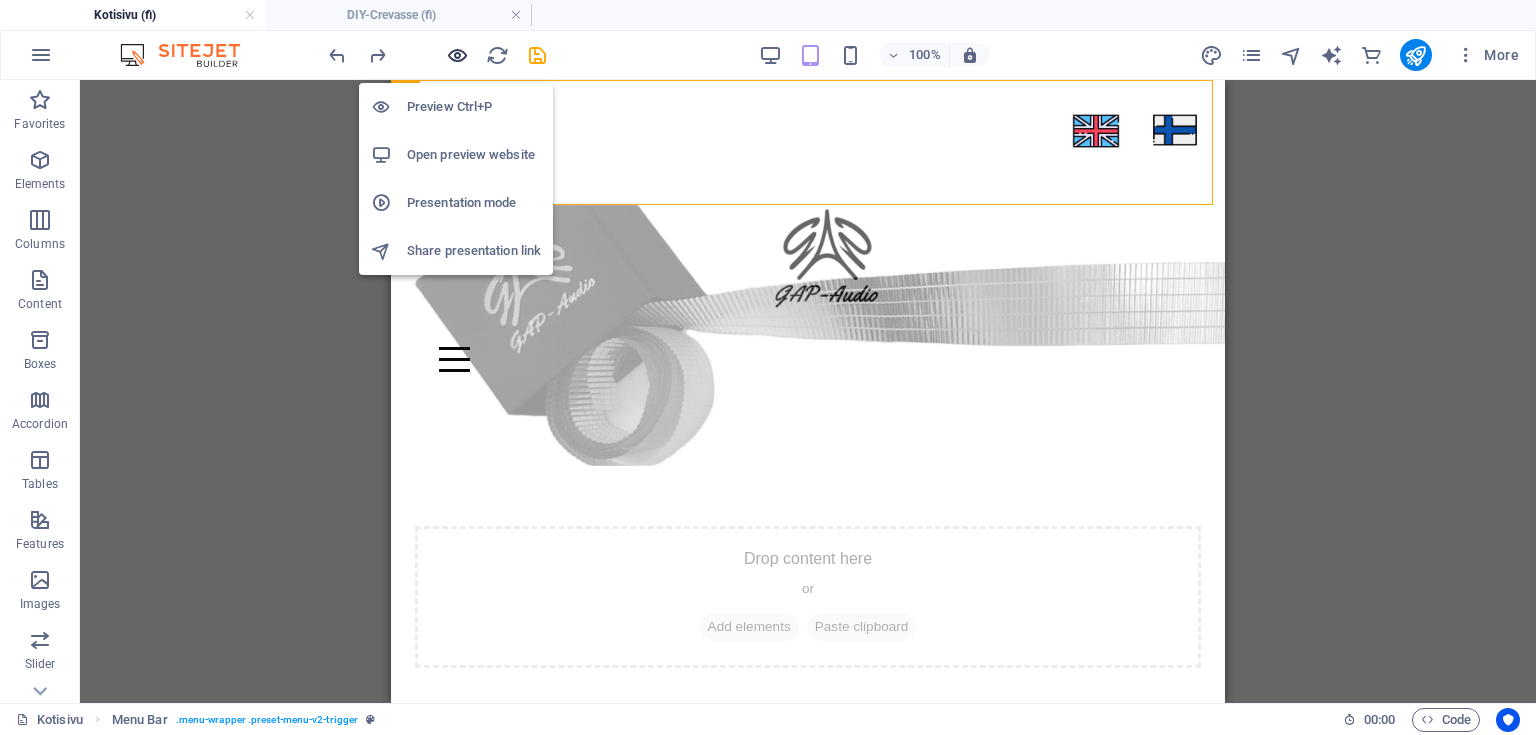click at bounding box center (457, 55) 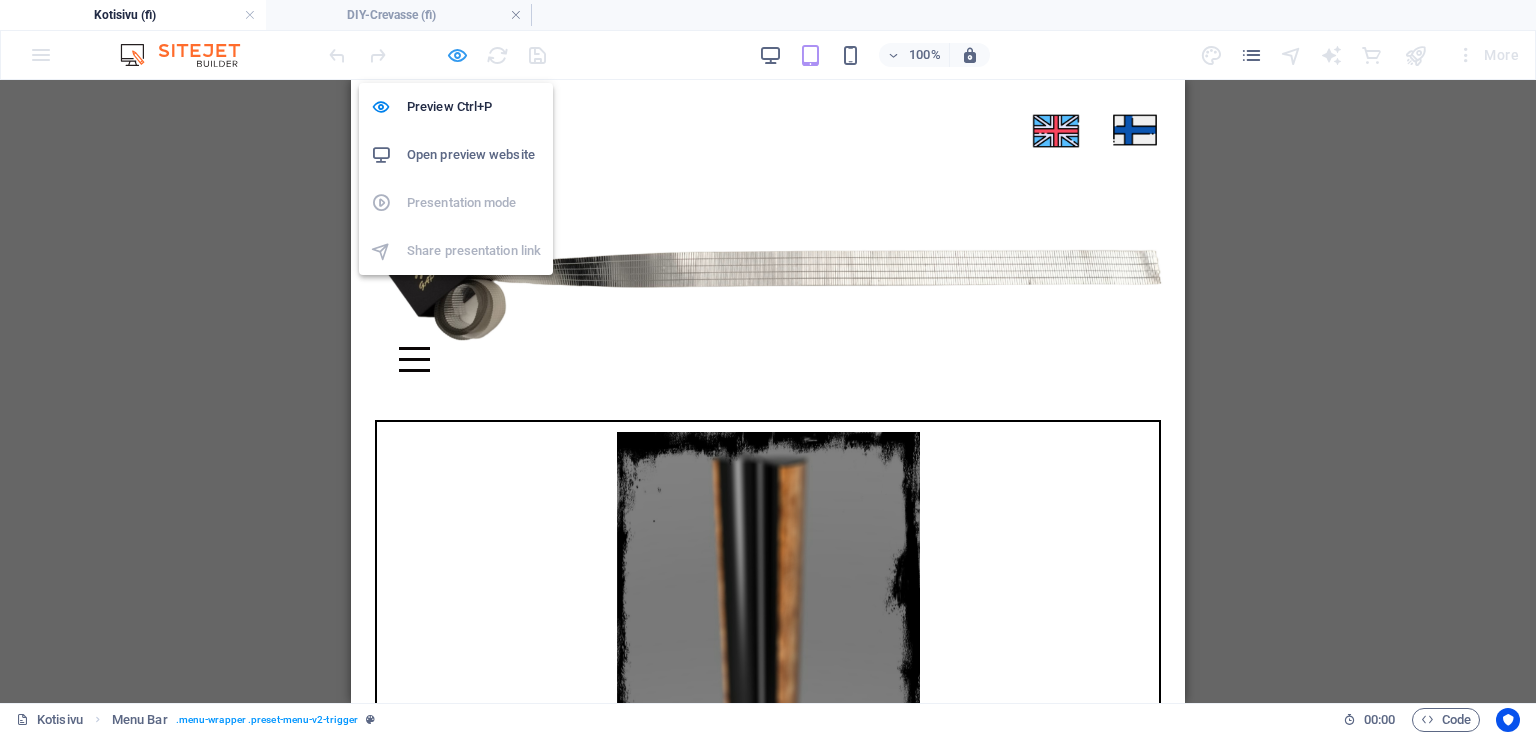 click at bounding box center [457, 55] 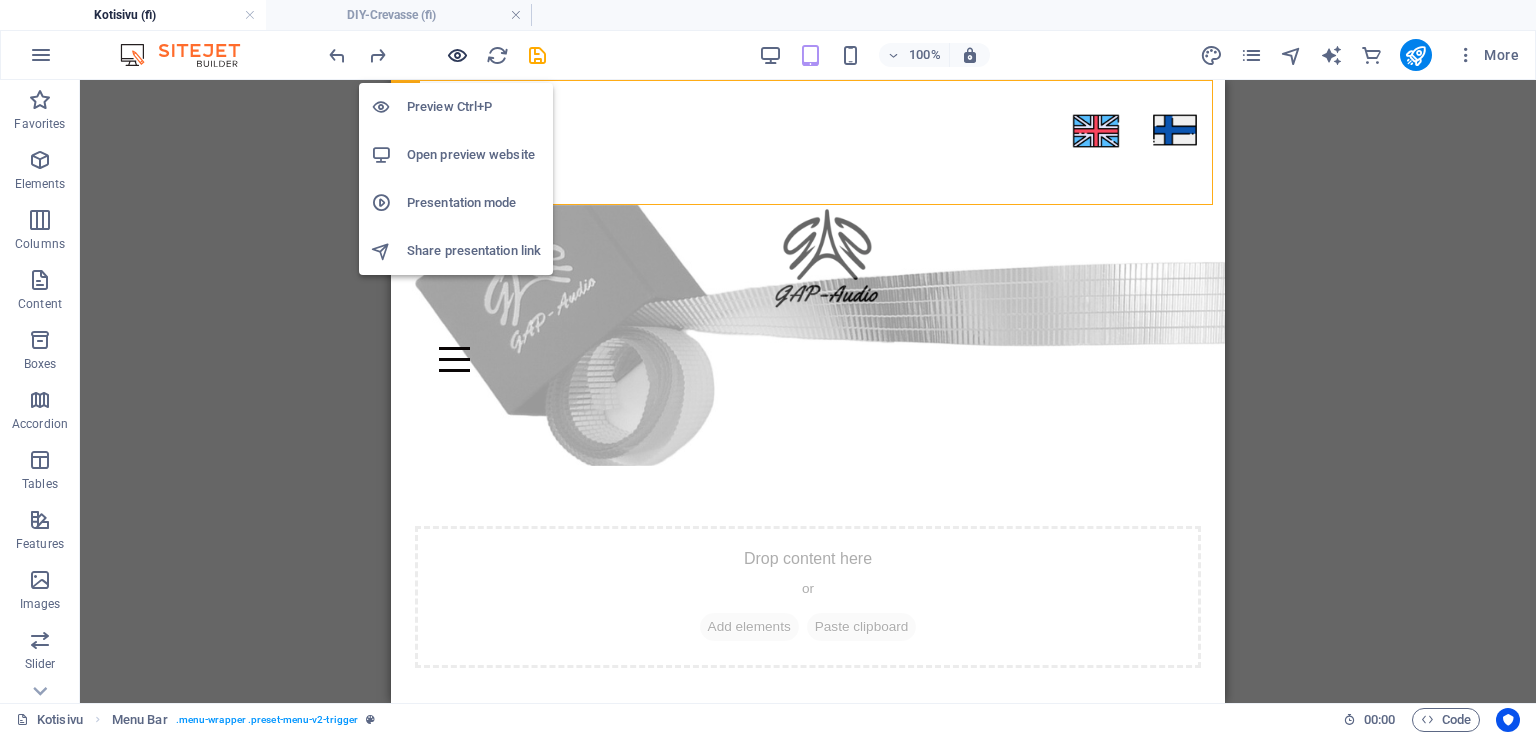 click at bounding box center [457, 55] 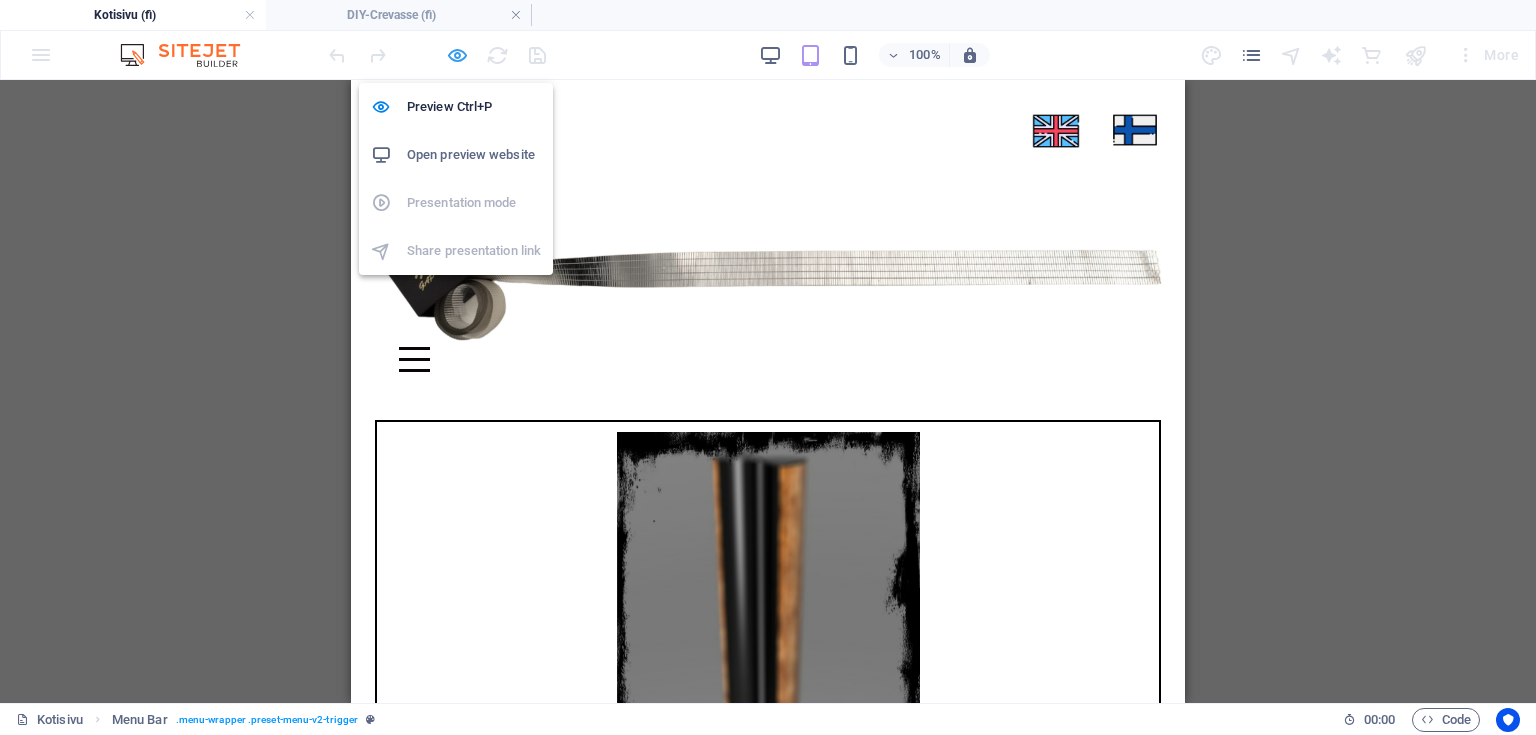 click at bounding box center [457, 55] 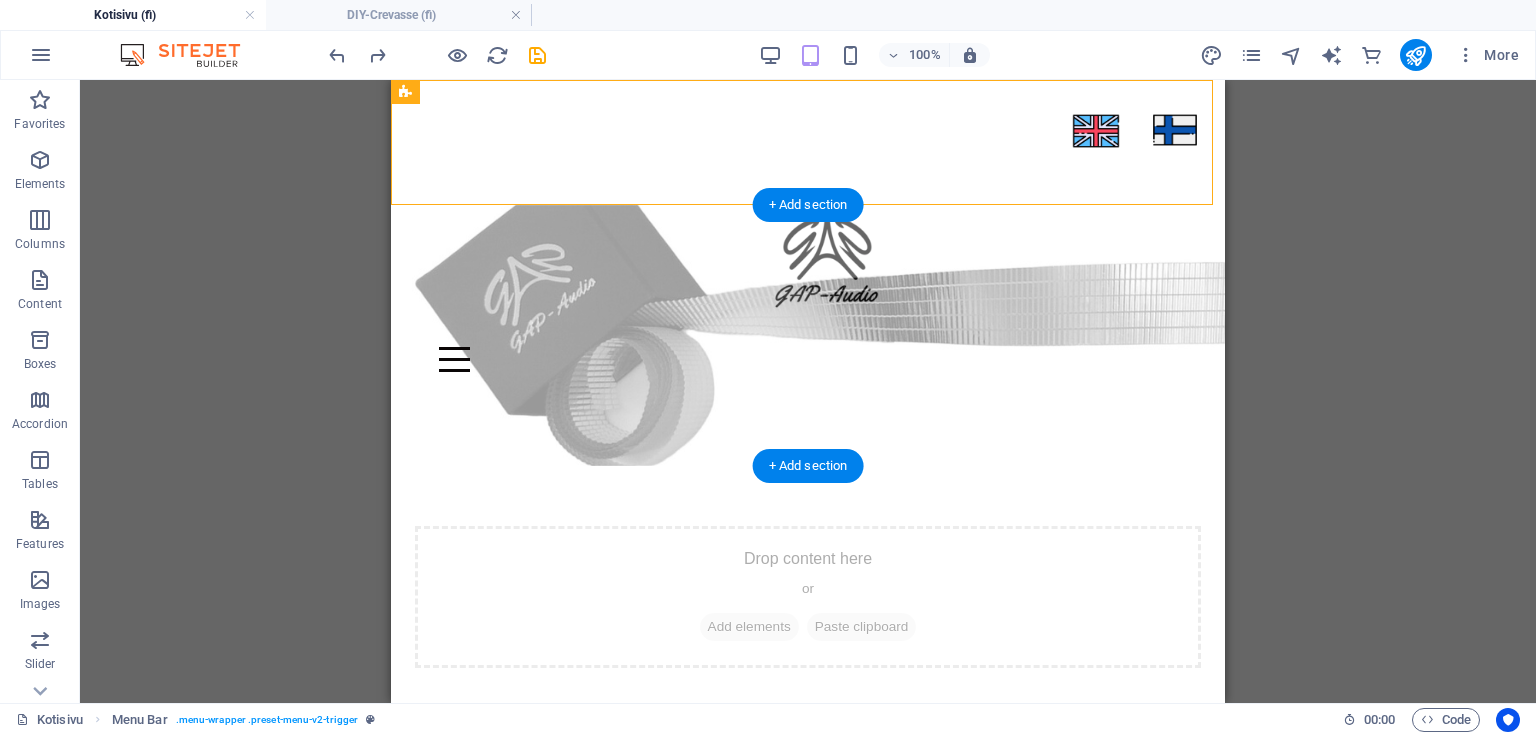 drag, startPoint x: 410, startPoint y: 228, endPoint x: 815, endPoint y: 262, distance: 406.42465 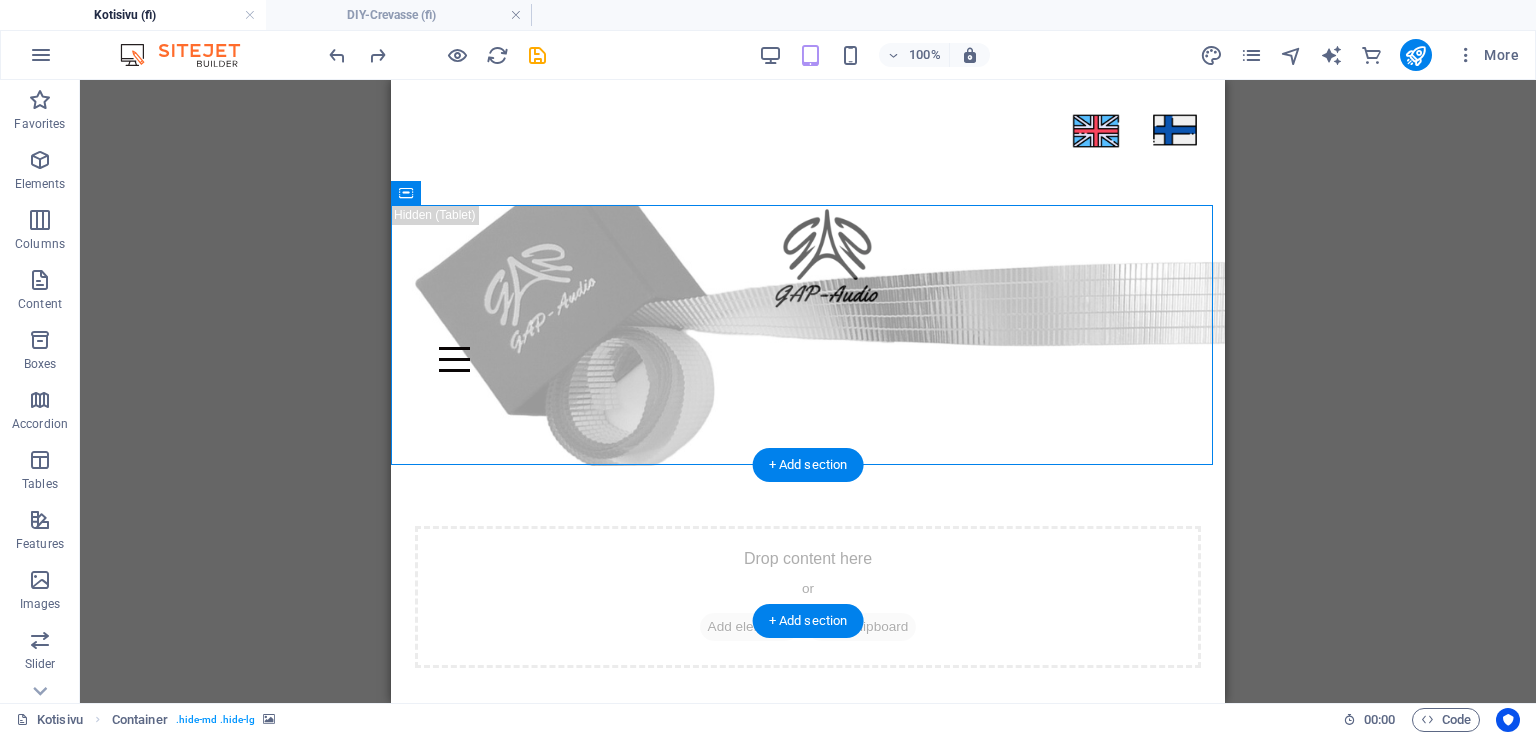 click at bounding box center [808, 806] 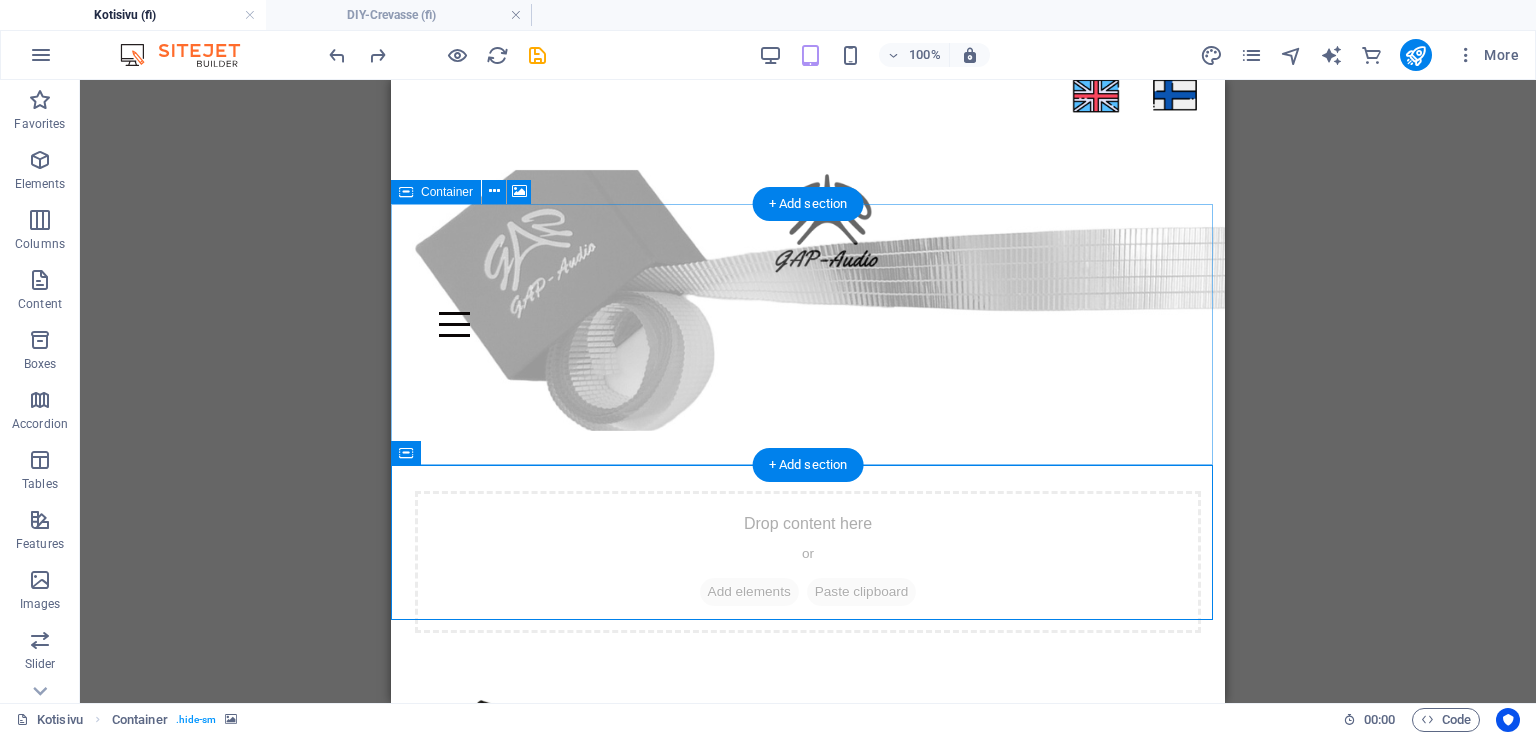 scroll, scrollTop: 0, scrollLeft: 0, axis: both 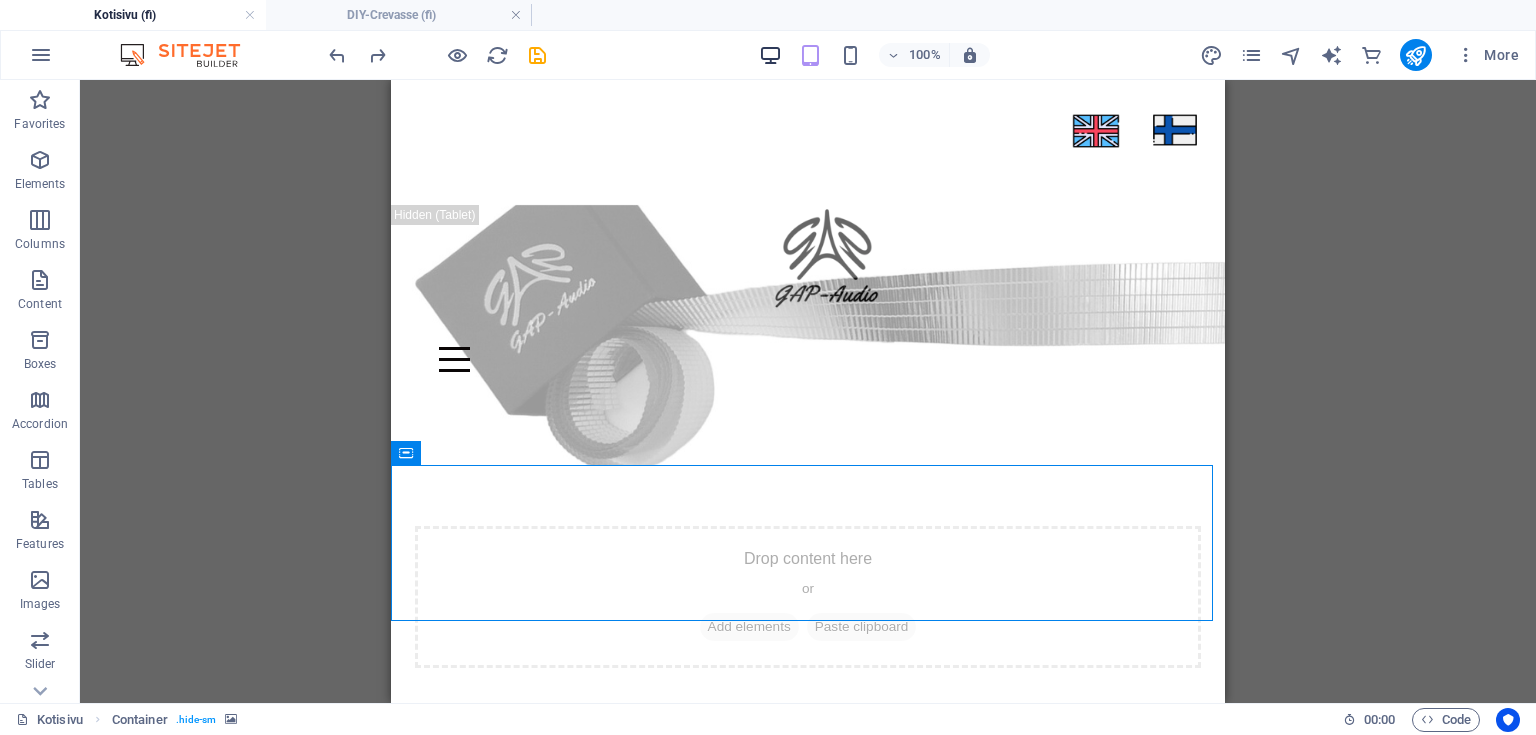 click at bounding box center [770, 55] 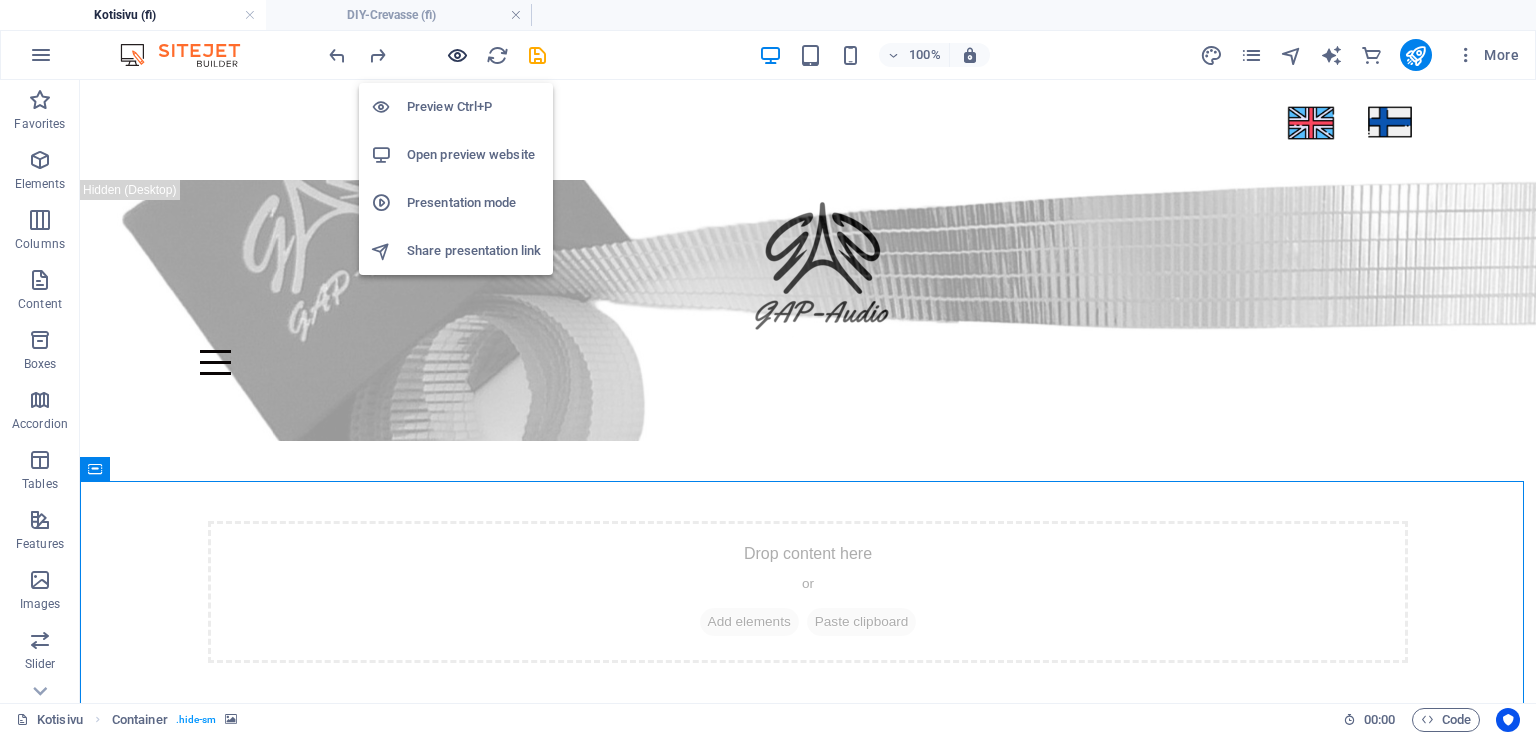 click at bounding box center (457, 55) 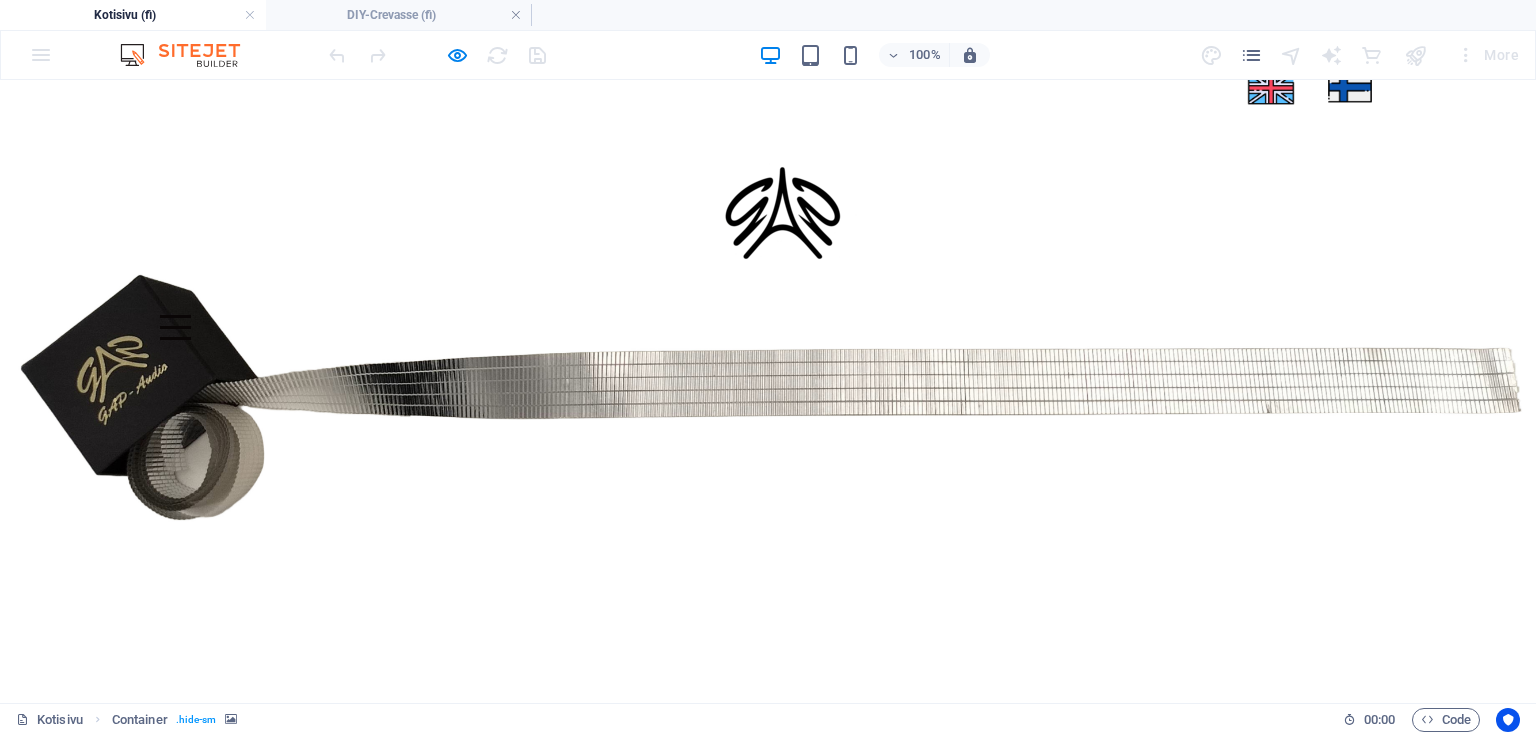 scroll, scrollTop: 0, scrollLeft: 0, axis: both 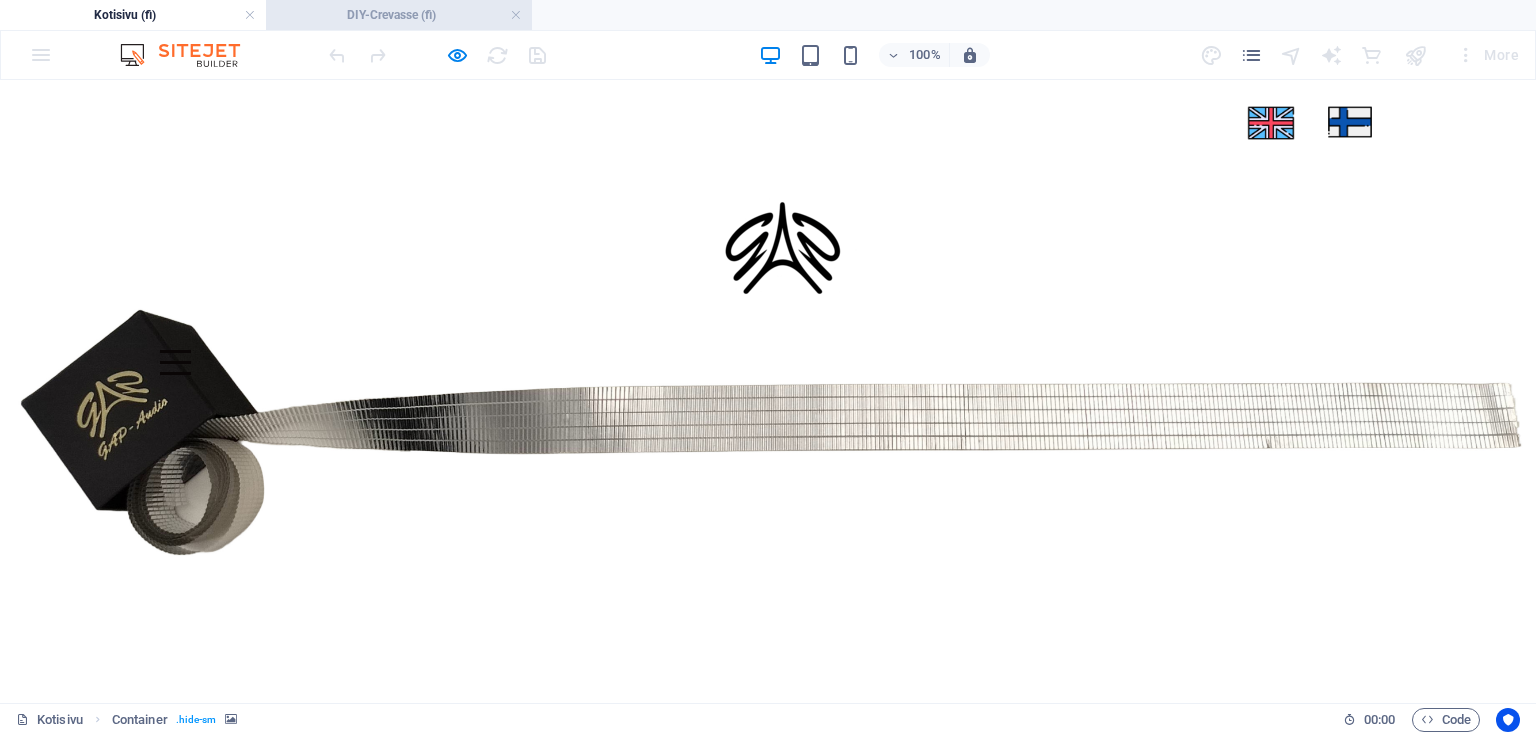 click on "DIY-Crevasse (fi)" at bounding box center [399, 15] 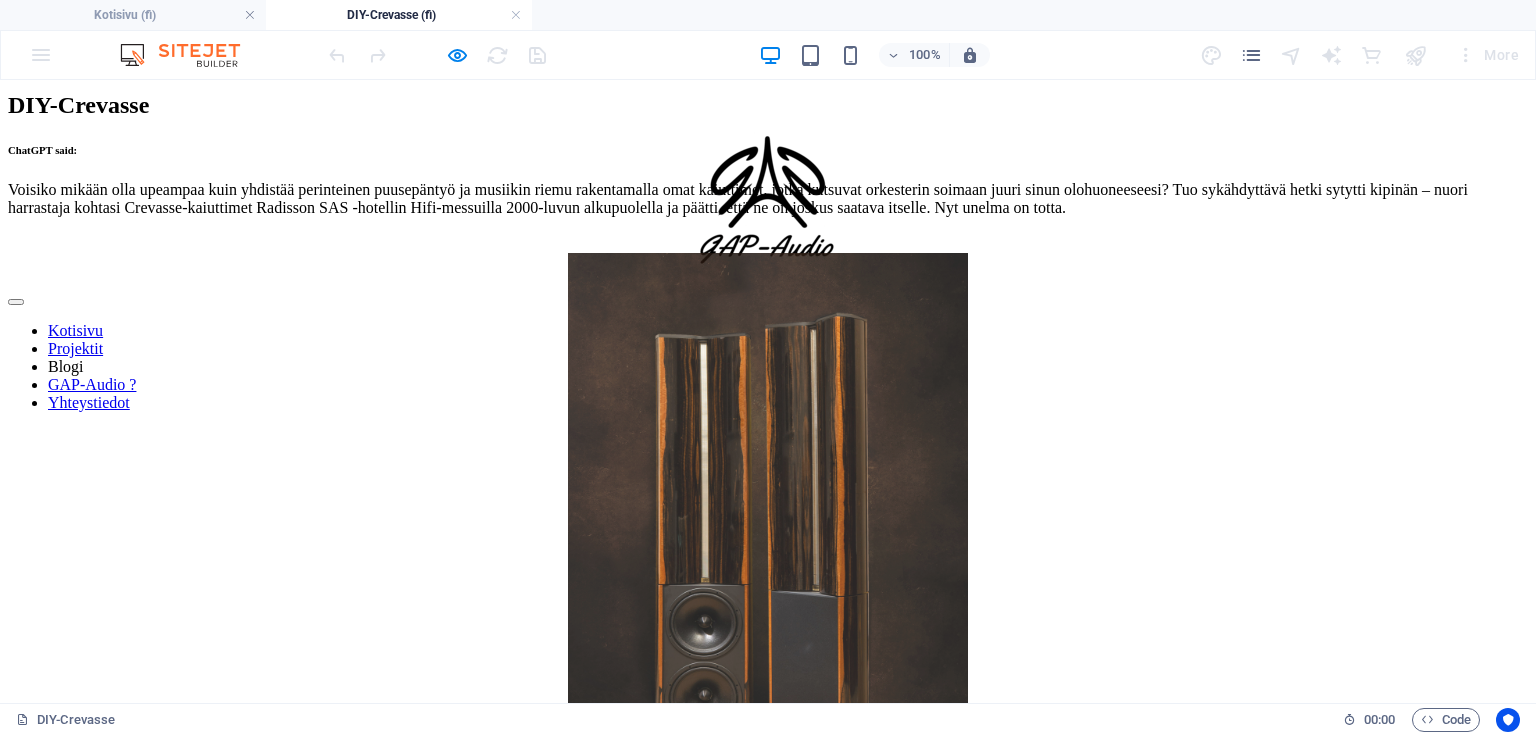 scroll, scrollTop: 0, scrollLeft: 0, axis: both 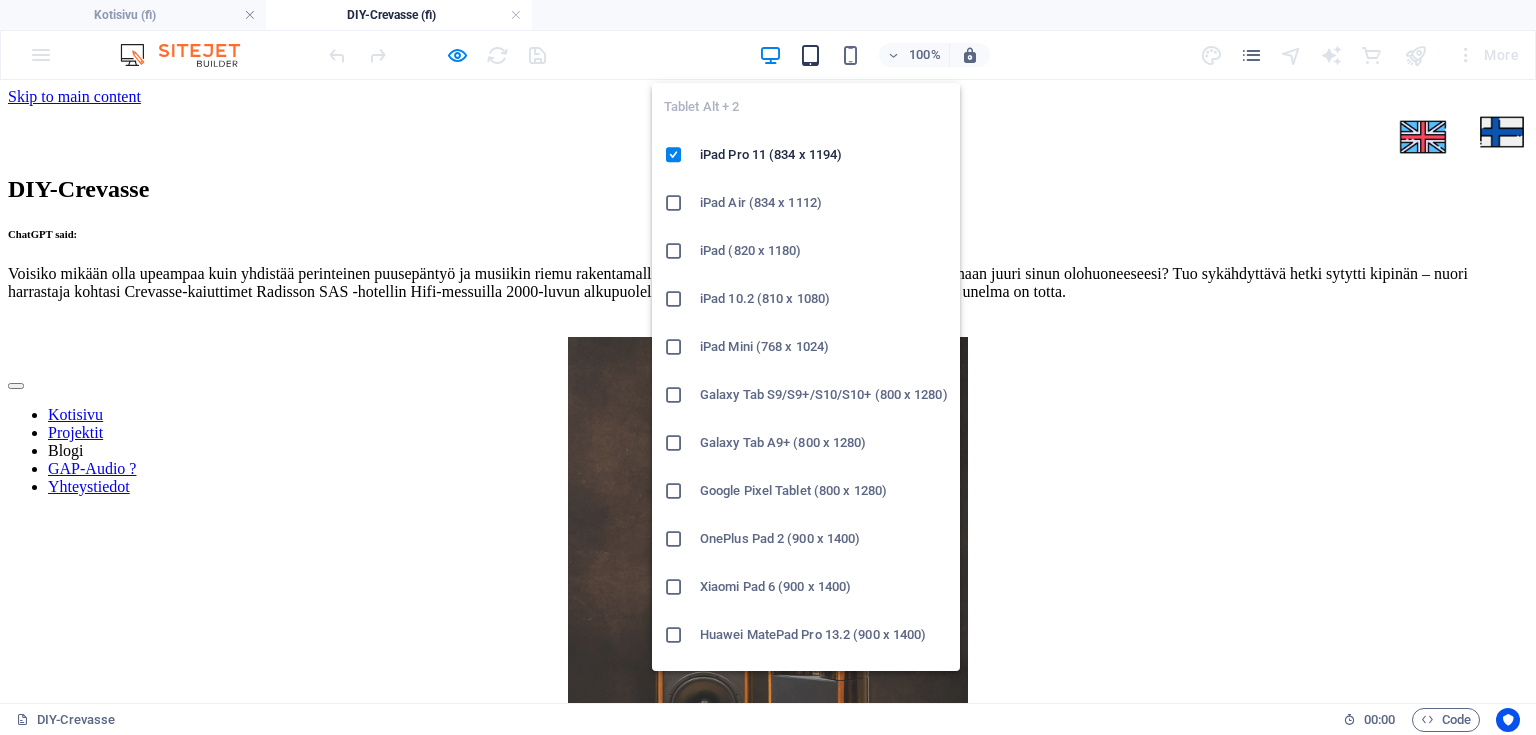 click on "100%" at bounding box center (874, 55) 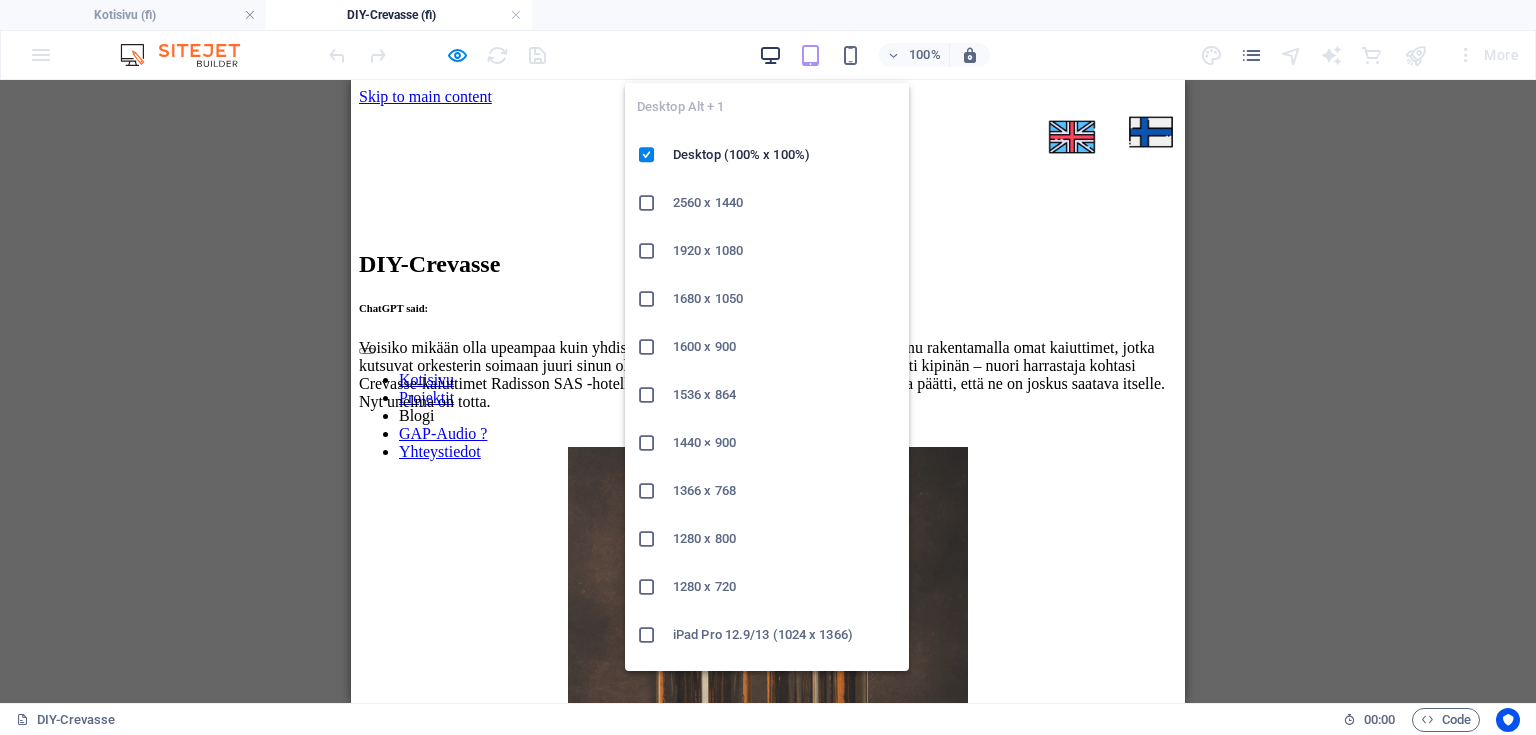 click at bounding box center (770, 55) 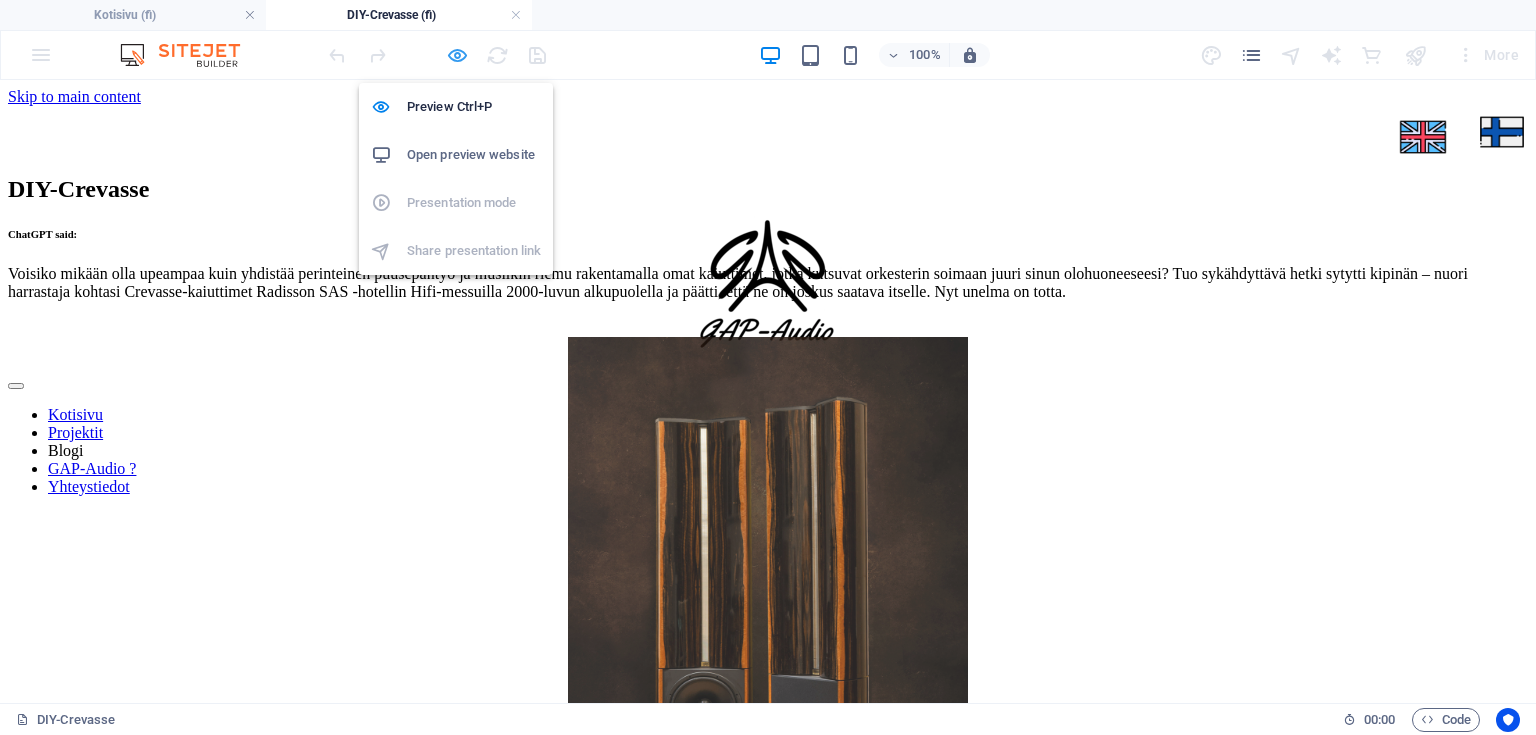 click at bounding box center [457, 55] 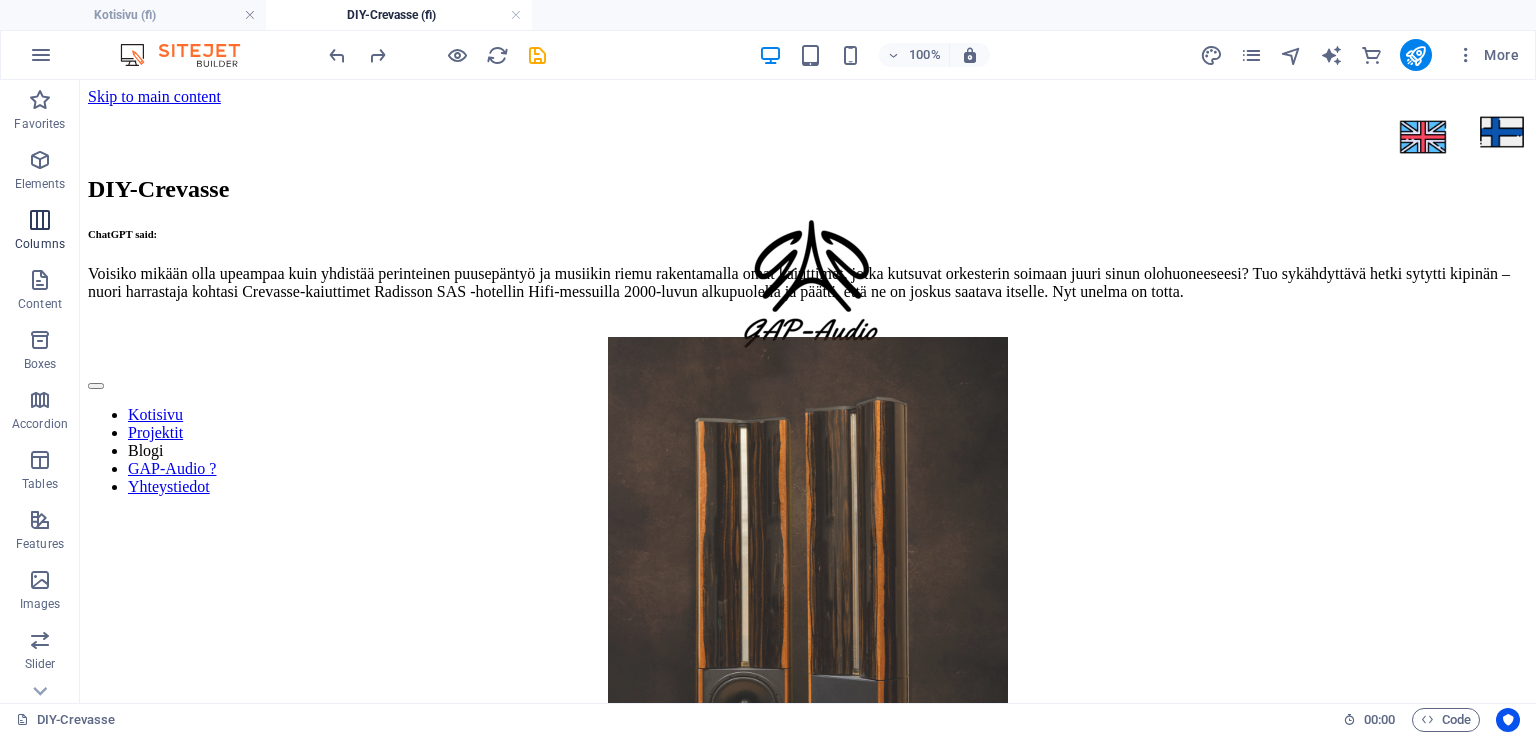 click on "Columns" at bounding box center [40, 232] 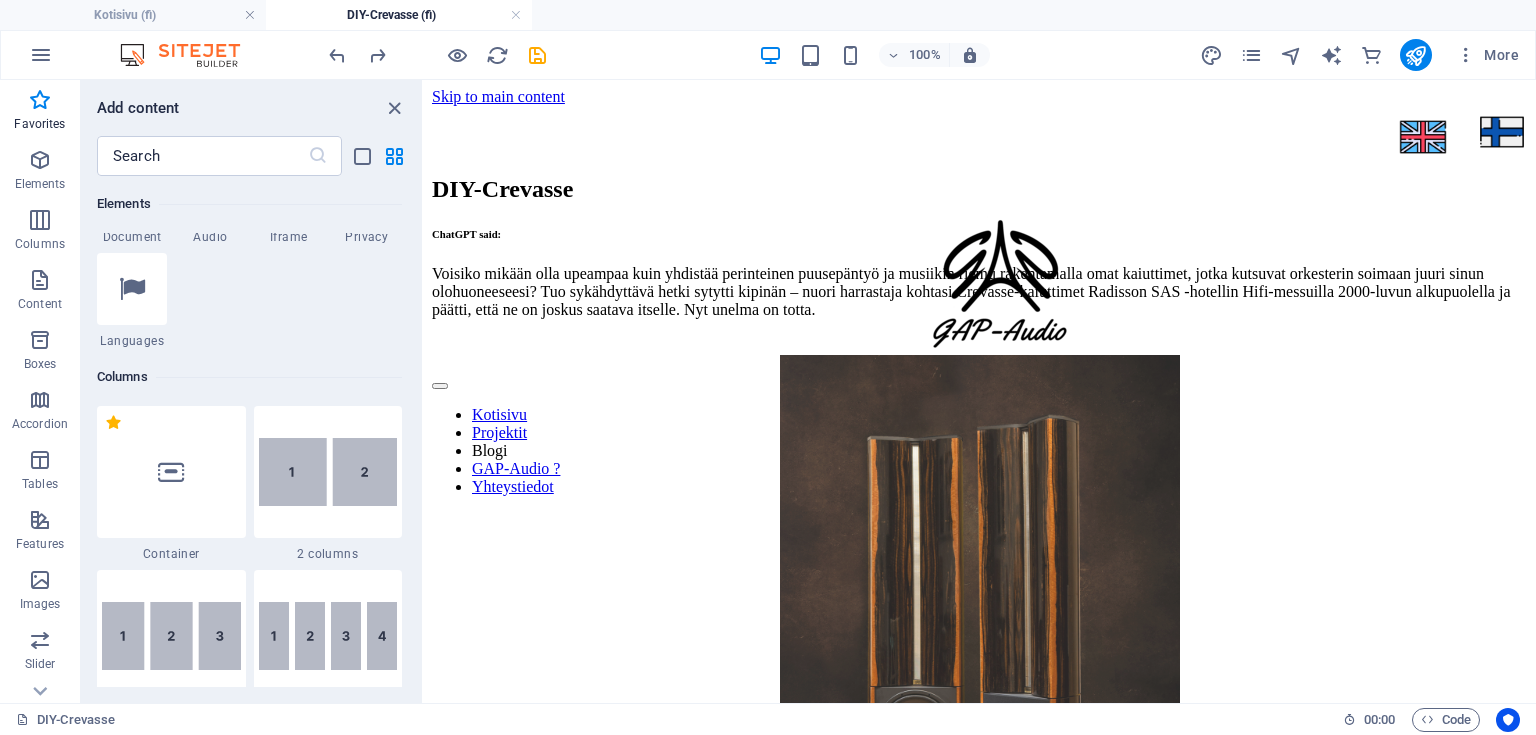 scroll, scrollTop: 910, scrollLeft: 0, axis: vertical 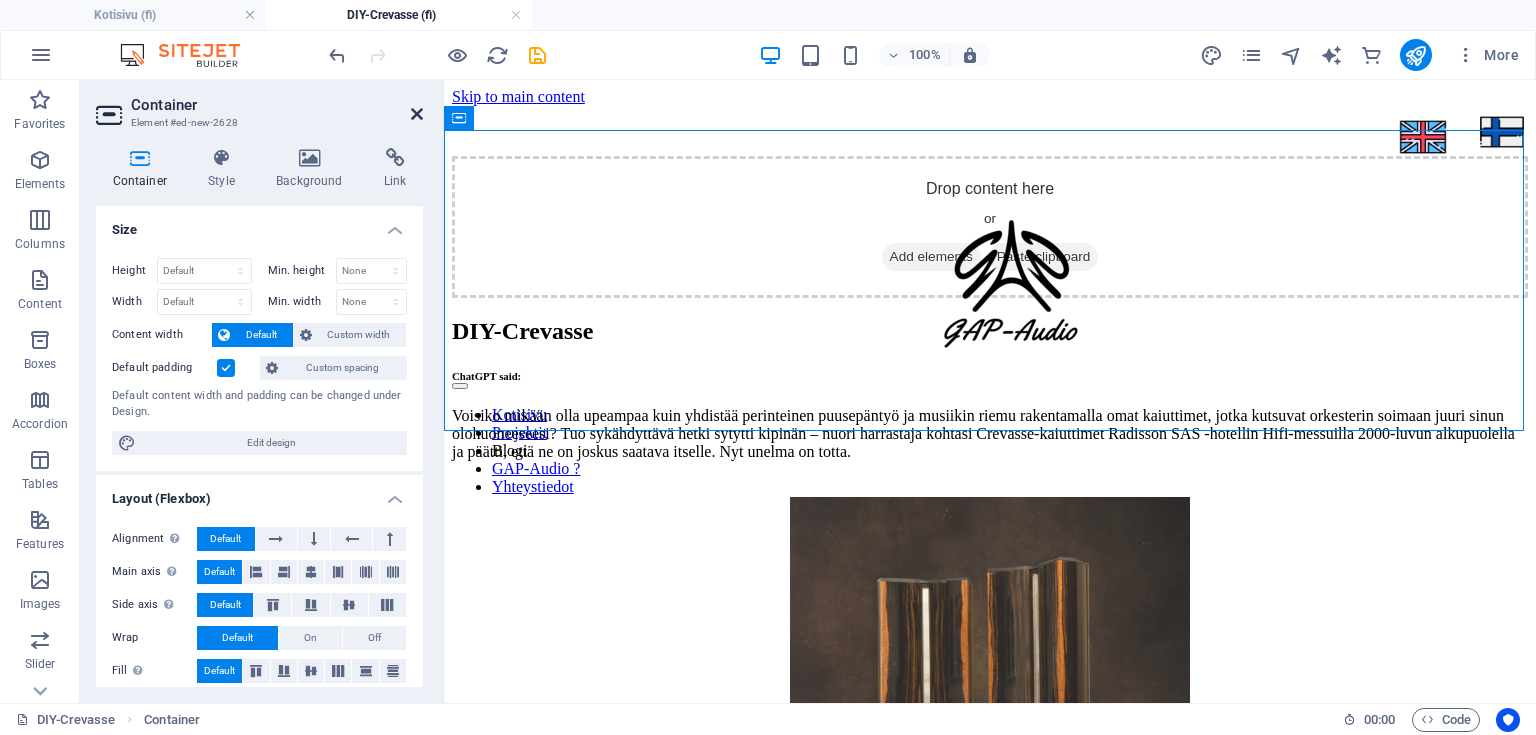 click at bounding box center (417, 114) 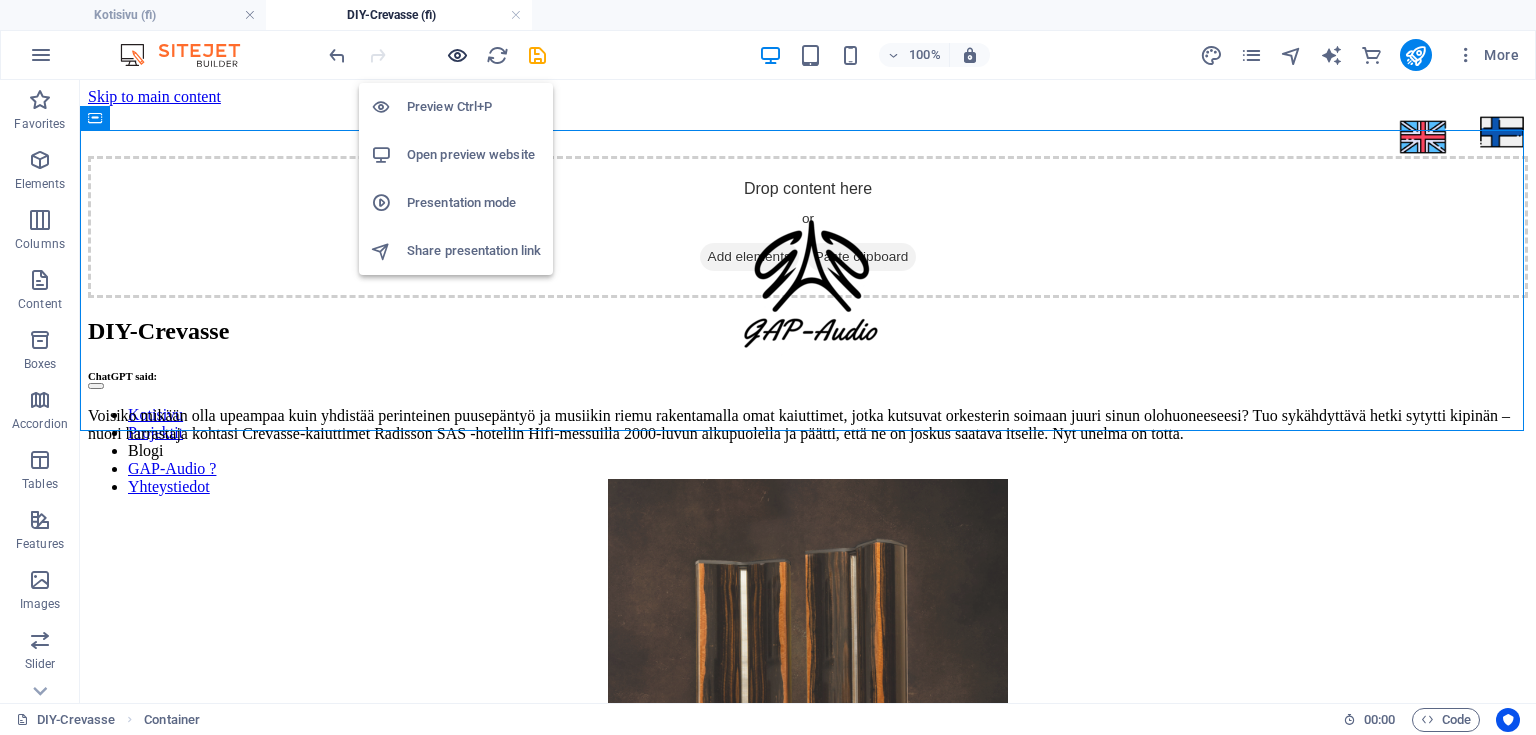 click at bounding box center [457, 55] 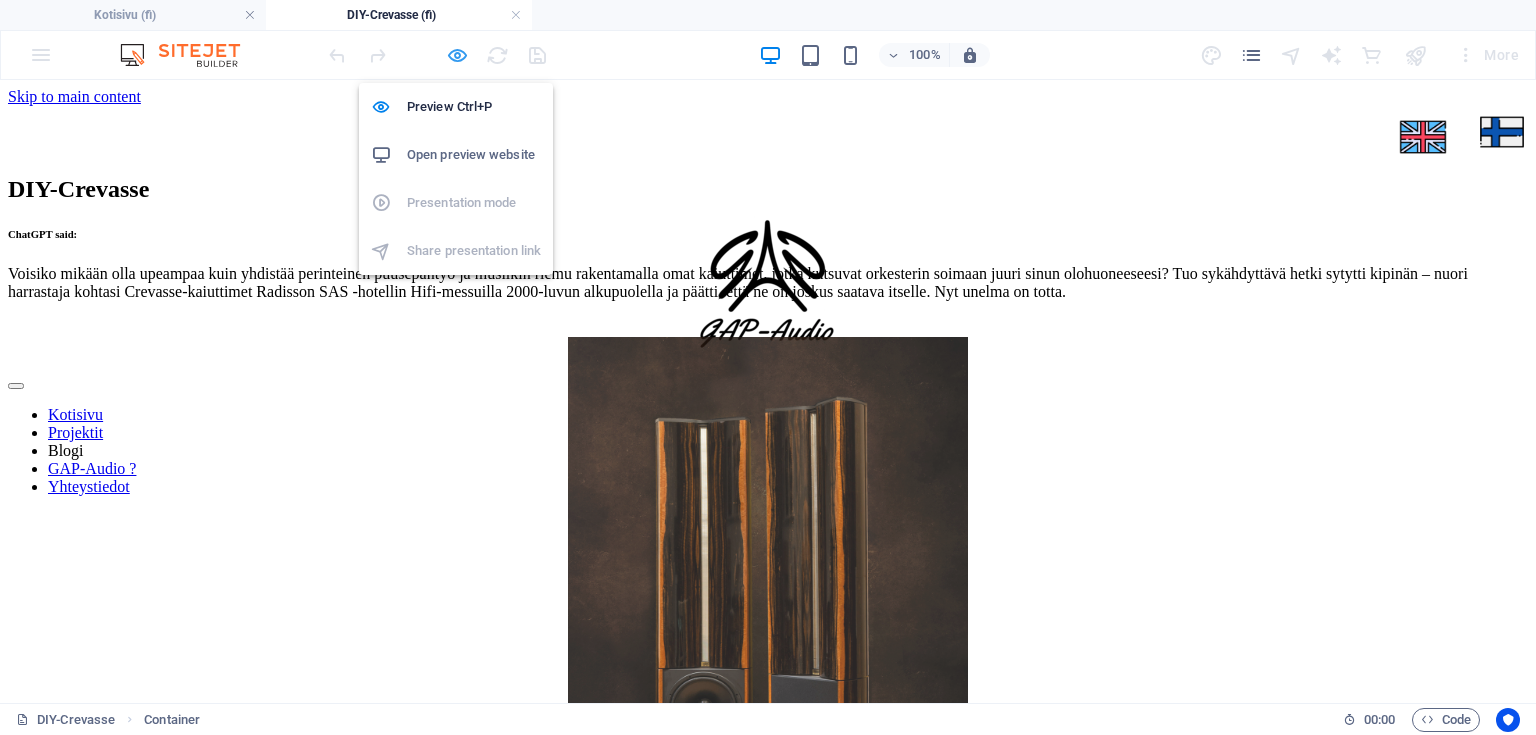 click at bounding box center [457, 55] 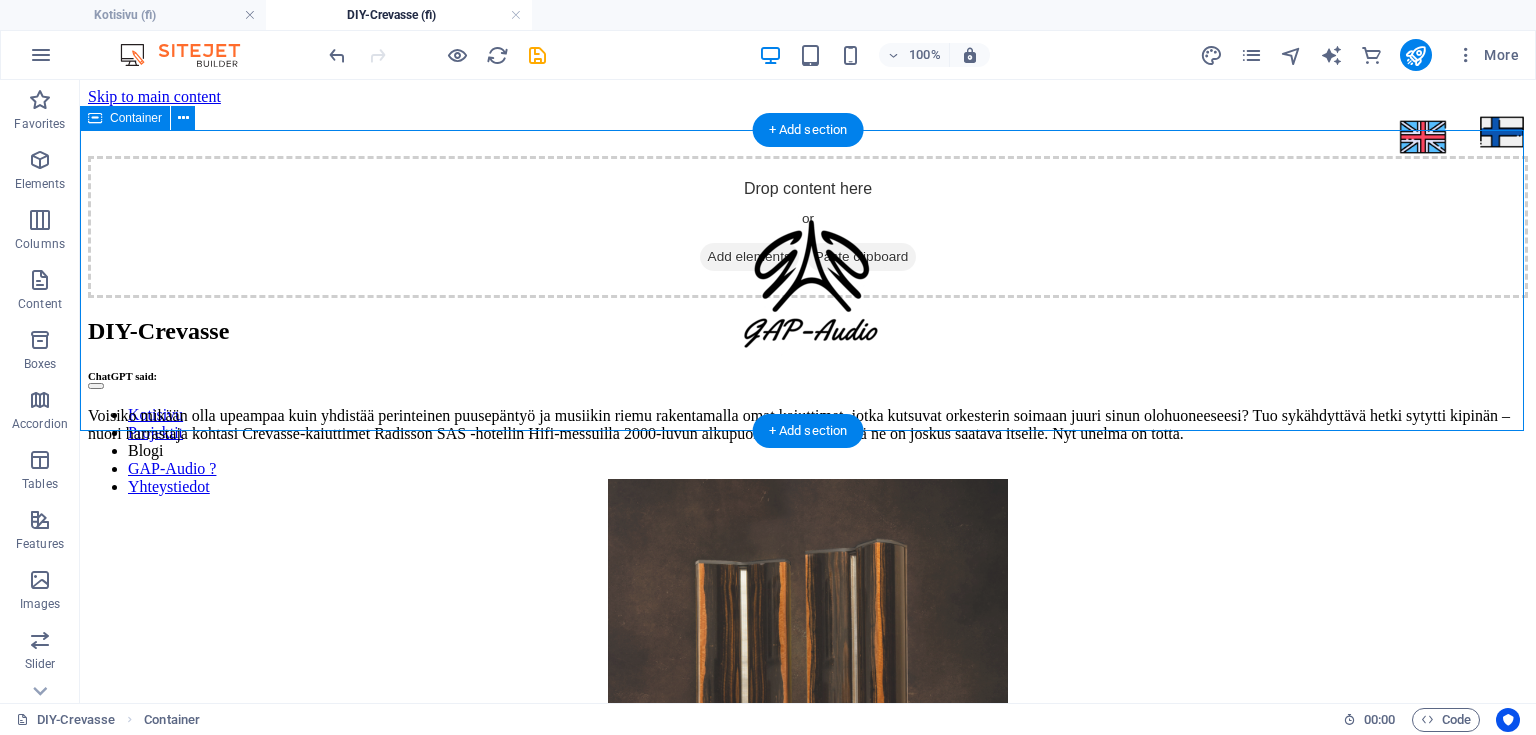 click on "Drop content here or  Add elements  Paste clipboard" at bounding box center [808, 227] 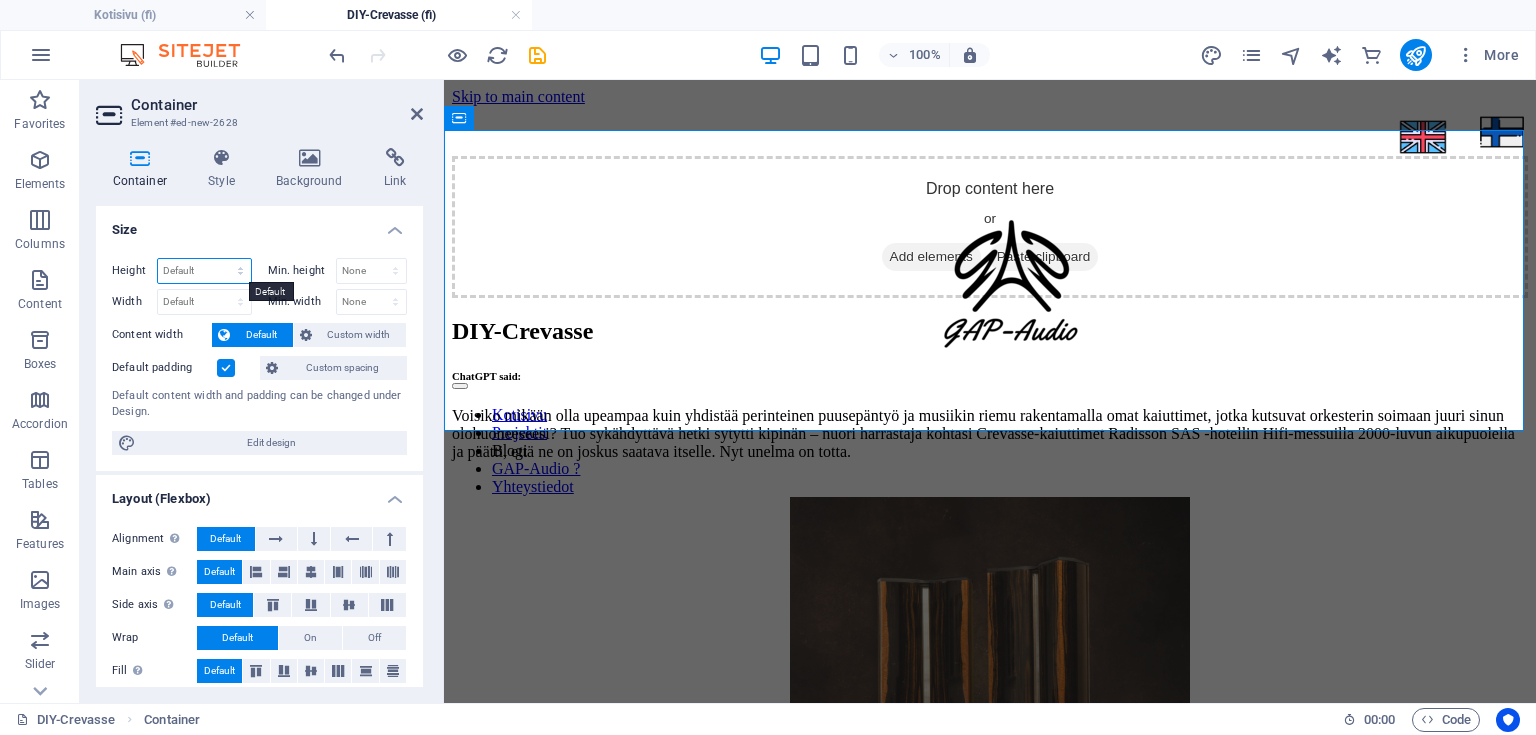click on "Default px rem % vh vw" at bounding box center (204, 271) 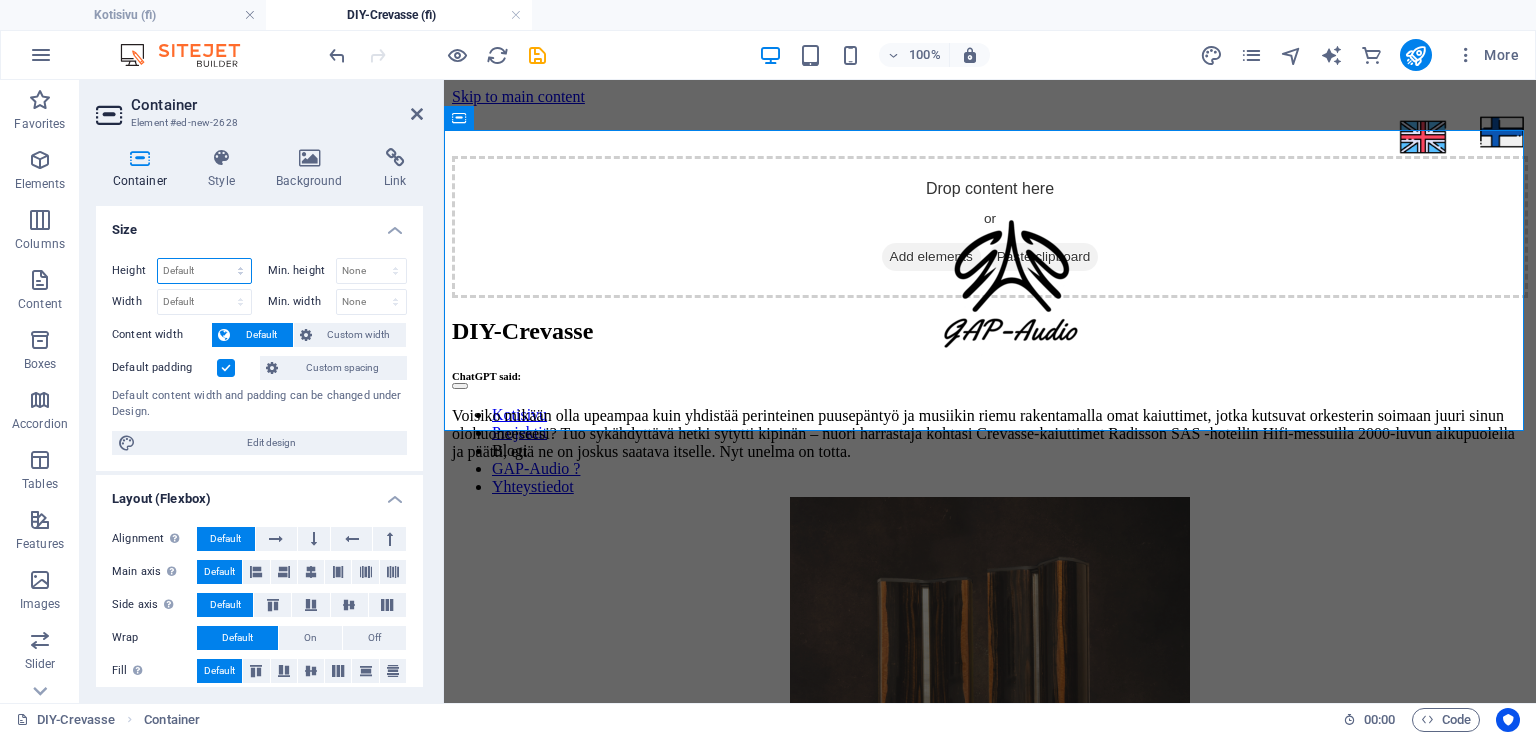 select on "px" 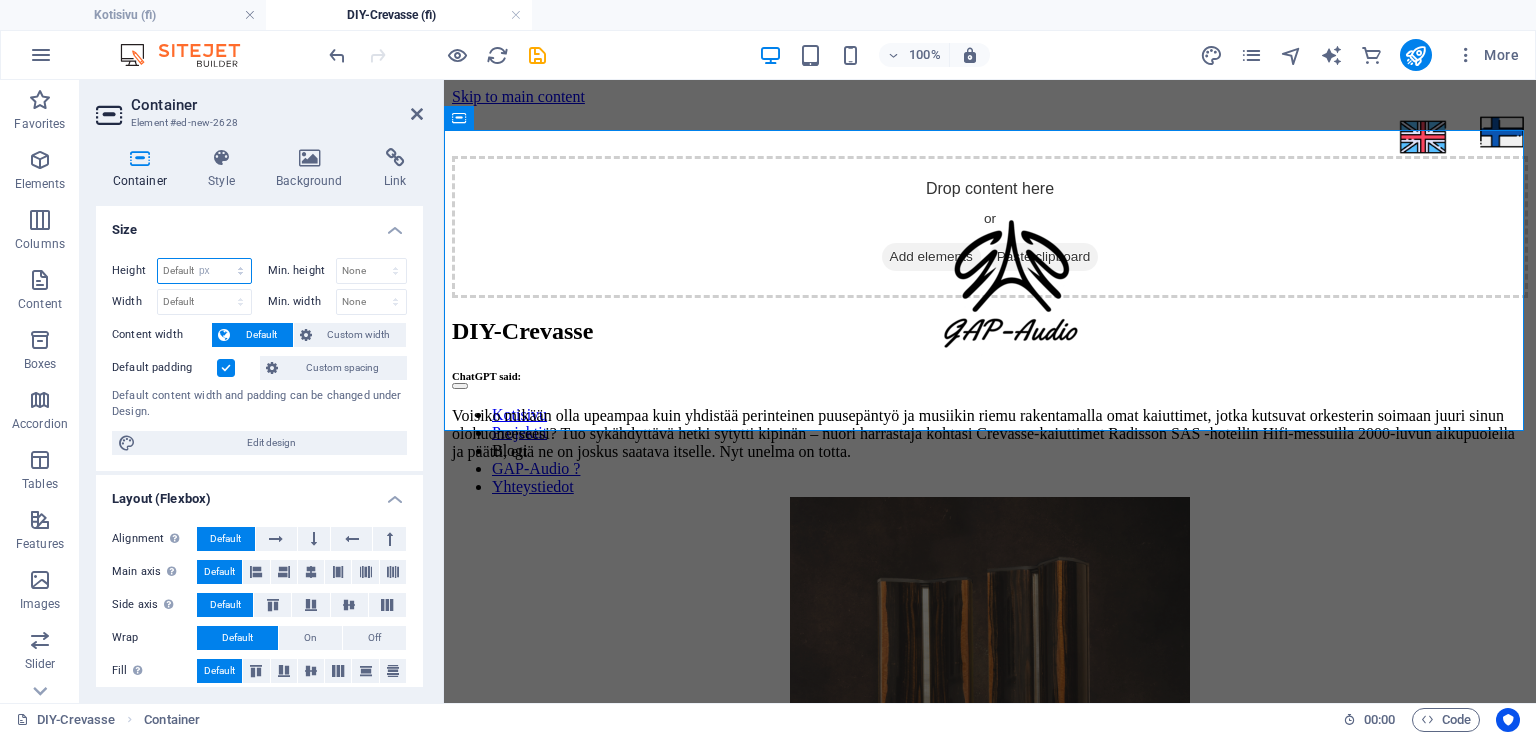 click on "Default px rem % vh vw" at bounding box center [204, 271] 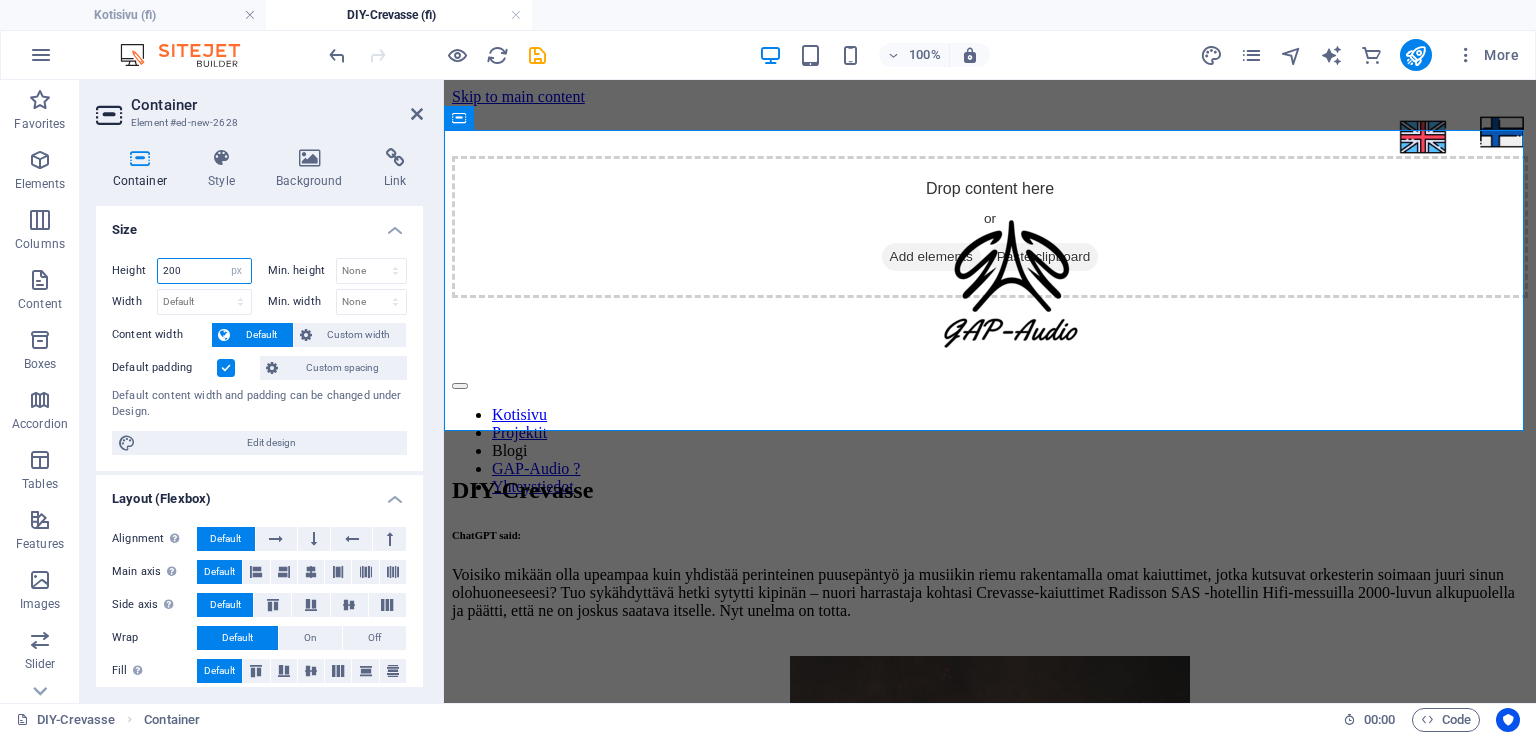 type on "200" 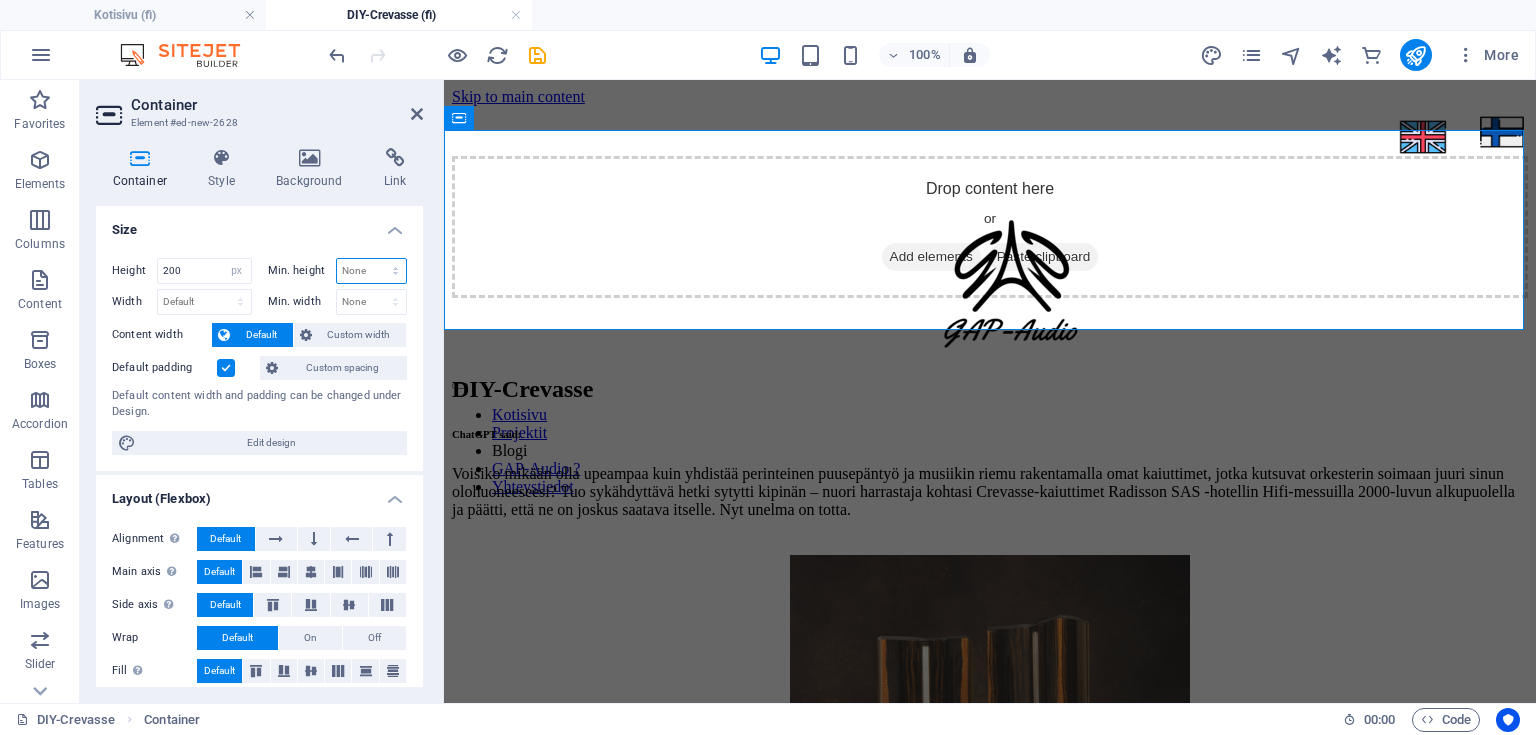 click on "None px rem % vh vw" at bounding box center (372, 271) 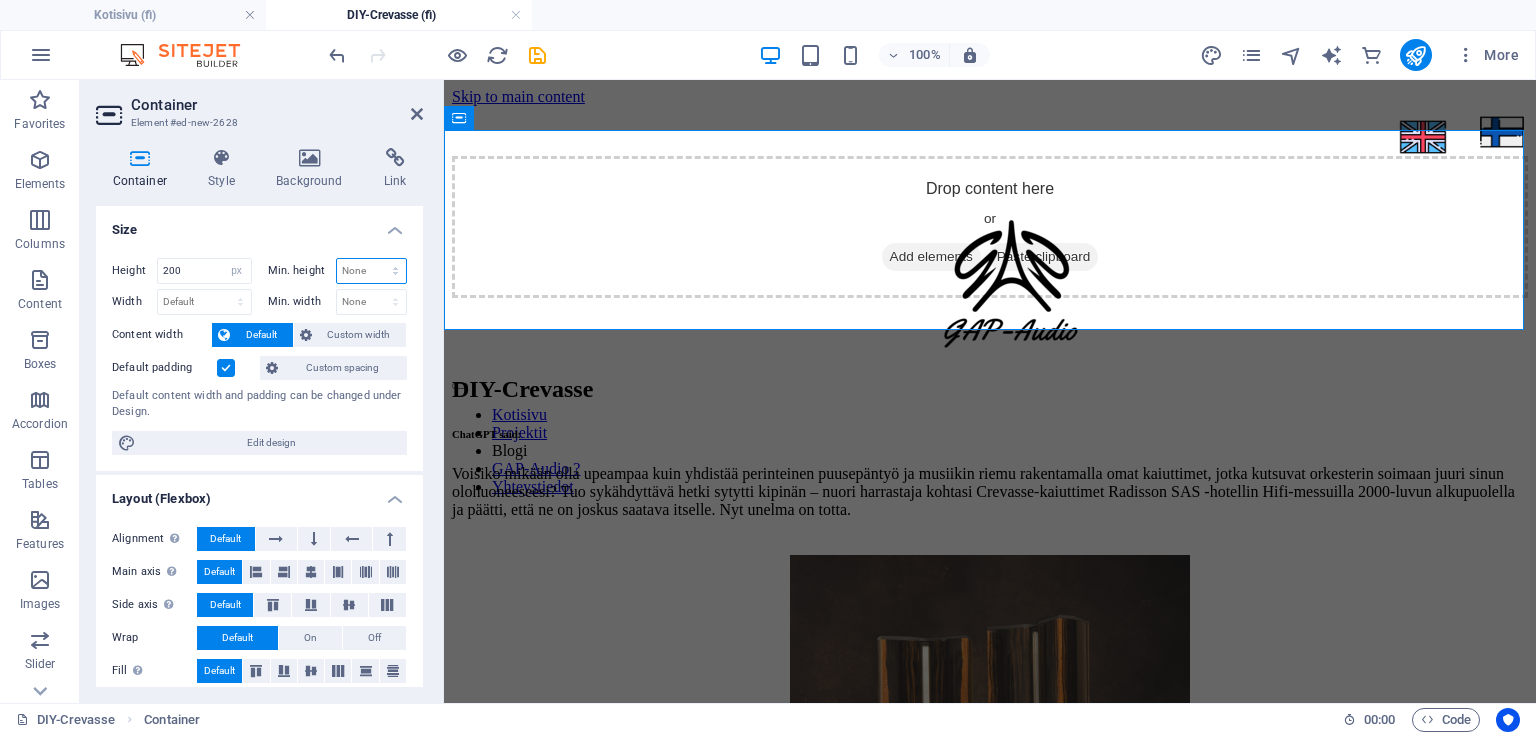 select on "px" 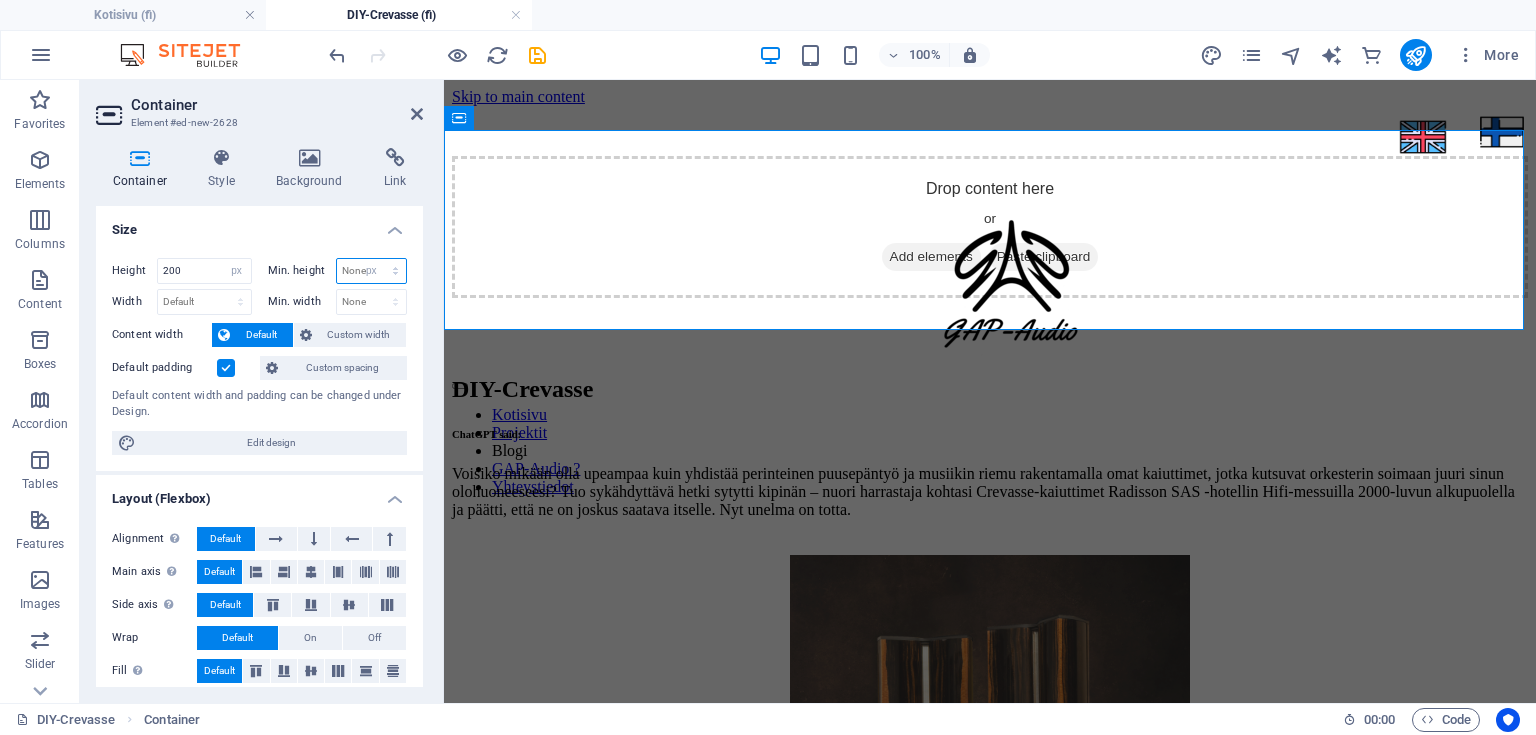 click on "None px rem % vh vw" at bounding box center [372, 271] 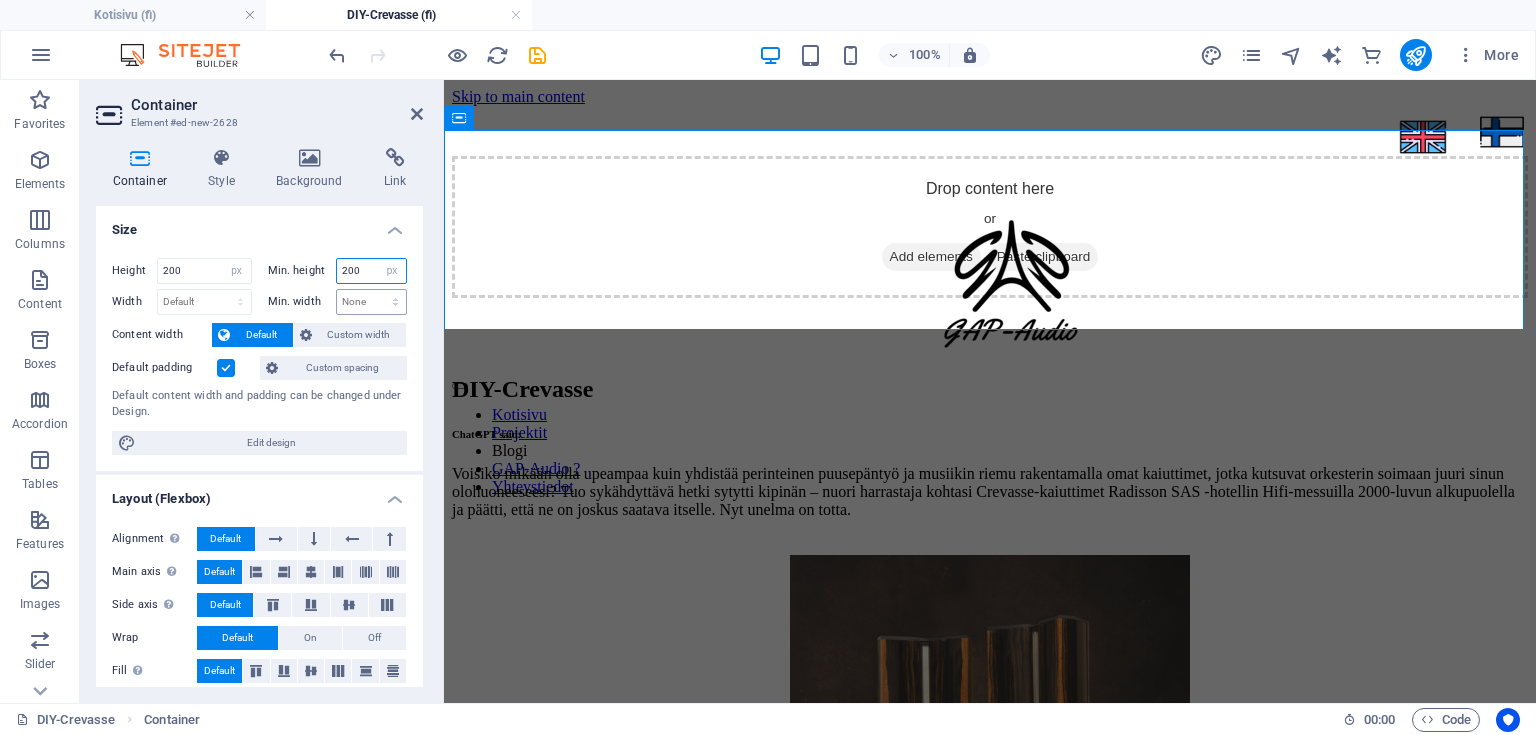 type on "200" 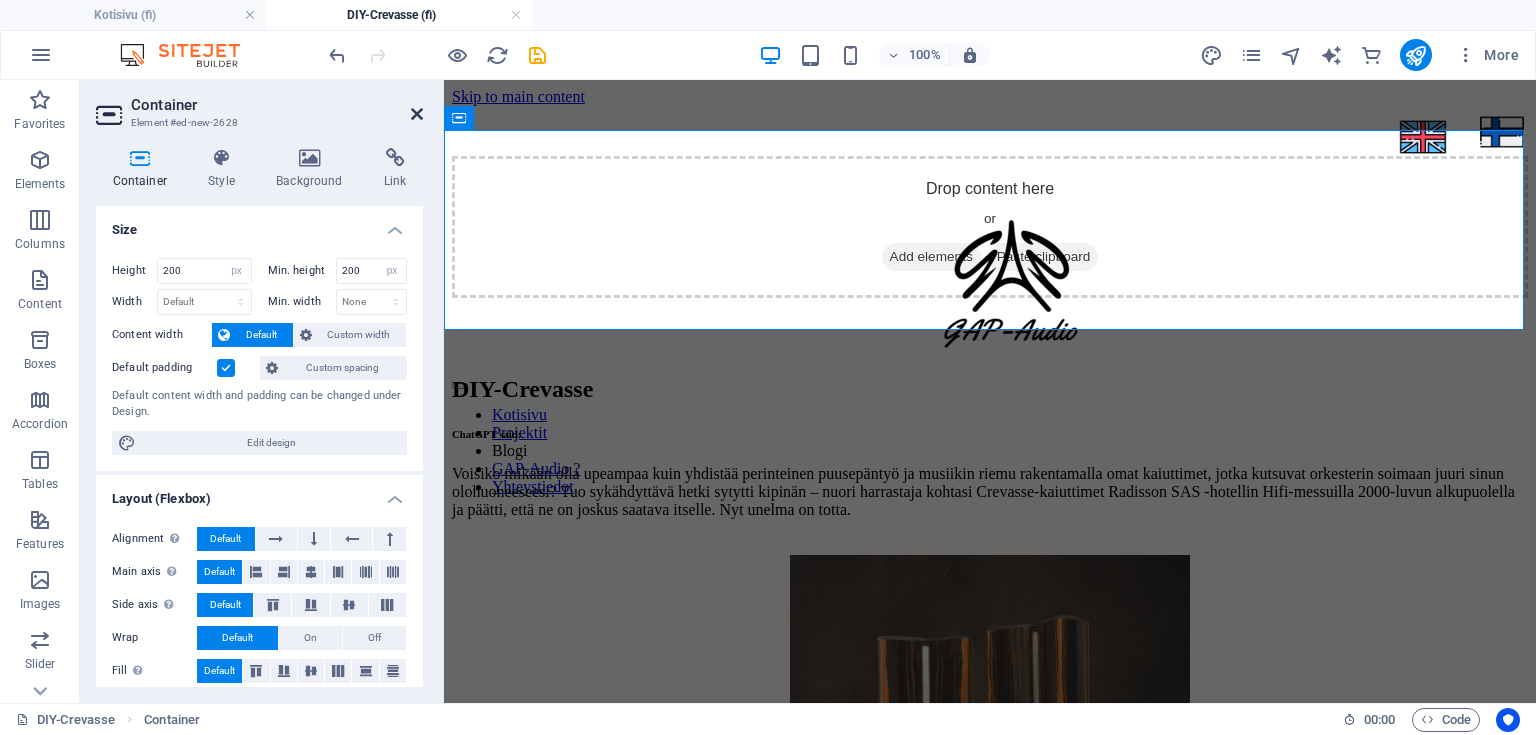 click at bounding box center (417, 114) 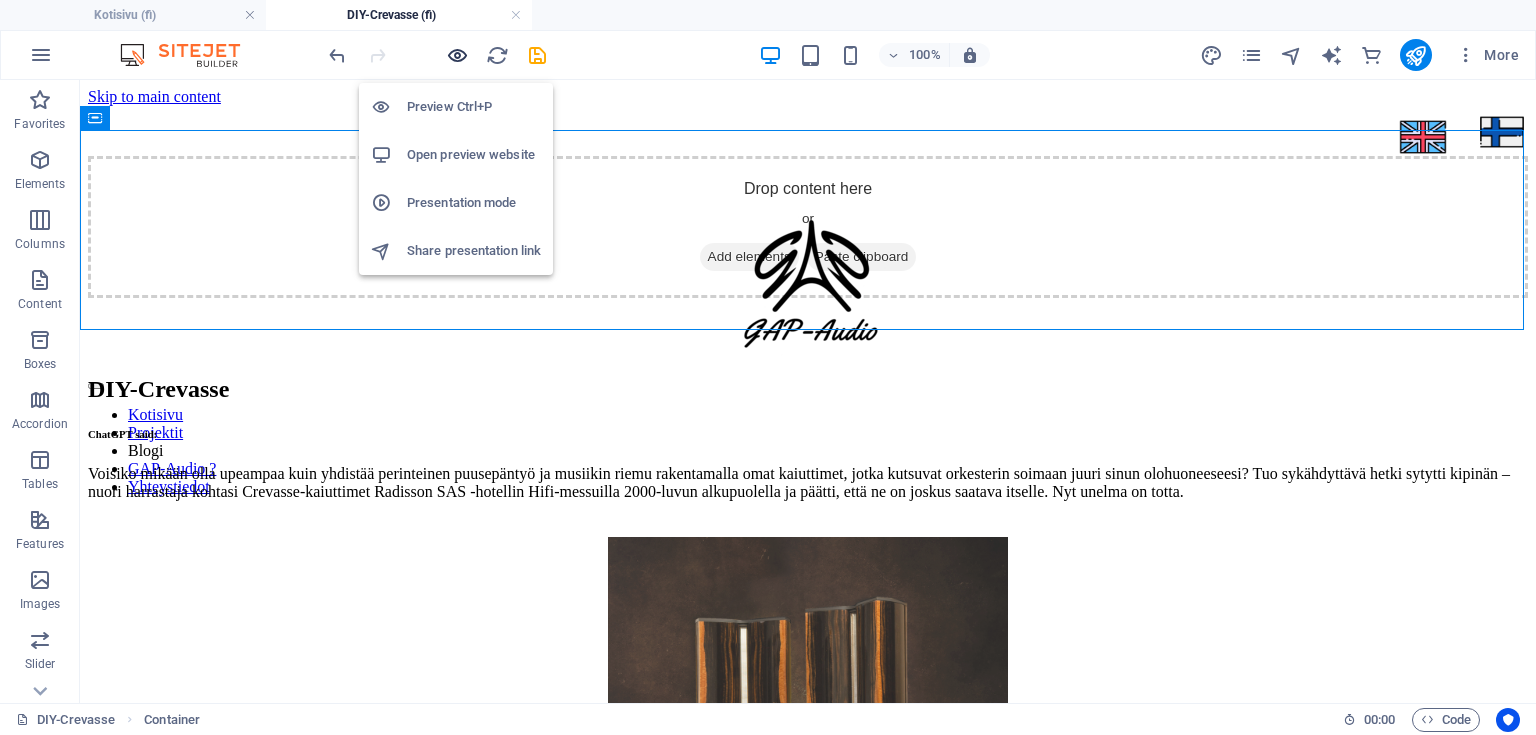 click at bounding box center [457, 55] 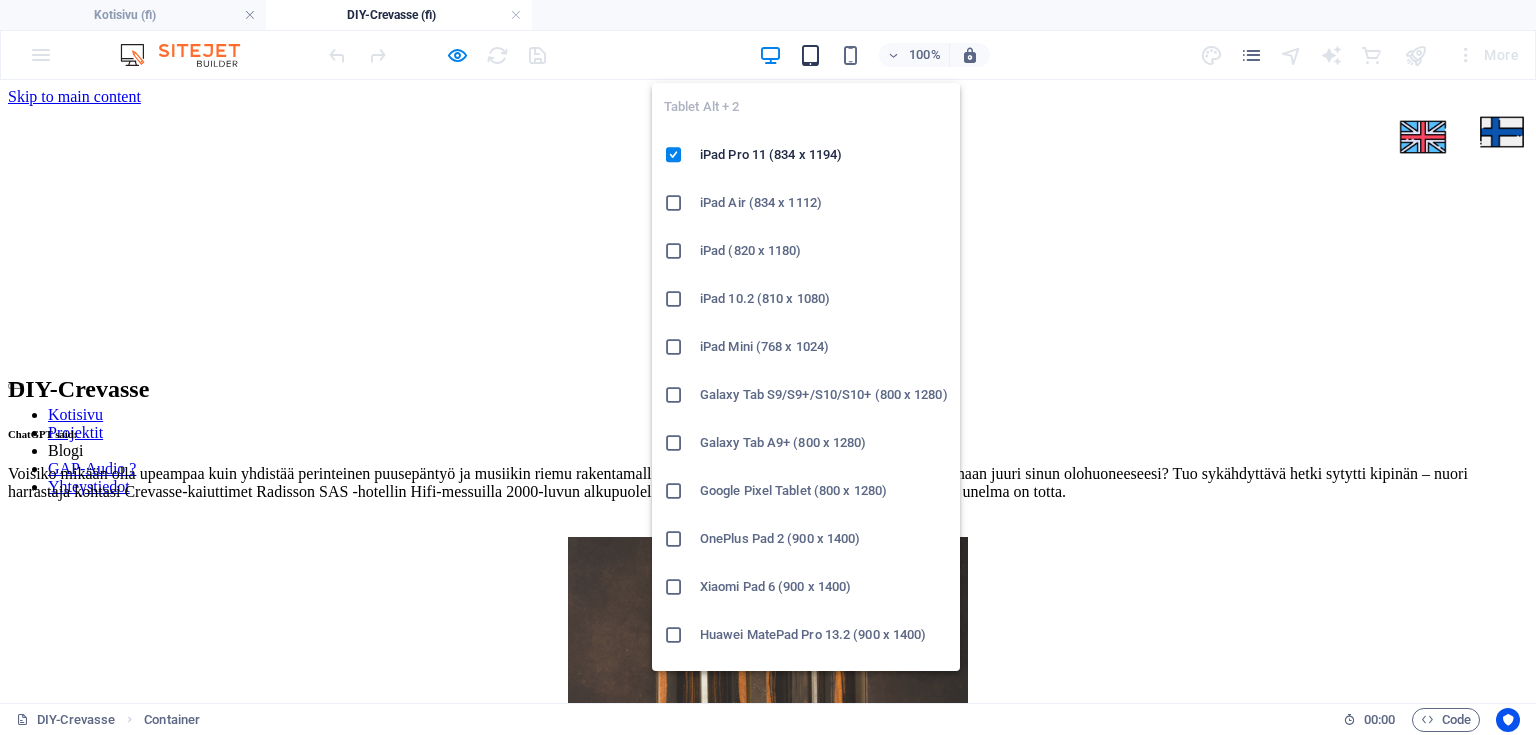 click at bounding box center [810, 55] 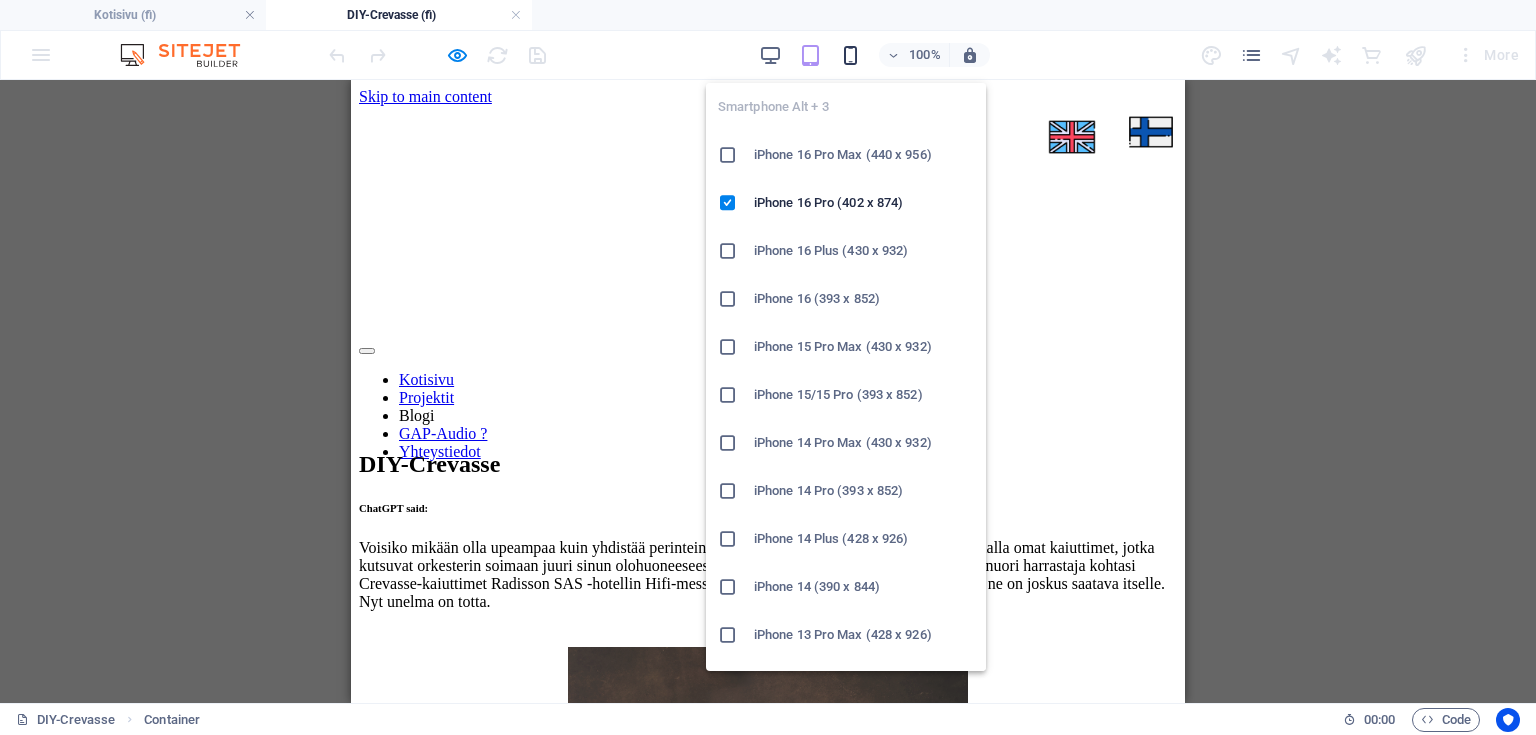 click at bounding box center (850, 55) 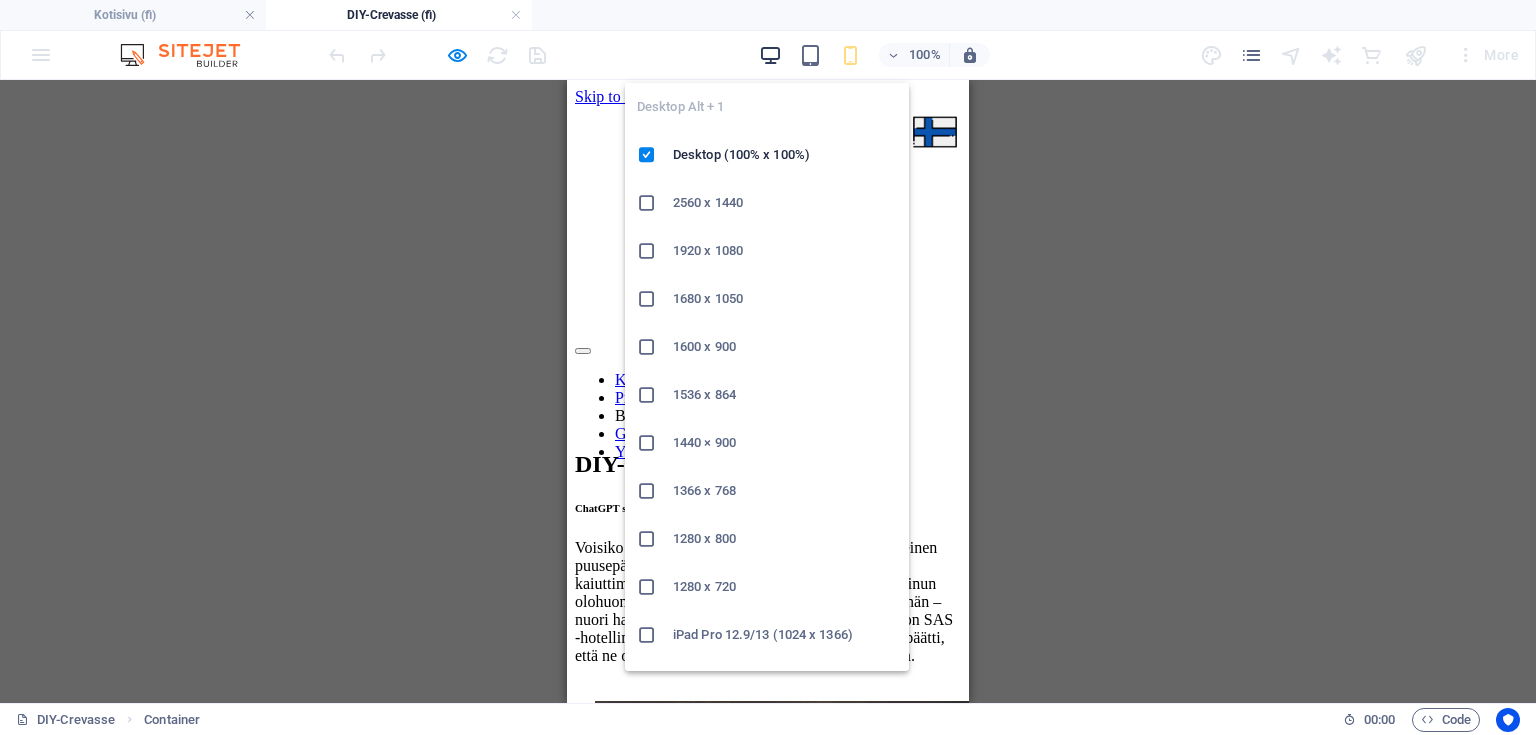 click at bounding box center [770, 55] 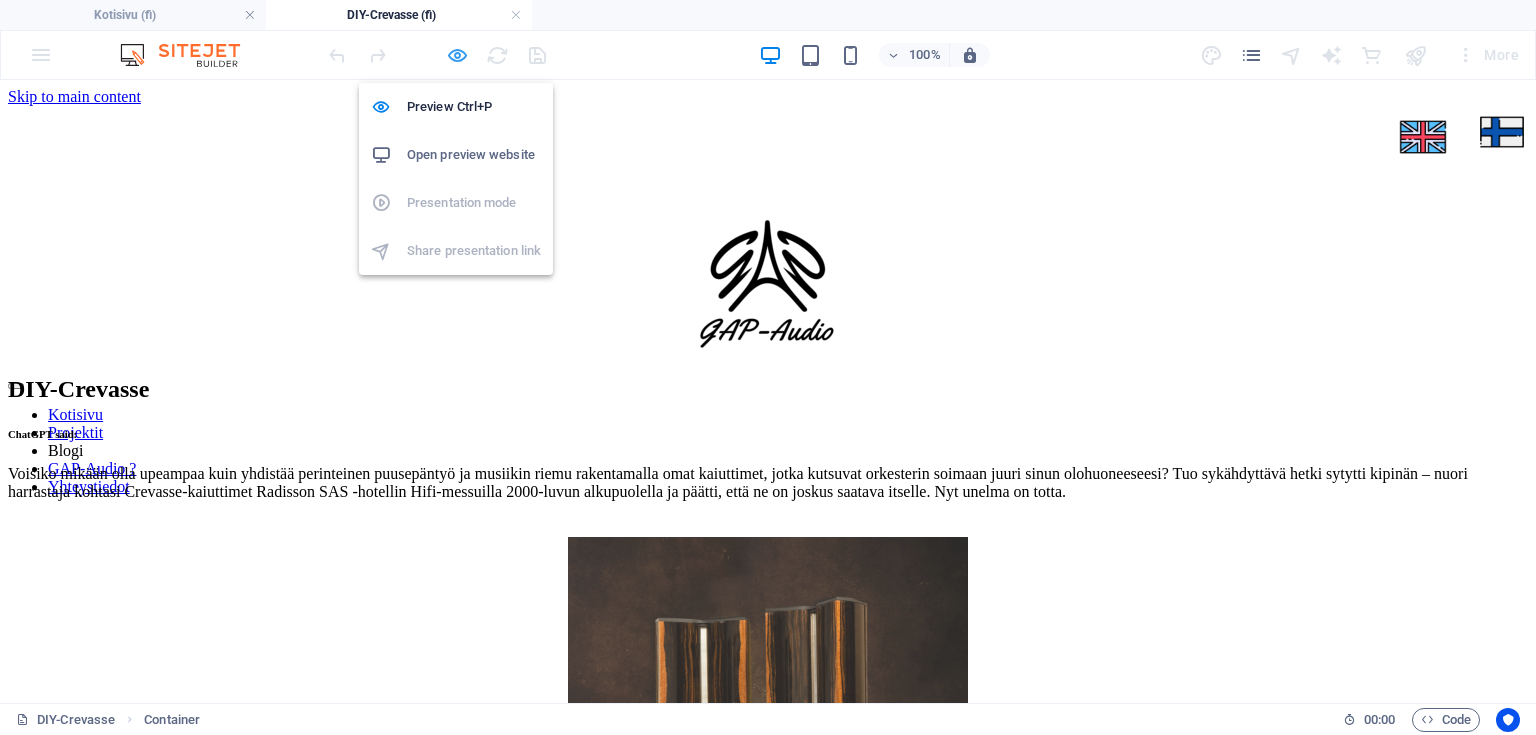 click at bounding box center (457, 55) 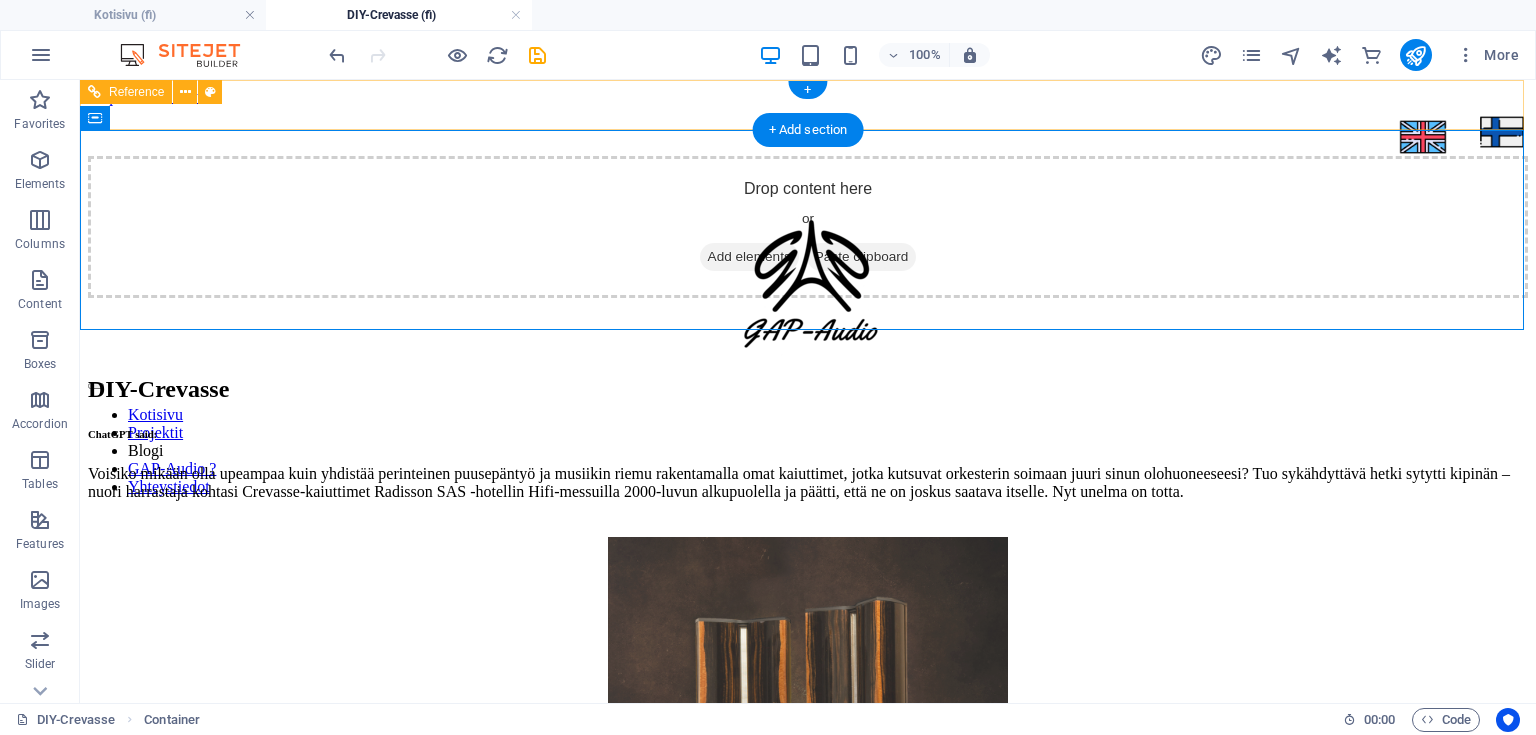 click at bounding box center [808, 381] 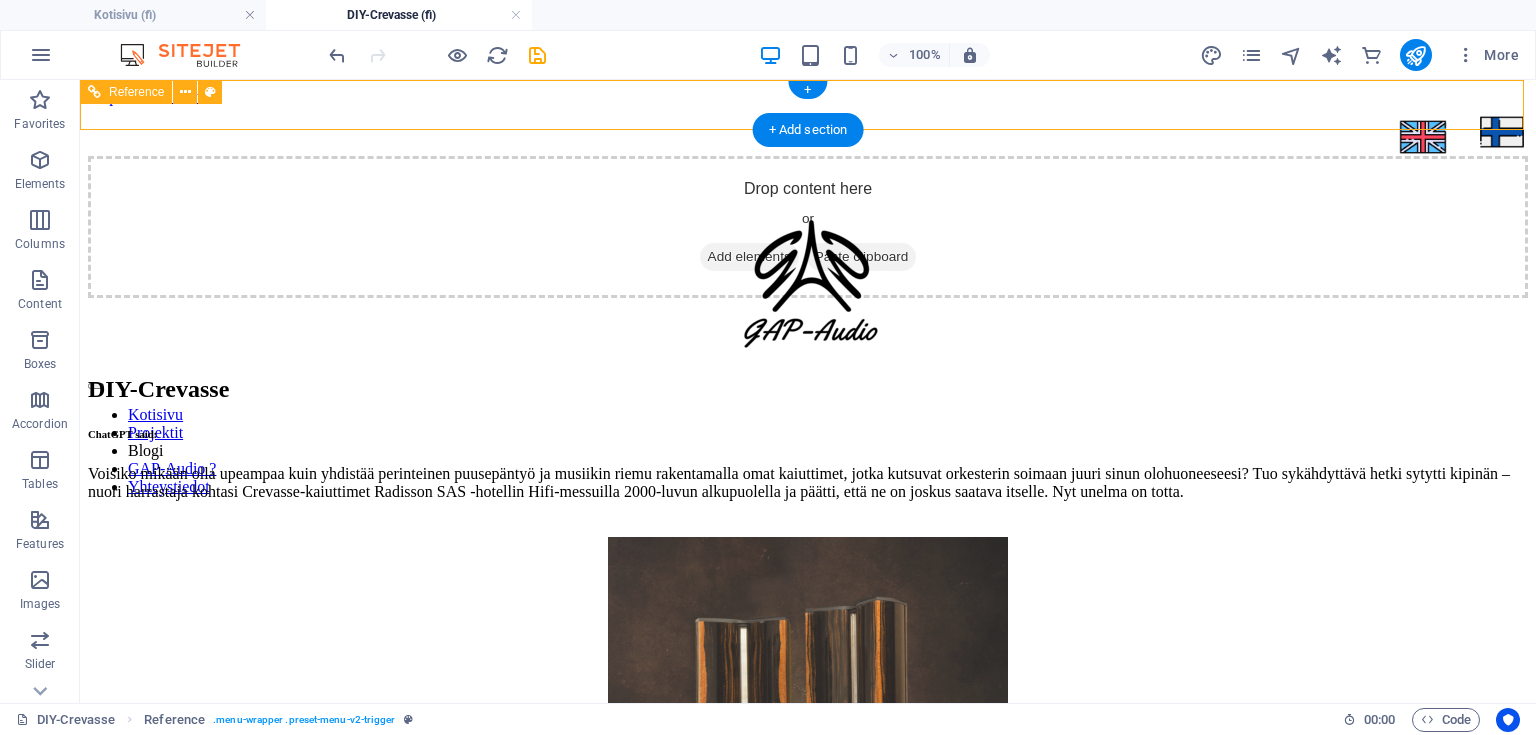 click at bounding box center (808, 381) 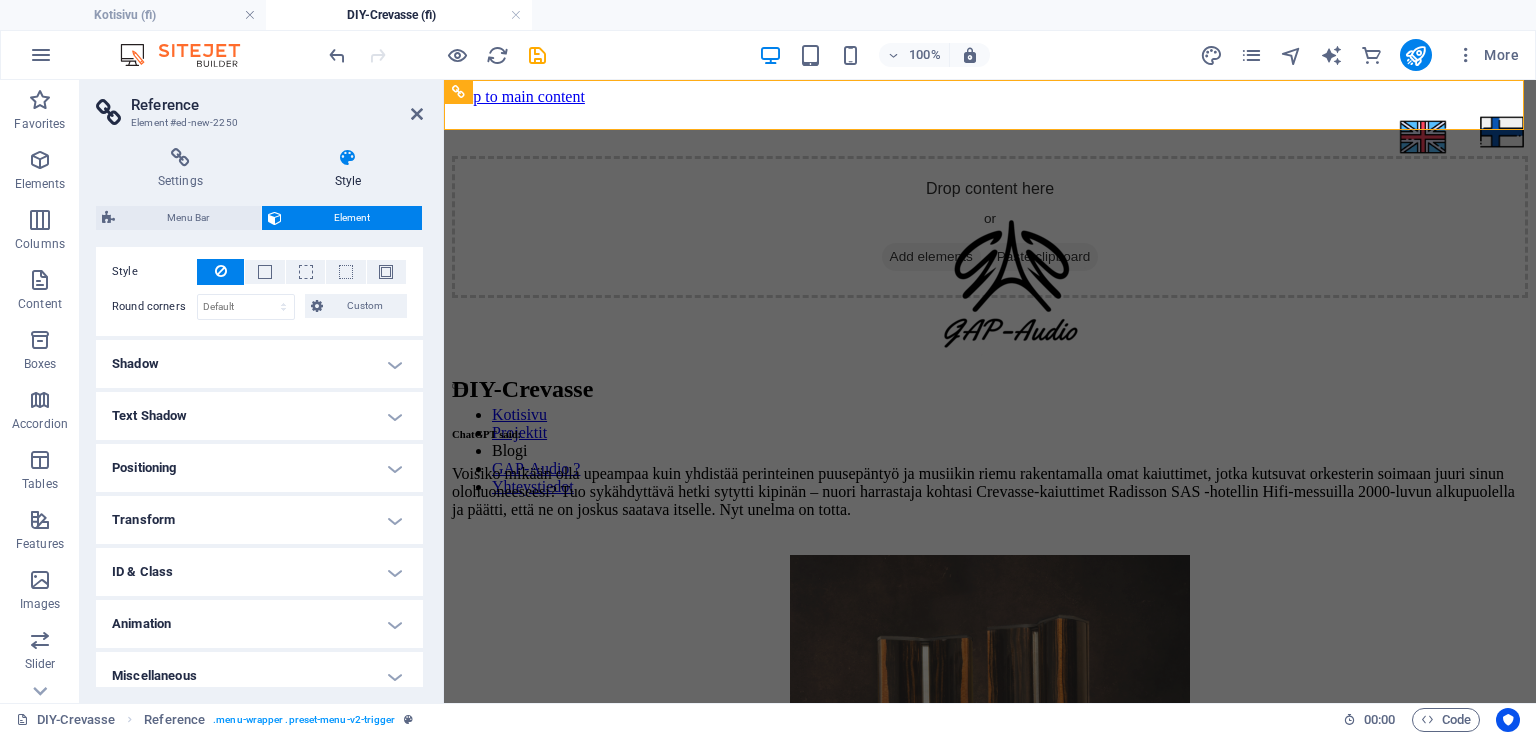 scroll, scrollTop: 349, scrollLeft: 0, axis: vertical 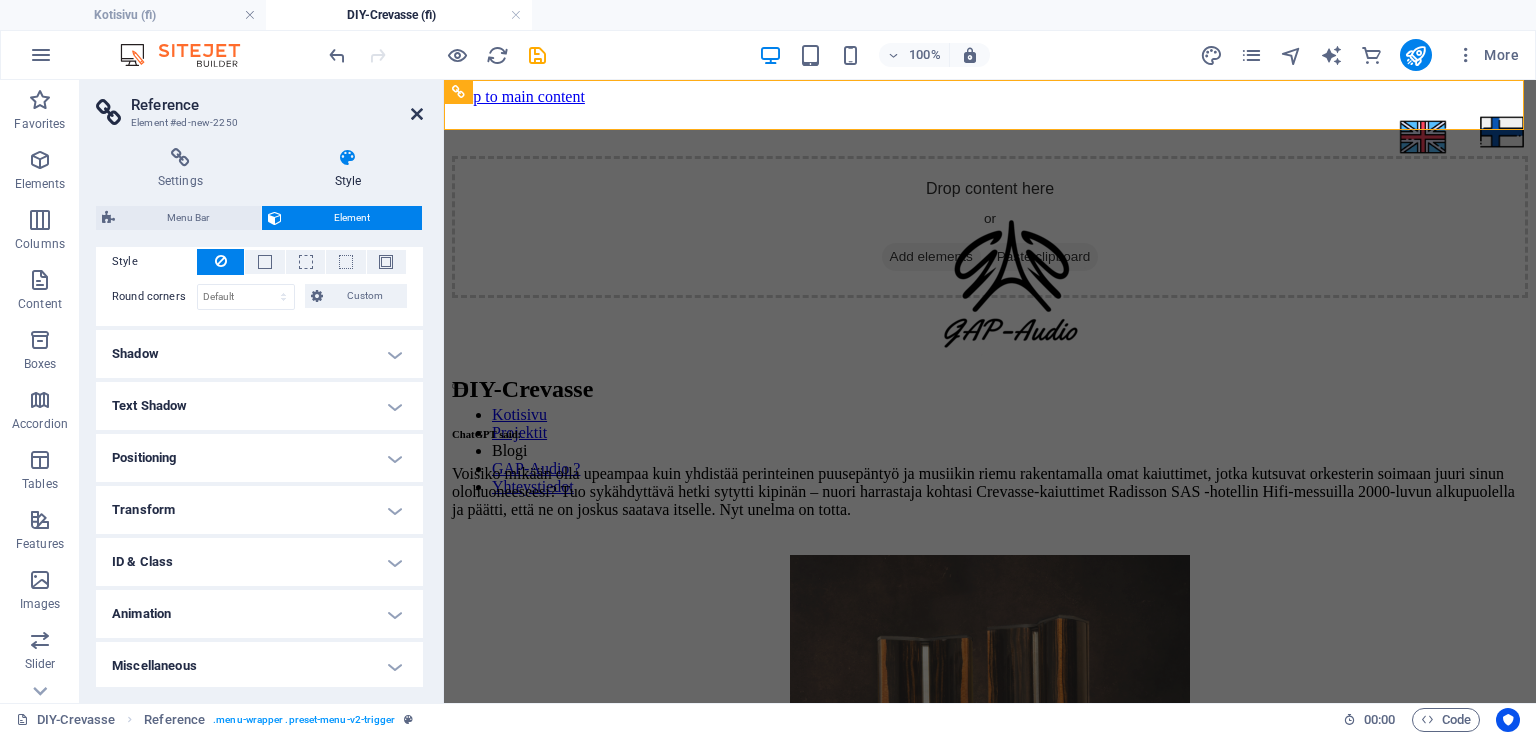 drag, startPoint x: 419, startPoint y: 117, endPoint x: 348, endPoint y: 38, distance: 106.21676 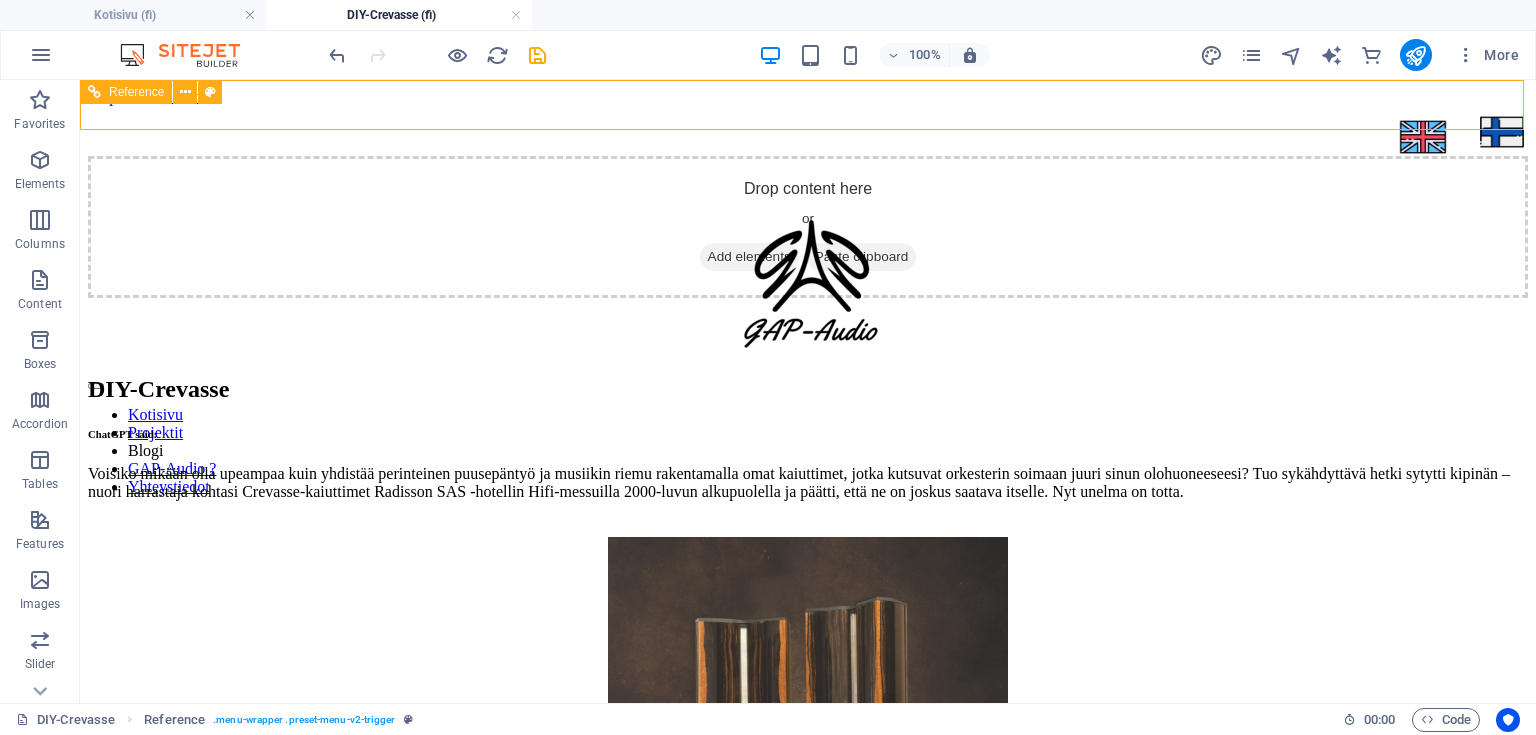 click on "Reference" at bounding box center (157, 92) 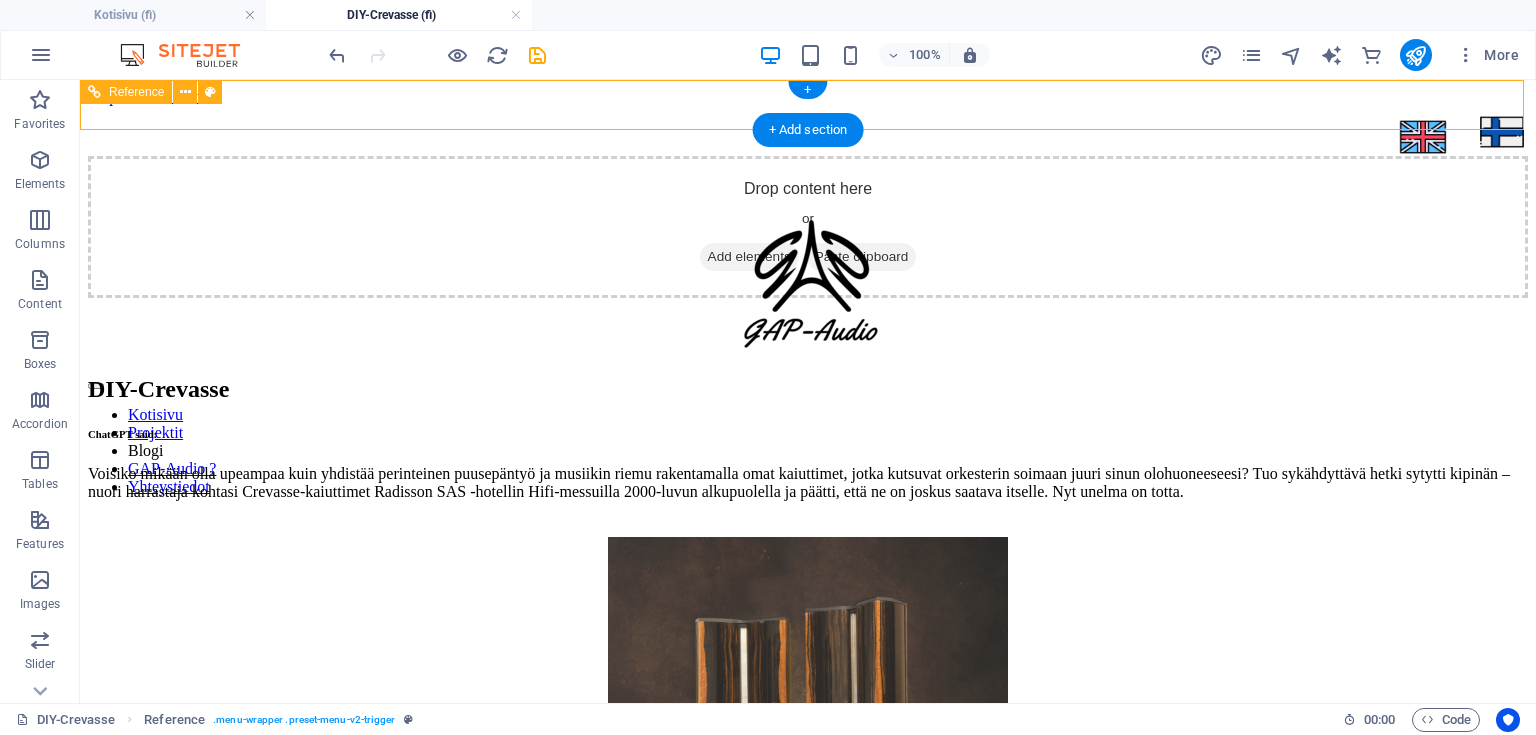 click at bounding box center (728, 139) 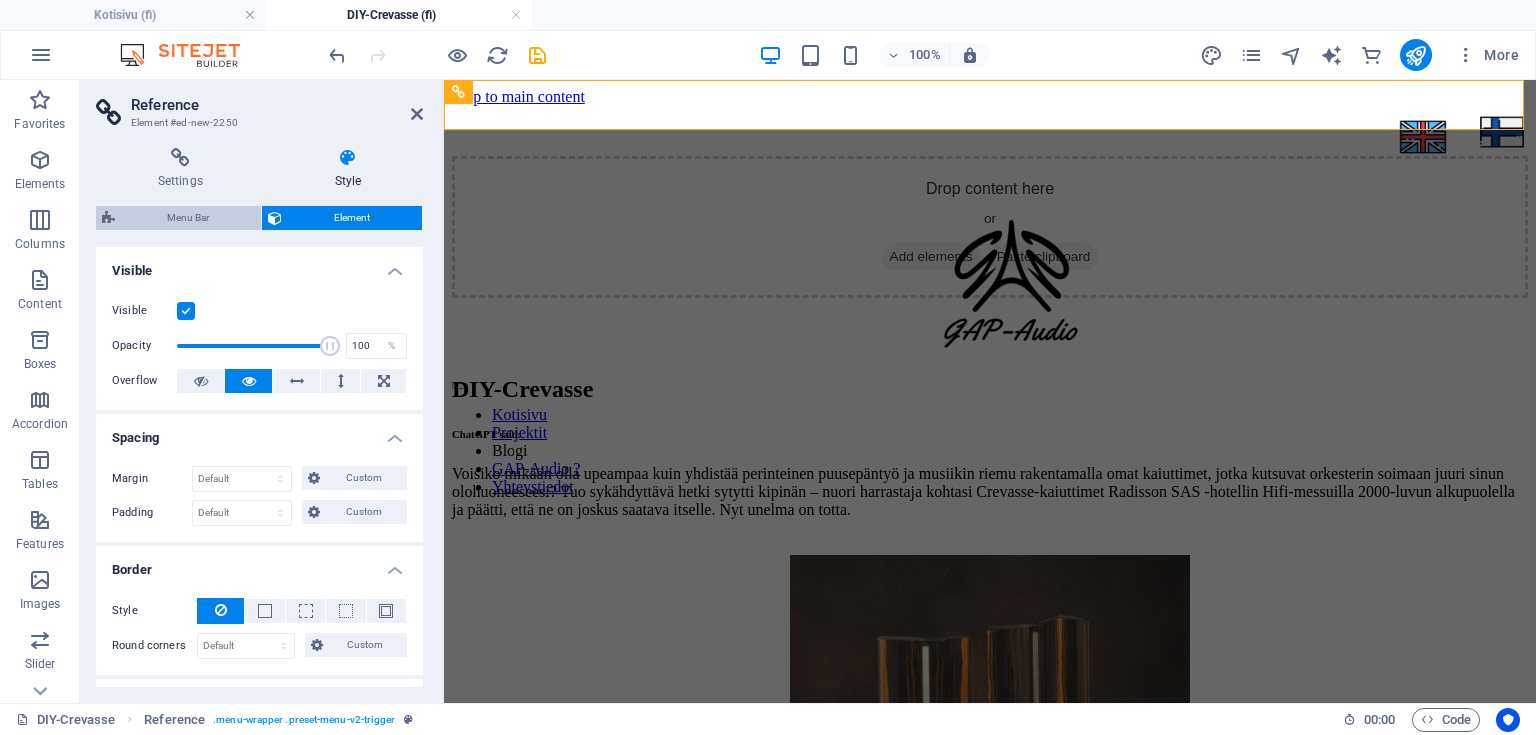 click on "Menu Bar" at bounding box center (188, 218) 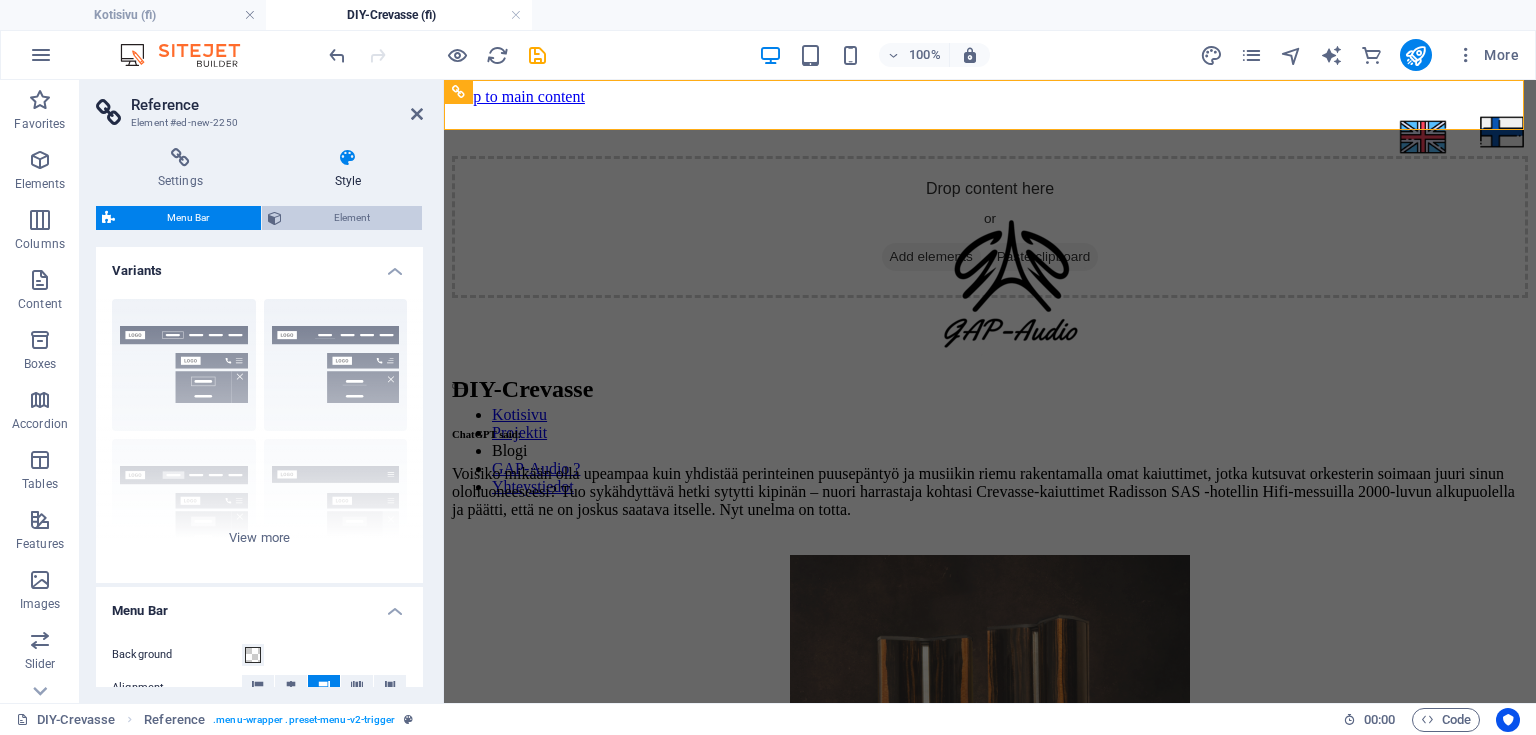 click on "Element" at bounding box center [352, 218] 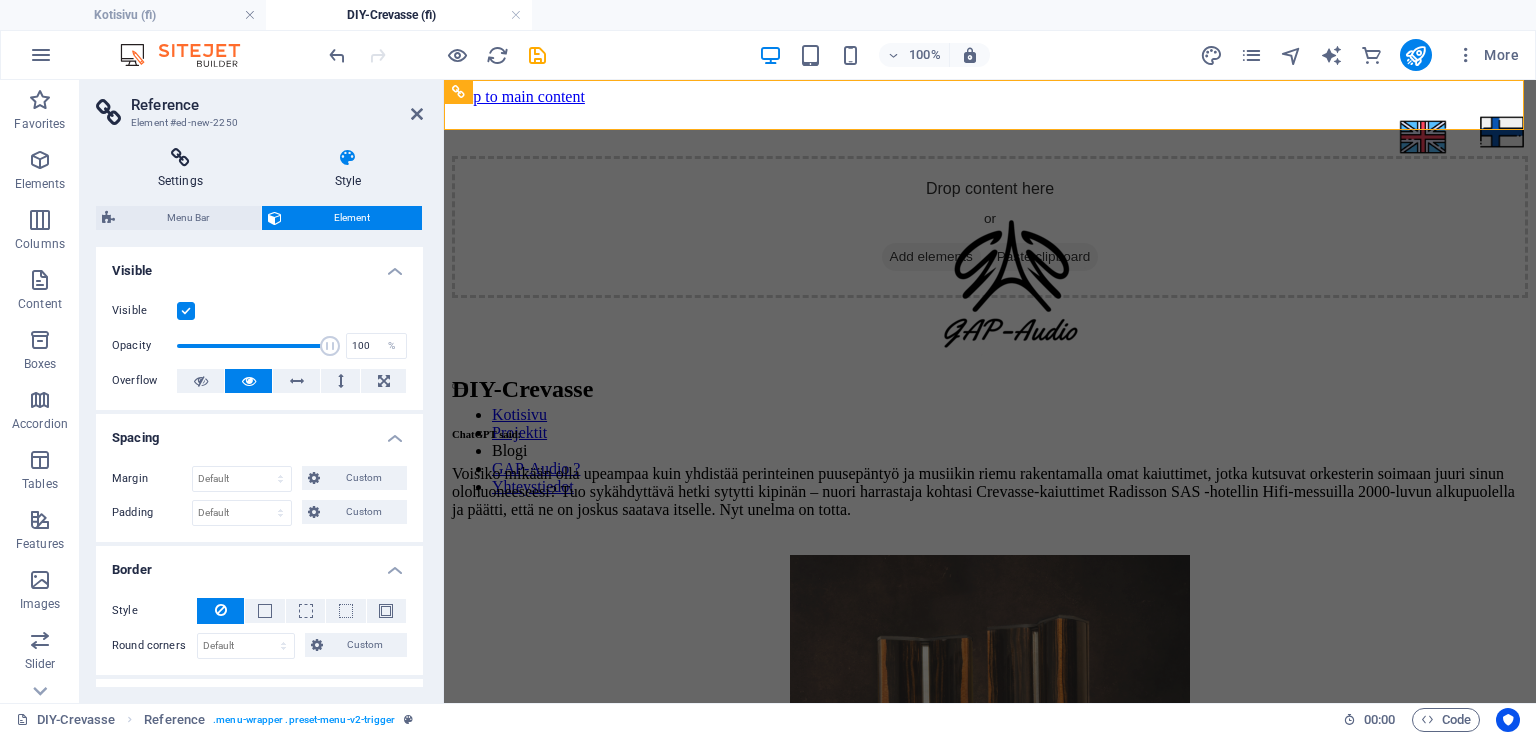 click at bounding box center [180, 158] 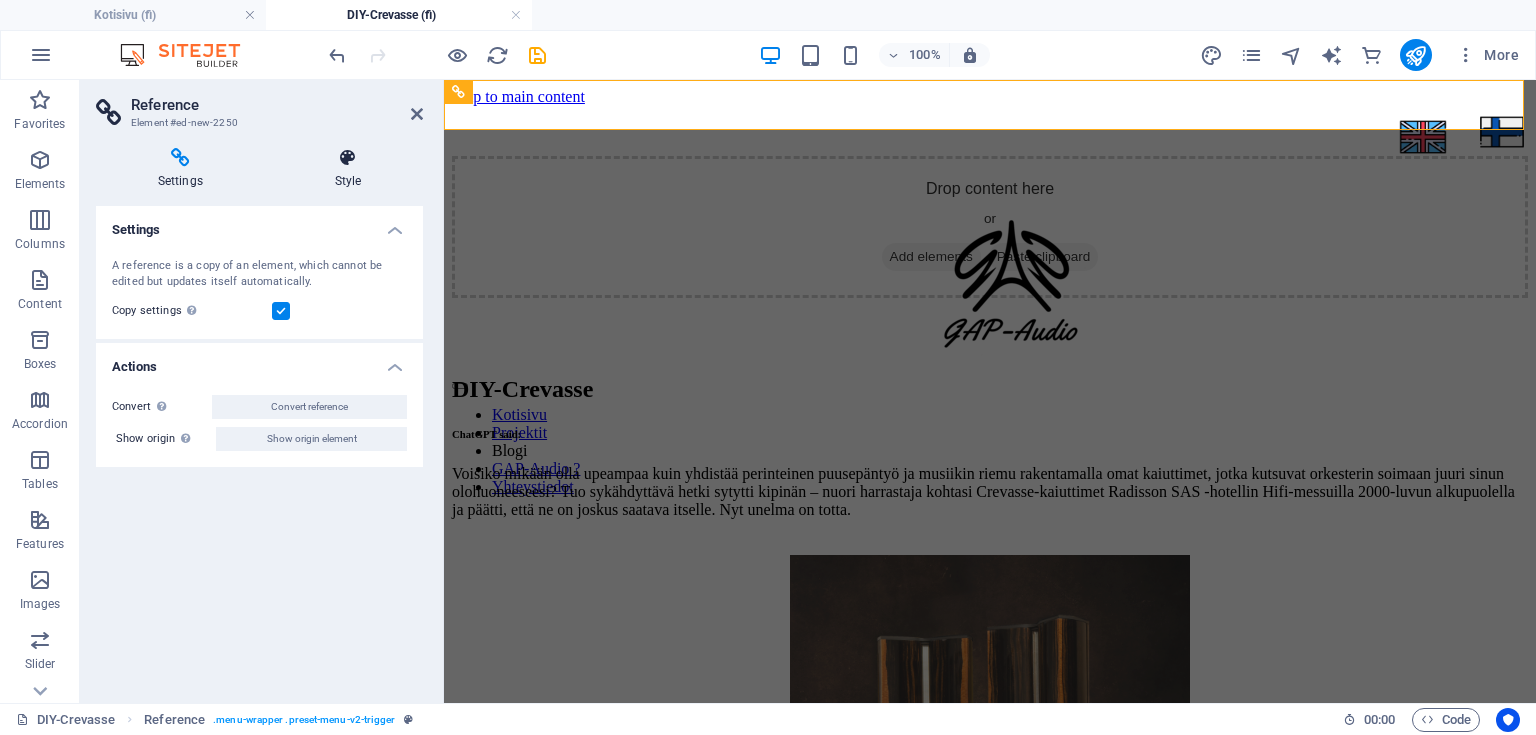 click on "Style" at bounding box center [348, 169] 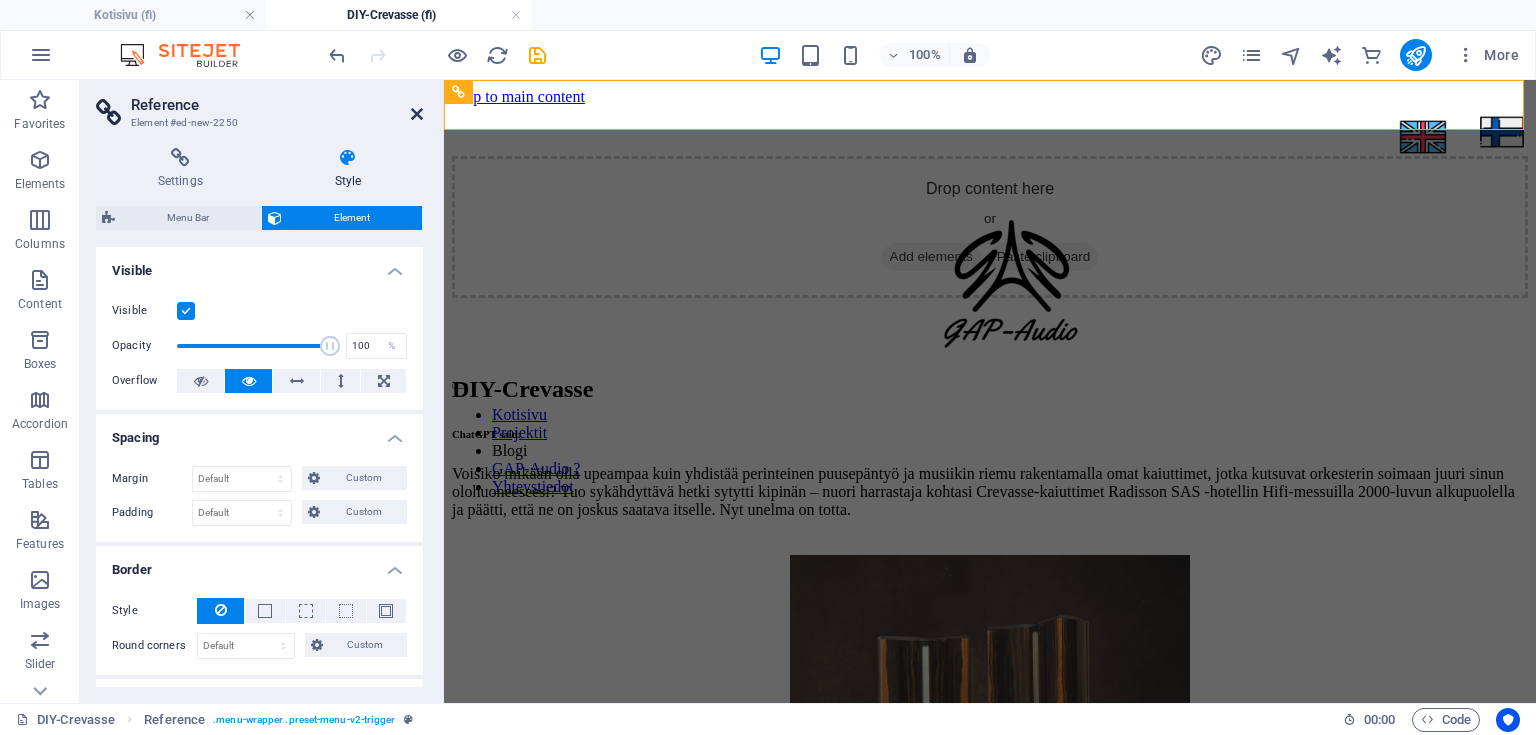 click at bounding box center (417, 114) 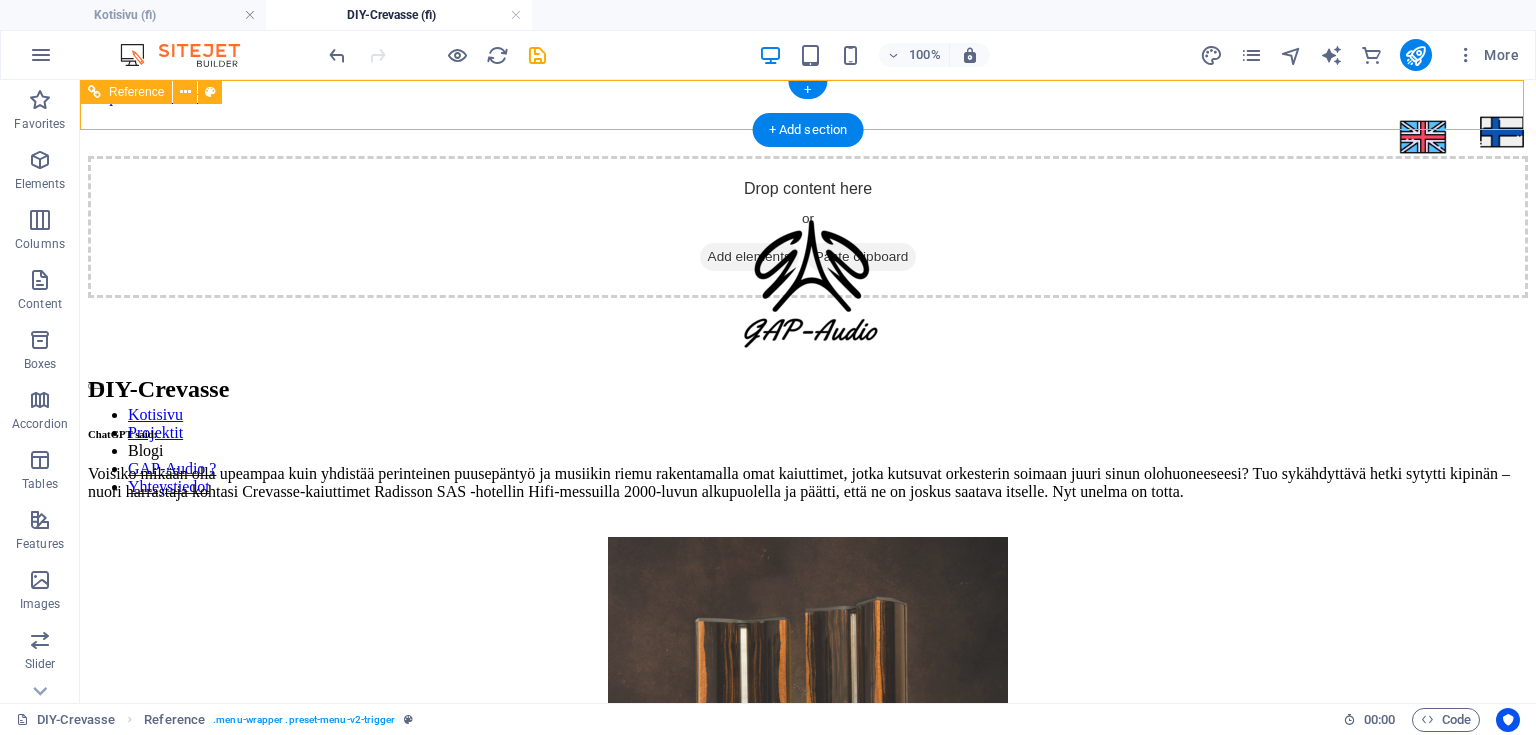 click at bounding box center [1456, 294] 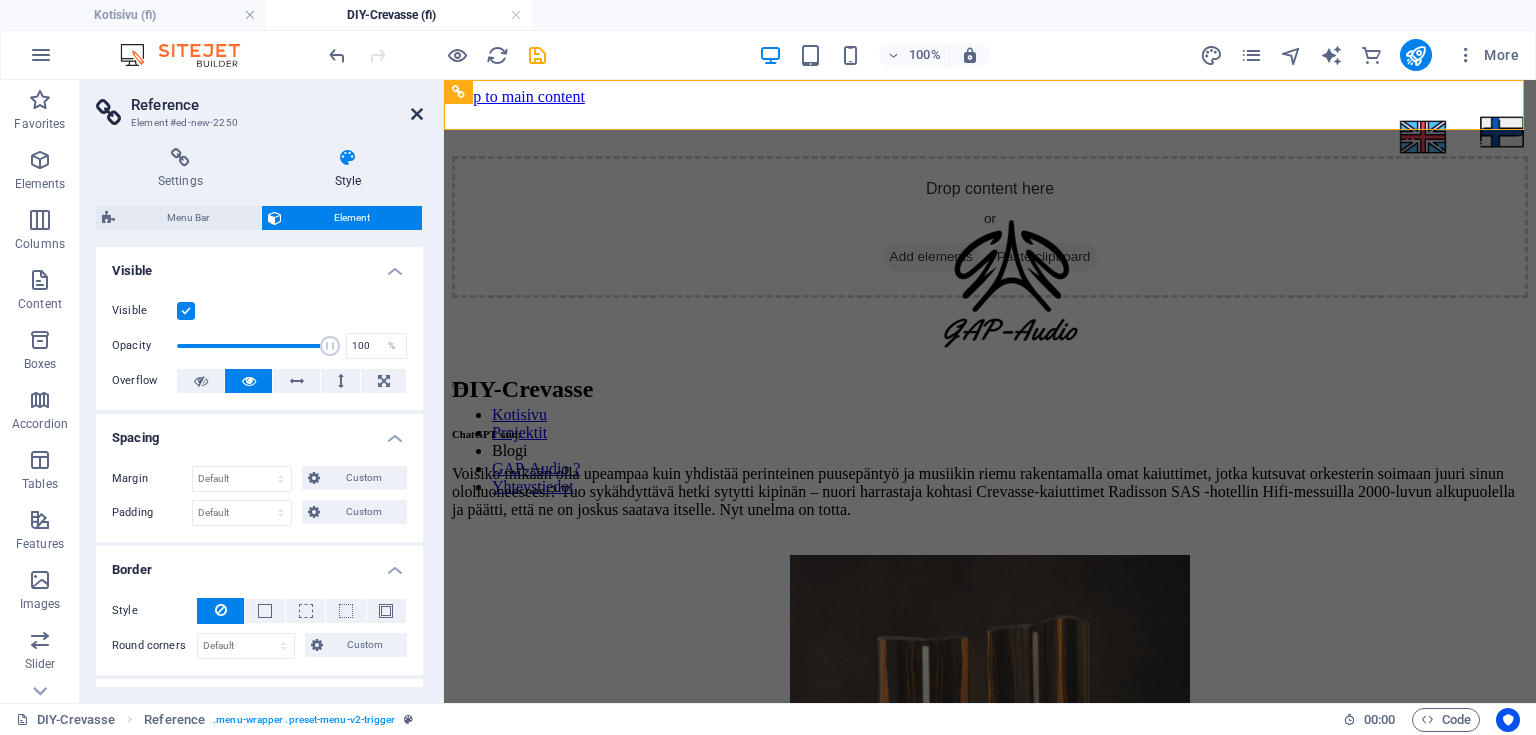drag, startPoint x: 421, startPoint y: 112, endPoint x: 717, endPoint y: 176, distance: 302.8399 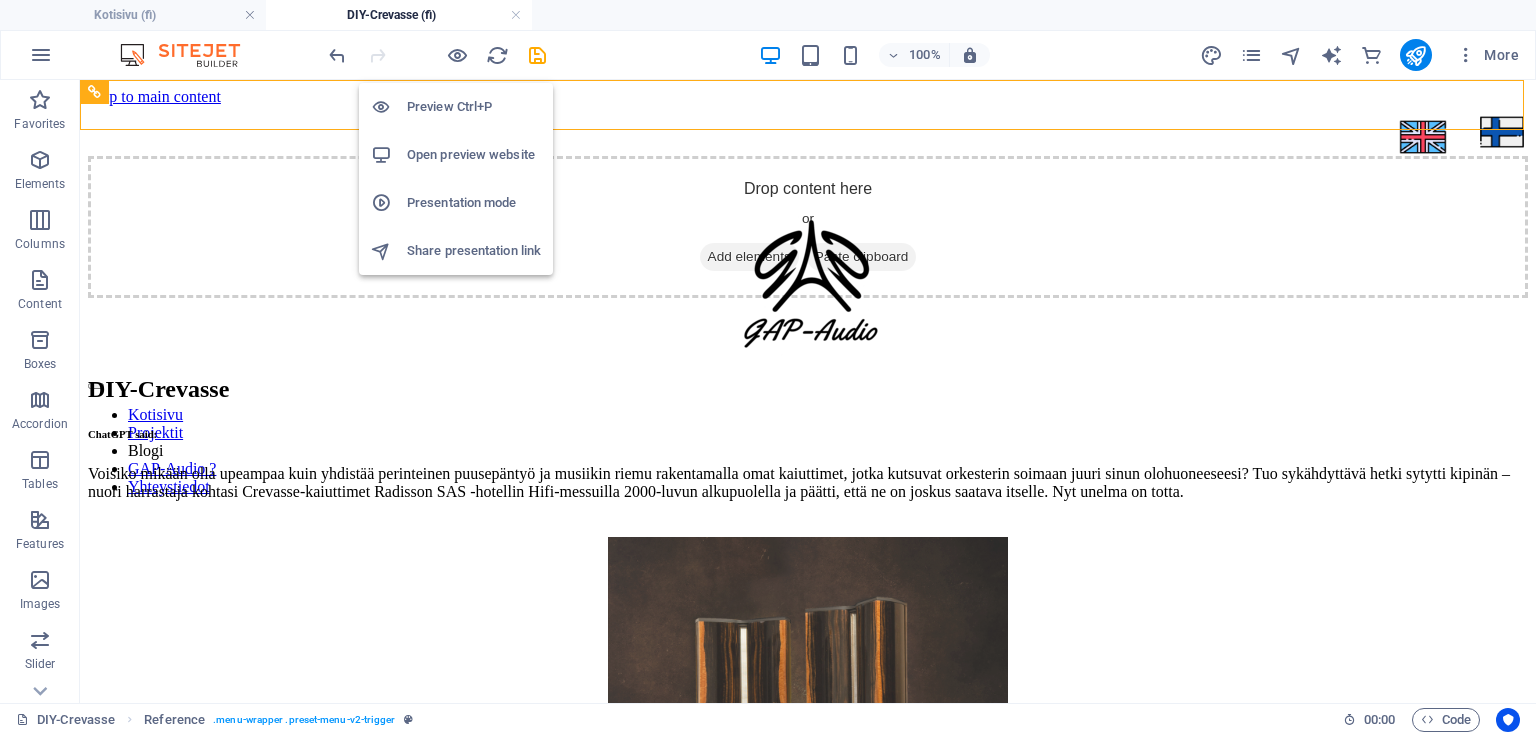 drag, startPoint x: 462, startPoint y: 51, endPoint x: 476, endPoint y: 56, distance: 14.866069 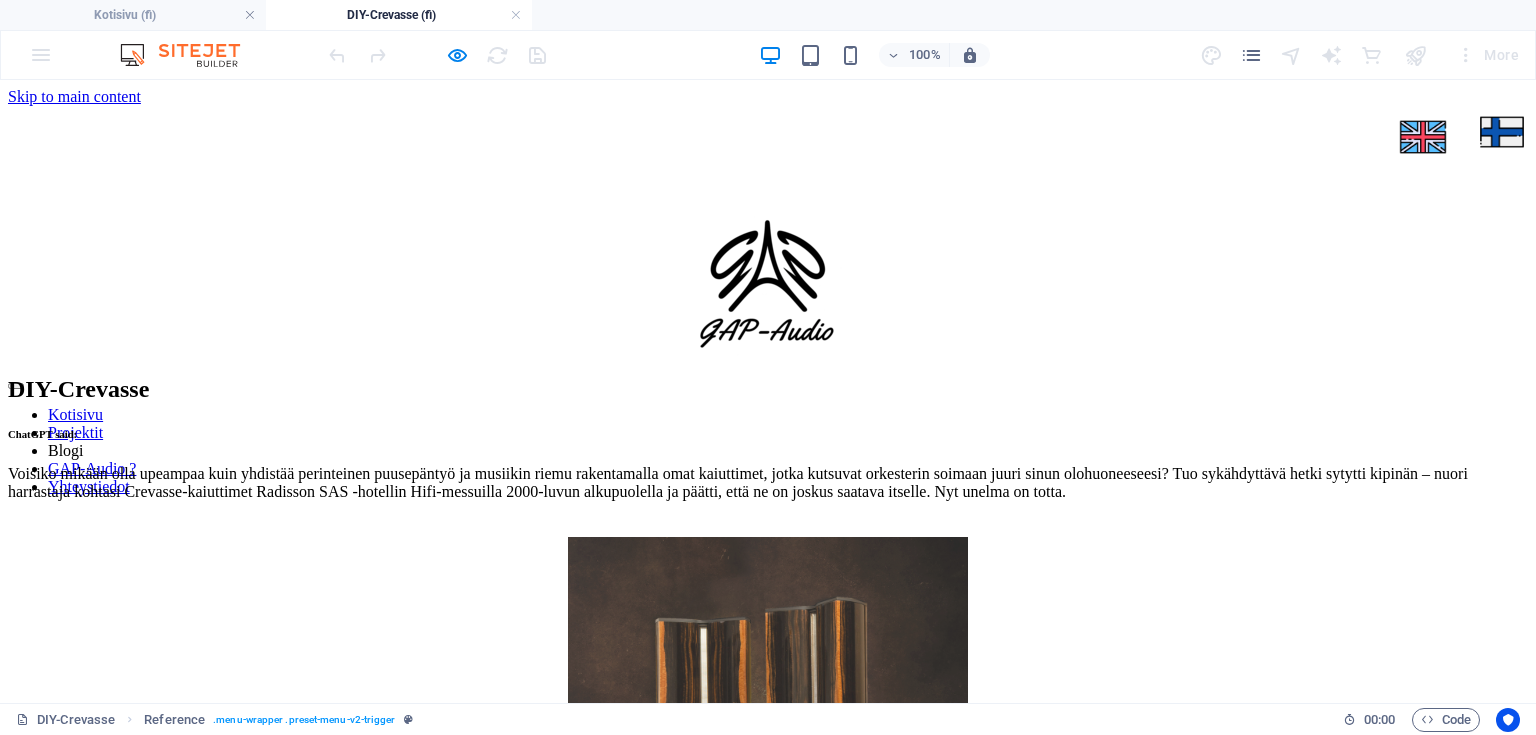 click on "100%" at bounding box center (874, 55) 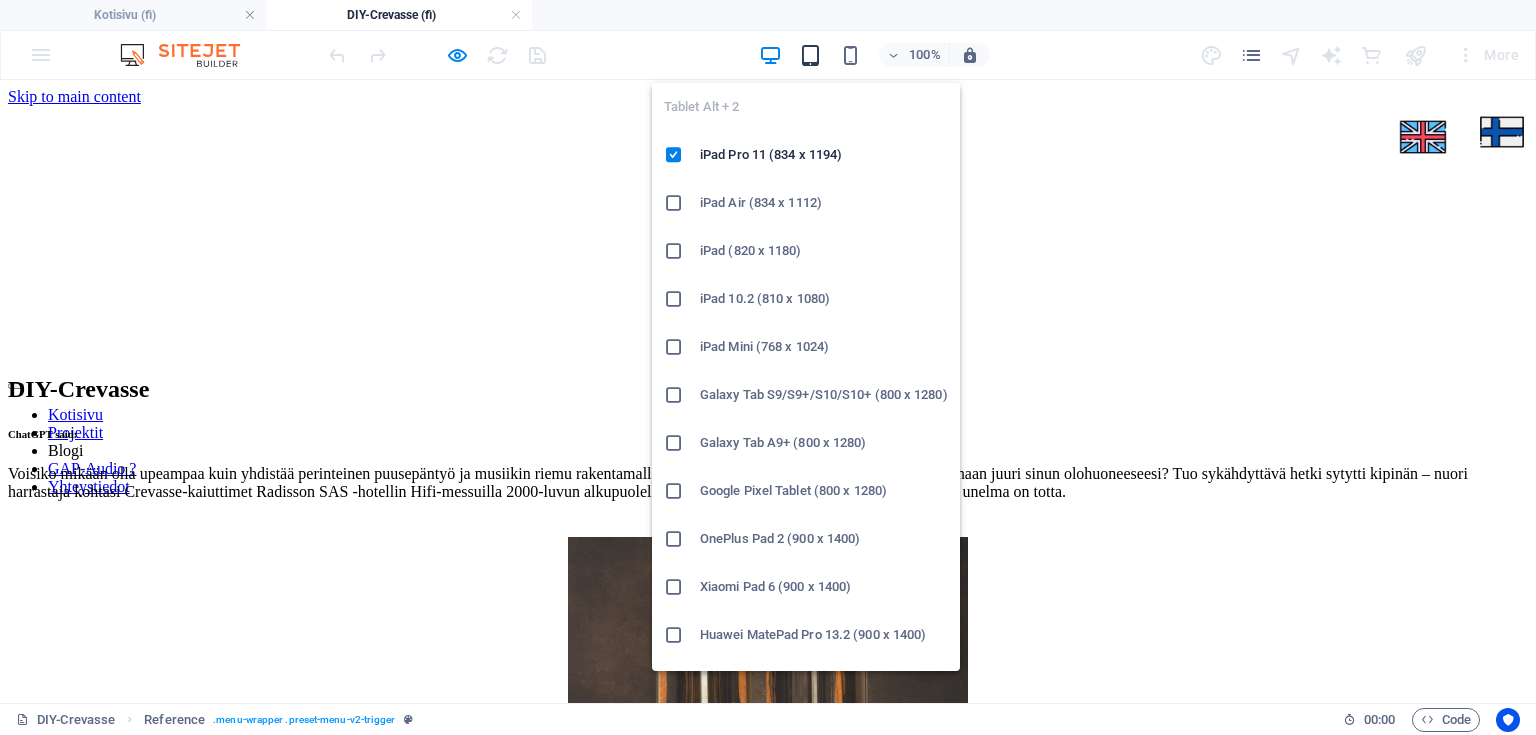 click at bounding box center (810, 55) 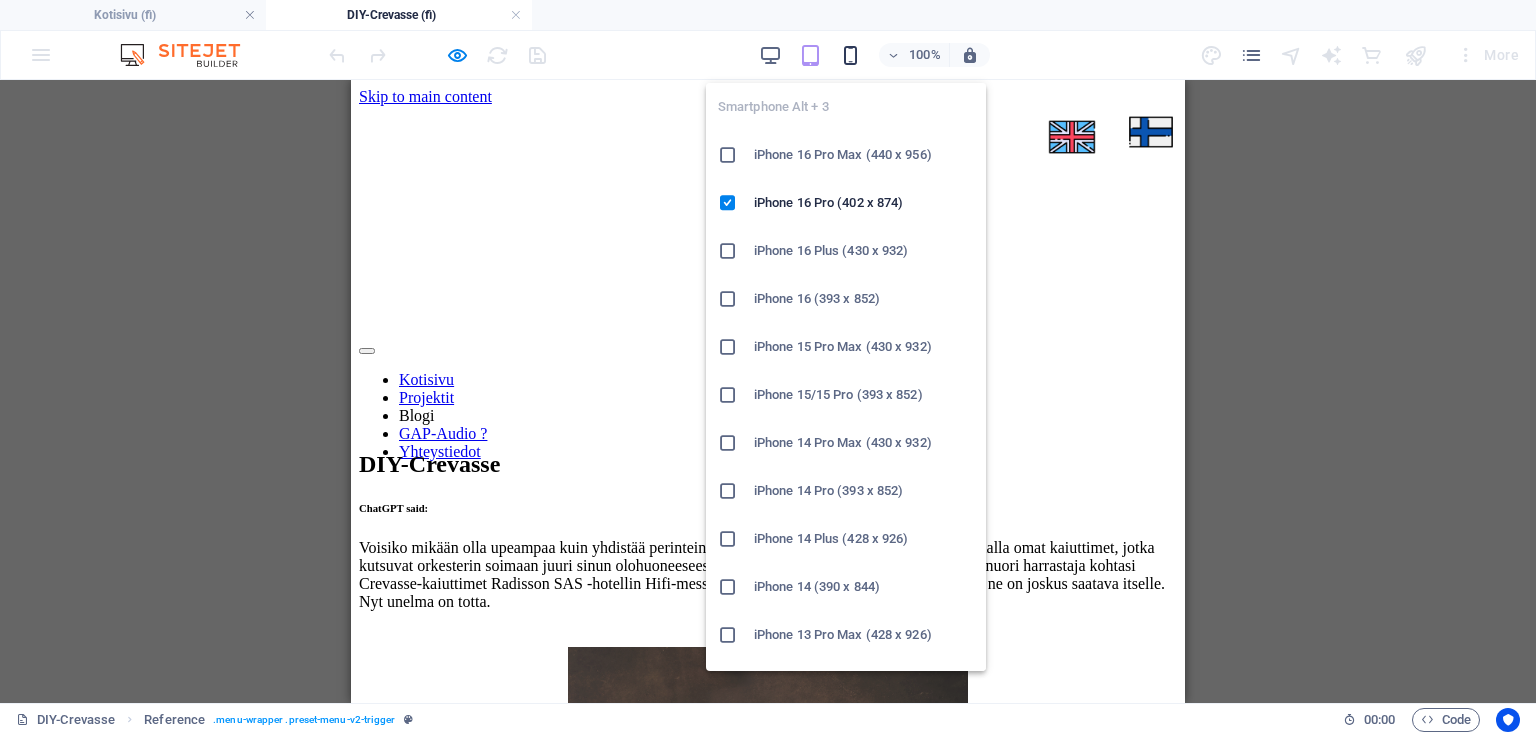 click at bounding box center (850, 55) 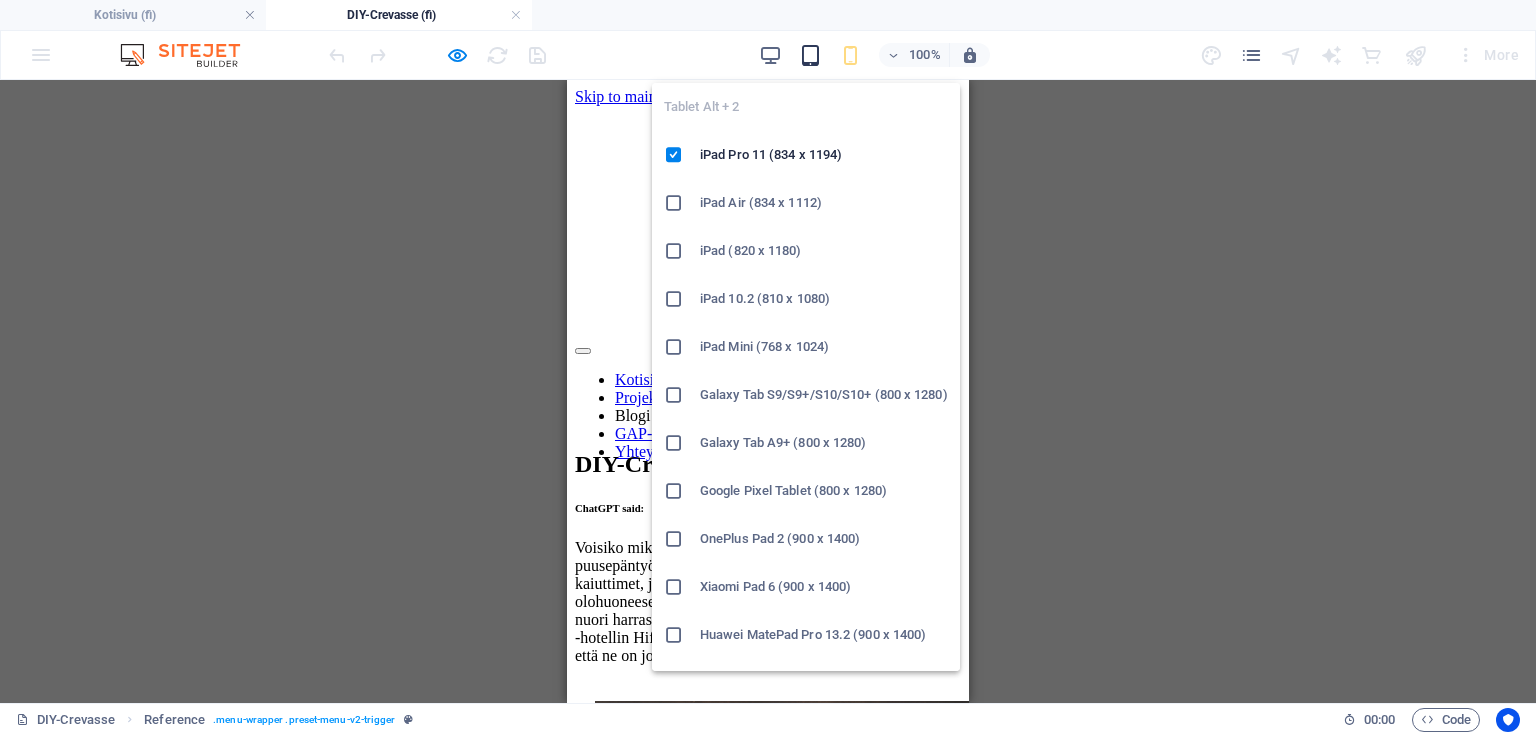 click at bounding box center [810, 55] 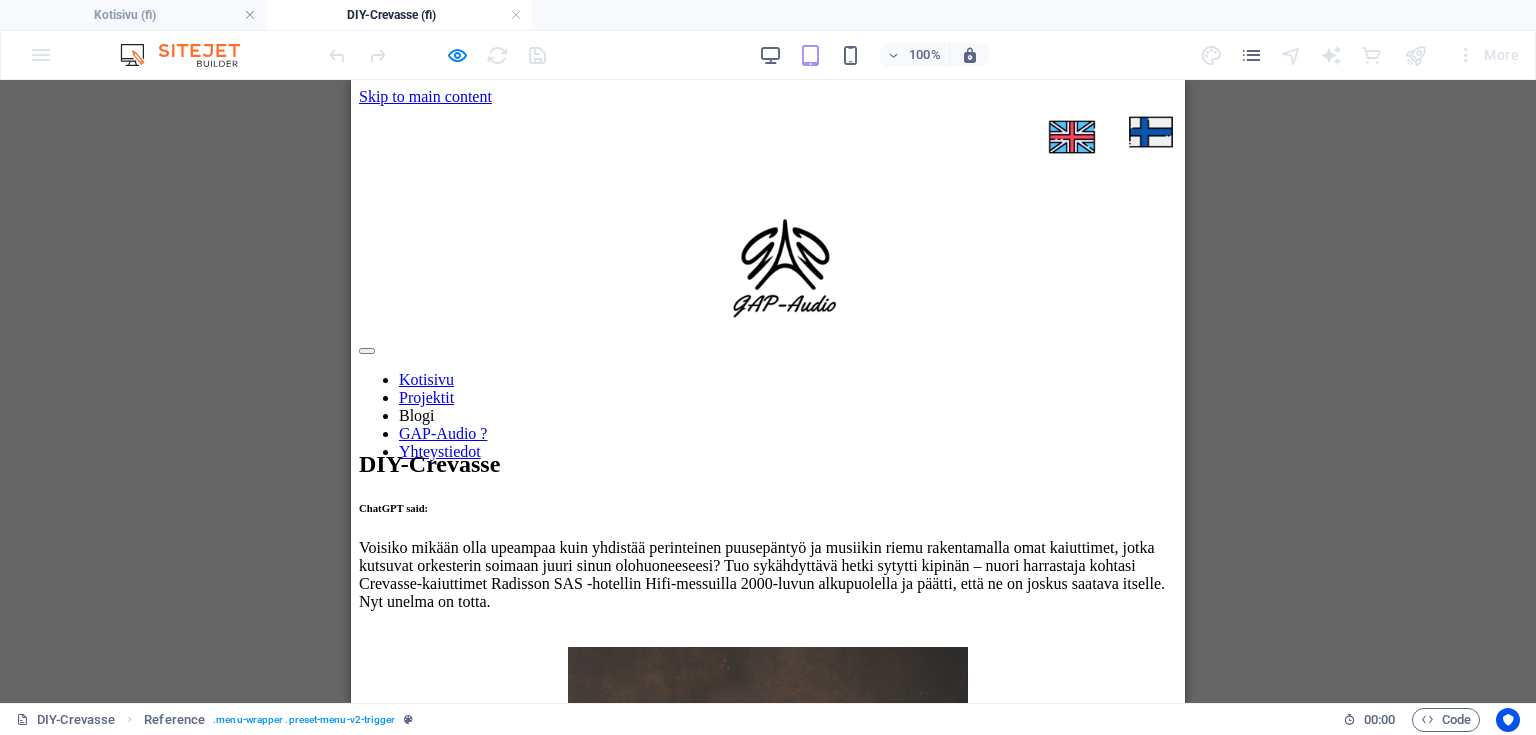 click on "100%" at bounding box center [874, 55] 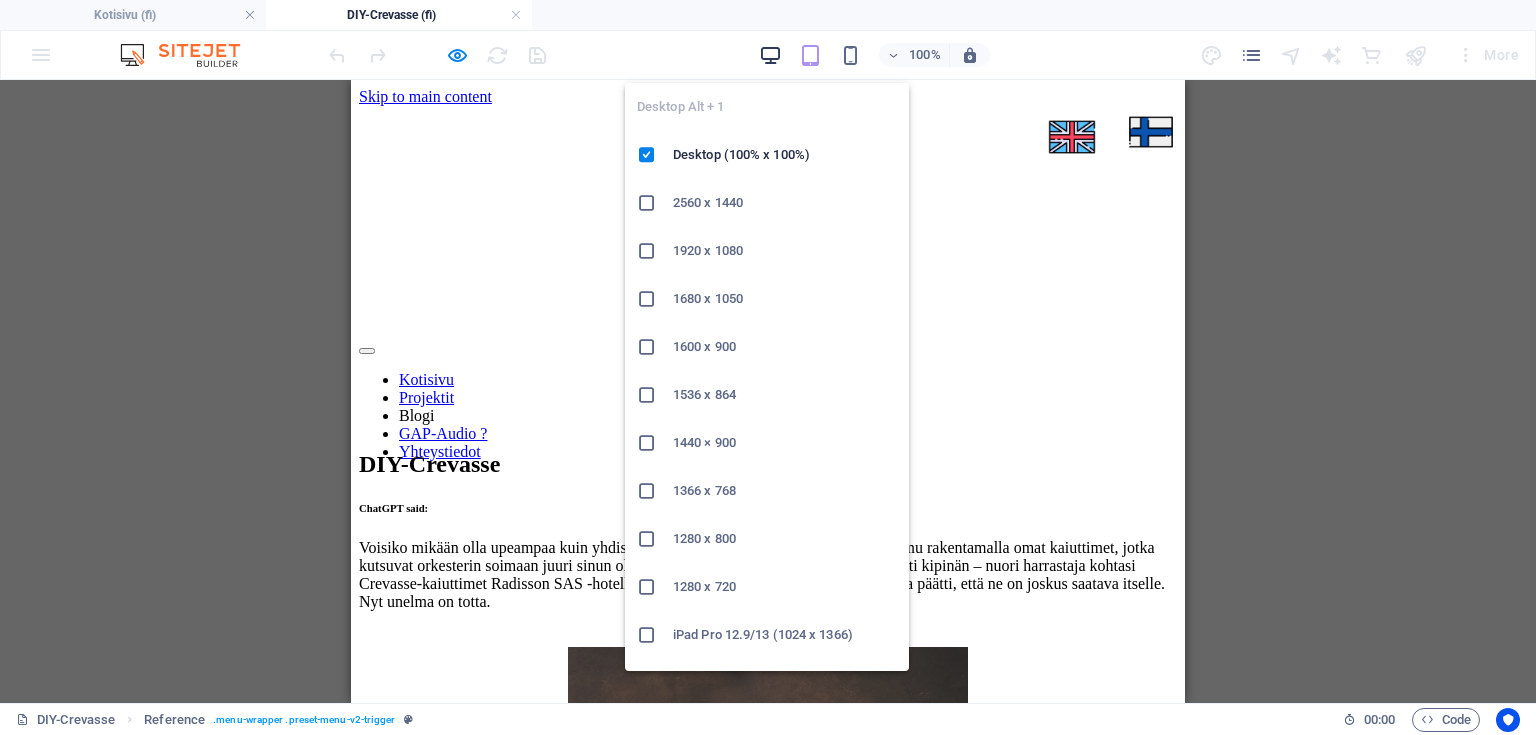 click at bounding box center (770, 55) 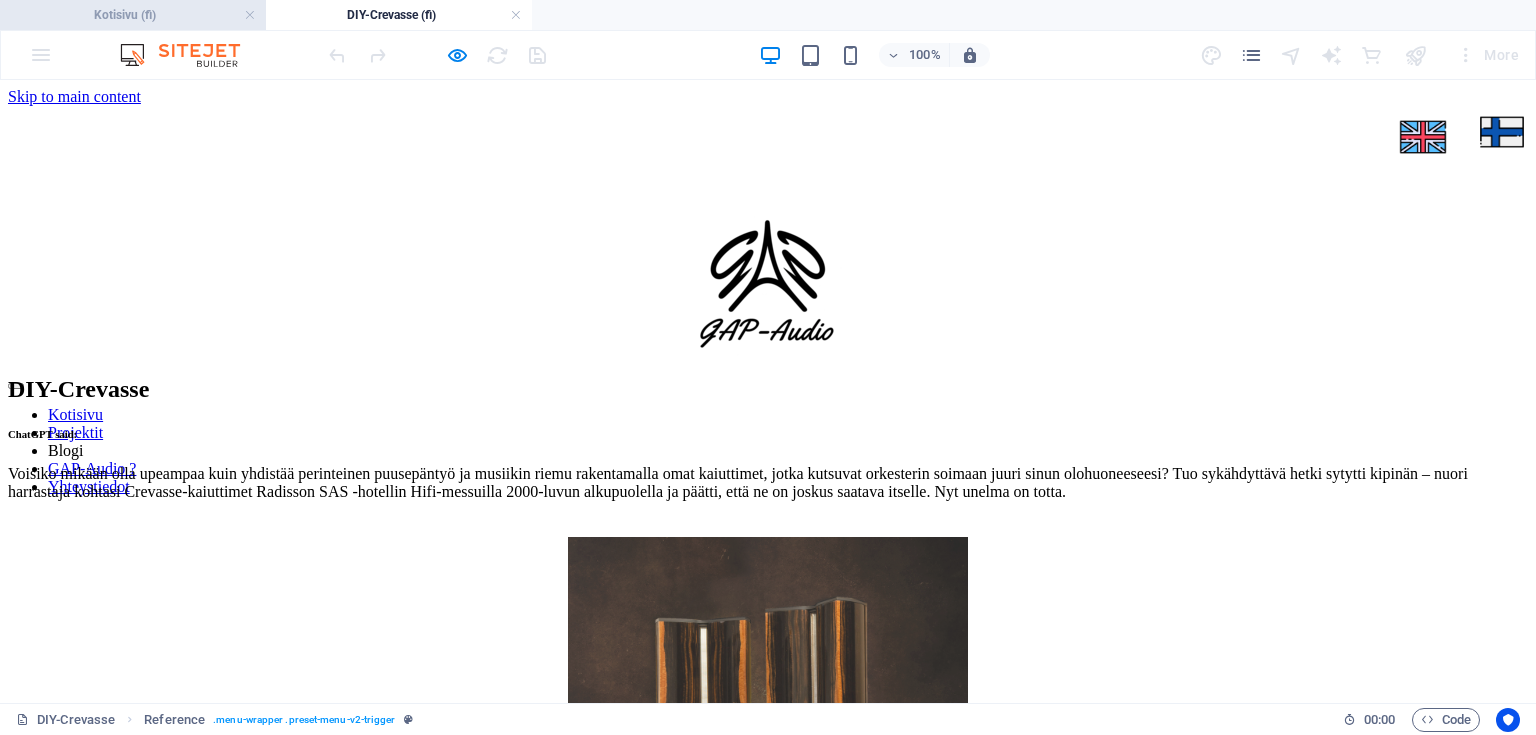 click on "Kotisivu (fi)" at bounding box center [133, 15] 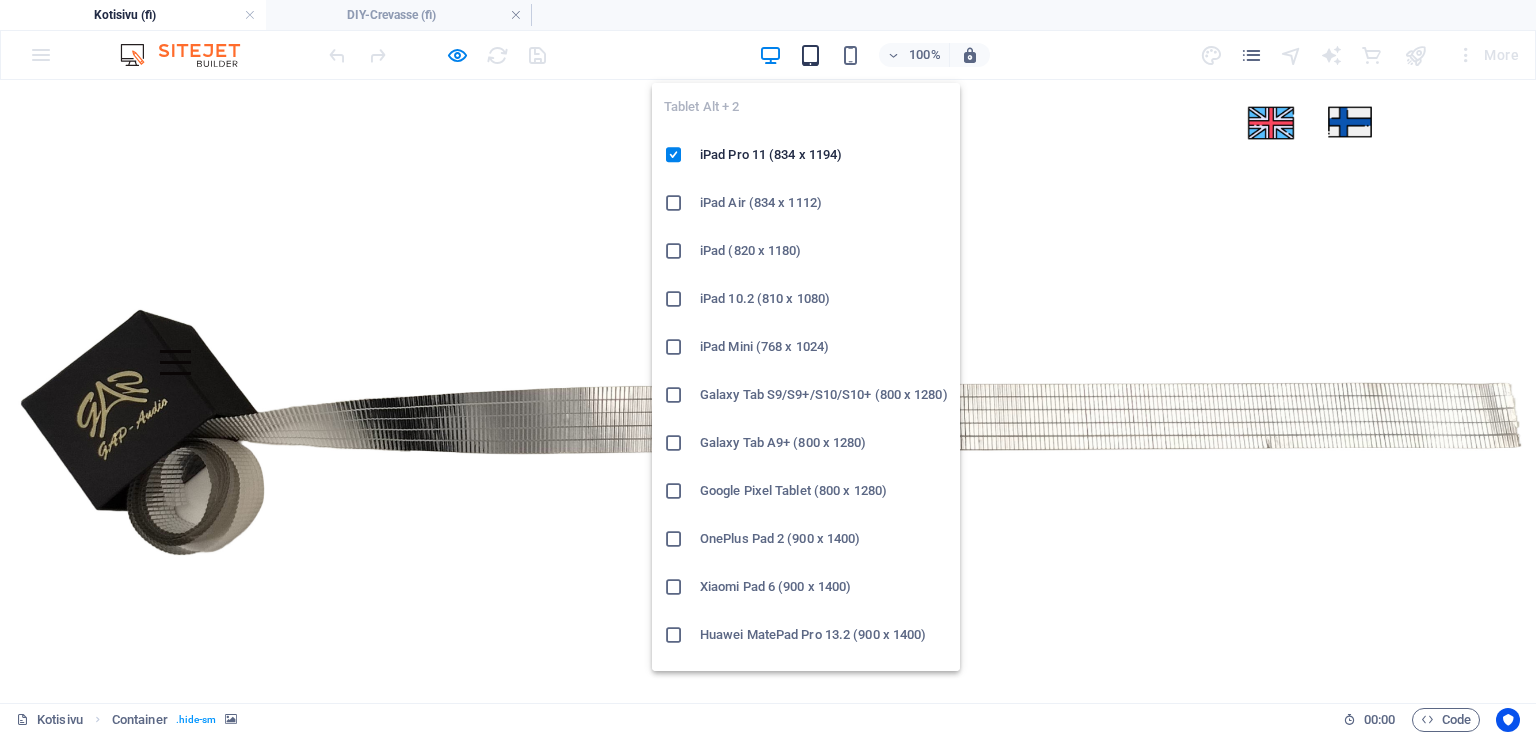 click at bounding box center [810, 55] 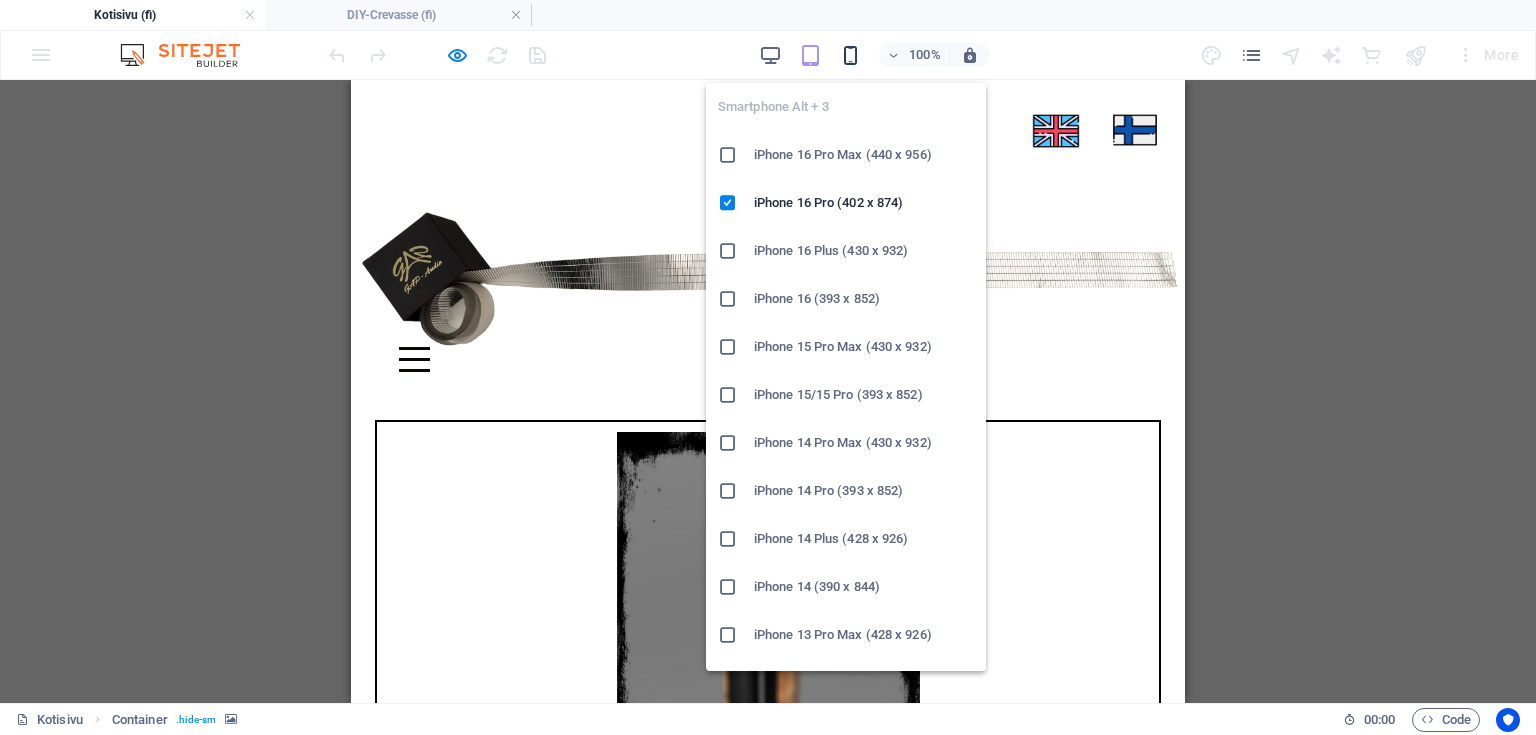click at bounding box center [850, 55] 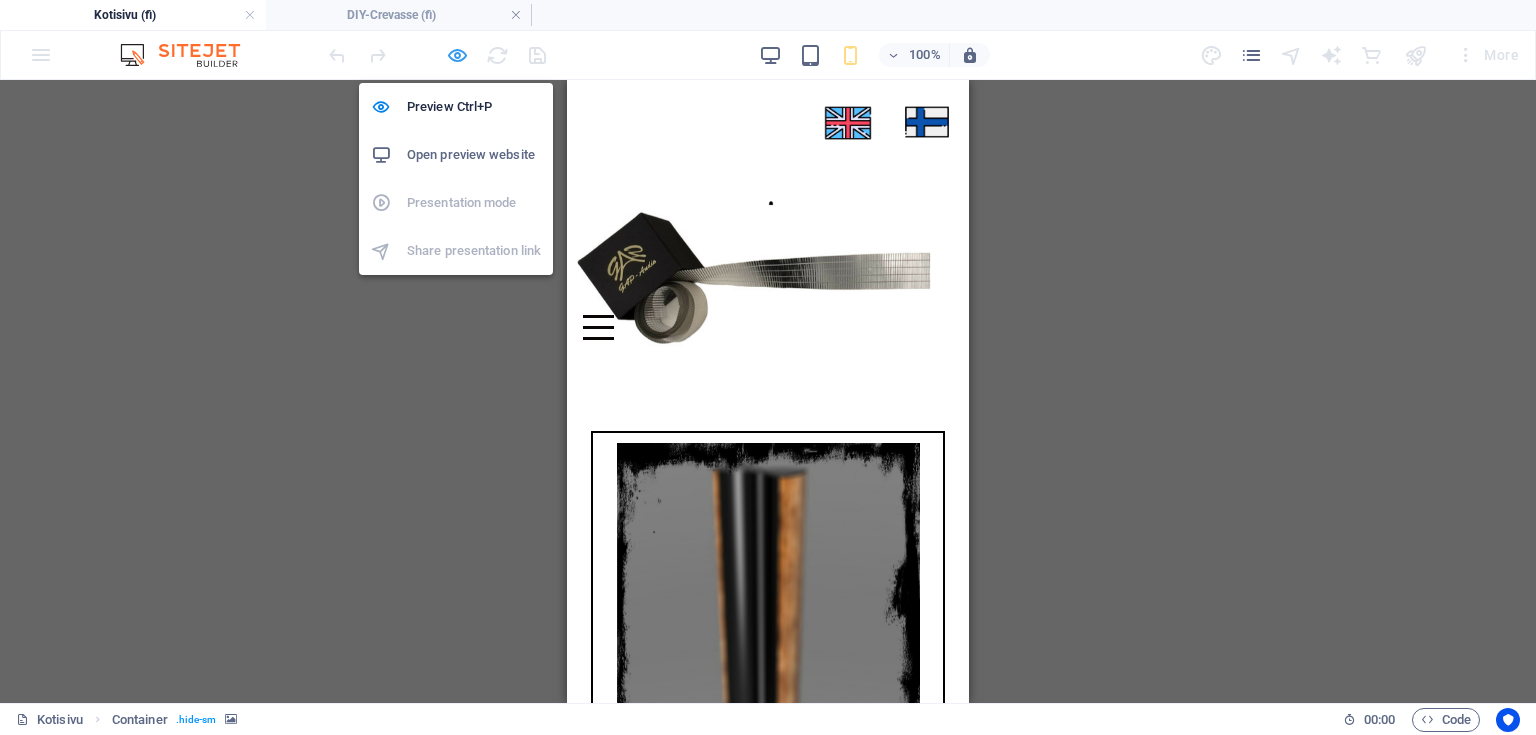 click at bounding box center (457, 55) 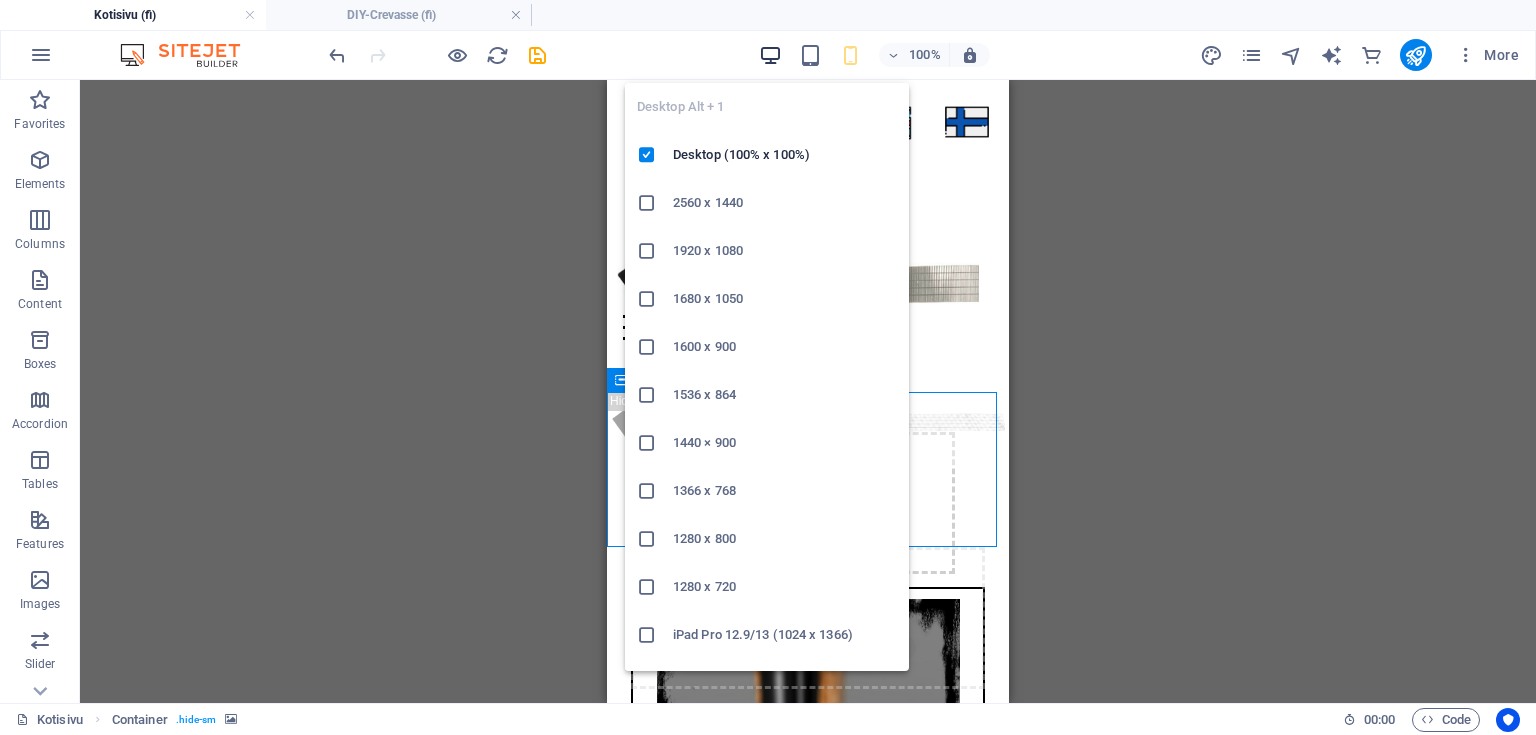 click at bounding box center [770, 55] 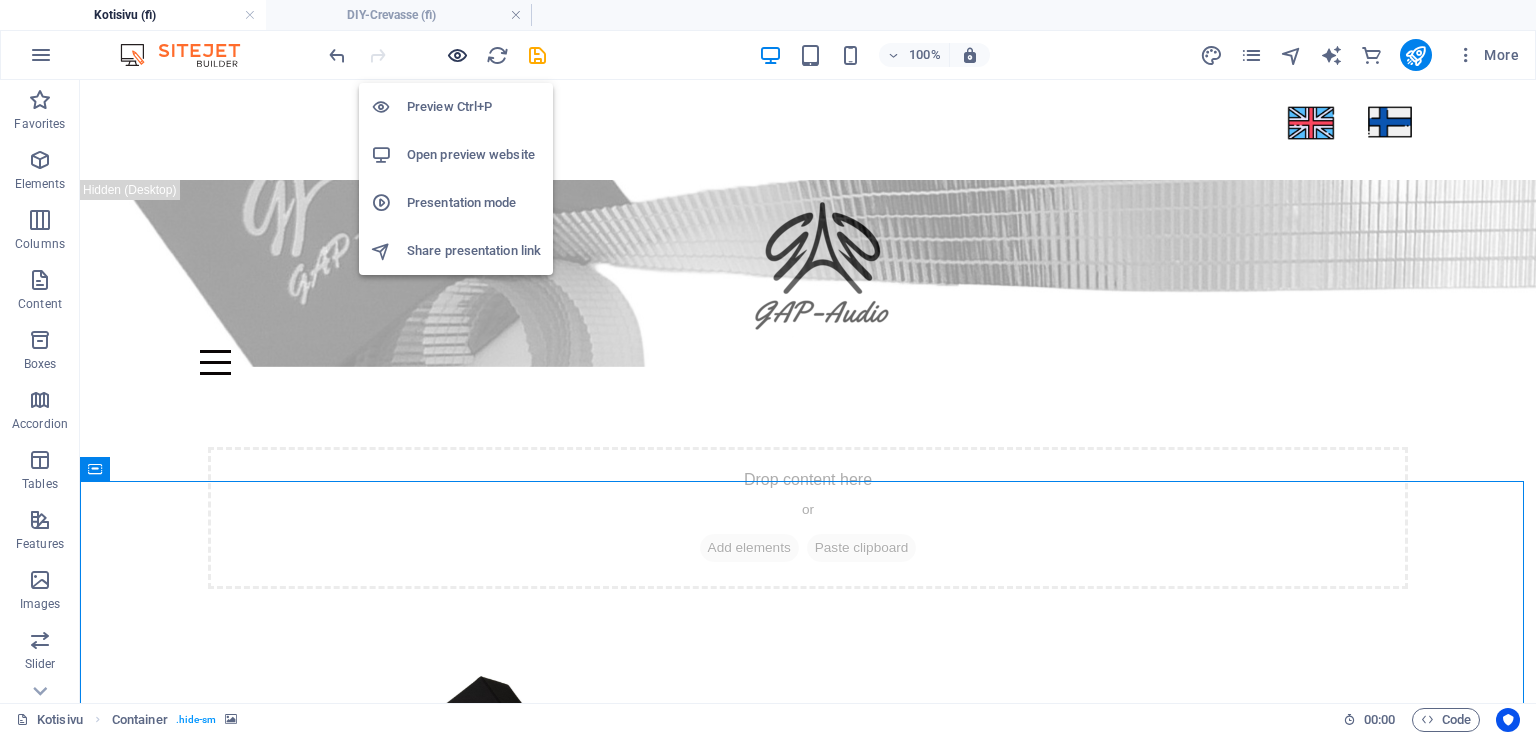 click at bounding box center [457, 55] 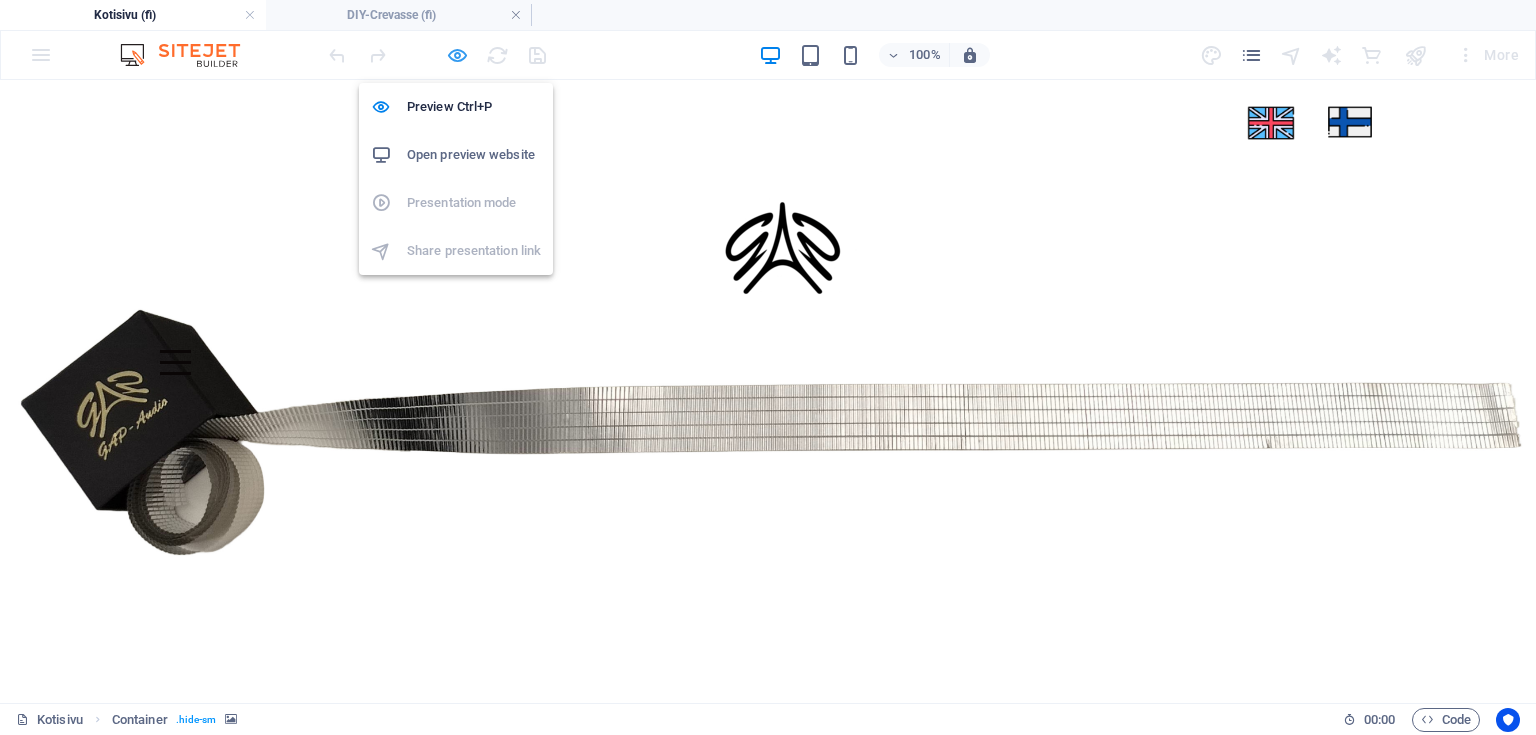 click at bounding box center (457, 55) 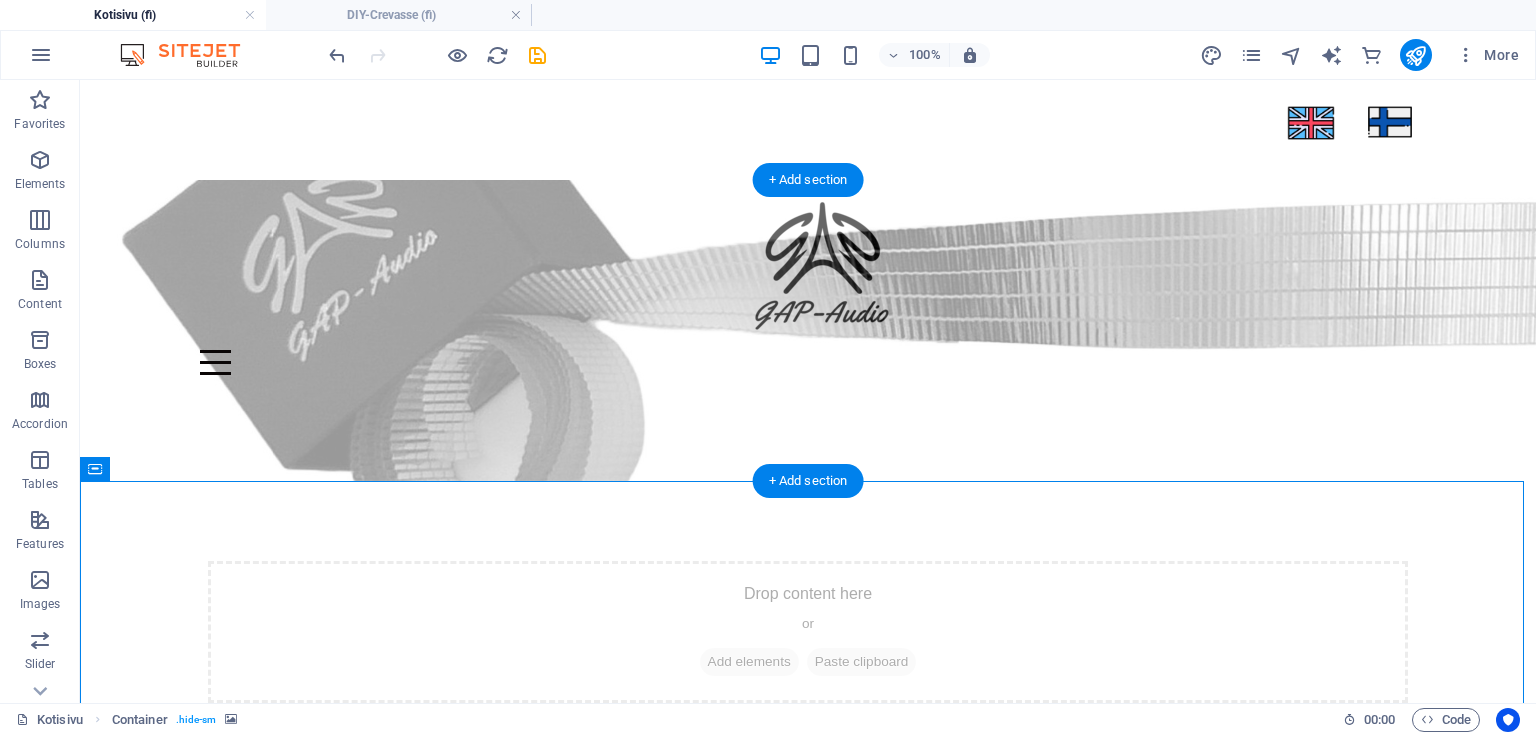 click at bounding box center (808, 330) 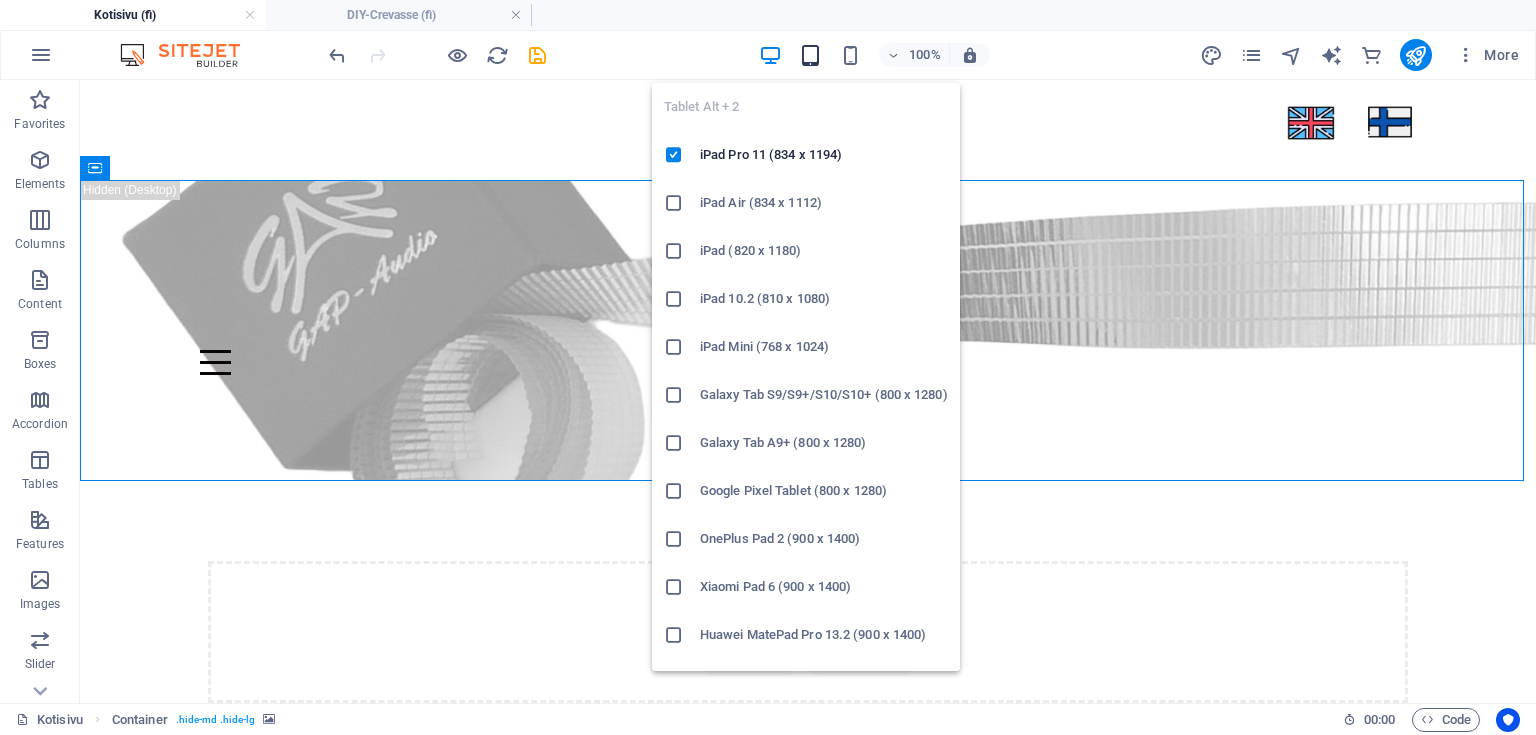 click at bounding box center [810, 55] 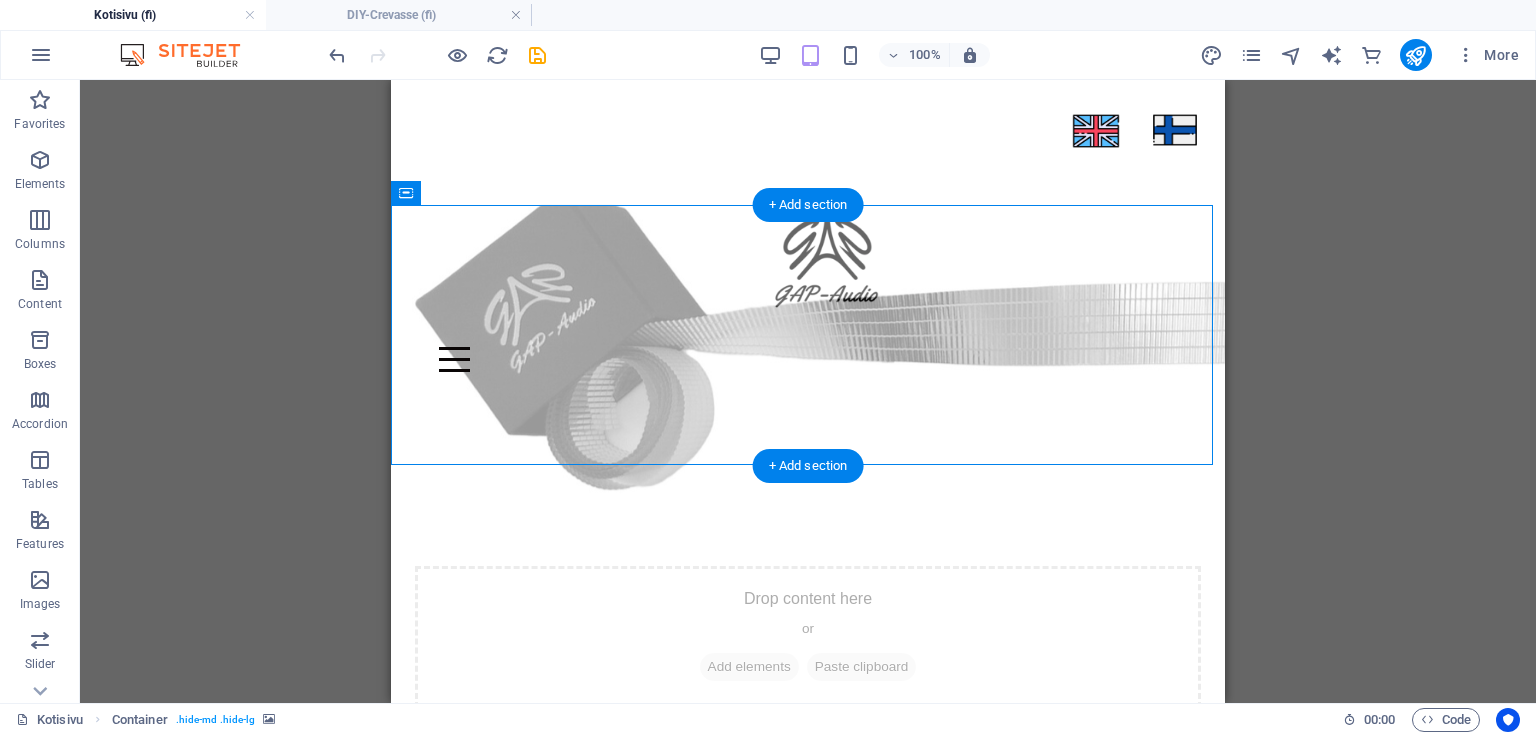 click at bounding box center (808, 355) 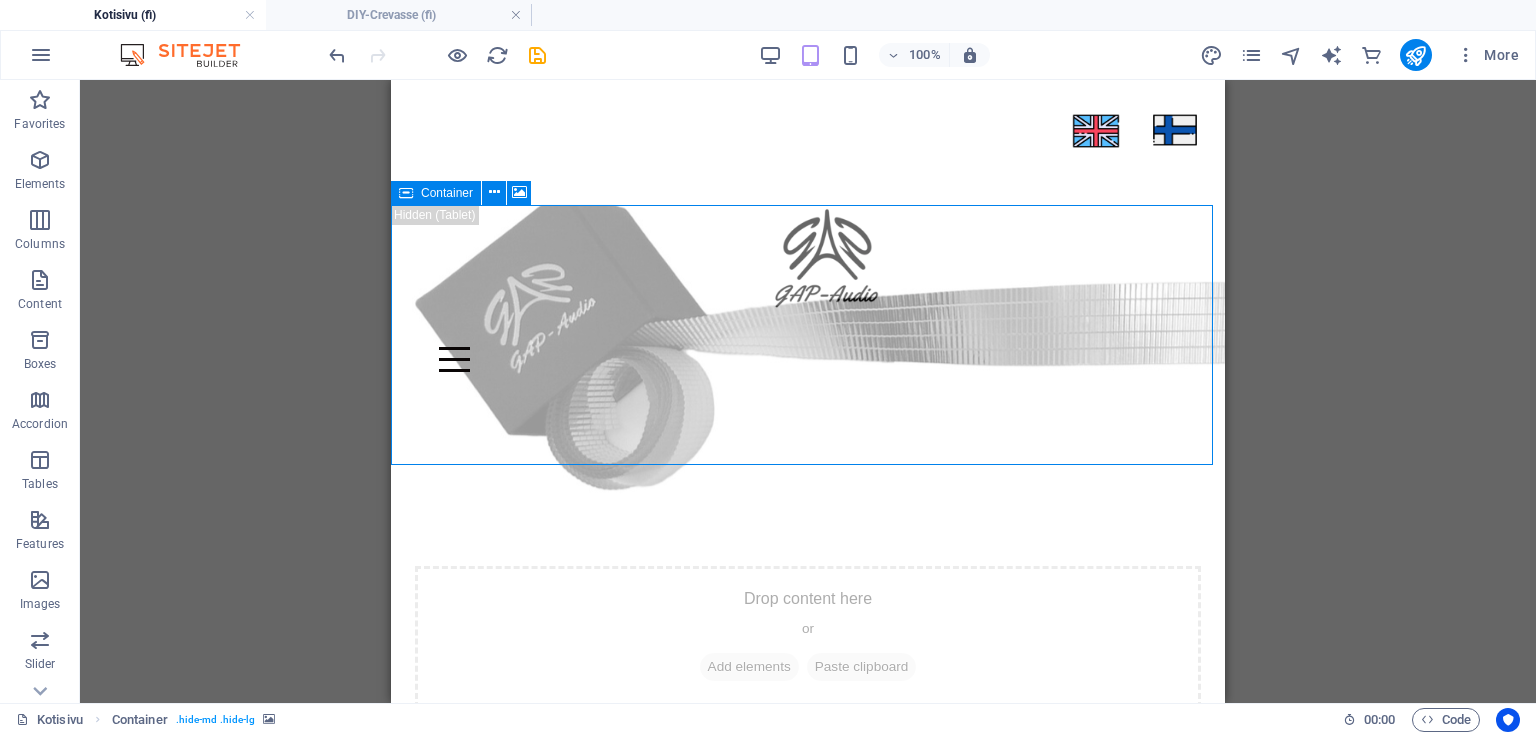 click on "Container" at bounding box center [436, 193] 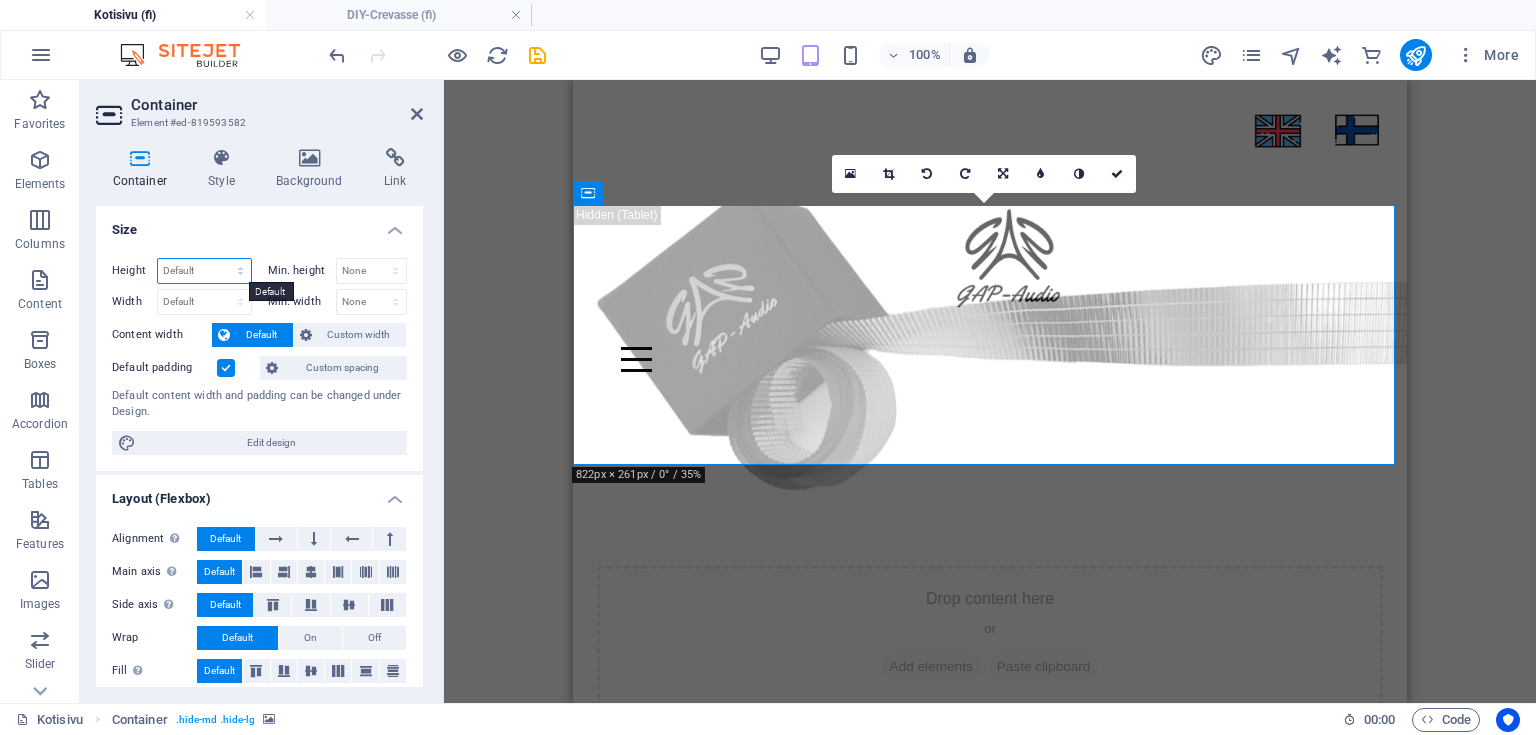 click on "Default px rem % vh vw" at bounding box center [204, 271] 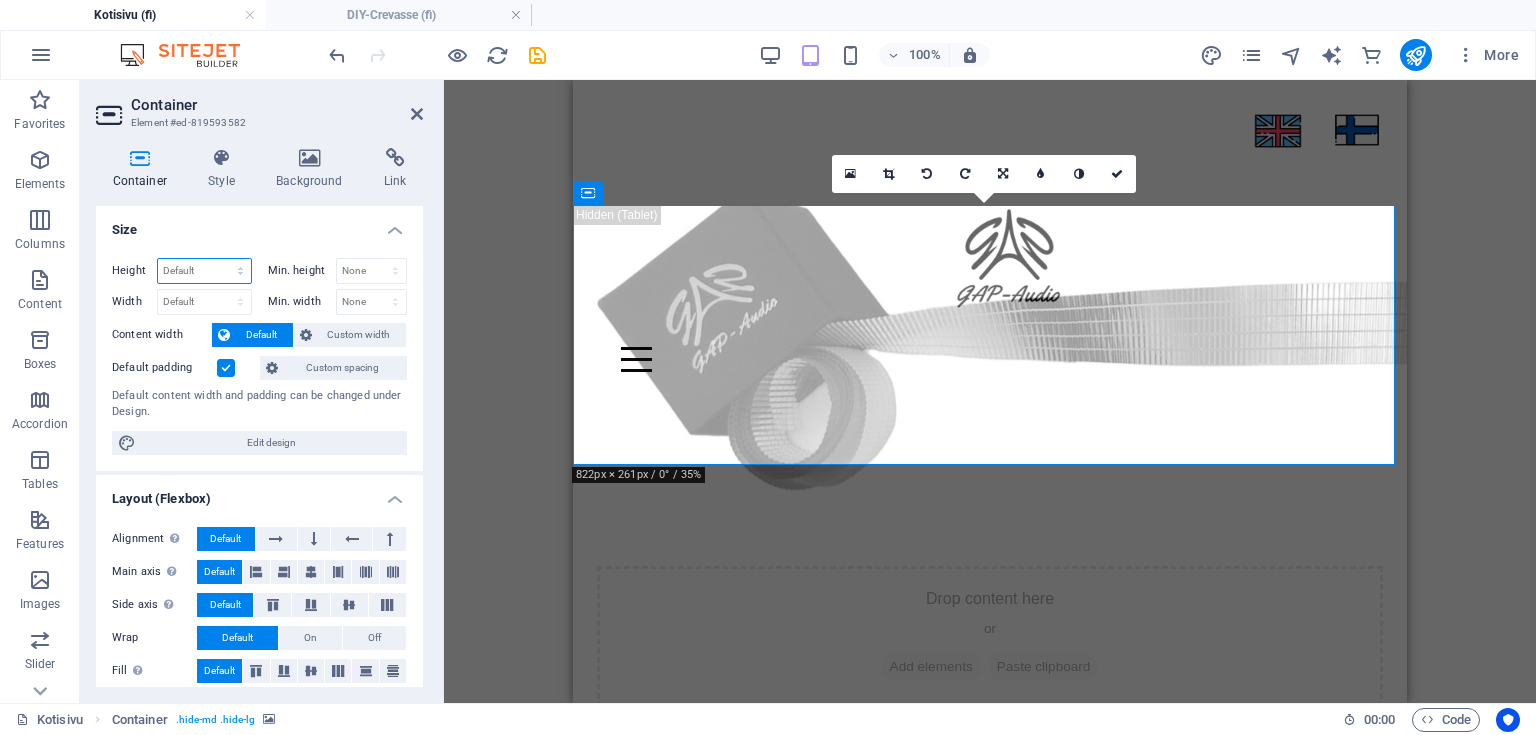 select on "px" 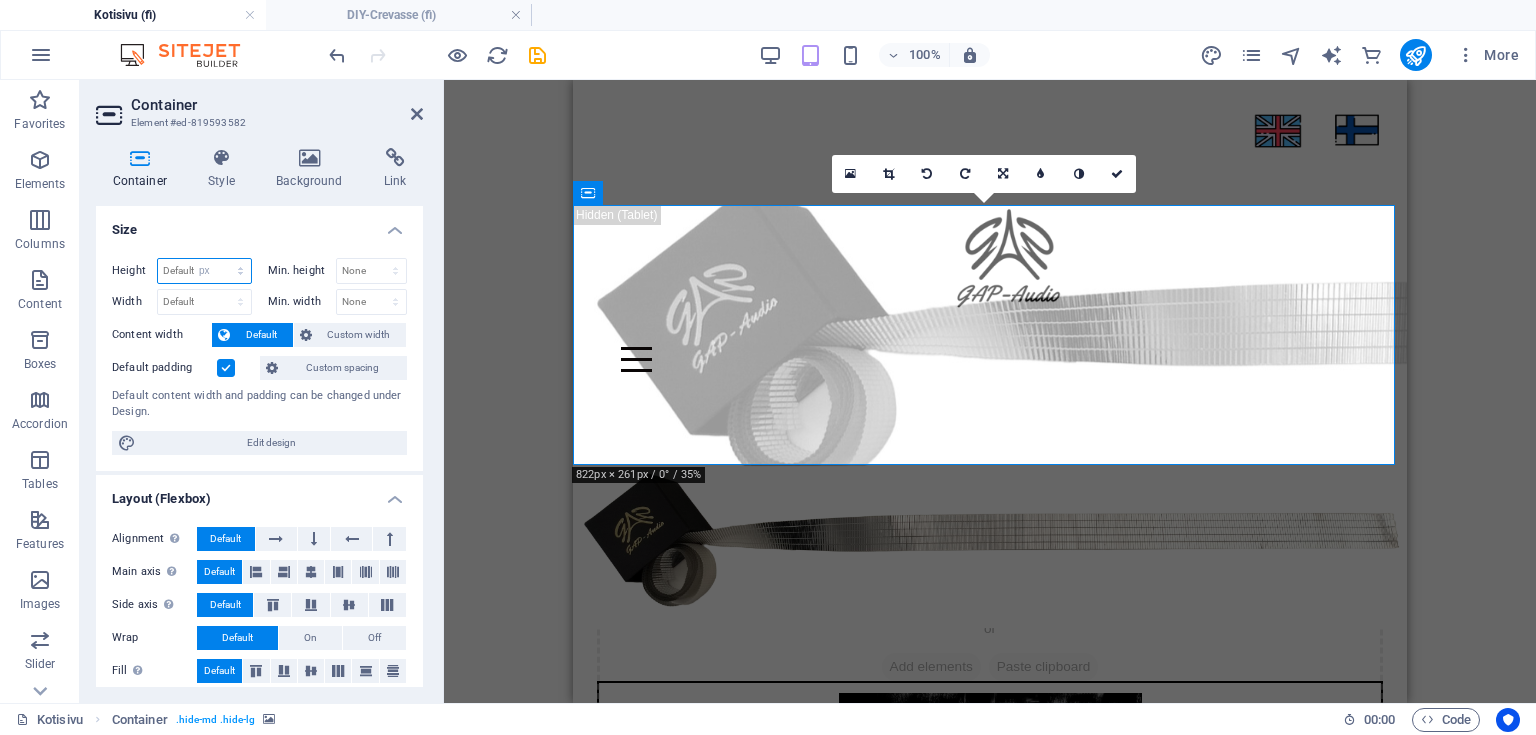 click on "Default px rem % vh vw" at bounding box center [204, 271] 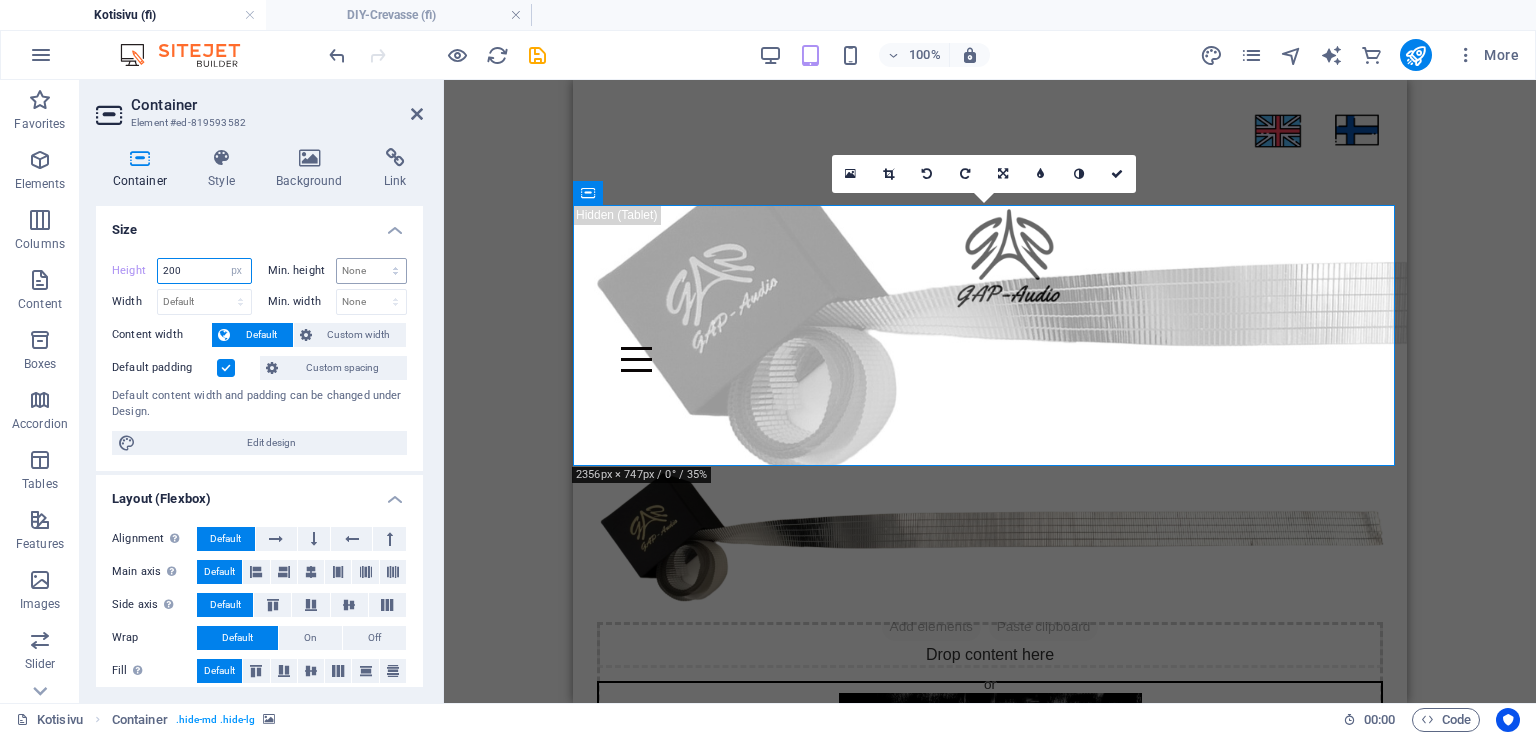 type on "200" 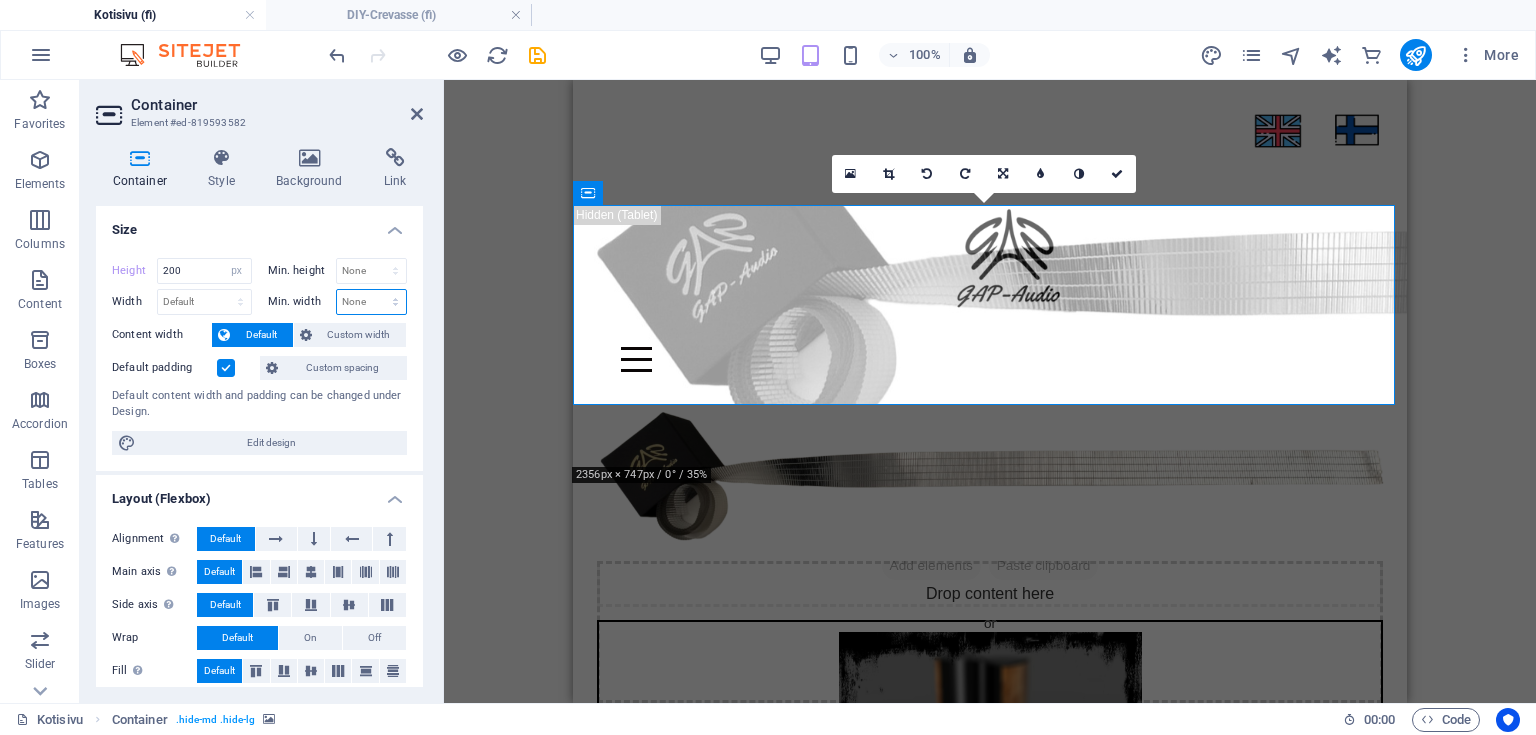 click on "None px rem % vh vw" at bounding box center [372, 302] 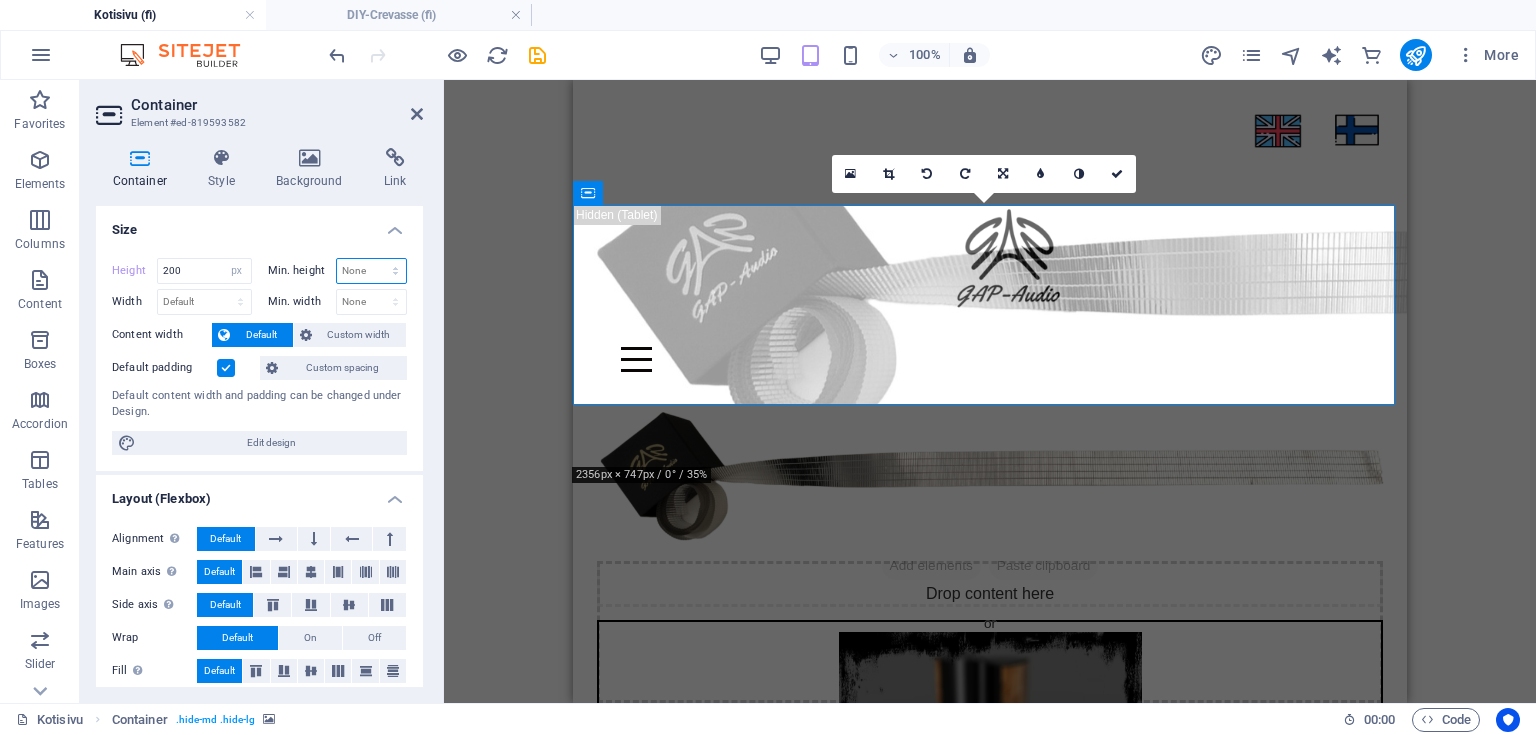click on "None px rem % vh vw" at bounding box center (372, 271) 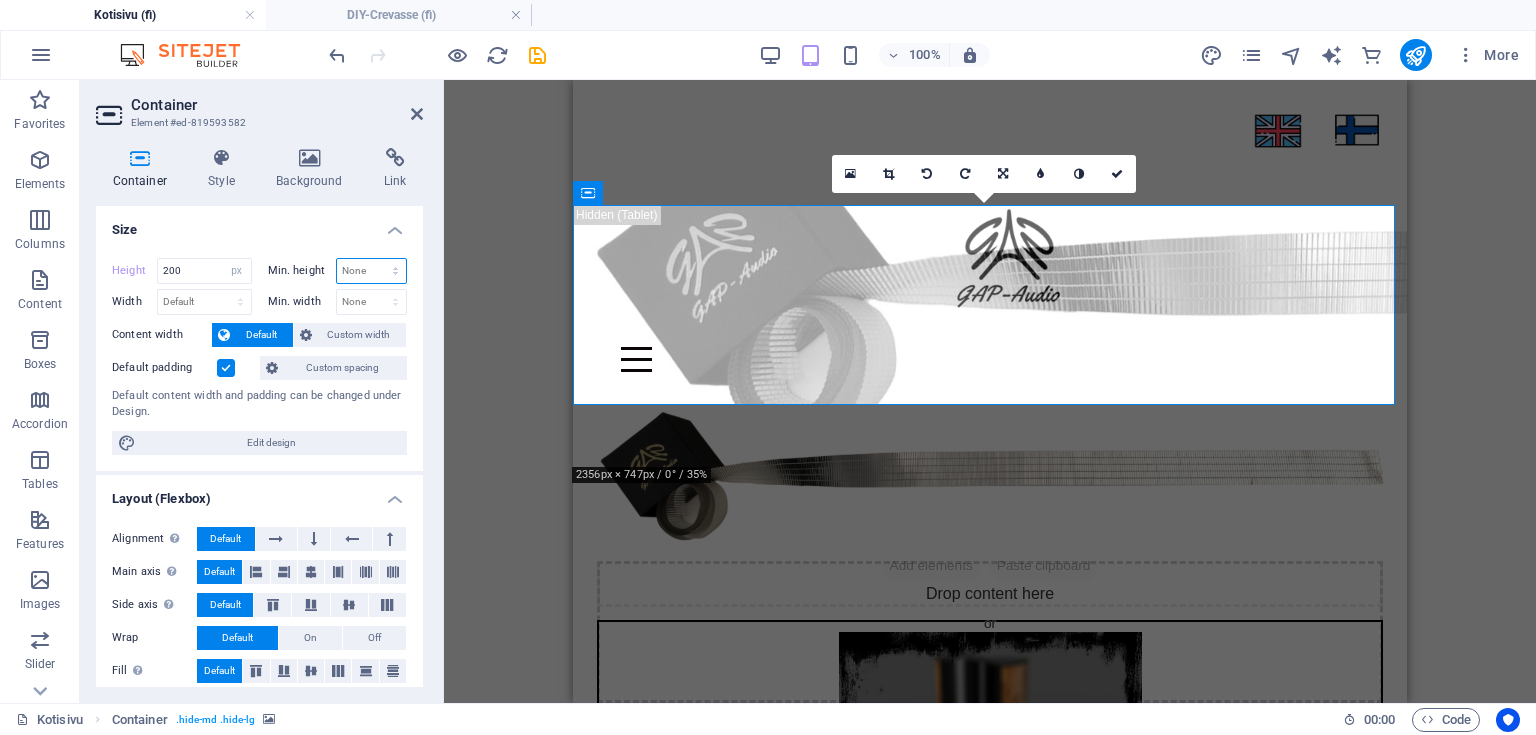 select on "px" 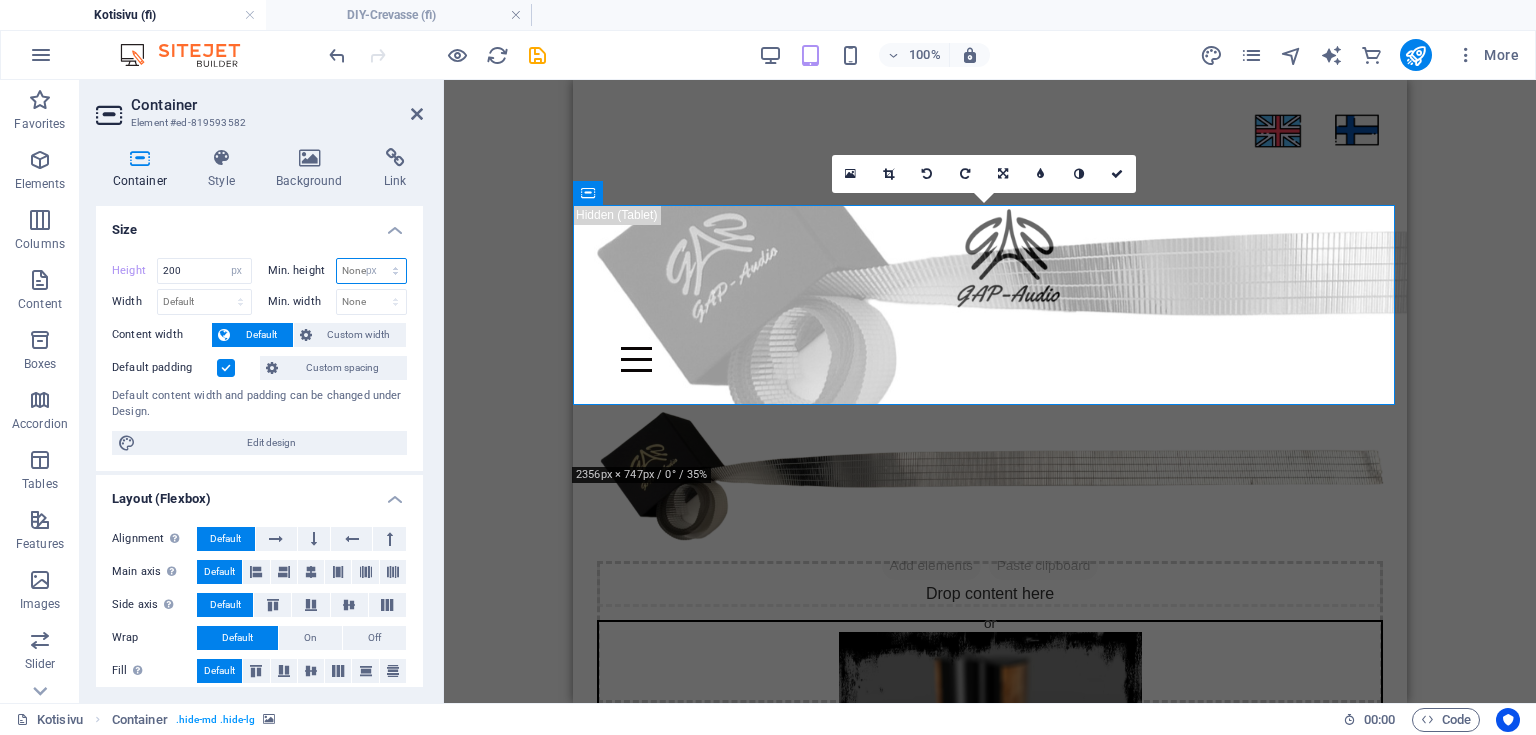 click on "None px rem % vh vw" at bounding box center [372, 271] 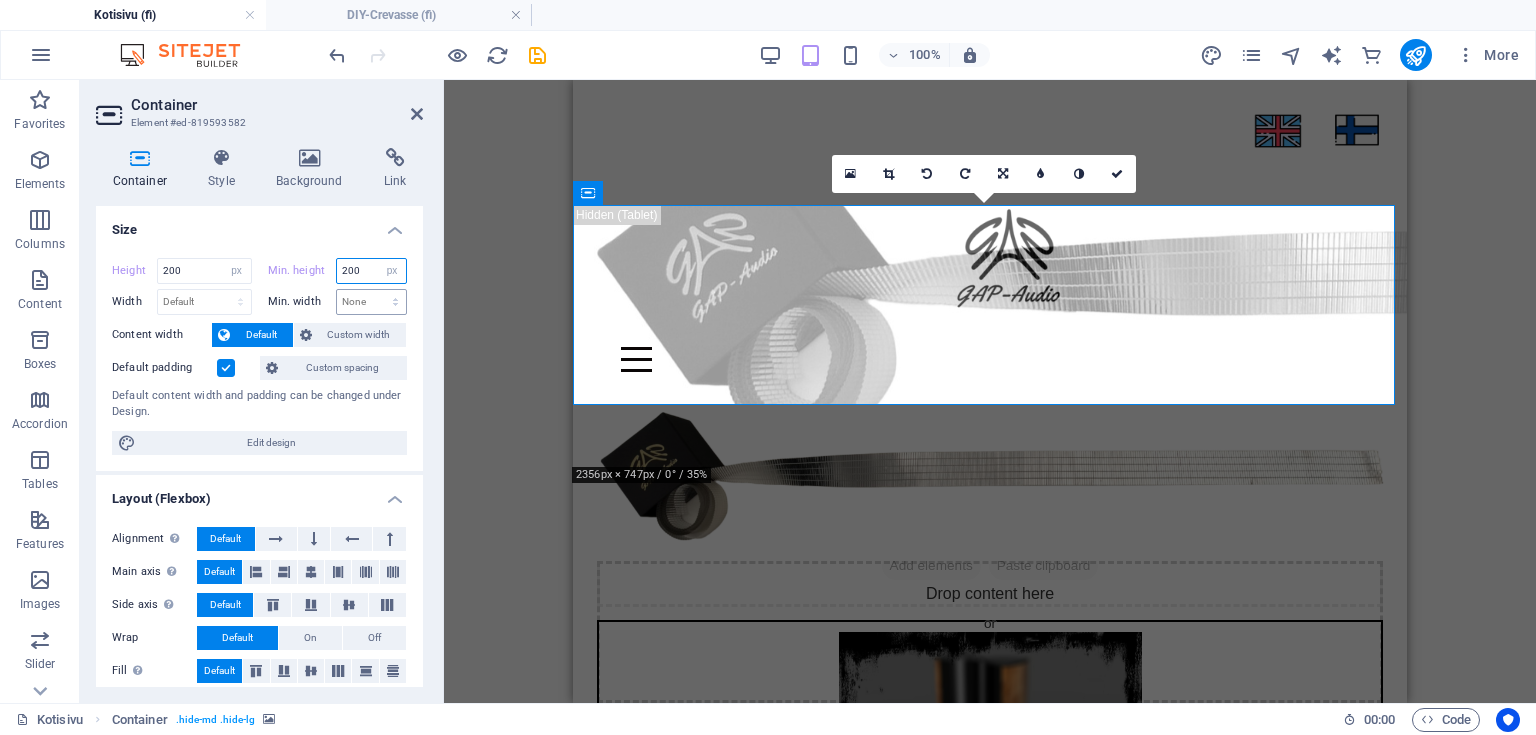 type on "200" 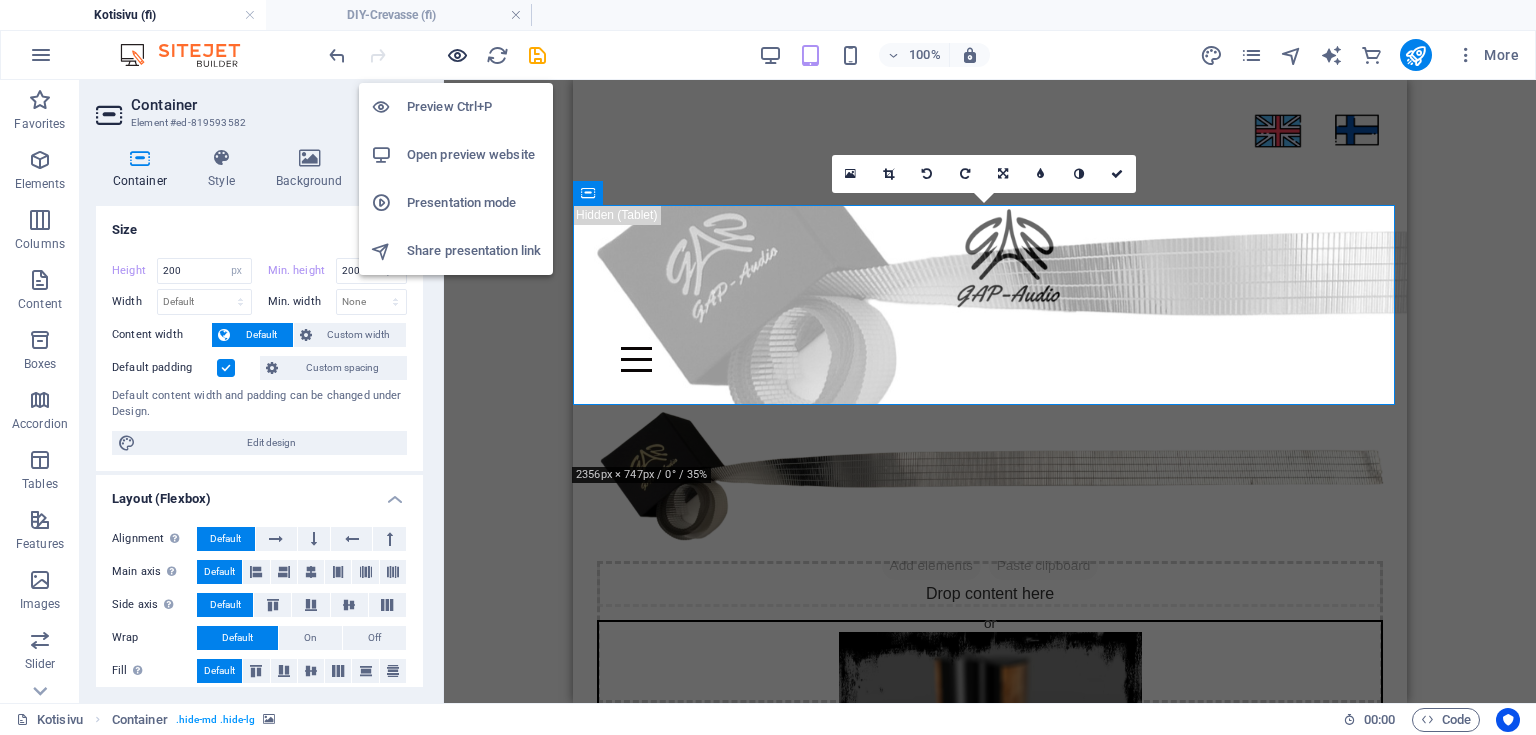 click at bounding box center (457, 55) 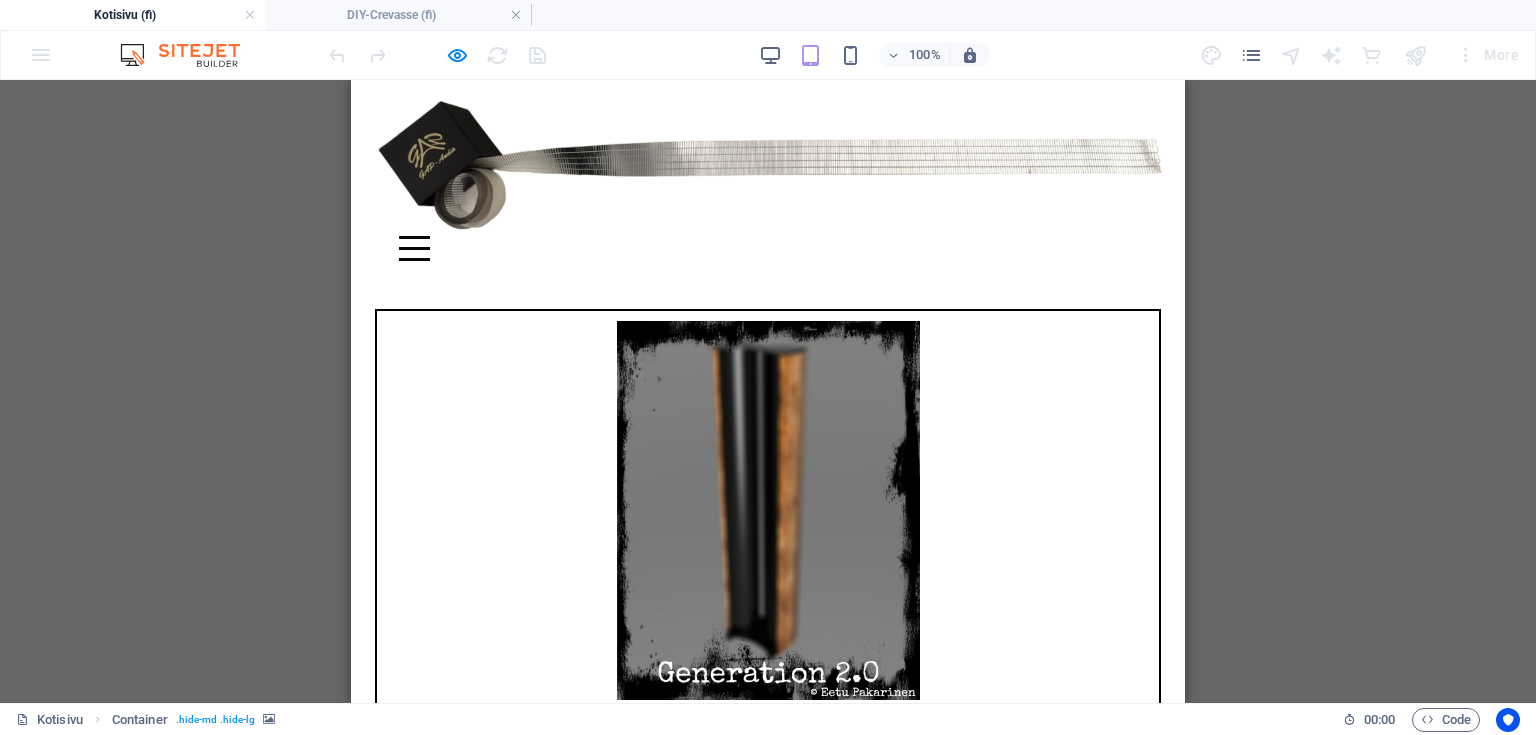 scroll, scrollTop: 0, scrollLeft: 0, axis: both 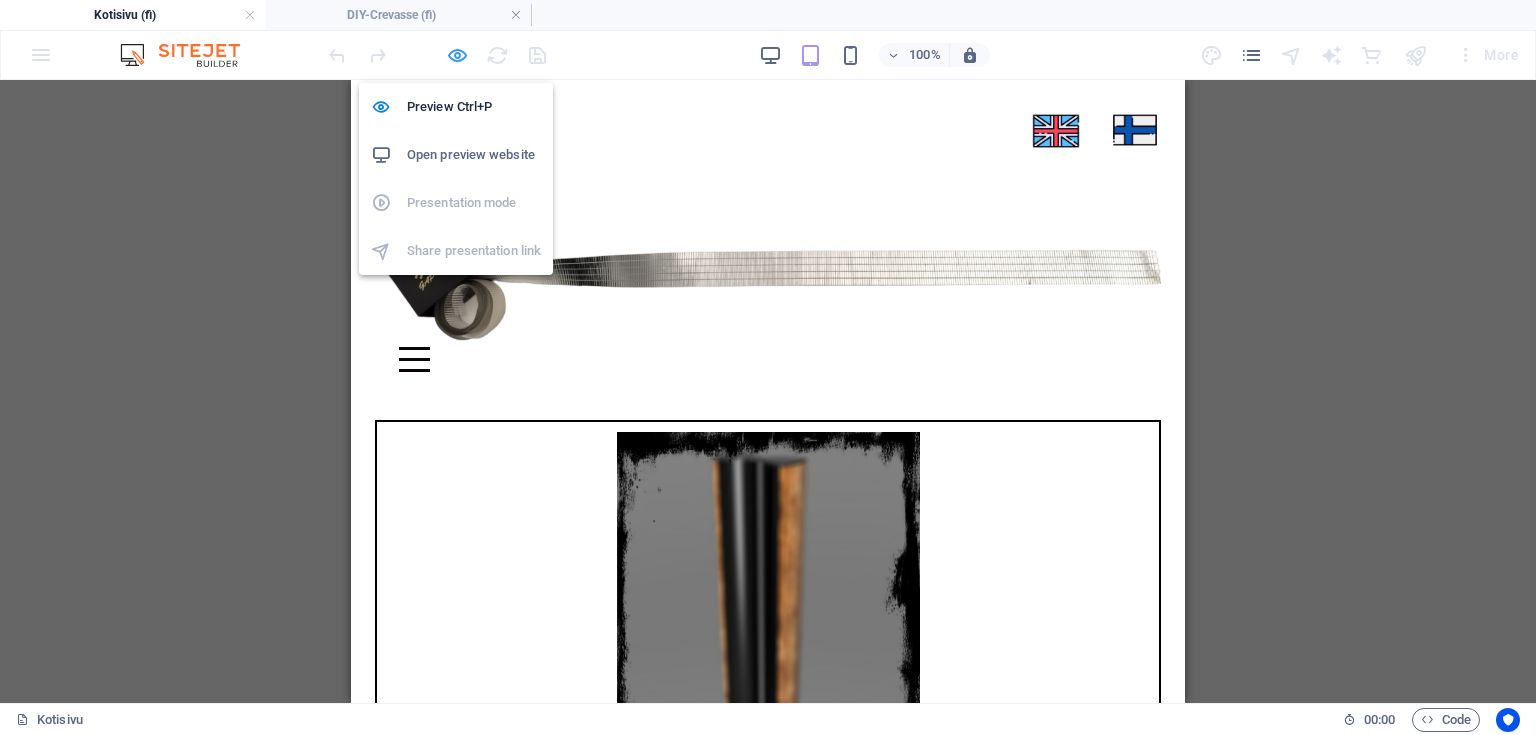 click at bounding box center (457, 55) 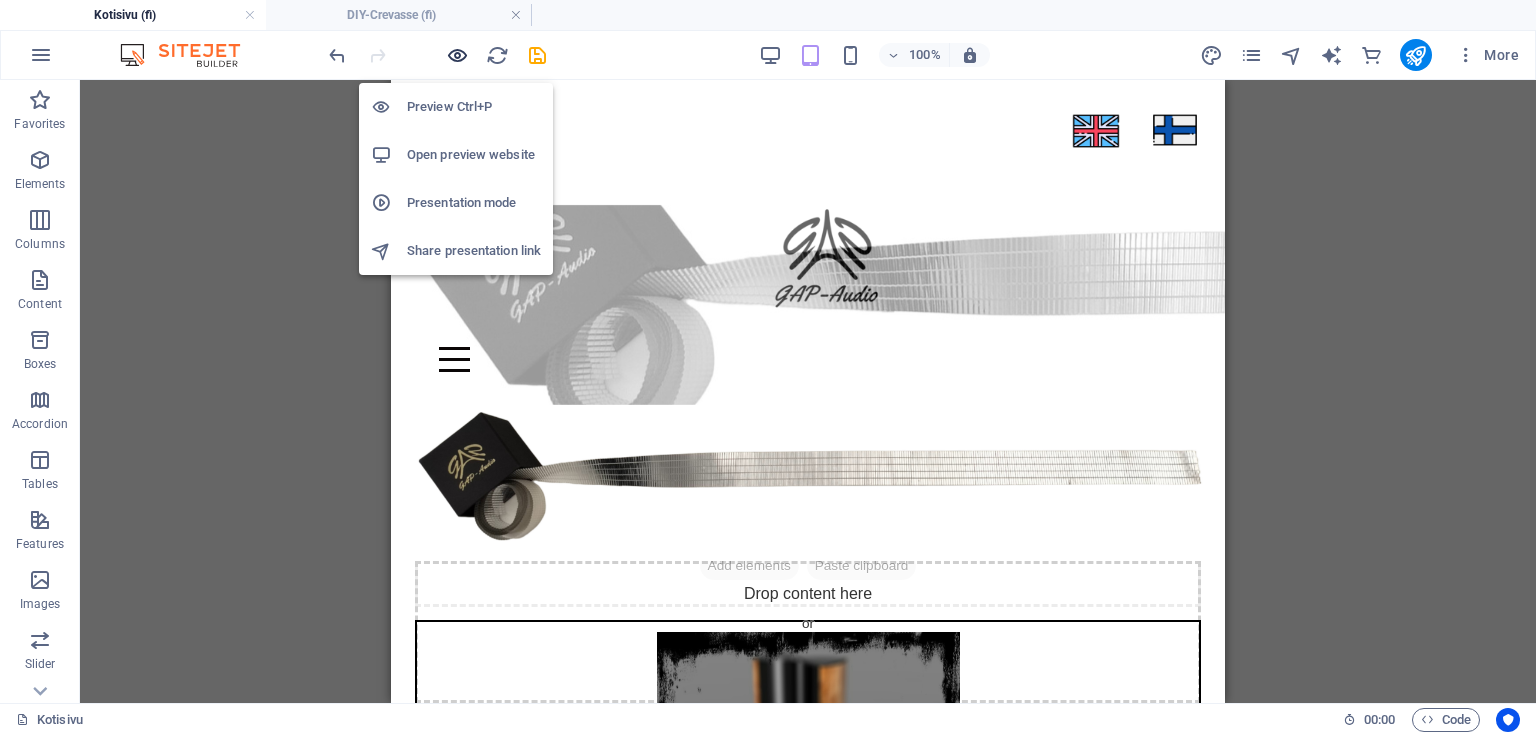 click at bounding box center (457, 55) 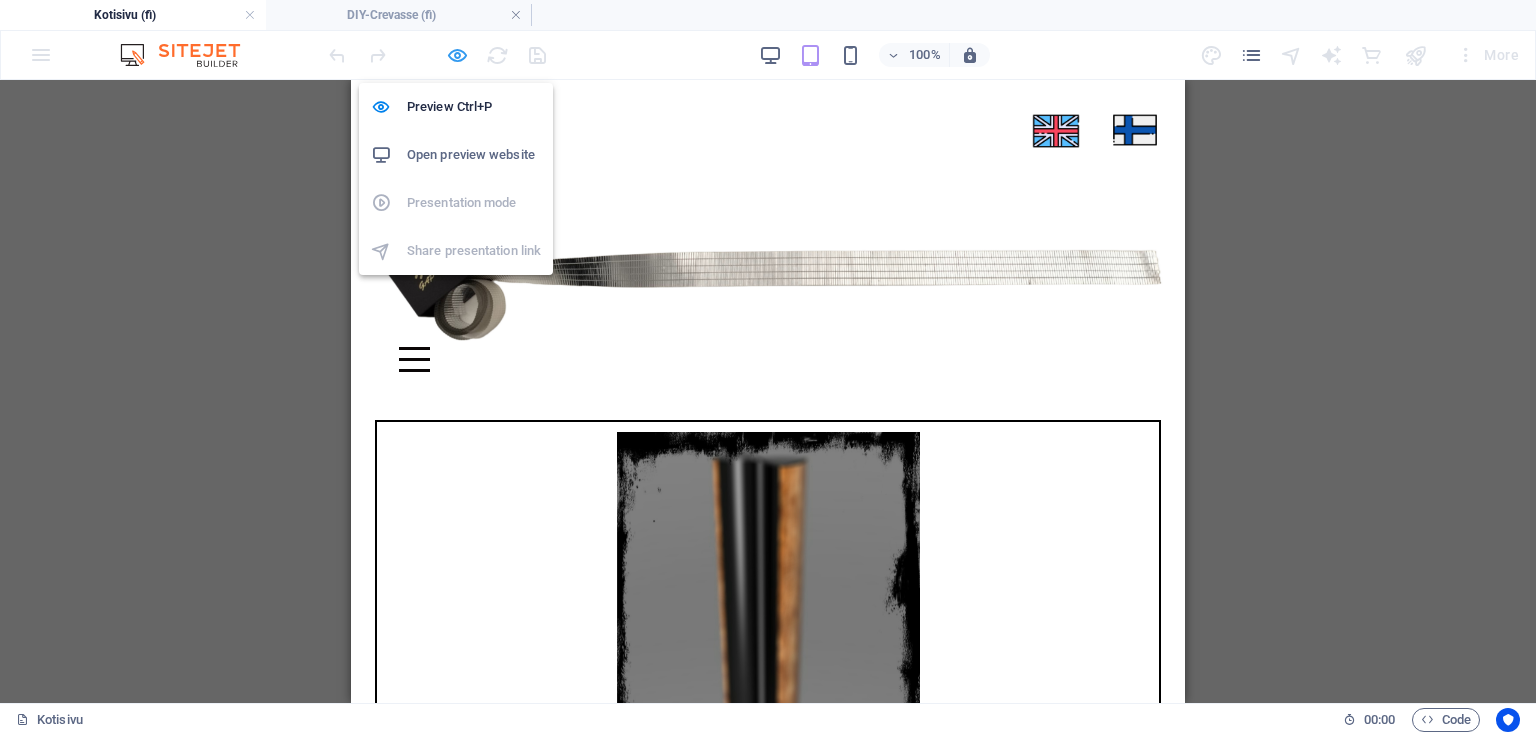 click at bounding box center [457, 55] 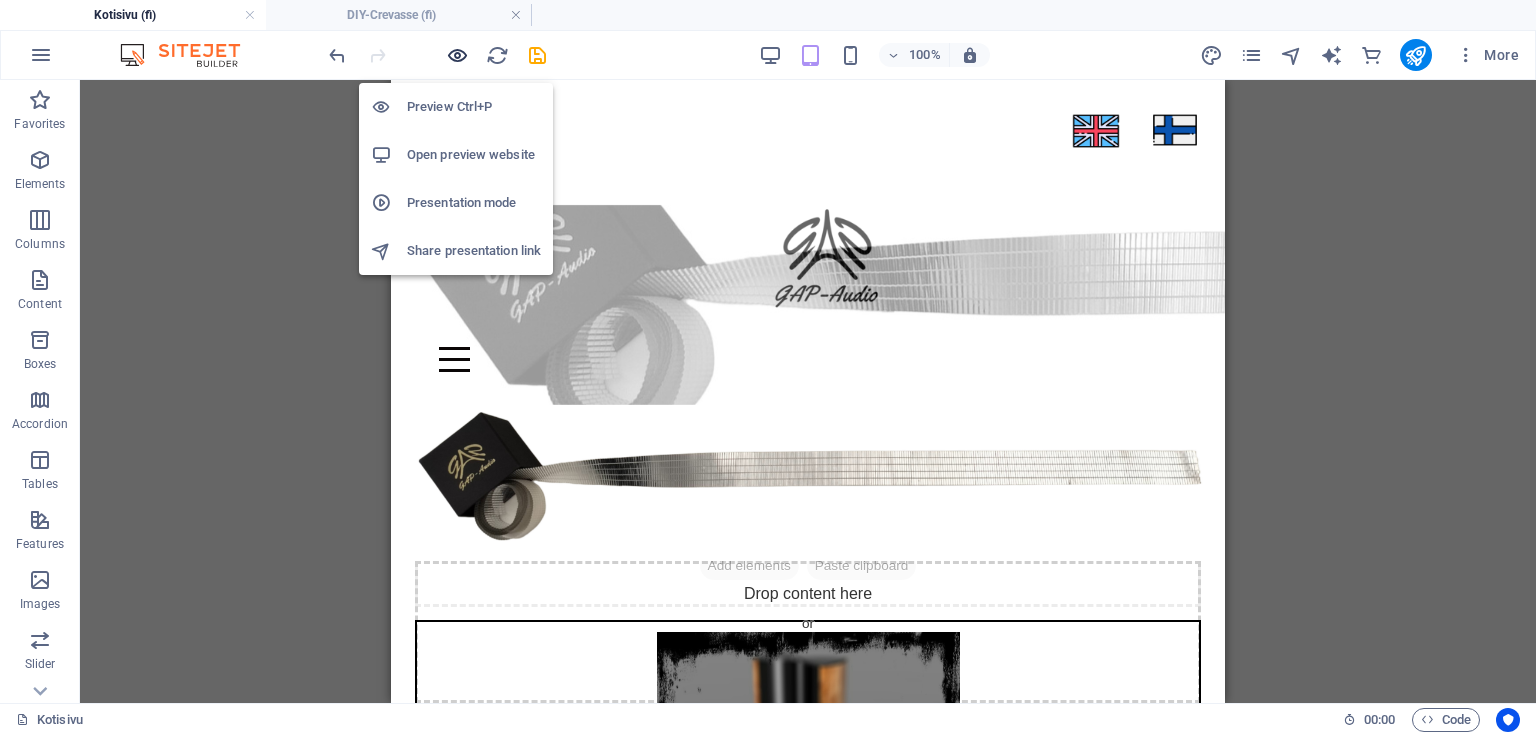 click at bounding box center [457, 55] 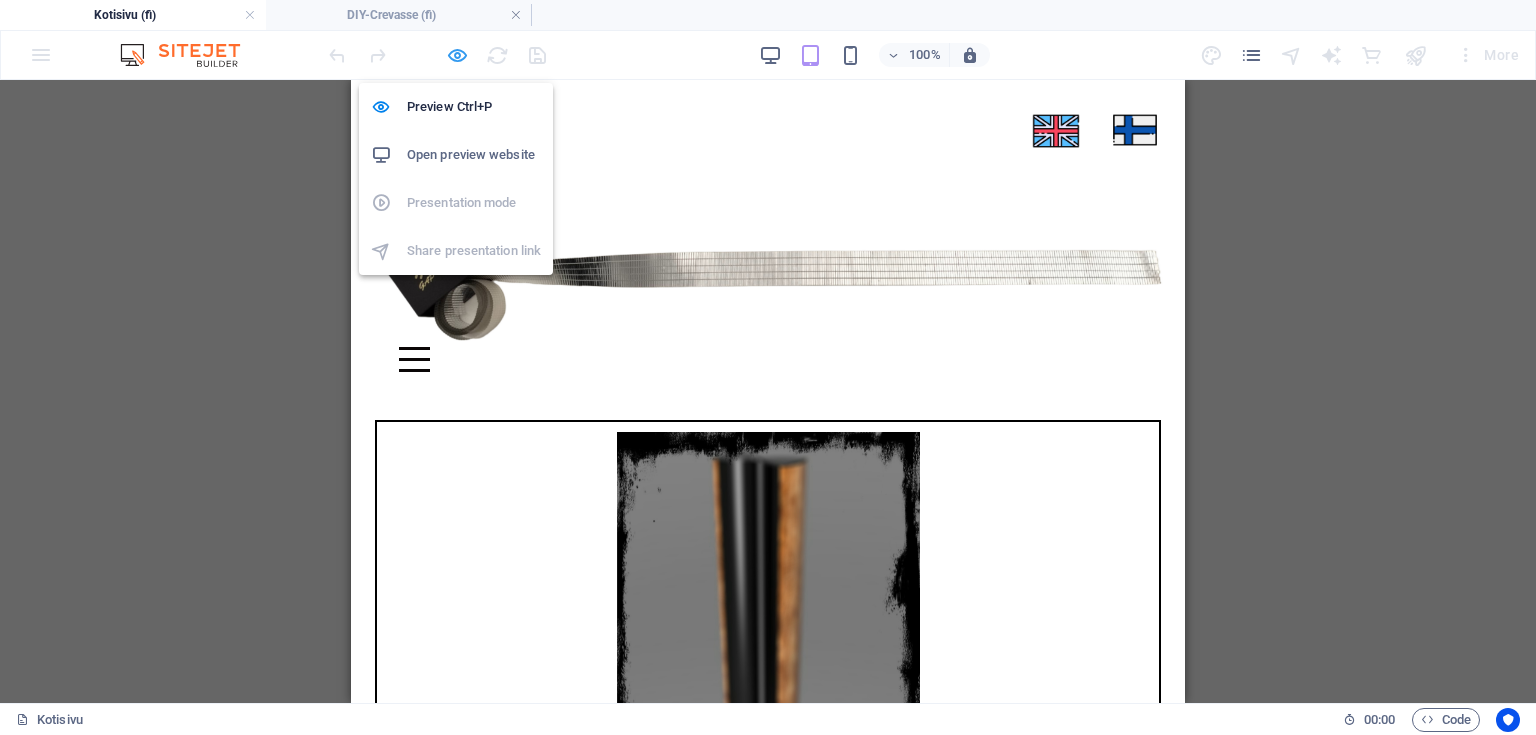 click at bounding box center (457, 55) 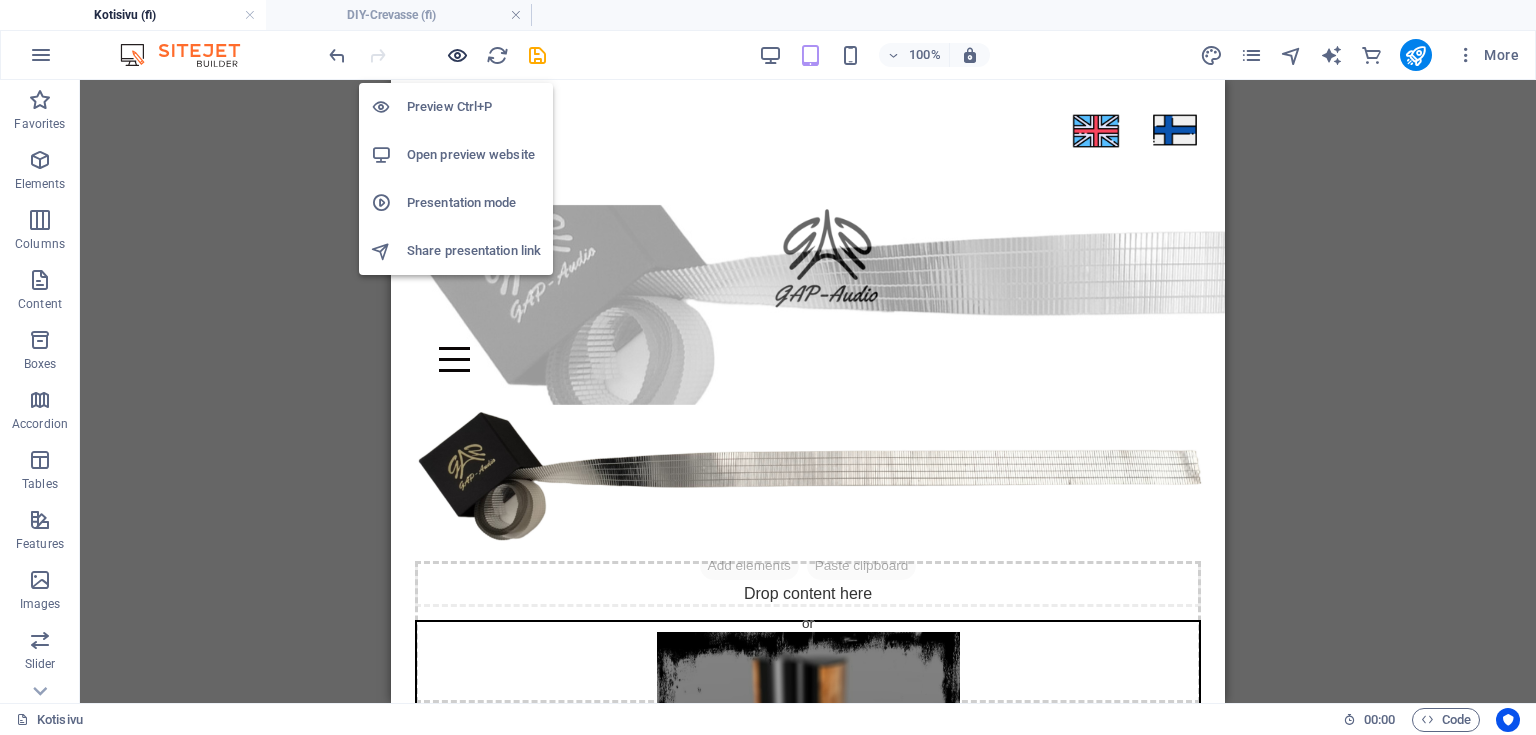 click at bounding box center [457, 55] 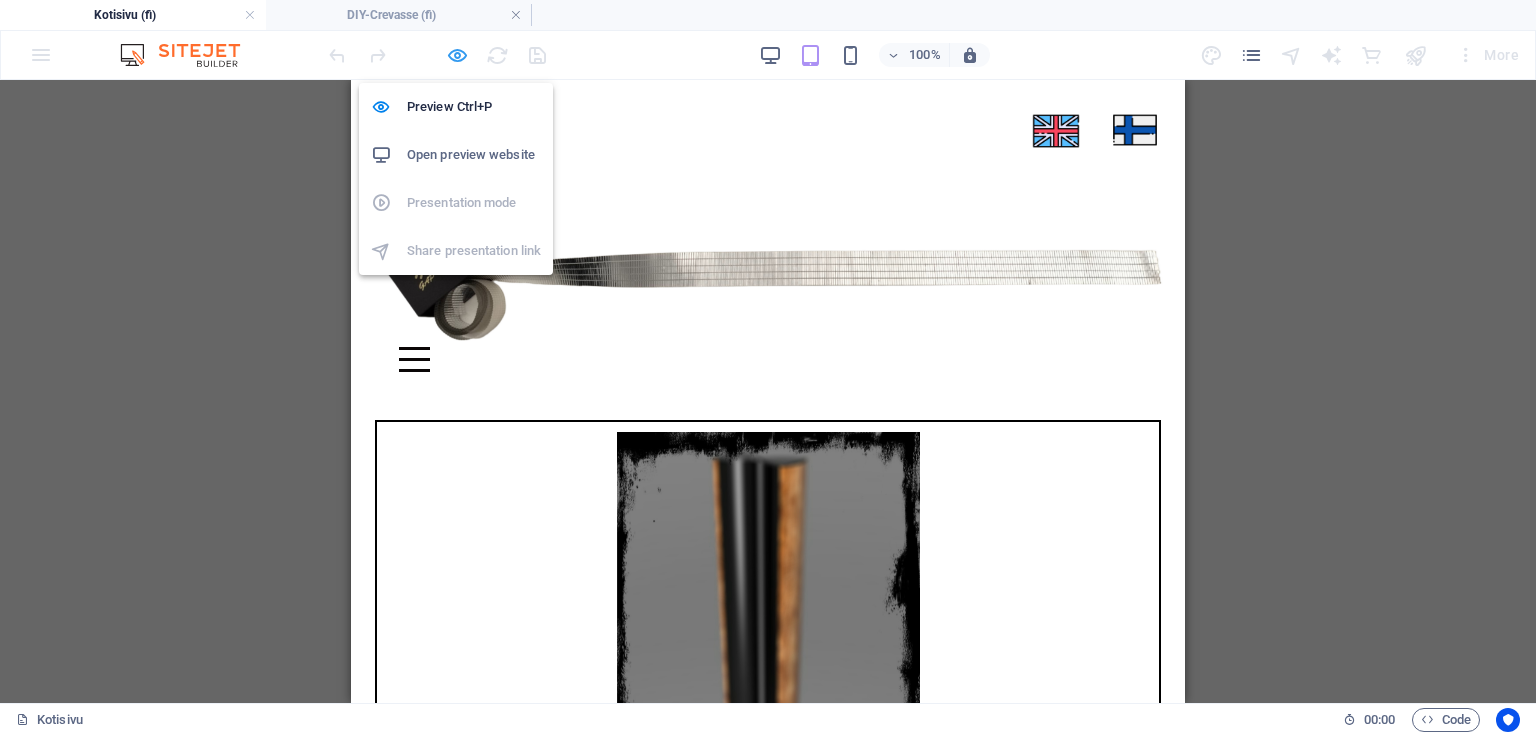 click at bounding box center [457, 55] 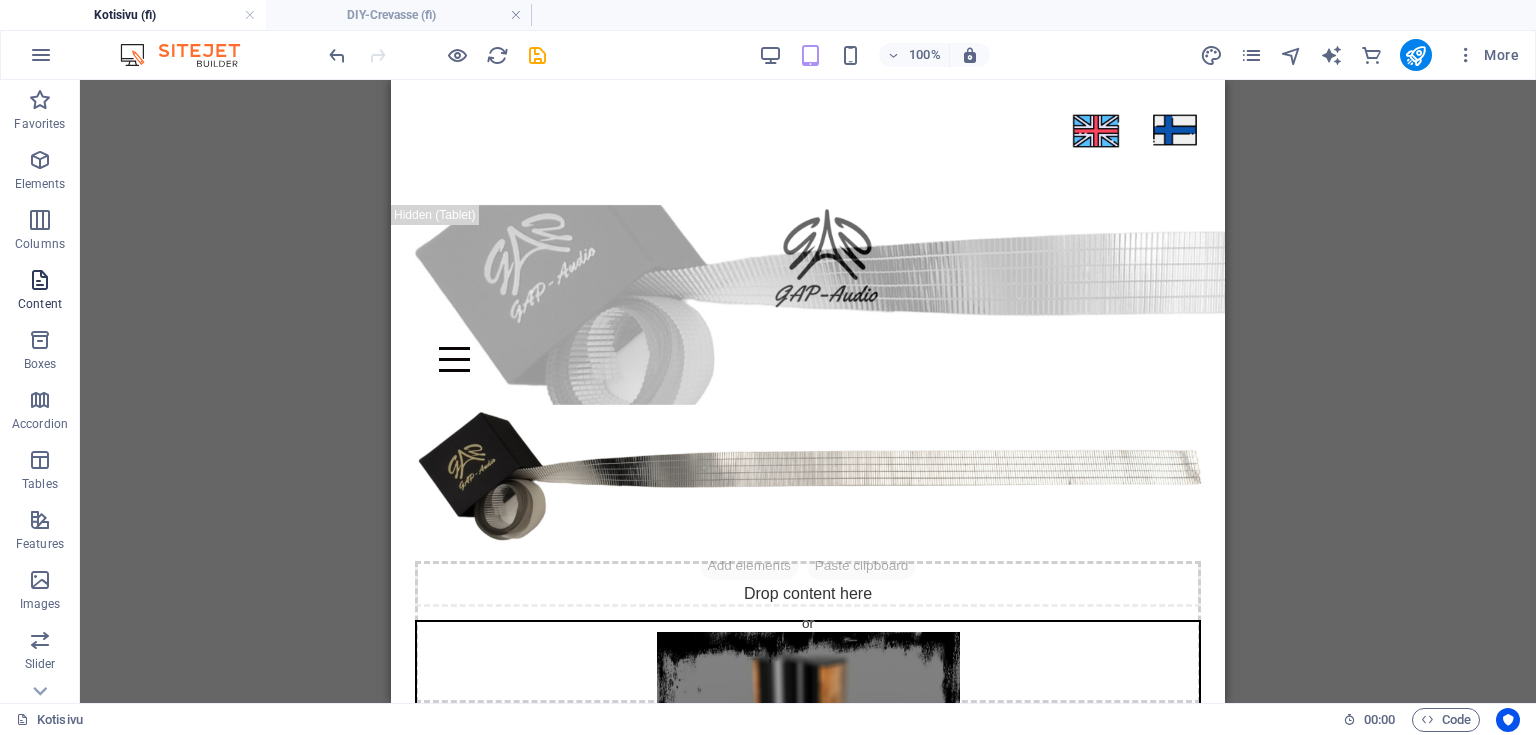 click on "Columns" at bounding box center (40, 244) 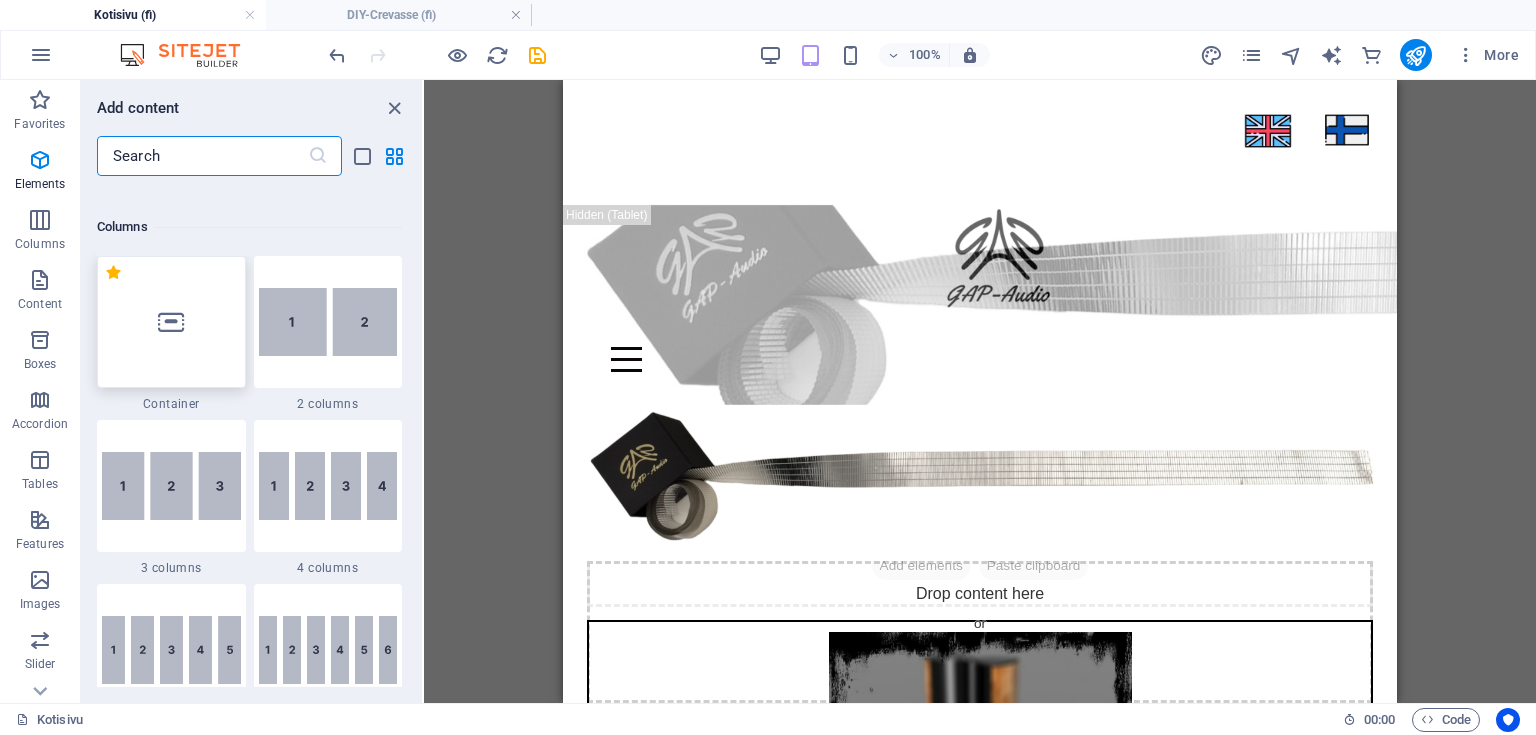 scroll, scrollTop: 990, scrollLeft: 0, axis: vertical 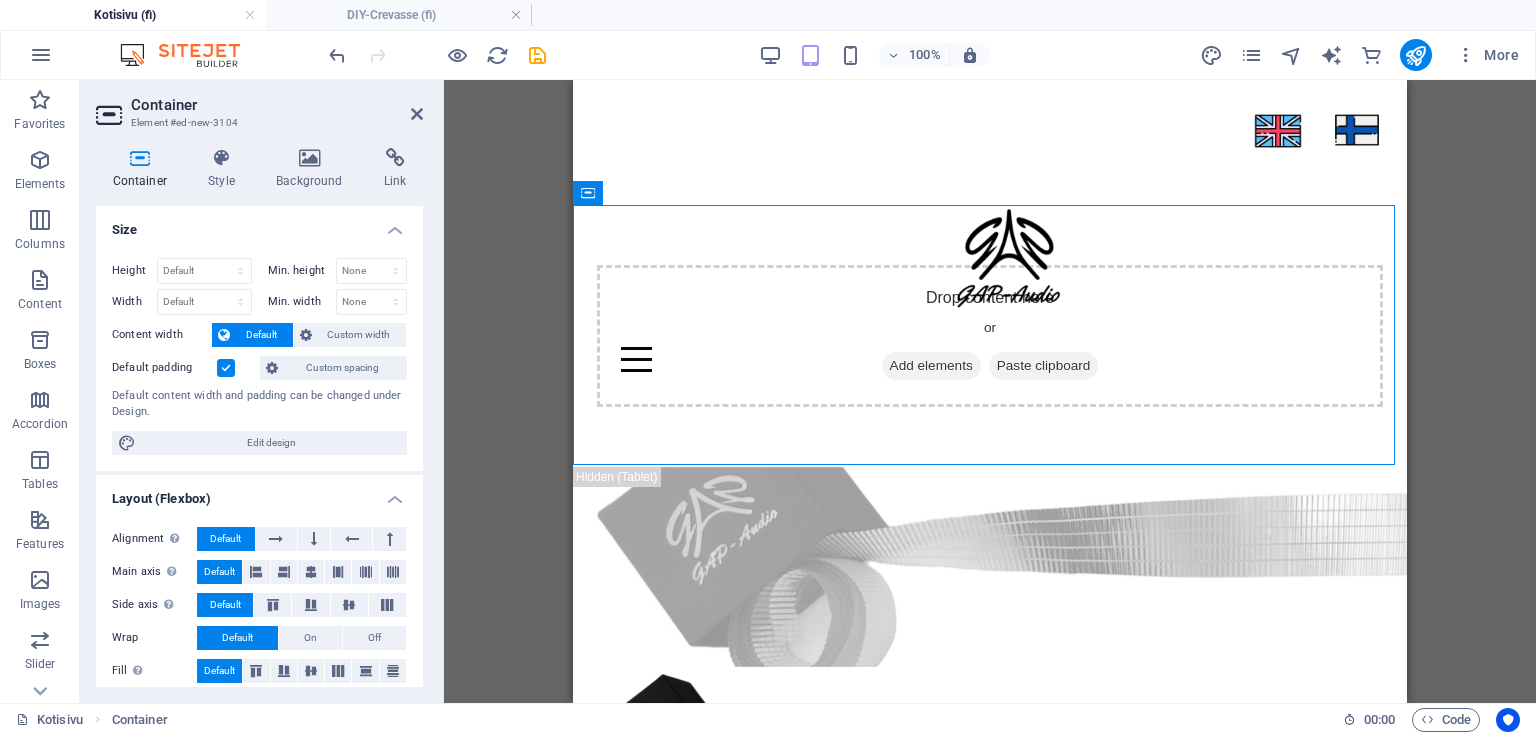 click at bounding box center (437, 55) 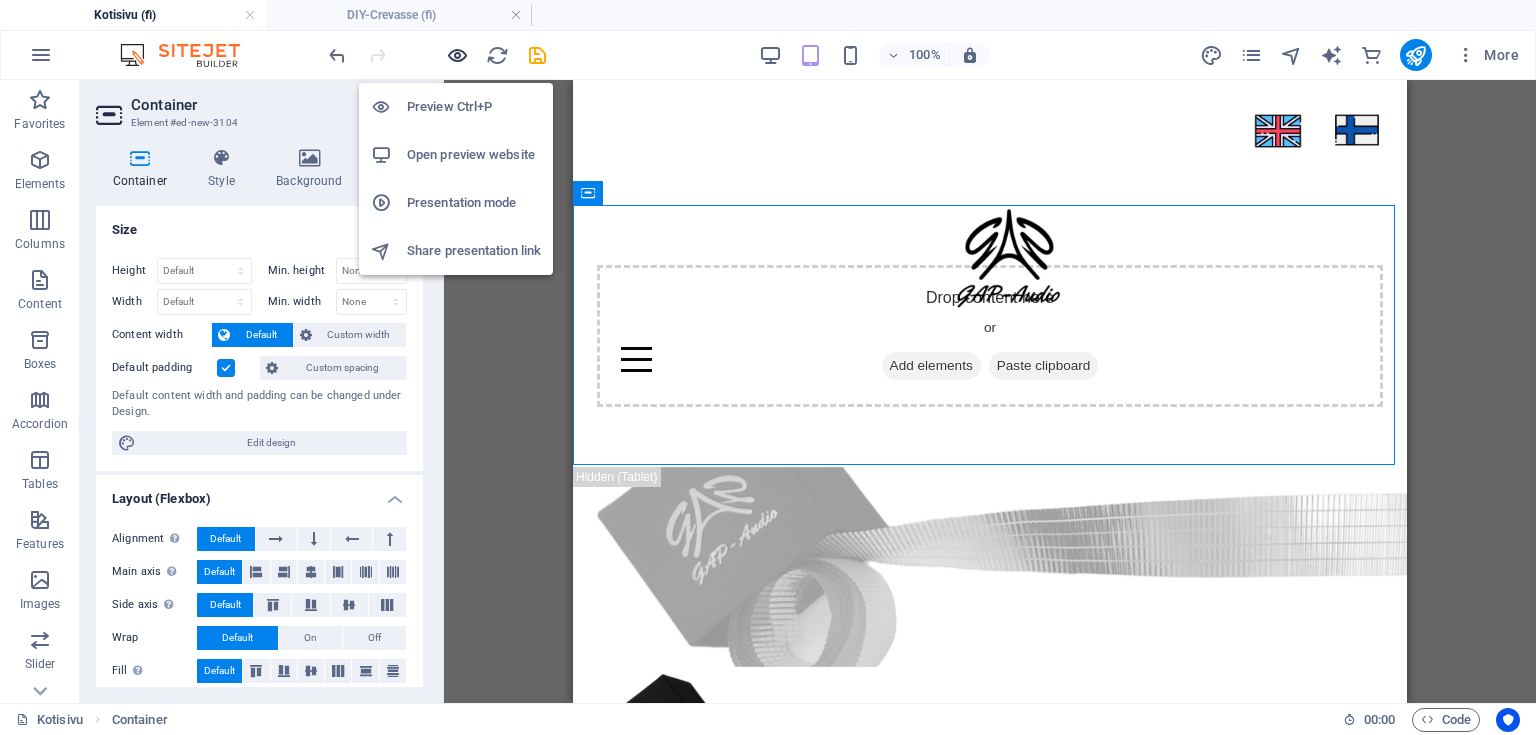 click at bounding box center [457, 55] 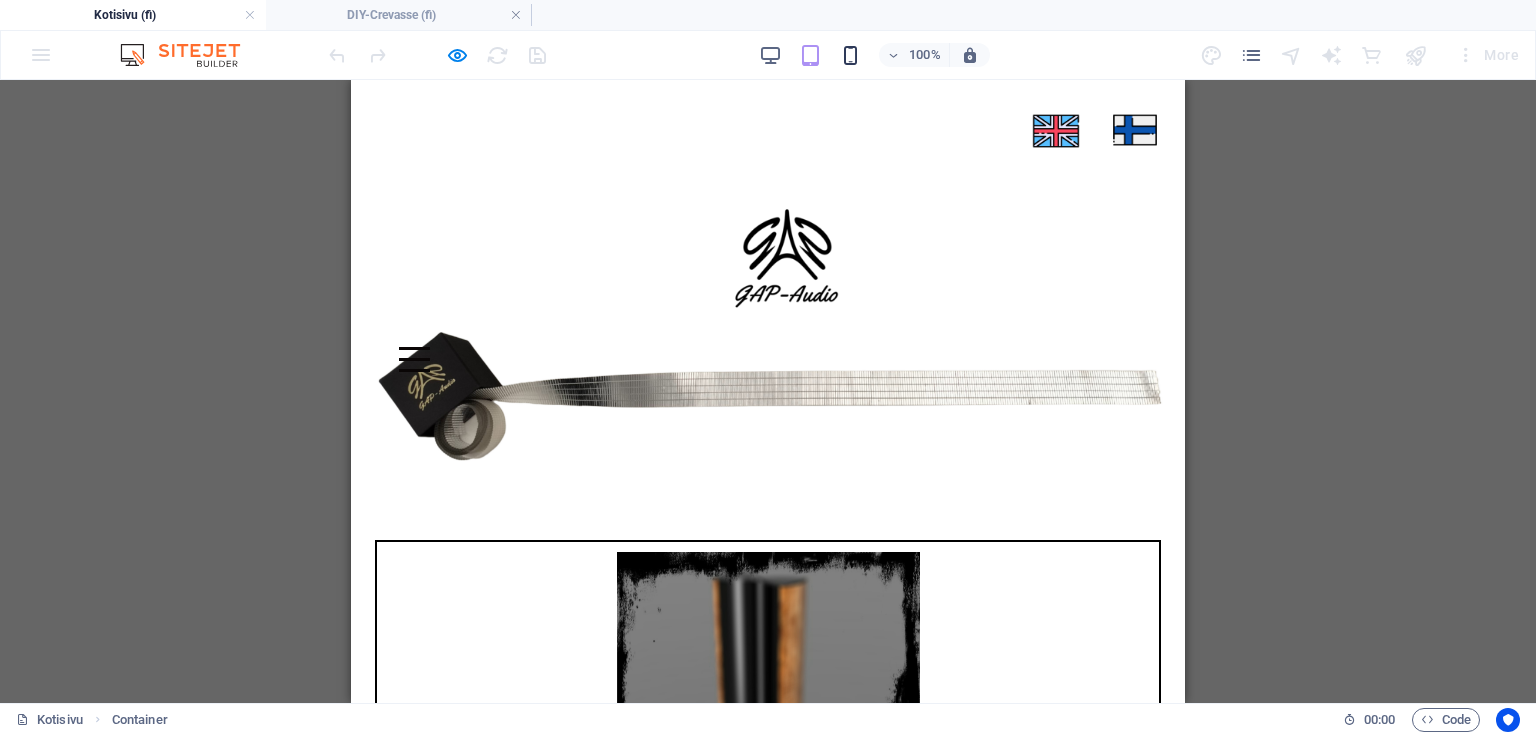 drag, startPoint x: 864, startPoint y: 55, endPoint x: 854, endPoint y: 54, distance: 10.049875 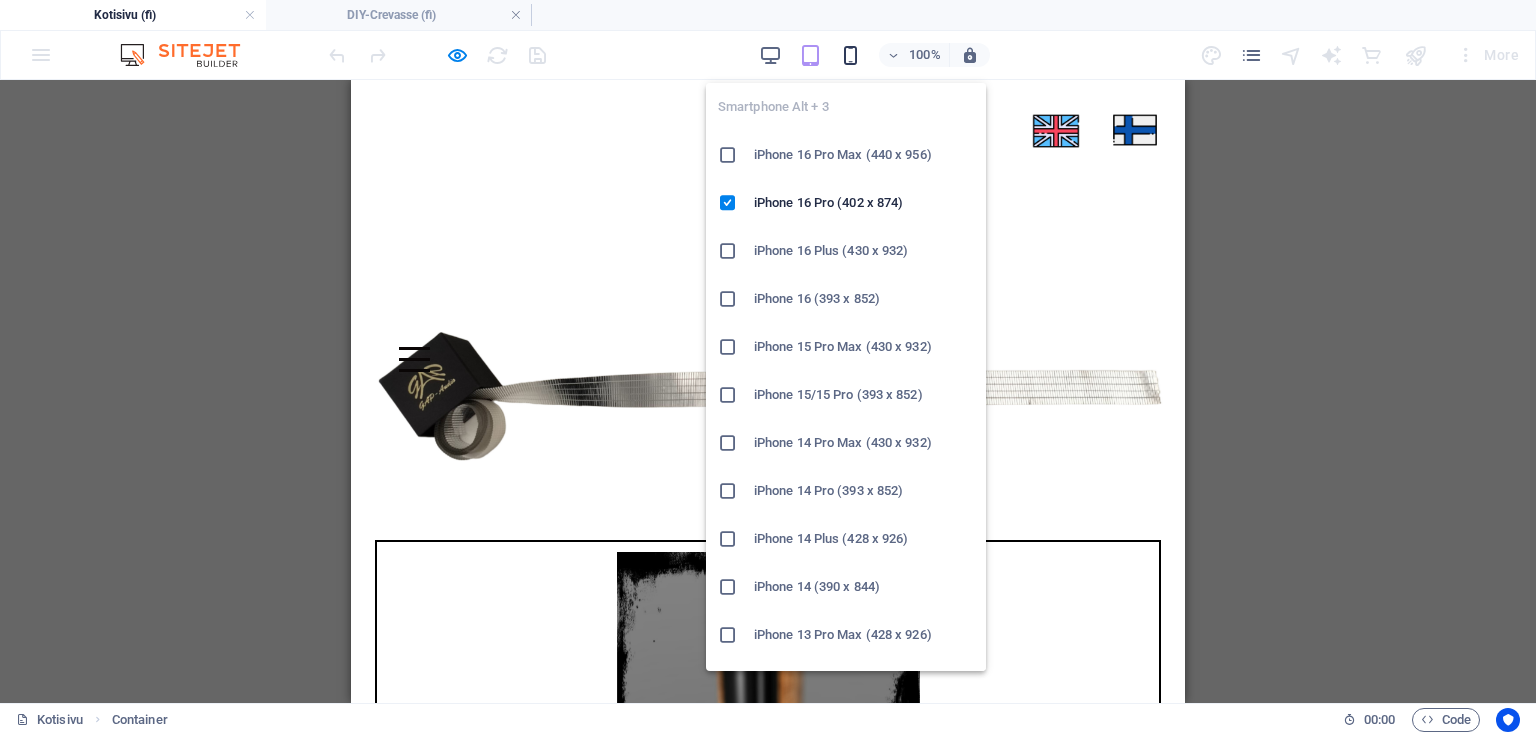click at bounding box center (850, 55) 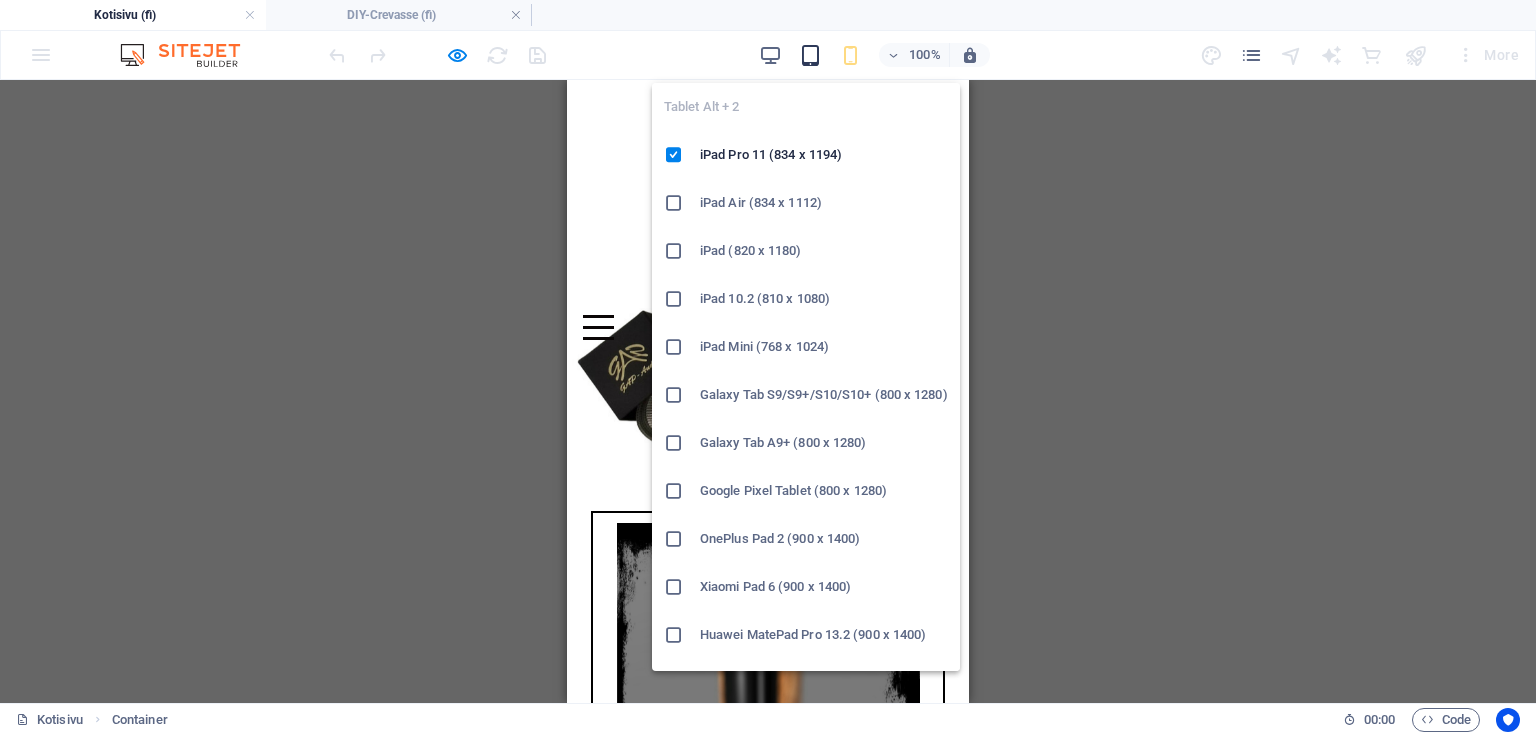 click at bounding box center (810, 55) 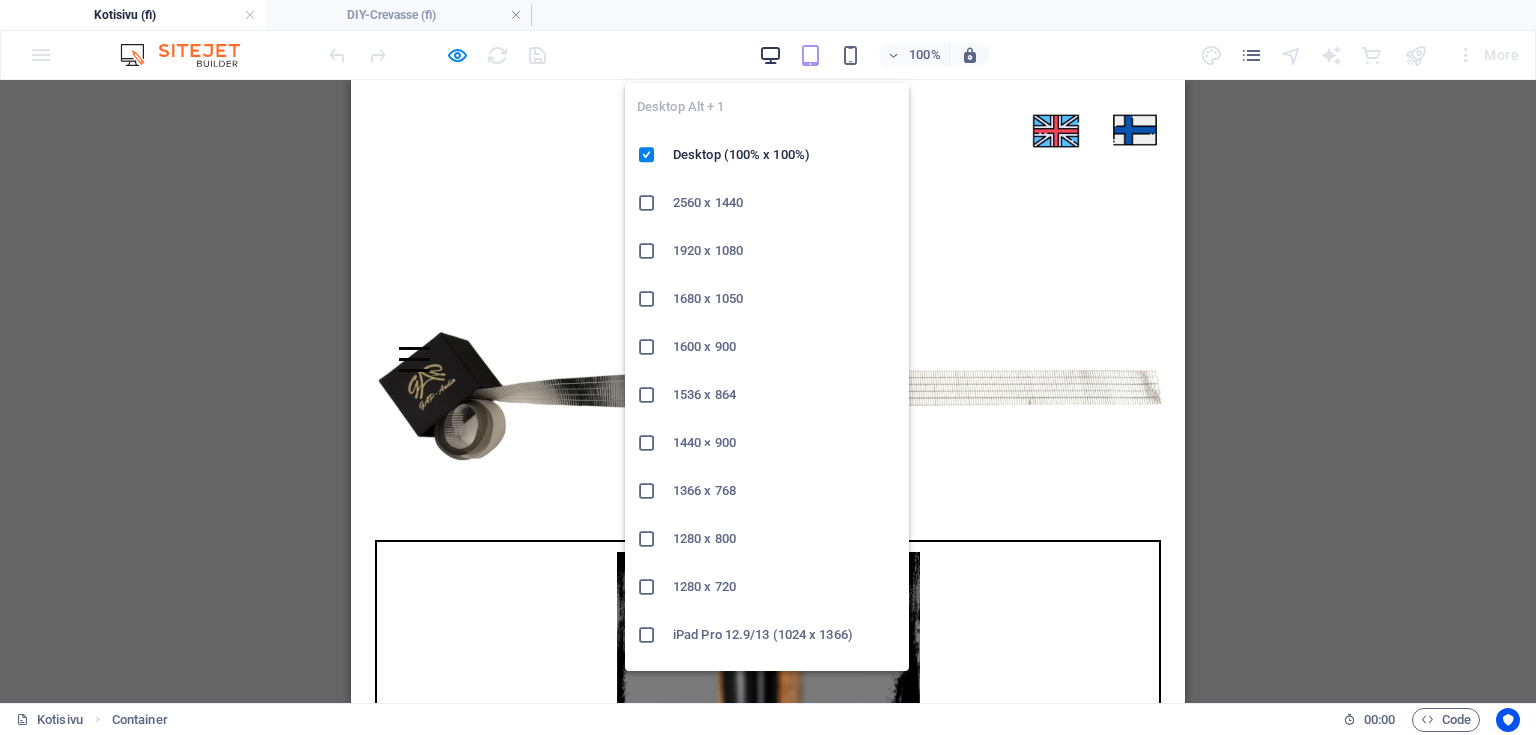 click at bounding box center (770, 55) 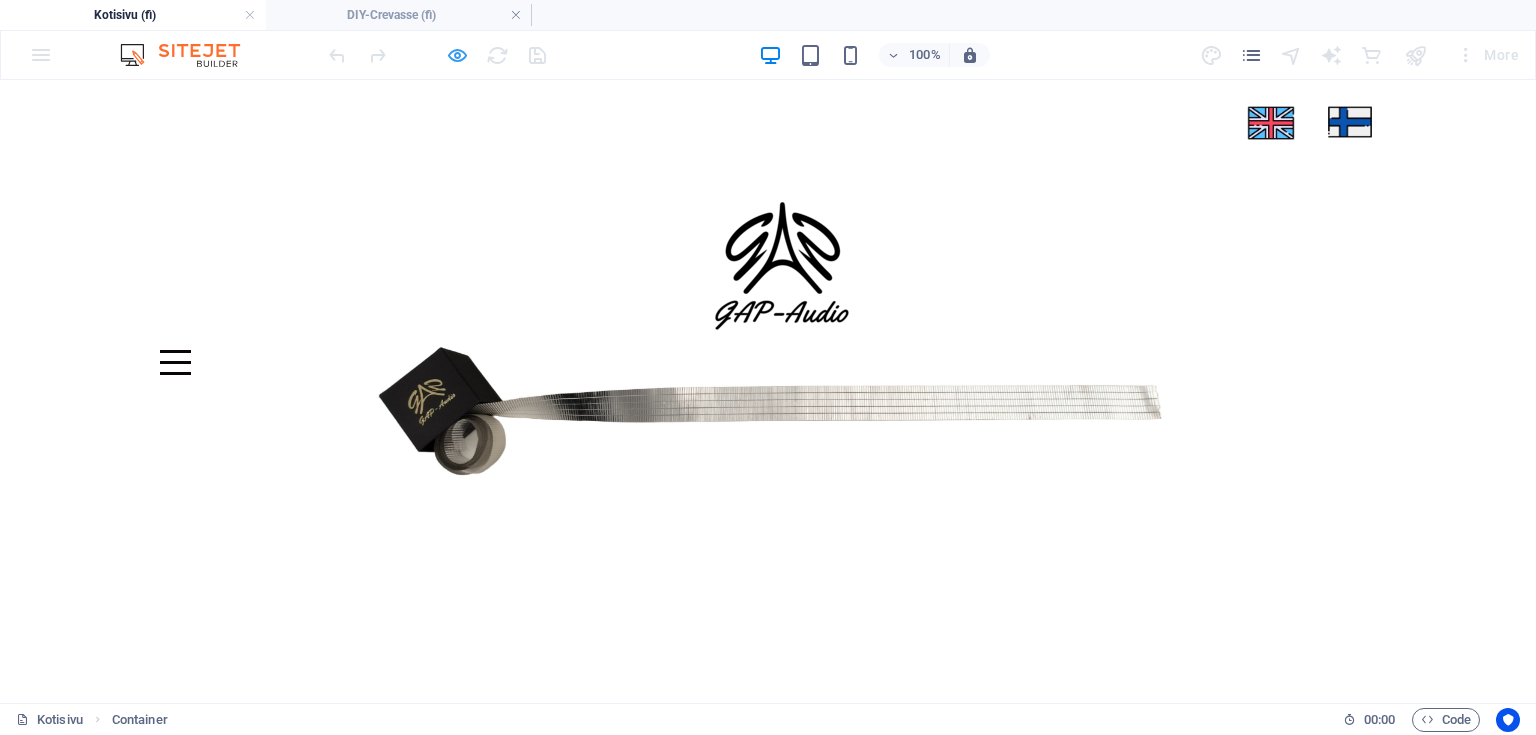 click at bounding box center (457, 55) 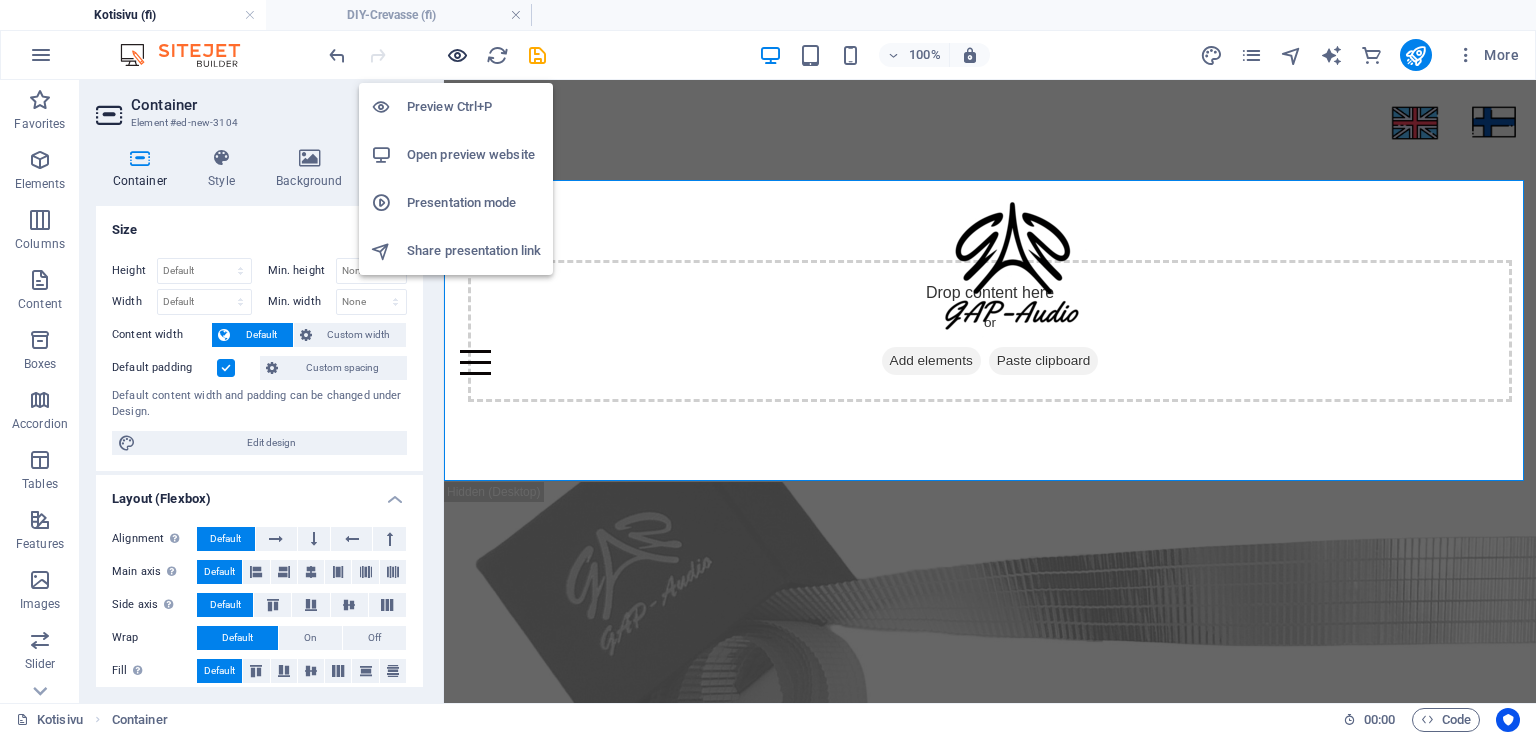 click at bounding box center (457, 55) 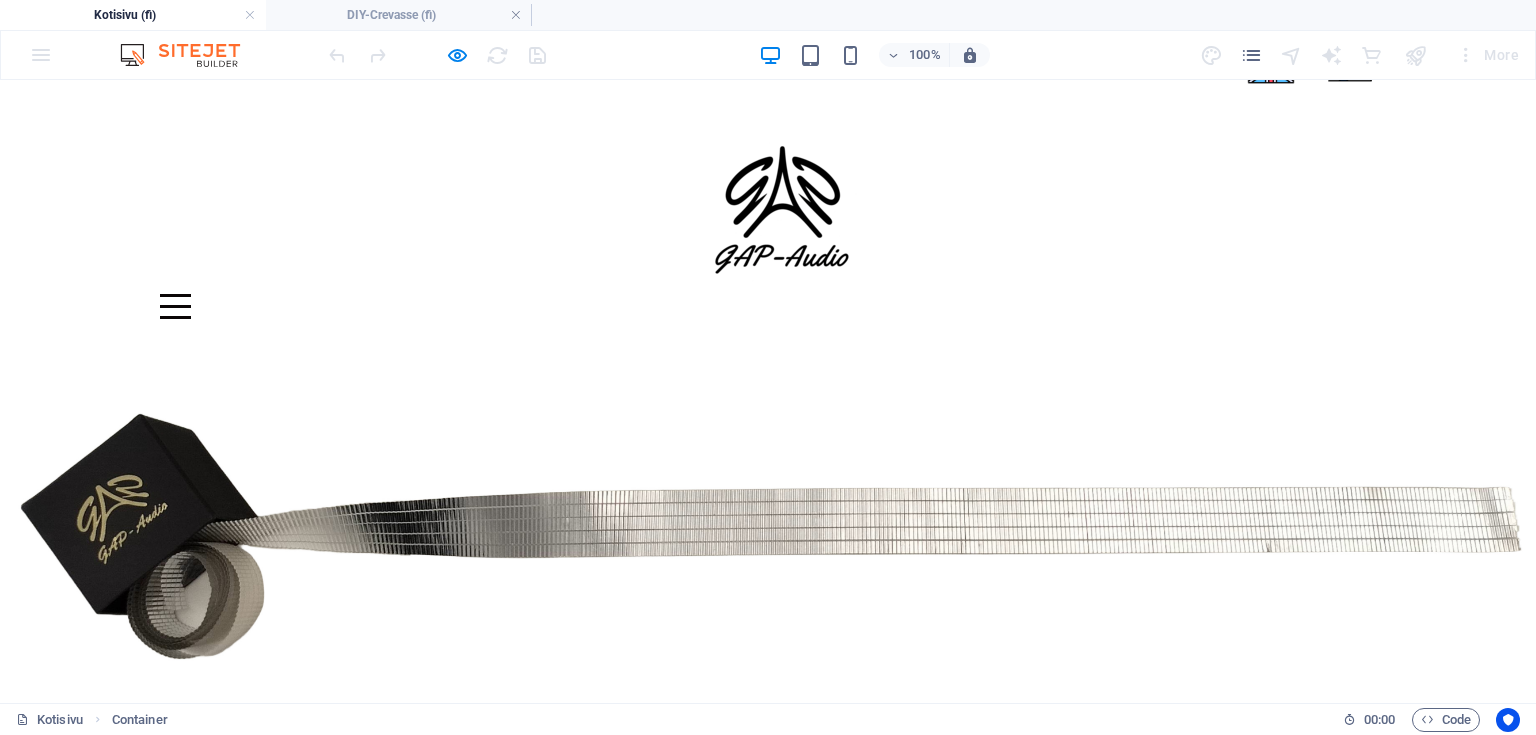 scroll, scrollTop: 0, scrollLeft: 0, axis: both 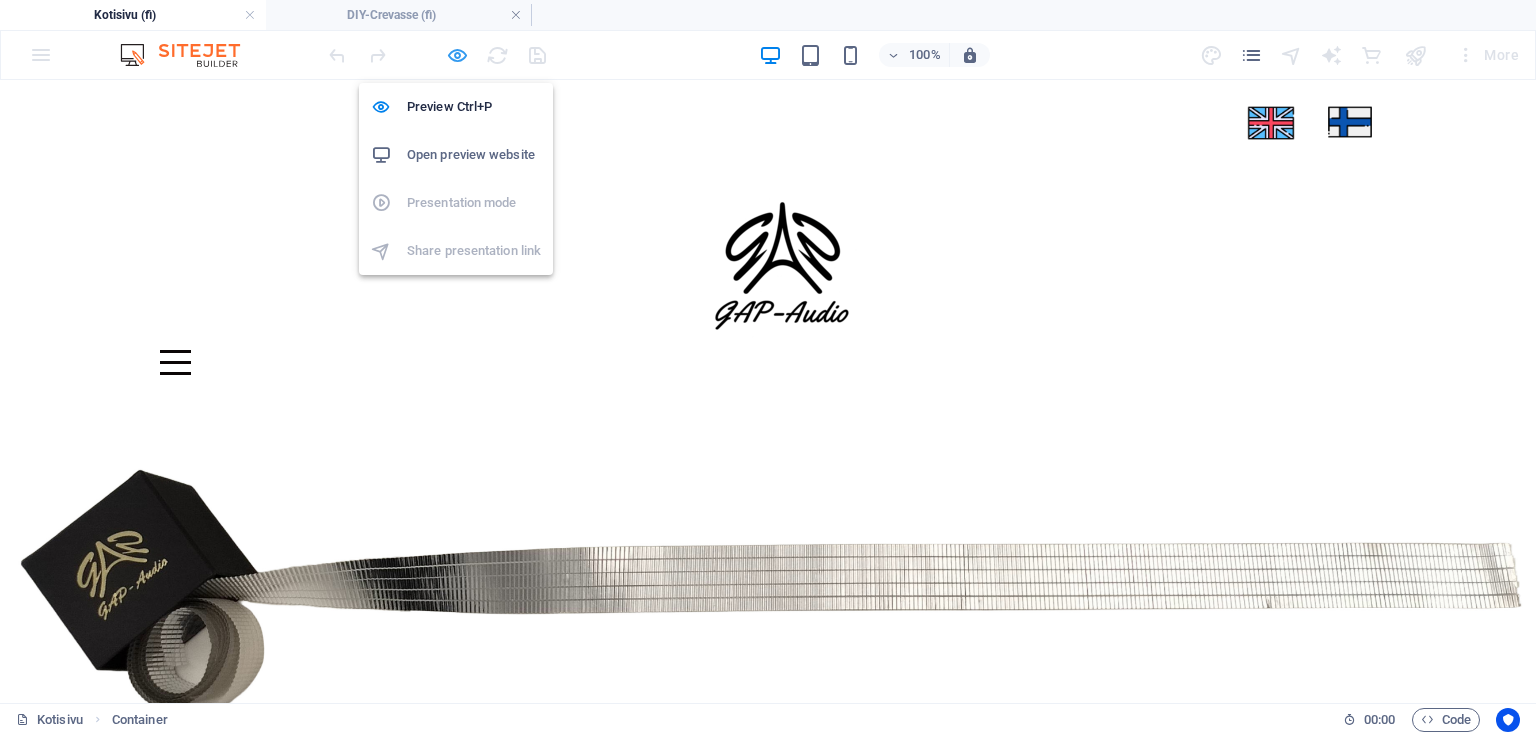 click at bounding box center [457, 55] 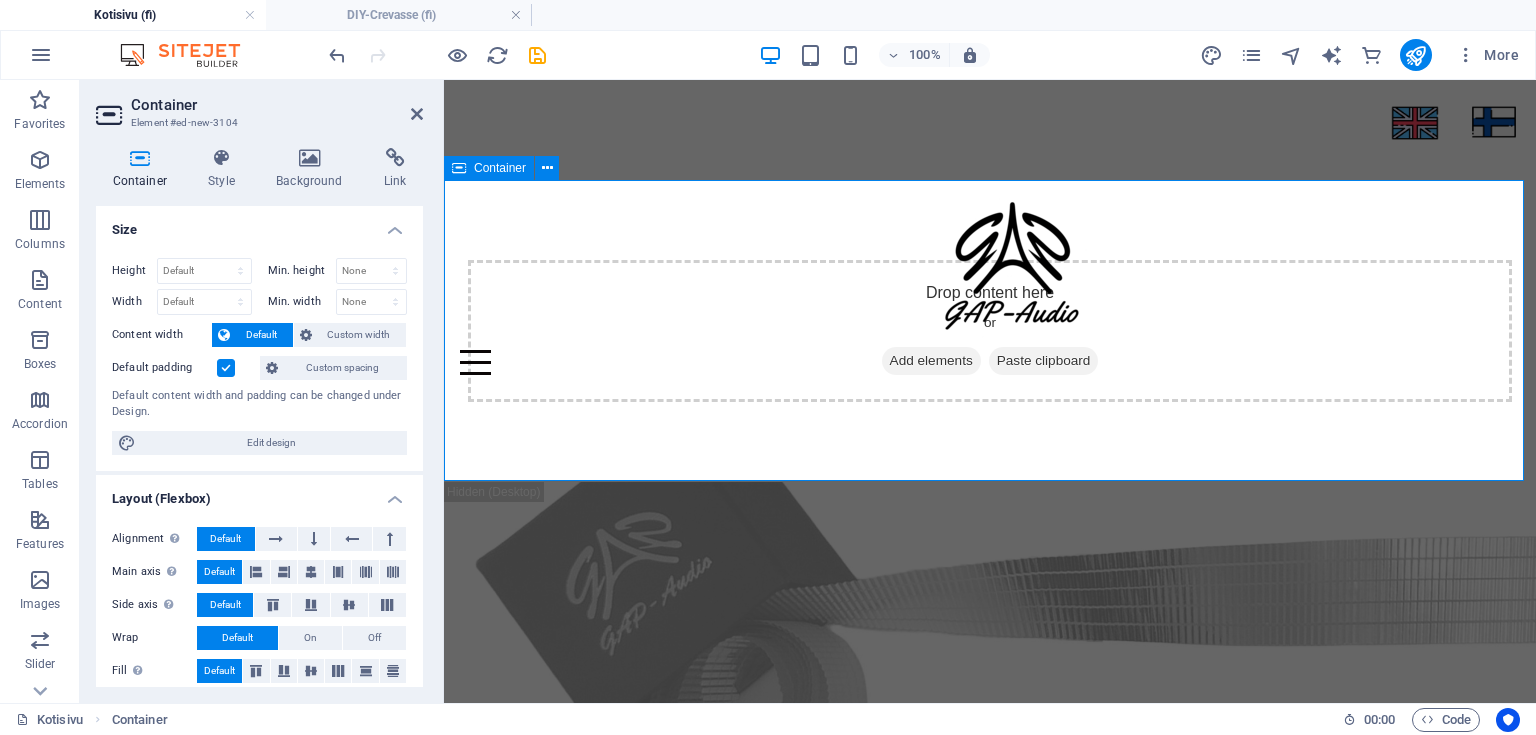 click on "Drop content here or  Add elements  Paste clipboard" at bounding box center (990, 331) 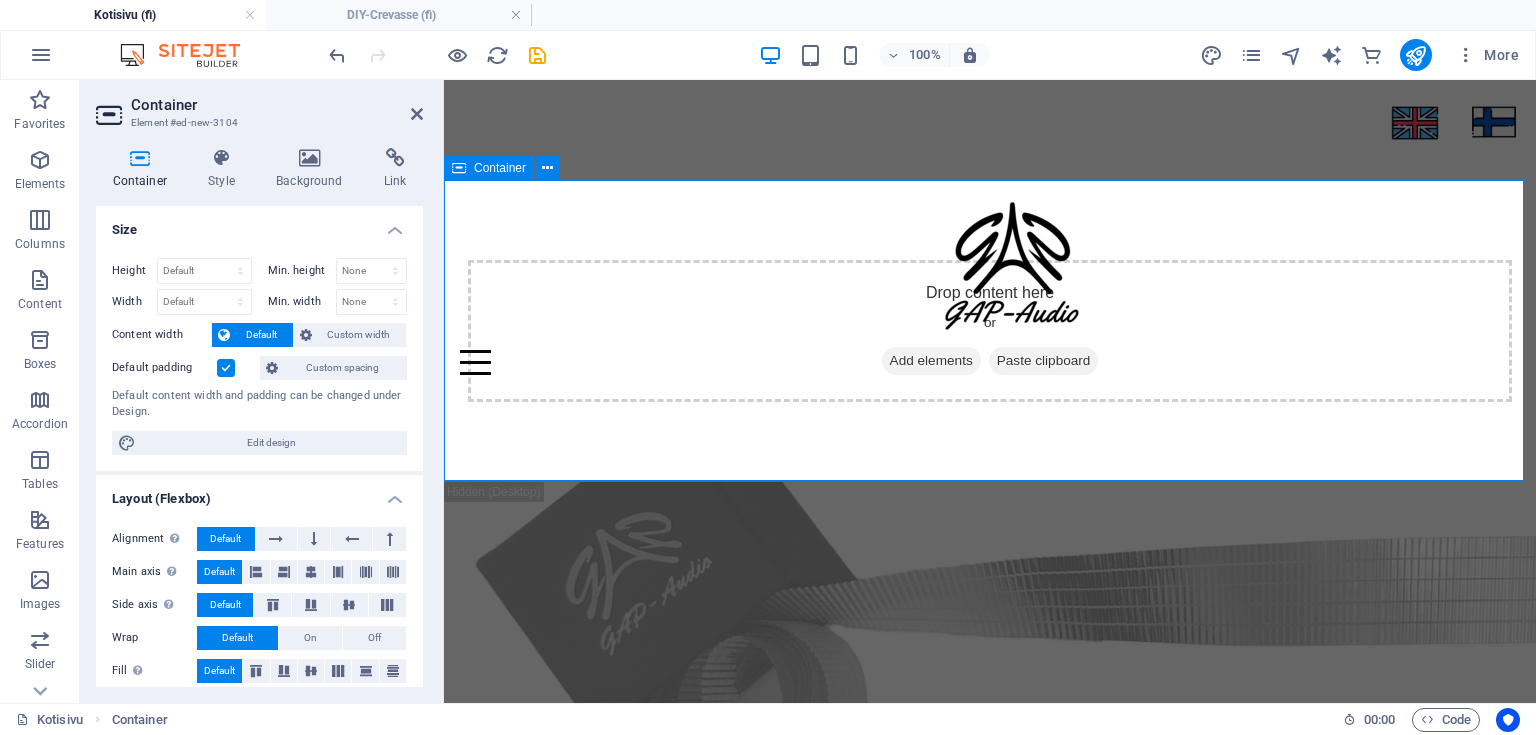 click on "Drop content here or  Add elements  Paste clipboard" at bounding box center [990, 331] 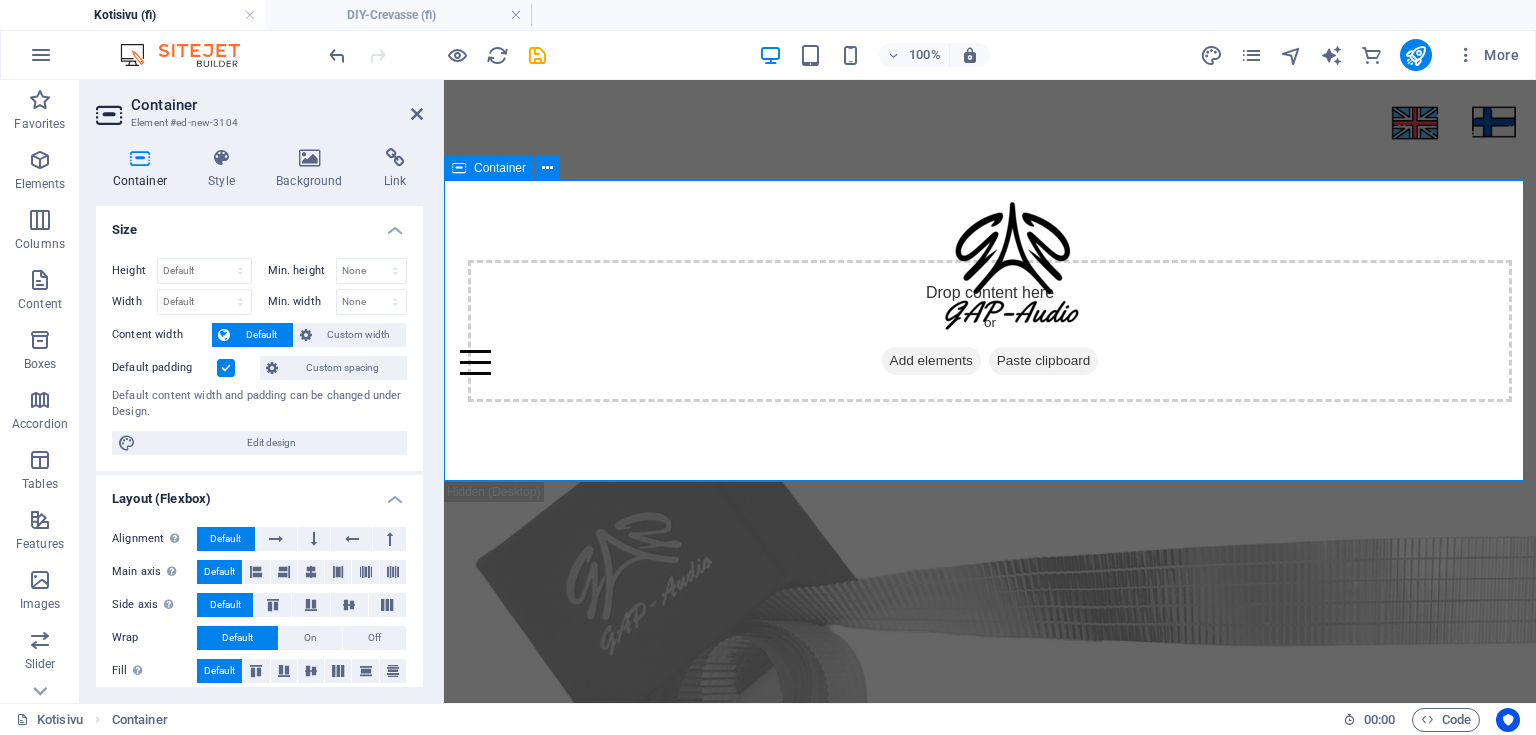 click on "Container" at bounding box center (500, 168) 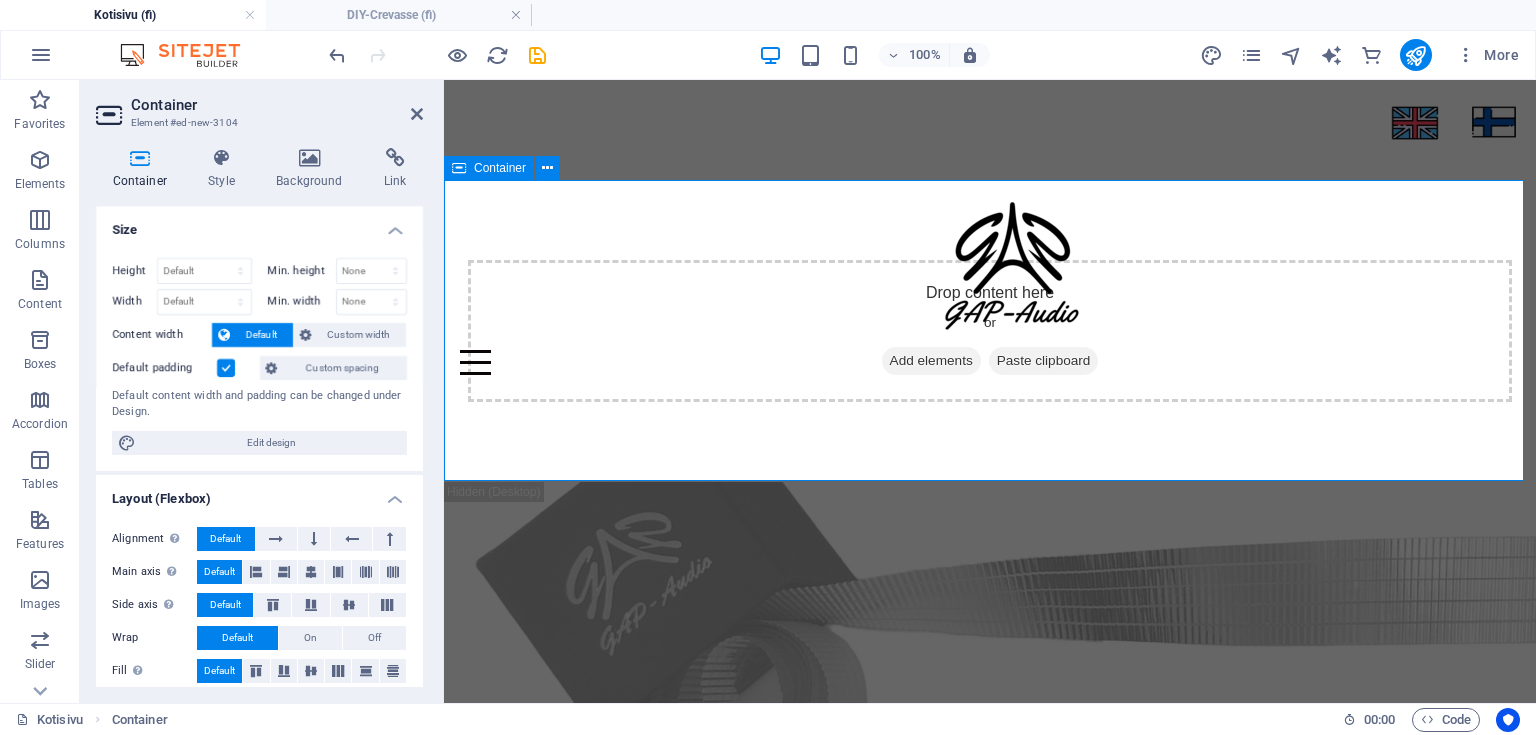 click on "Container" at bounding box center (500, 168) 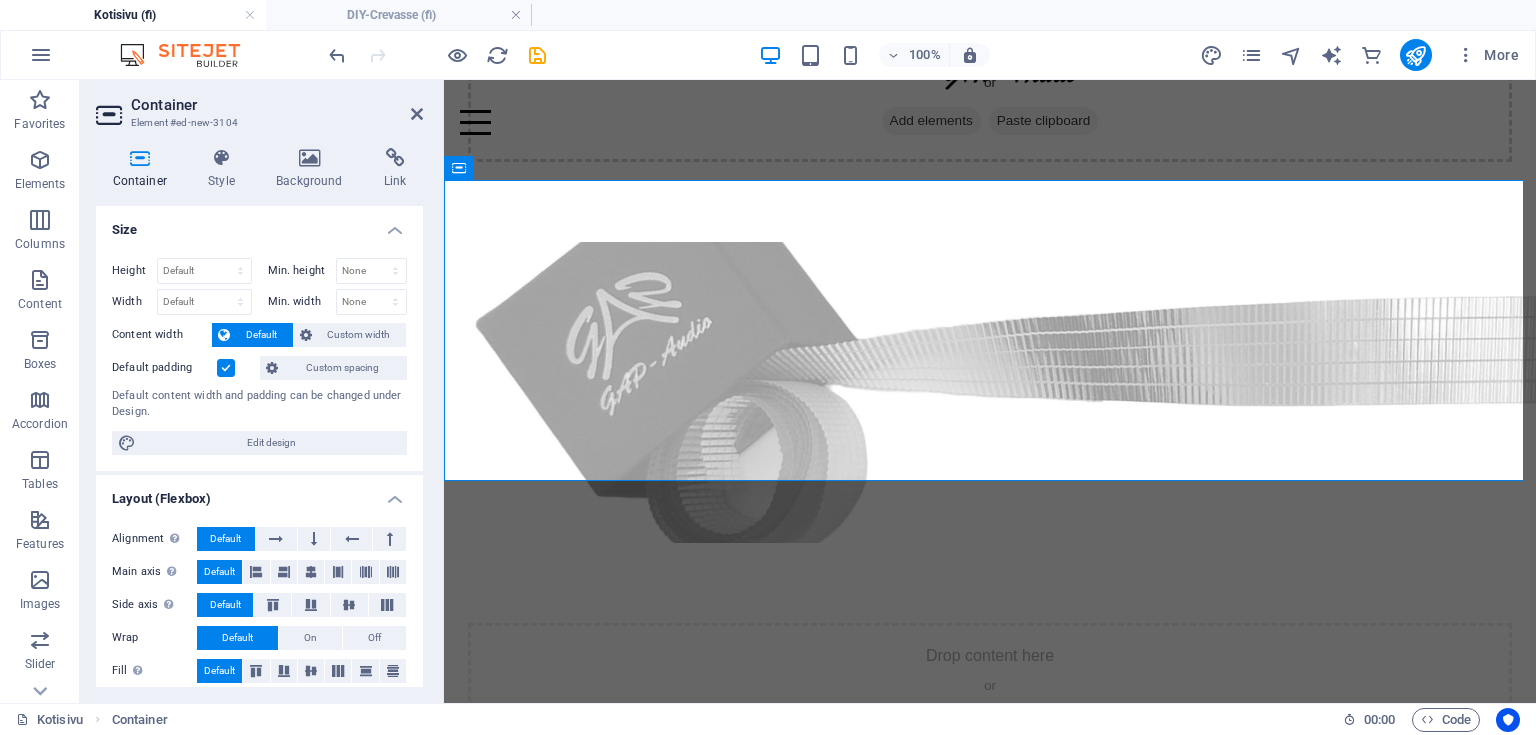 scroll, scrollTop: 0, scrollLeft: 0, axis: both 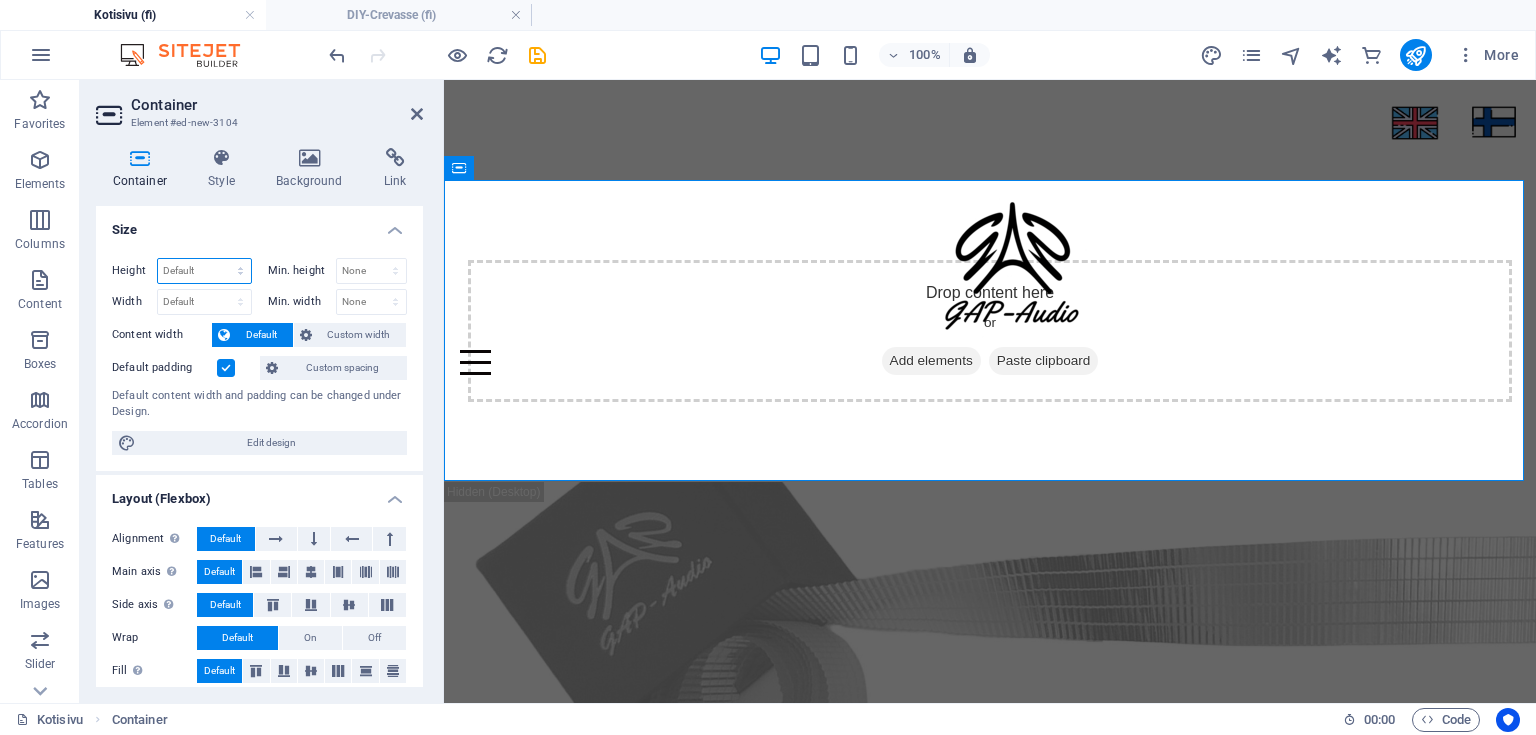 click on "Default px rem % vh vw" at bounding box center [204, 271] 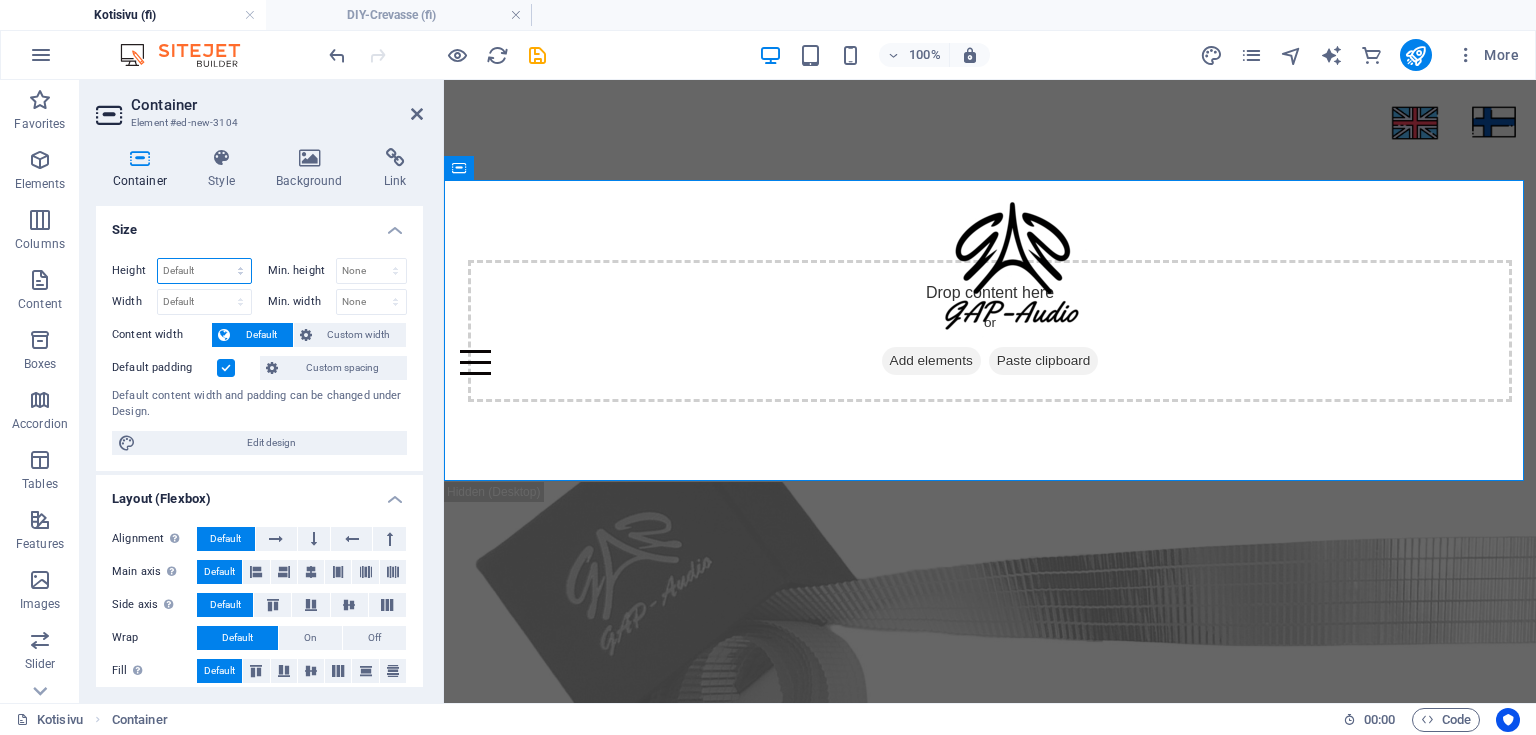 select on "px" 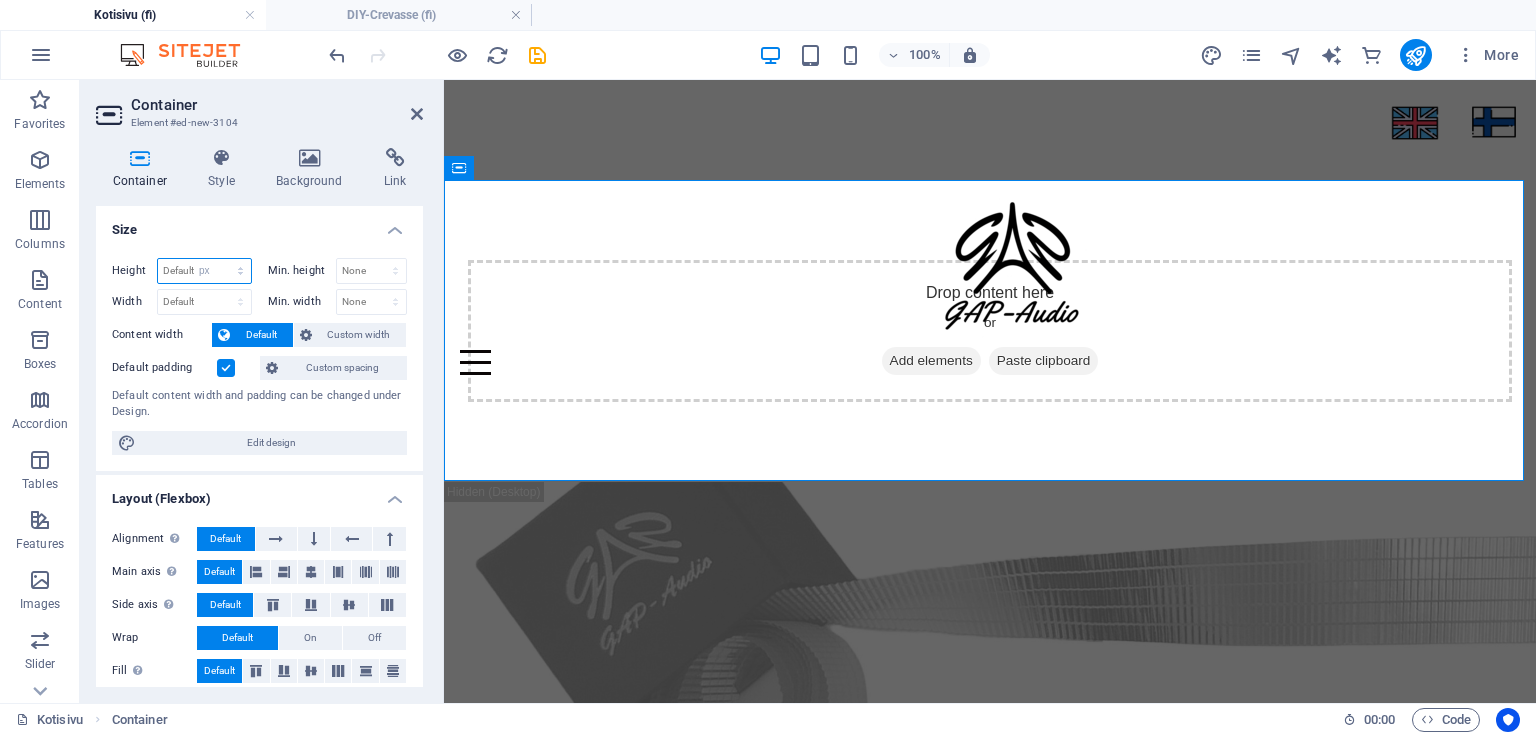click on "Default px rem % vh vw" at bounding box center [204, 271] 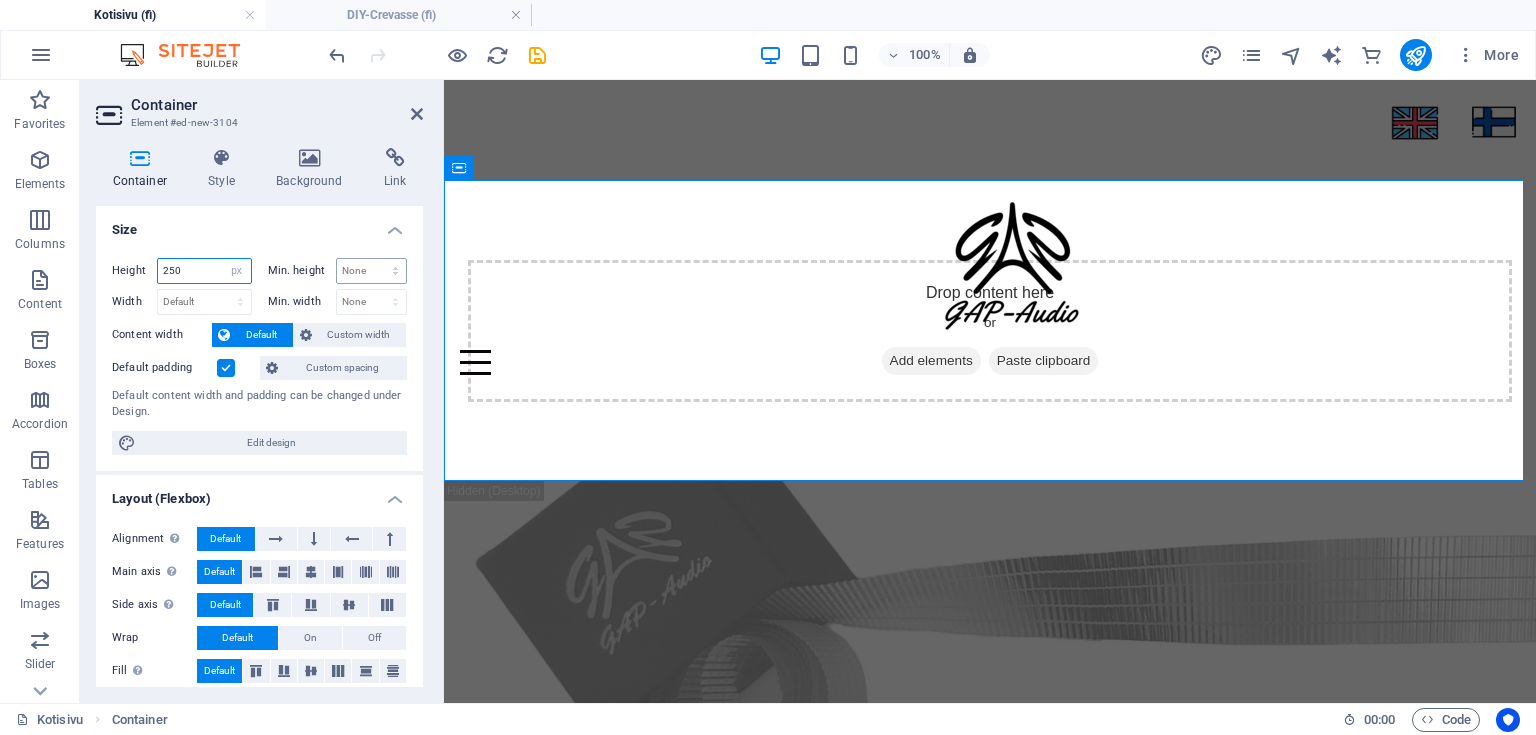 type on "250" 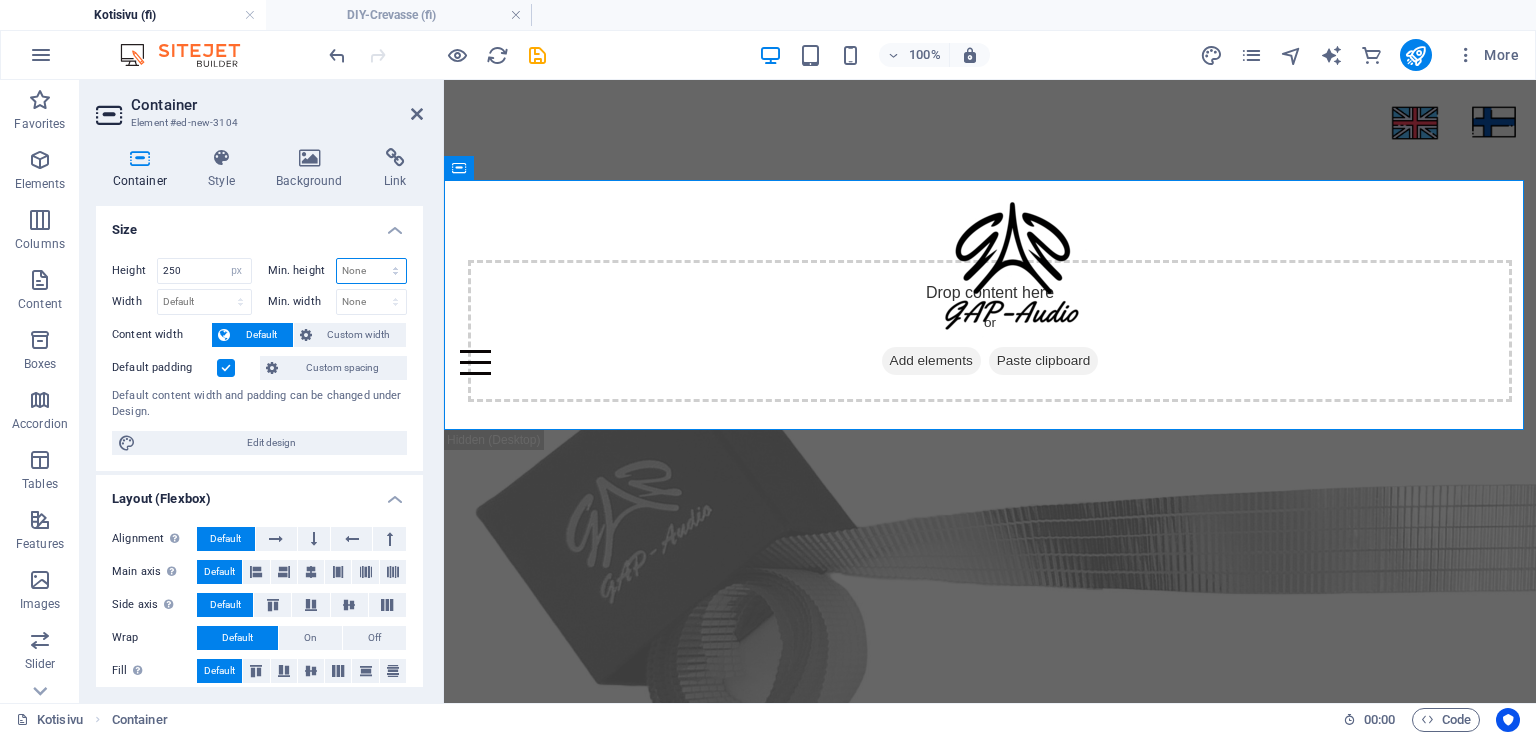 click on "None px rem % vh vw" at bounding box center (372, 271) 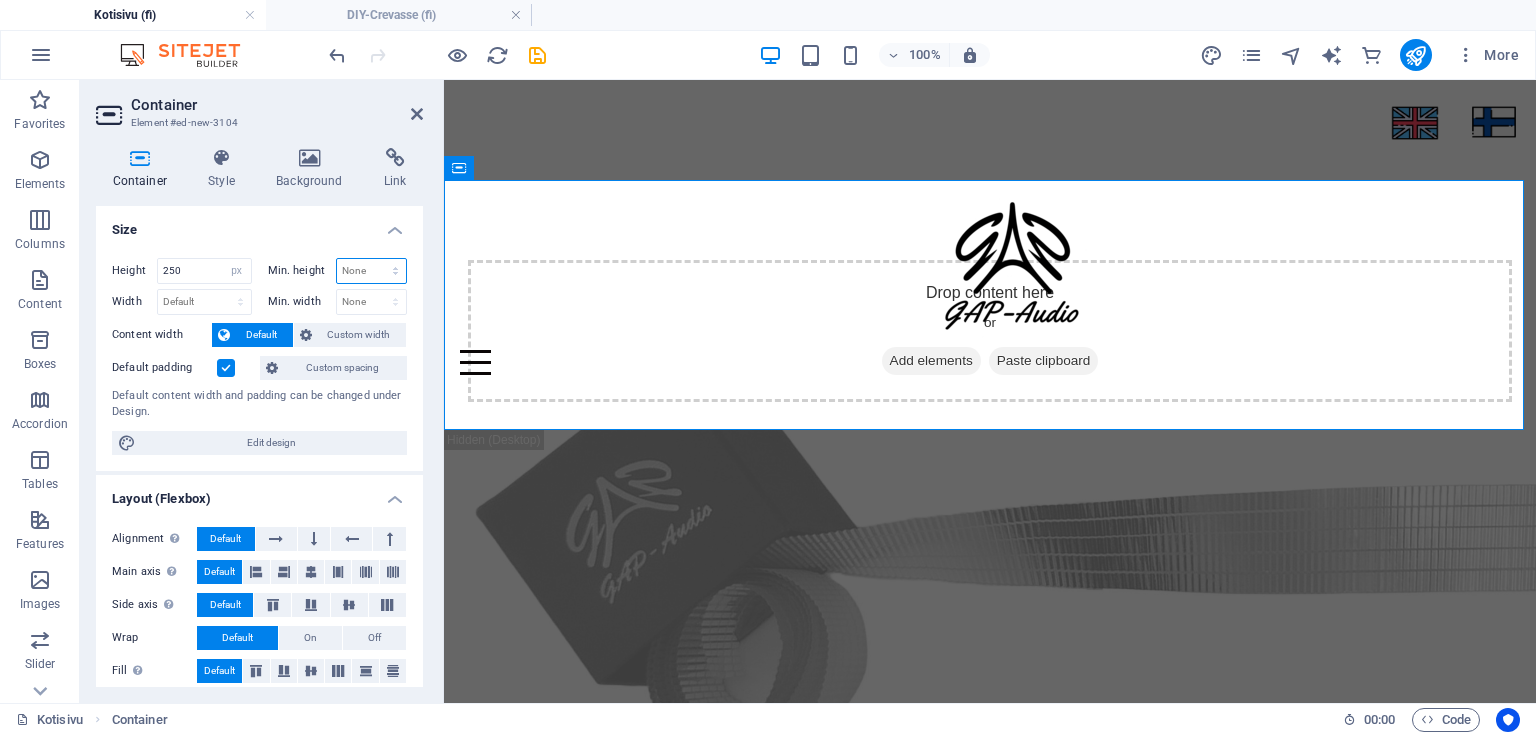 select on "px" 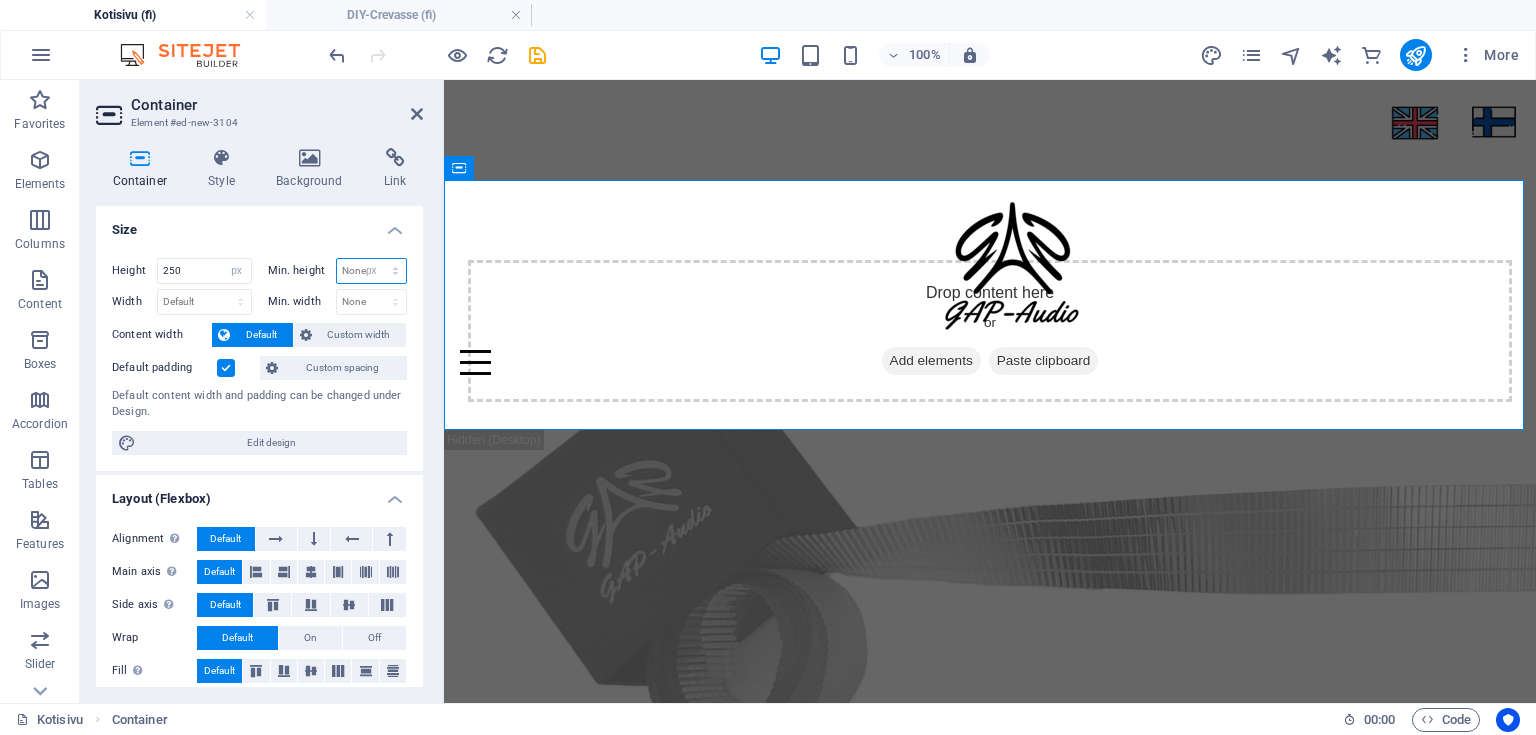 click on "None px rem % vh vw" at bounding box center [372, 271] 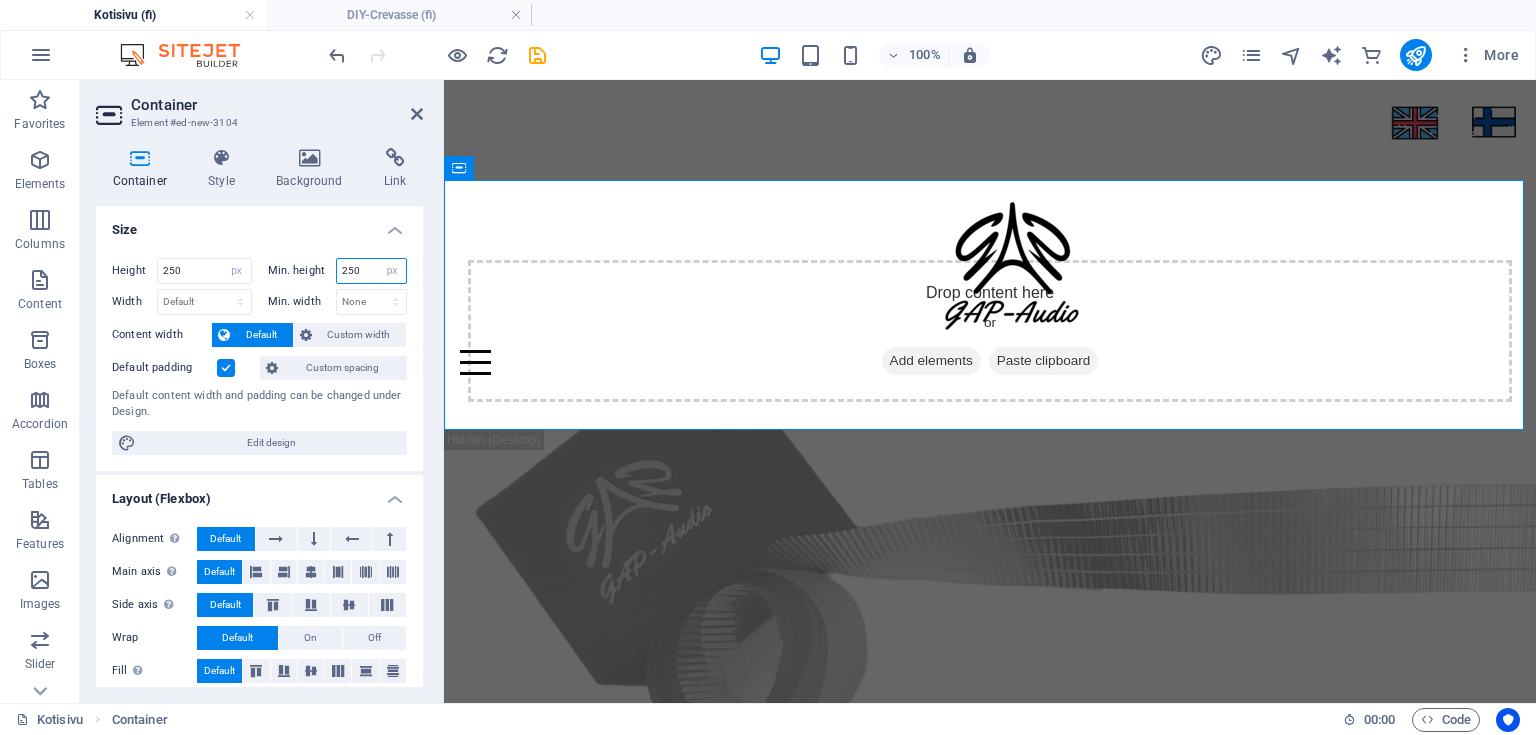 type on "250" 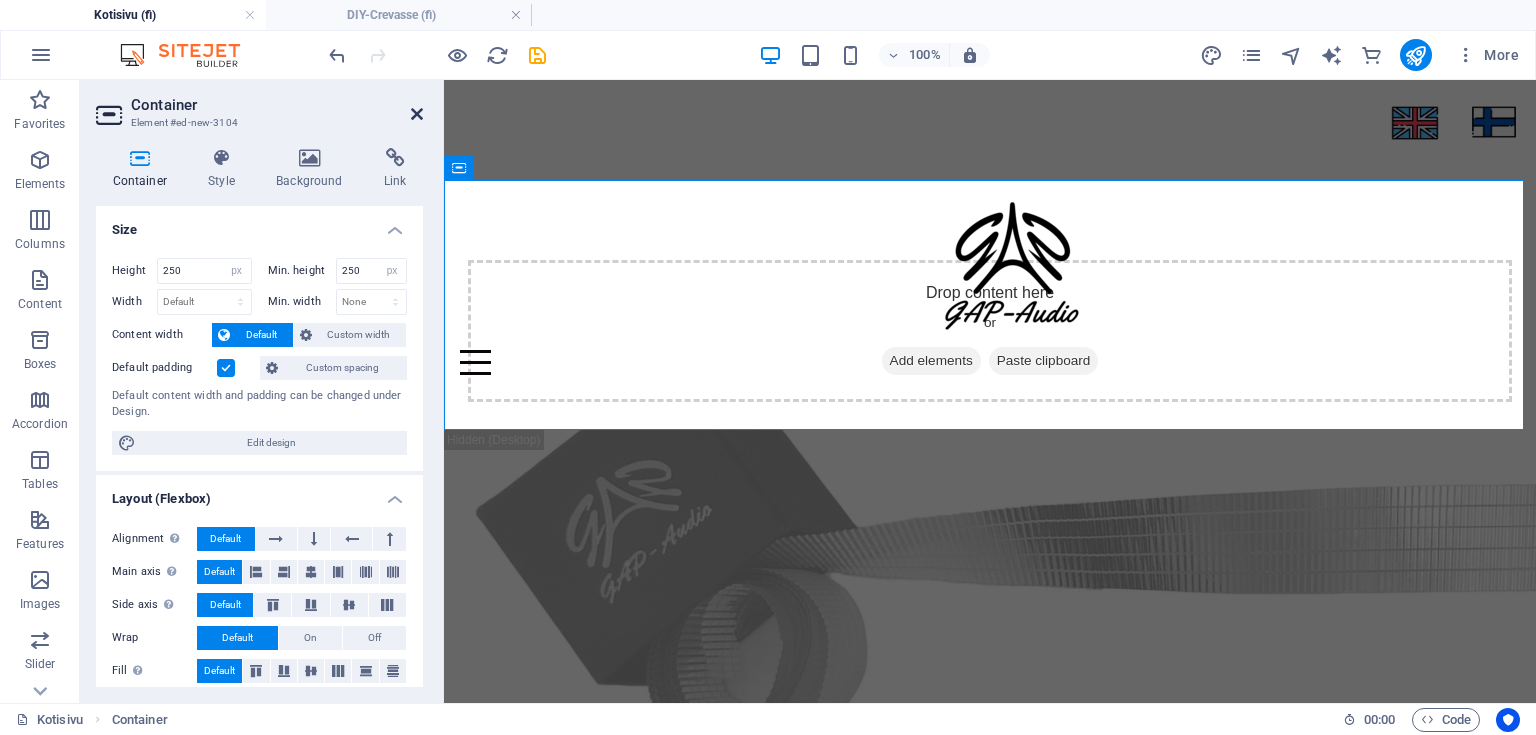 click at bounding box center (417, 114) 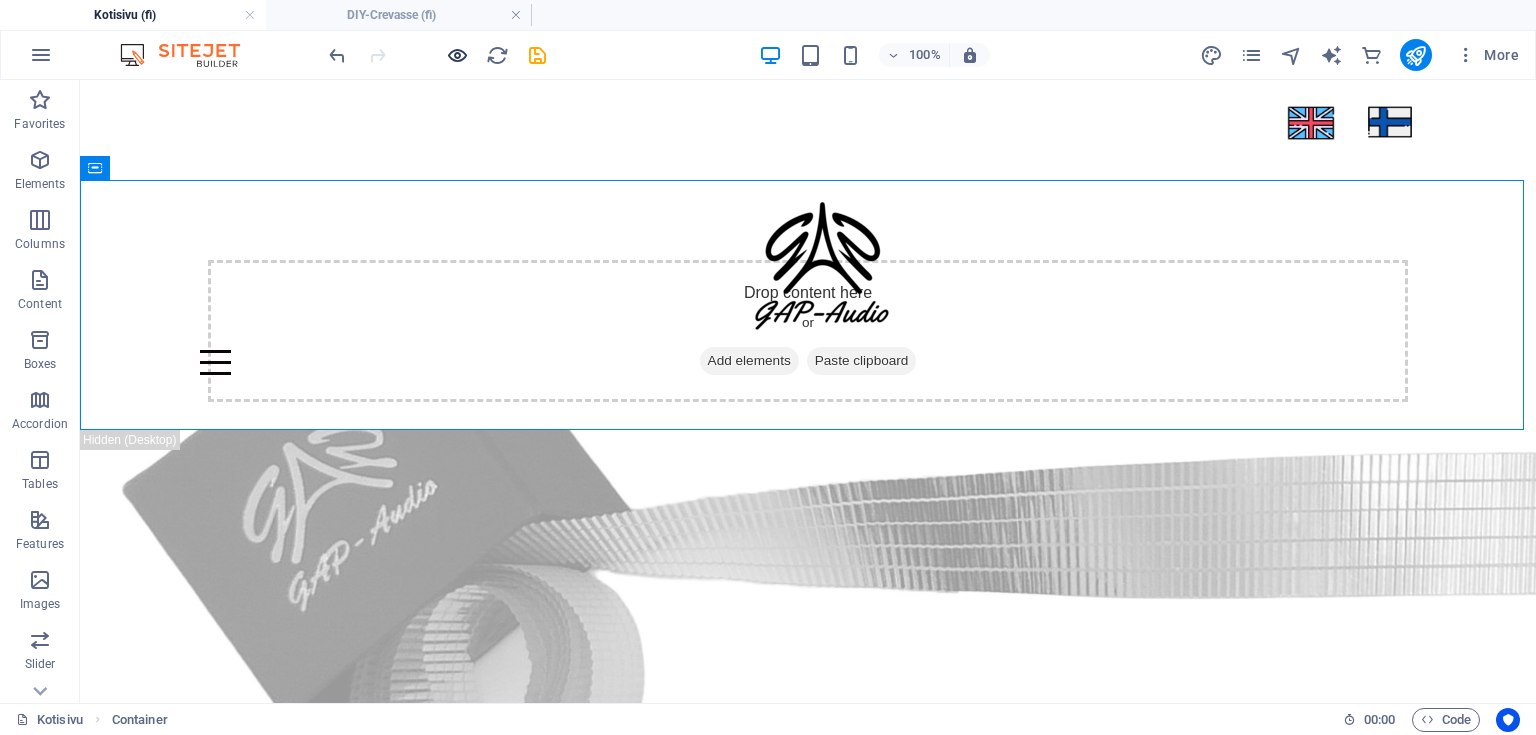 click at bounding box center [457, 55] 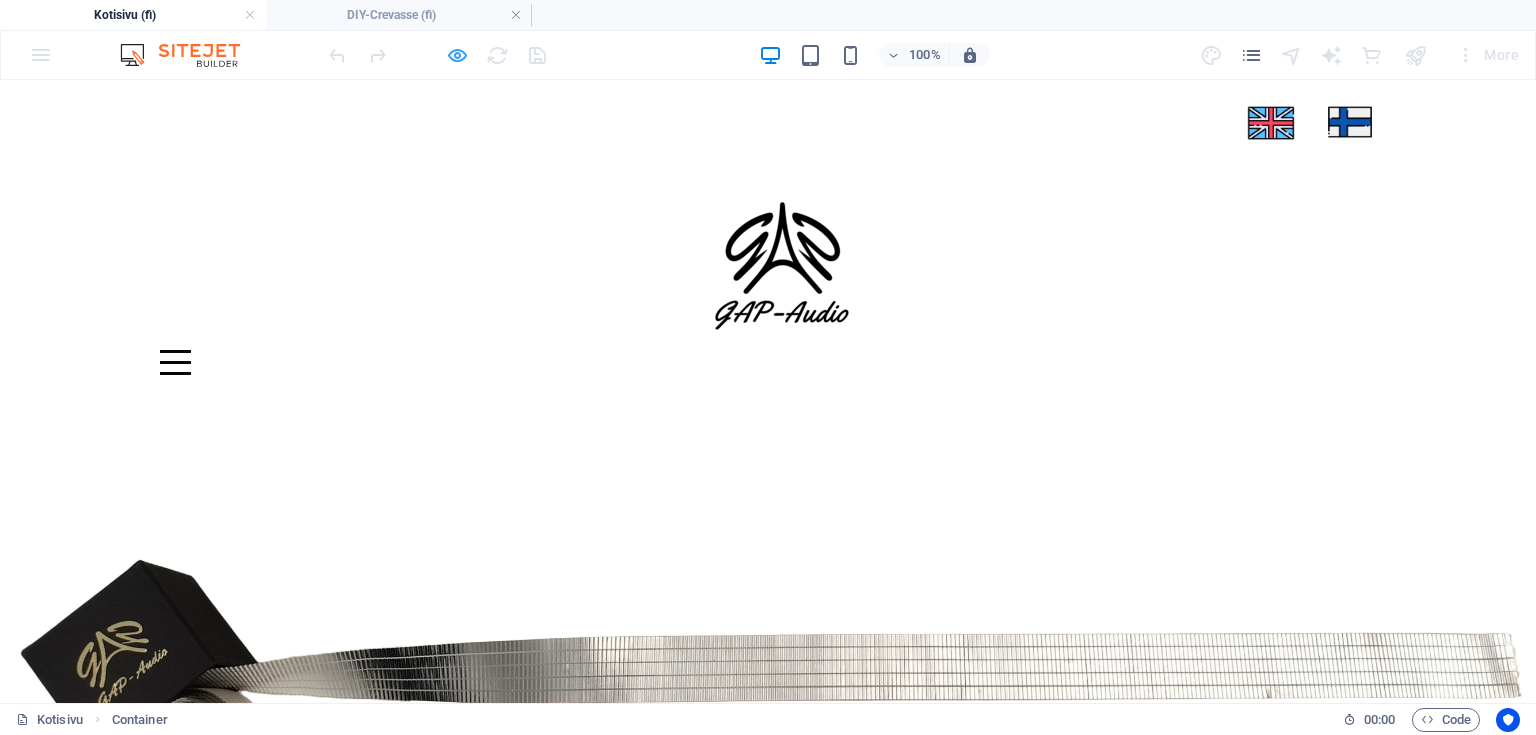 click at bounding box center [457, 55] 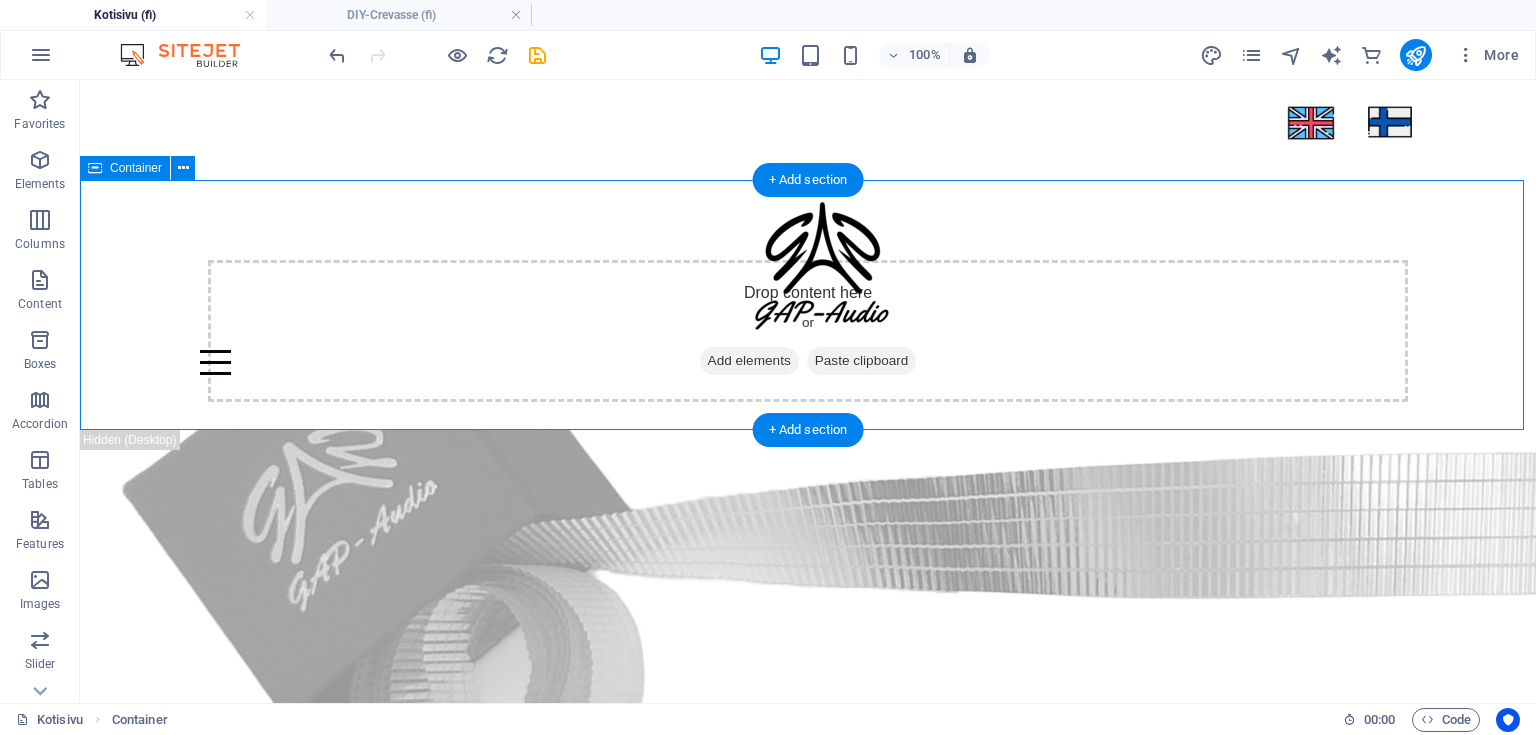 click on "Drop content here or  Add elements  Paste clipboard" at bounding box center (808, 305) 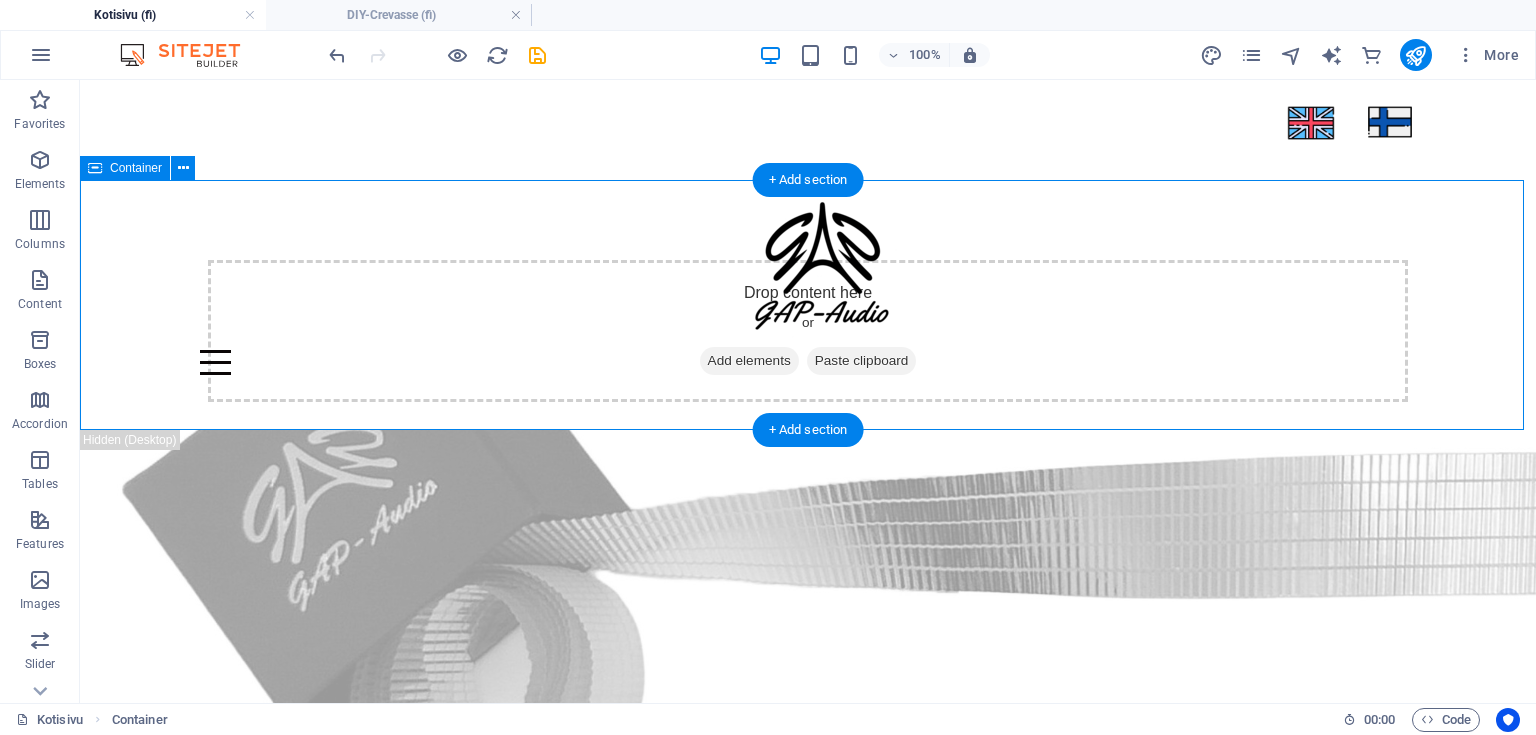 click on "Drop content here or  Add elements  Paste clipboard" at bounding box center [808, 305] 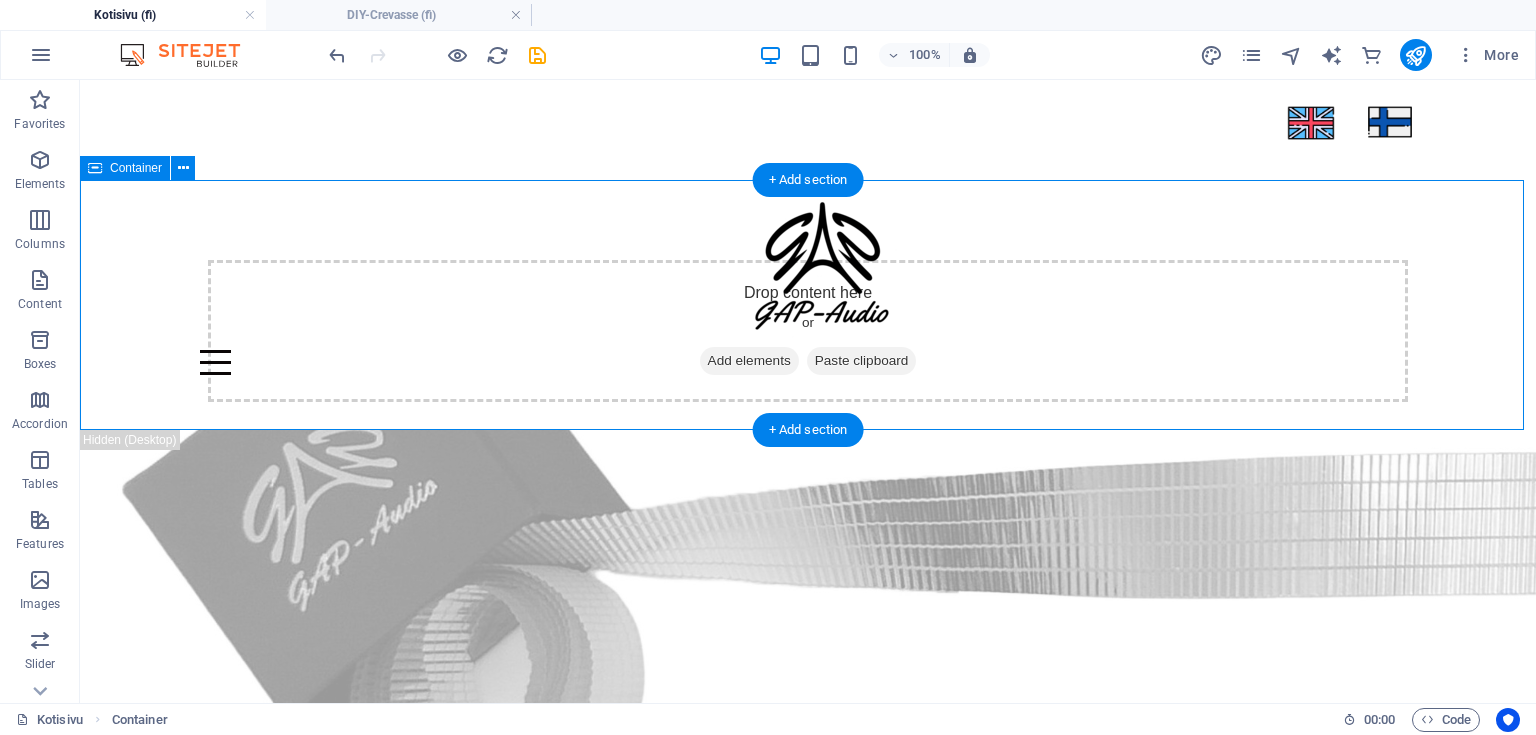 select on "px" 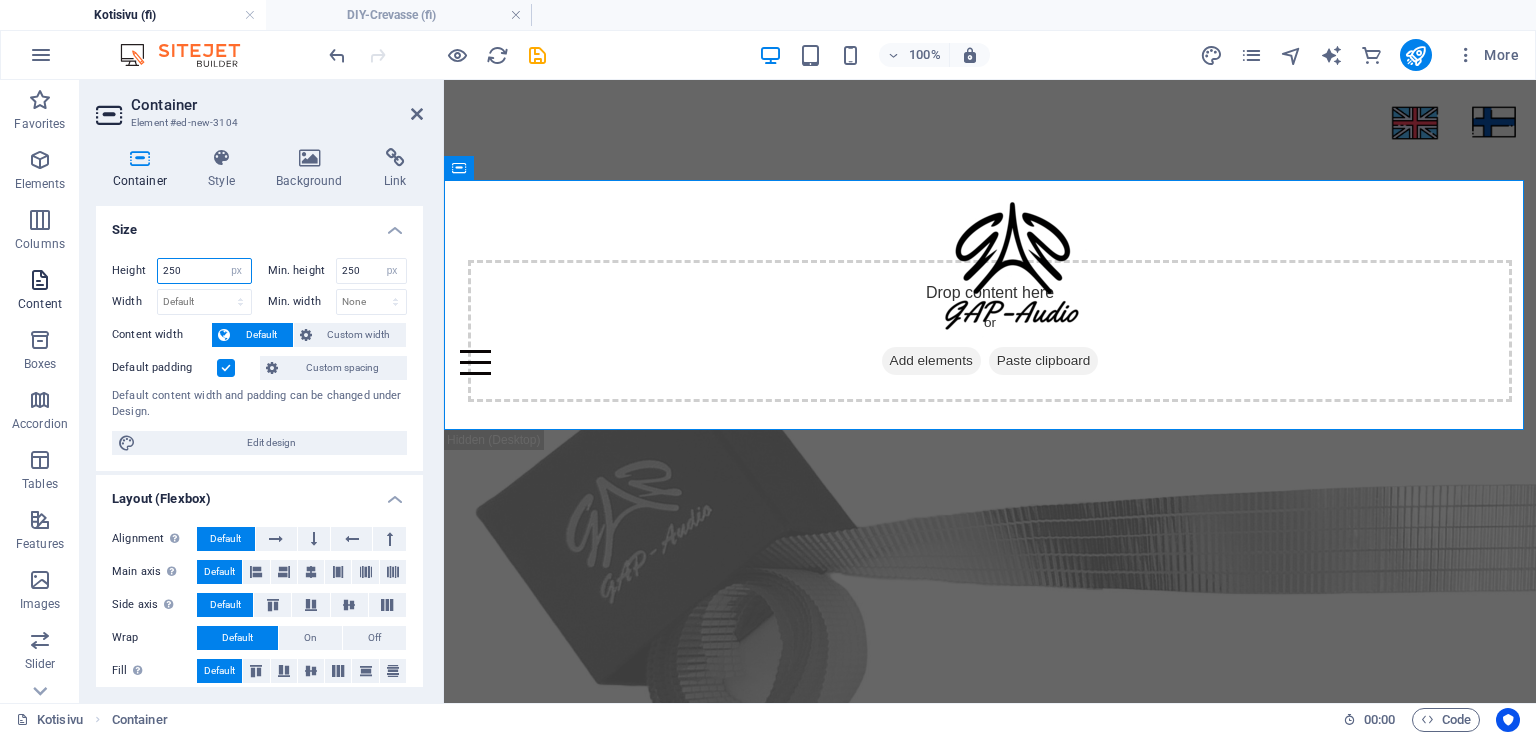 drag, startPoint x: 181, startPoint y: 264, endPoint x: 72, endPoint y: 272, distance: 109.29318 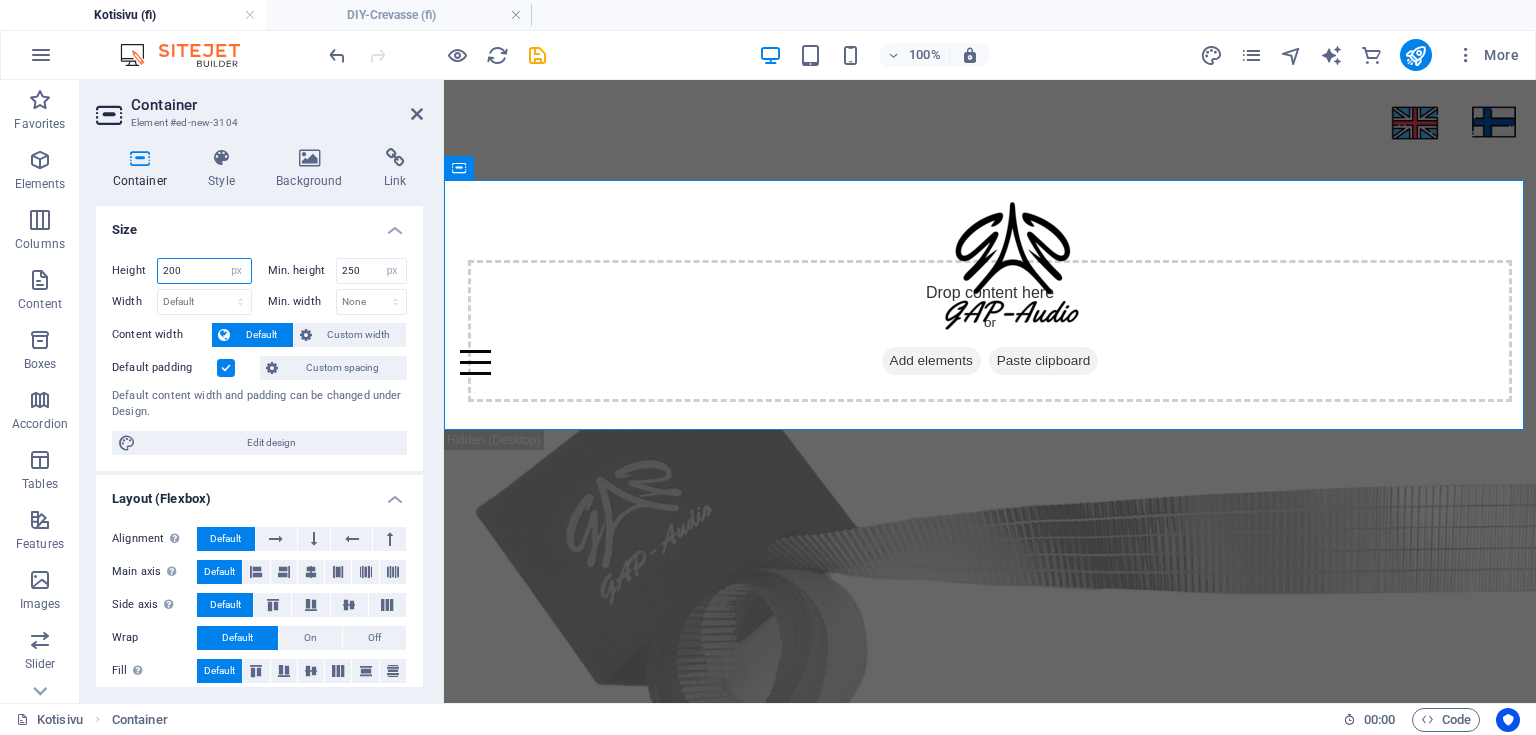 type on "200" 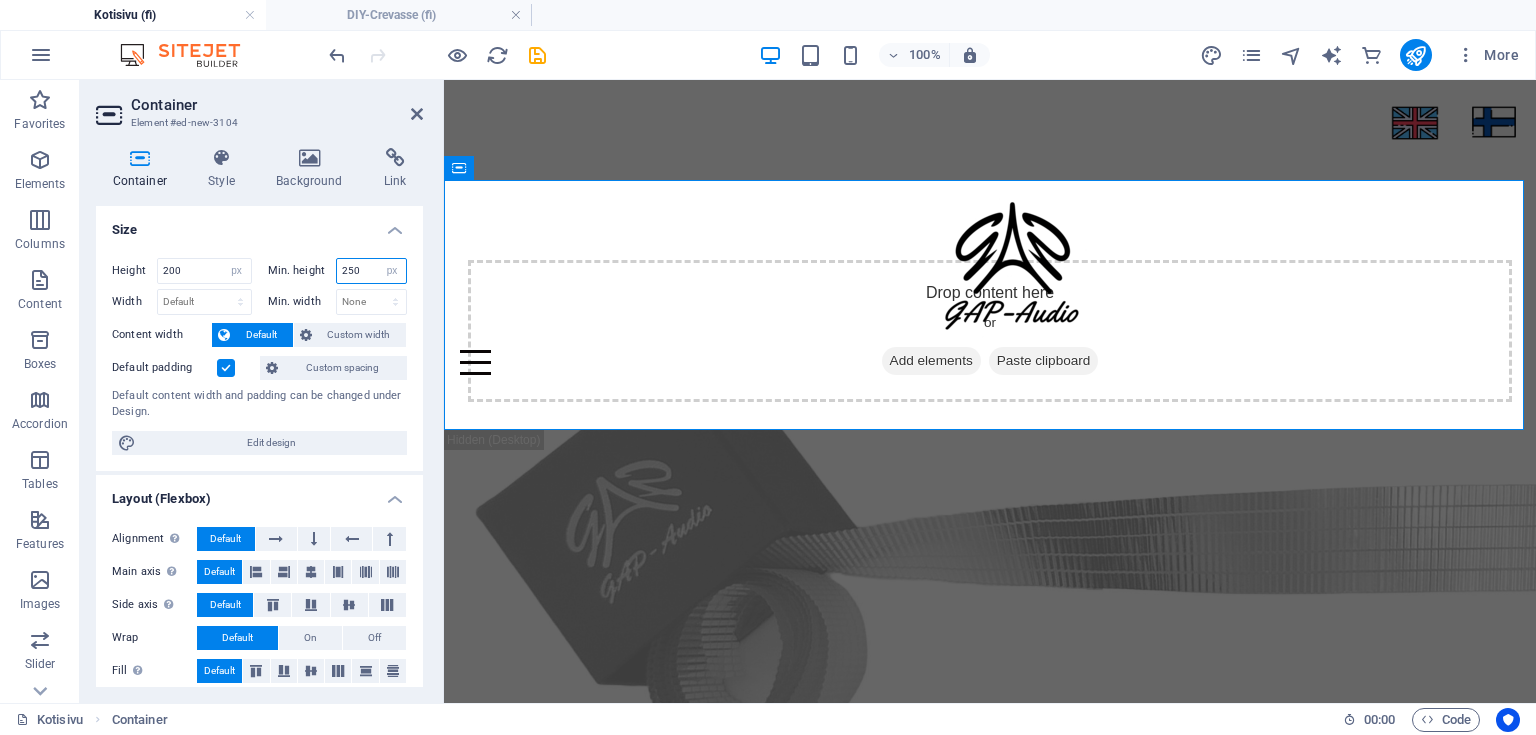 drag, startPoint x: 368, startPoint y: 272, endPoint x: 168, endPoint y: 254, distance: 200.80836 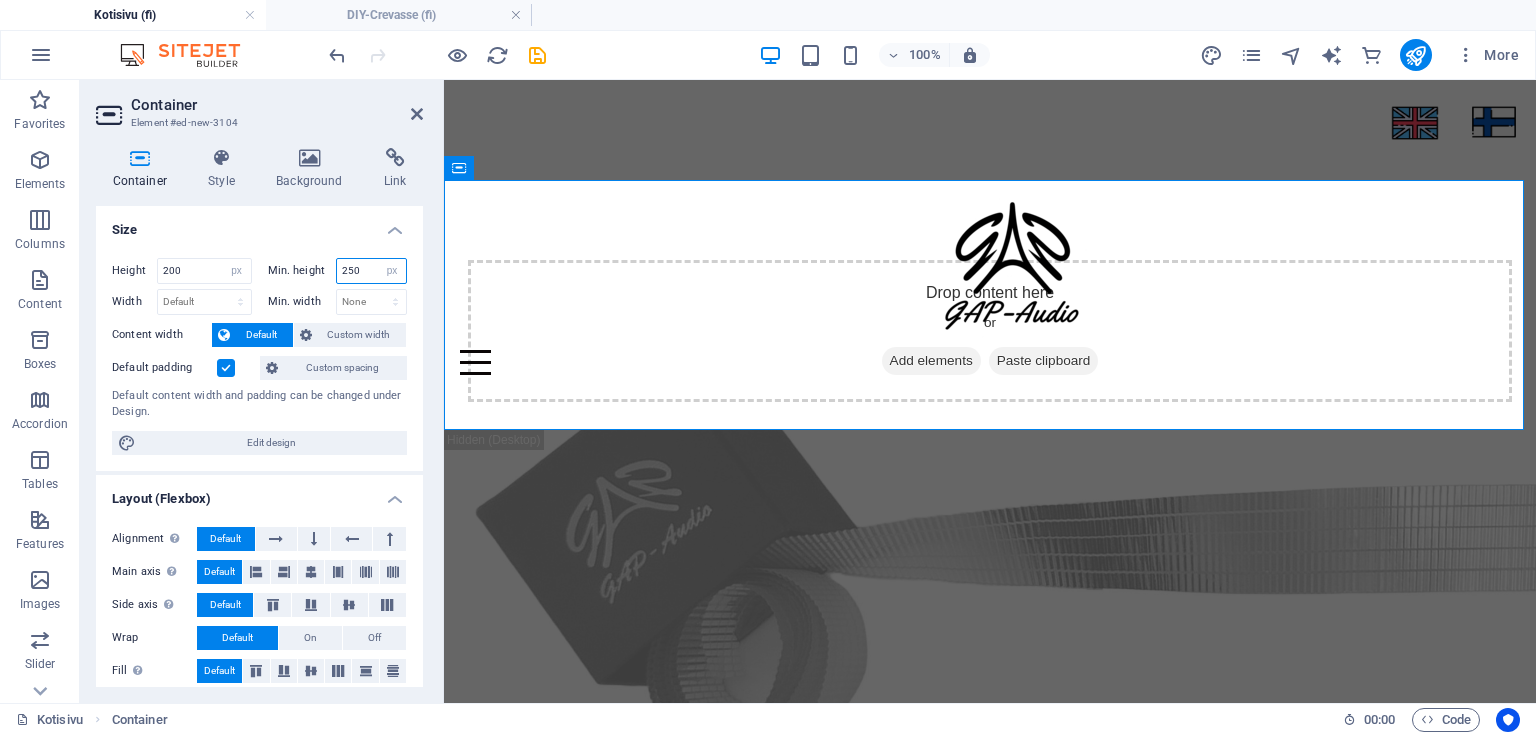 click on "Height 200 Default px rem % vh vw Min. height 250 None px rem % vh vw Width Default px rem % em vh vw Min. width None px rem % vh vw Content width Default Custom width Width Default px rem % em vh vw Min. width None px rem % vh vw Default padding Custom spacing Default content width and padding can be changed under Design. Edit design" at bounding box center (259, 356) 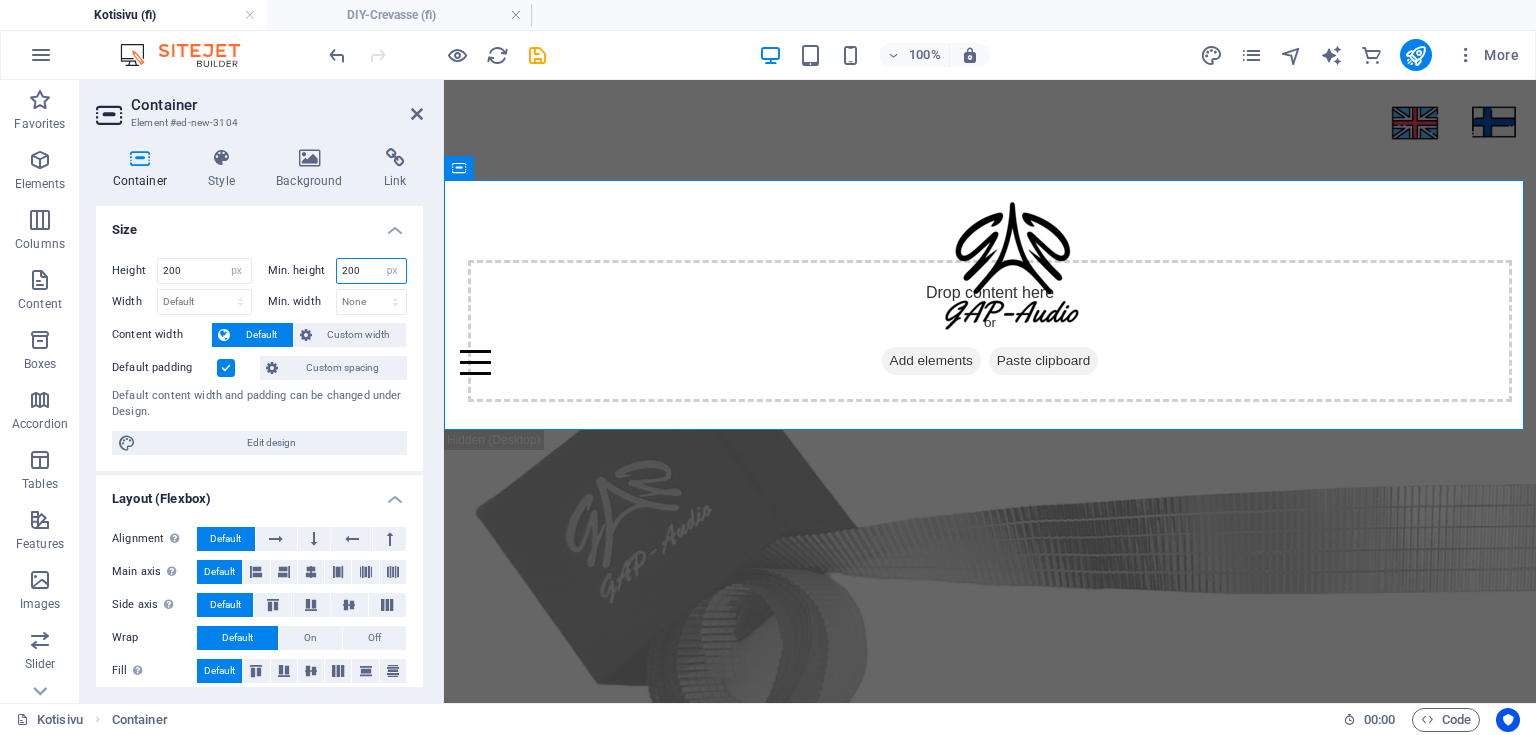 type on "200" 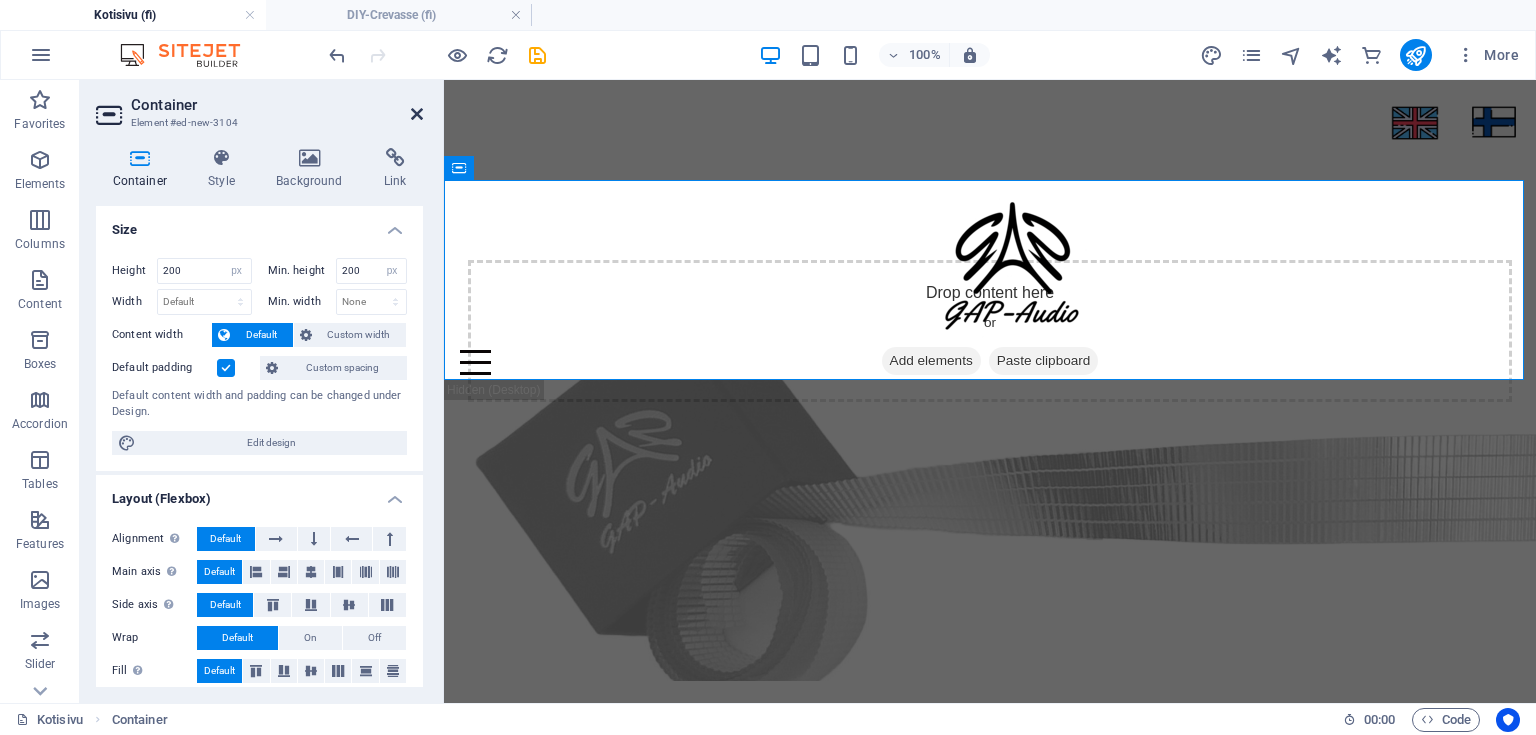 drag, startPoint x: 418, startPoint y: 112, endPoint x: 364, endPoint y: 12, distance: 113.64858 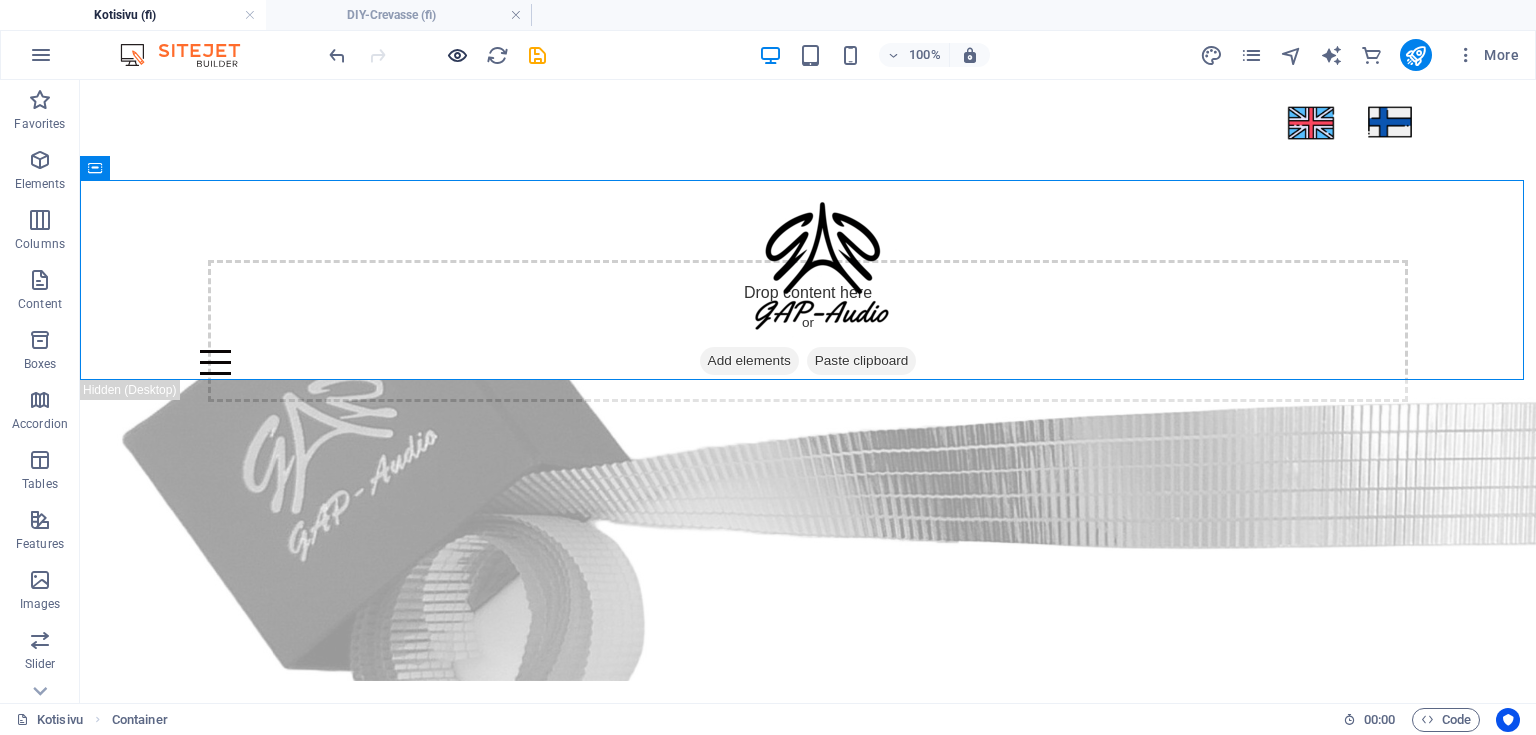 click at bounding box center [457, 55] 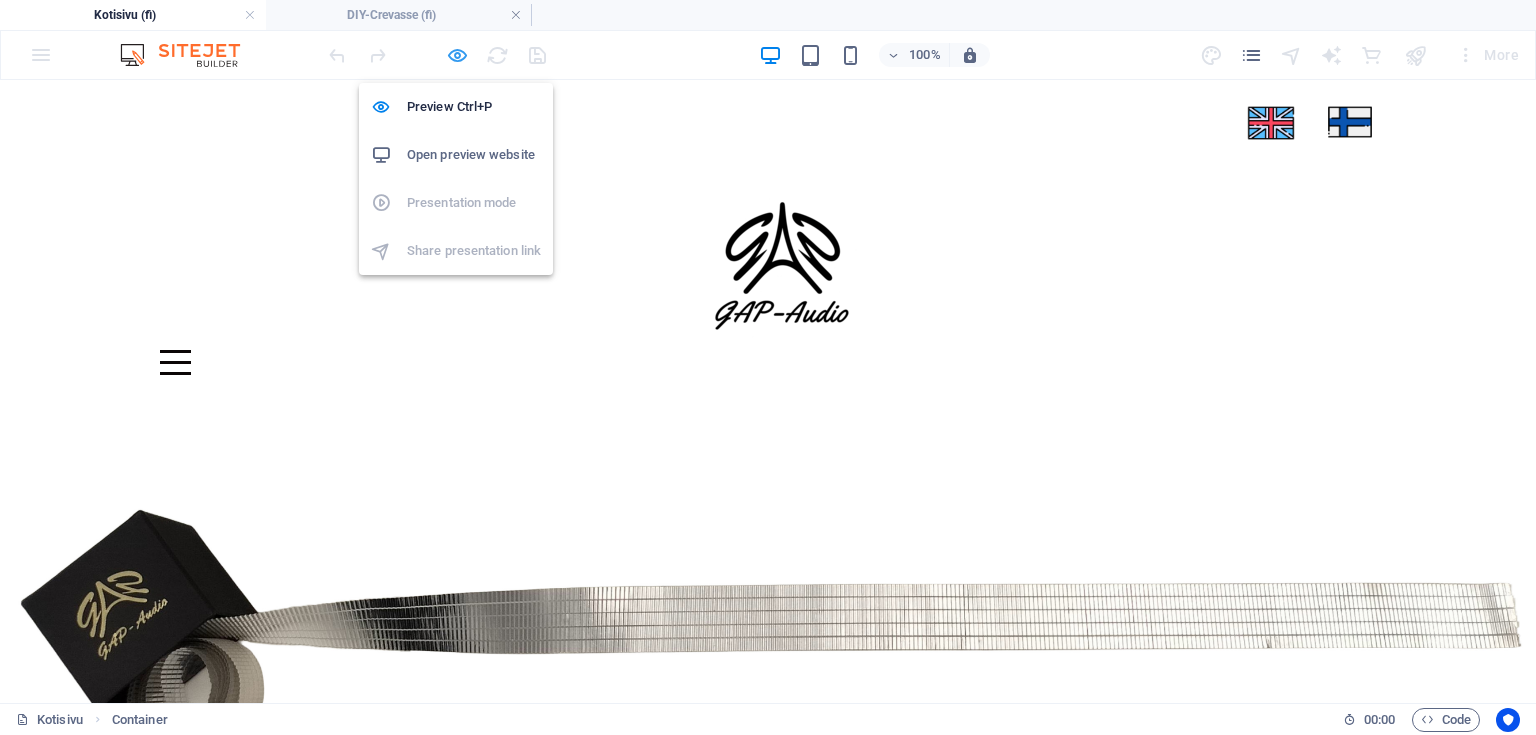click at bounding box center [457, 55] 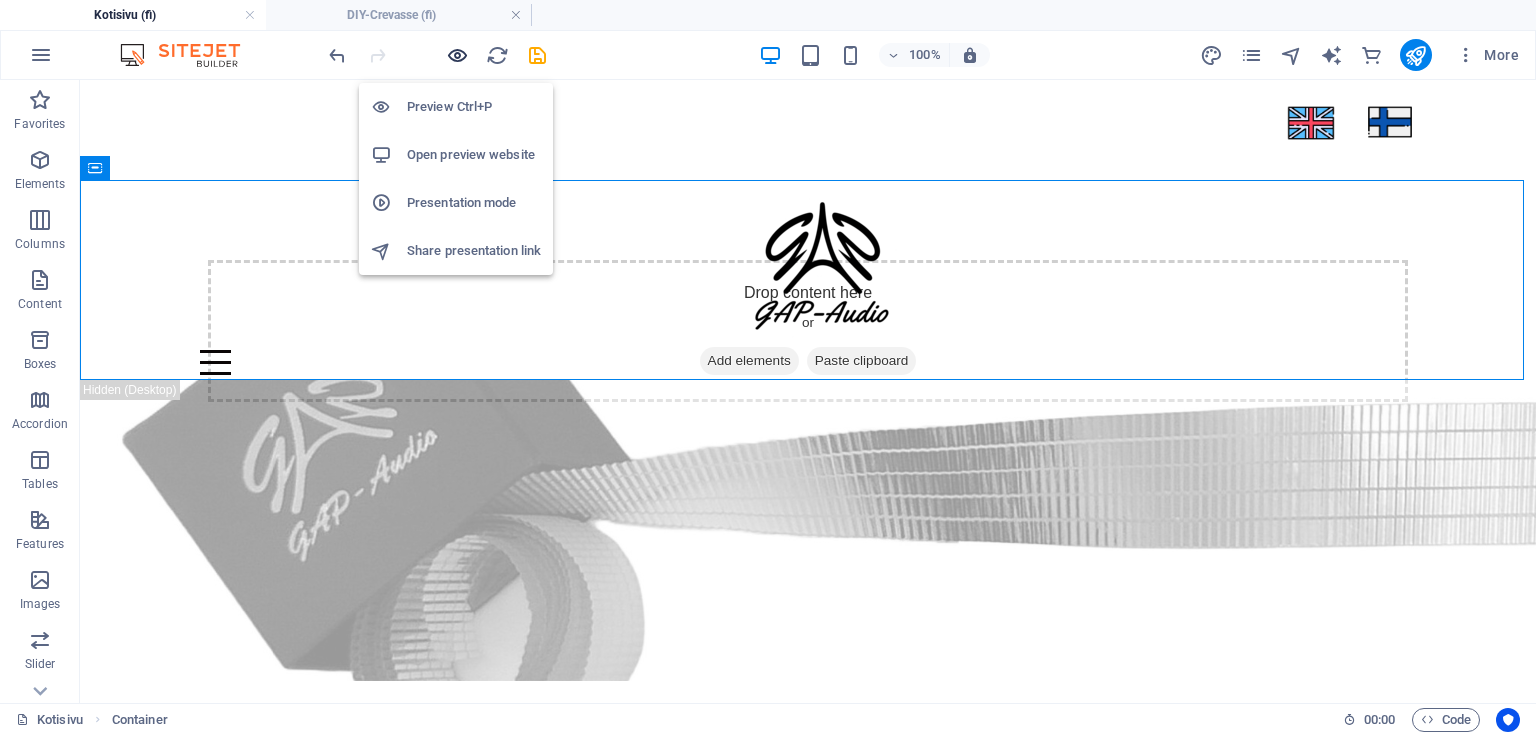 click at bounding box center [457, 55] 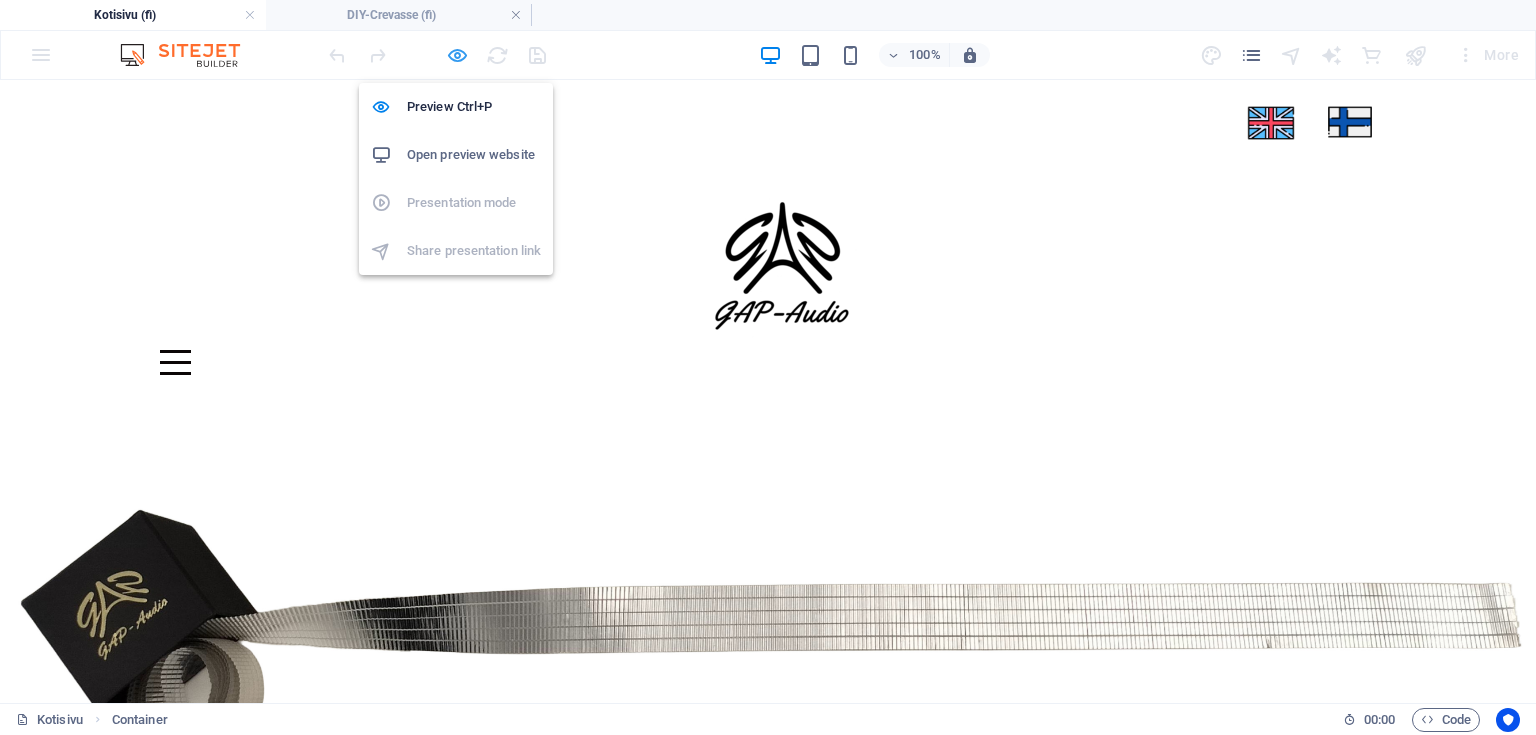 click at bounding box center (457, 55) 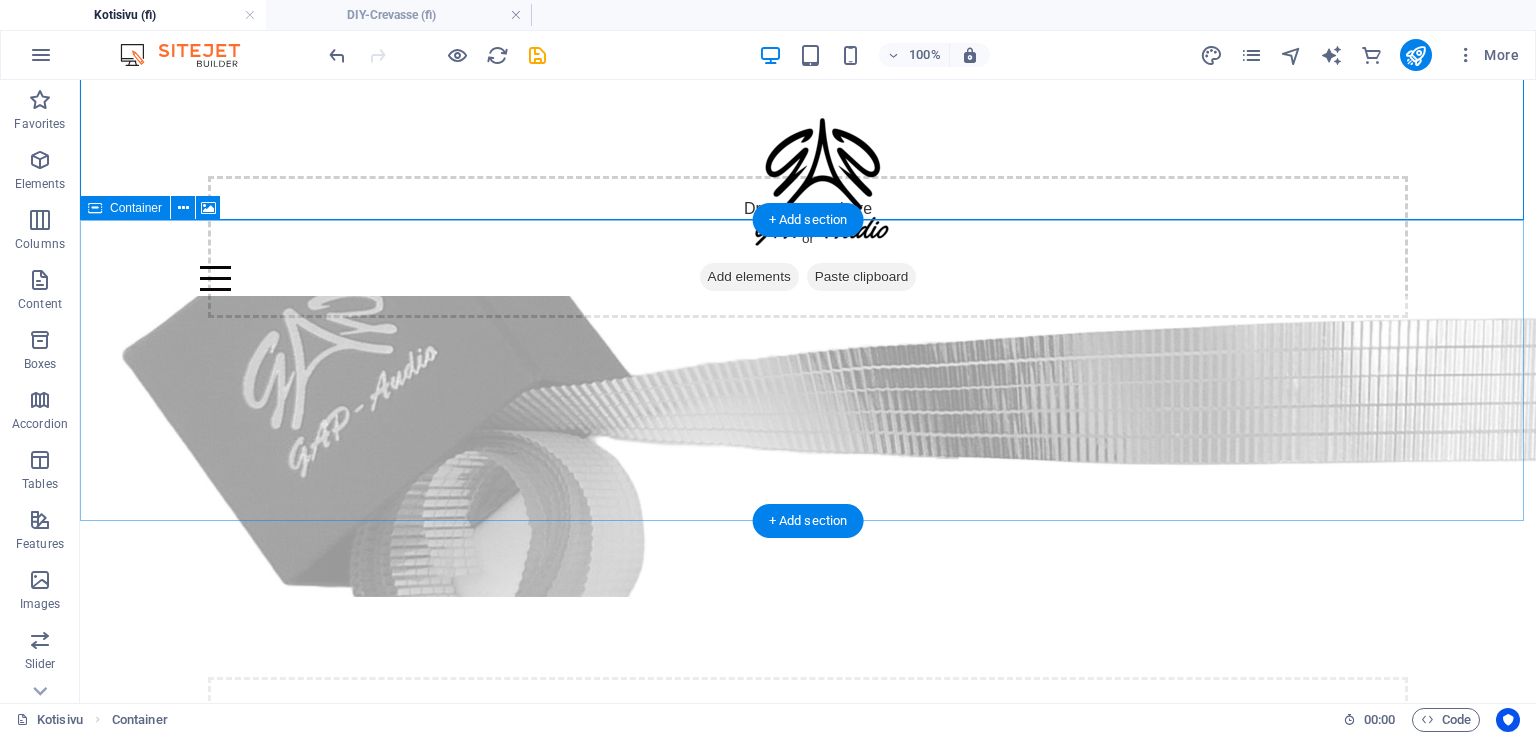 scroll, scrollTop: 160, scrollLeft: 0, axis: vertical 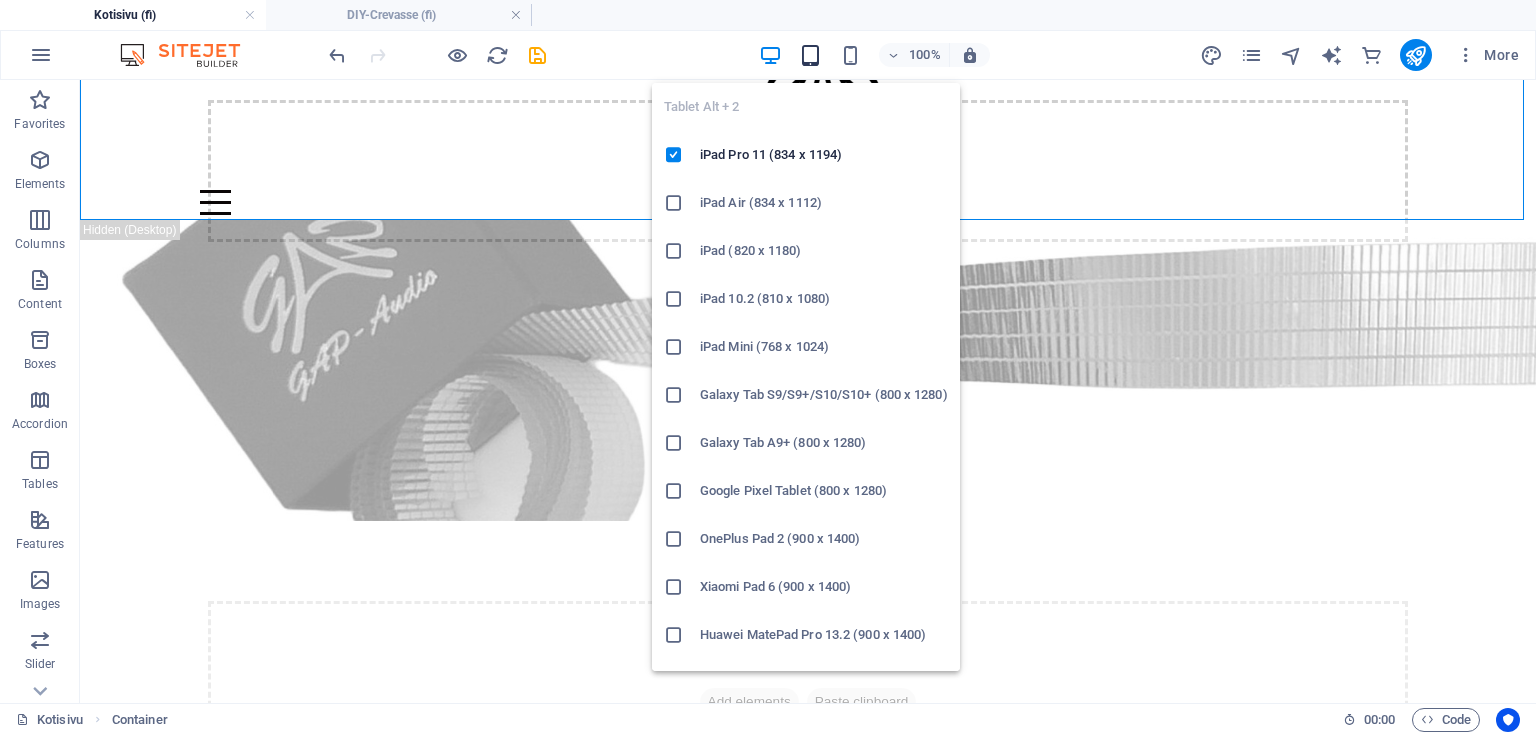click at bounding box center [810, 55] 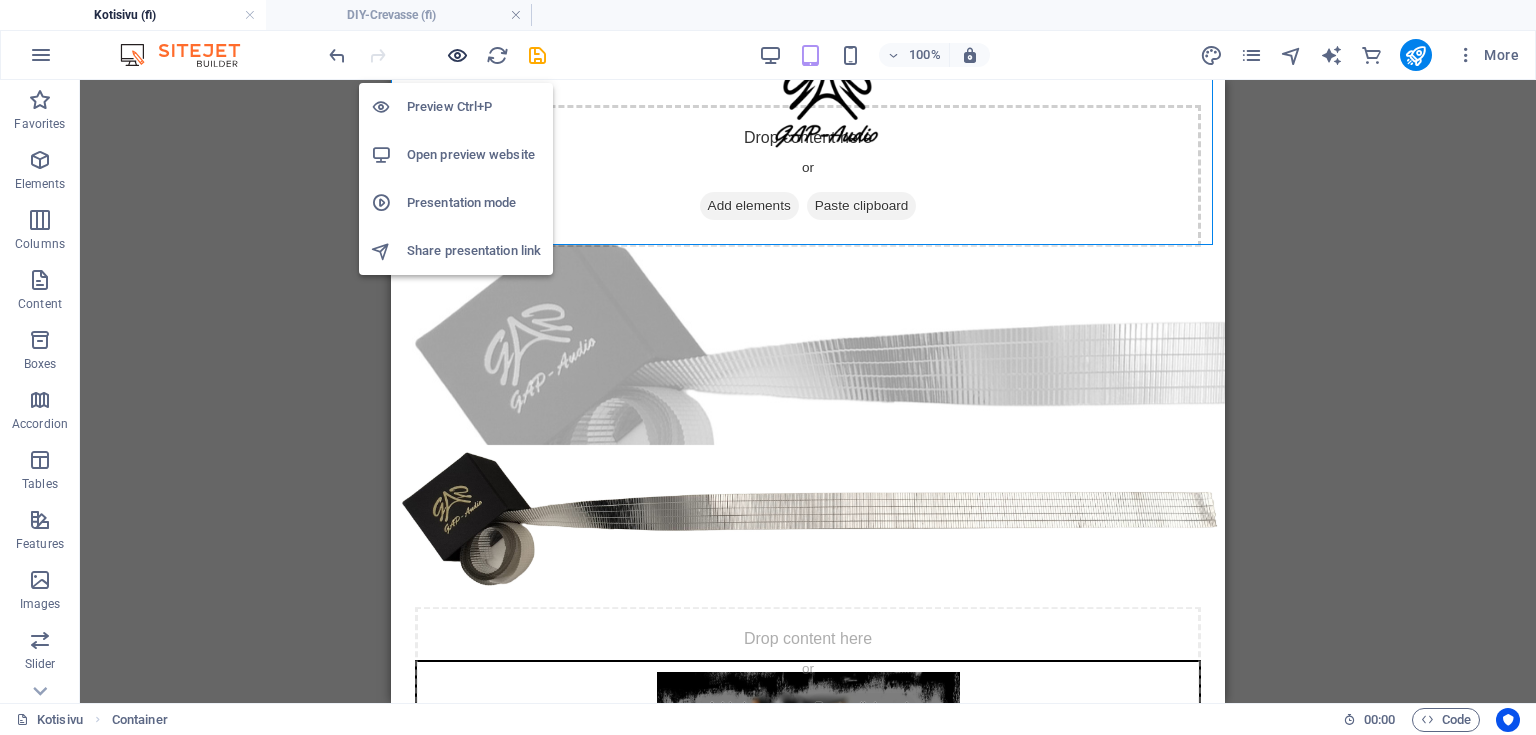 click at bounding box center [457, 55] 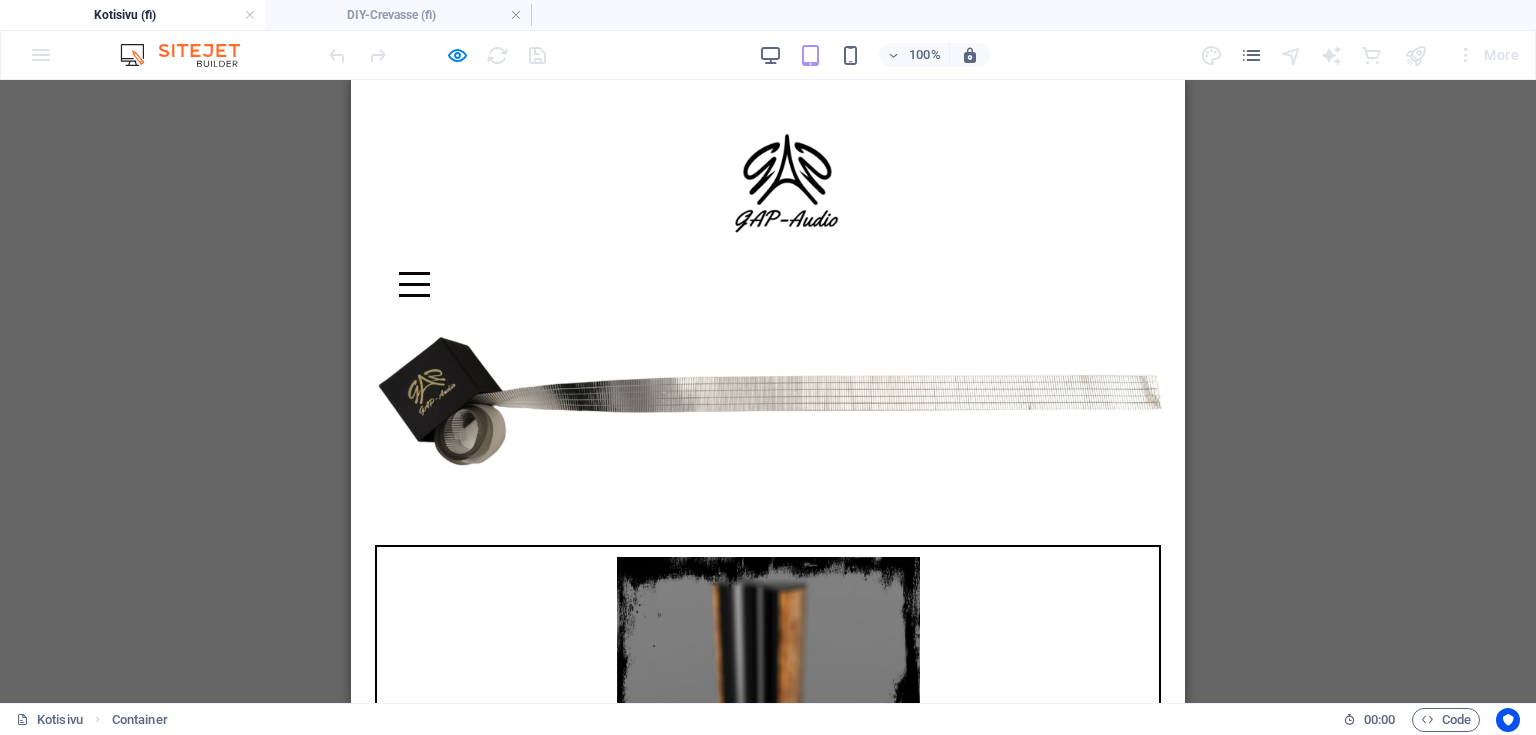 scroll, scrollTop: 0, scrollLeft: 0, axis: both 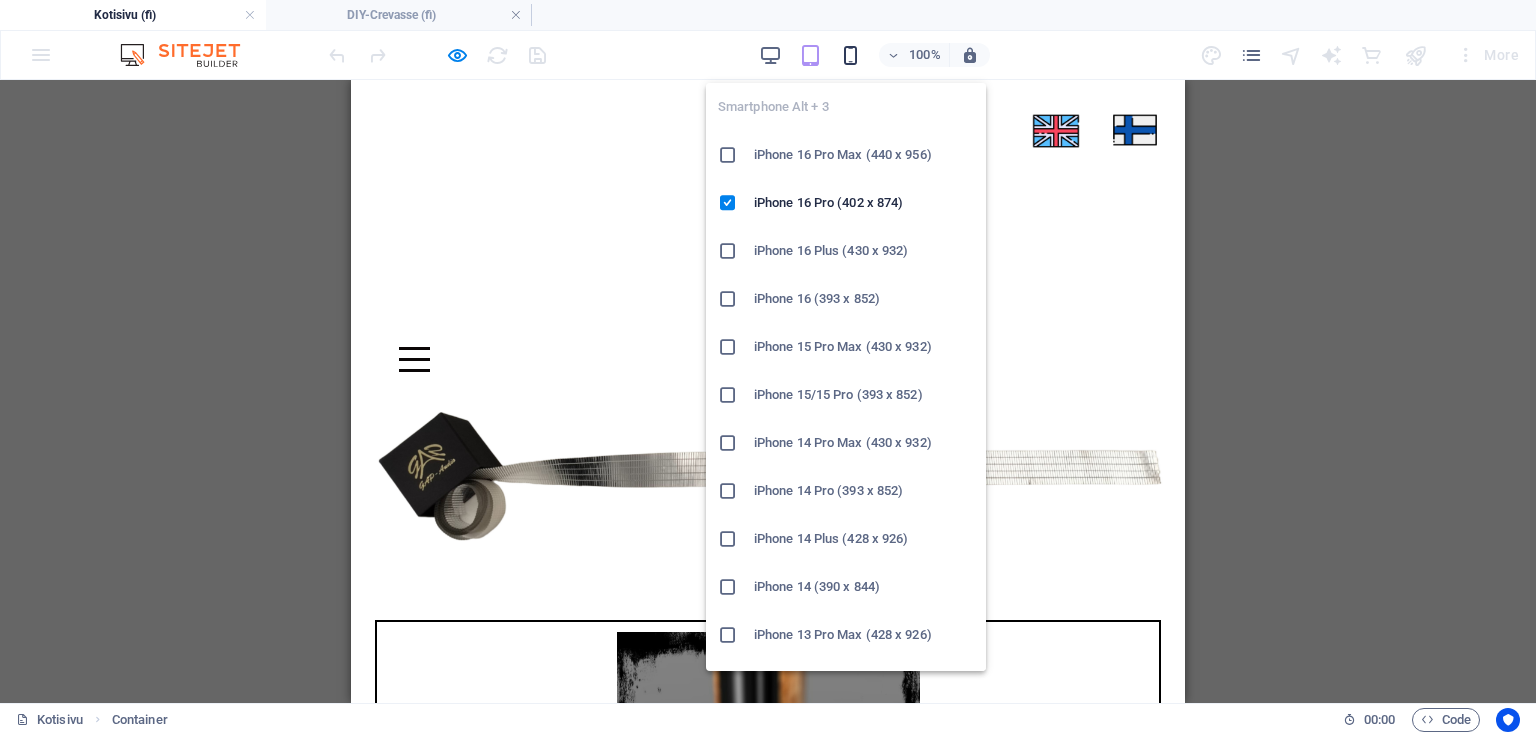 click at bounding box center (850, 55) 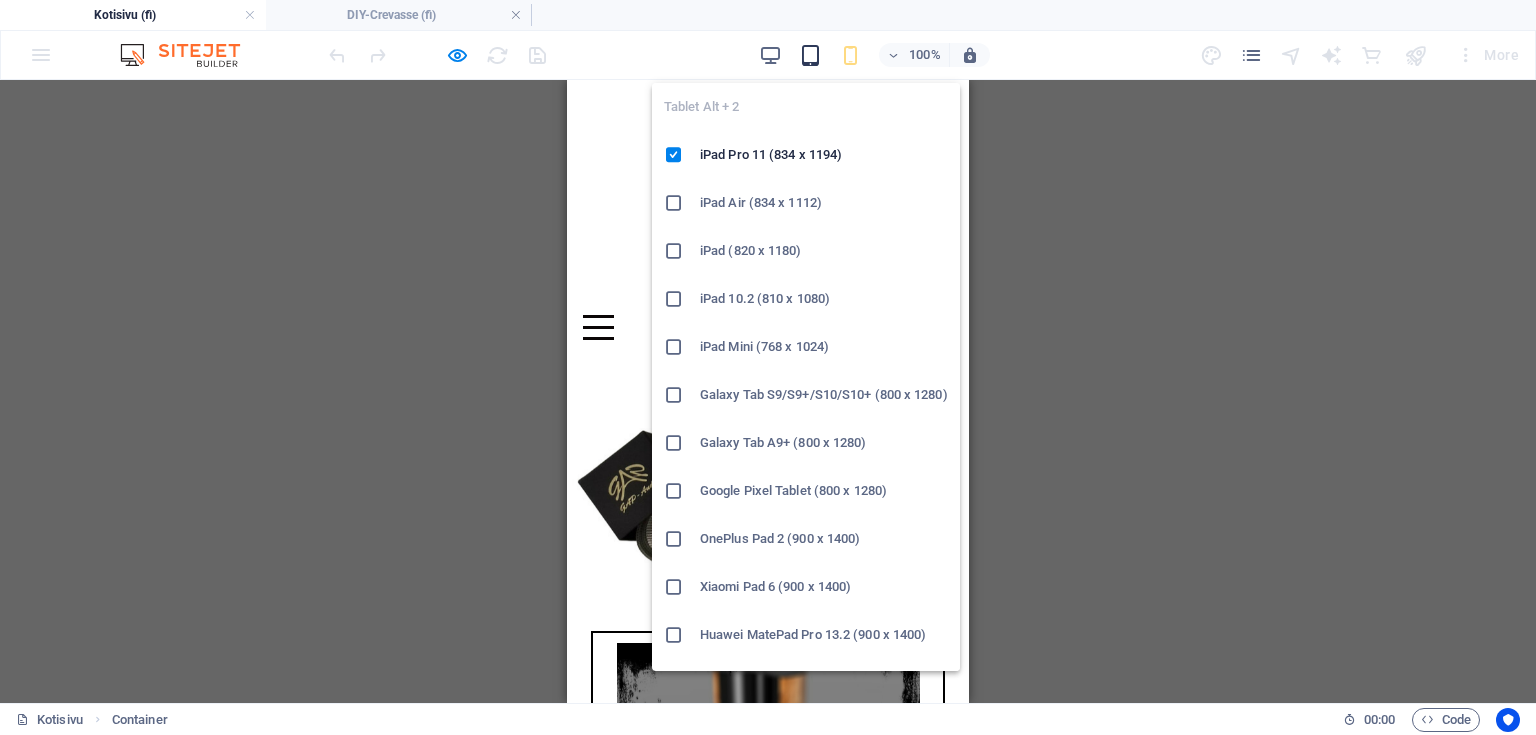 click at bounding box center [810, 55] 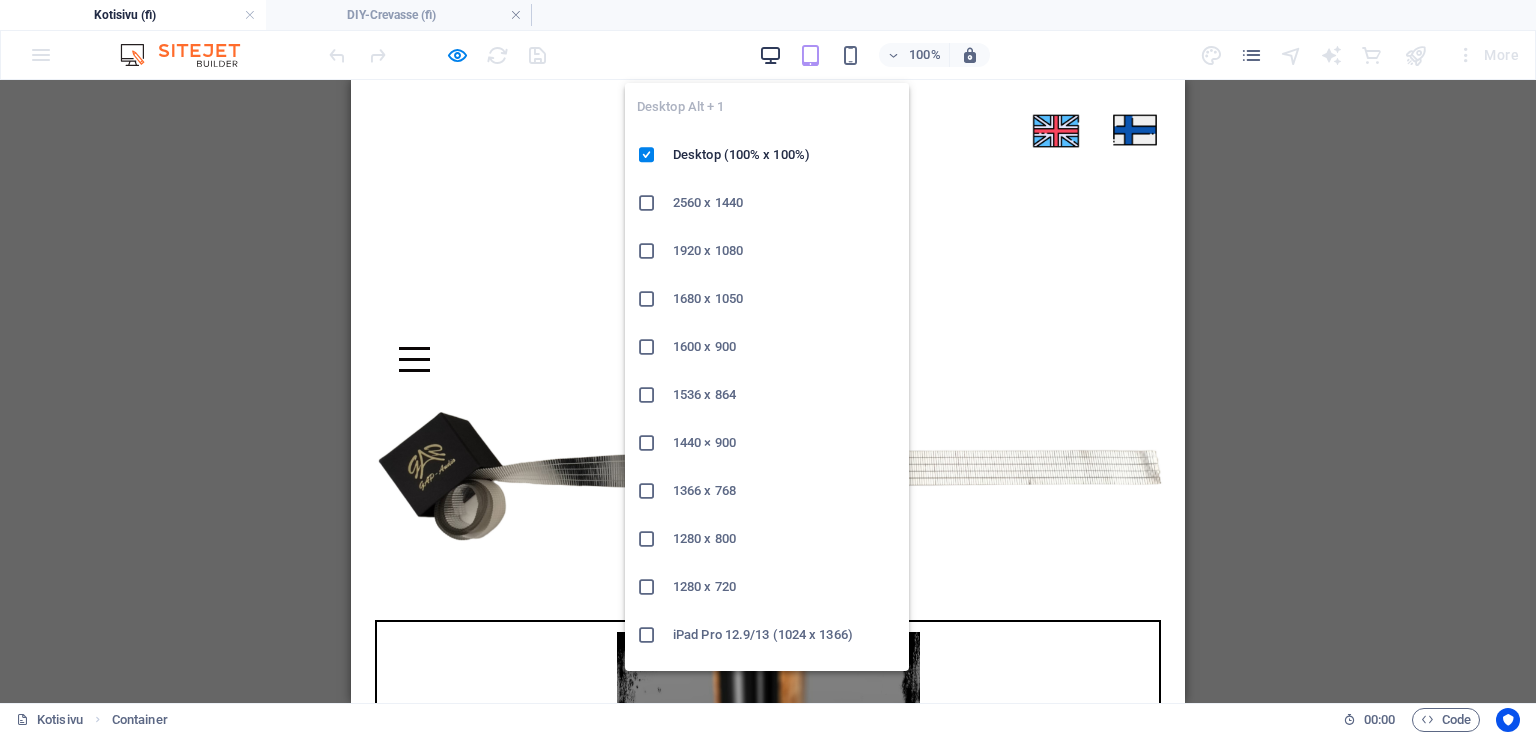 click at bounding box center (770, 55) 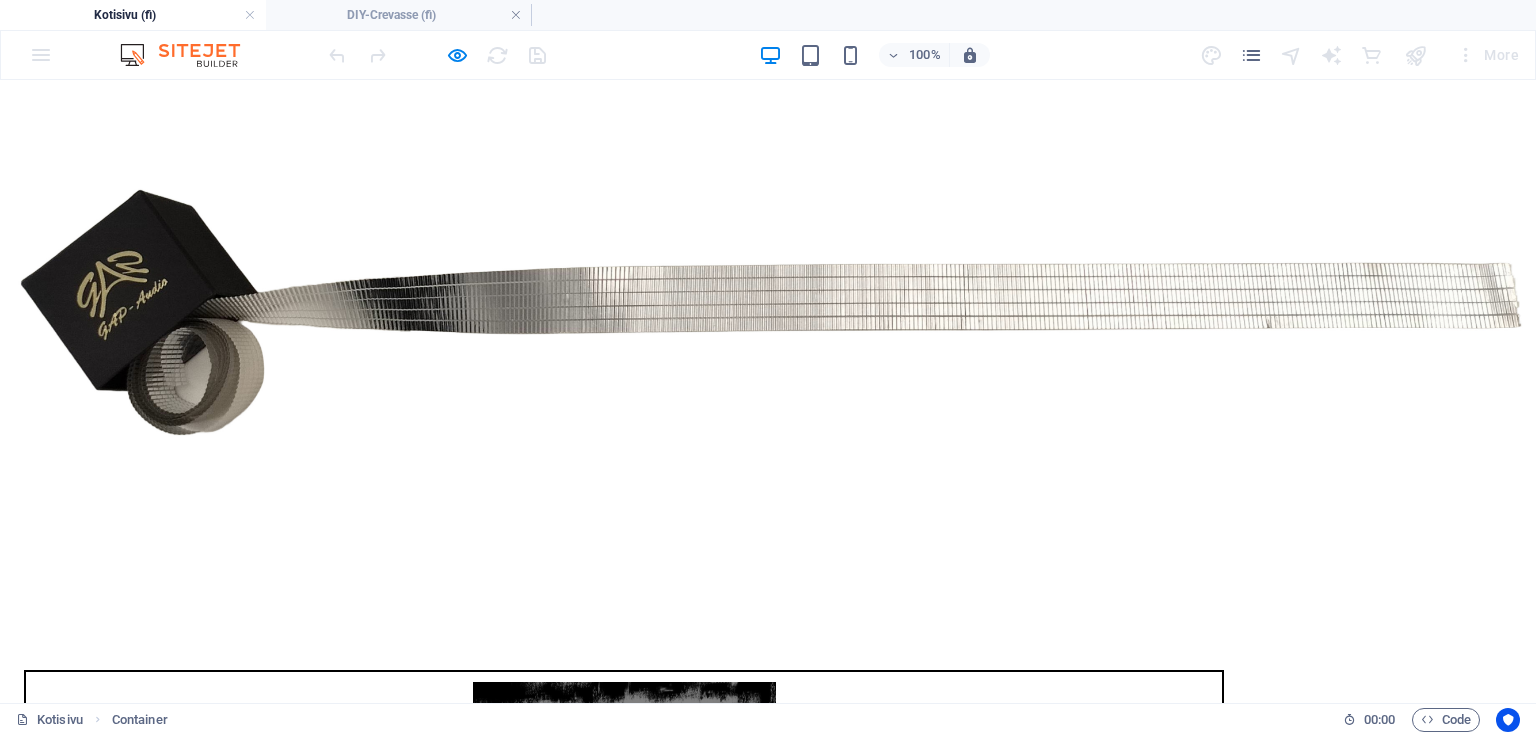 scroll, scrollTop: 0, scrollLeft: 0, axis: both 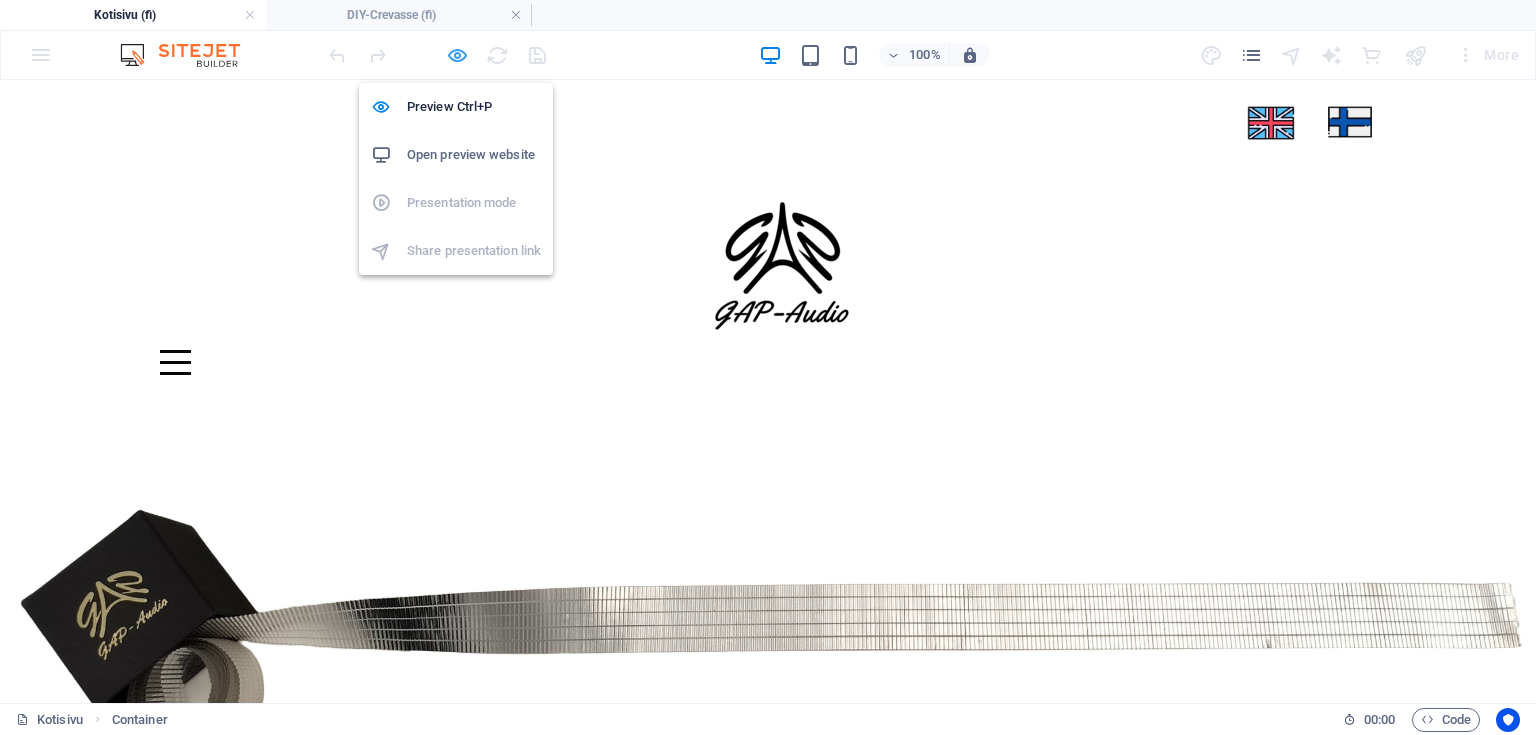 click at bounding box center [457, 55] 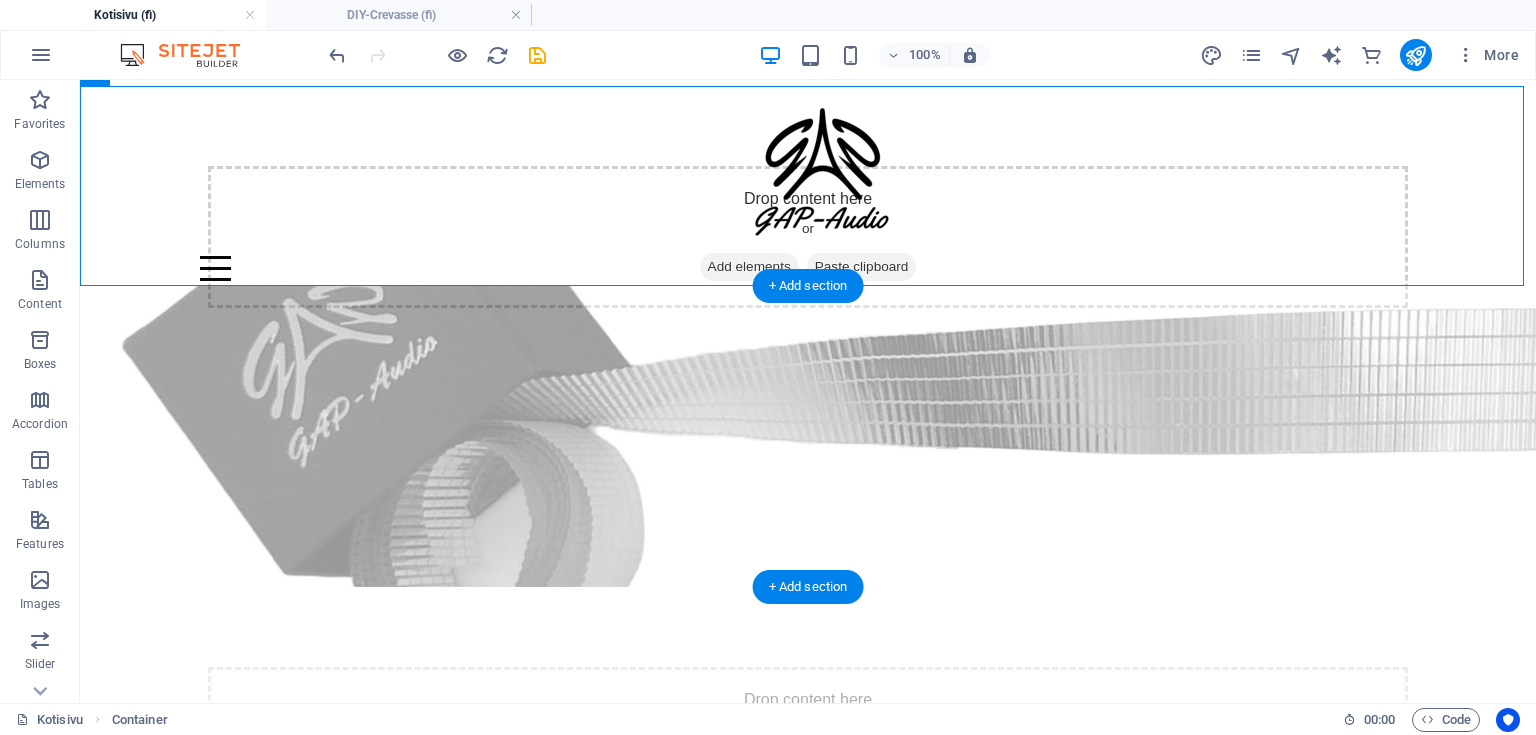 scroll, scrollTop: 160, scrollLeft: 0, axis: vertical 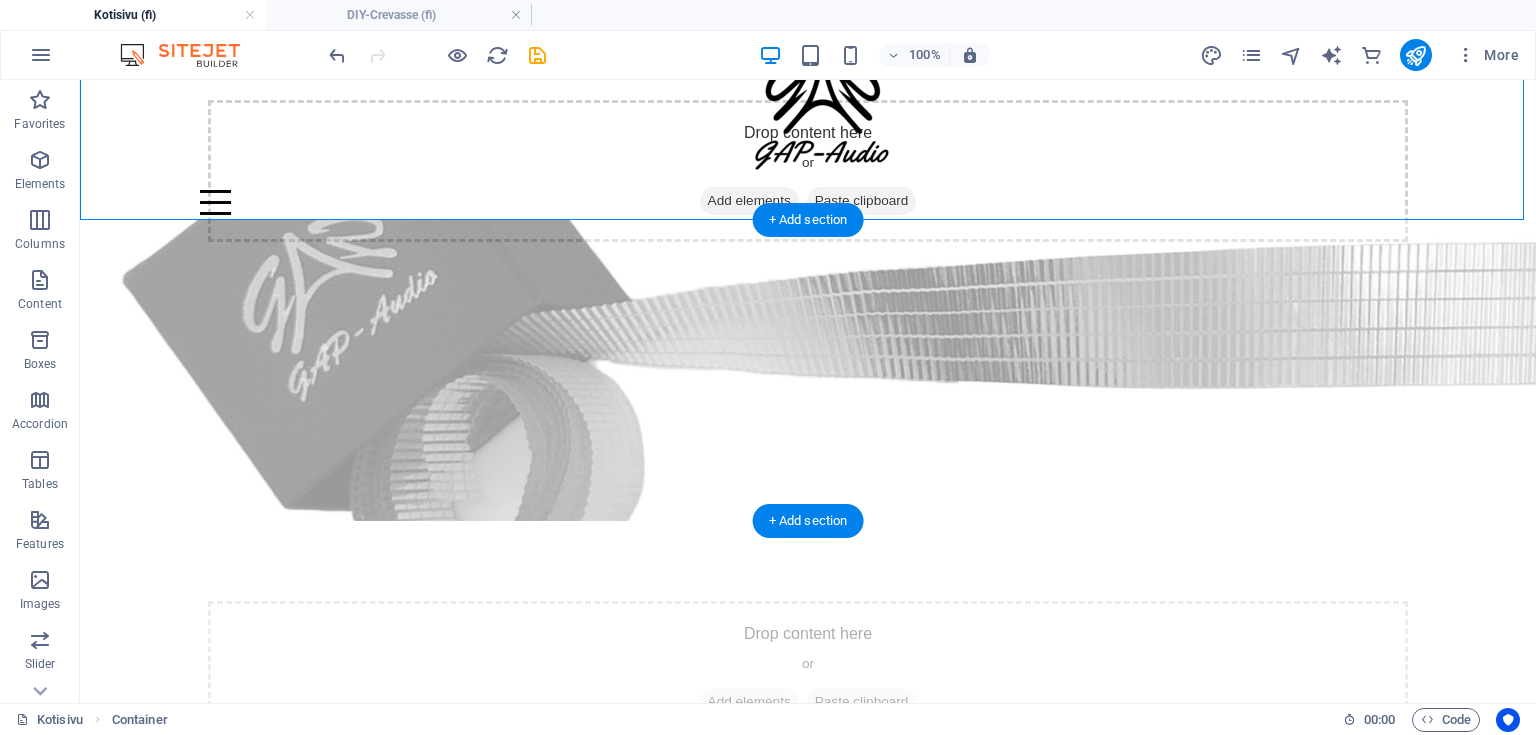 click at bounding box center (808, 370) 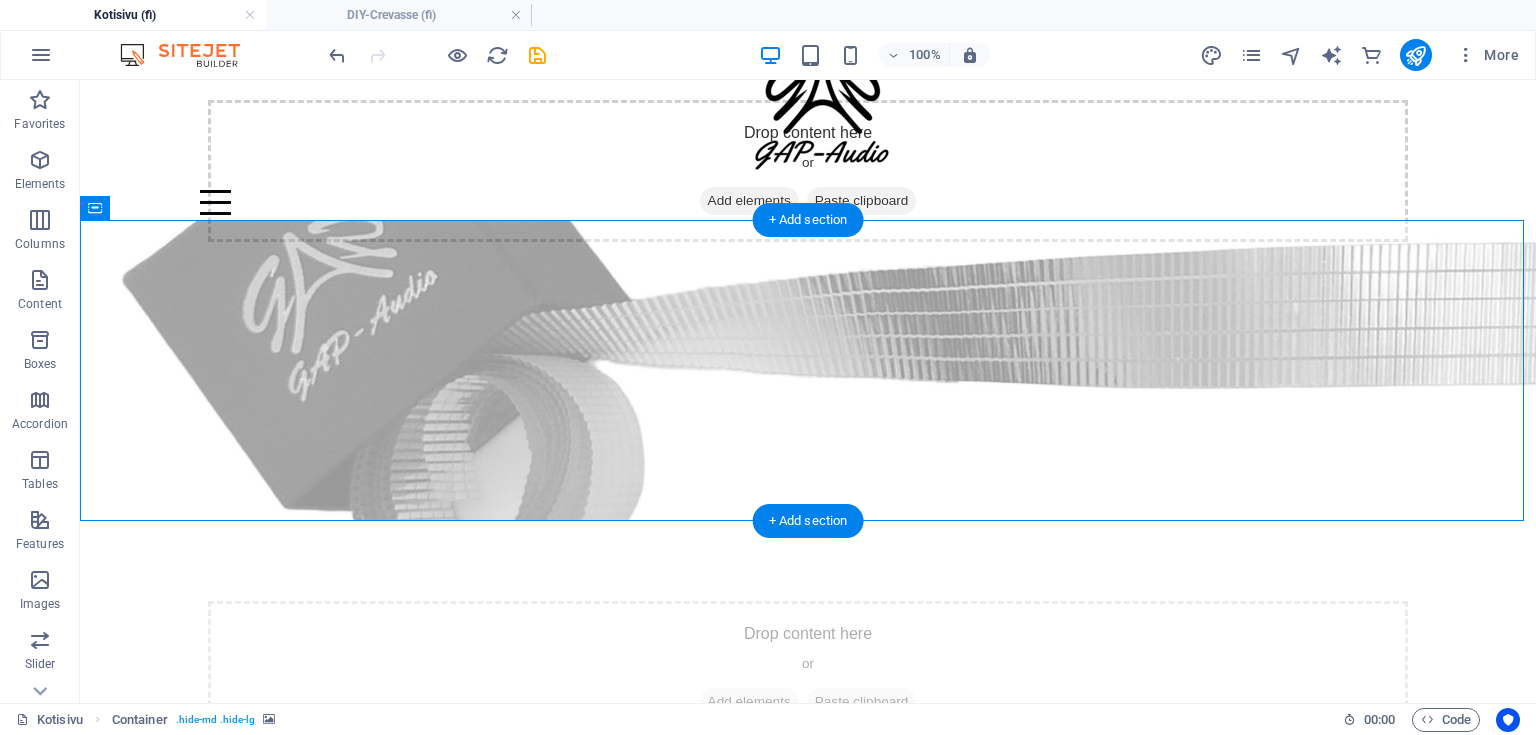 click at bounding box center (808, 370) 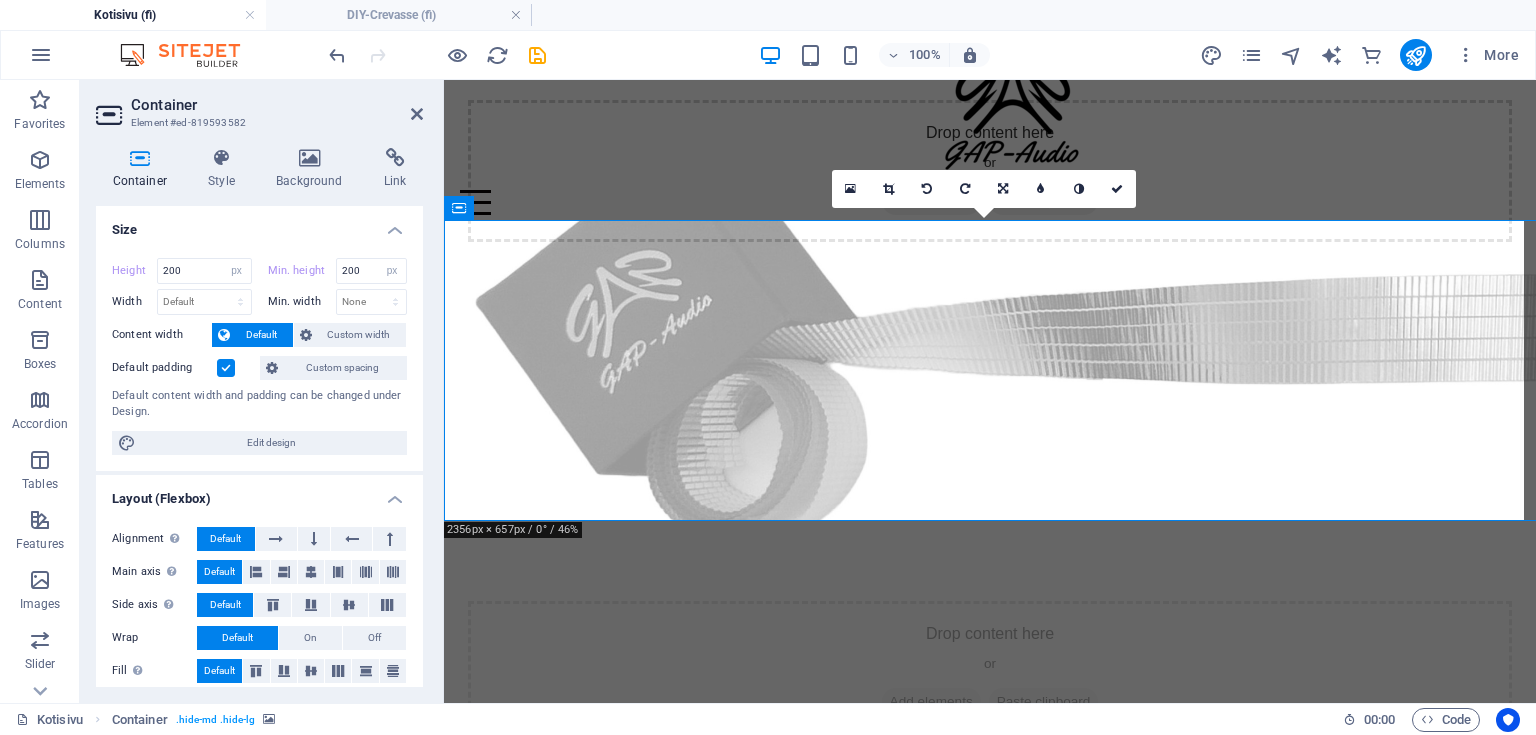 type 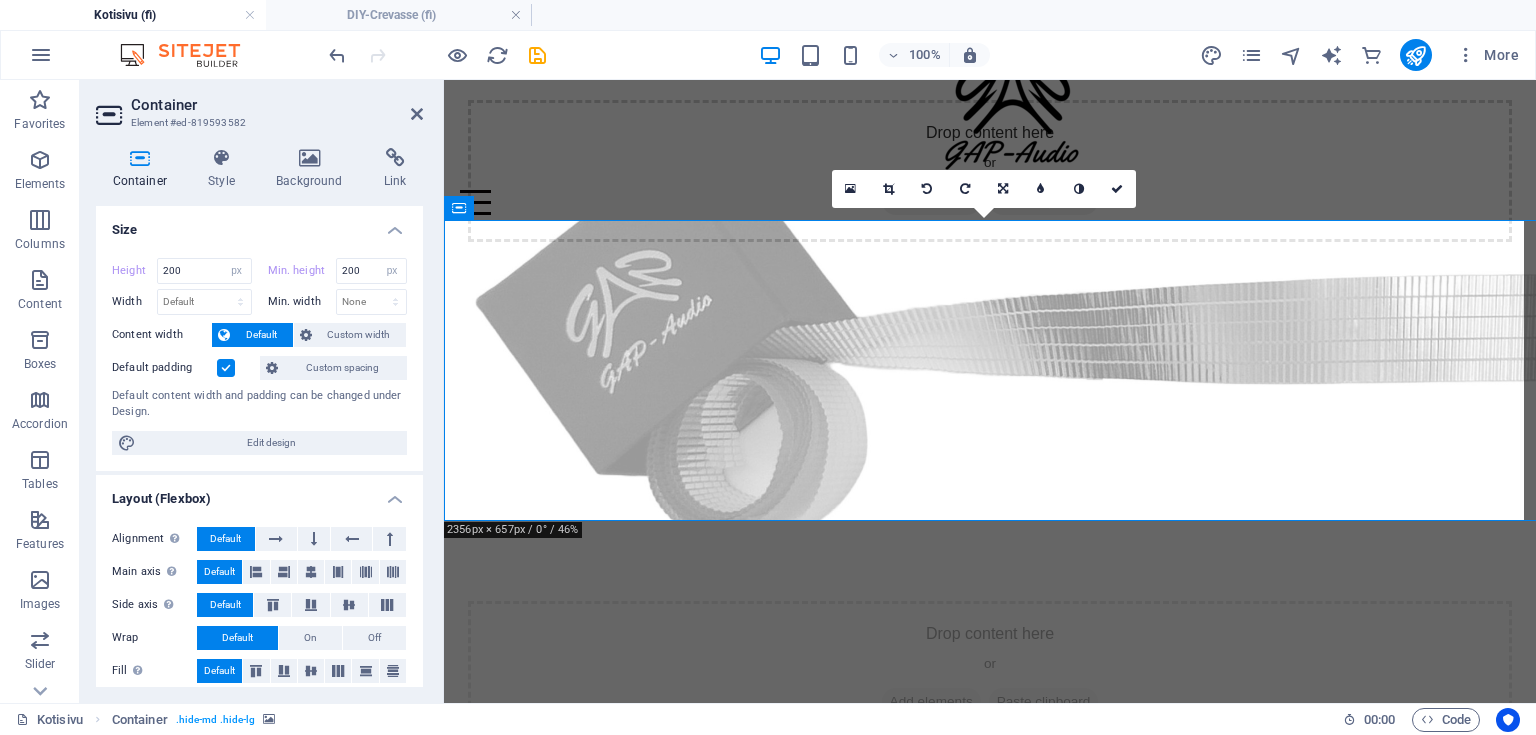 select on "DISABLED_OPTION_VALUE" 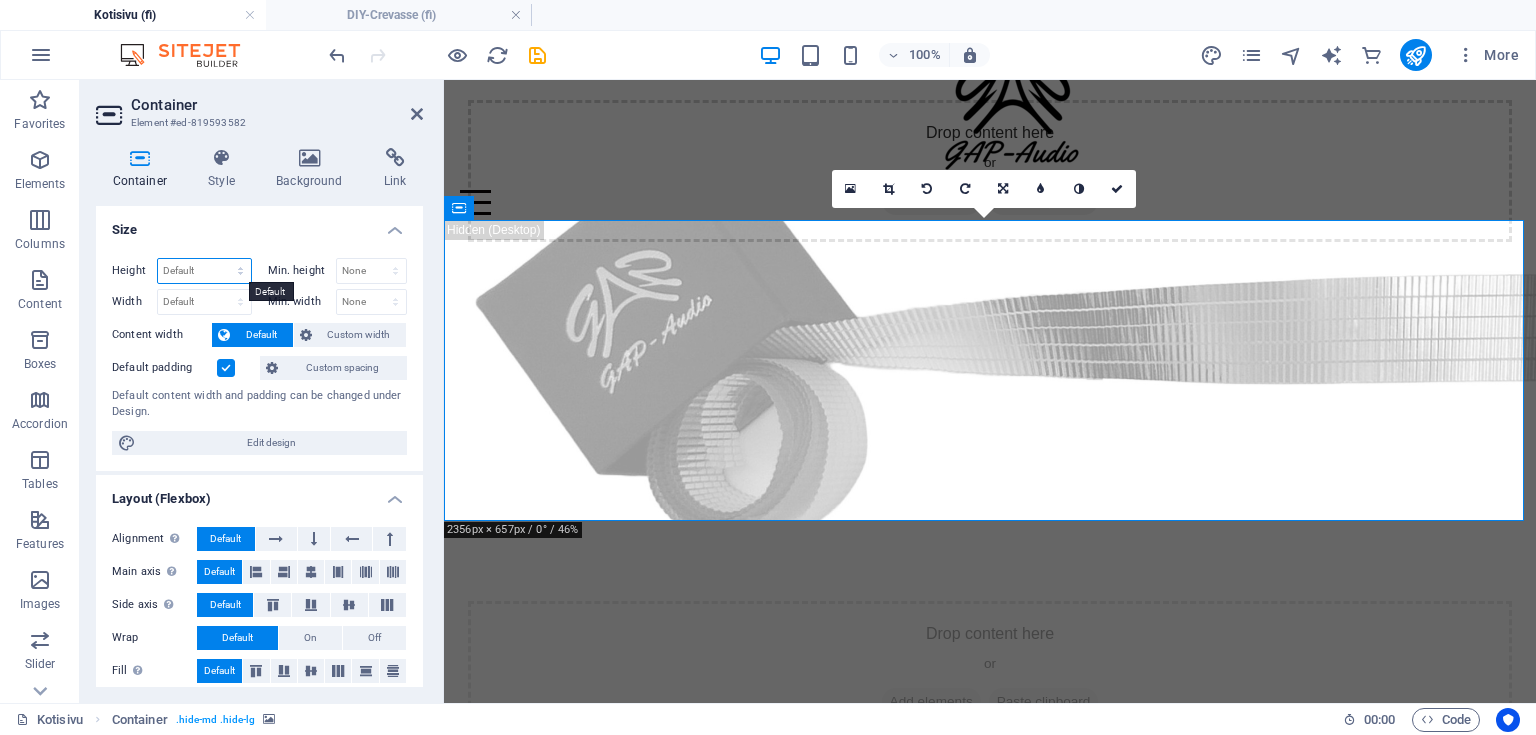 click on "Default px rem % vh vw" at bounding box center [204, 271] 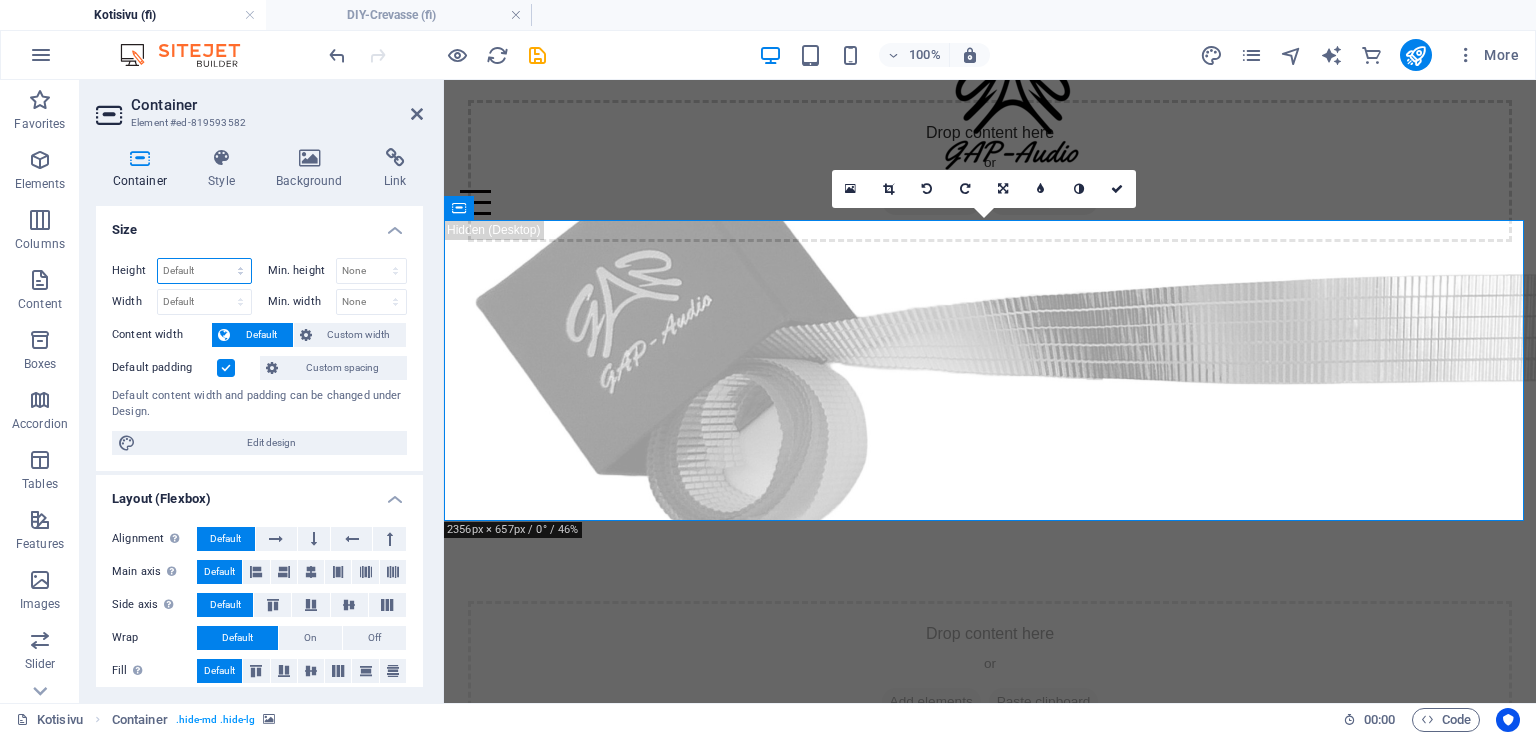 select on "px" 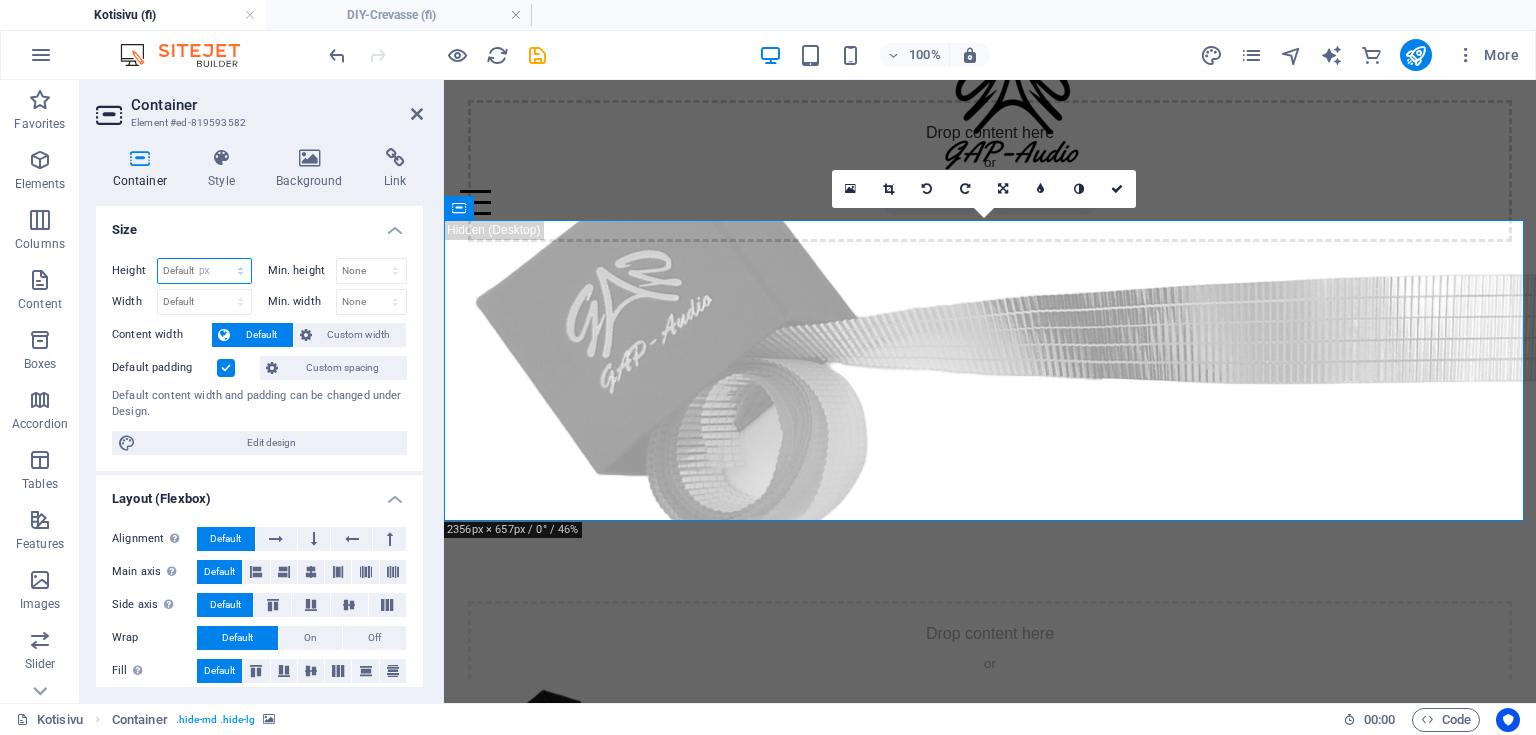 click on "Default px rem % vh vw" at bounding box center [204, 271] 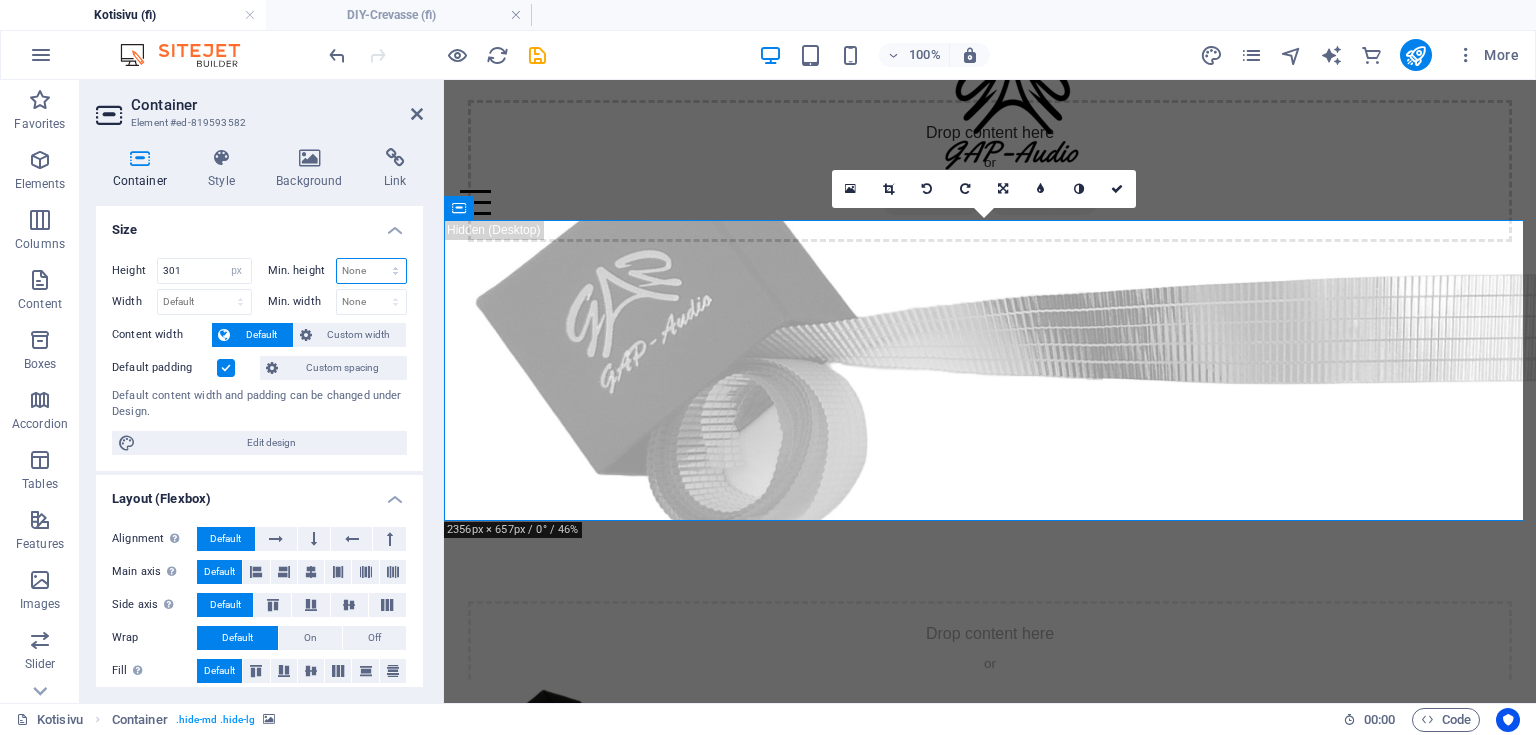 click on "None px rem % vh vw" at bounding box center (372, 271) 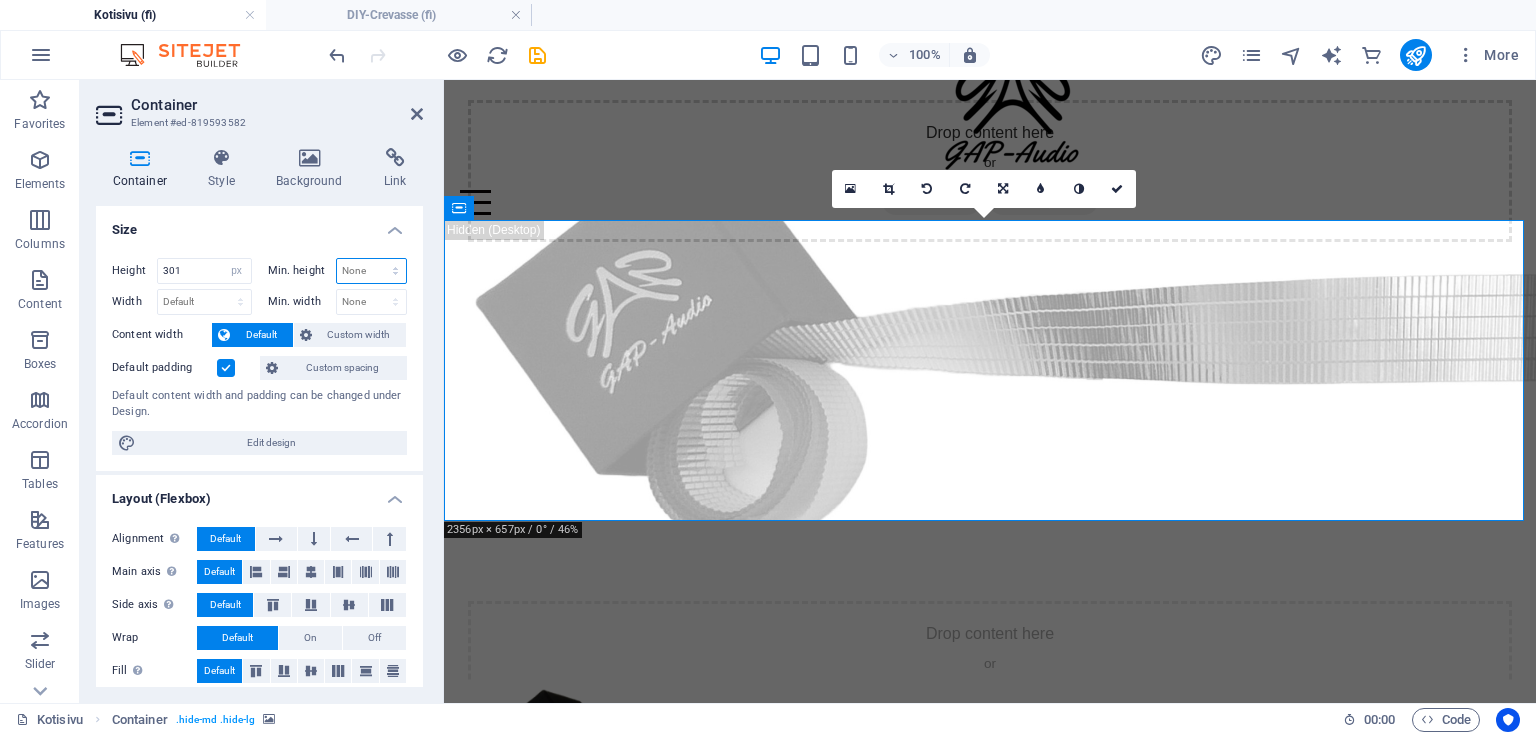 select on "px" 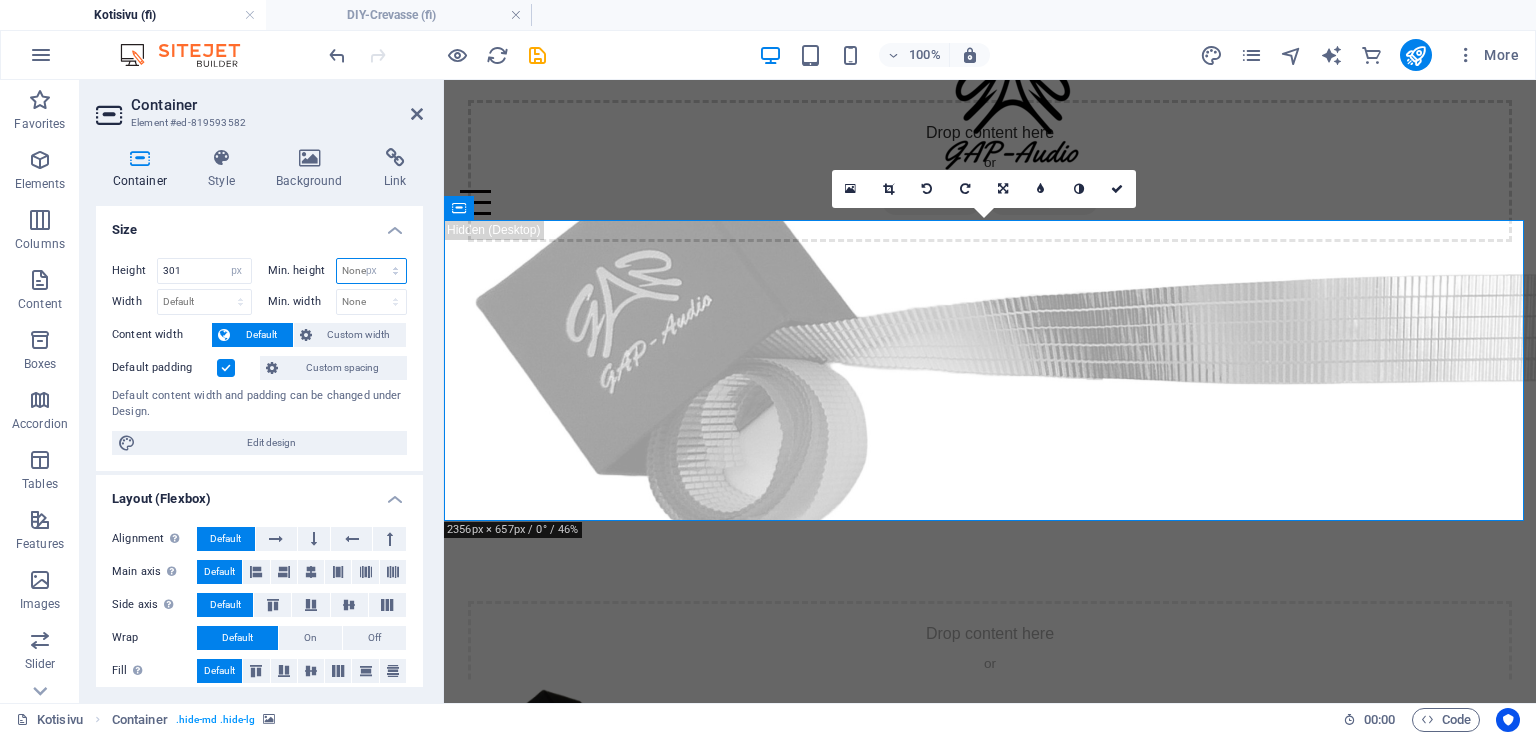 click on "None px rem % vh vw" at bounding box center (372, 271) 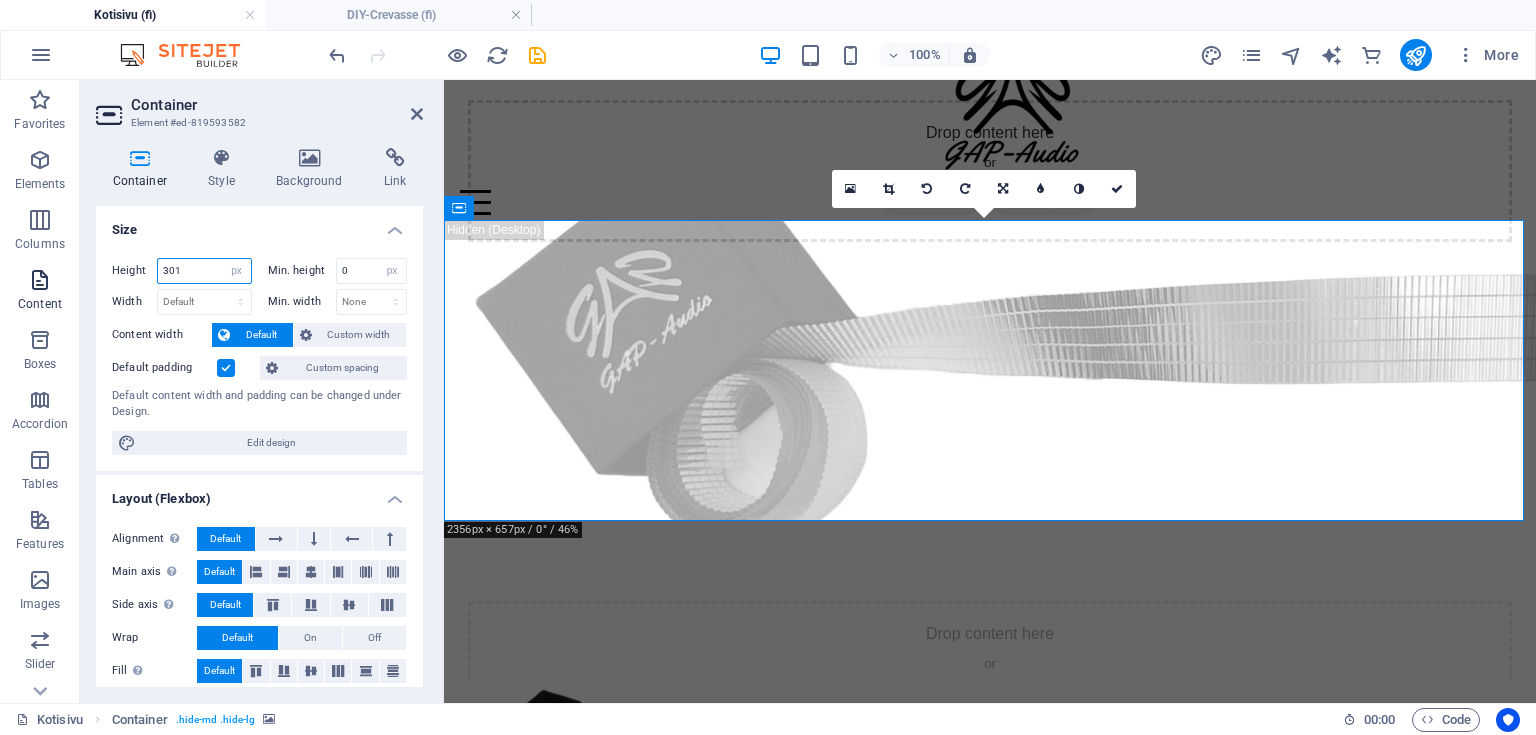 drag, startPoint x: 111, startPoint y: 284, endPoint x: 13, endPoint y: 286, distance: 98.02041 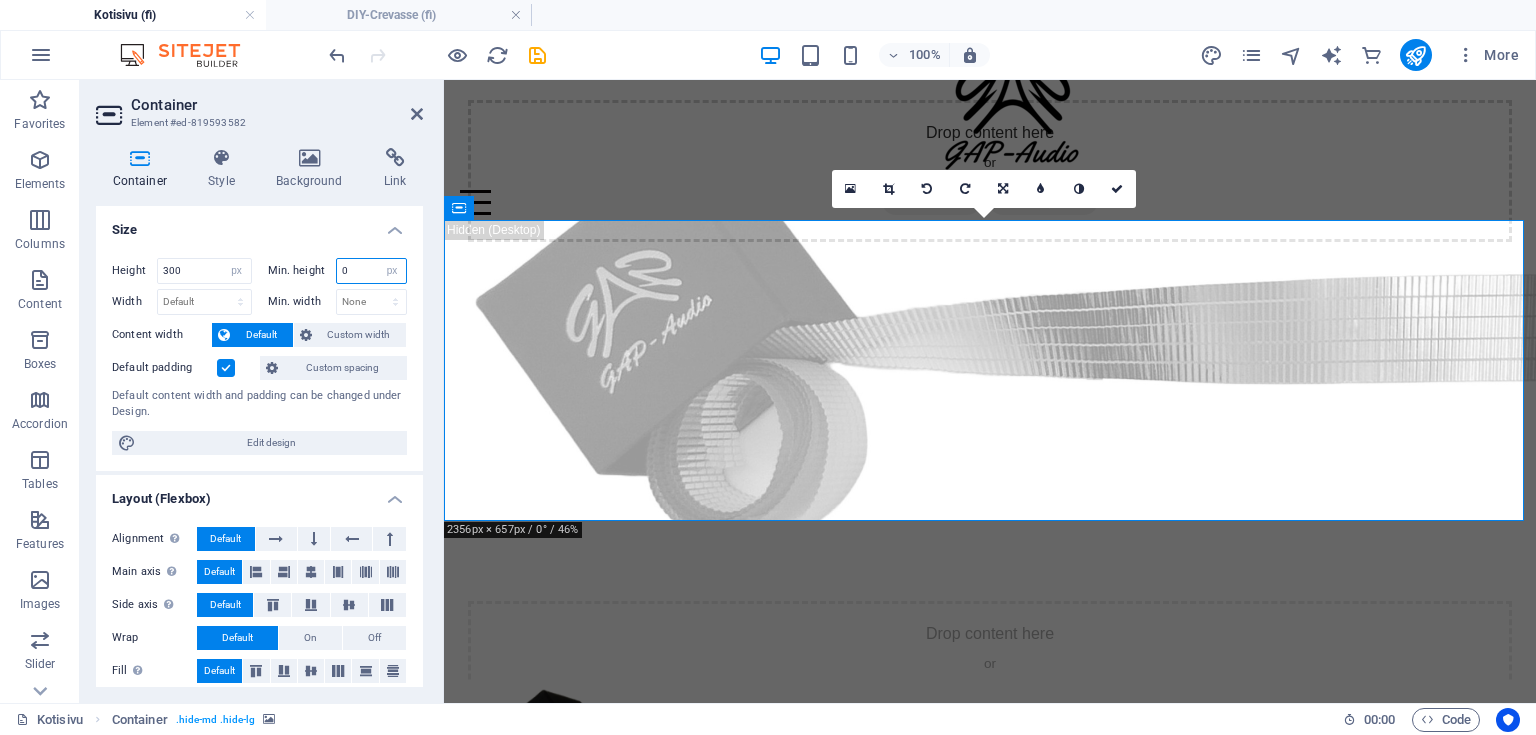 click on "0" at bounding box center (372, 271) 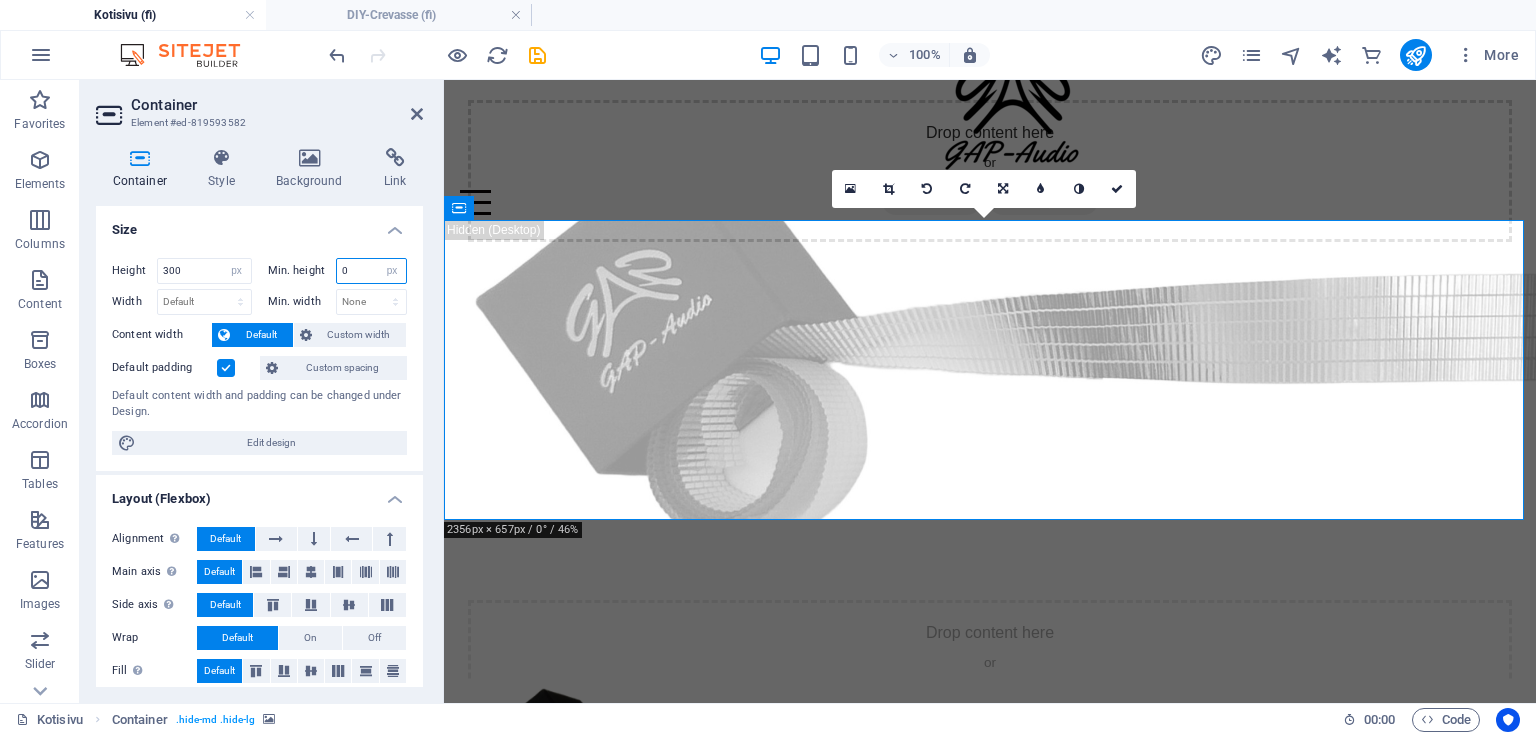 drag, startPoint x: 372, startPoint y: 262, endPoint x: 275, endPoint y: 265, distance: 97.04638 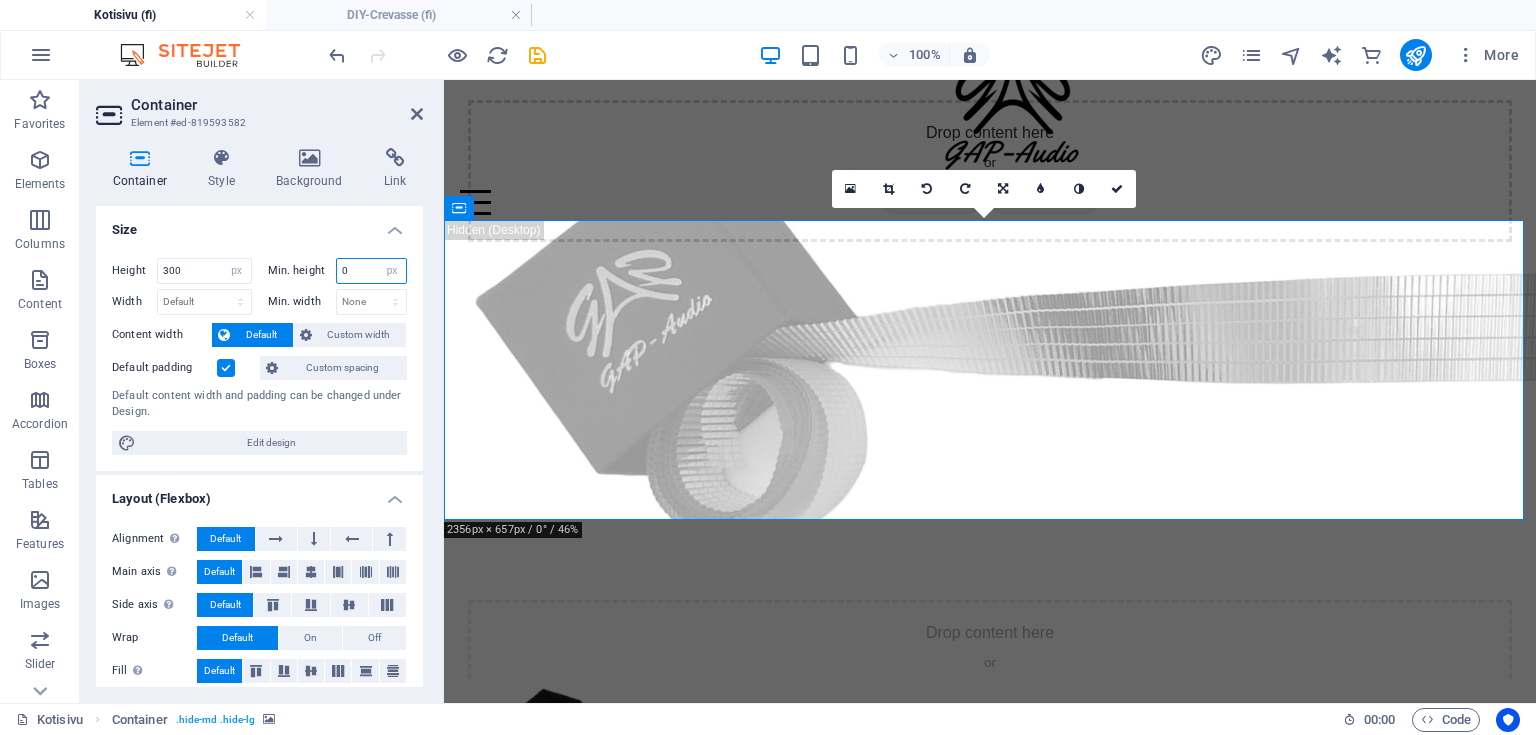 click on "Min. height 0 None px rem % vh vw" at bounding box center [338, 271] 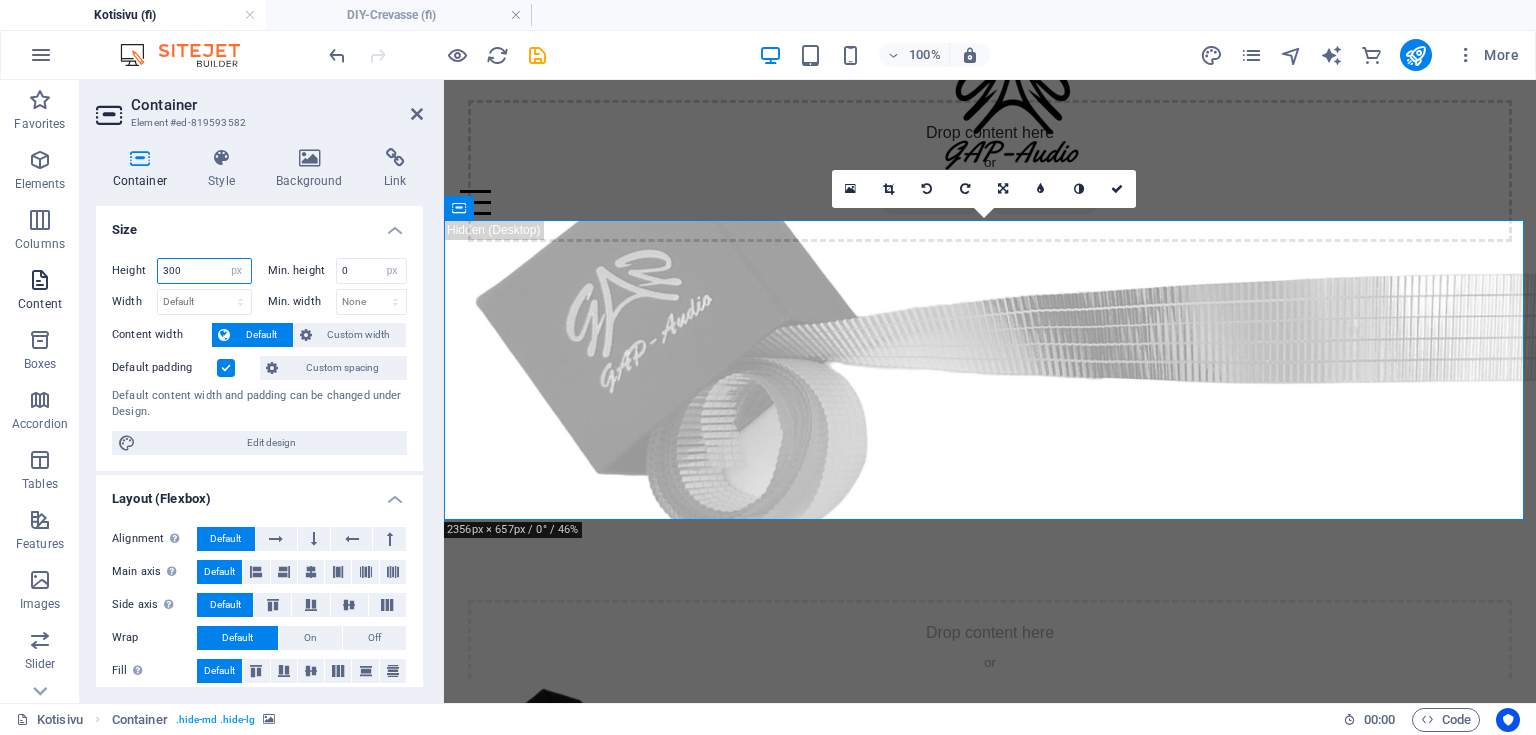 drag, startPoint x: 212, startPoint y: 273, endPoint x: 0, endPoint y: 266, distance: 212.11554 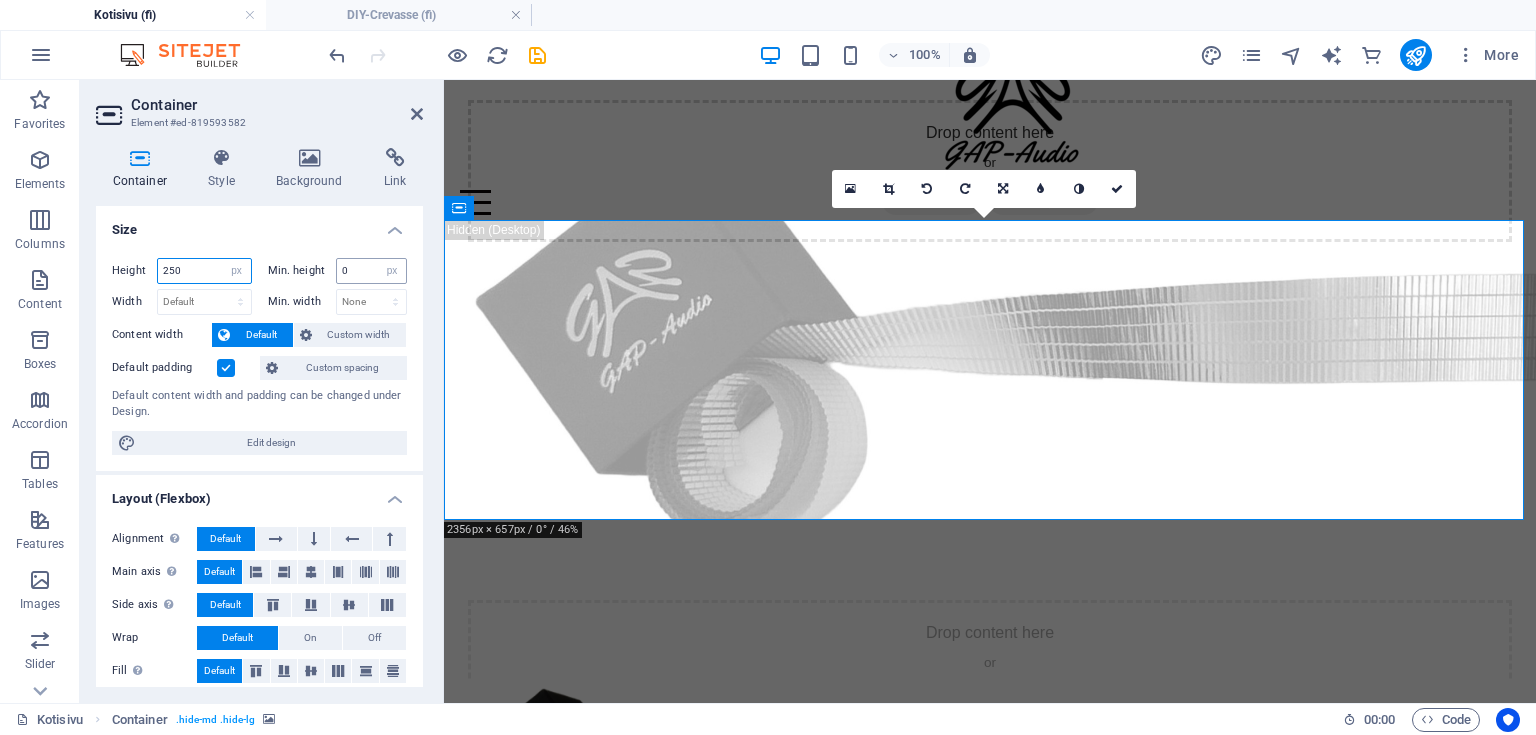 type on "250" 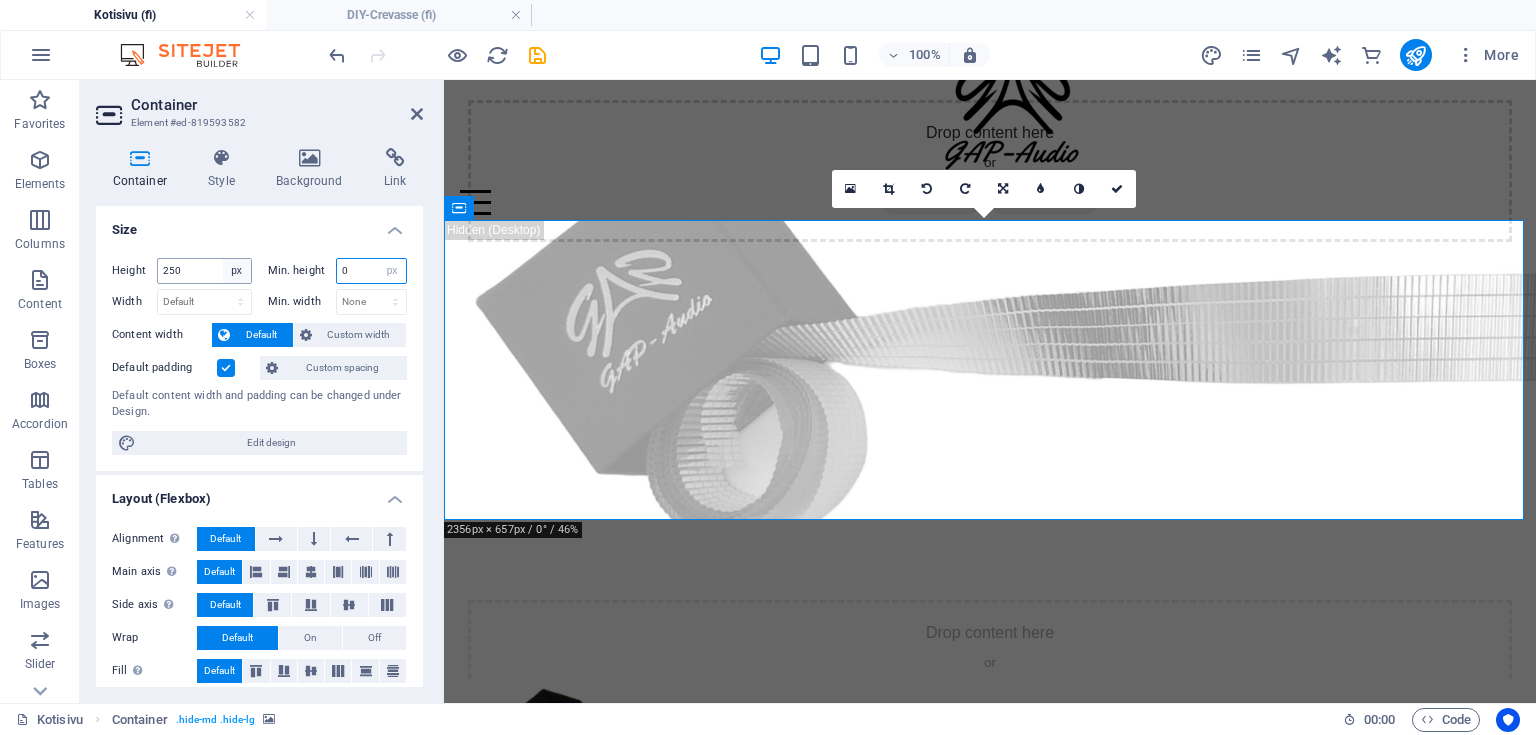 drag, startPoint x: 351, startPoint y: 272, endPoint x: 234, endPoint y: 266, distance: 117.15375 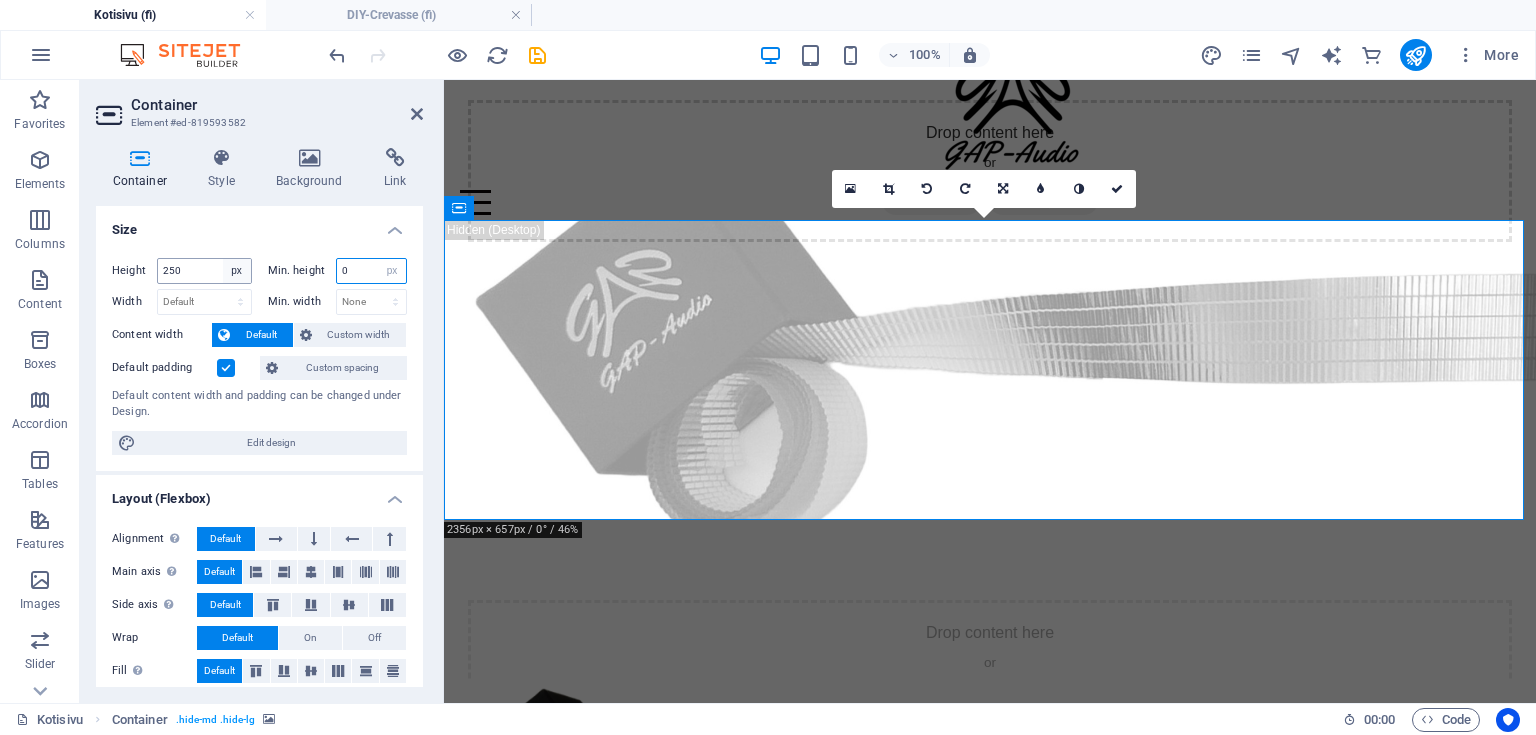 click on "Height 250 Default px rem % vh vw Min. height 0 None px rem % vh vw" at bounding box center (259, 273) 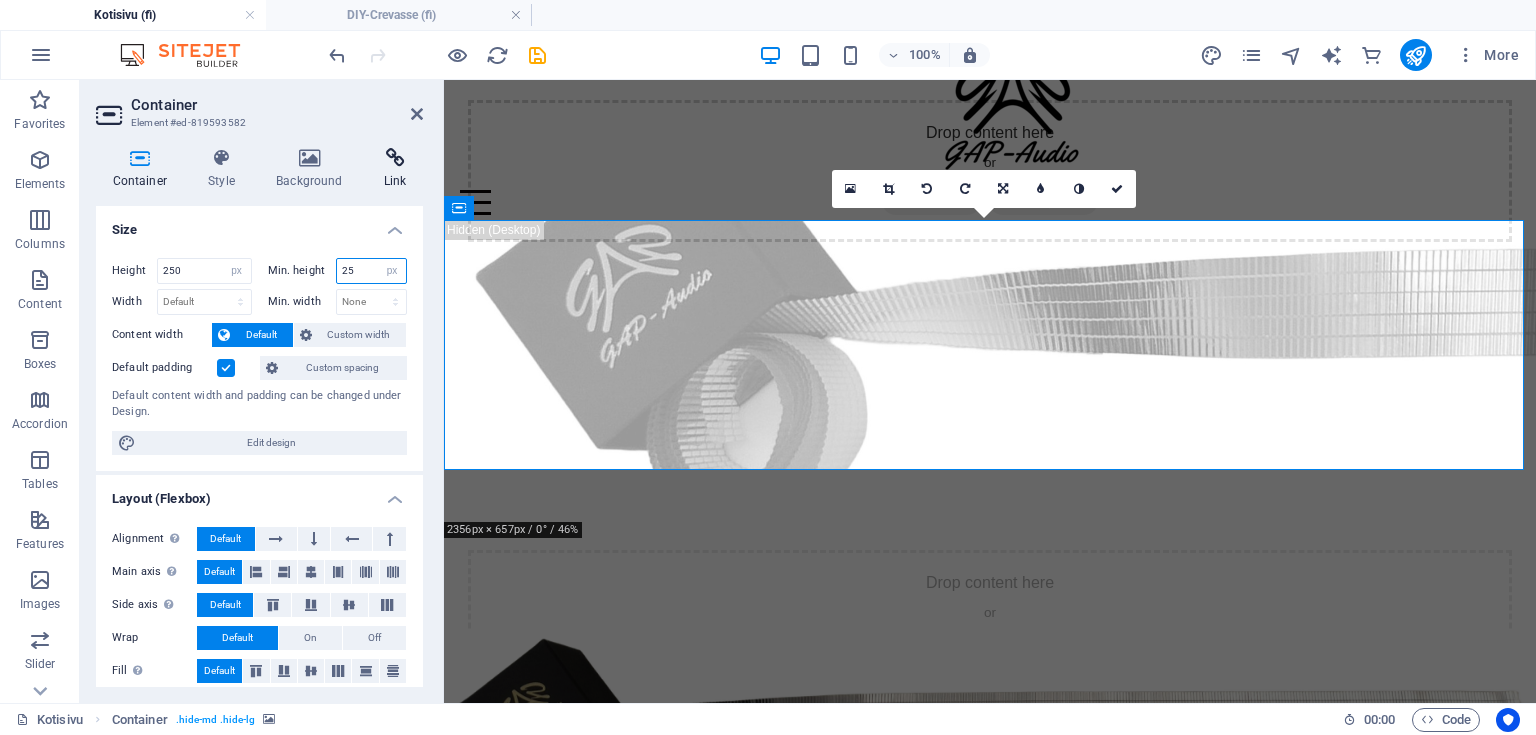 type on "25" 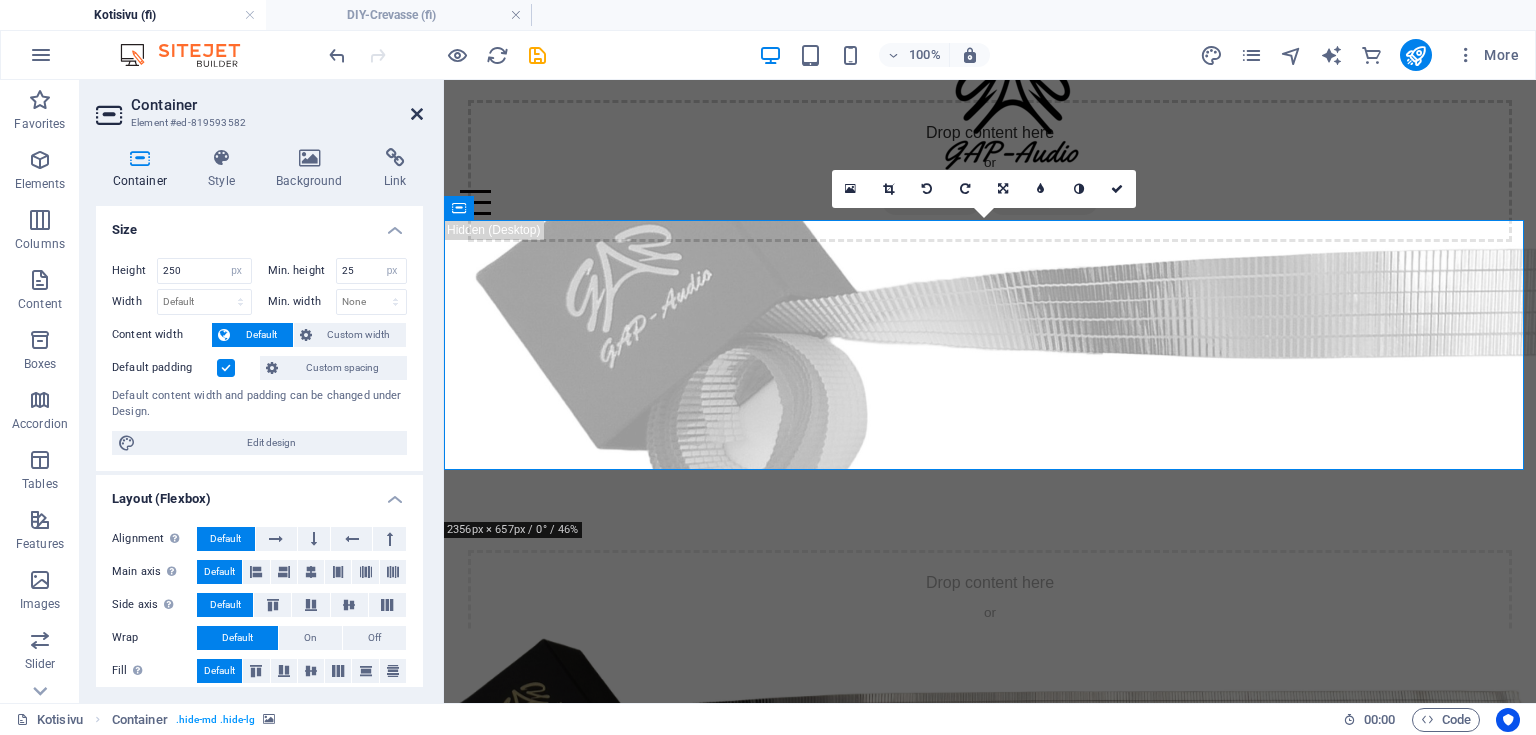 click at bounding box center [417, 114] 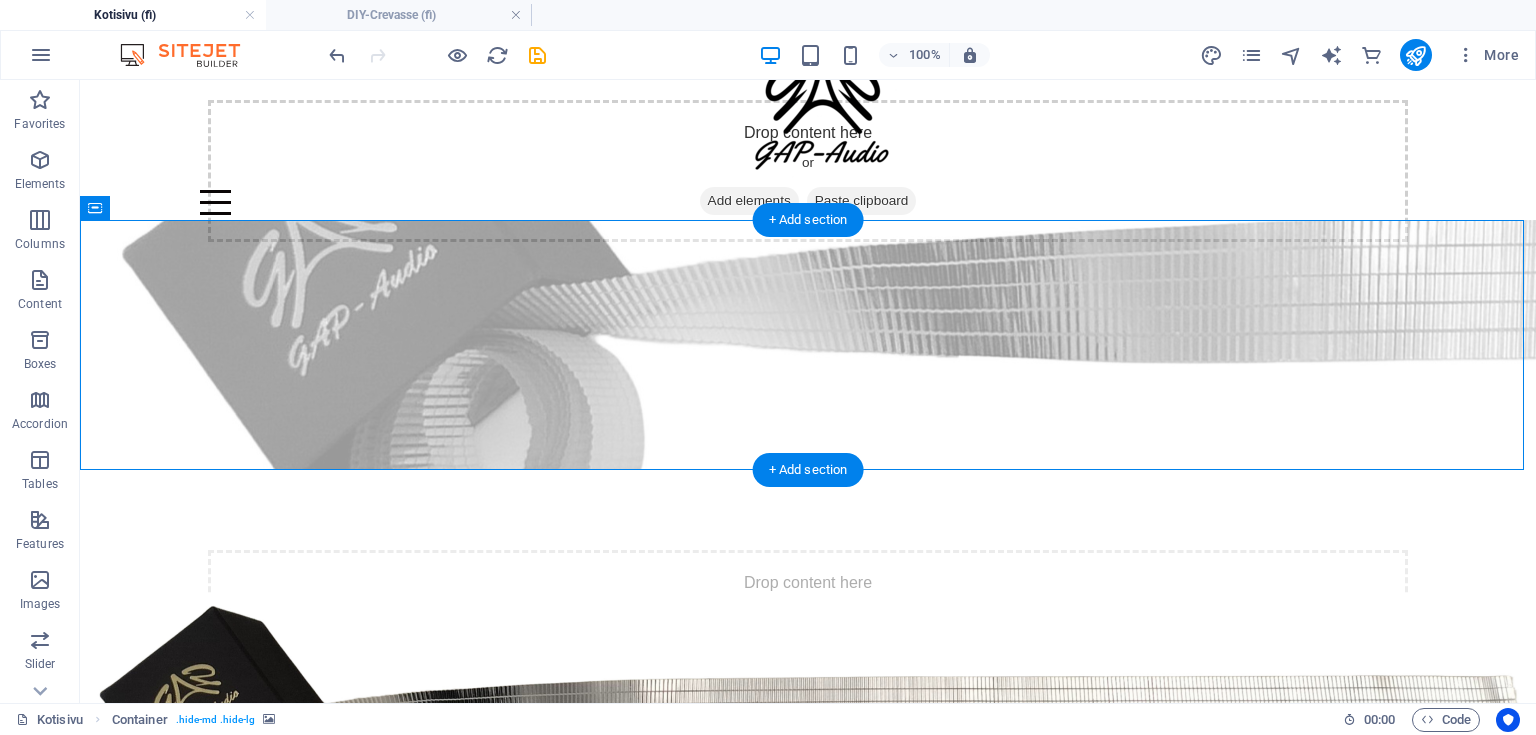 click at bounding box center (808, 345) 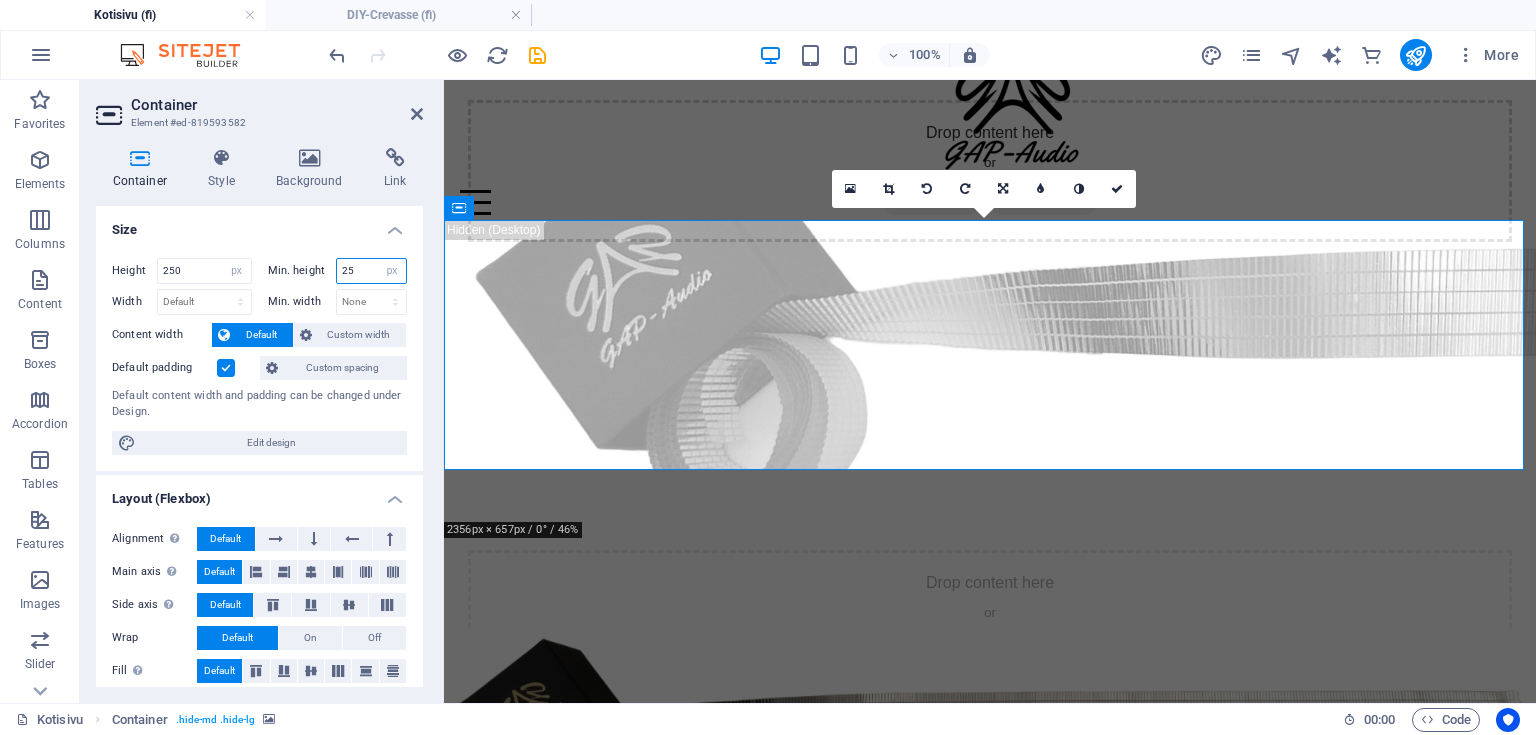 click on "25" at bounding box center (372, 271) 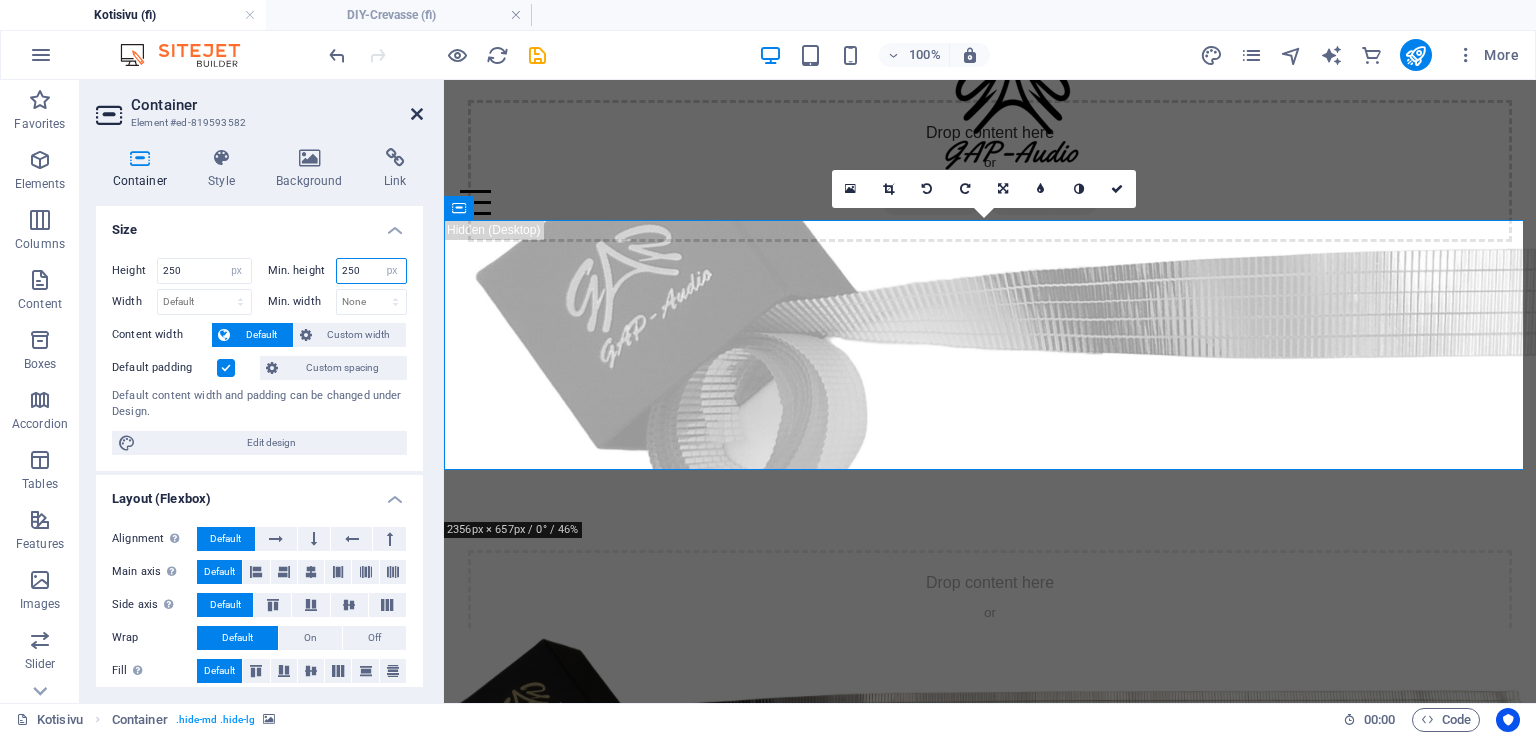 type on "250" 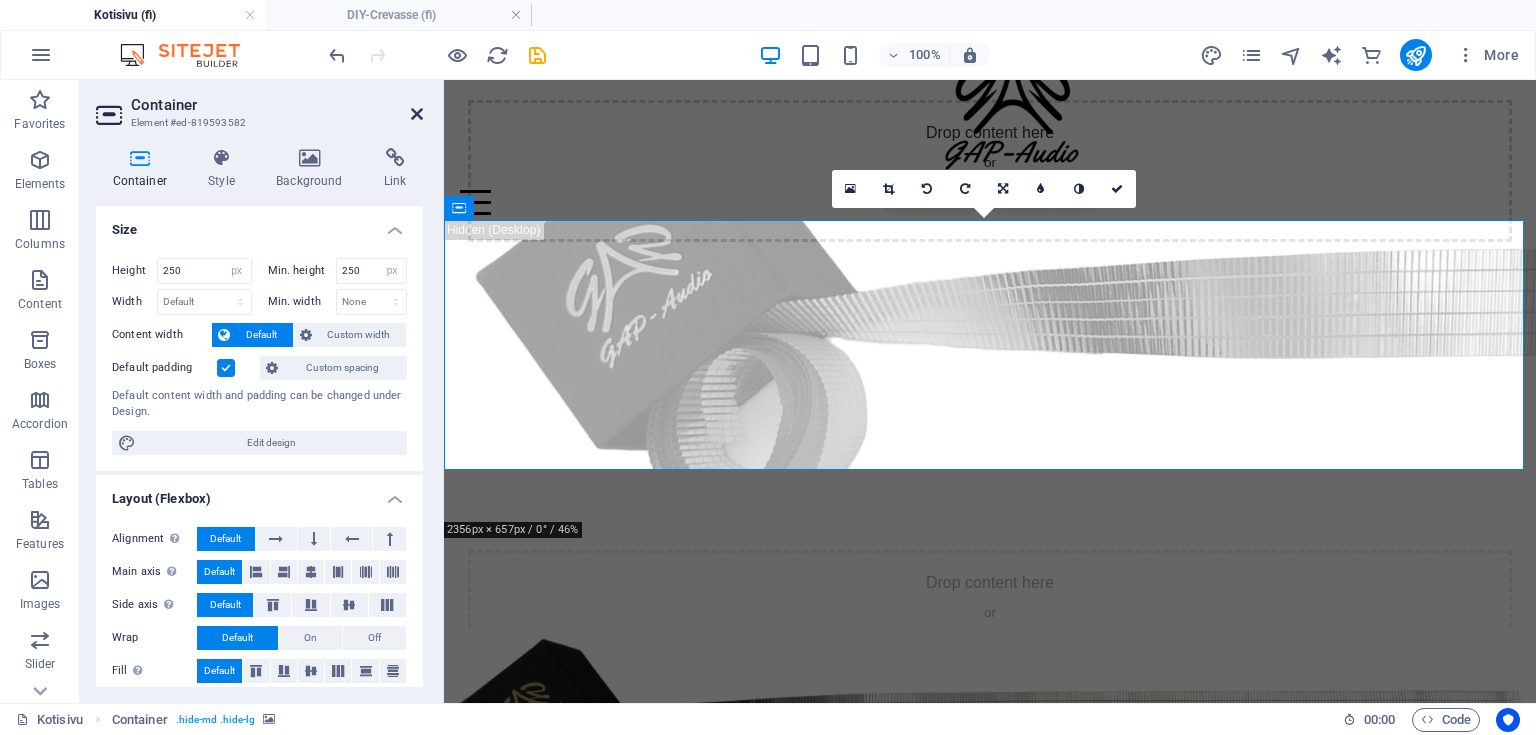 click at bounding box center [417, 114] 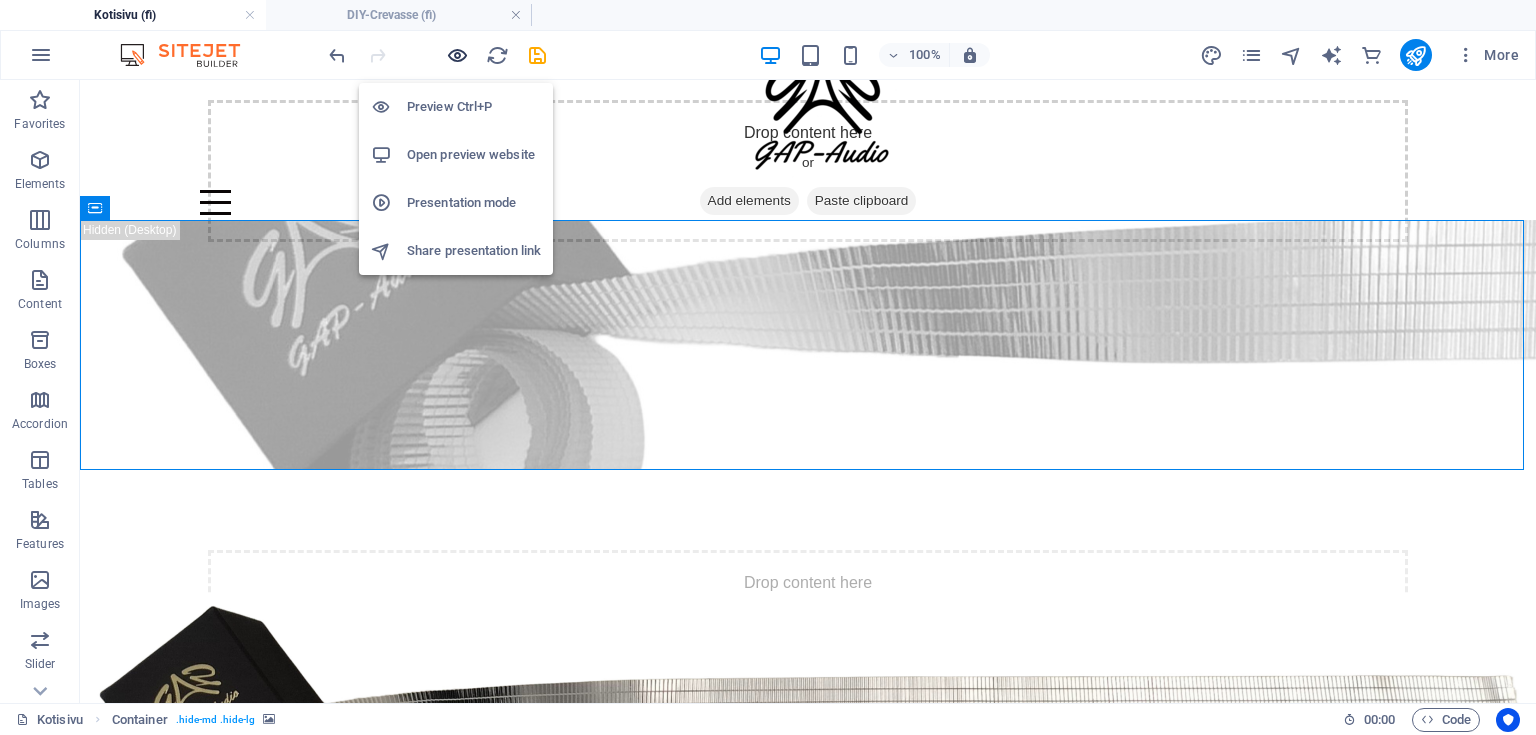 click at bounding box center [457, 55] 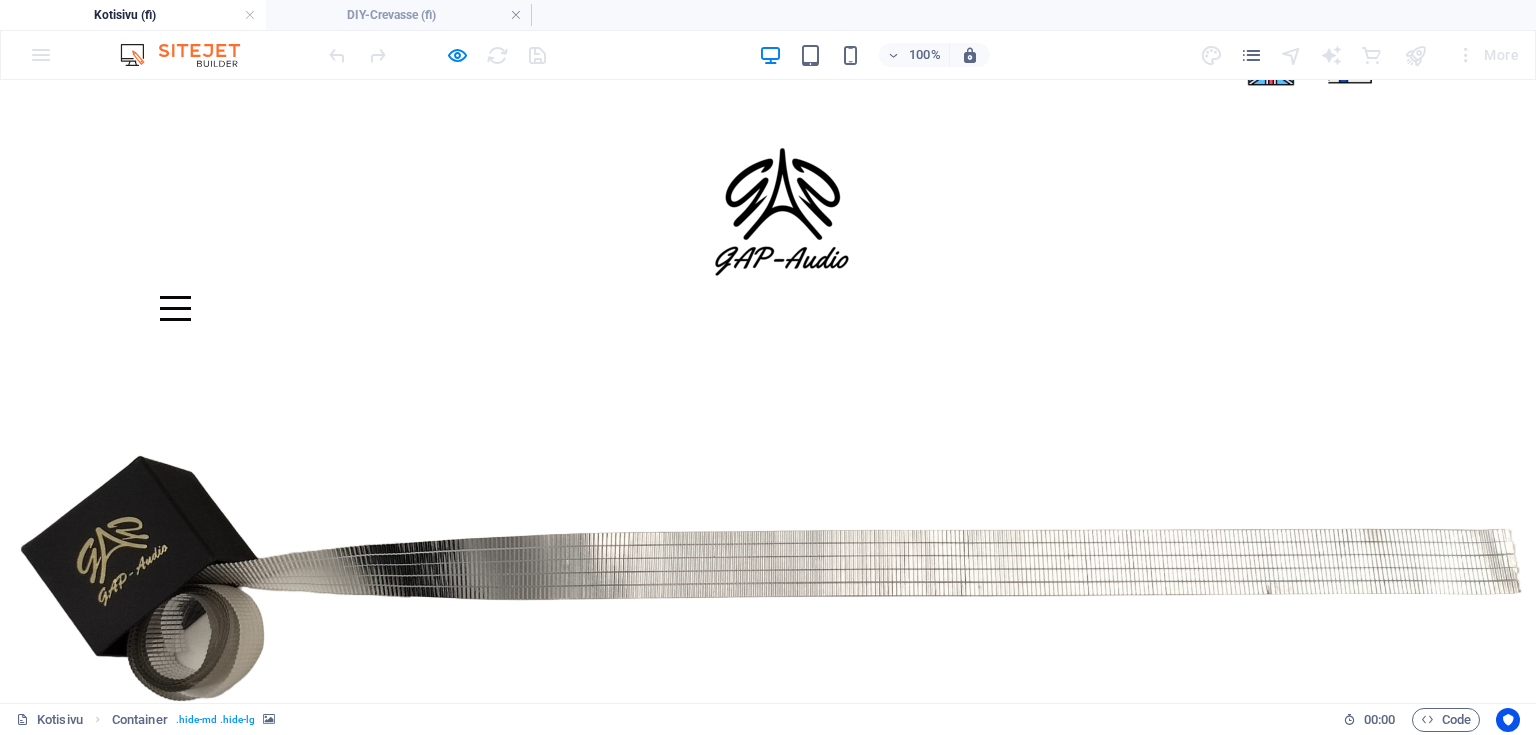 scroll, scrollTop: 0, scrollLeft: 0, axis: both 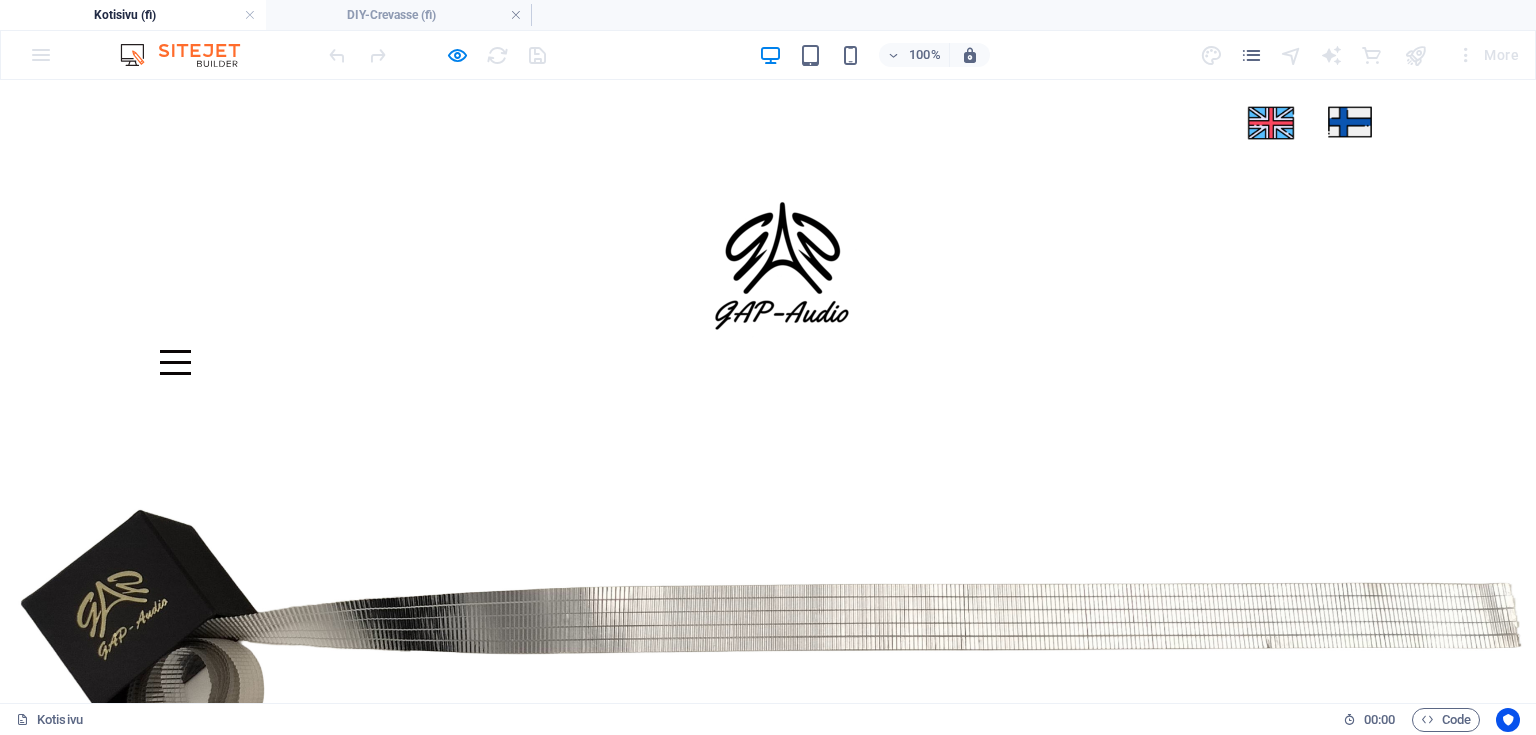 click on "Drop content here or  Add elements  Paste clipboard" at bounding box center [768, 280] 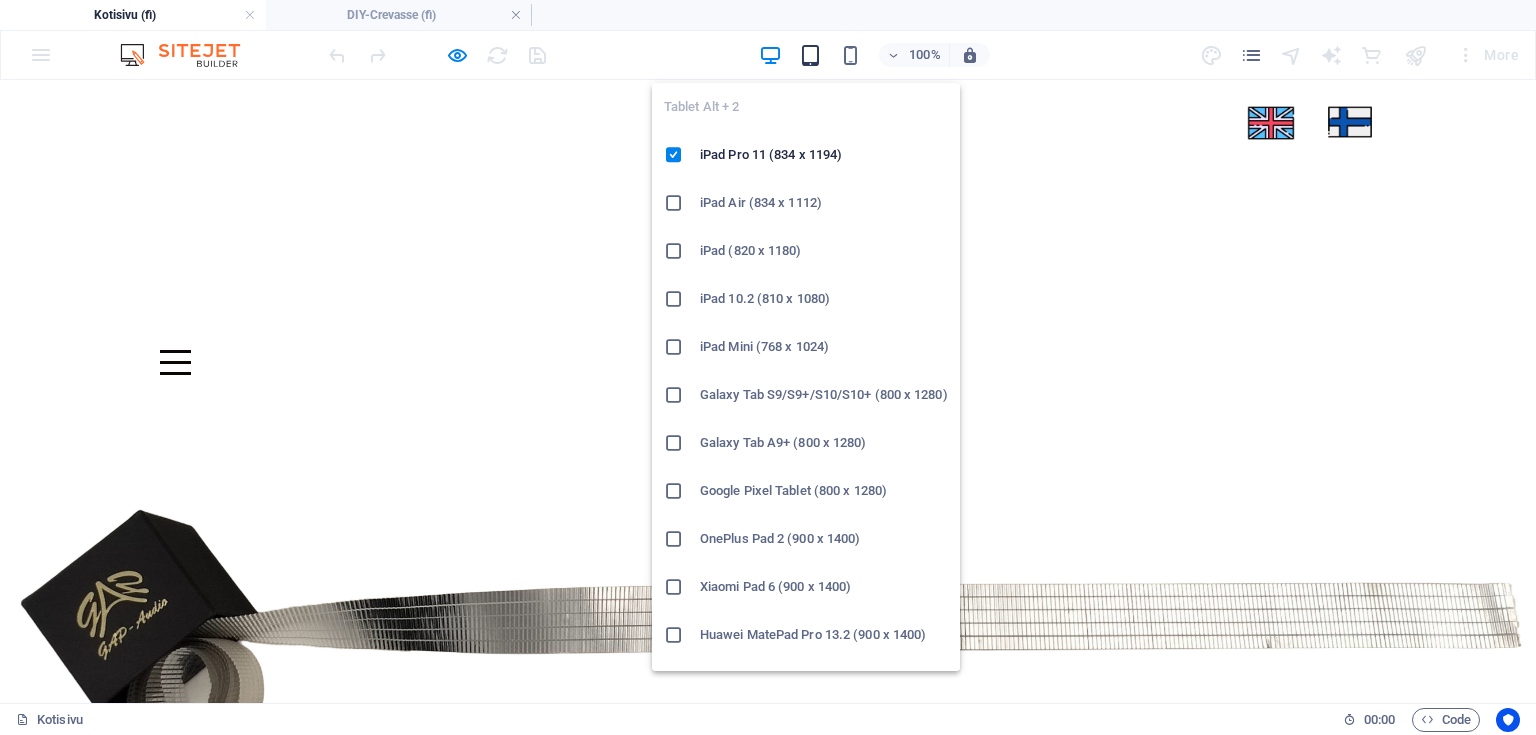 click at bounding box center [810, 55] 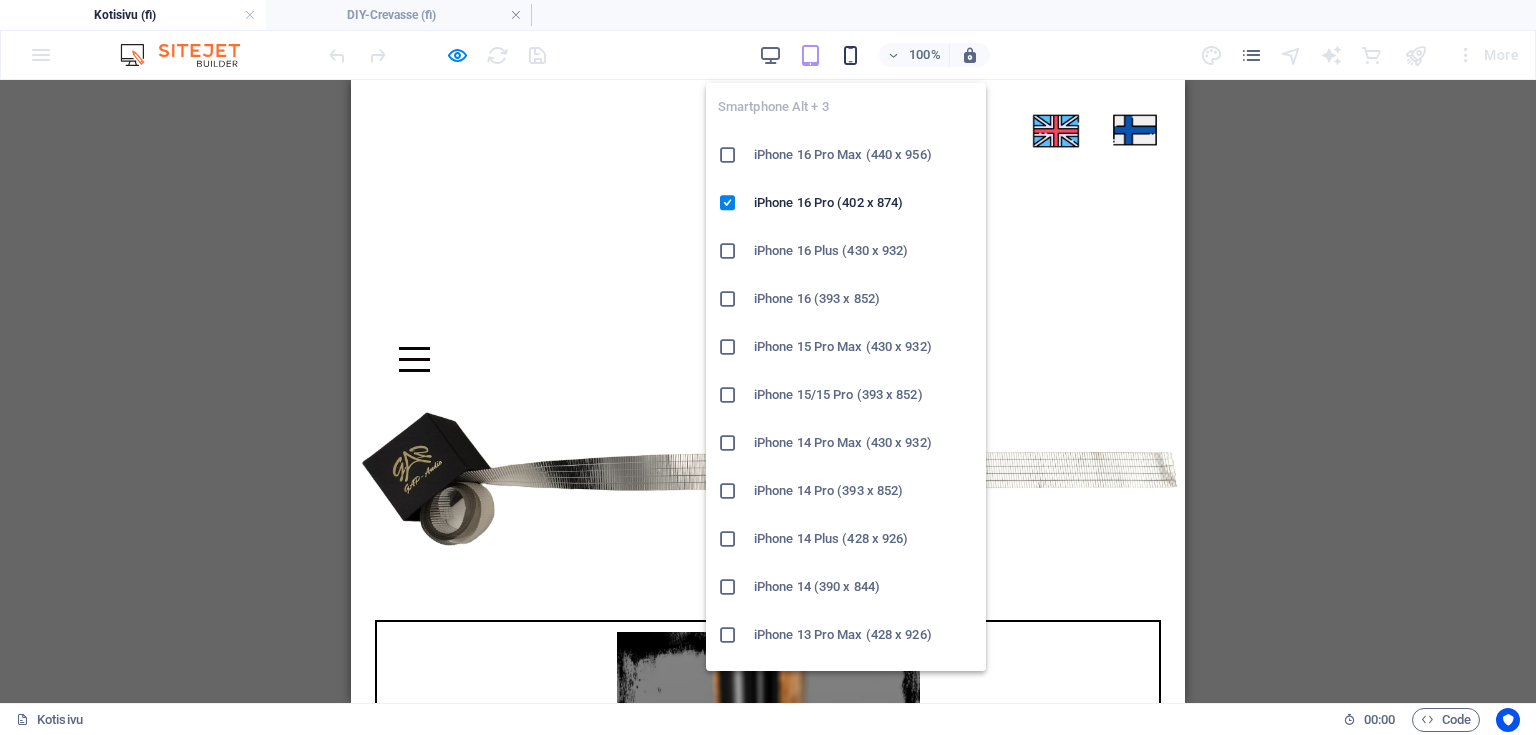click at bounding box center [850, 55] 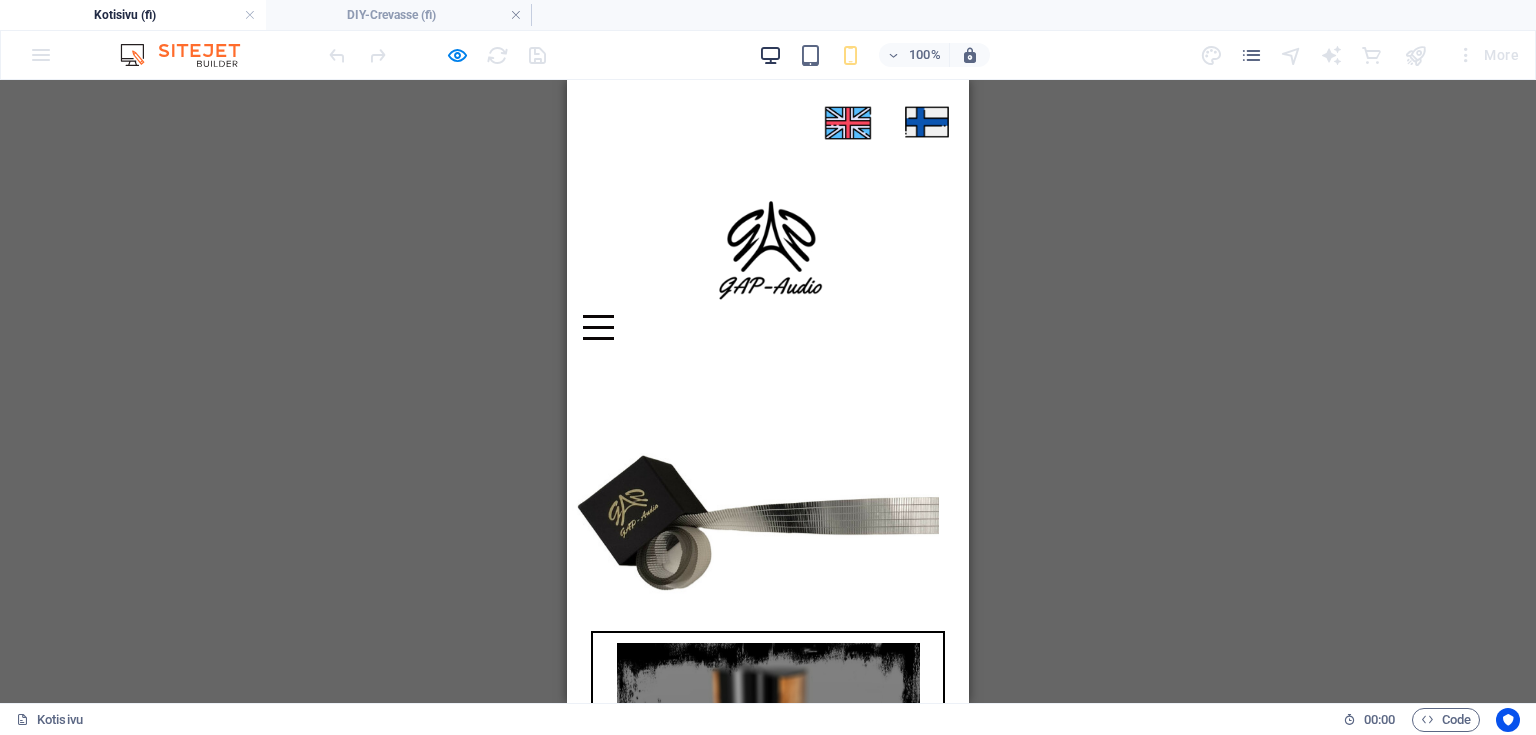 drag, startPoint x: 780, startPoint y: 48, endPoint x: 732, endPoint y: 36, distance: 49.47727 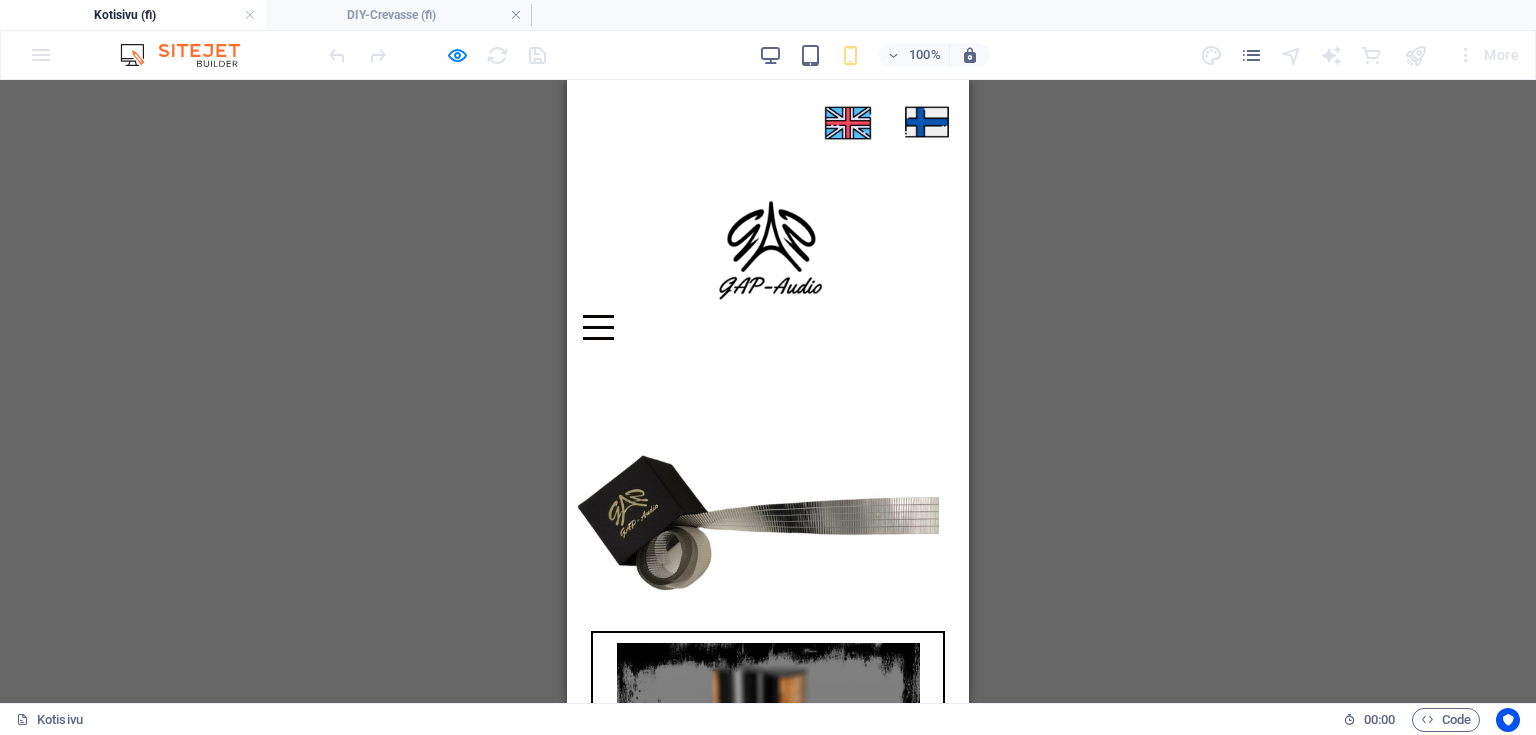 click at bounding box center [770, 55] 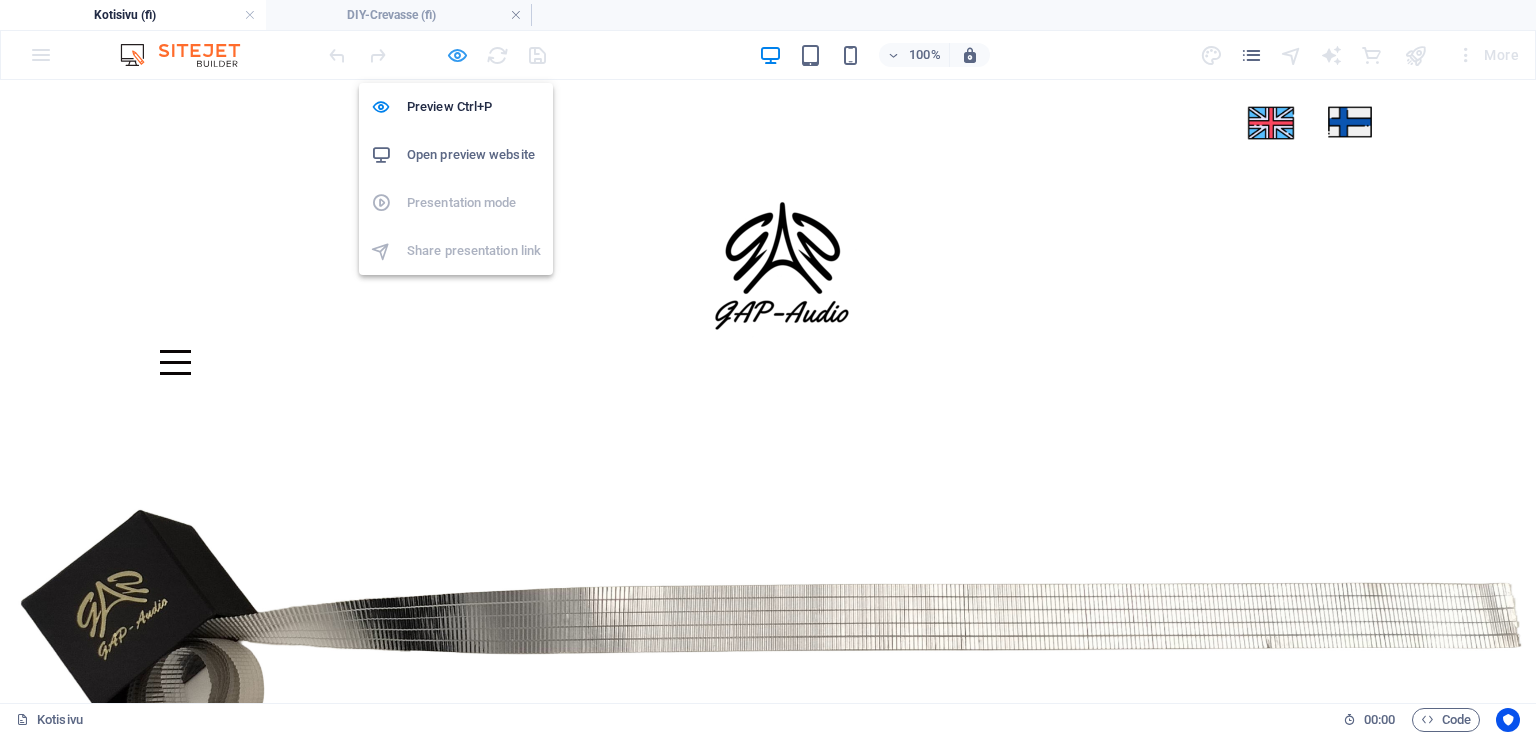click at bounding box center (457, 55) 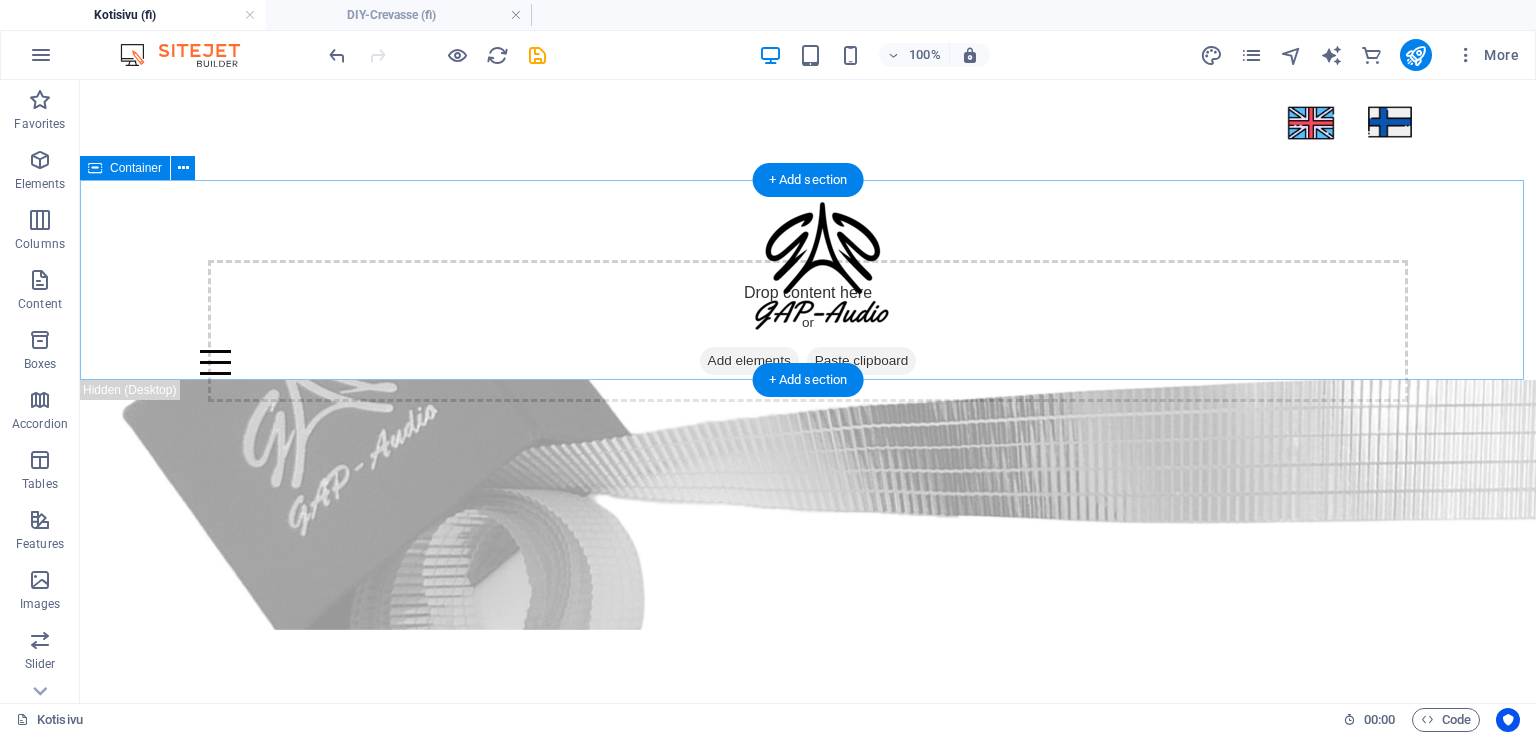 click on "Drop content here or  Add elements  Paste clipboard" at bounding box center (808, 280) 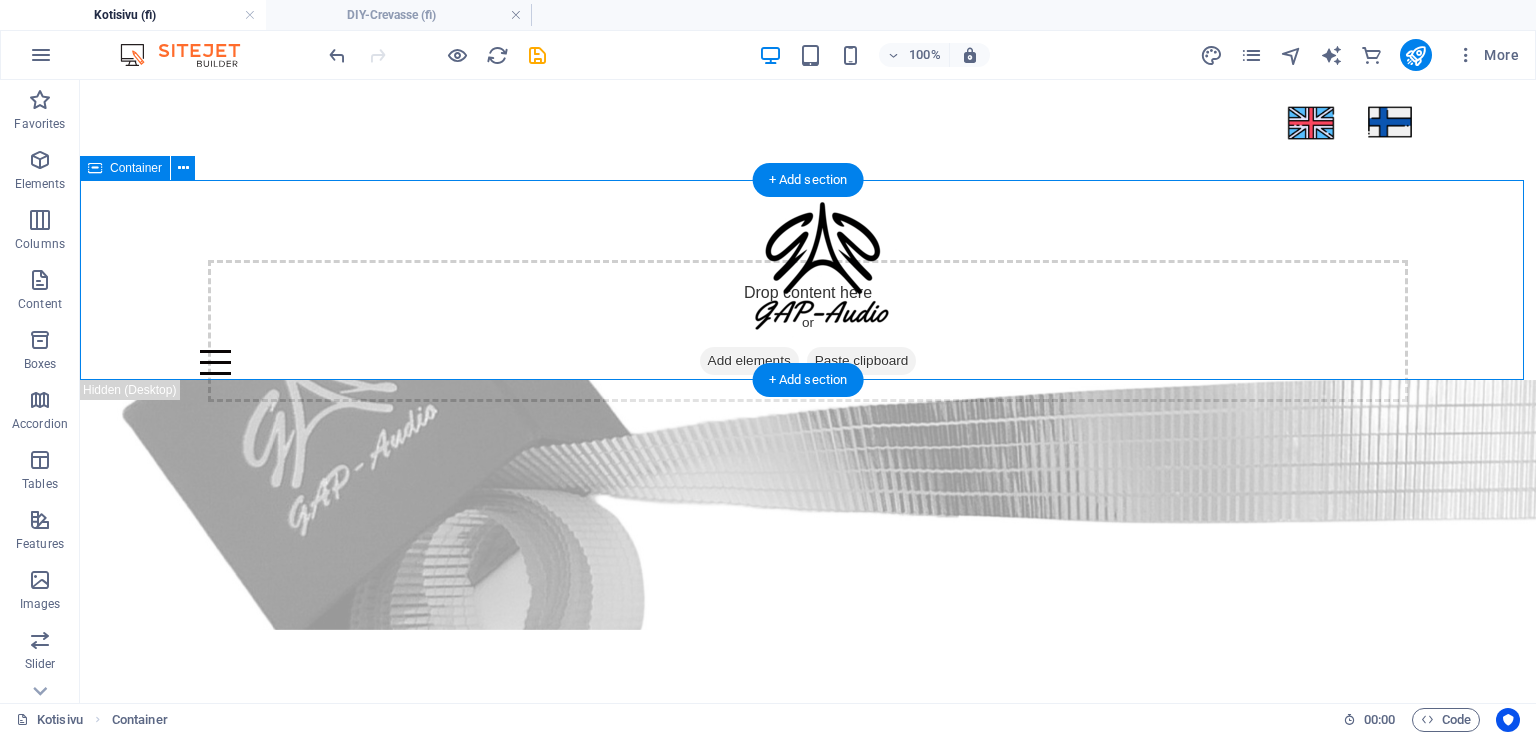 click on "Drop content here or  Add elements  Paste clipboard" at bounding box center (808, 280) 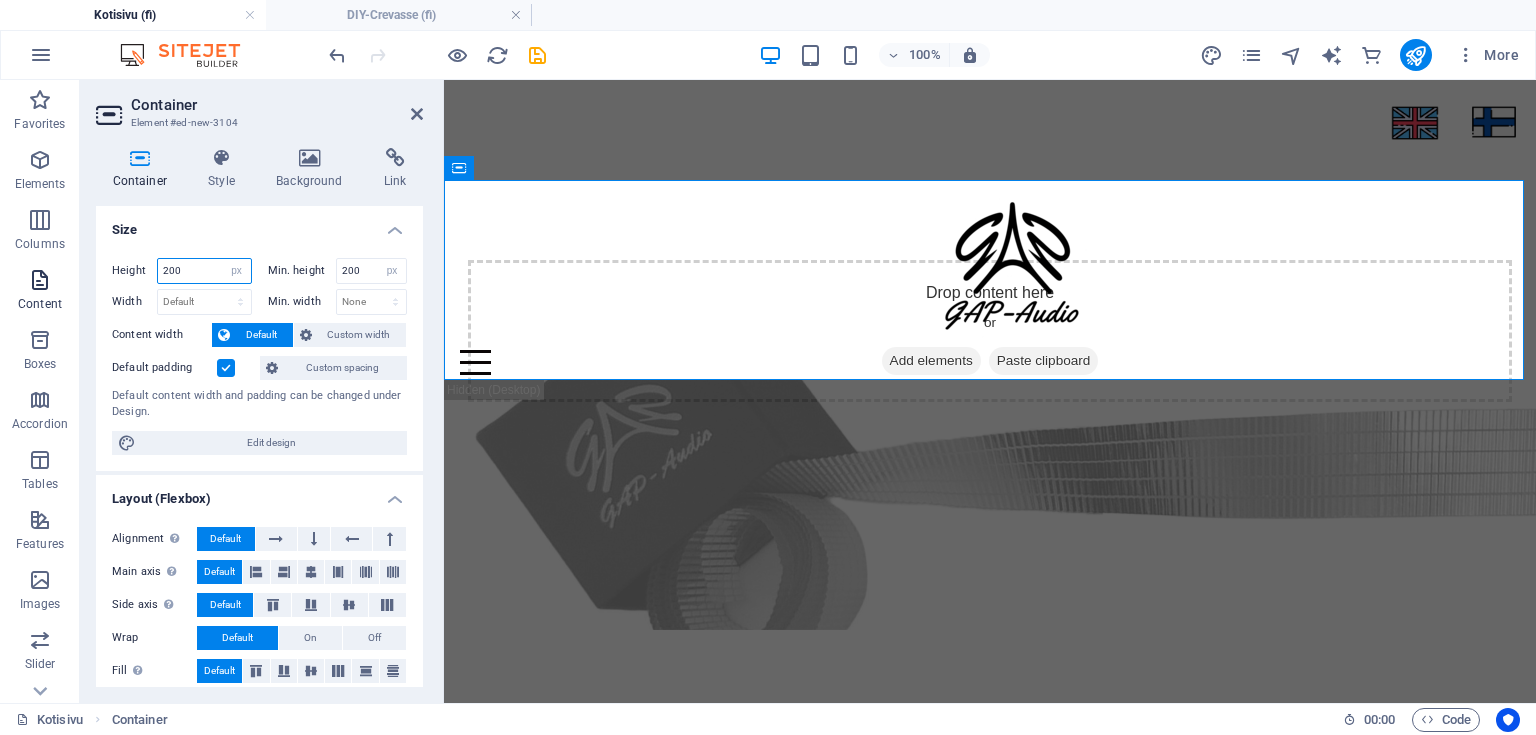 drag, startPoint x: 201, startPoint y: 272, endPoint x: 24, endPoint y: 276, distance: 177.0452 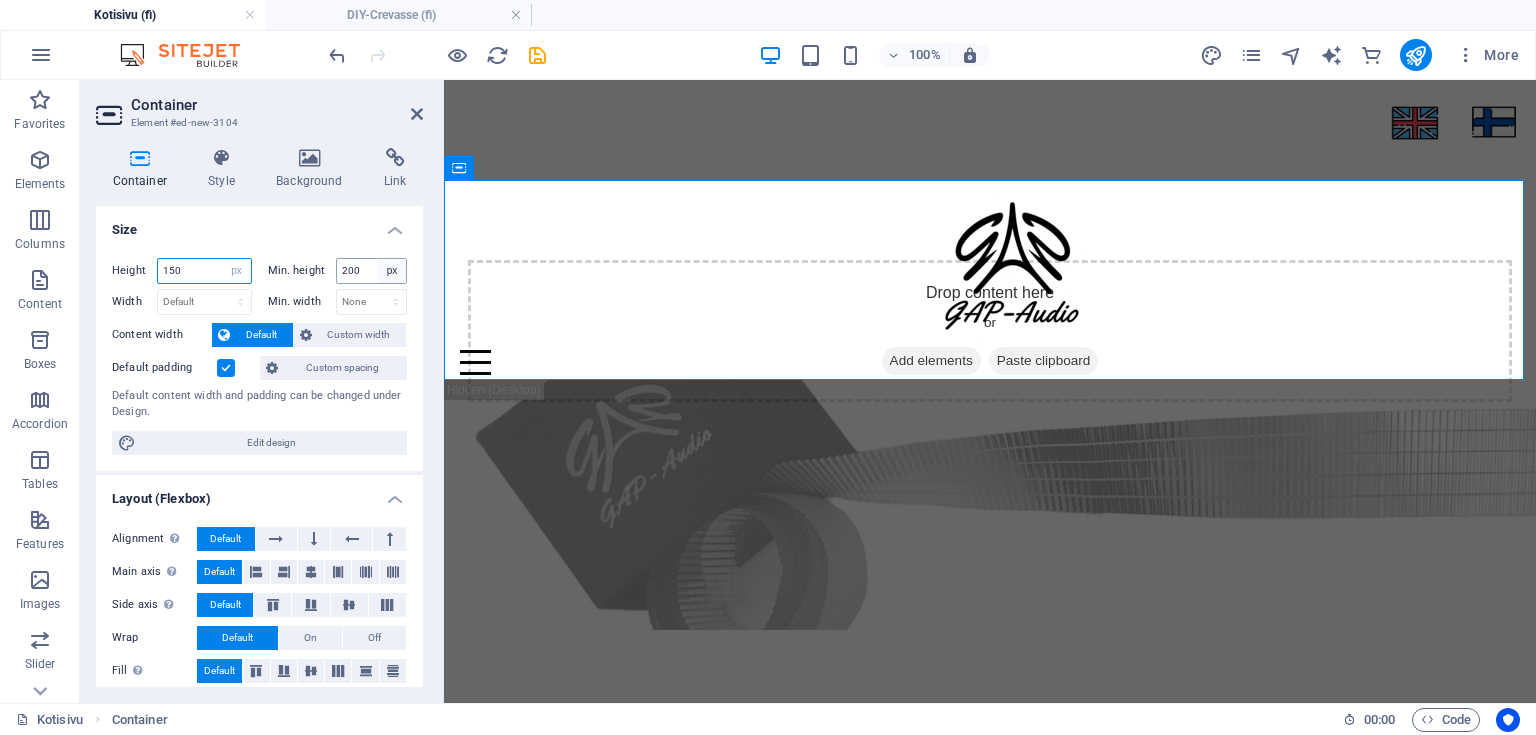 type on "150" 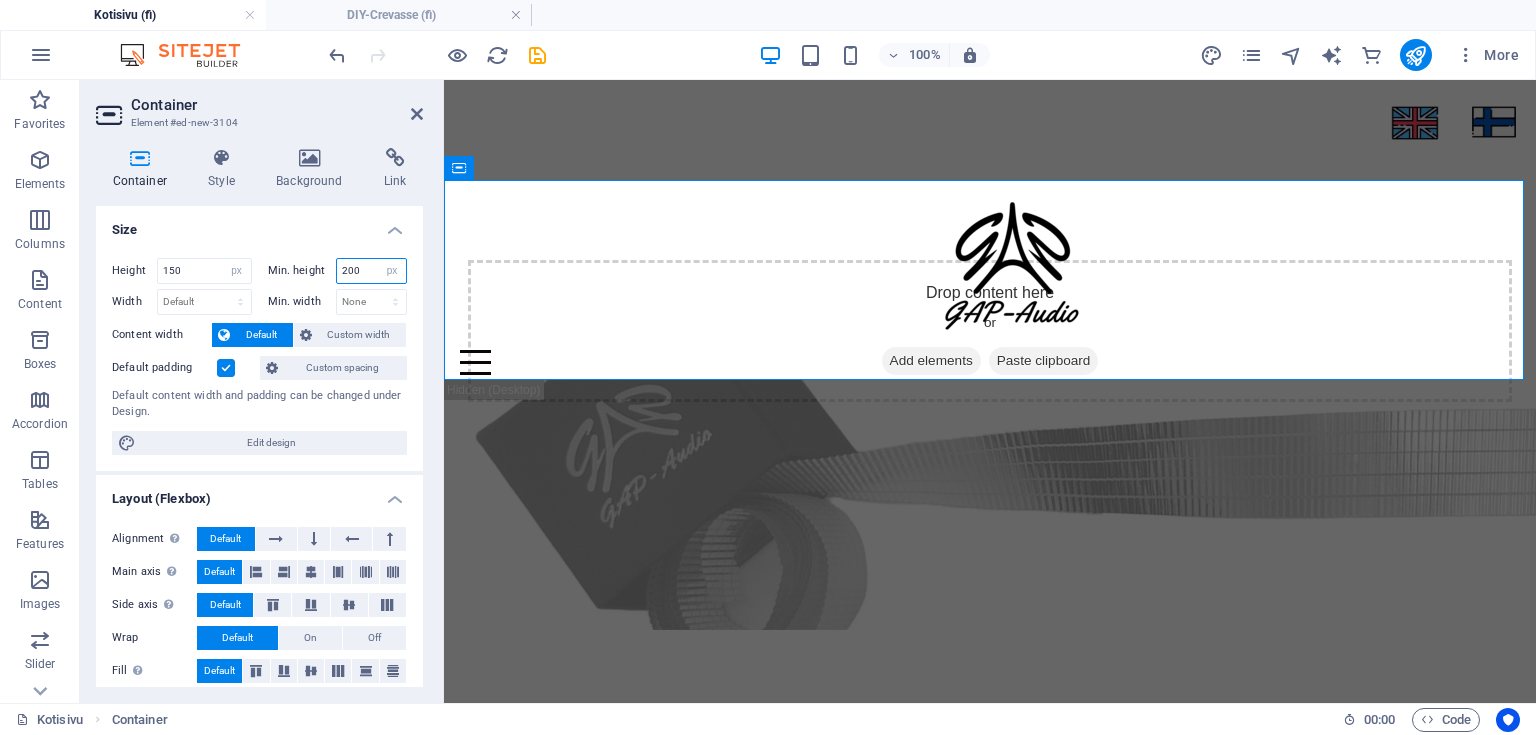 drag, startPoint x: 375, startPoint y: 271, endPoint x: 324, endPoint y: 272, distance: 51.009804 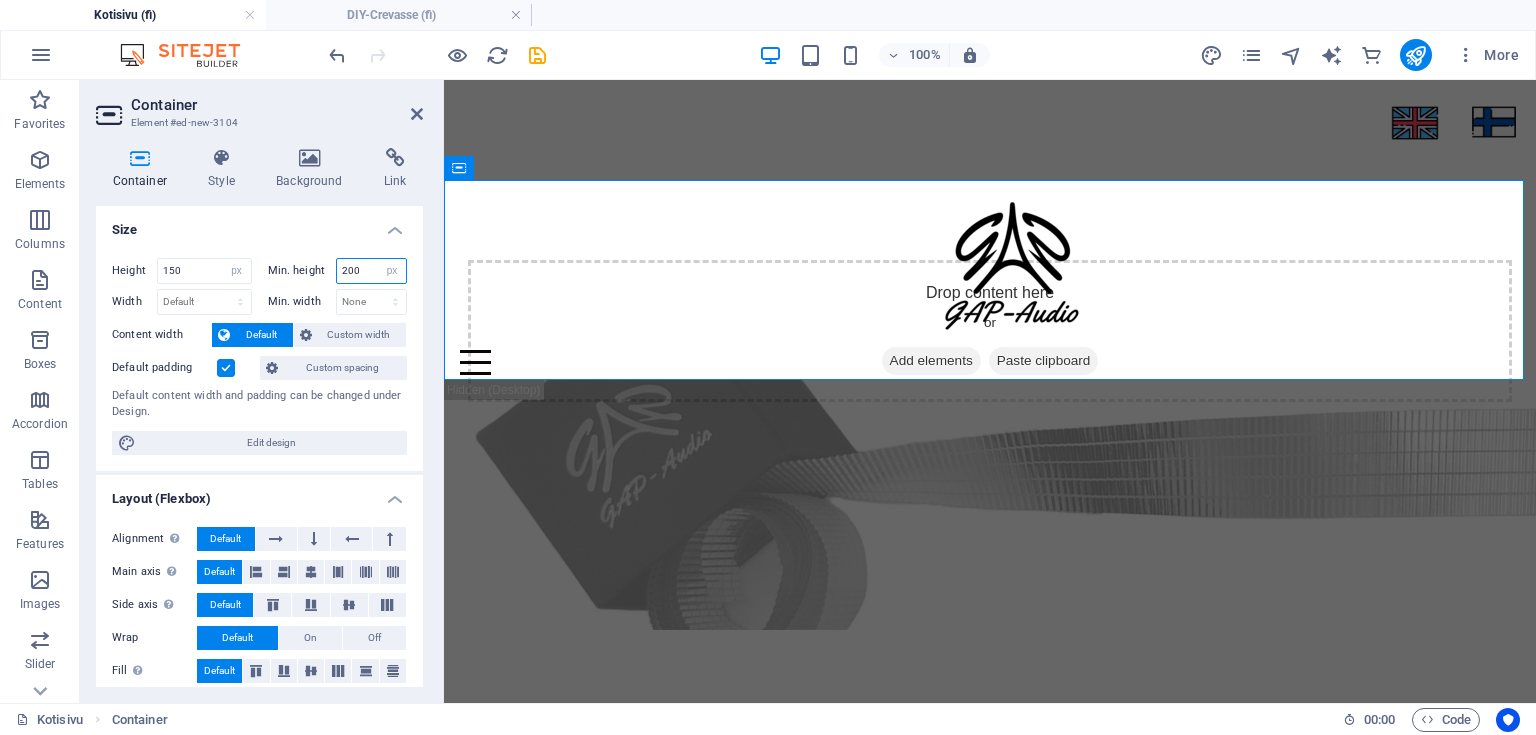 click on "Min. height 200 None px rem % vh vw" at bounding box center [338, 271] 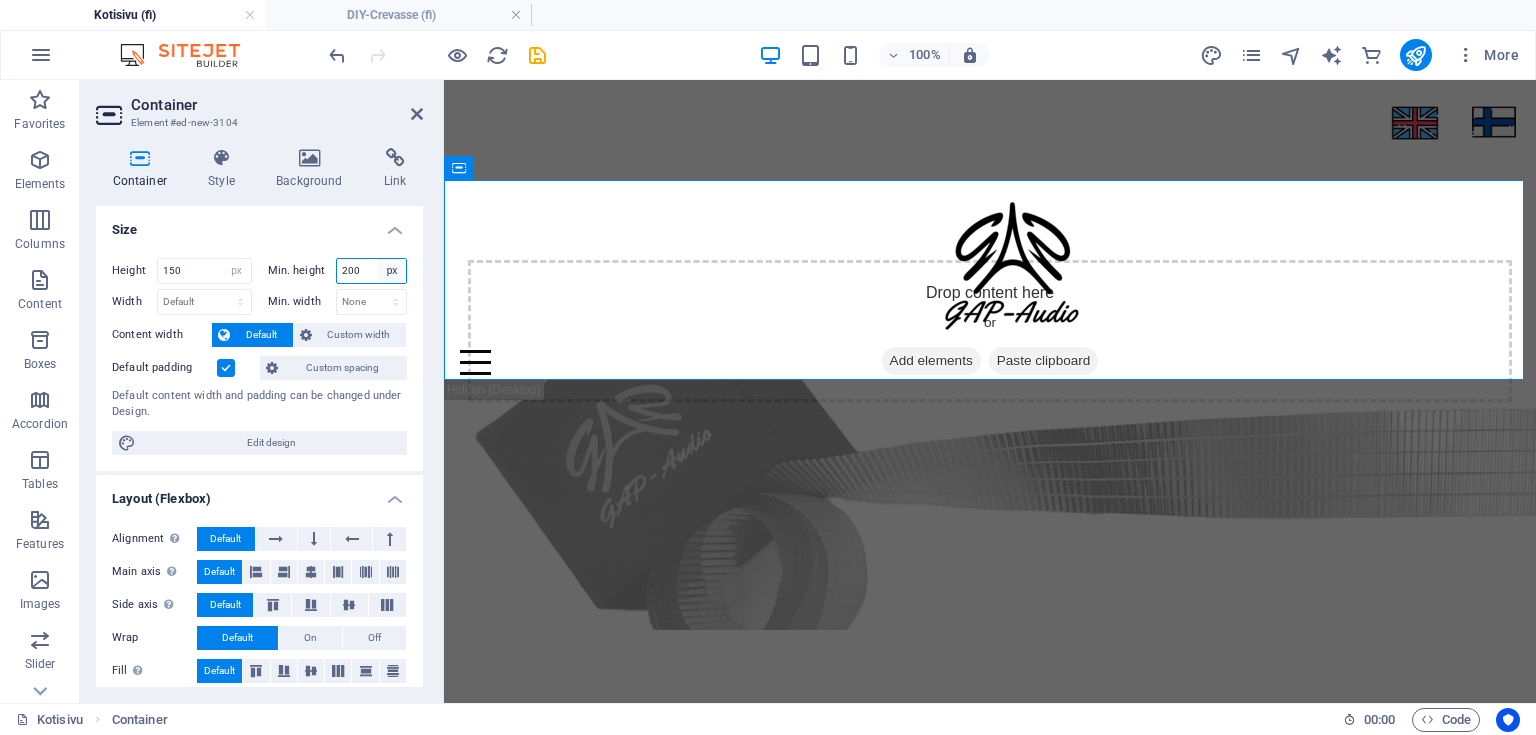 click on "None px rem % vh vw" at bounding box center [392, 271] 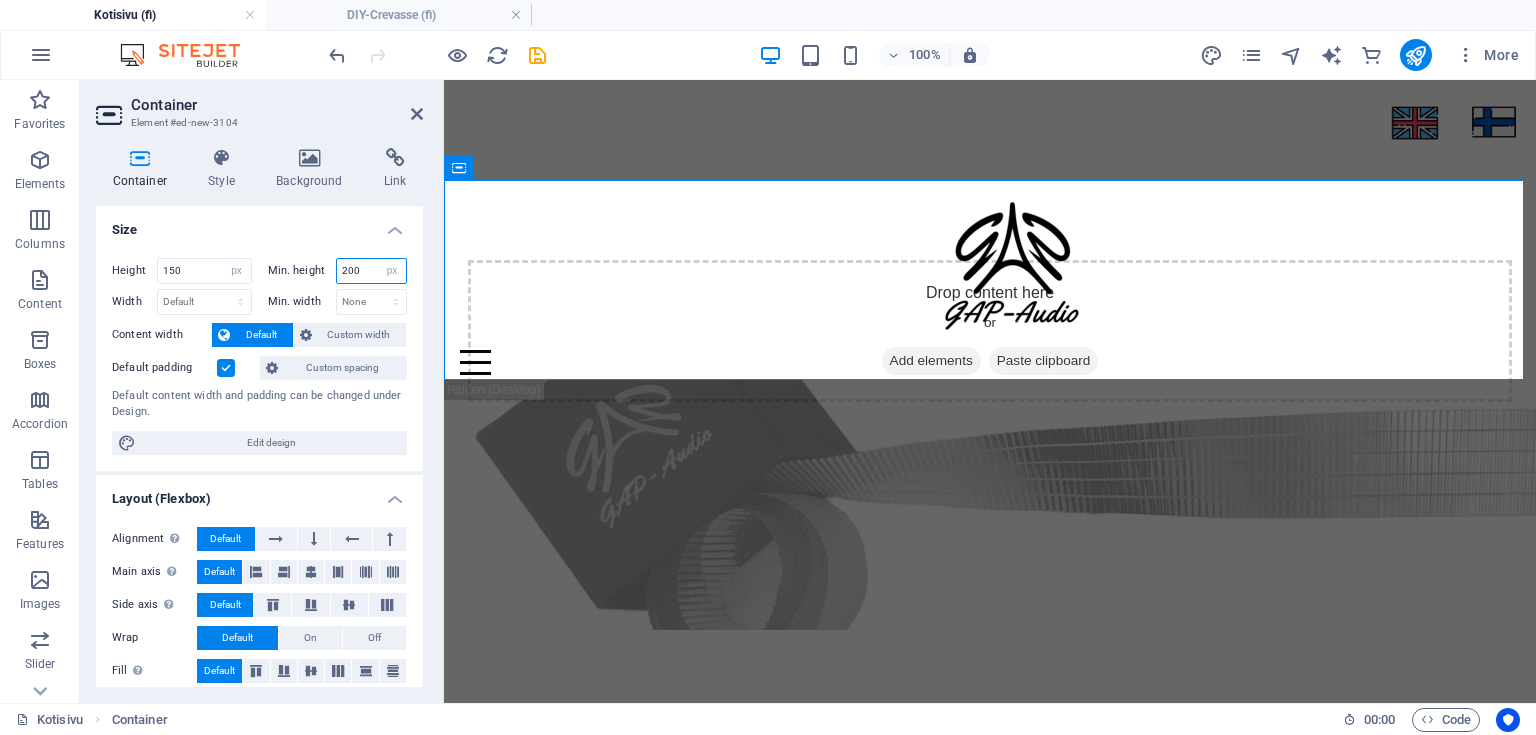 drag, startPoint x: 368, startPoint y: 273, endPoint x: 249, endPoint y: 271, distance: 119.01681 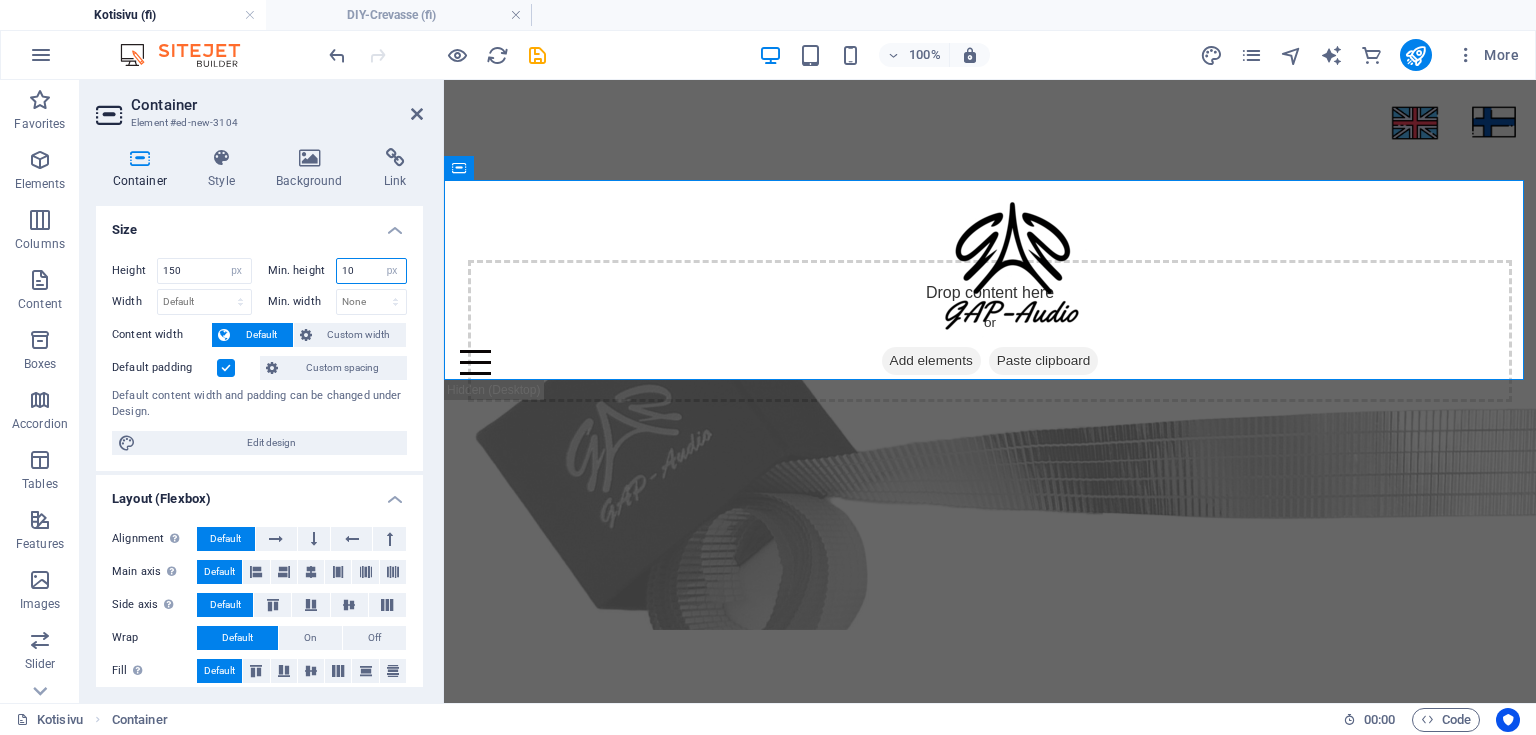 drag, startPoint x: 360, startPoint y: 277, endPoint x: 297, endPoint y: 274, distance: 63.07139 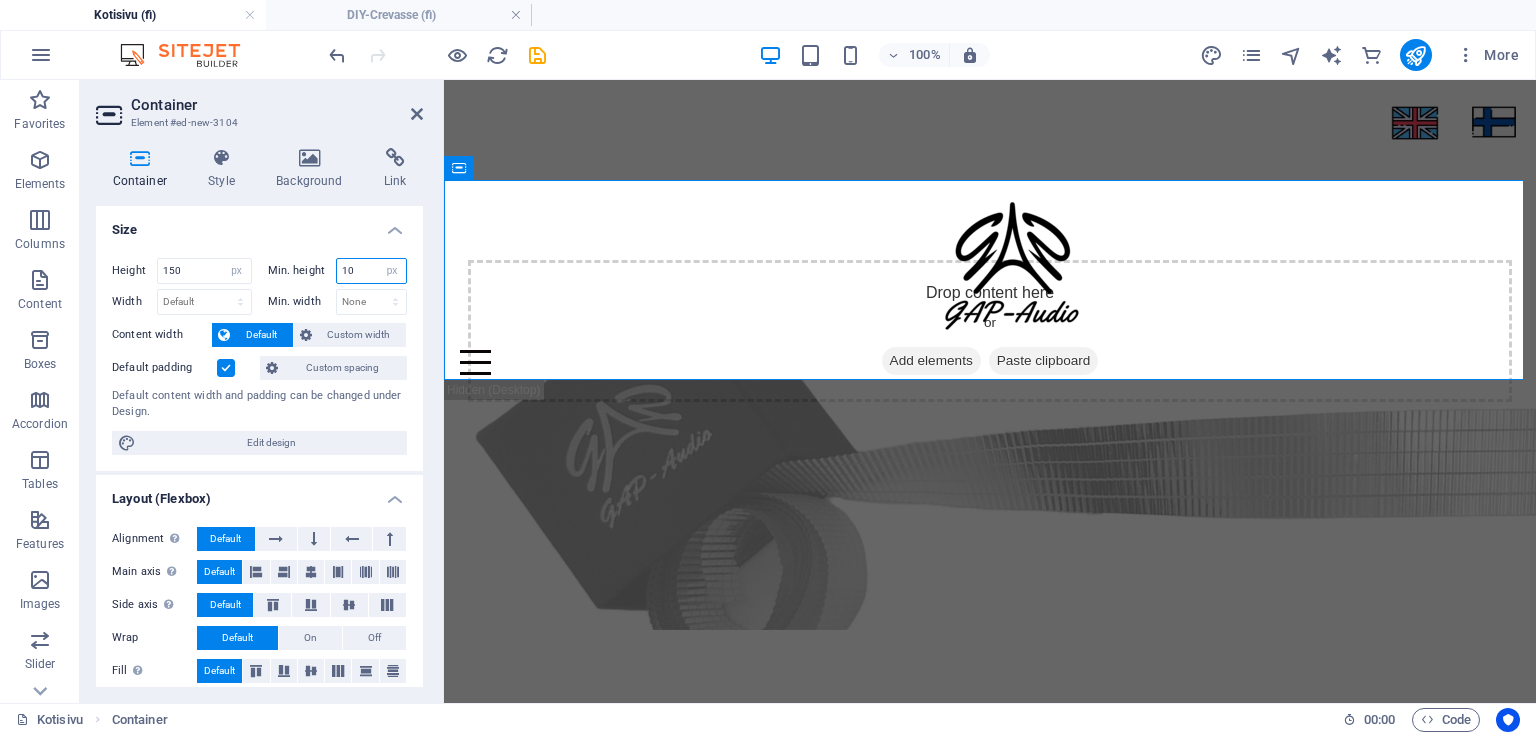 click on "Min. height 10 None px rem % vh vw" at bounding box center (338, 271) 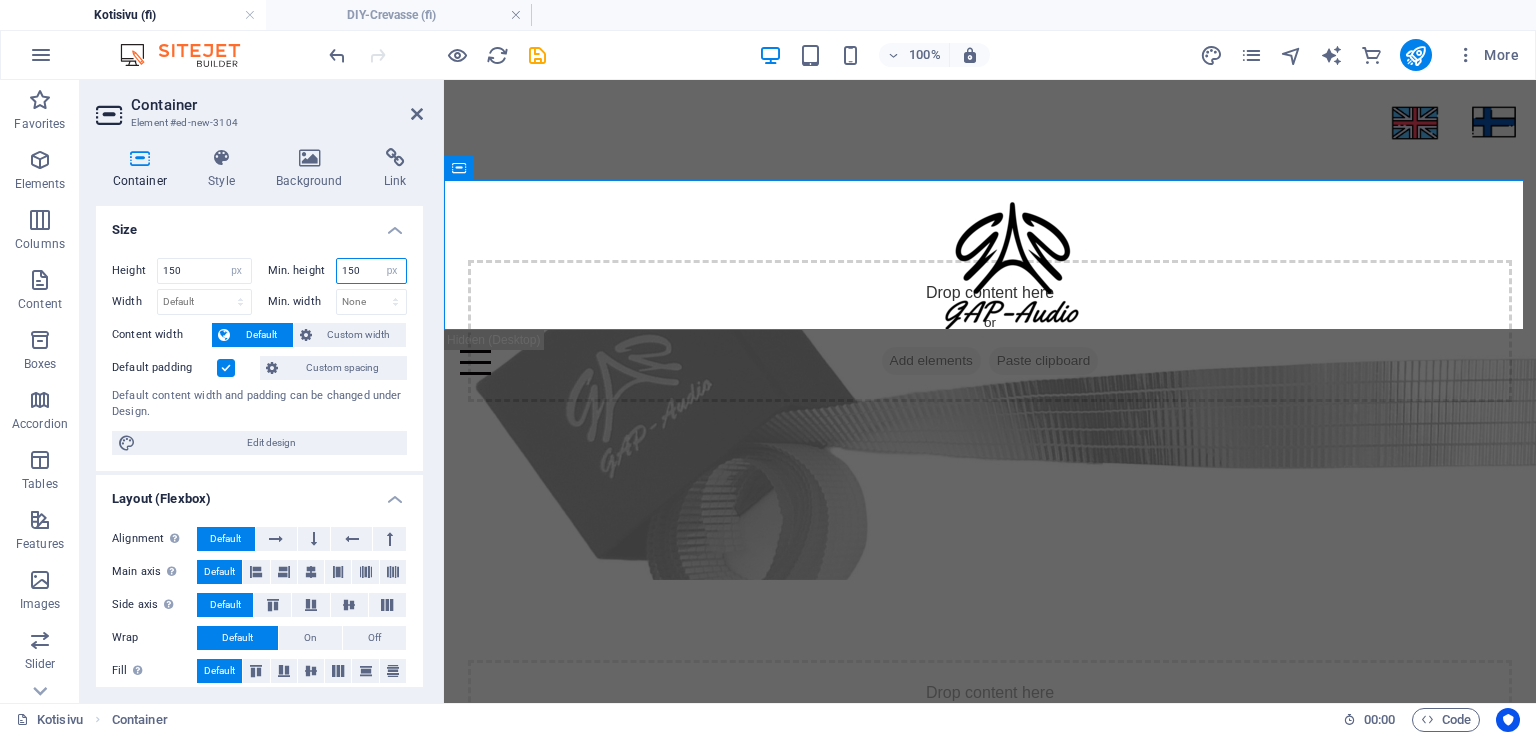 type on "150" 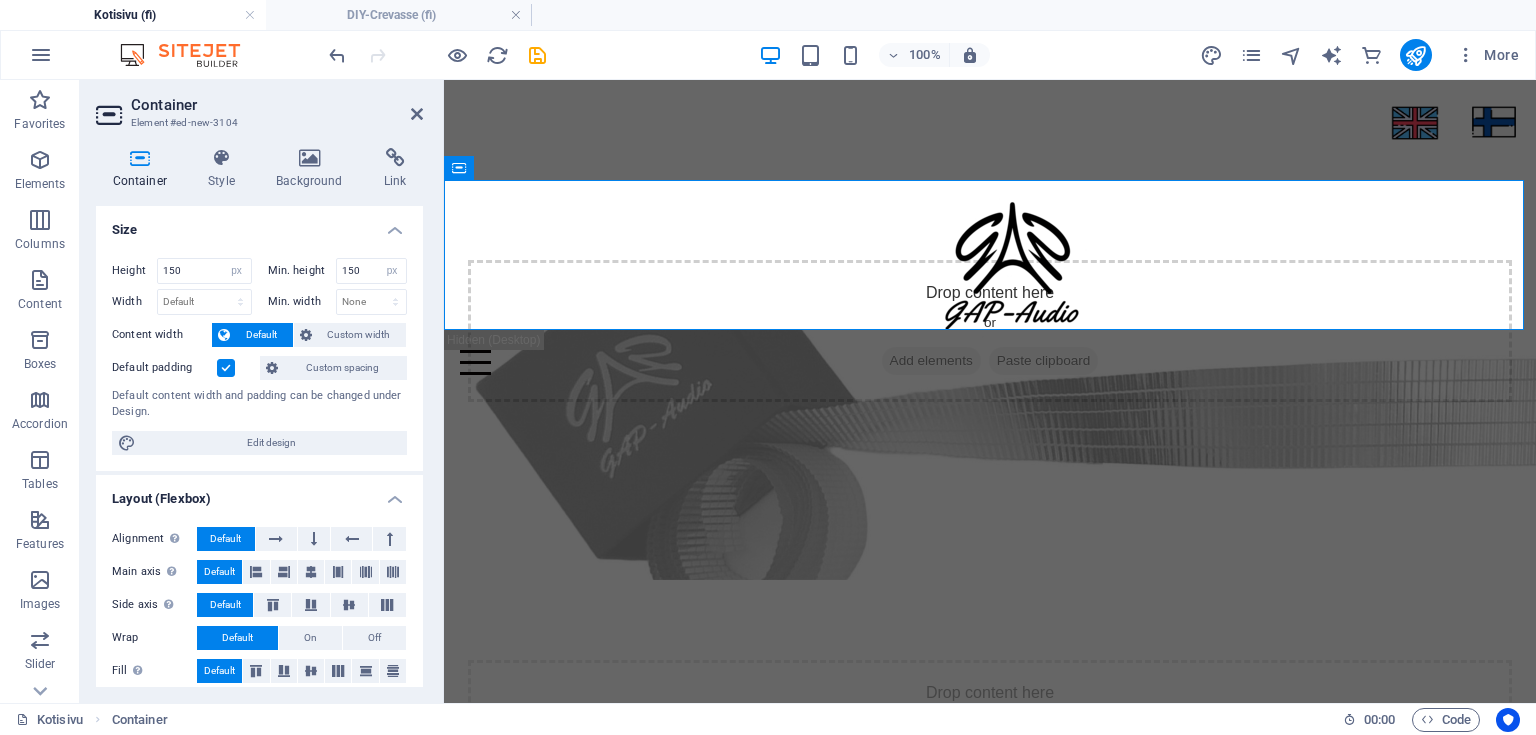click on "Container Element #ed-new-3104" at bounding box center [259, 106] 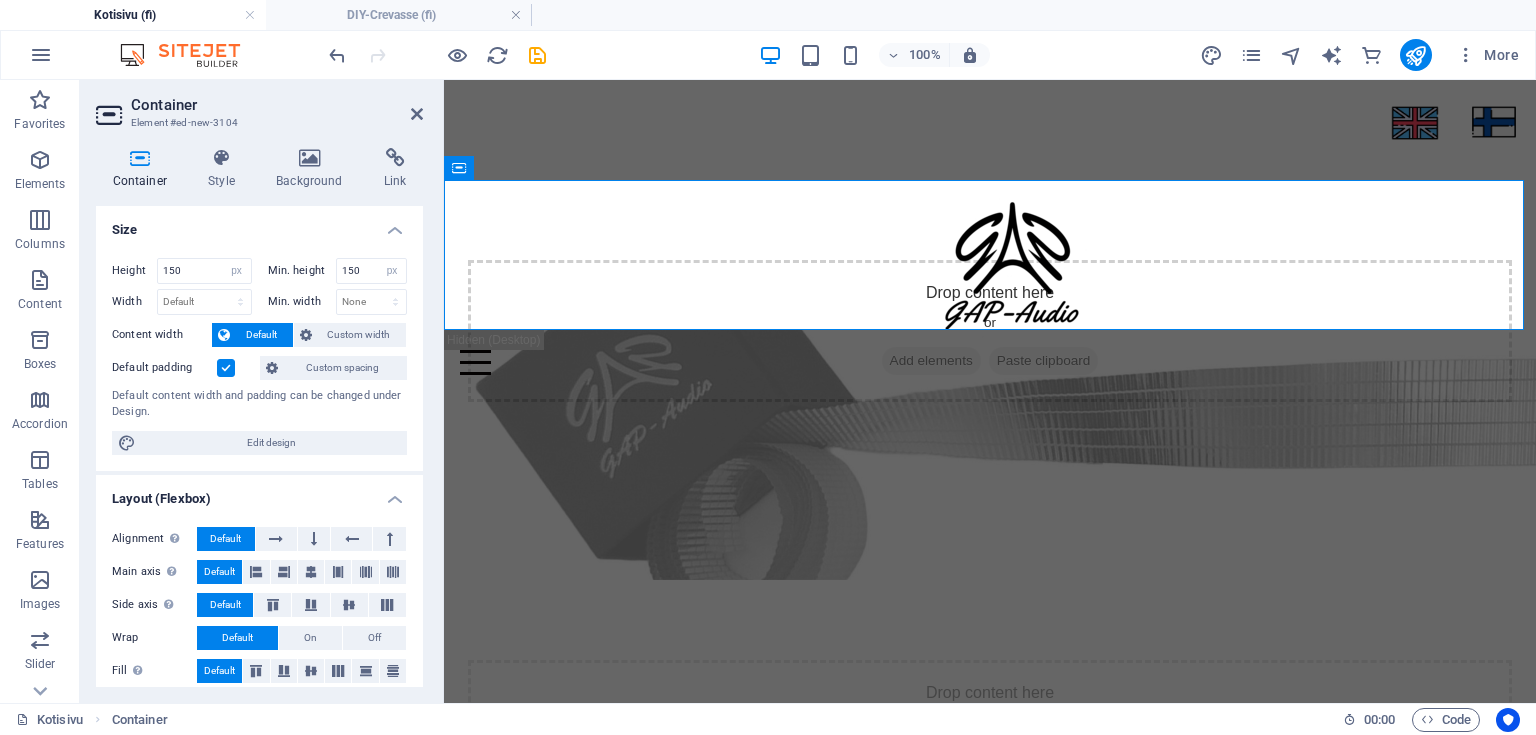 click on "Container Element #ed-new-3104
Container Style Background Link Size Height 150 Default px rem % vh vw Min. height 150 None px rem % vh vw Width Default px rem % em vh vw Min. width None px rem % vh vw Content width Default Custom width Width Default px rem % em vh vw Min. width None px rem % vh vw Default padding Custom spacing Default content width and padding can be changed under Design. Edit design Layout (Flexbox) Alignment Determines the flex direction. Default Main axis Determine how elements should behave along the main axis inside this container (justify content). Default Side axis Control the vertical direction of the element inside of the container (align items). Default Wrap Default On Off Fill Controls the distances and direction of elements on the y-axis across several lines (align content). Default Accessibility ARIA helps assistive technologies (like screen readers) to understand the role, state, and behavior of web elements Role None Alert Article Banner Comment Complementary" at bounding box center (262, 391) 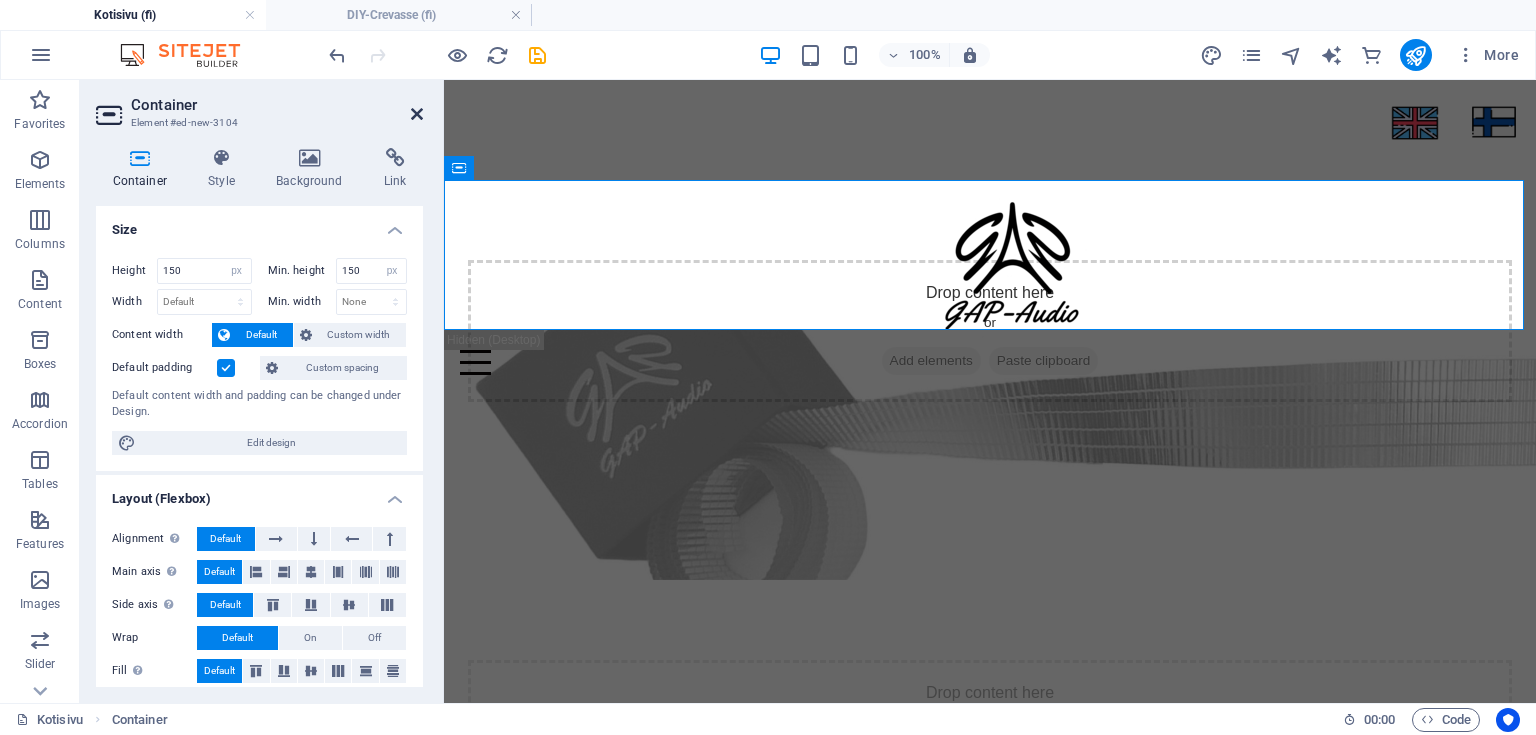 click at bounding box center (417, 114) 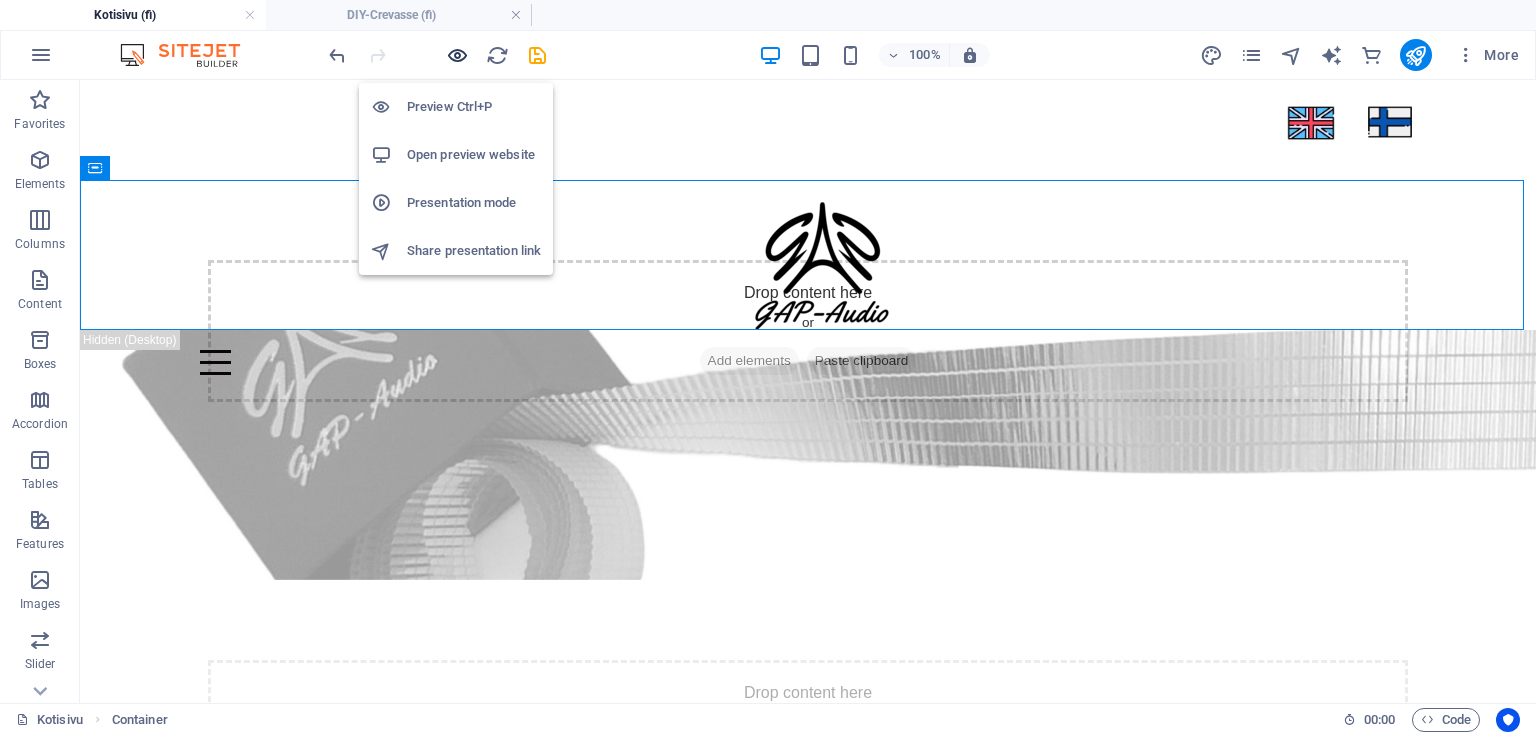 click at bounding box center [457, 55] 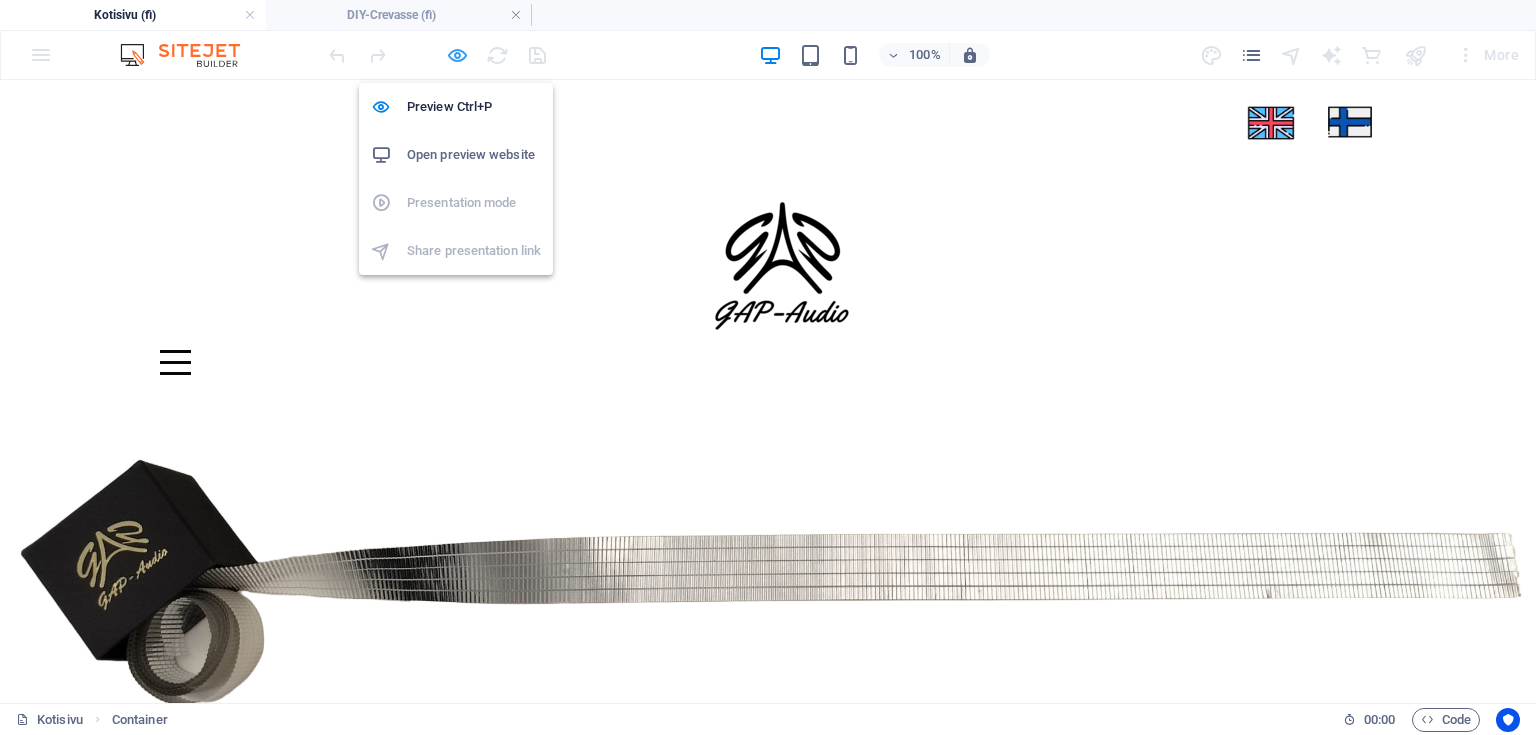 click at bounding box center (457, 55) 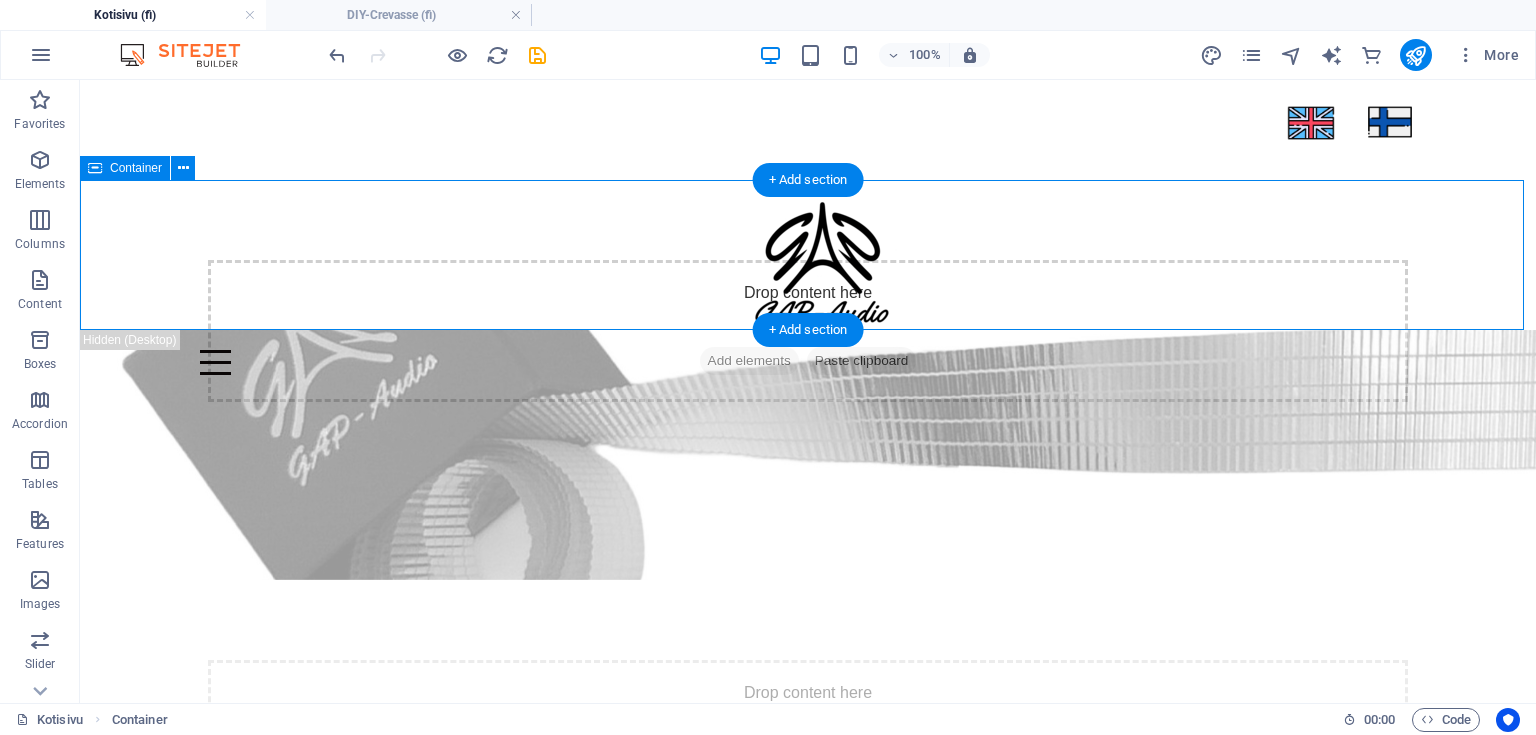 click on "Drop content here or  Add elements  Paste clipboard" at bounding box center [808, 255] 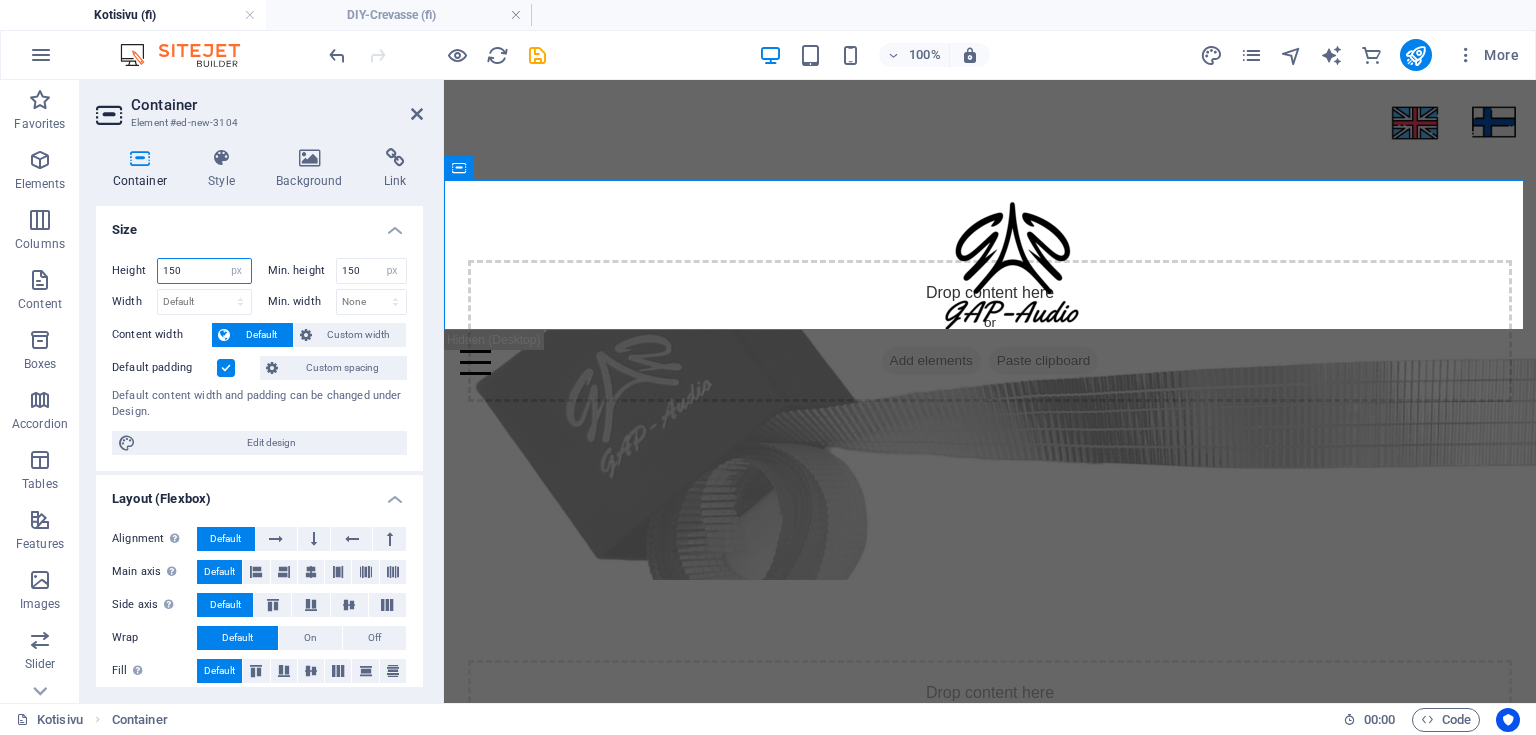 drag, startPoint x: 184, startPoint y: 268, endPoint x: 85, endPoint y: 271, distance: 99.04544 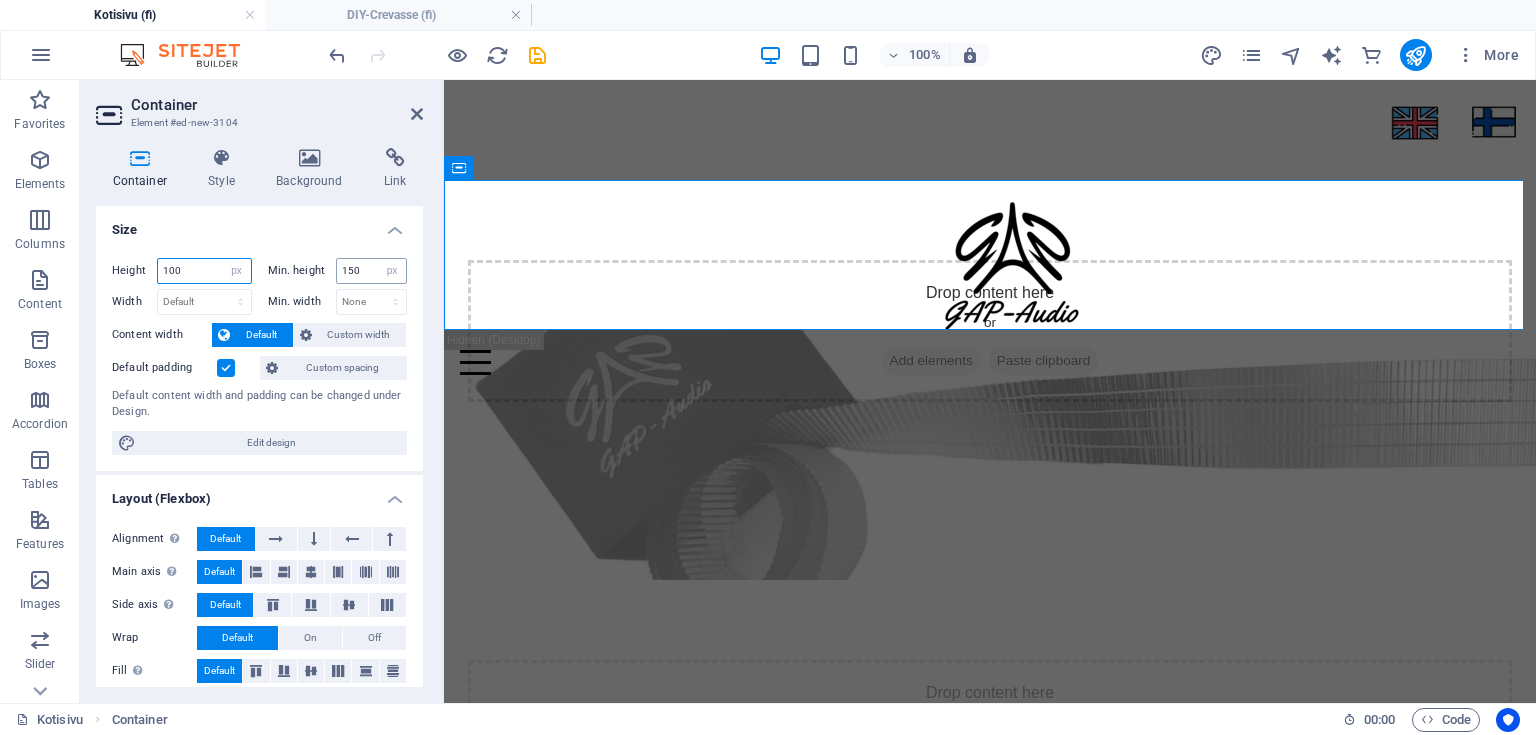 type on "100" 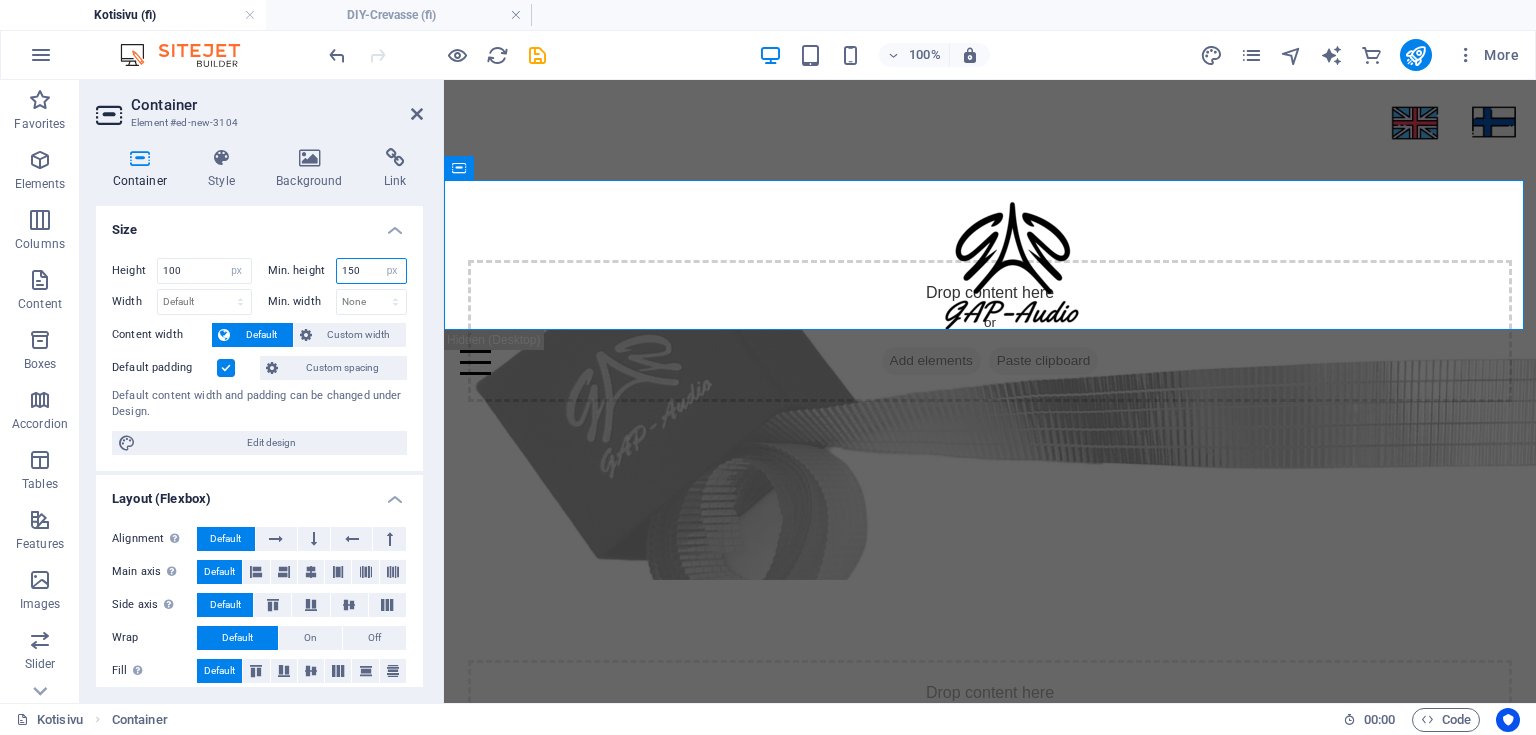 drag, startPoint x: 340, startPoint y: 268, endPoint x: 305, endPoint y: 272, distance: 35.22783 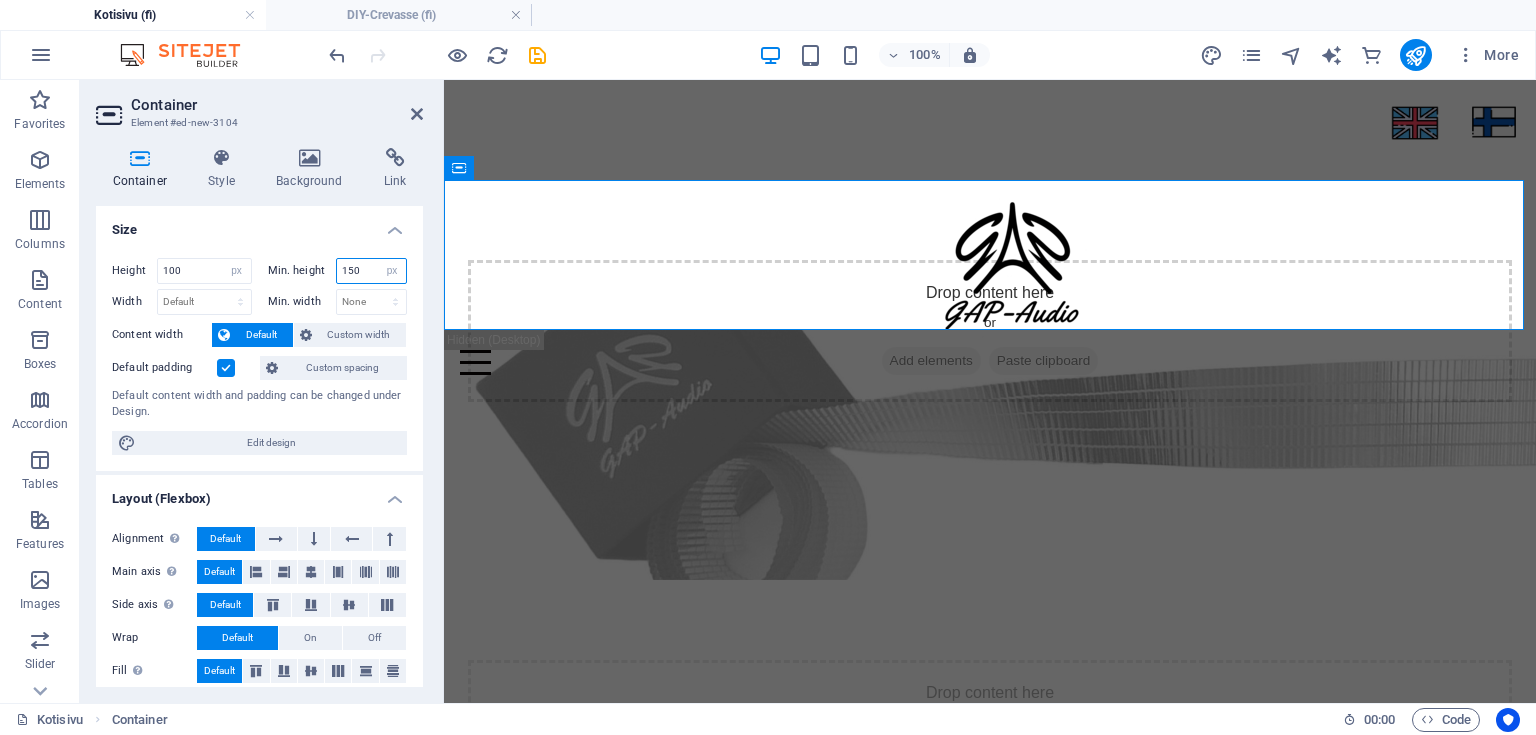 click on "Min. height 150 None px rem % vh vw" at bounding box center (338, 271) 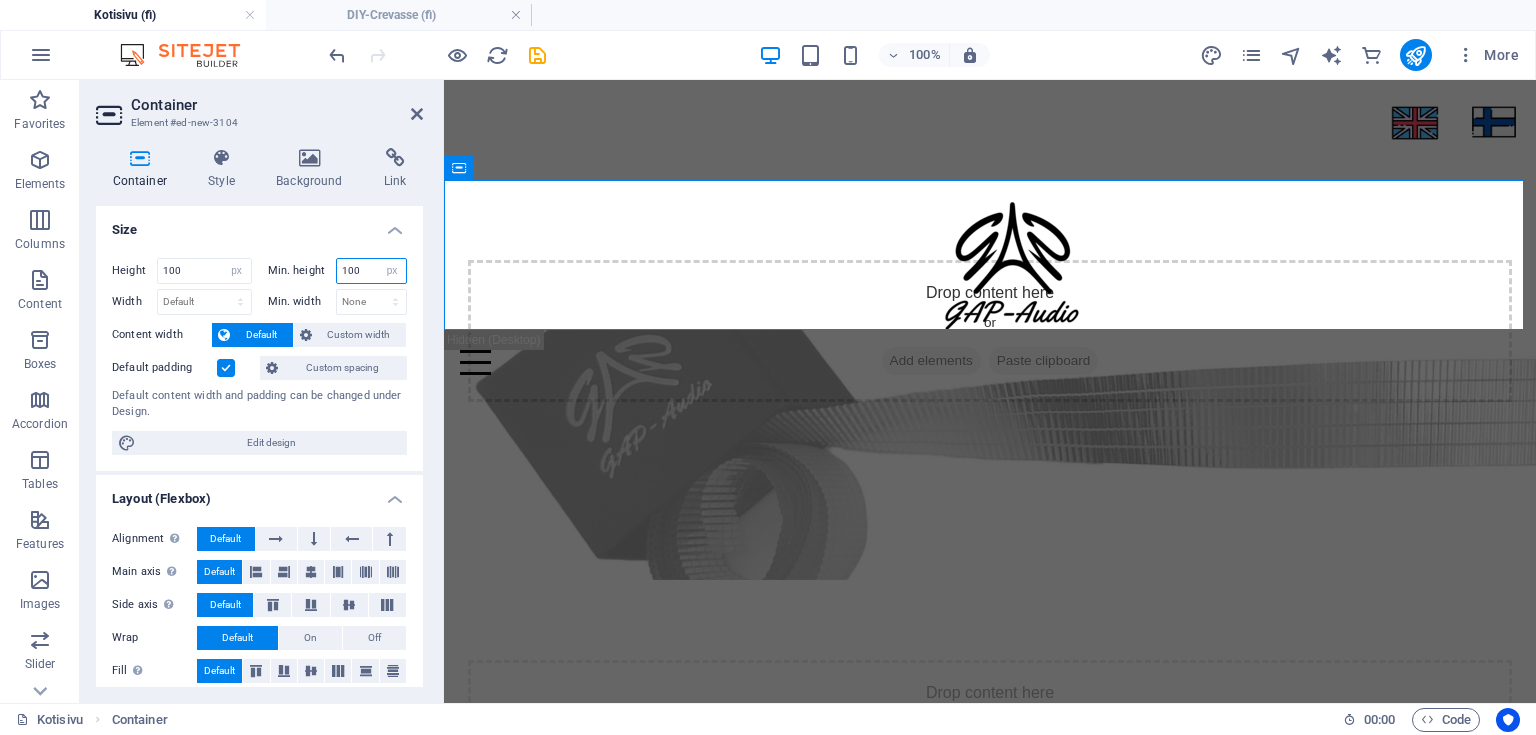 type on "100" 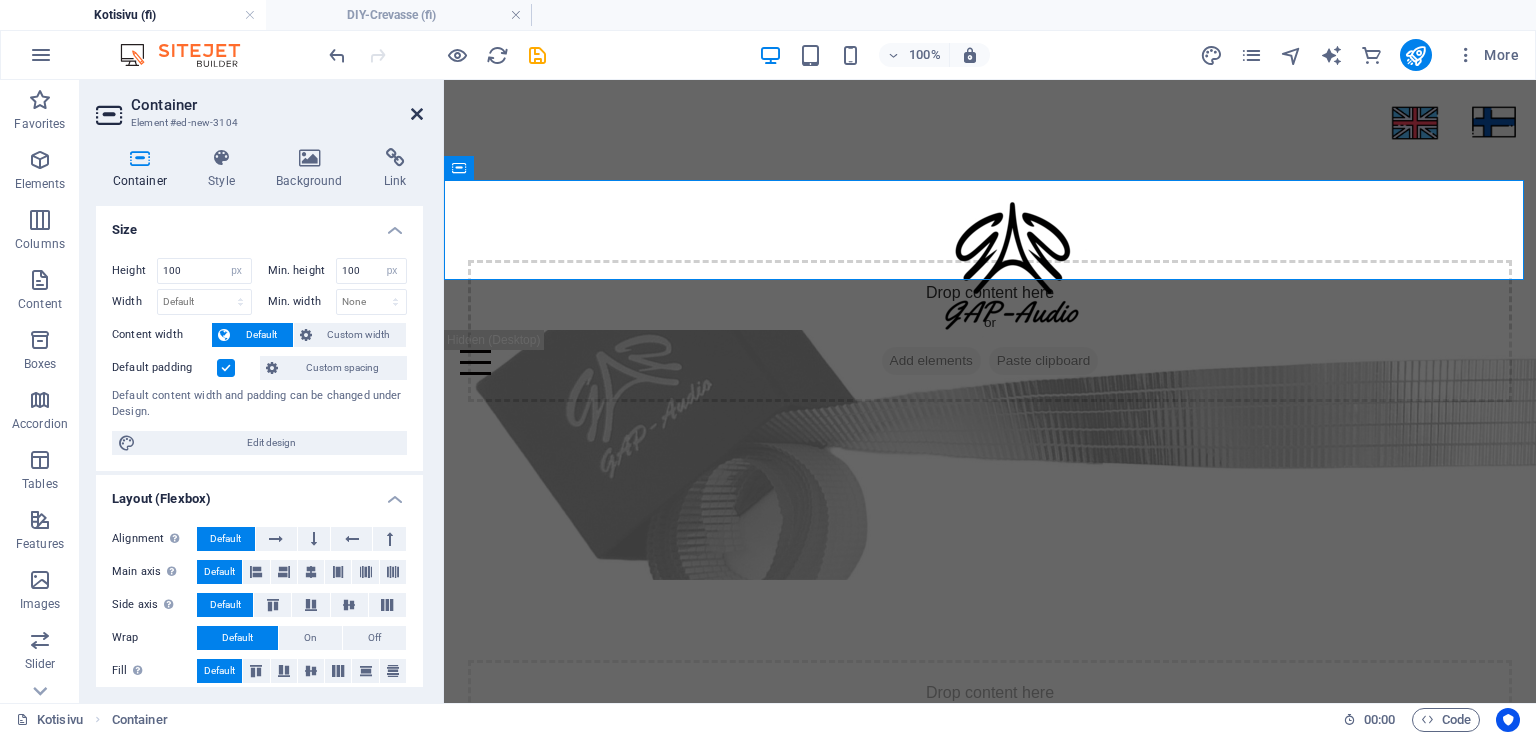 drag, startPoint x: 422, startPoint y: 126, endPoint x: 417, endPoint y: 116, distance: 11.18034 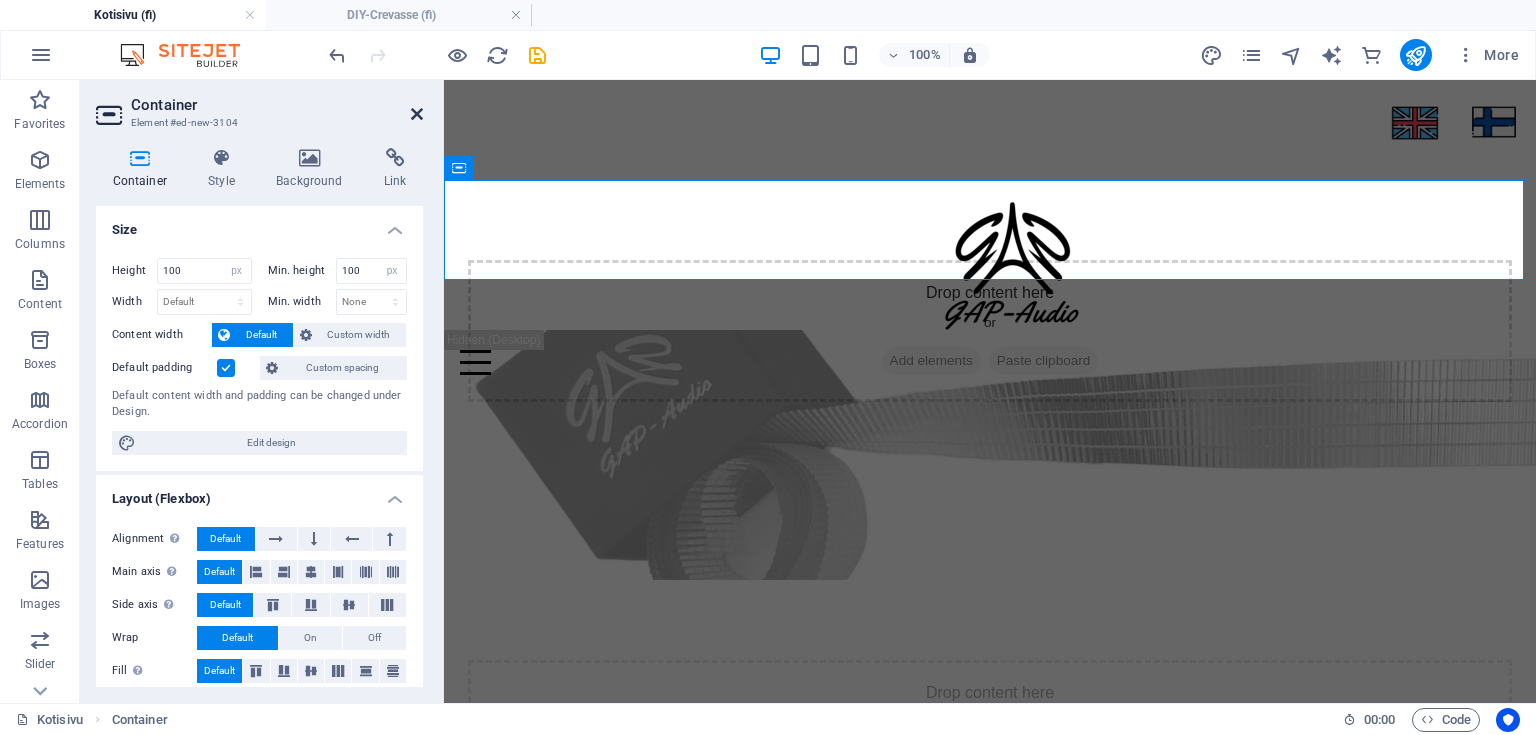 click on "Container Element #ed-new-3104" at bounding box center [259, 106] 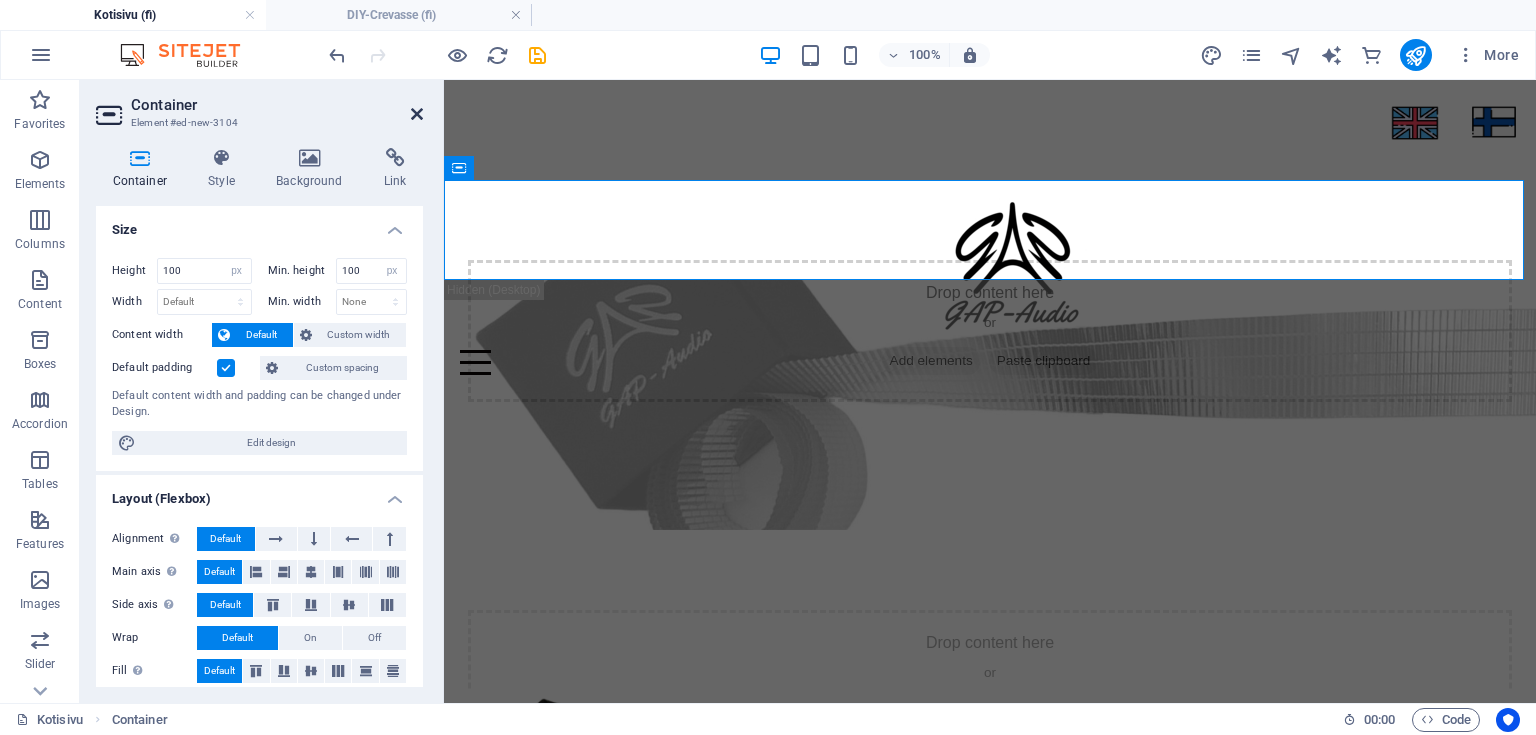 drag, startPoint x: 417, startPoint y: 115, endPoint x: 338, endPoint y: 27, distance: 118.258194 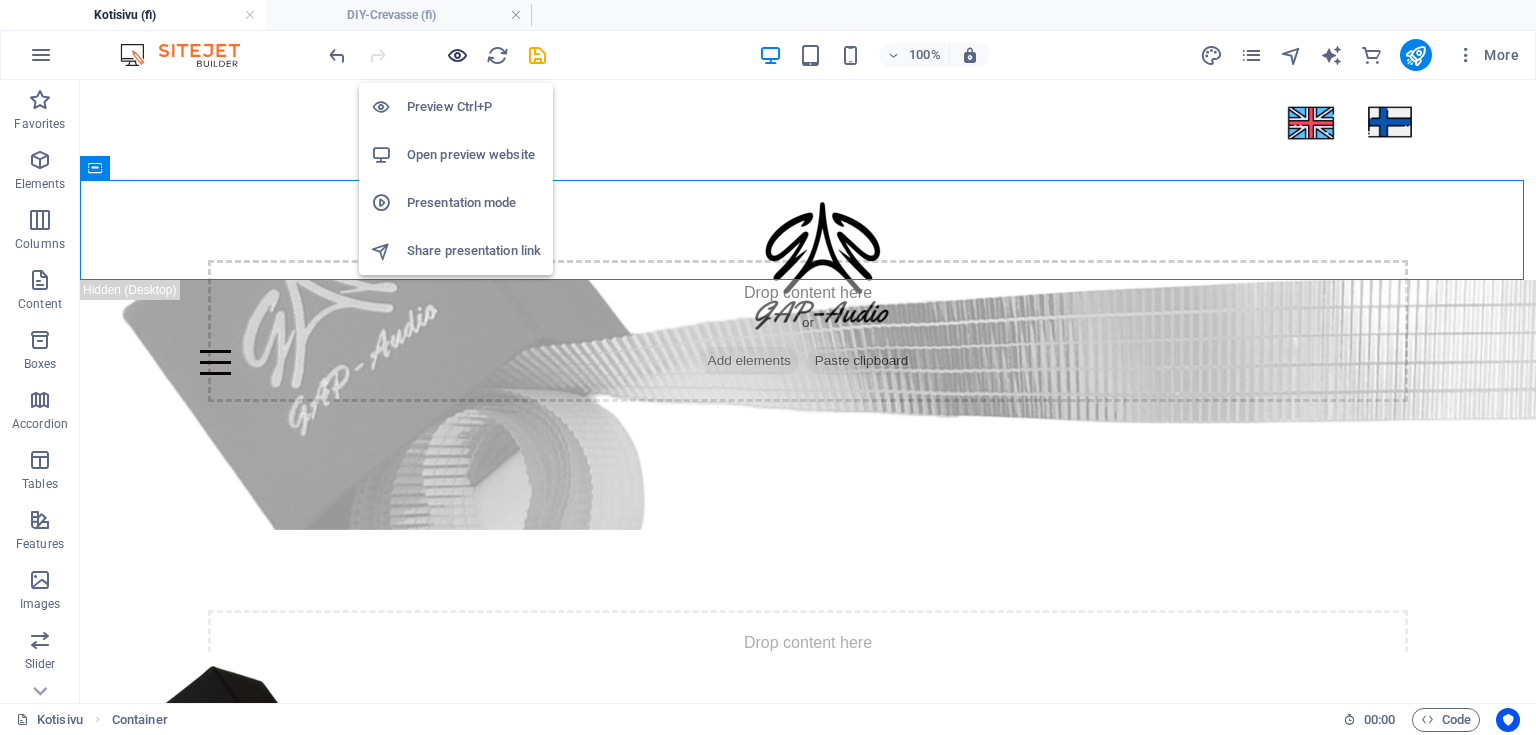 click at bounding box center (457, 55) 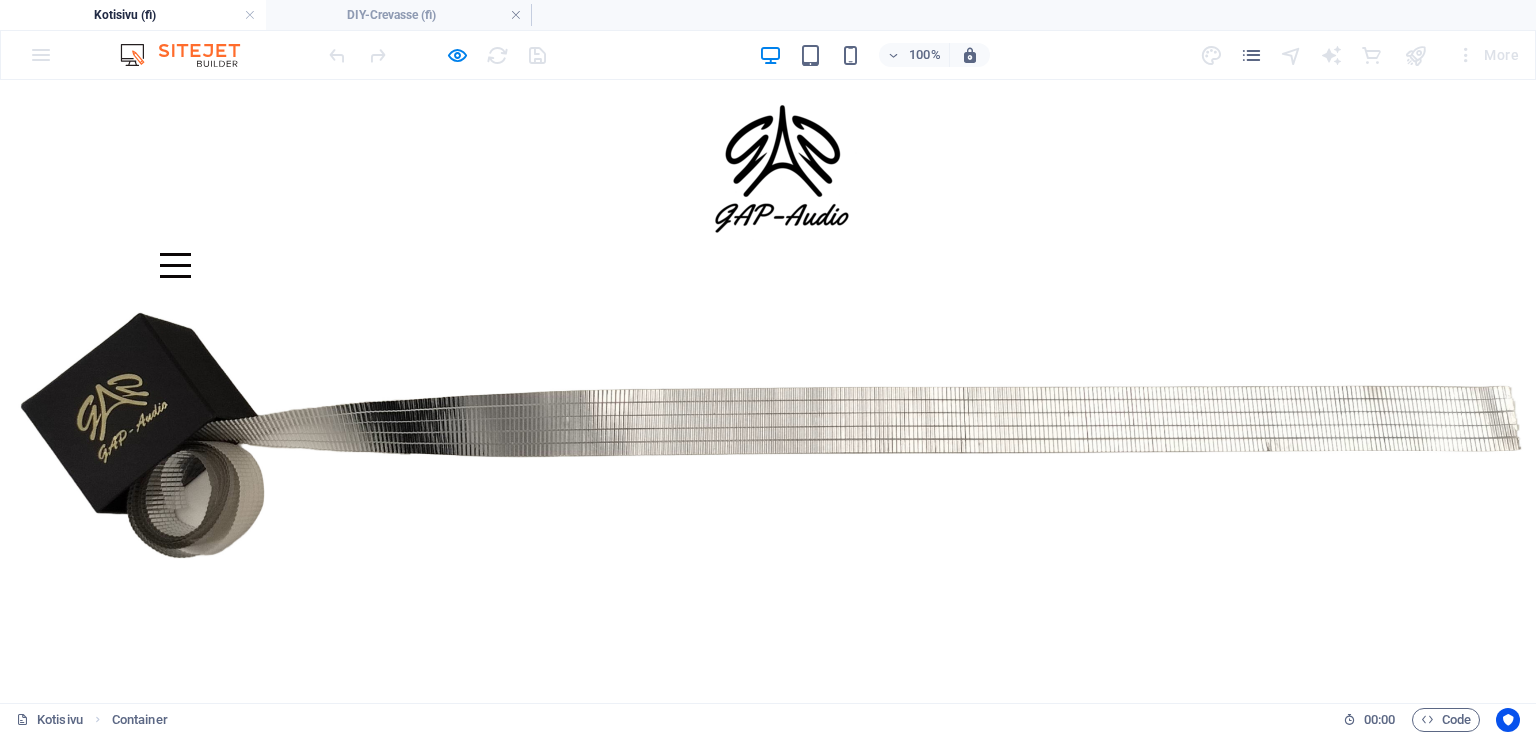 scroll, scrollTop: 0, scrollLeft: 0, axis: both 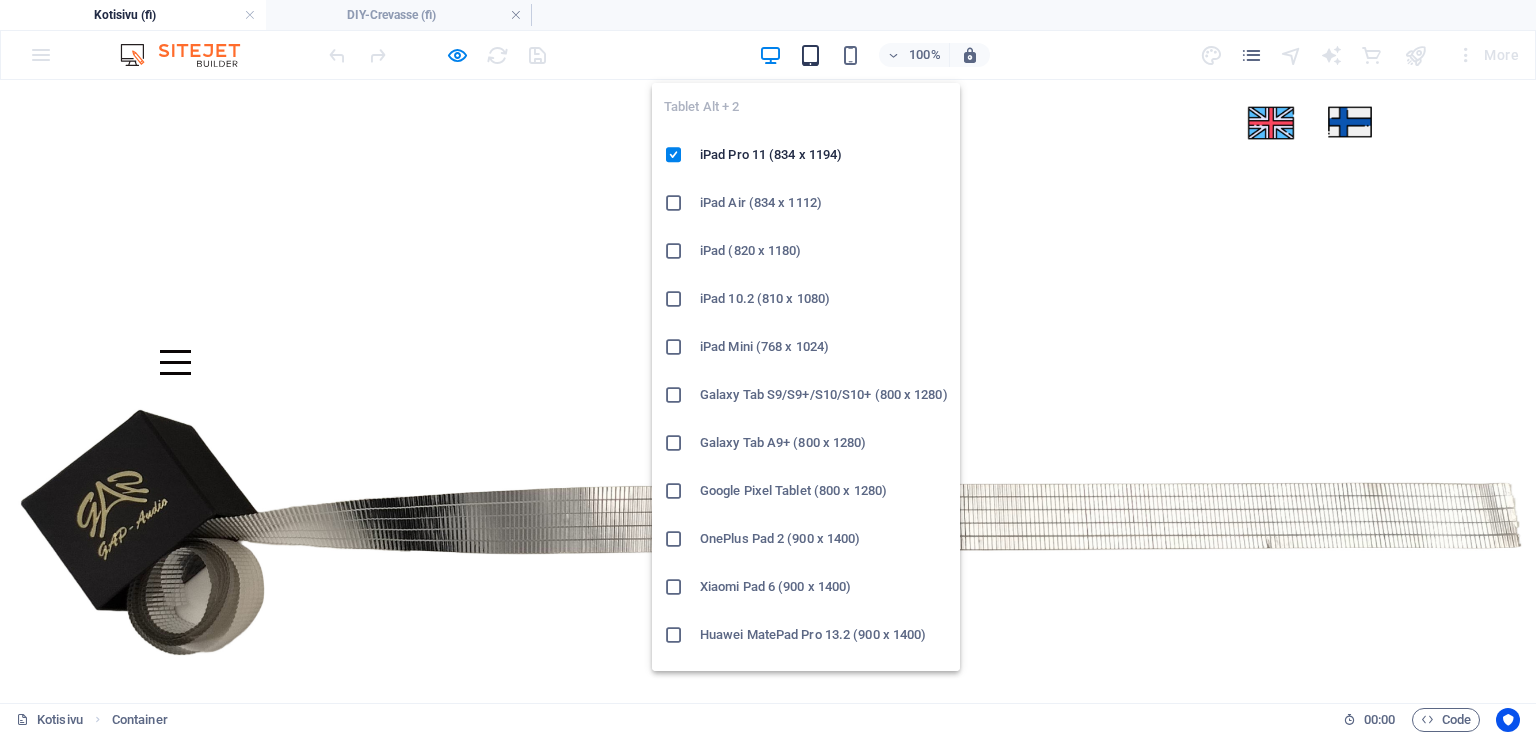 click at bounding box center [810, 55] 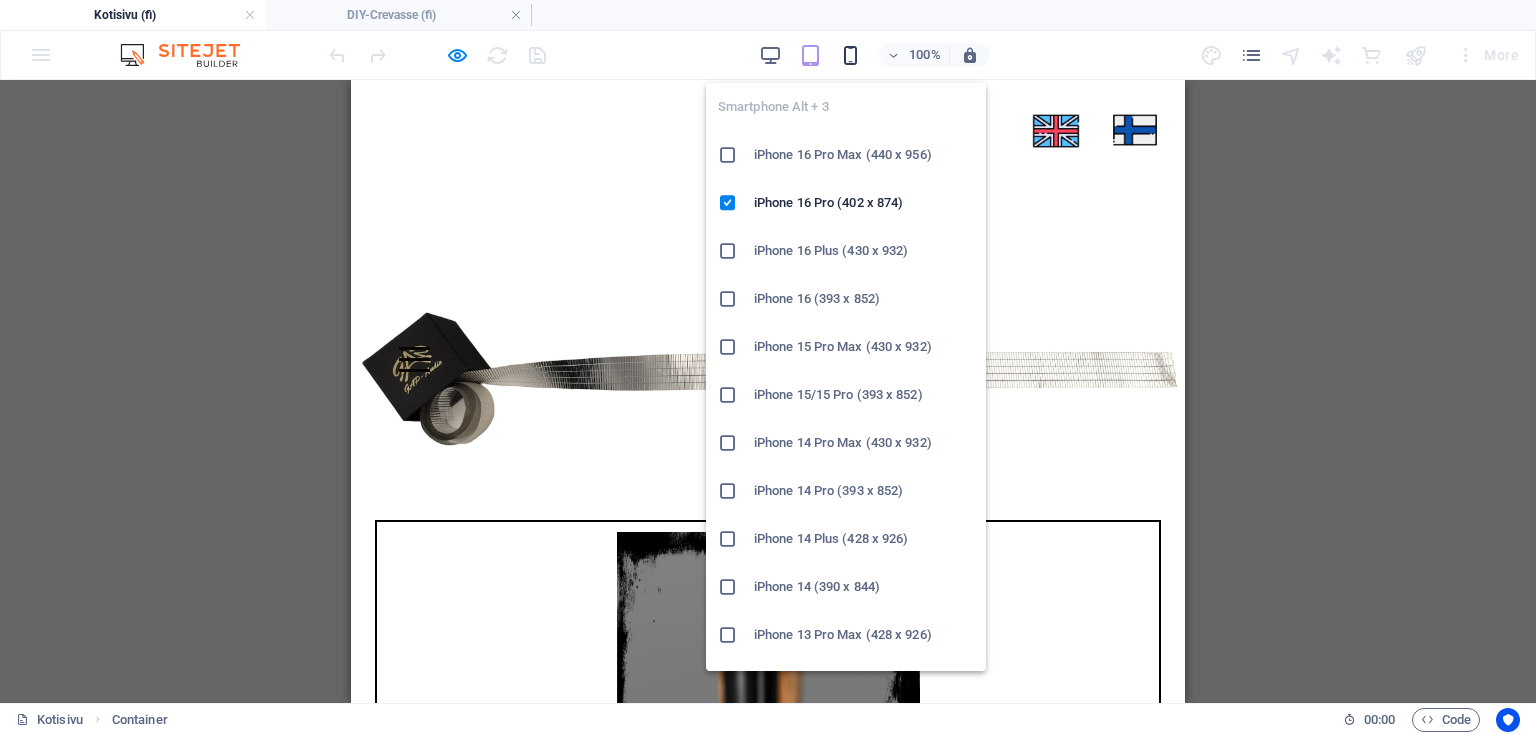 click at bounding box center (850, 55) 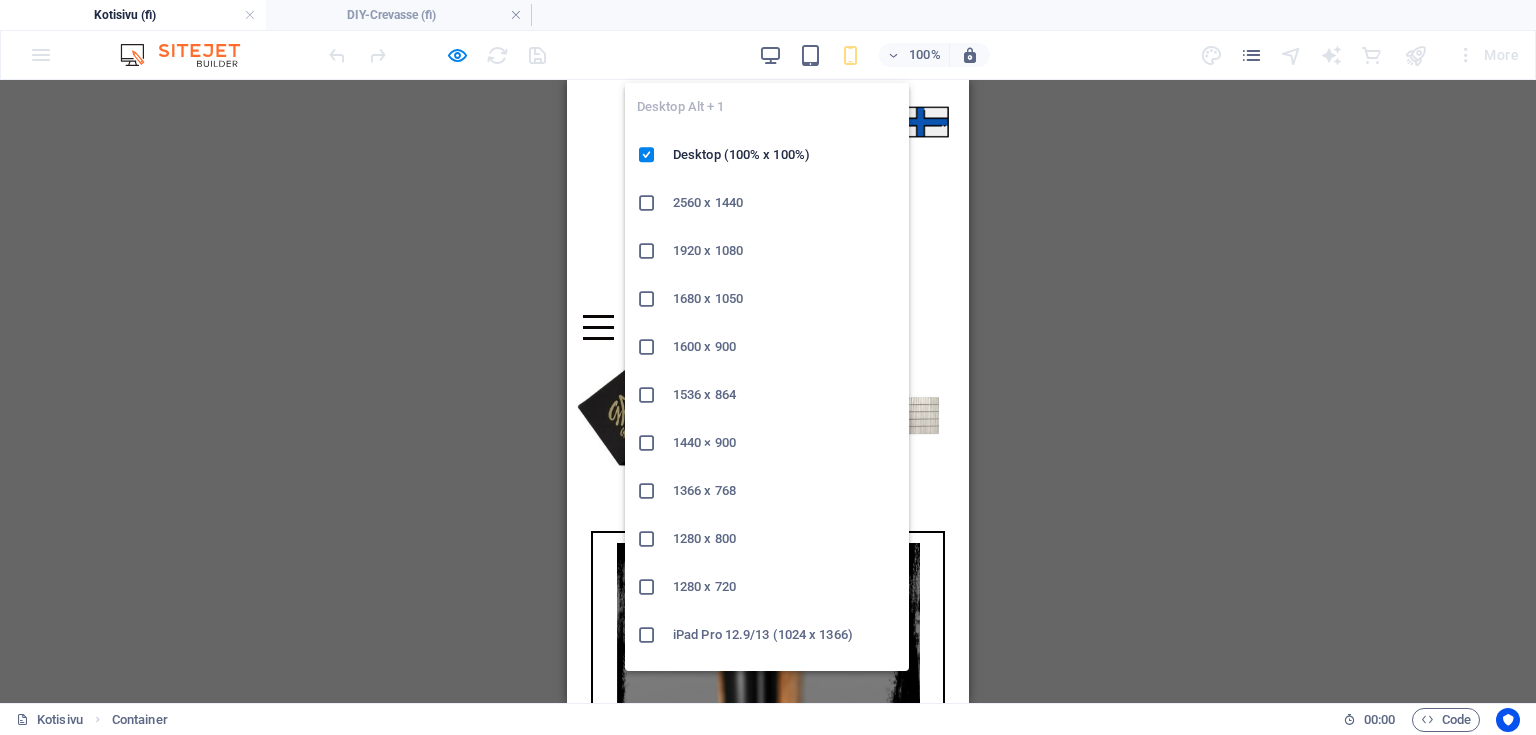 drag, startPoint x: 767, startPoint y: 55, endPoint x: 773, endPoint y: 84, distance: 29.614185 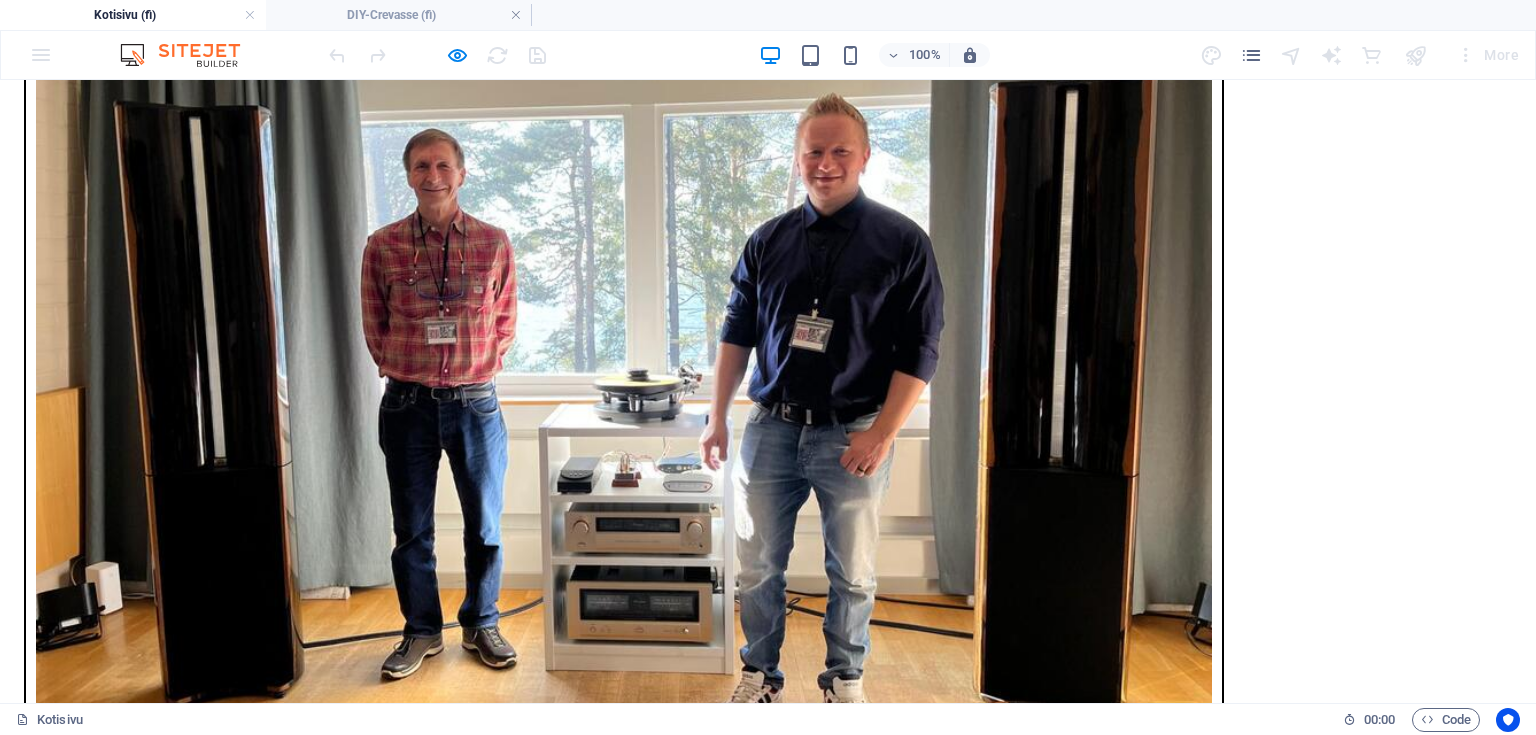 scroll, scrollTop: 2133, scrollLeft: 0, axis: vertical 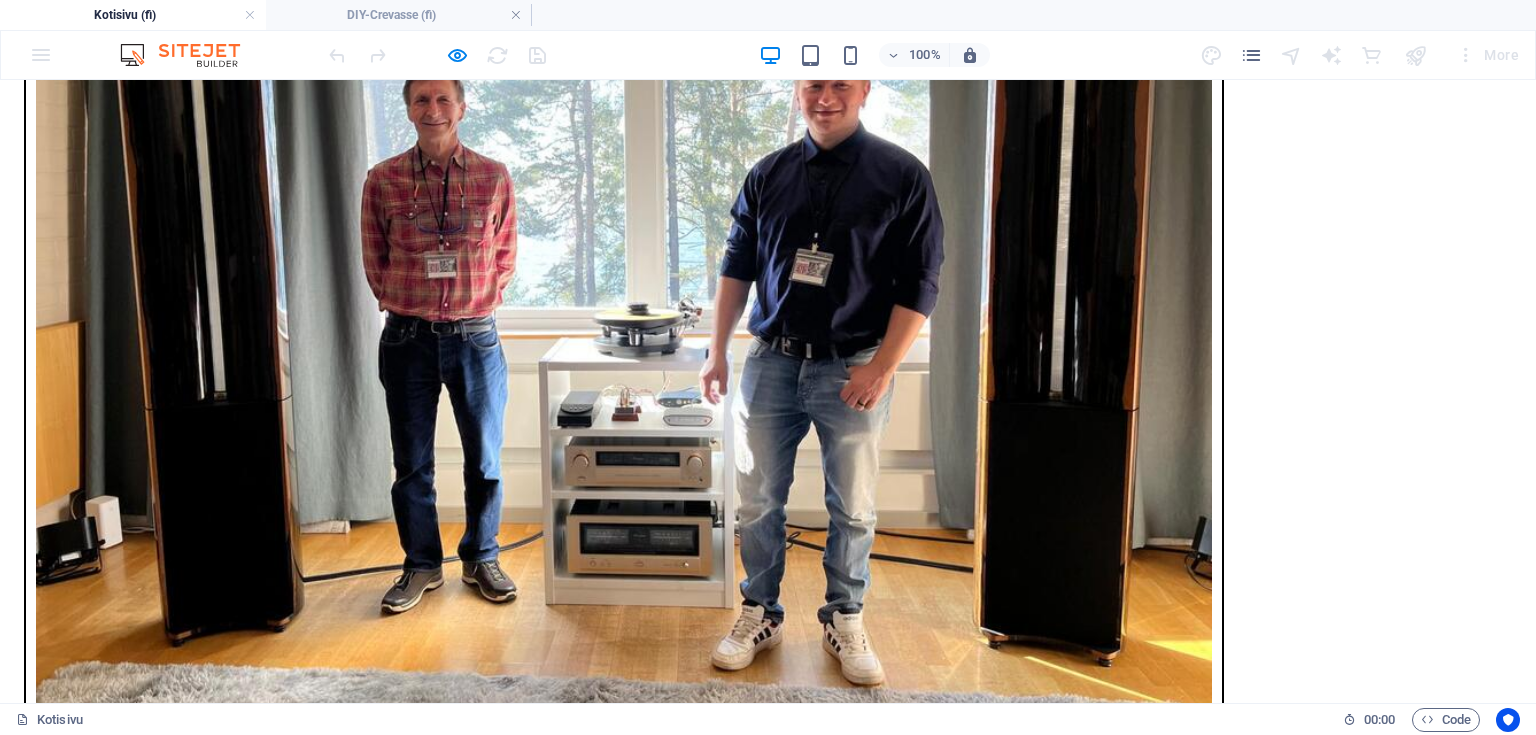 click on "100%" at bounding box center (874, 55) 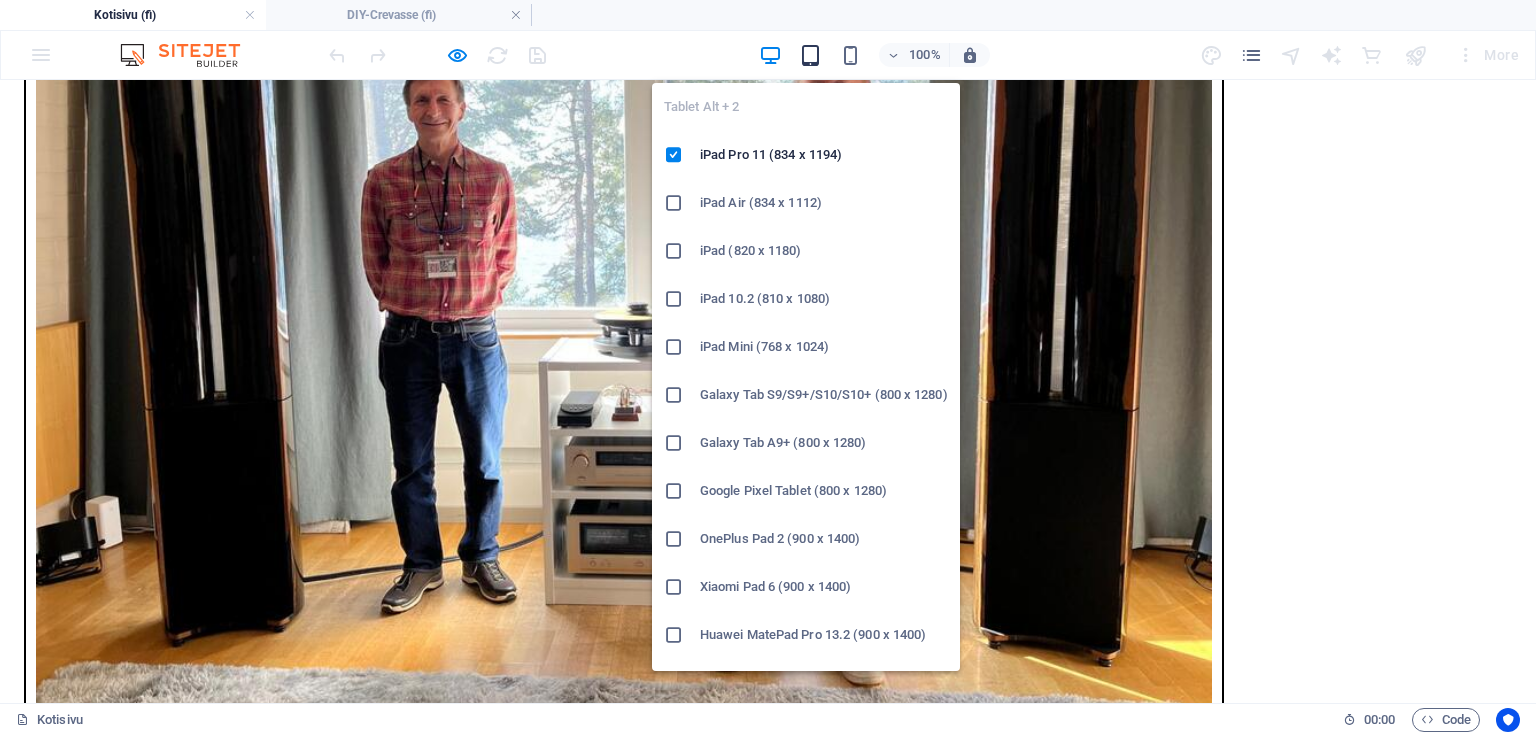 click at bounding box center [810, 55] 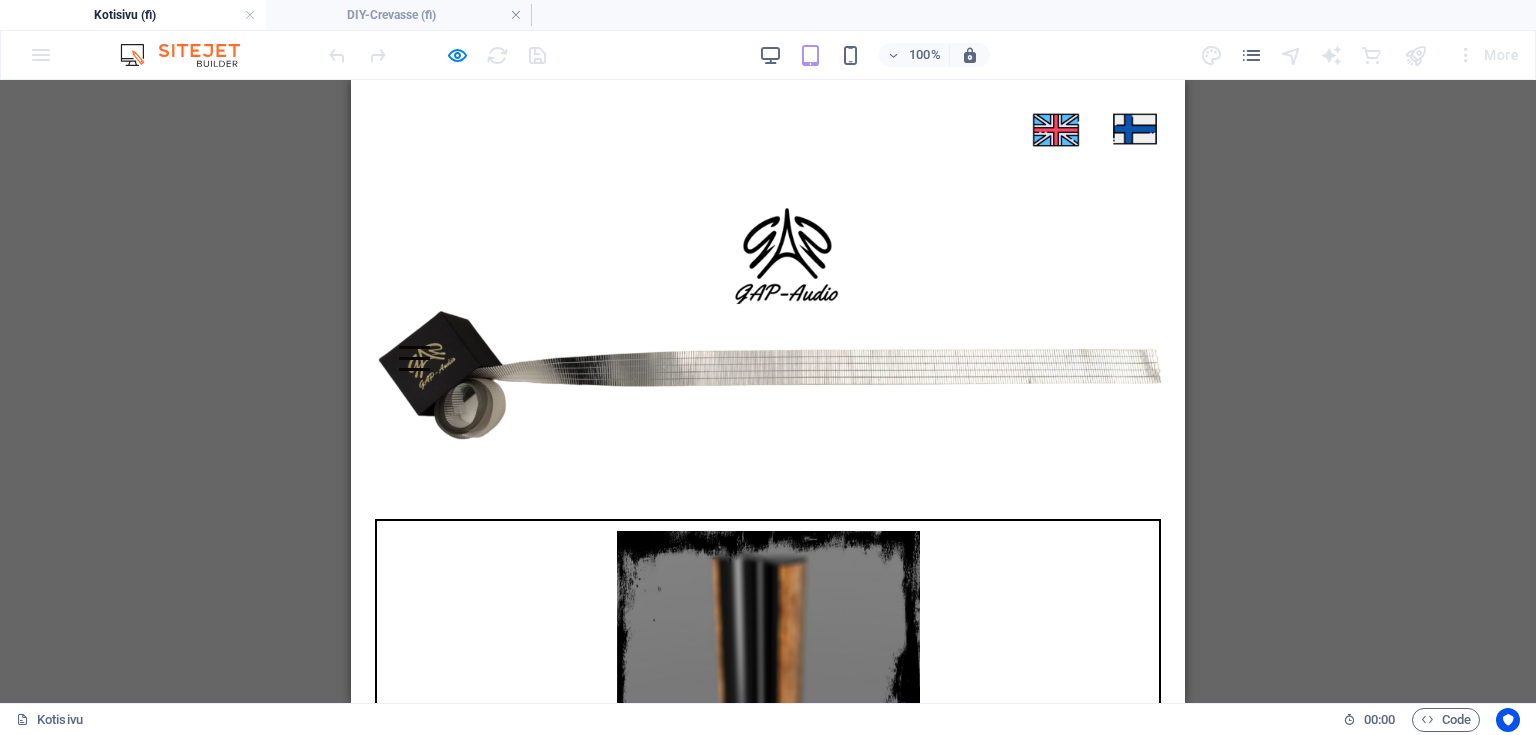 scroll, scrollTop: 0, scrollLeft: 0, axis: both 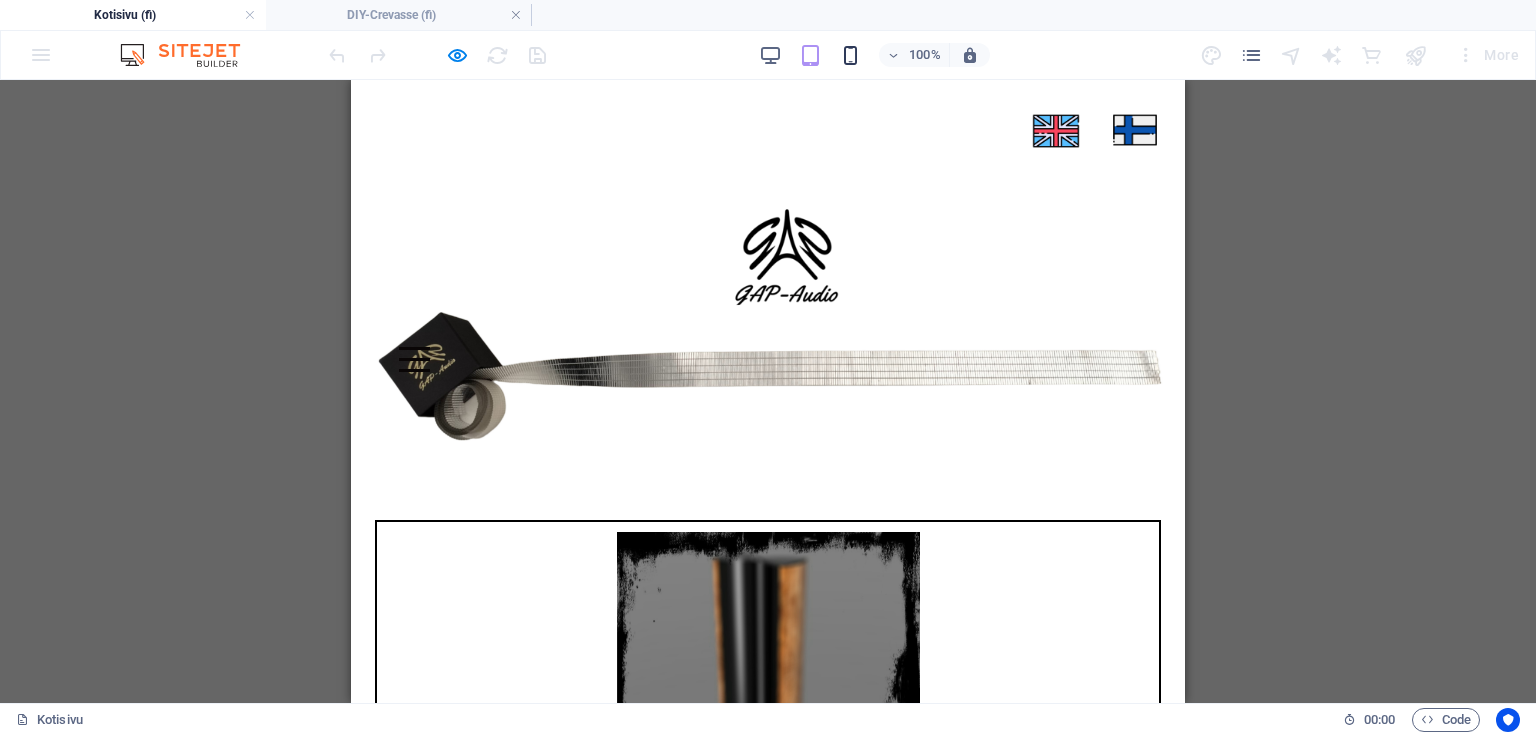 click at bounding box center (850, 55) 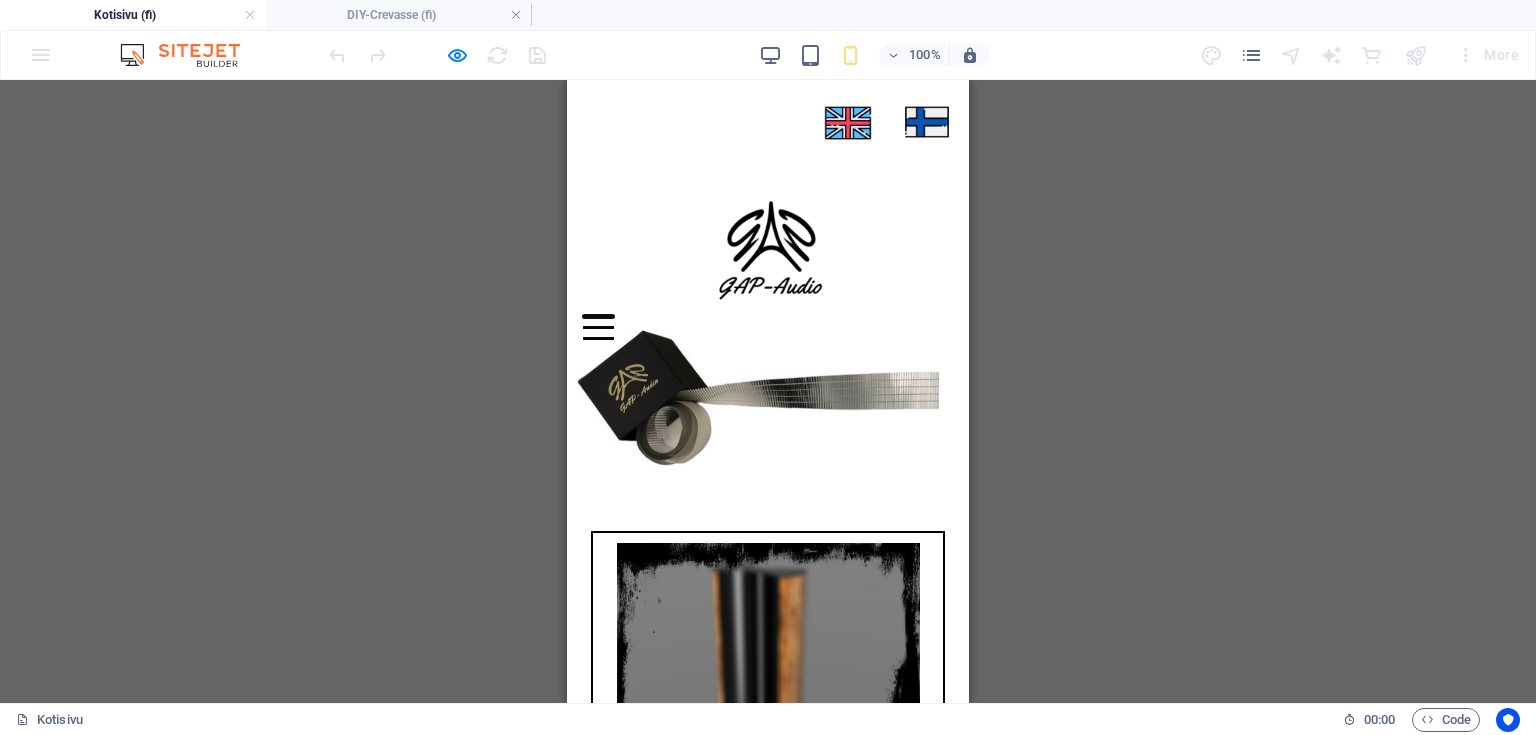 click at bounding box center [598, 316] 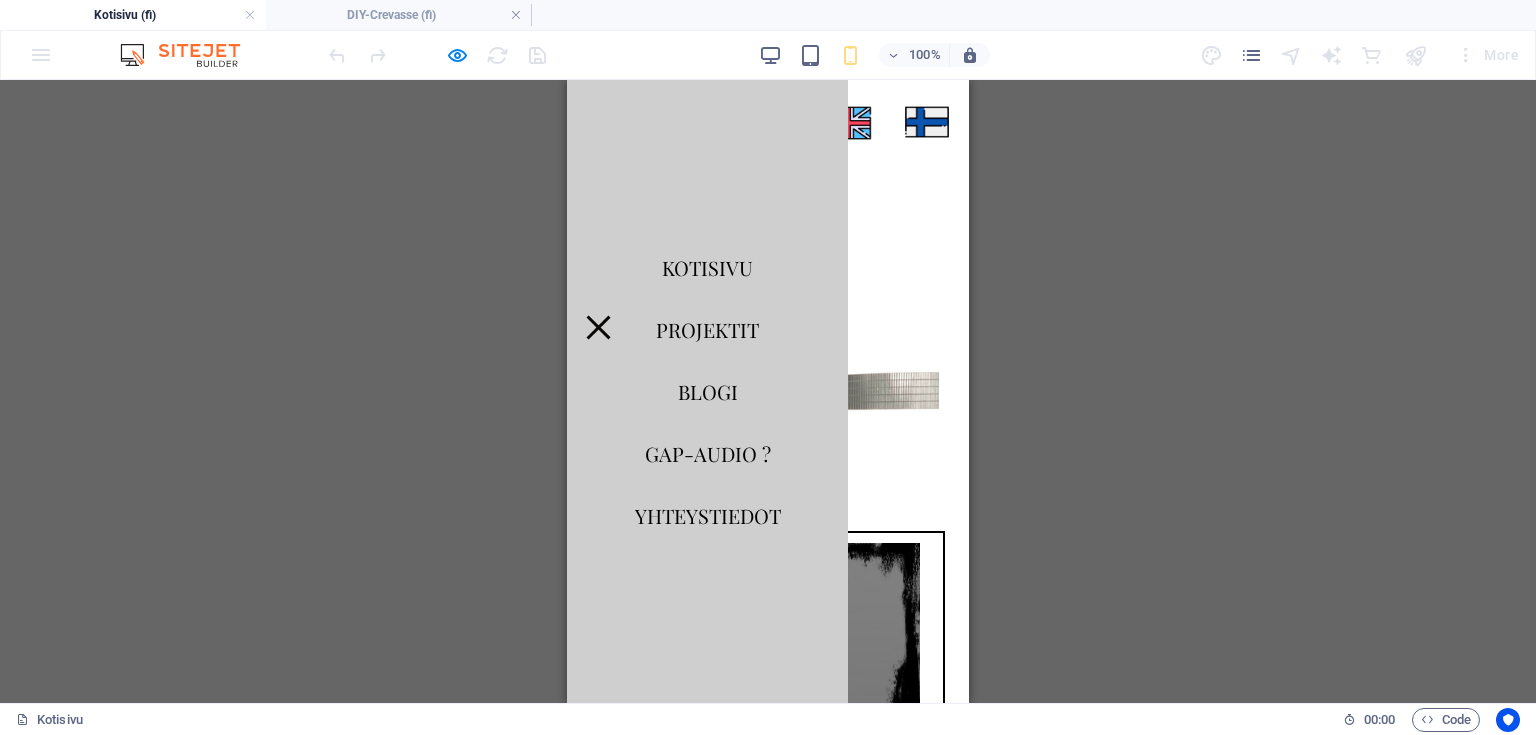 click on "Drop content here or  Add elements  Paste clipboard" at bounding box center (768, 255) 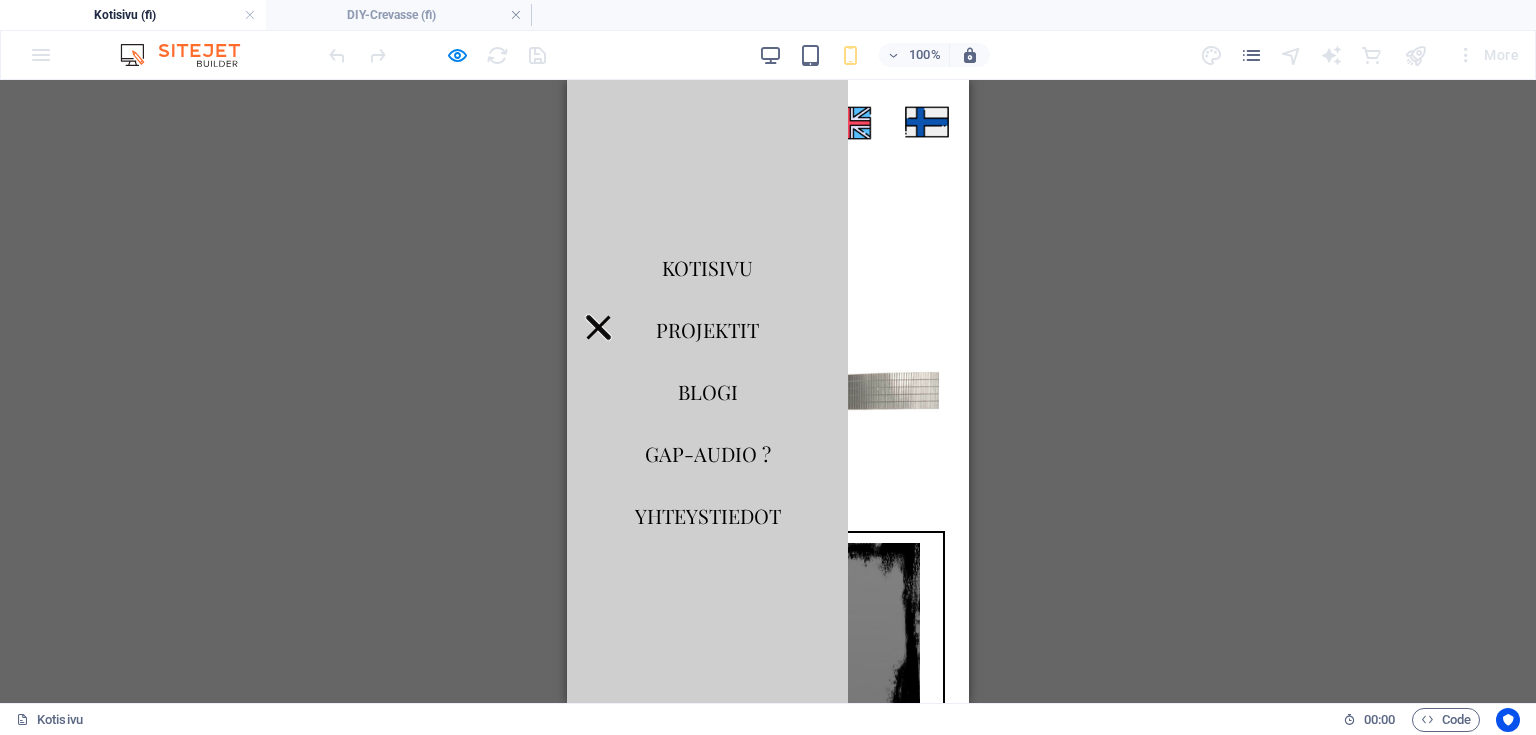 click at bounding box center (598, 327) 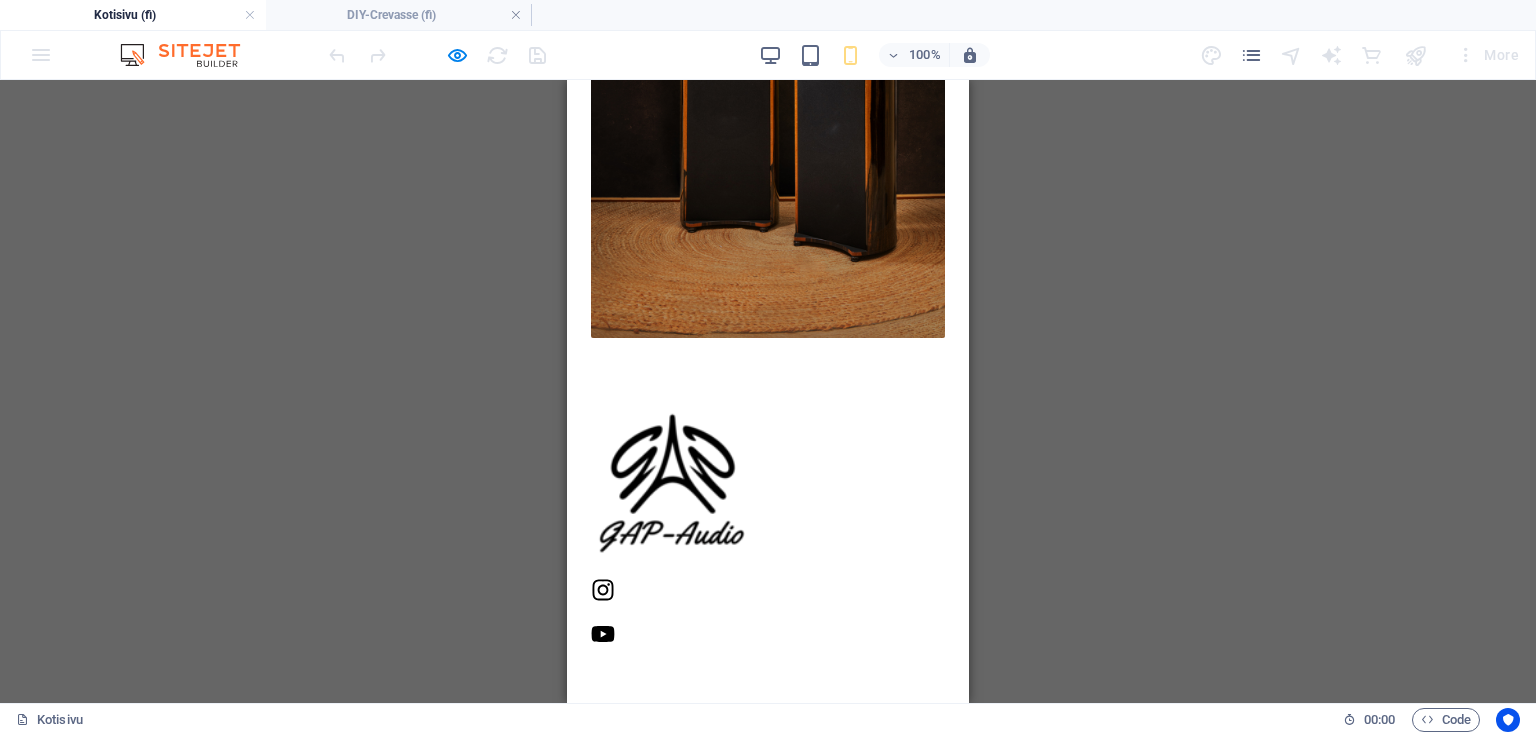 scroll, scrollTop: 2856, scrollLeft: 0, axis: vertical 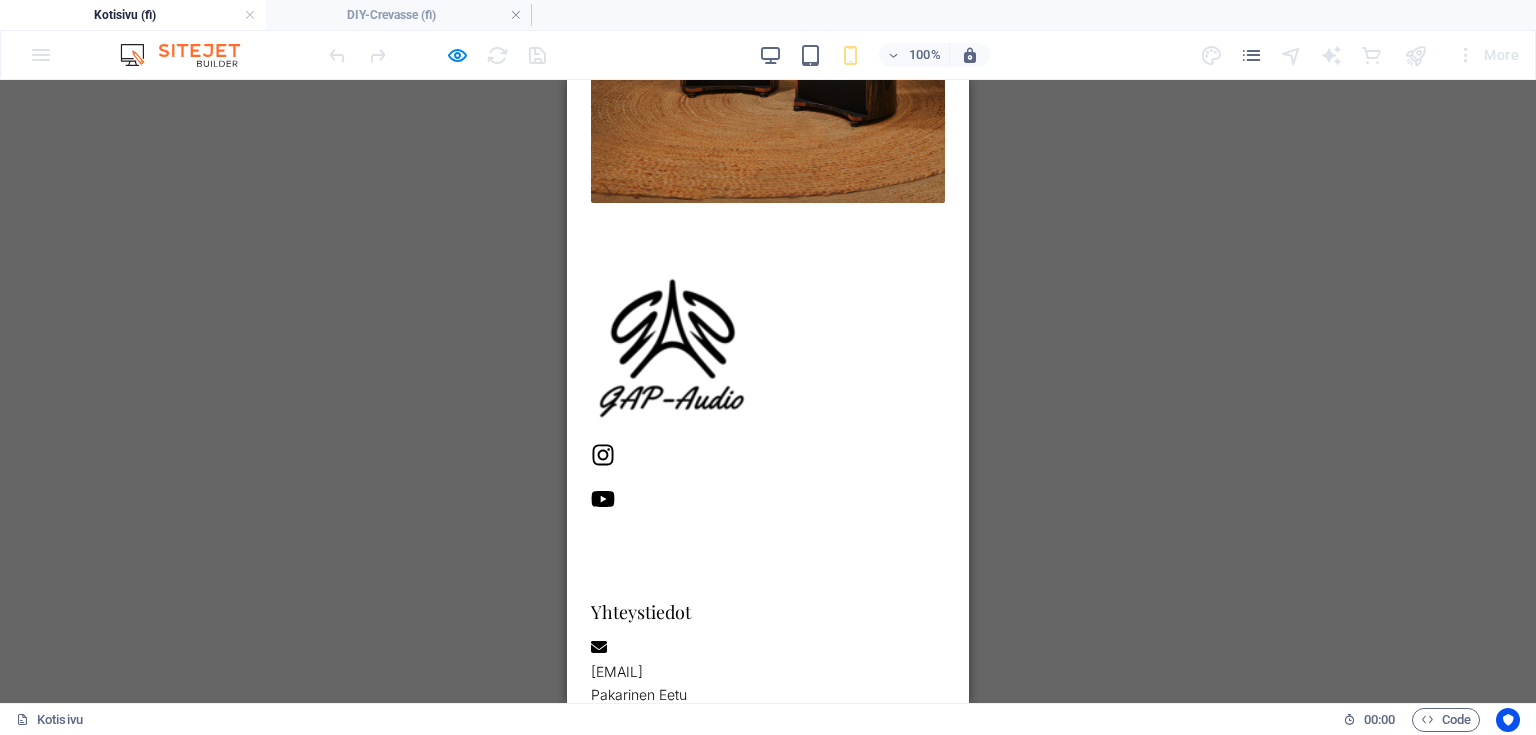 click on "100% More" at bounding box center (926, 55) 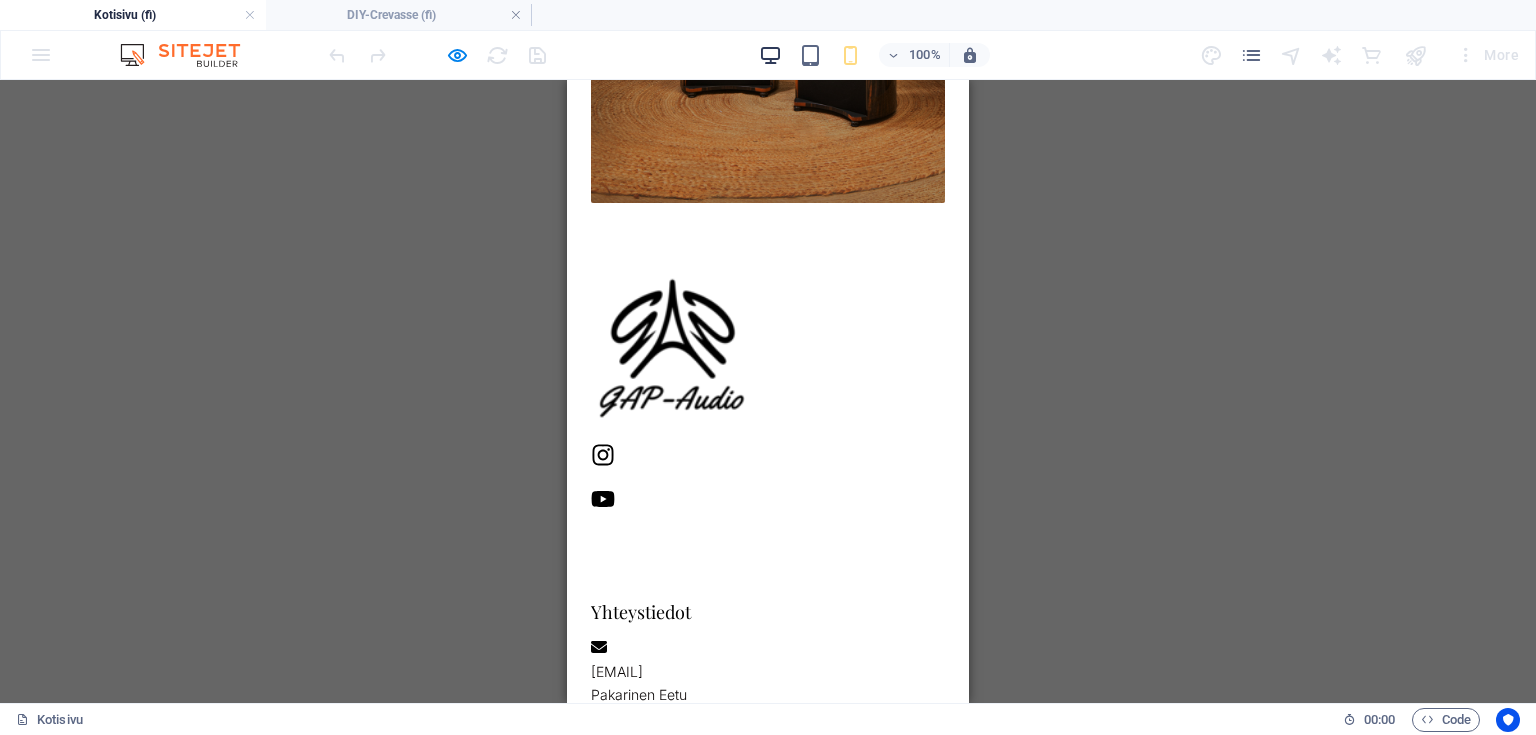 click at bounding box center (770, 55) 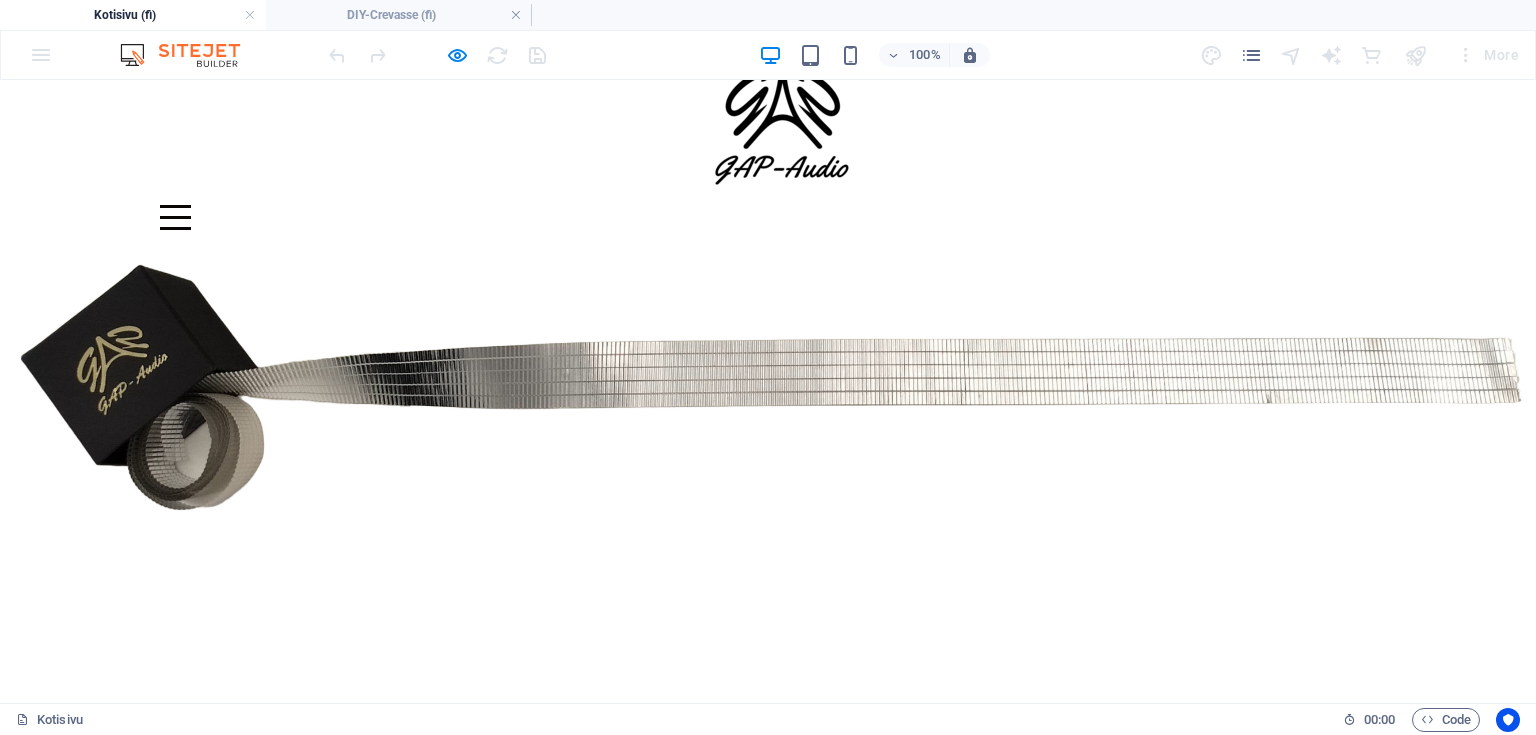 scroll, scrollTop: 0, scrollLeft: 0, axis: both 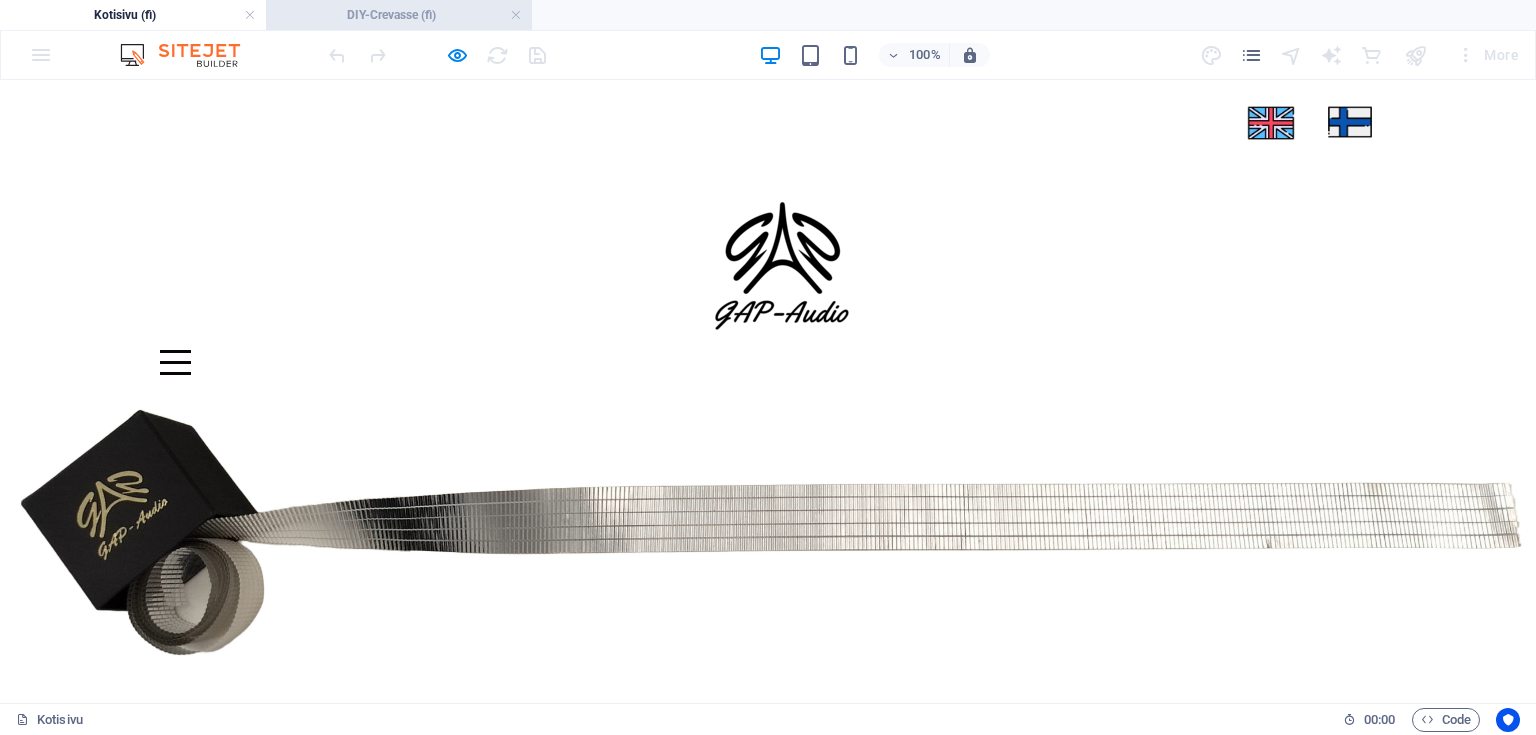 click on "DIY-Crevasse (fi)" at bounding box center (399, 15) 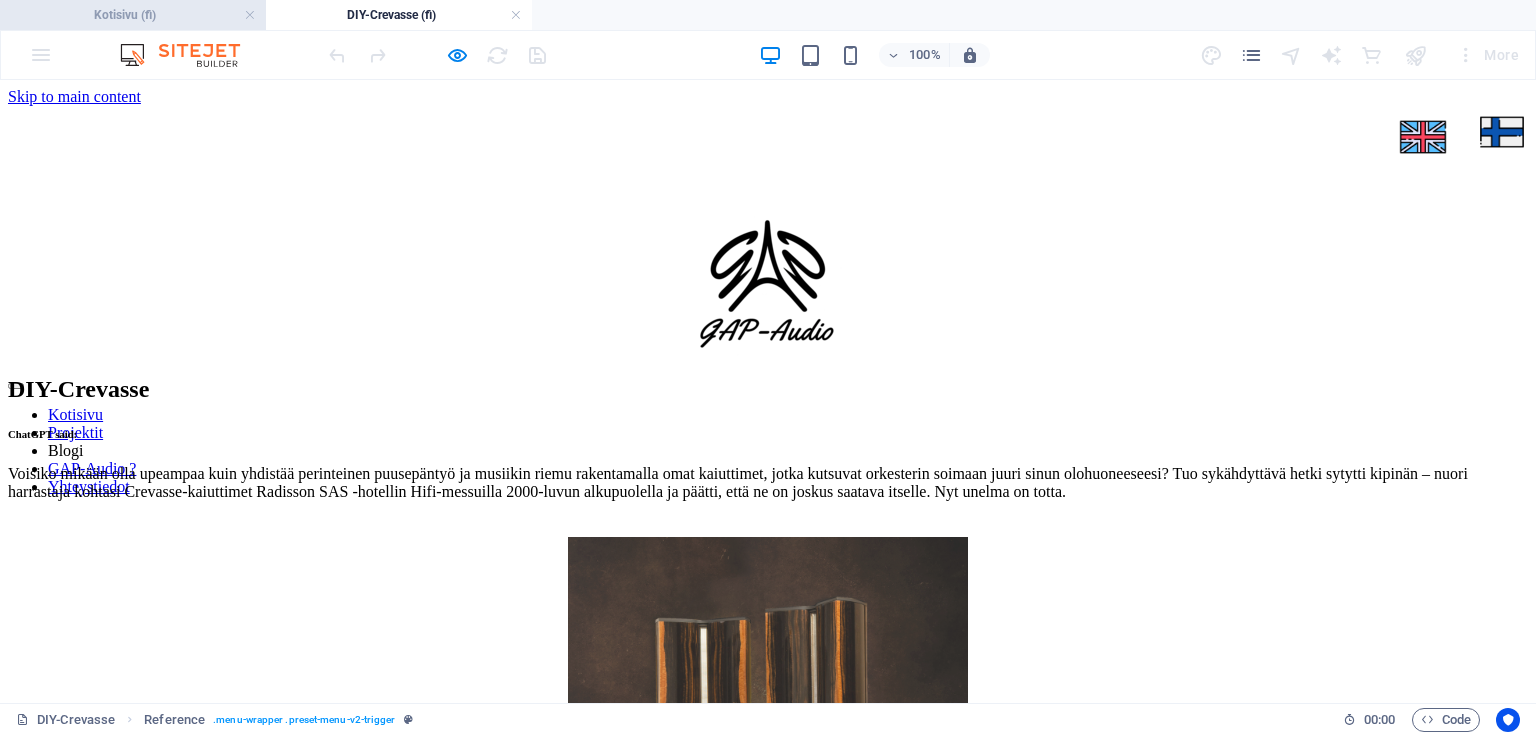 click on "Kotisivu (fi)" at bounding box center [133, 15] 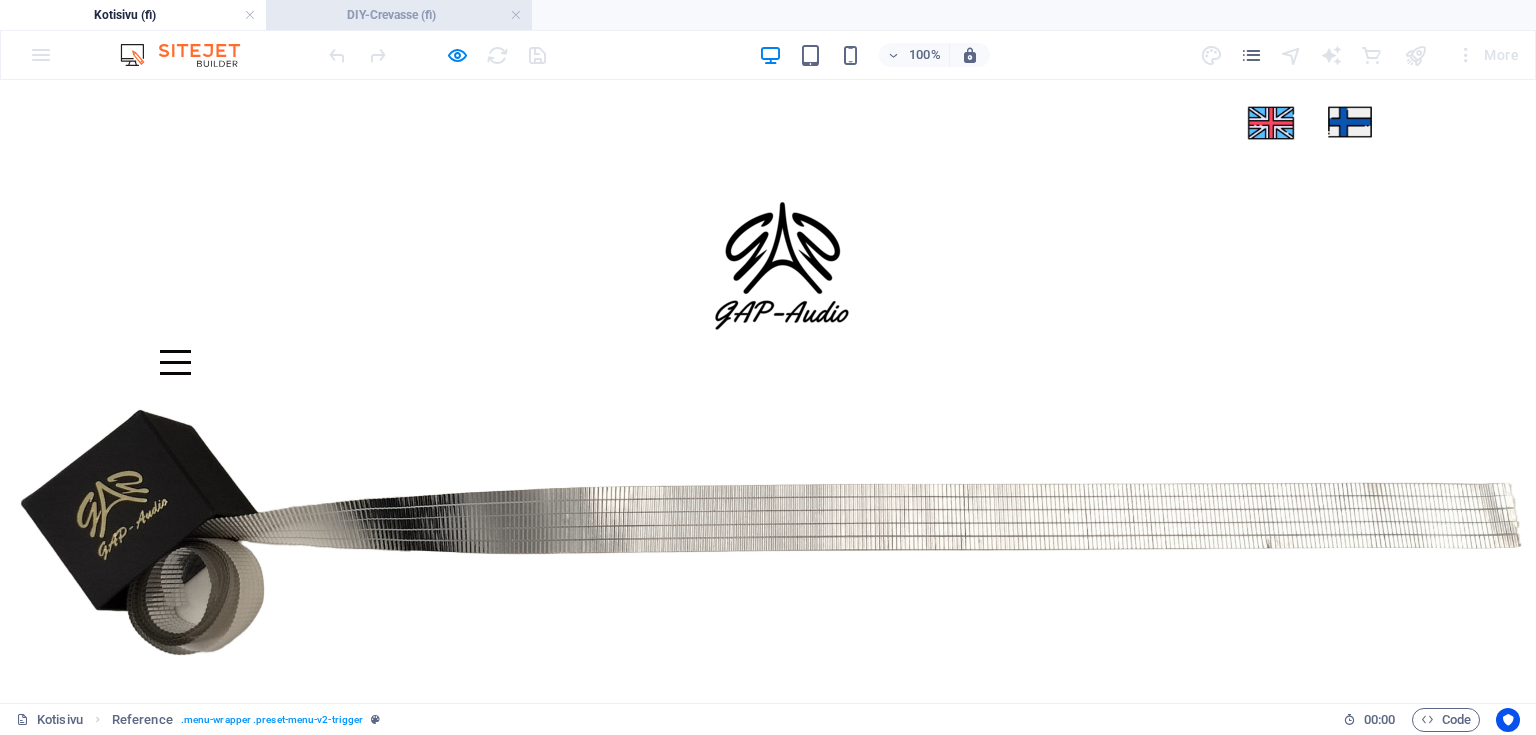 click on "DIY-Crevasse (fi)" at bounding box center (399, 15) 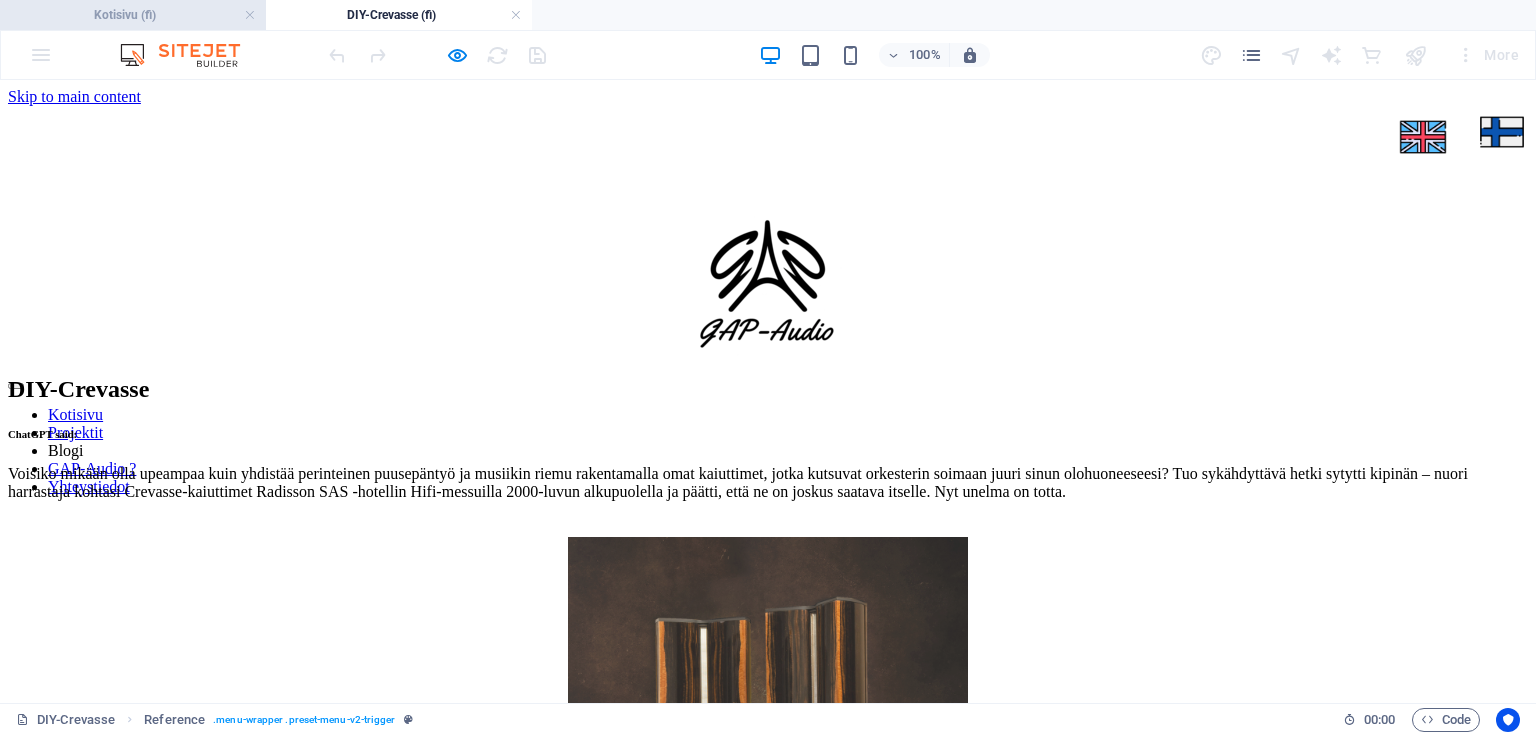 click on "Kotisivu (fi)" at bounding box center [133, 15] 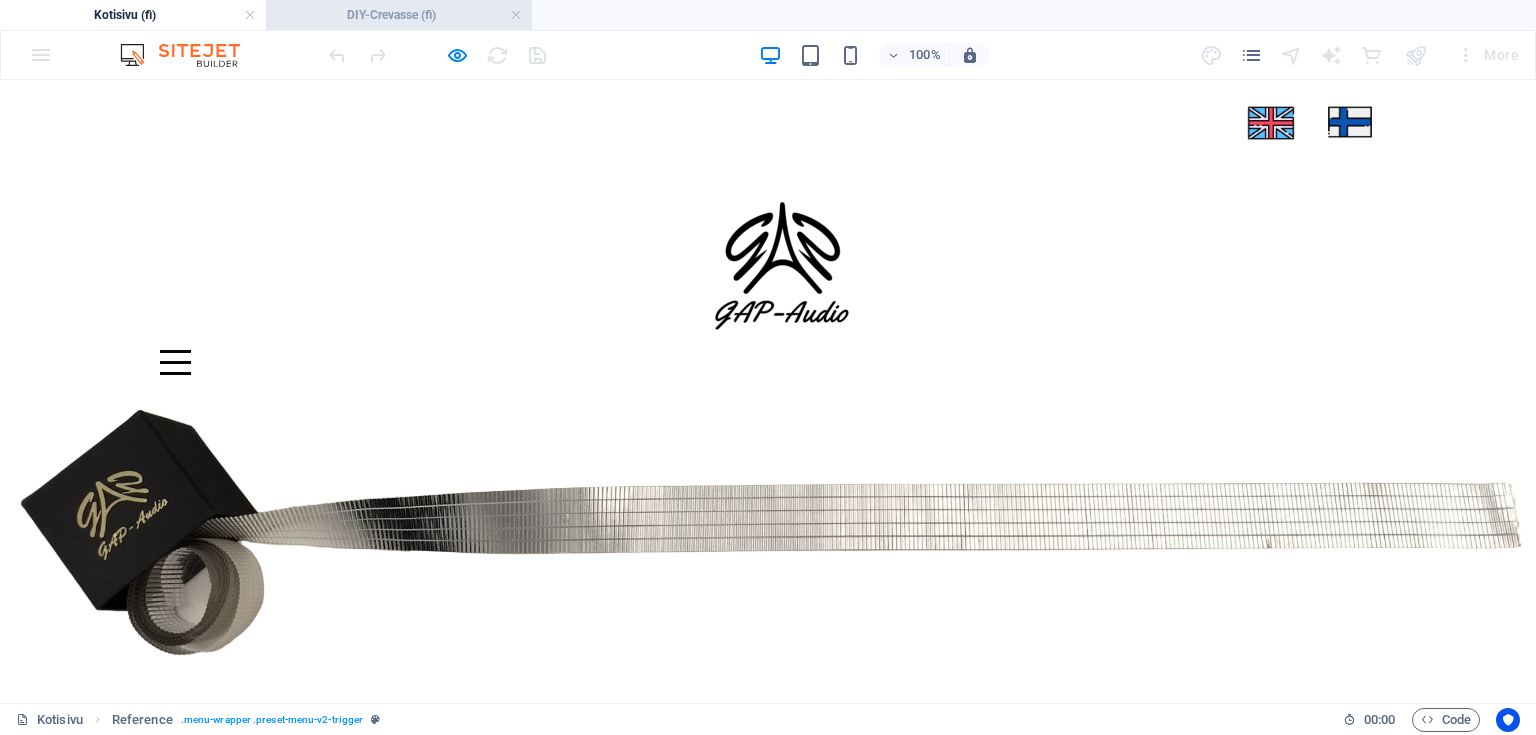 click on "DIY-Crevasse (fi)" at bounding box center (399, 15) 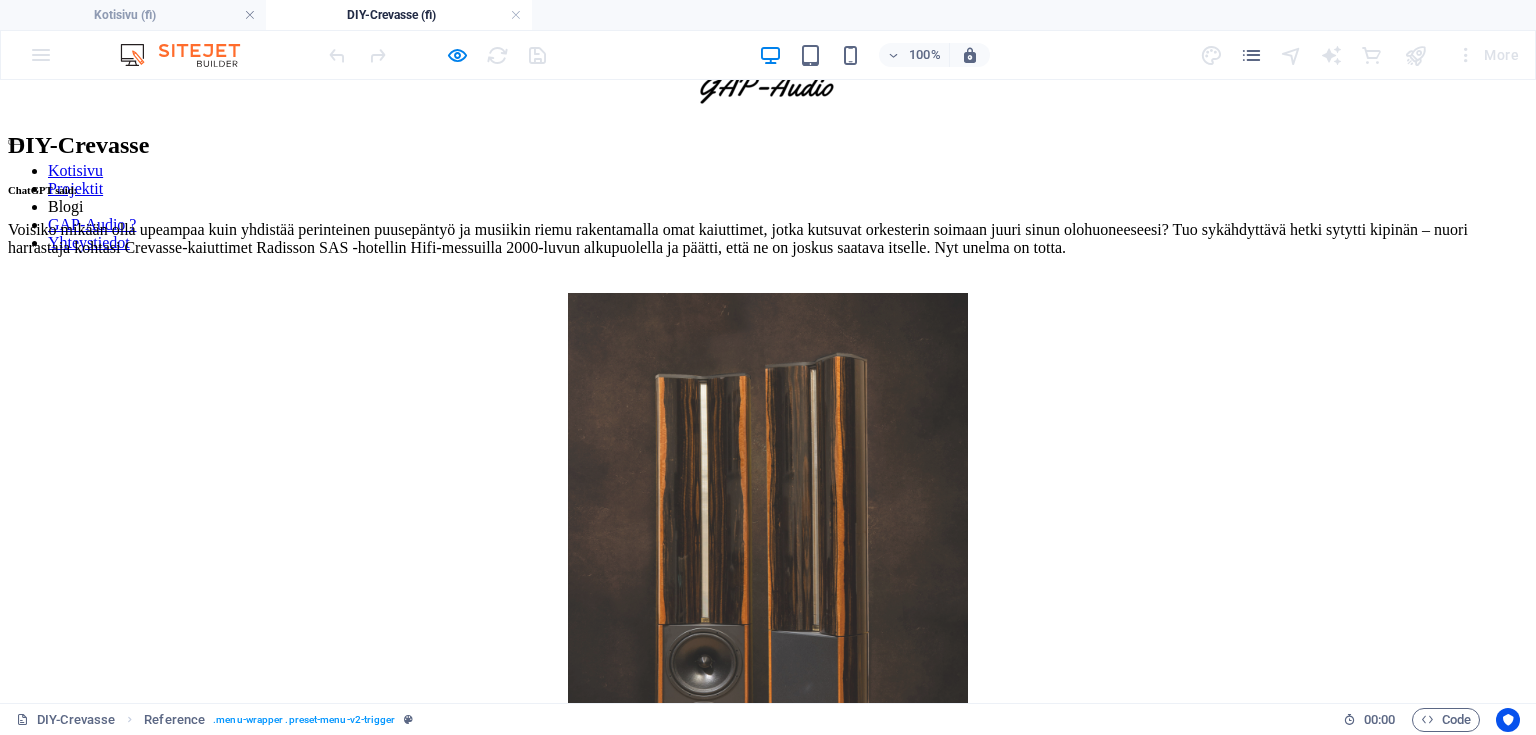 scroll, scrollTop: 320, scrollLeft: 0, axis: vertical 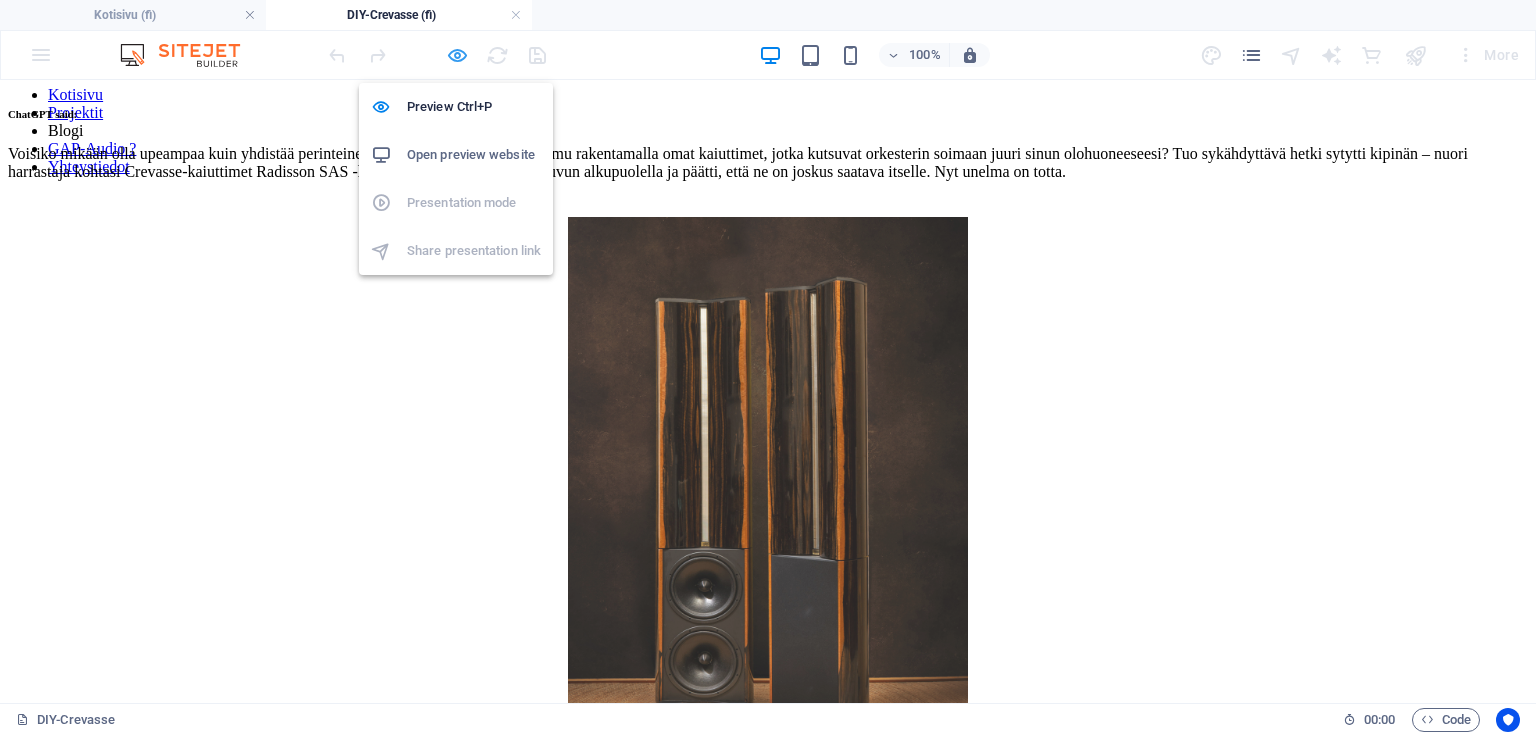 click at bounding box center (457, 55) 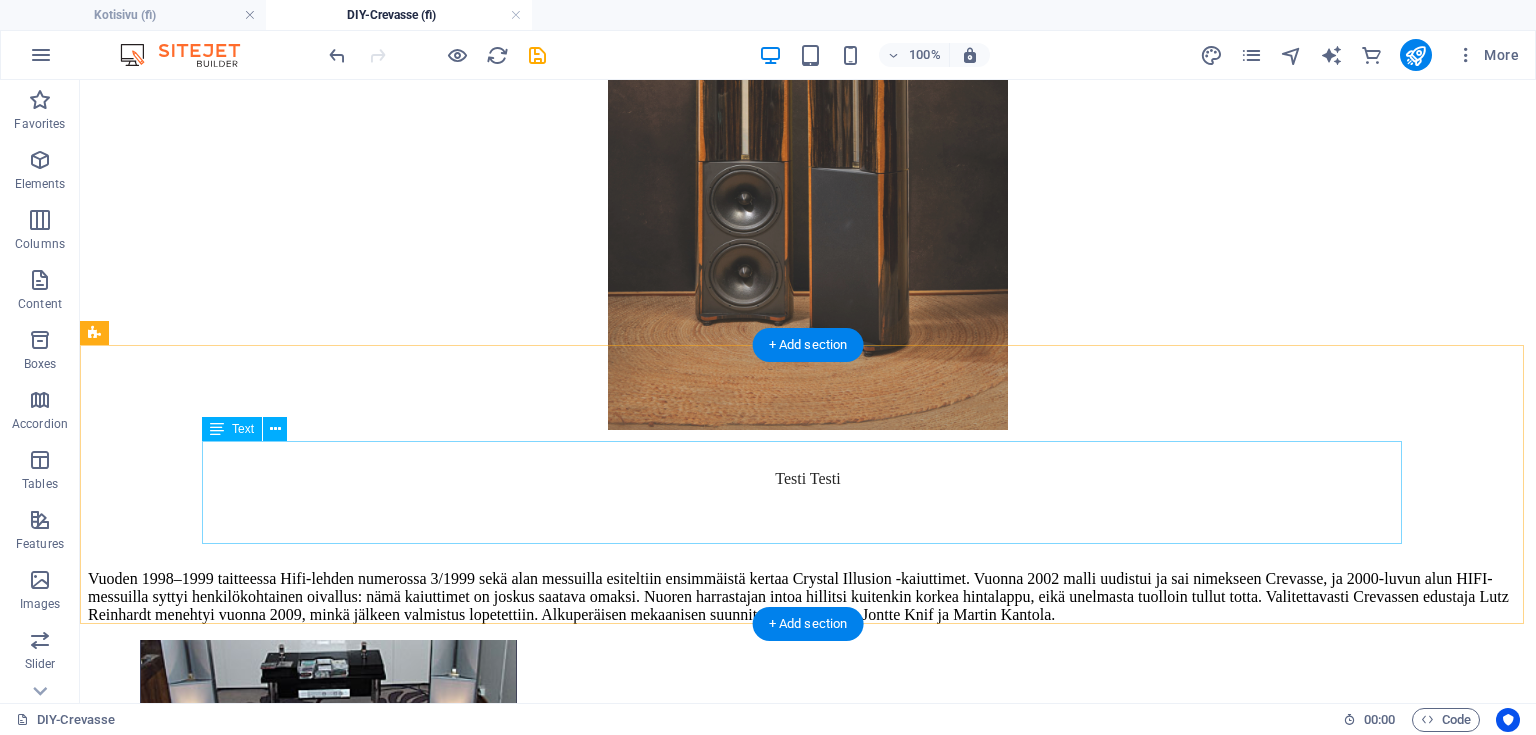 scroll, scrollTop: 880, scrollLeft: 0, axis: vertical 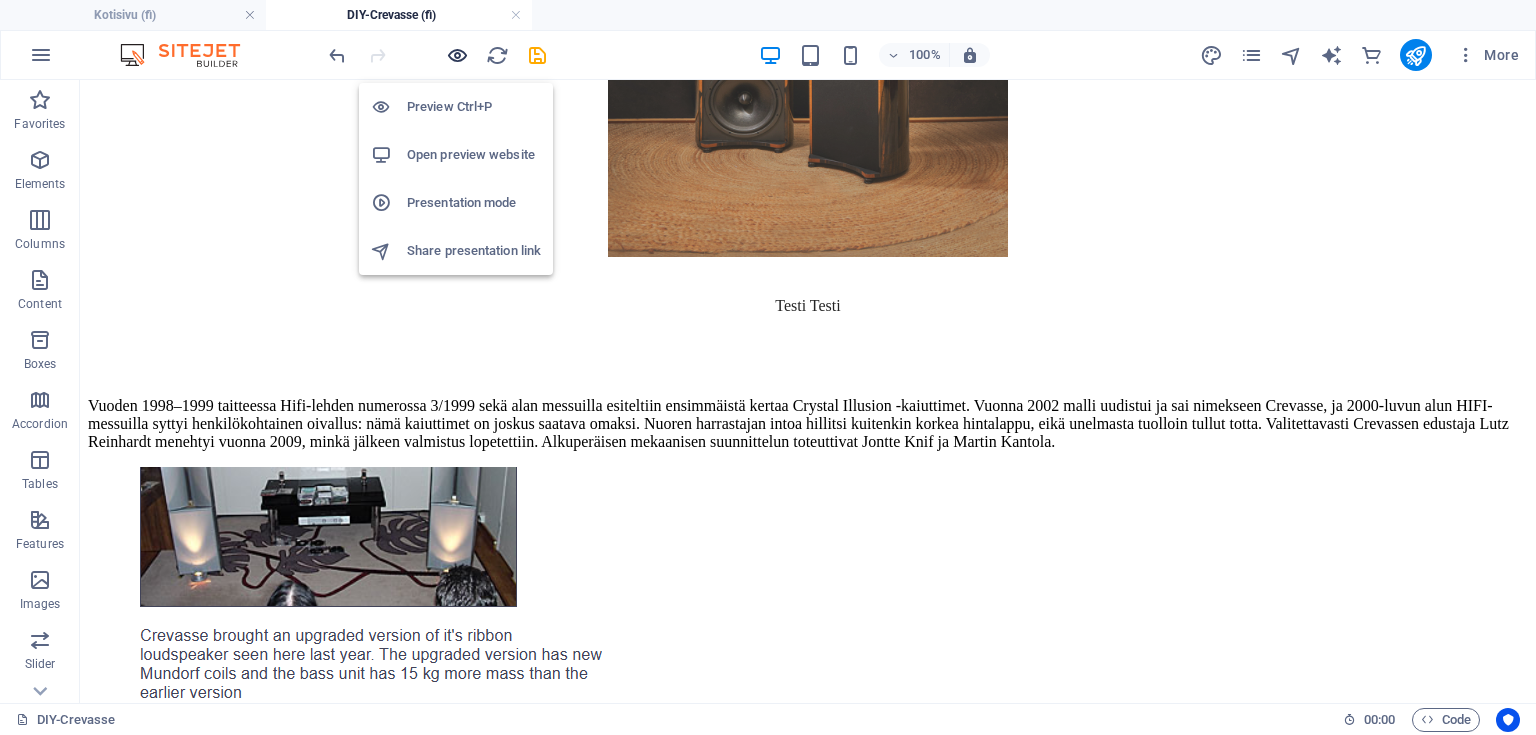 click at bounding box center [457, 55] 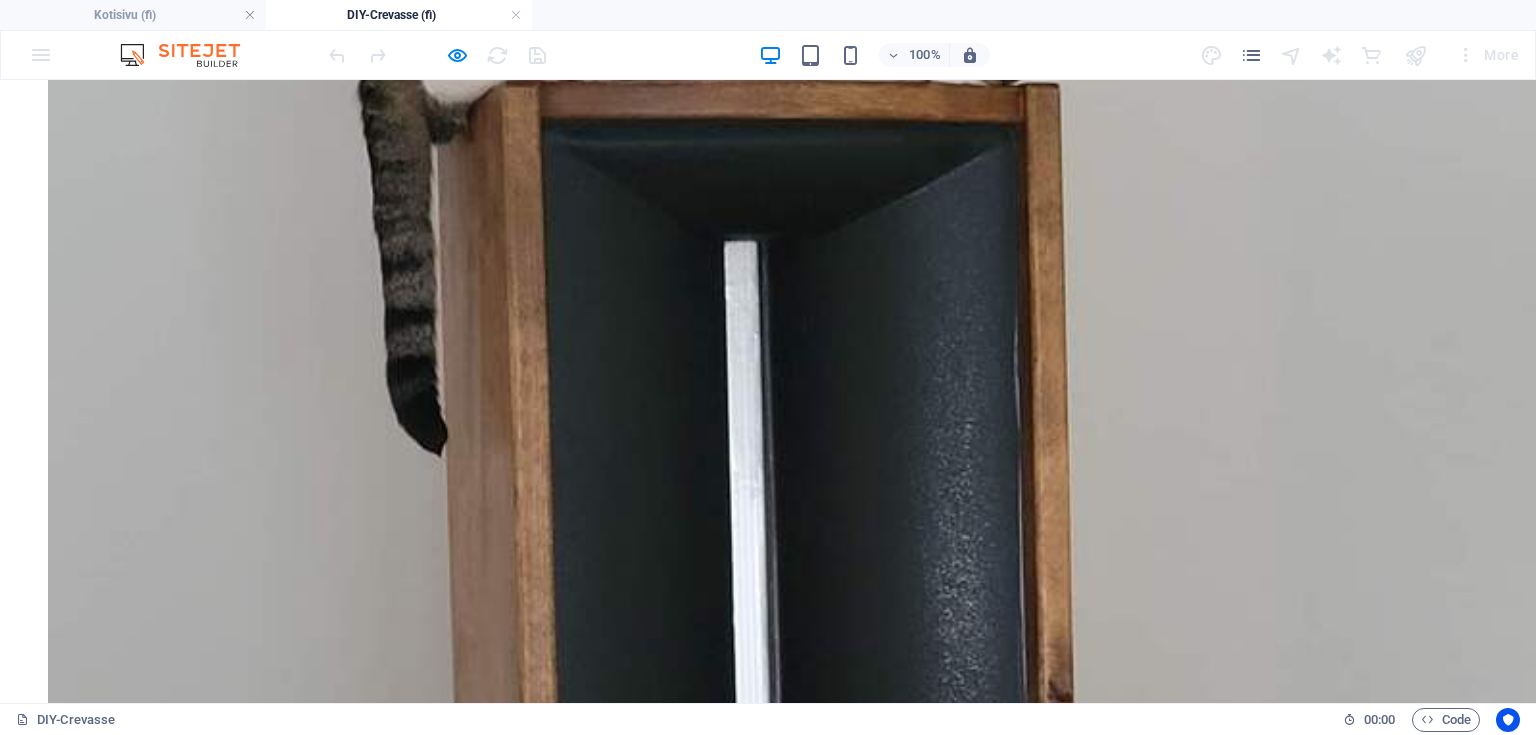 scroll, scrollTop: 6080, scrollLeft: 0, axis: vertical 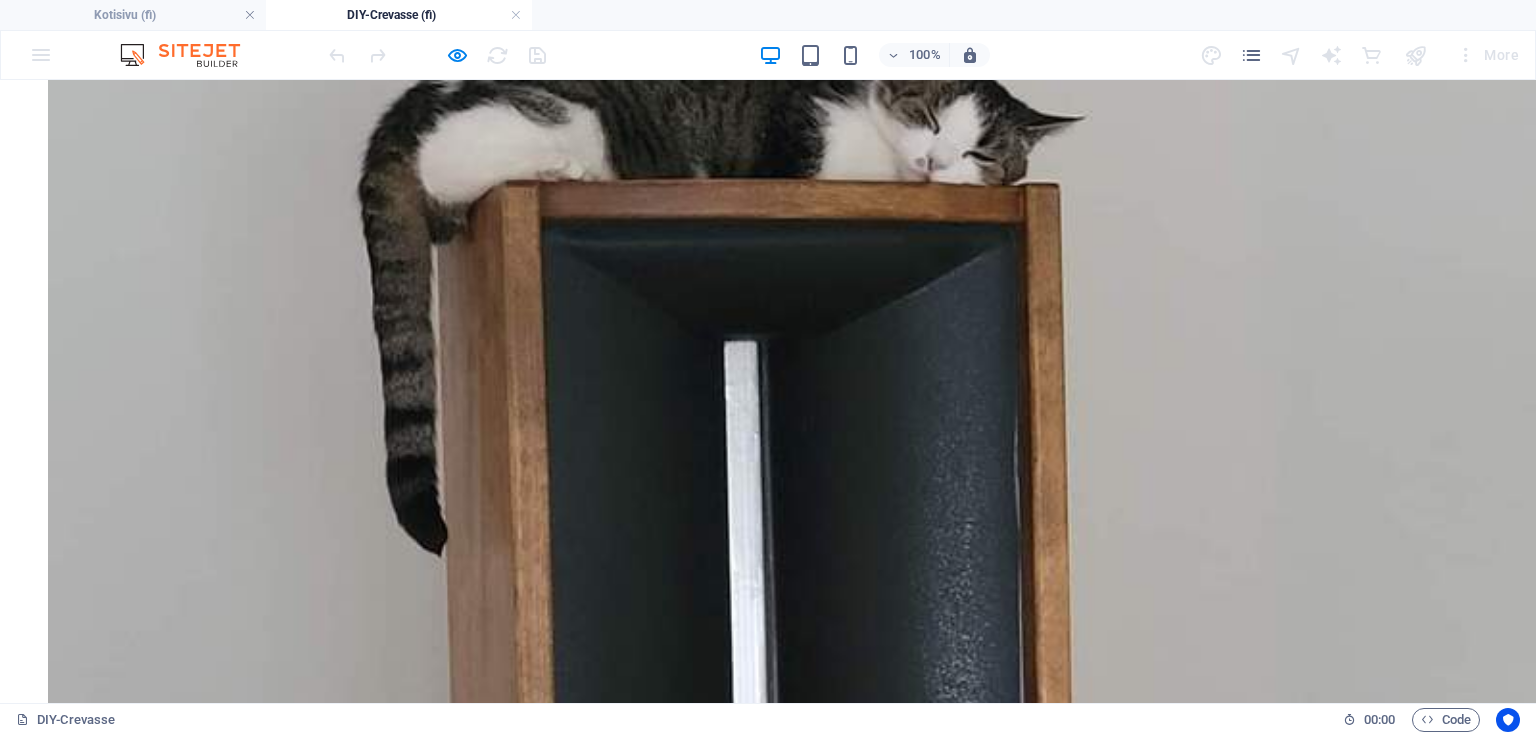 drag, startPoint x: 1520, startPoint y: 556, endPoint x: 1520, endPoint y: 516, distance: 40 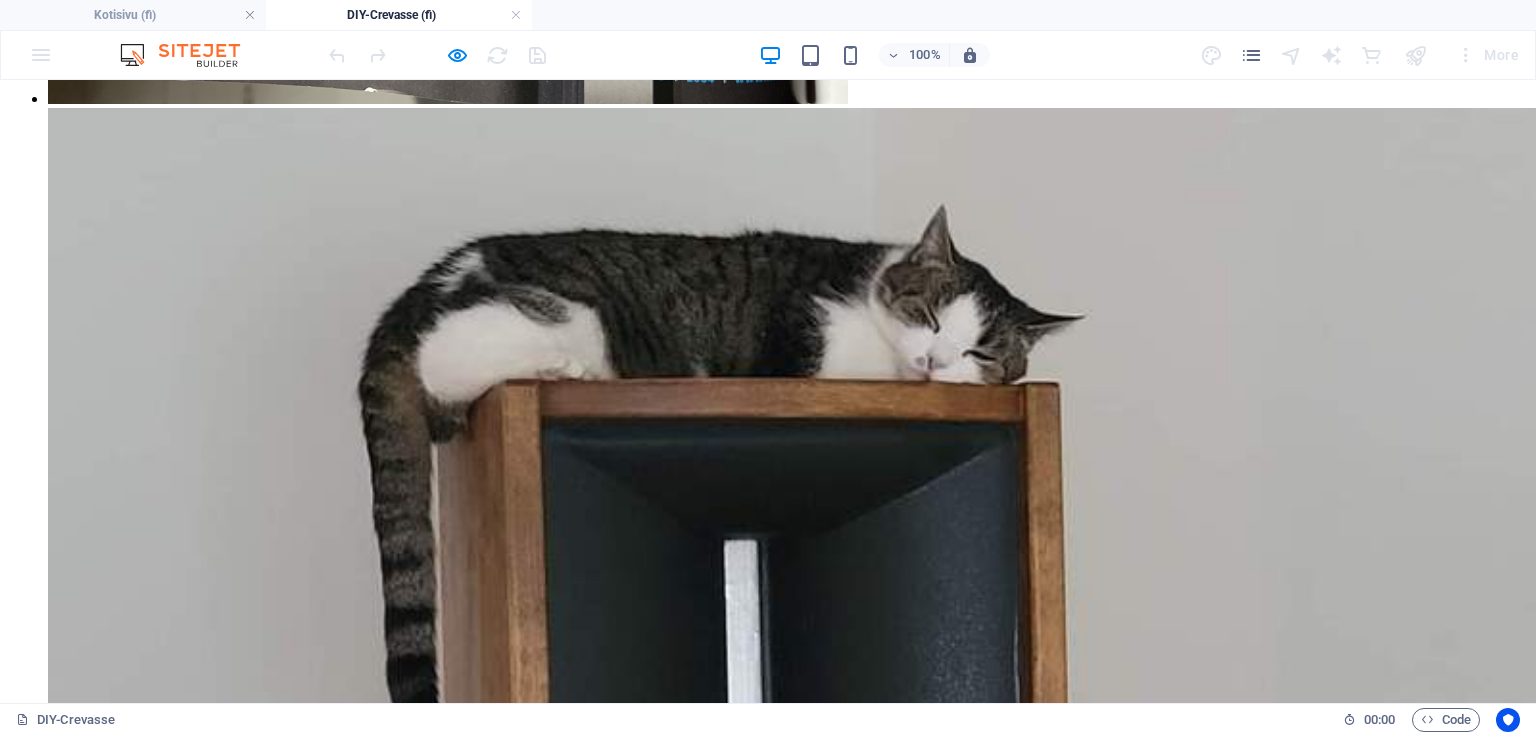 click on "Bassokotelon etulevyt, kannet ja pohjat valmistettiin laminaattipintaisesta koivuvanerista. Laminaatiksi valittiin Formican mattamusta Fenix nanolaminaatti. Osat työstettiin CNC työstökeskuksella ja samalla niihin upotettiin laminaatin alle magneetit pitämään bassokotelon tulevat kangaskehikot paikoillaan ilman, että laminaatin pinnassa on mitään näkyviä muovinastoja. Bassoelementin kiinnitys toteutettiin messinkisillä m5 kierteisillä insertti muttereilla." at bounding box center [768, 30000] 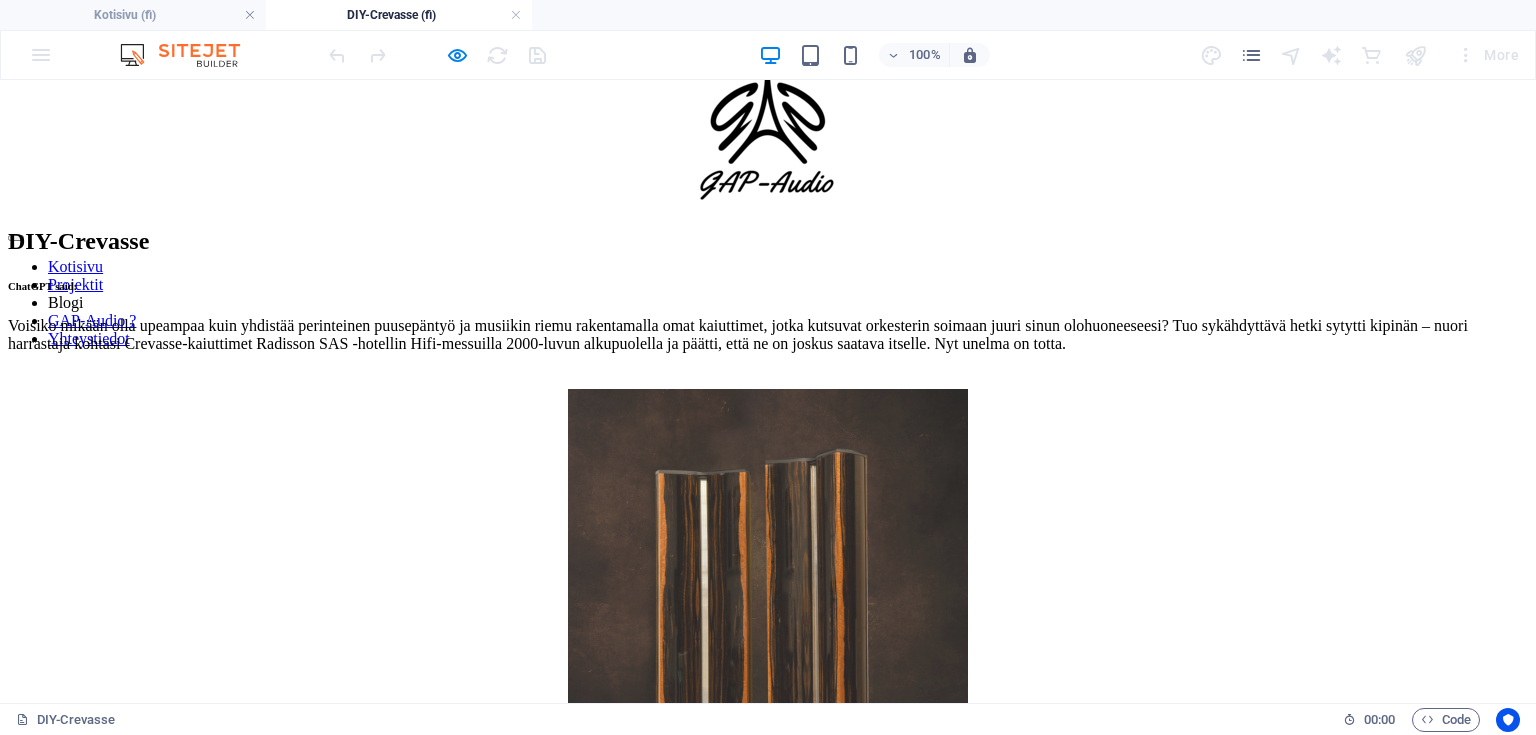 scroll, scrollTop: 0, scrollLeft: 0, axis: both 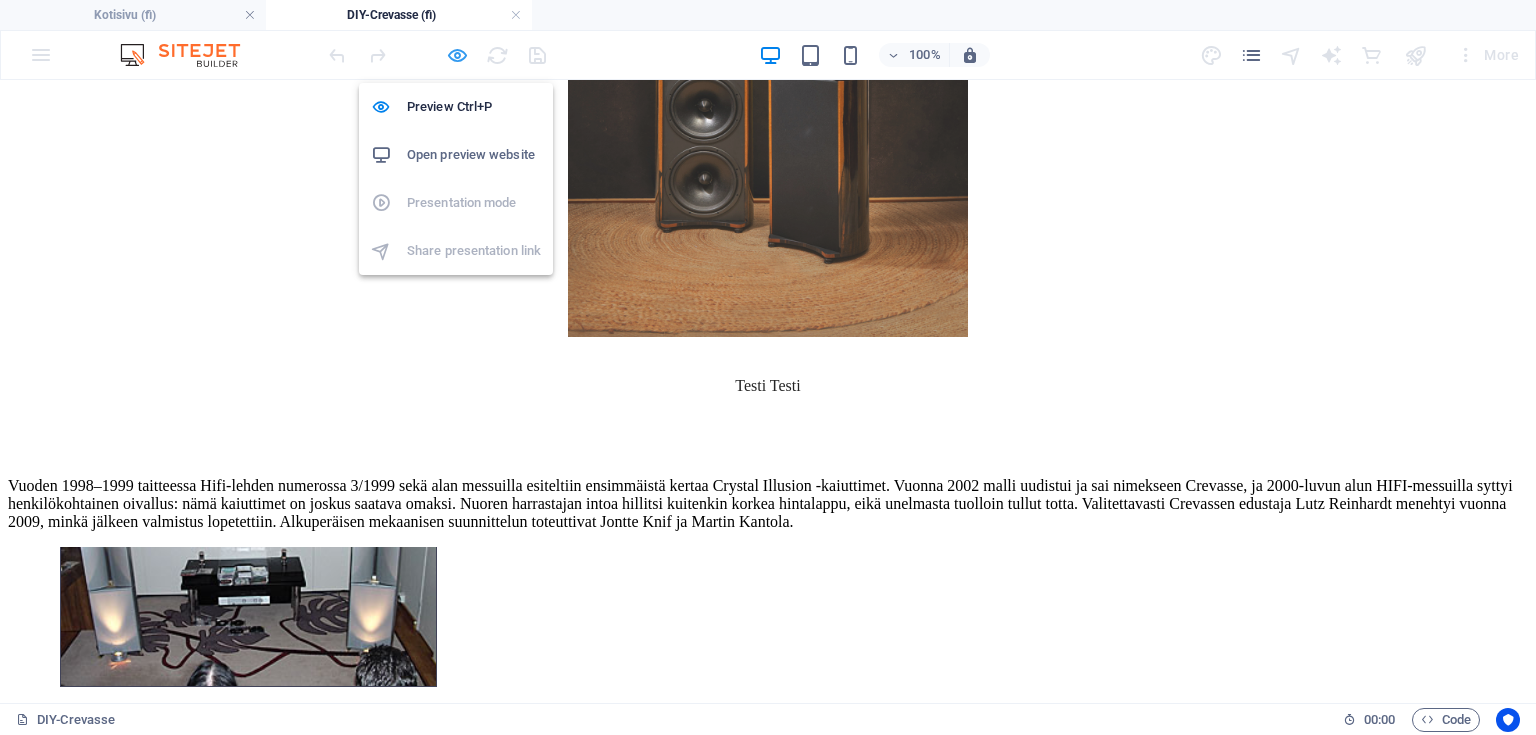 click at bounding box center [457, 55] 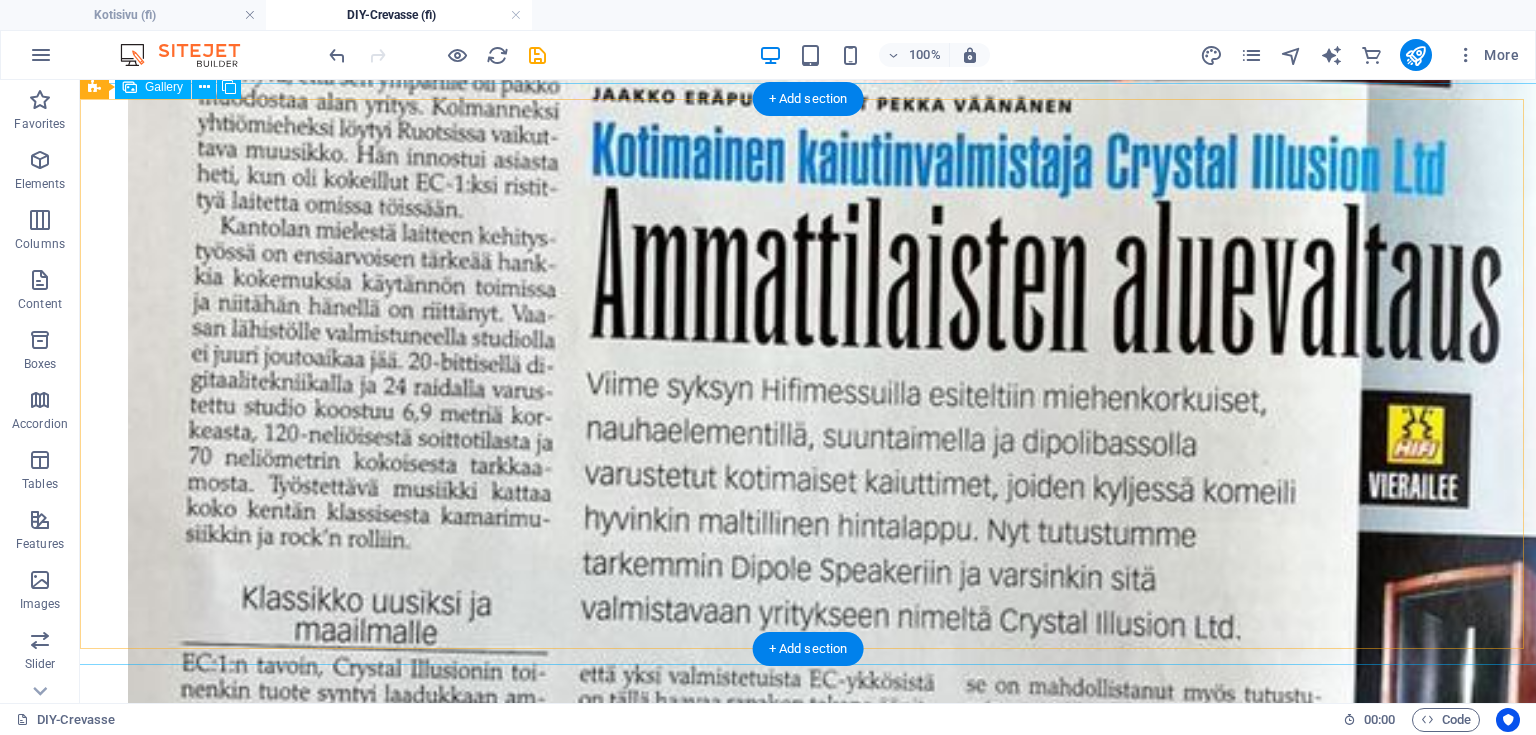 scroll, scrollTop: 2160, scrollLeft: 0, axis: vertical 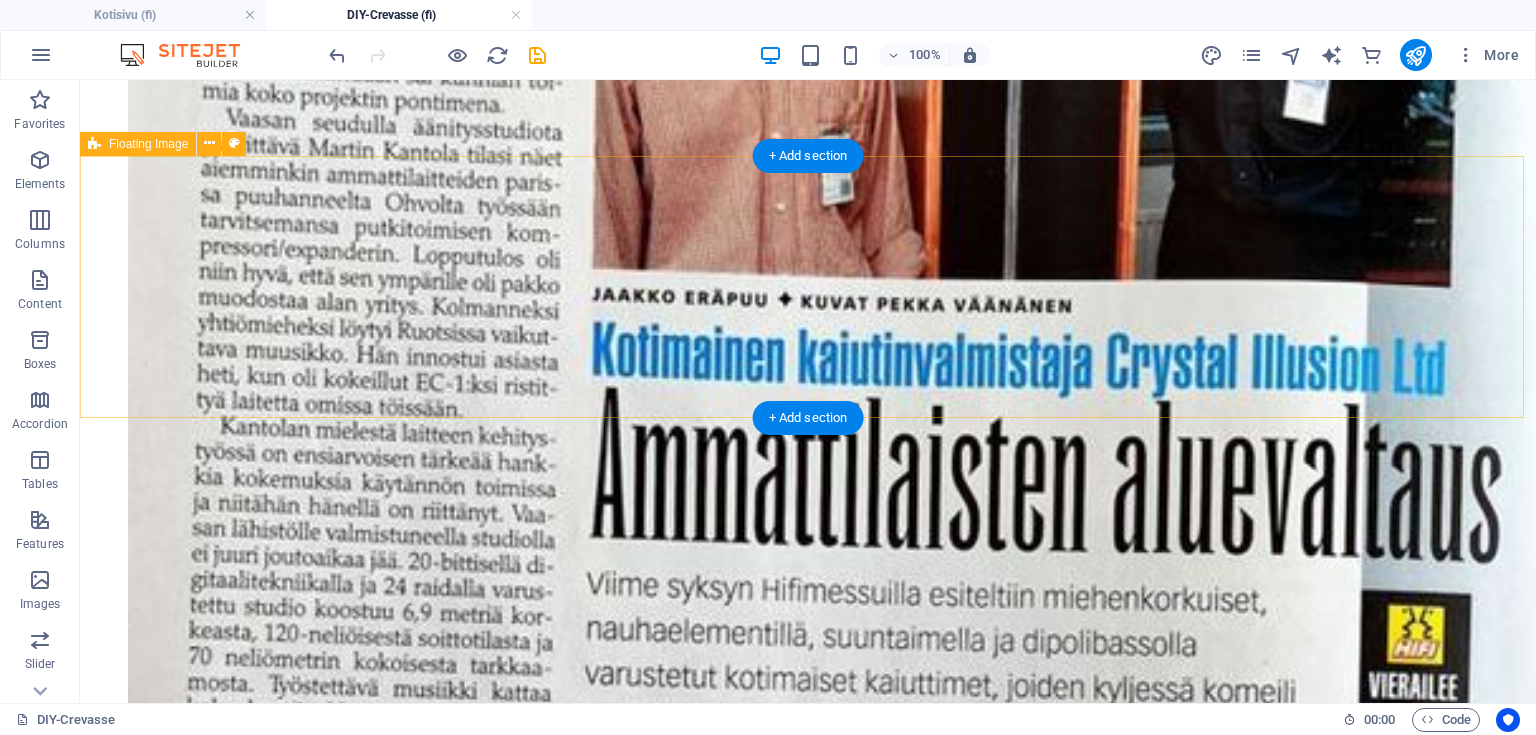 click on "Aluksi kaiuttimista rakennettiin prototyyppiversiot, joiden avulla voitiin kriittisesti tarkastella rakenteellisia, visuaalisia ja teknisiä ratkaisuja. Samalla testattiin useita erilaisia nauhadiskantin materiaalivaihtoehtoja. Nauhamateriaaleja metsästettiin kirjaimellisesti ympäri maailmaa, ja prototyyppinauhoja valmistui kymmeniä, kunnes löytyi oikea yhdistelmä painoa, impedanssia ja sisäistä vaimennusta, eli materiaalin kykyä vaimentaa ei-toivottua jälkisointia ja resonansseja. Lopulliseksi valitun nauhan paino jäi metrin pituudella hieman alle yhden gramman, ja impedanssi asettui jakosuodattimen kanssa noin 4 ohmin tasolle." at bounding box center [808, 10012] 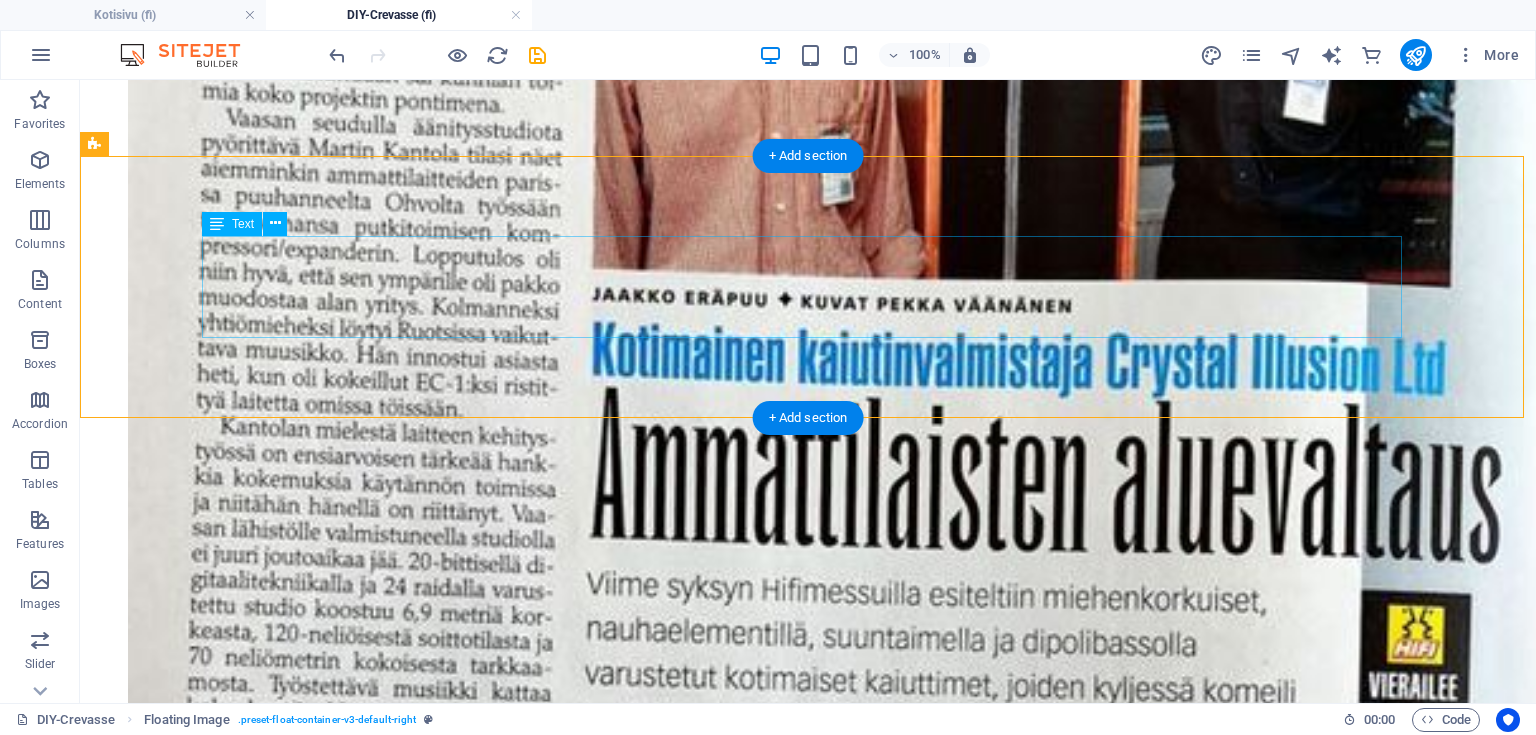 click on "Aluksi kaiuttimista rakennettiin prototyyppiversiot, joiden avulla voitiin kriittisesti tarkastella rakenteellisia, visuaalisia ja teknisiä ratkaisuja. Samalla testattiin useita erilaisia nauhadiskantin materiaalivaihtoehtoja. Nauhamateriaaleja metsästettiin kirjaimellisesti ympäri maailmaa, ja prototyyppinauhoja valmistui kymmeniä, kunnes löytyi oikea yhdistelmä painoa, impedanssia ja sisäistä vaimennusta, eli materiaalin kykyä vaimentaa ei-toivottua jälkisointia ja resonansseja. Lopulliseksi valitun nauhan paino jäi metrin pituudella hieman alle yhden gramman, ja impedanssi asettui jakosuodattimen kanssa noin 4 ohmin tasolle." at bounding box center [808, 10012] 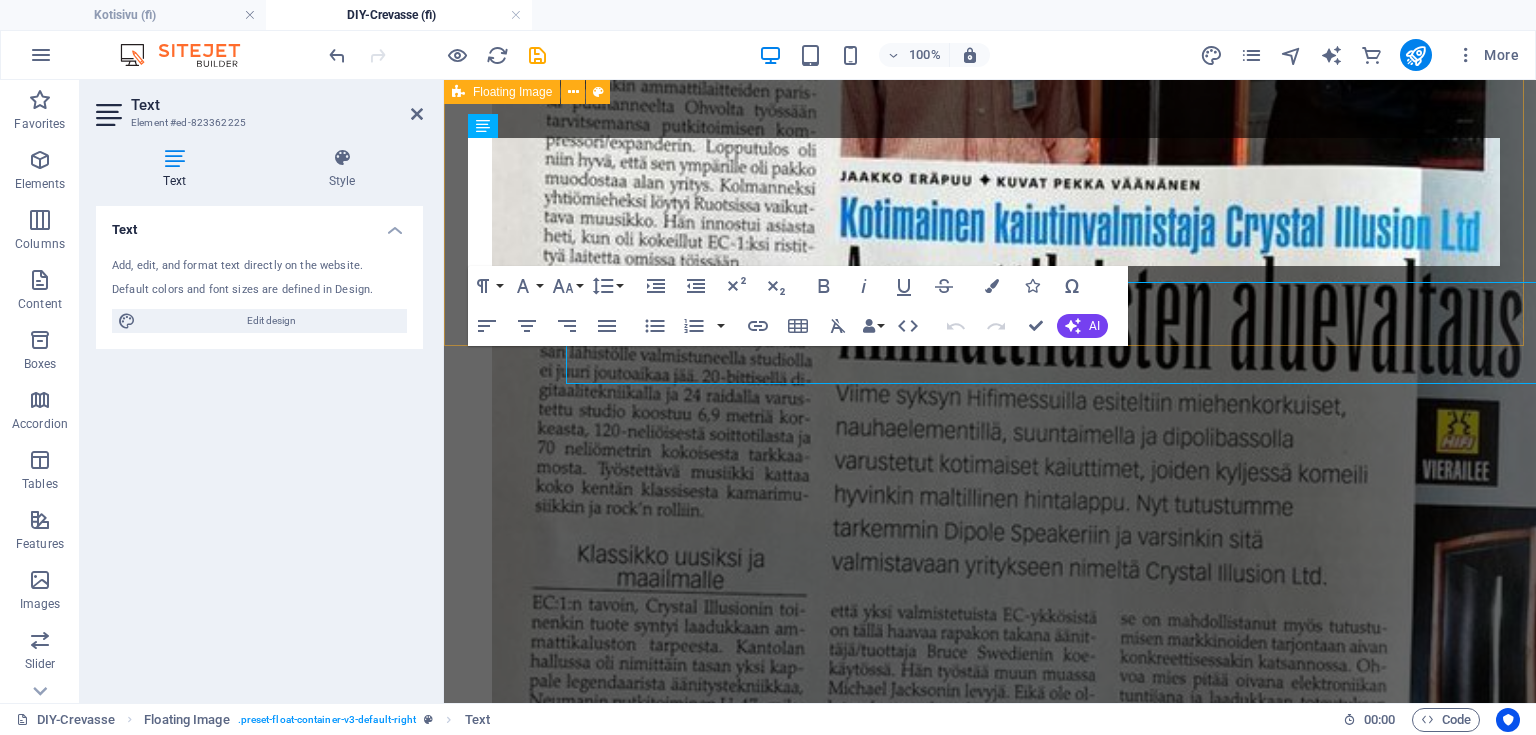 scroll, scrollTop: 2114, scrollLeft: 0, axis: vertical 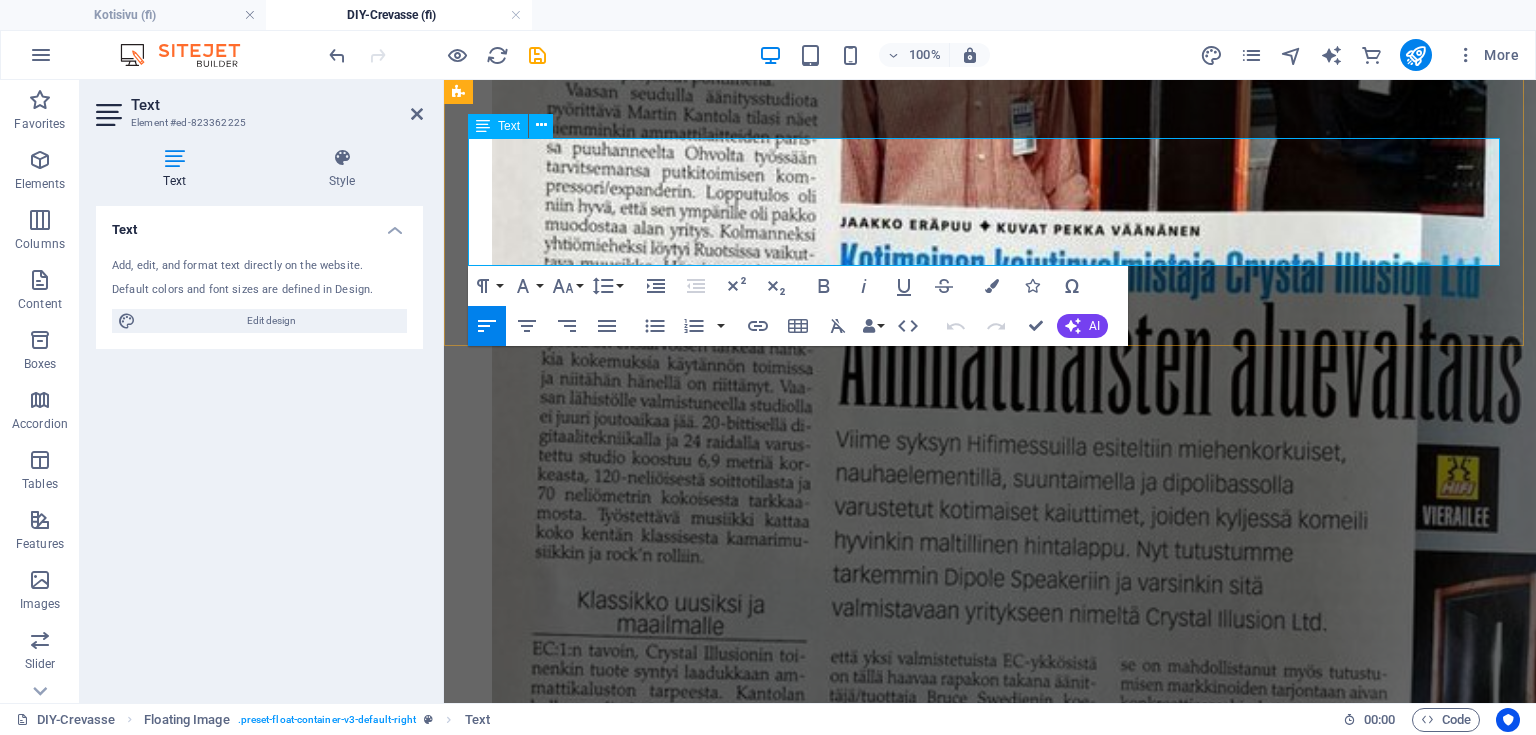 click on "Aluksi kaiuttimista rakennettiin prototyyppiversiot, joiden avulla voitiin kriittisesti tarkastella rakenteellisia, visuaalisia ja teknisiä ratkaisuja. Samalla testattiin useita erilaisia nauhadiskantin materiaalivaihtoehtoja. Nauhamateriaaleja metsästettiin kirjaimellisesti ympäri maailmaa, ja prototyyppinauhoja valmistui kymmeniä, kunnes löytyi oikea yhdistelmä painoa, impedanssia ja sisäistä vaimennusta, eli materiaalin kykyä vaimentaa ei-toivottua jälkisointia ja resonansseja. Lopulliseksi valitun nauhan paino jäi metrin pituudella hieman alle yhden gramman, ja impedanssi asettui jakosuodattimen kanssa noin 4 ohmin tasolle." at bounding box center (990, 8401) 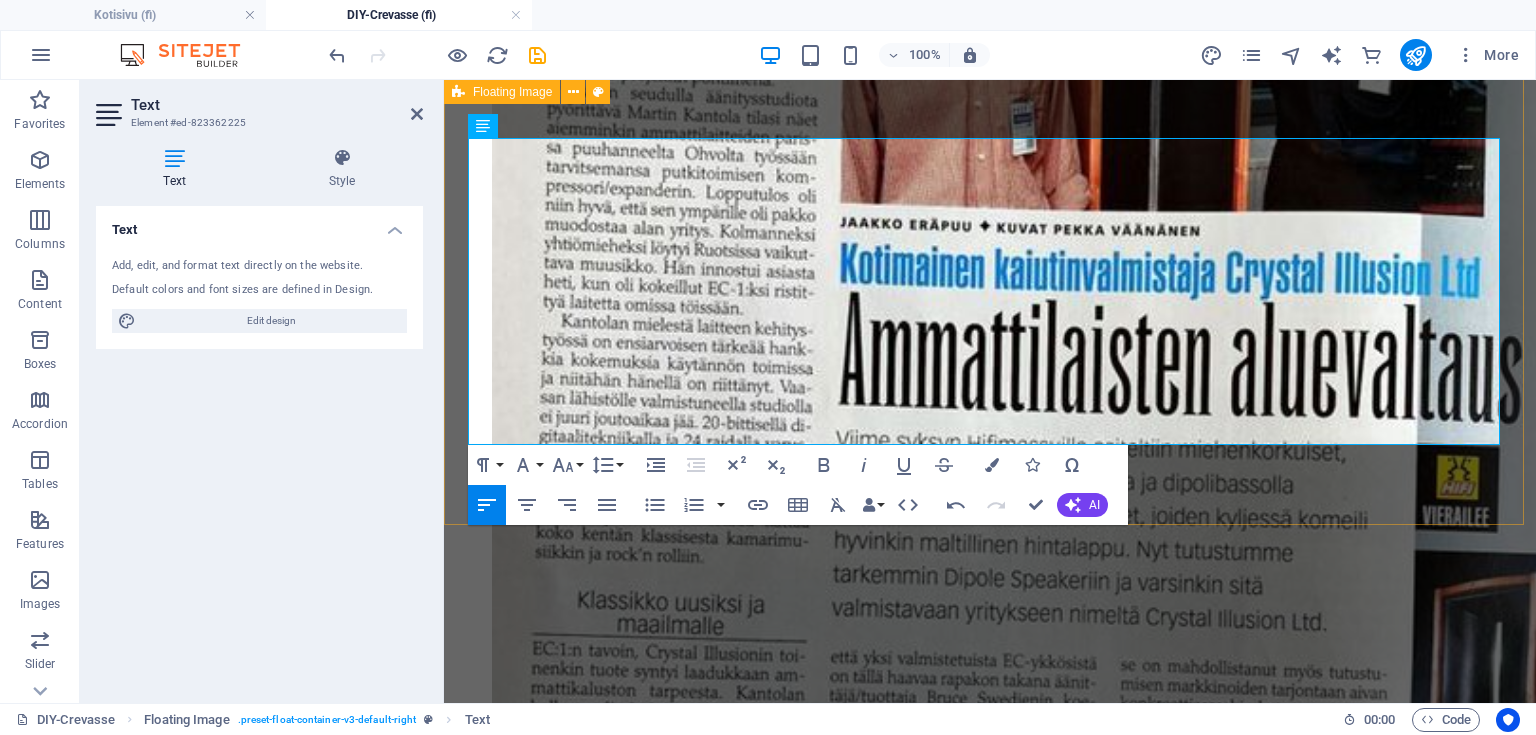 click on "Aluksi kaiuttimista rakennettiin prototyyppiversiot, joiden avulla voitiin kriittisesti tarkastella rakenteellisia, visuaalisia ja teknisiä ratkaisuja. Samalla testattiin useita erilaisia nauhadiskantin materiaalivaihtoehtoja. Nauhamateriaaleja metsästettiin kirjaimellisesti ympäri maailmaa, ja prototyyppinauhoja valmistui kymmeniä, kunnes löytyi oikea yhdistelmä painoa, impedanssia ja sisäistä vaimennusta, eli materiaalin kykyä vaimentaa ei-toivottua jälkisointia ja resonansseja. Lopulliseksi valitun nauhan paino jäi metrin pituudella hieman alle yhden gramman, ja impedanssi asettui jakosuodattimen kanssa noin 4 ohmin tasolle." at bounding box center [990, 8463] 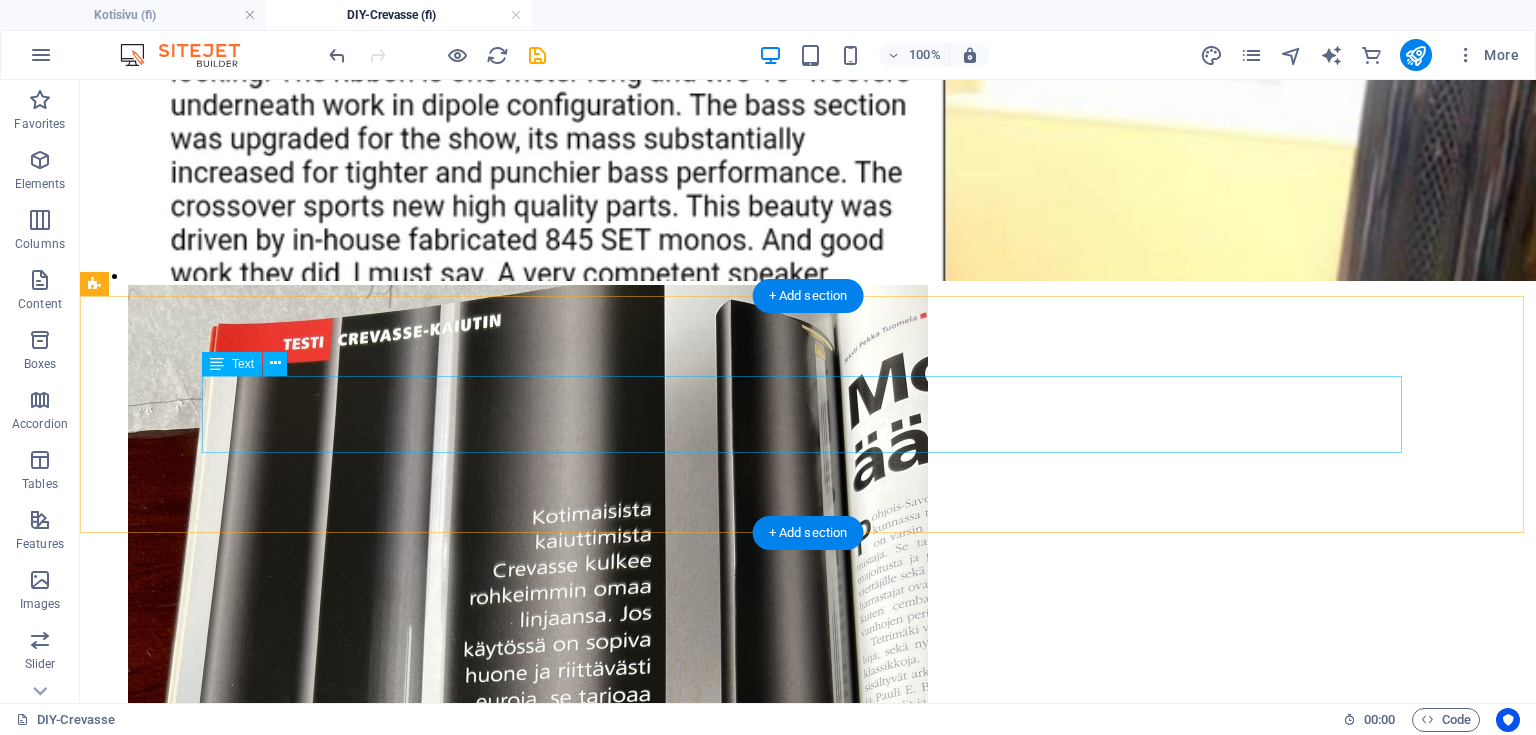 scroll, scrollTop: 4498, scrollLeft: 0, axis: vertical 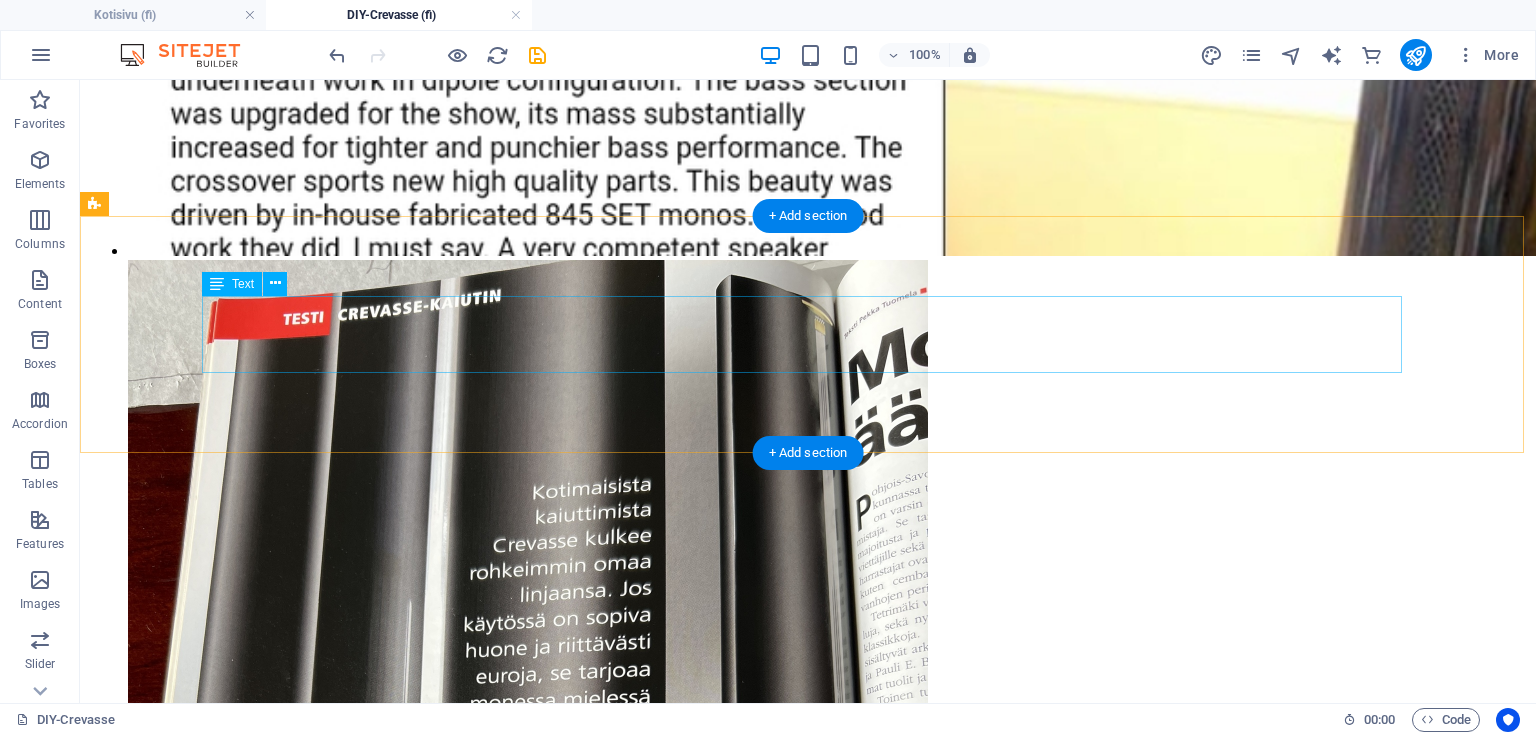 click on "CNC koneistetut suuntaimien osat liimattiin kasaan käyttäen teippi / kiristyskalvo tekniikkaa. Tekniikaksi valittiin herkistä viilureunoista ja hankalista suuntaimen muodoista johtuen kiristyskalvo tekniikka. Suuntaimelle rakennettiin teline, jotta se saatiin pysymään vaakasuorassa ja reunat ehjinä koko liimauksen ajan.  Suuntaimien sisään liimattiin myös tappimutterit kannen ja pohjalaippojen kiinnitystä varten käyttäen 2-komponenttista epoksiliimaa." at bounding box center [808, 17092] 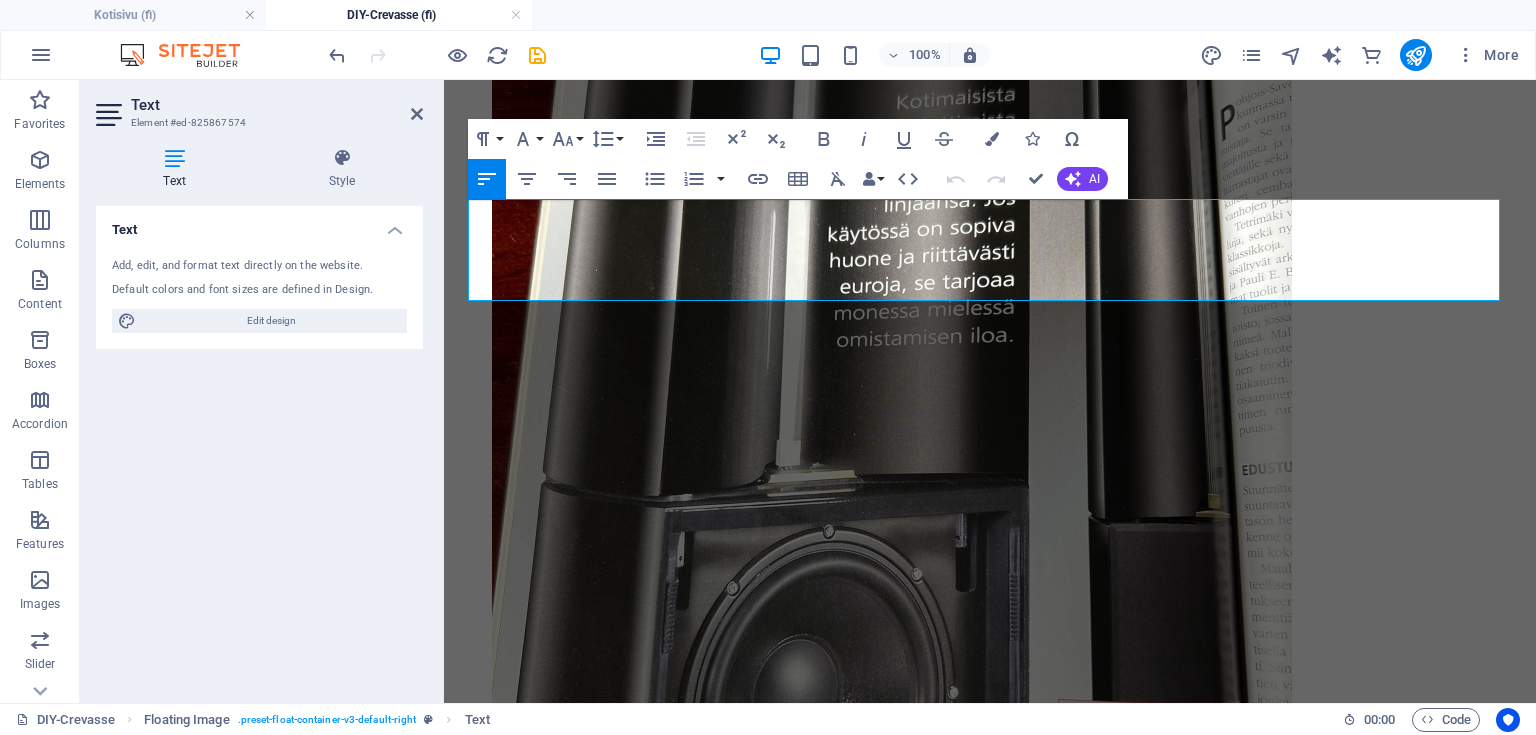 drag, startPoint x: 732, startPoint y: 289, endPoint x: 884, endPoint y: 267, distance: 153.58385 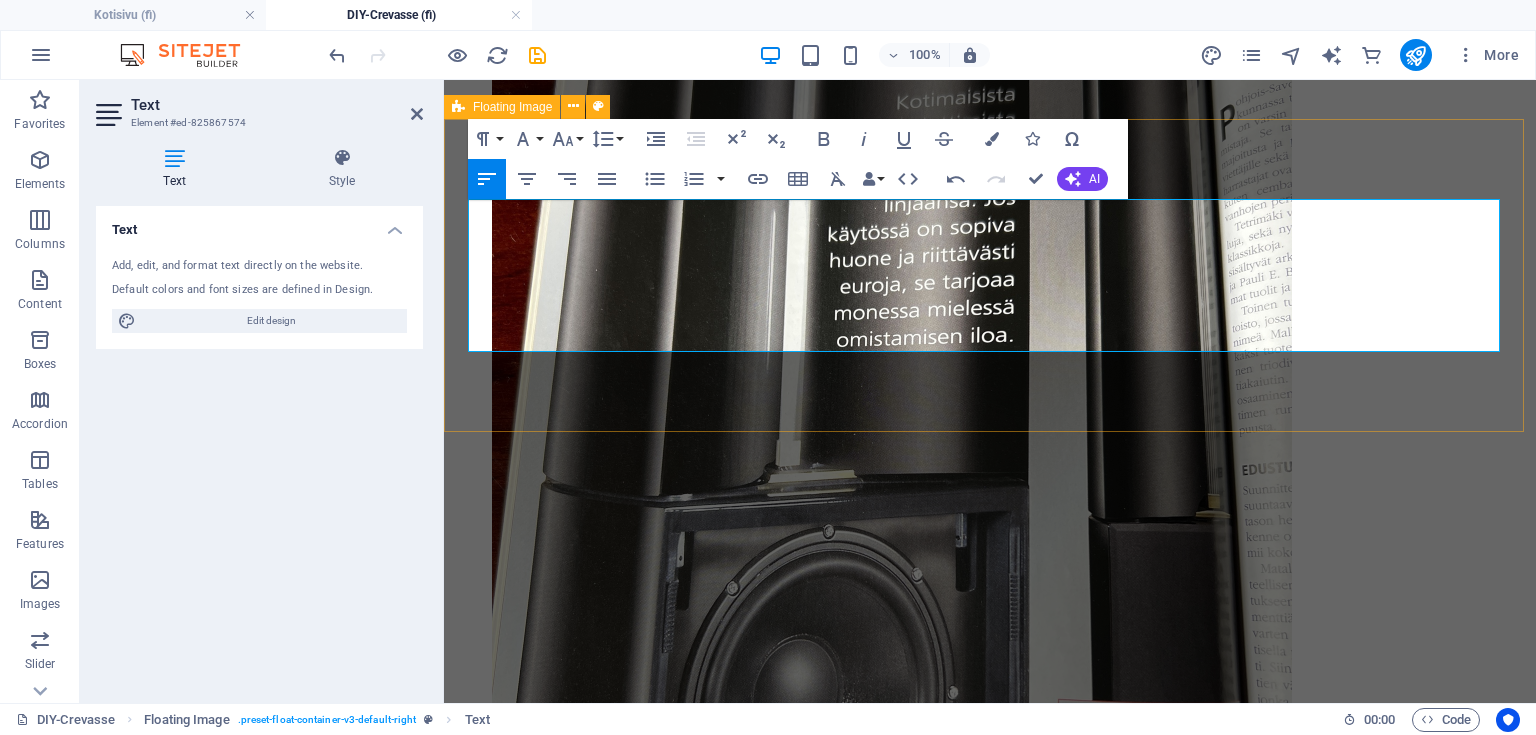 click on "Myös kaiuttimien kotelomateriaalin valinta vaati huolellista harkintaa, sillä maalattu pinta ei tullut kyseeseen. Onneksi Hollolan Viilu ja Laminaatti Oy:n valikoimaa ja varastoa penkoessa löytyi yksi nippu leikattua afrikkalaista eebenpuuviilua, joka osoittautui visuaalisesti juuri oikeaksi valinnaksi ja jotta tämän kauniin puumateriaalin kaikki sävyt saatiin esiin, kaiuttimet viimeisteltiin yhdeksällä kerroksella kirkaslakkaa. Bassokotelon etulevyt puolestaan päällystettiin nanolaminaatilla, jonka ansiosta pinnasta saatiin mattapintainen mutta samalla erittäin kestävä. Myös yksityiskohtiin, kuten kangaskehikoiden kiinnitykseen, panostettiin: ne kiinnittyvät magneeteilla, jotka on piilotettu pintamateriaalin alle, jotta ulkoasu säilyy mahdollisimman siistinä ja viimeisteltynä." at bounding box center (990, 15088) 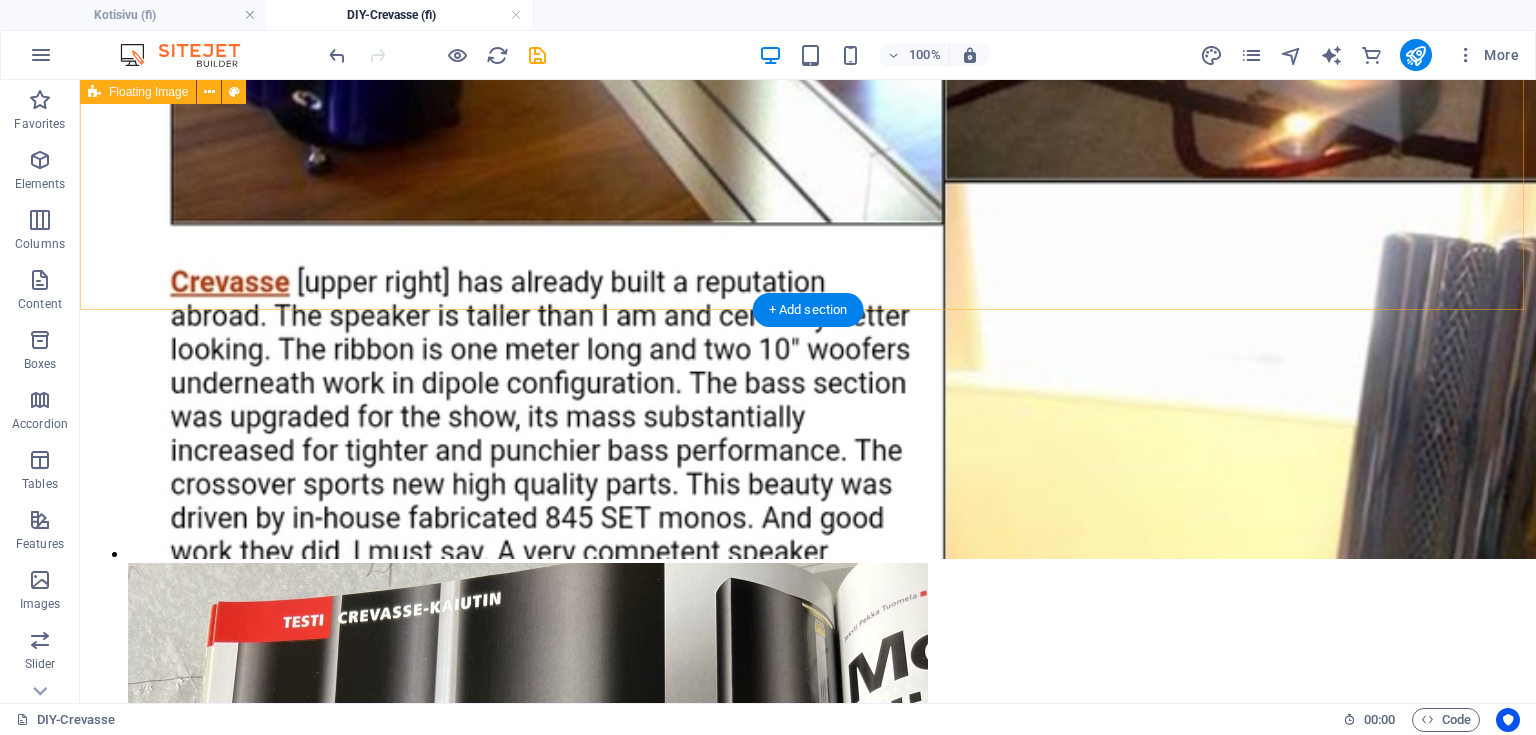 scroll, scrollTop: 4356, scrollLeft: 0, axis: vertical 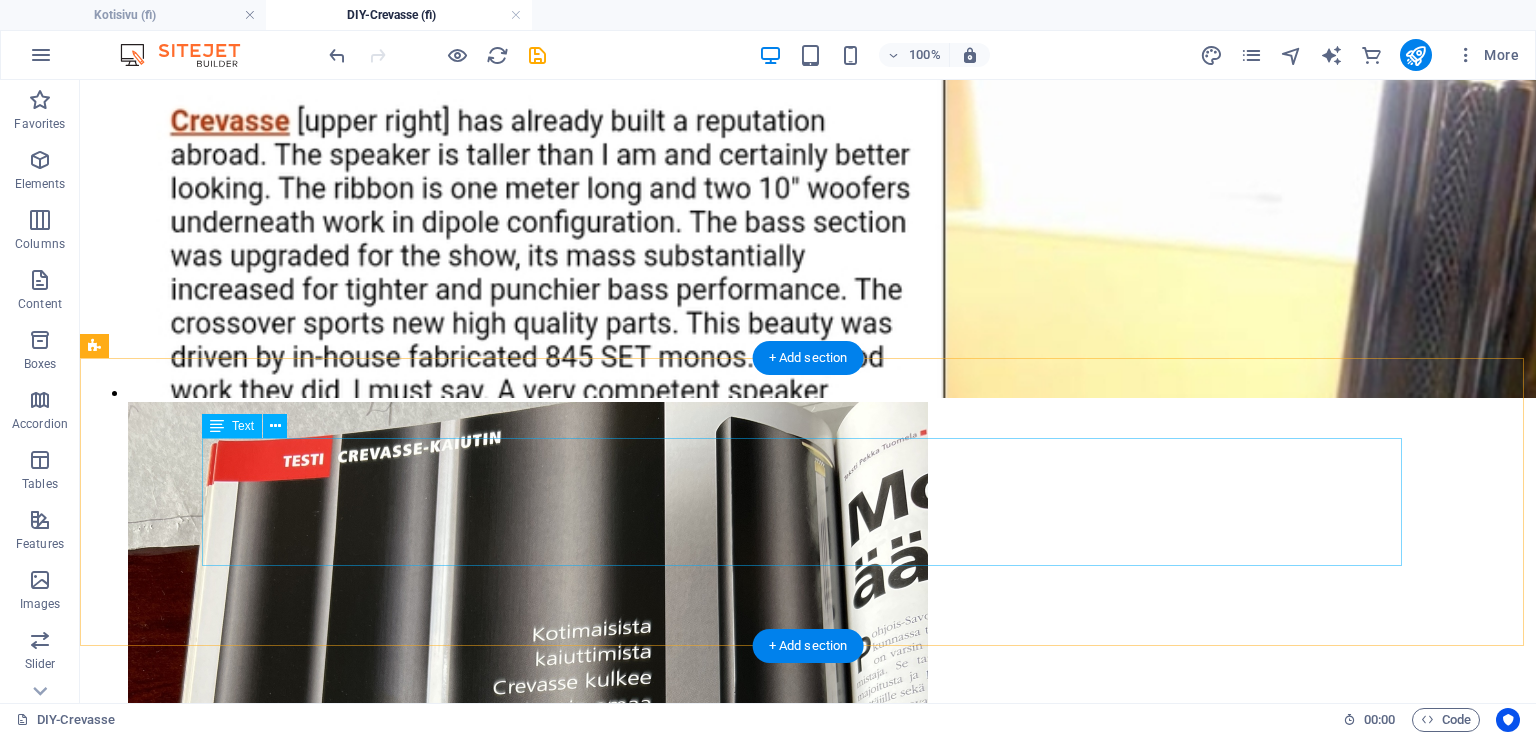 click on "Myös kaiuttimien kotelomateriaalin valinta vaati huolellista harkintaa, sillä maalattu pinta ei tullut kyseeseen. Onneksi Hollolan Viilu ja Laminaatti Oy:n valikoimaa ja varastoa penkoessa löytyi yksi nippu leikattua afrikkalaista eebenpuuviilua, joka osoittautui visuaalisesti juuri oikeaksi valinnaksi ja jotta tämän kauniin puumateriaalin kaikki sävyt saatiin esiin, kaiuttimet viimeisteltiin yhdeksällä kerroksella kirkaslakkaa. Bassokotelon etulevyt puolestaan päällystettiin nanolaminaatilla, jonka ansiosta pinnasta saatiin mattapintainen mutta samalla erittäin kestävä. Myös yksityiskohtiin, kuten kangaskehikoiden kiinnitykseen, panostettiin: ne kiinnittyvät magneeteilla, jotka on piilotettu pintamateriaalin alle, jotta ulkoasu säilyy mahdollisimman siistinä ja viimeisteltynä." at bounding box center (808, 17259) 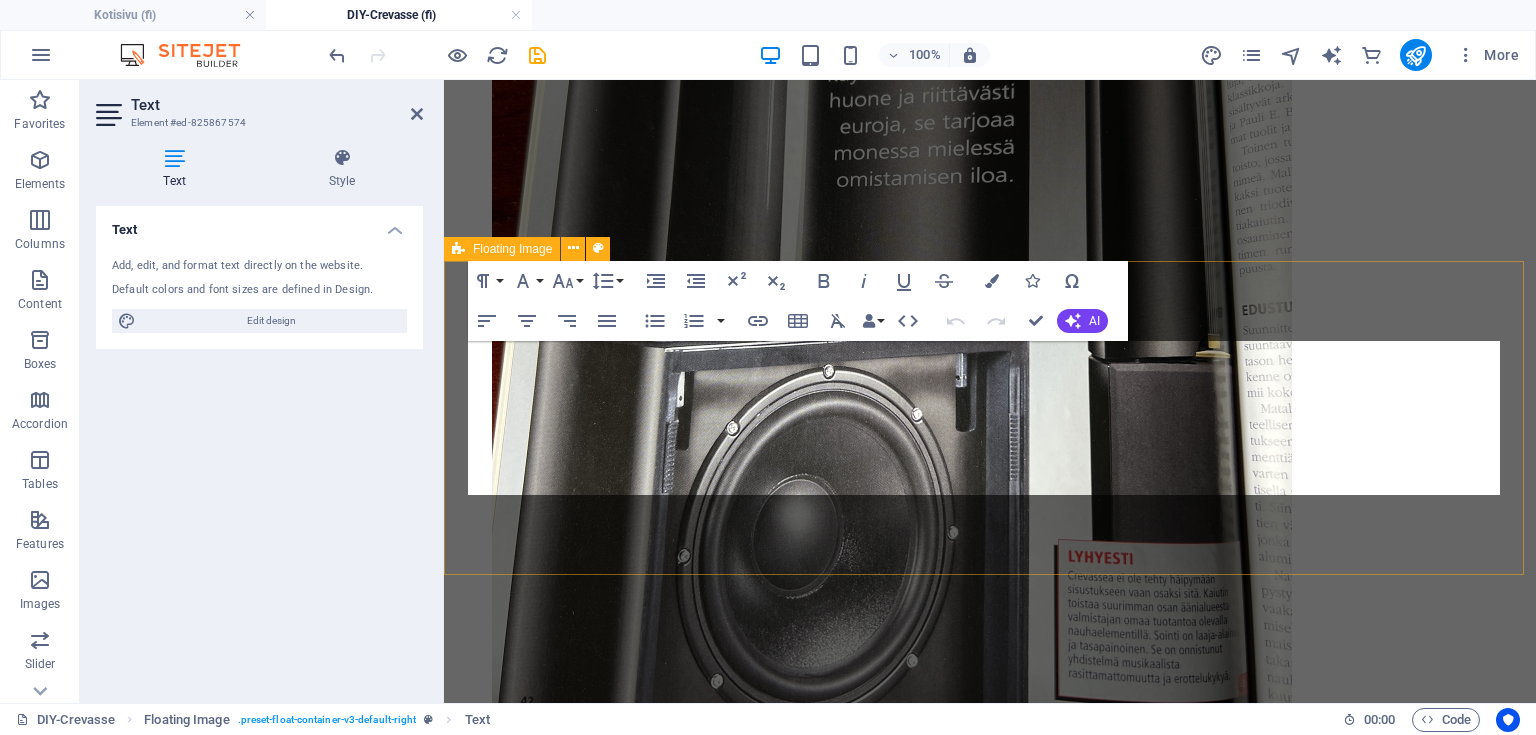 scroll, scrollTop: 4053, scrollLeft: 0, axis: vertical 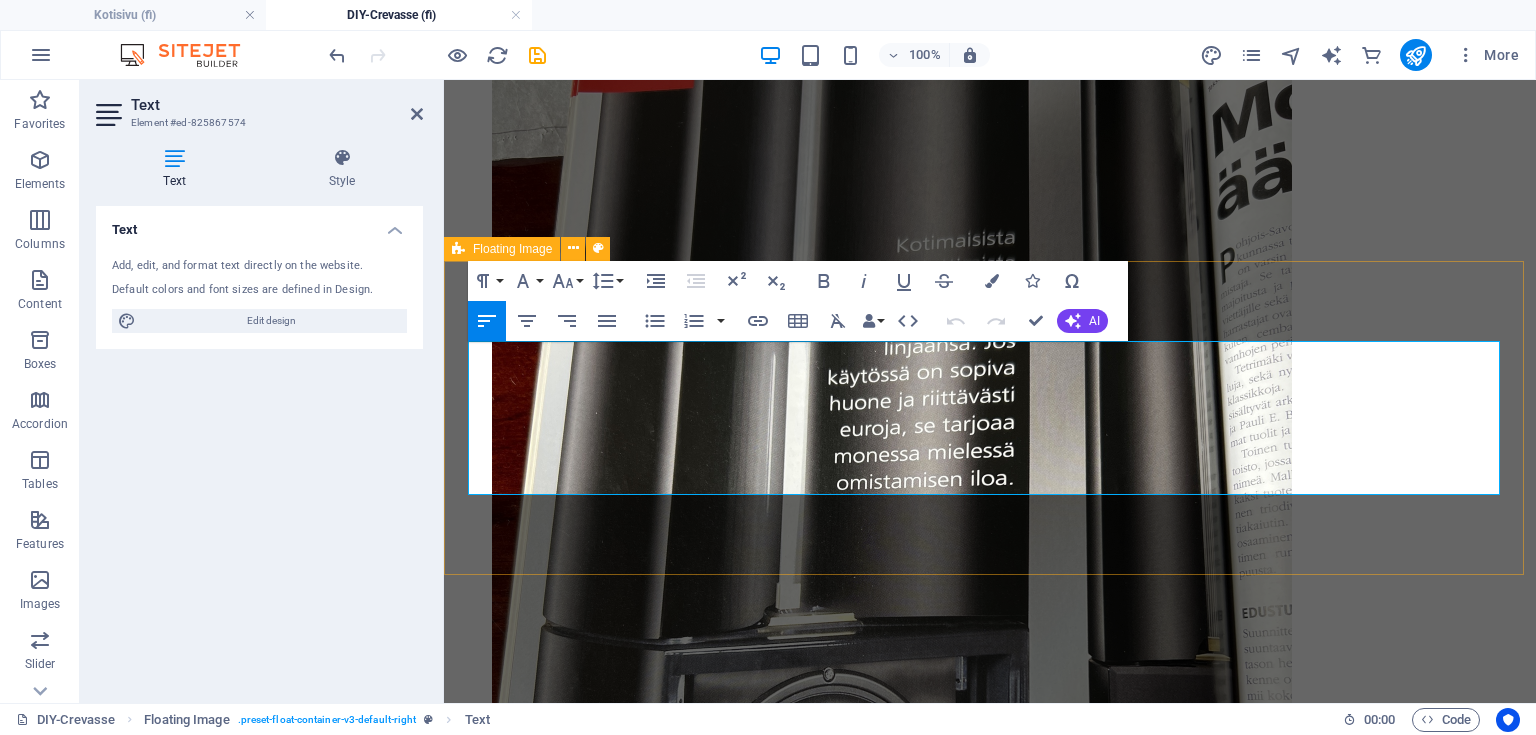 drag, startPoint x: 988, startPoint y: 460, endPoint x: 427, endPoint y: 349, distance: 571.87585 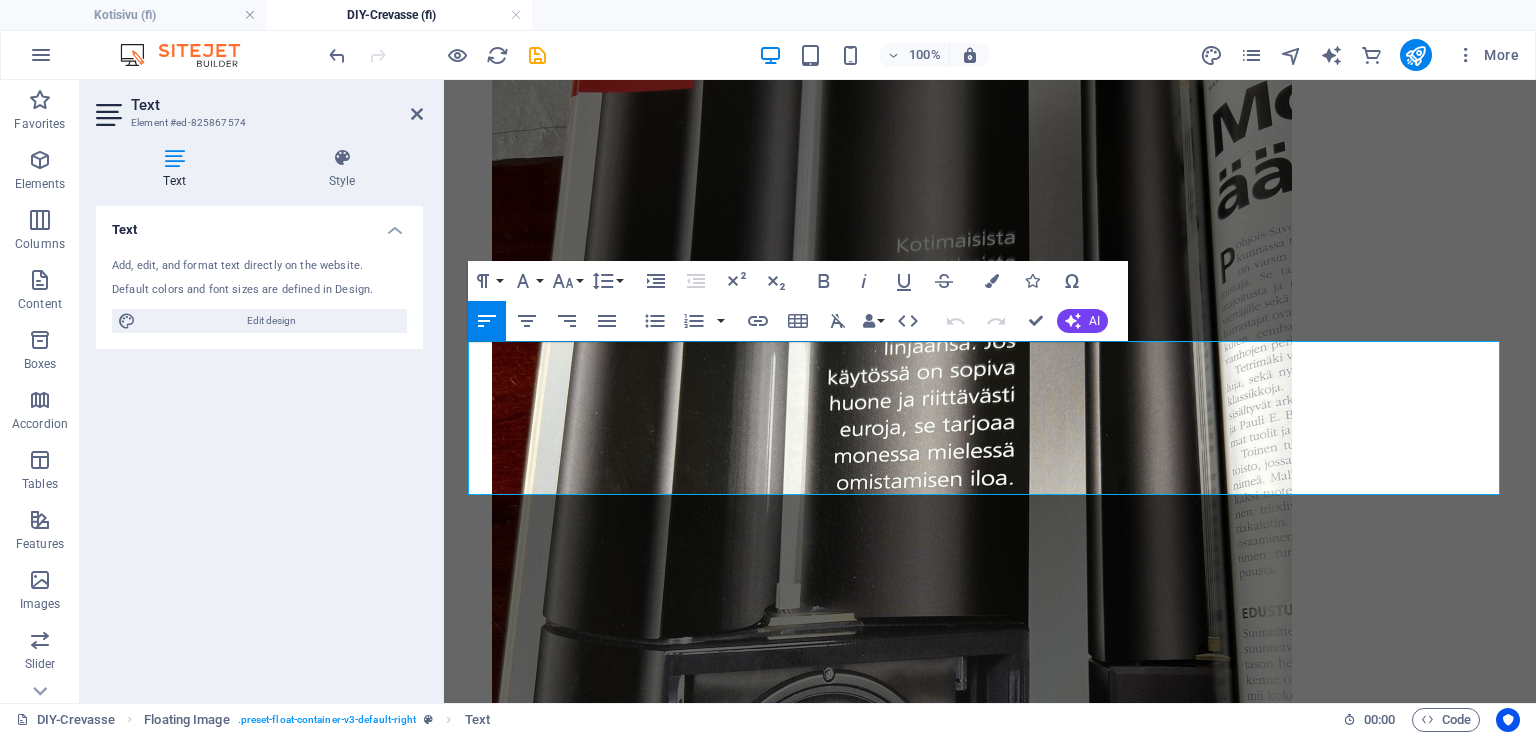 copy on "Myös kaiuttimien kotelomateriaalin valinta vaati huolellista harkintaa, sillä maalattu pinta ei tullut kyseeseen. Onneksi Hollolan Viilu ja Laminaatti Oy:n valikoimaa ja varastoa penkoessa löytyi yksi nippu leikattua afrikkalaista eebenpuuviilua, joka osoittautui visuaalisesti juuri oikeaksi valinnaksi ja jotta tämän kauniin puumateriaalin kaikki sävyt saatiin esiin, kaiuttimet viimeisteltiin yhdeksällä kerroksella kirkaslakkaa. Bassokotelon etulevyt puolestaan päällystettiin nanolaminaatilla, jonka ansiosta pinnasta saatiin mattapintainen mutta samalla erittäin kestävä. Myös yksityiskohtiin, kuten kangaskehikoiden kiinnitykseen, panostettiin: ne kiinnittyvät magneeteilla, jotka on piilotettu pintamateriaalin alle, jotta ulkoasu säilyy mahdollisimman siistinä ja viimeisteltynä." 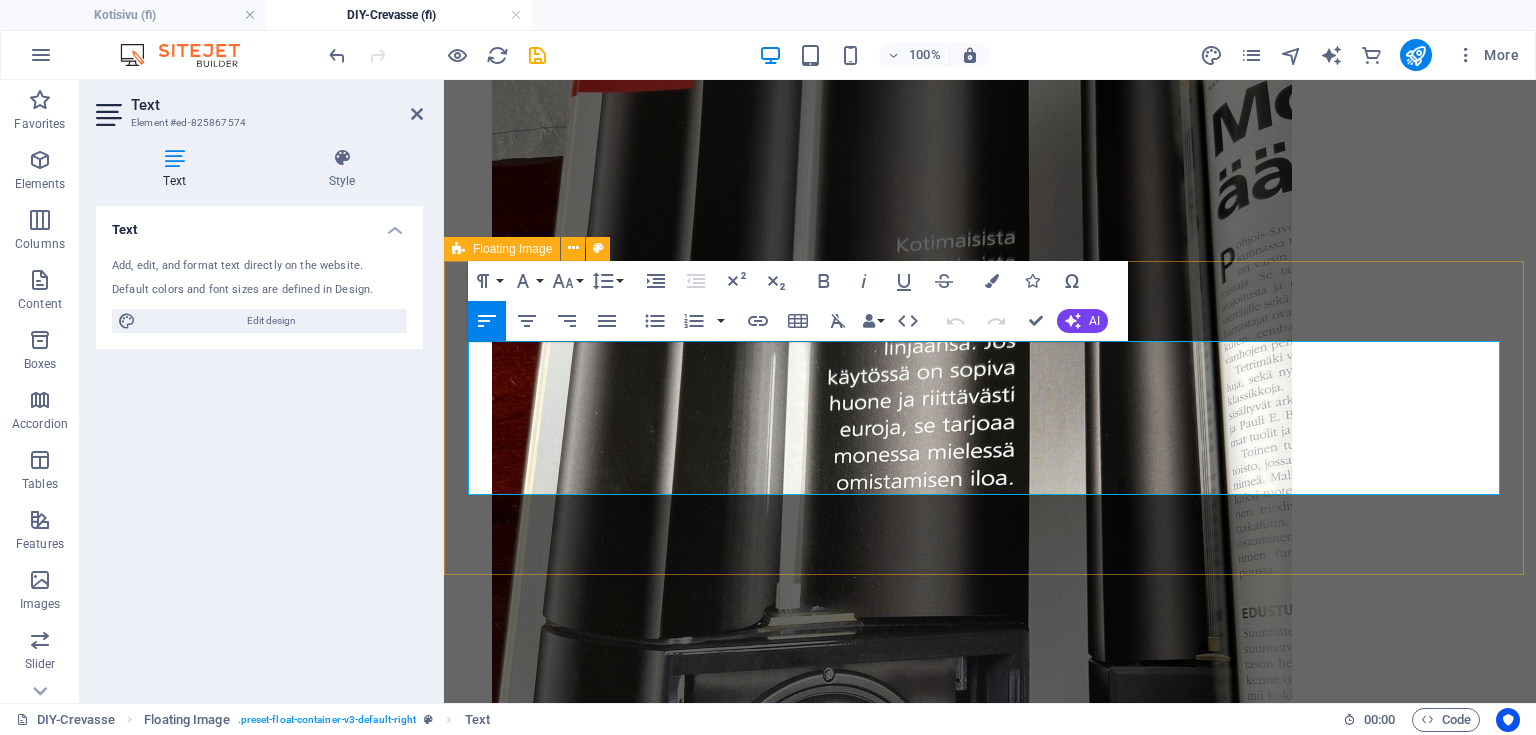 click on "Myös kaiuttimien kotelomateriaalin valinta vaati huolellista harkintaa, sillä maalattu pinta ei tullut kyseeseen. Onneksi Hollolan Viilu ja Laminaatti Oy:n valikoimaa ja varastoa penkoessa löytyi yksi nippu leikattua afrikkalaista eebenpuuviilua, joka osoittautui visuaalisesti juuri oikeaksi valinnaksi ja jotta tämän kauniin puumateriaalin kaikki sävyt saatiin esiin, kaiuttimet viimeisteltiin yhdeksällä kerroksella kirkaslakkaa. Bassokotelon etulevyt puolestaan päällystettiin nanolaminaatilla, jonka ansiosta pinnasta saatiin mattapintainen mutta samalla erittäin kestävä. Myös yksityiskohtiin, kuten kangaskehikoiden kiinnitykseen, panostettiin: ne kiinnittyvät magneeteilla, jotka on piilotettu pintamateriaalin alle, jotta ulkoasu säilyy mahdollisimman siistinä ja viimeisteltynä." at bounding box center [990, 15231] 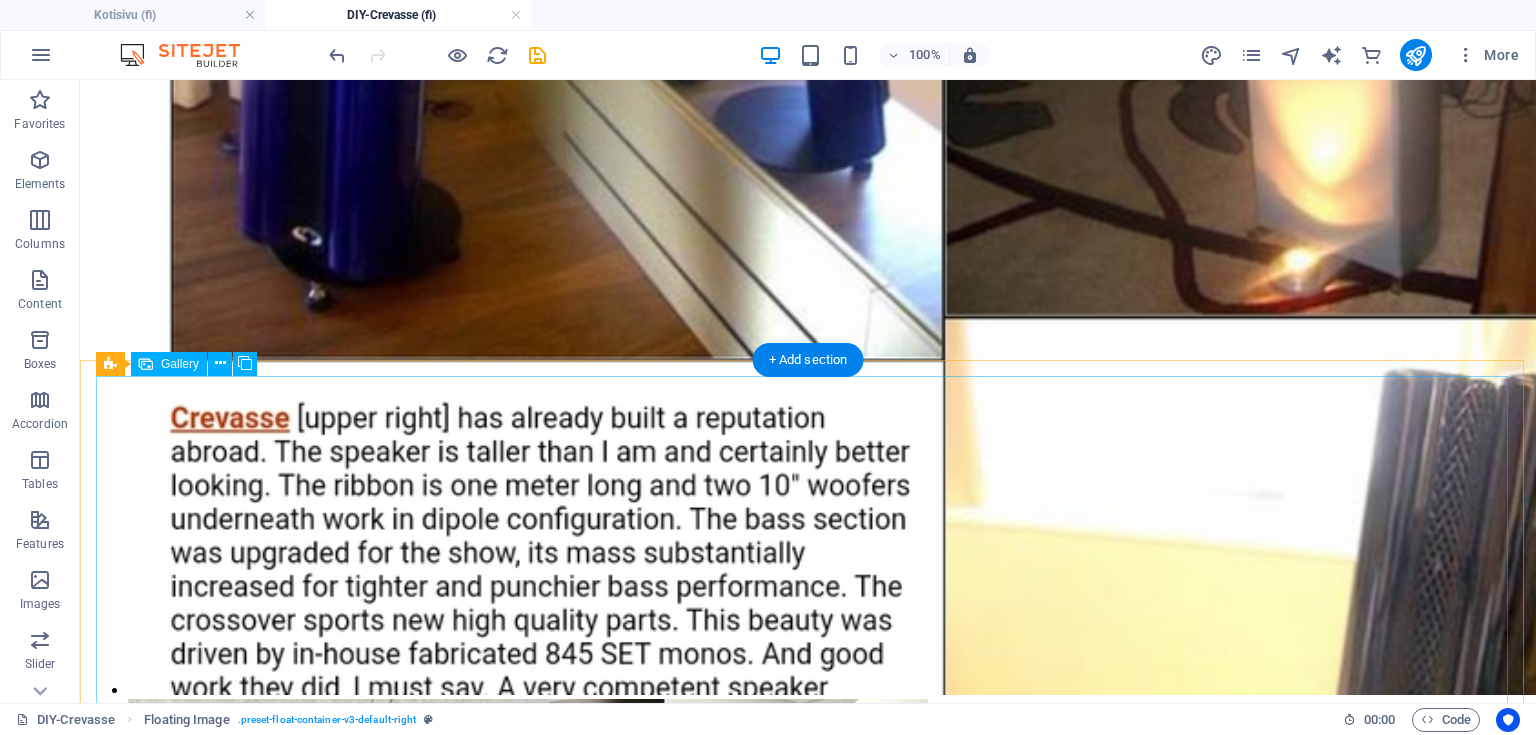 scroll, scrollTop: 3893, scrollLeft: 0, axis: vertical 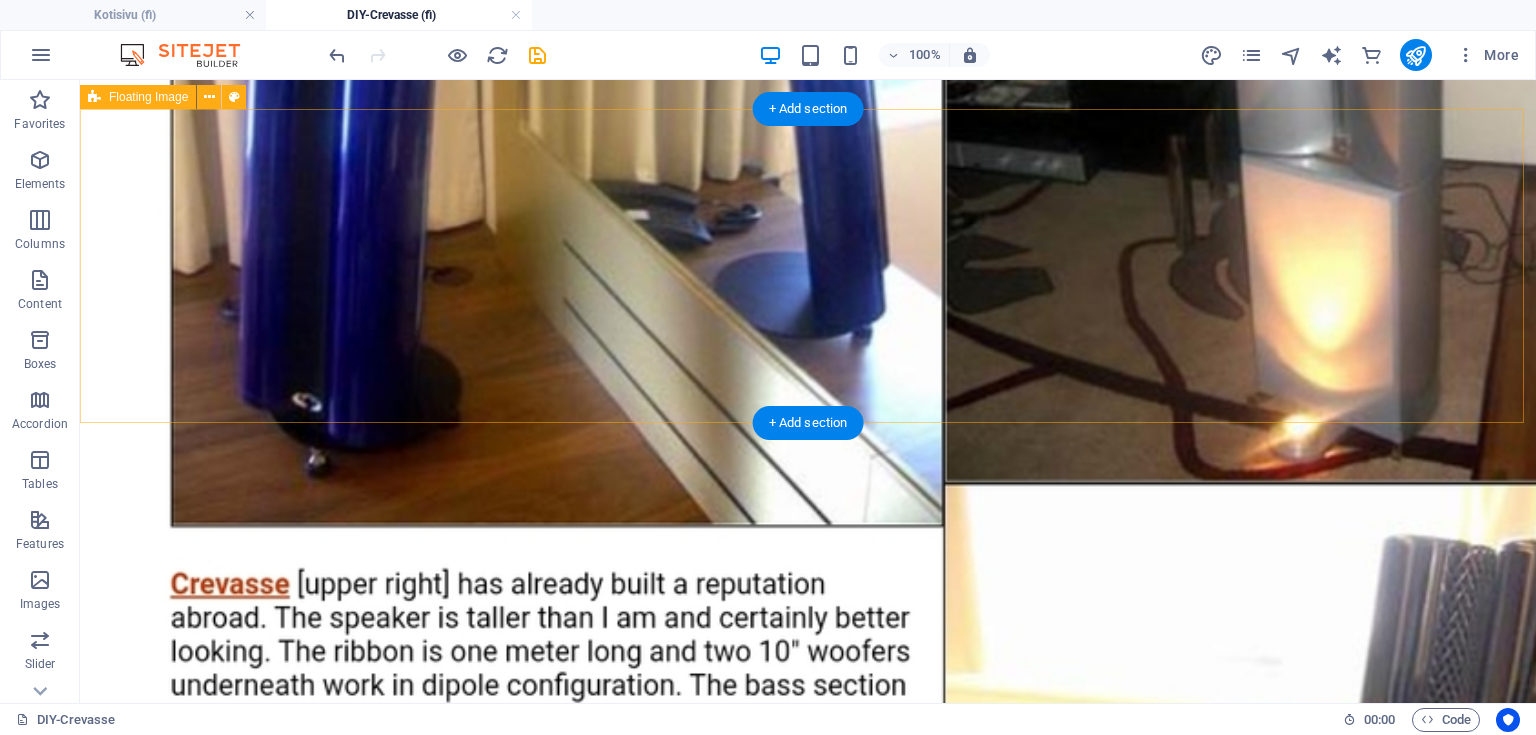 click on "Varsinaisiin koteloihin viiluksi käytiin valitsemassa  Hollolan viilusta ja laminaatista leikattu Afrikan eebenpuu viilu. Valintaa käytiin Aasian ja Afrikan eebenpuun välillä, mutta Afrikan version kuvioinnin kauneus voitti. Kotelon viilutuksen kuviossa haluttiin hyödyntää vaaleampaa reunapuuta koristeeksi kotelon pystykantteihin, muuten kotelosta olisi tullut liian tumman sävyinen. Kotelon viilunkuviointi sovitettiin jatkumaan yhtenäisenä kuviona pystysuunnassa bassokotelosta suutaimen yläosaan asti. Joten viilun oli oltava riittävän pitkää, jotta kuvio saatiin pysymään yhtenäisenä. Myös samasta viiluvuodassa oli viilua riitettävä yhteen kaiutin pariin jotta niiden keskinäinen viilukuvio oli yhteneväinen toisiinsa verraten edestä katsottuna." at bounding box center (808, 12415) 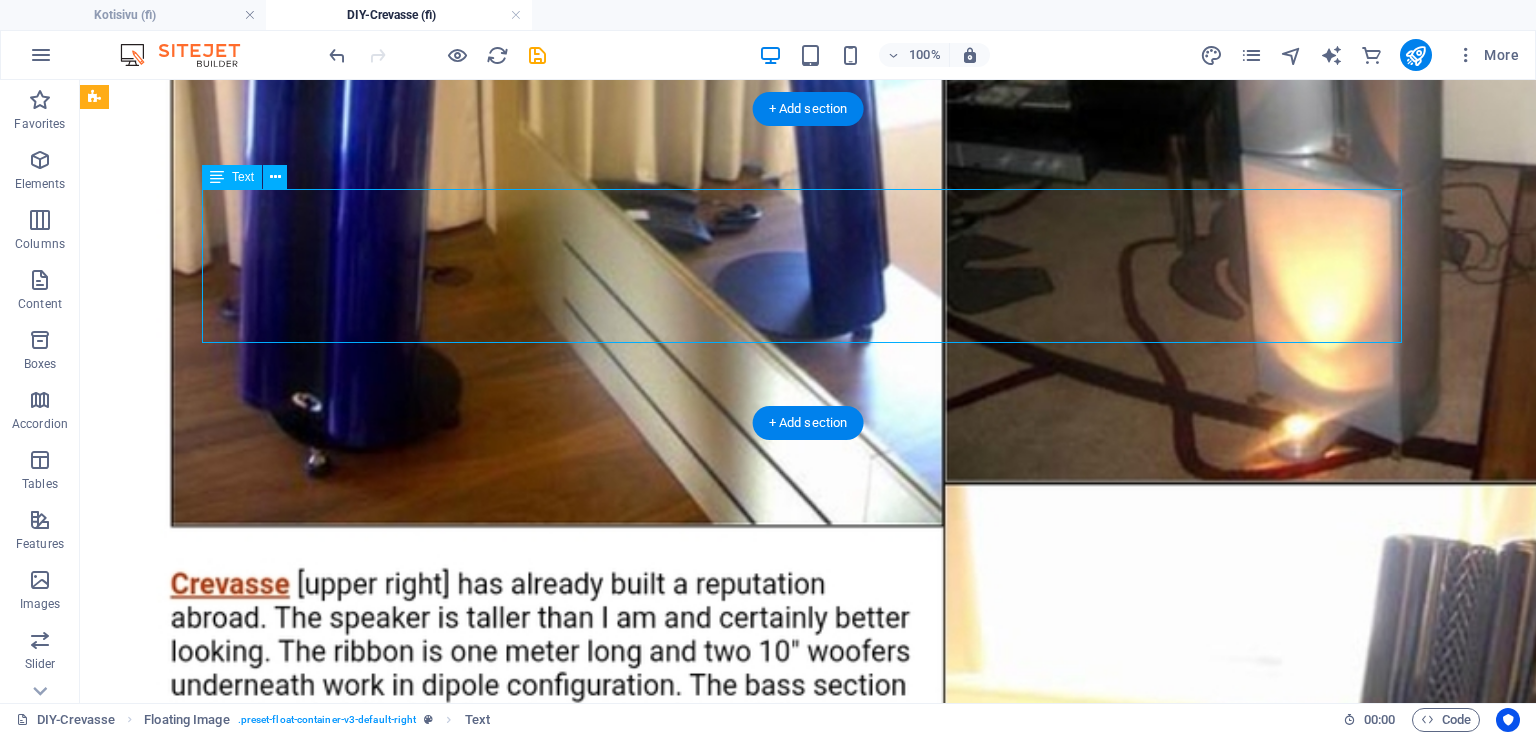 click on "Varsinaisiin koteloihin viiluksi käytiin valitsemassa  Hollolan viilusta ja laminaatista leikattu Afrikan eebenpuu viilu. Valintaa käytiin Aasian ja Afrikan eebenpuun välillä, mutta Afrikan version kuvioinnin kauneus voitti. Kotelon viilutuksen kuviossa haluttiin hyödyntää vaaleampaa reunapuuta koristeeksi kotelon pystykantteihin, muuten kotelosta olisi tullut liian tumman sävyinen. Kotelon viilunkuviointi sovitettiin jatkumaan yhtenäisenä kuviona pystysuunnassa bassokotelosta suutaimen yläosaan asti. Joten viilun oli oltava riittävän pitkää, jotta kuvio saatiin pysymään yhtenäisenä. Myös samasta viiluvuodassa oli viilua riitettävä yhteen kaiutin pariin jotta niiden keskinäinen viilukuvio oli yhteneväinen toisiinsa verraten edestä katsottuna." at bounding box center [808, 12415] 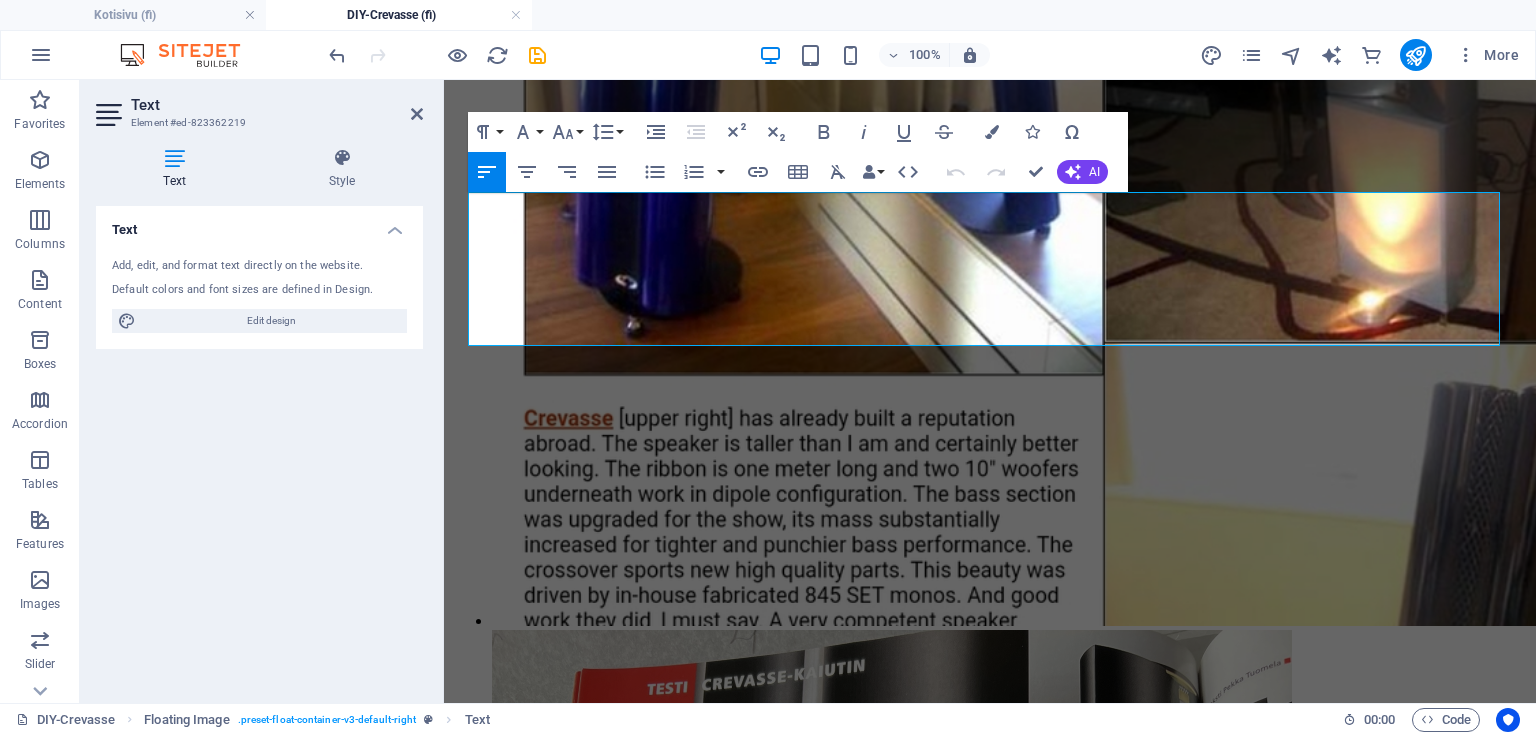 drag, startPoint x: 1249, startPoint y: 255, endPoint x: 882, endPoint y: 160, distance: 379.09628 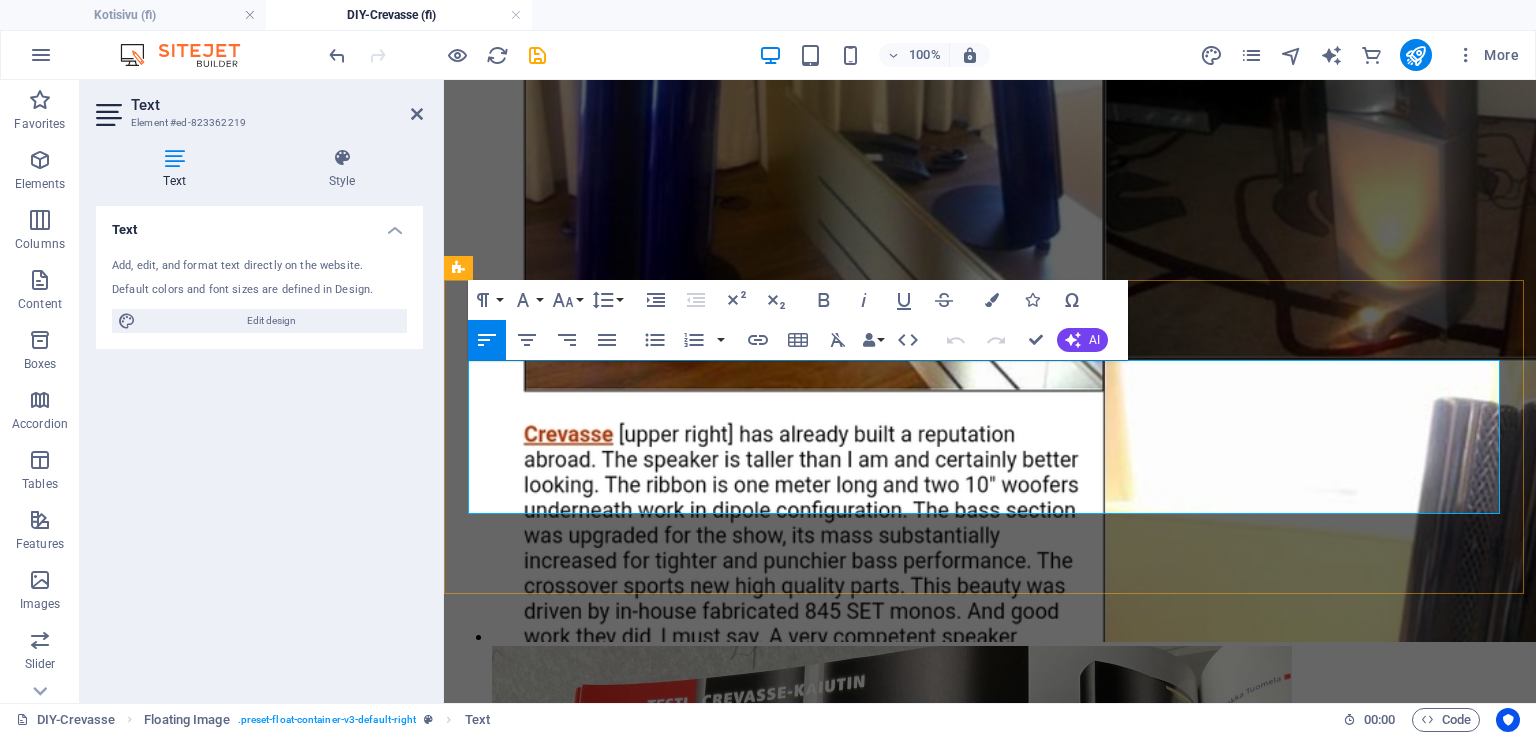 click on "Joten viilun oli oltava riittävän pitkää, jotta kuvio saatiin pysymään yhtenäisenä. Myös samasta viiluvuodassa oli viilua riitettävä yhteen kaiutin pariin jotta niiden keskinäinen viilukuvio oli yhteneväinen toisiinsa verraten edestä katsottuna." at bounding box center (990, 10939) 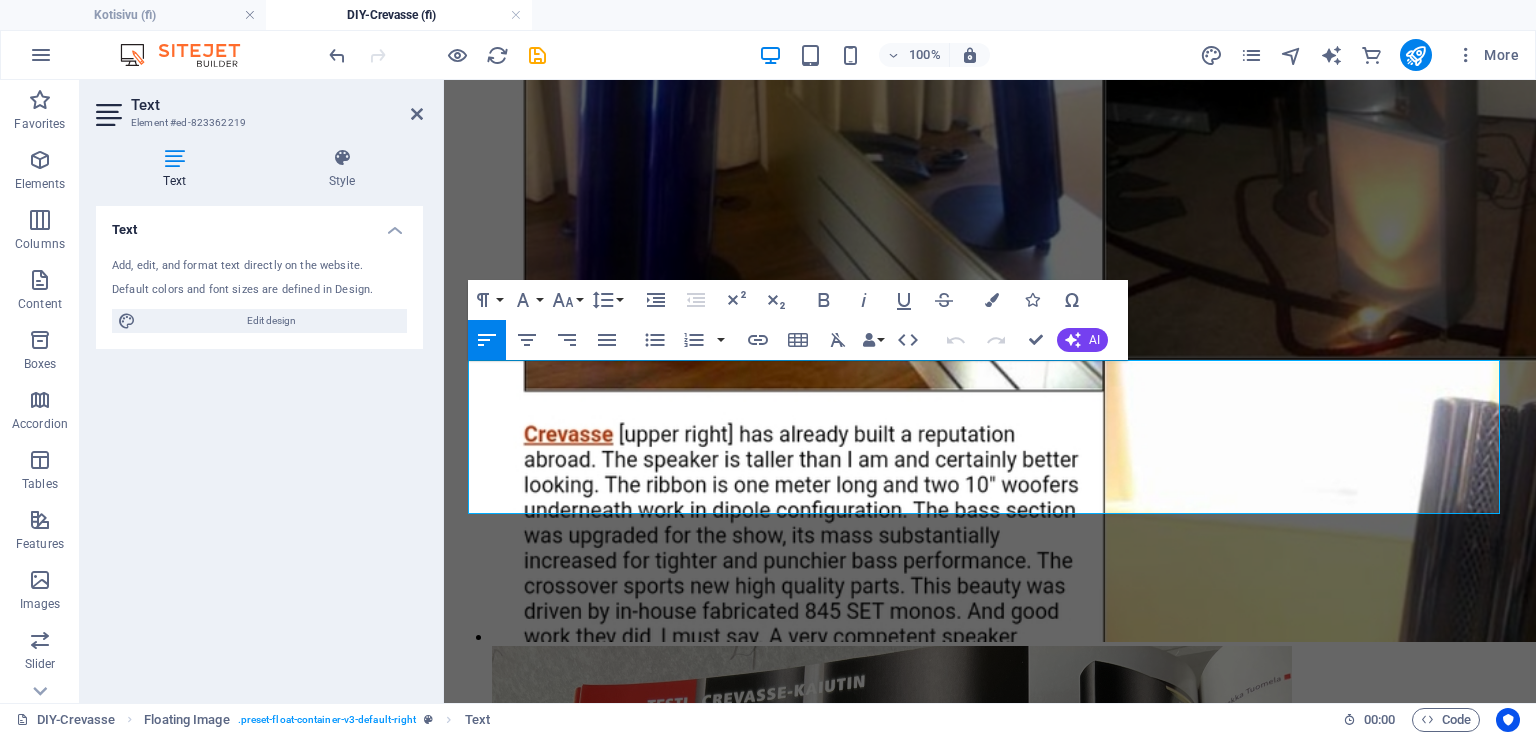 drag, startPoint x: 1240, startPoint y: 505, endPoint x: 412, endPoint y: 365, distance: 839.7523 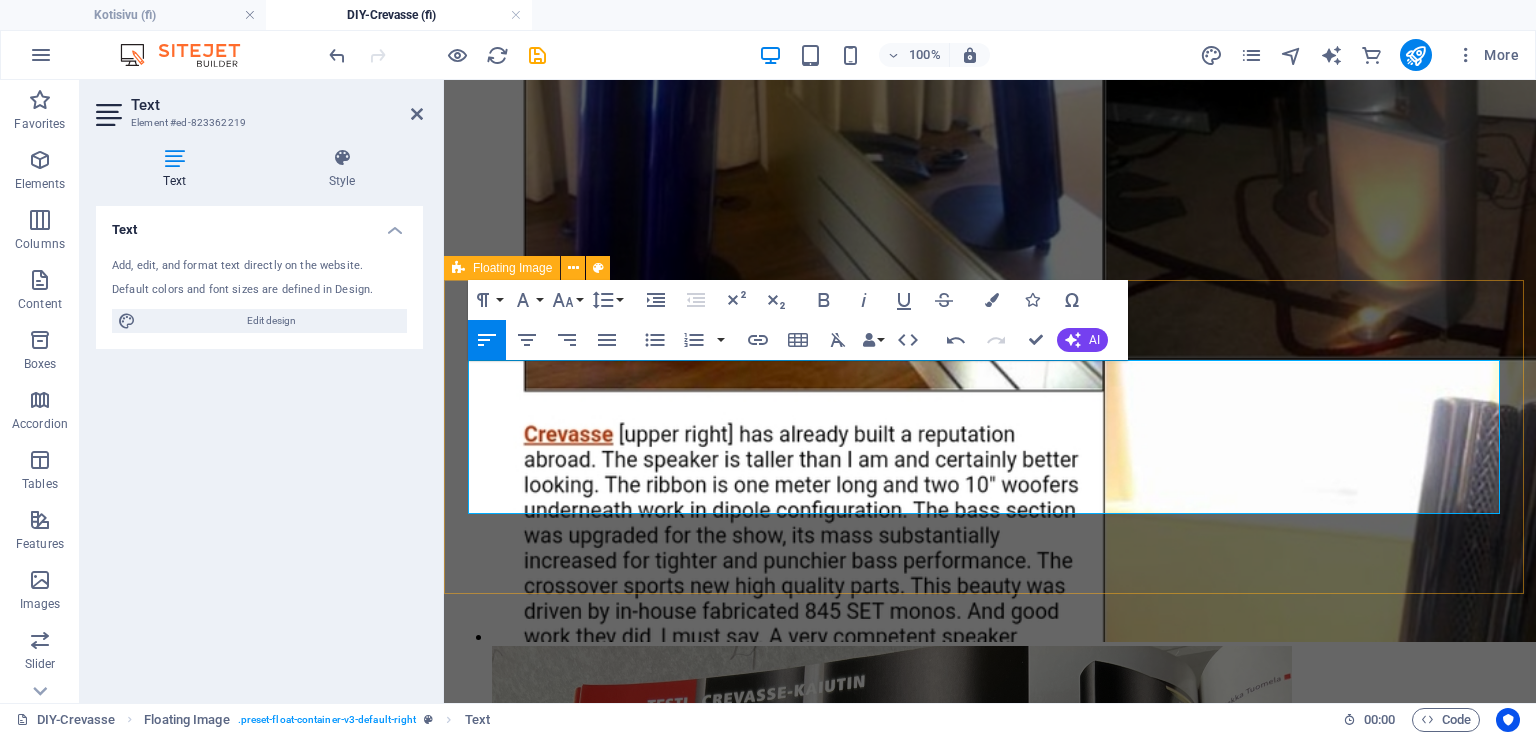 click on "Myös kaiuttimien kotelomateriaalin valinta vaati huolellista harkintaa, sillä maalattu pinta ei tullut kyseeseen. Onneksi Hollolan Viilu ja Laminaatti Oy:n valikoimaa ja varastoa penkoessa löytyi yksi nippu leikattua afrikkalaista eebenpuuviilua, joka osoittautui visuaalisesti juuri oikeaksi valinnaksi ja jotta tämän kauniin puumateriaalin kaikki sävyt saatiin esiin, kaiuttimet viimeisteltiin yhdeksällä kerroksella kirkaslakkaa. Bassokotelon etulevyt puolestaan päällystettiin nanolaminaatilla, jonka ansiosta pinnasta saatiin mattapintainen mutta samalla erittäin kestävä. Myös yksityiskohtiin, kuten kangaskehikoiden kiinnitykseen, panostettiin: ne kiinnittyvät magneeteilla, jotka on piilotettu pintamateriaalin alle, jotta ulkoasu säilyy mahdollisimman siistinä ja viimeisteltynä." at bounding box center (990, 10894) 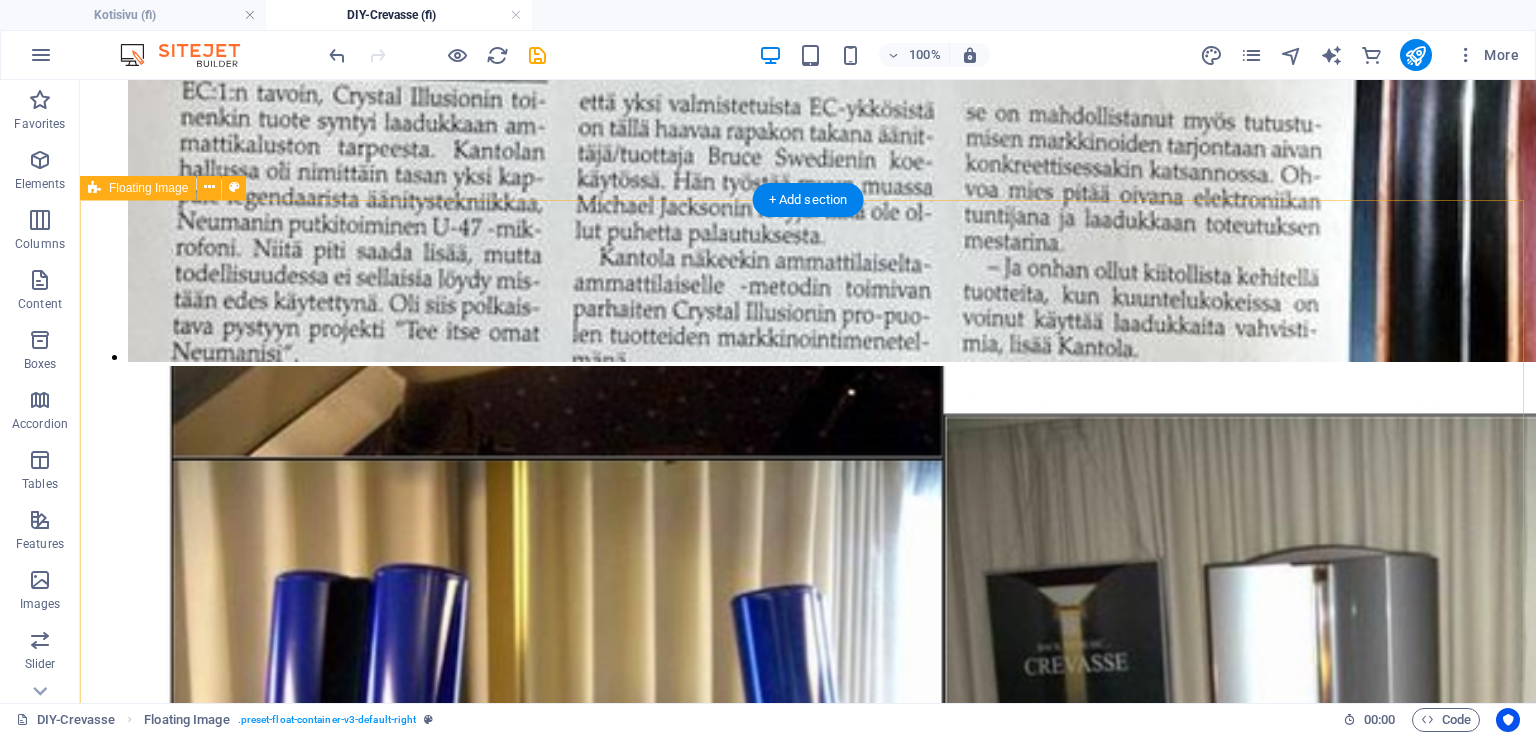 scroll, scrollTop: 2762, scrollLeft: 0, axis: vertical 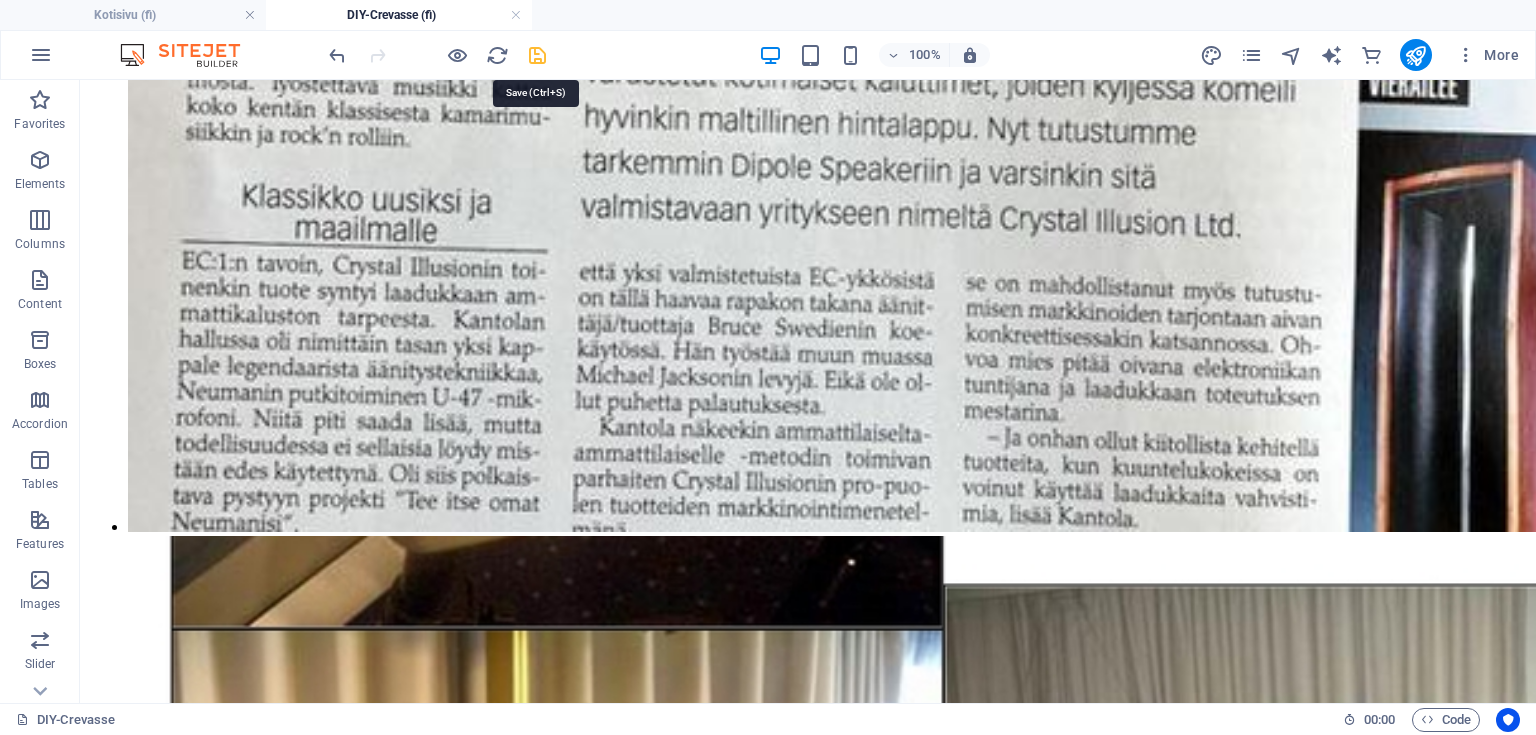 drag, startPoint x: 532, startPoint y: 56, endPoint x: 438, endPoint y: 54, distance: 94.02127 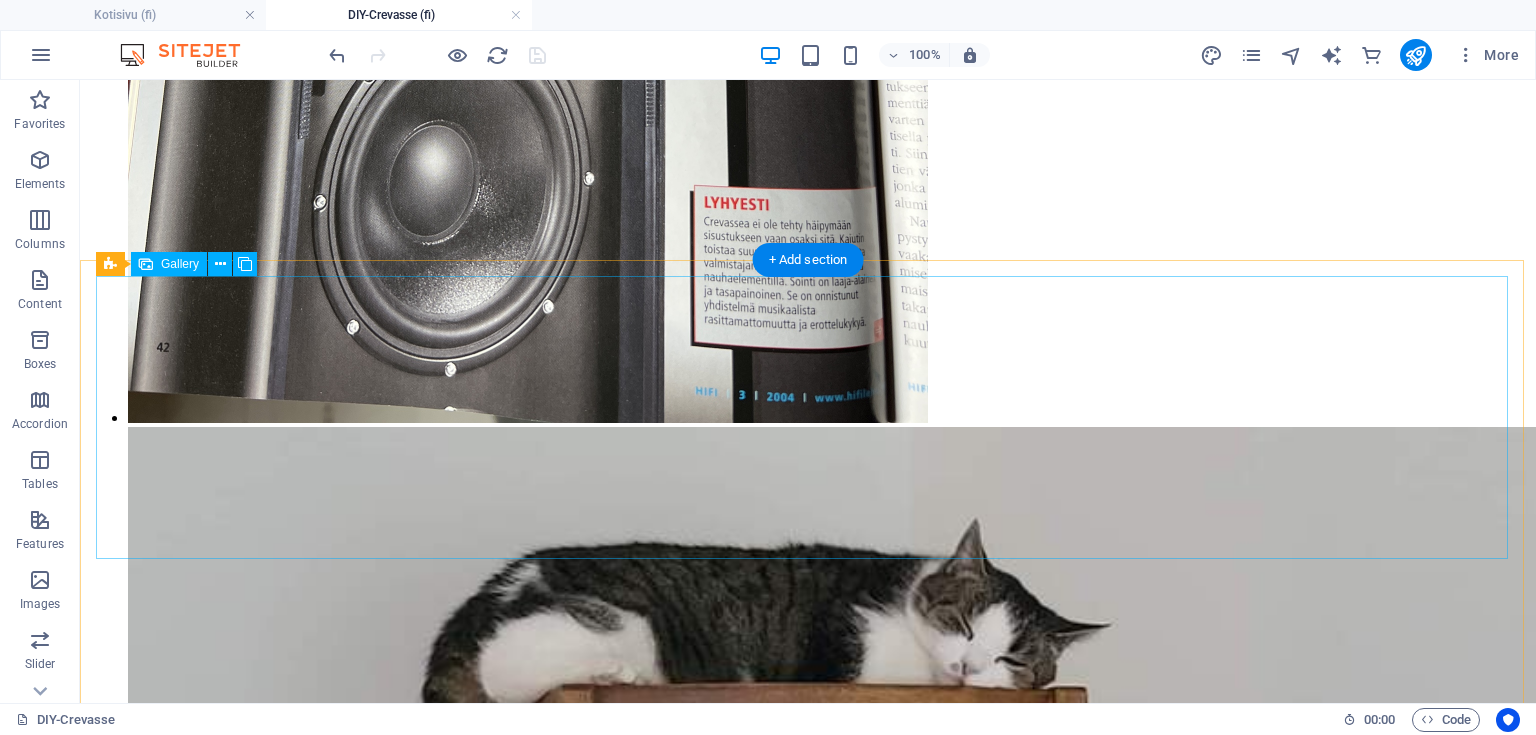 scroll, scrollTop: 5322, scrollLeft: 0, axis: vertical 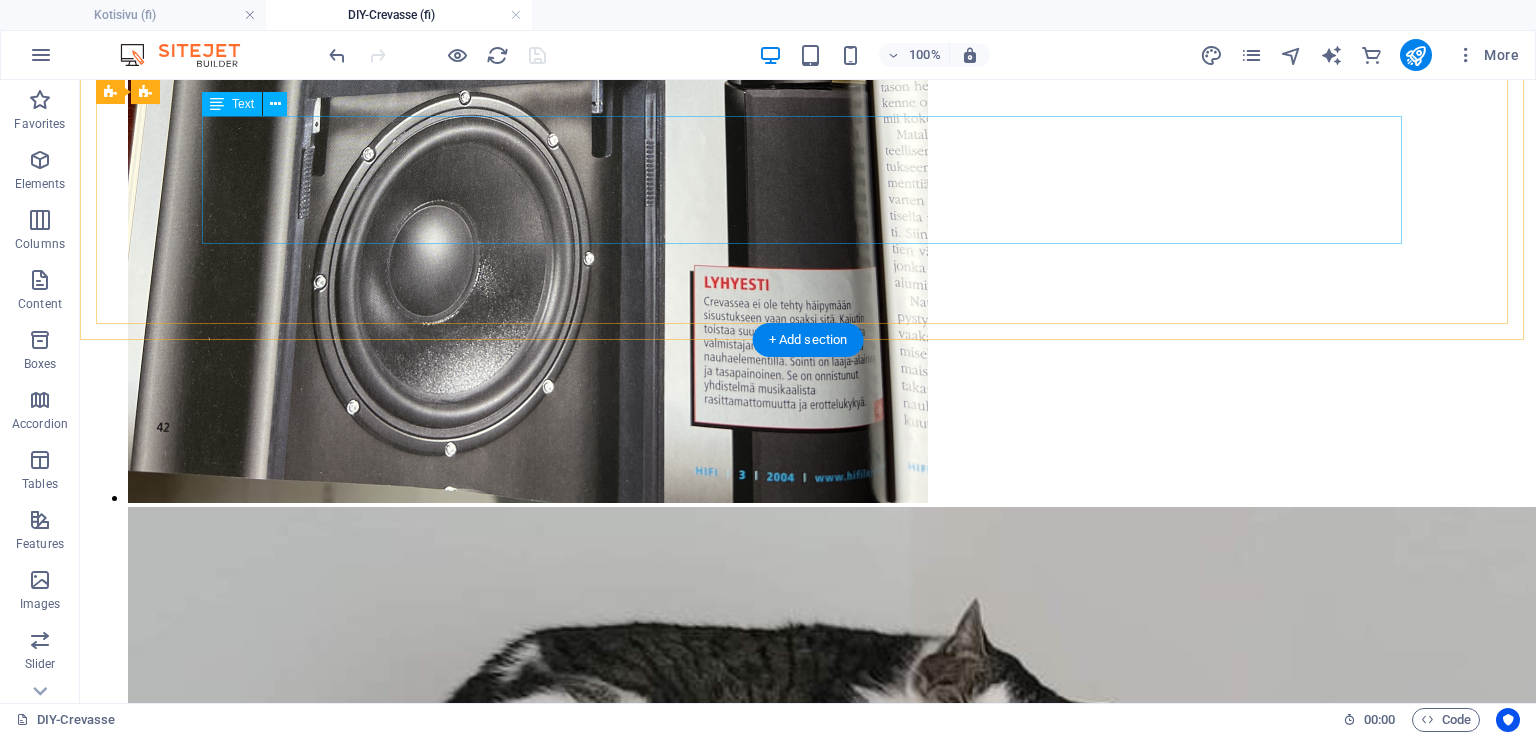click on "Kun suuntaimet oli saatu liimattua rakennettiin niille kuljetus ja maalaustuet. Suuntaimien päihin ajettiin vanerista väliaikaiset laipat jotka kiinnitettiin kuusiokolopulteilla liimattuihin tappimuttereihin. Päätylaippojen läpi pujotettiin mäntyrima joka lukittiin puutapeilla molemmista päistä. Maalaustuki toimi kannakkeena pukeilla välihionnassa ja myös piti kappaleet pystyssä kuivatustelineessään suuntaimien kasaukseen asti. Välihionta suoritettiin Festoolin 150mm epäkeskohiomakoneella paperikarkeuksilla p120-p240" at bounding box center [808, 21430] 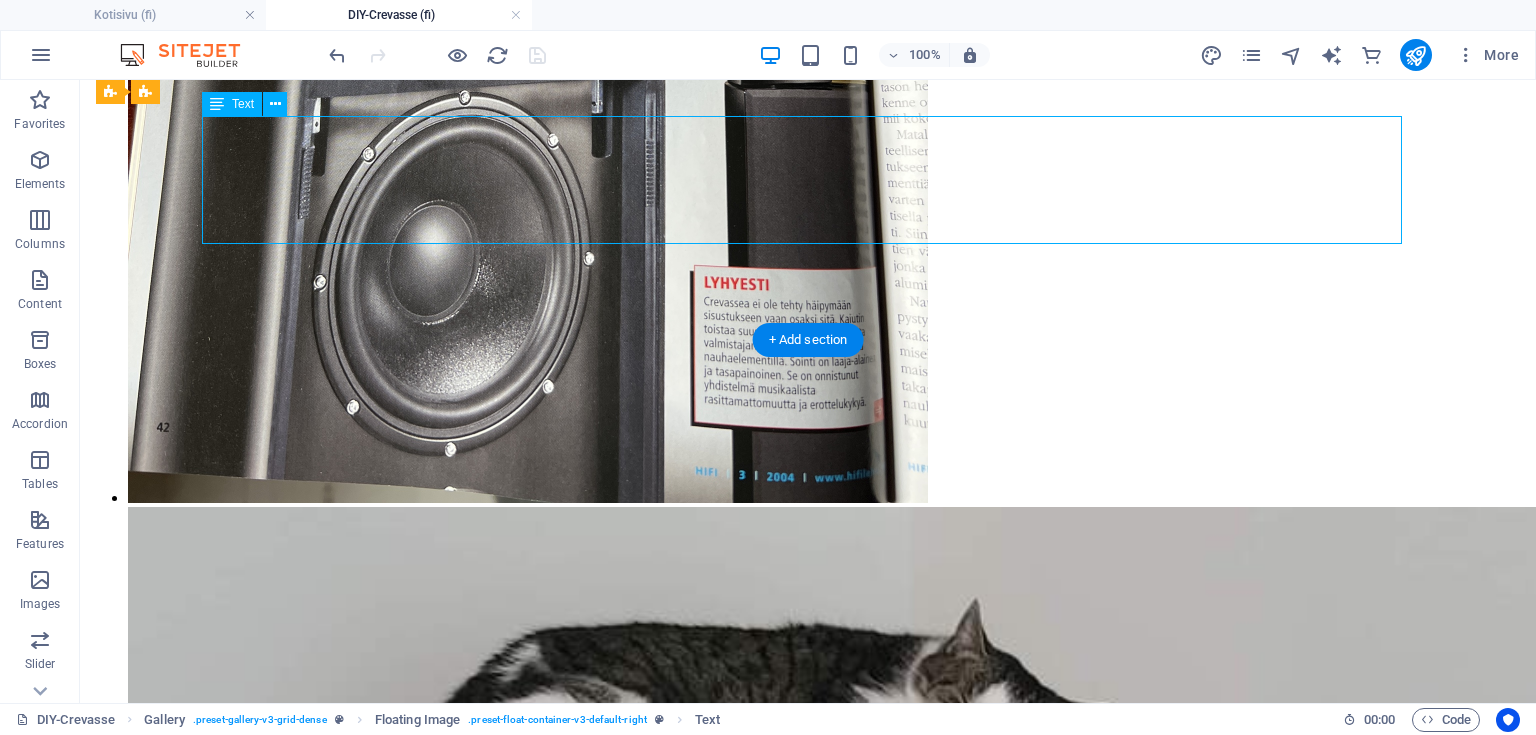 click on "Kun suuntaimet oli saatu liimattua rakennettiin niille kuljetus ja maalaustuet. Suuntaimien päihin ajettiin vanerista väliaikaiset laipat jotka kiinnitettiin kuusiokolopulteilla liimattuihin tappimuttereihin. Päätylaippojen läpi pujotettiin mäntyrima joka lukittiin puutapeilla molemmista päistä. Maalaustuki toimi kannakkeena pukeilla välihionnassa ja myös piti kappaleet pystyssä kuivatustelineessään suuntaimien kasaukseen asti. Välihionta suoritettiin Festoolin 150mm epäkeskohiomakoneella paperikarkeuksilla p120-p240" at bounding box center [808, 21430] 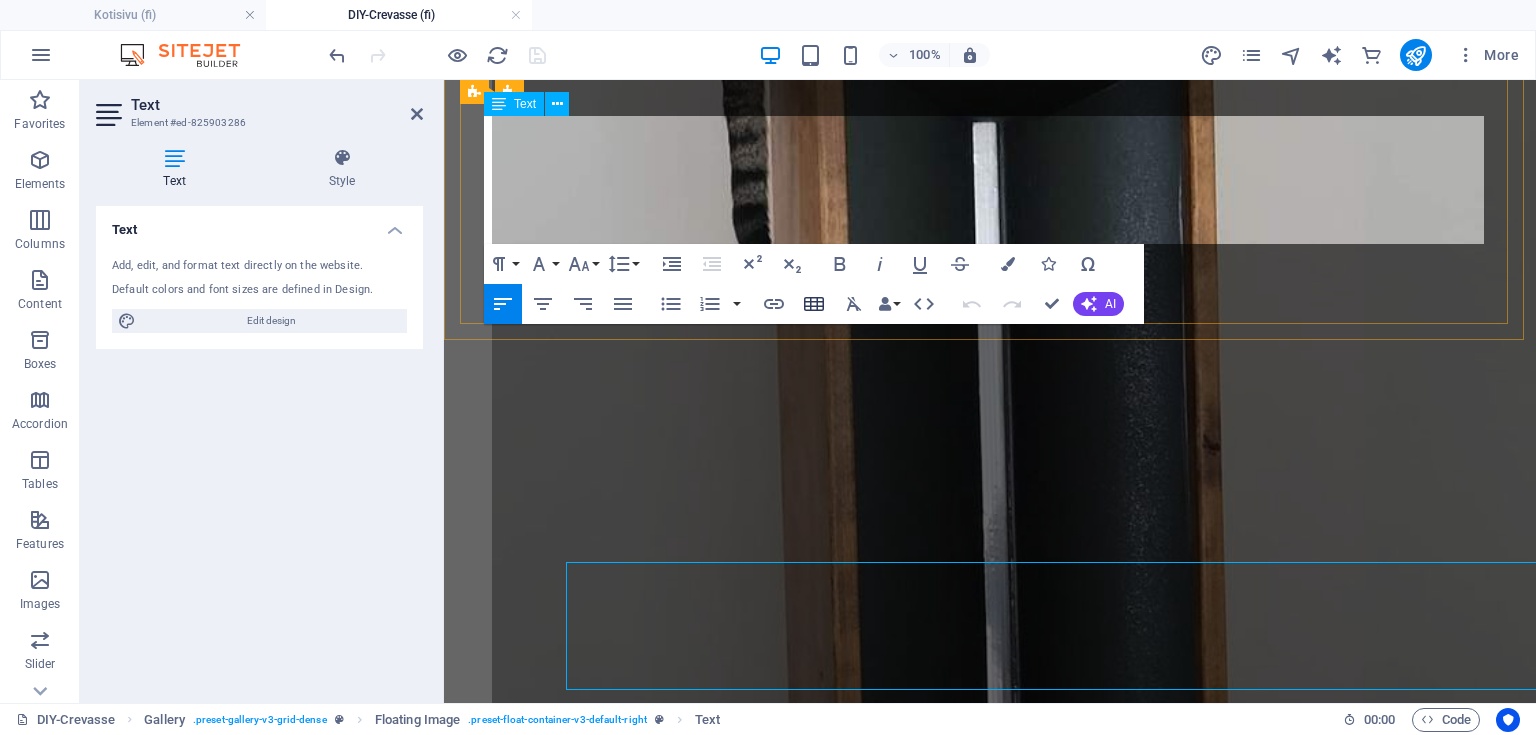 scroll, scrollTop: 4876, scrollLeft: 0, axis: vertical 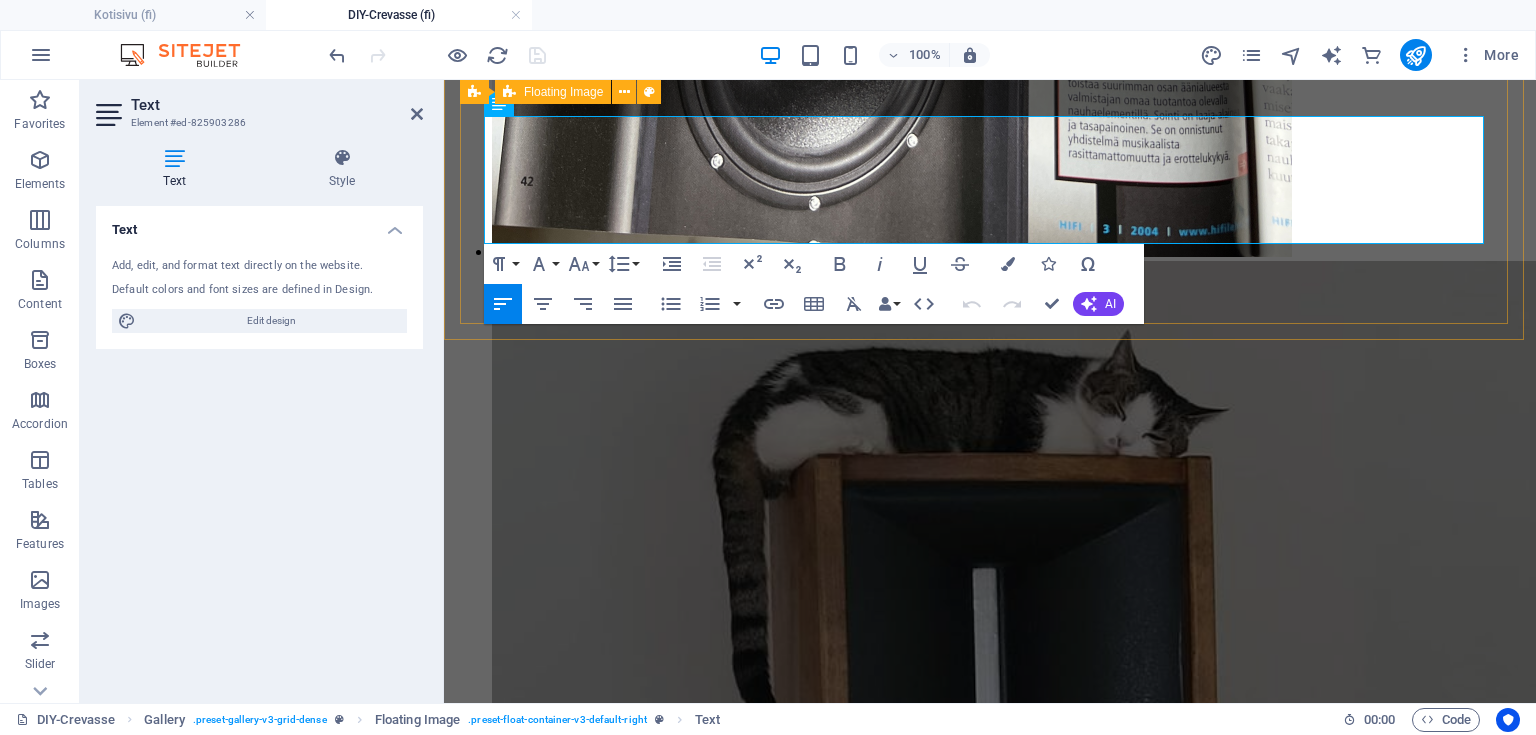click on "Kun suuntaimet oli saatu liimattua rakennettiin niille kuljetus ja maalaustuet. Suuntaimien päihin ajettiin vanerista väliaikaiset laipat jotka kiinnitettiin kuusiokolopulteilla liimattuihin tappimuttereihin. Päätylaippojen läpi pujotettiin mäntyrima joka lukittiin puutapeilla molemmista päistä. Maalaustuki toimi kannakkeena pukeilla välihionnassa ja myös piti kappaleet pystyssä kuivatustelineessään suuntaimien kasaukseen asti. Välihionta suoritettiin Festoolin 150mm epäkeskohiomakoneella paperikarkeuksilla p120-p240" at bounding box center [990, 19295] 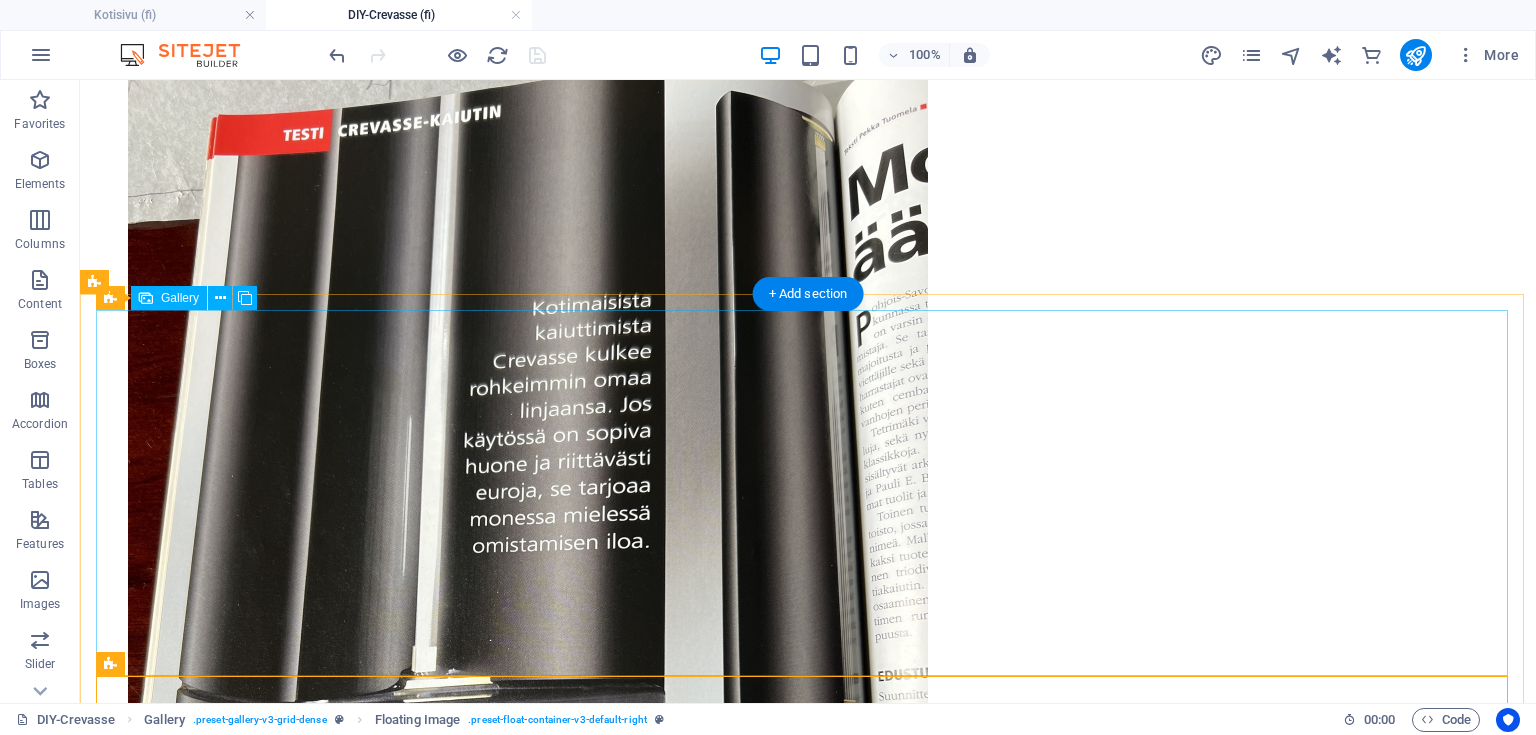 scroll, scrollTop: 4602, scrollLeft: 0, axis: vertical 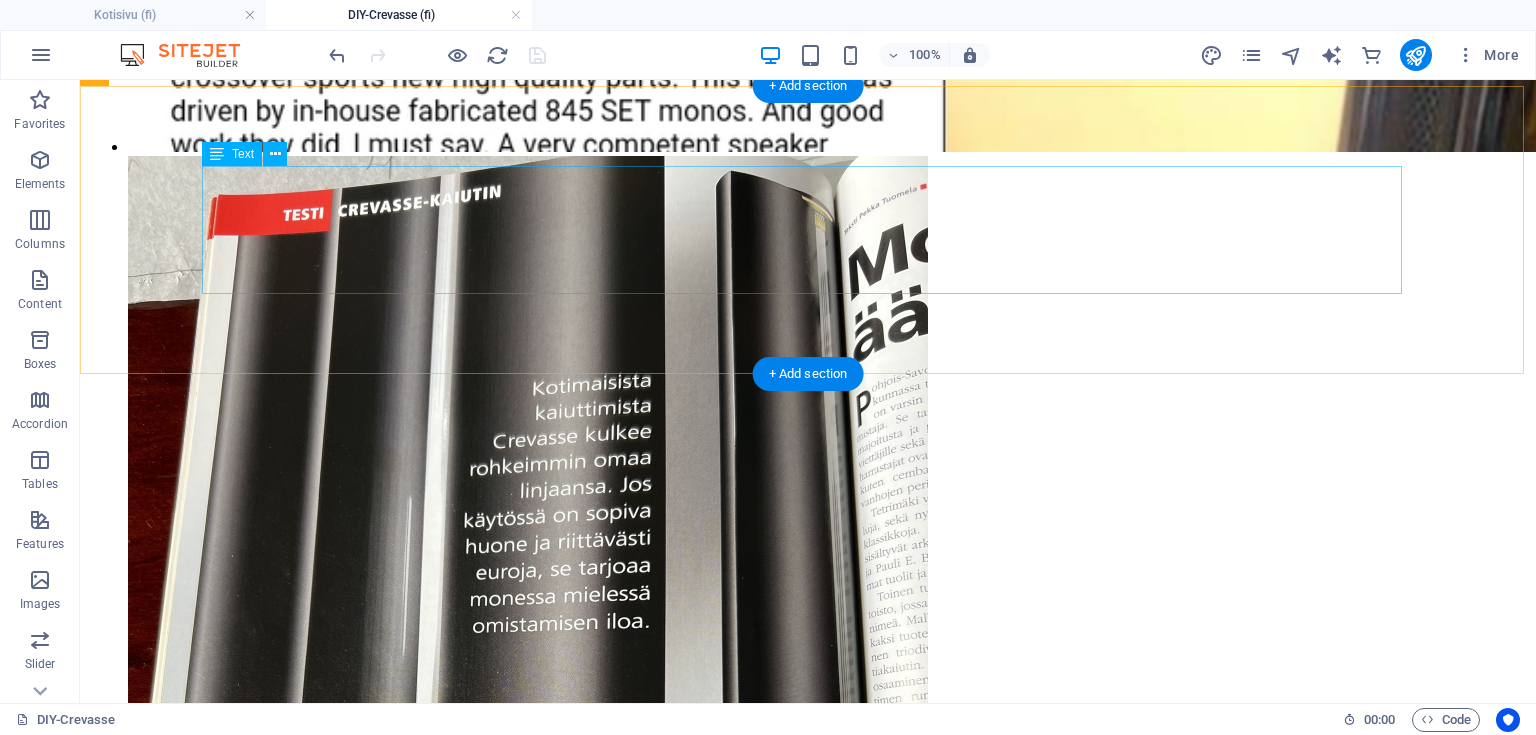 click on "Myös kaiuttimien kotelomateriaalin valinta vaati huolellista harkintaa, sillä maalattu pinta ei tullut kyseeseen. Onneksi Hollolan Viilu ja Laminaatti Oy:n valikoimaa ja varastoa penkoessa löytyi yksi nippu leikattua afrikkalaista eebenpuuviilua, joka osoittautui visuaalisesti juuri oikeaksi valinnaksi ja jotta tämän kauniin puumateriaalin kaikki sävyt saatiin esiin, kaiuttimet viimeisteltiin yhdeksällä kerroksella kirkaslakkaa. Bassokotelon etulevyt puolestaan päällystettiin nanolaminaatilla, jonka ansiosta pinnasta saatiin mattapintainen mutta samalla erittäin kestävä. Myös yksityiskohtiin, kuten kangaskehikoiden kiinnitykseen, panostettiin: ne kiinnittyvät magneeteilla, jotka on piilotettu pintamateriaalin alle, jotta ulkoasu säilyy mahdollisimman siistinä ja viimeisteltynä." at bounding box center [808, 16995] 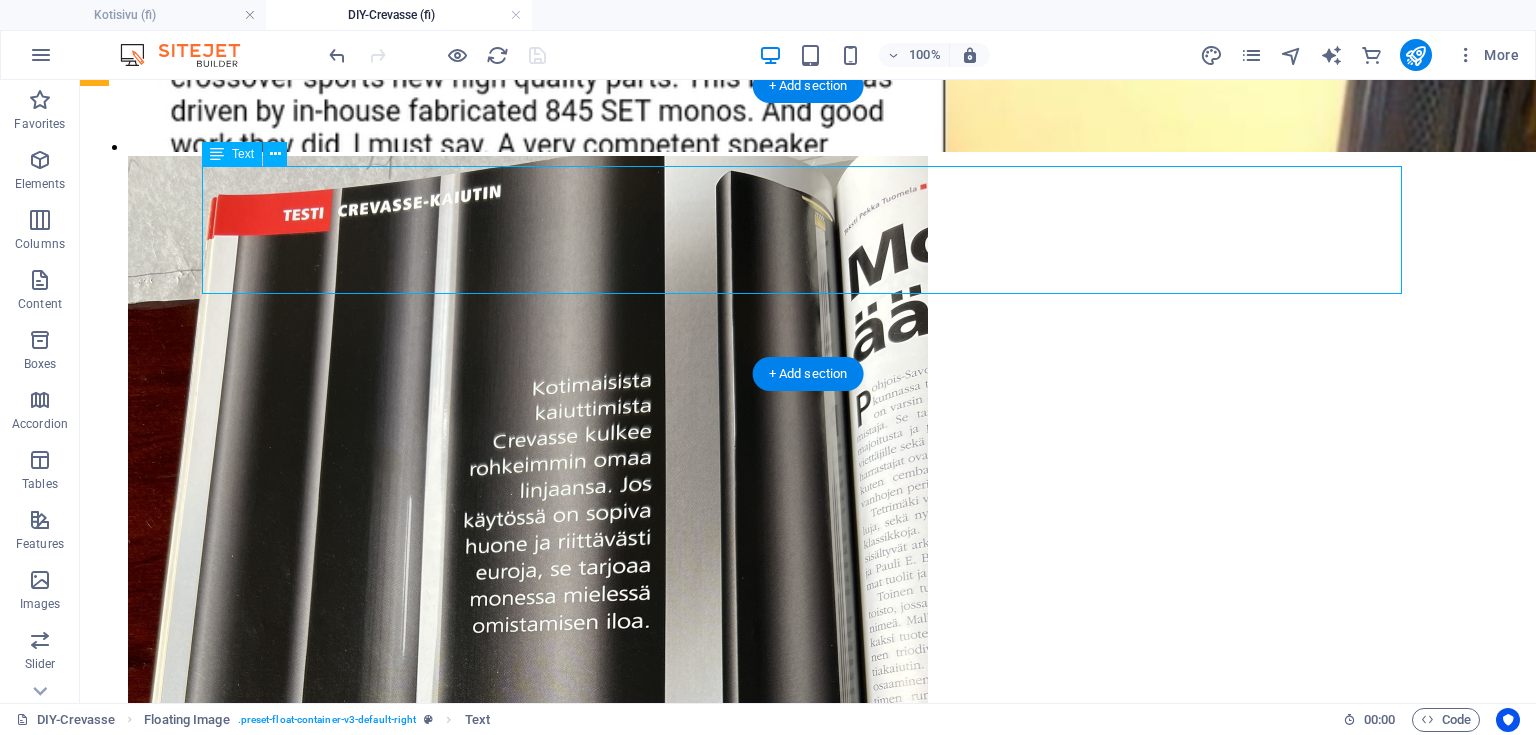 click on "Myös kaiuttimien kotelomateriaalin valinta vaati huolellista harkintaa, sillä maalattu pinta ei tullut kyseeseen. Onneksi Hollolan Viilu ja Laminaatti Oy:n valikoimaa ja varastoa penkoessa löytyi yksi nippu leikattua afrikkalaista eebenpuuviilua, joka osoittautui visuaalisesti juuri oikeaksi valinnaksi ja jotta tämän kauniin puumateriaalin kaikki sävyt saatiin esiin, kaiuttimet viimeisteltiin yhdeksällä kerroksella kirkaslakkaa. Bassokotelon etulevyt puolestaan päällystettiin nanolaminaatilla, jonka ansiosta pinnasta saatiin mattapintainen mutta samalla erittäin kestävä. Myös yksityiskohtiin, kuten kangaskehikoiden kiinnitykseen, panostettiin: ne kiinnittyvät magneeteilla, jotka on piilotettu pintamateriaalin alle, jotta ulkoasu säilyy mahdollisimman siistinä ja viimeisteltynä." at bounding box center (808, 16995) 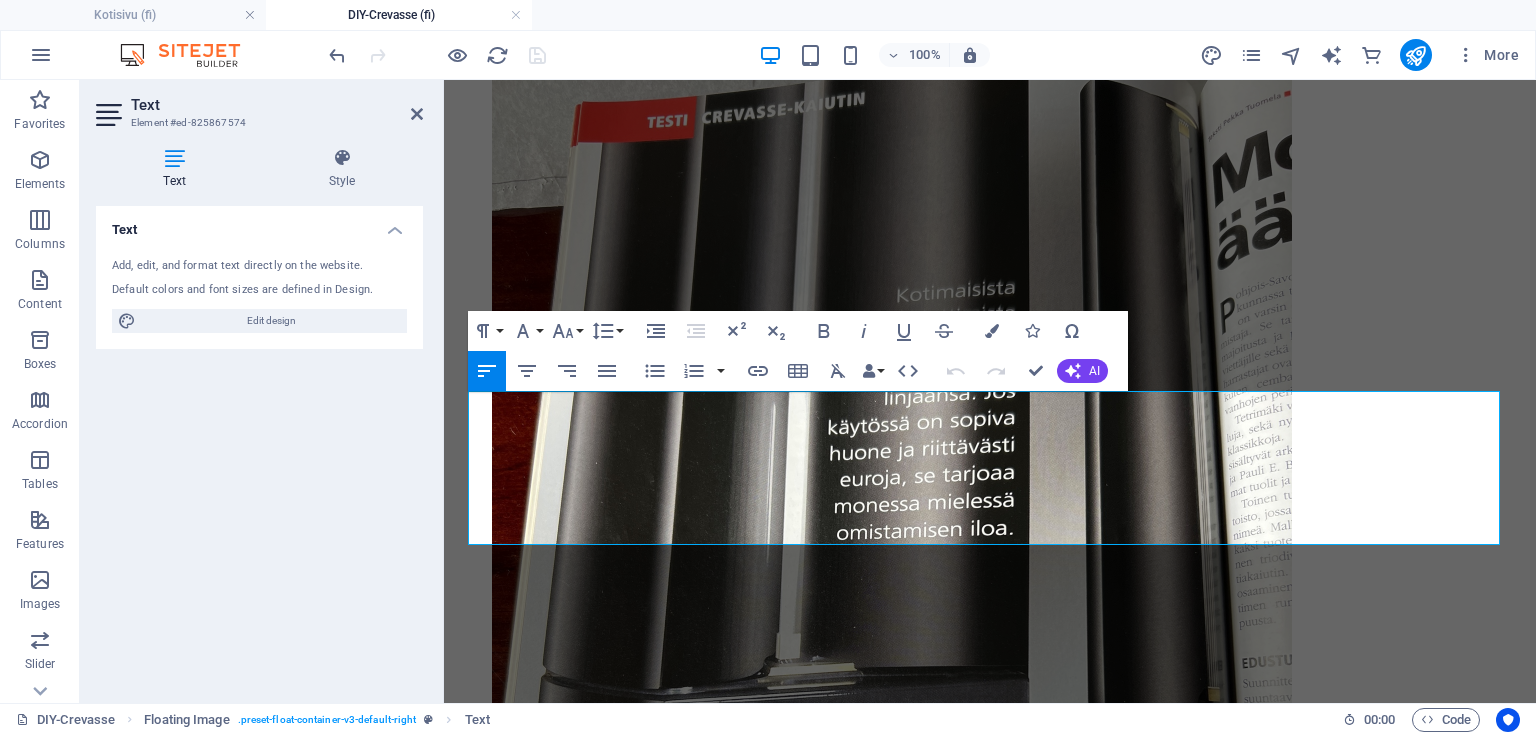 drag, startPoint x: 1003, startPoint y: 524, endPoint x: 230, endPoint y: 346, distance: 793.2295 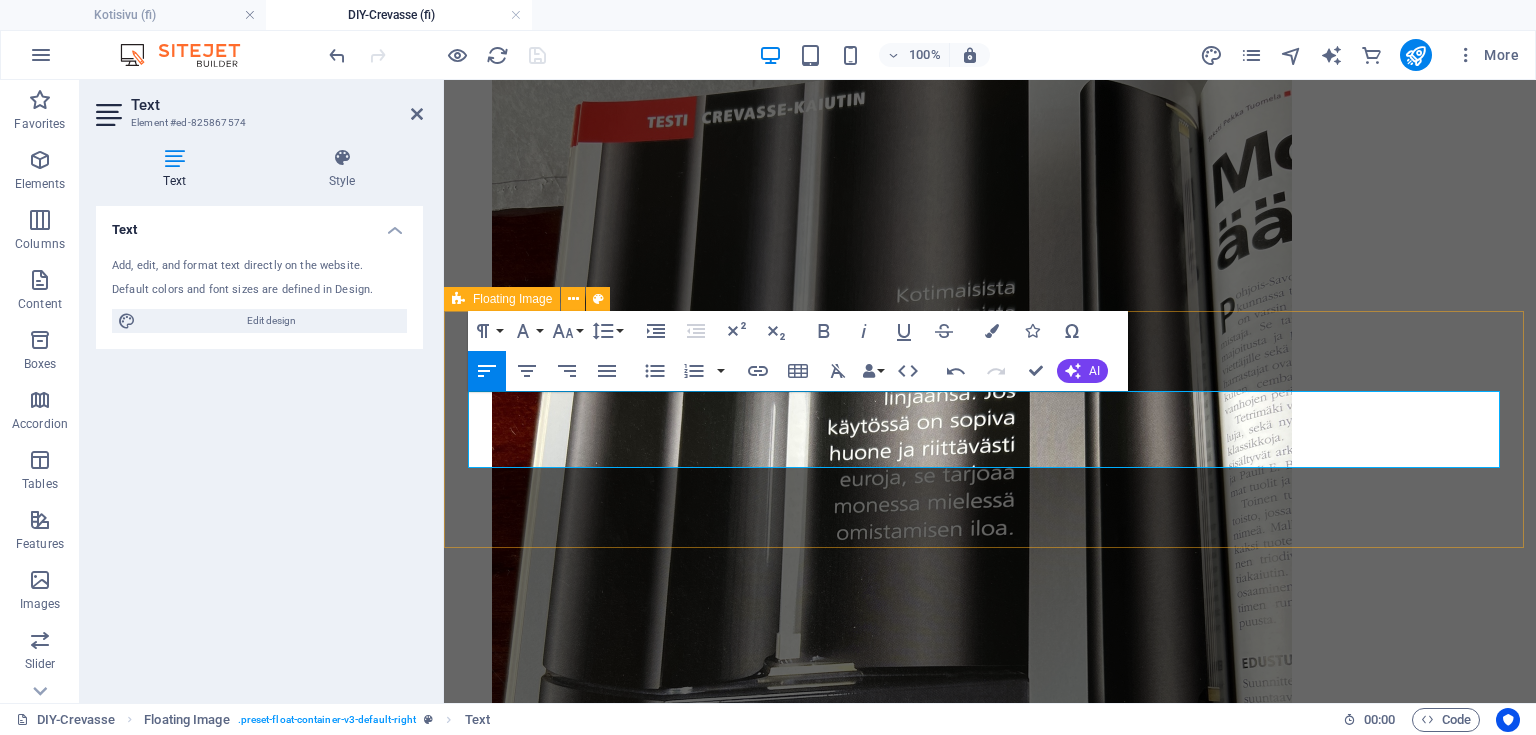 click on "Kaiuttimen rakenne suunniteltiin samalla myös helpoksi kuljettaa, sillä kokonaispaino on noin 80 kiloa ja rakenne kookas. Tämän vuoksi kiinnitettiin erityistä huomiota käsiteltävyyteen. Yläosan suuntain päätettiin toteuttaa helposti irrotettavaksi sormiruuvien ja pikaliittimien avulla, mikä helpottaa kaiuttimen purkamista ja kokoamista esimerkiksi siirtojen tai huollon yhteydessä." at bounding box center (990, 15245) 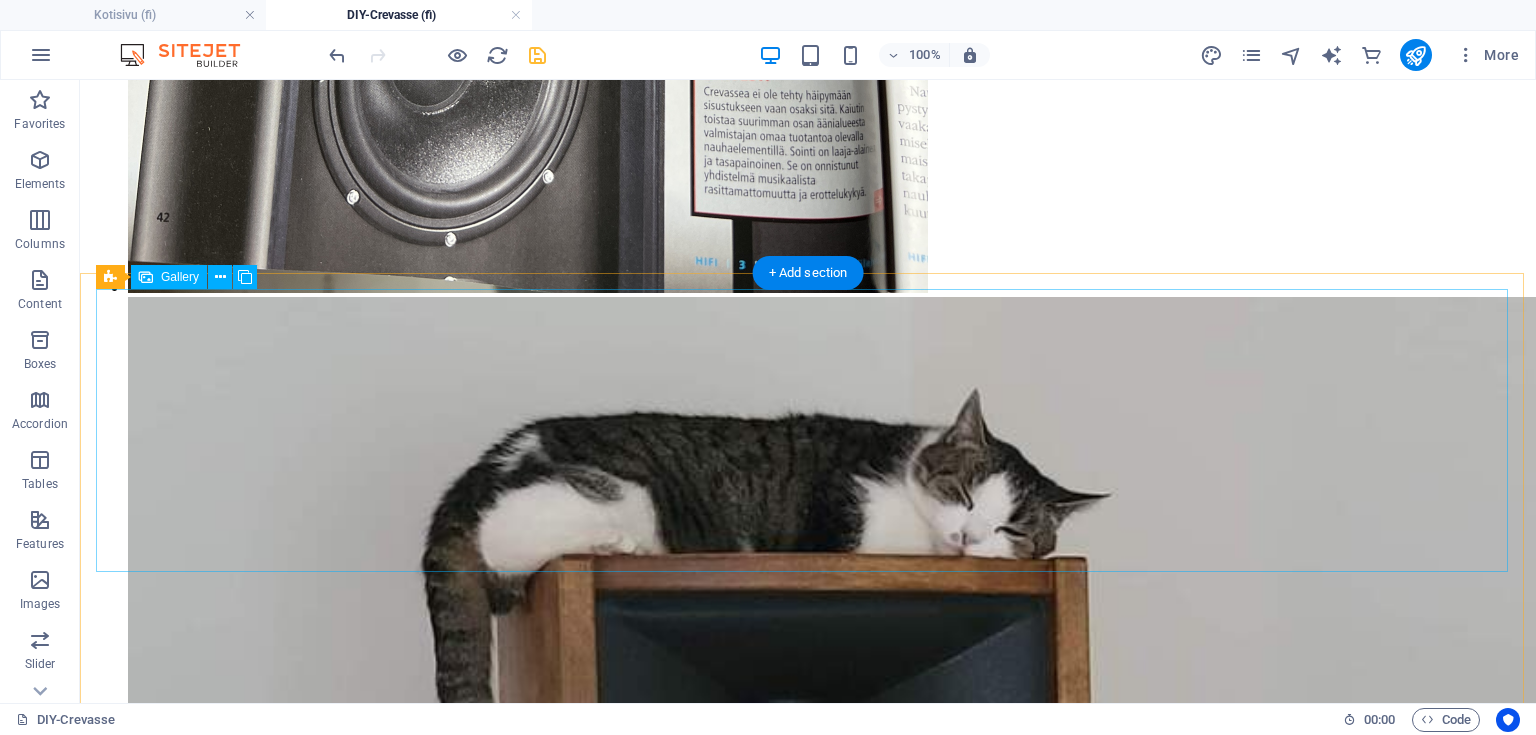 scroll, scrollTop: 5657, scrollLeft: 0, axis: vertical 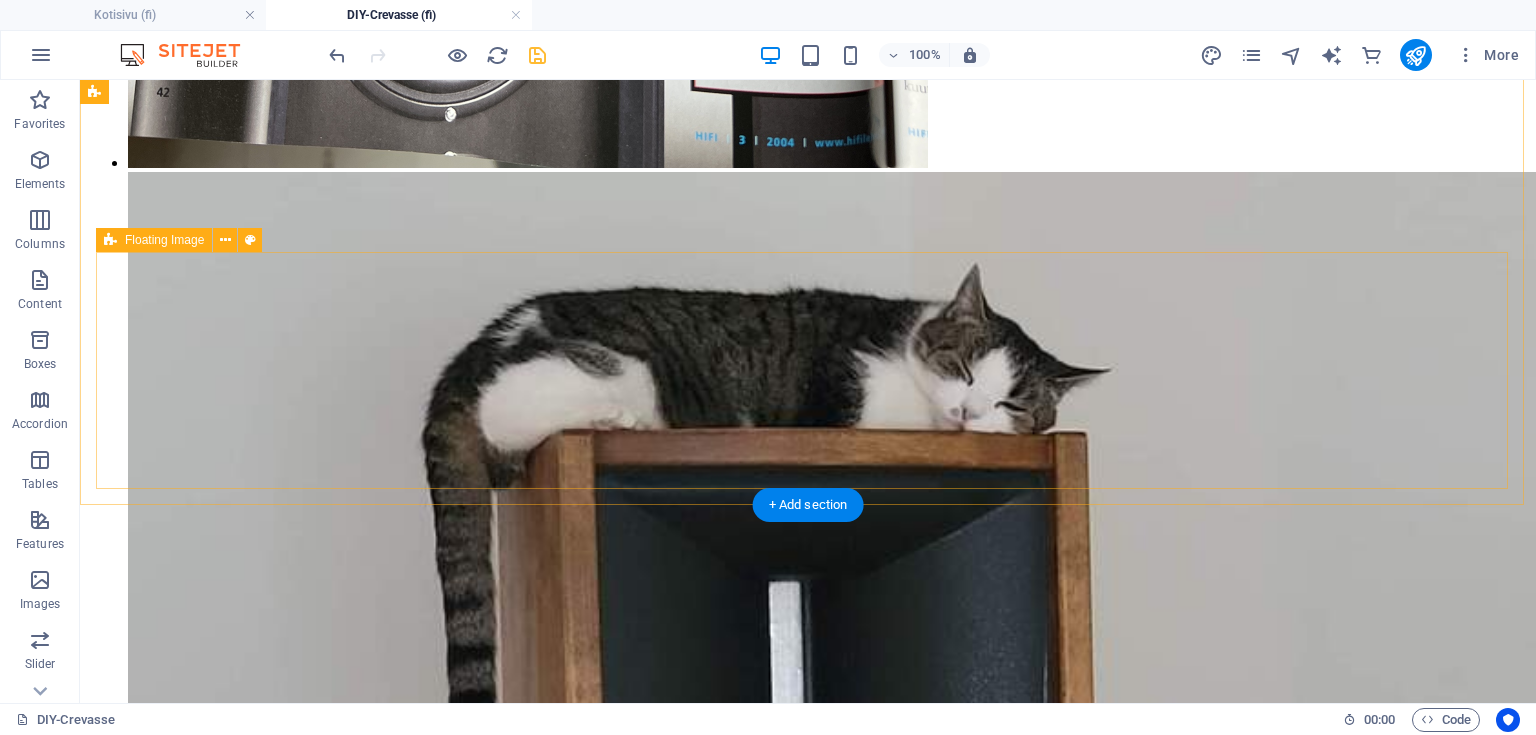 click on "Bassokotelon etulevyt, kannet ja pohjat valmistettiin laminaattipintaisesta koivuvanerista. Laminaatiksi valittiin Formican mattamusta Fenix nanolaminaatti. Osat työstettiin CNC työstökeskuksella ja samalla niihin upotettiin laminaatin alle magneetit pitämään bassokotelon tulevat kangaskehikot paikoillaan ilman, että laminaatin pinnassa on mitään näkyviä muovinastoja. Bassoelementin kiinnitys toteutettiin messinkisillä m5 kierteisillä insertti muttereilla." at bounding box center [808, 26079] 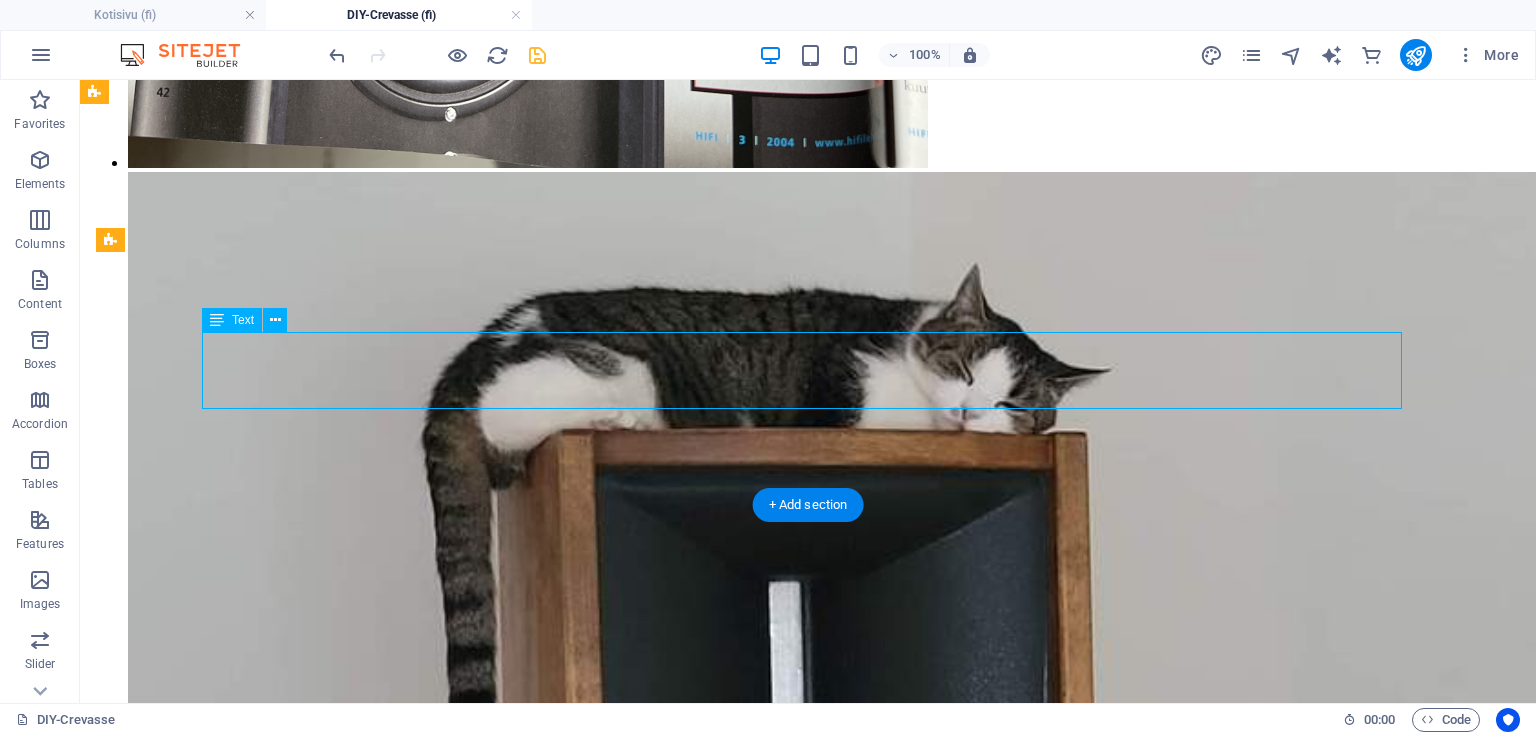 click on "Bassokotelon etulevyt, kannet ja pohjat valmistettiin laminaattipintaisesta koivuvanerista. Laminaatiksi valittiin Formican mattamusta Fenix nanolaminaatti. Osat työstettiin CNC työstökeskuksella ja samalla niihin upotettiin laminaatin alle magneetit pitämään bassokotelon tulevat kangaskehikot paikoillaan ilman, että laminaatin pinnassa on mitään näkyviä muovinastoja. Bassoelementin kiinnitys toteutettiin messinkisillä m5 kierteisillä insertti muttereilla." at bounding box center (808, 26079) 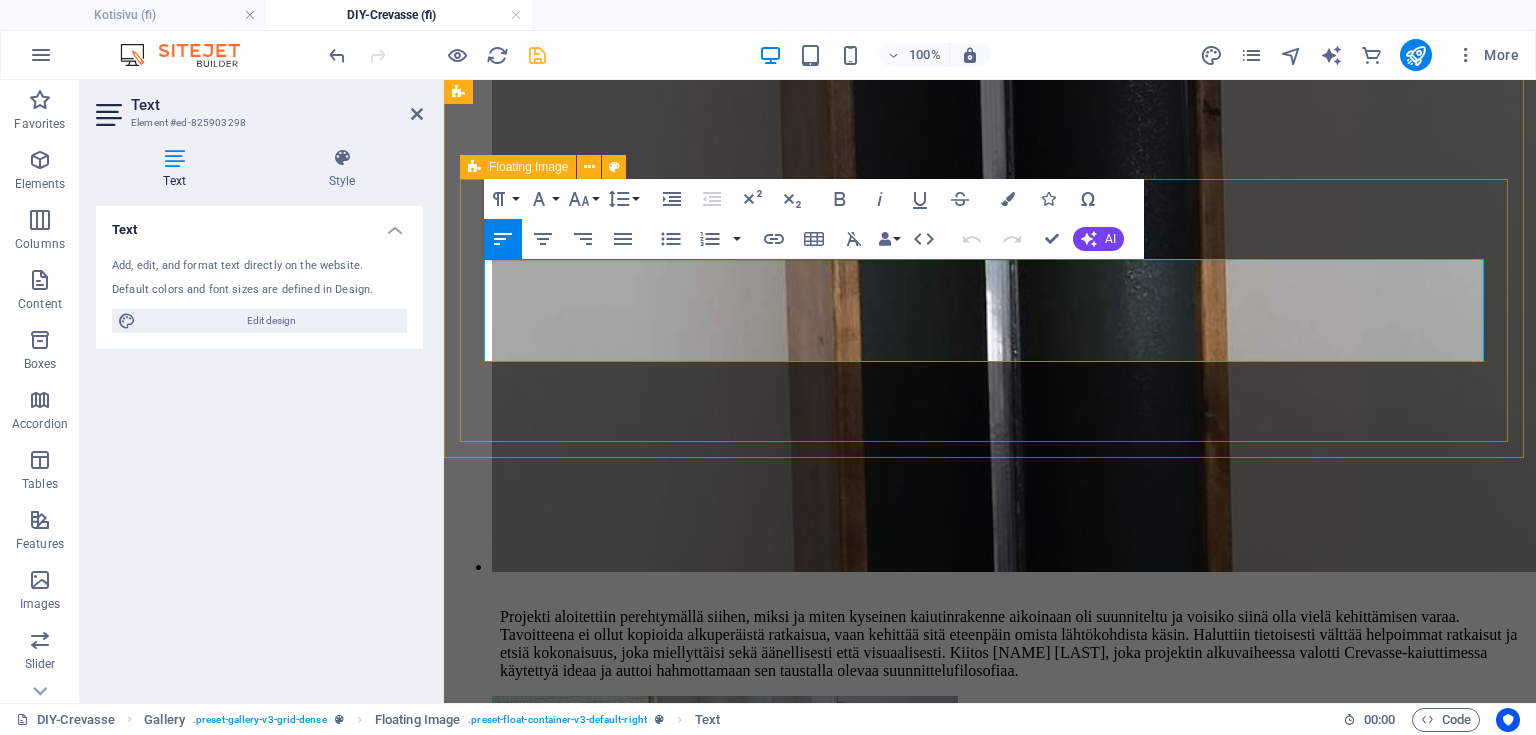 scroll, scrollTop: 5186, scrollLeft: 0, axis: vertical 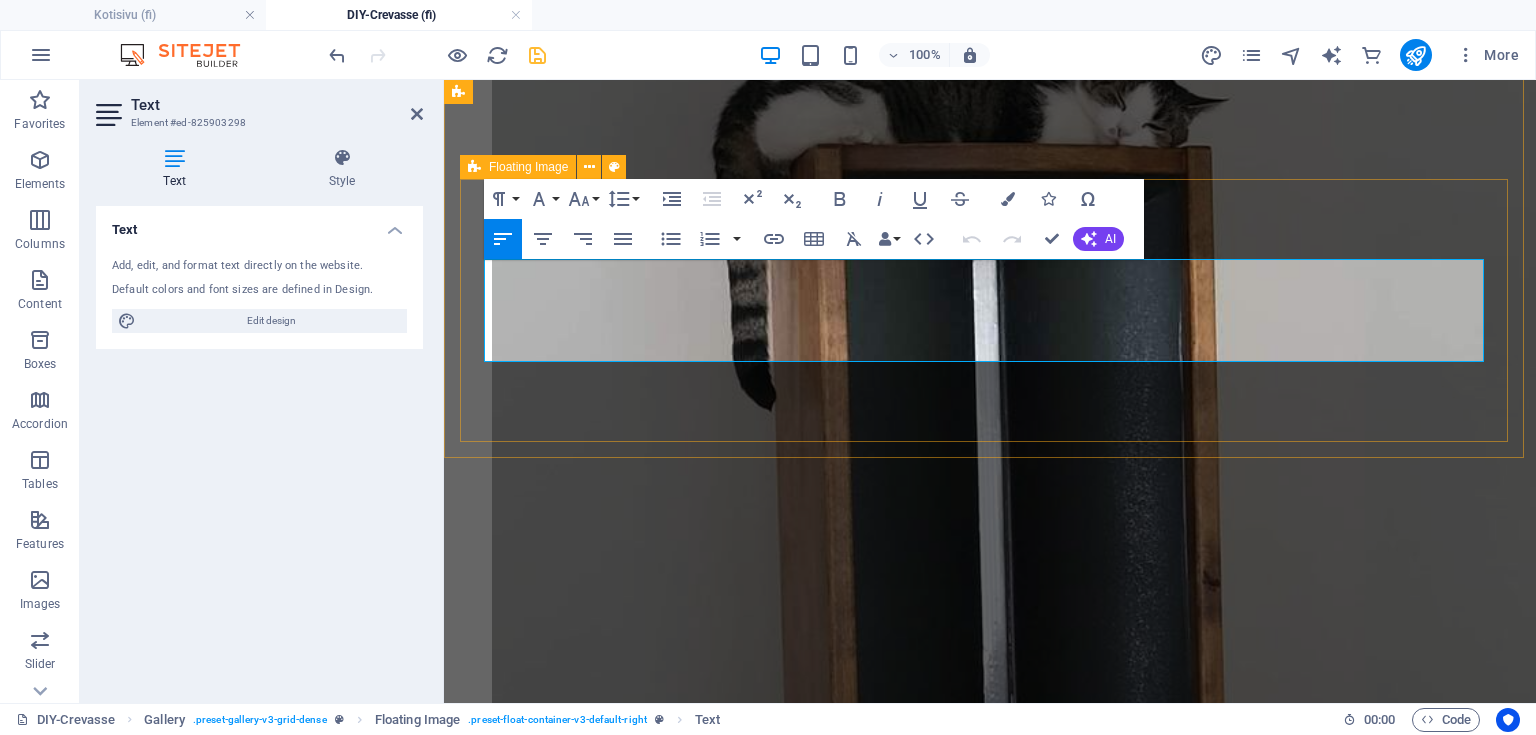 drag, startPoint x: 1028, startPoint y: 344, endPoint x: 940, endPoint y: 339, distance: 88.14193 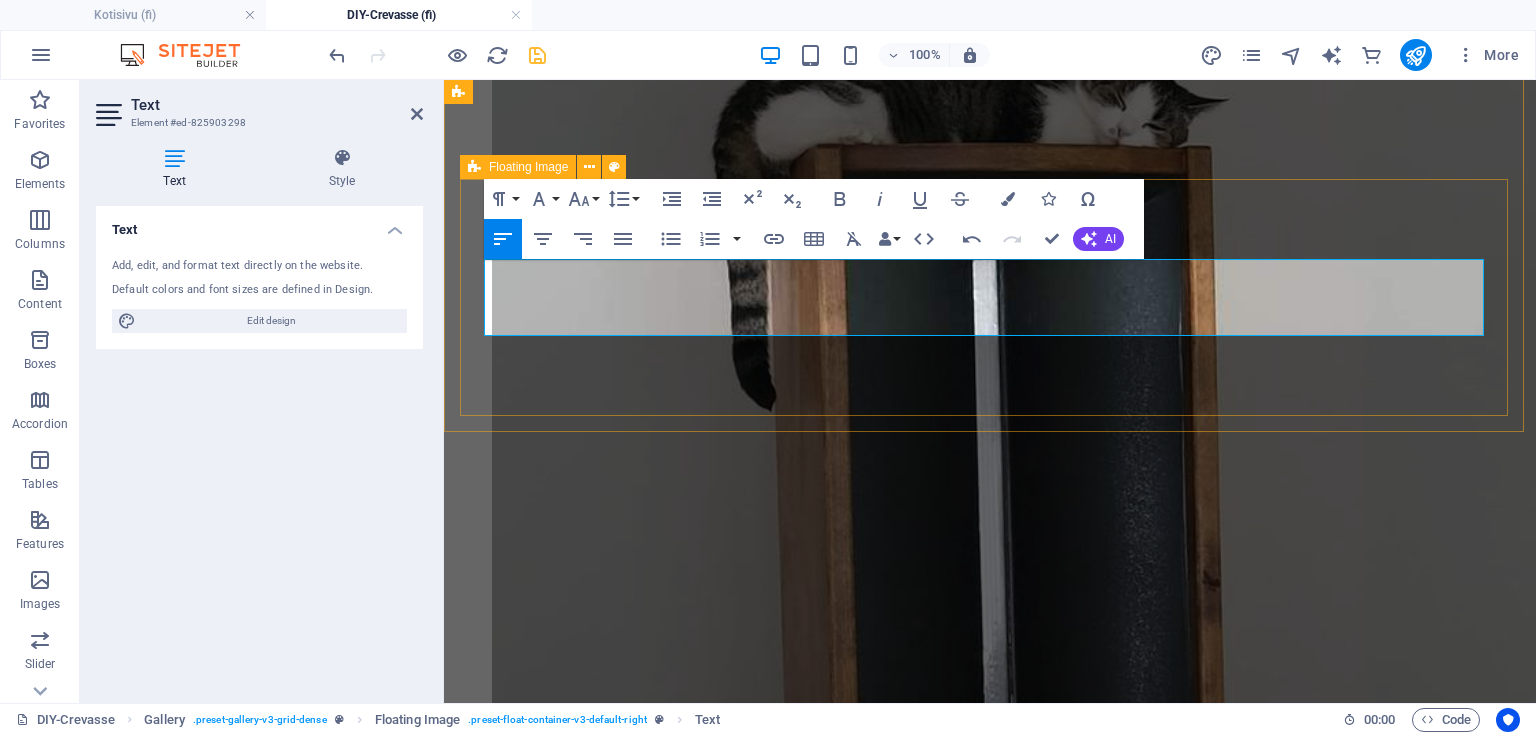click on "Jakosuodattimet rakennettiin piirilevylle (PCB), ja nauhadiskantin jakosuodattimessa käytettiin Mundorfin ilmasydämisiä keloja sekä Jantzenin 400V muovikondensaattoreita. Basso puollella hyödynnettiin vähäisen tilan vuoksi Mundorfin rautasydänkeloja ja NP-elektrolyyttikondensaattoreita." at bounding box center (990, 23344) 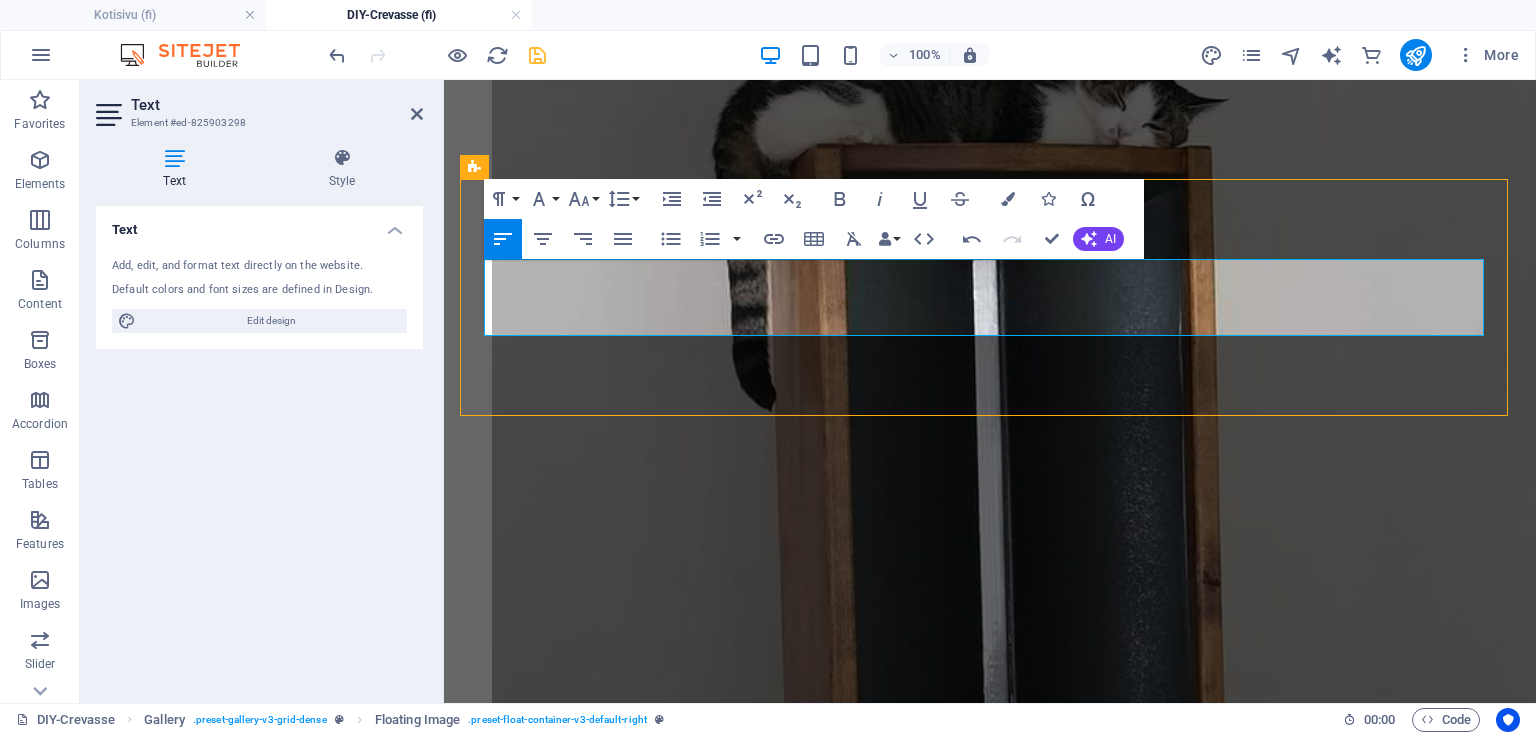 scroll, scrollTop: 5730, scrollLeft: 0, axis: vertical 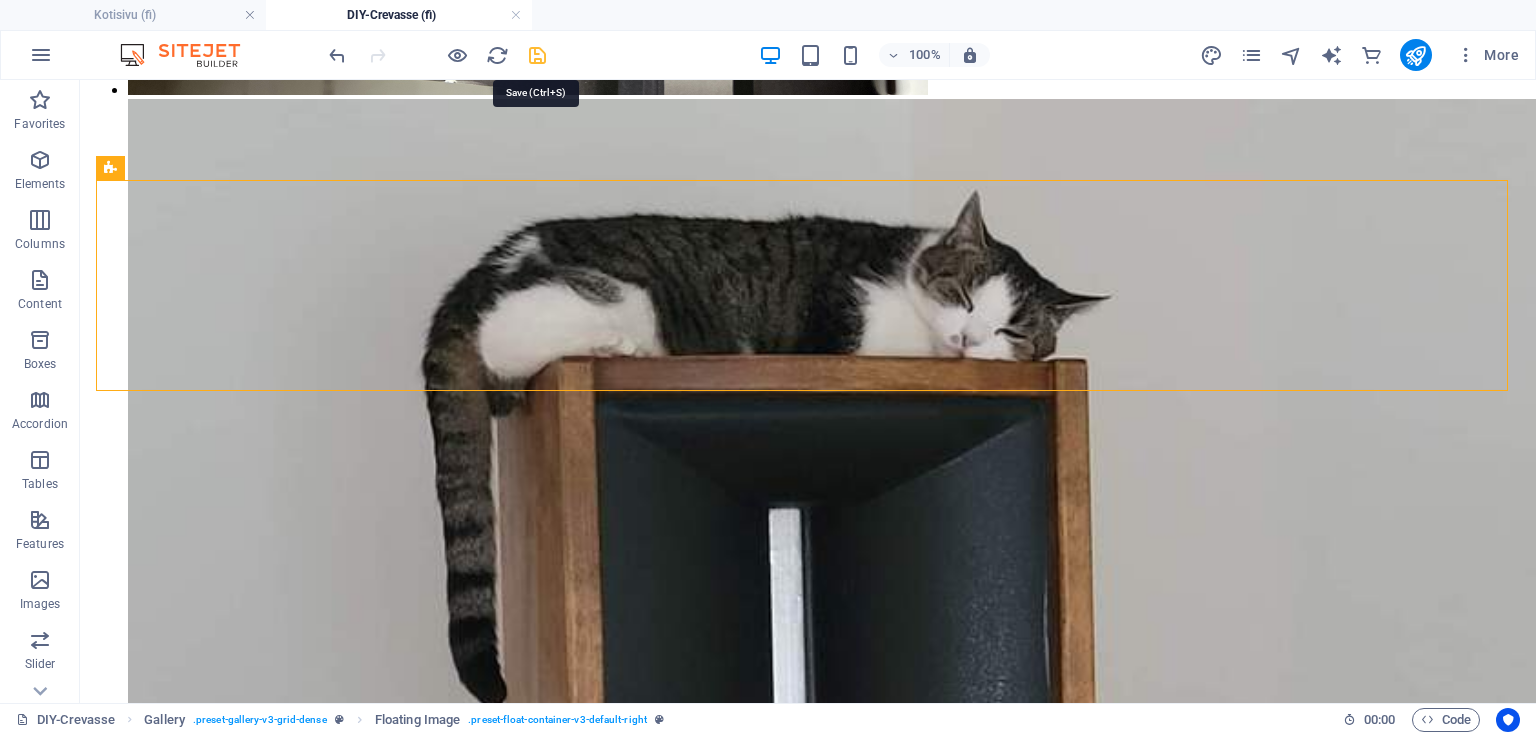 click at bounding box center [537, 55] 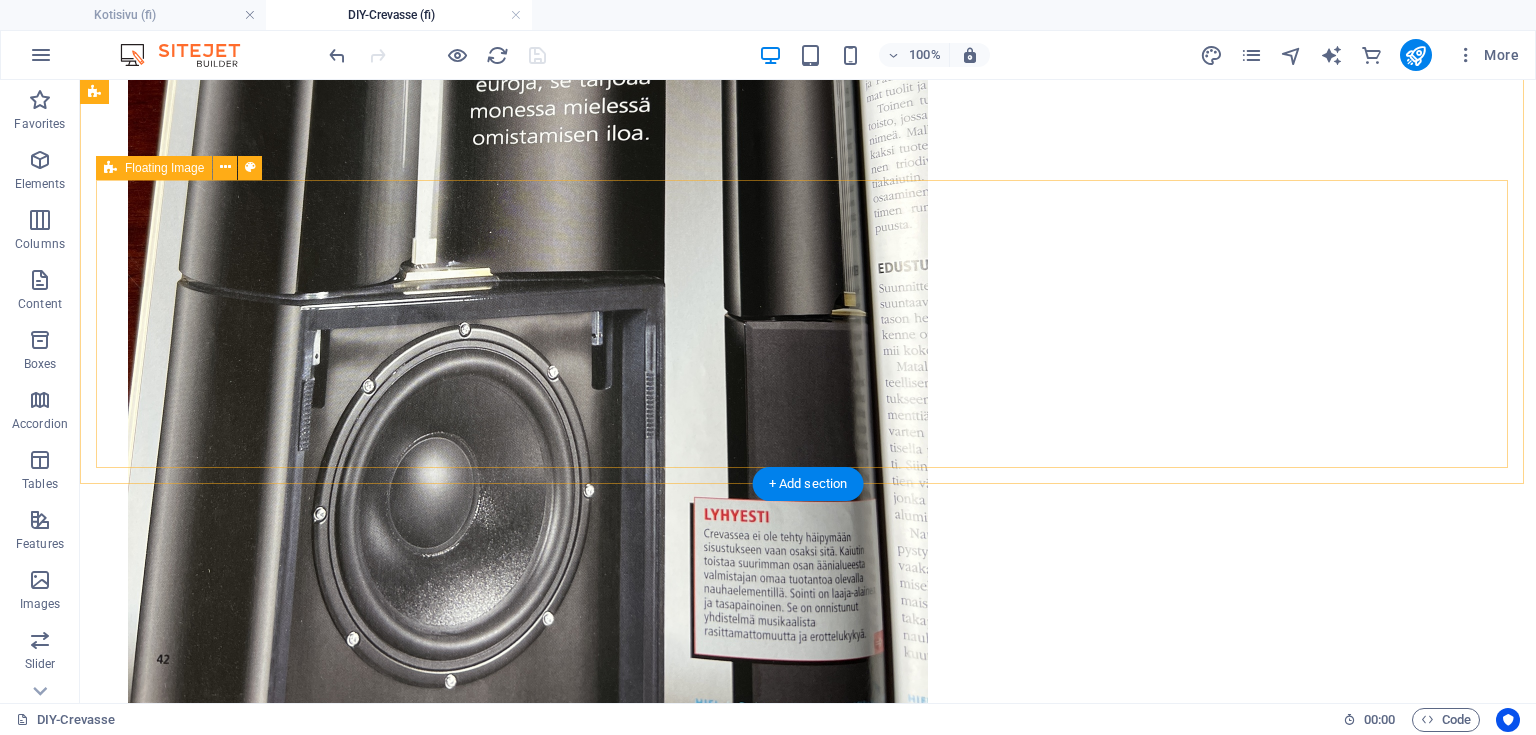 scroll, scrollTop: 4690, scrollLeft: 0, axis: vertical 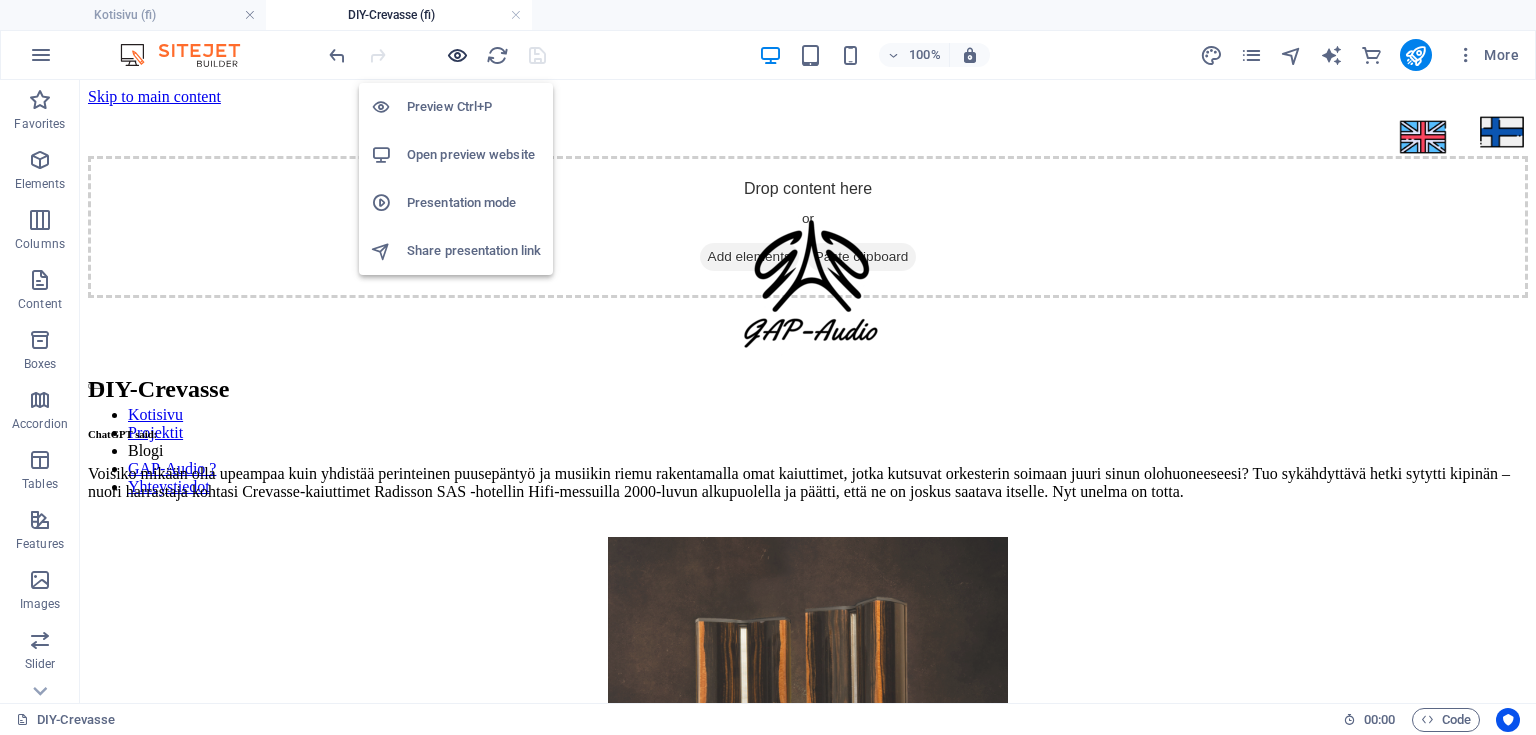 click at bounding box center (457, 55) 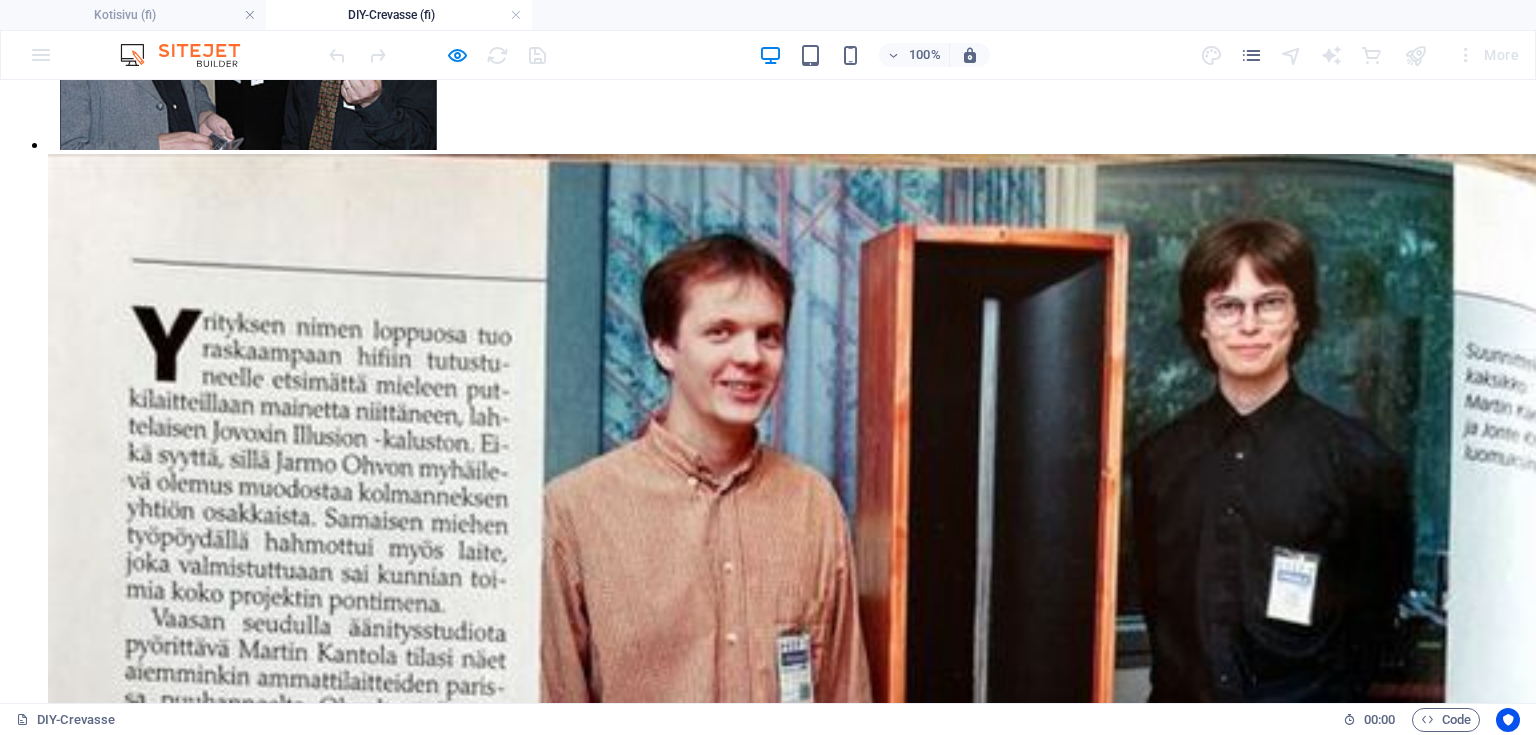 scroll, scrollTop: 0, scrollLeft: 0, axis: both 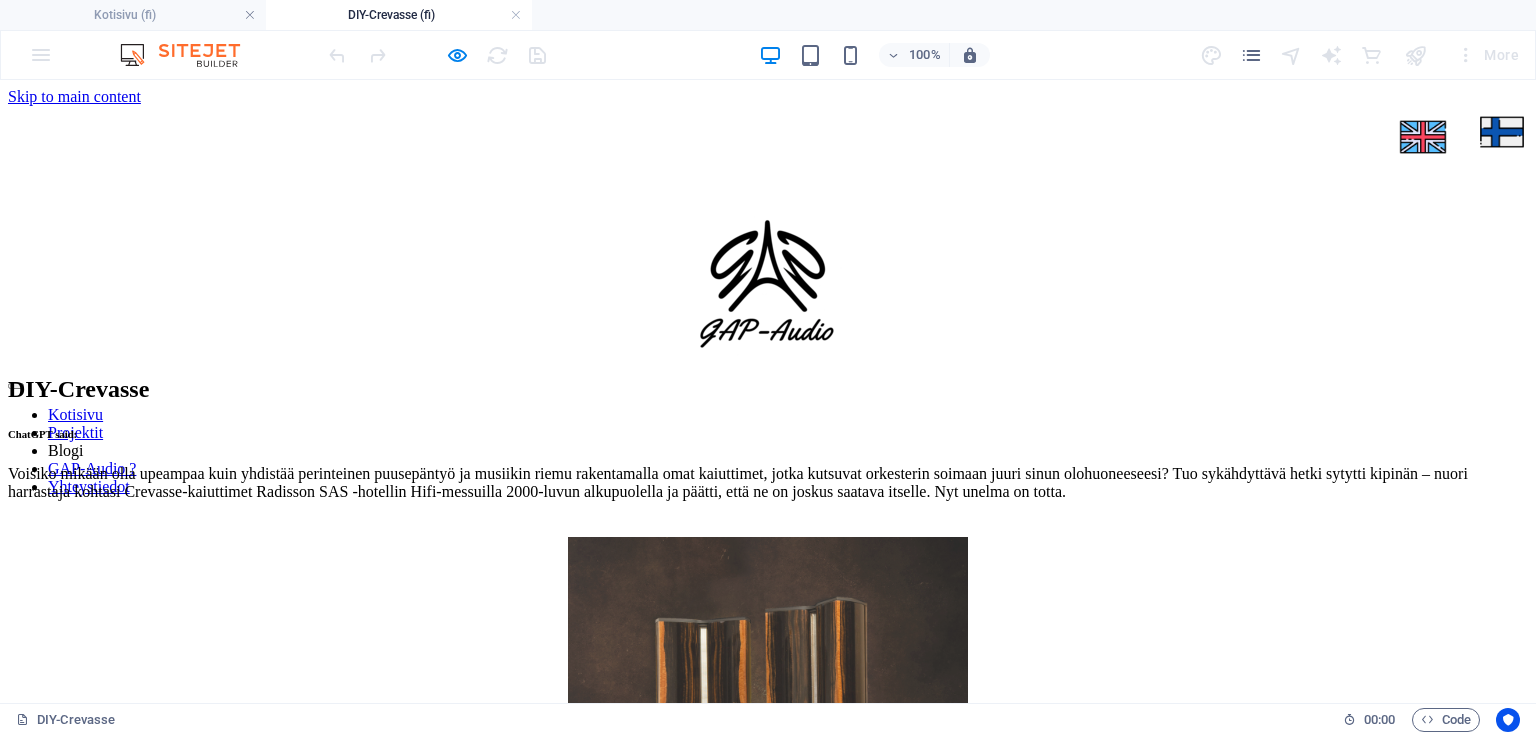 drag, startPoint x: 1531, startPoint y: 118, endPoint x: 1447, endPoint y: 147, distance: 88.86507 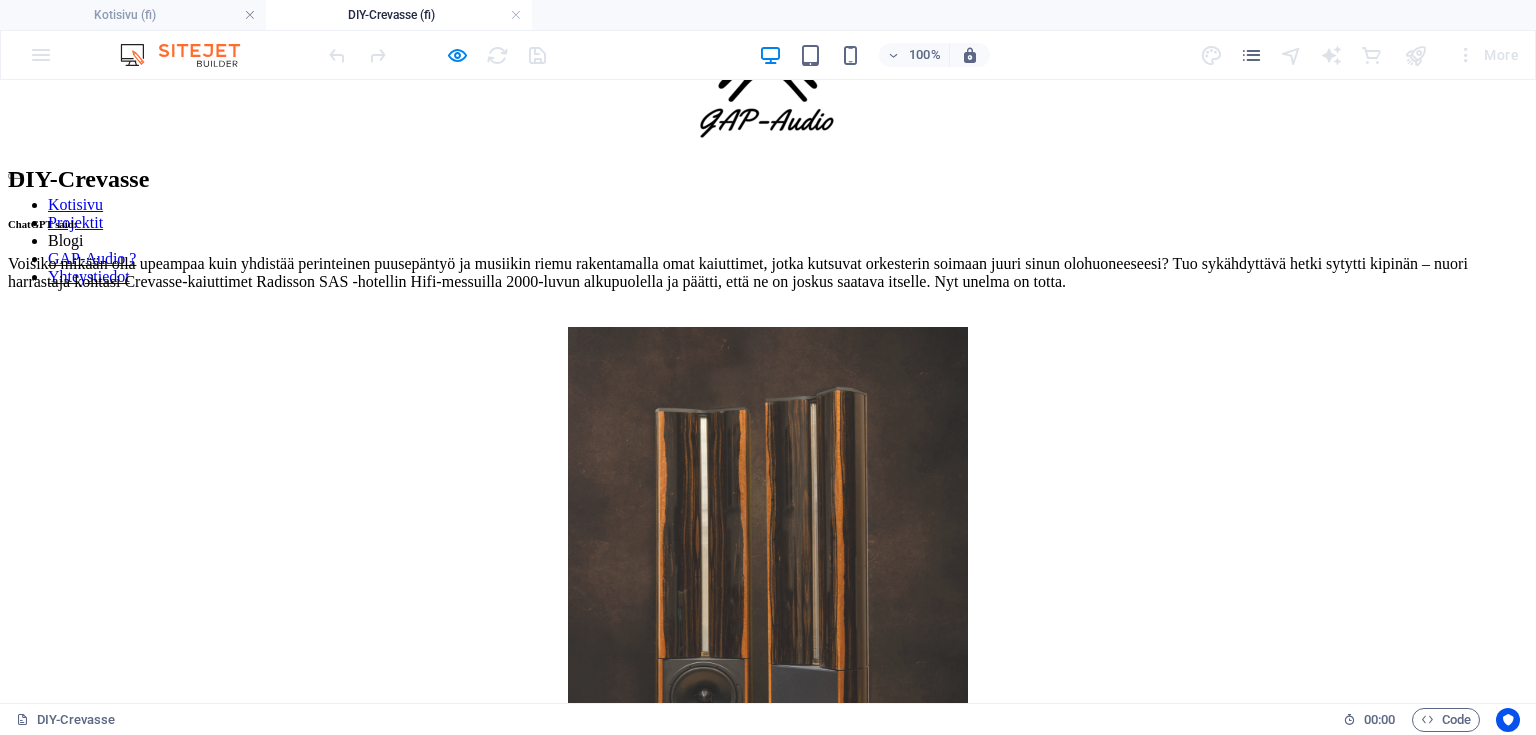 scroll, scrollTop: 320, scrollLeft: 0, axis: vertical 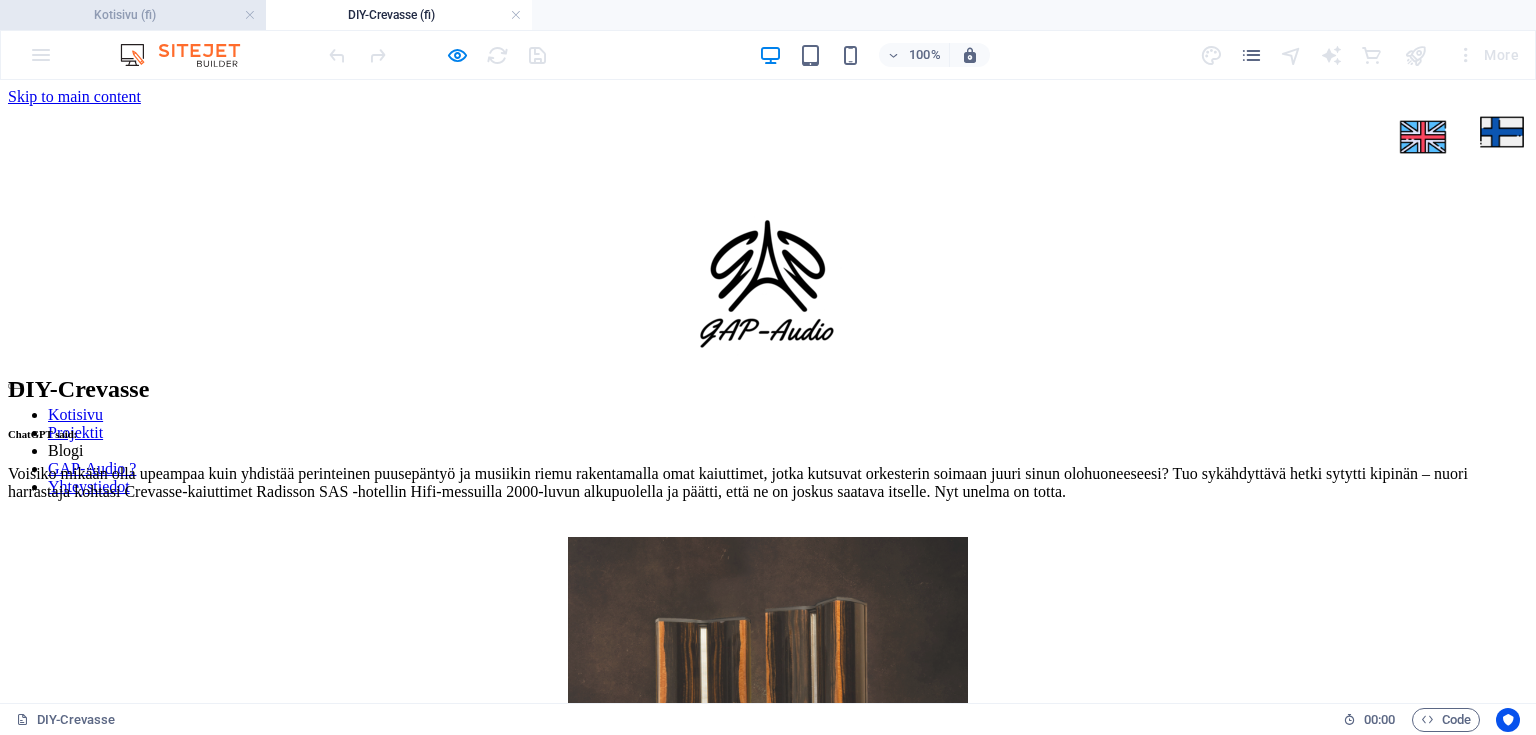 click on "Kotisivu (fi)" at bounding box center [133, 15] 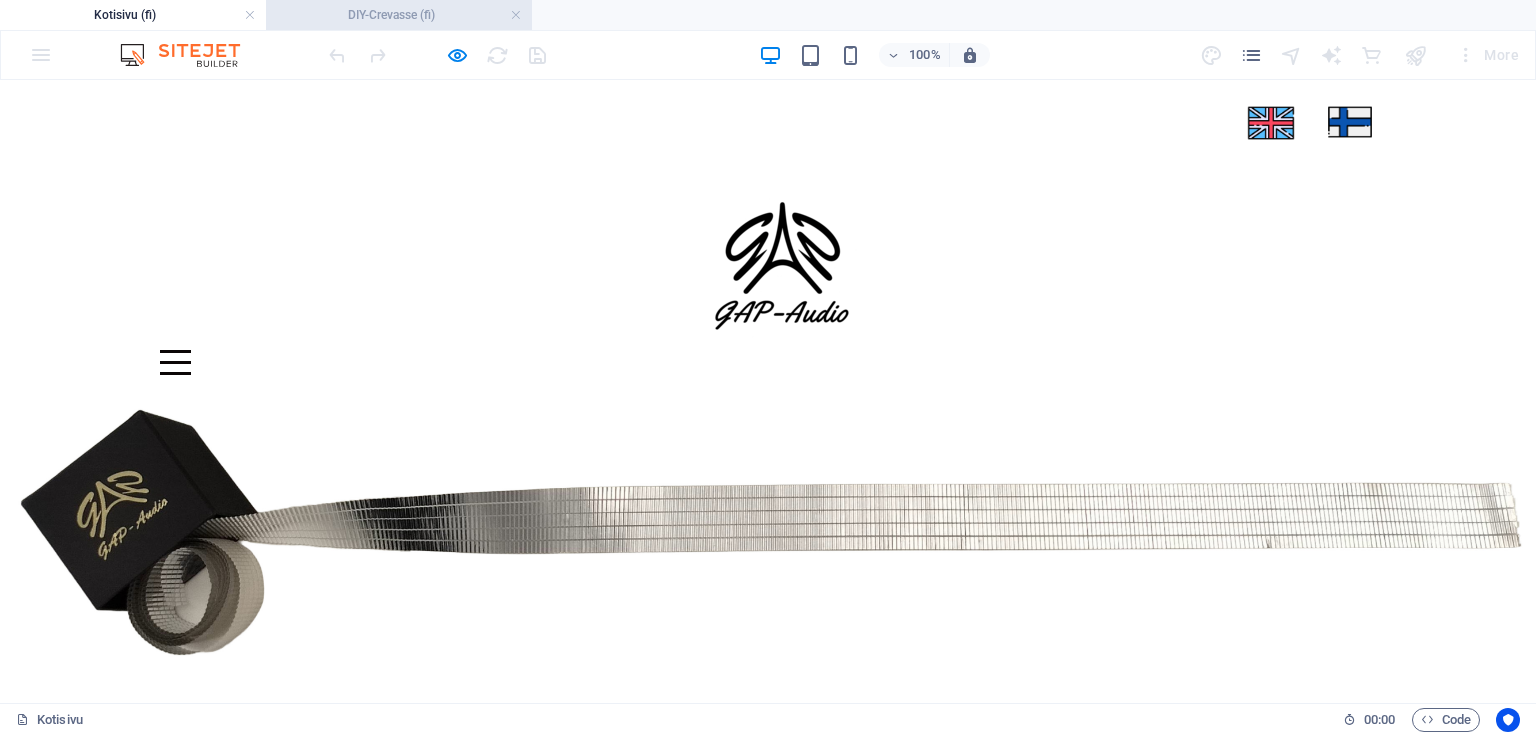 click on "DIY-Crevasse (fi)" at bounding box center (399, 15) 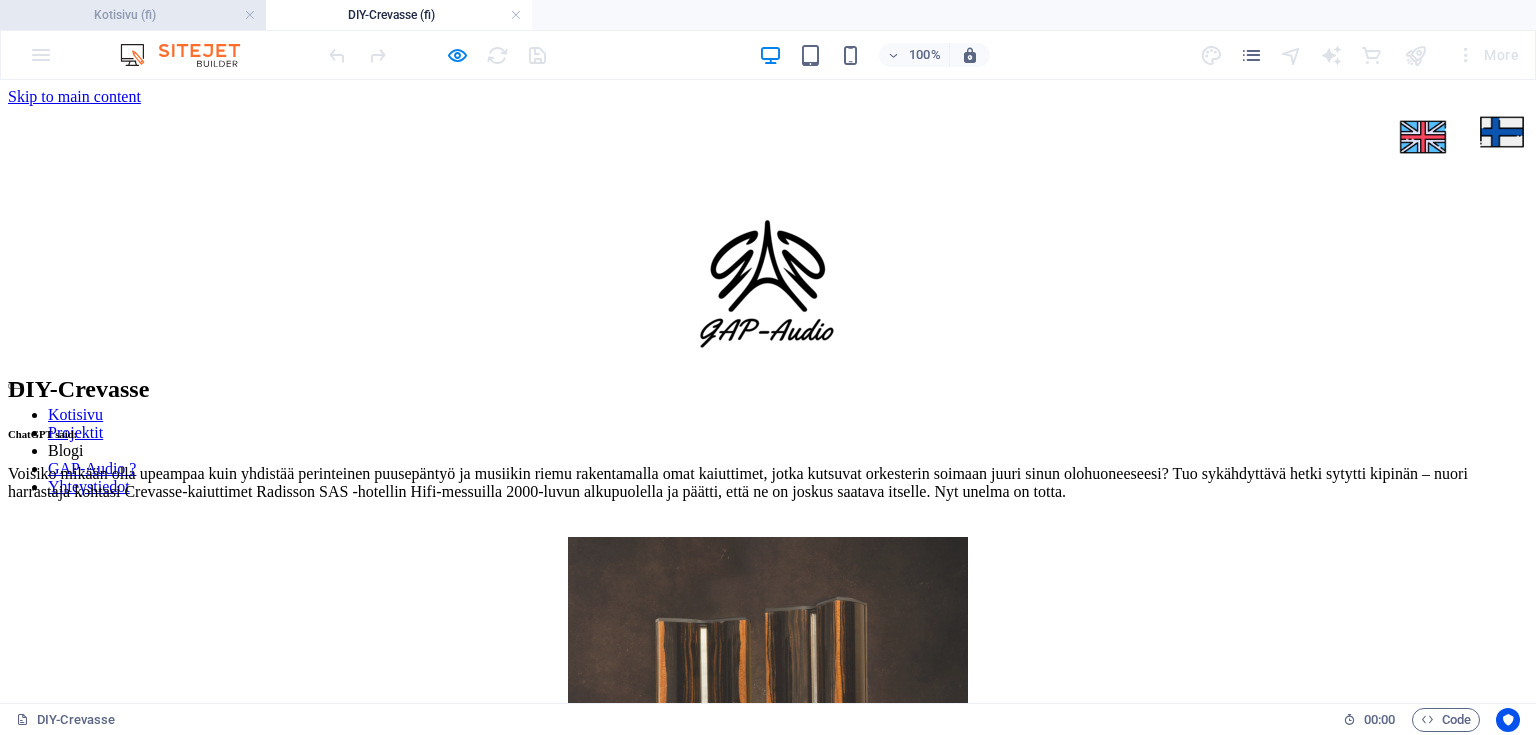 click on "Kotisivu (fi)" at bounding box center [133, 15] 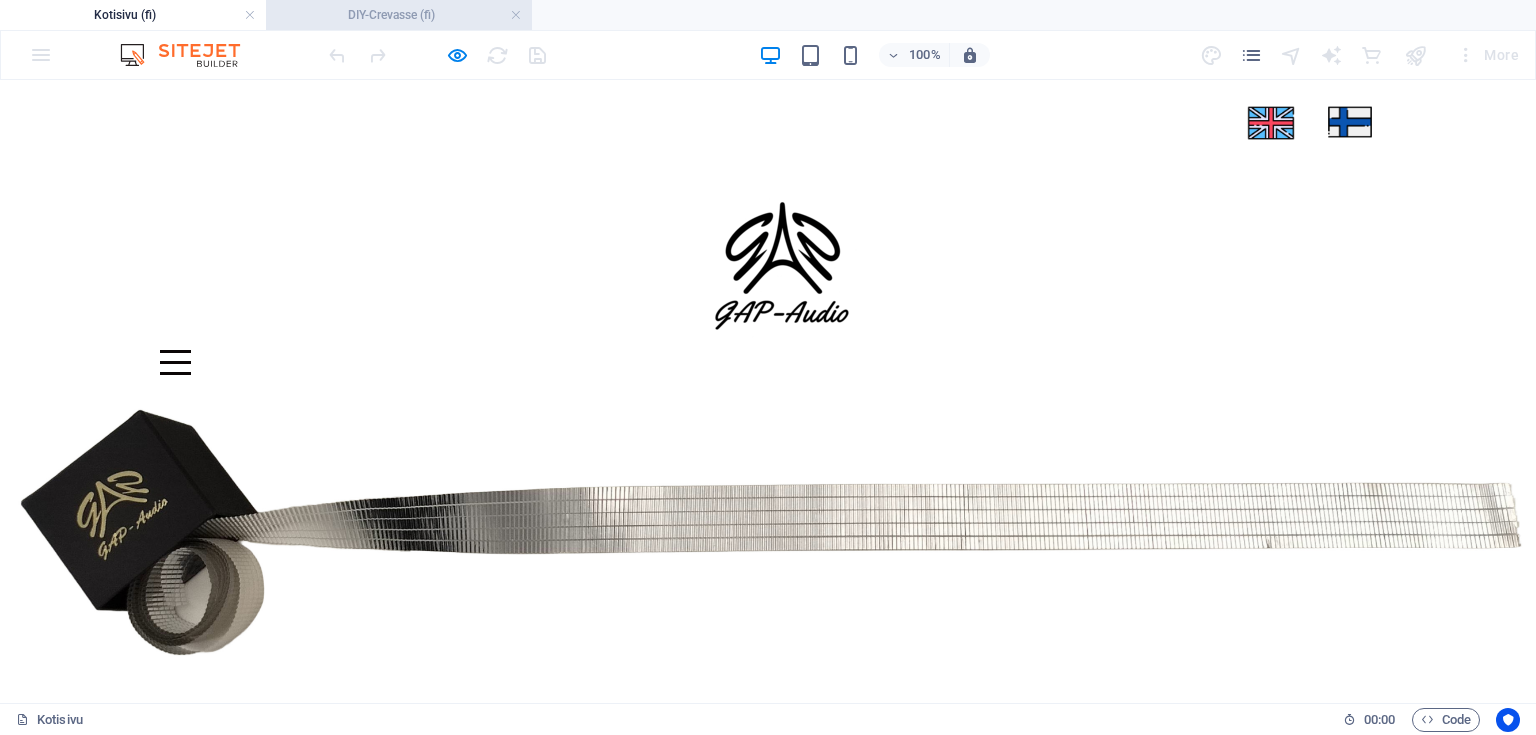 click on "DIY-Crevasse (fi)" at bounding box center (399, 15) 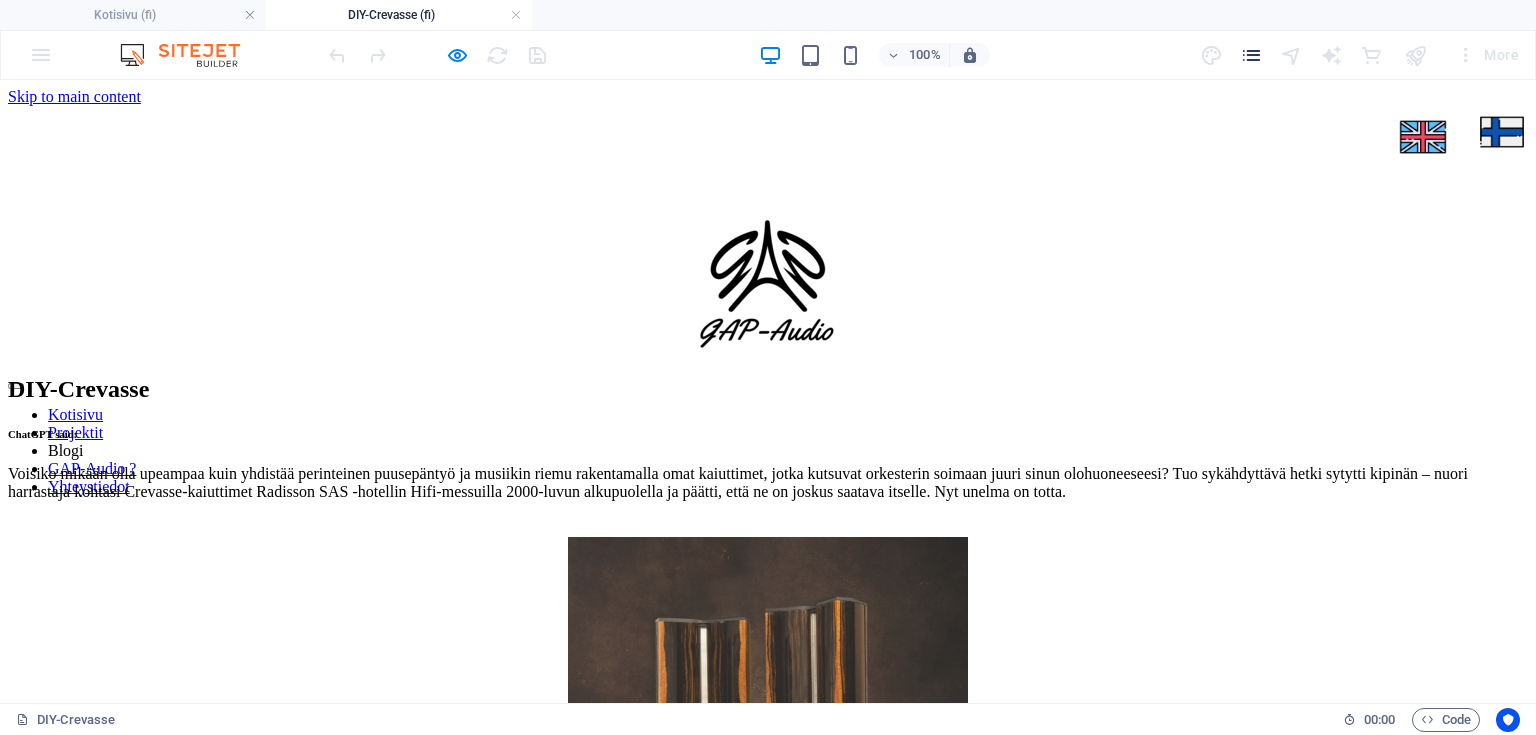click at bounding box center (1251, 55) 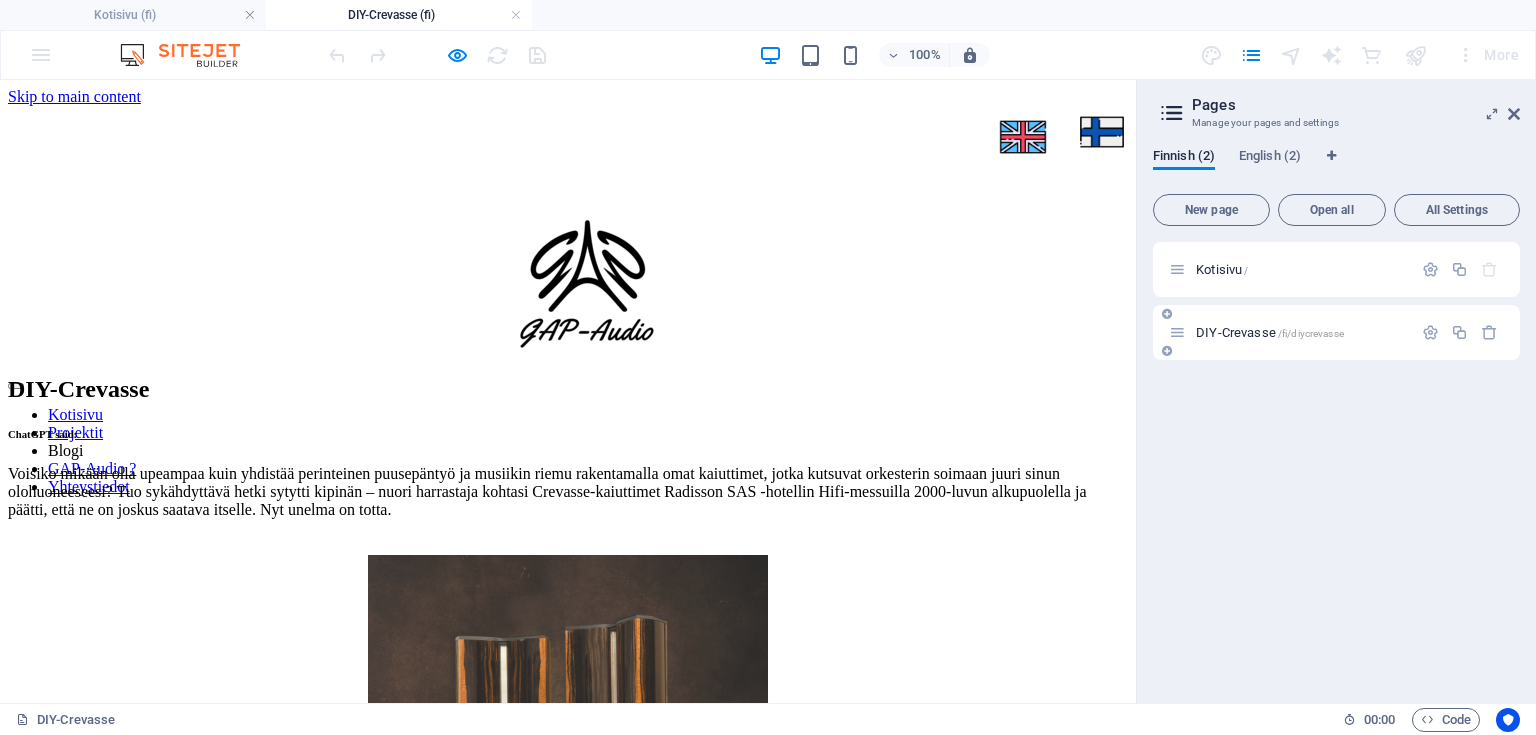 click on "DIY-Crevasse /fi/diycrevasse" at bounding box center [1290, 332] 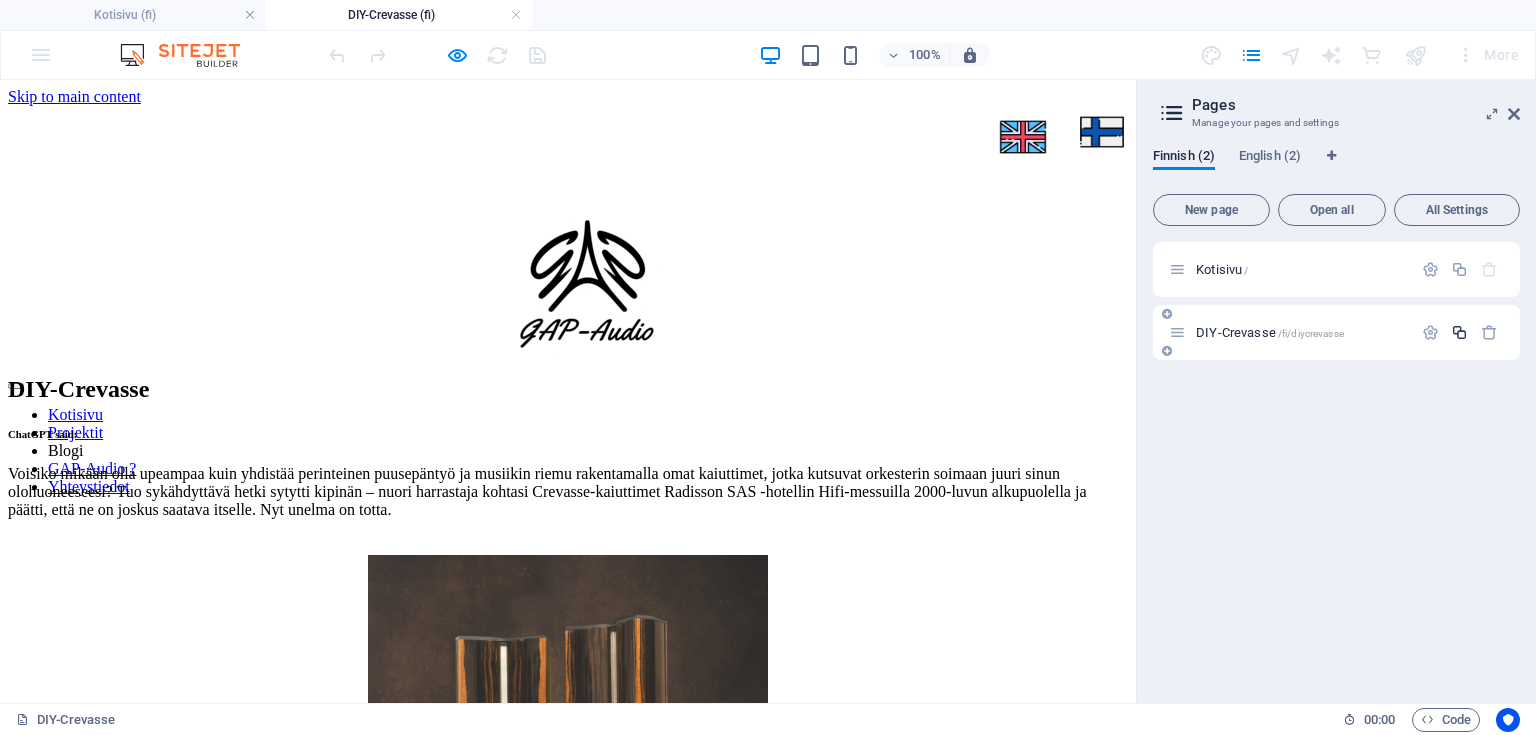 click at bounding box center [1459, 332] 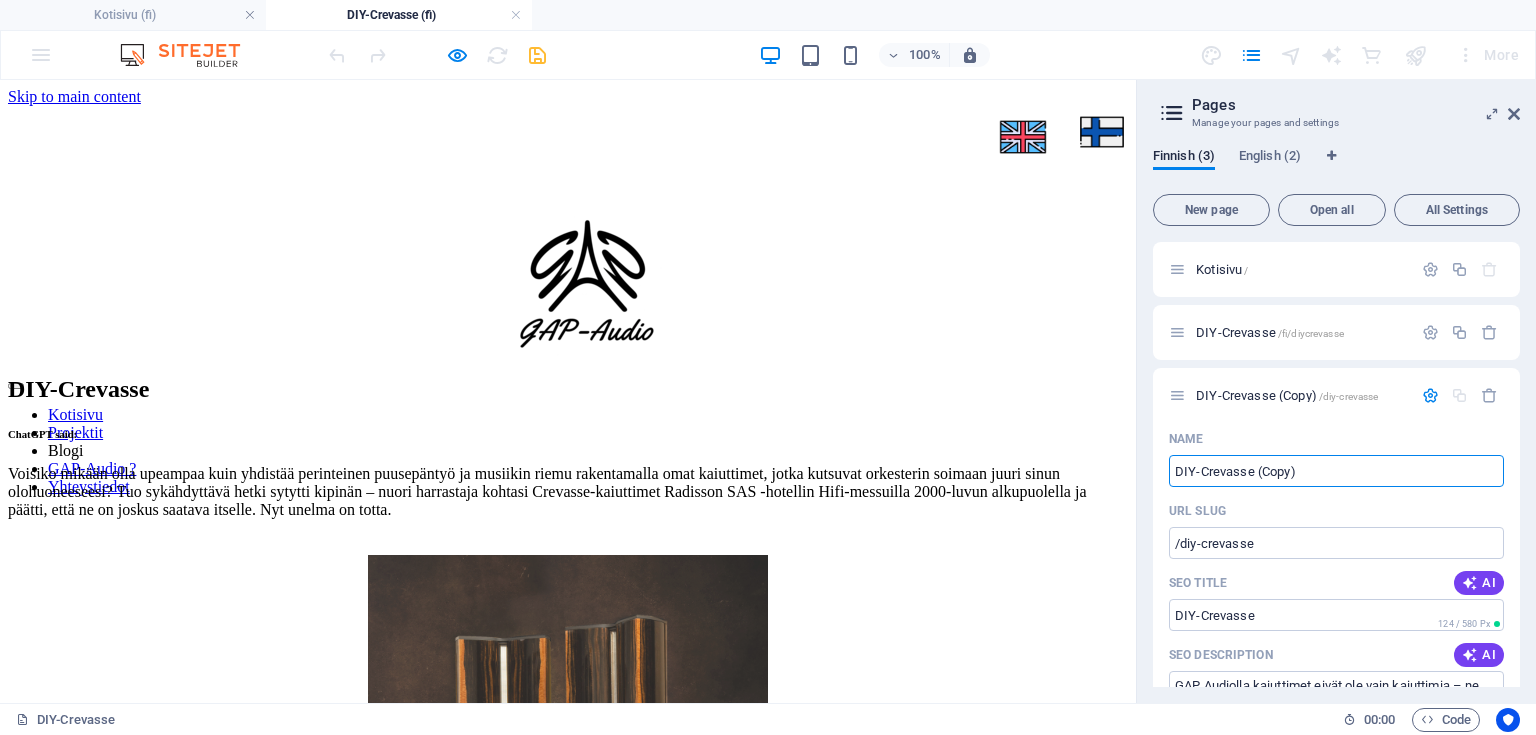 click at bounding box center [568, 381] 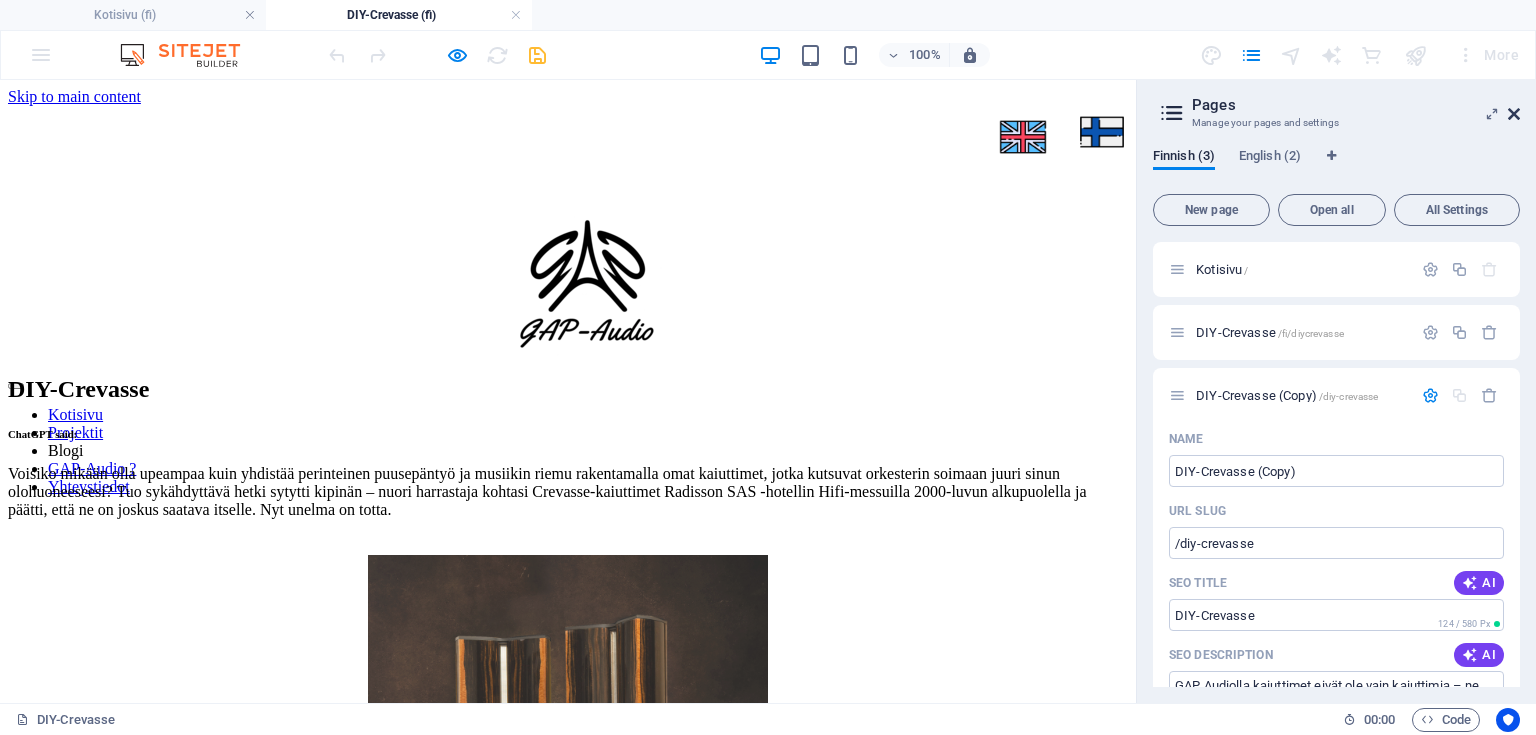 click at bounding box center [1514, 114] 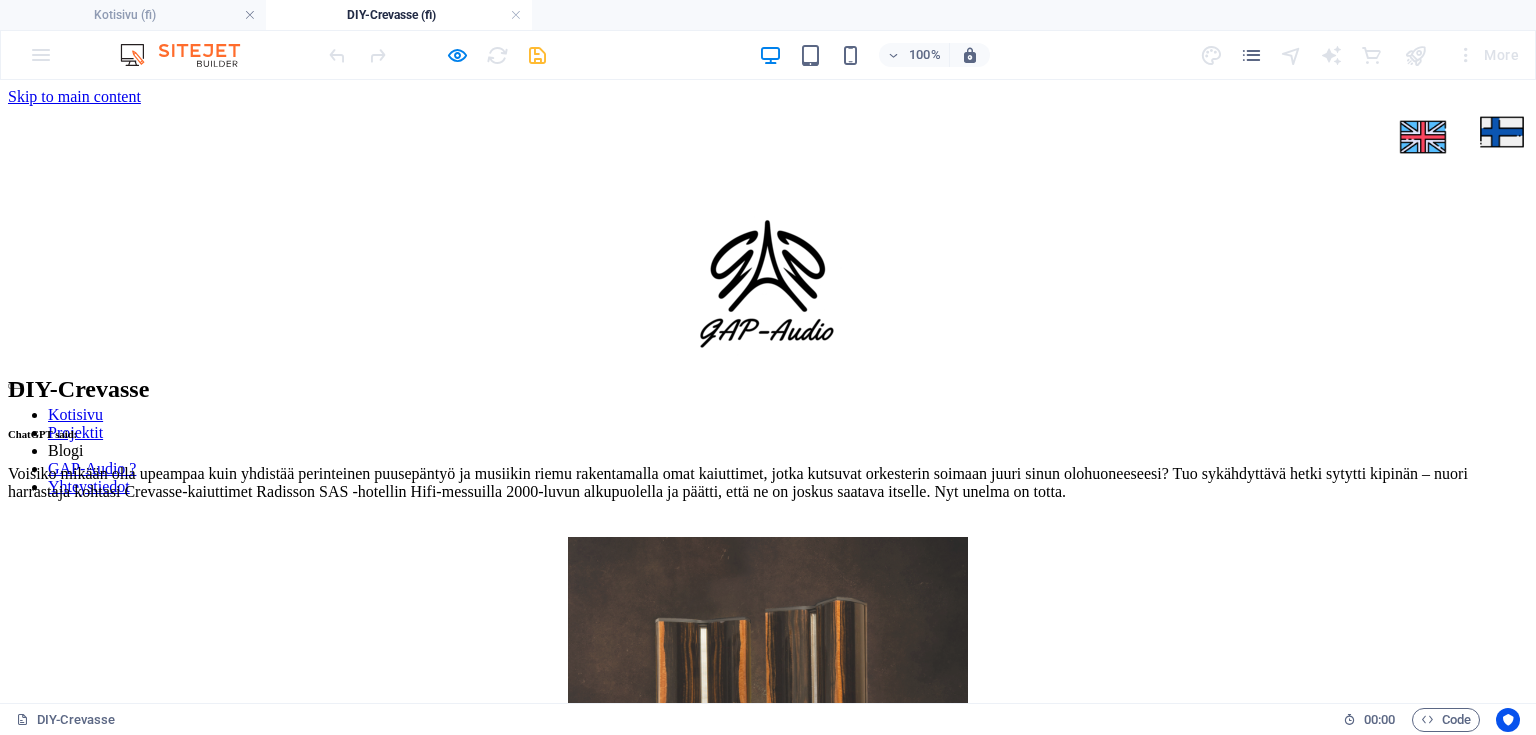 click at bounding box center [768, 381] 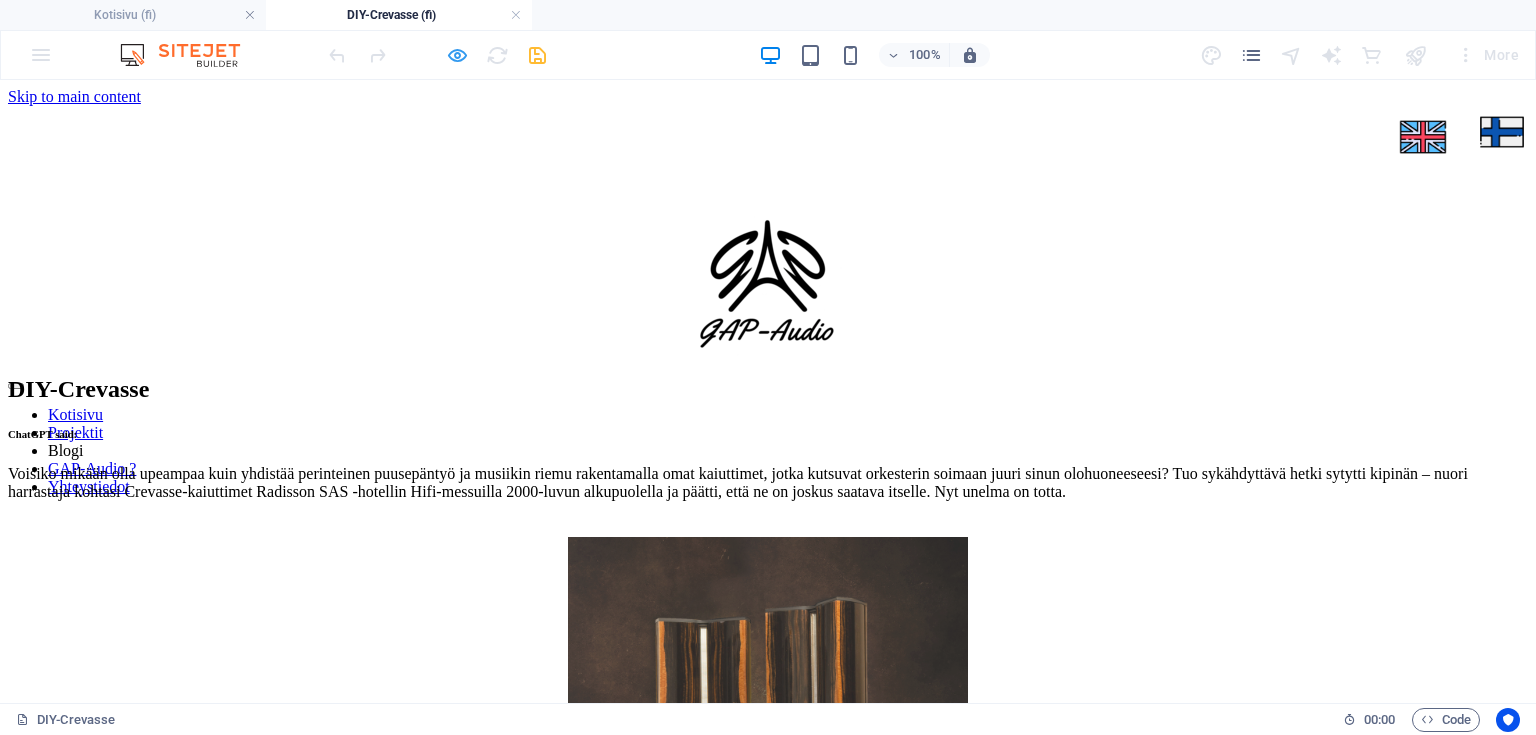 click at bounding box center (437, 55) 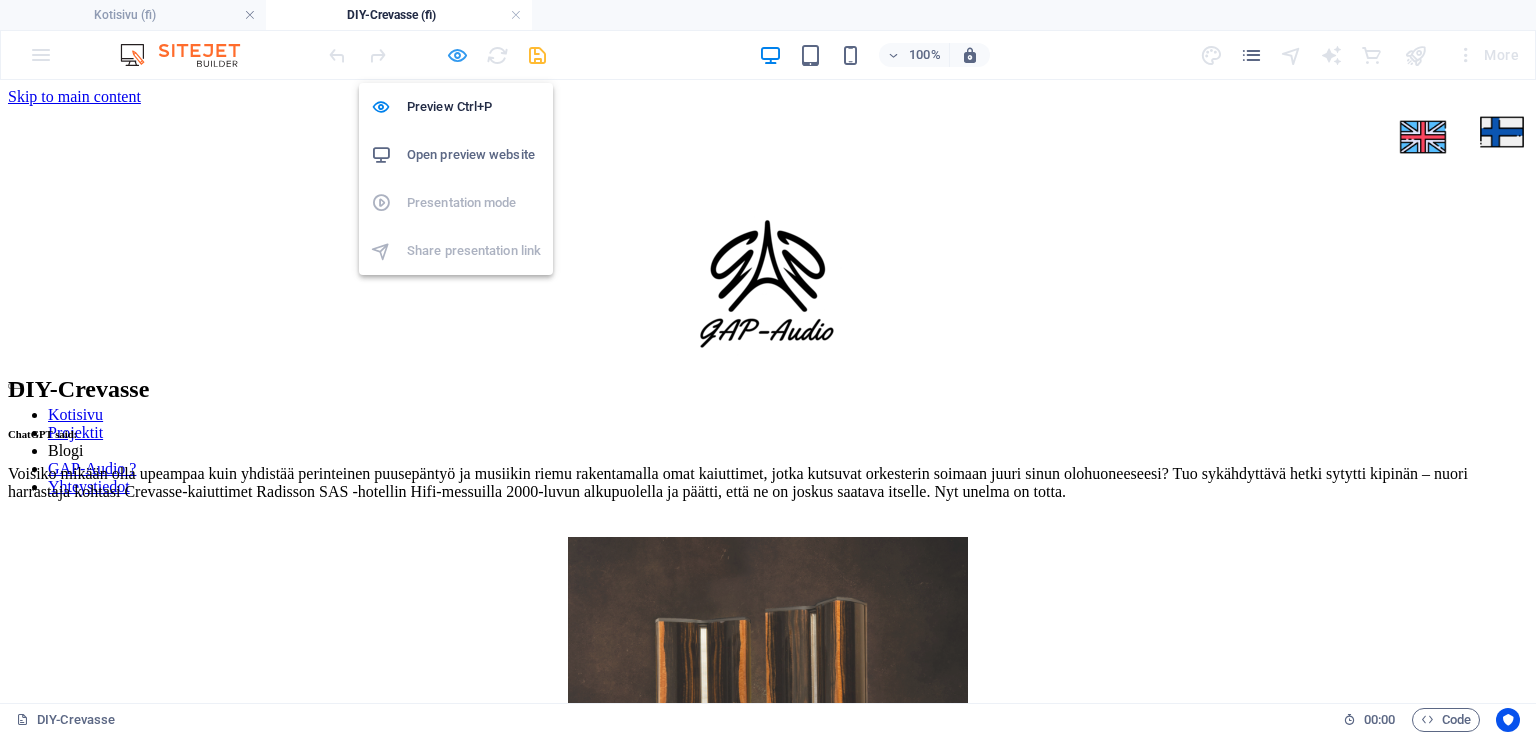 click at bounding box center [457, 55] 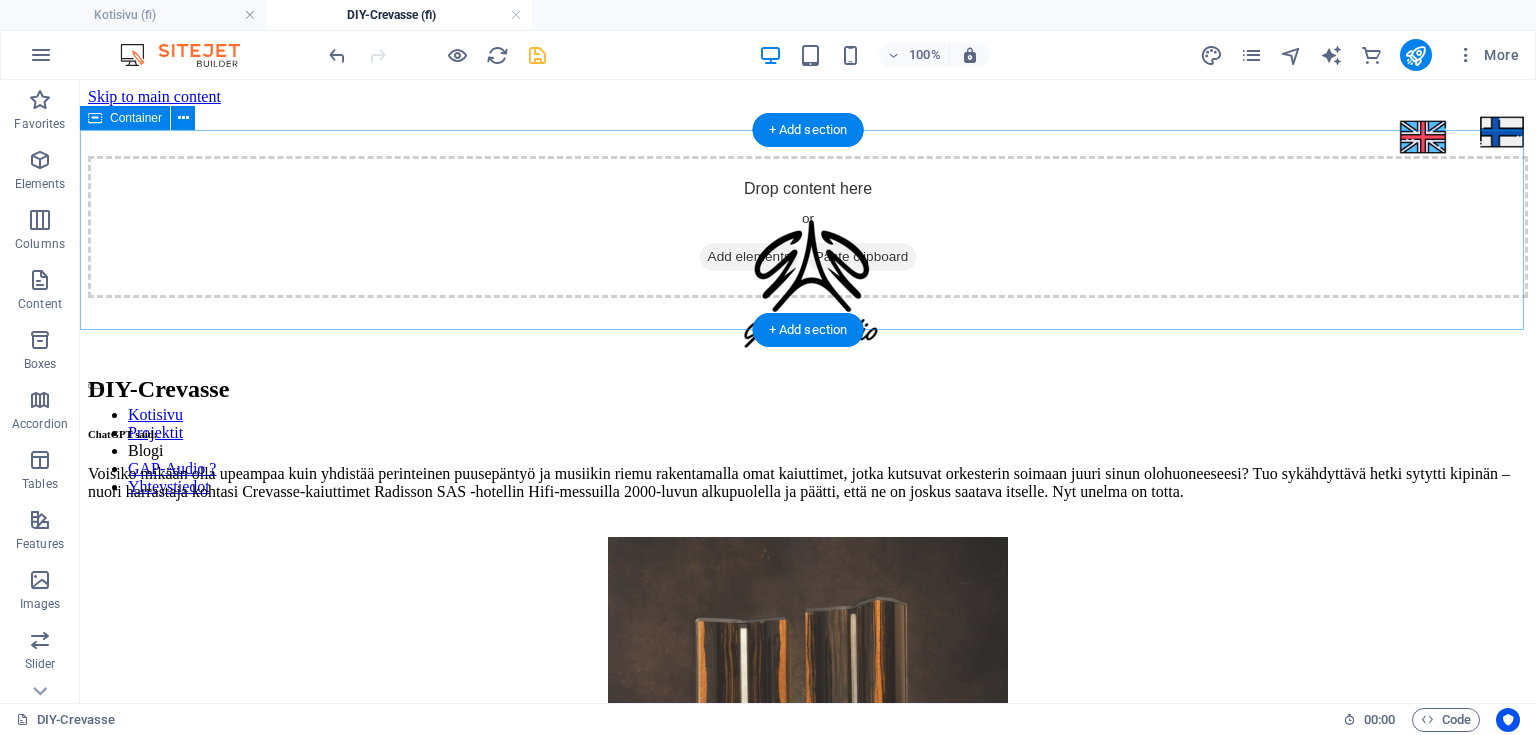 drag, startPoint x: 1429, startPoint y: 270, endPoint x: 1407, endPoint y: 272, distance: 22.090721 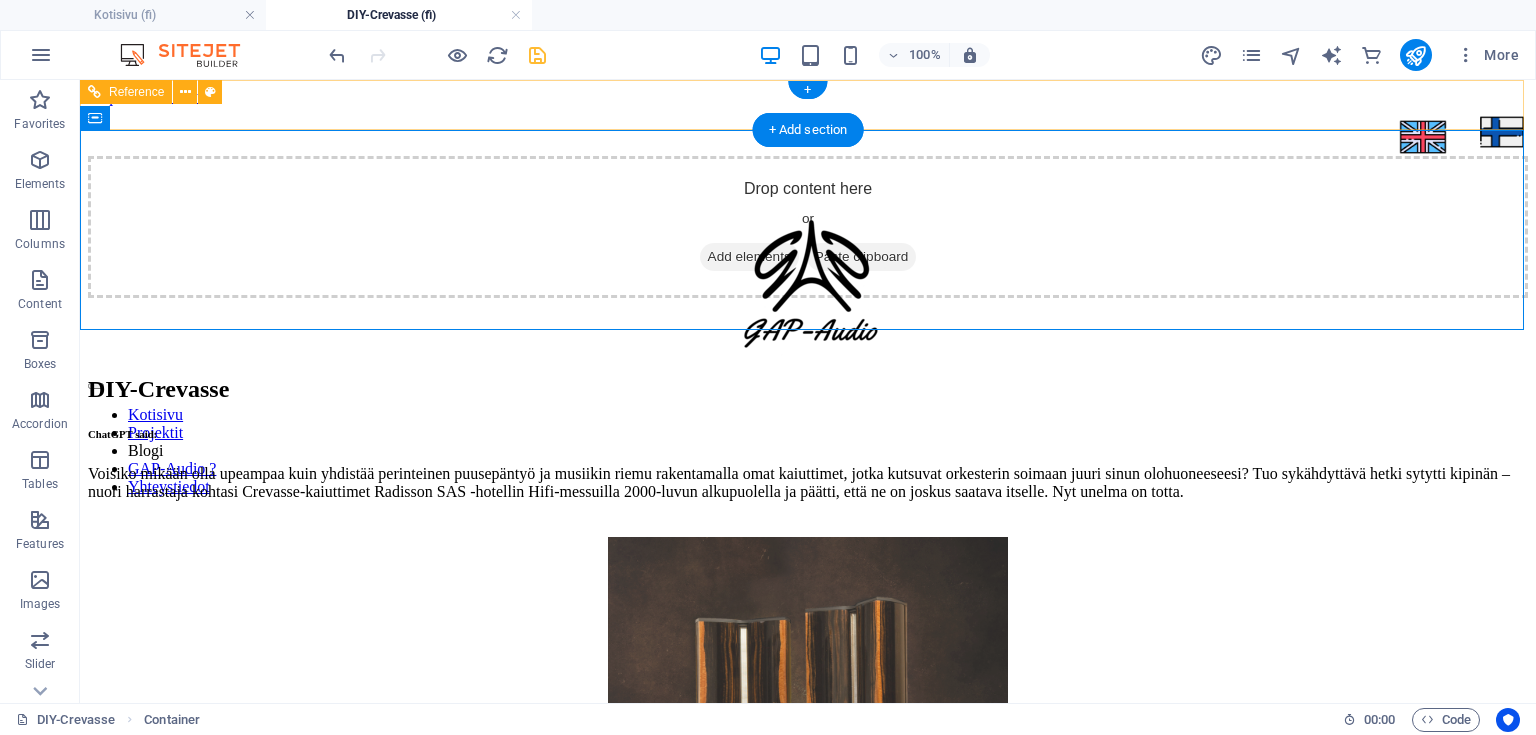 click at bounding box center [808, 381] 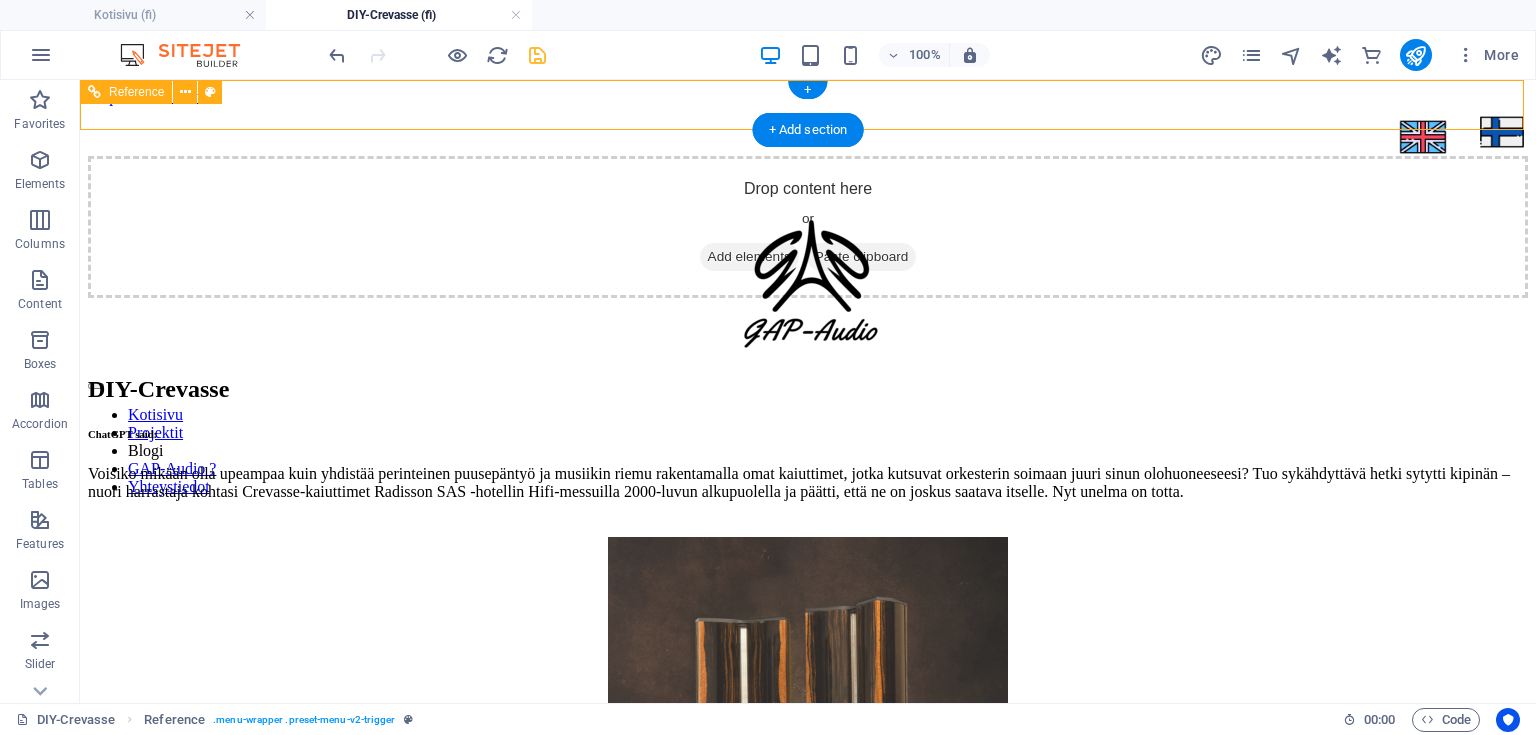 click at bounding box center (808, 381) 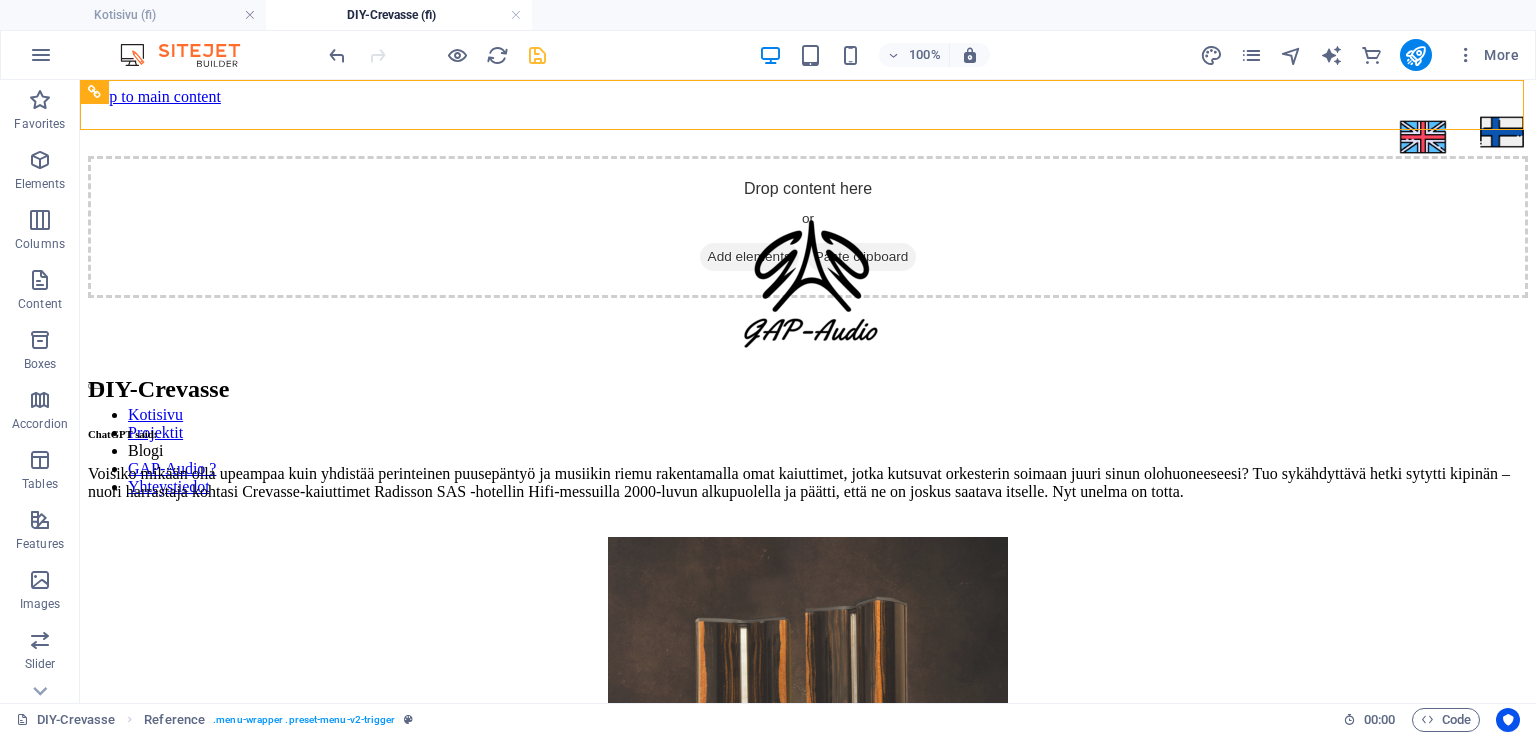 click at bounding box center (437, 55) 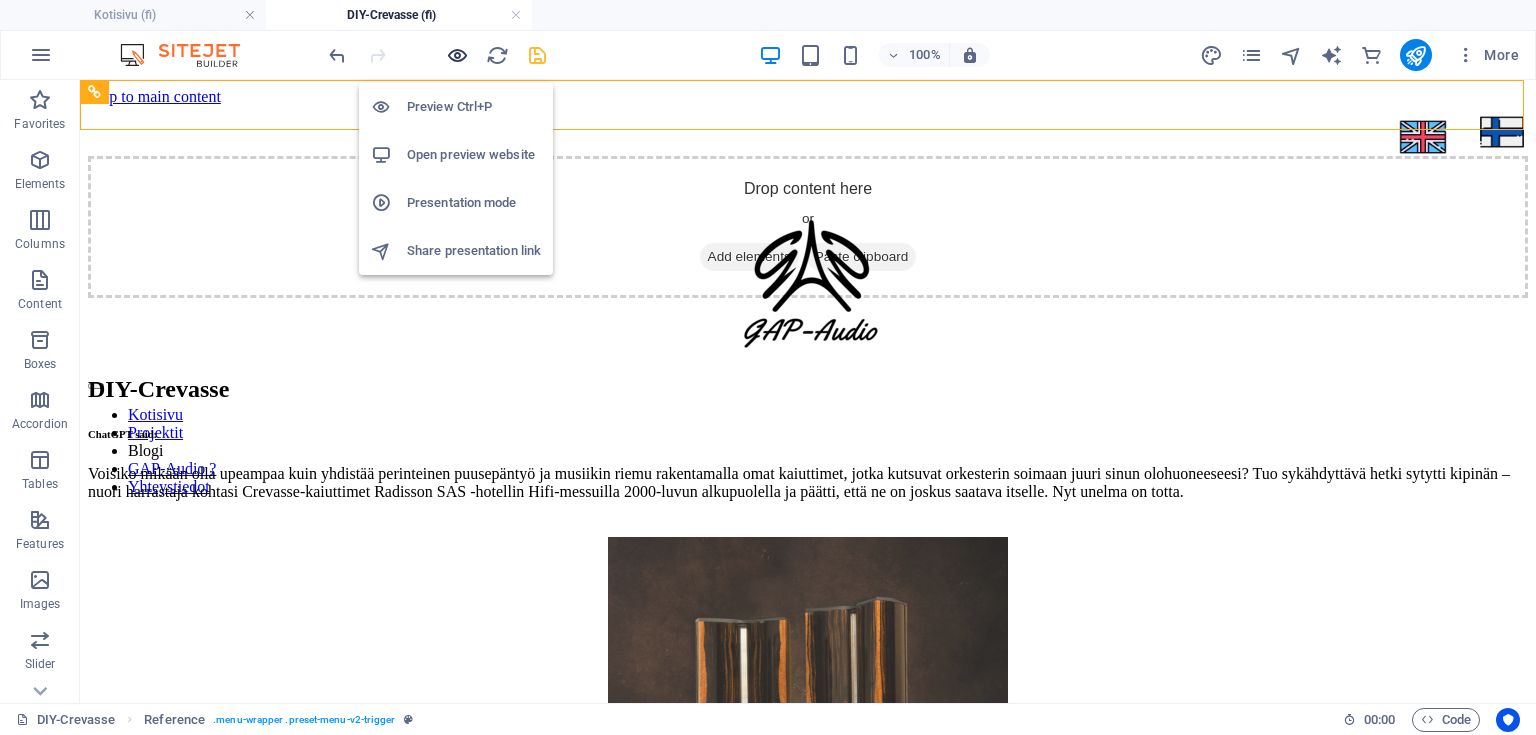 click at bounding box center [457, 55] 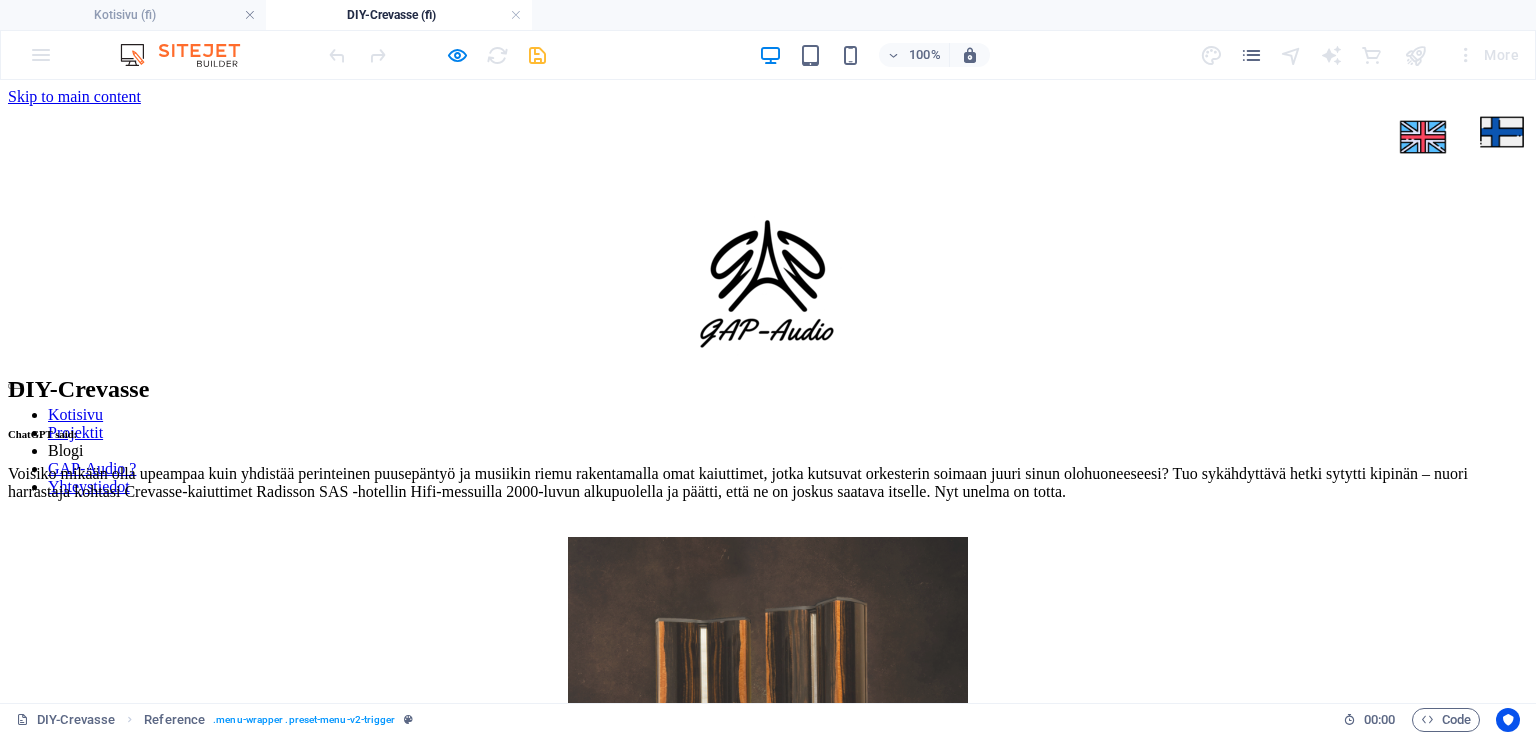 click at bounding box center [768, 381] 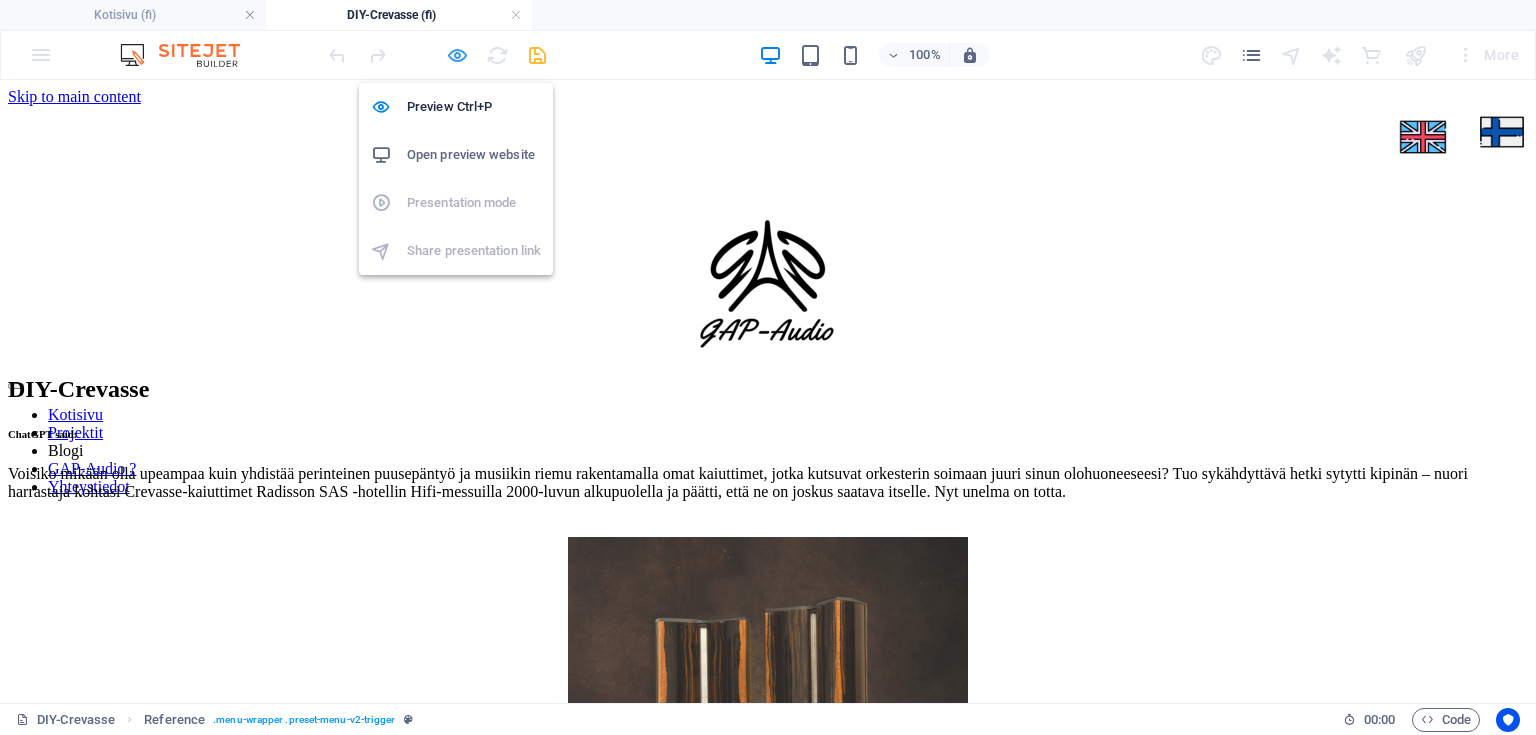click at bounding box center (457, 55) 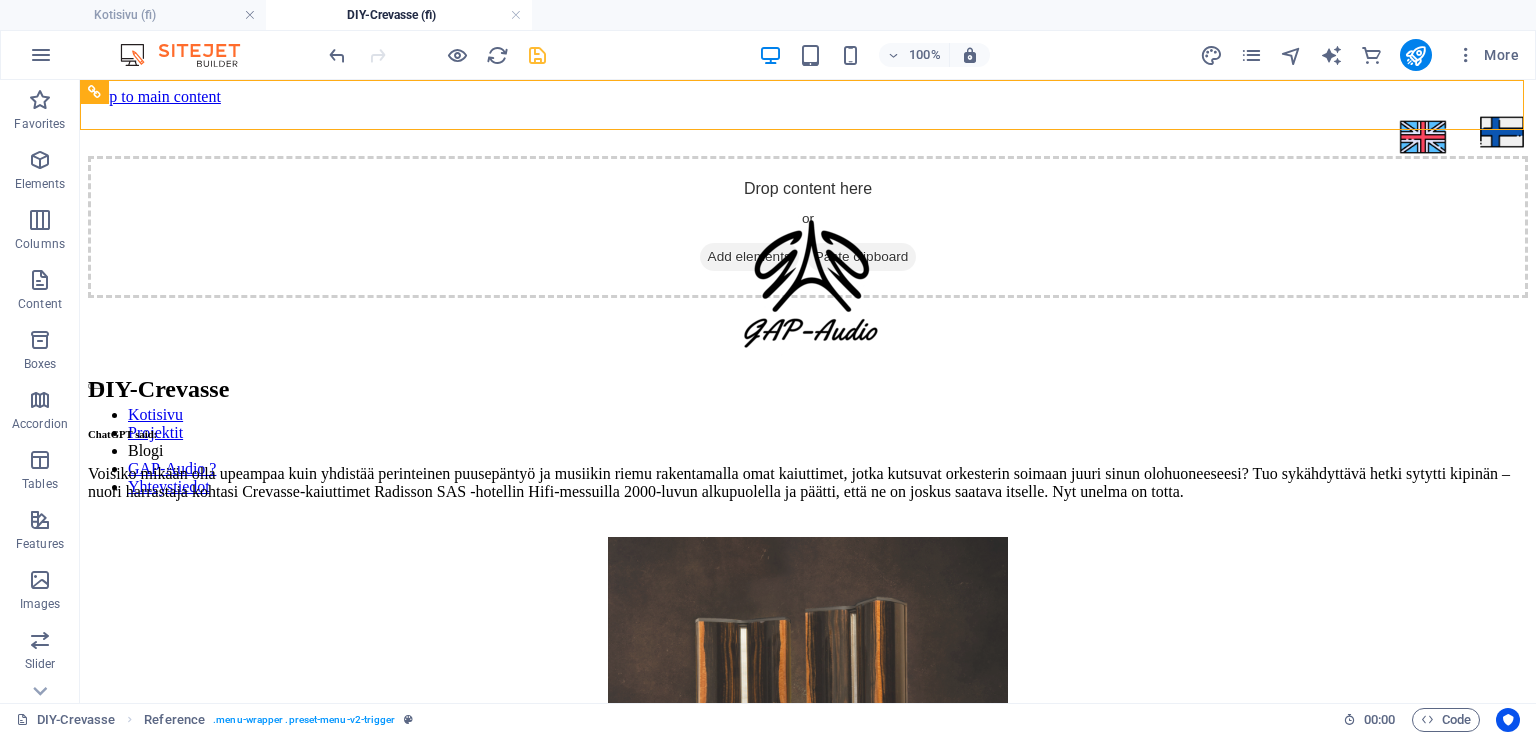 click on "100%" at bounding box center [874, 55] 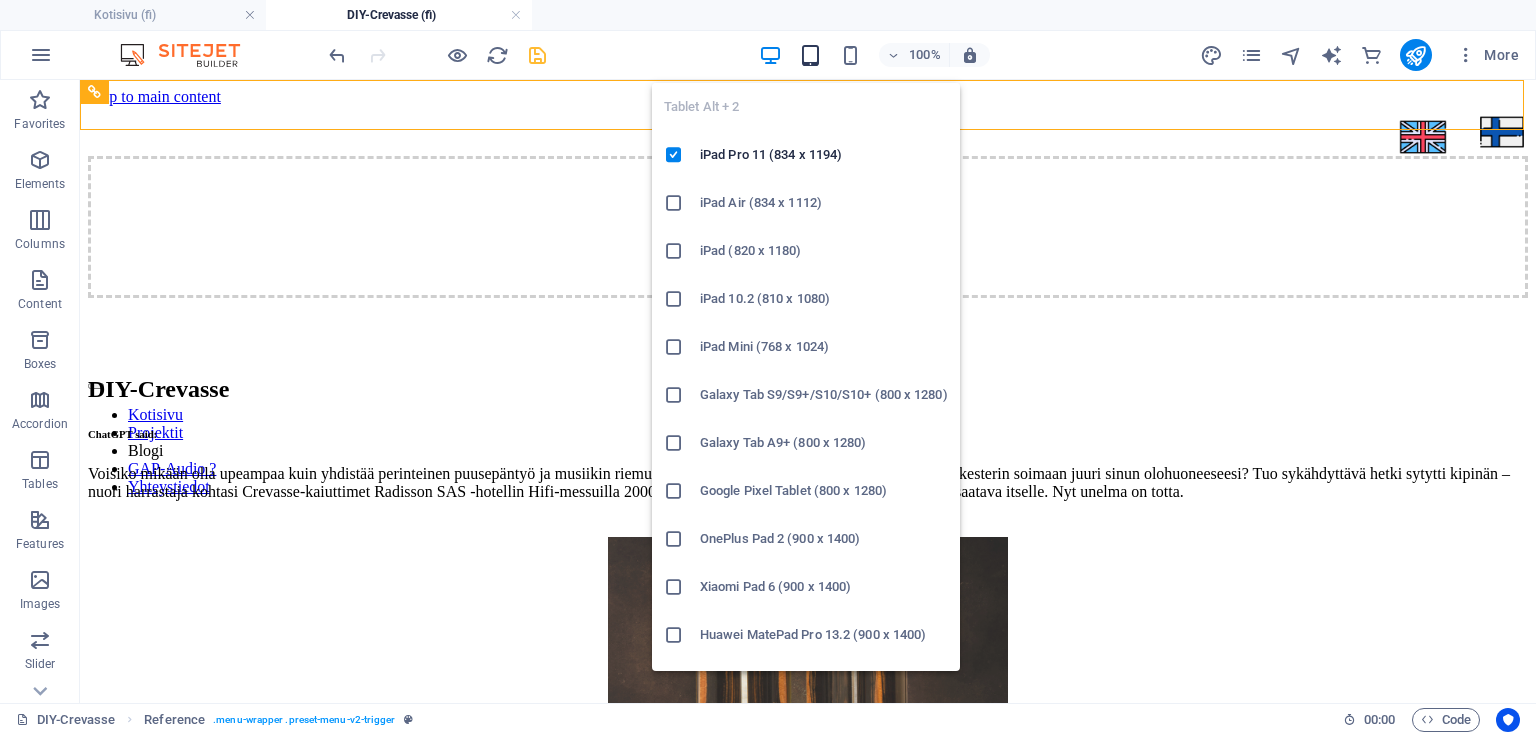click at bounding box center (810, 55) 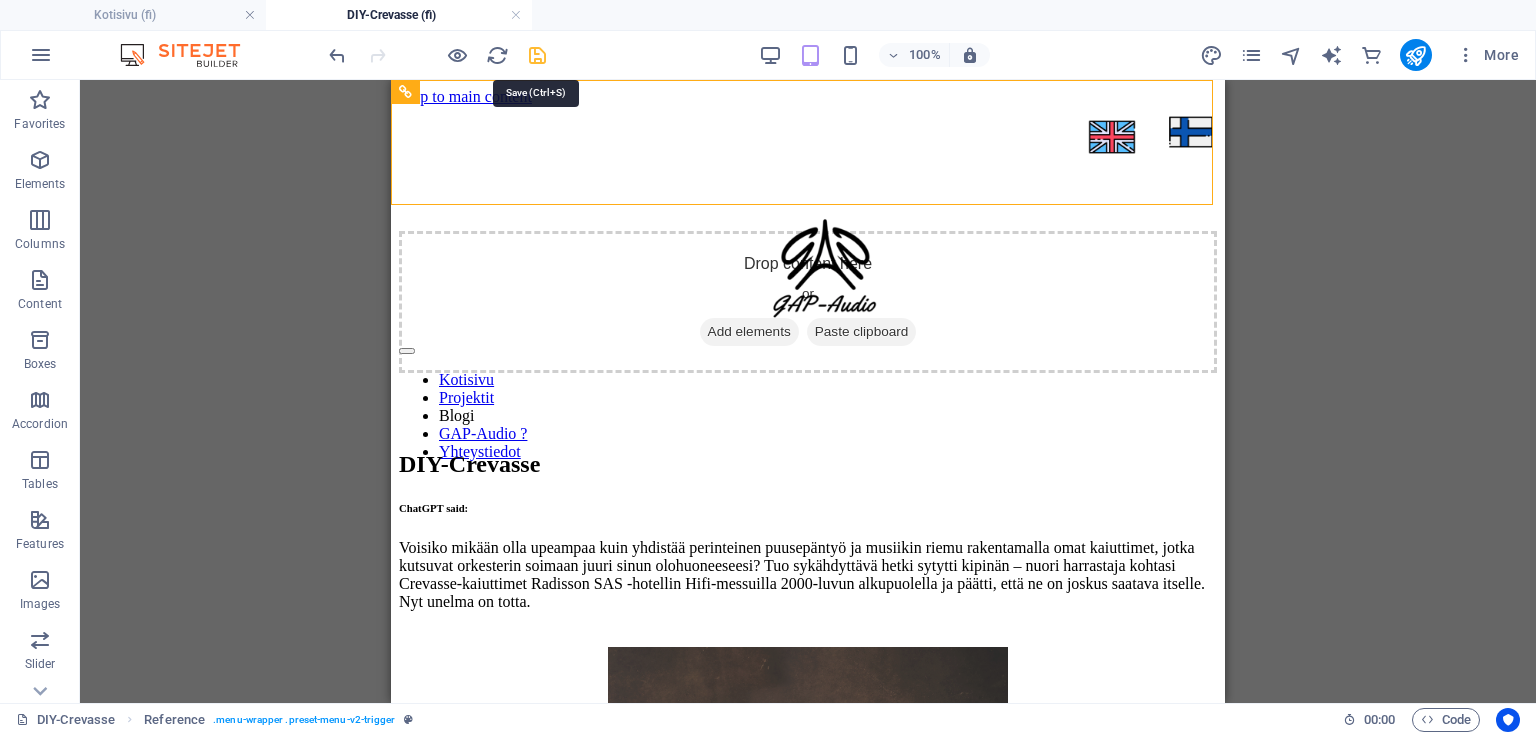 drag, startPoint x: 543, startPoint y: 61, endPoint x: 309, endPoint y: 16, distance: 238.28764 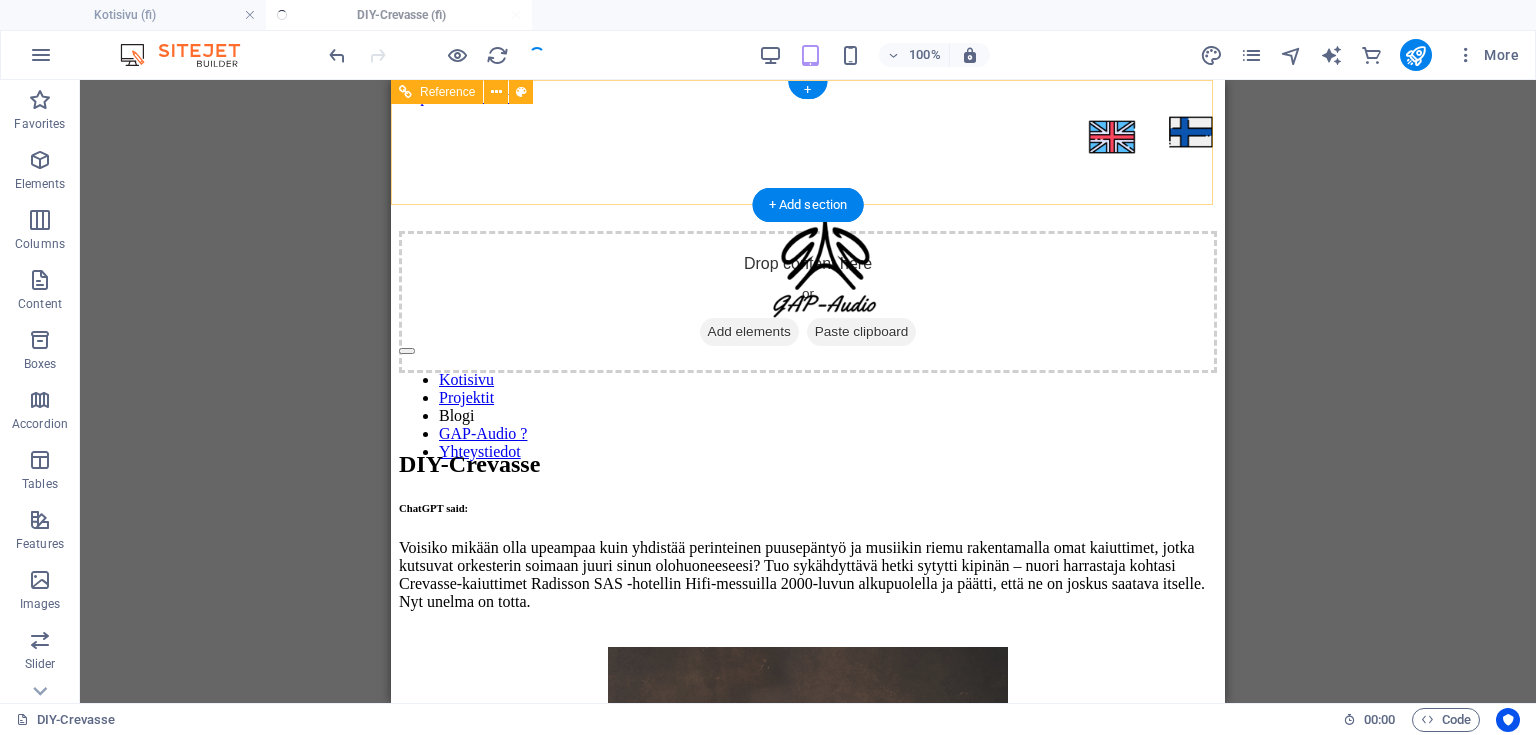 click at bounding box center [808, 346] 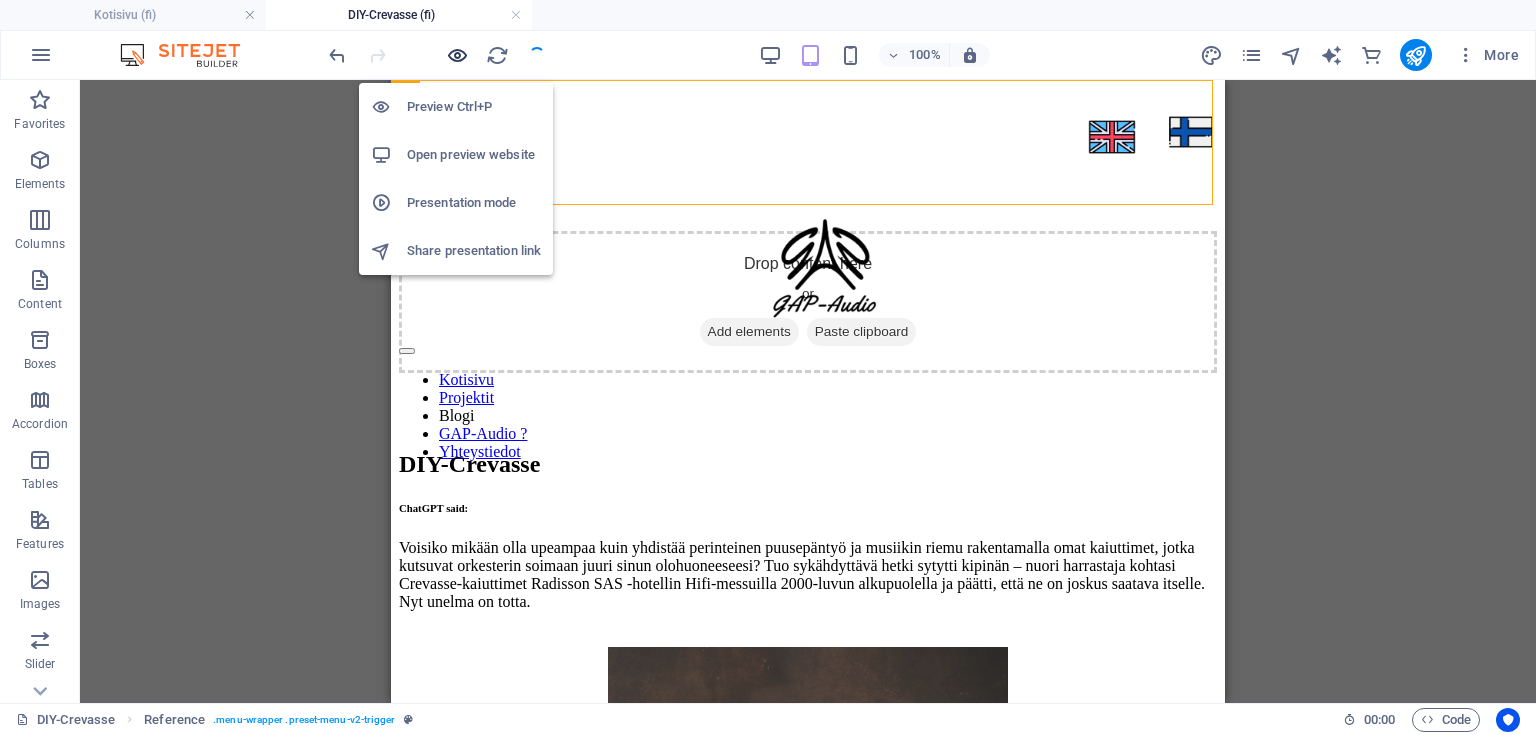 click at bounding box center (457, 55) 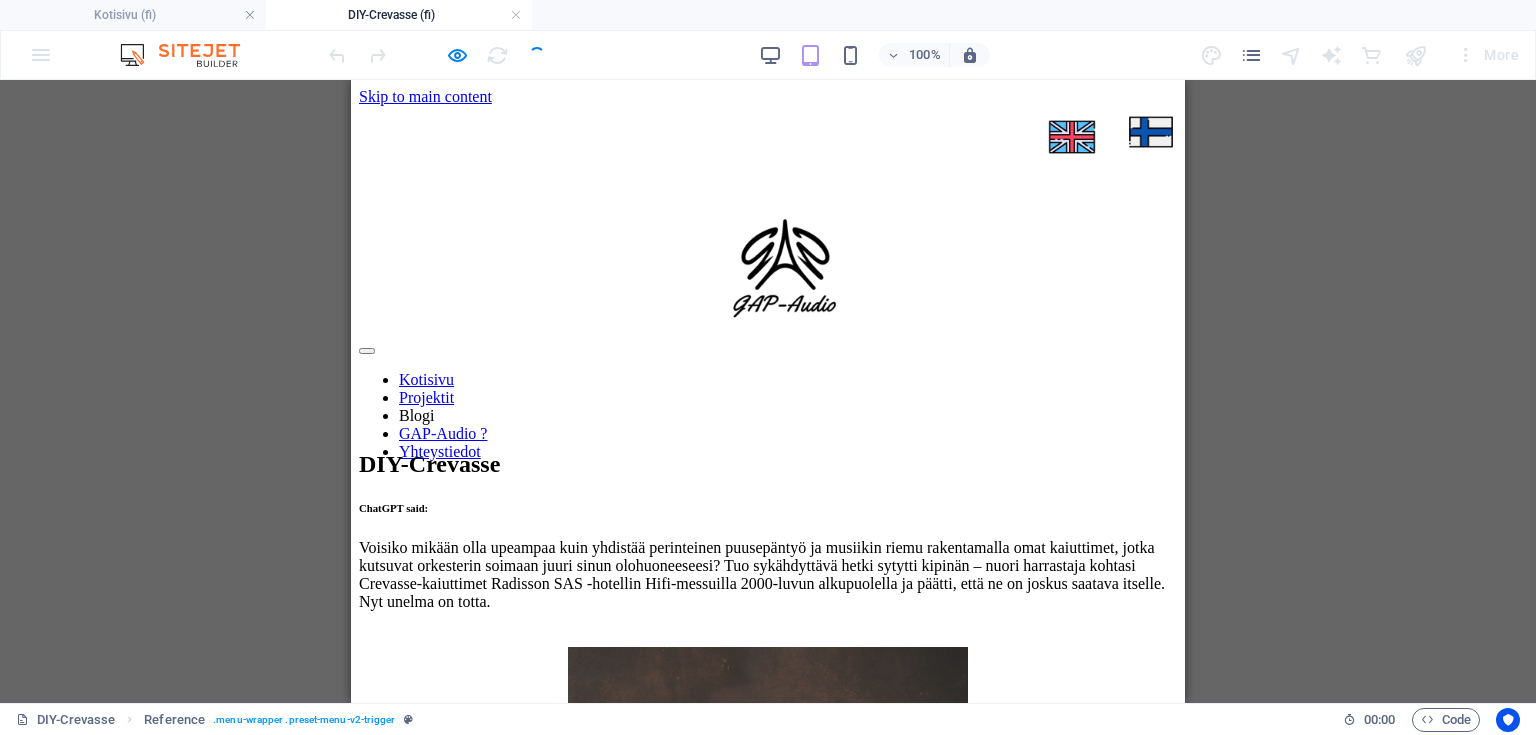 click at bounding box center (367, 351) 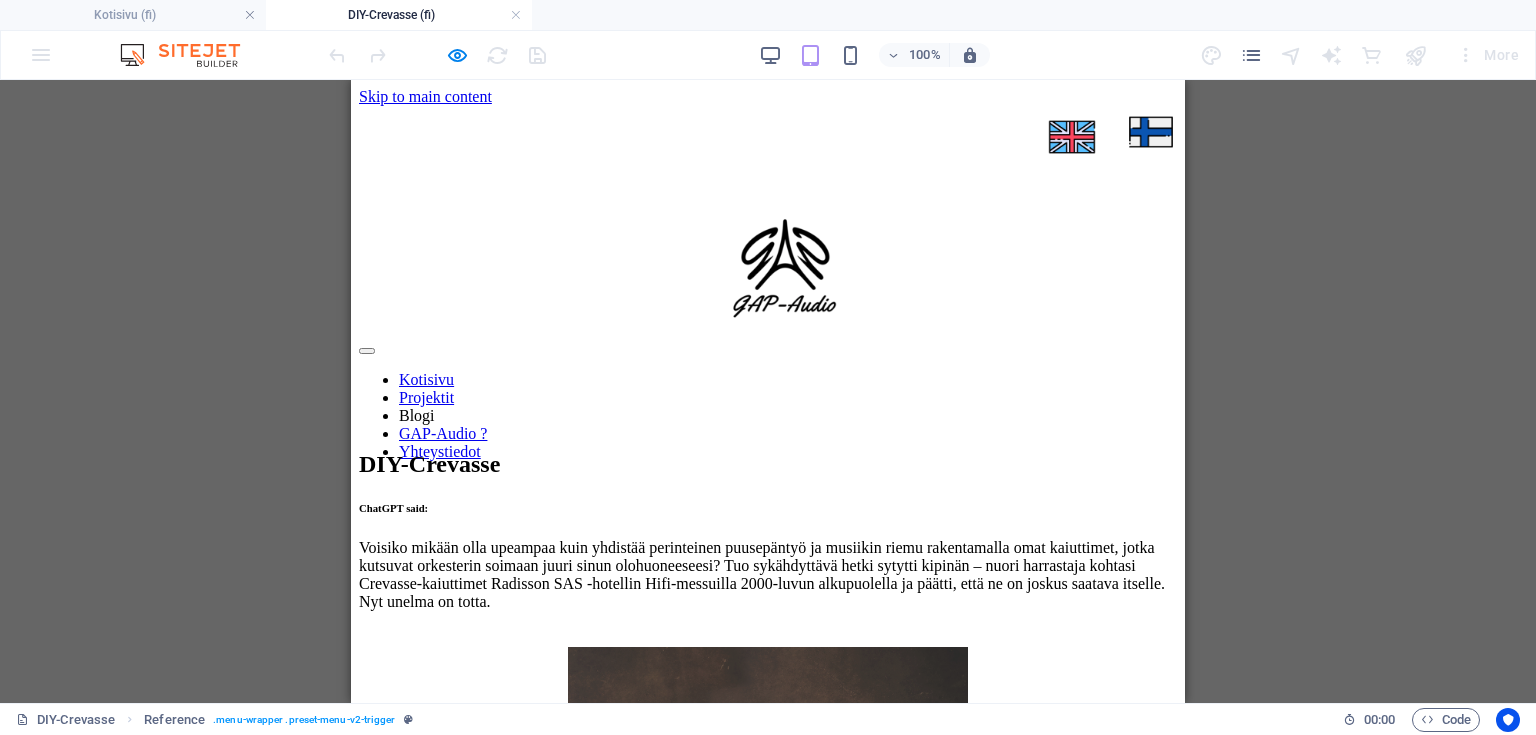 click at bounding box center (768, 346) 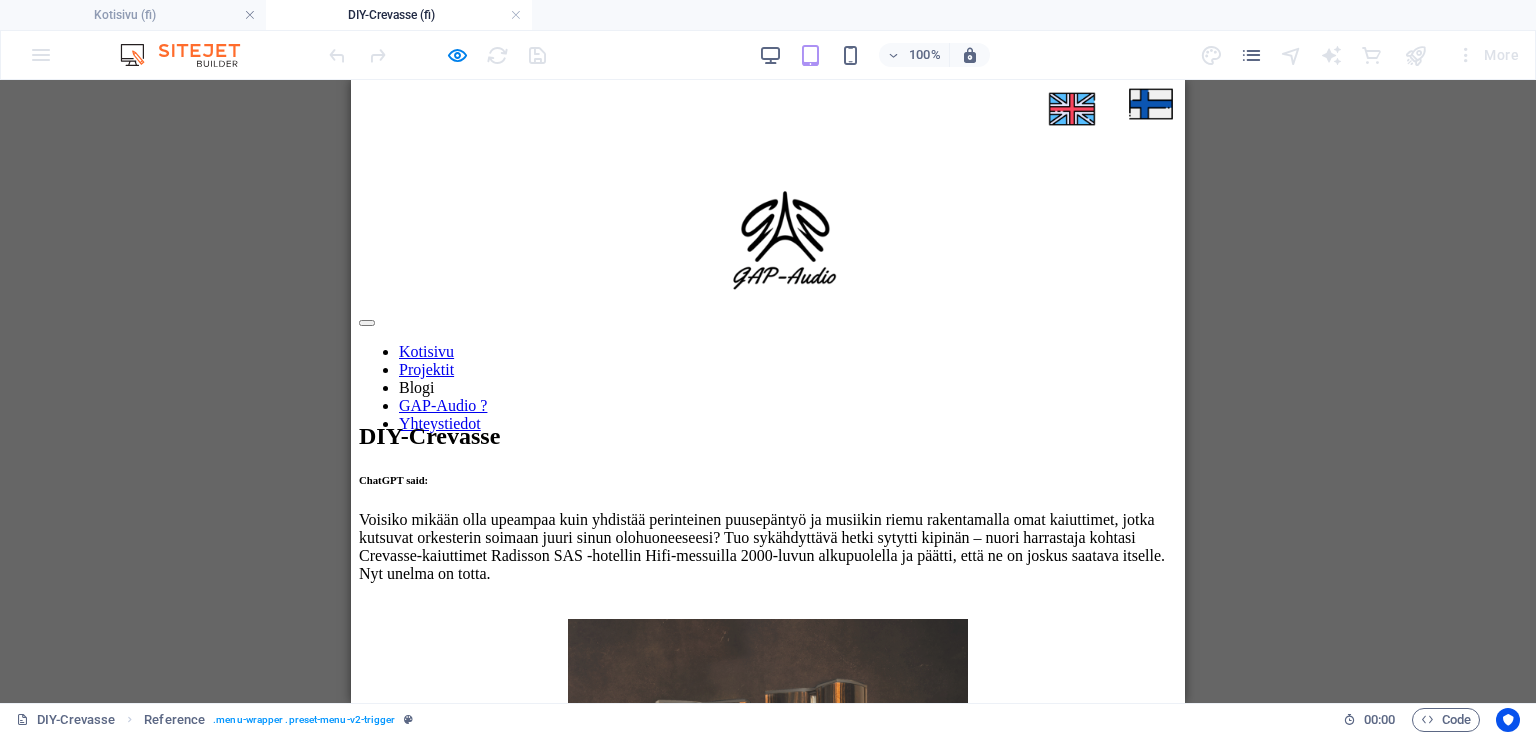 scroll, scrollTop: 0, scrollLeft: 0, axis: both 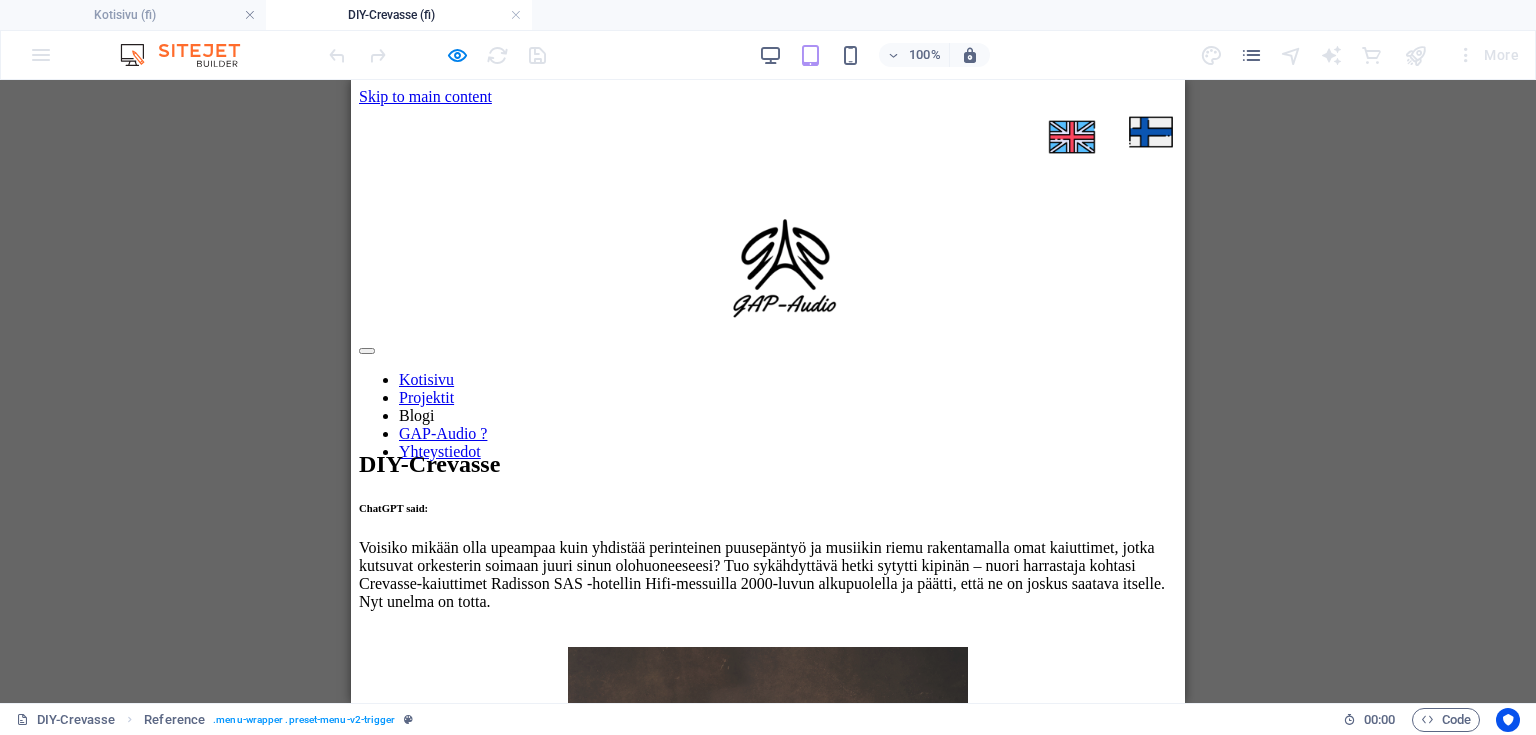 click at bounding box center [768, 346] 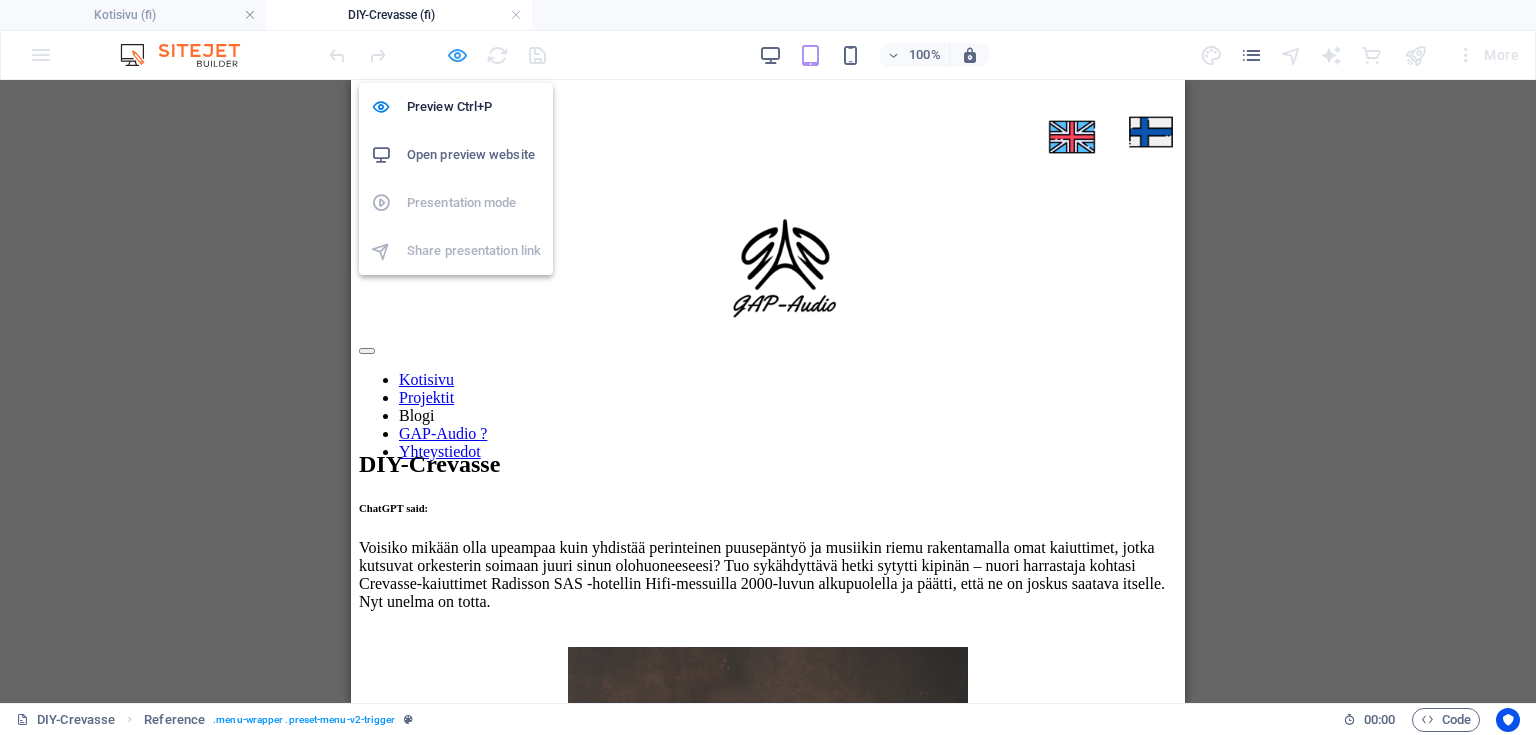 click at bounding box center [457, 55] 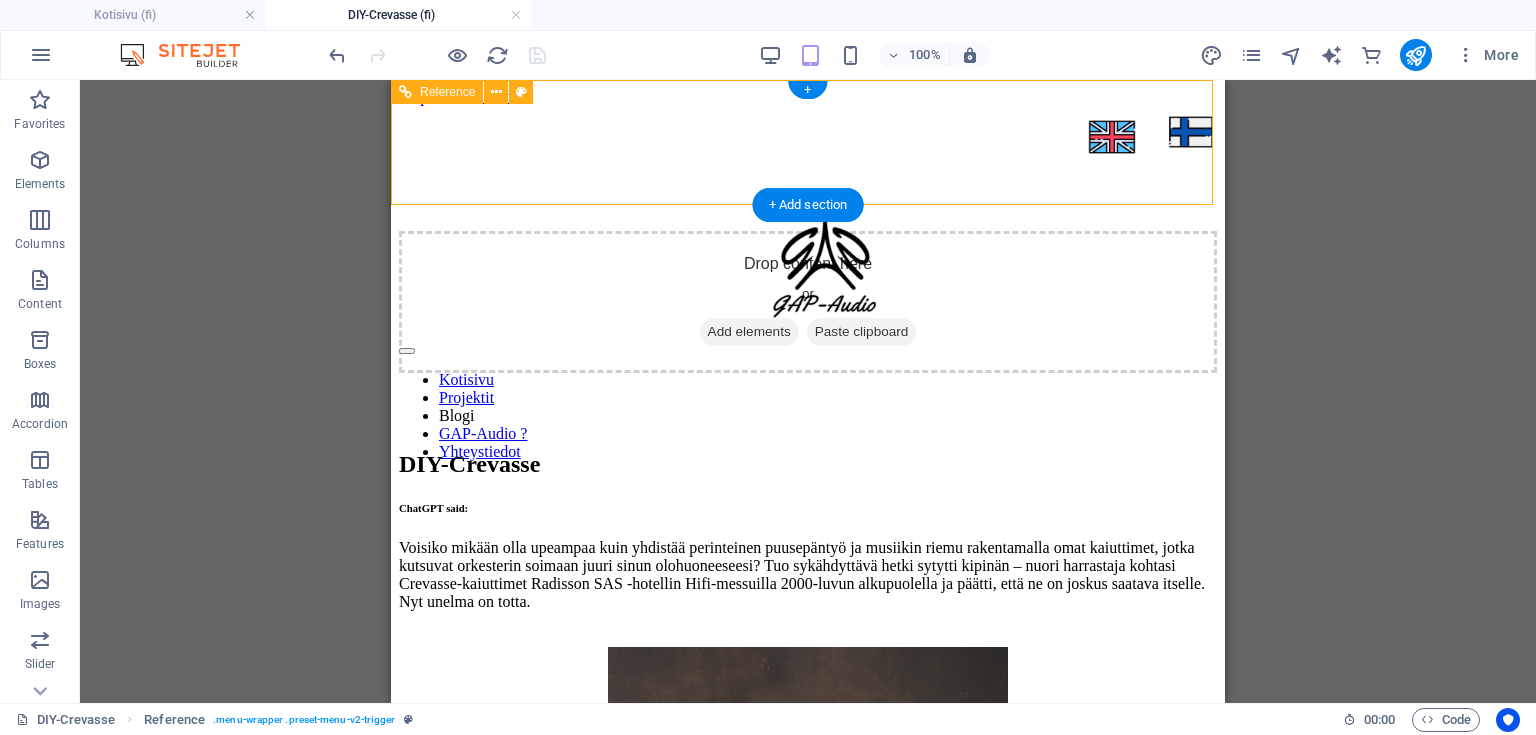 click at bounding box center (808, 346) 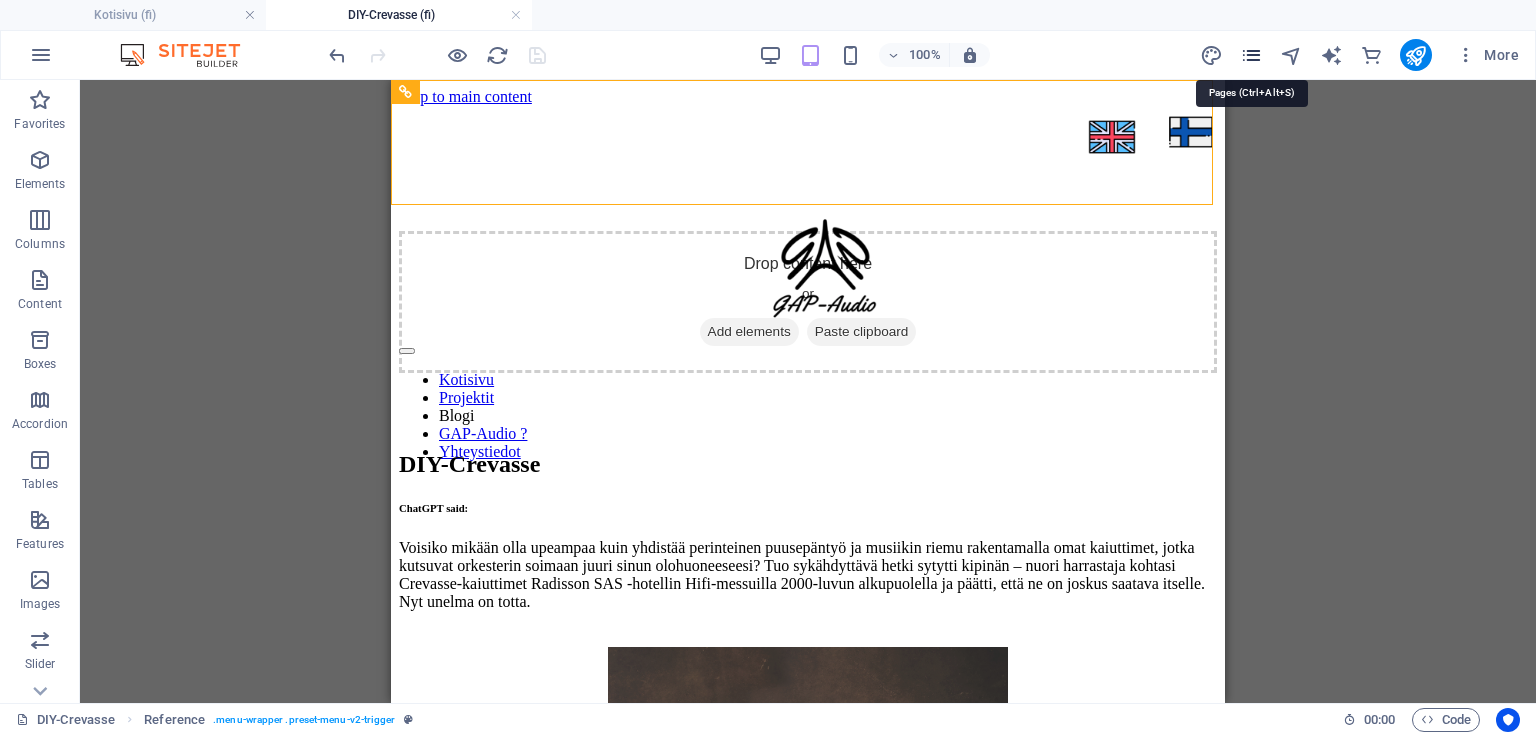 click at bounding box center [1251, 55] 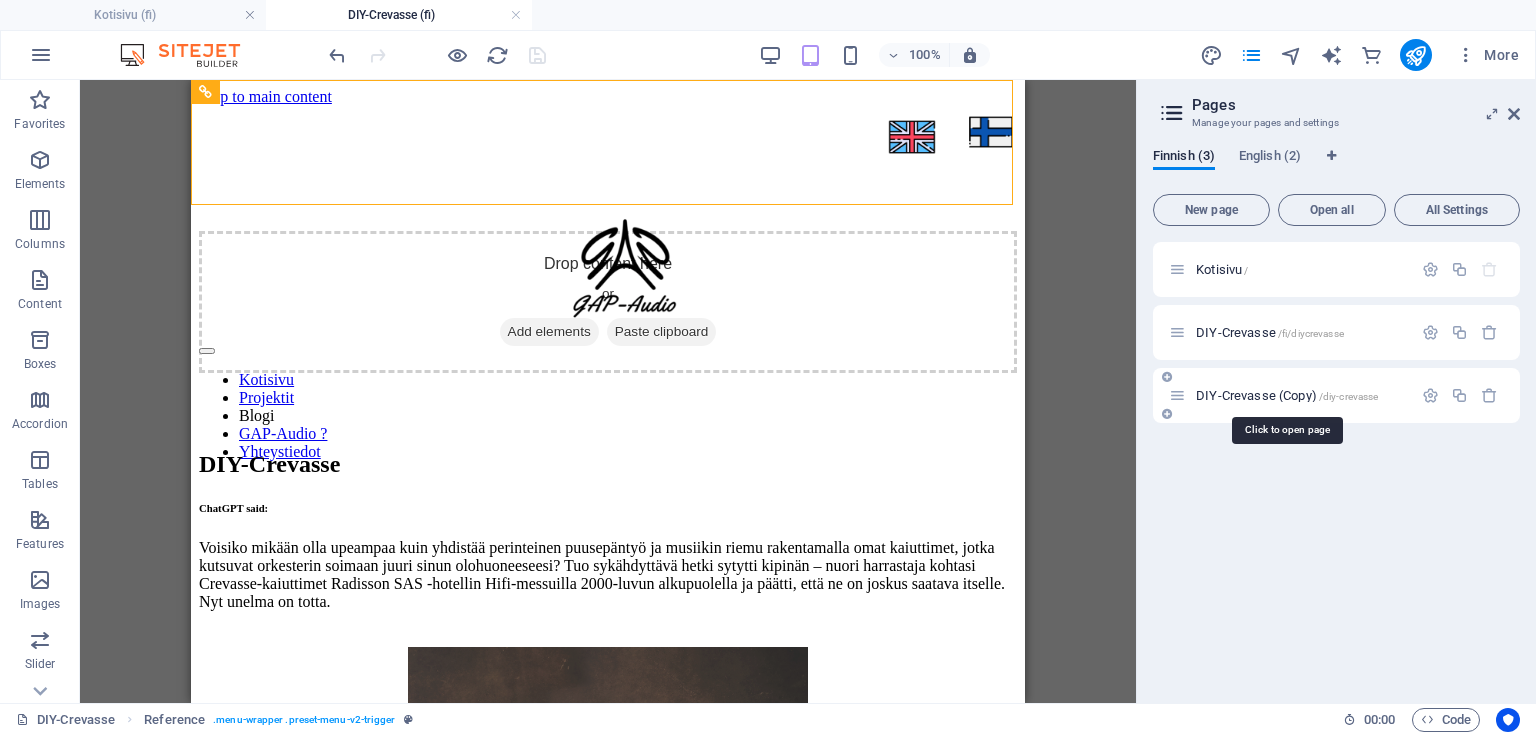 click on "DIY-Crevasse (Copy) /diy-crevasse" at bounding box center (1287, 395) 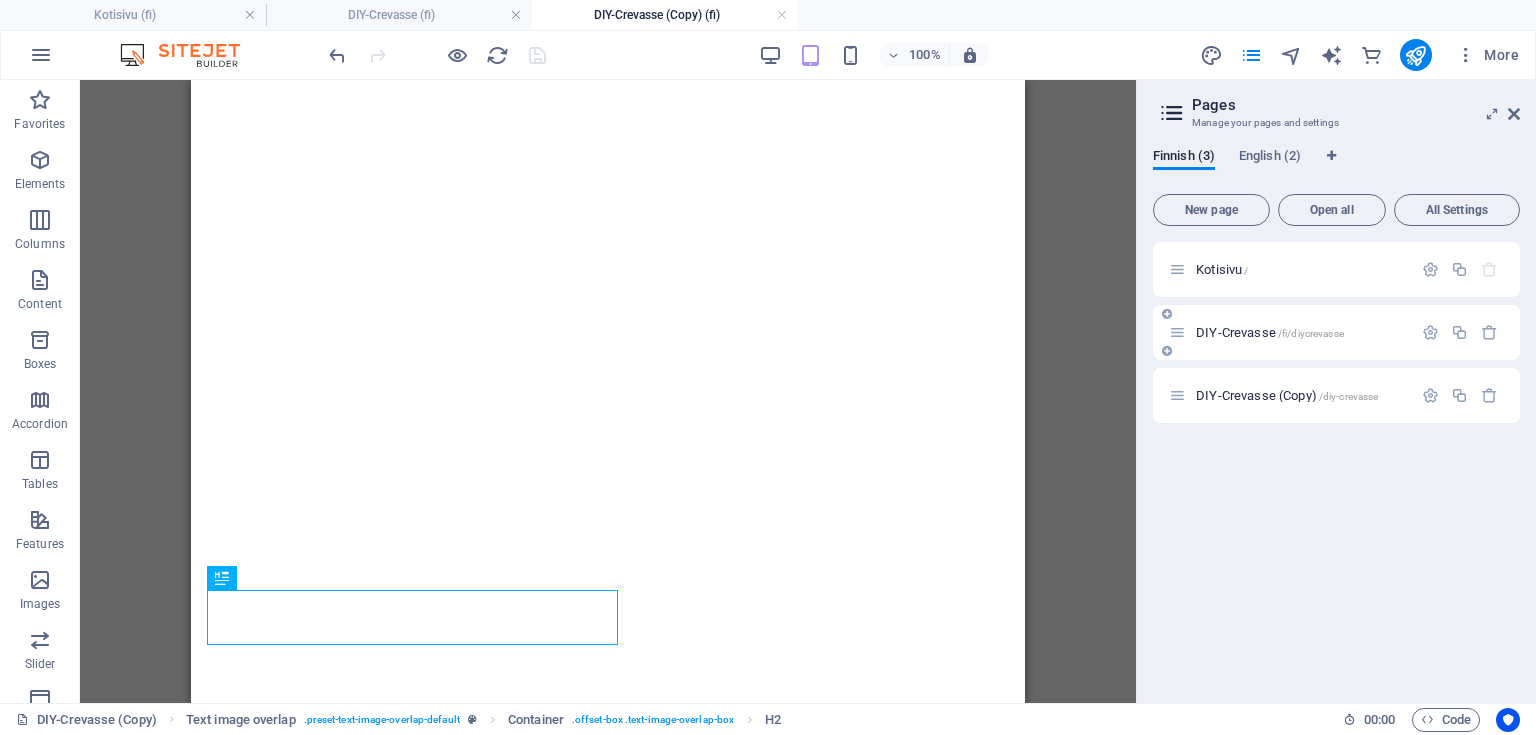 click on "DIY-Crevasse /fi/diycrevasse" at bounding box center (1336, 332) 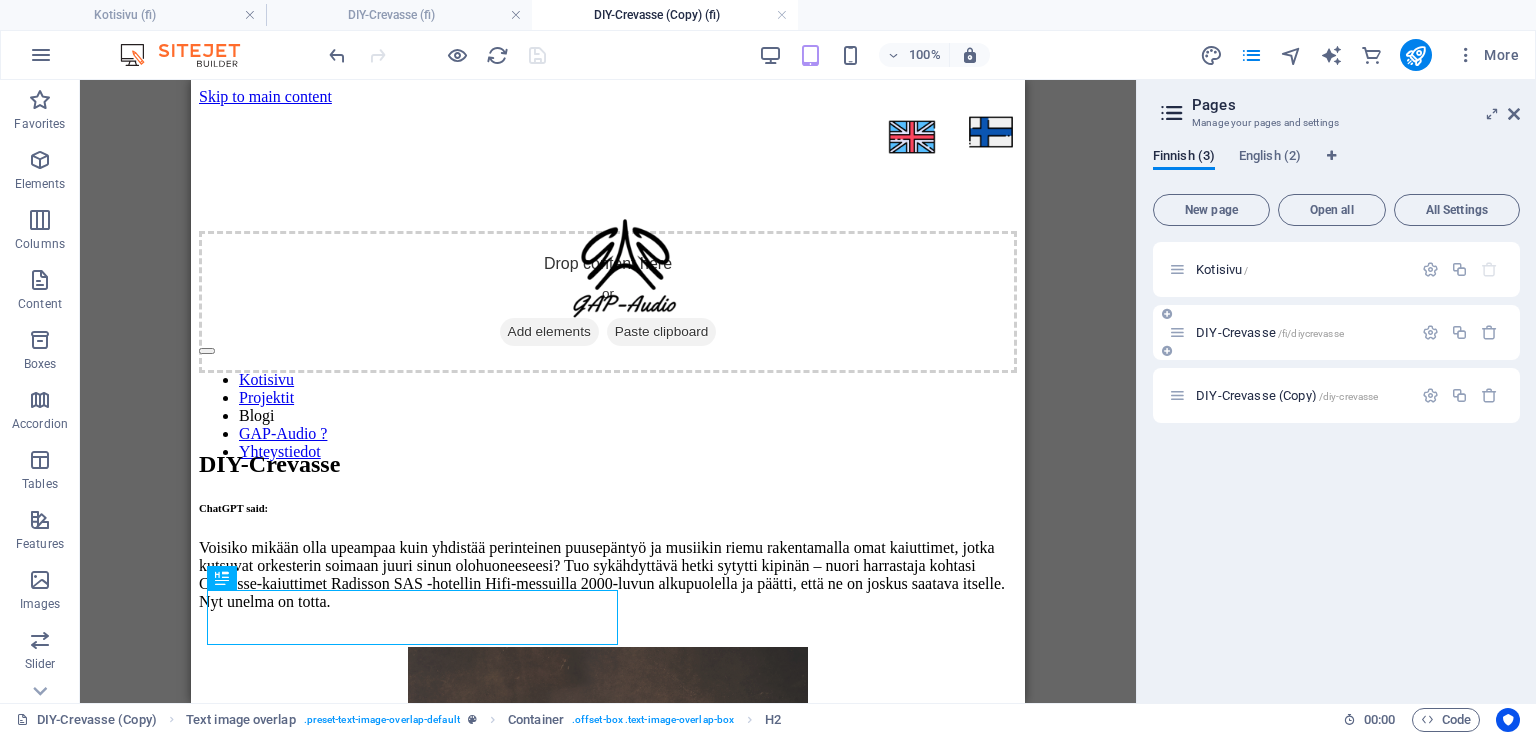 scroll, scrollTop: 0, scrollLeft: 0, axis: both 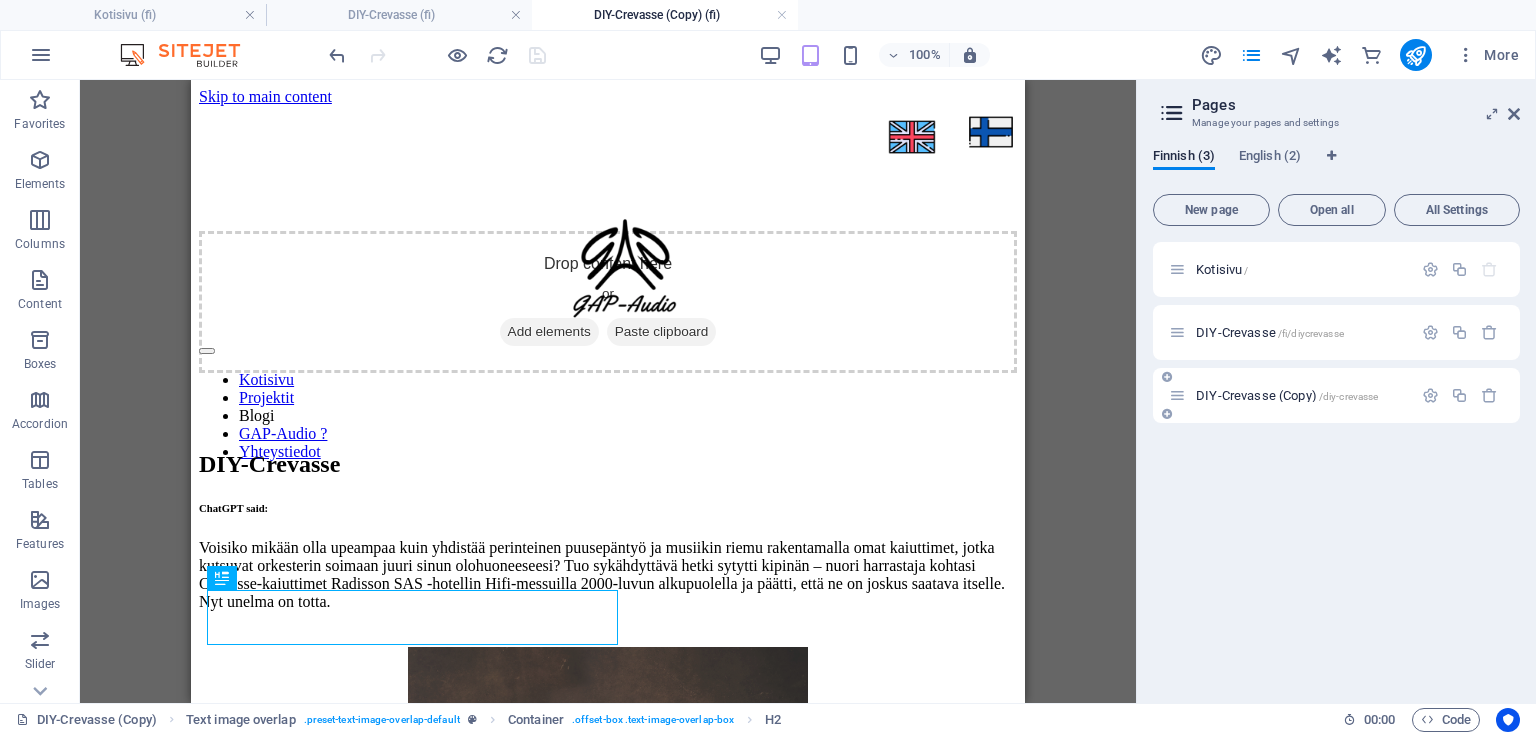 click on "DIY-Crevasse (Copy) /diy-crevasse" at bounding box center [1290, 395] 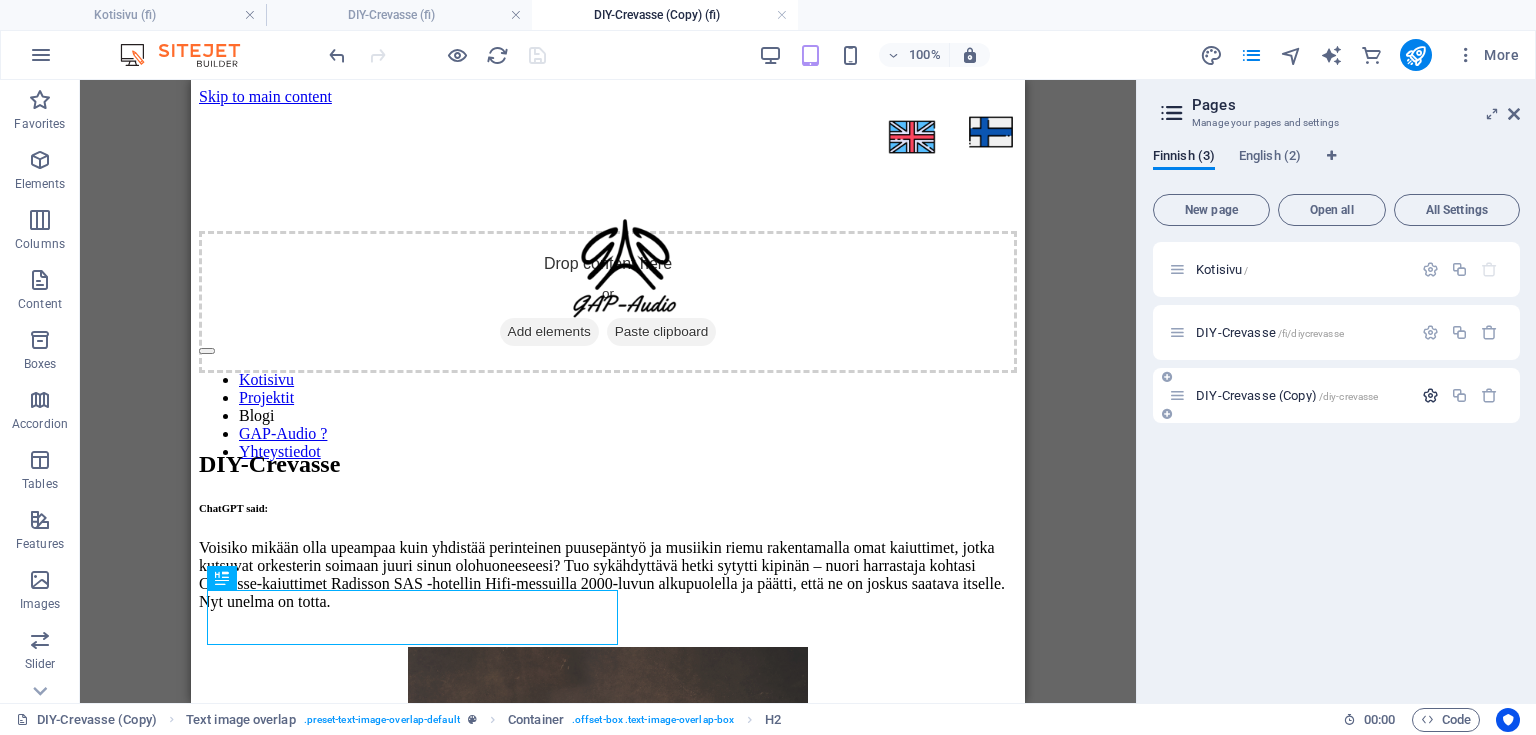 click at bounding box center [1430, 395] 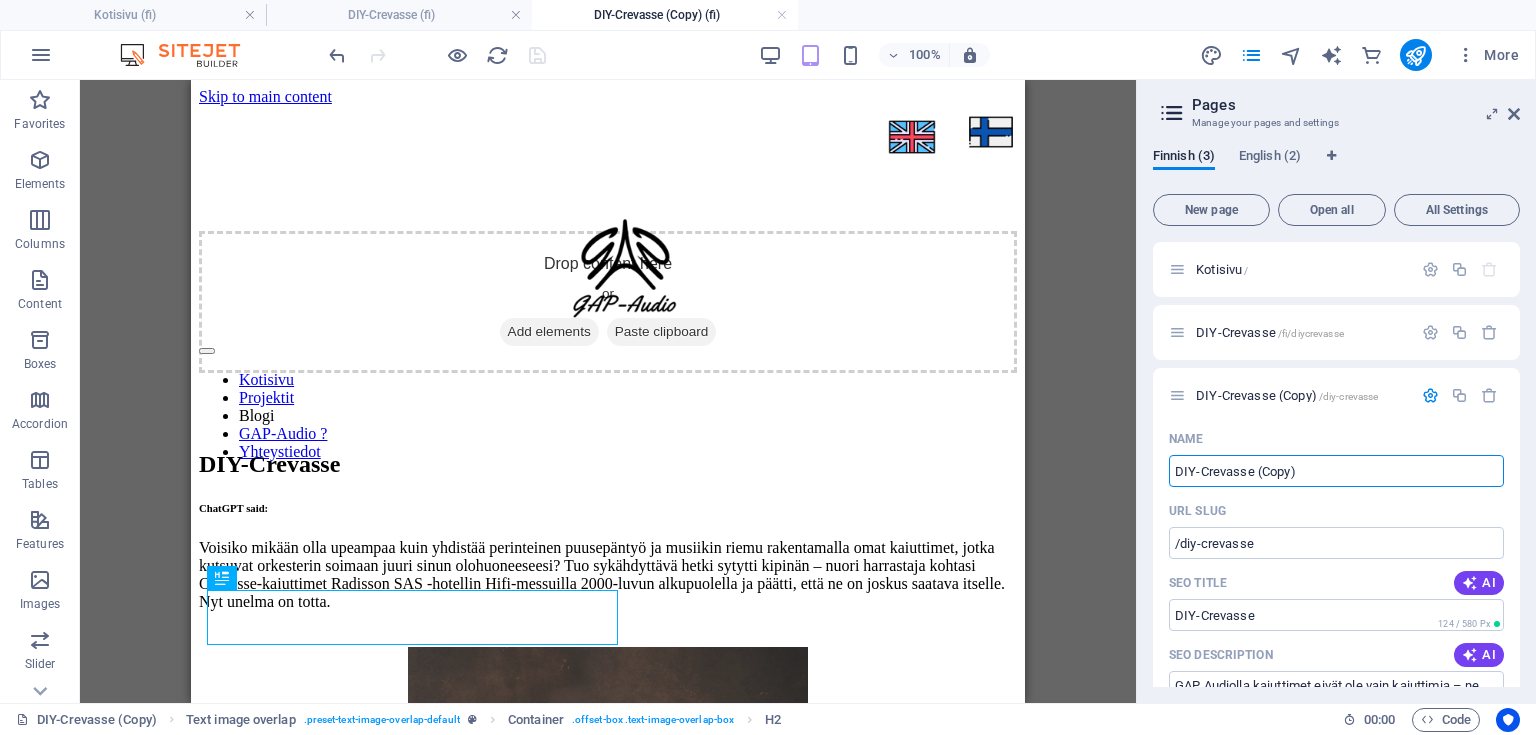 drag, startPoint x: 1322, startPoint y: 477, endPoint x: 1097, endPoint y: 476, distance: 225.00223 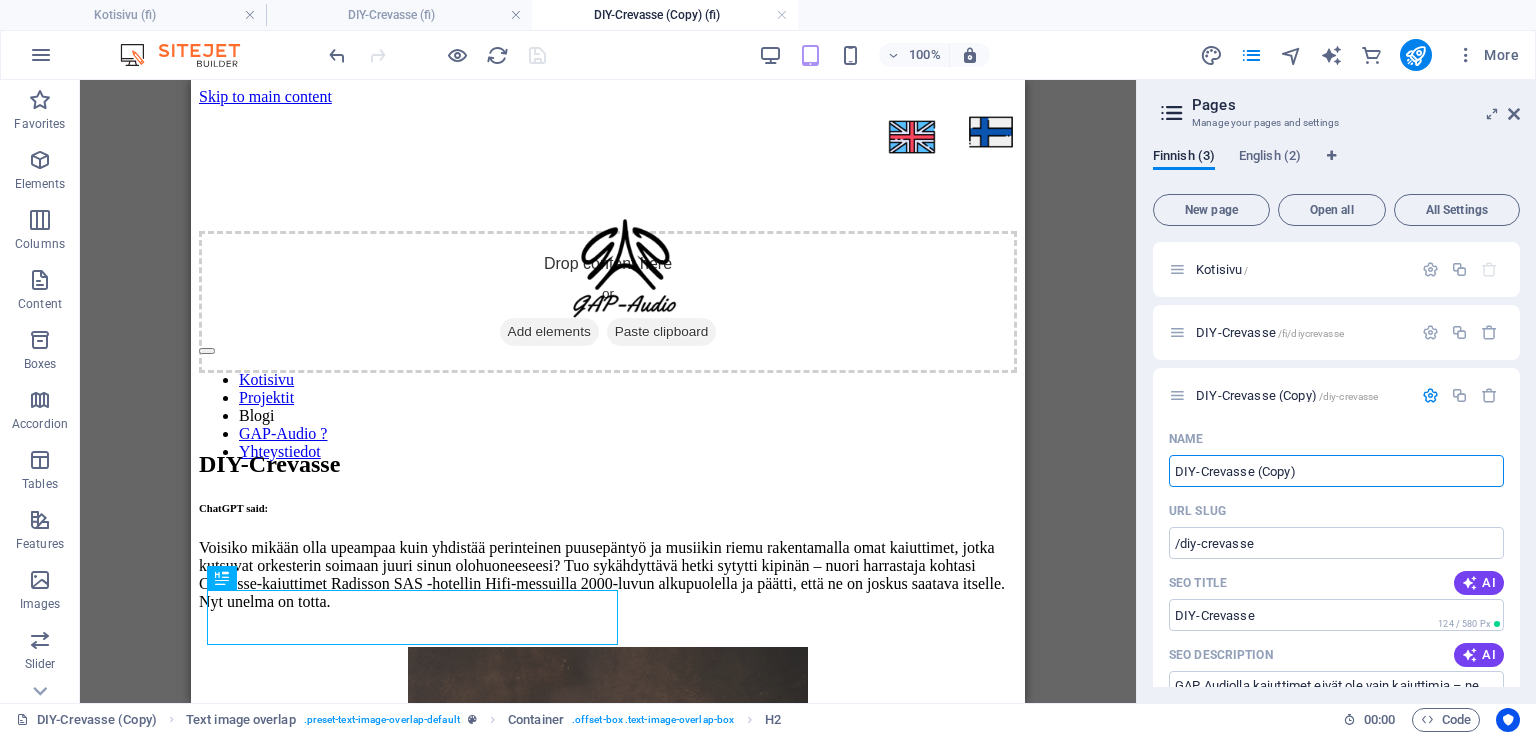 click on "Kotisivu (fi) DIY-Crevasse (fi) DIY-Crevasse (Copy) (fi) Favorites Elements Columns Content Boxes Accordion Tables Features Images Slider Header Footer Forms Marketing Collections Commerce
Drag here to replace the existing content. Press “Ctrl” if you want to create a new element.
H3   Cards   Container   Placeholder   Container   H3   Container   Container   Image   Image   Container   Menu Bar   Container   Logo   Button   Image   Placeholder   Container   Menu Bar   Image   Image   HTML   Image   Image   Menu Bar   Image   Image   Reference   Image   Container   Placeholder 100% More Kotisivu Text image overlap . preset-text-image-overlap-default Container . offset-box .text-image-overlap-box H2 00 : 00 Code Favorites Elements Columns Content Boxes Accordion Tables Features Images Slider Header Footer Forms Marketing Collections Commerce
Container   H2   Text image overlap   Container   Image   Menu Bar   Container   Logo   Image   Image   Reference   Text   Text" at bounding box center [768, 391] 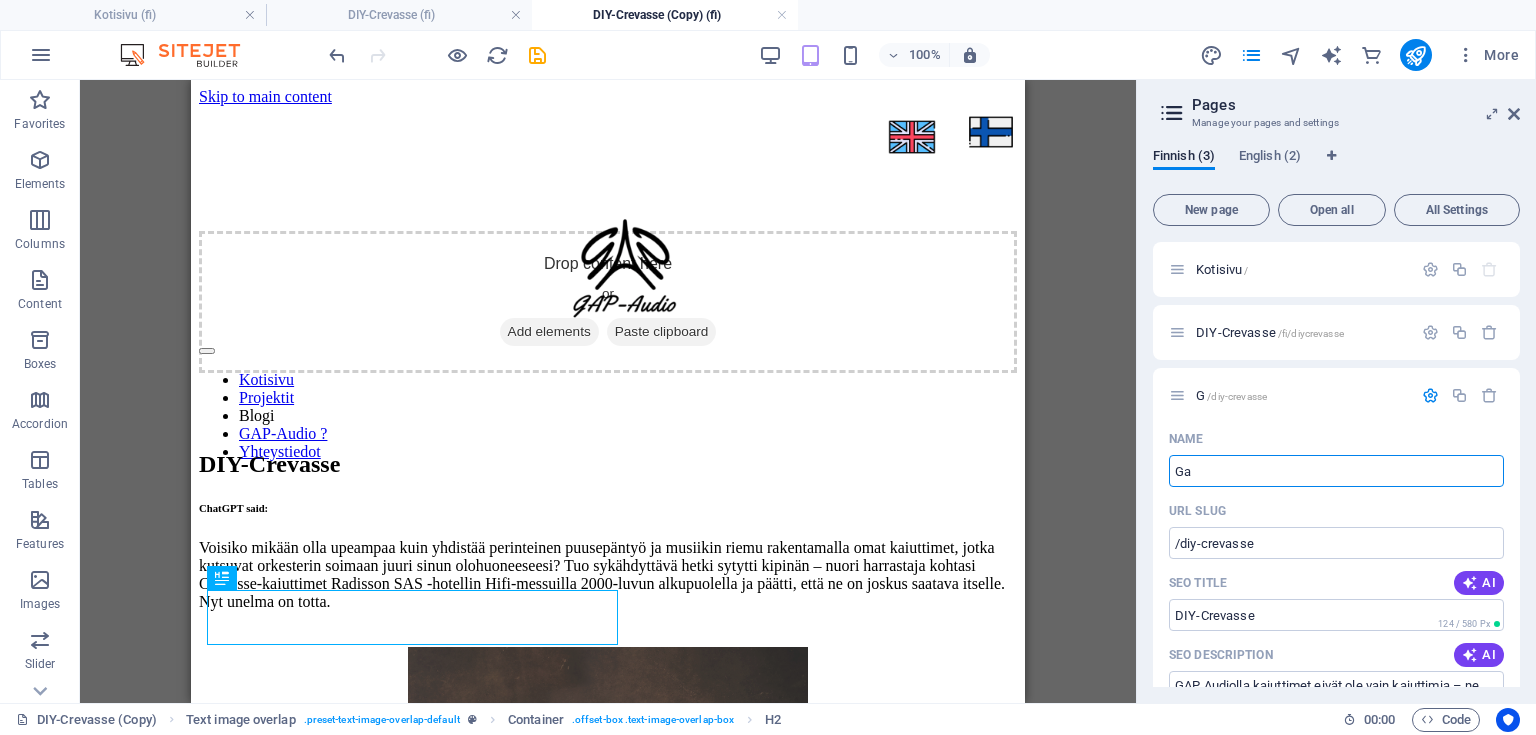 type on "G" 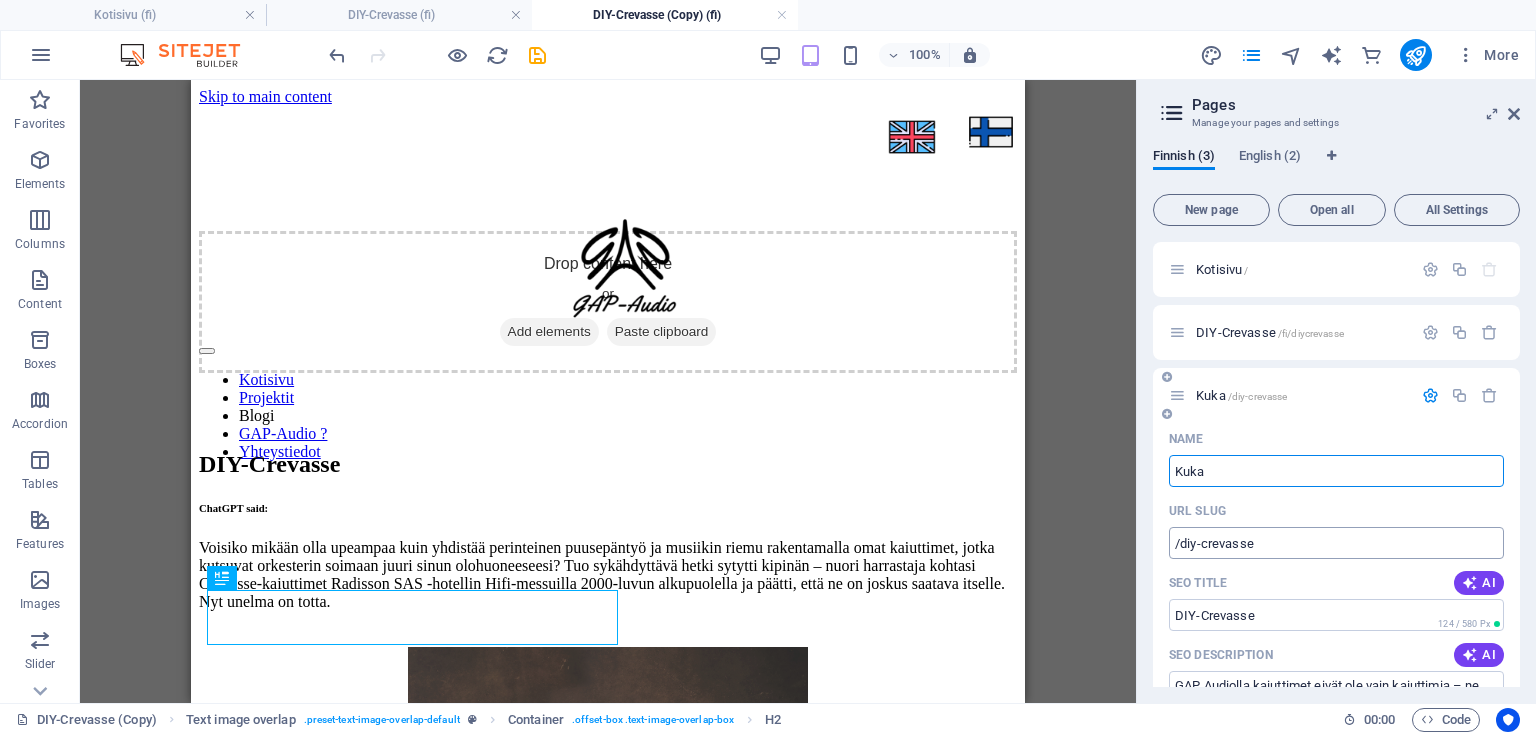 type on "Kuka" 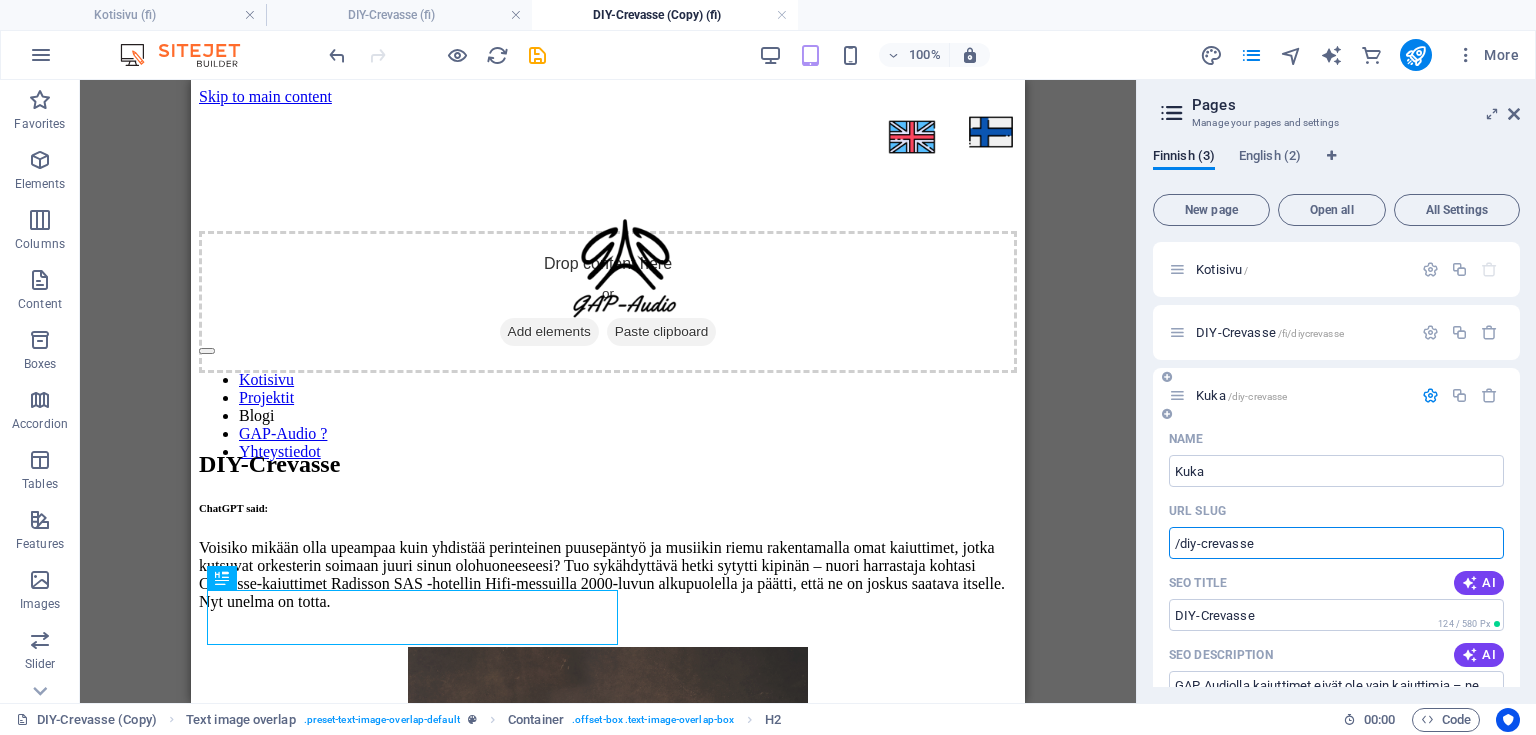 drag, startPoint x: 1227, startPoint y: 547, endPoint x: 1178, endPoint y: 556, distance: 49.819675 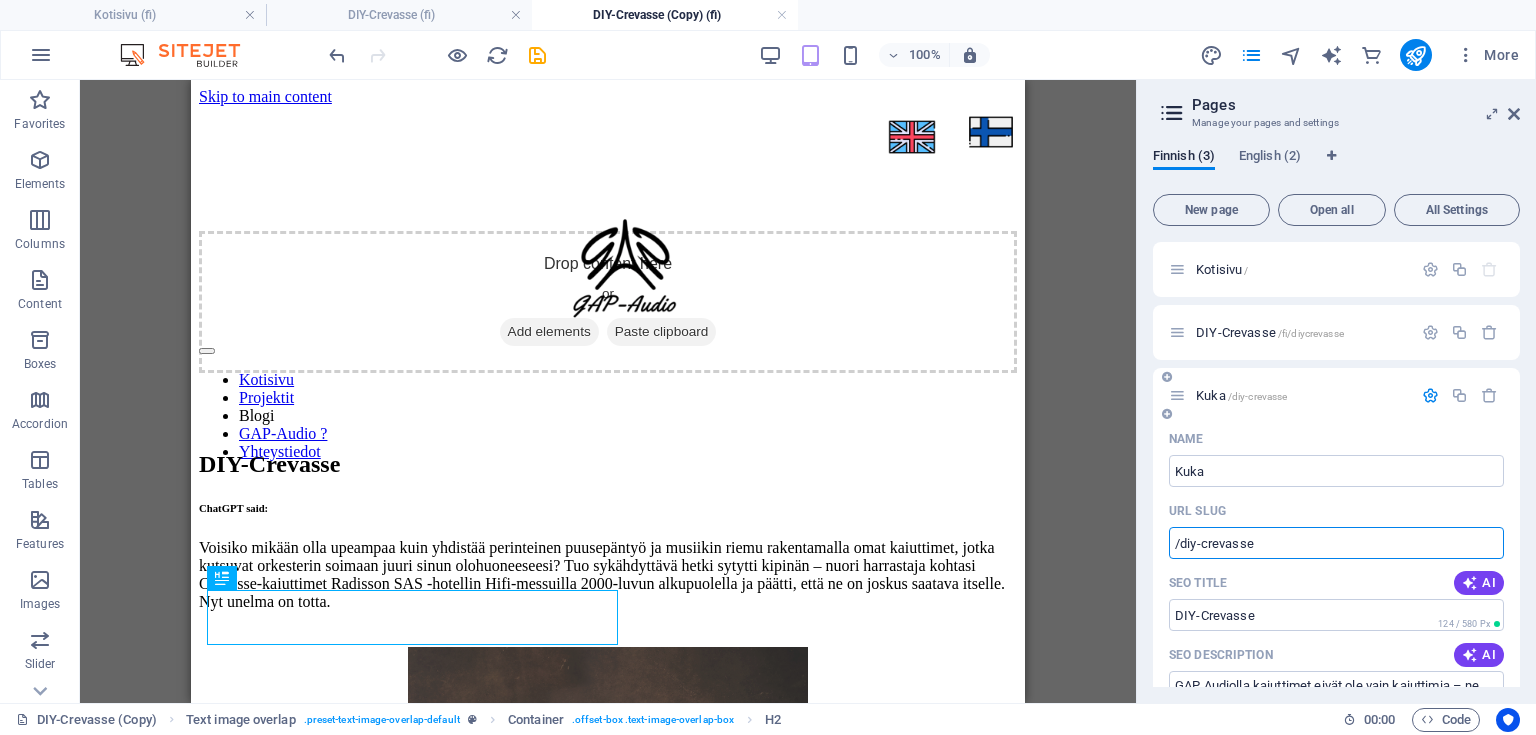 click on "/diy-crevasse" at bounding box center (1336, 543) 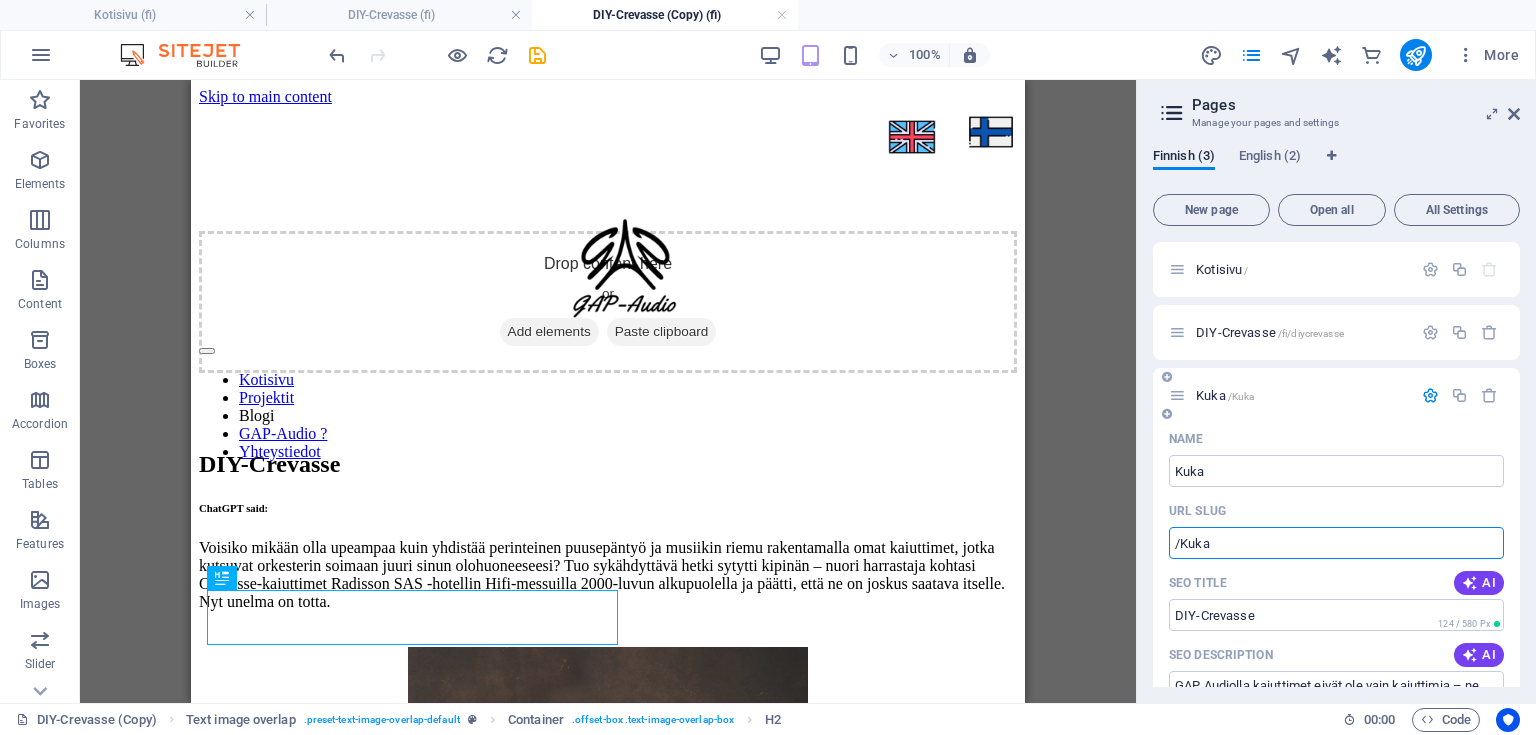 click on "/Kuka" at bounding box center (1336, 543) 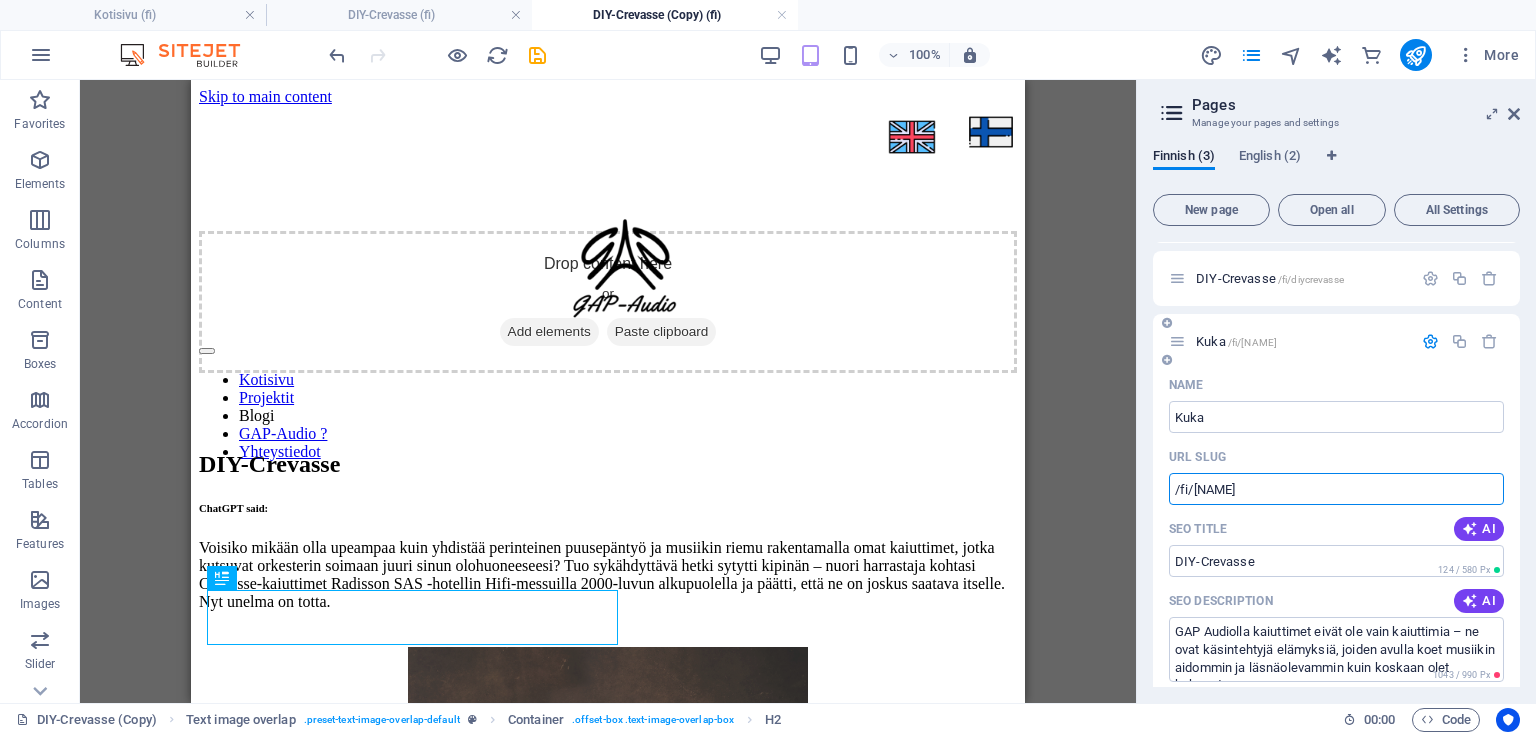 scroll, scrollTop: 80, scrollLeft: 0, axis: vertical 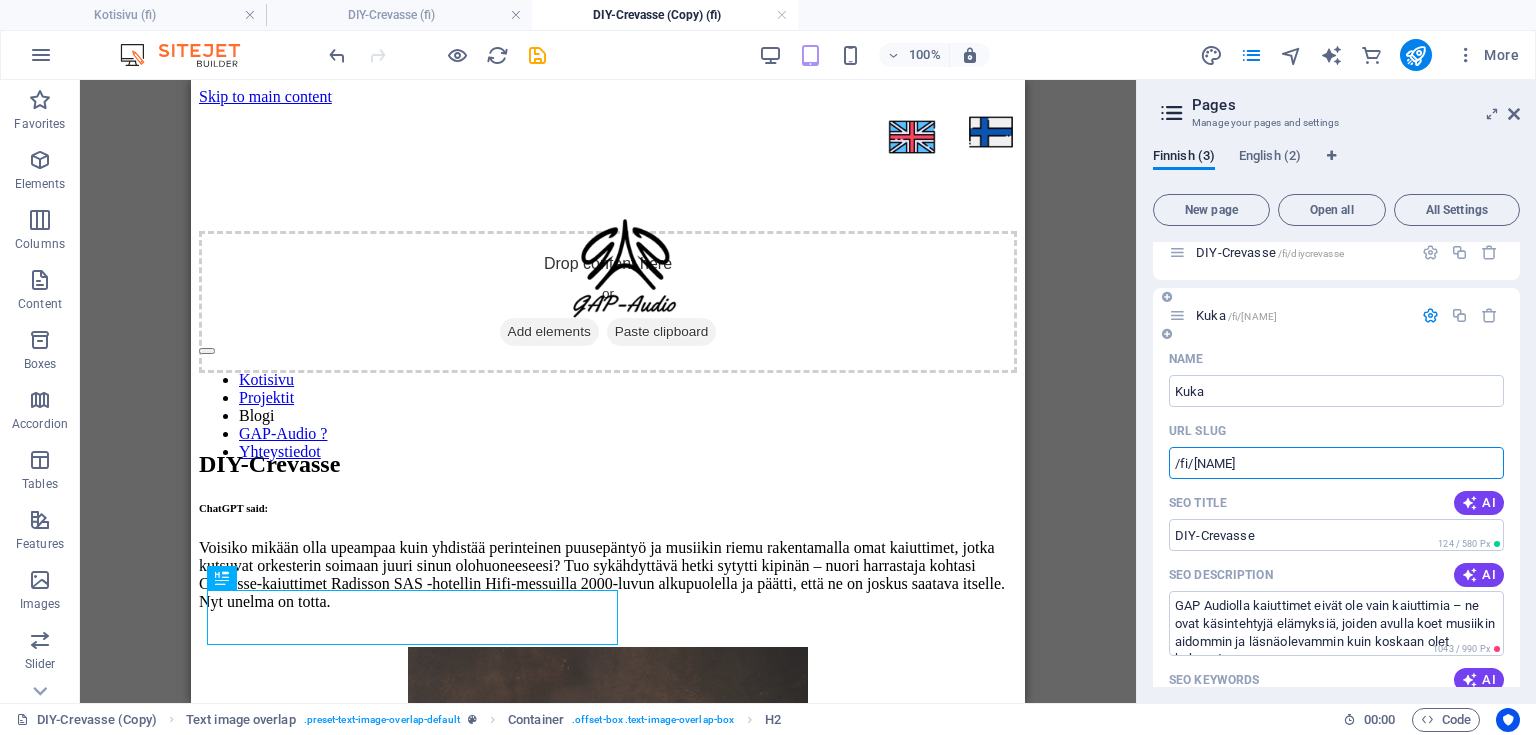 type on "/fi/[NAME]" 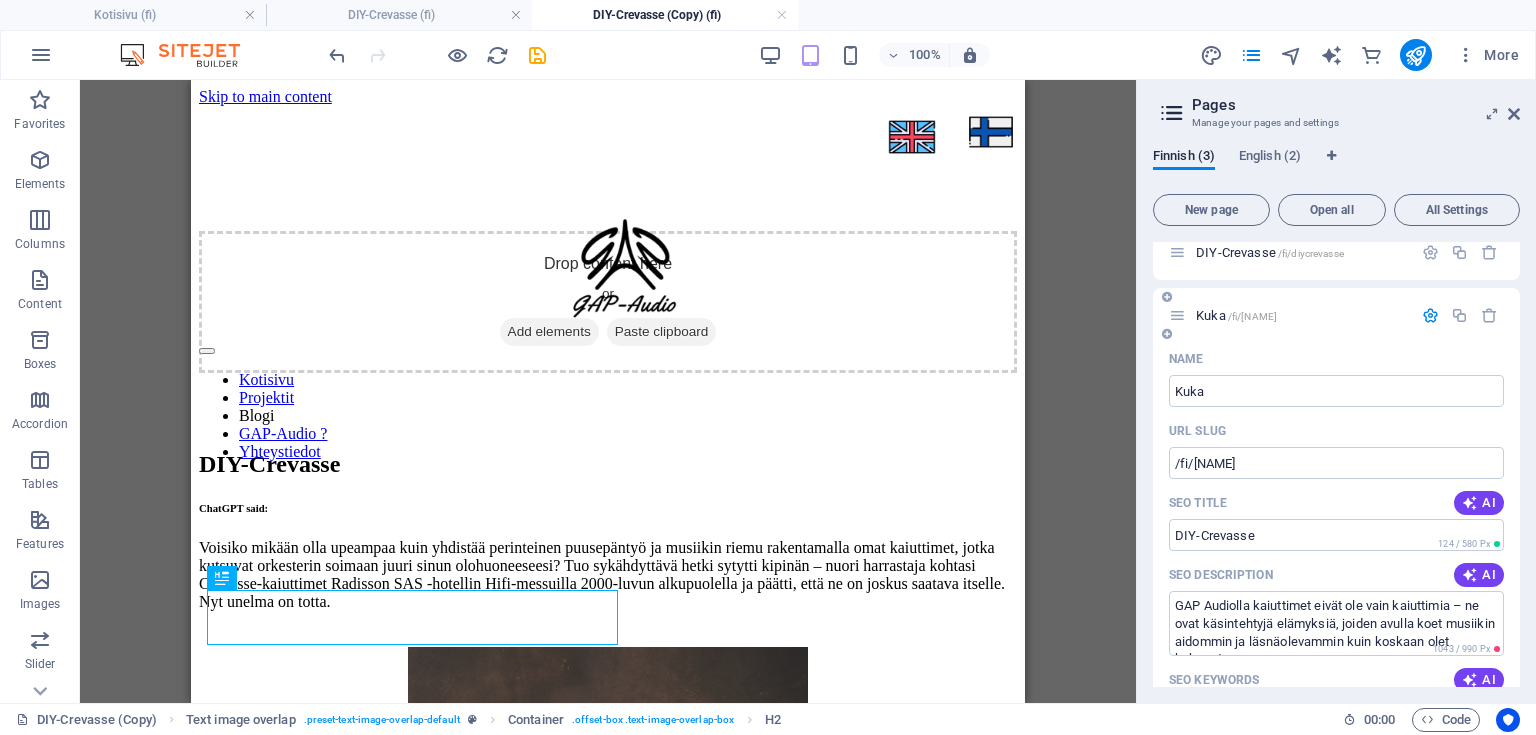 click on "Name Kuka ​ URL SLUG /fi/[NAME] ​ SEO Title AI DIY-Crevasse ​ 124 / 580 Px SEO Description AI GAP Audiolla kaiuttimet eivät ole vain kaiuttimia – ne ovat käsintehtyjä elämyksiä, joiden avulla koet musiikin aidommin ja läsnäolevammin kuin koskaan olet kokenut ​ 1043 / 990 Px SEO Keywords AI ribbon speakers, planar speakers, audiophile speakers, GAP Audio, high-end audio, nauhadiskantti, tasoelementti, kaiutin, Dipoli-basso, Dipoli ​ Settings Menu Noindex Preview Mobile Desktop www.example.com fi Kuka DIY-Crevasse GAP Audiolla kaiuttimet eivät ole vain kaiuttimia – ne ovat käsintehtyjä elämyksiä, joiden avulla koet musiikin aidommin ja läsnäolevammin kuin koskaan olet kokenut Meta tags ​ Preview Image (Open Graph) Drag files here, click to choose files or select files from Files or our free stock photos & videos More Settings" at bounding box center (1336, 745) 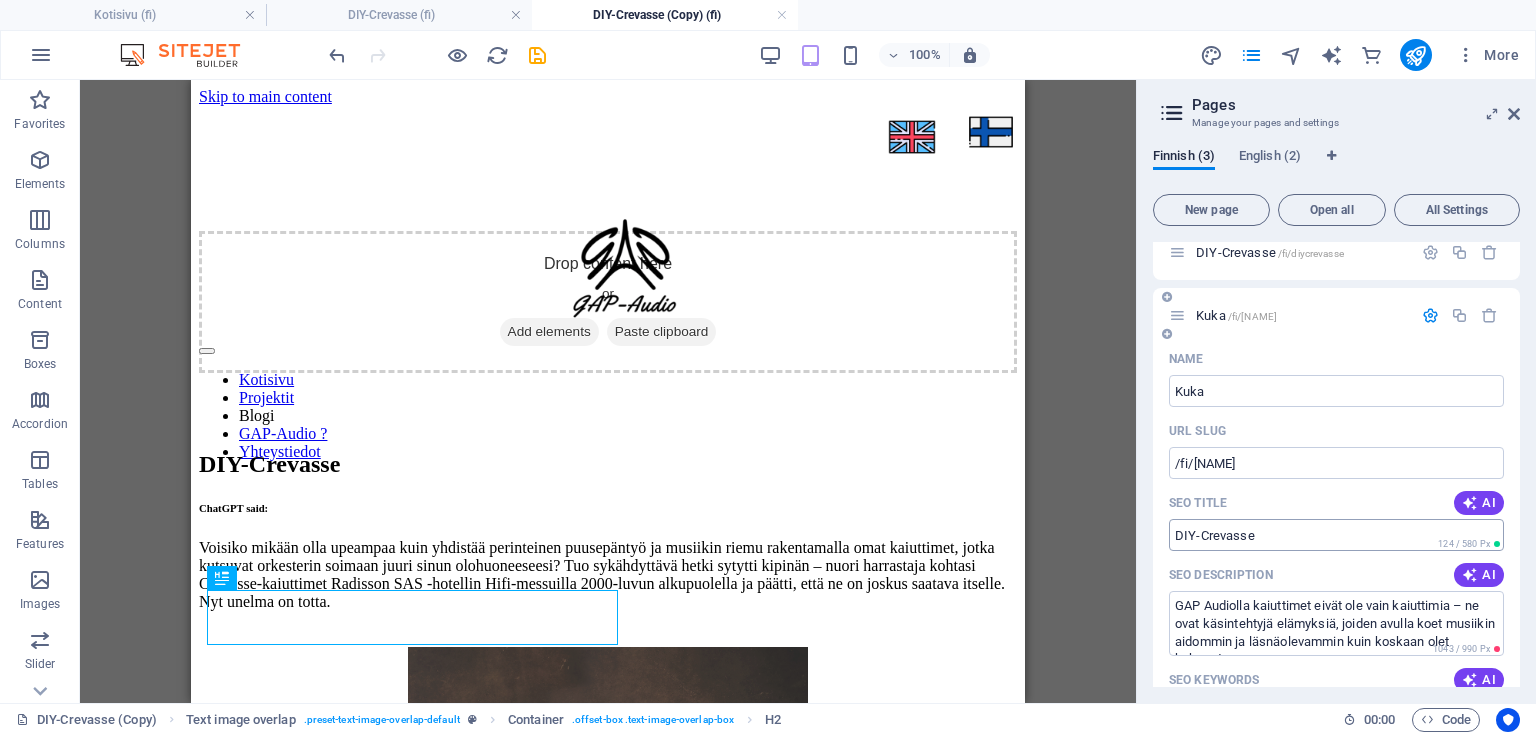 click on "DIY-Crevasse" at bounding box center [1336, 535] 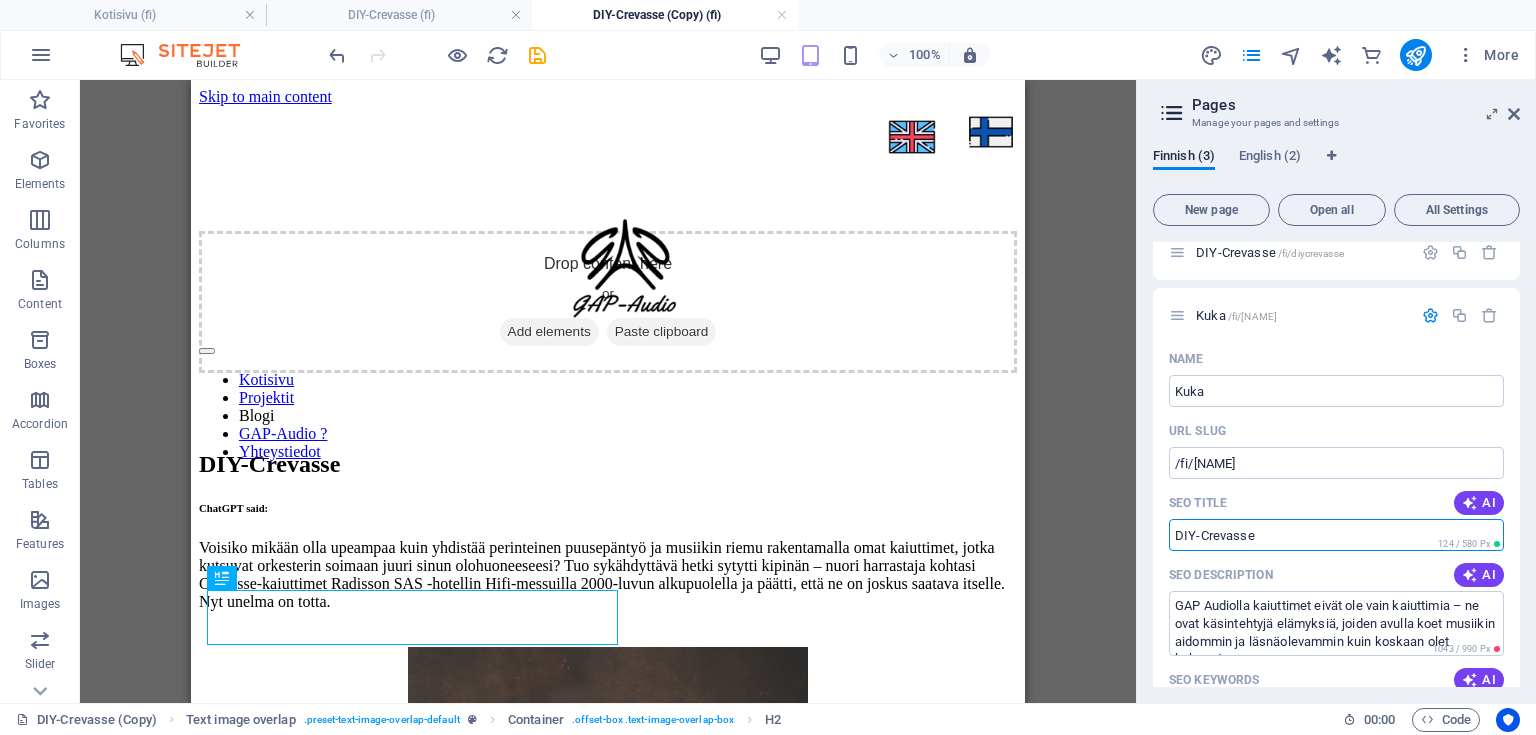drag, startPoint x: 1286, startPoint y: 545, endPoint x: 1124, endPoint y: 559, distance: 162.6038 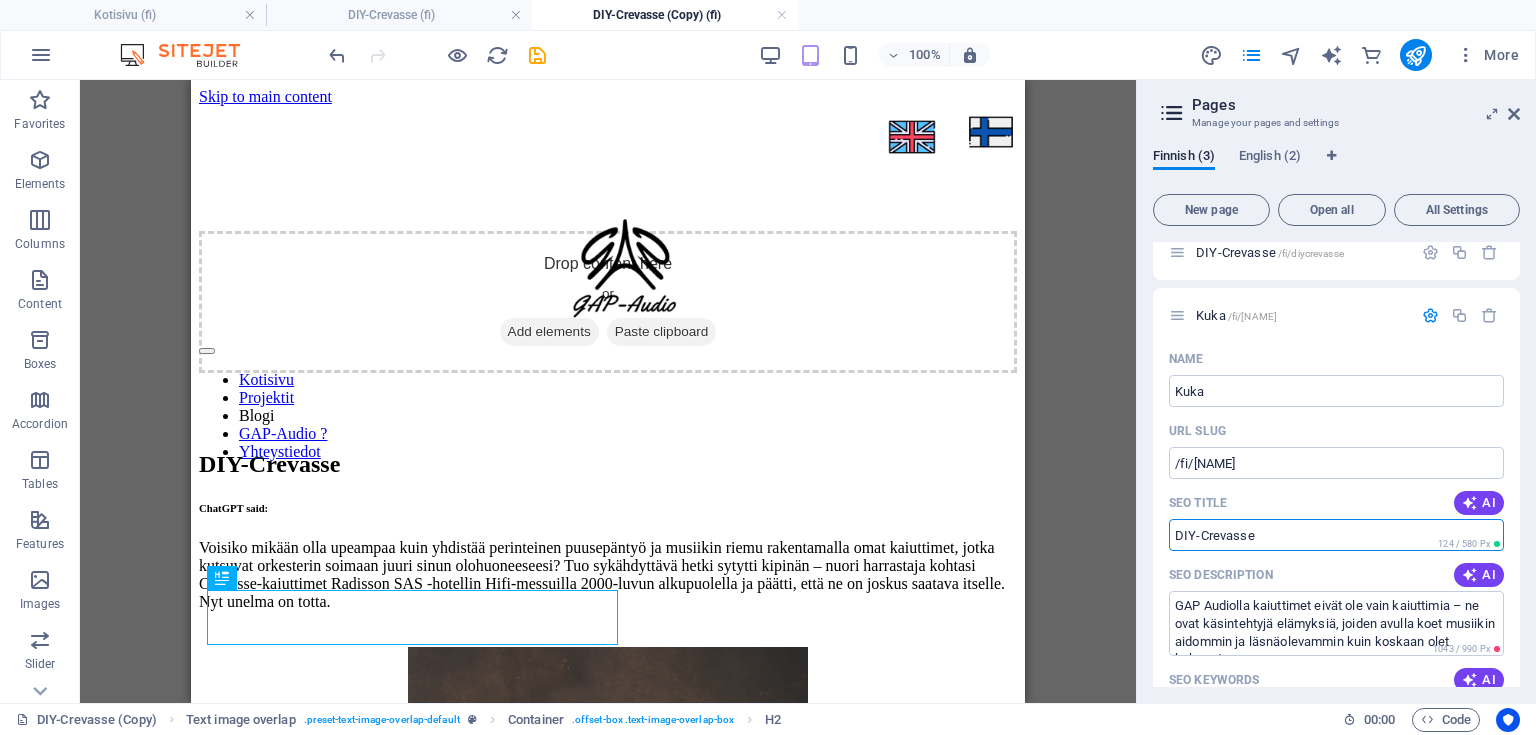 click on "Kotisivu (fi) DIY-Crevasse (fi) DIY-Crevasse (Copy) (fi) Favorites Elements Columns Content Boxes Accordion Tables Features Images Slider Header Footer Forms Marketing Collections Commerce
Drag here to replace the existing content. Press “Ctrl” if you want to create a new element.
H3   Cards   Container   Placeholder   Container   H3   Container   Container   Image   Image   Container   Menu Bar   Container   Logo   Button   Image   Placeholder   Container   Menu Bar   Image   Image   HTML   Image   Image   Menu Bar   Image   Image   Reference   Image   Container   Placeholder 100% More Kotisivu Text image overlap . preset-text-image-overlap-default Container . offset-box .text-image-overlap-box H2 00 : 00 Code Favorites Elements Columns Content Boxes Accordion Tables Features Images Slider Header Footer Forms Marketing Collections Commerce
Container   H2   Text image overlap   Container   Image   Menu Bar   Container   Logo   Image   Image   Reference   Text   Text" at bounding box center (768, 391) 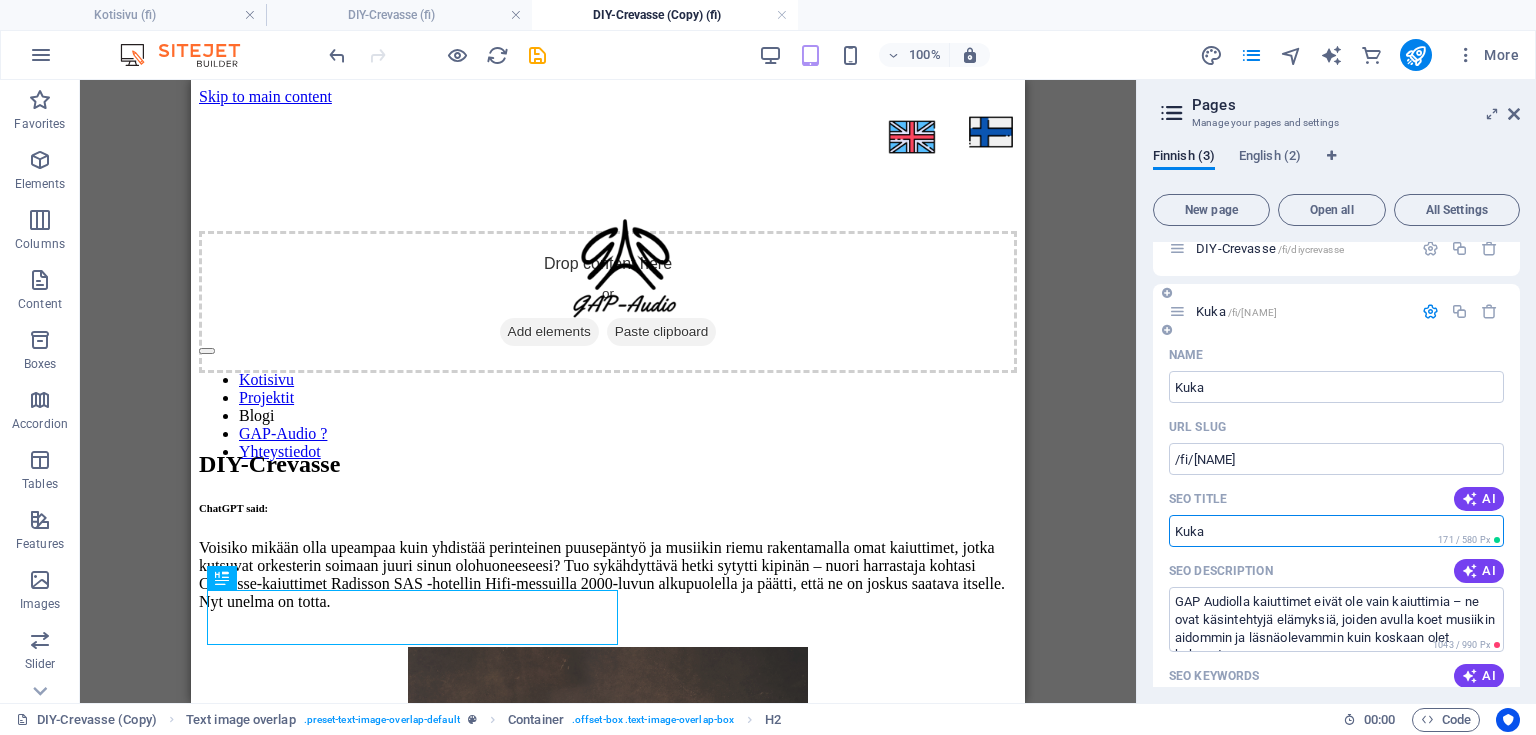 scroll, scrollTop: 0, scrollLeft: 0, axis: both 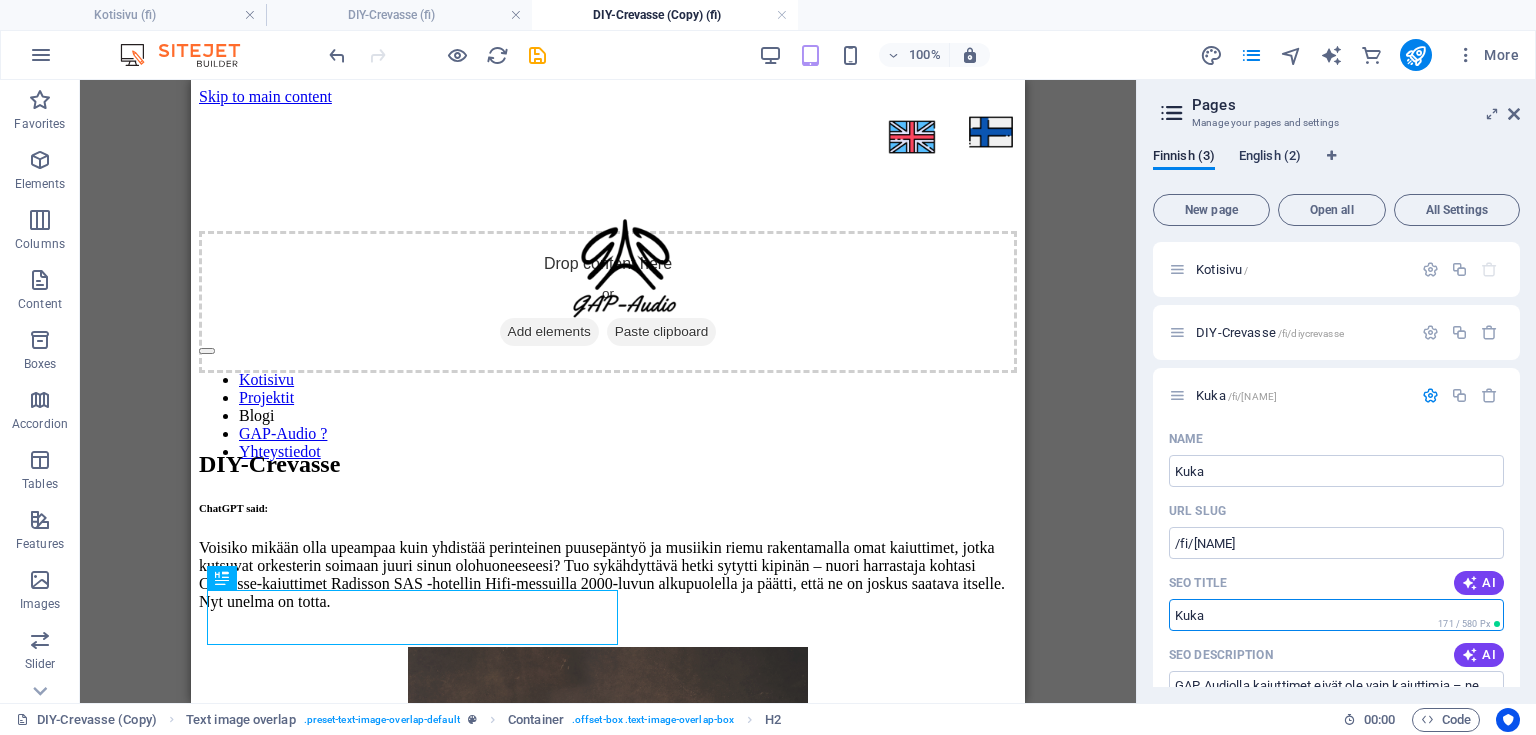 type on "Kuka" 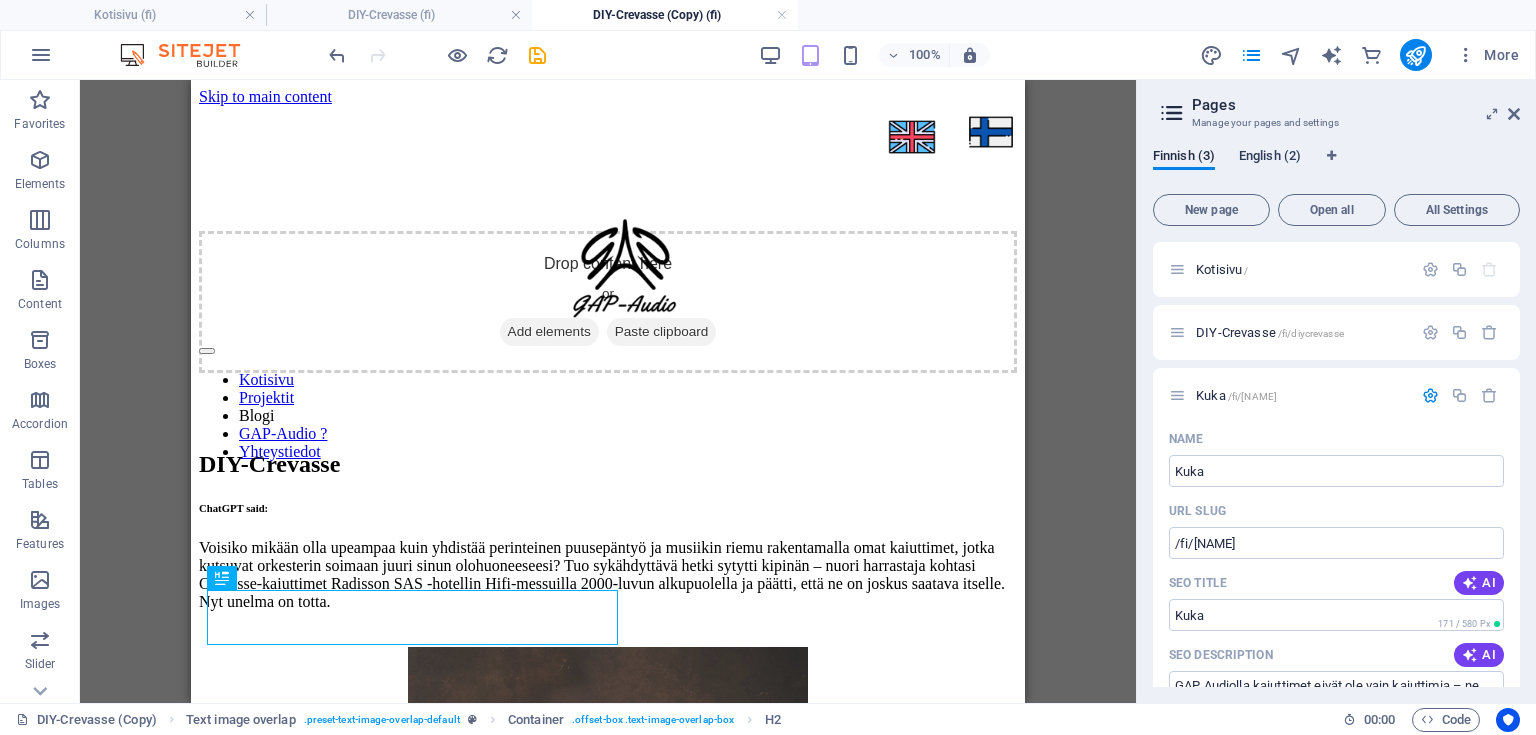click on "English (2)" at bounding box center (1270, 158) 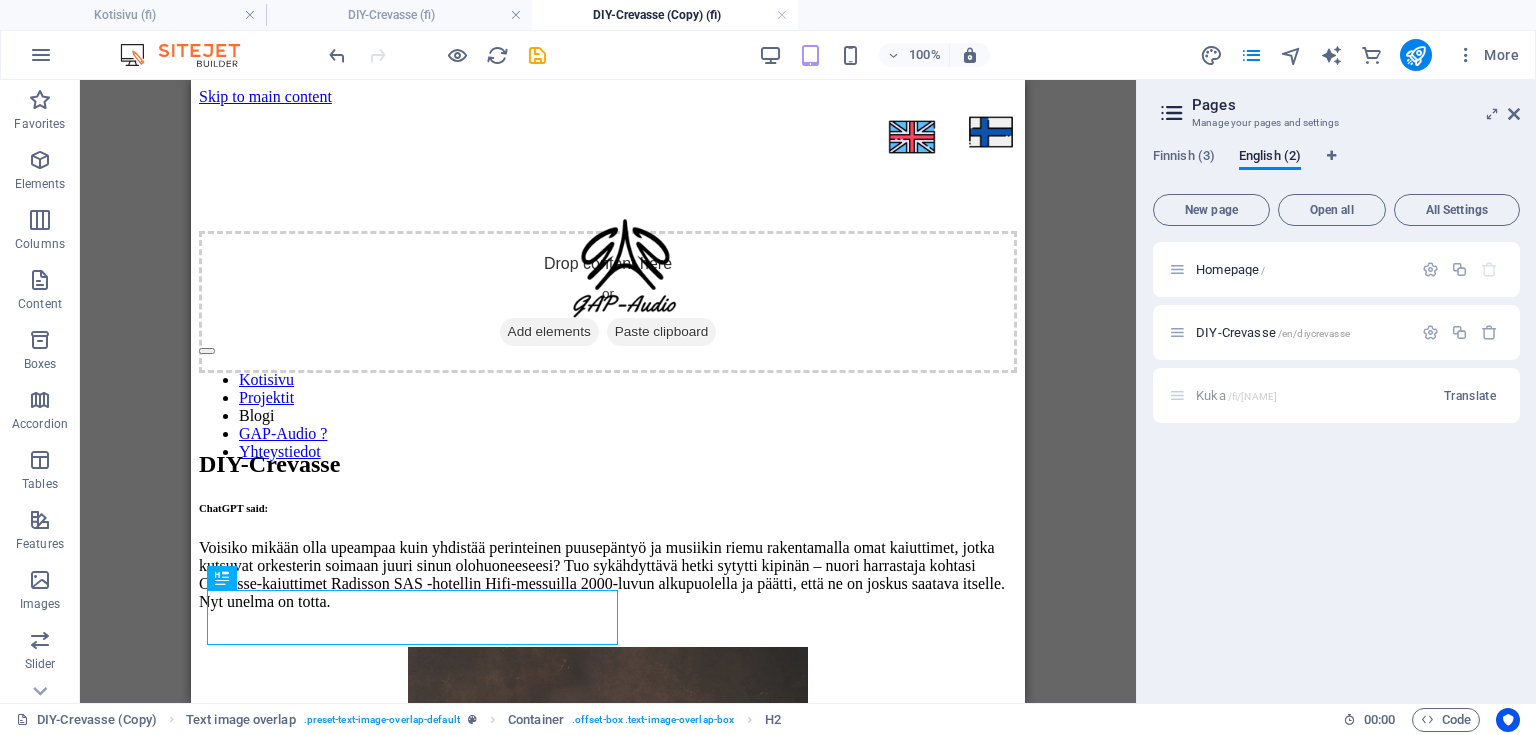 drag, startPoint x: 1356, startPoint y: 402, endPoint x: 1376, endPoint y: 401, distance: 20.024984 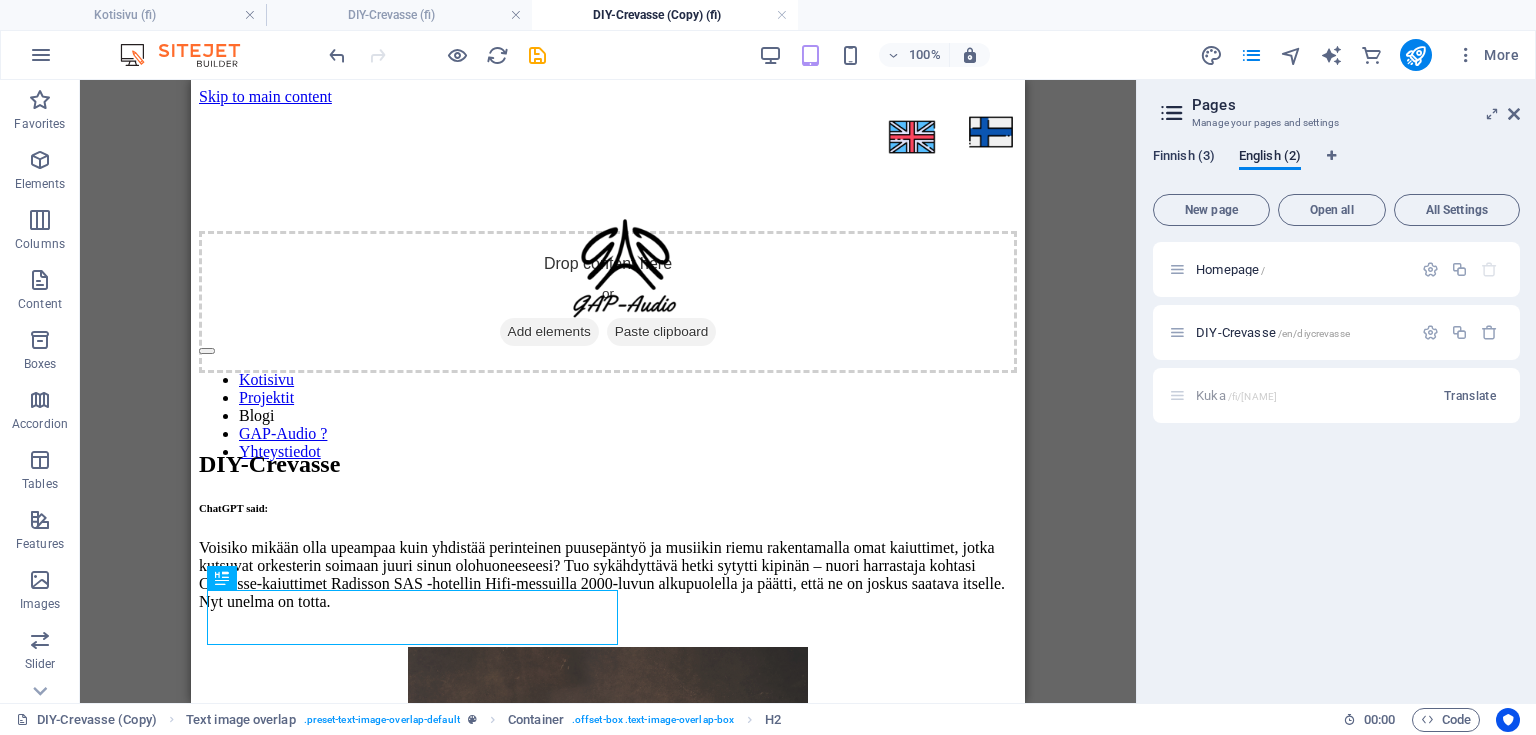 click on "Finnish (3)" at bounding box center (1184, 158) 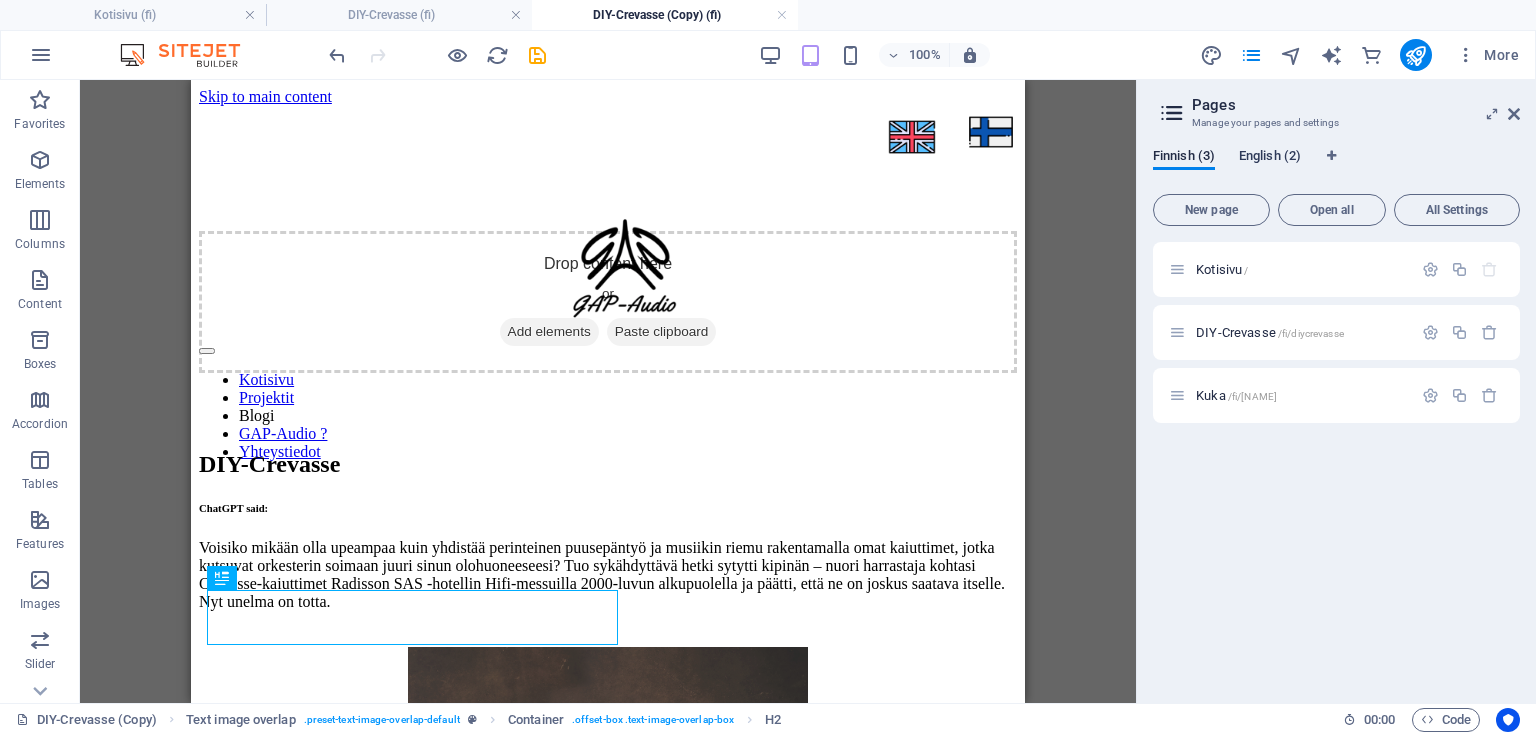 click on "English (2)" at bounding box center [1270, 158] 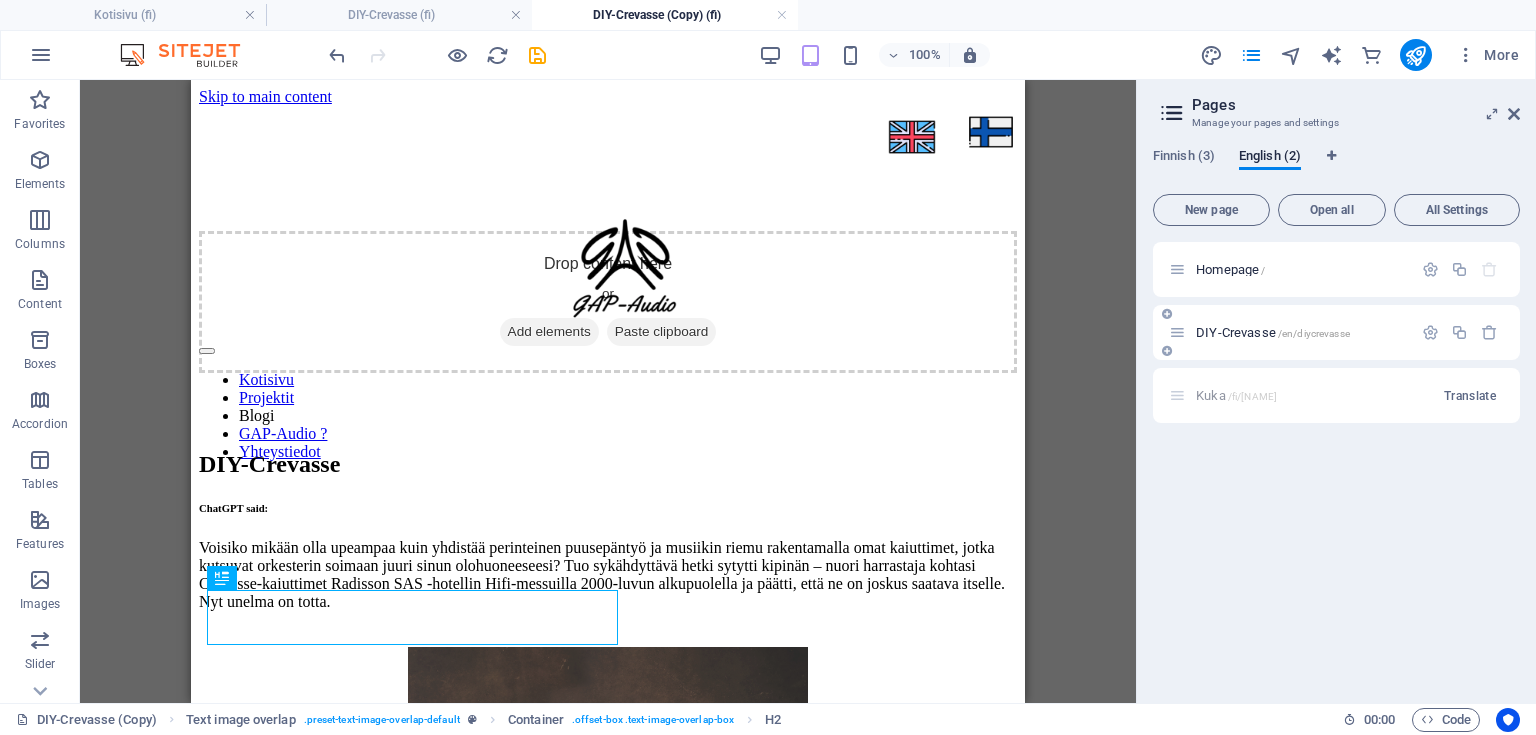 click on "DIY-Crevasse /en/diycrevasse" at bounding box center [1273, 332] 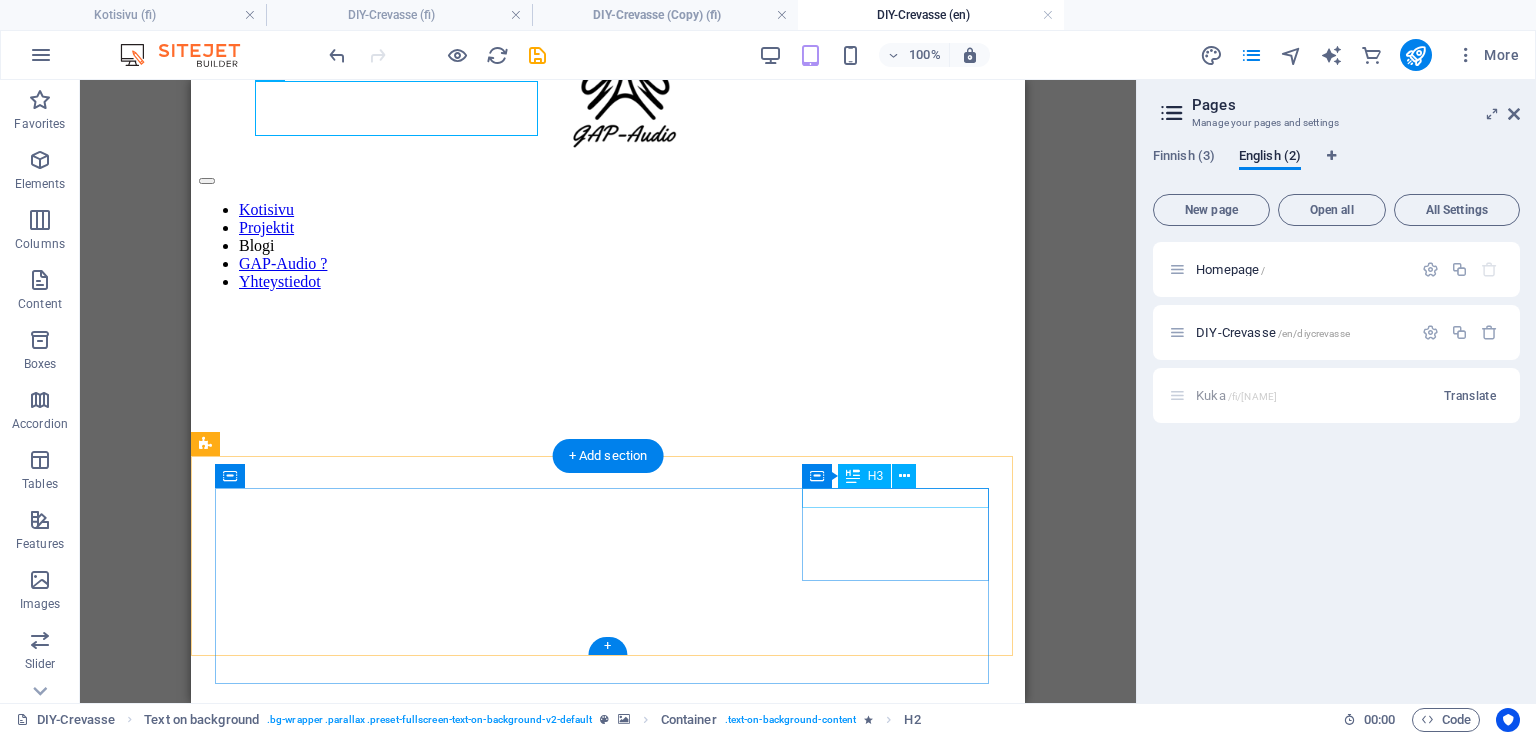 scroll, scrollTop: 0, scrollLeft: 0, axis: both 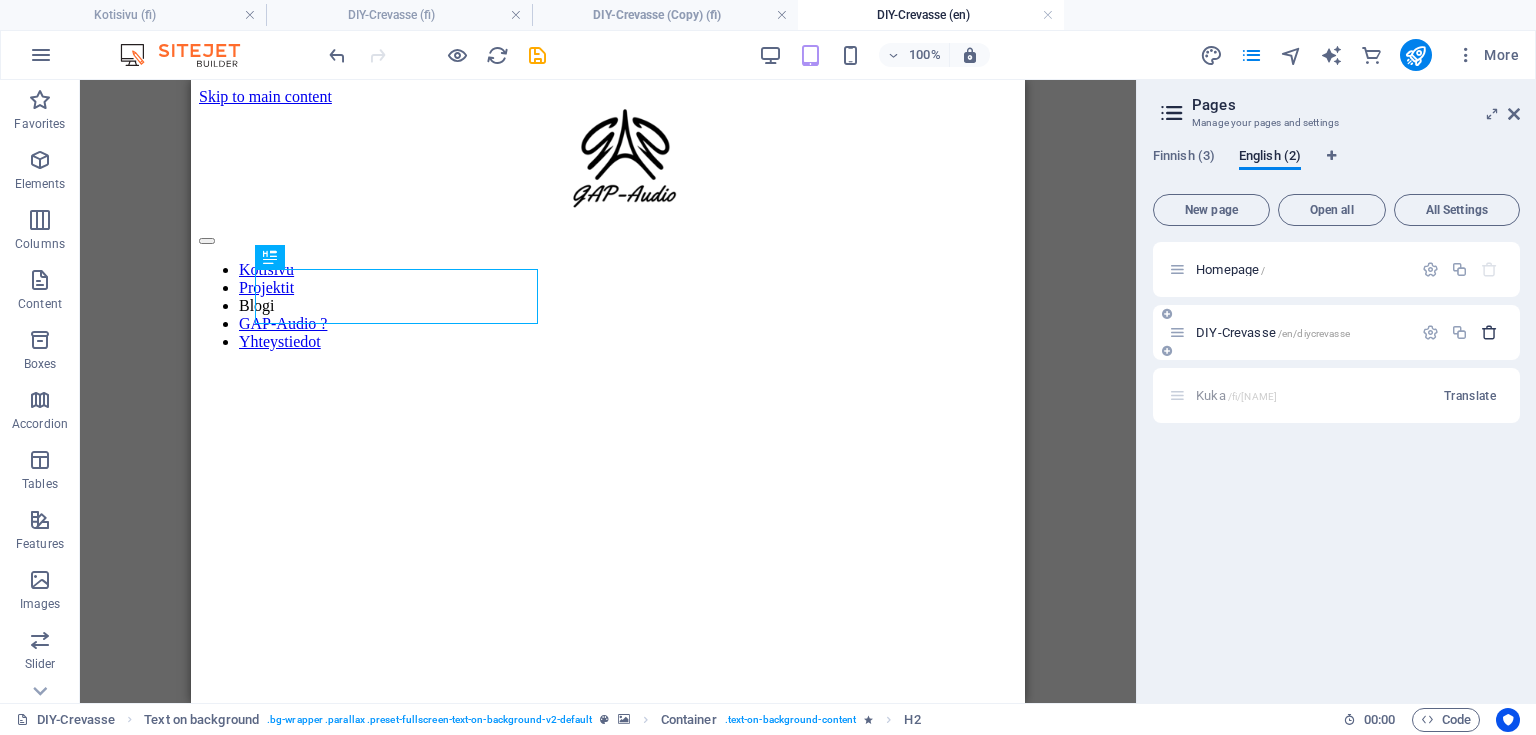 click at bounding box center [1489, 332] 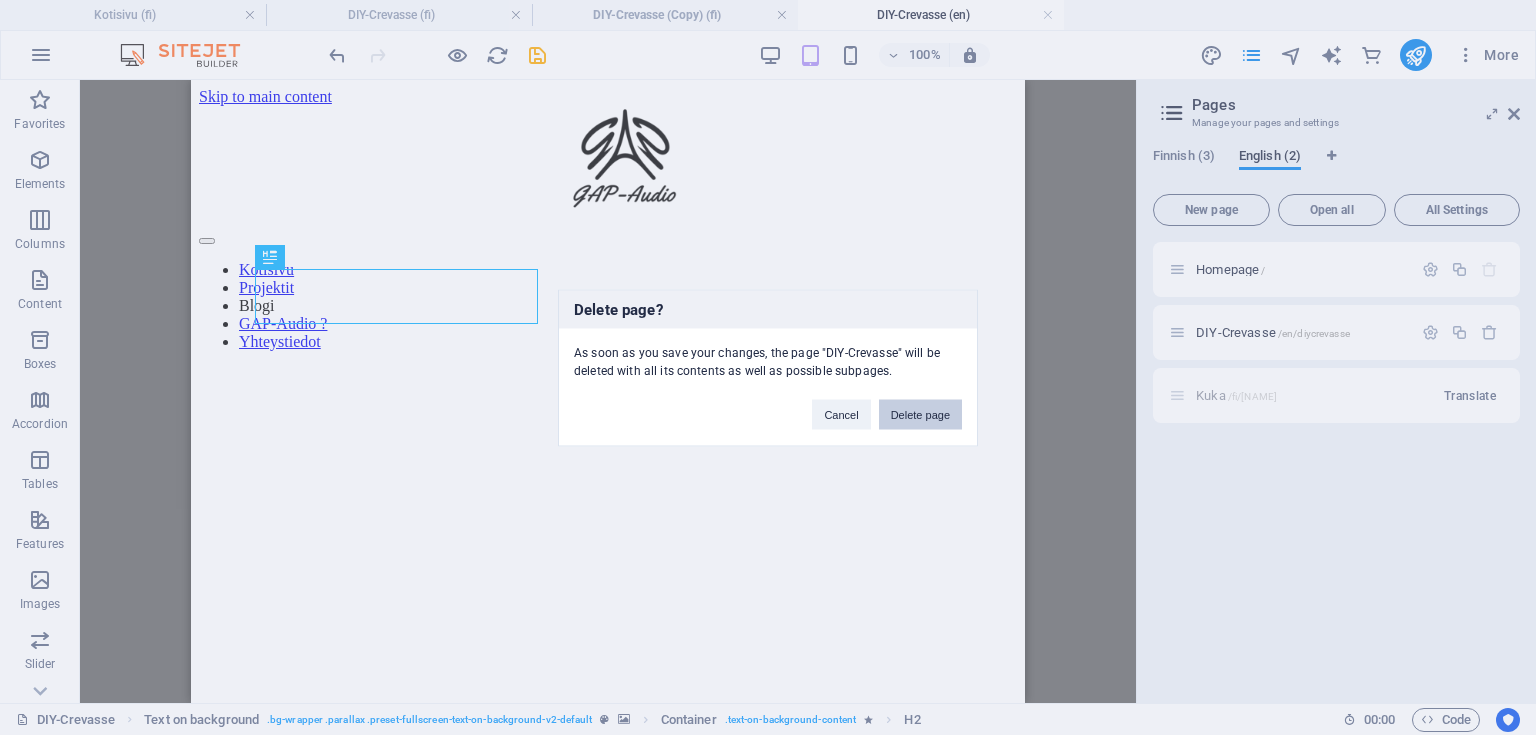 click on "Delete page" at bounding box center (920, 414) 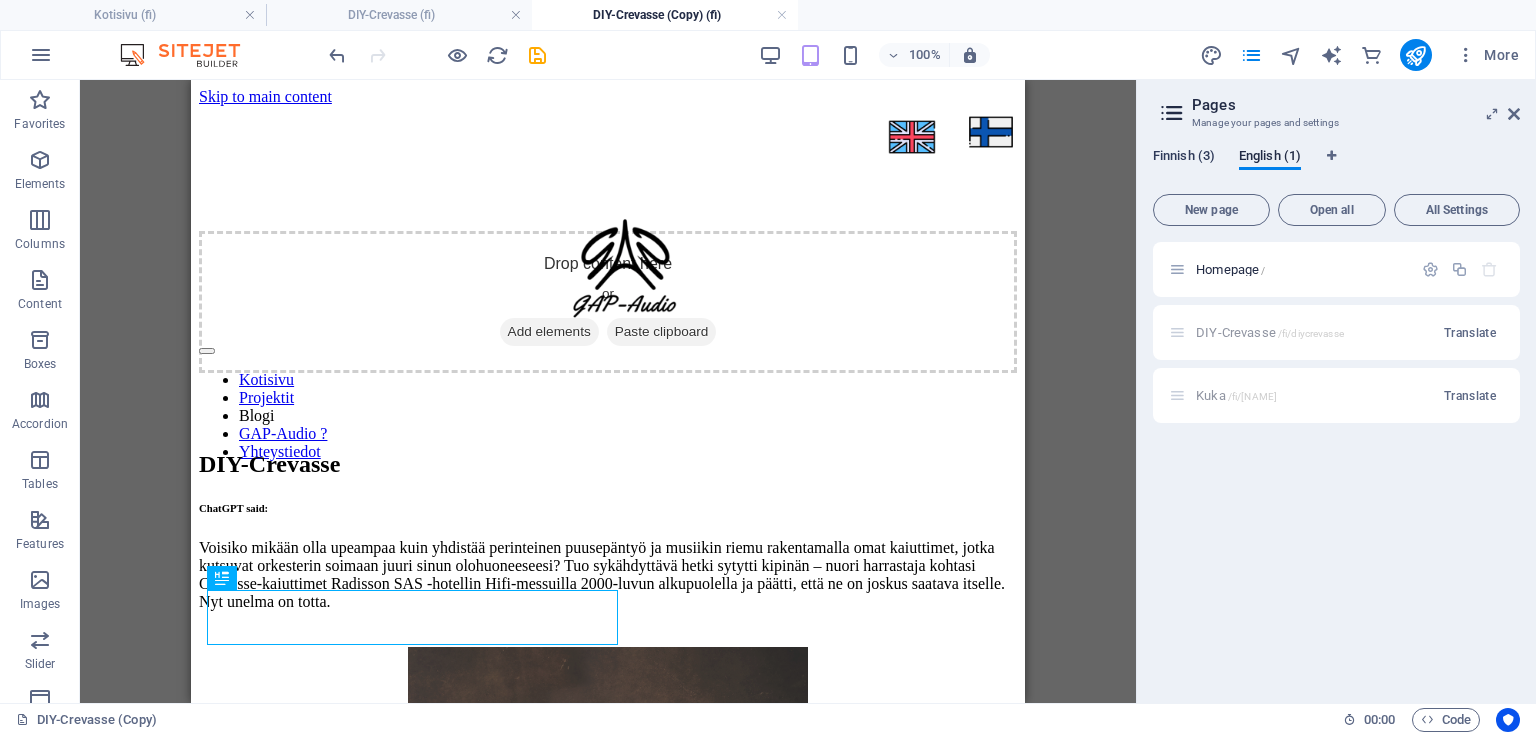 click on "Finnish (3)" at bounding box center [1184, 158] 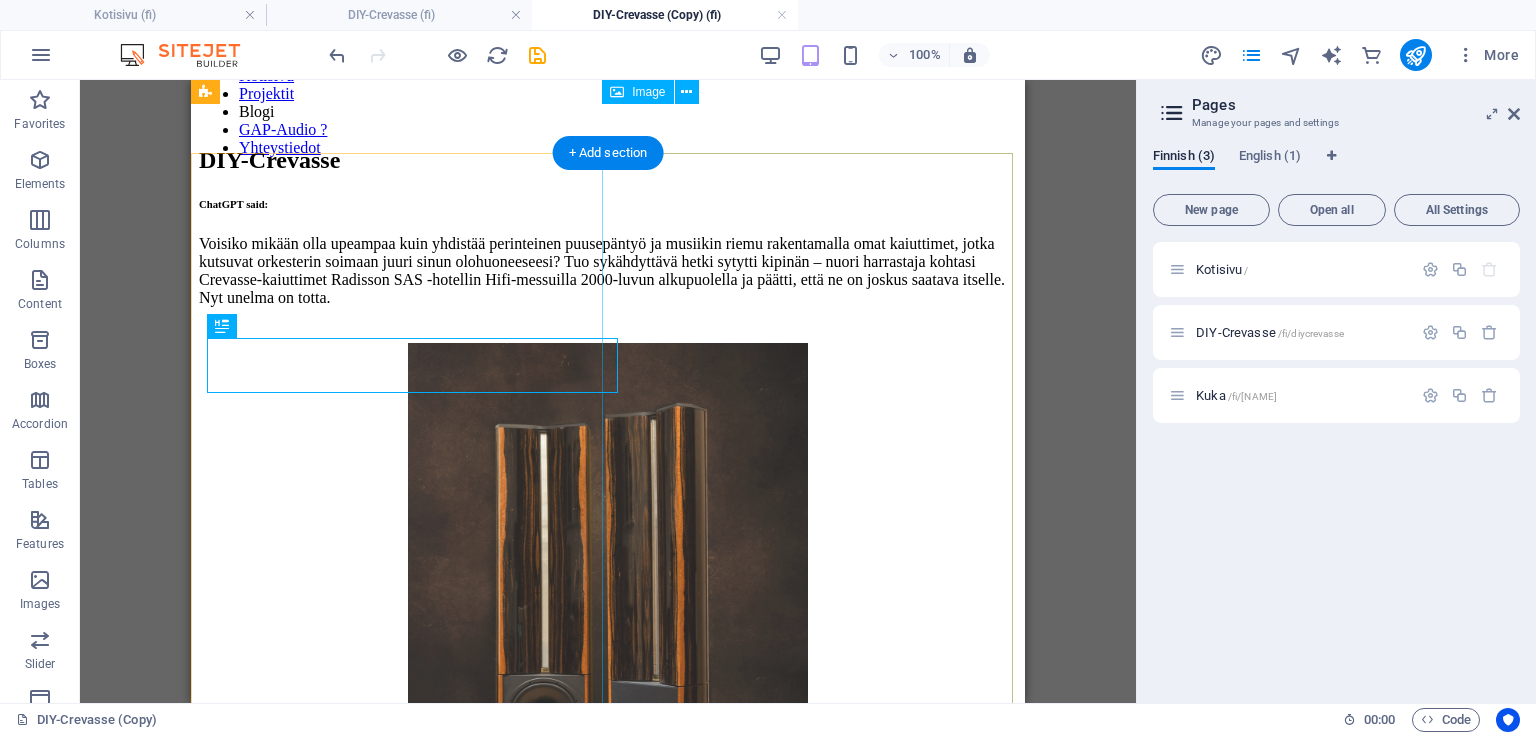 scroll, scrollTop: 240, scrollLeft: 0, axis: vertical 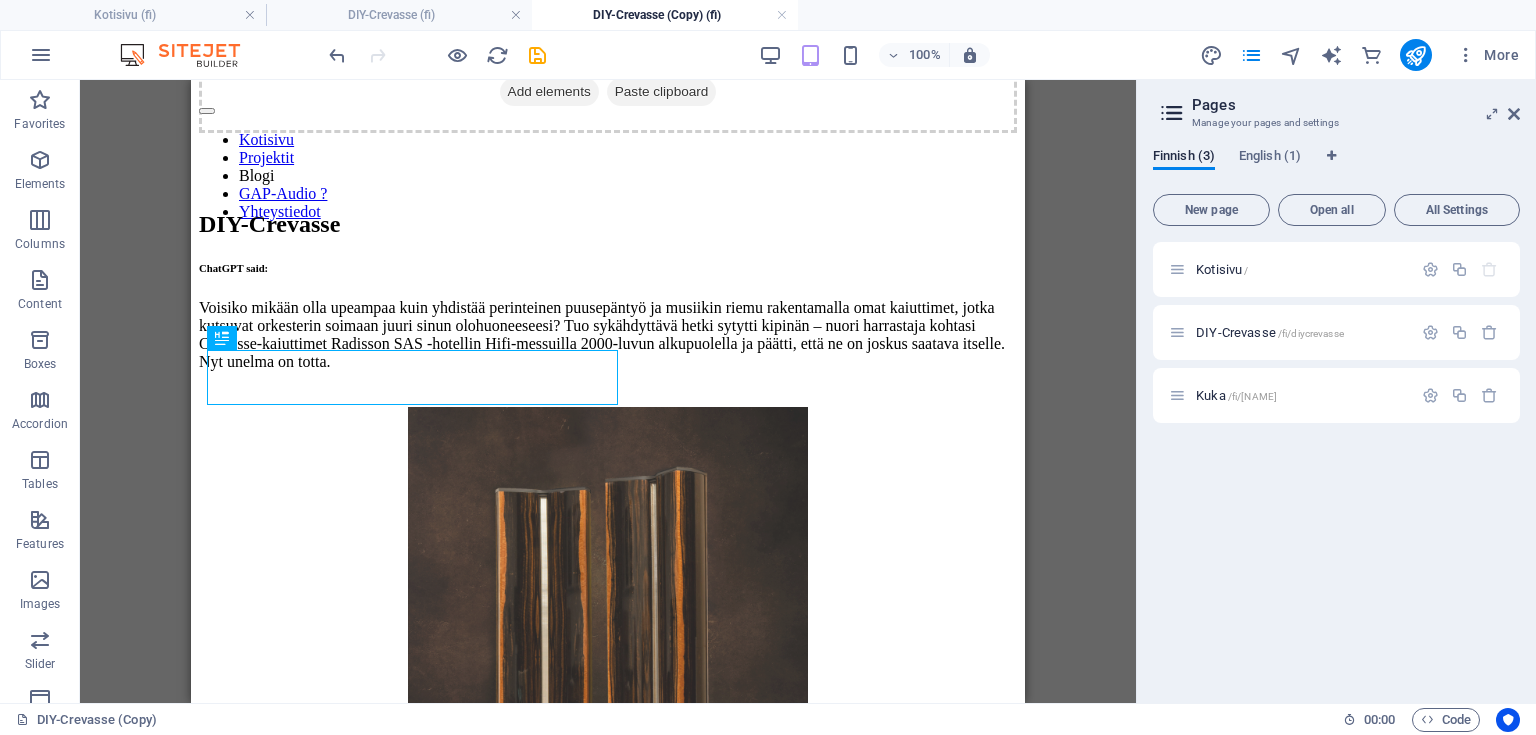 click on "Finnish (3) English (1) New page Open all All Settings Kotisivu / DIY-Crevasse /fi/diycrevasse Kuka /fi/[NAME]" at bounding box center [1336, 417] 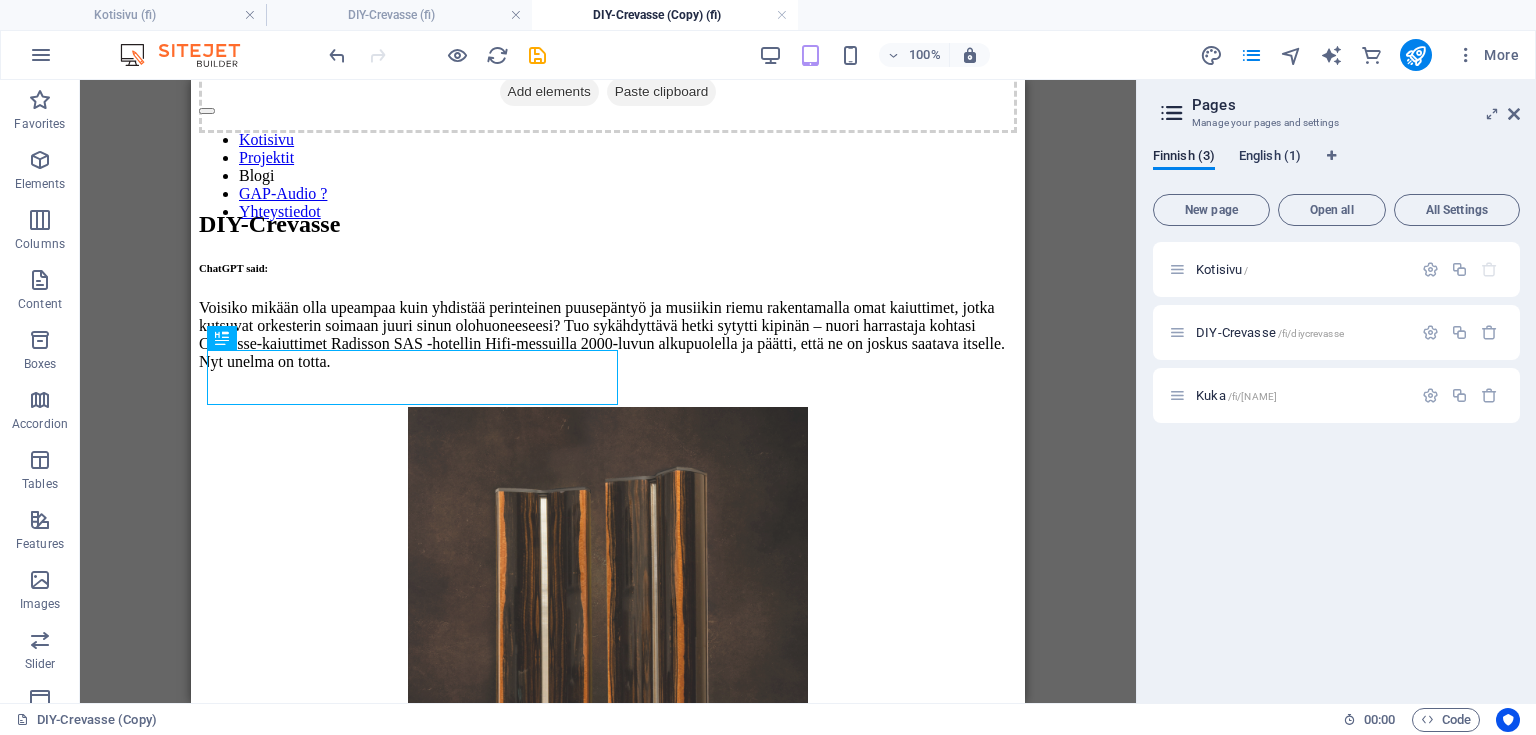 click on "English (1)" at bounding box center [1270, 158] 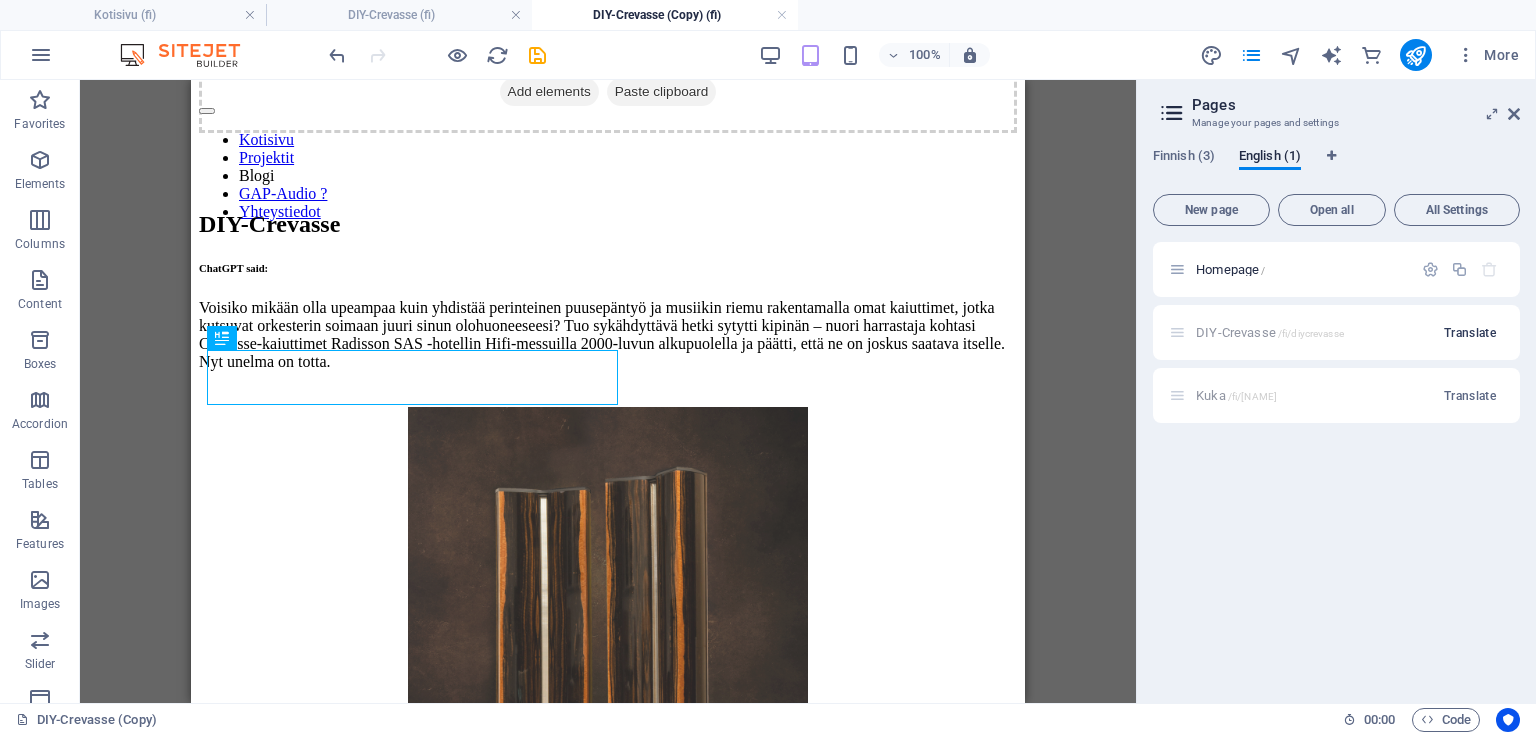 click on "Translate" at bounding box center [1470, 333] 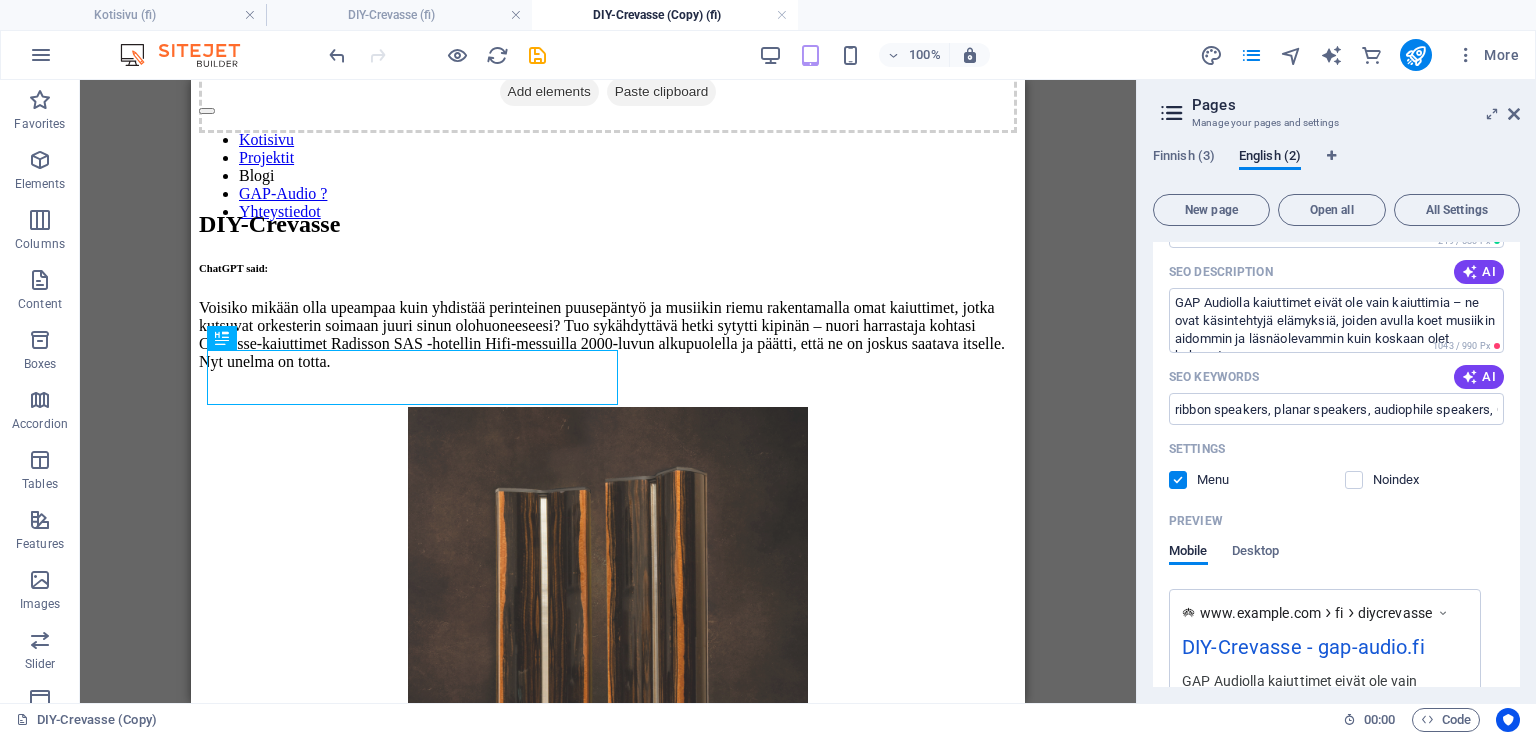 scroll, scrollTop: 548, scrollLeft: 0, axis: vertical 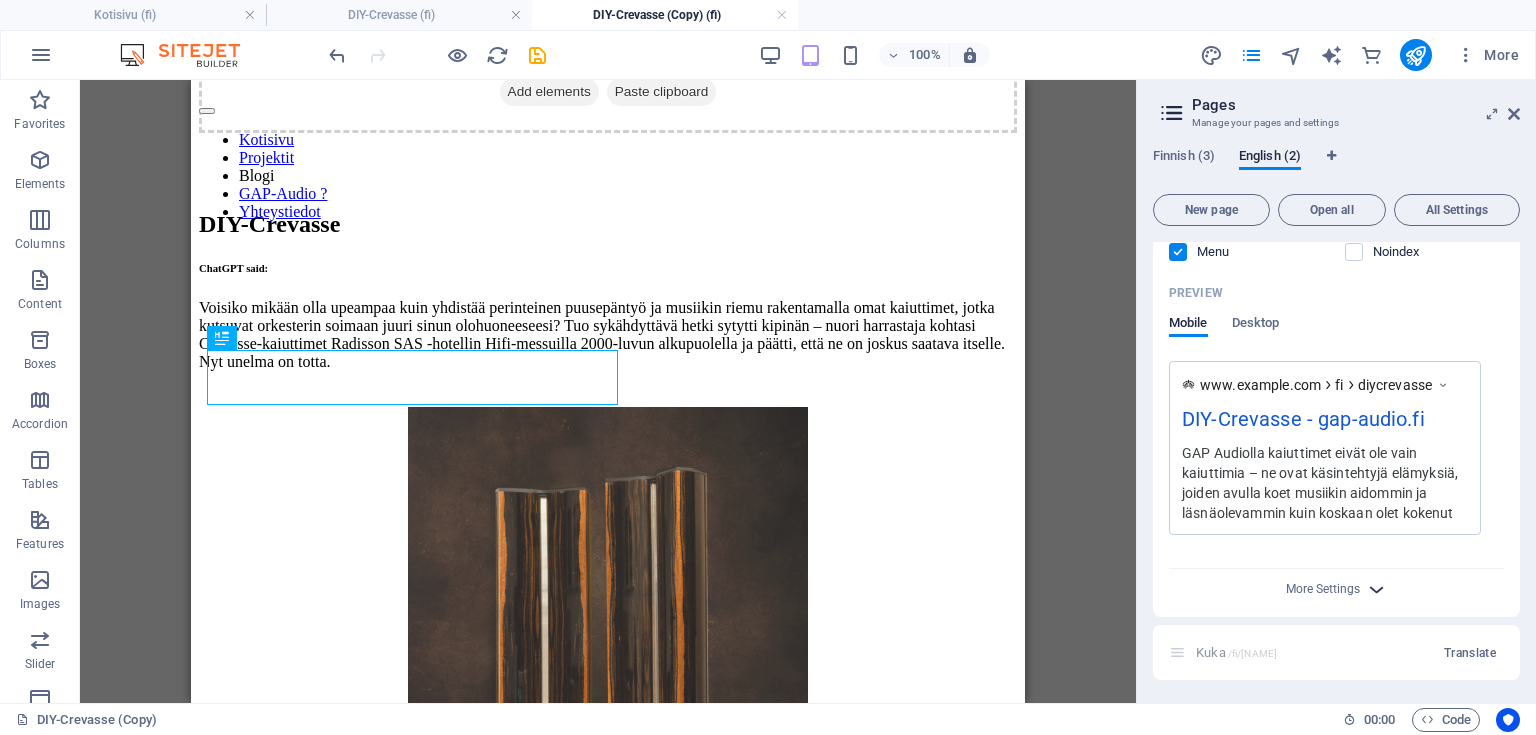 click at bounding box center [1376, 589] 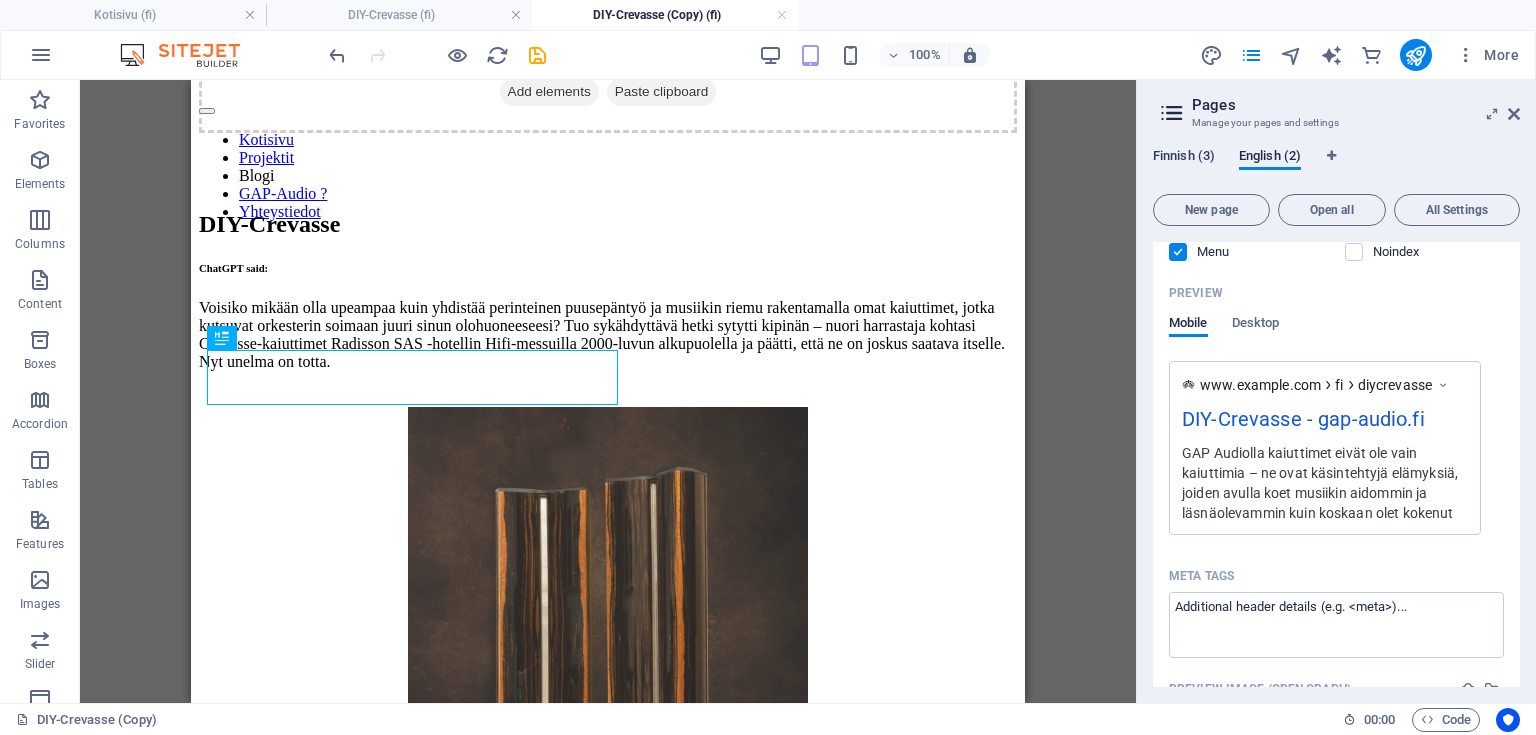 click on "Finnish (3)" at bounding box center [1184, 158] 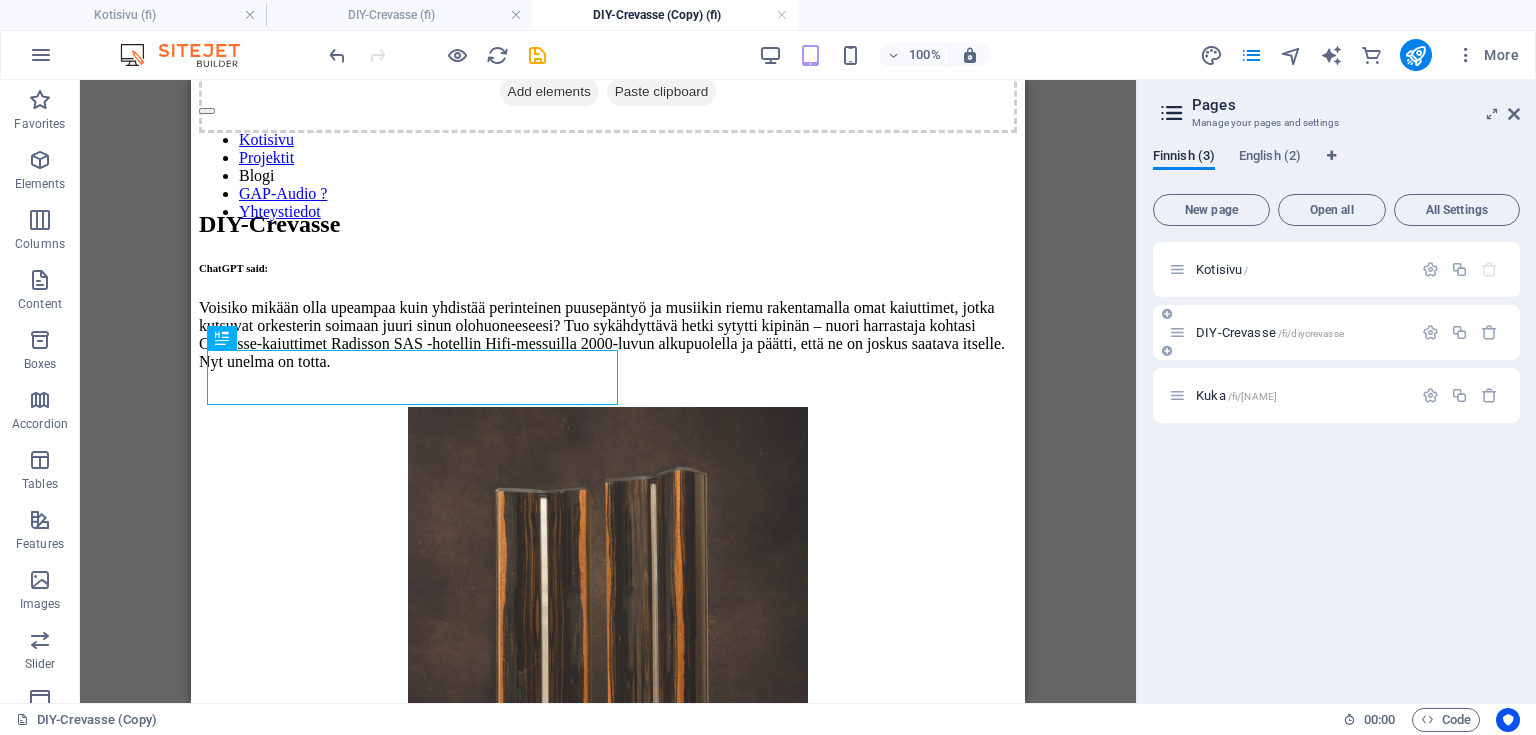 click on "DIY-Crevasse /fi/diycrevasse" at bounding box center [1270, 332] 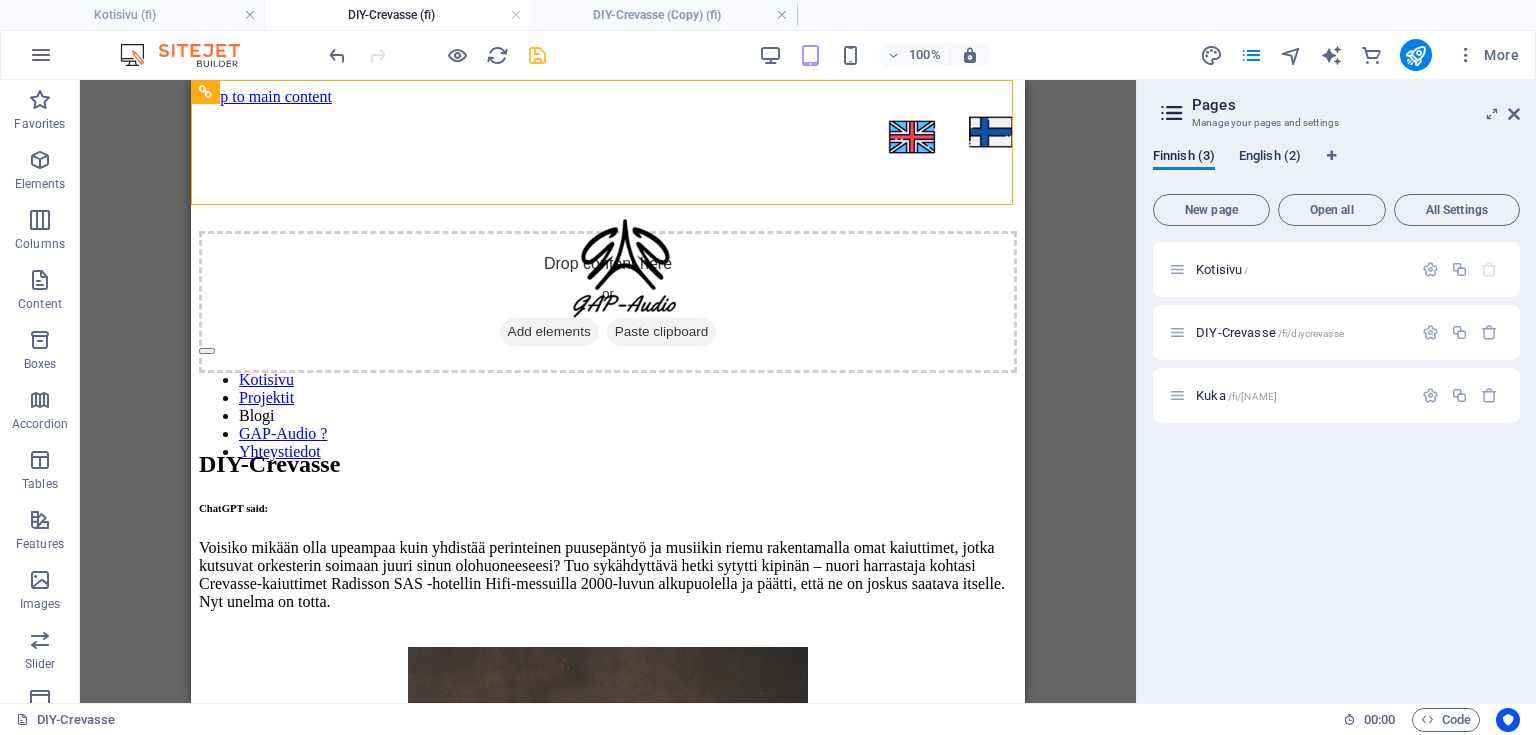 drag, startPoint x: 1307, startPoint y: 156, endPoint x: 1284, endPoint y: 163, distance: 24.04163 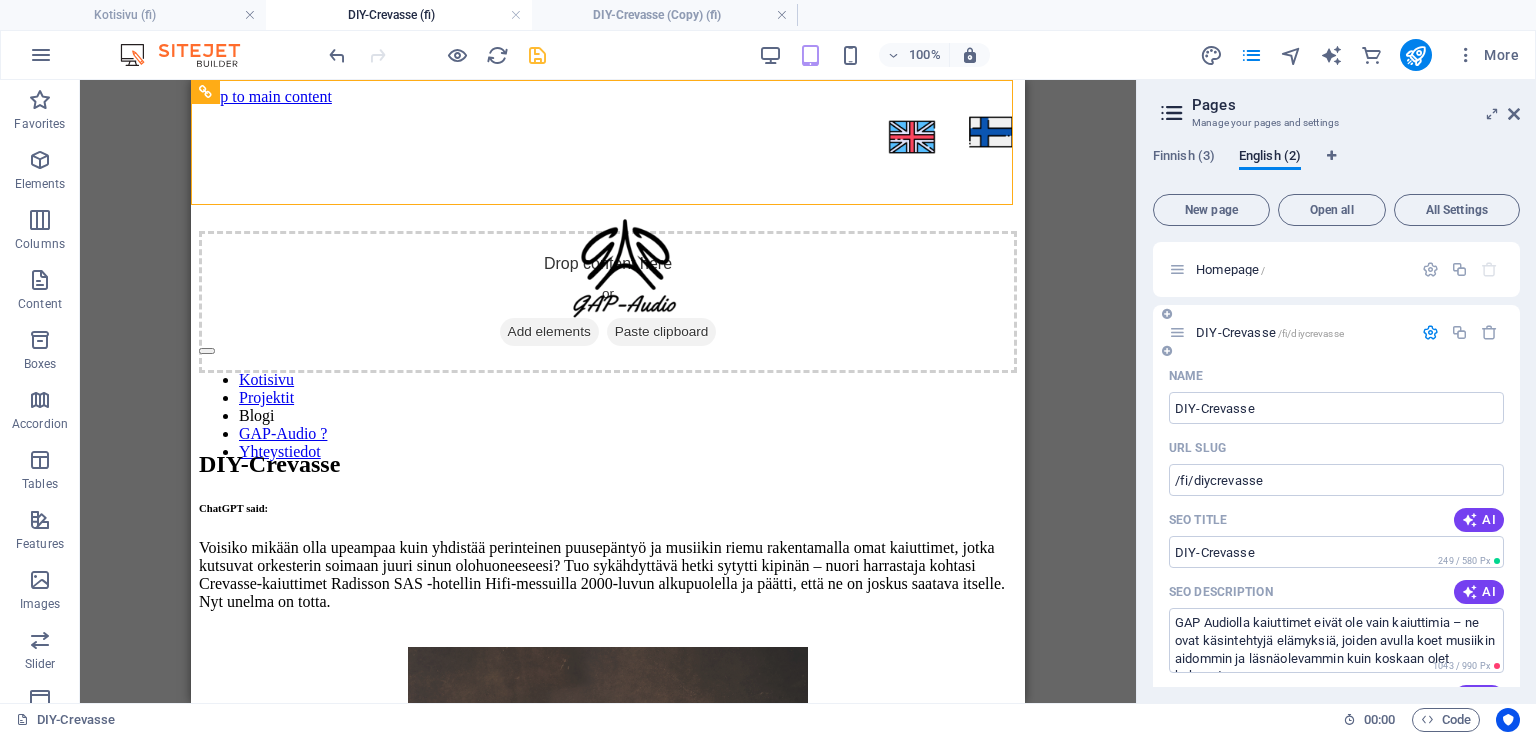 click on "DIY-Crevasse /fi/diycrevasse" at bounding box center (1270, 332) 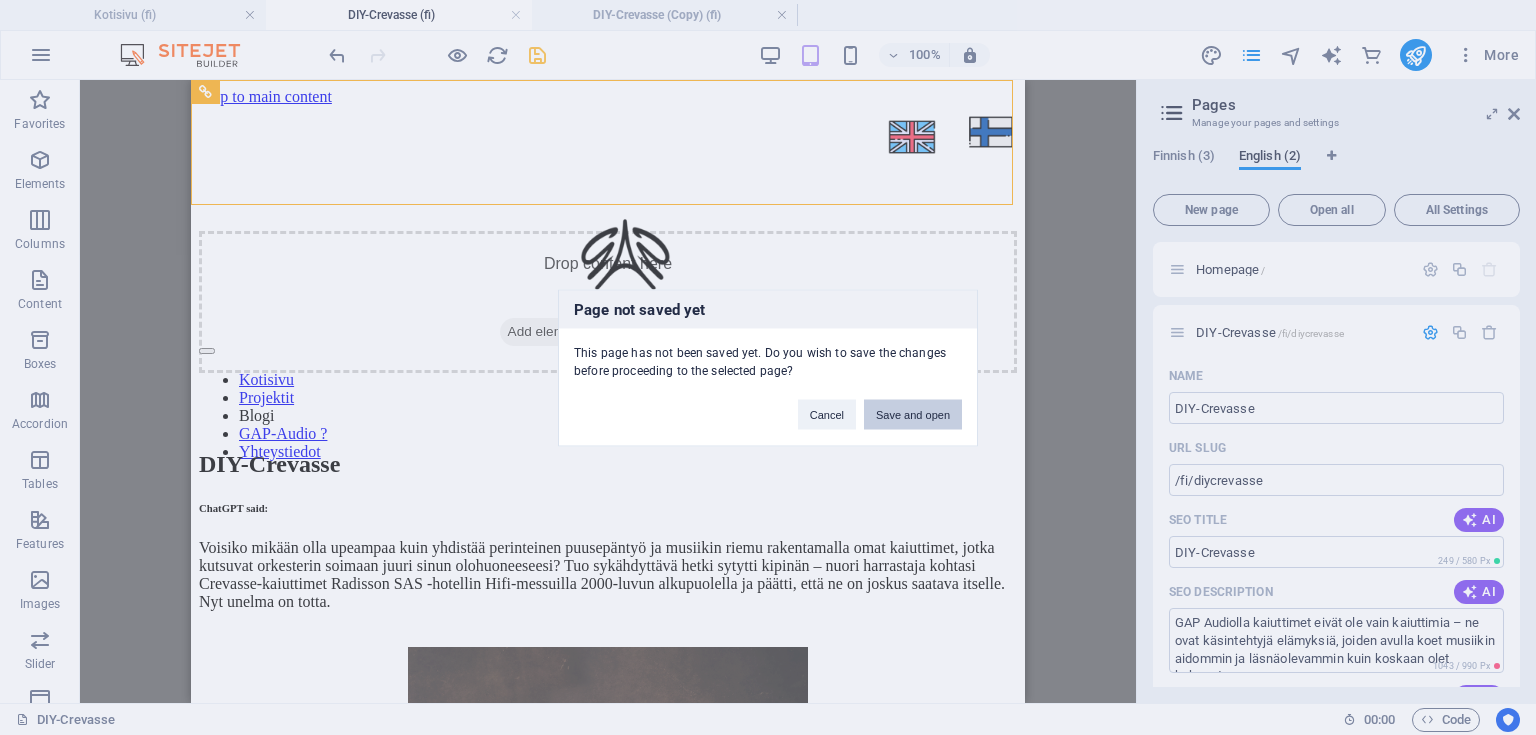 click on "Save and open" at bounding box center (913, 414) 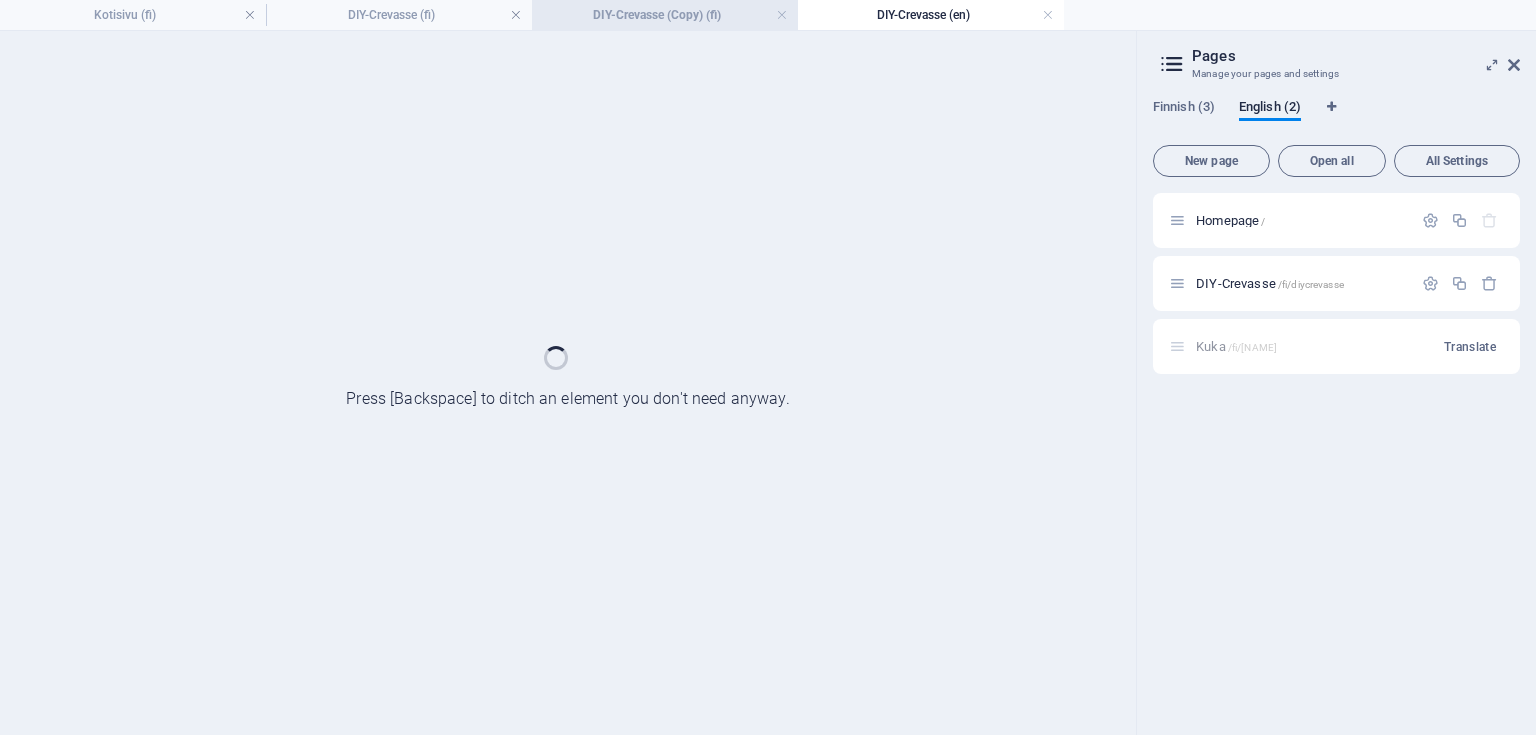 click on "DIY-Crevasse (Copy) (fi)" at bounding box center (665, 15) 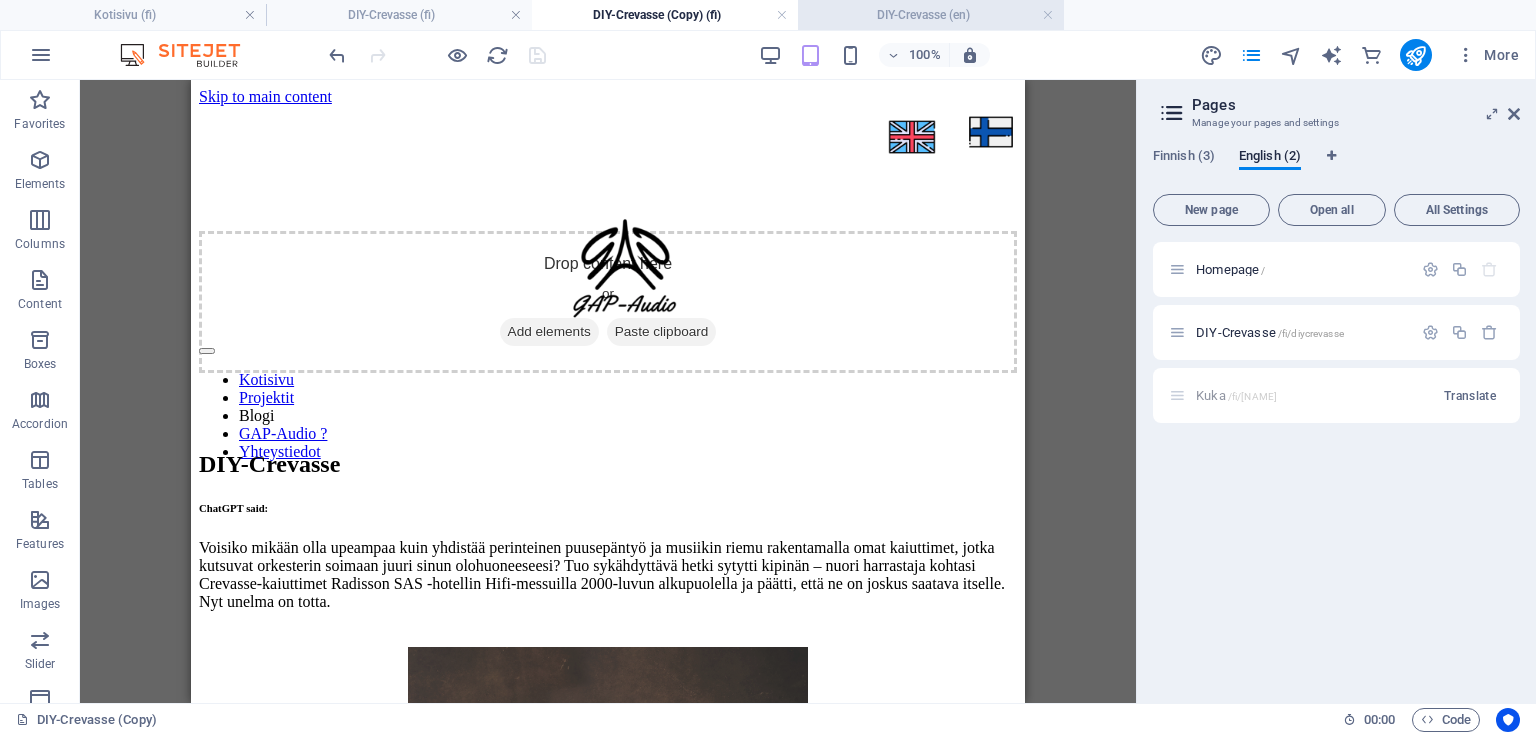 scroll, scrollTop: 240, scrollLeft: 0, axis: vertical 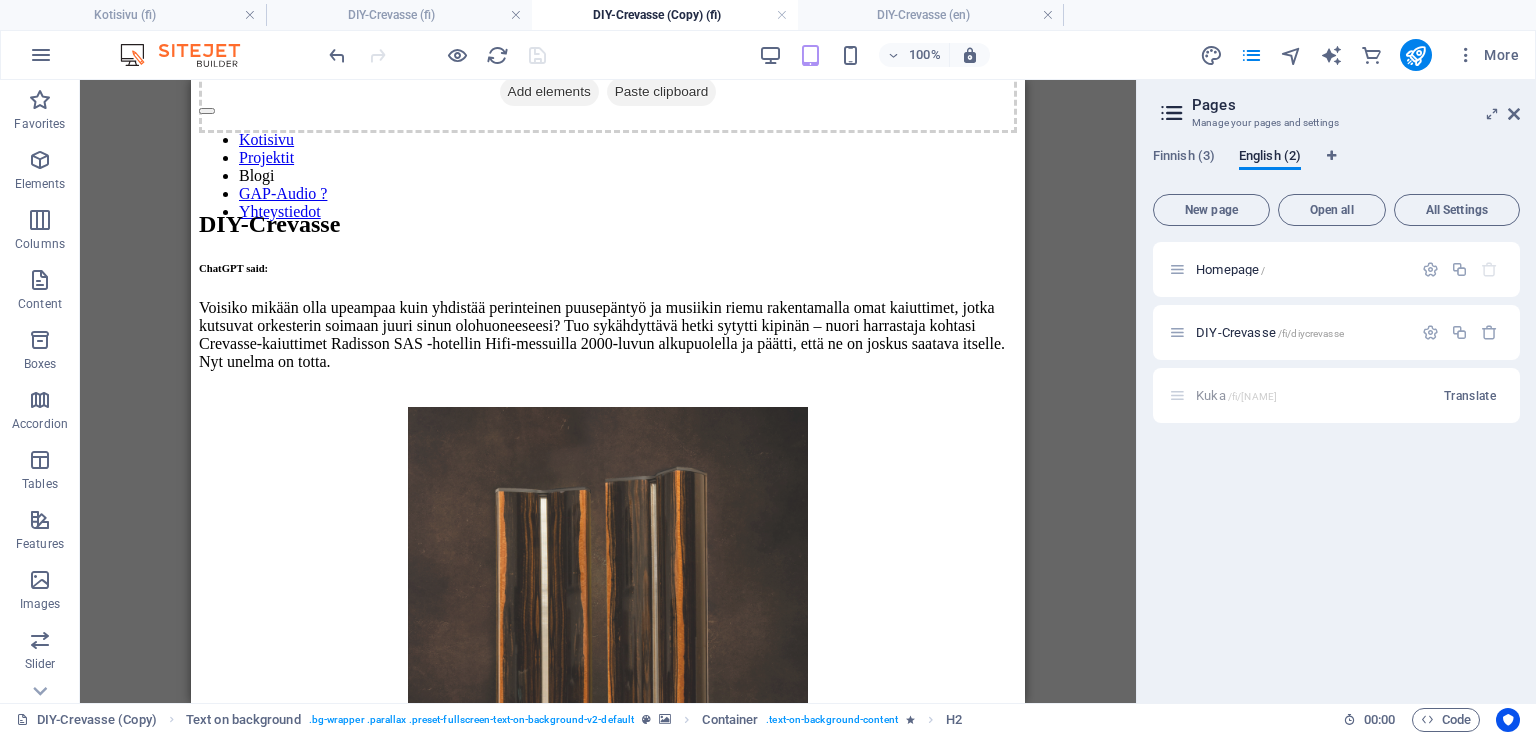 click on "DIY-Crevasse (Copy) (fi)" at bounding box center [665, 15] 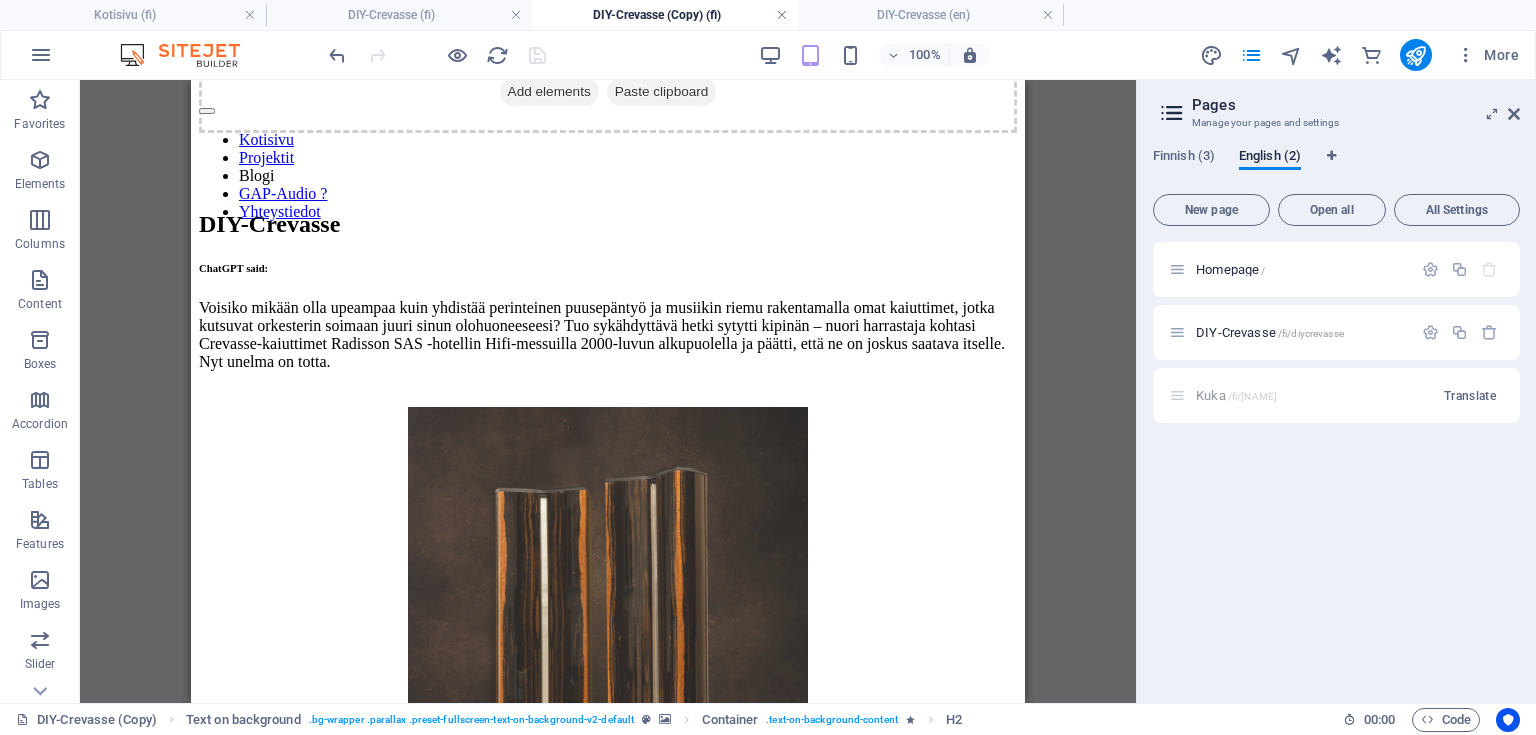 click at bounding box center [782, 15] 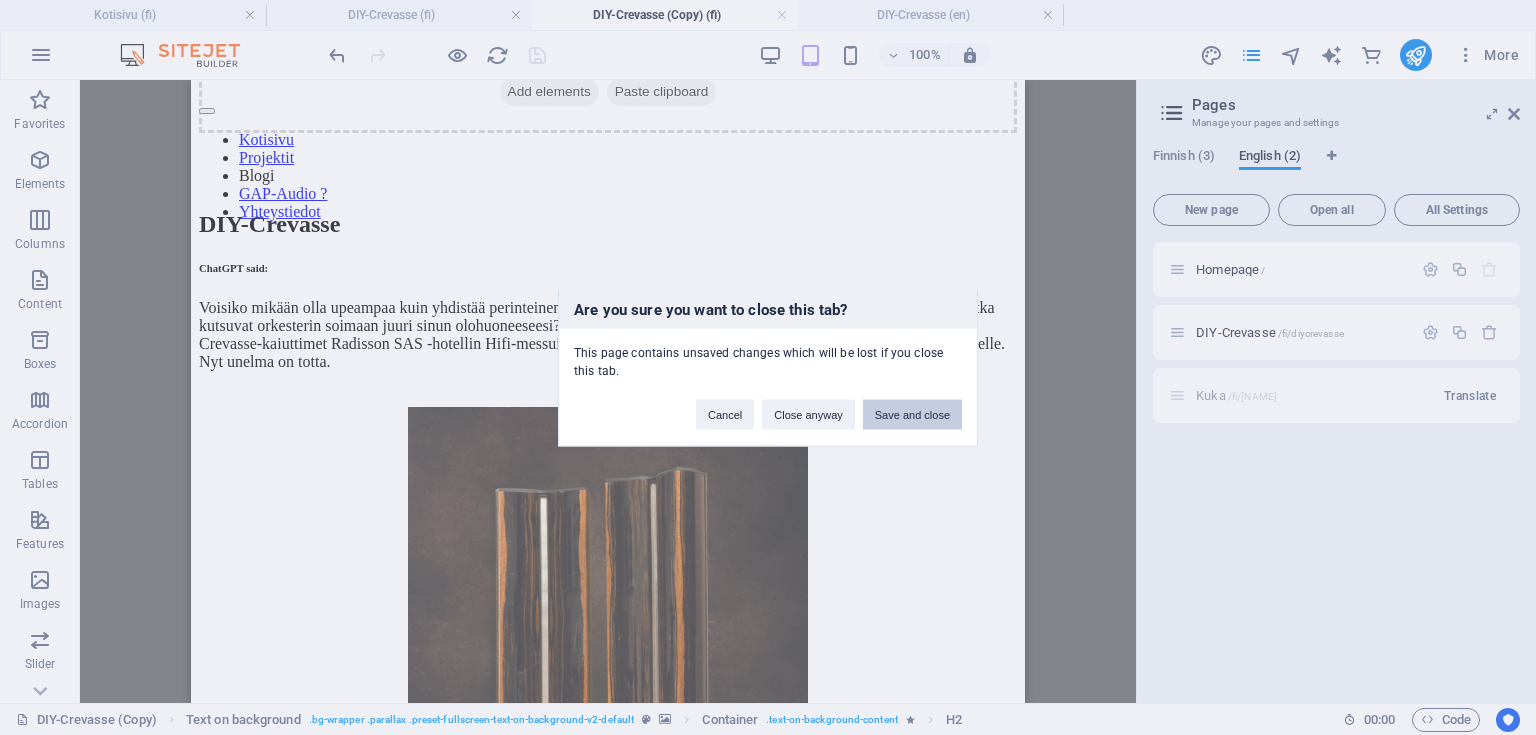 drag, startPoint x: 904, startPoint y: 408, endPoint x: 514, endPoint y: 322, distance: 399.3695 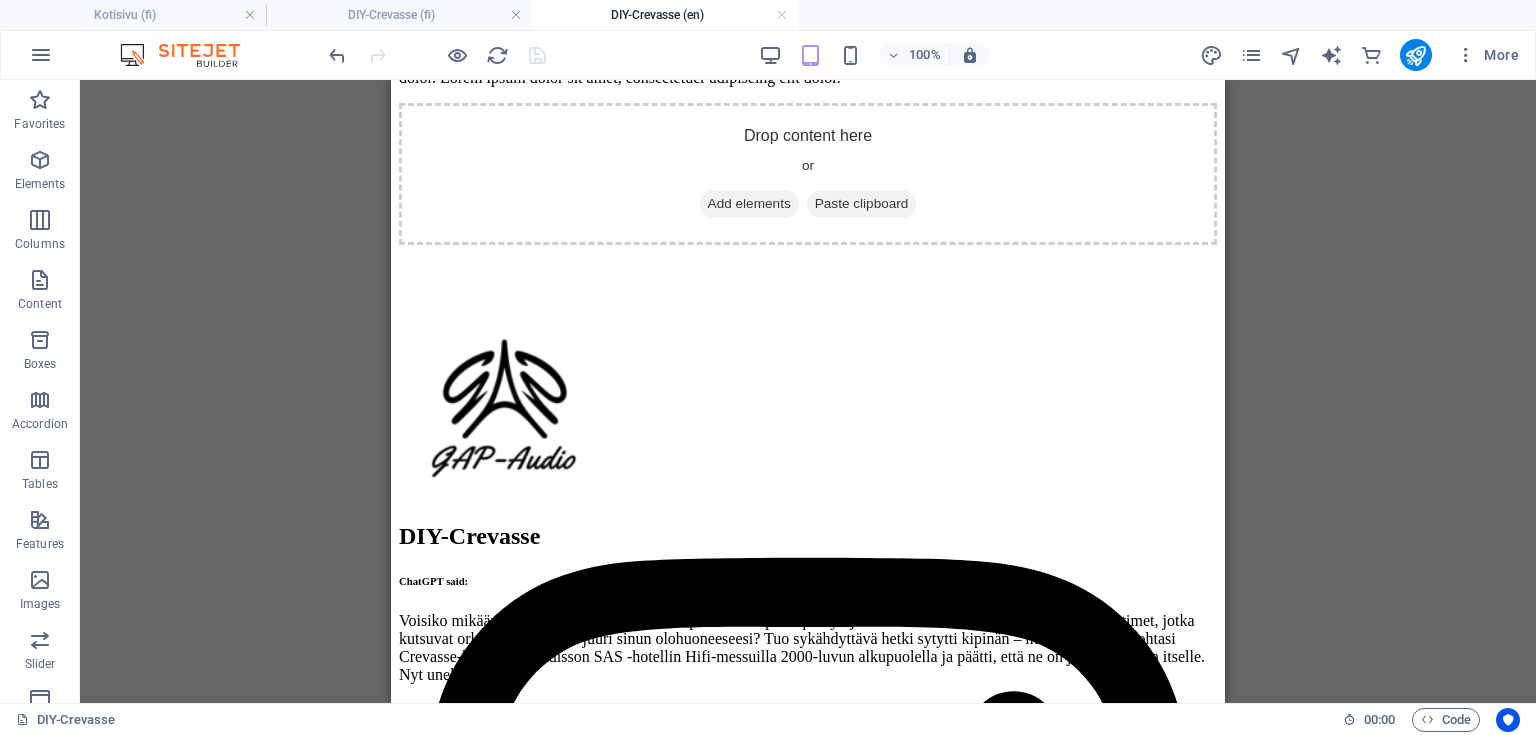 scroll, scrollTop: 800, scrollLeft: 0, axis: vertical 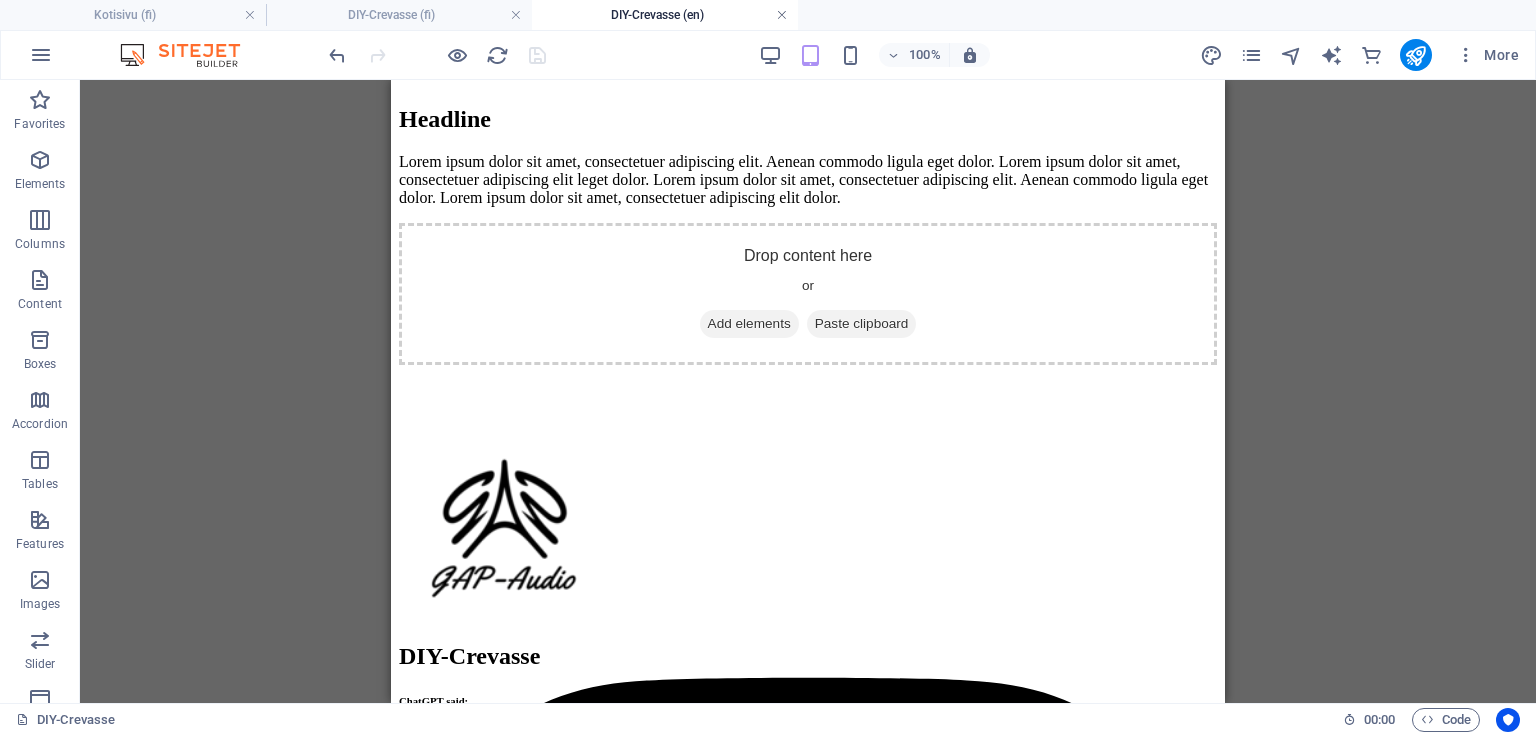 click at bounding box center [782, 15] 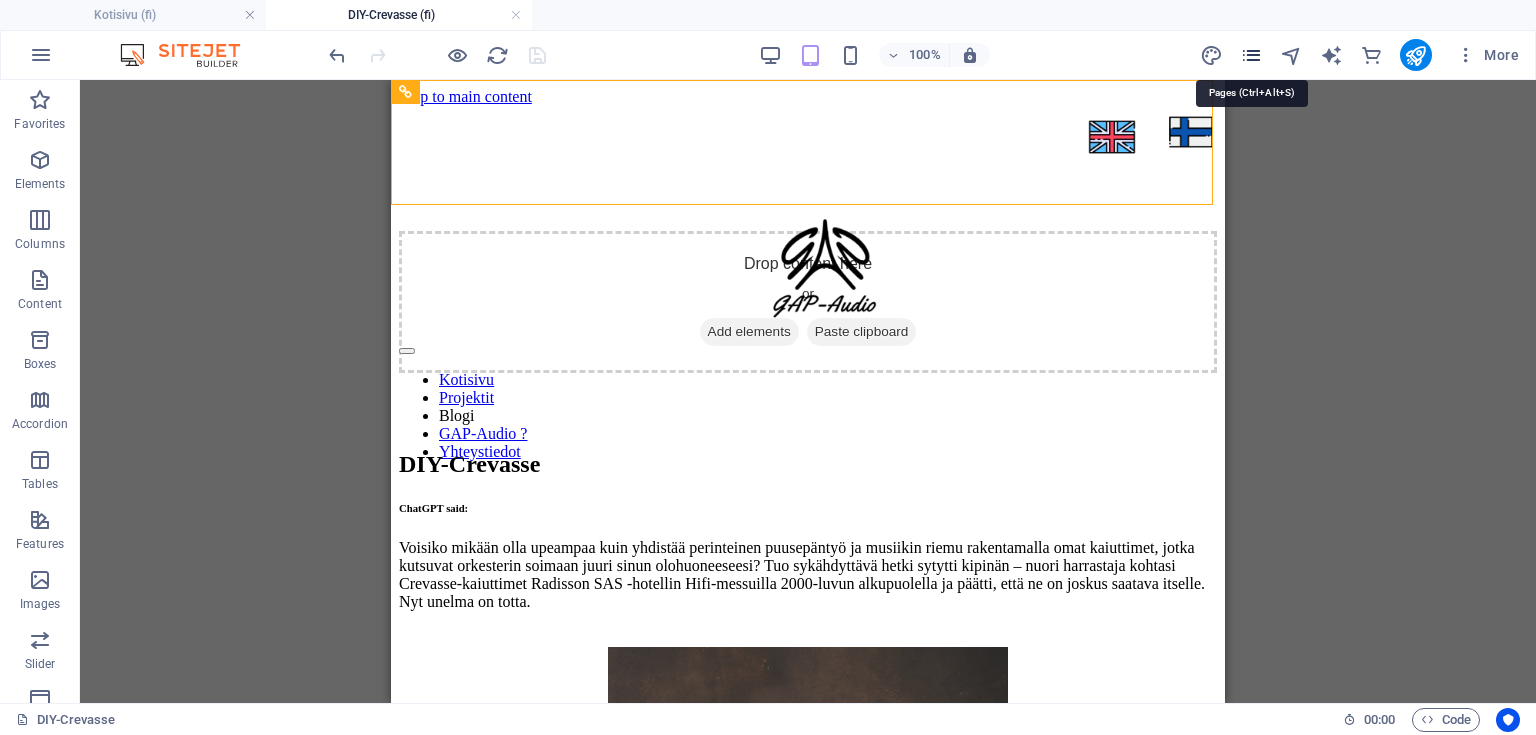 click at bounding box center [1251, 55] 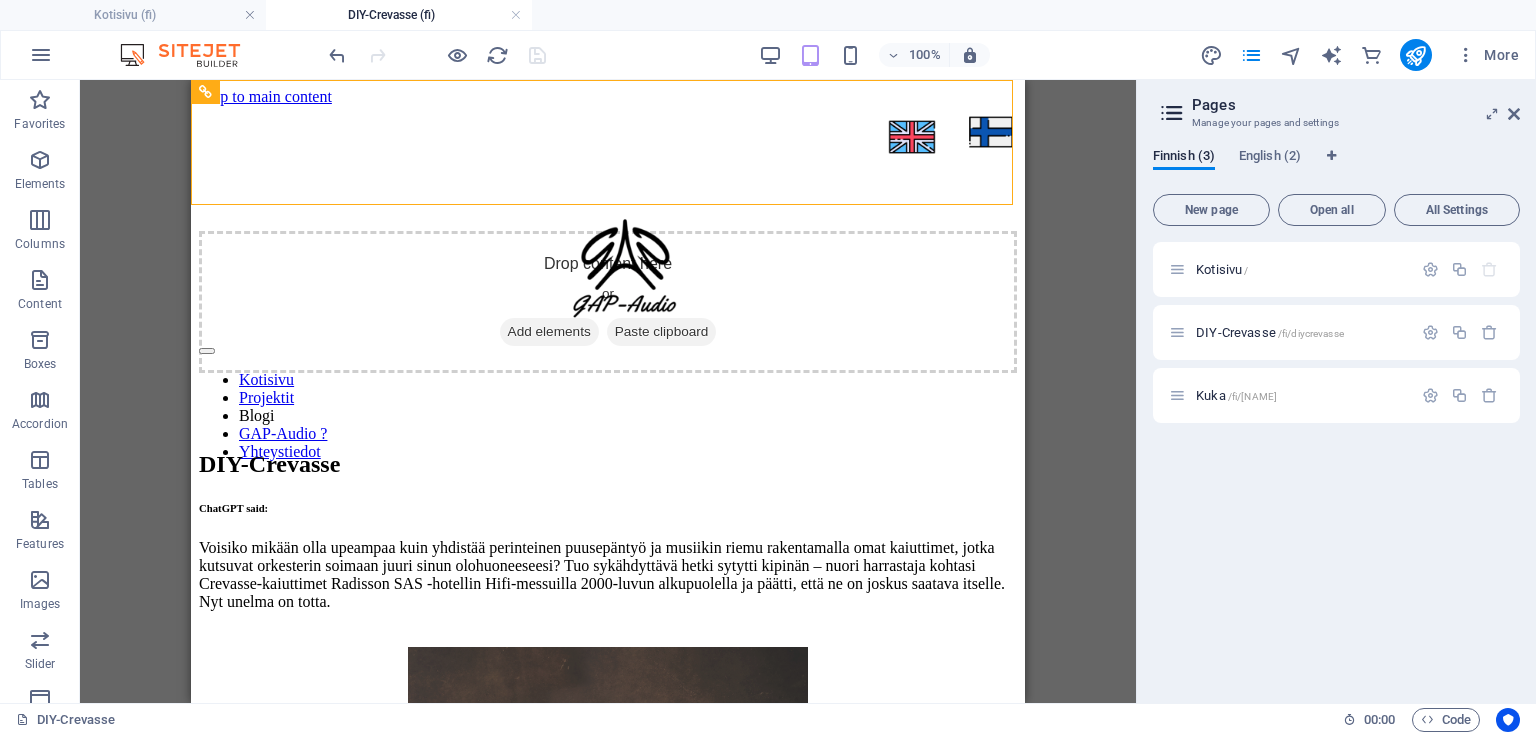 click on "Finnish (3) English (2) New page Open all All Settings Kotisivu / DIY-Crevasse /fi/diycrevasse Kuka /fi/[NAME]" at bounding box center (1336, 417) 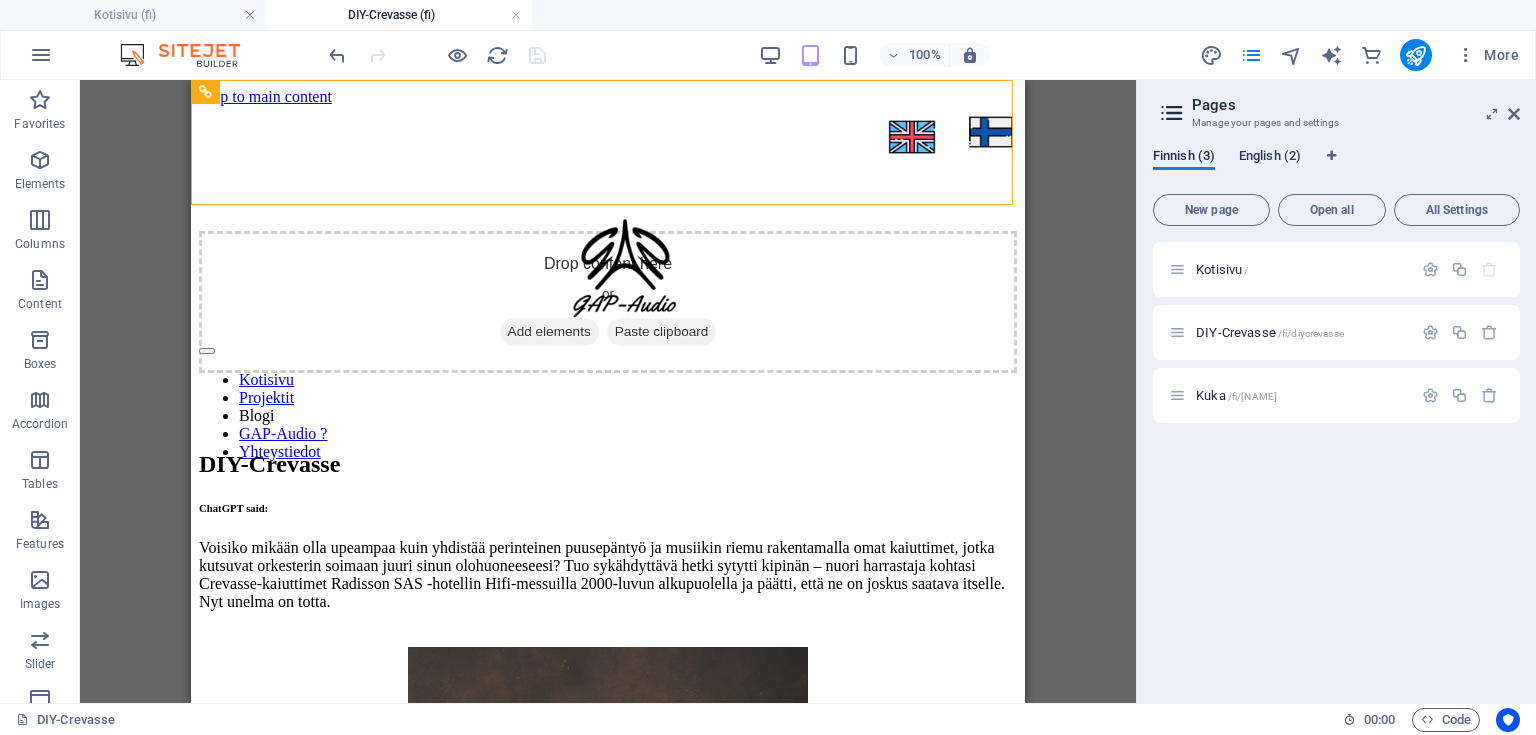 click on "English (2)" at bounding box center [1270, 158] 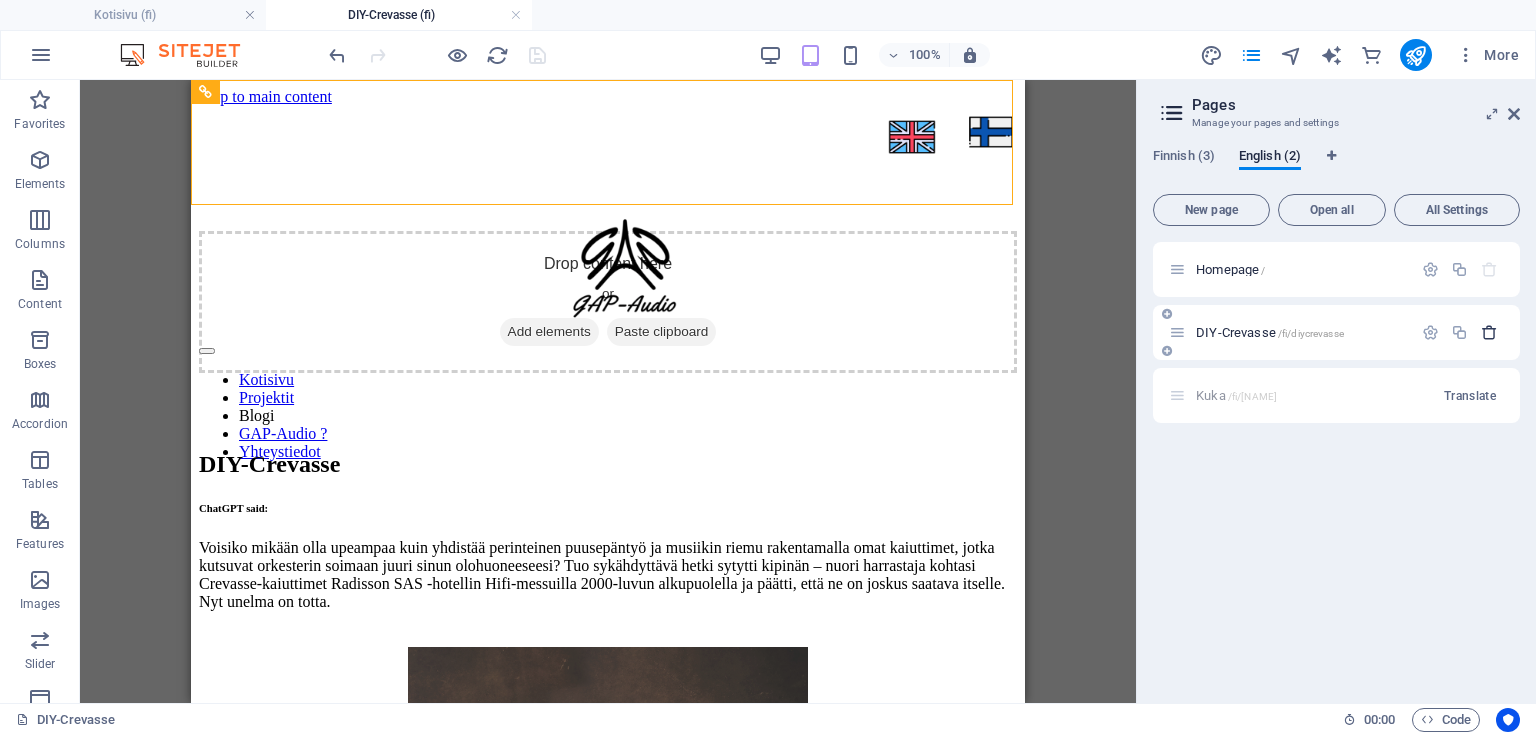 click at bounding box center (1489, 332) 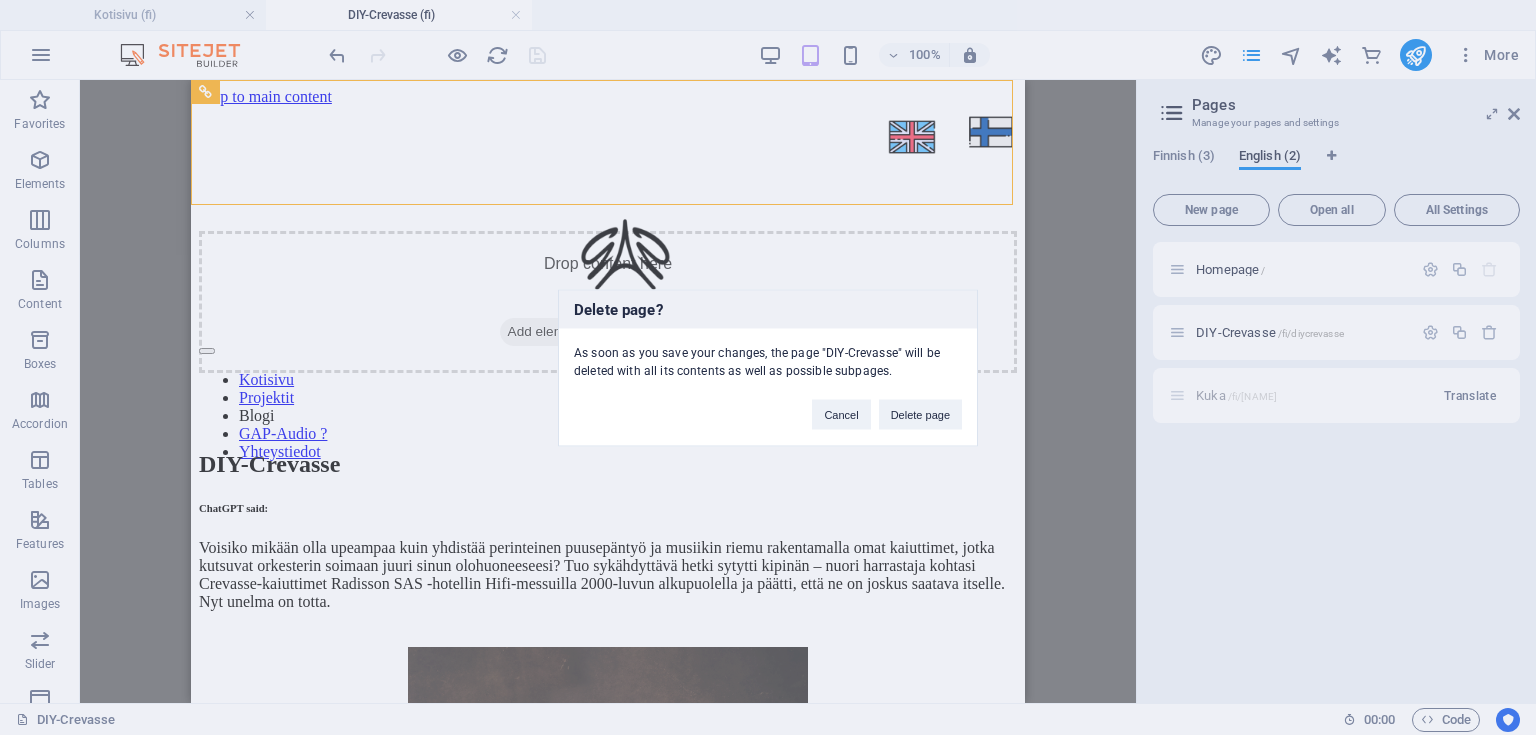click on "Delete page" at bounding box center (920, 414) 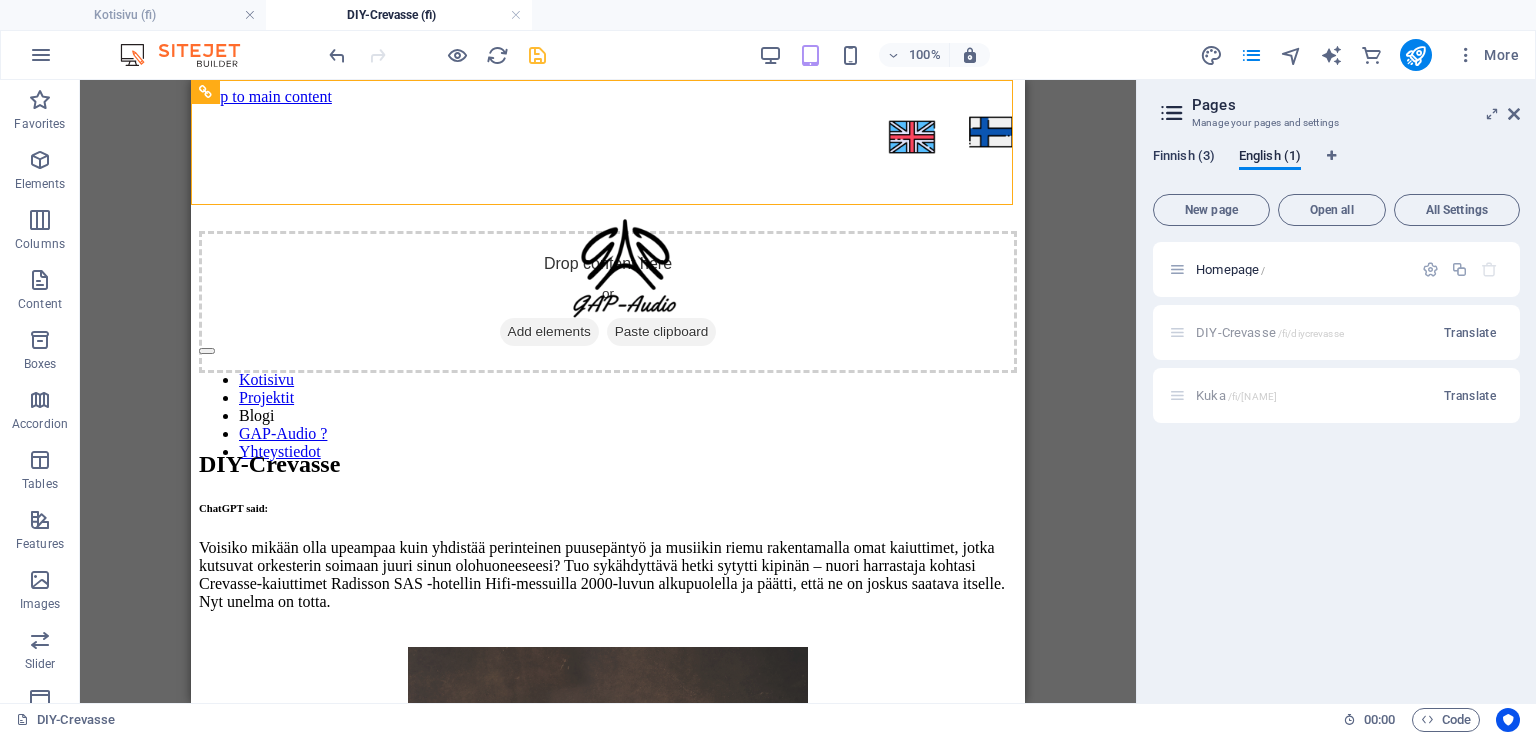 click on "Finnish (3)" at bounding box center (1184, 158) 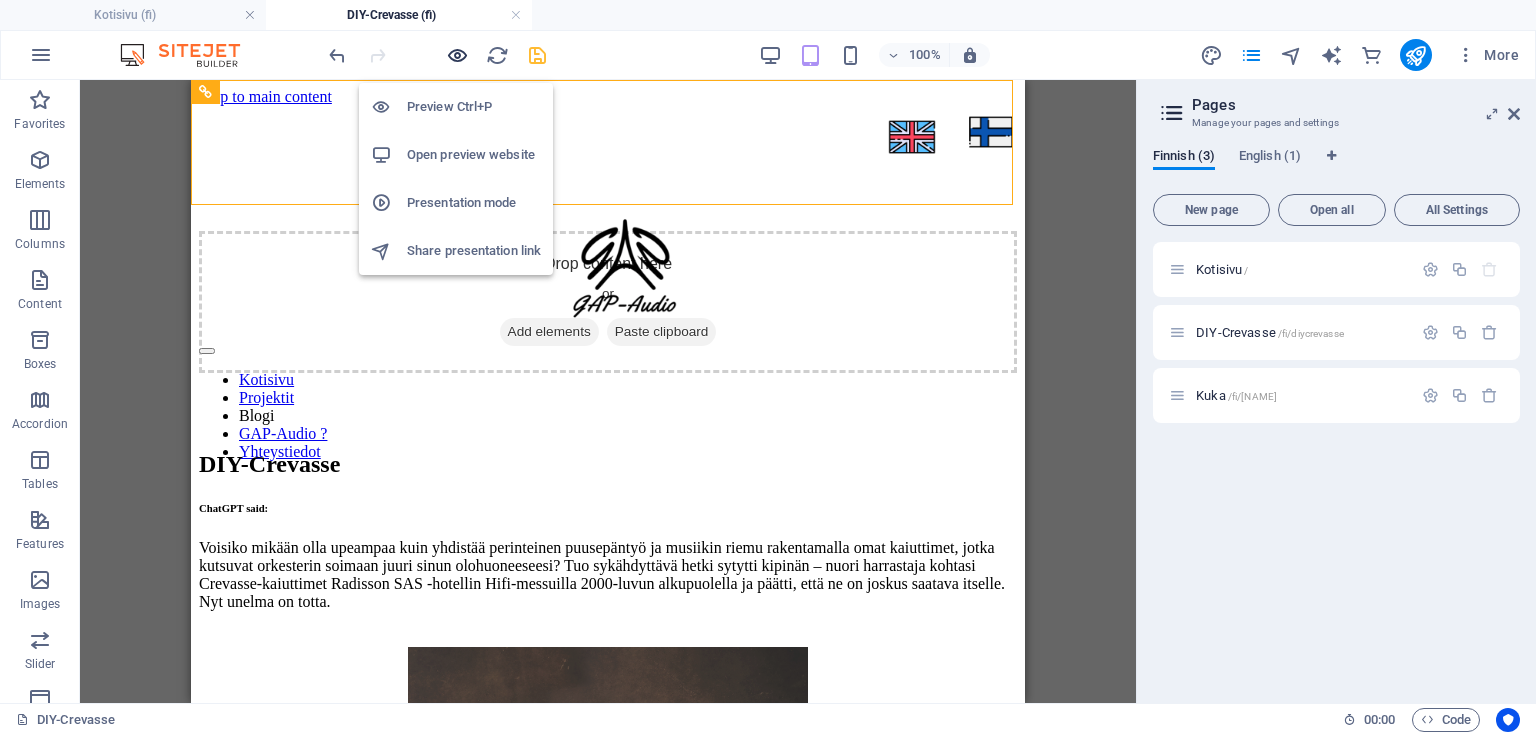 click at bounding box center (457, 55) 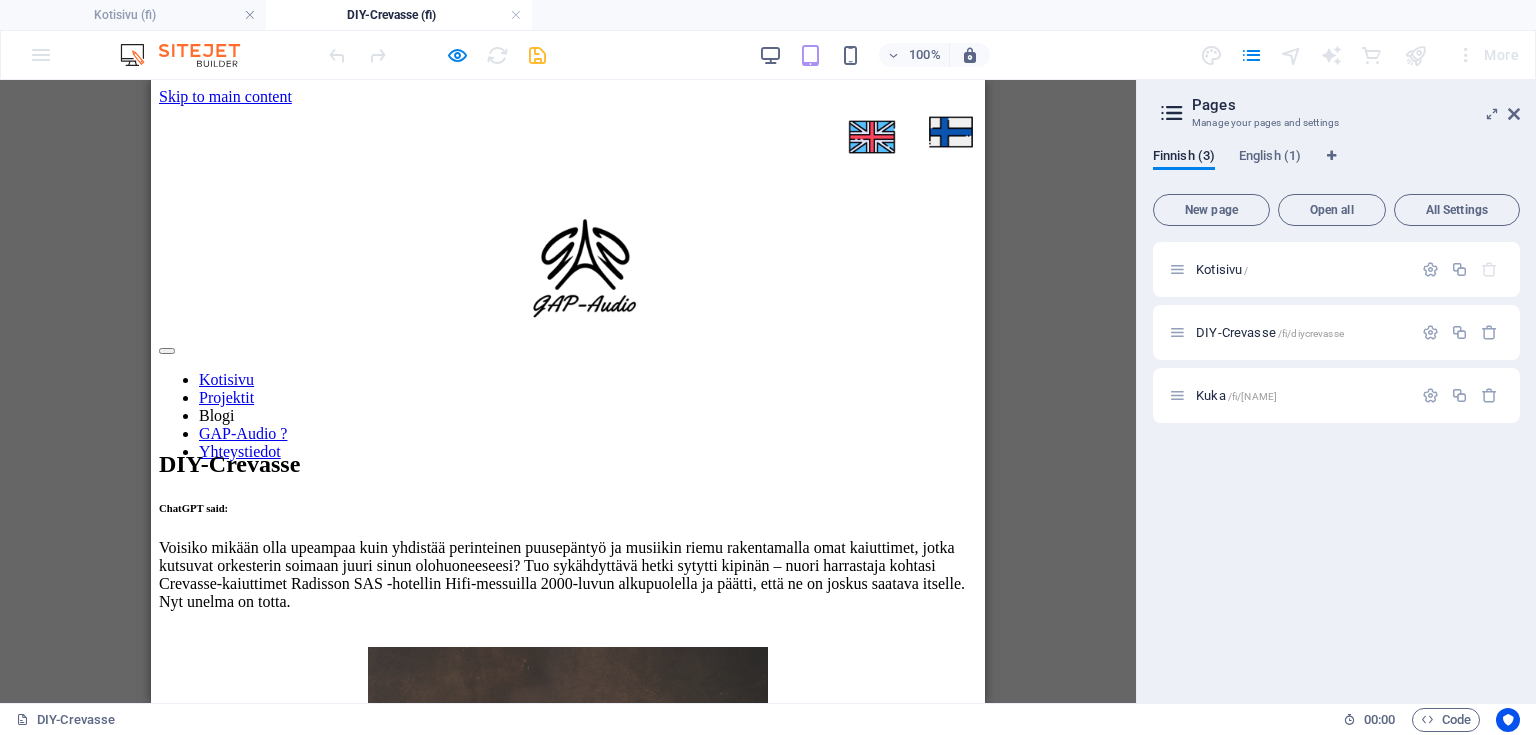 click at bounding box center (568, 346) 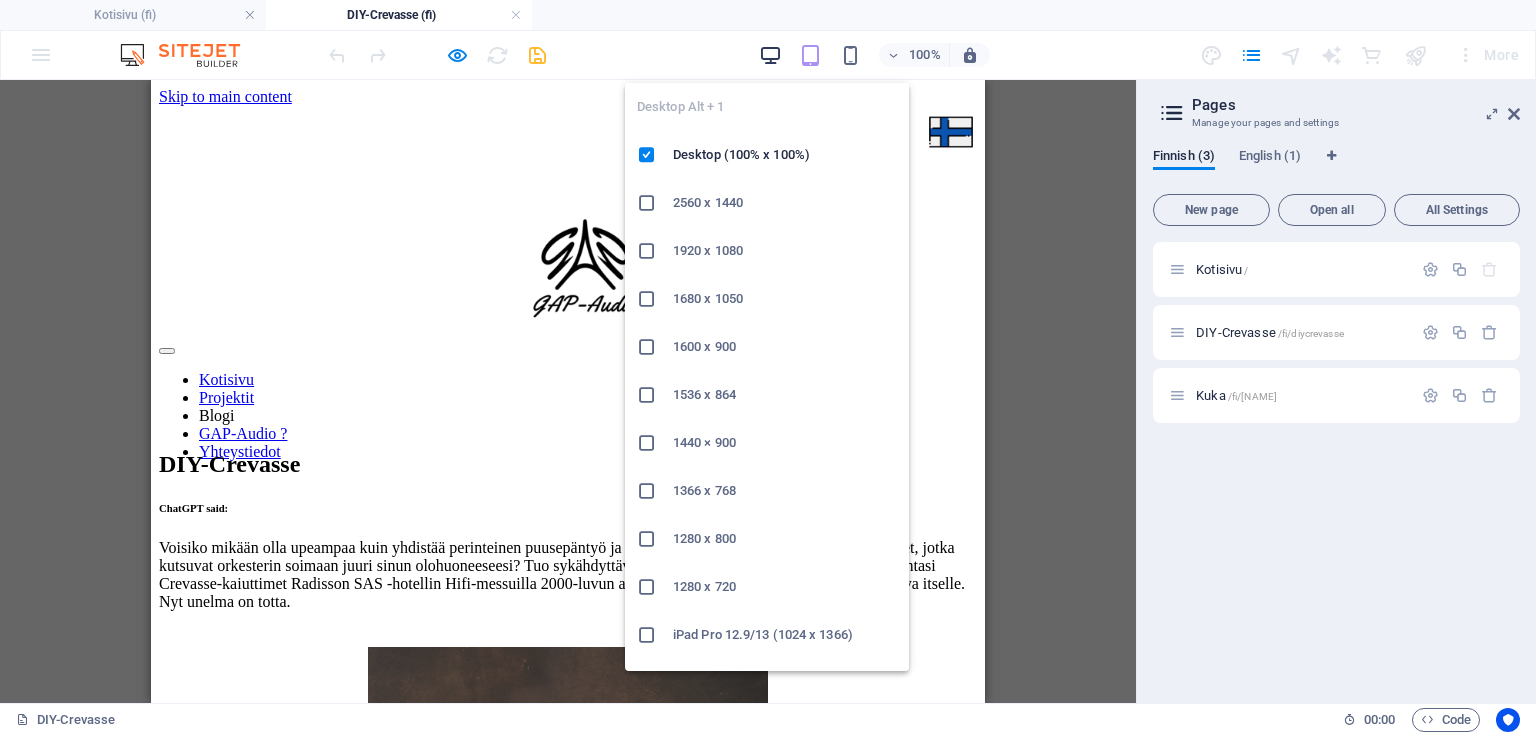 click at bounding box center (770, 55) 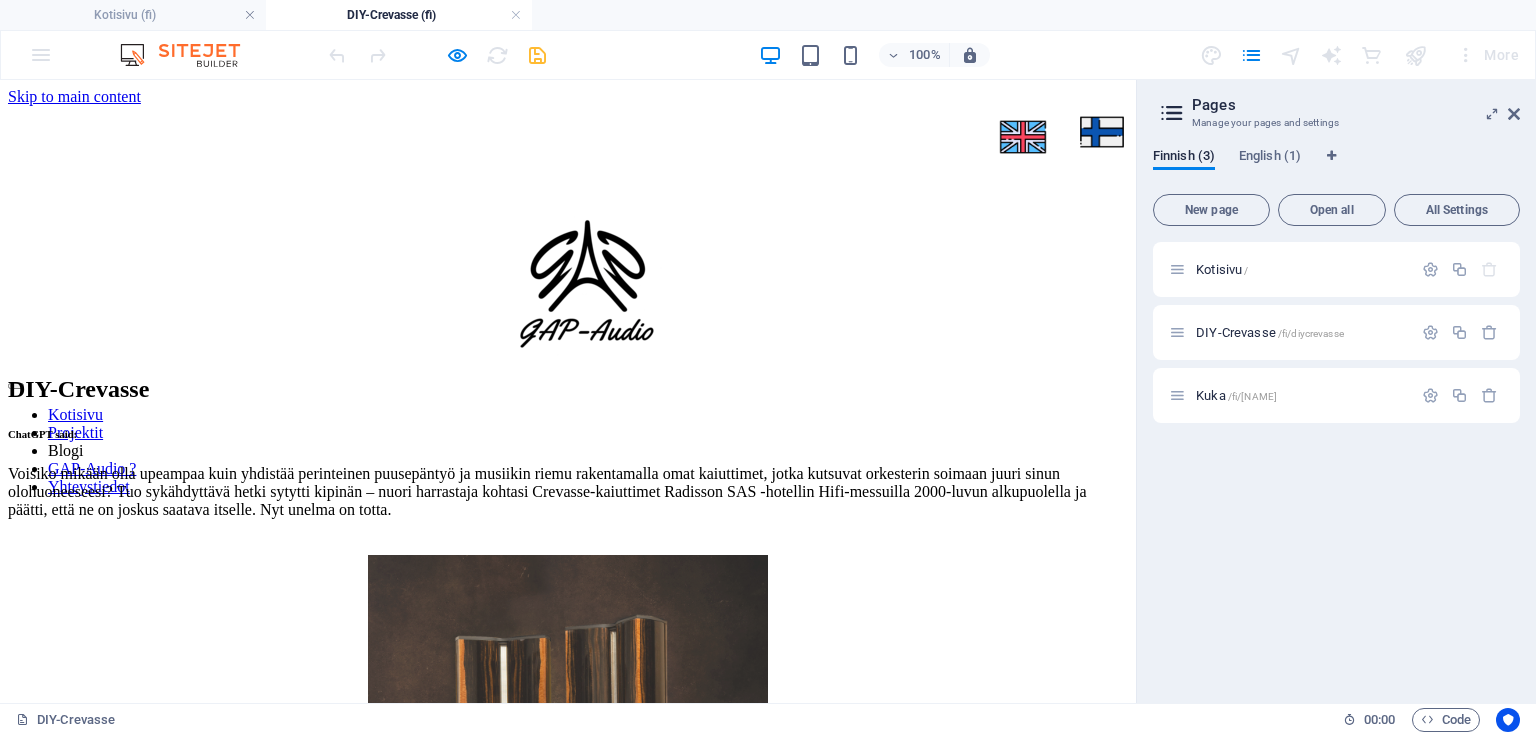 click at bounding box center (568, 381) 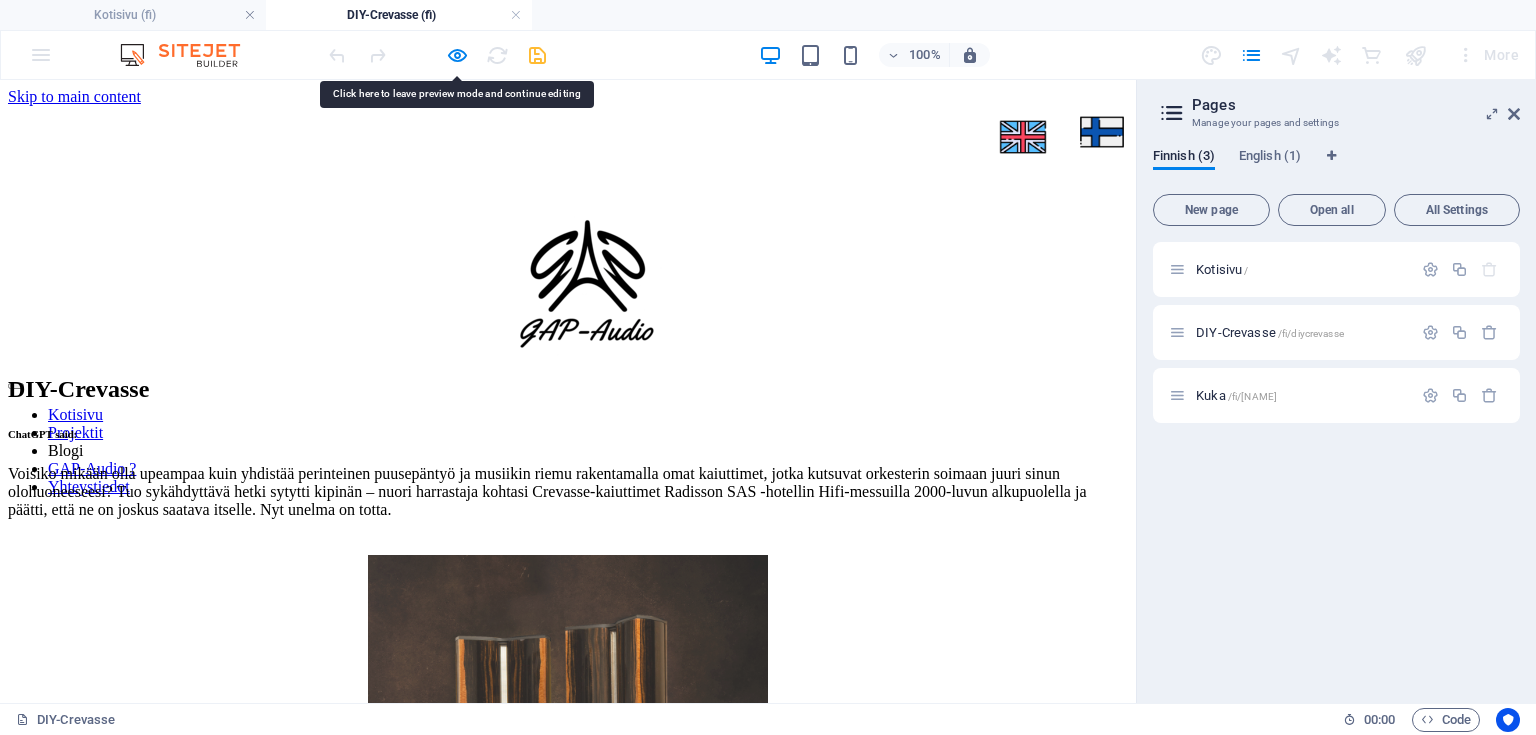 click at bounding box center [568, 381] 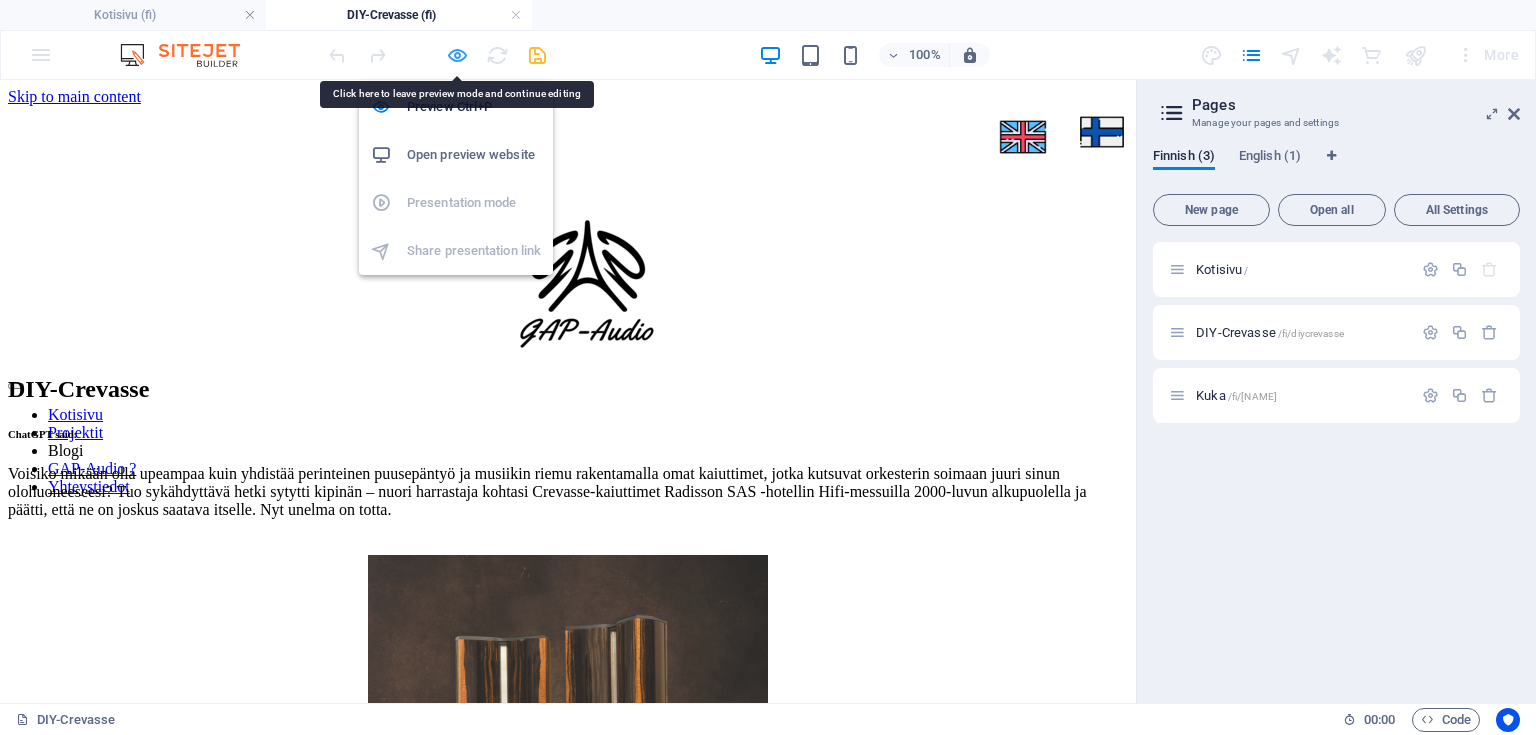 click at bounding box center [457, 55] 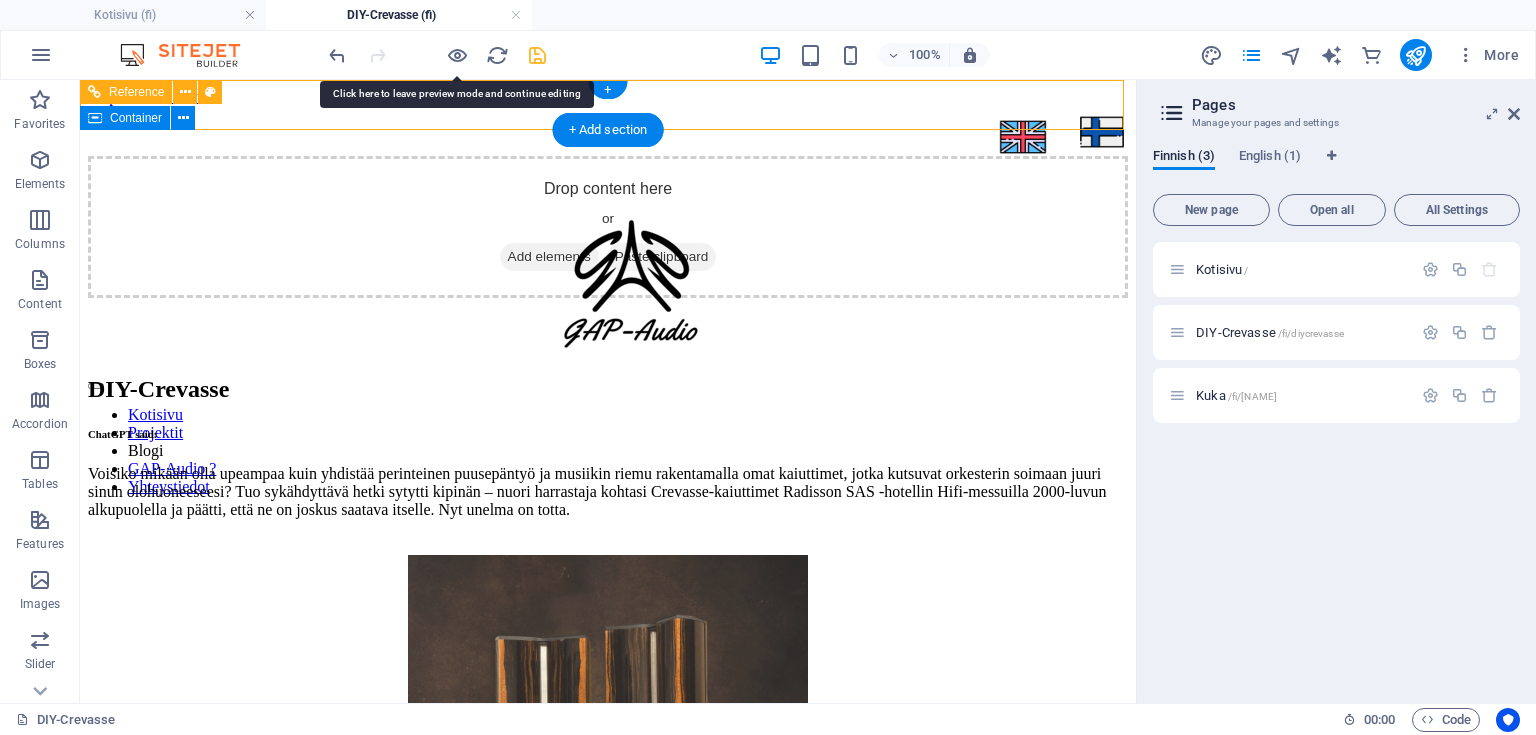 click at bounding box center [608, 381] 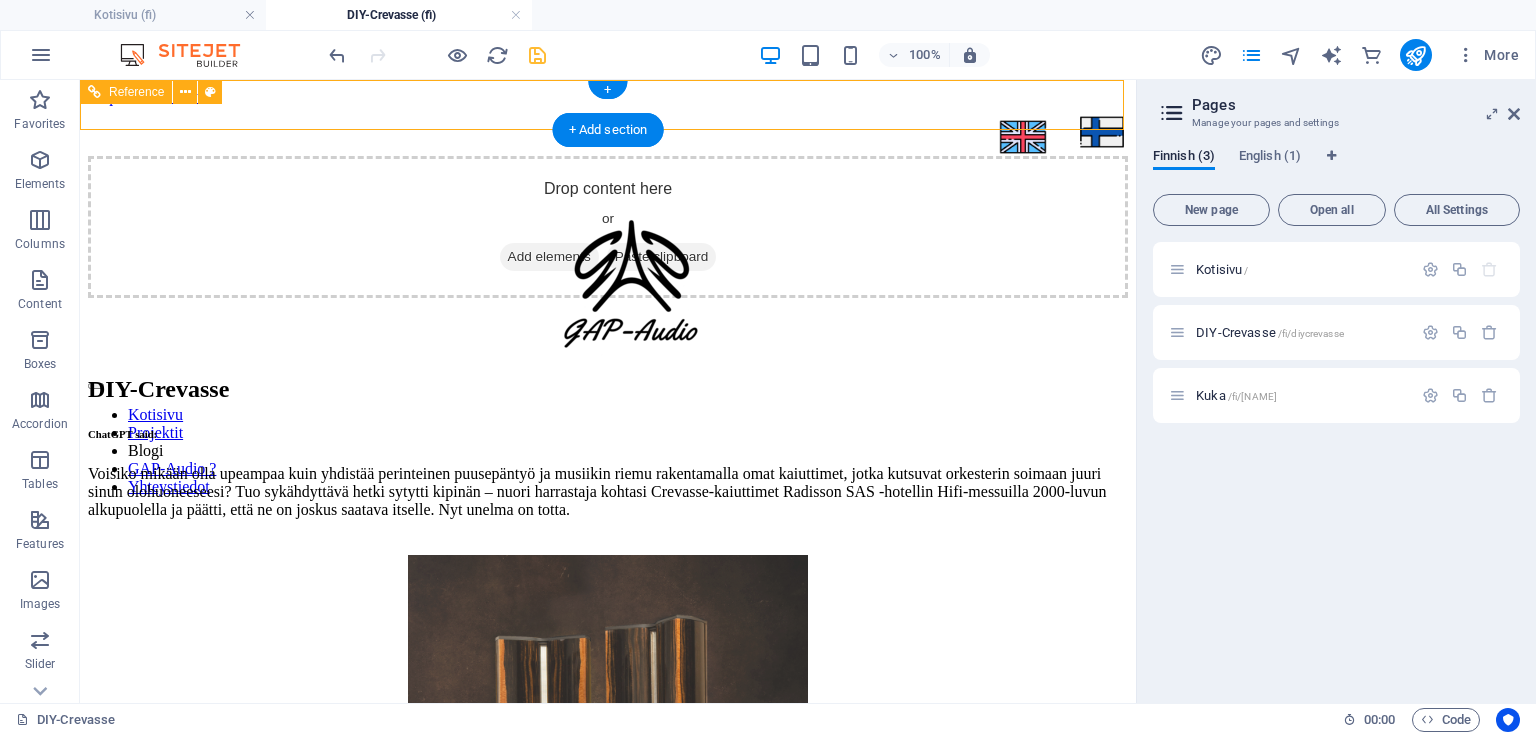 click at bounding box center (608, 381) 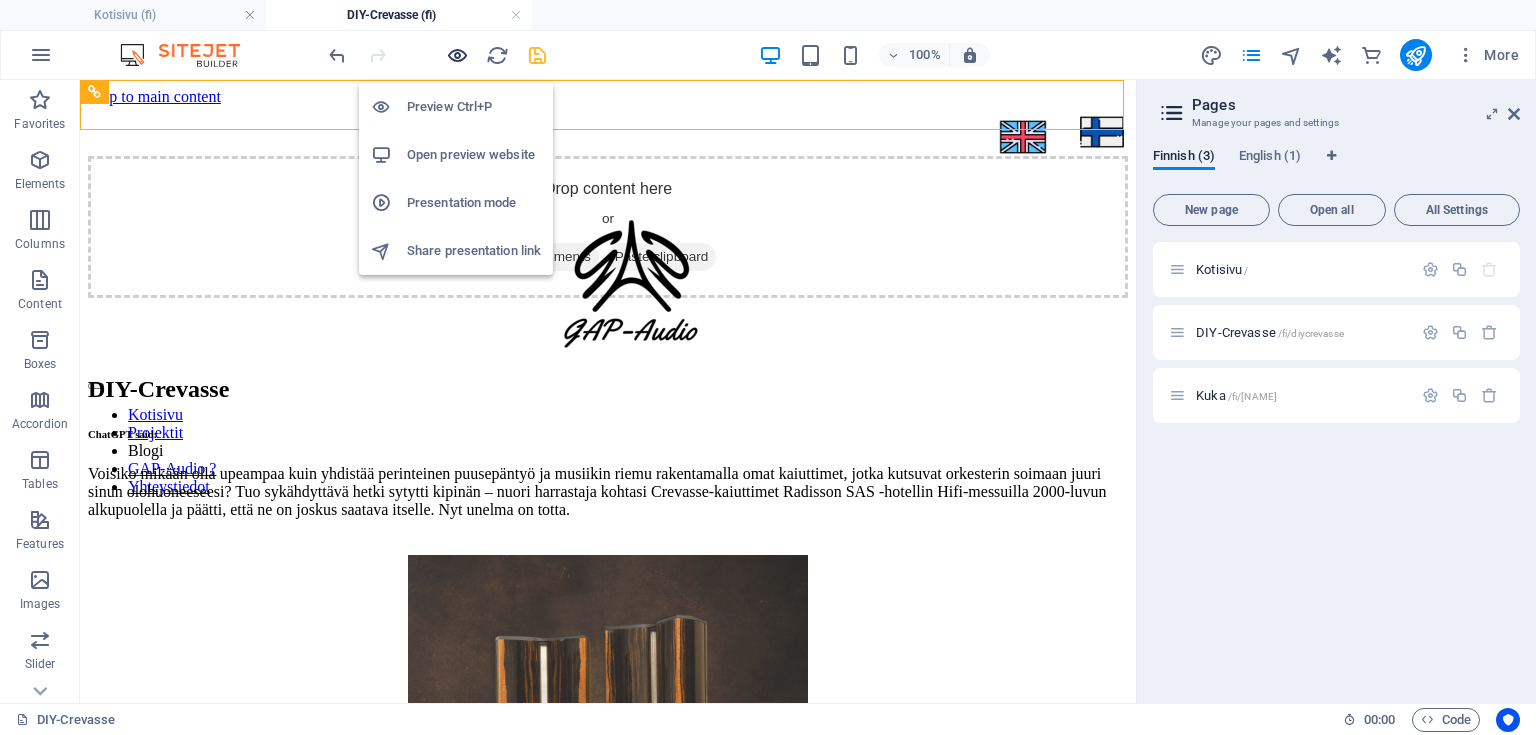click at bounding box center (457, 55) 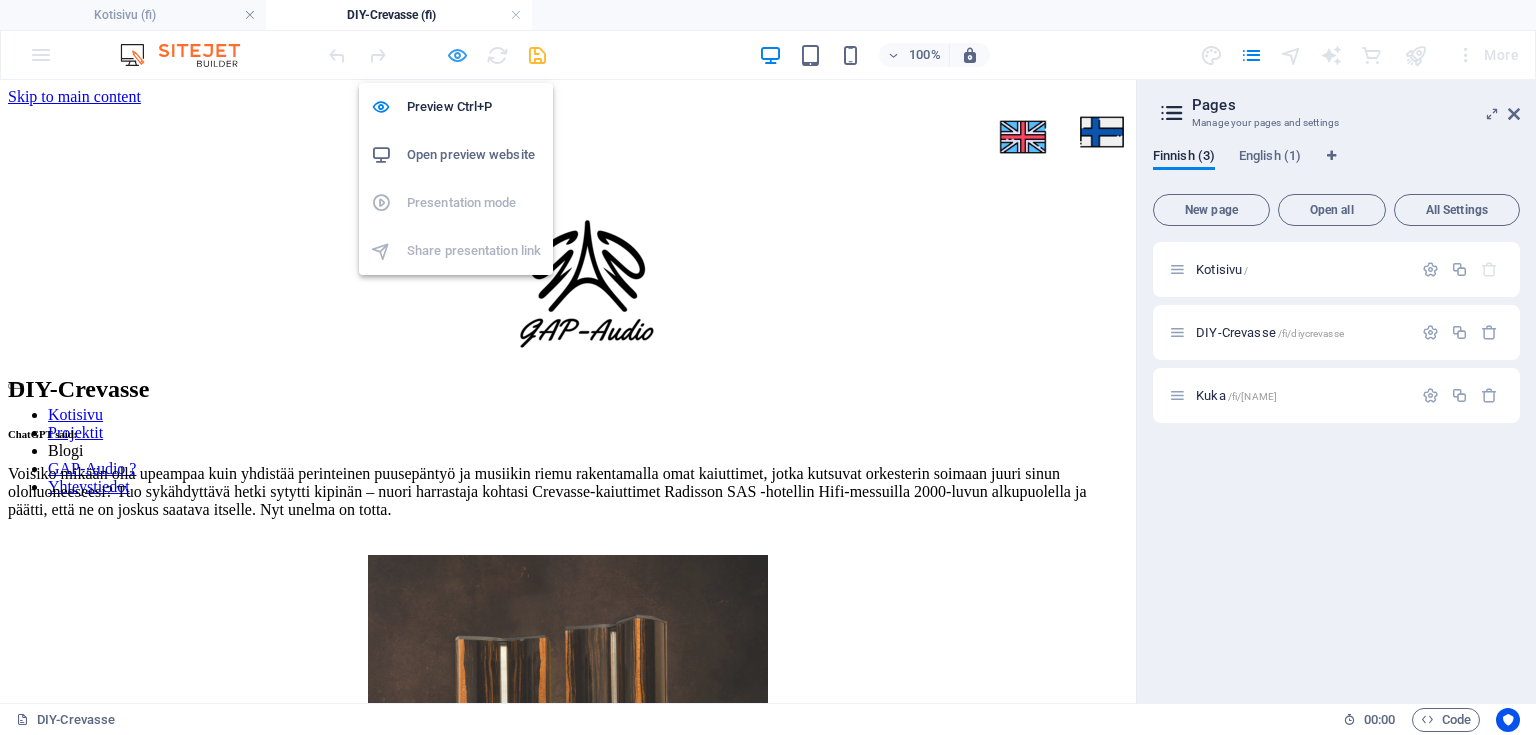 click at bounding box center [457, 55] 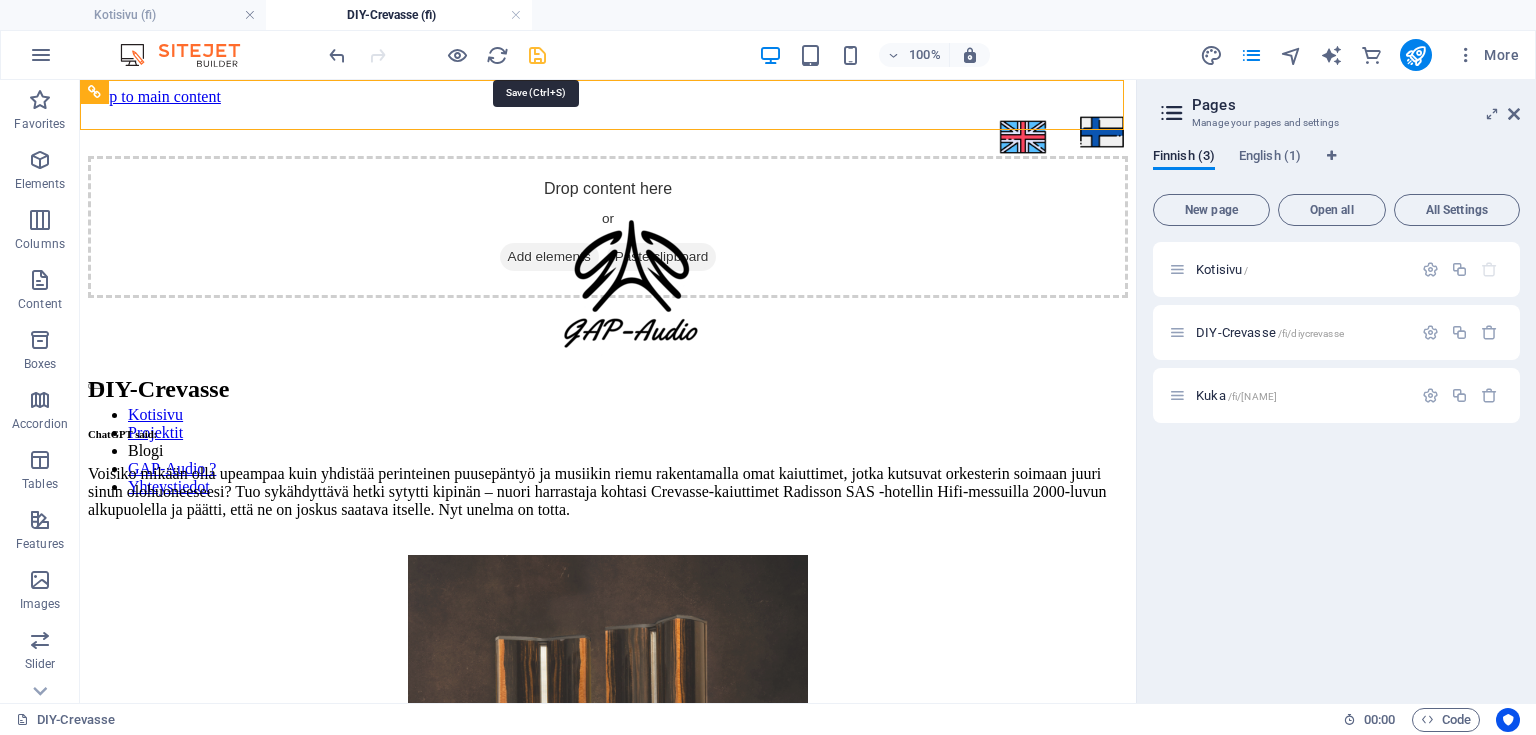 click at bounding box center [537, 55] 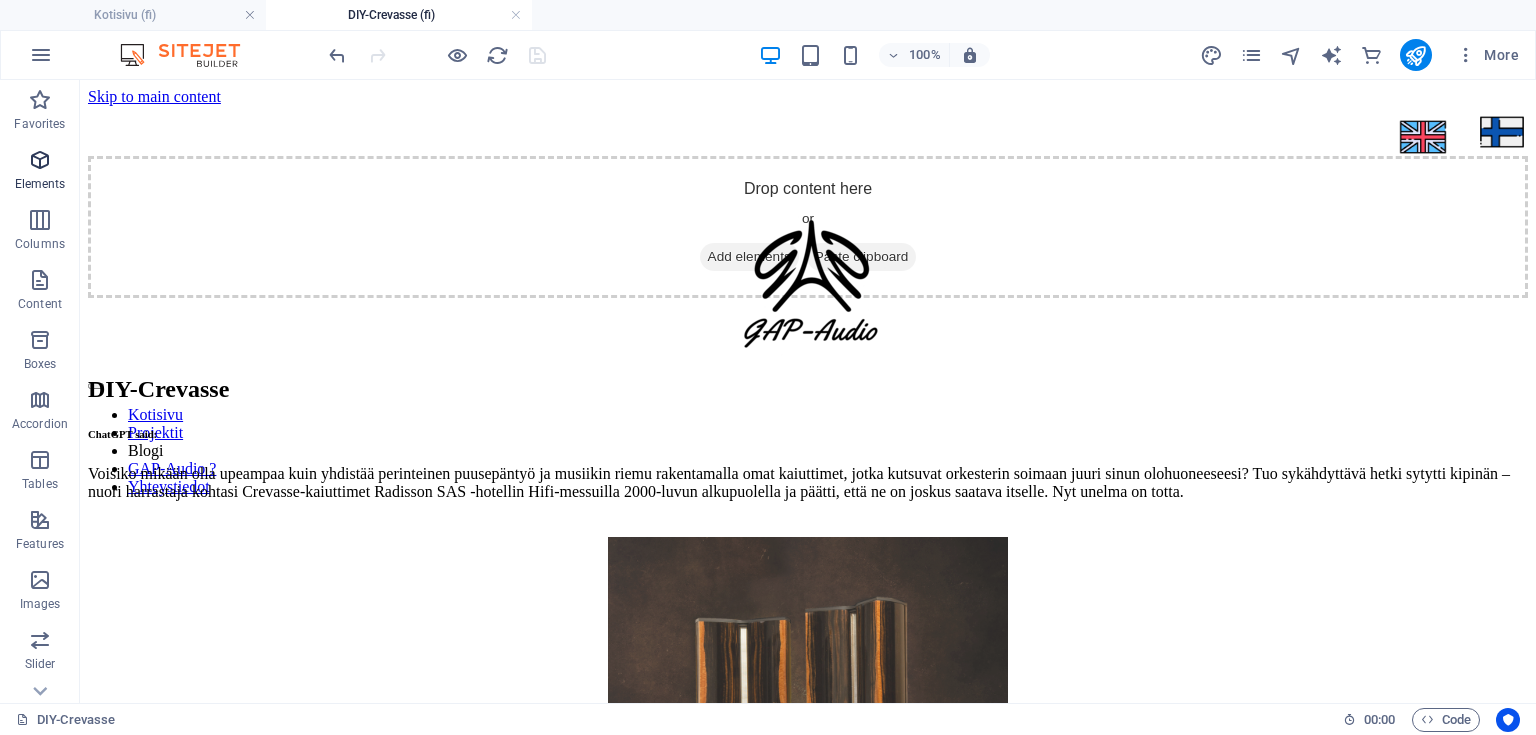 click on "Elements" at bounding box center (40, 184) 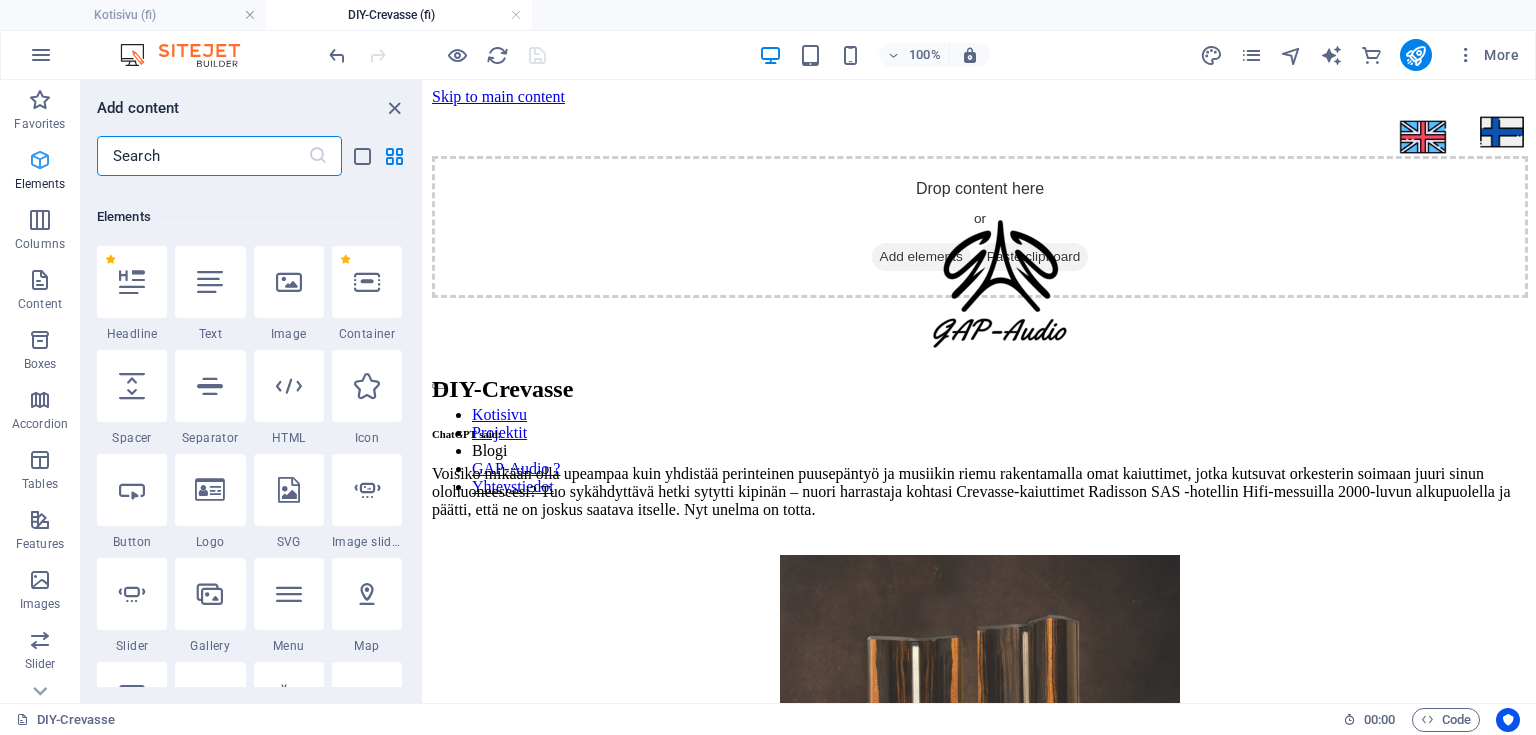 scroll, scrollTop: 212, scrollLeft: 0, axis: vertical 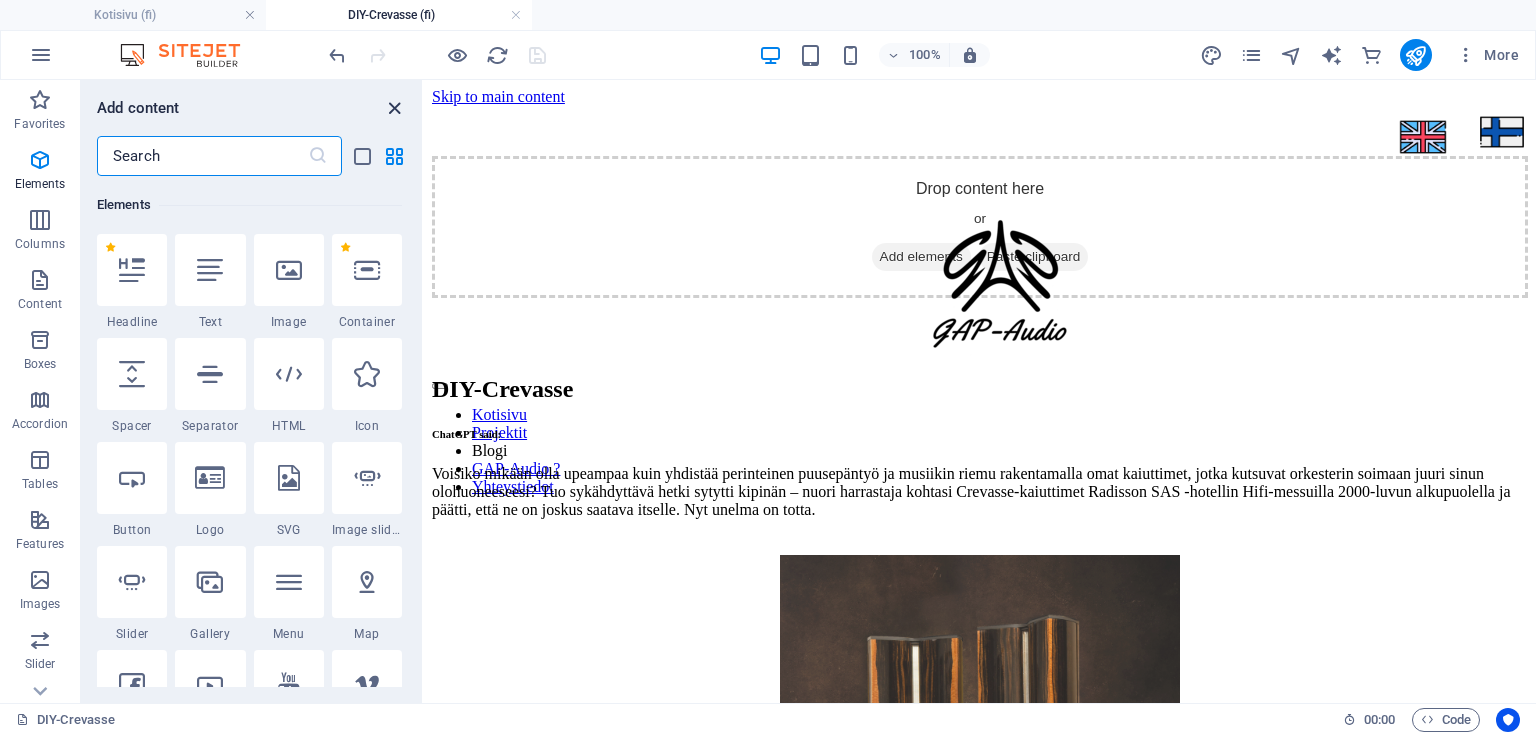 drag, startPoint x: 388, startPoint y: 106, endPoint x: 304, endPoint y: 26, distance: 116 